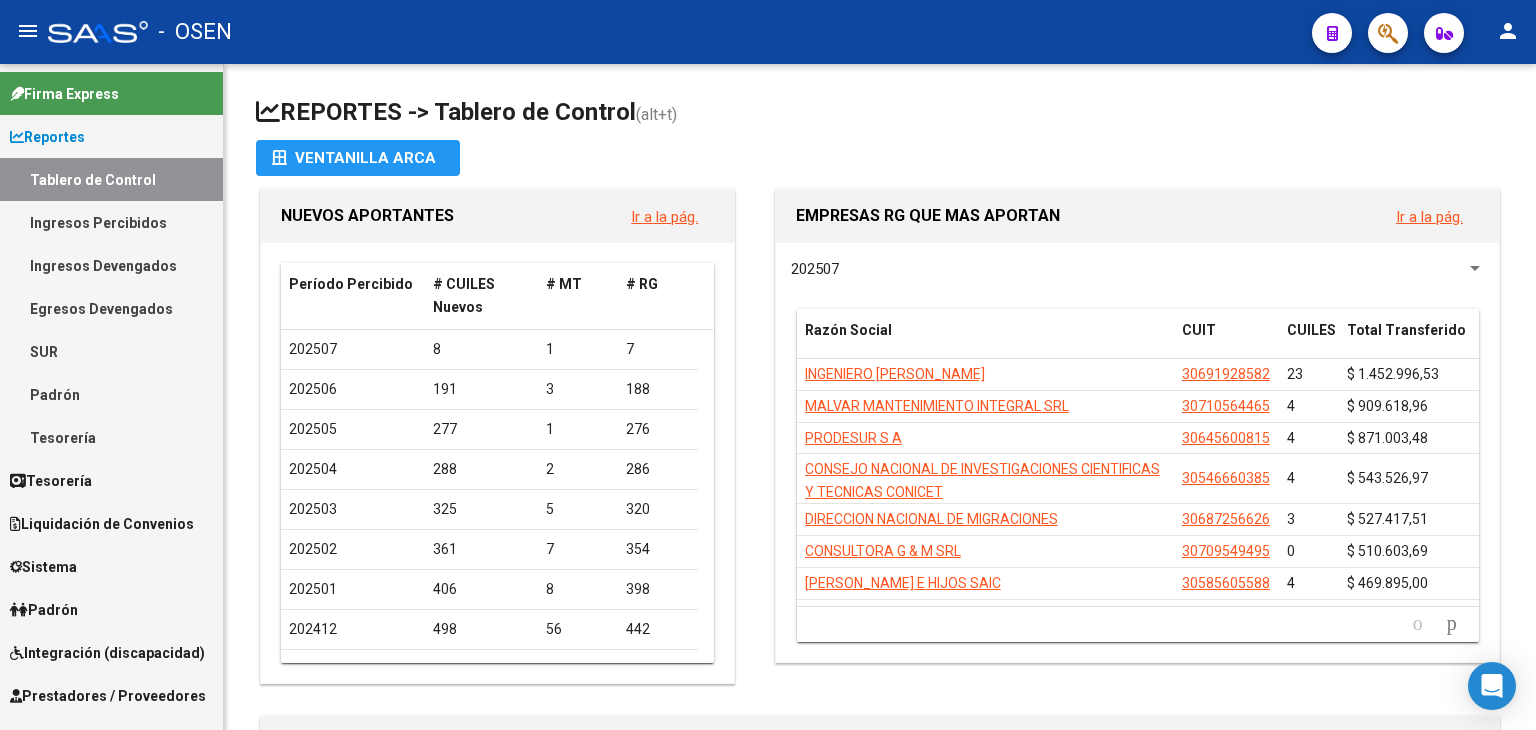 scroll, scrollTop: 0, scrollLeft: 0, axis: both 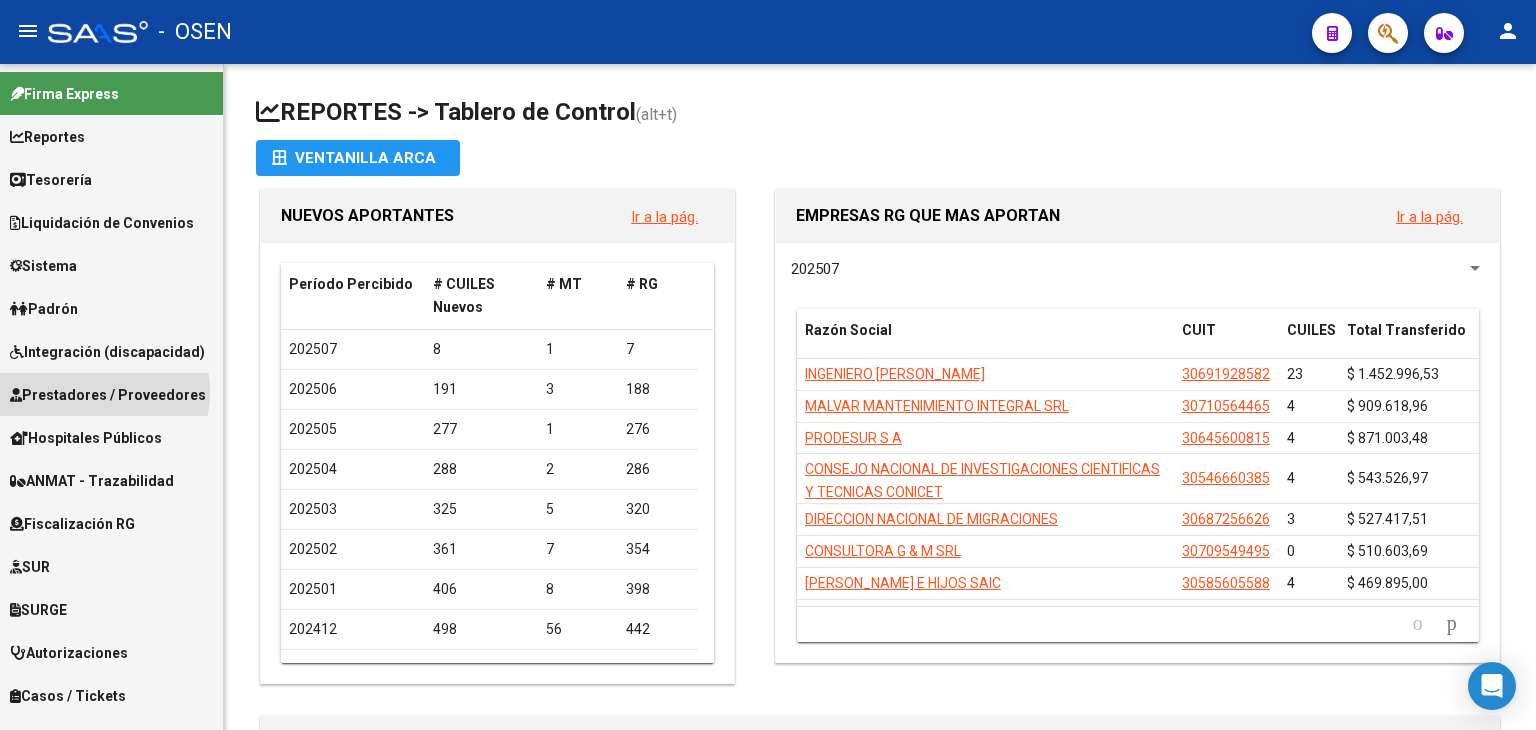 click on "Prestadores / Proveedores" at bounding box center [108, 395] 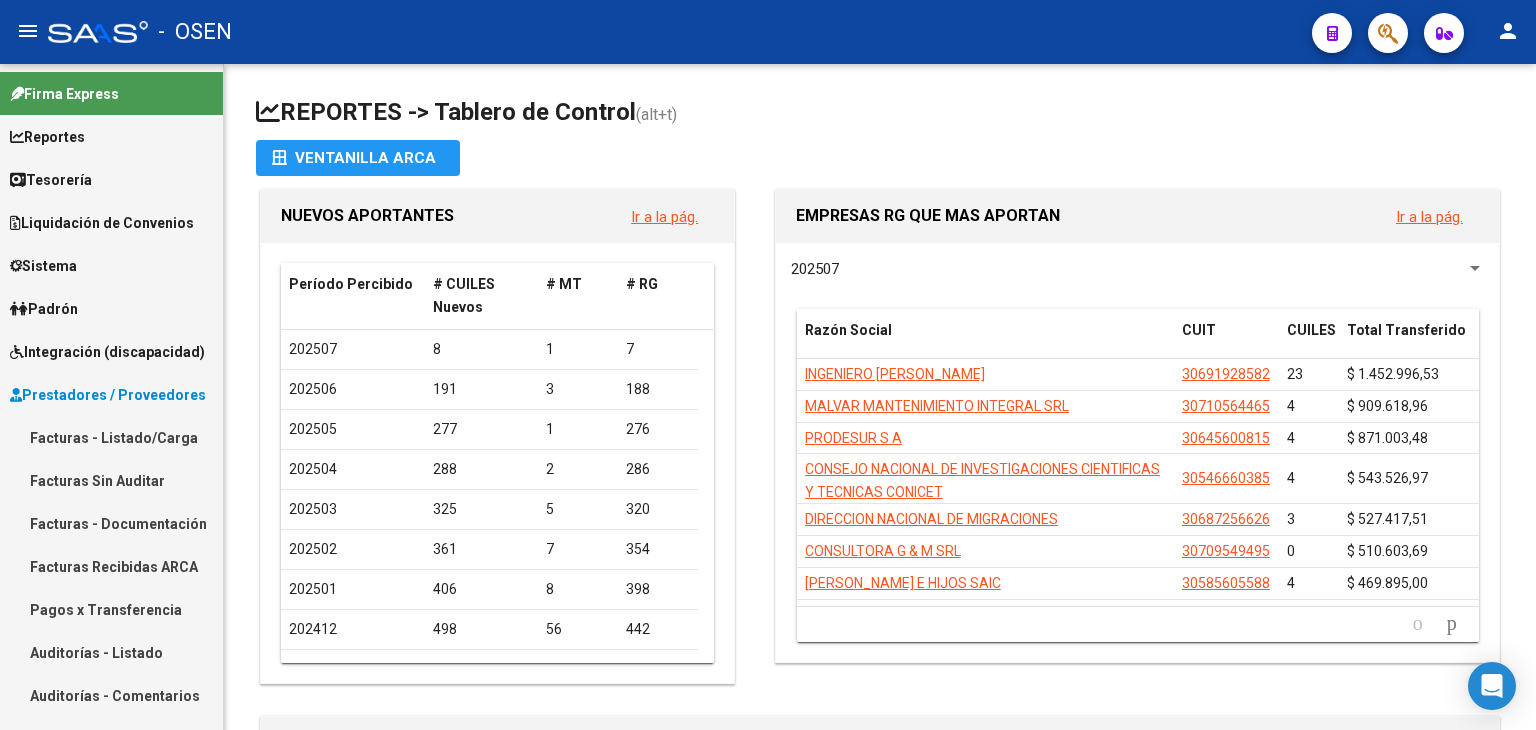 click on "Facturas - Listado/Carga" at bounding box center [111, 437] 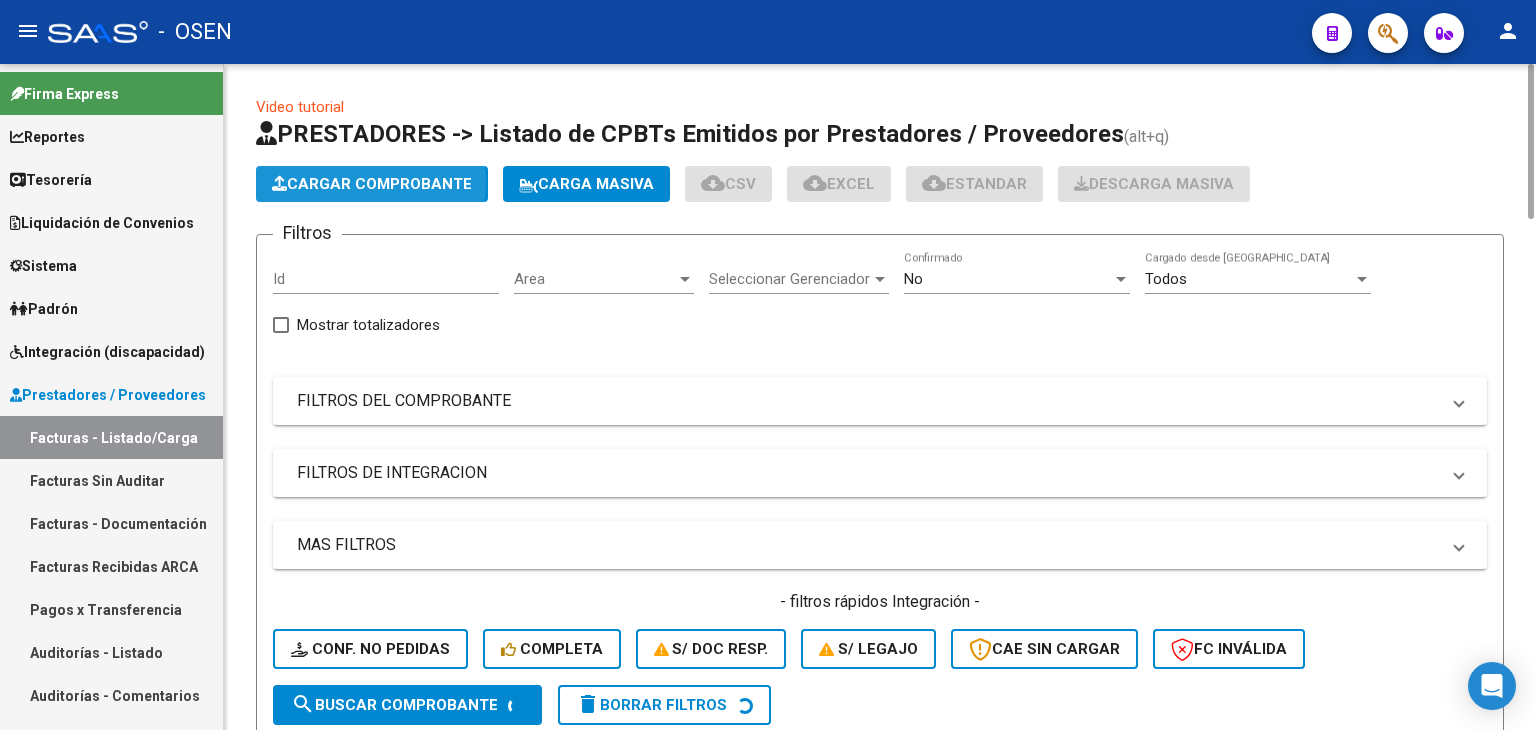 click on "Cargar Comprobante" 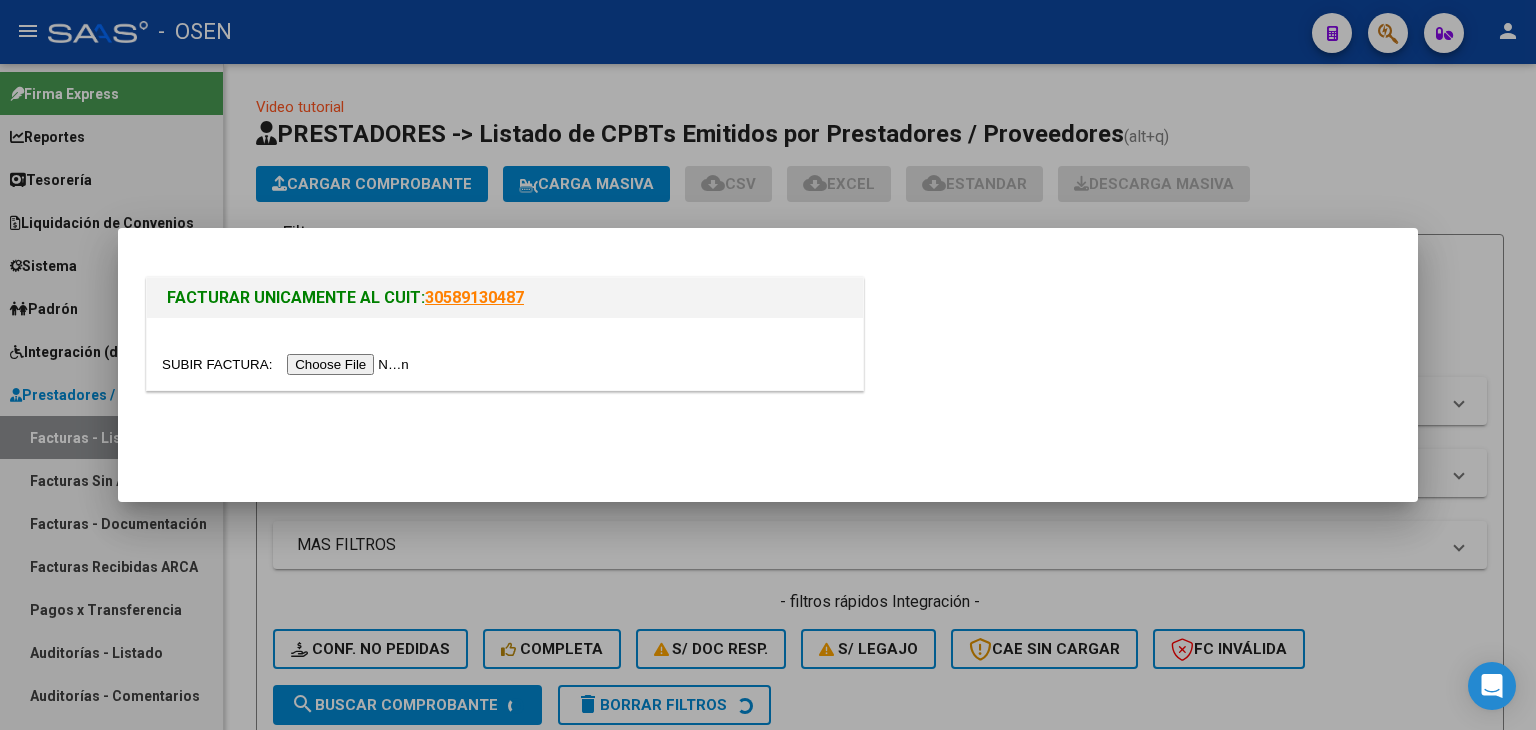 click at bounding box center (505, 354) 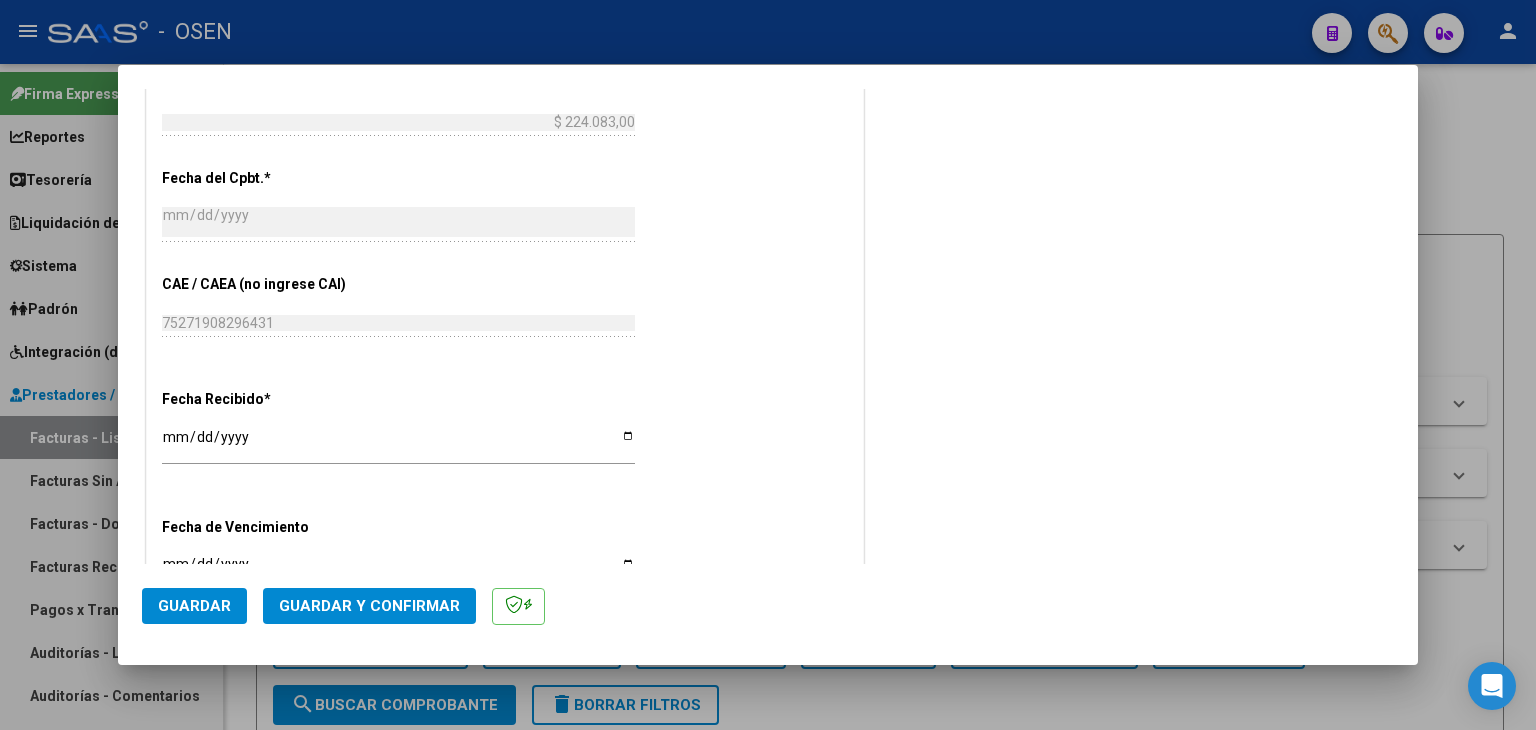 scroll, scrollTop: 1000, scrollLeft: 0, axis: vertical 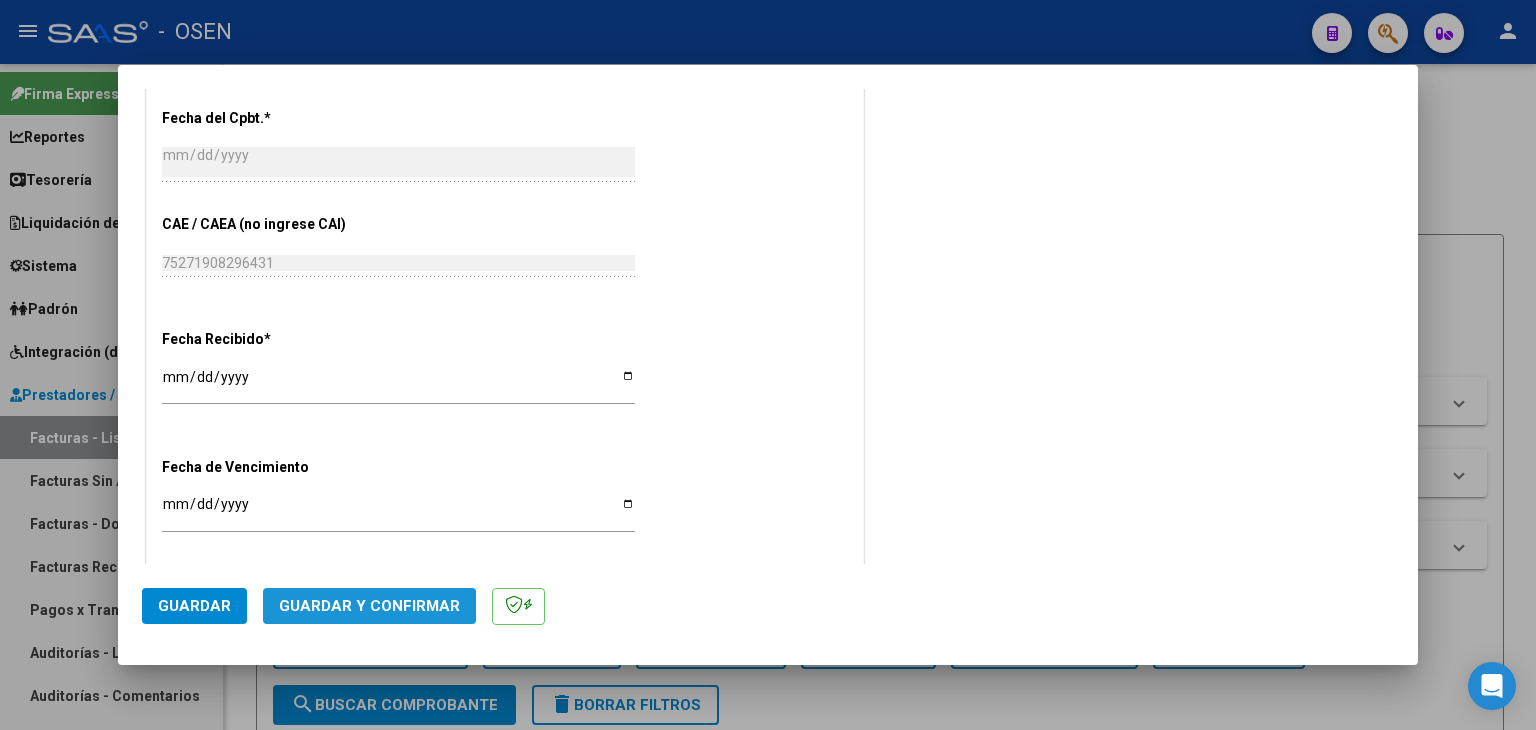 click on "Guardar y Confirmar" 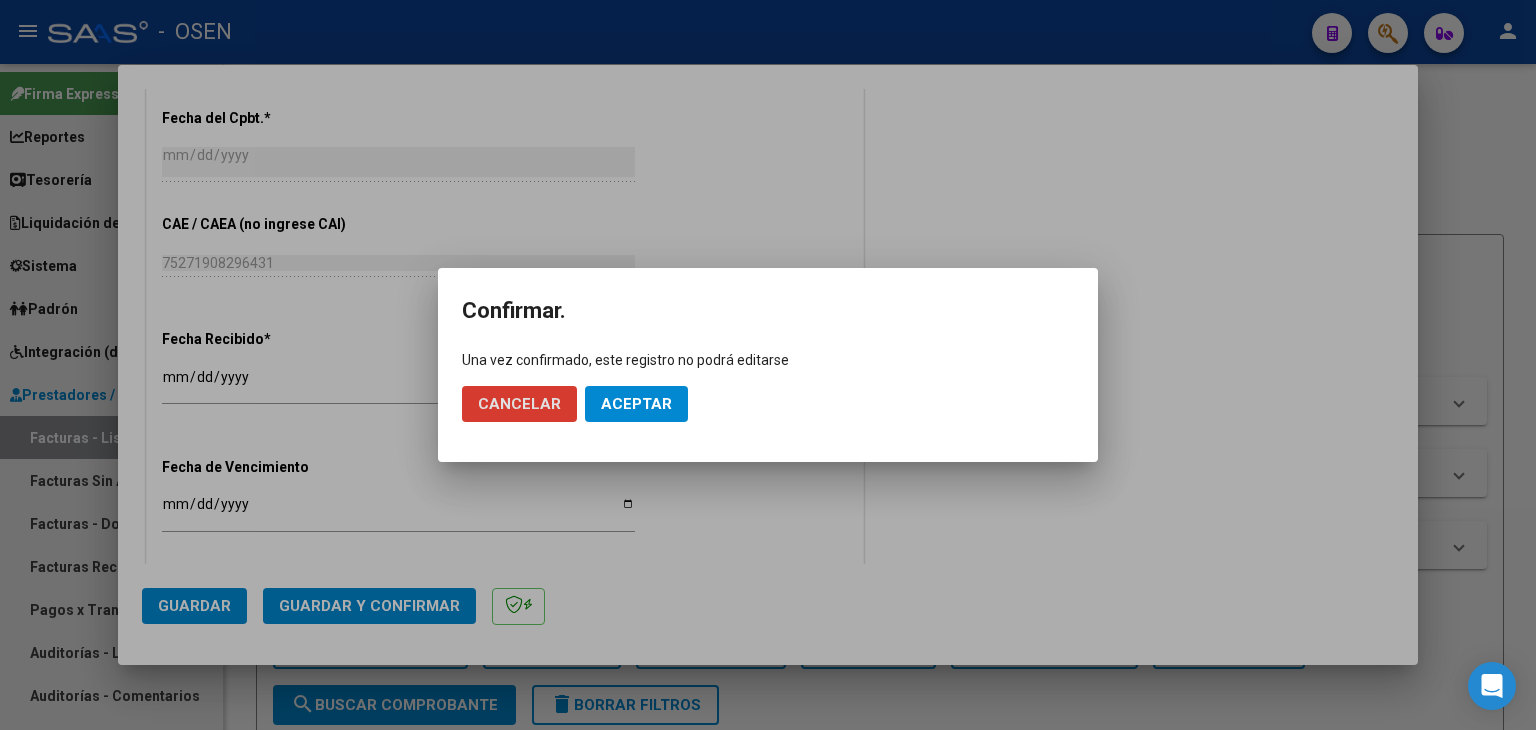 click on "Aceptar" 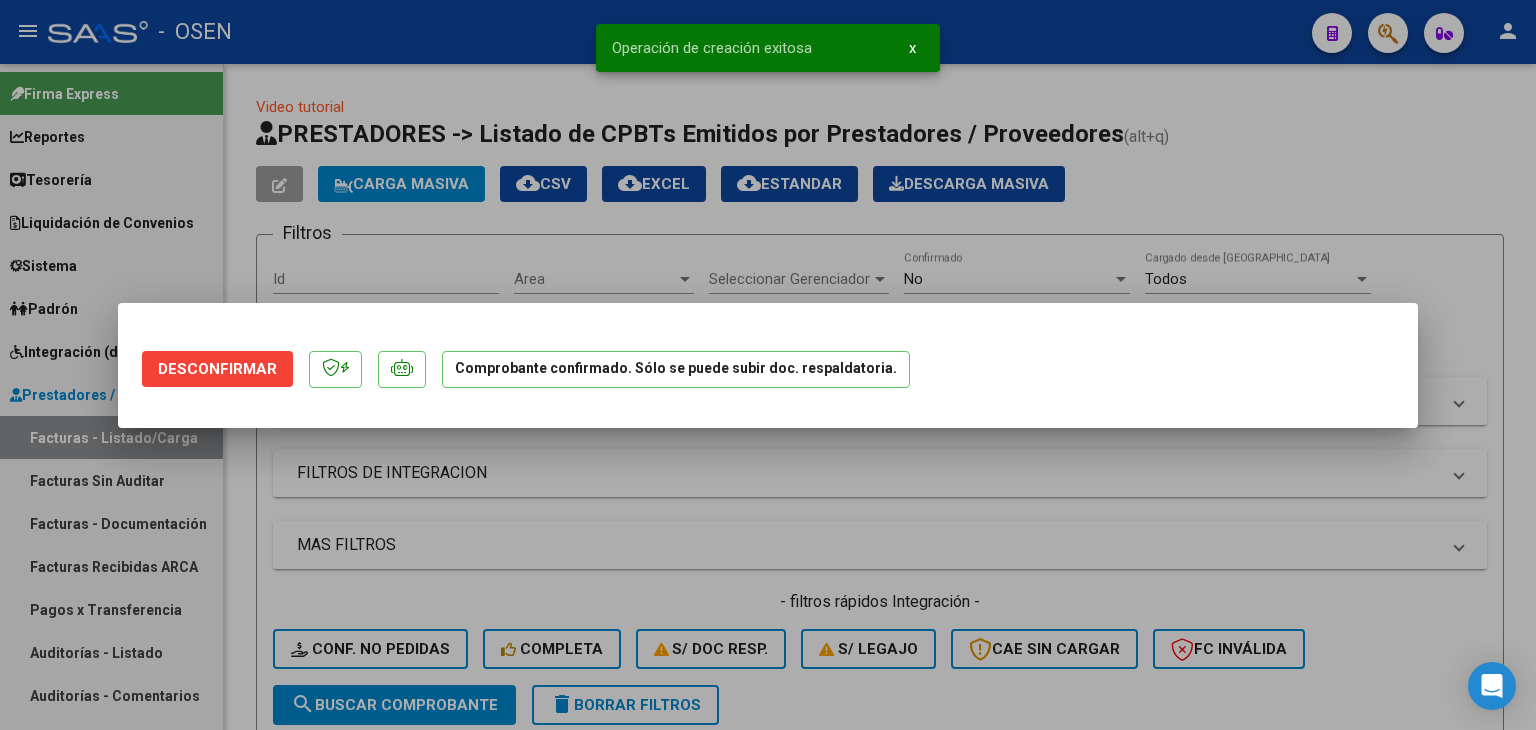 scroll, scrollTop: 0, scrollLeft: 0, axis: both 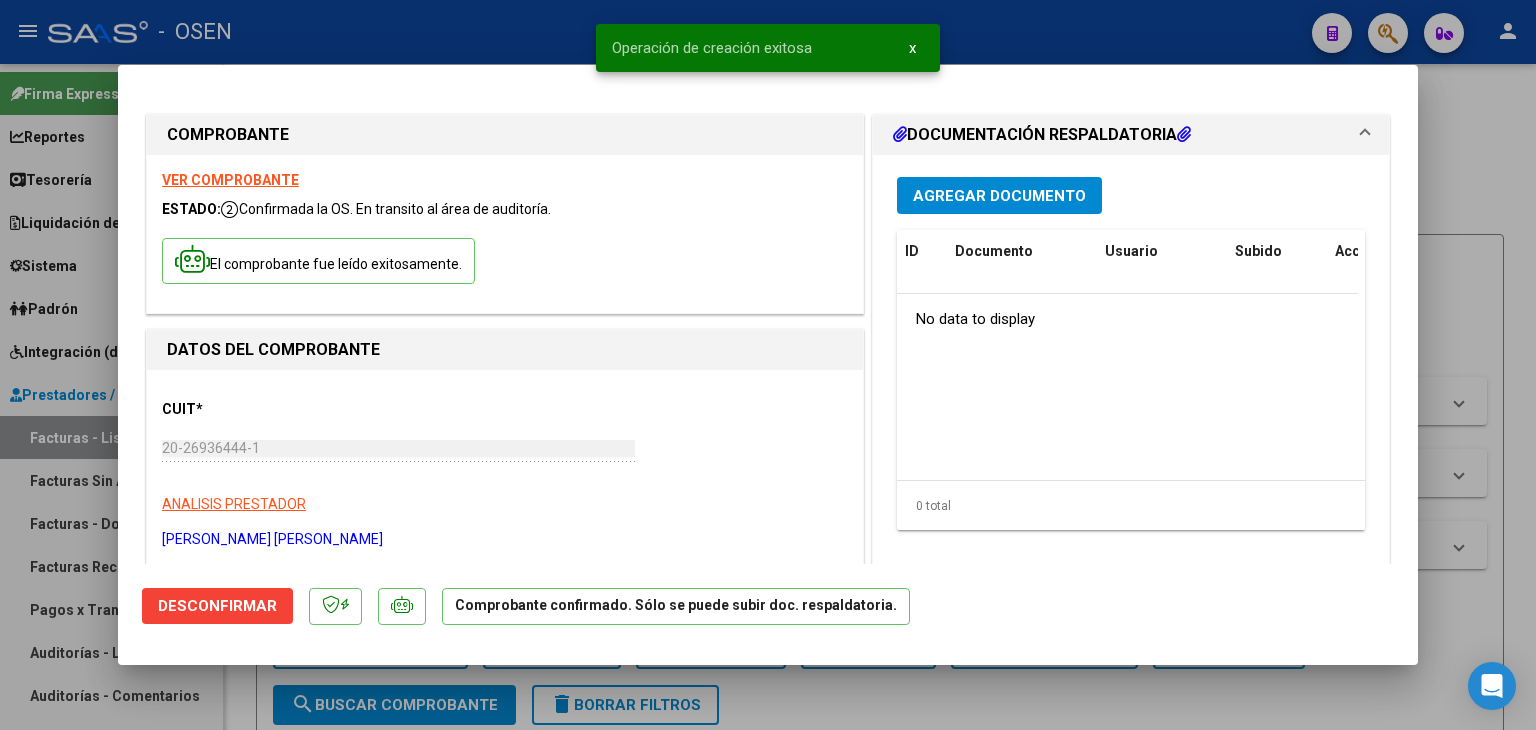 click at bounding box center [768, 365] 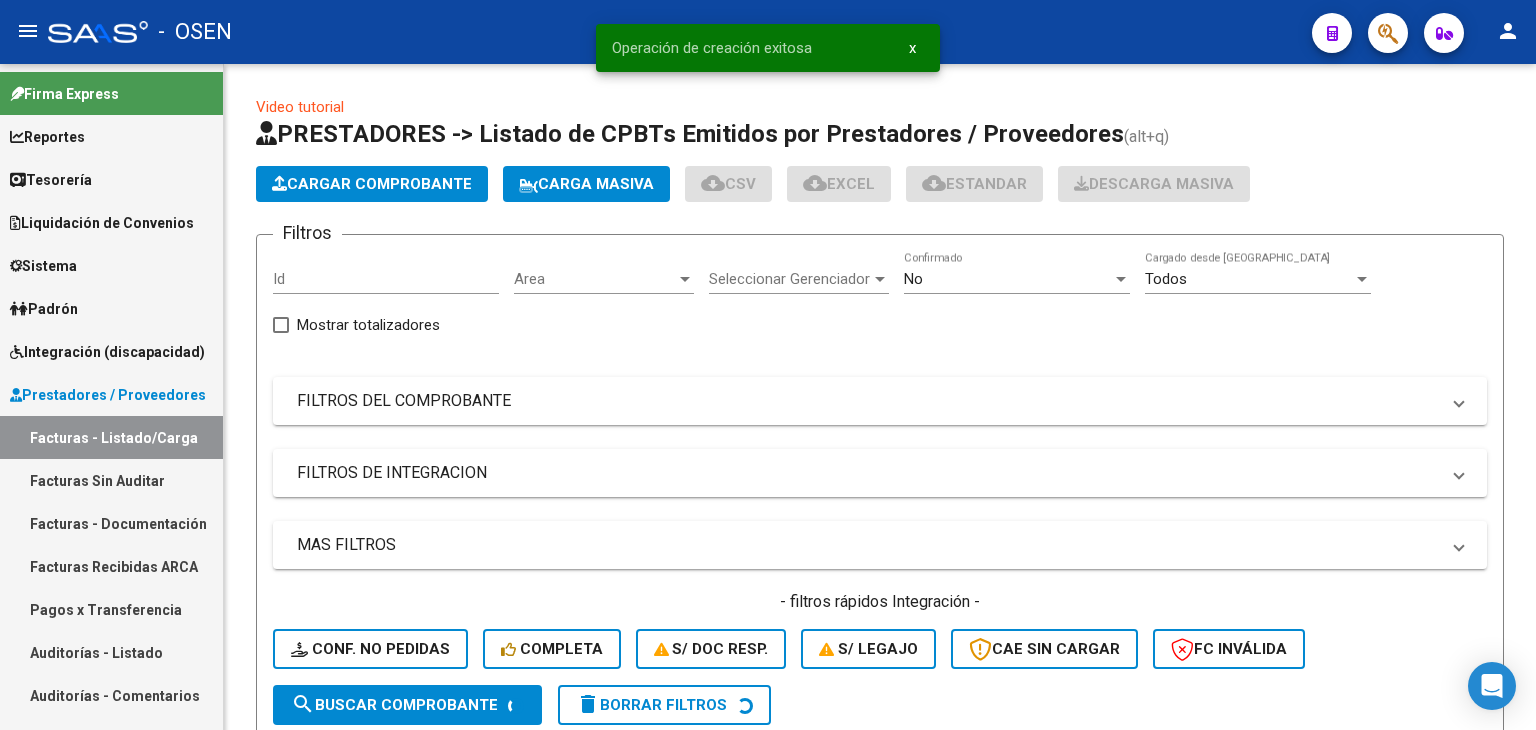 click on "Tesorería" at bounding box center [51, 180] 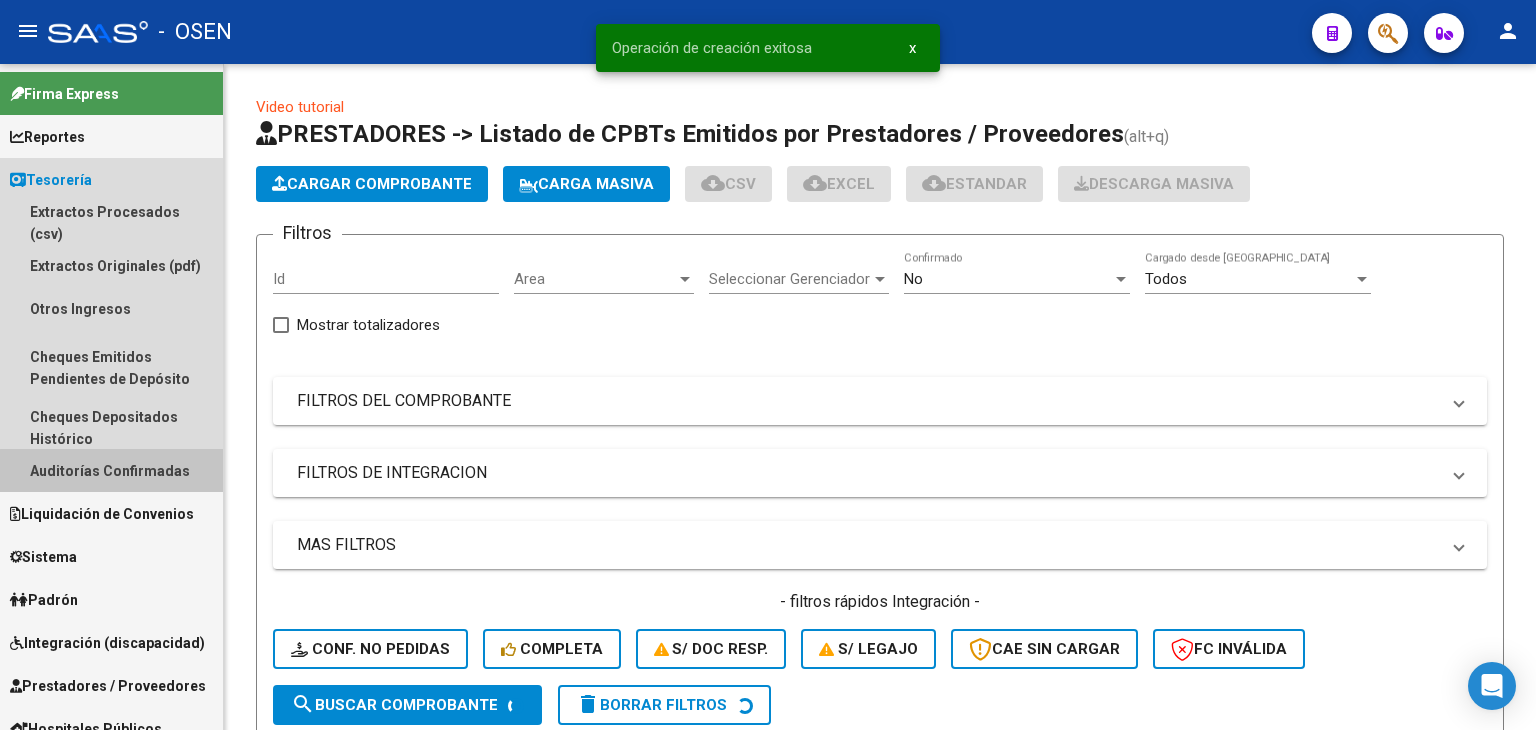click on "Auditorías Confirmadas" at bounding box center [111, 470] 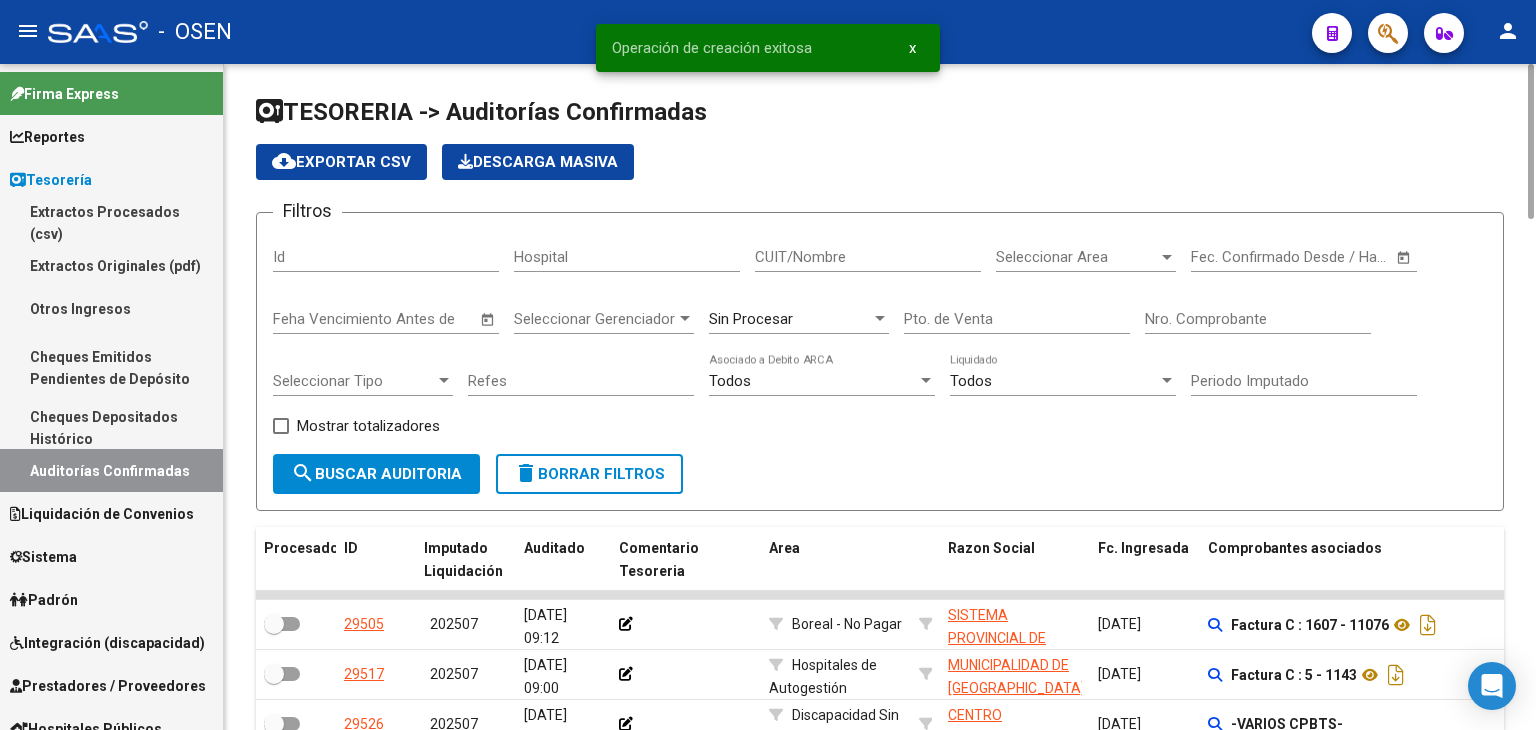 click on "Seleccionar Area" at bounding box center [1077, 257] 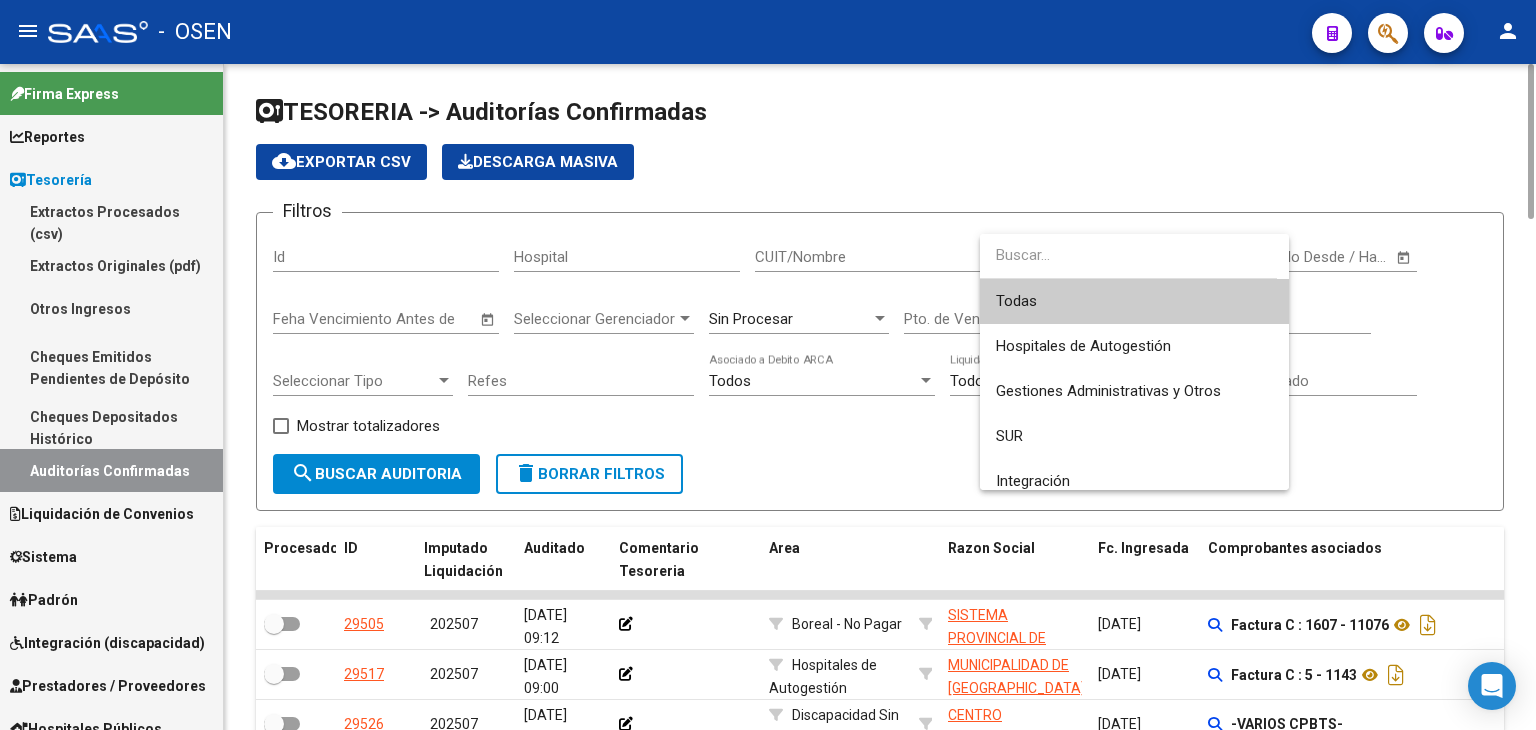 drag, startPoint x: 840, startPoint y: 349, endPoint x: 827, endPoint y: 304, distance: 46.840153 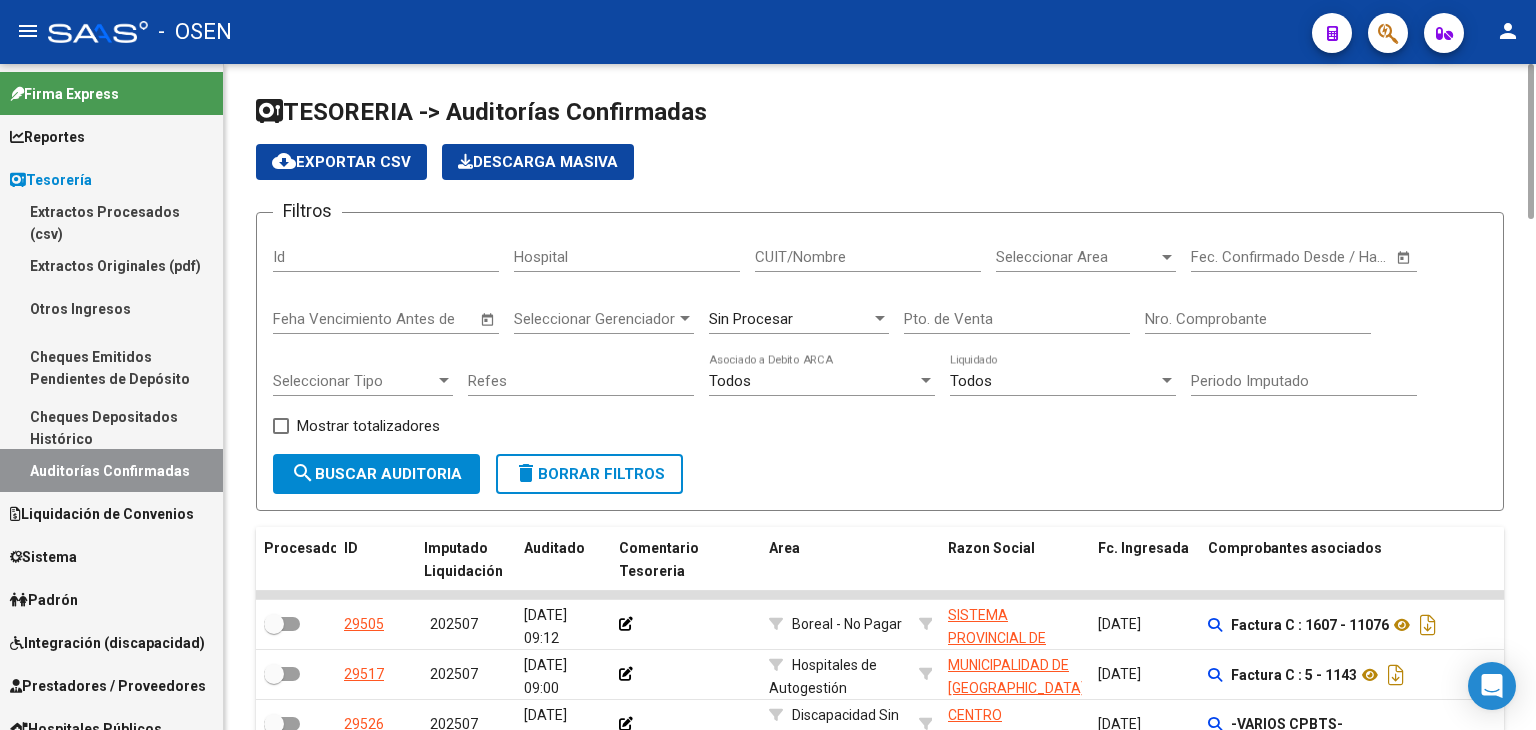 click on "Sin Procesar" 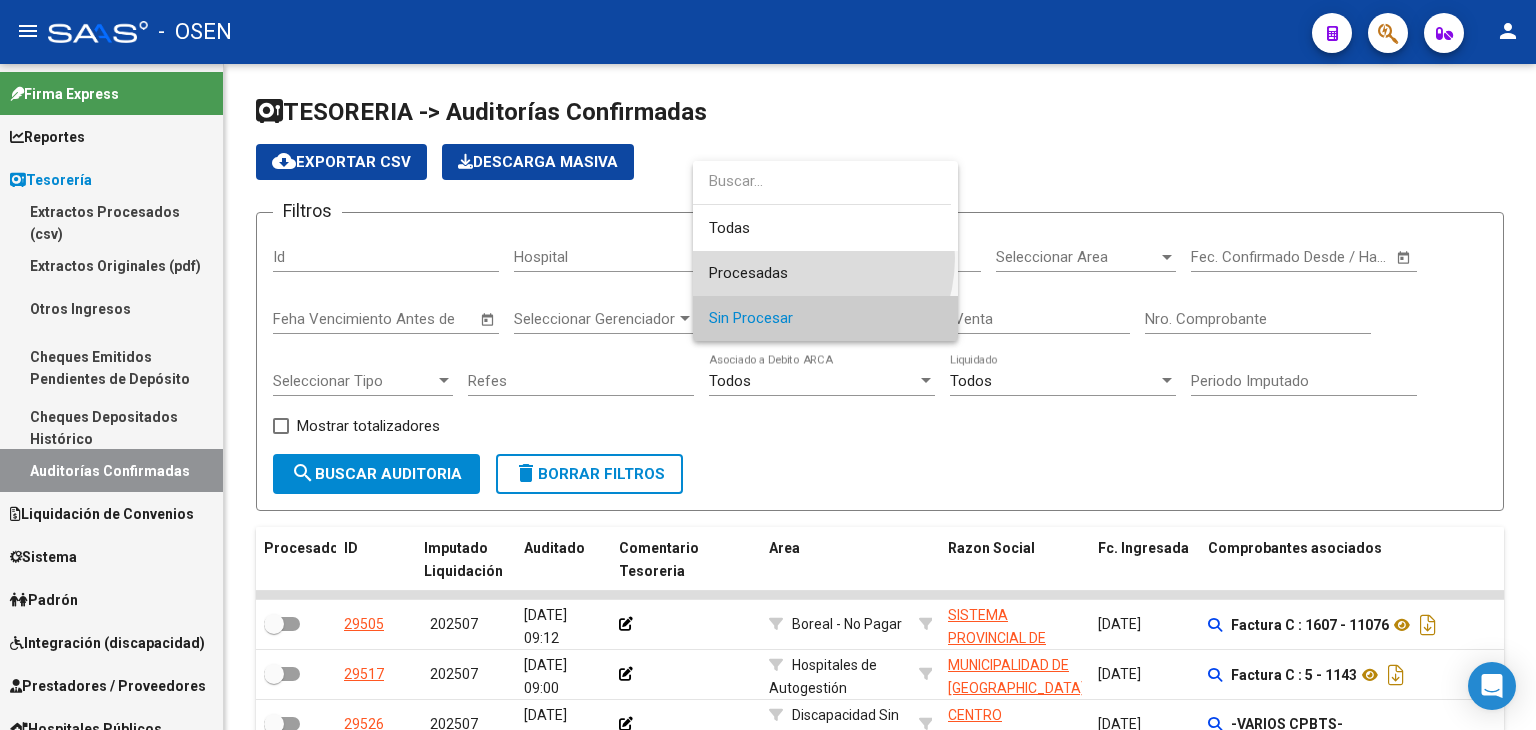 click on "Procesadas" at bounding box center (825, 273) 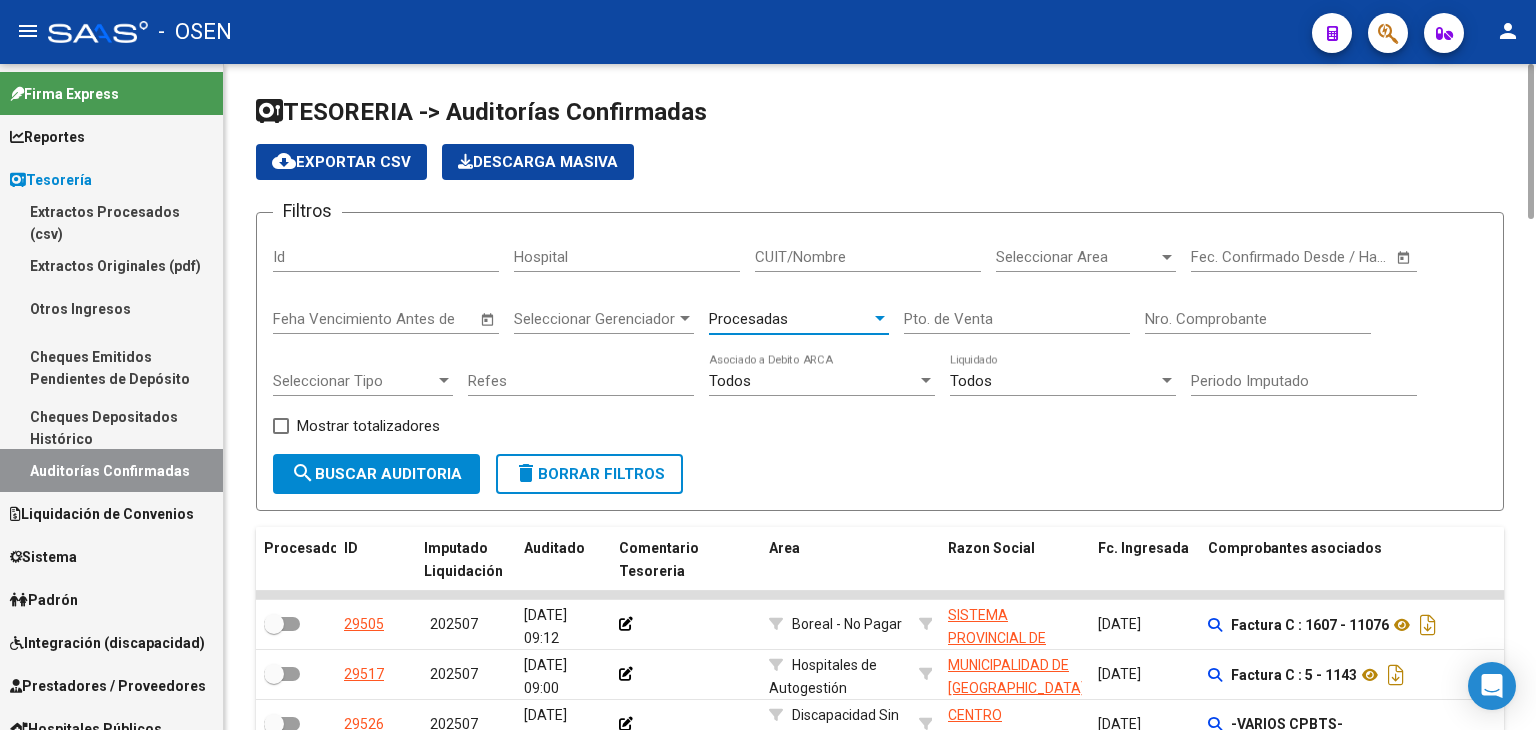 click on "CUIT/Nombre" 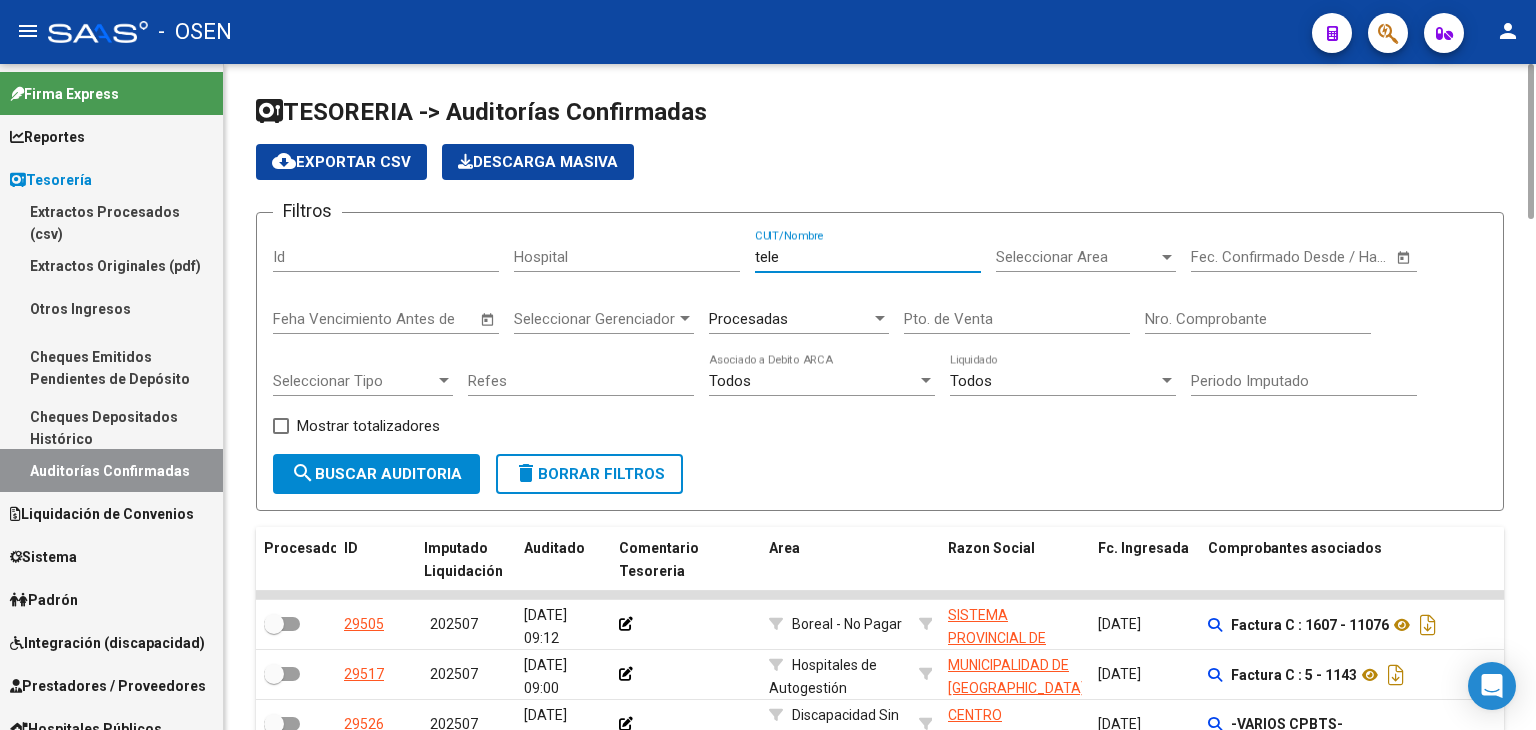 type on "tele" 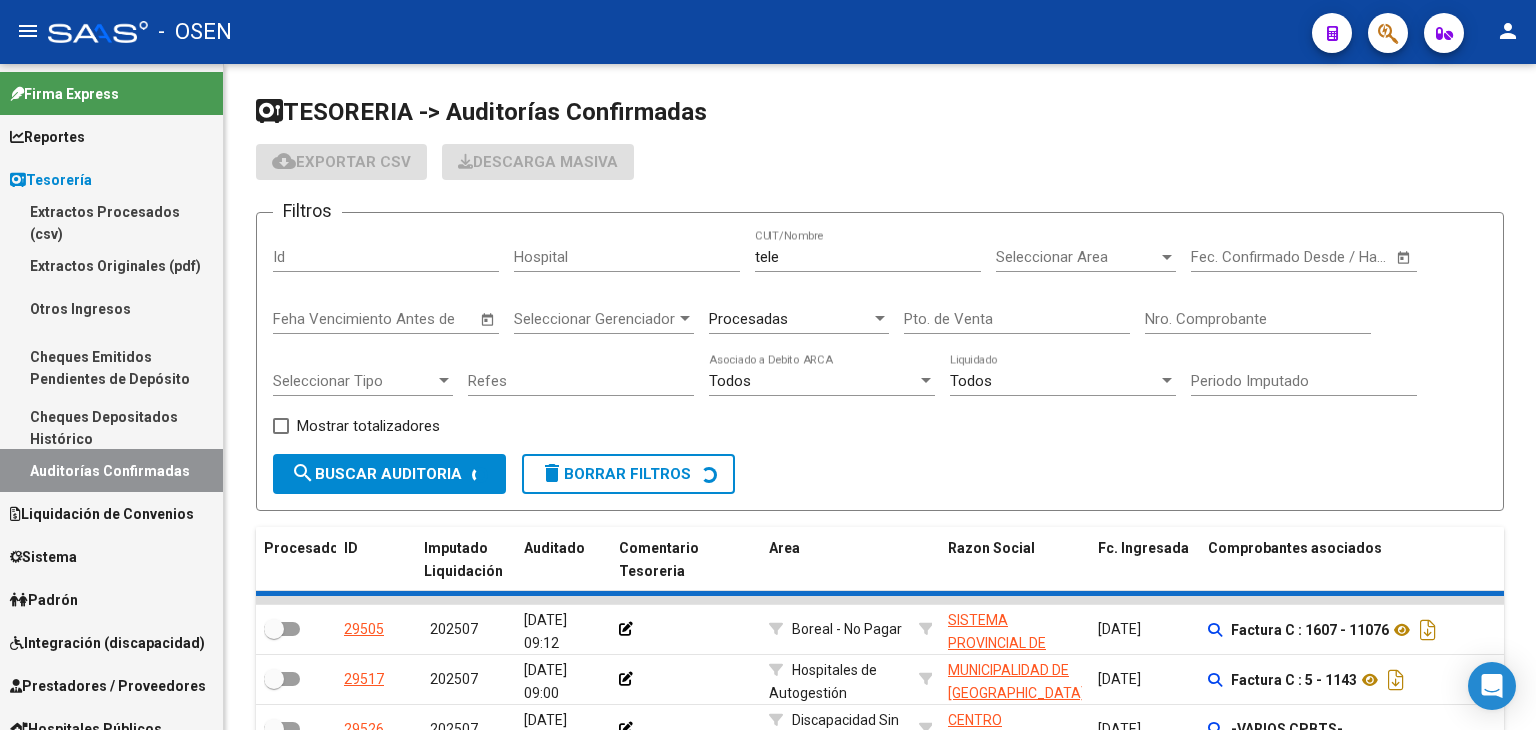 checkbox on "true" 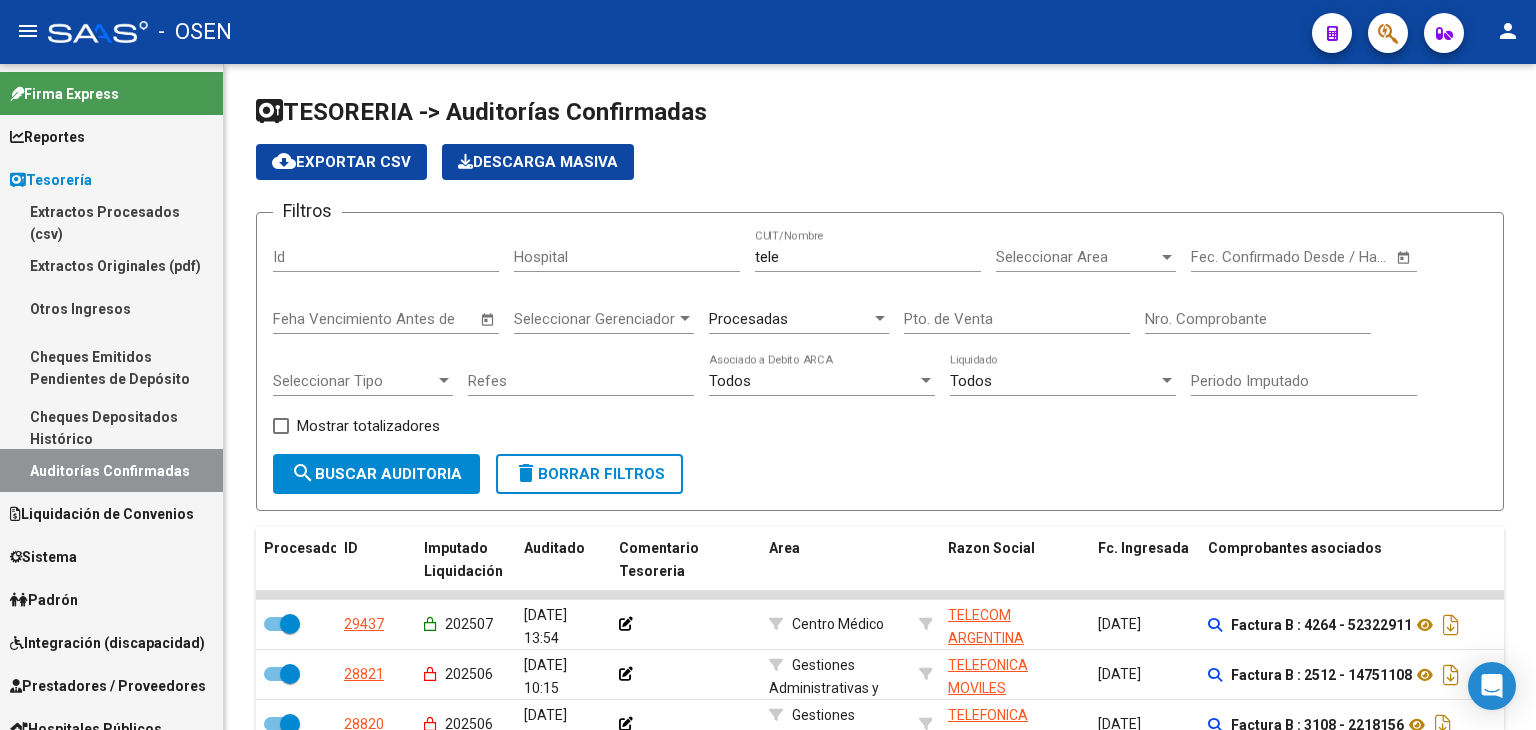 scroll, scrollTop: 504, scrollLeft: 0, axis: vertical 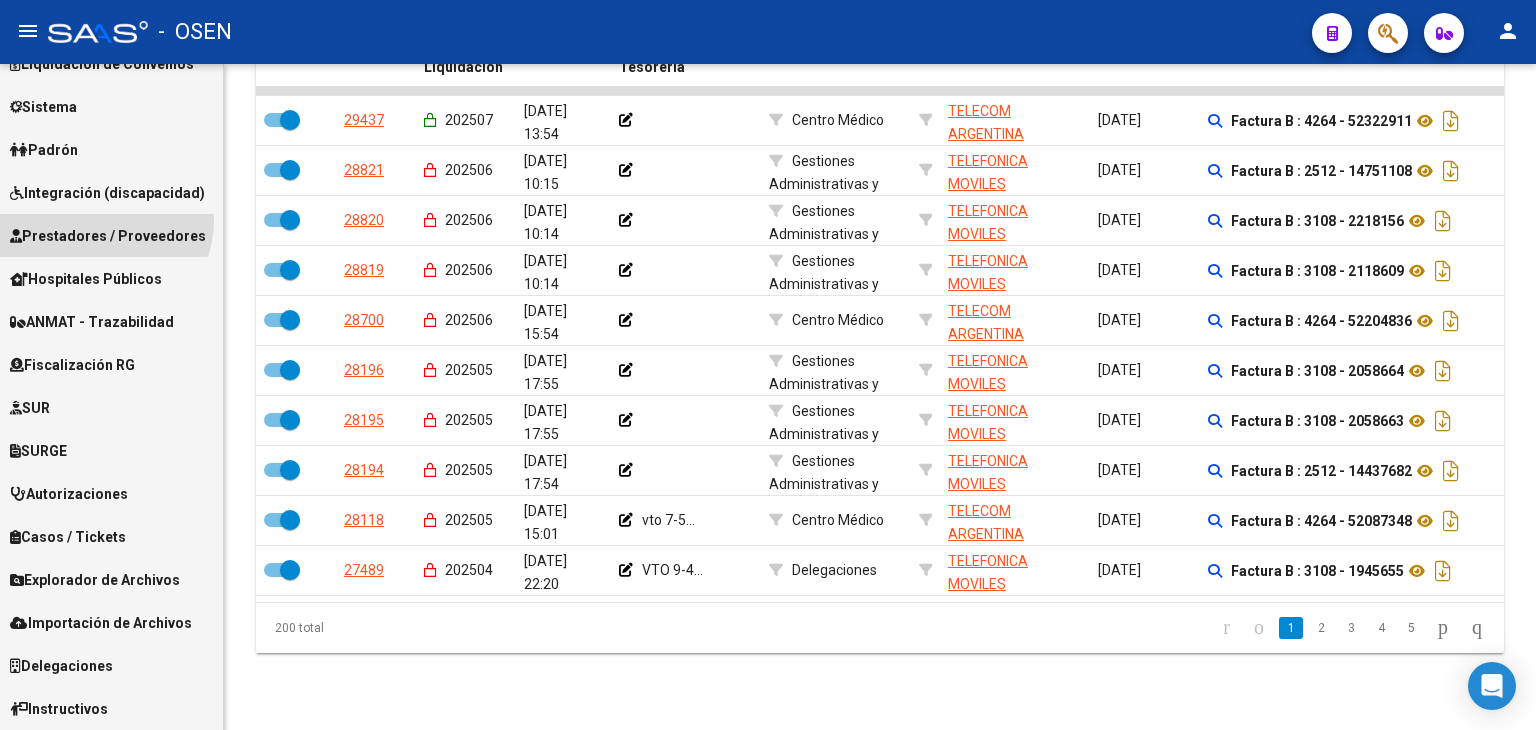 click on "Prestadores / Proveedores" at bounding box center [108, 236] 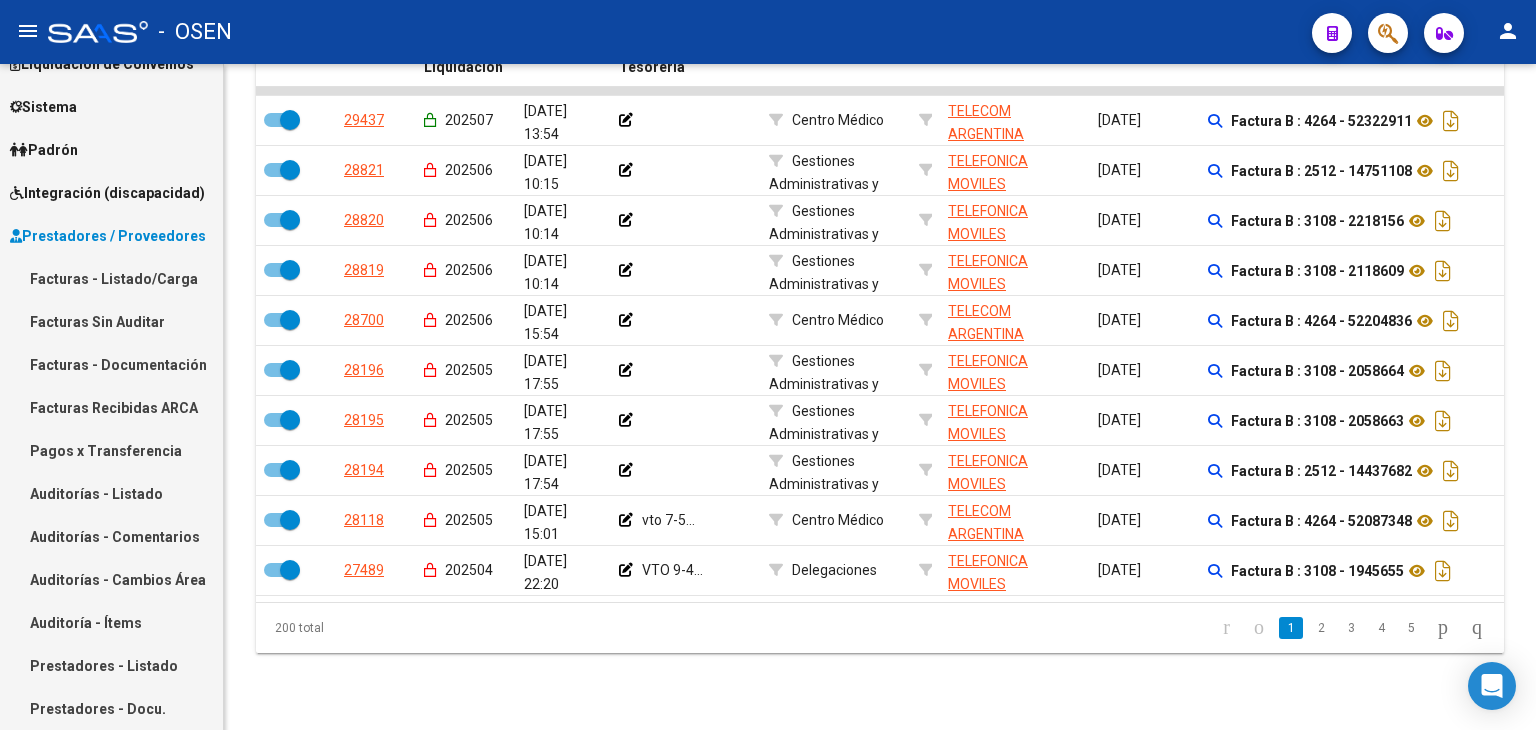scroll, scrollTop: 159, scrollLeft: 0, axis: vertical 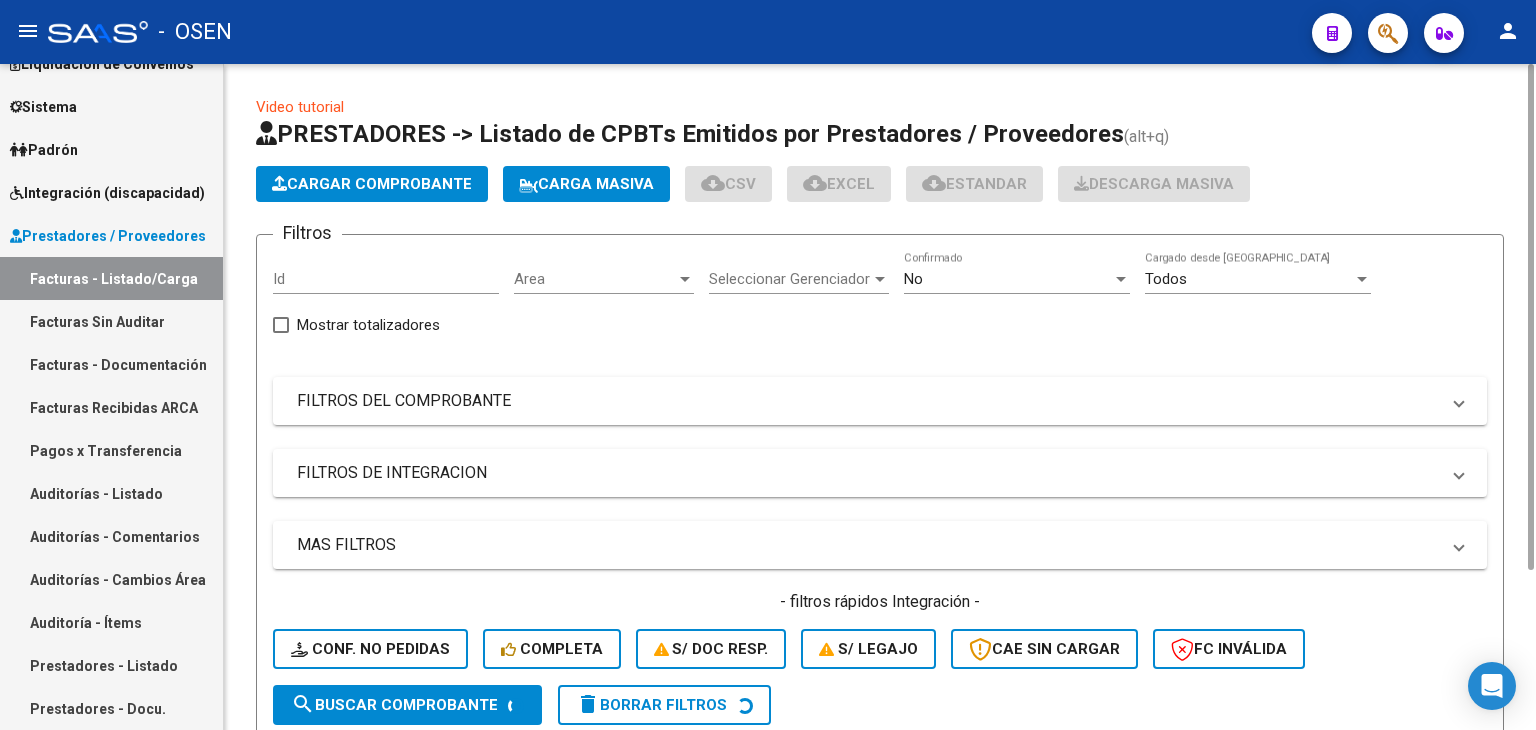click on "Cargar Comprobante" 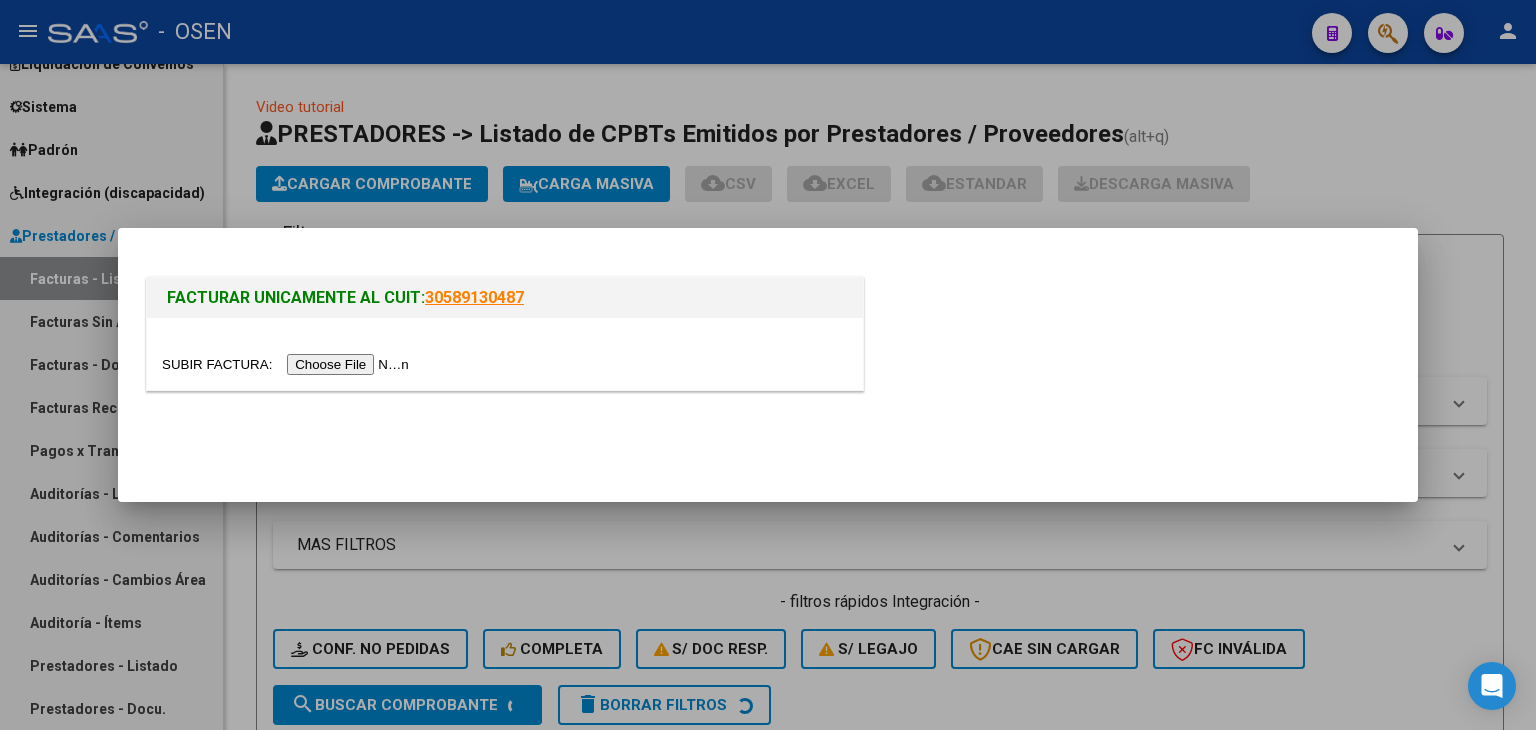 click at bounding box center [288, 364] 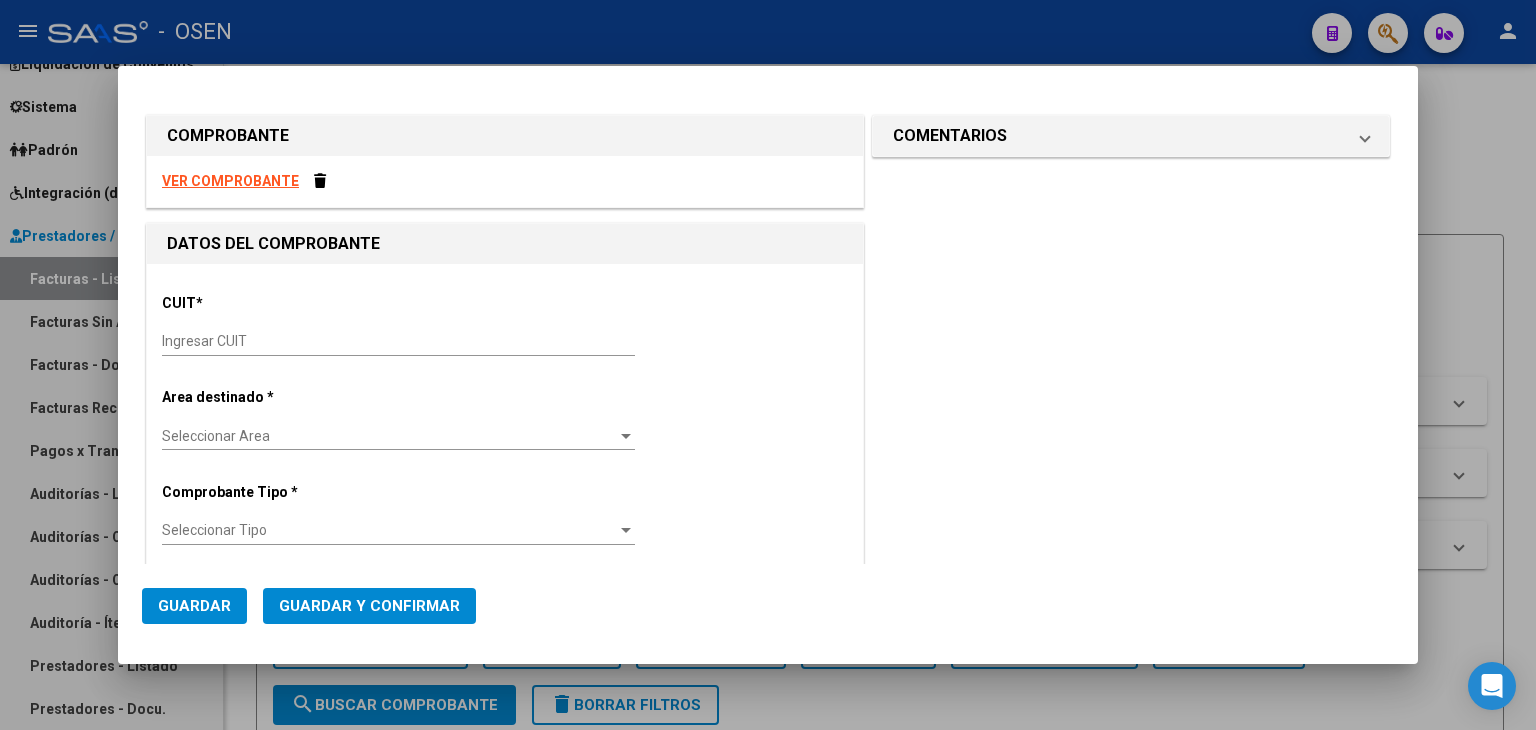 click on "VER COMPROBANTE" at bounding box center (230, 181) 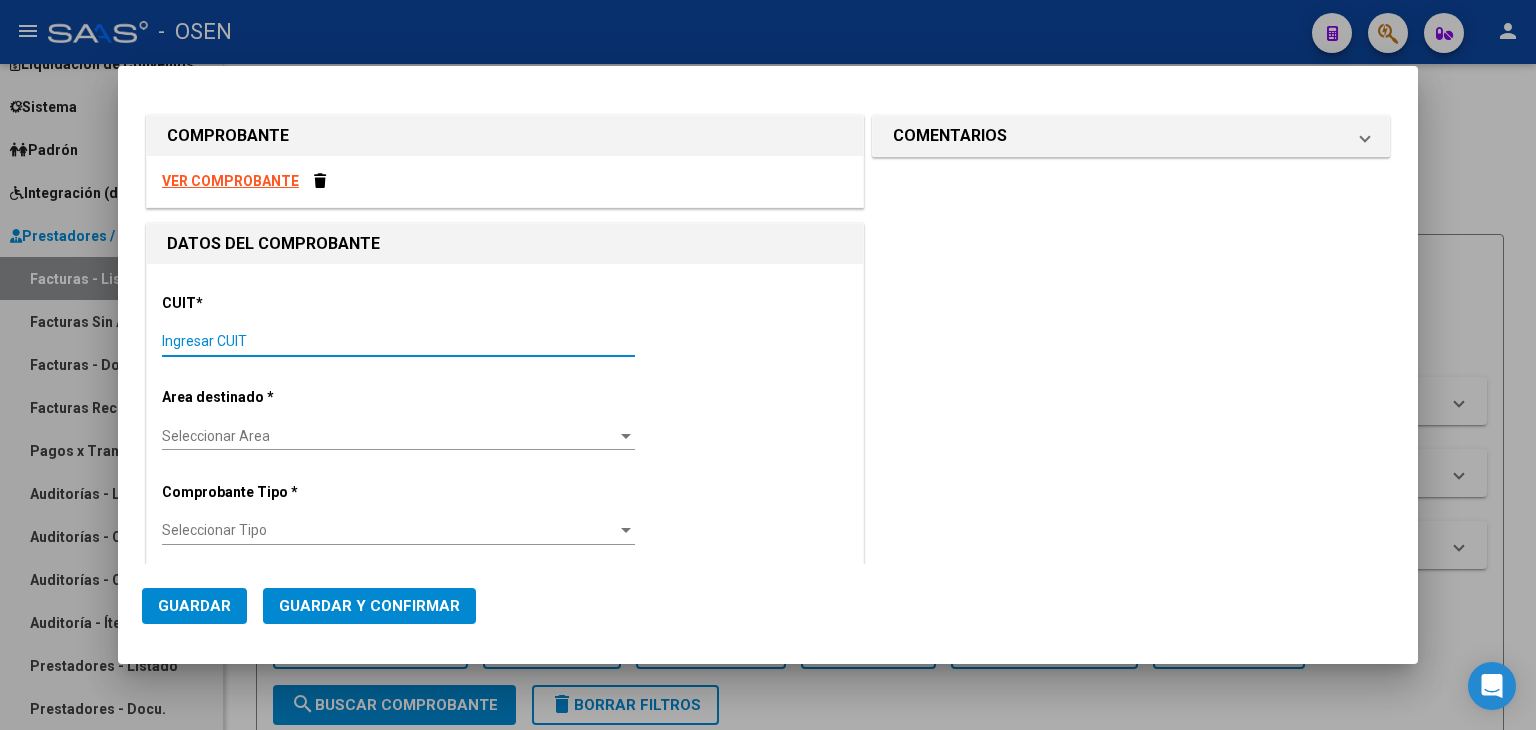 click on "Ingresar CUIT" at bounding box center (398, 341) 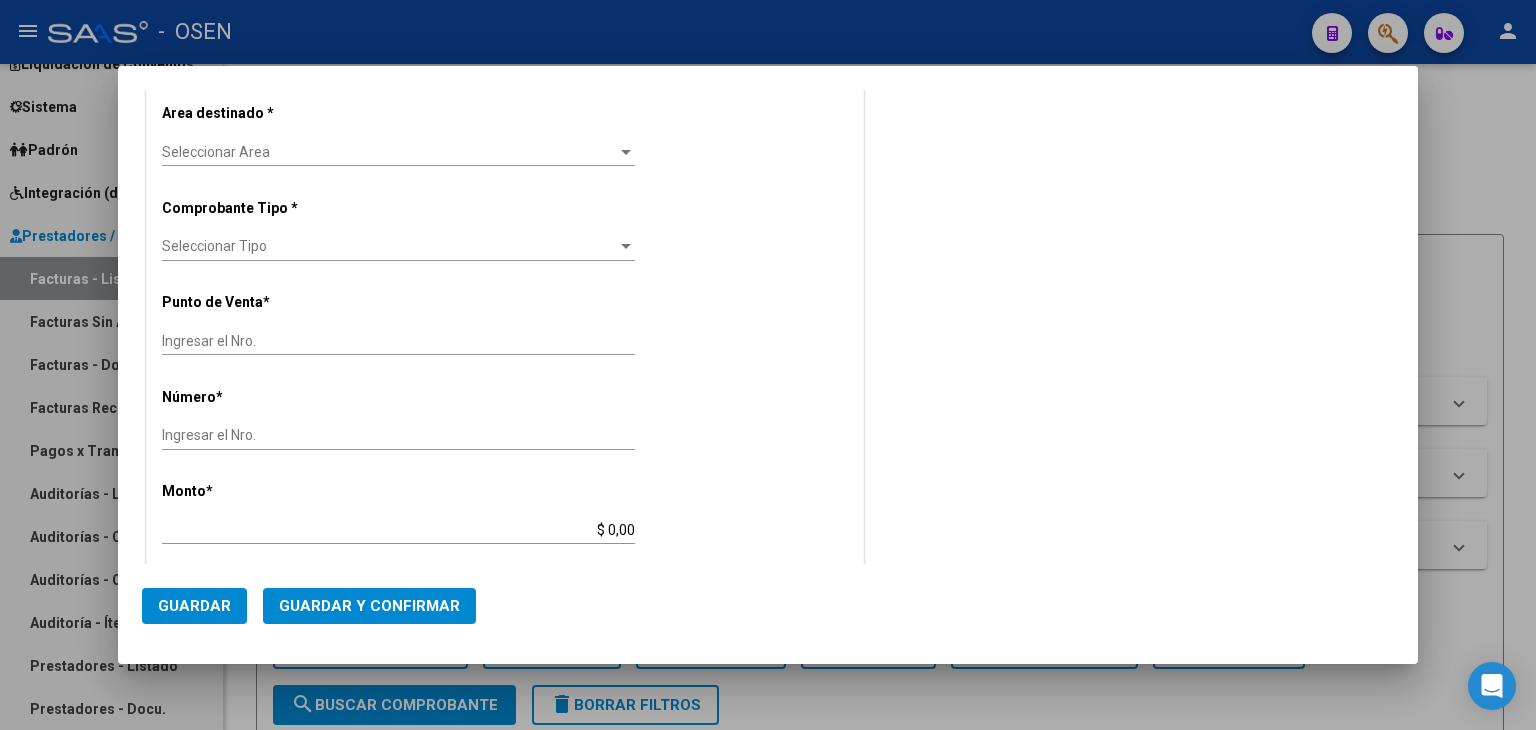 type on "3108" 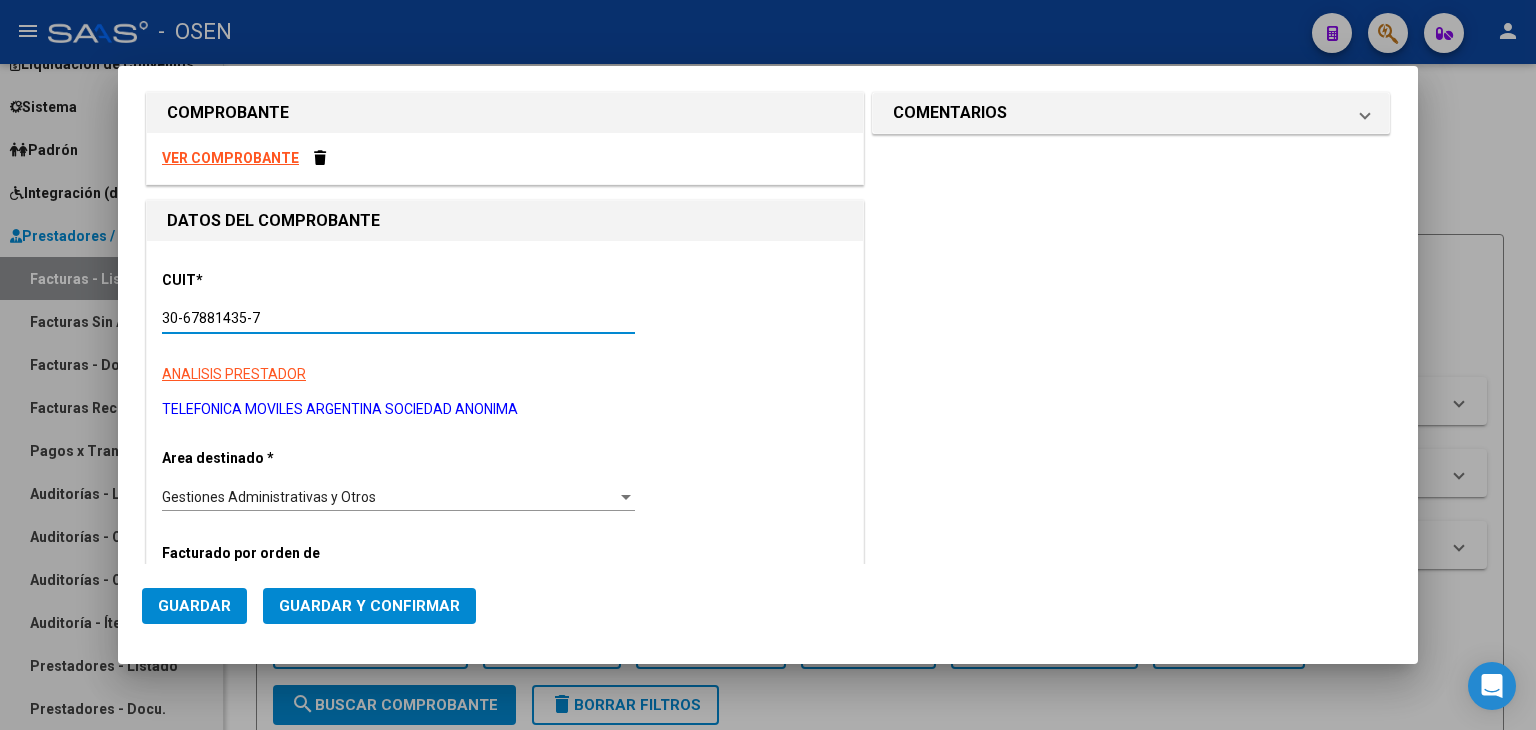 scroll, scrollTop: 0, scrollLeft: 0, axis: both 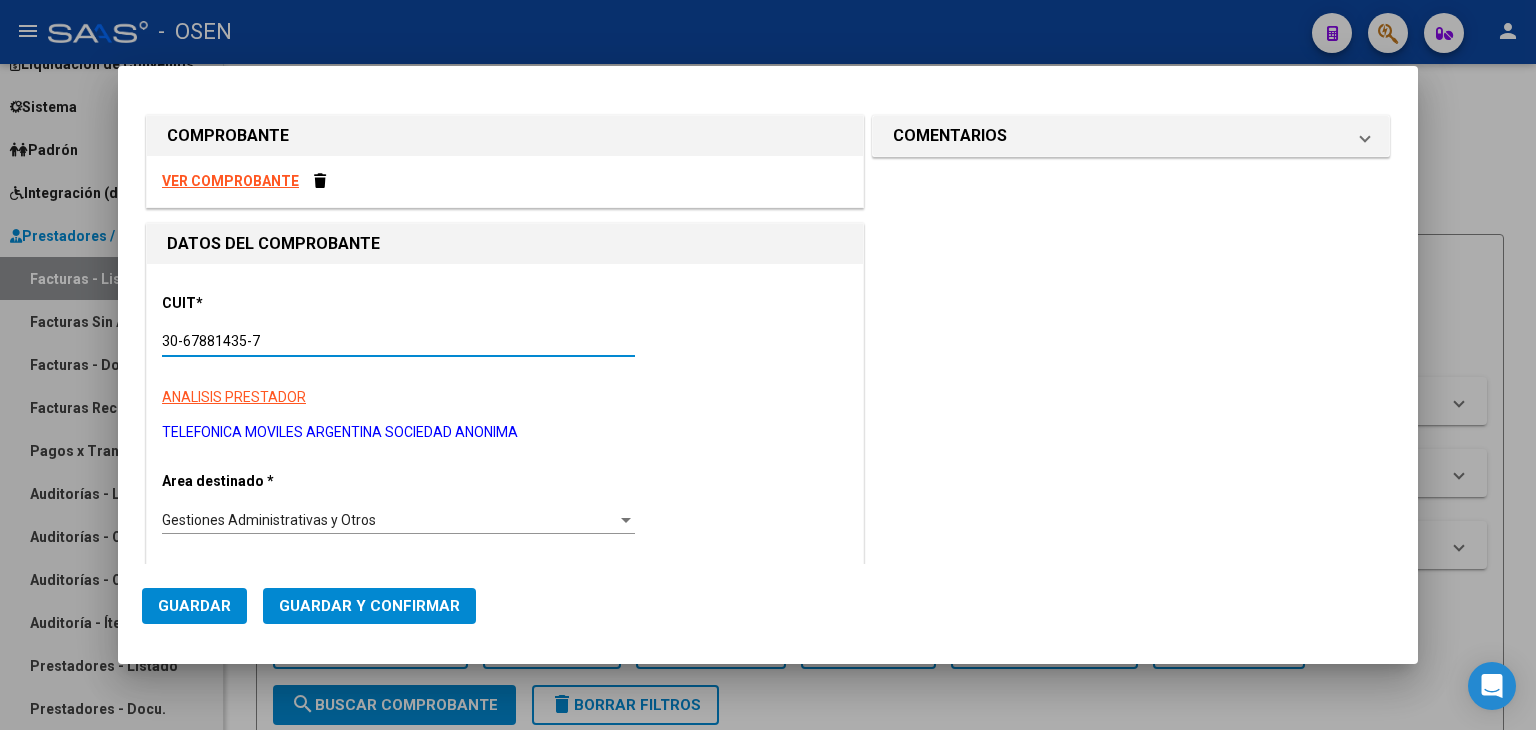 type on "30-67881435-7" 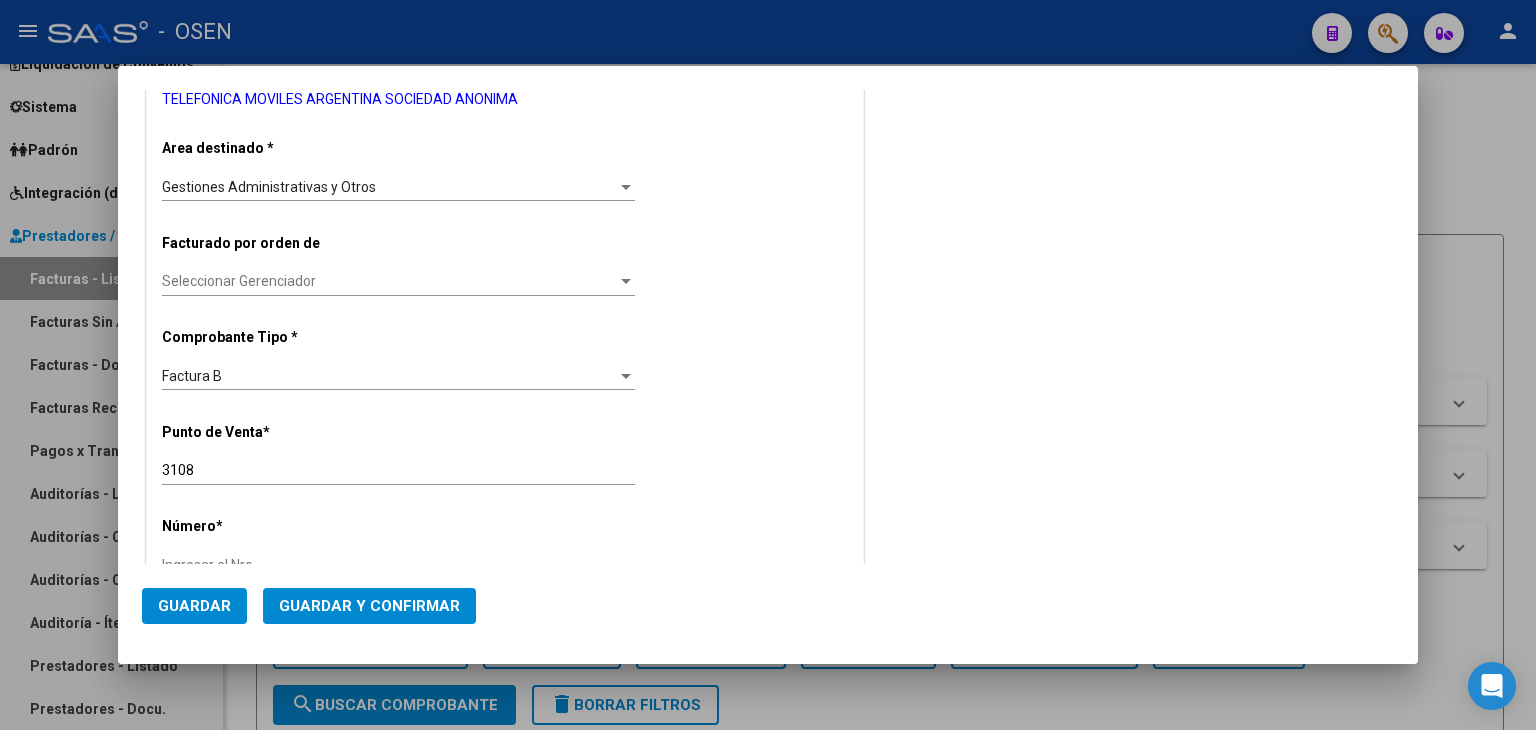 scroll, scrollTop: 666, scrollLeft: 0, axis: vertical 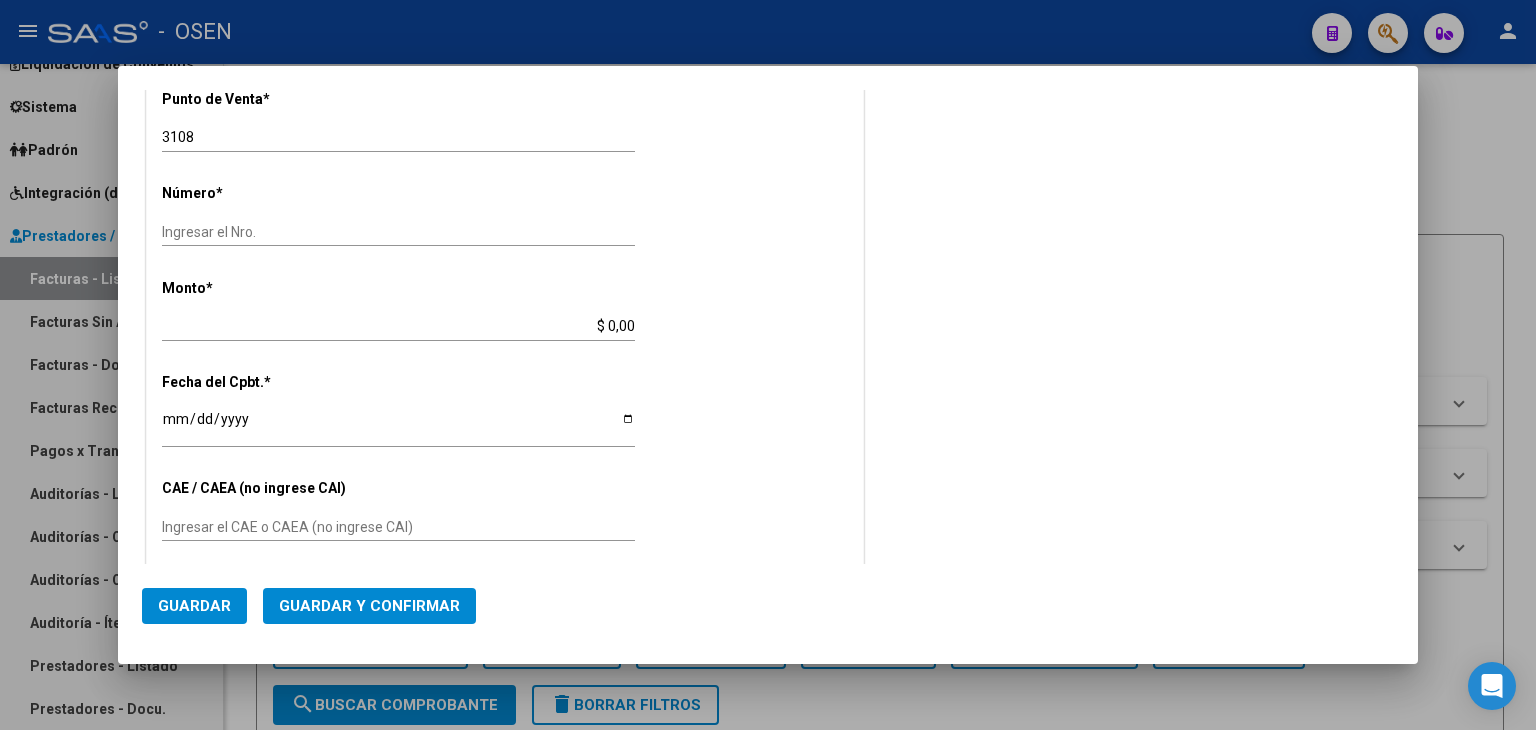 drag, startPoint x: 260, startPoint y: 117, endPoint x: 252, endPoint y: 126, distance: 12.0415945 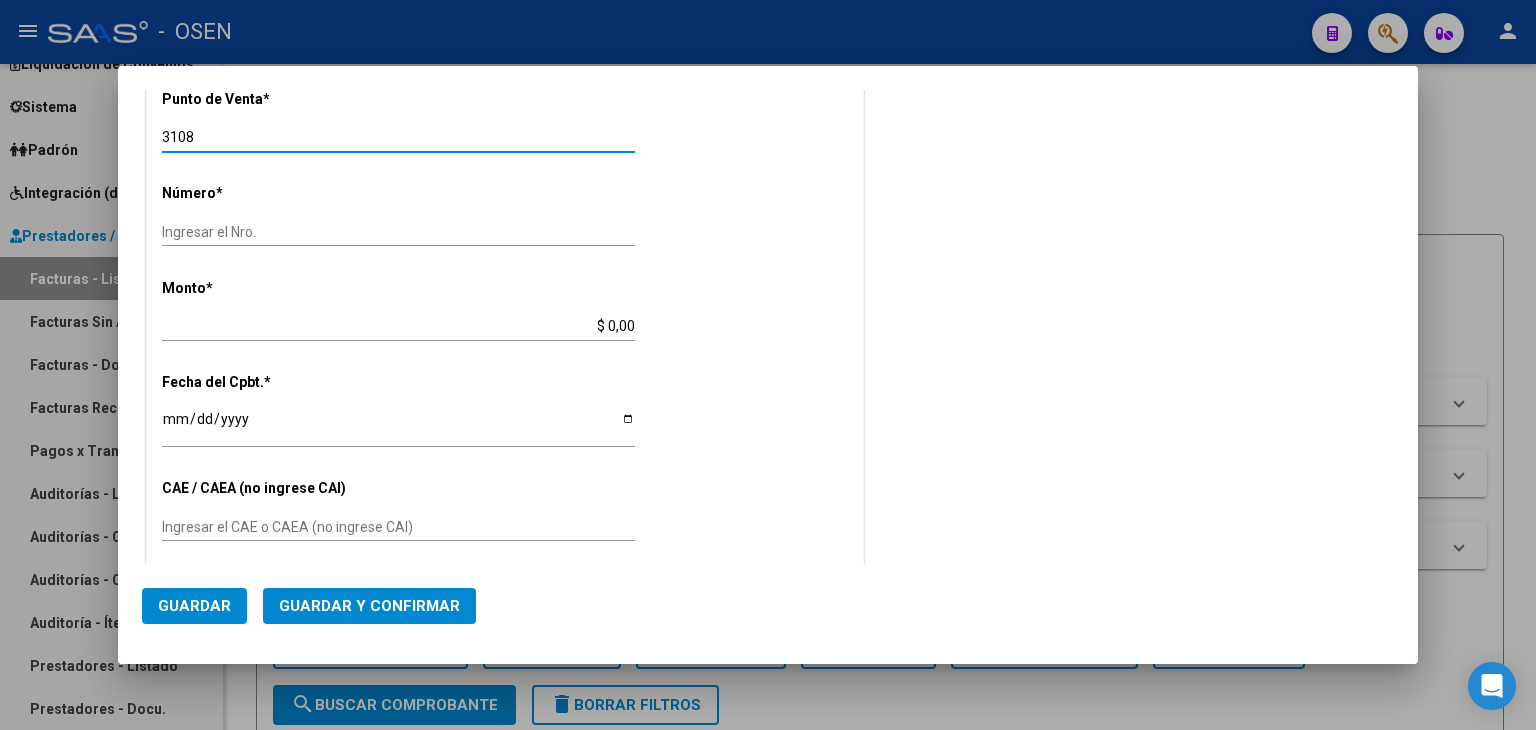 drag, startPoint x: 247, startPoint y: 137, endPoint x: 102, endPoint y: 137, distance: 145 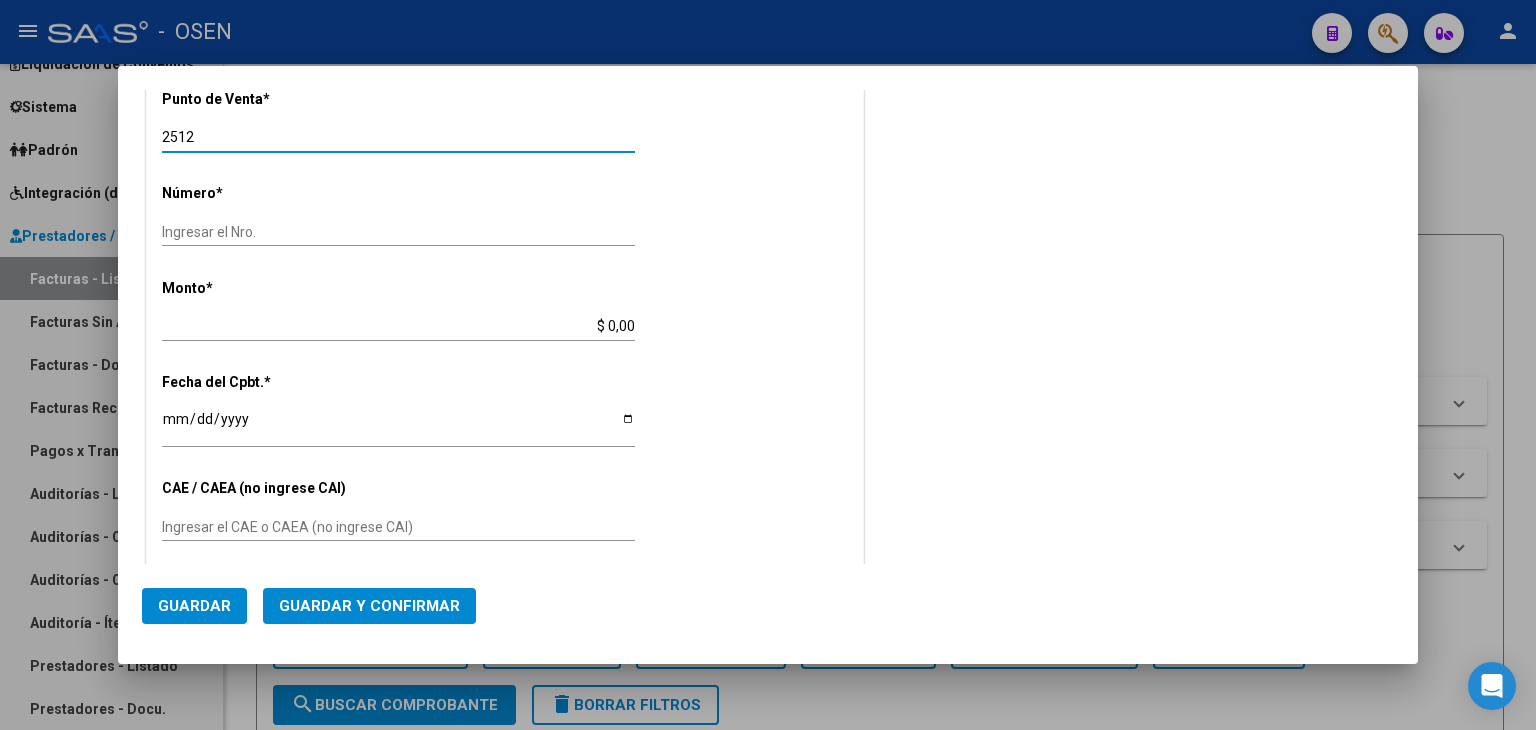 type on "2512" 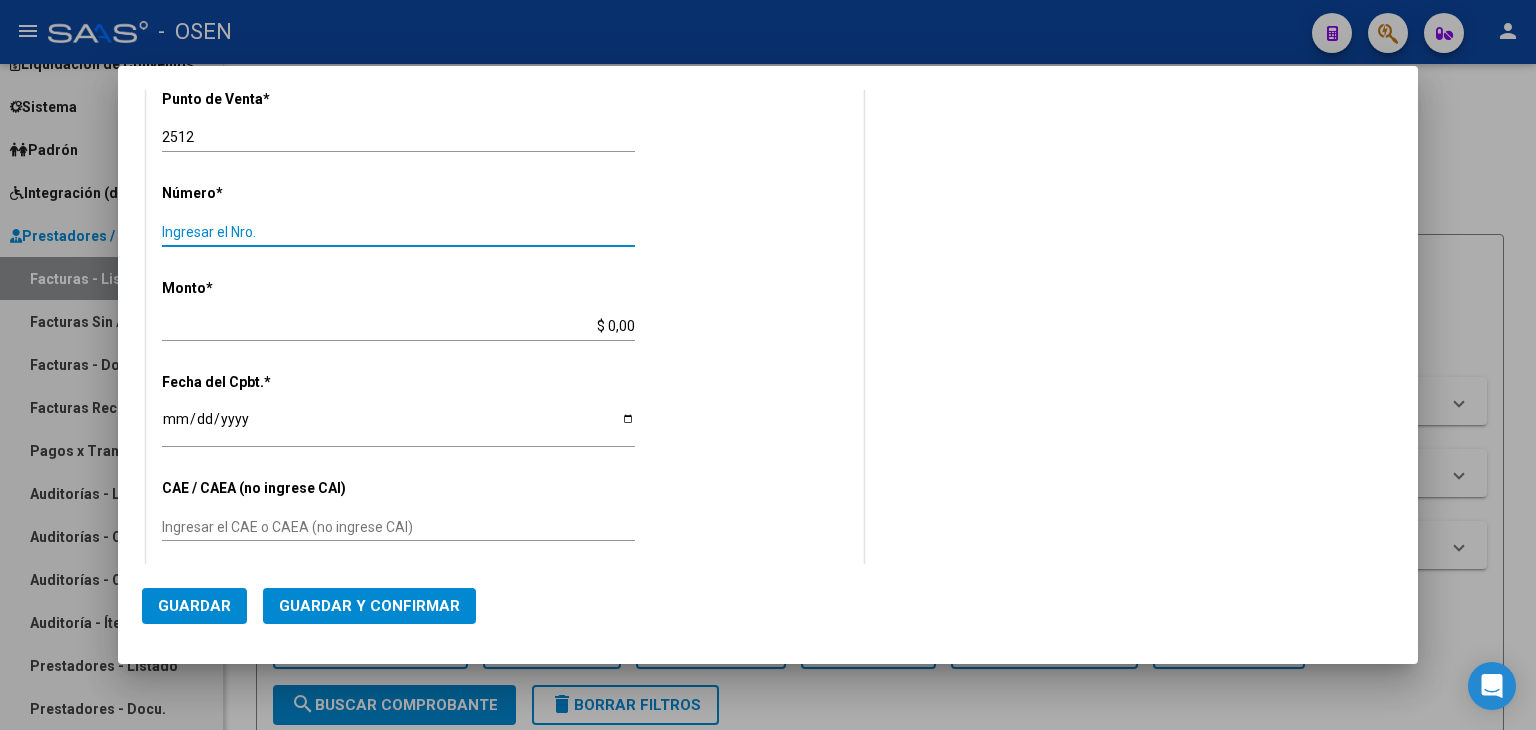 paste on "14906759" 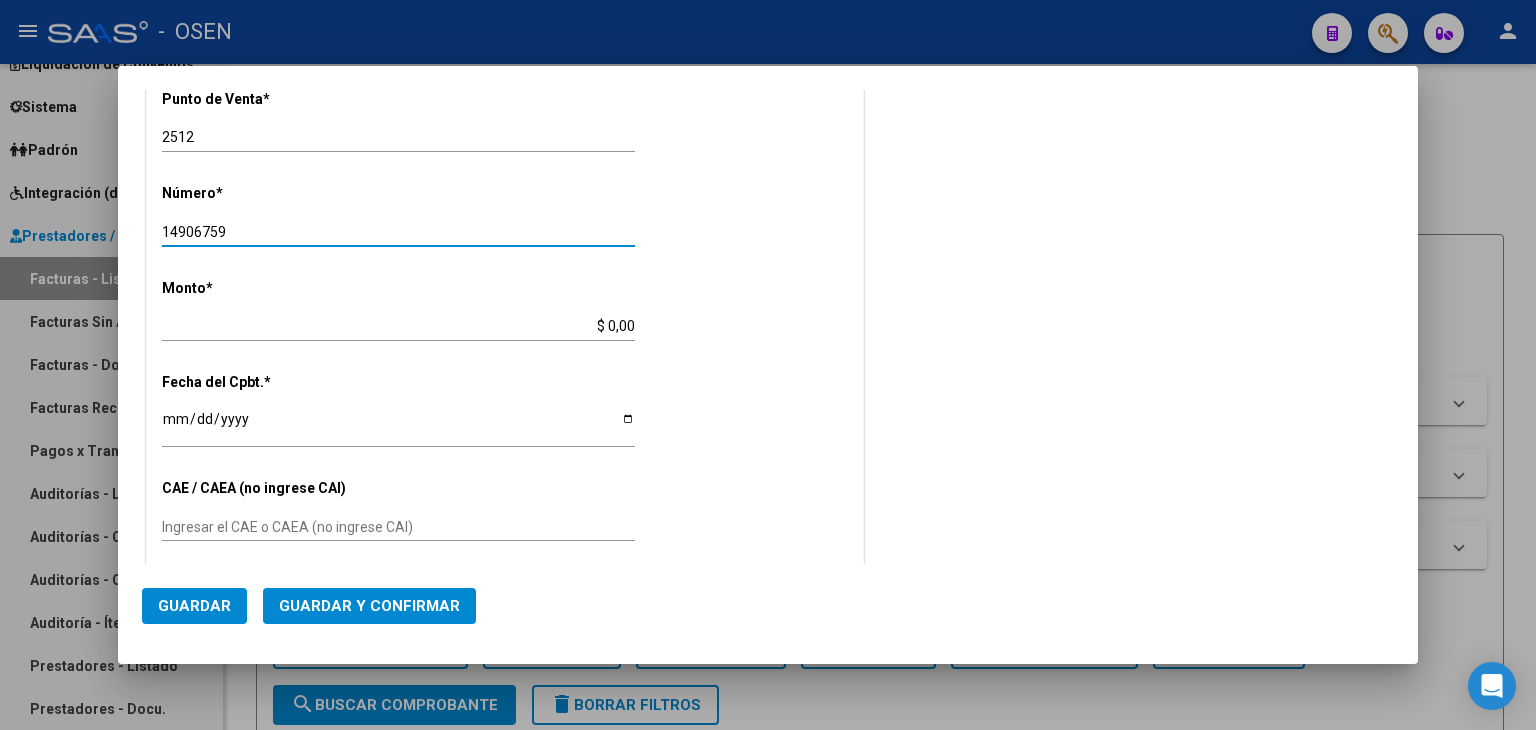 type on "14906759" 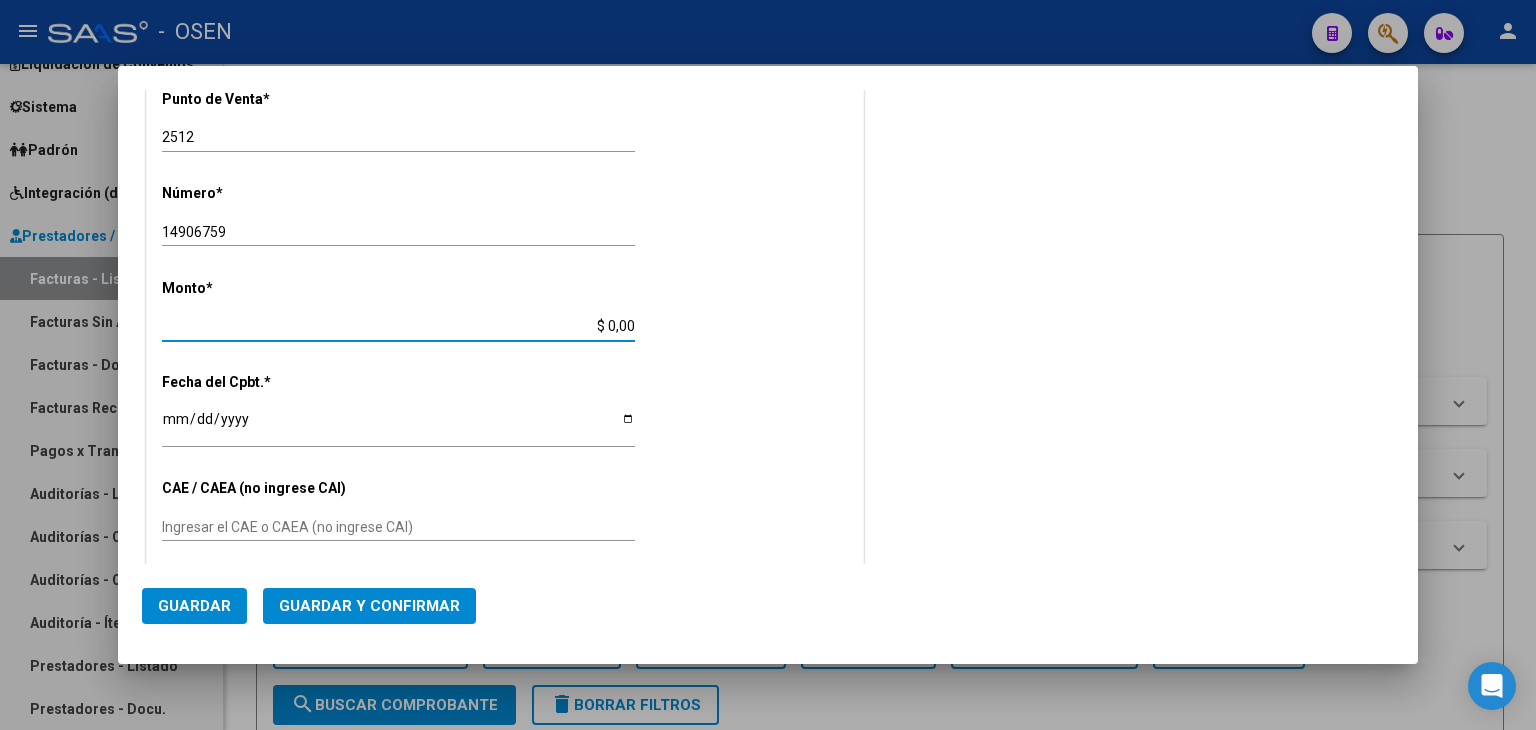 type on "$ 1.148.647,16" 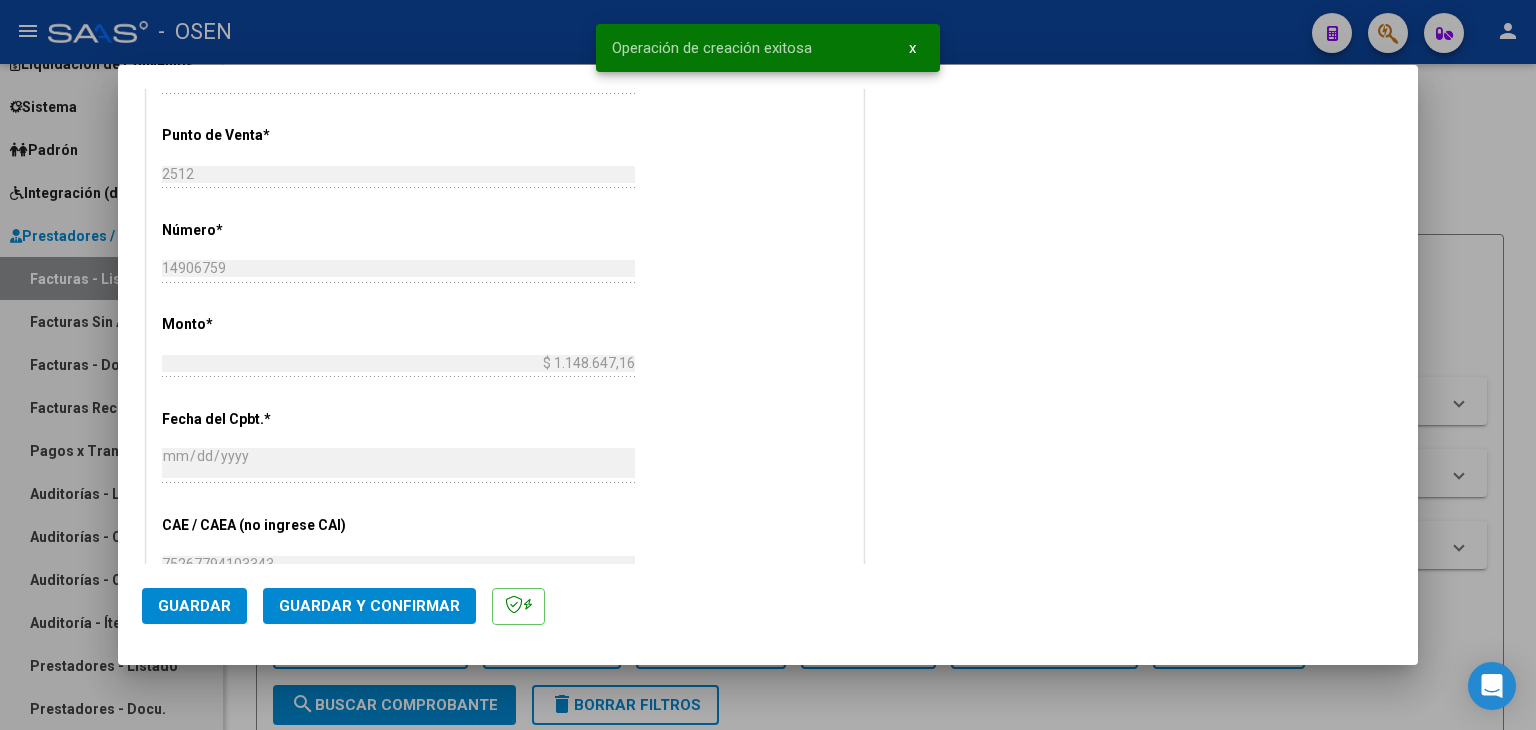 scroll, scrollTop: 333, scrollLeft: 0, axis: vertical 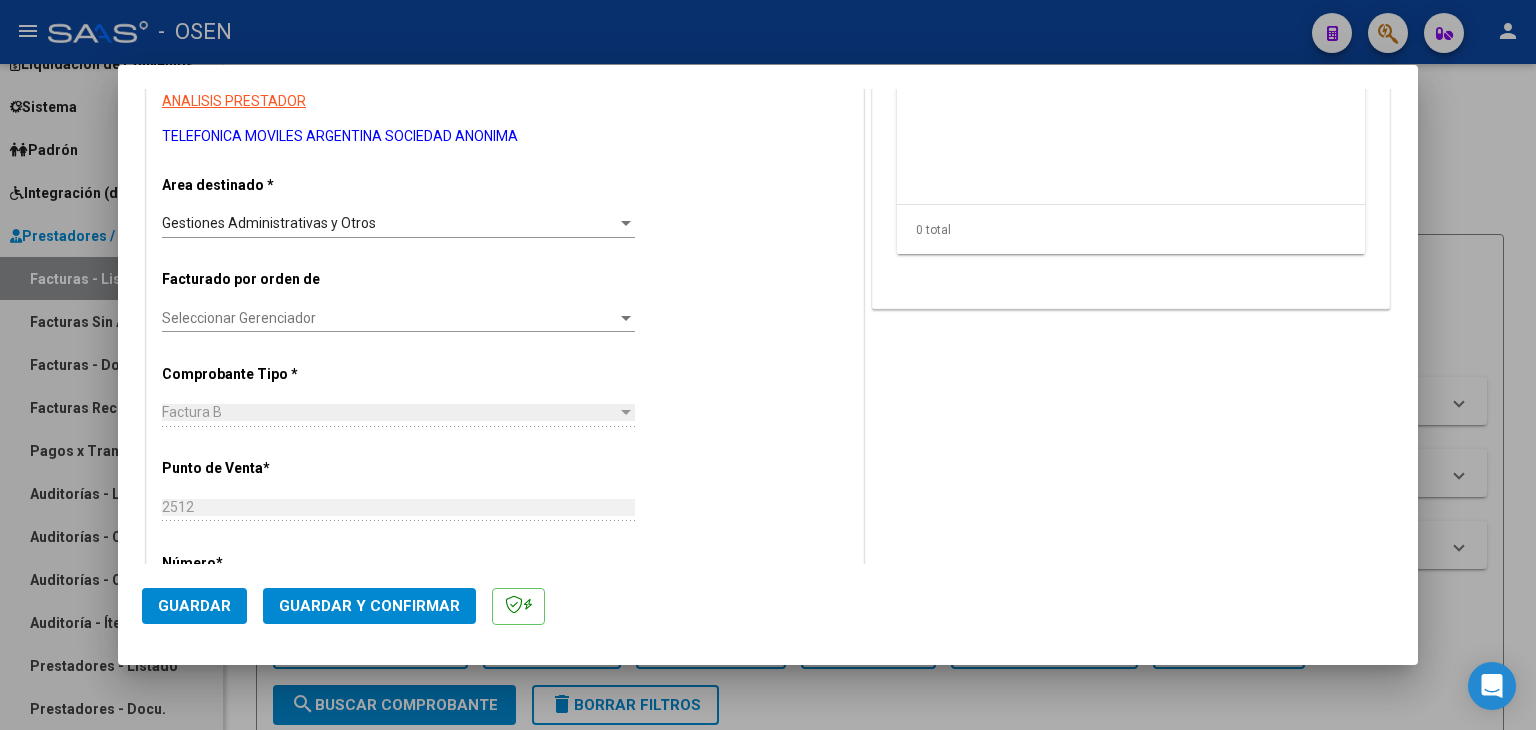 click on "Seleccionar Gerenciador Seleccionar Gerenciador" at bounding box center [398, 318] 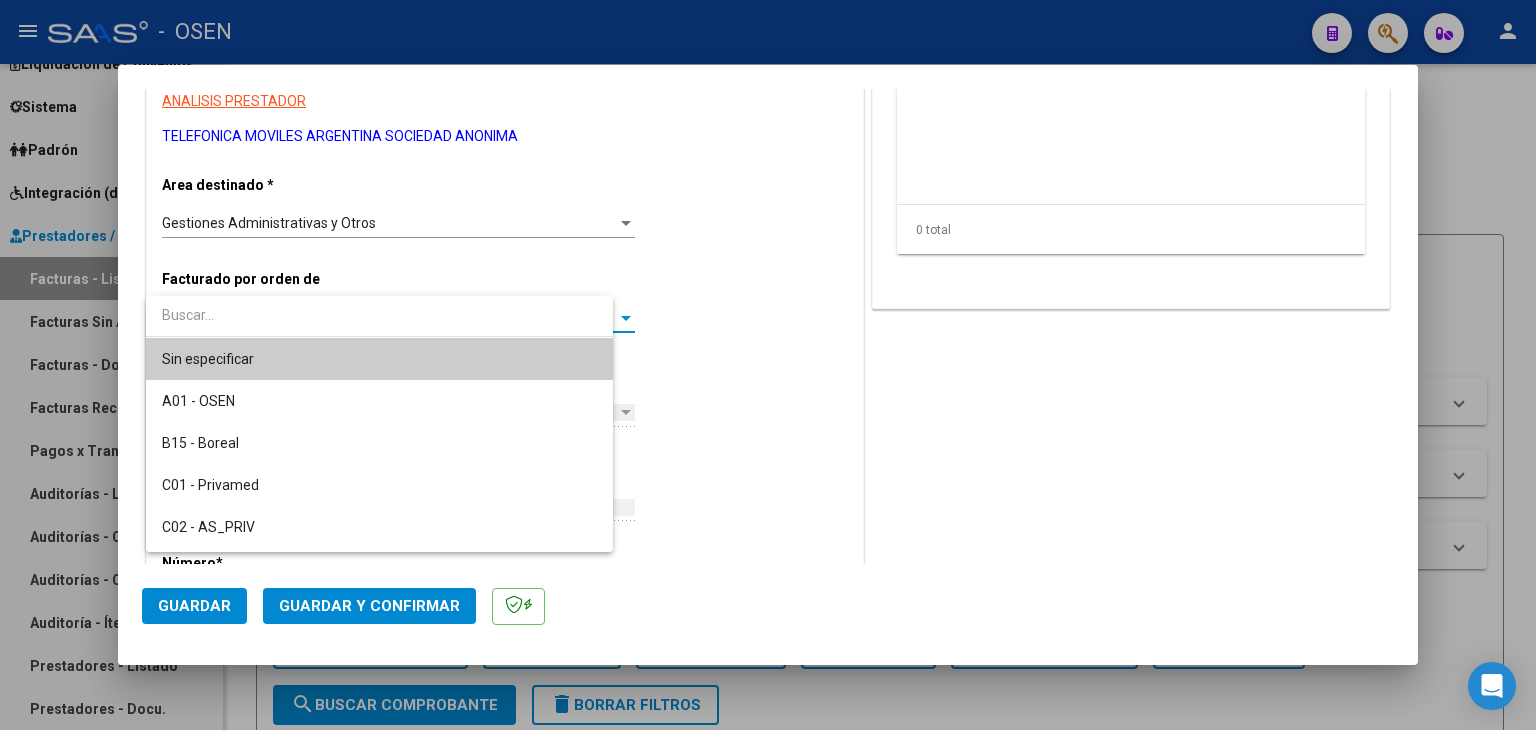 click at bounding box center [380, 315] 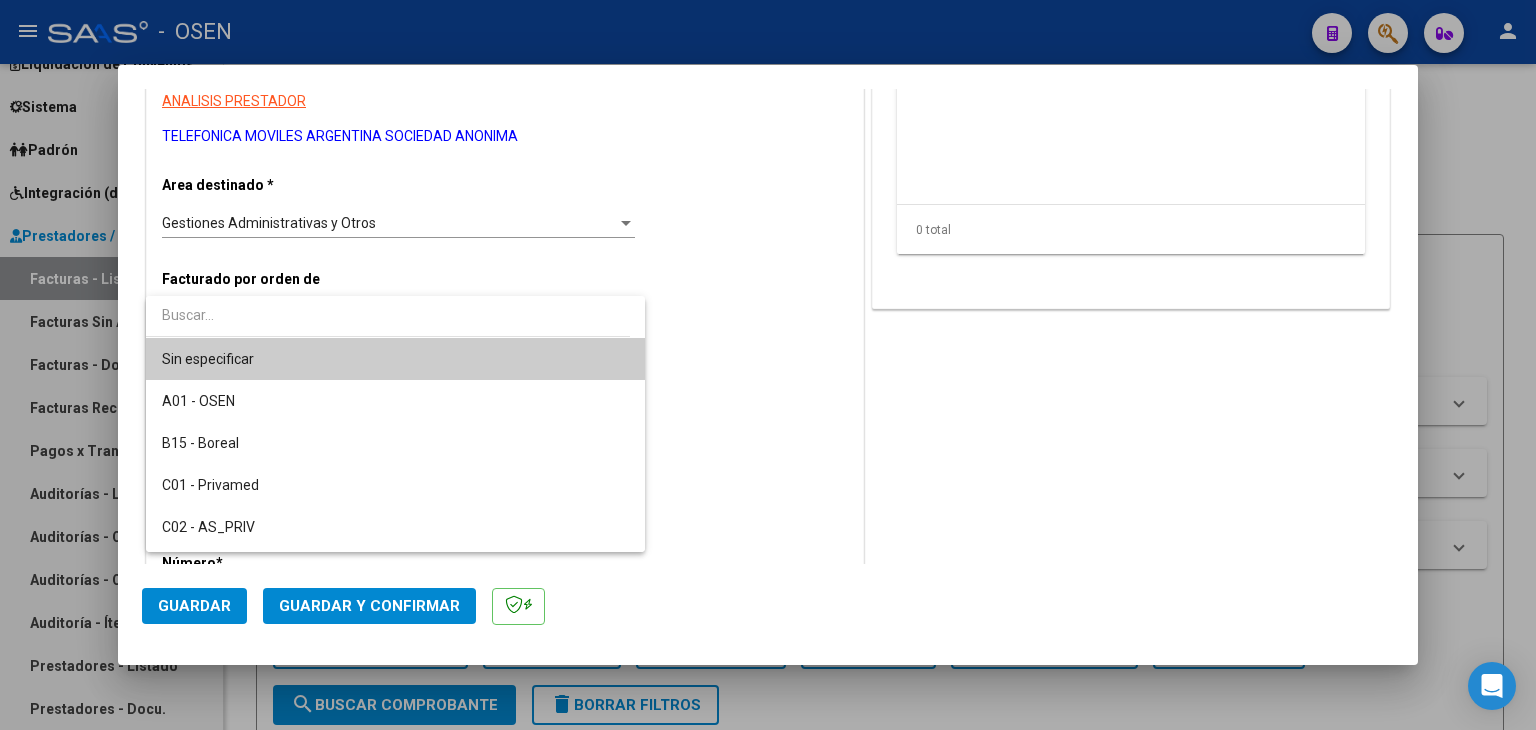 click at bounding box center [768, 365] 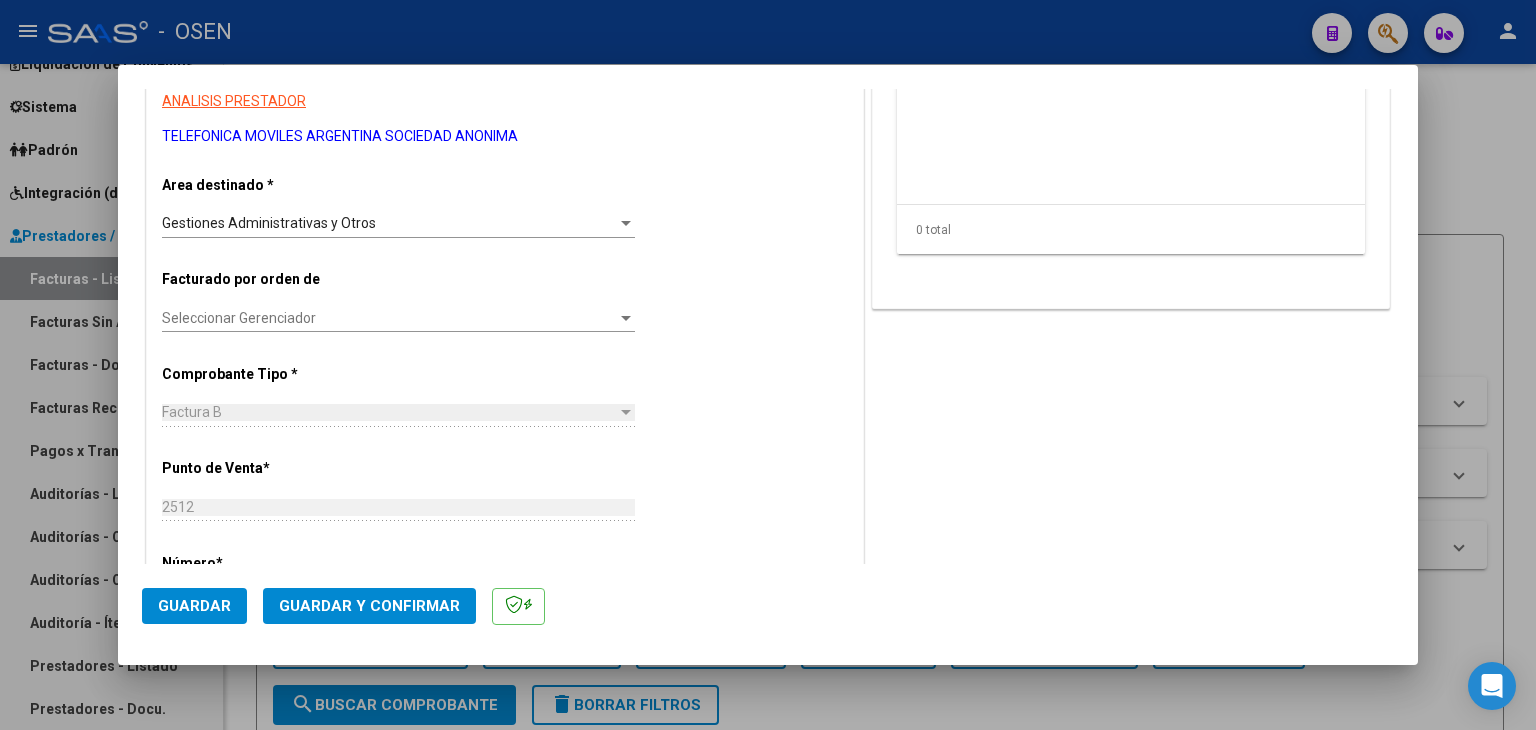 scroll, scrollTop: 0, scrollLeft: 0, axis: both 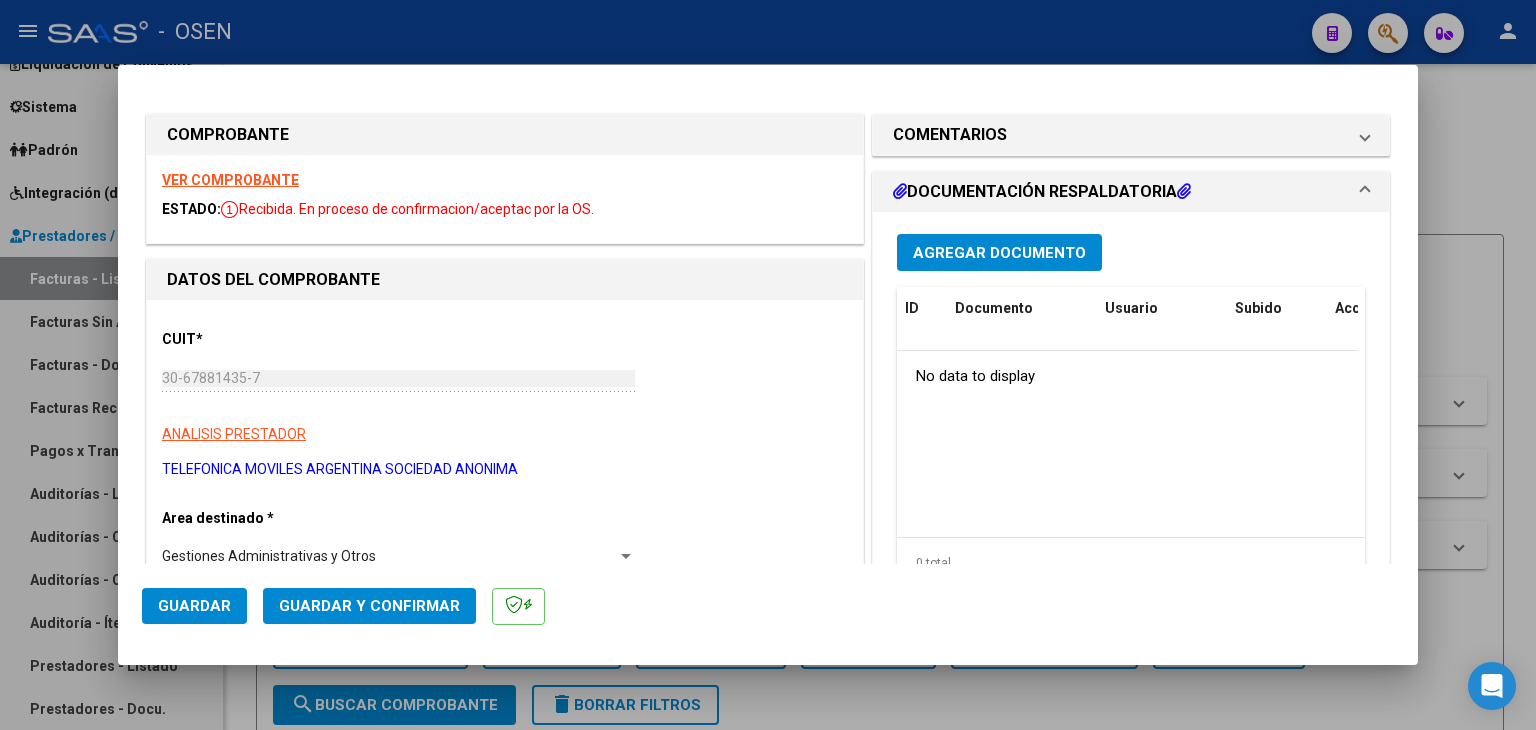 click on "Guardar y Confirmar" 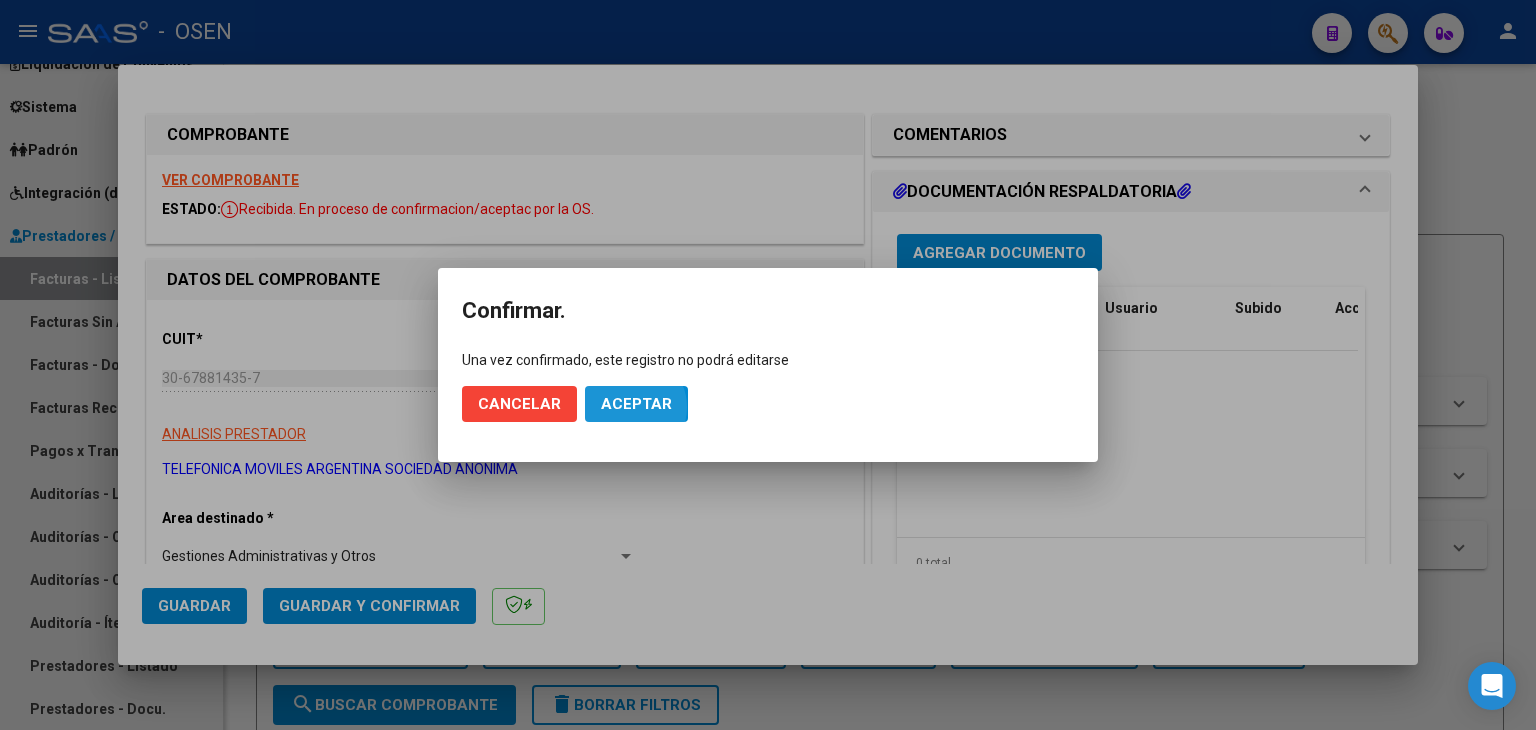 click on "Aceptar" 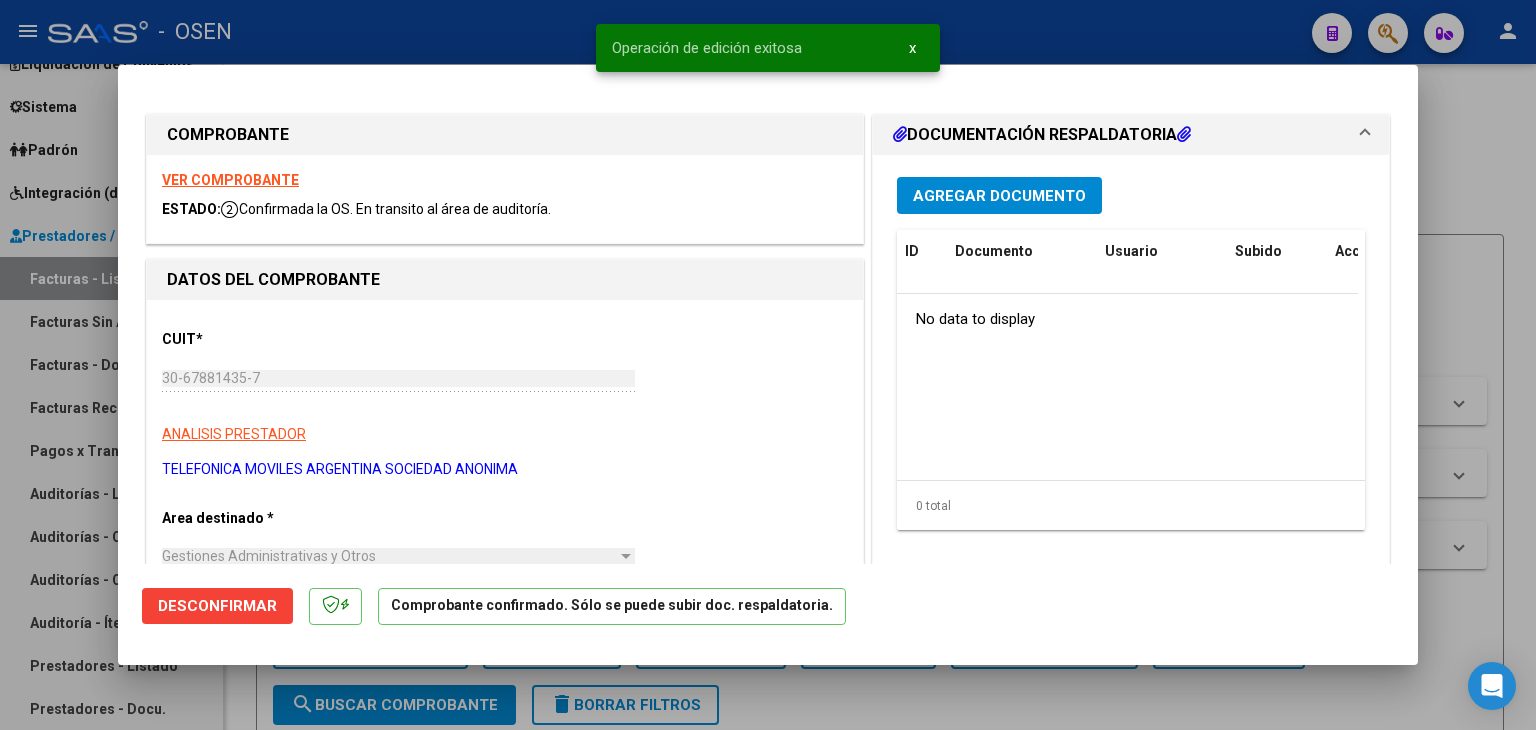 click at bounding box center [768, 365] 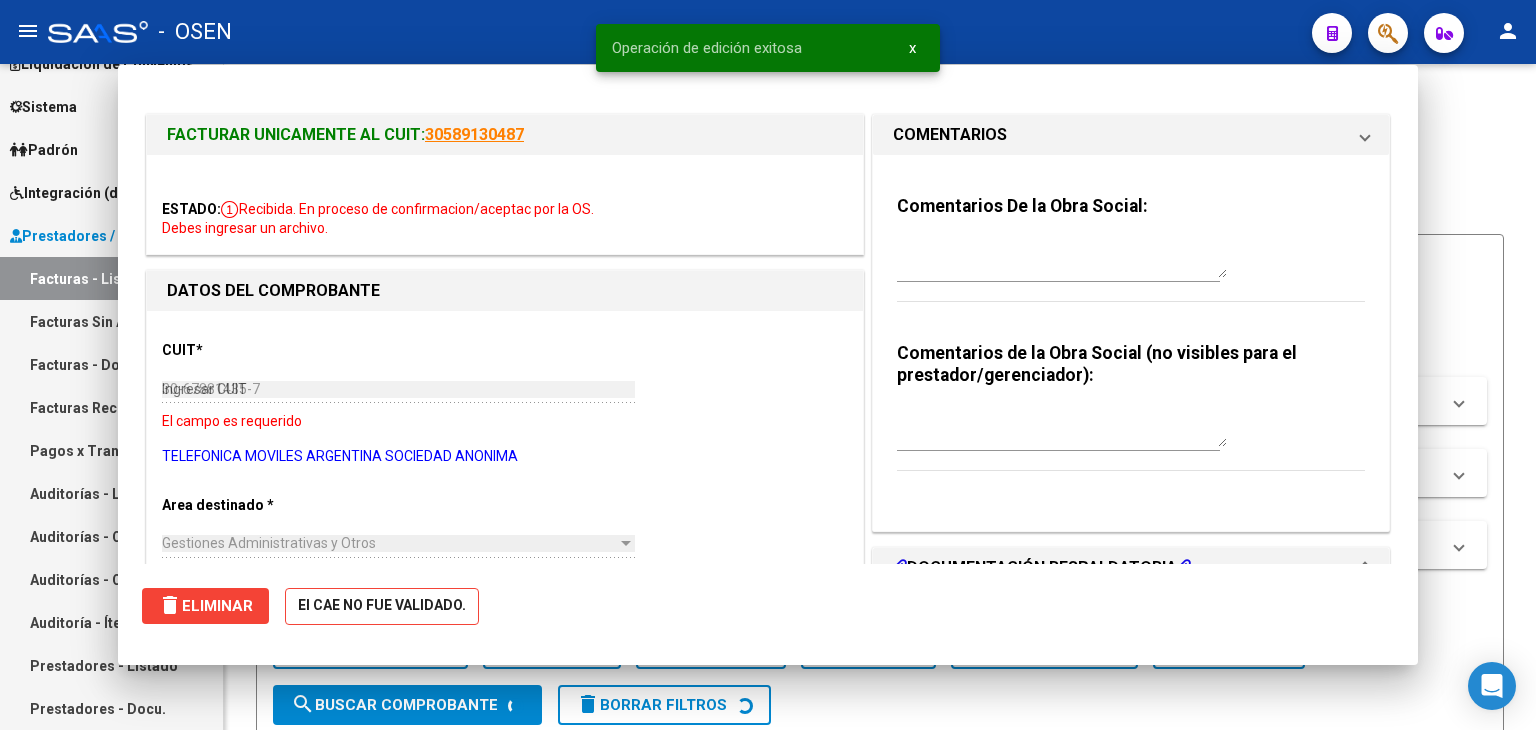 type 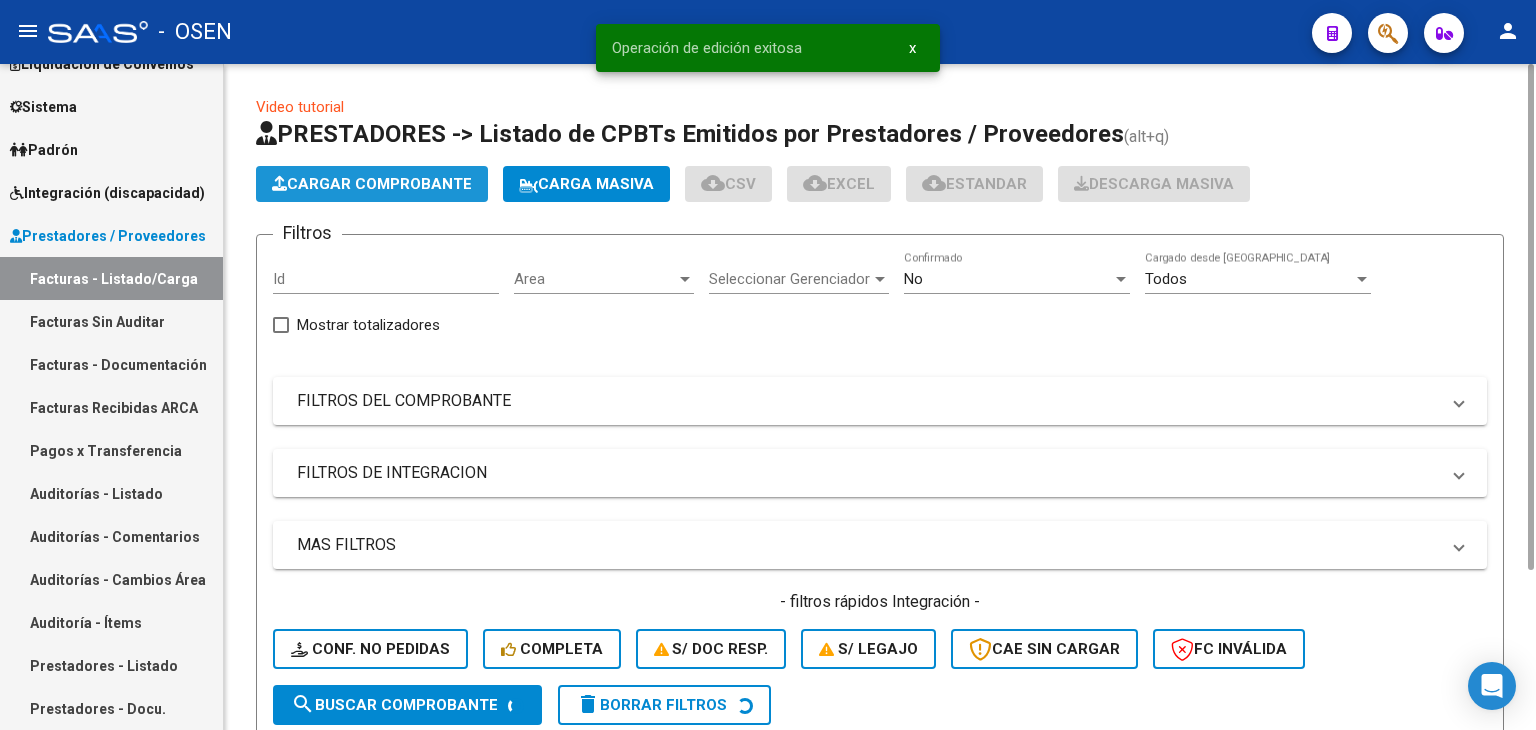 click on "Cargar Comprobante" 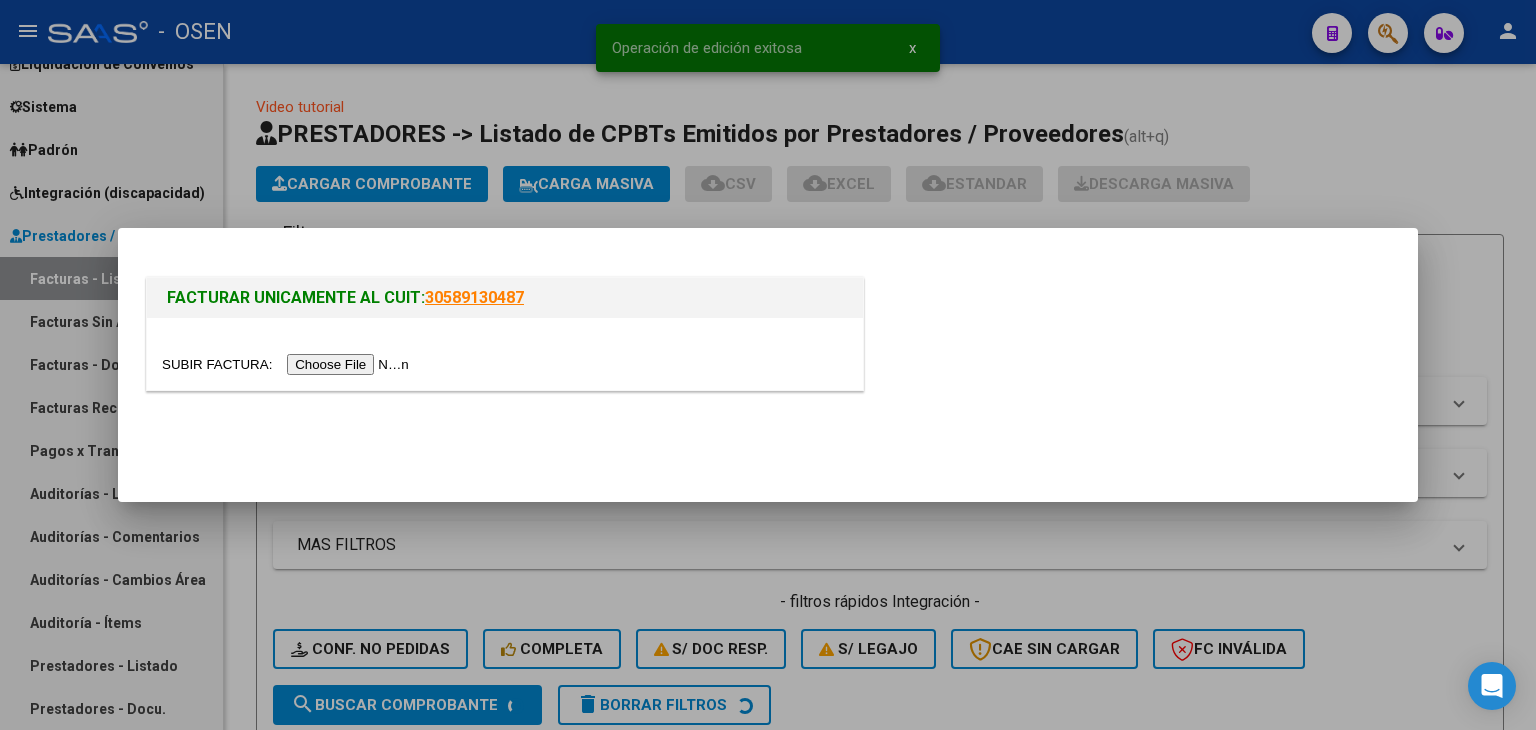click at bounding box center [288, 364] 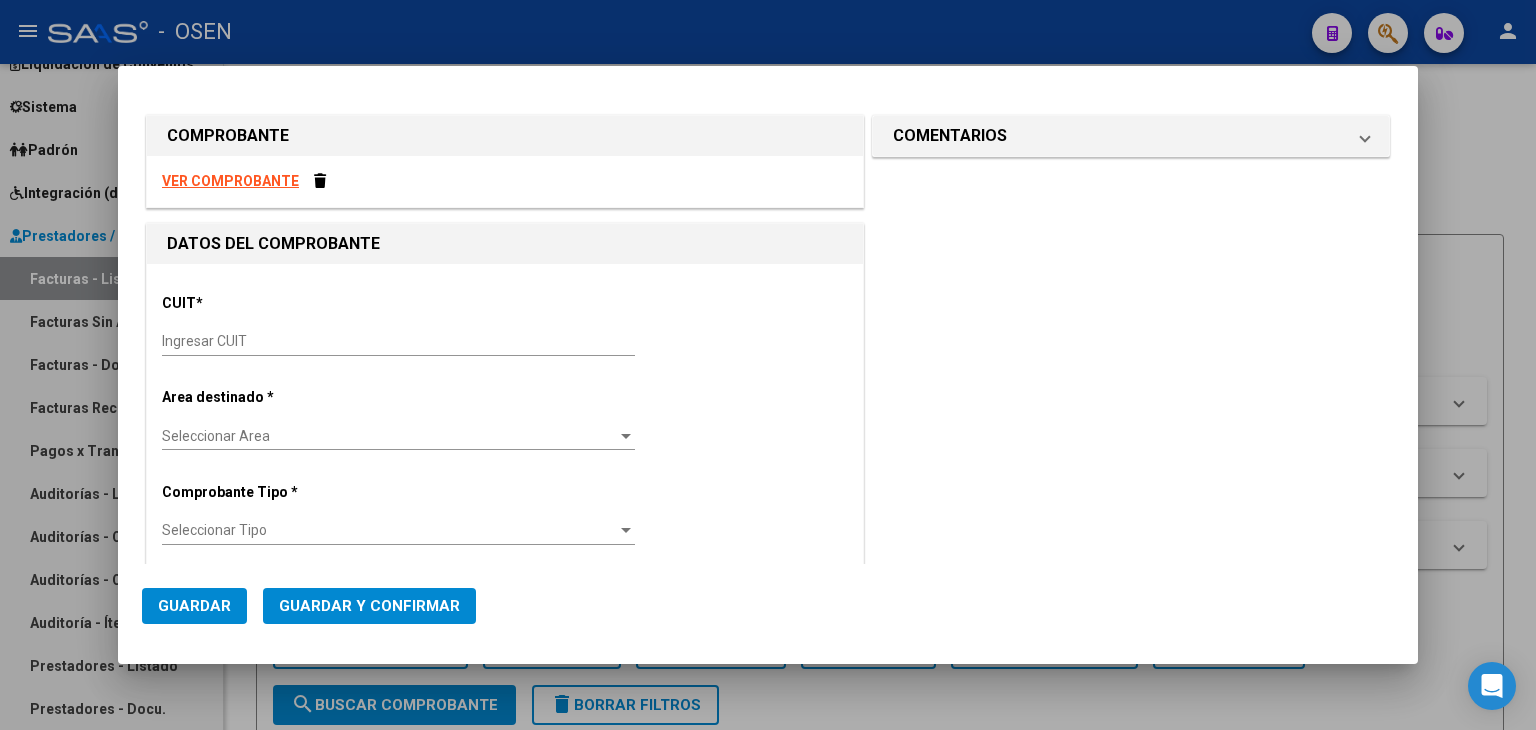 click on "VER COMPROBANTE" at bounding box center [230, 181] 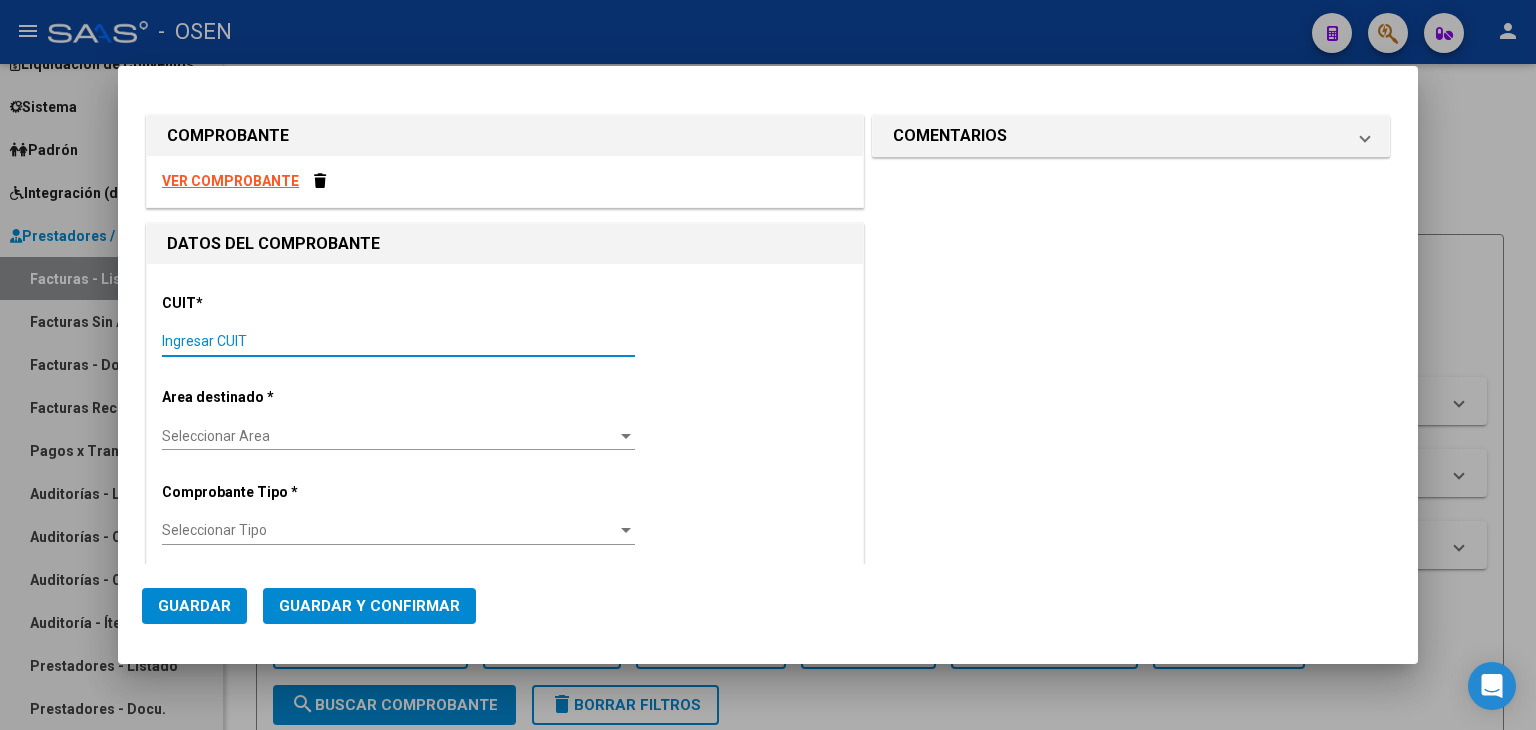 paste on "30-67881435-7" 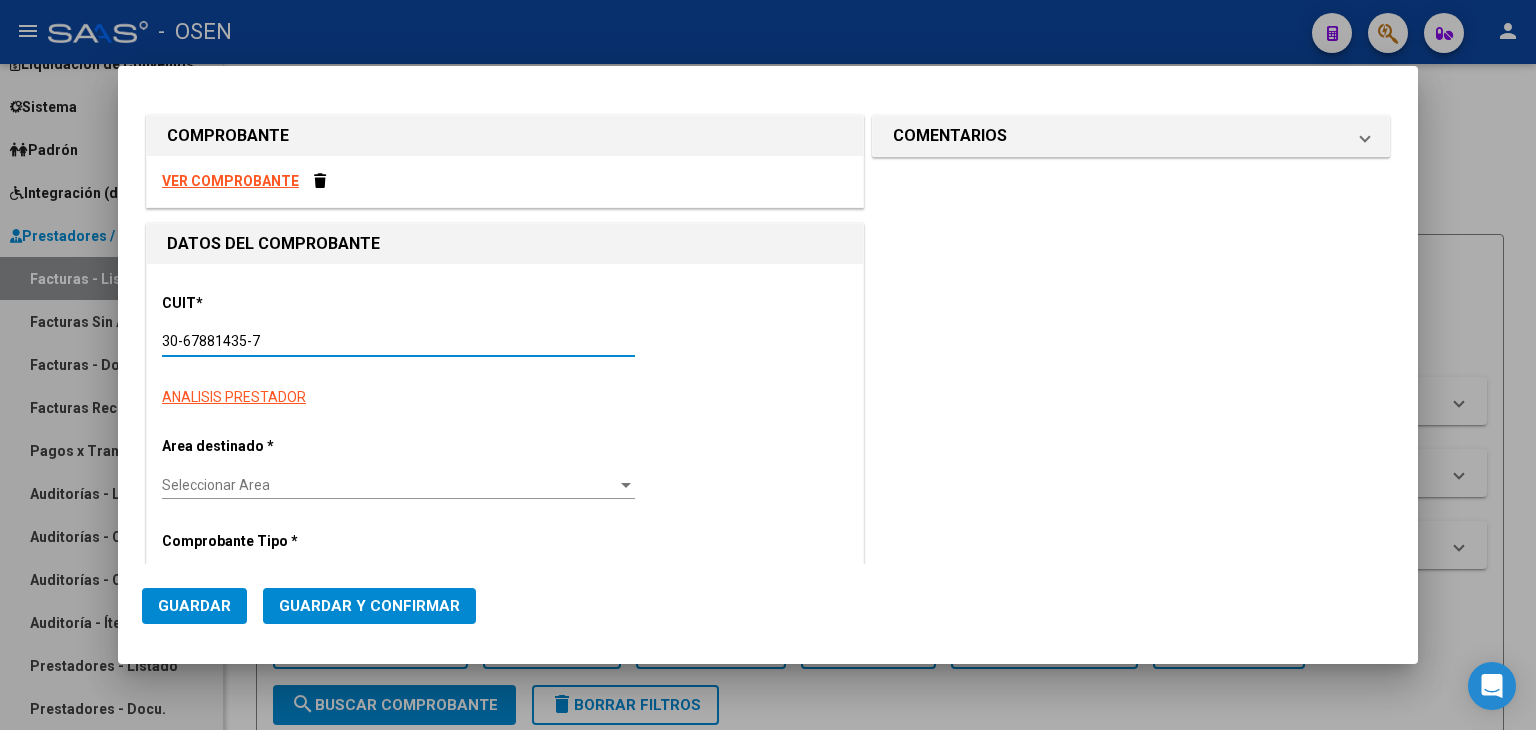 type on "2512" 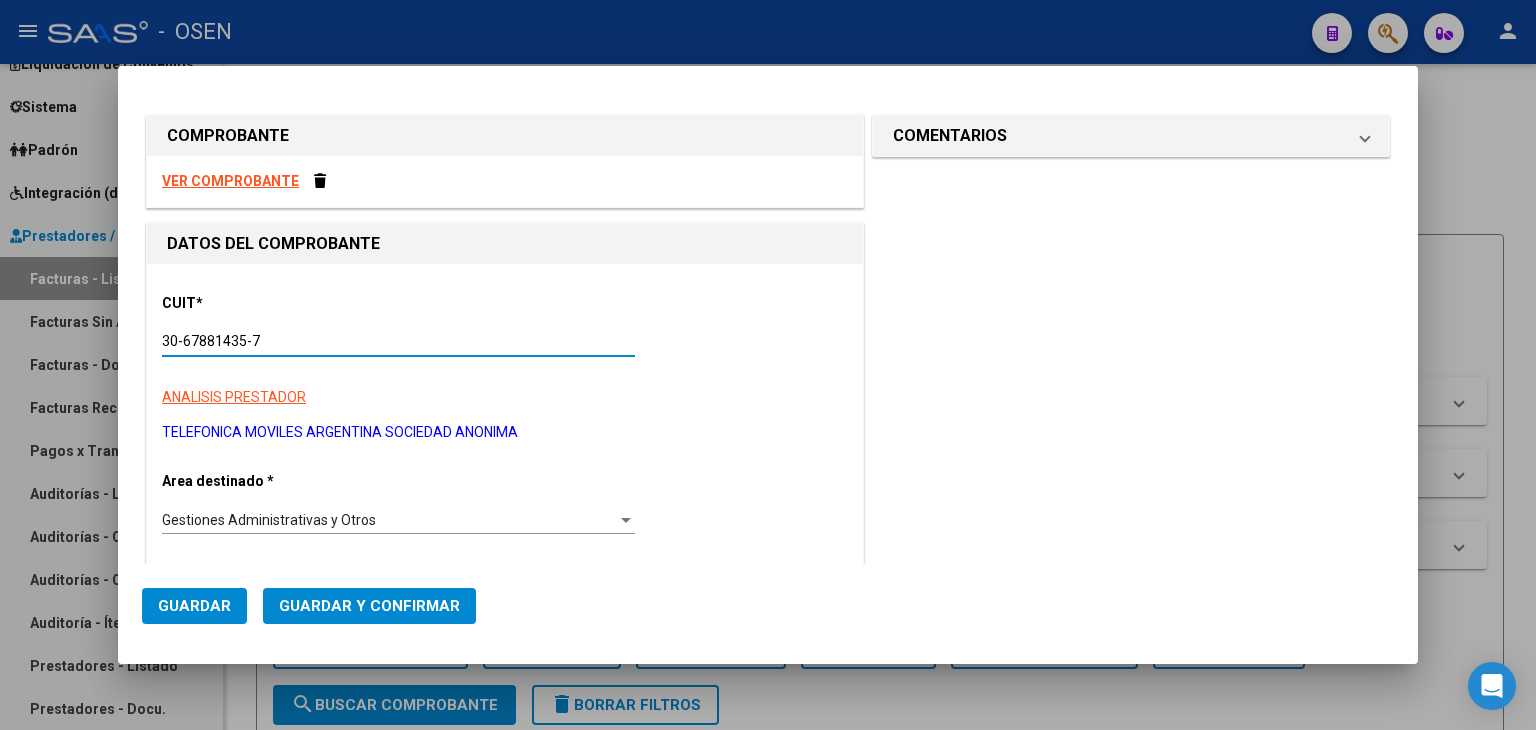 scroll, scrollTop: 333, scrollLeft: 0, axis: vertical 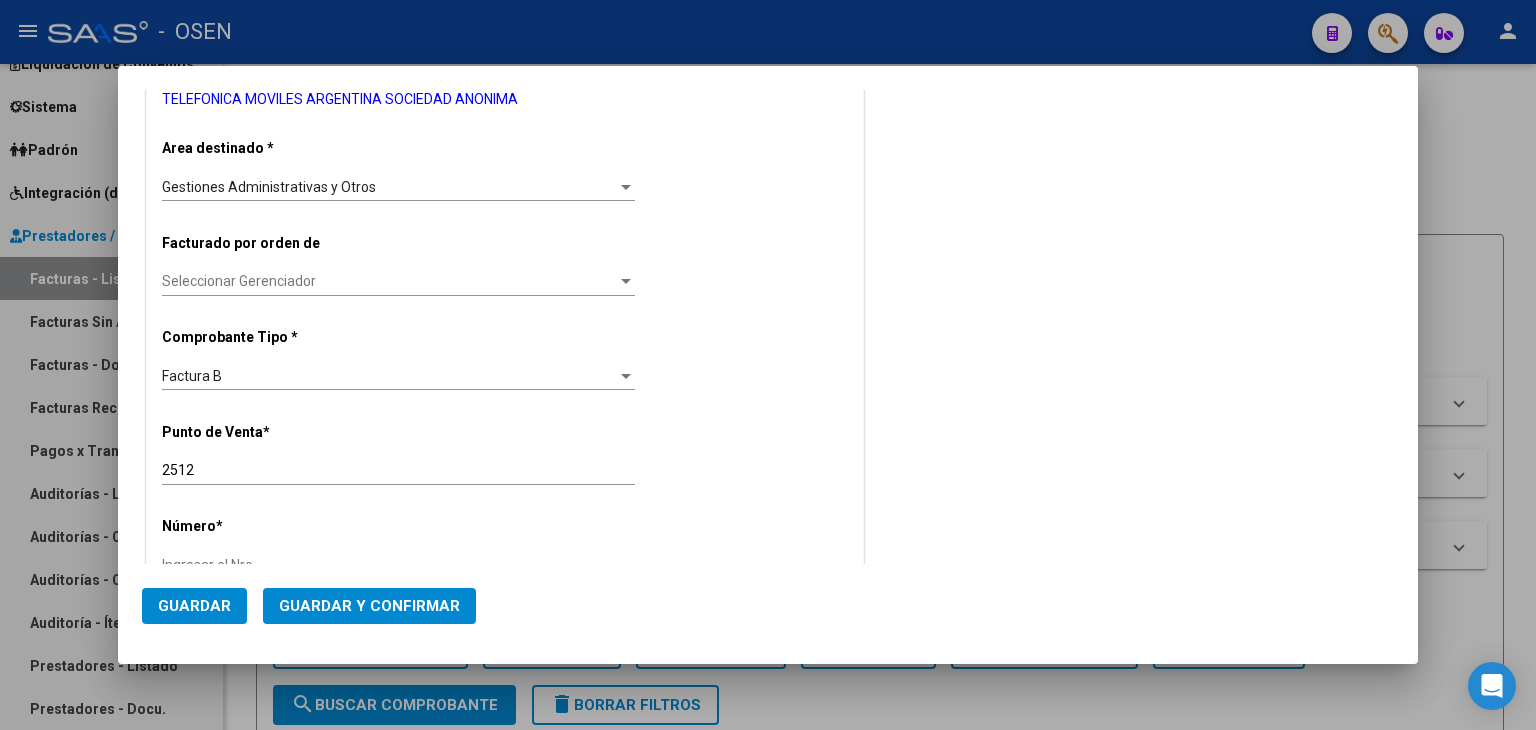type on "30-67881435-7" 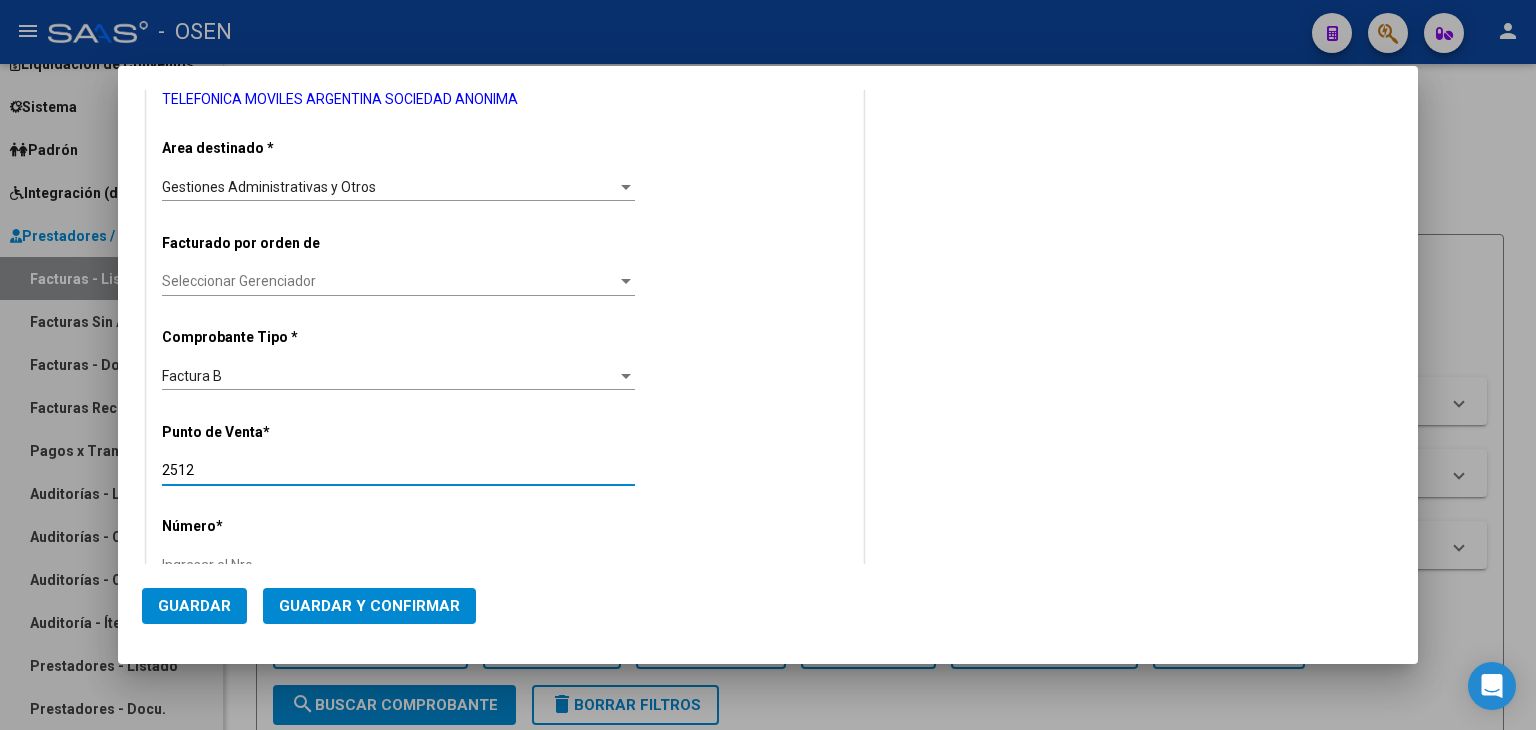 drag, startPoint x: 218, startPoint y: 468, endPoint x: 94, endPoint y: 469, distance: 124.004036 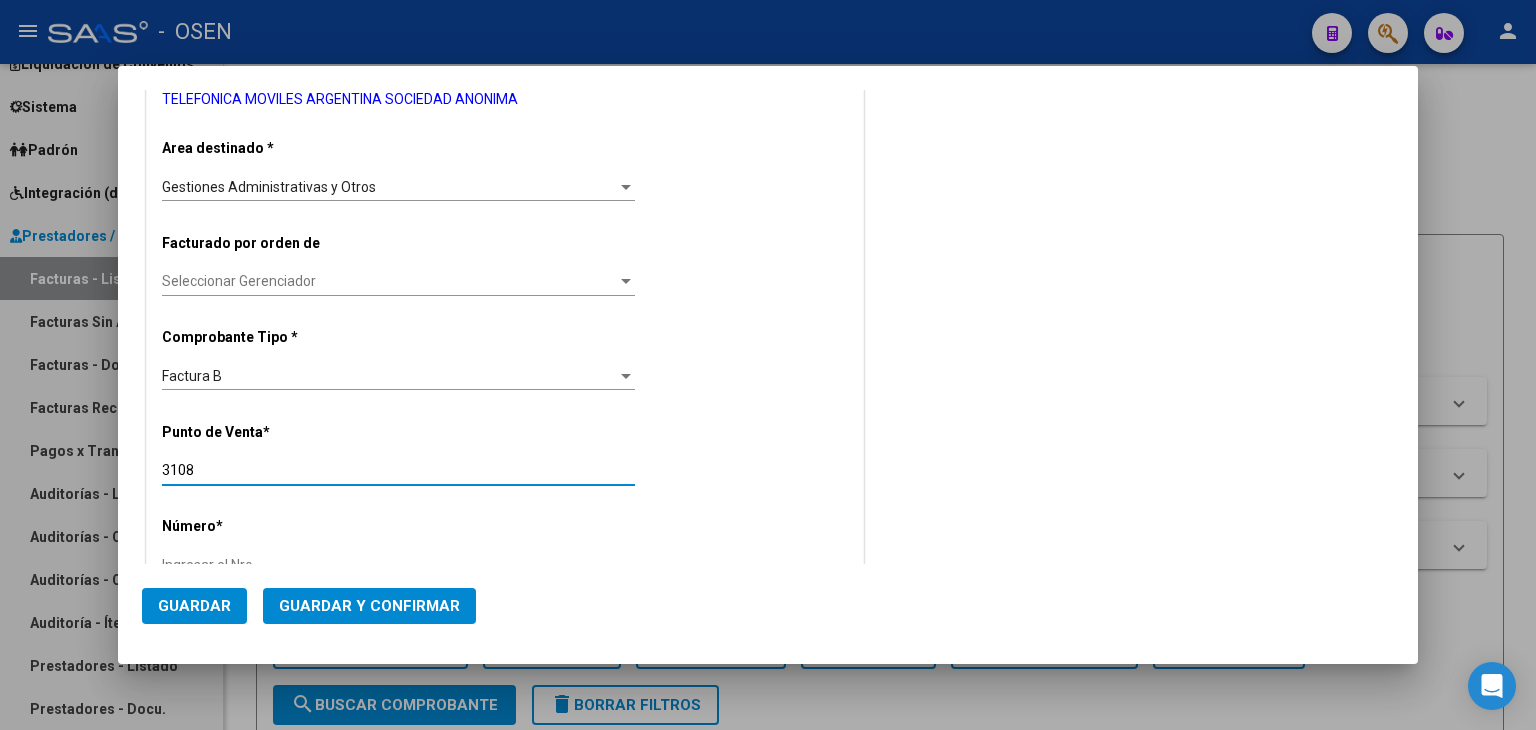 type on "3108" 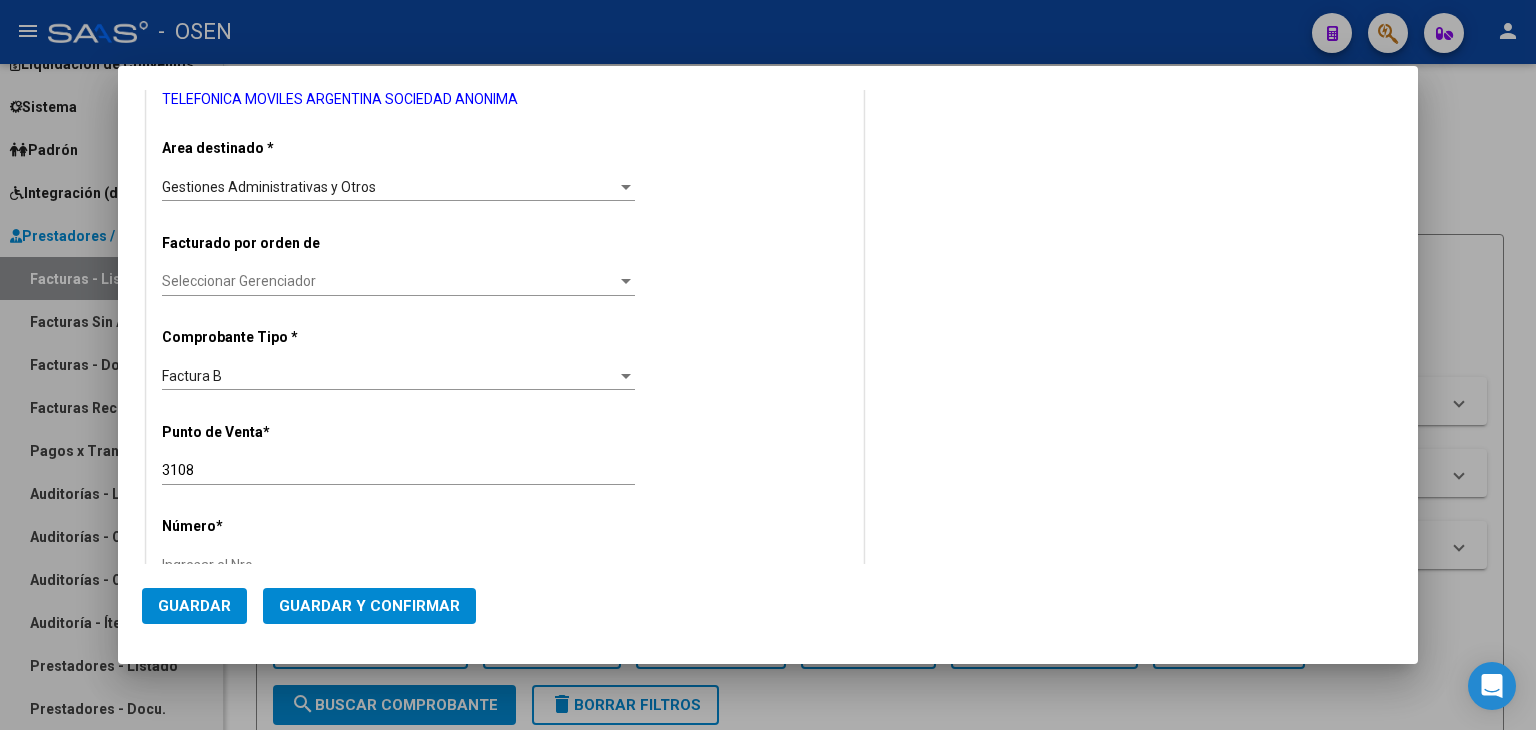 drag, startPoint x: 0, startPoint y: 578, endPoint x: 182, endPoint y: 537, distance: 186.56099 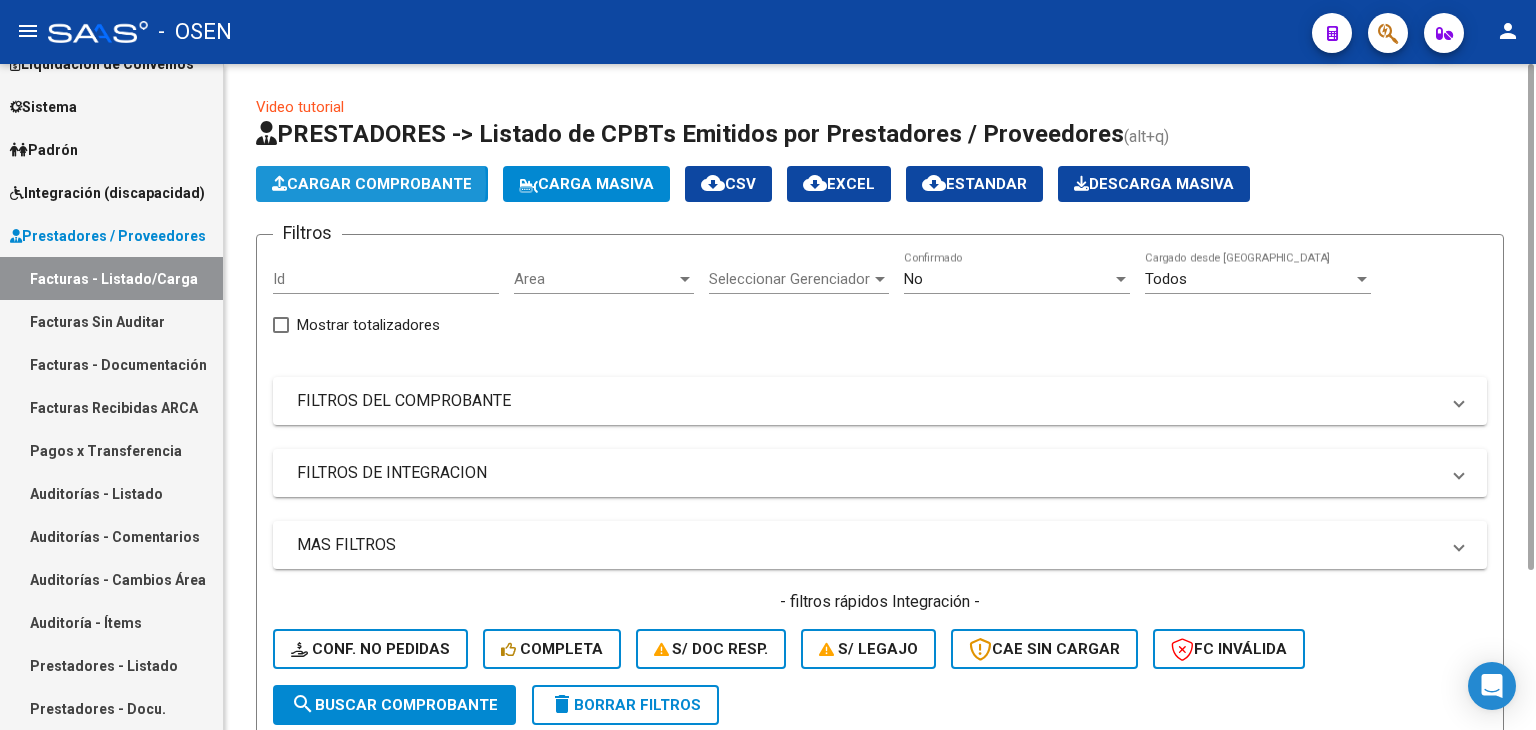 click on "Cargar Comprobante" 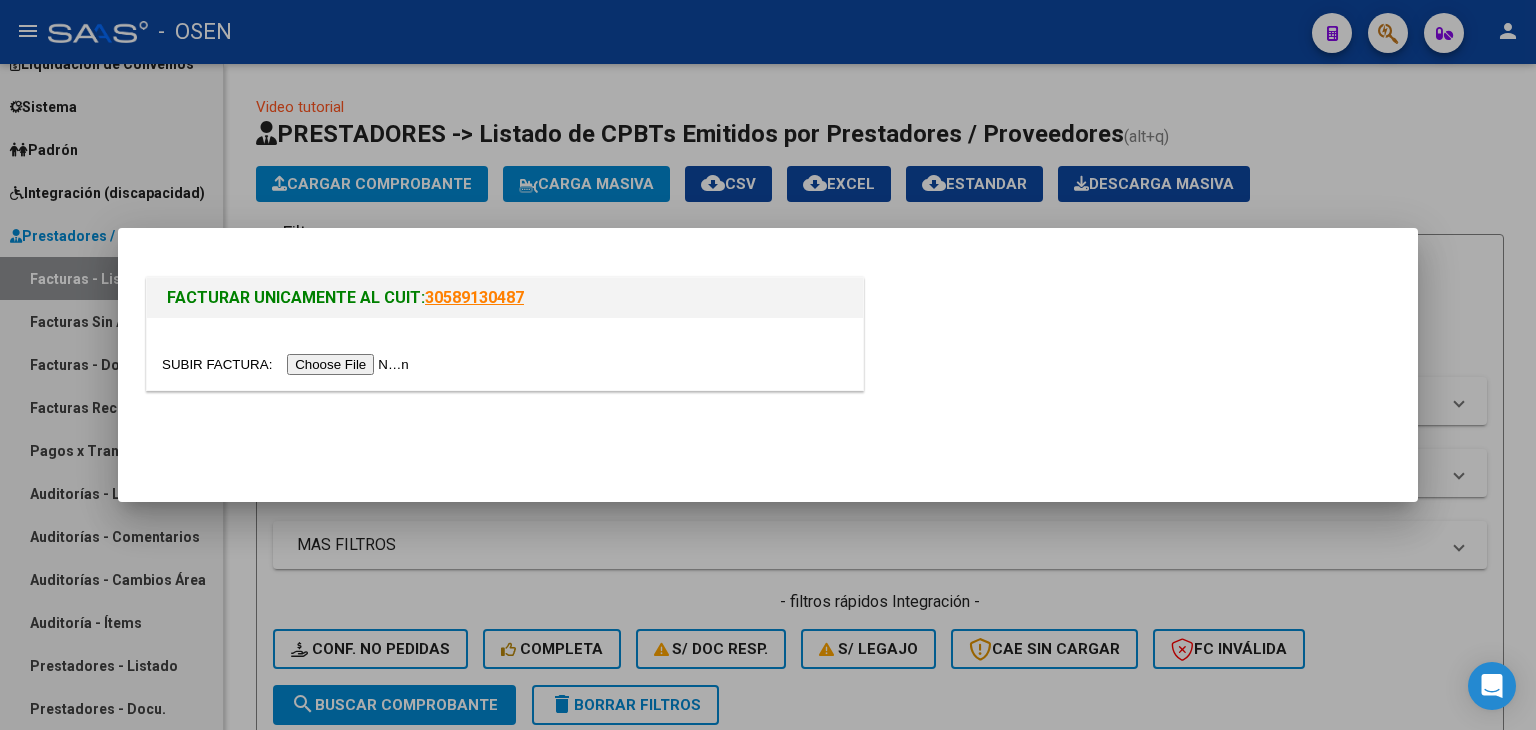 click at bounding box center (288, 364) 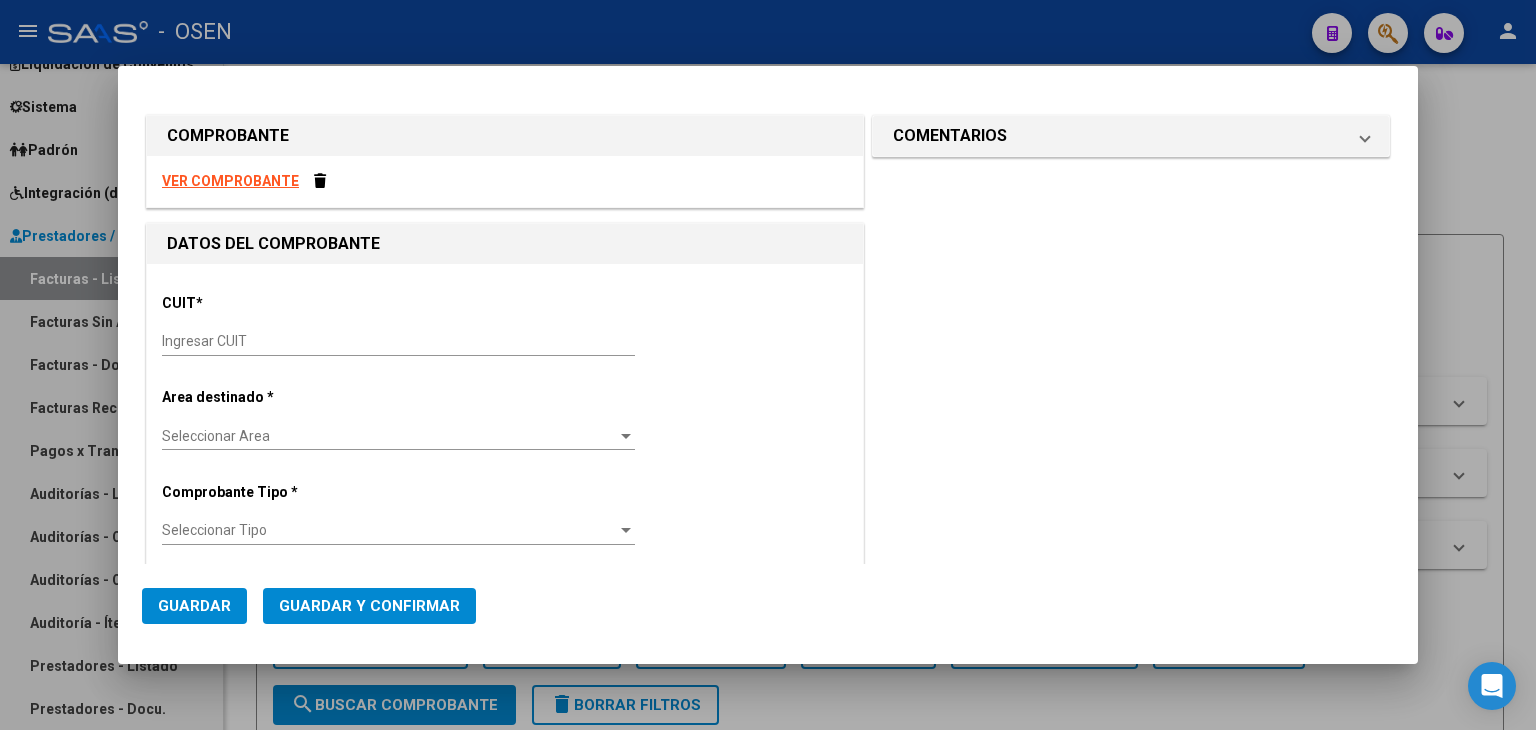 click on "Ingresar CUIT" at bounding box center (398, 341) 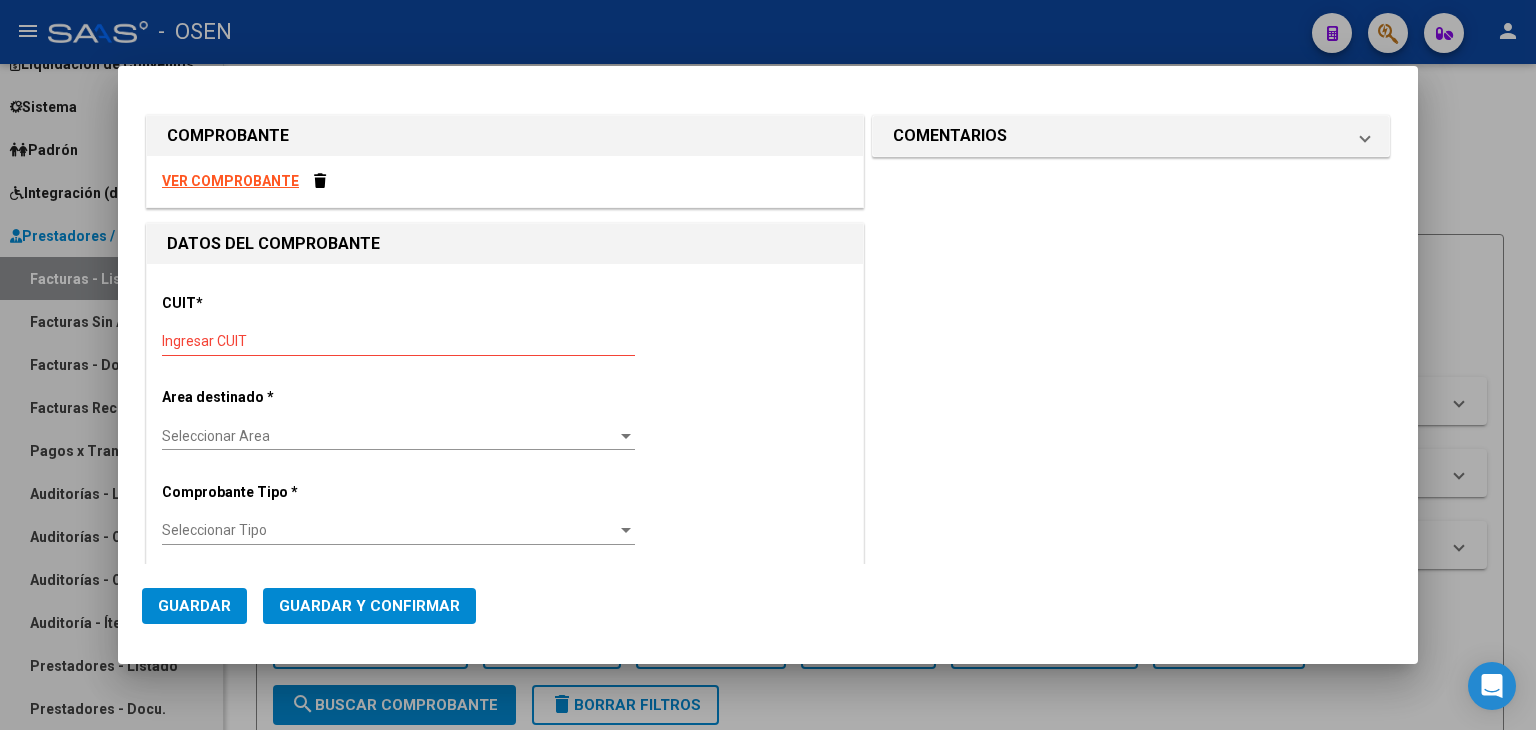 click on "Ingresar CUIT" at bounding box center [398, 341] 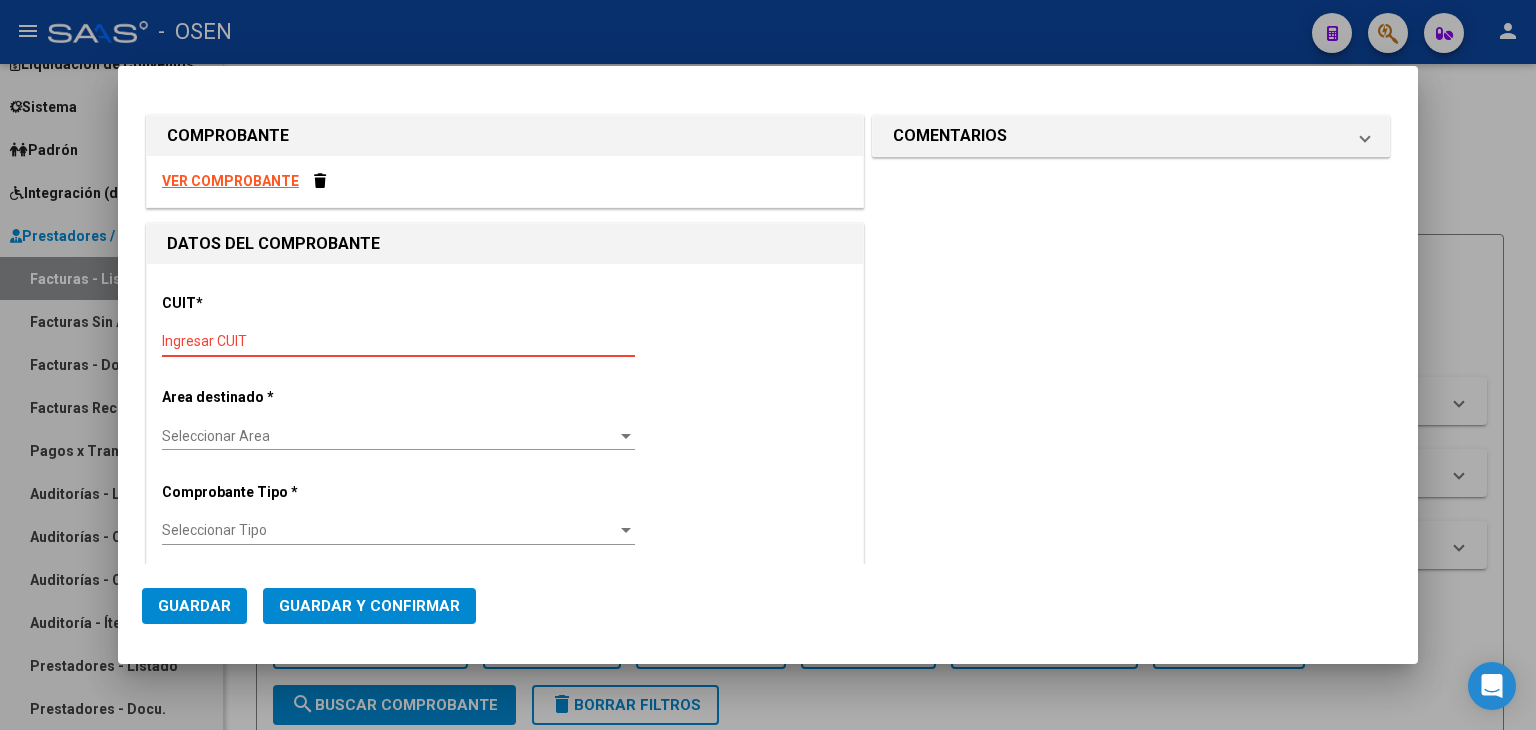 paste on "30-67881435-7" 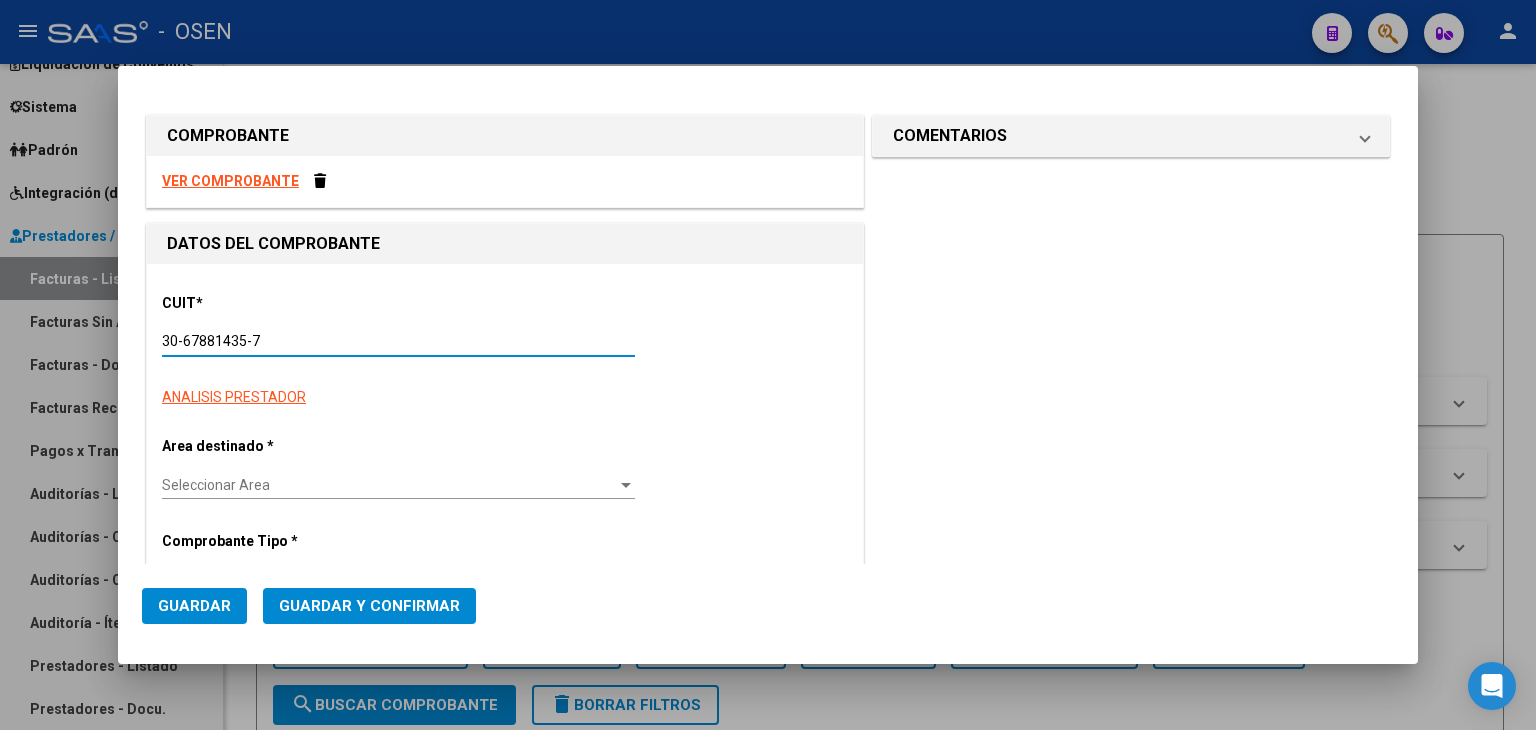 type on "2512" 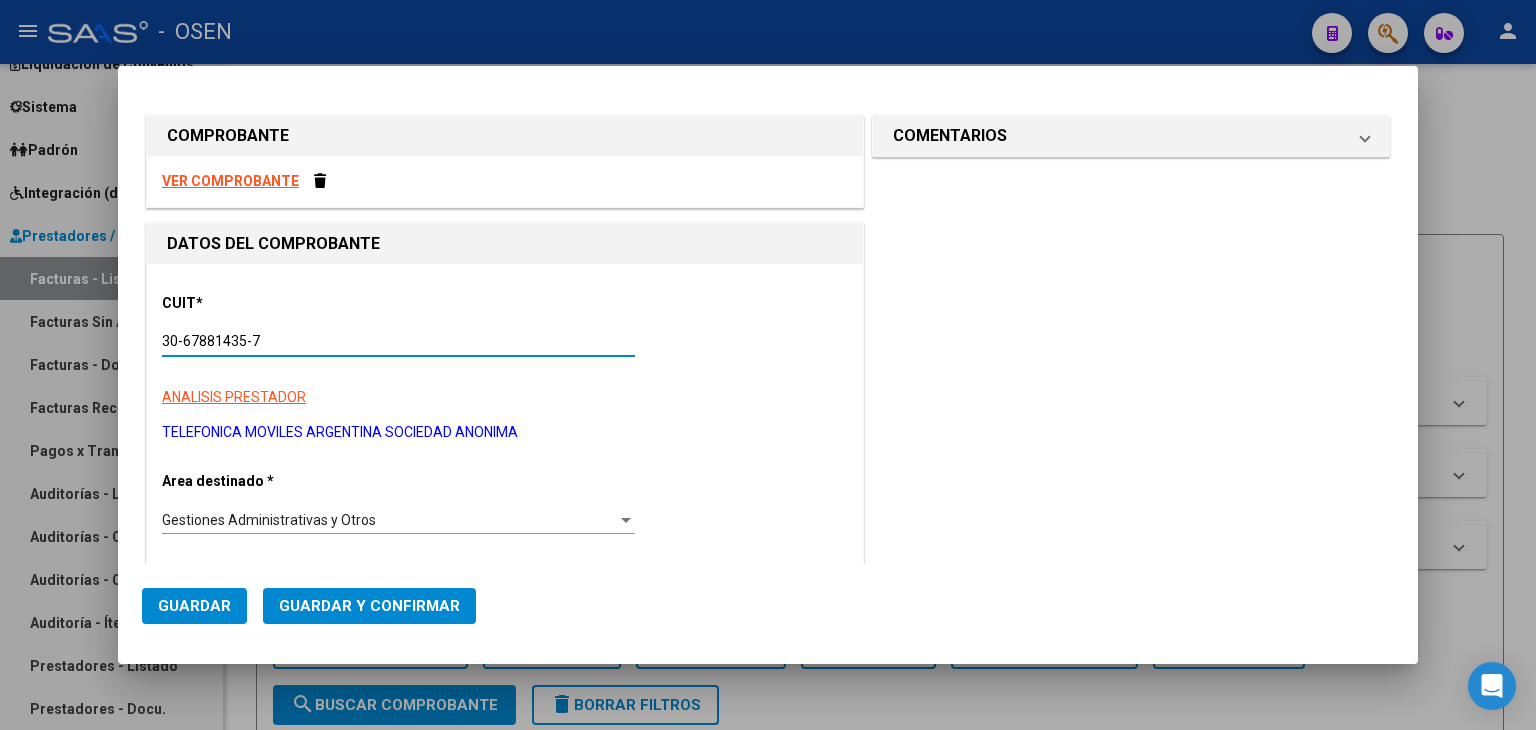 scroll, scrollTop: 333, scrollLeft: 0, axis: vertical 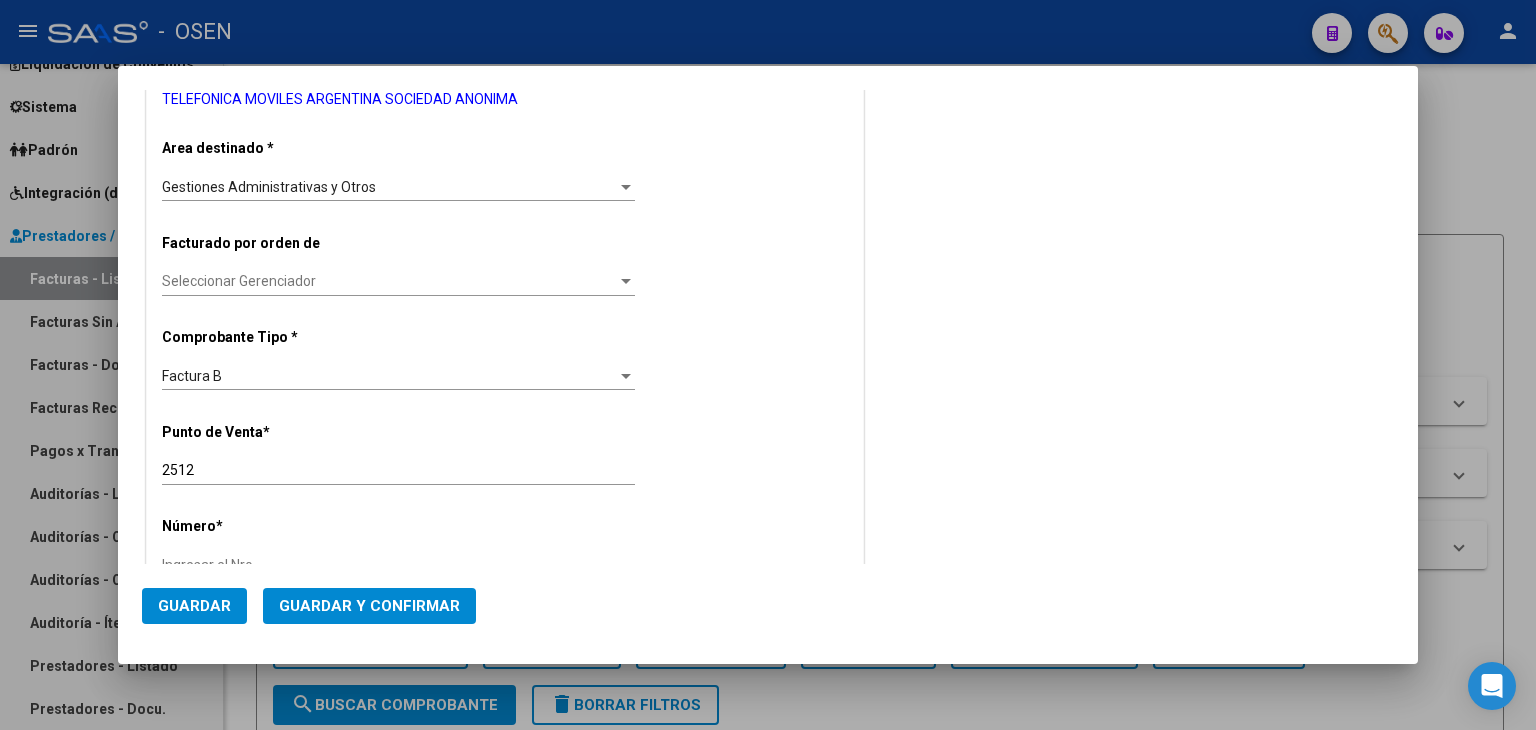 type on "30-67881435-7" 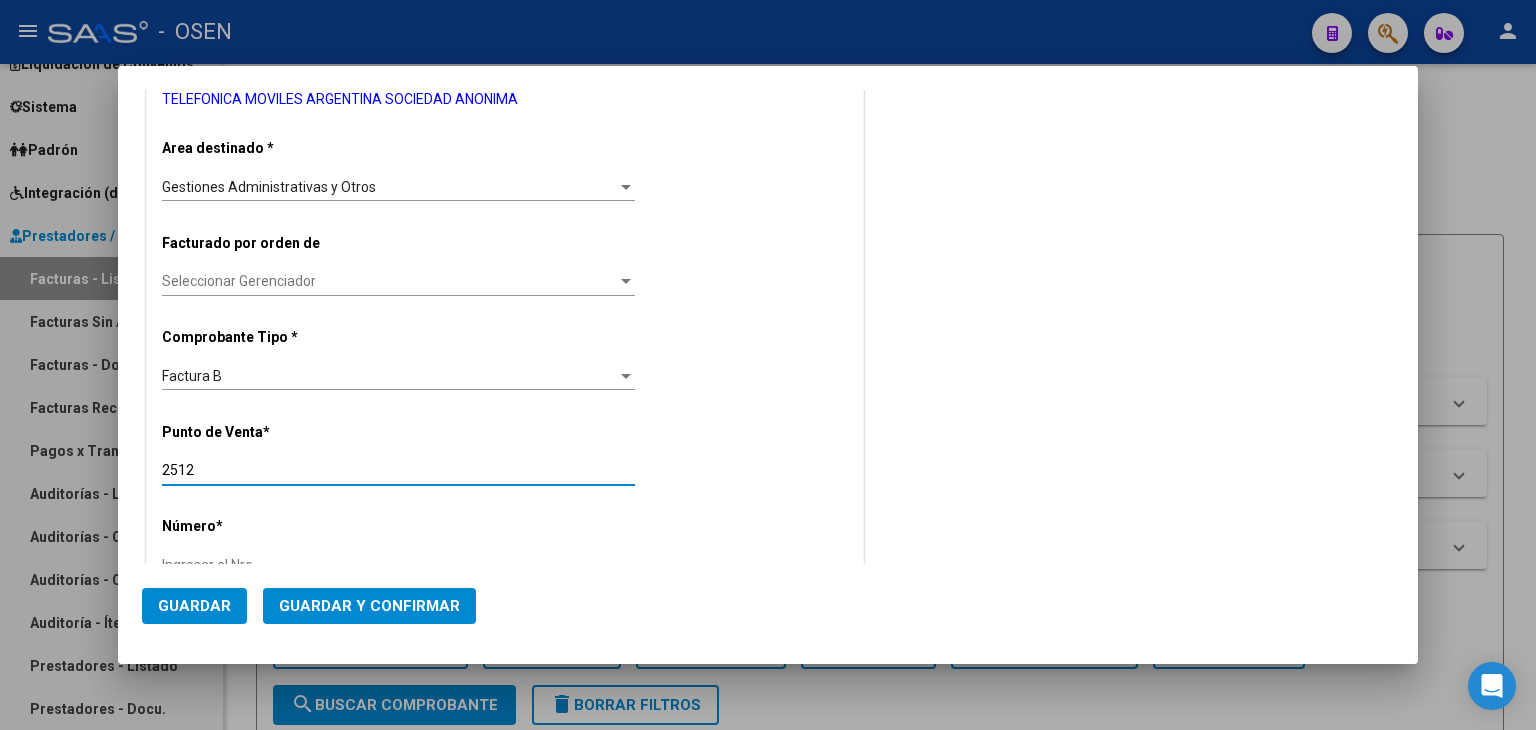 drag, startPoint x: 366, startPoint y: 469, endPoint x: 104, endPoint y: 474, distance: 262.0477 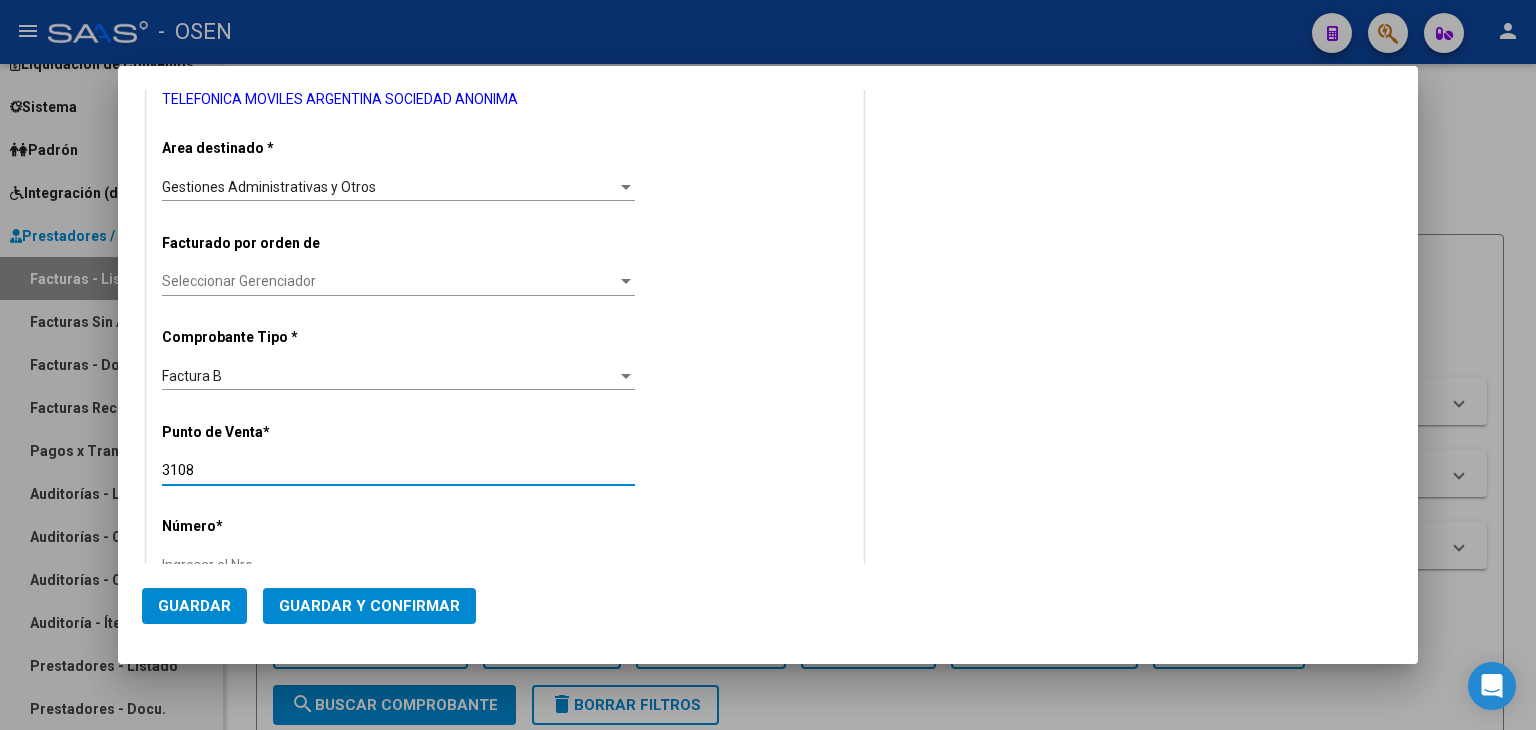 type on "3108" 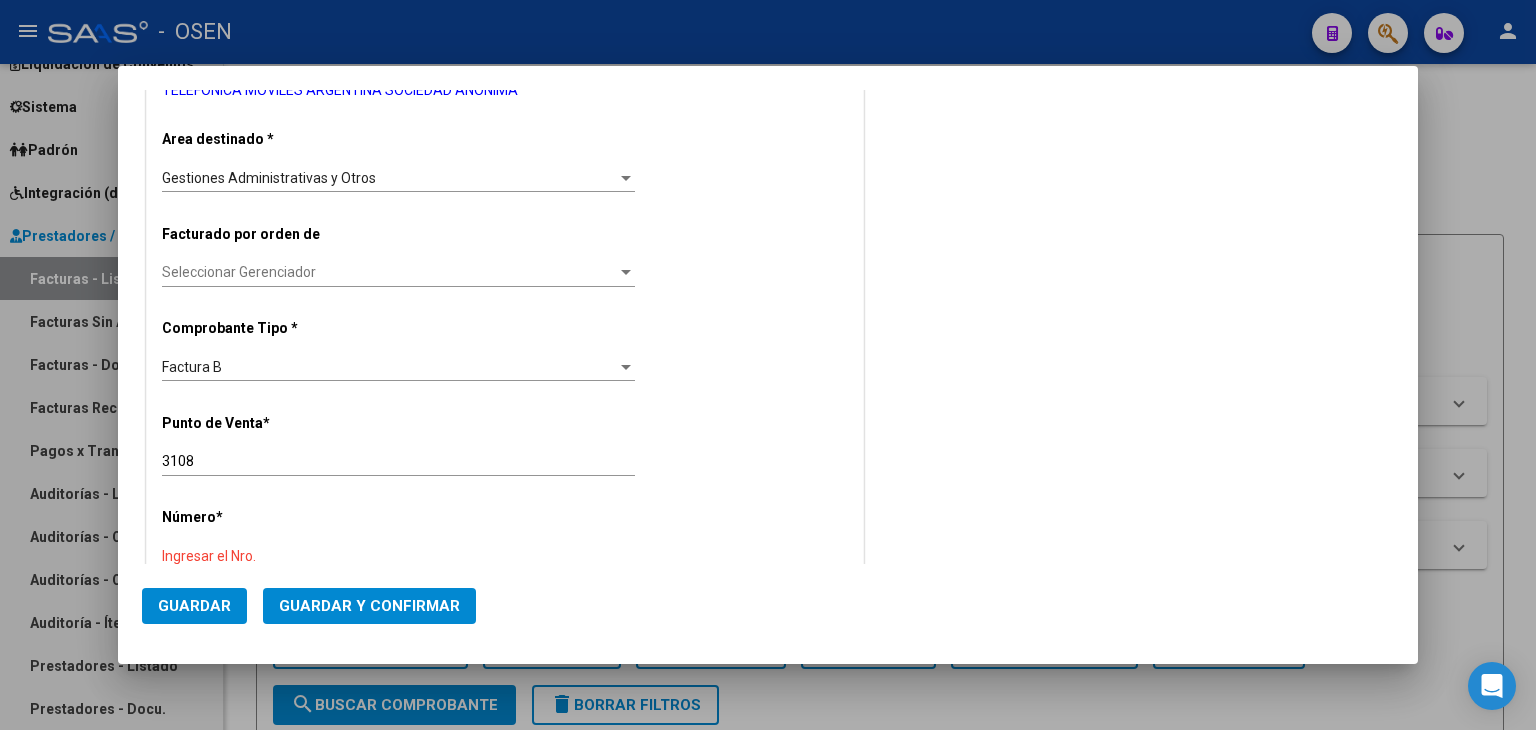 scroll, scrollTop: 675, scrollLeft: 0, axis: vertical 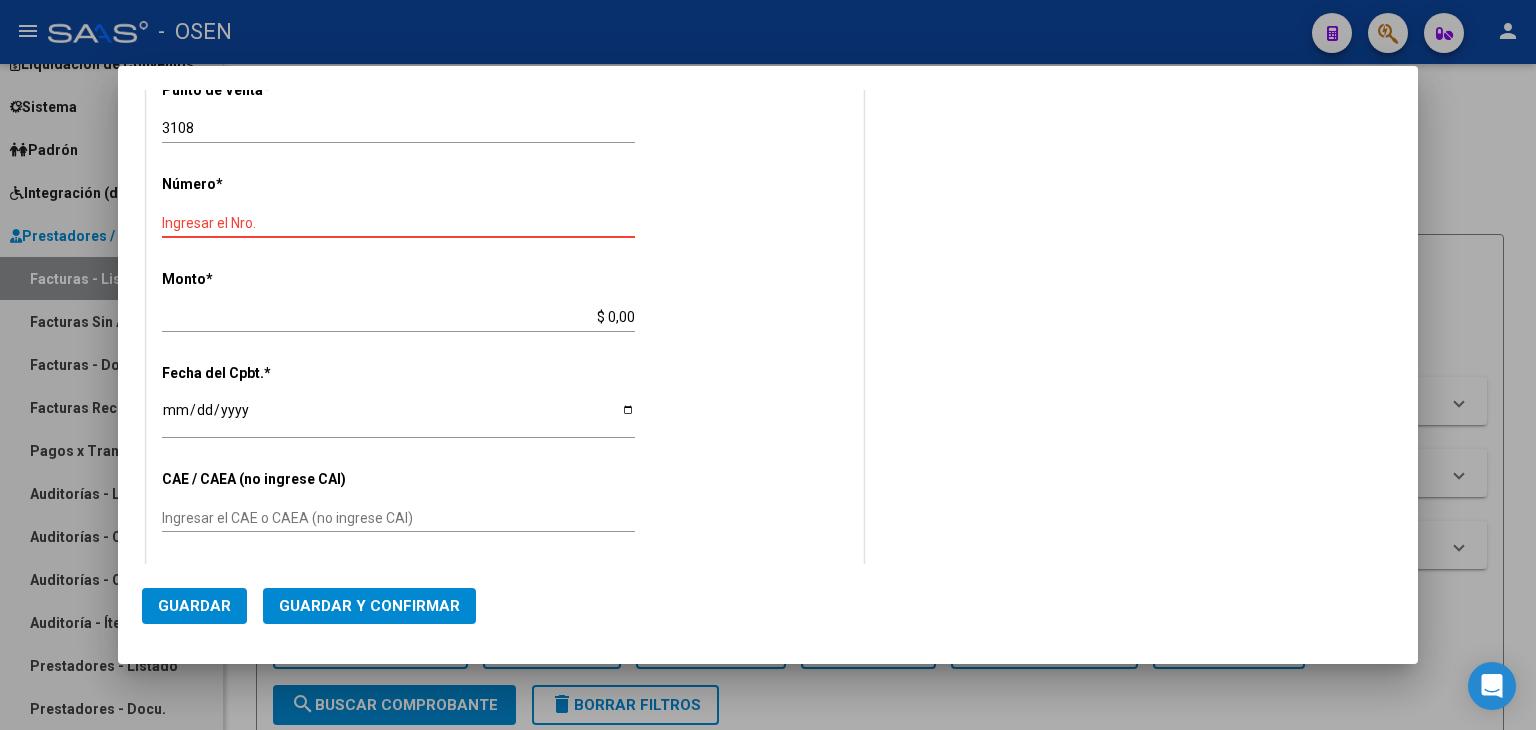 click on "Ingresar el Nro." at bounding box center (398, 223) 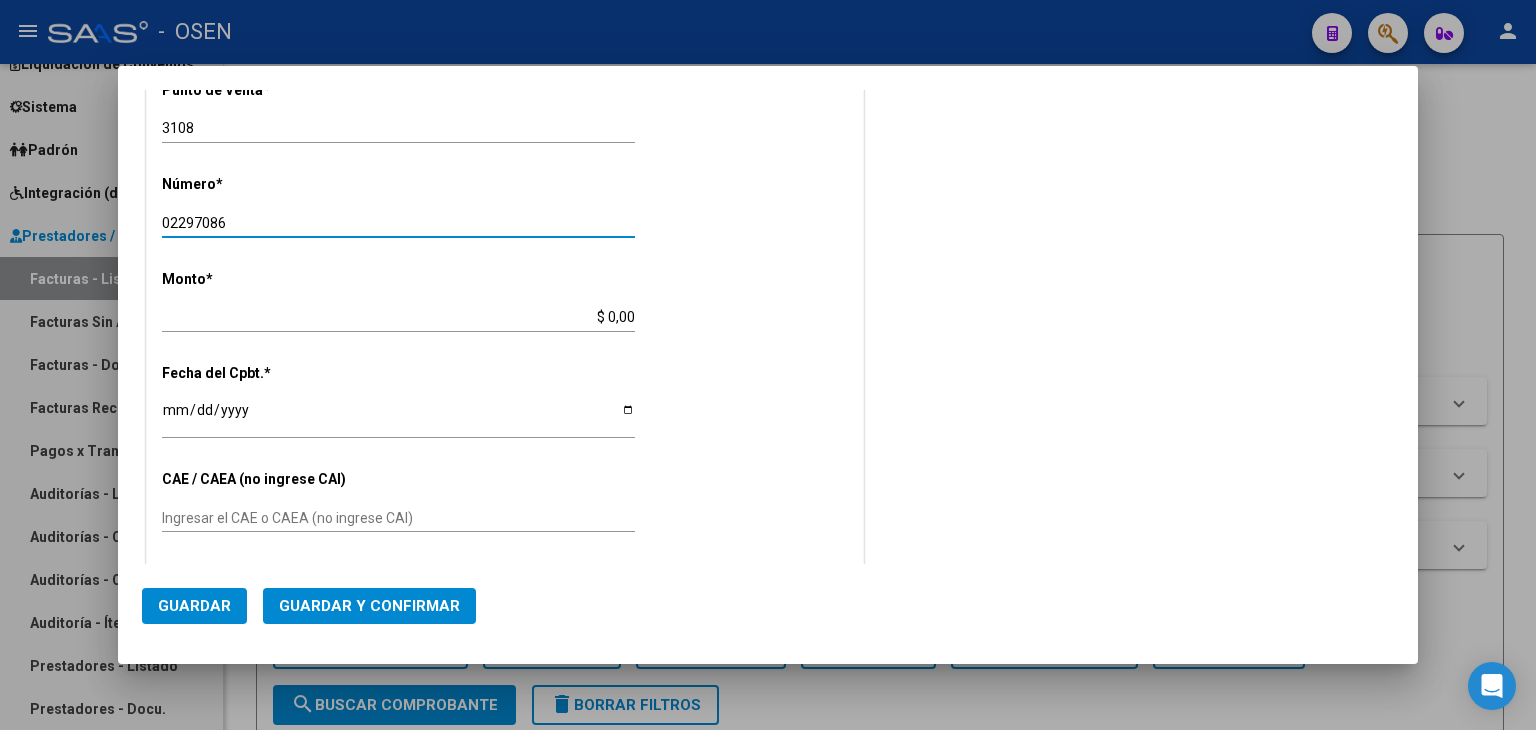 type on "02297086" 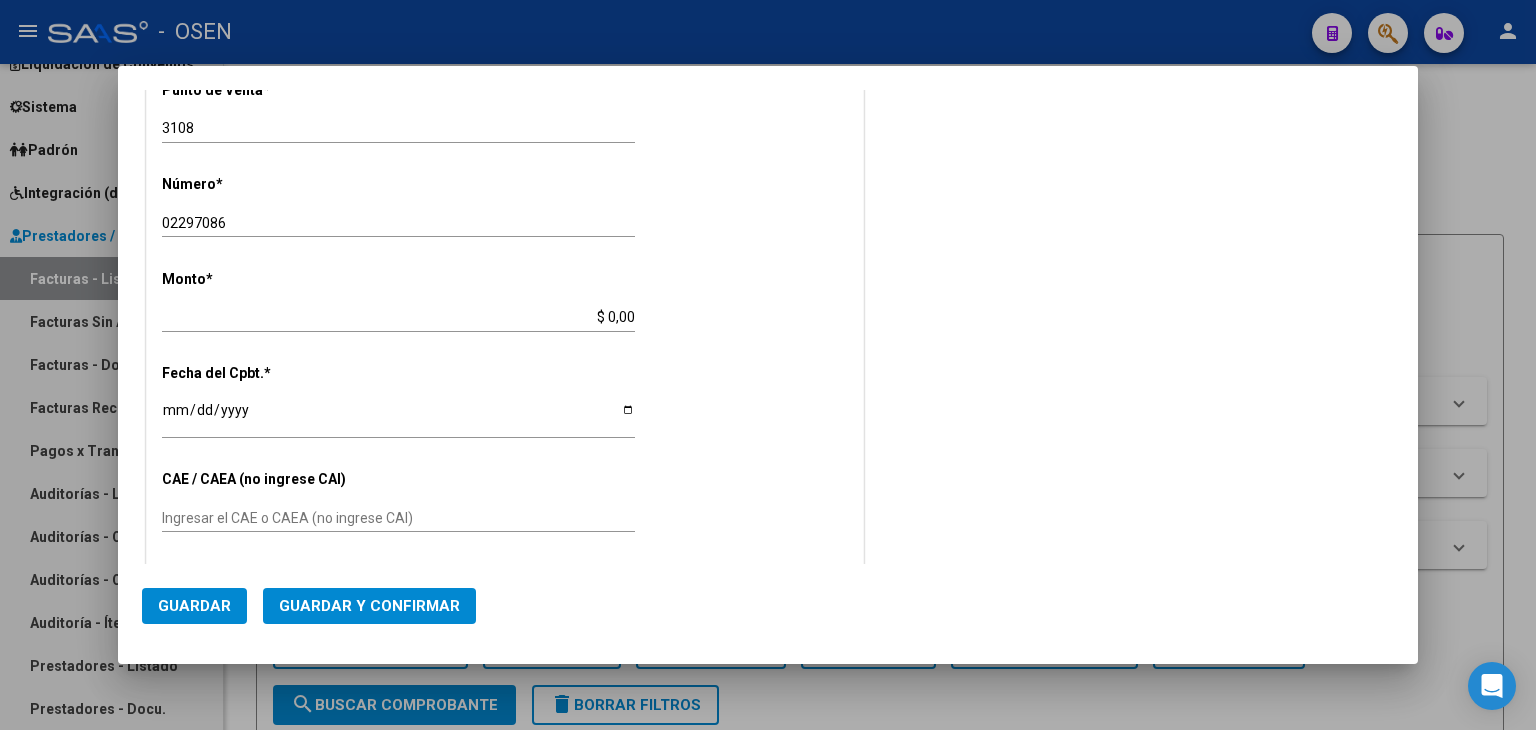 type on "$ 372.116,66" 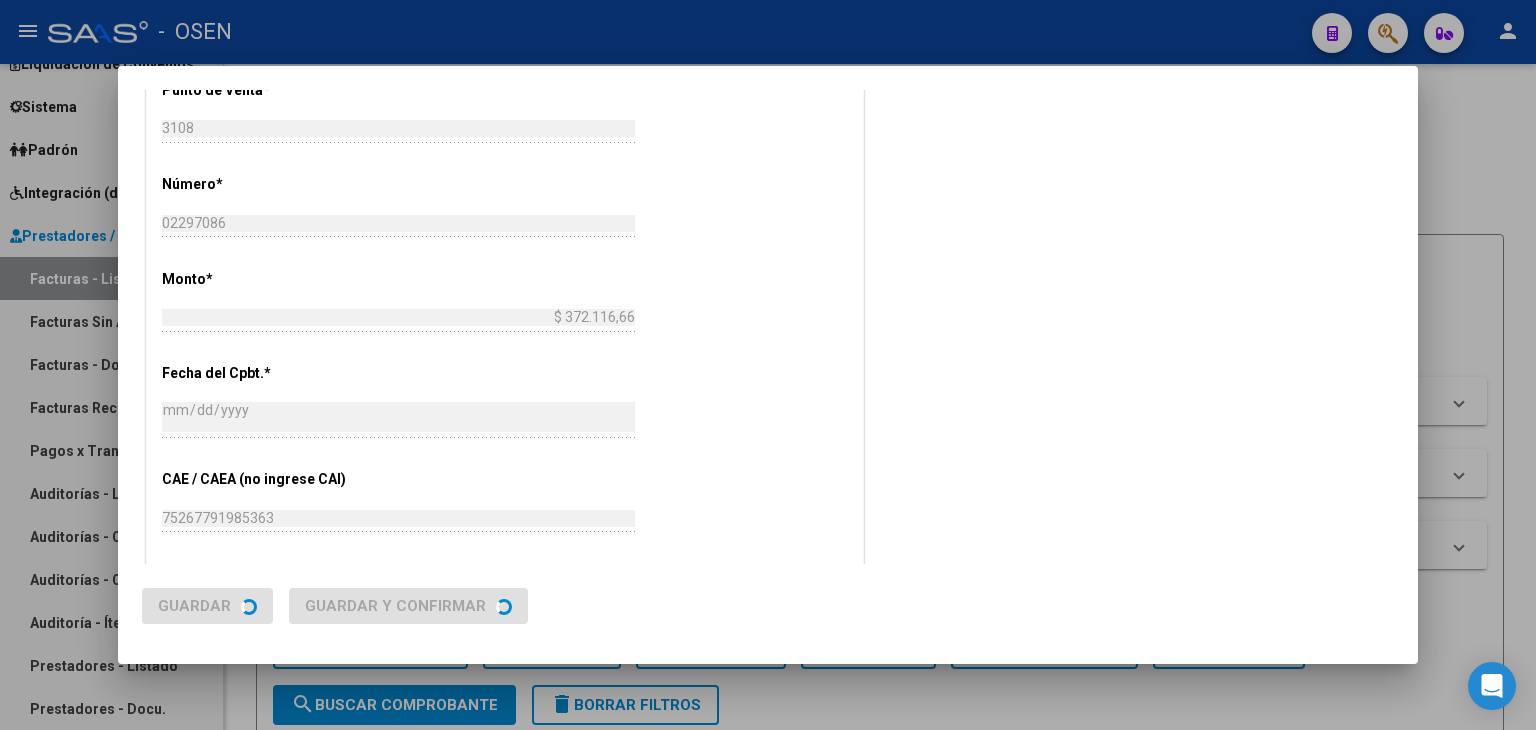 scroll, scrollTop: 0, scrollLeft: 0, axis: both 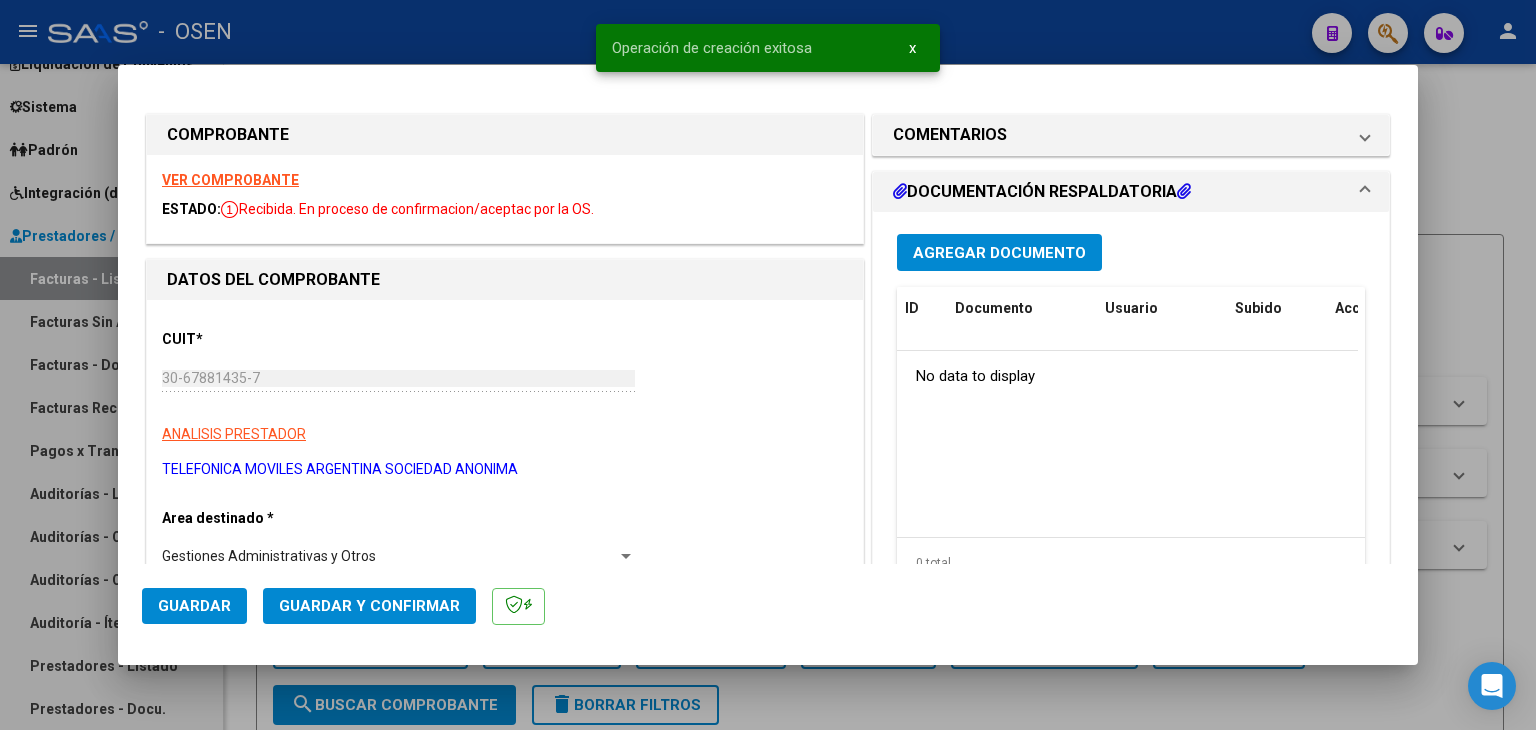 drag, startPoint x: 376, startPoint y: 585, endPoint x: 404, endPoint y: 638, distance: 59.94164 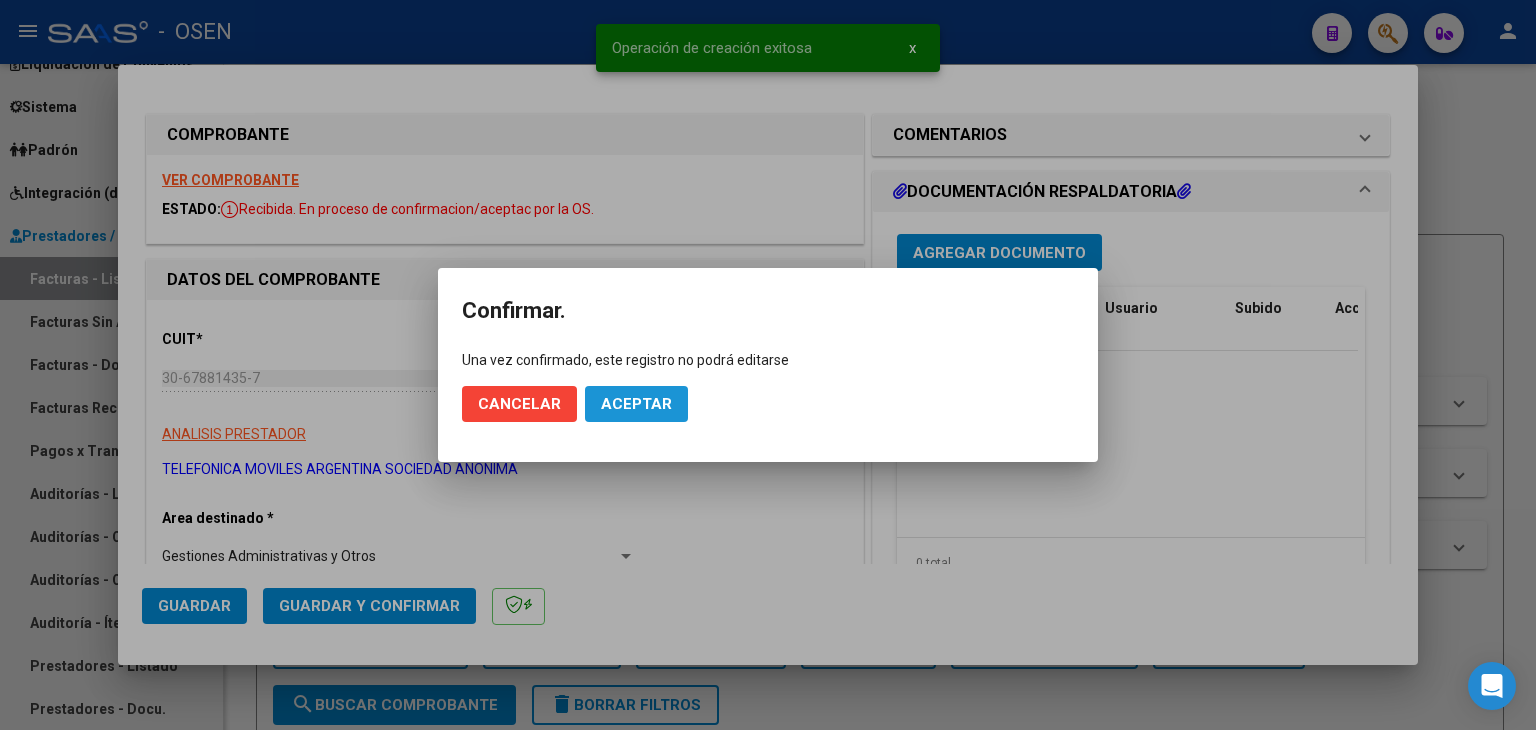 click on "Aceptar" 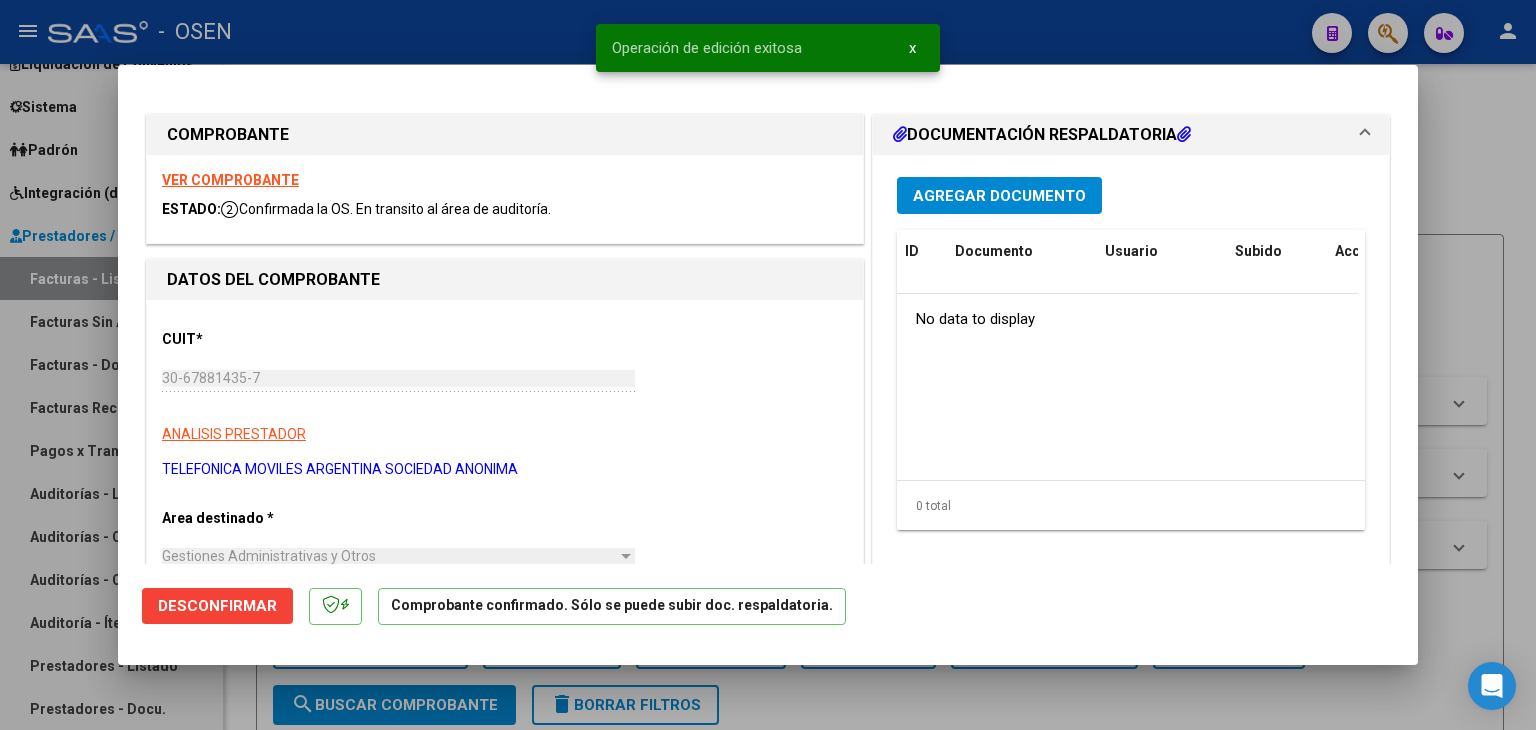 drag, startPoint x: 88, startPoint y: 283, endPoint x: 187, endPoint y: 242, distance: 107.15409 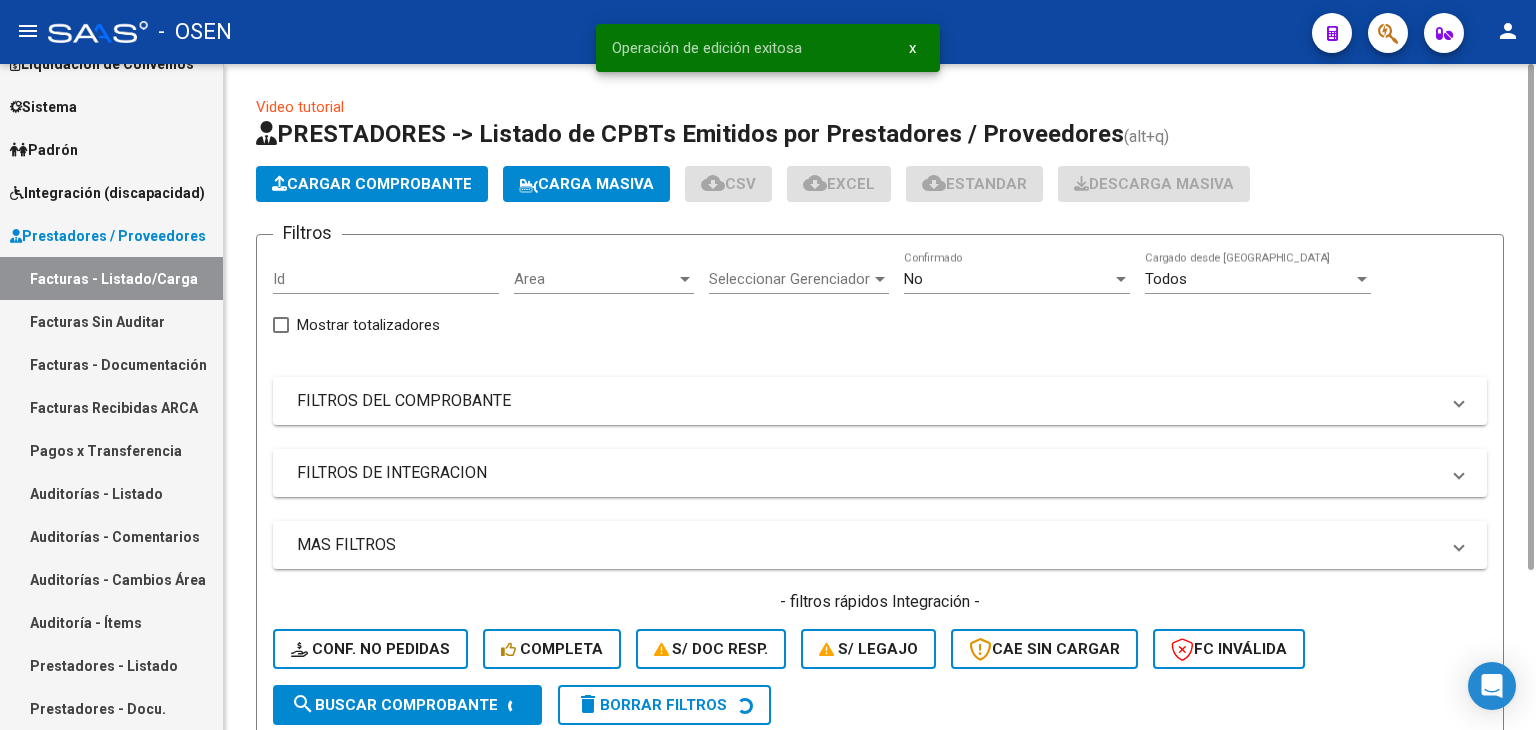 click on "Cargar Comprobante" 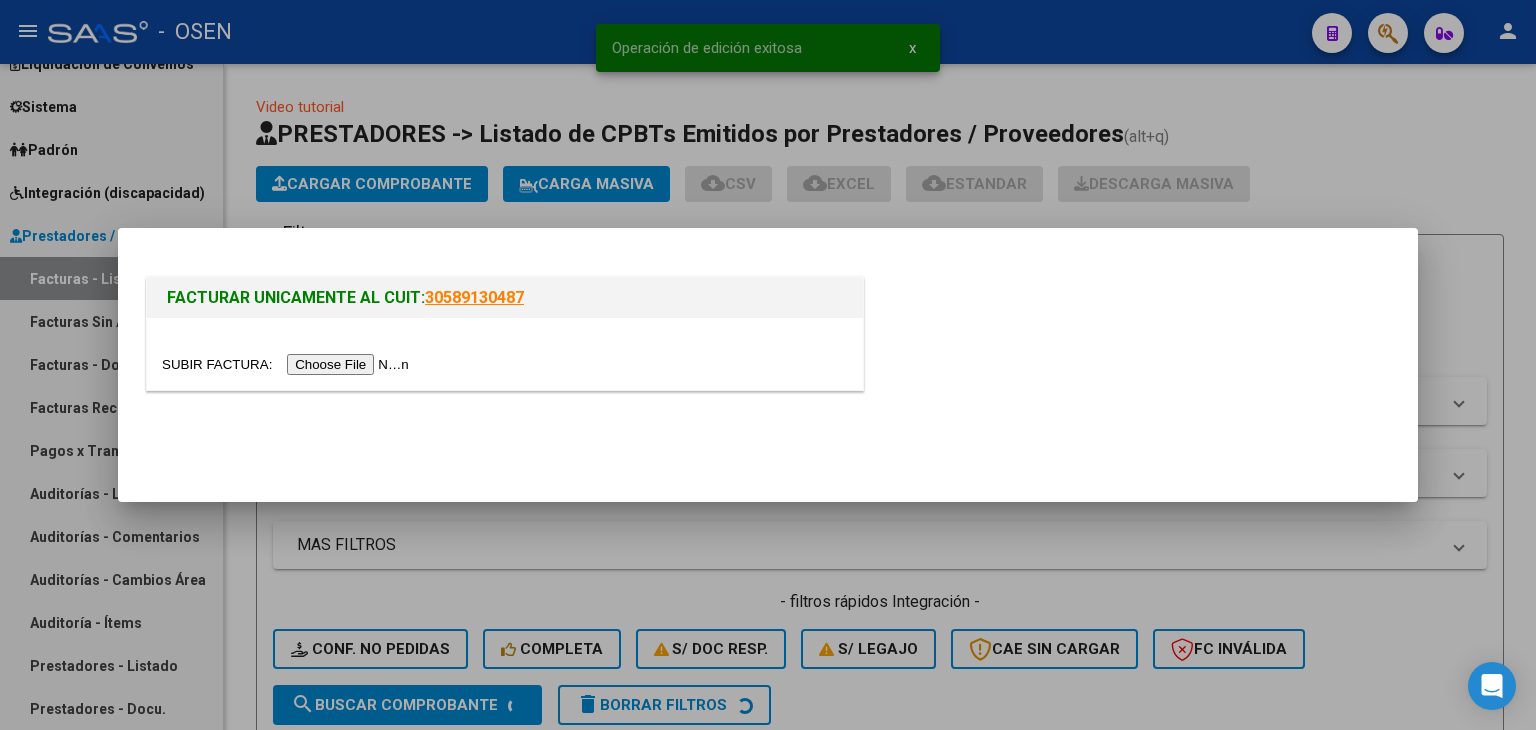 drag, startPoint x: 320, startPoint y: 348, endPoint x: 339, endPoint y: 369, distance: 28.319605 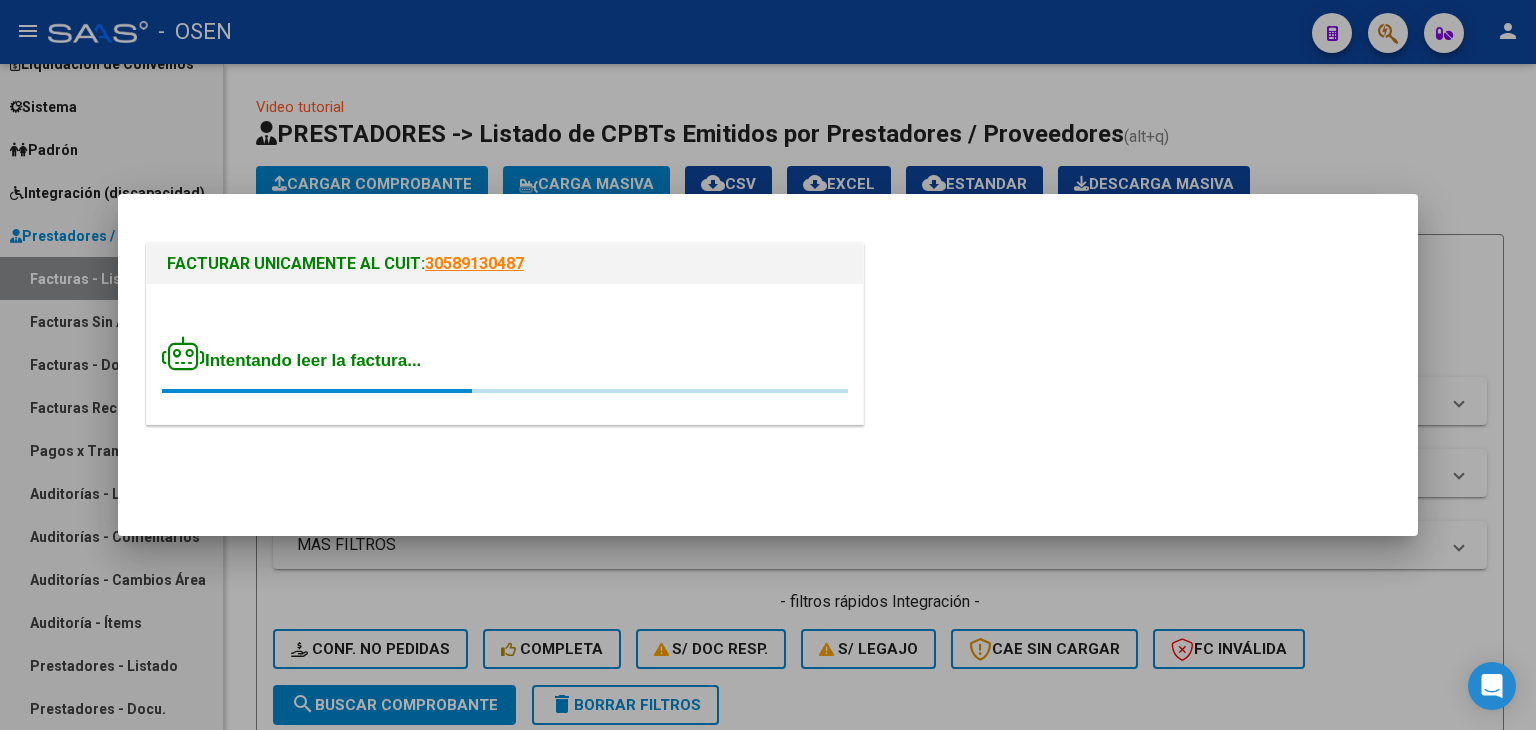 click at bounding box center (768, 365) 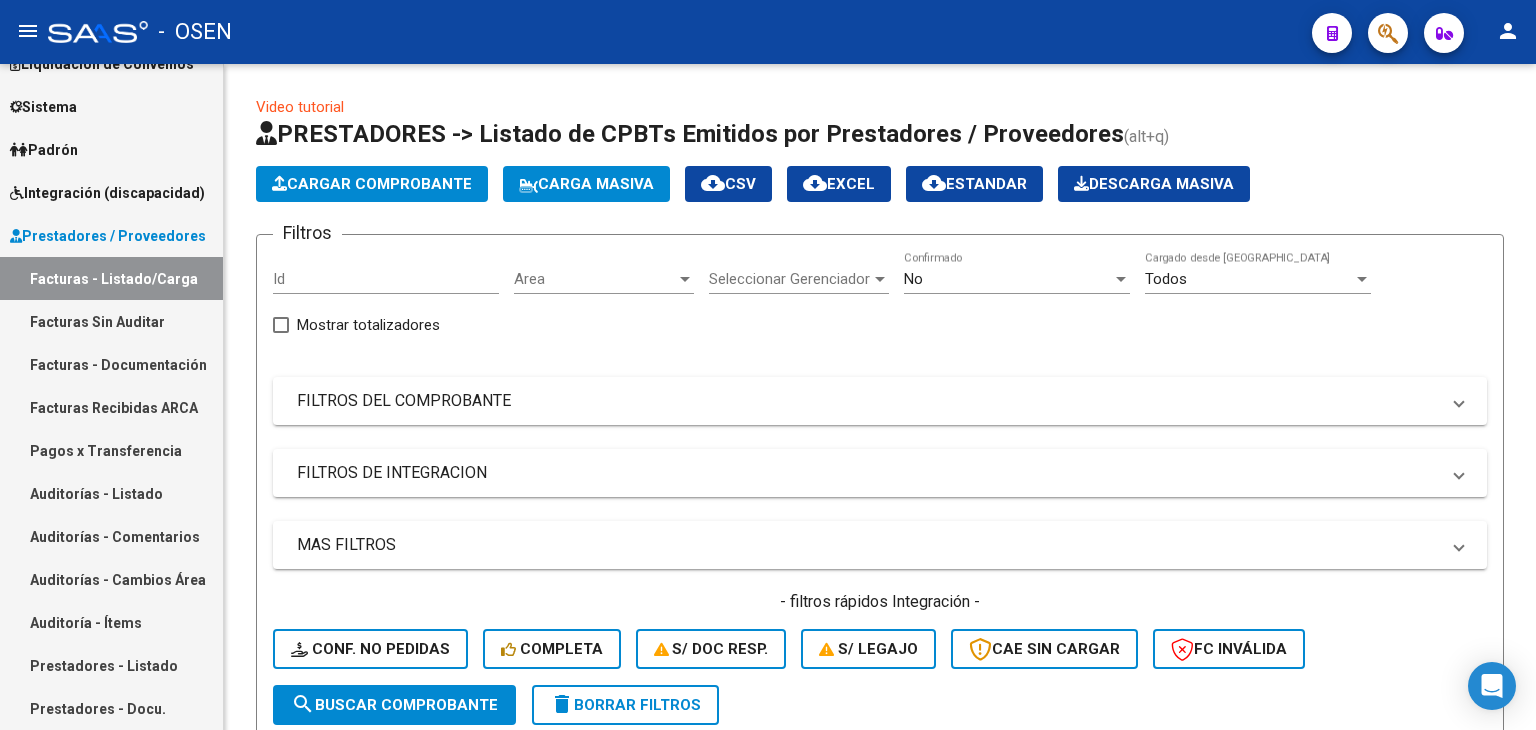 scroll, scrollTop: 734, scrollLeft: 0, axis: vertical 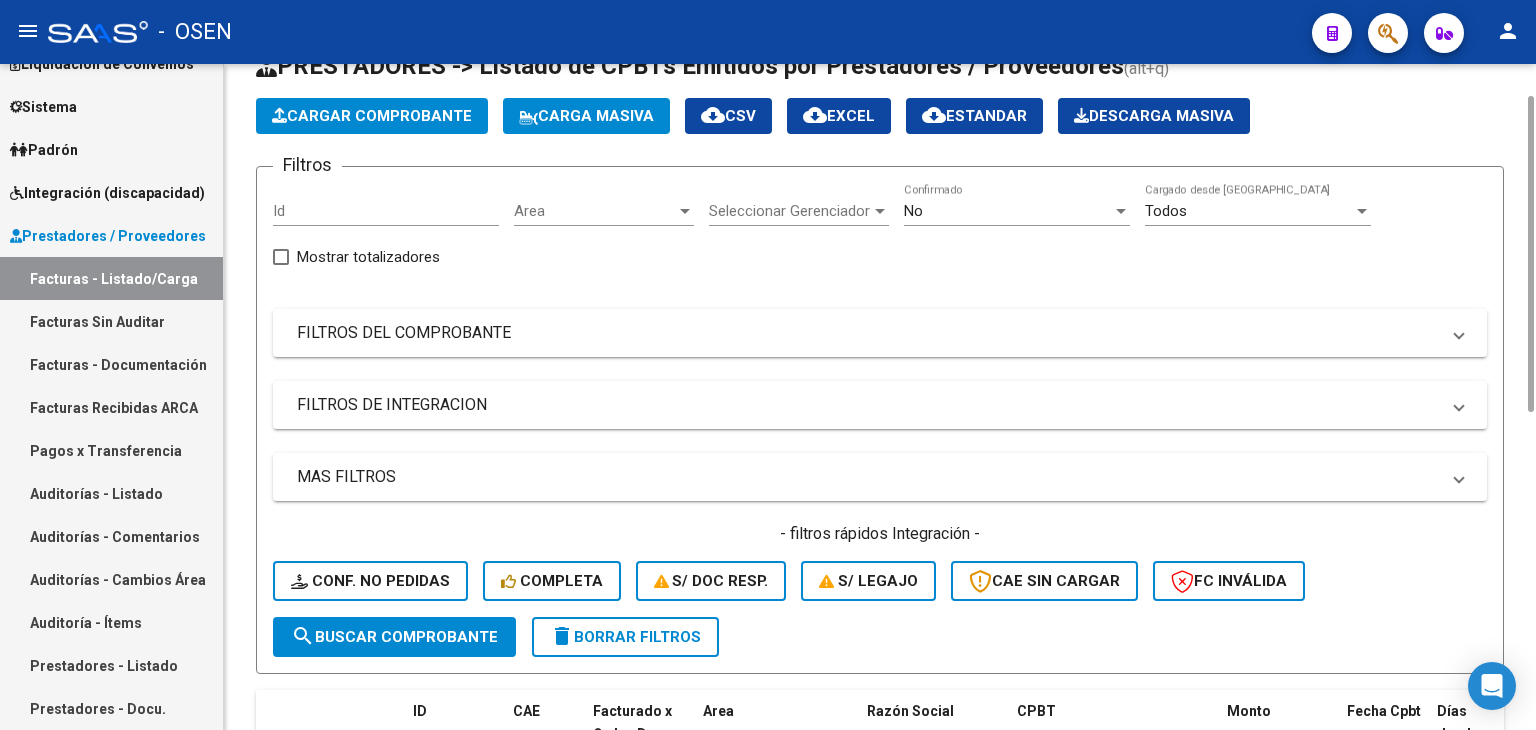 click on "Cargar Comprobante" 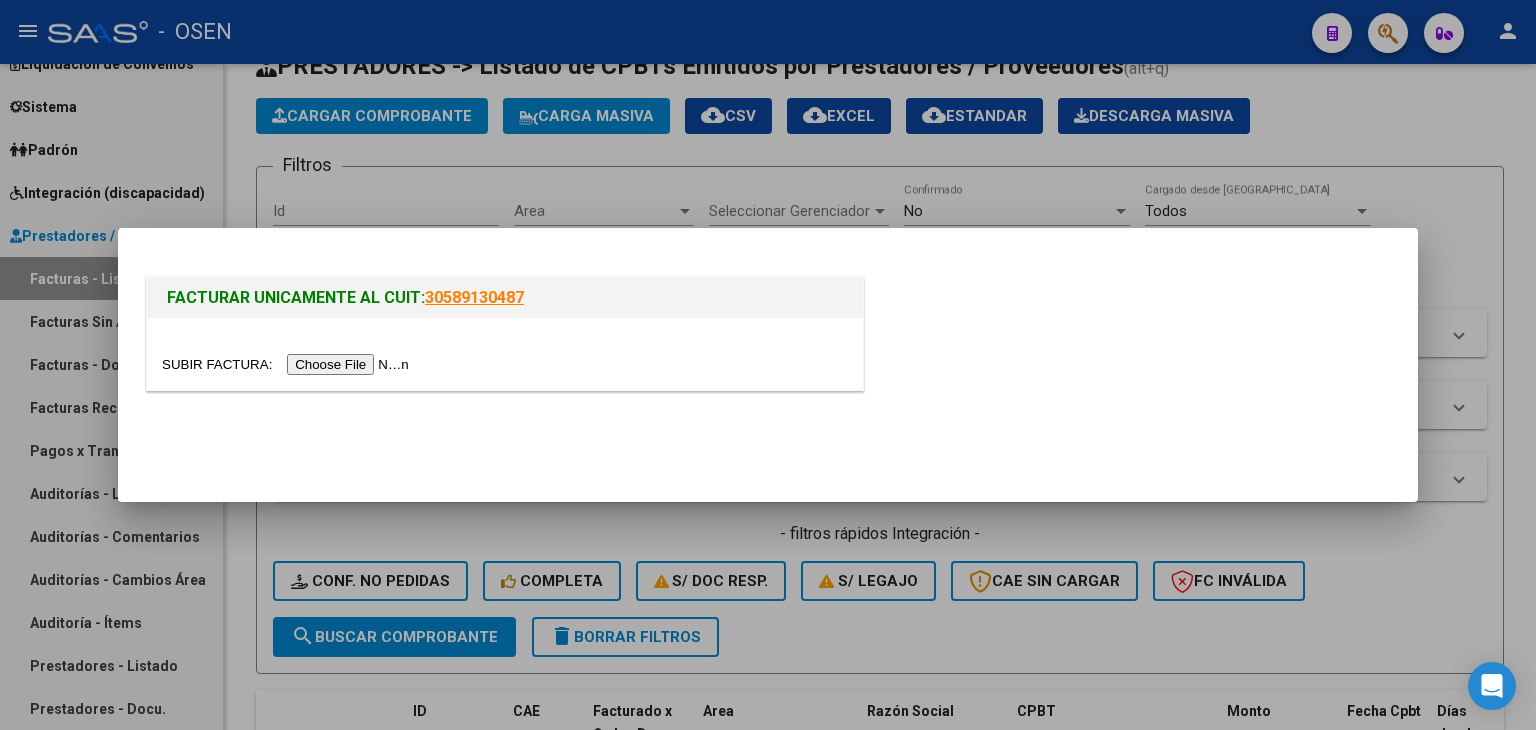 click at bounding box center (288, 364) 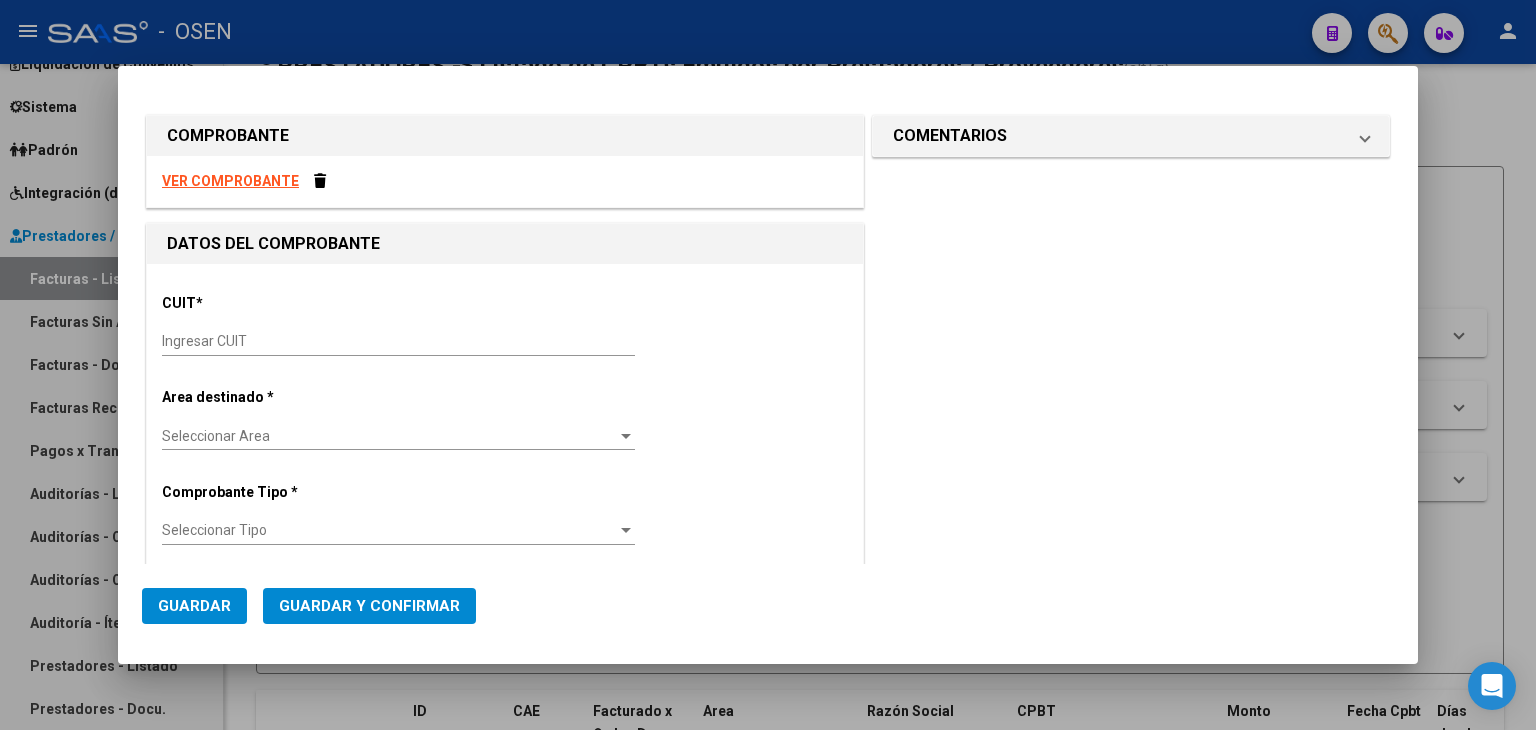 click on "VER COMPROBANTE" at bounding box center [230, 181] 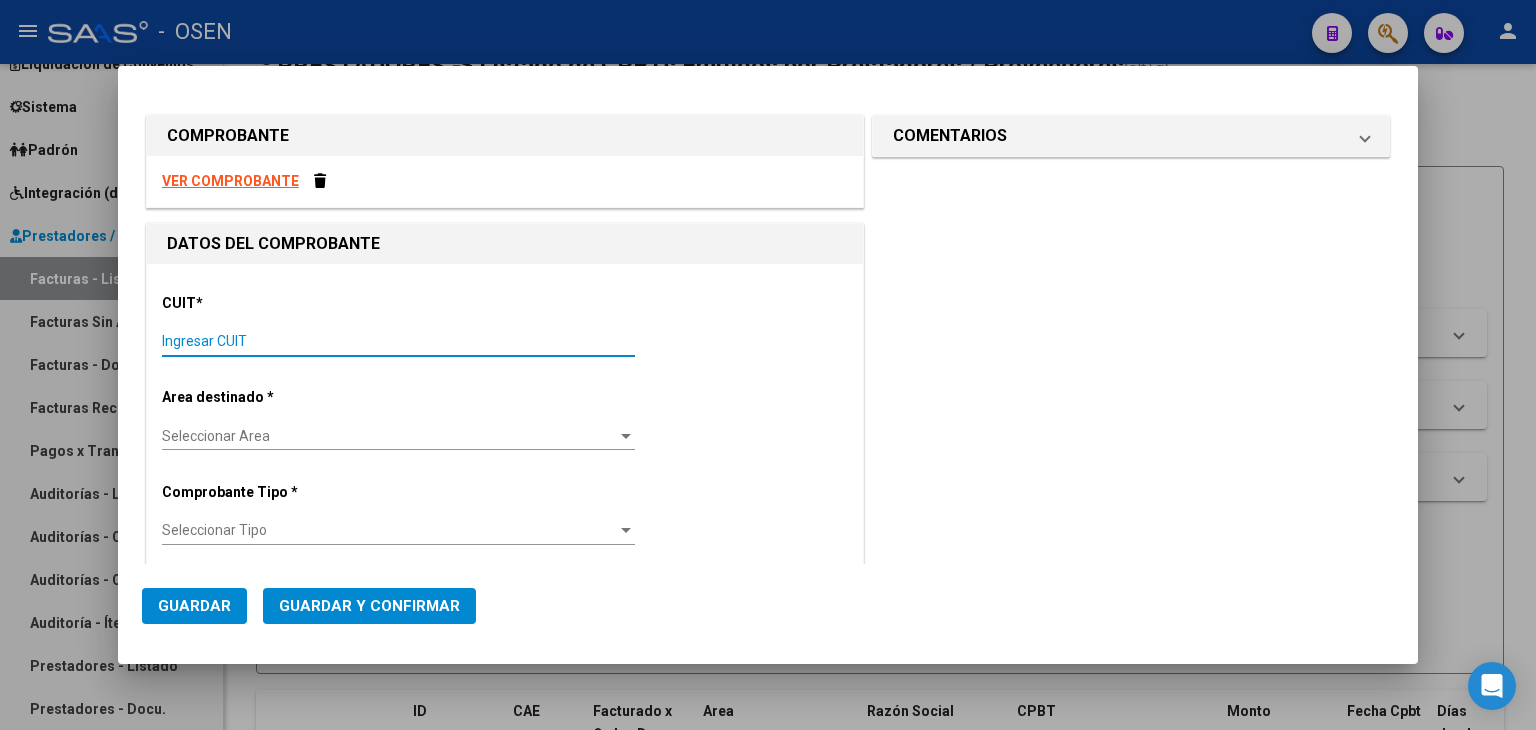 paste on "30-67881435-7" 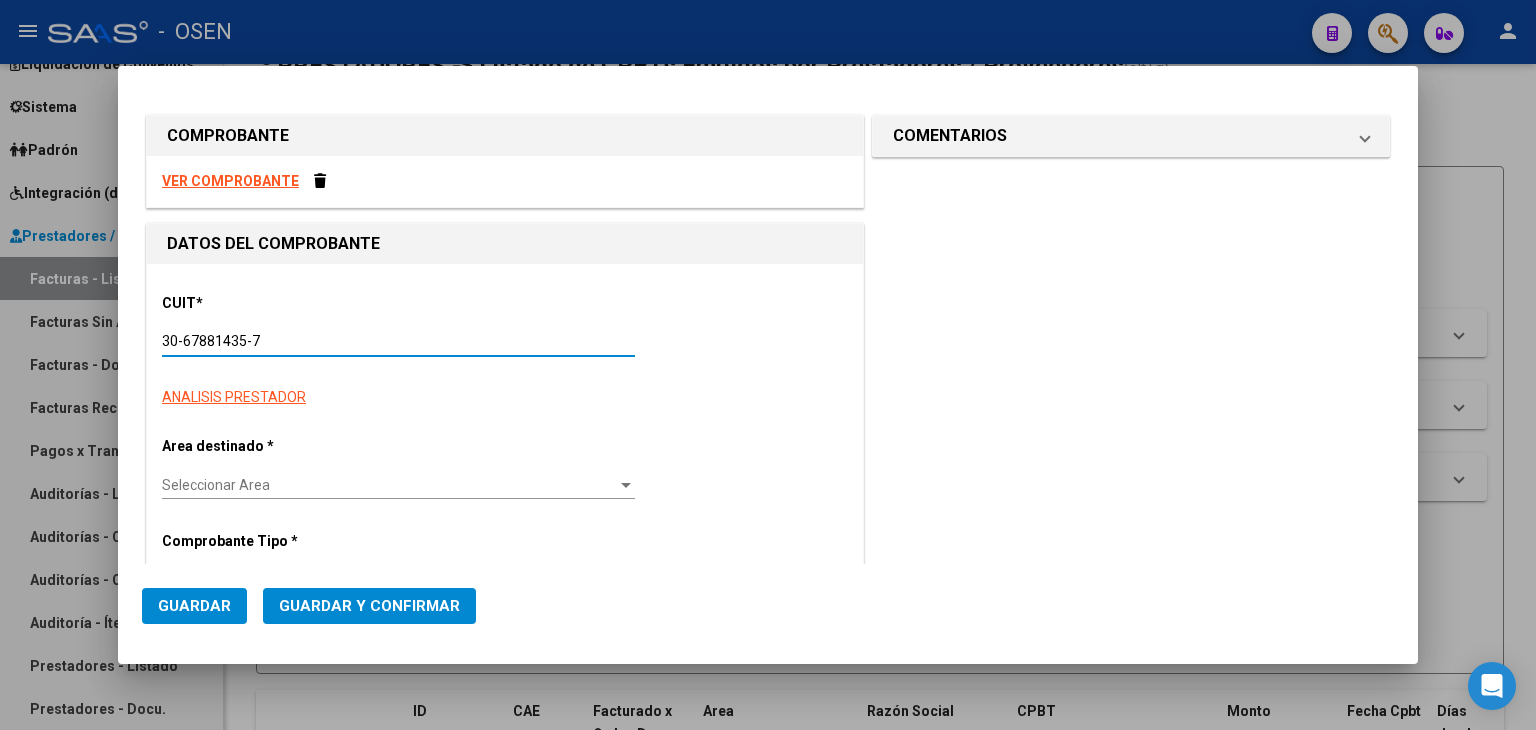 type on "3108" 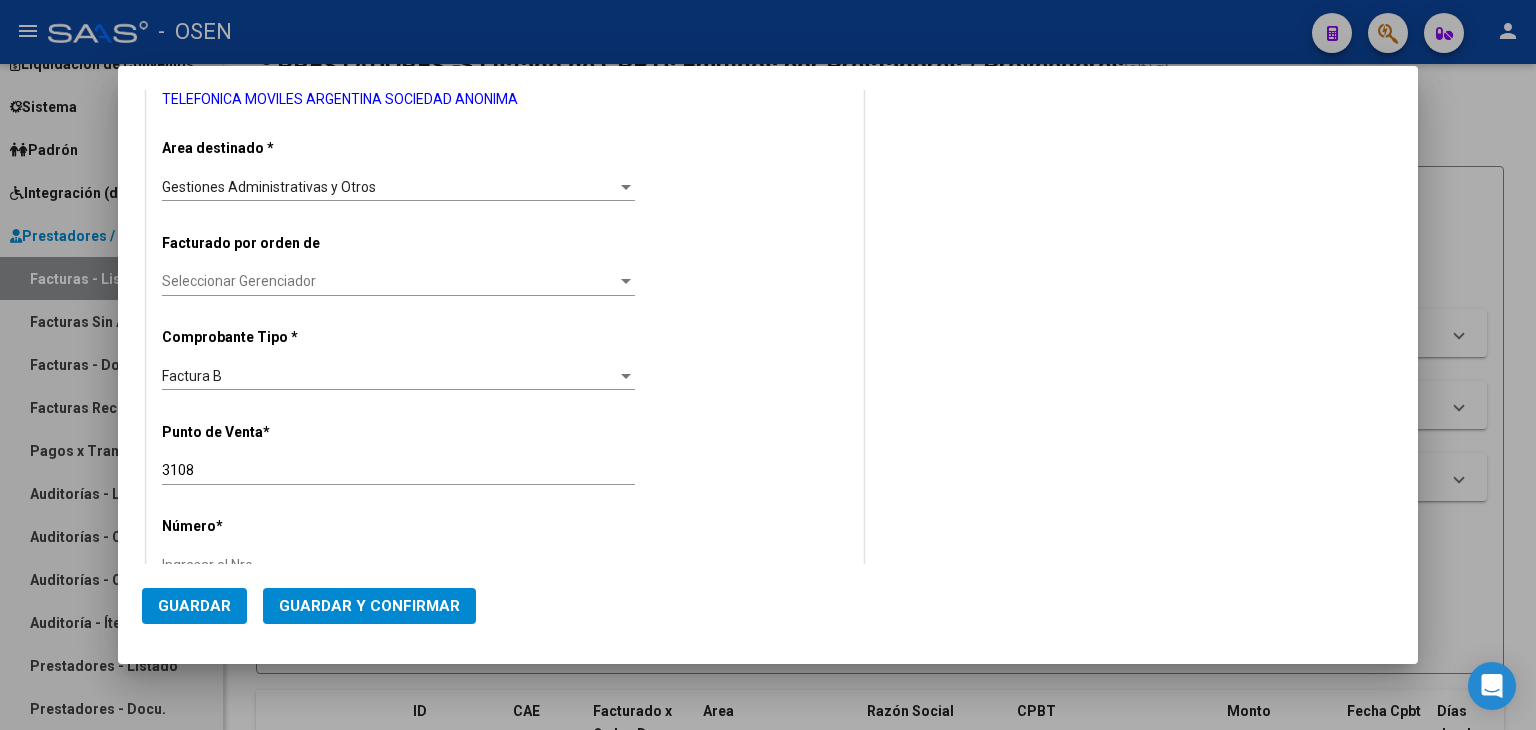scroll, scrollTop: 666, scrollLeft: 0, axis: vertical 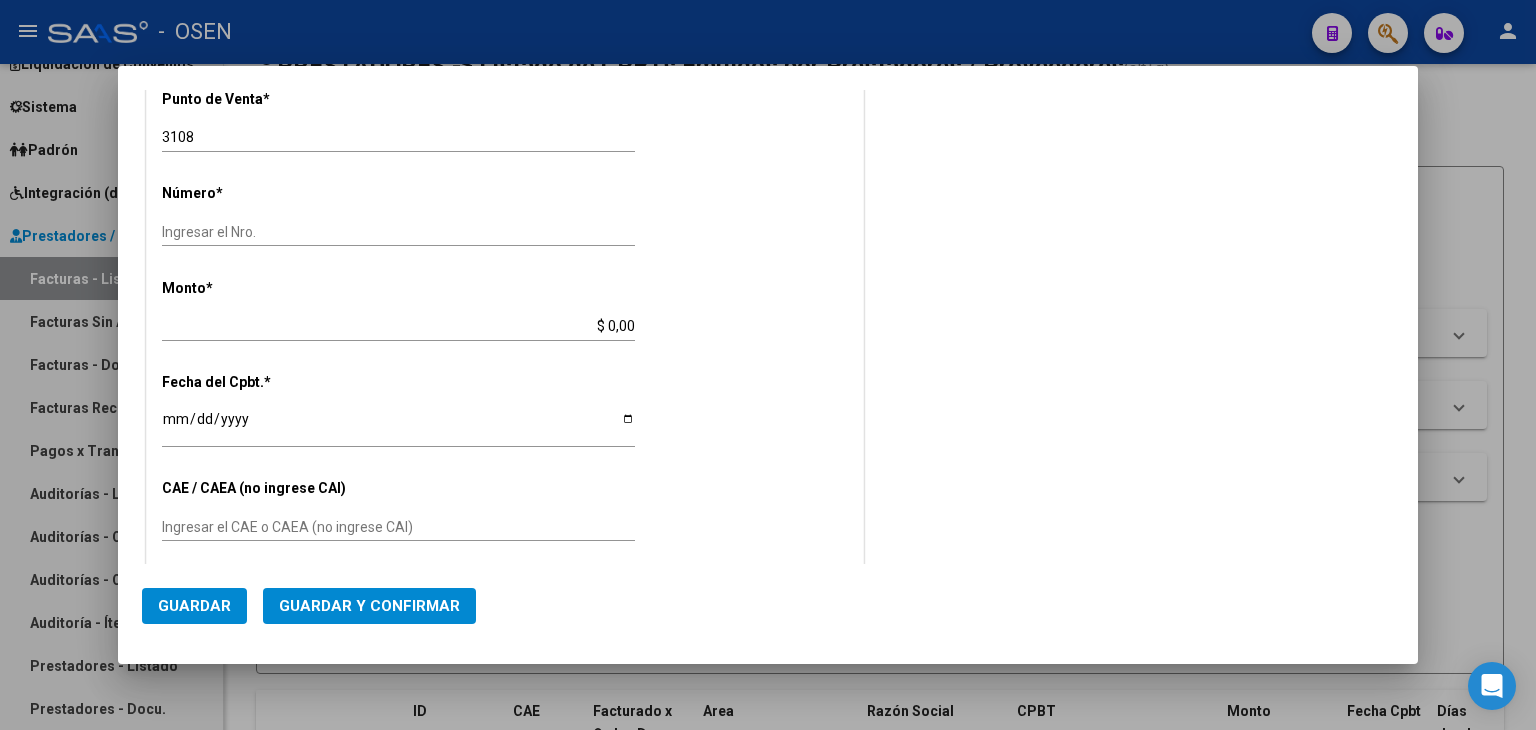 type on "30-67881435-7" 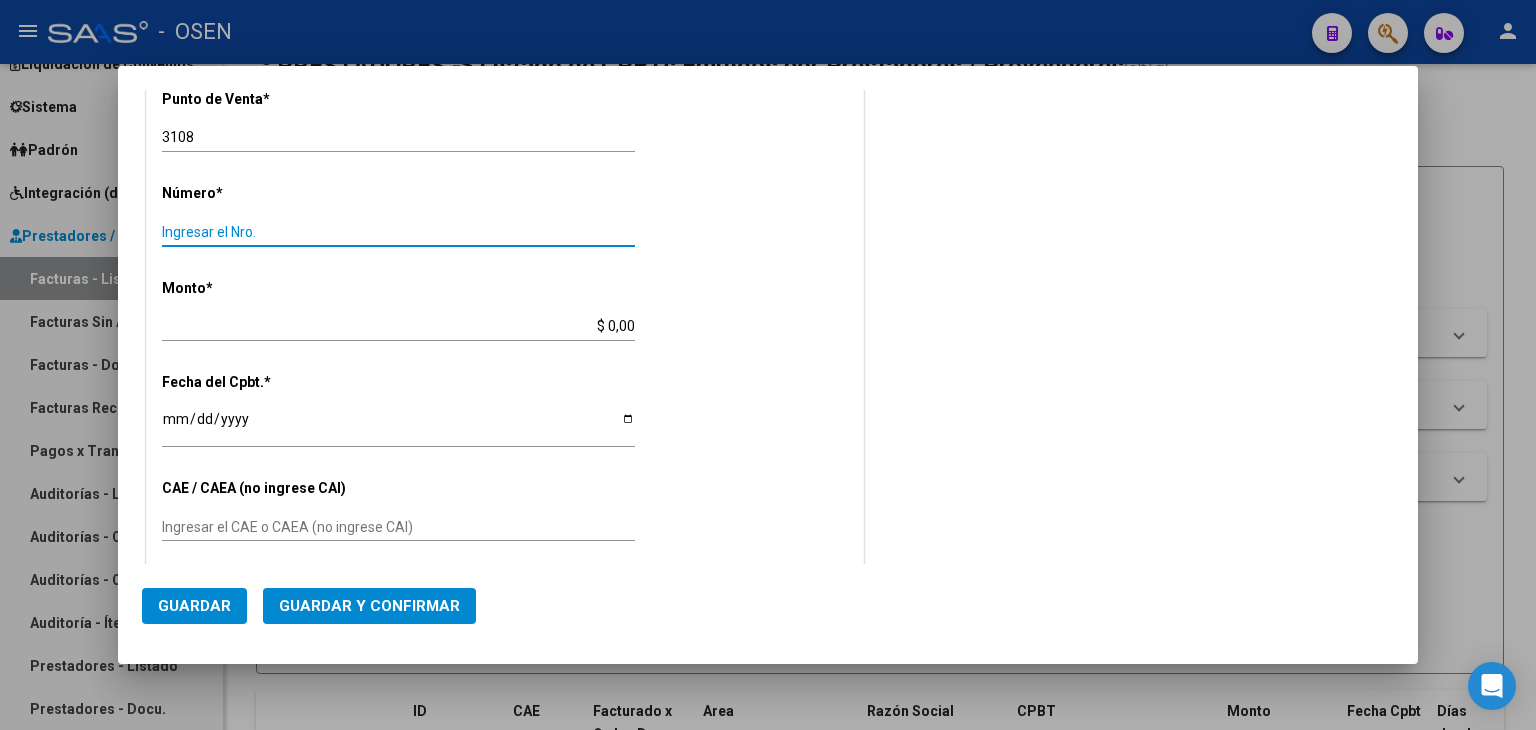 paste on "-02290954" 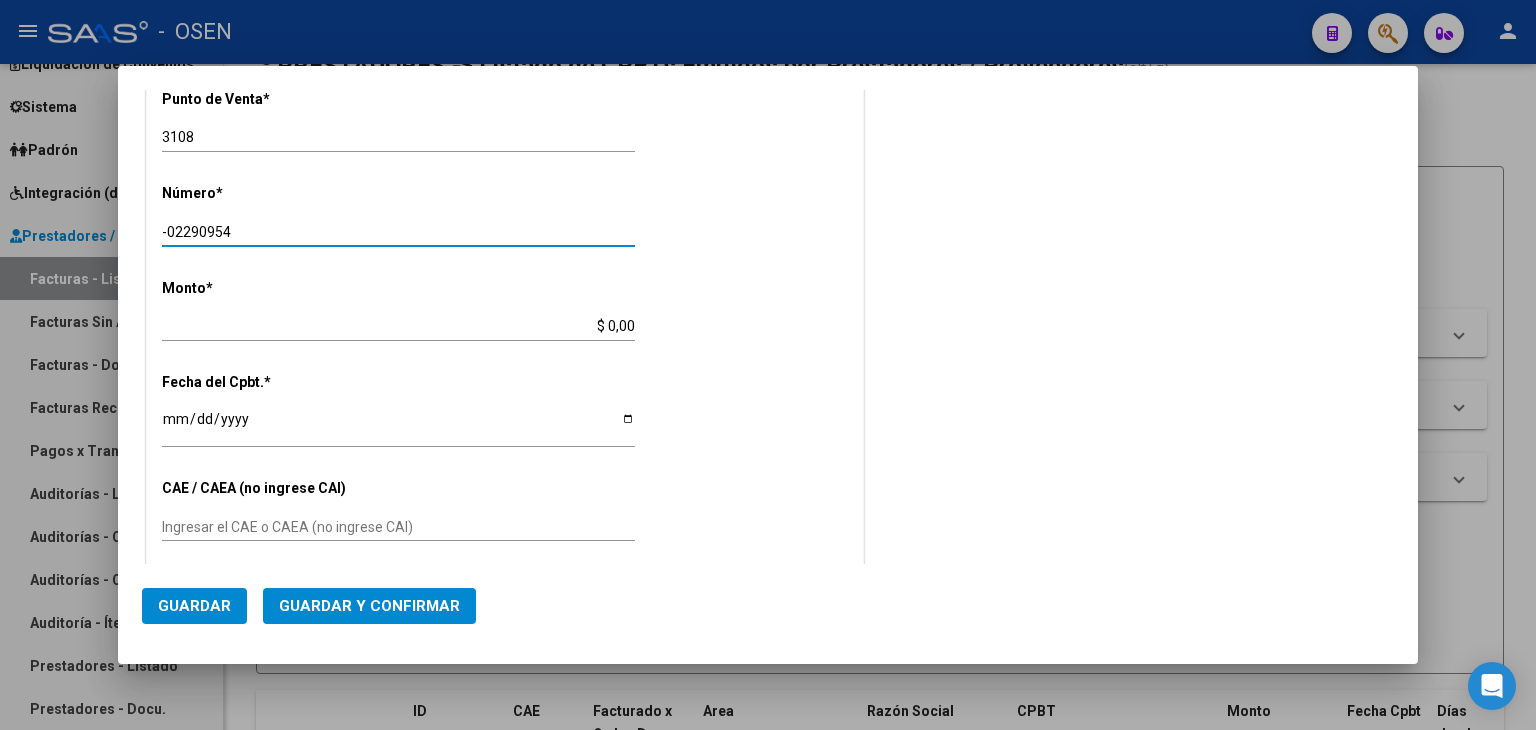 click on "-02290954" at bounding box center (398, 232) 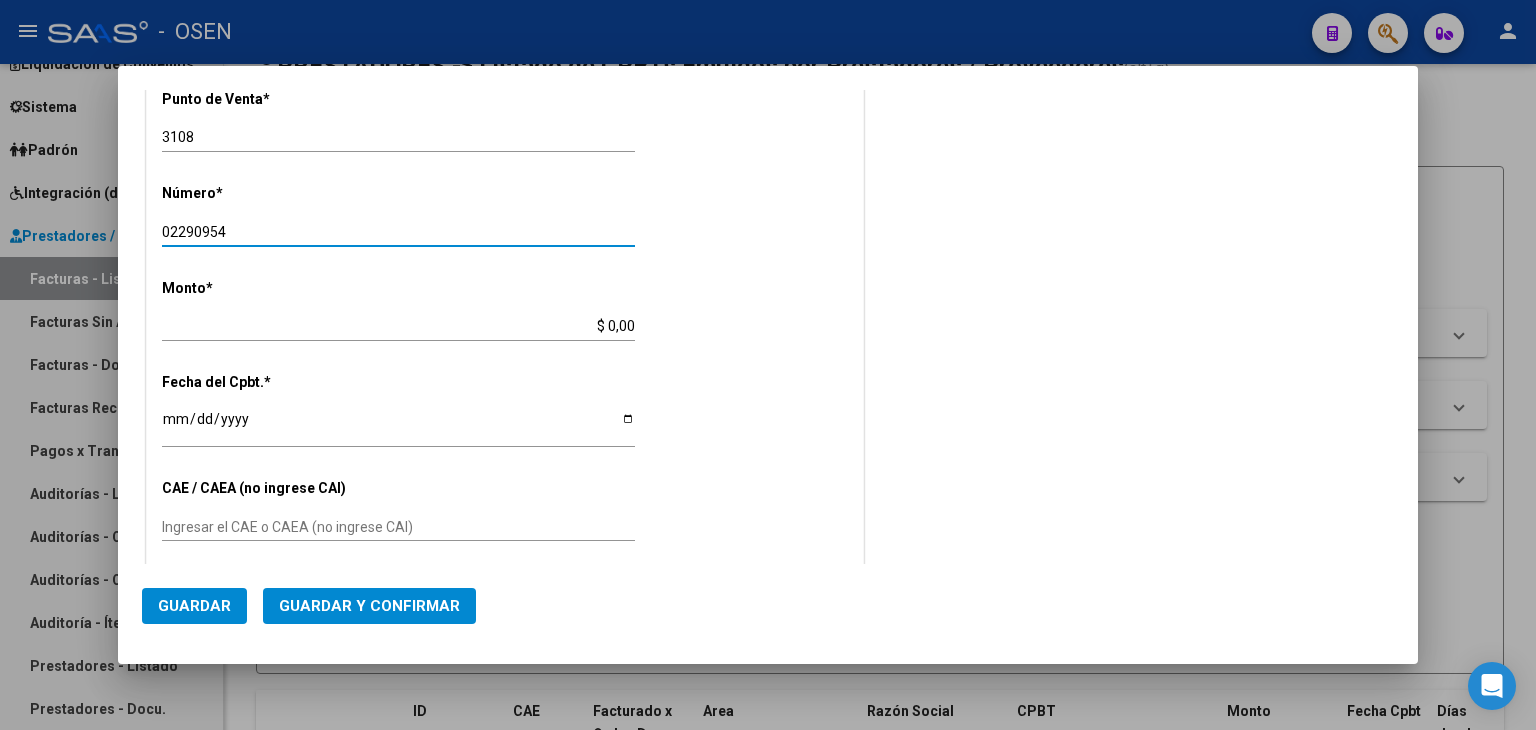 type on "02290954" 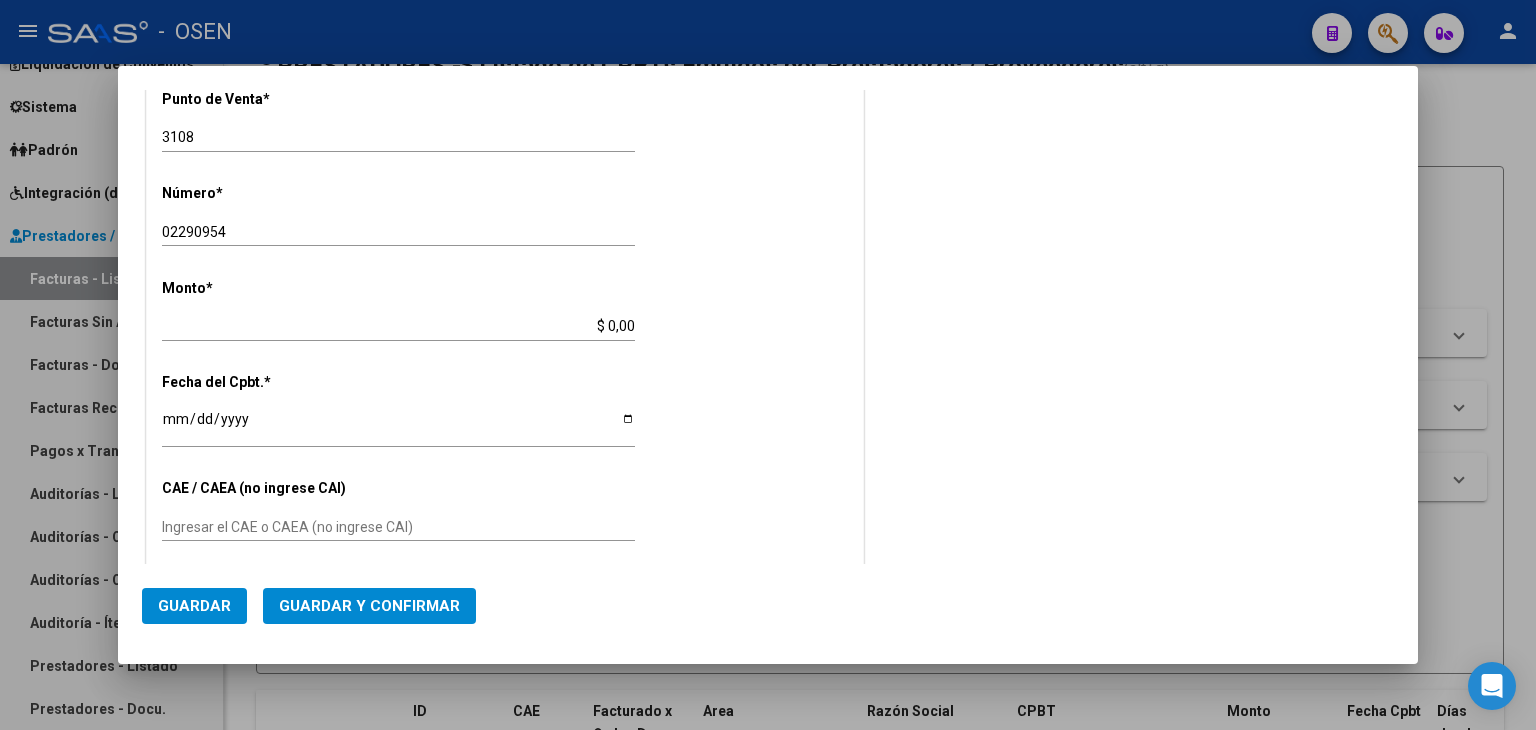scroll, scrollTop: 656, scrollLeft: 0, axis: vertical 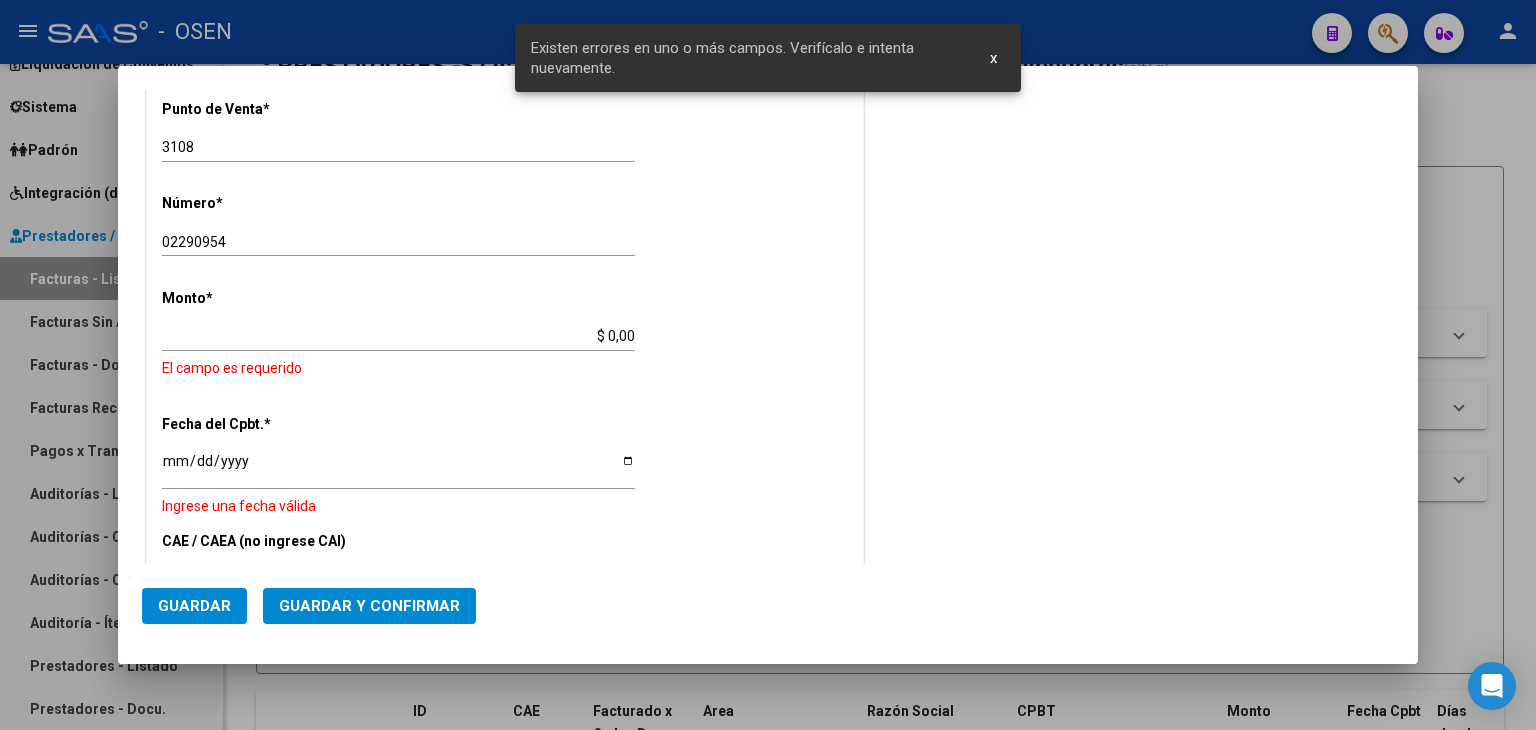 click on "CUIT  *   30-67881435-7 Ingresar CUIT  ANALISIS PRESTADOR  TELEFONICA MOVILES ARGENTINA SOCIEDAD ANONIMA  ARCA Padrón  Area destinado * Gestiones Administrativas y Otros Seleccionar Area  Facturado por orden de  Seleccionar Gerenciador Seleccionar Gerenciador  Comprobante Tipo * Factura B Seleccionar Tipo Punto de Venta  *   3108 Ingresar el Nro.  Número  *   02290954 Ingresar el Nro.  Monto  *   $ 0,00 Ingresar el monto   El campo es requerido Fecha del Cpbt.  *   Ingresar la fecha   Ingrese una fecha válida CAE / CAEA (no ingrese CAI)    Ingresar el CAE o CAEA (no ingrese CAI)  Fecha Recibido  *   2025-07-10 Ingresar la fecha  Fecha de Vencimiento    Ingresar la fecha  Ref. Externa    Ingresar la ref.  N° Liquidación    Ingresar el N° Liquidación" at bounding box center (505, 339) 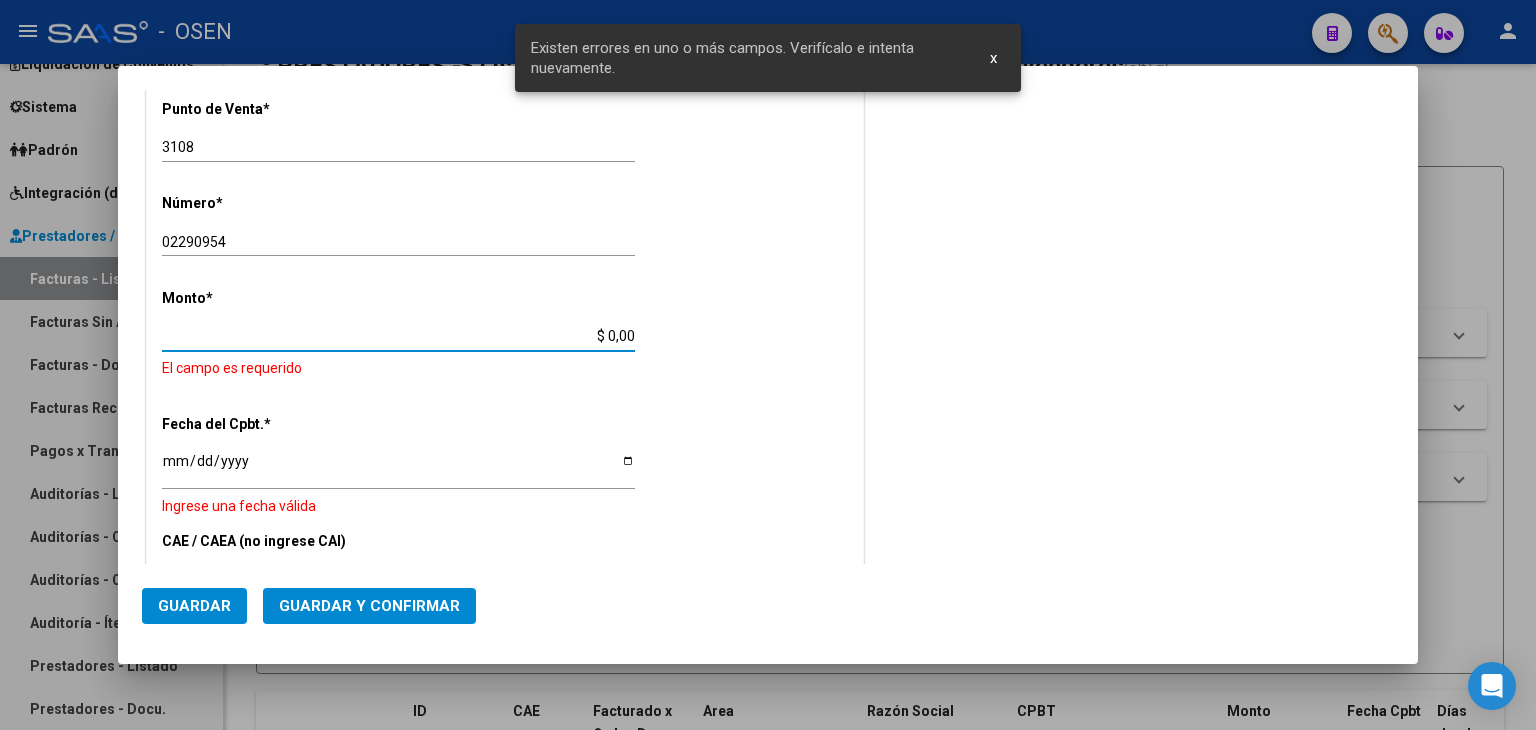 drag, startPoint x: 483, startPoint y: 333, endPoint x: 812, endPoint y: 329, distance: 329.02432 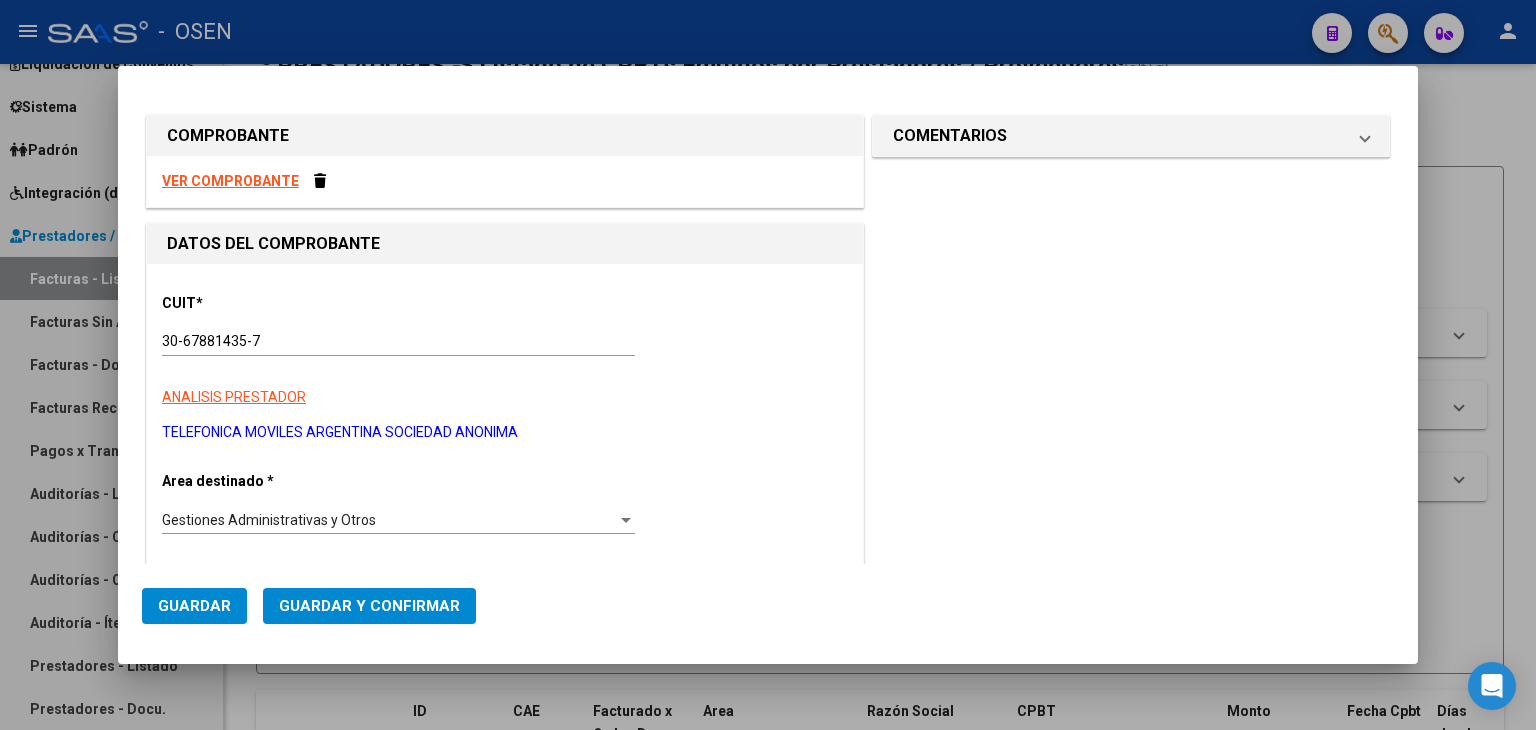 scroll, scrollTop: 0, scrollLeft: 0, axis: both 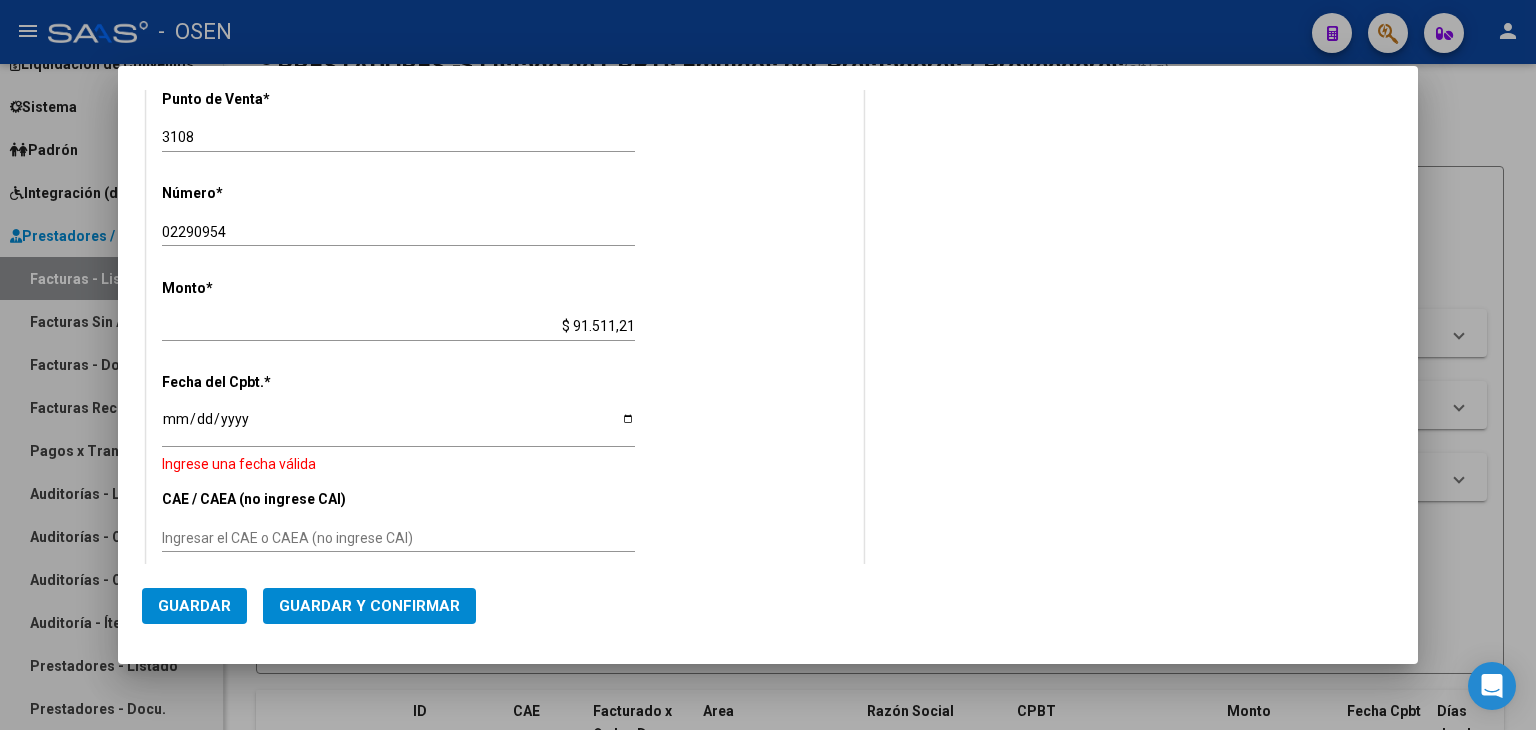 click on "Ingresar la fecha" at bounding box center [398, 426] 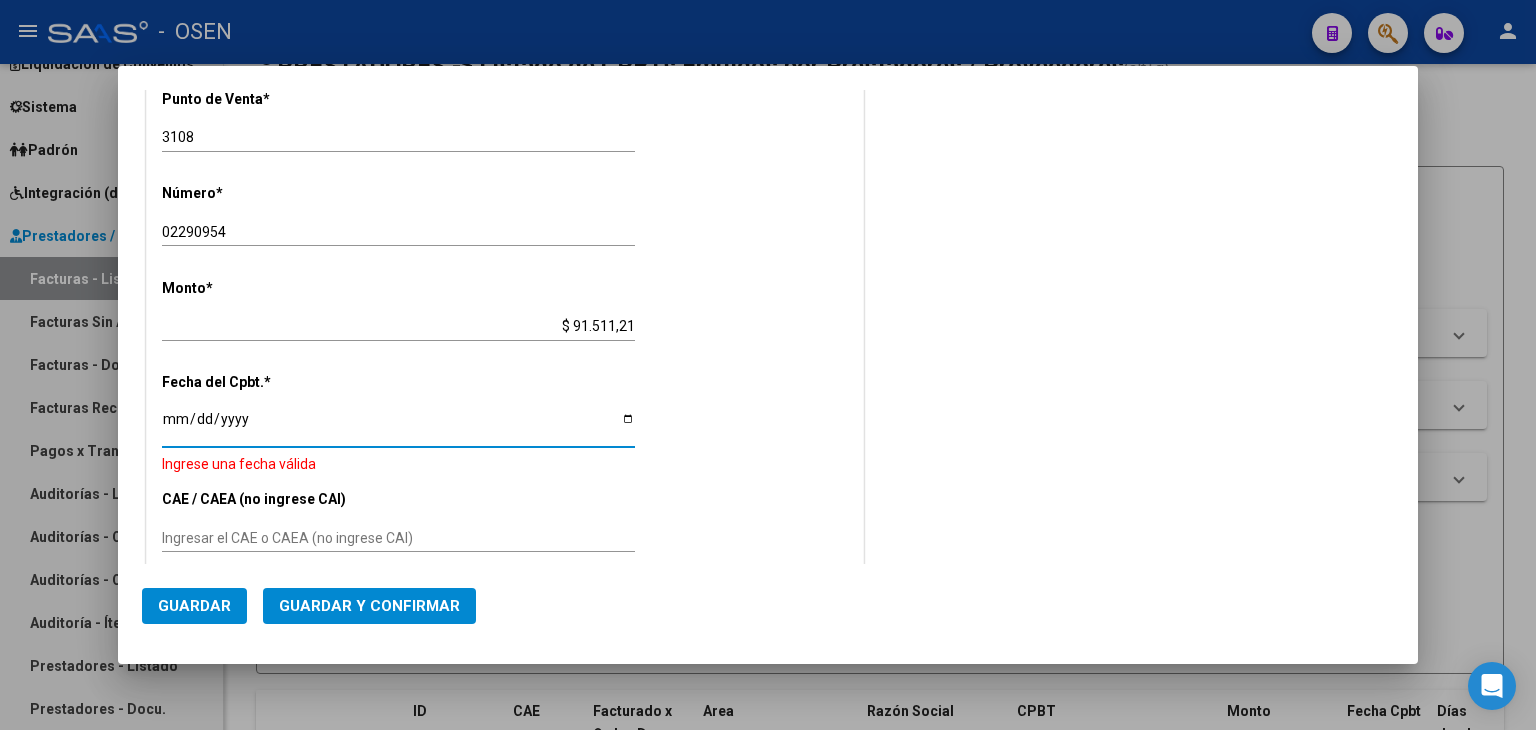 drag, startPoint x: 204, startPoint y: 429, endPoint x: 169, endPoint y: 432, distance: 35.128338 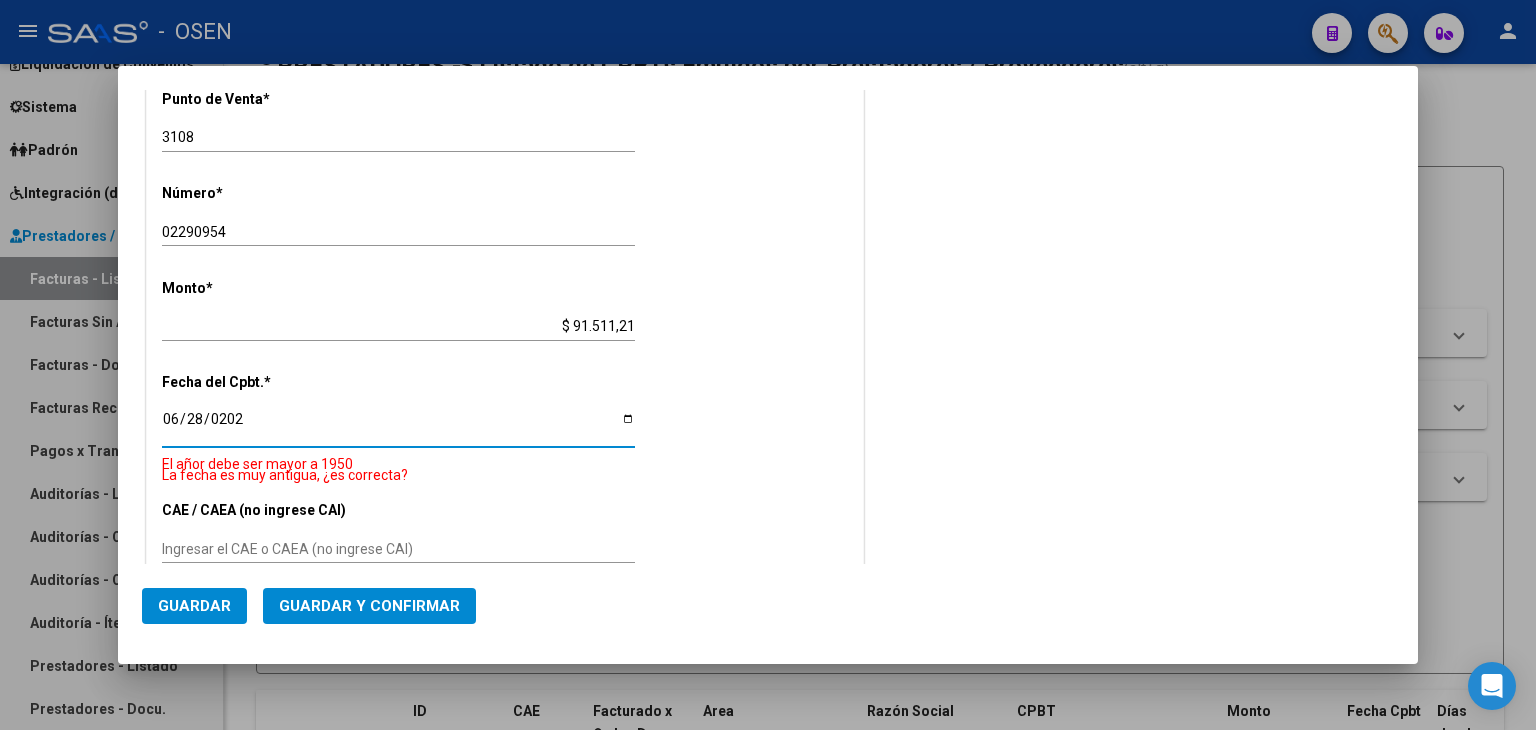 type on "2025-06-28" 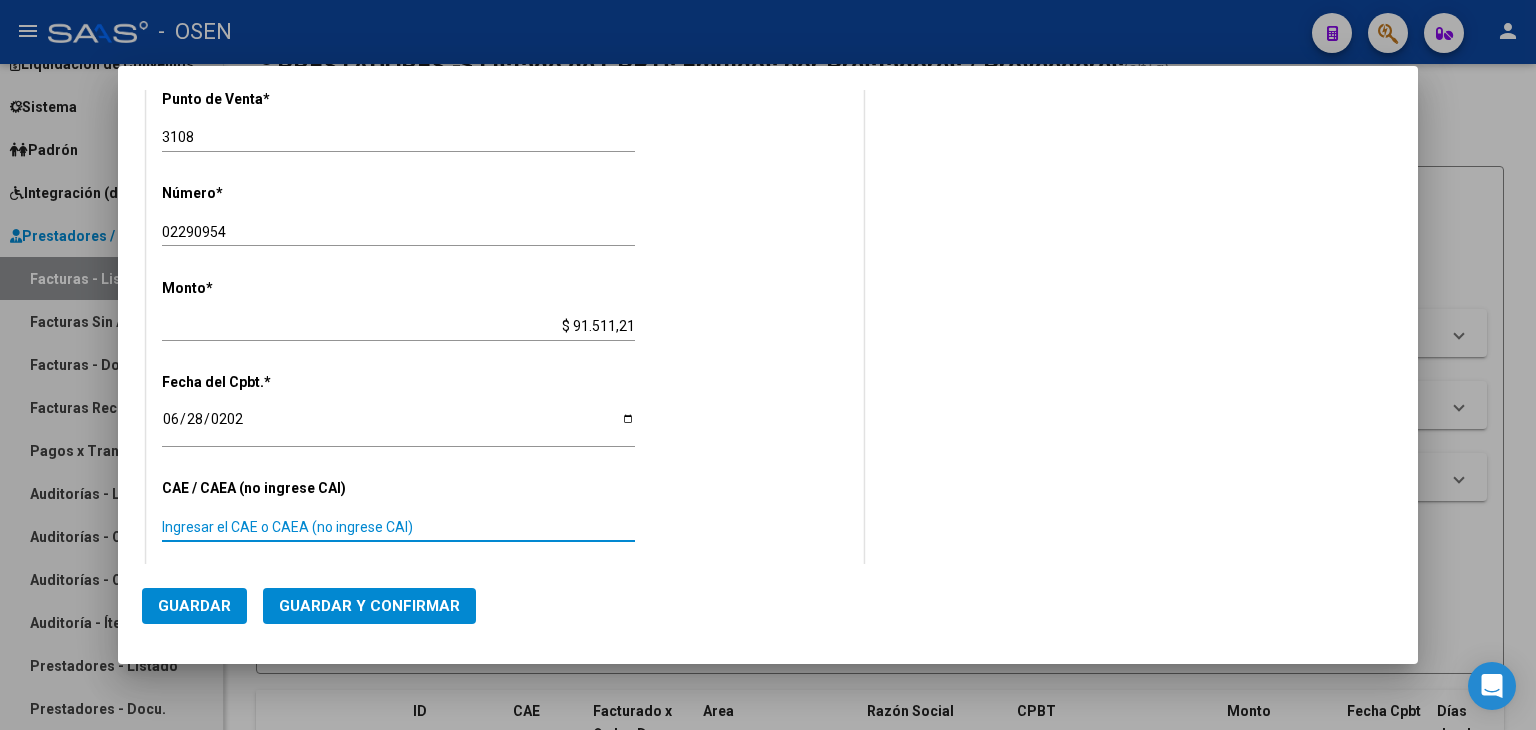 click on "Ingresar el CAE o CAEA (no ingrese CAI)" at bounding box center [398, 527] 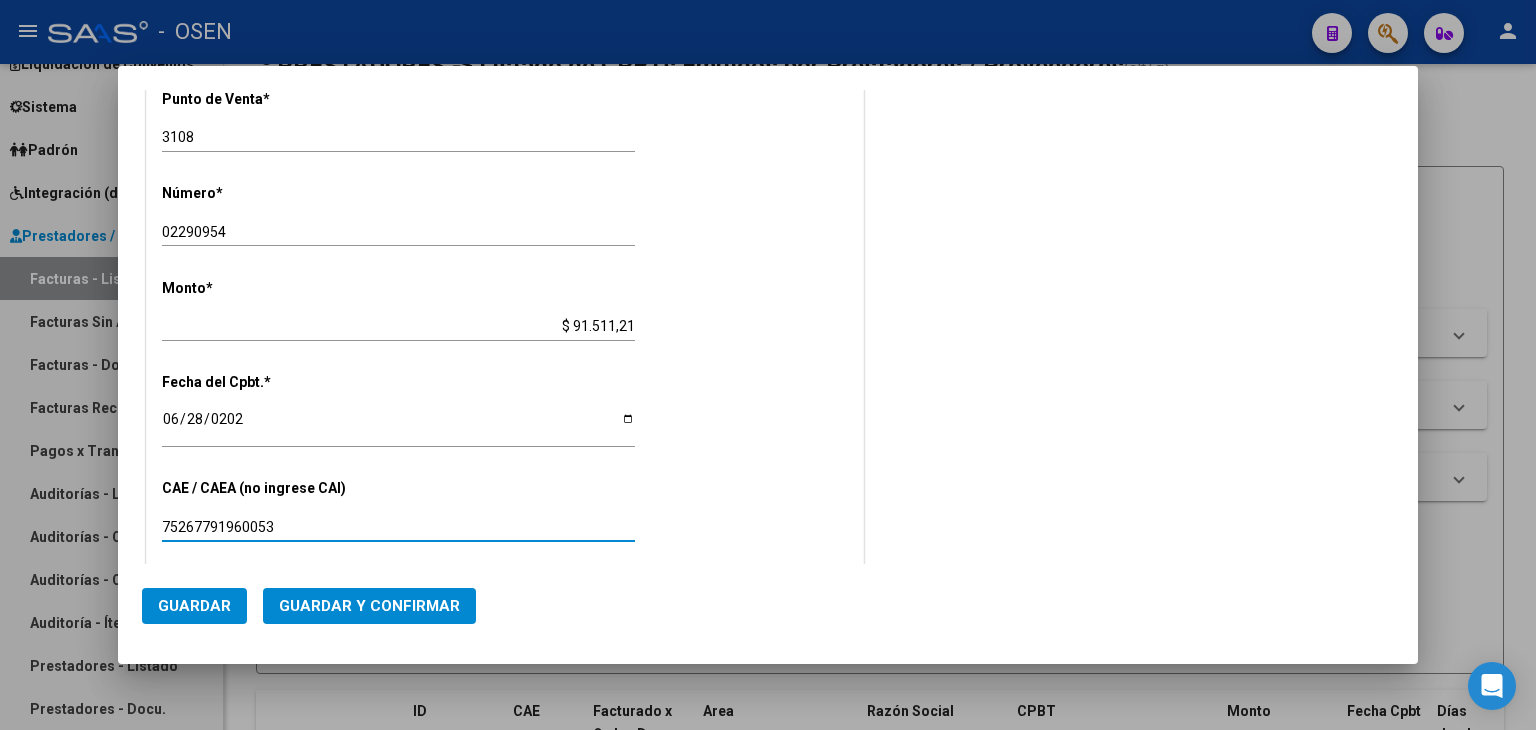 type on "75267791960053" 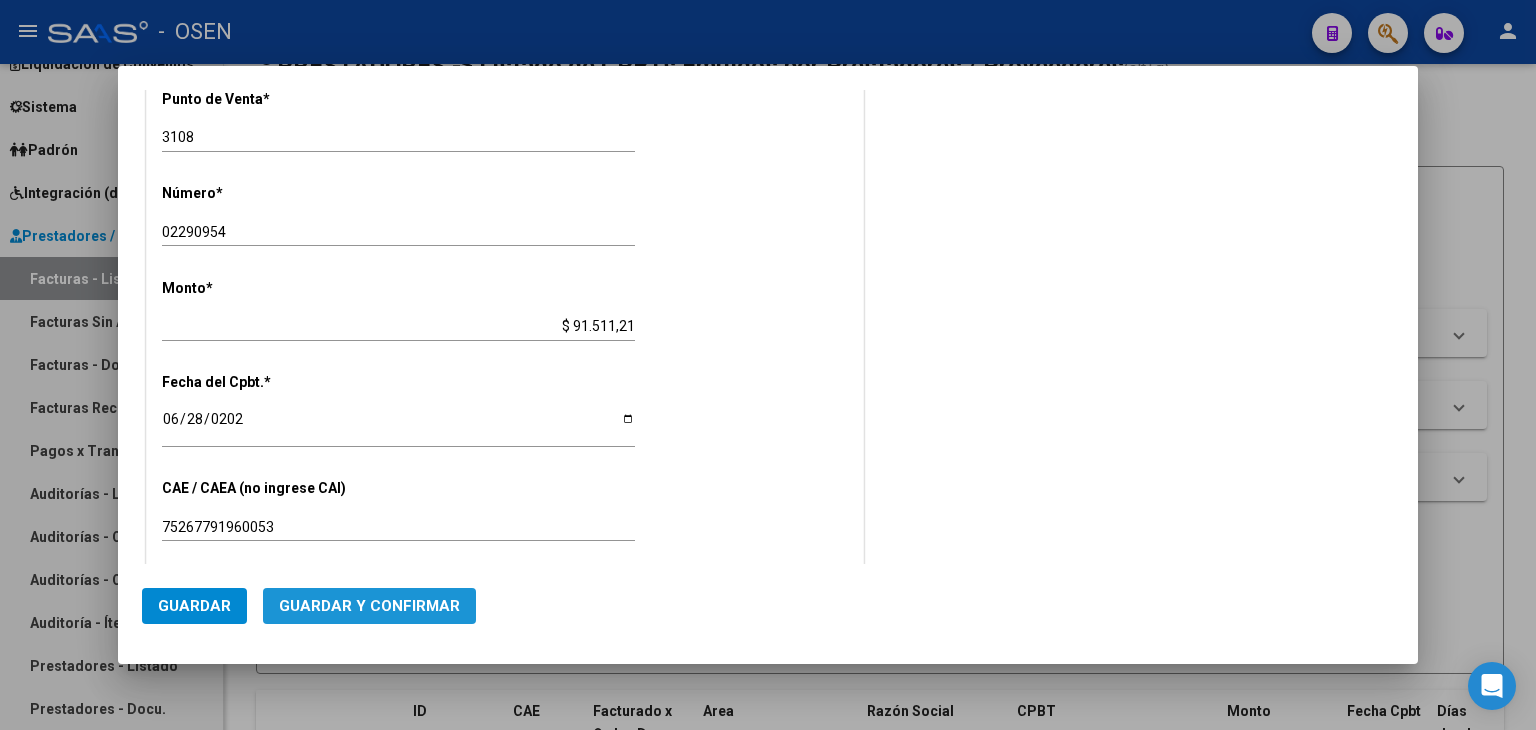 click on "Guardar y Confirmar" 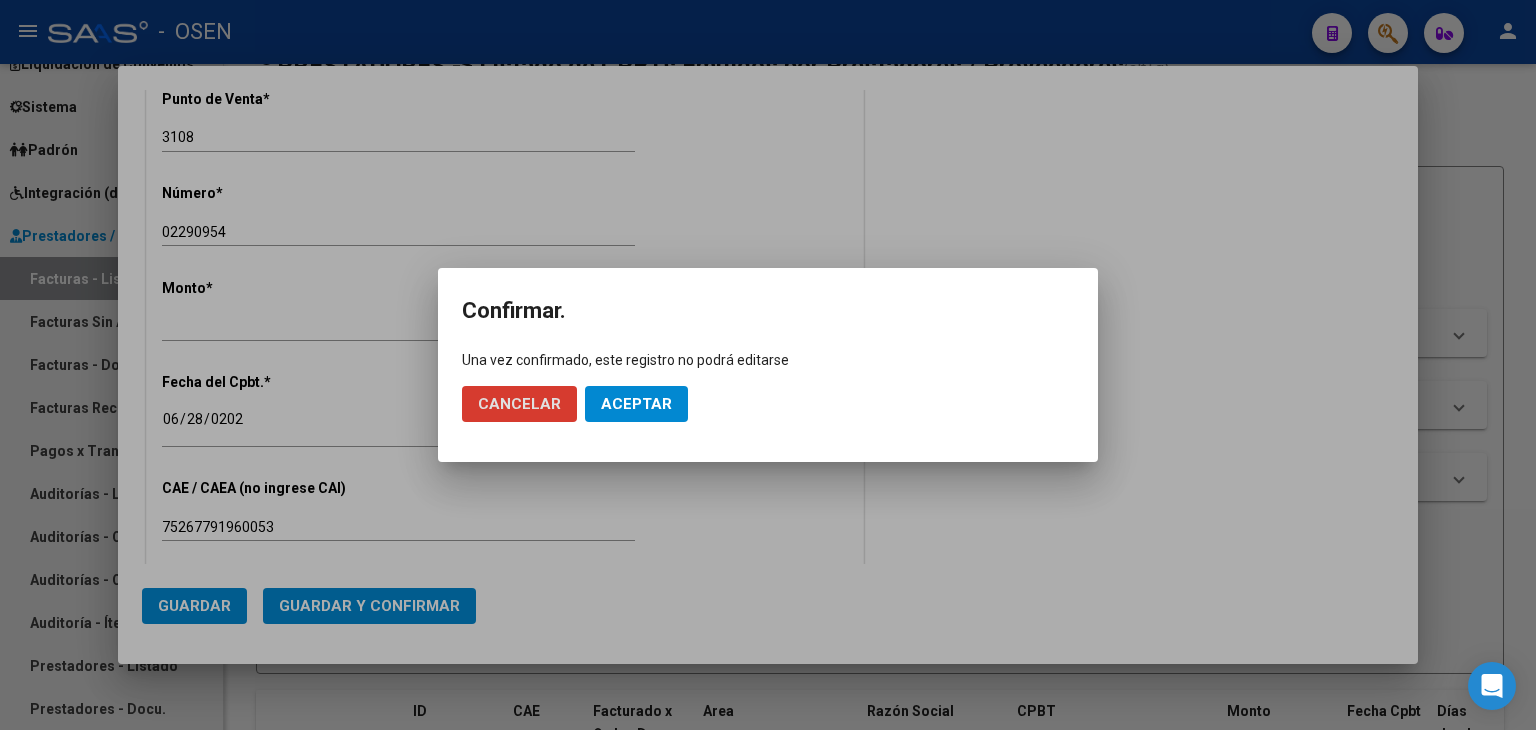 click on "Aceptar" 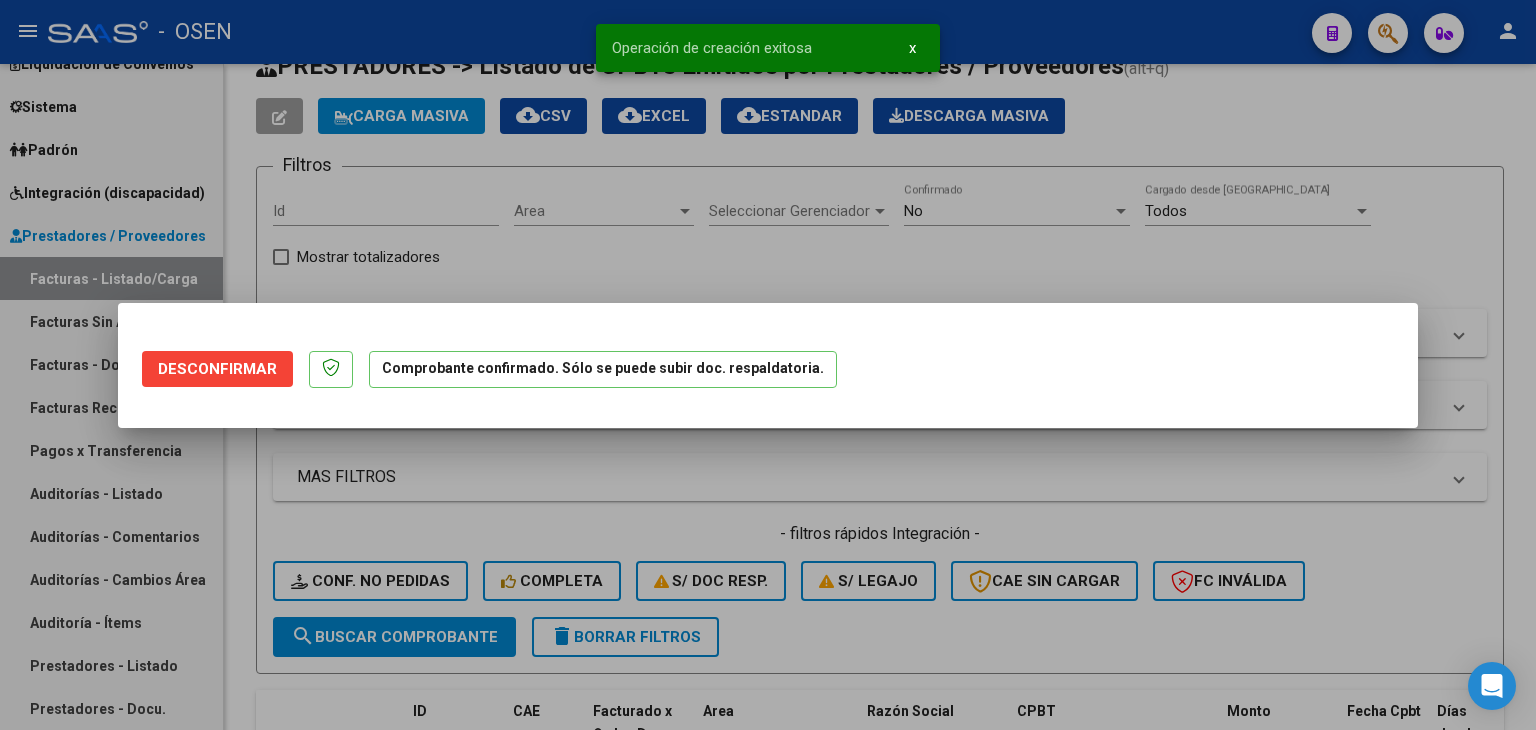 scroll, scrollTop: 0, scrollLeft: 0, axis: both 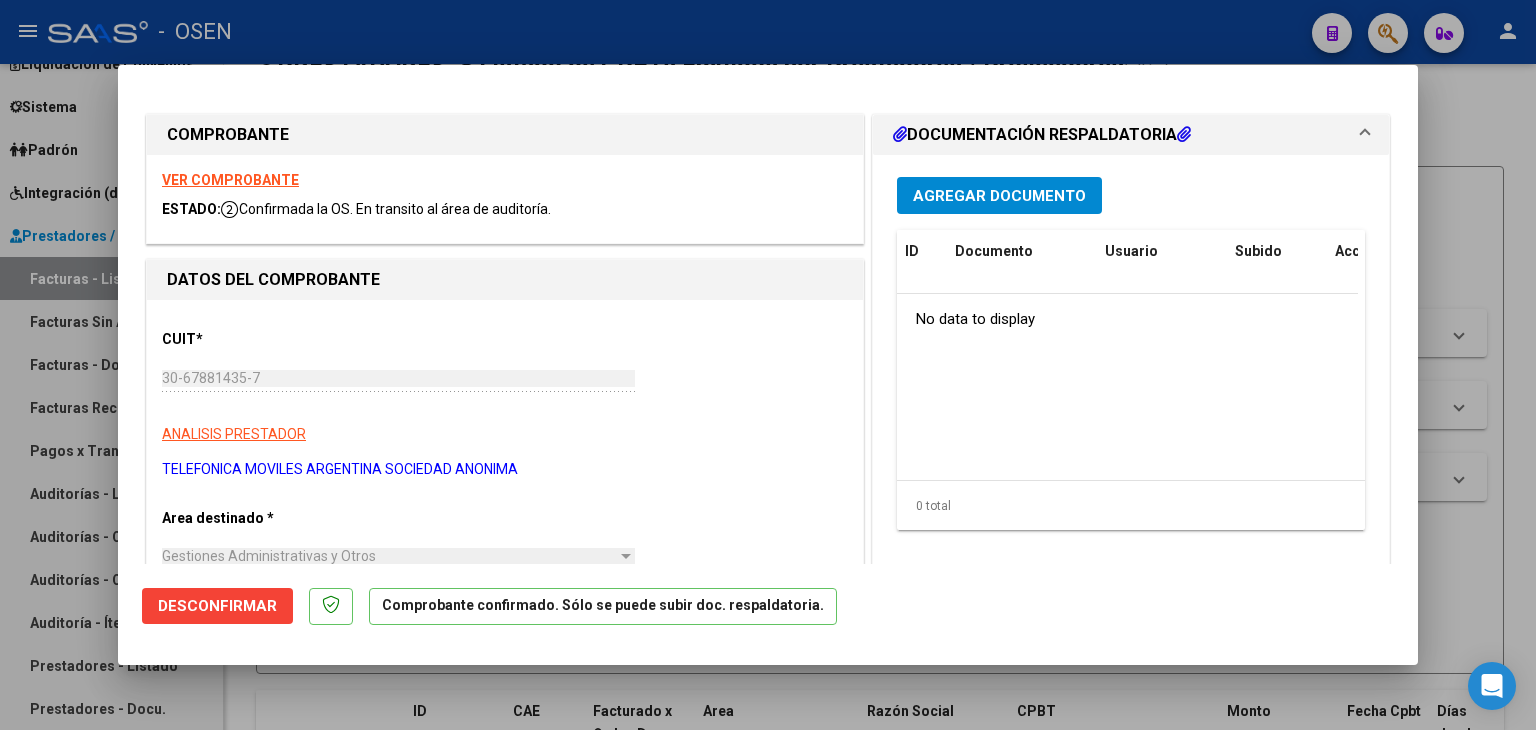 click at bounding box center (768, 365) 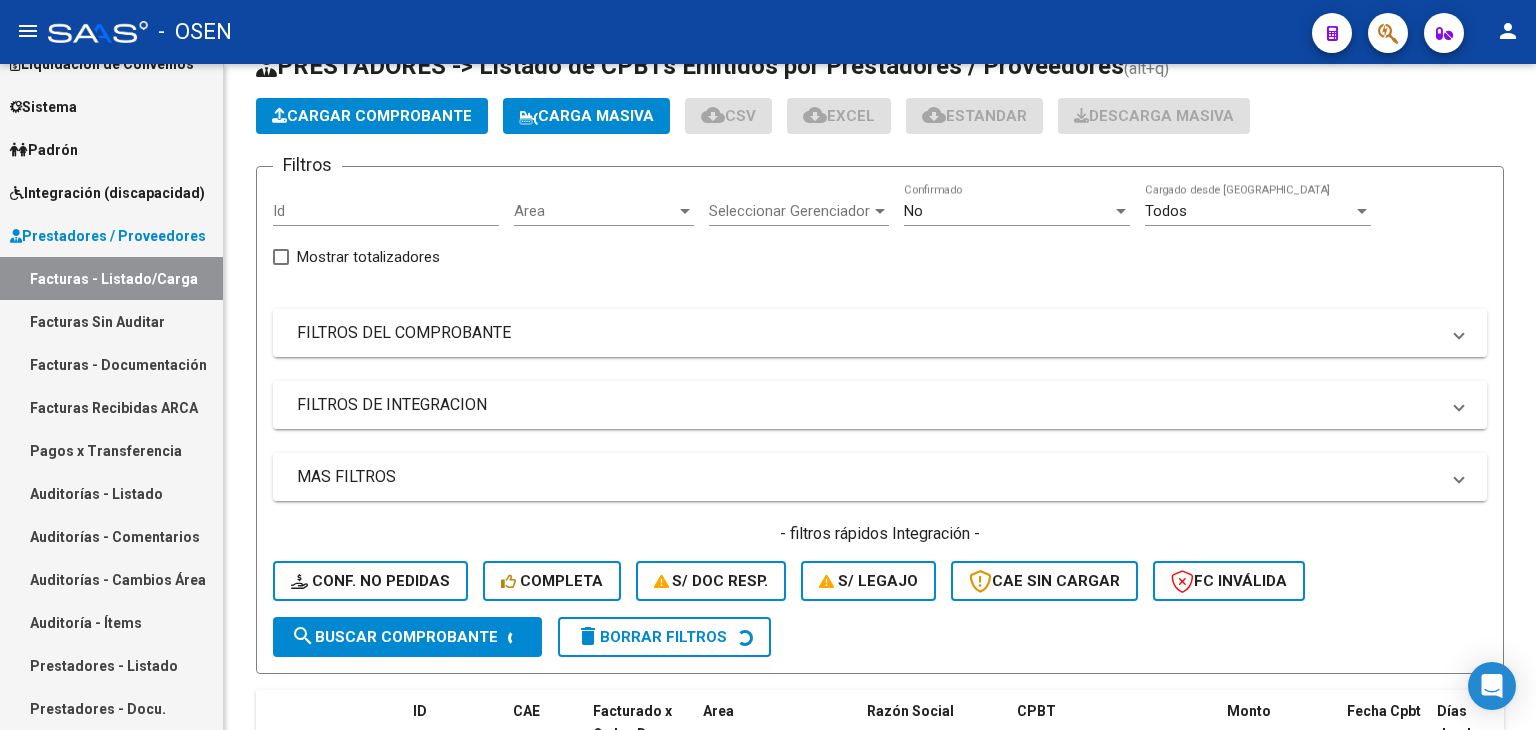 click on "Auditorías - Listado" at bounding box center [111, 493] 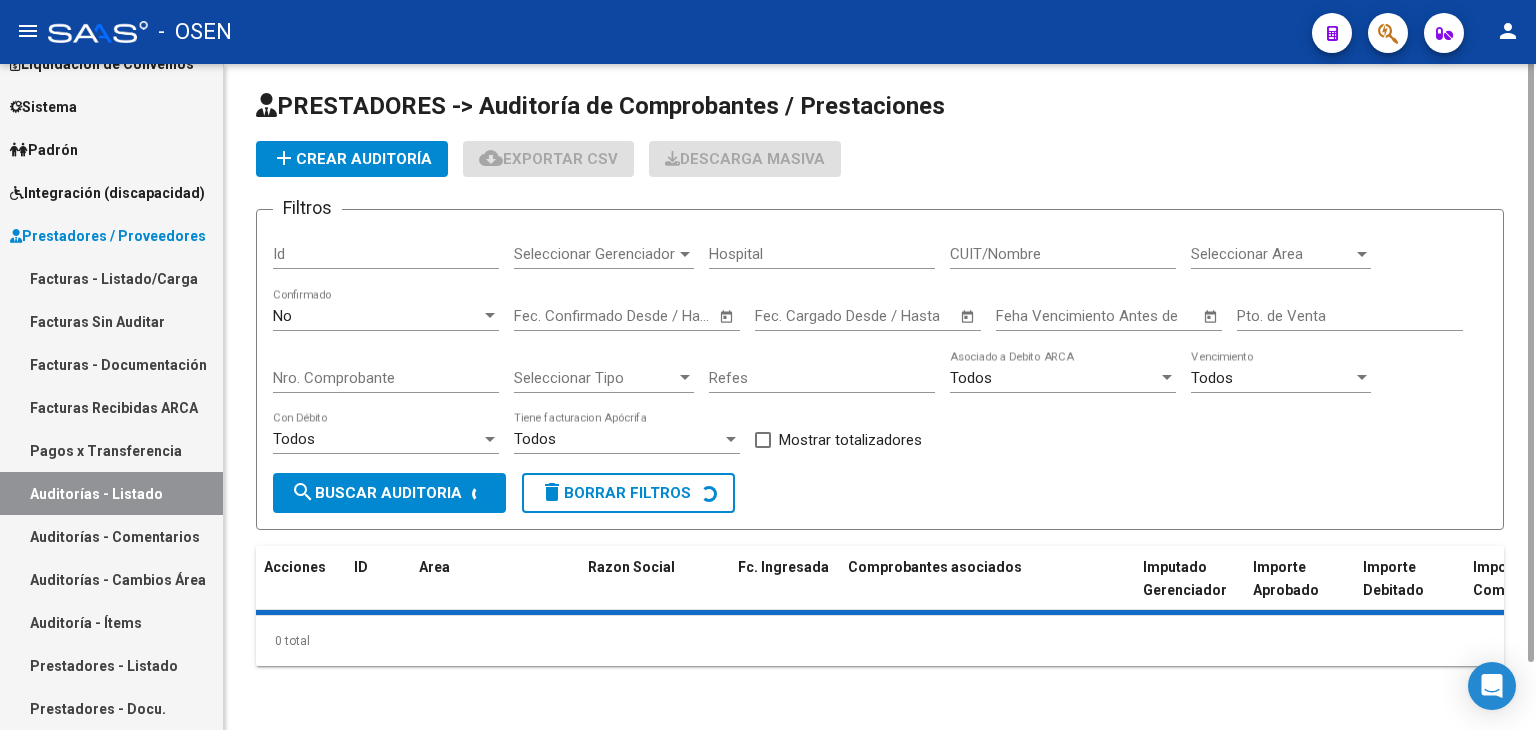 scroll, scrollTop: 0, scrollLeft: 0, axis: both 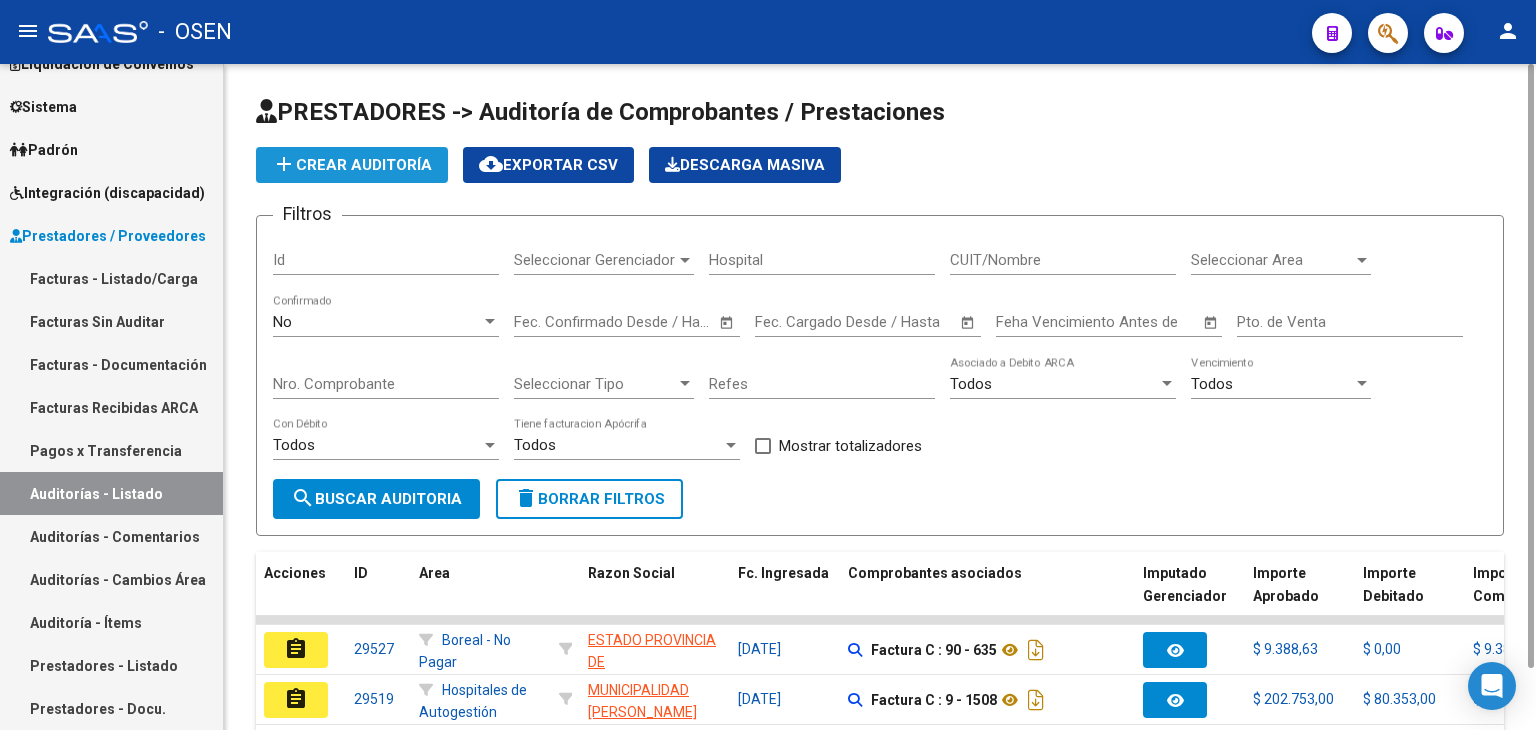 click on "add  Crear Auditoría" 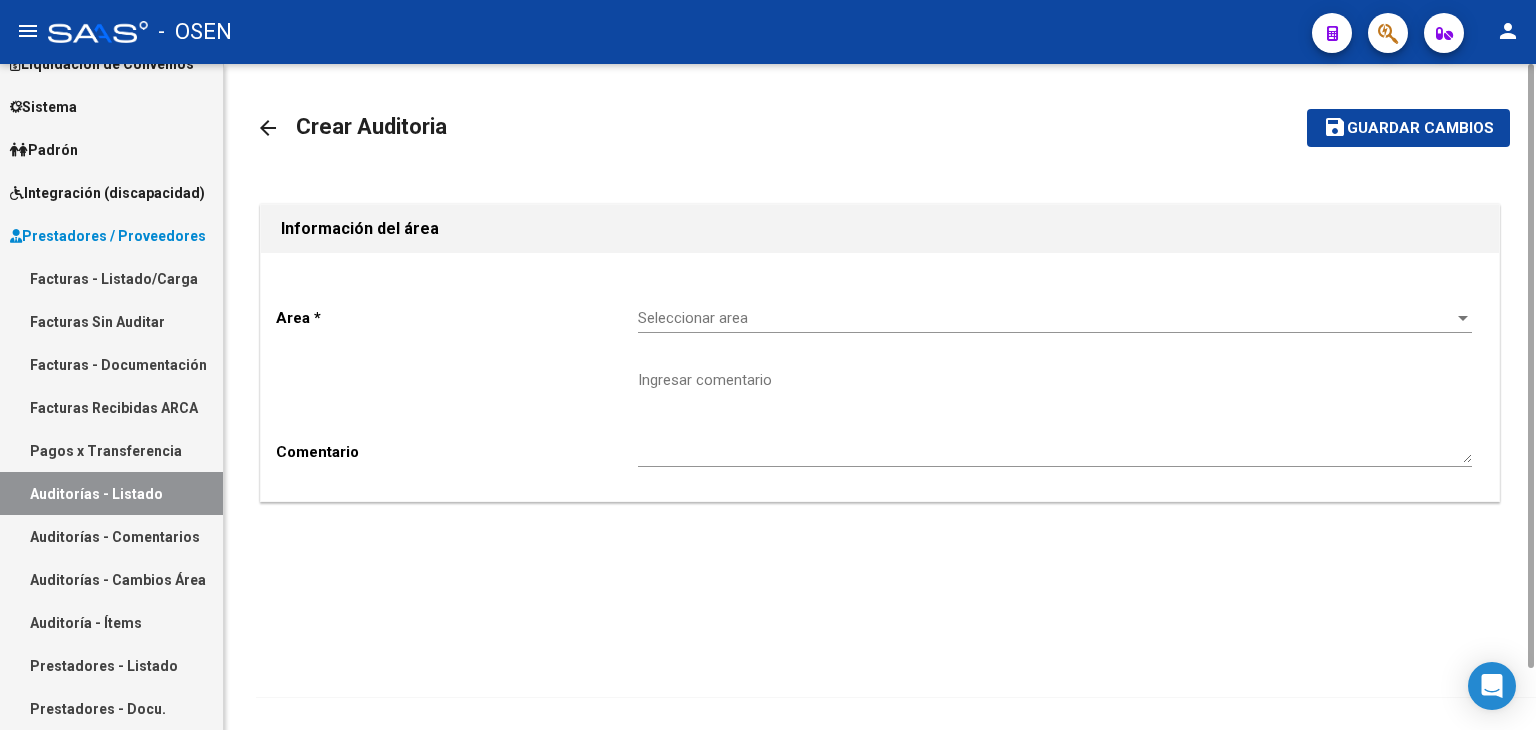 click on "Seleccionar area" at bounding box center [1046, 318] 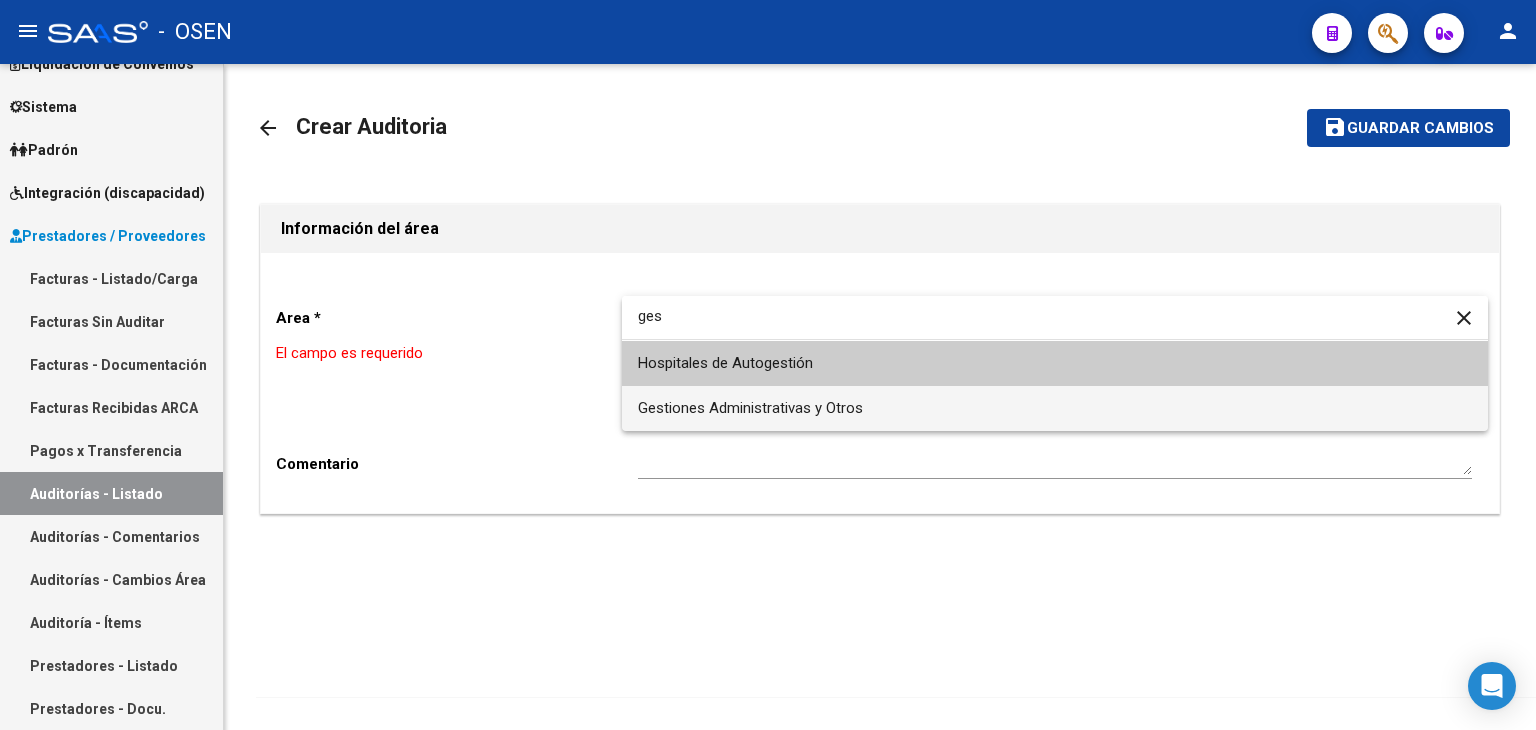 type on "ges" 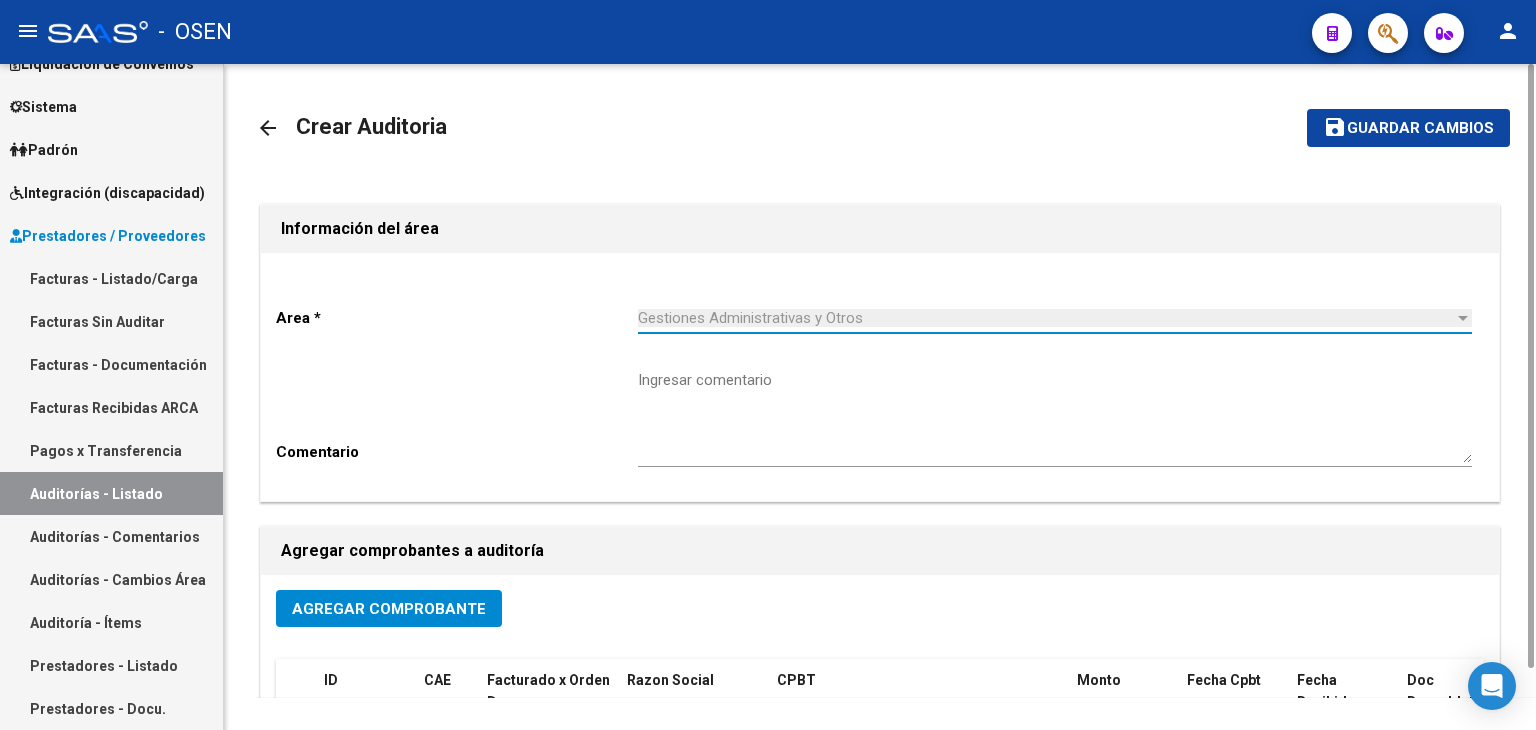 click on "Agregar Comprobante" 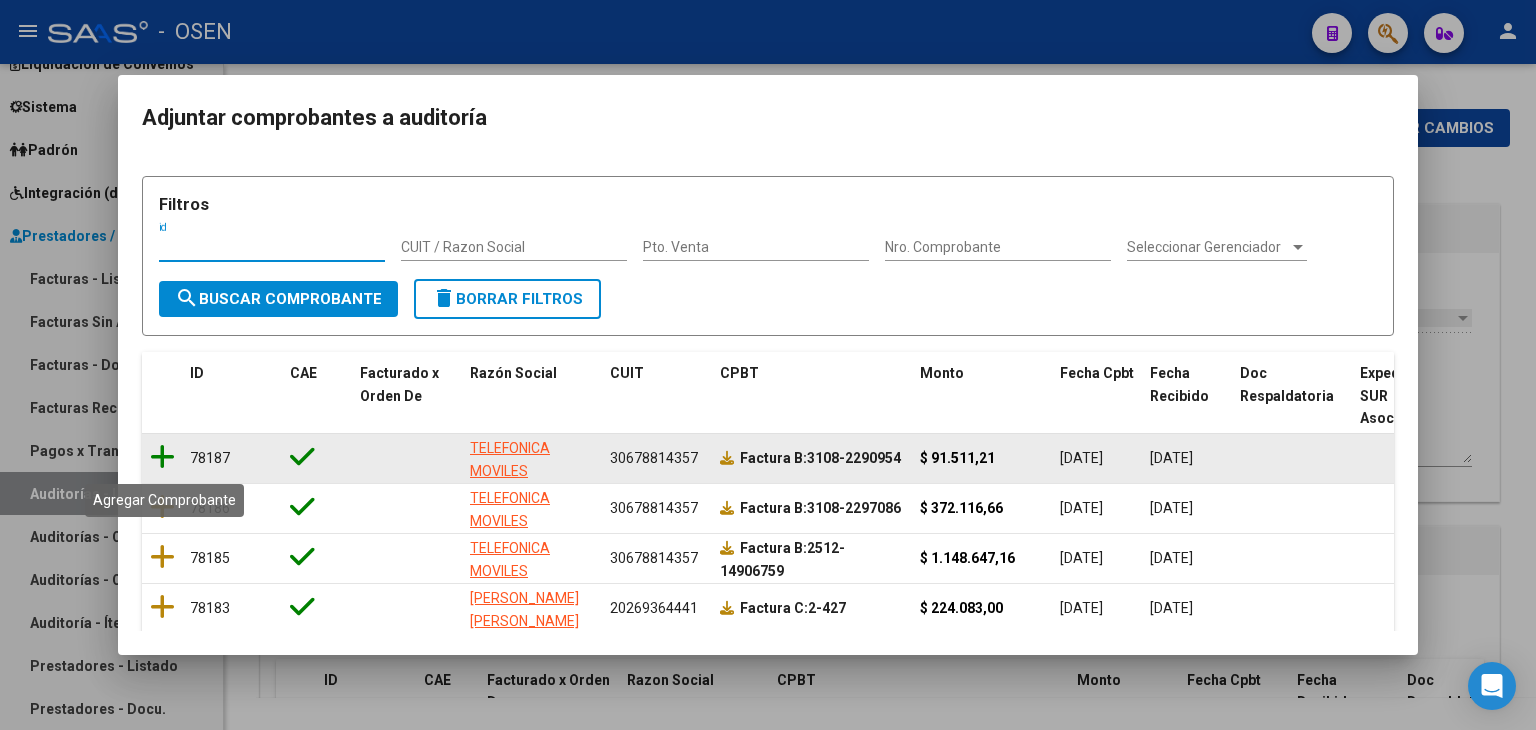click 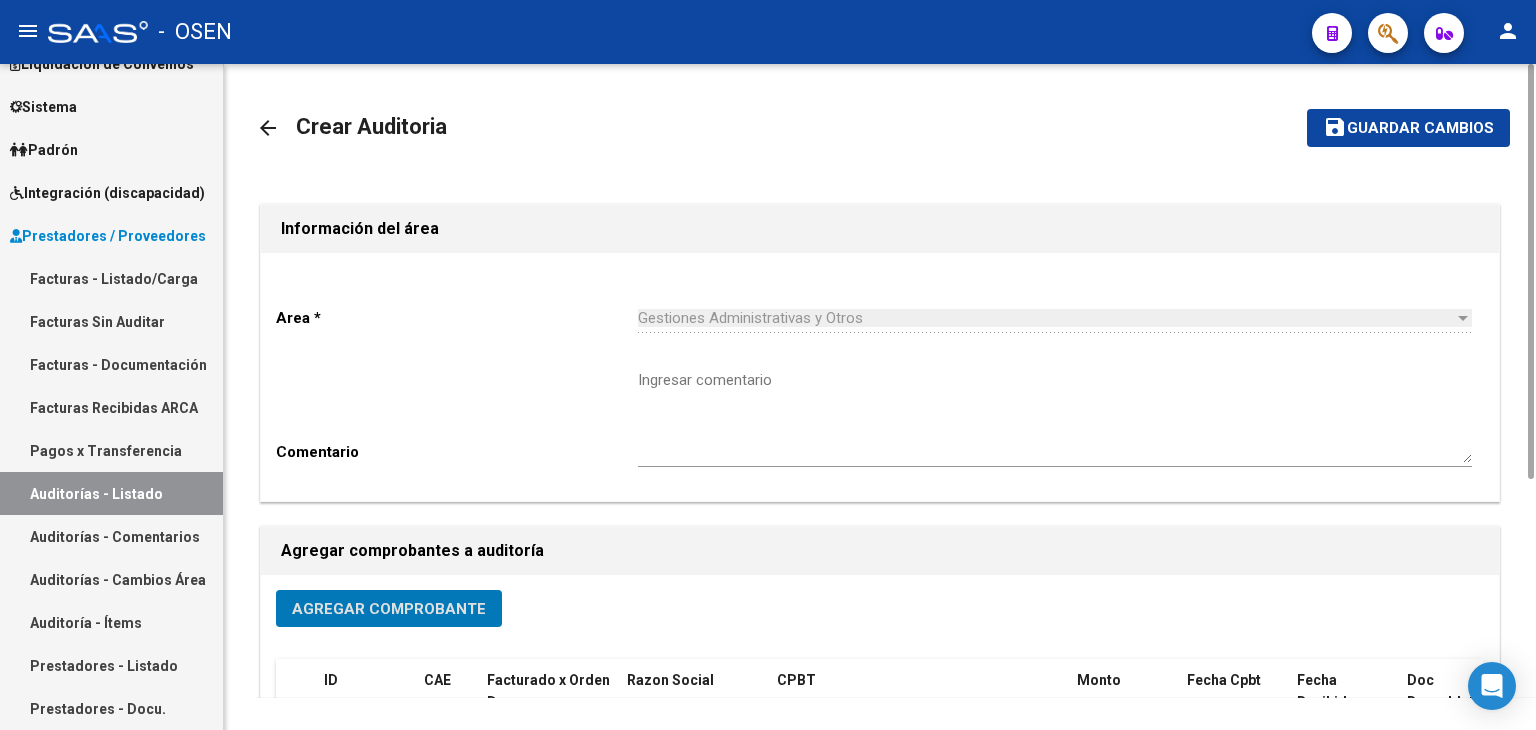 click on "Guardar cambios" 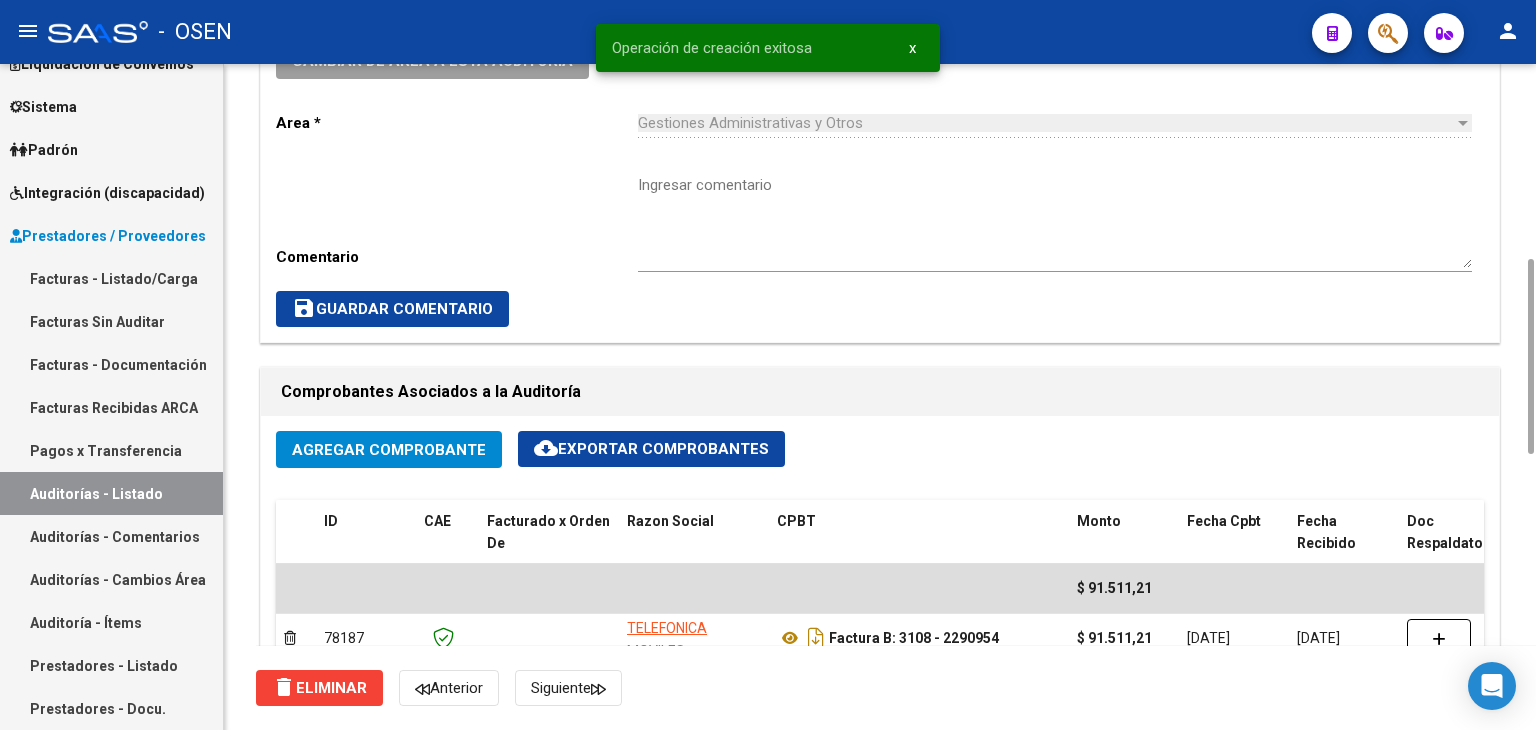 scroll, scrollTop: 1332, scrollLeft: 0, axis: vertical 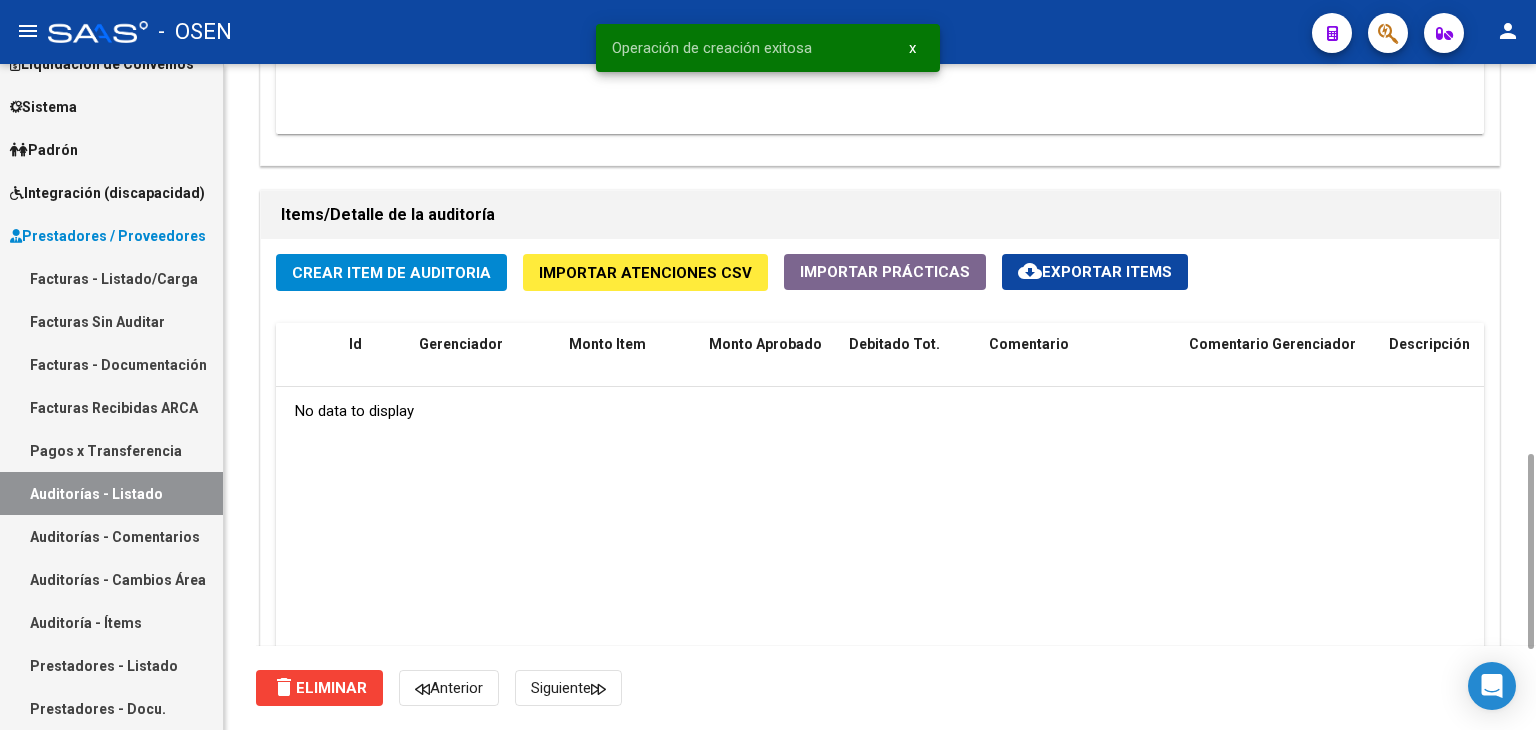 click on "Crear Item de Auditoria" 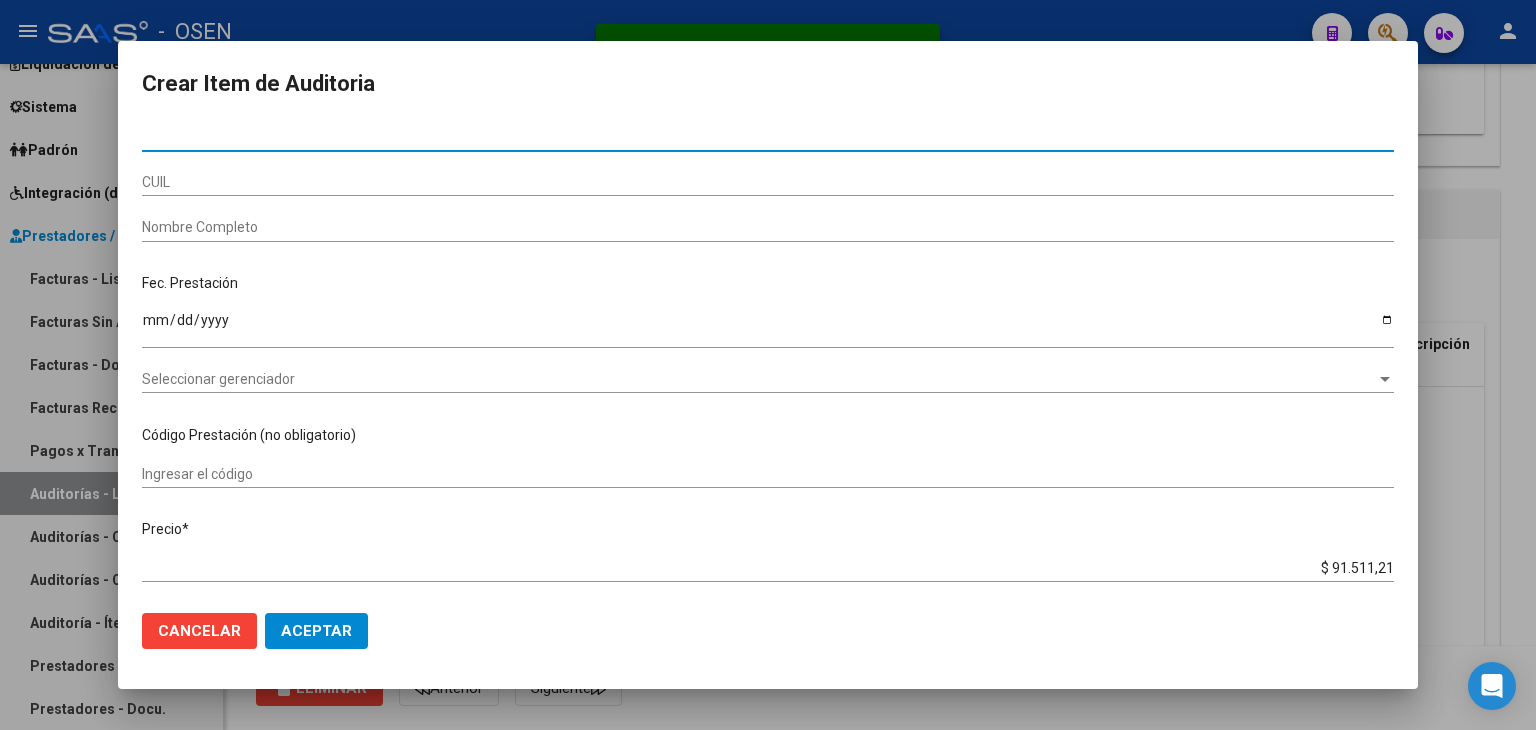 click on "Aceptar" 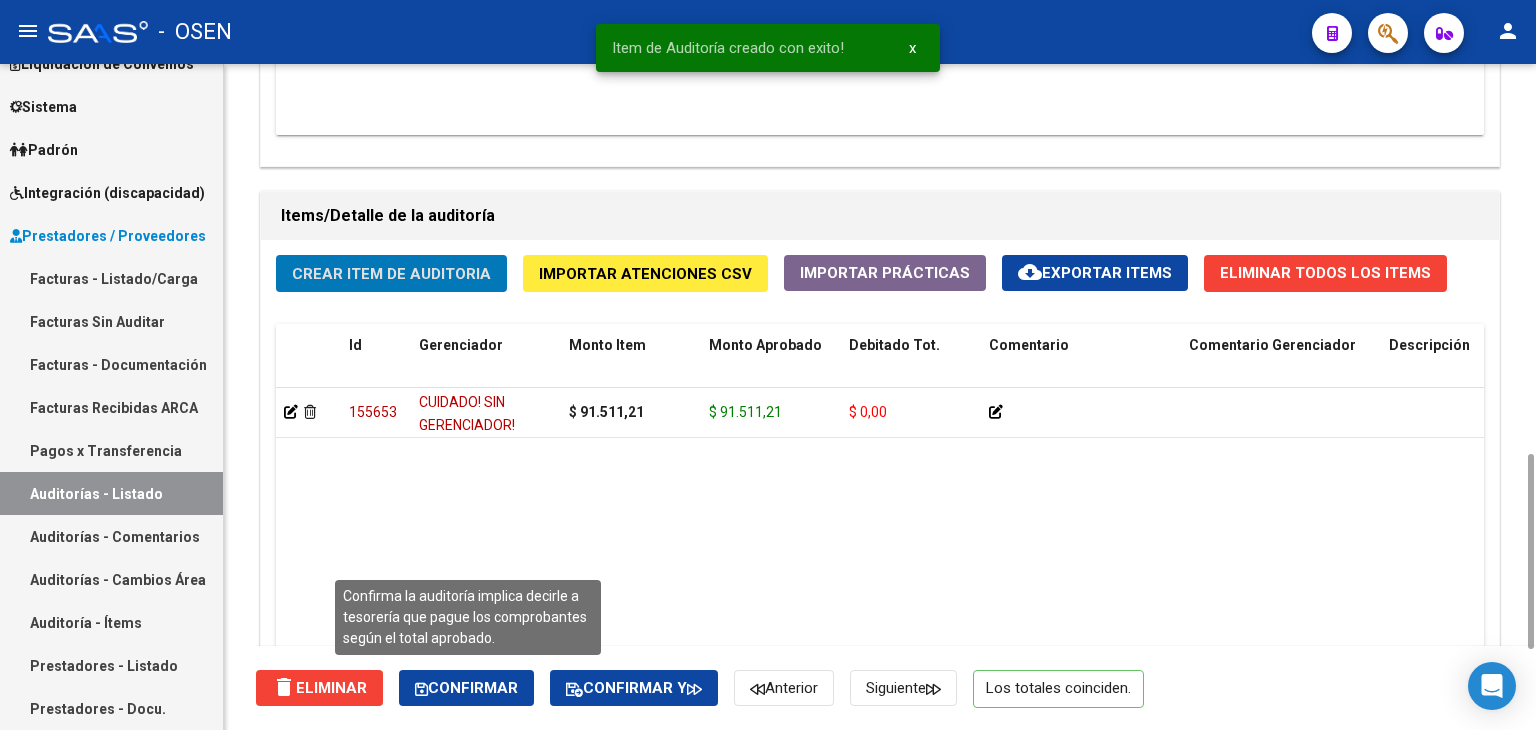 click on "Confirmar" 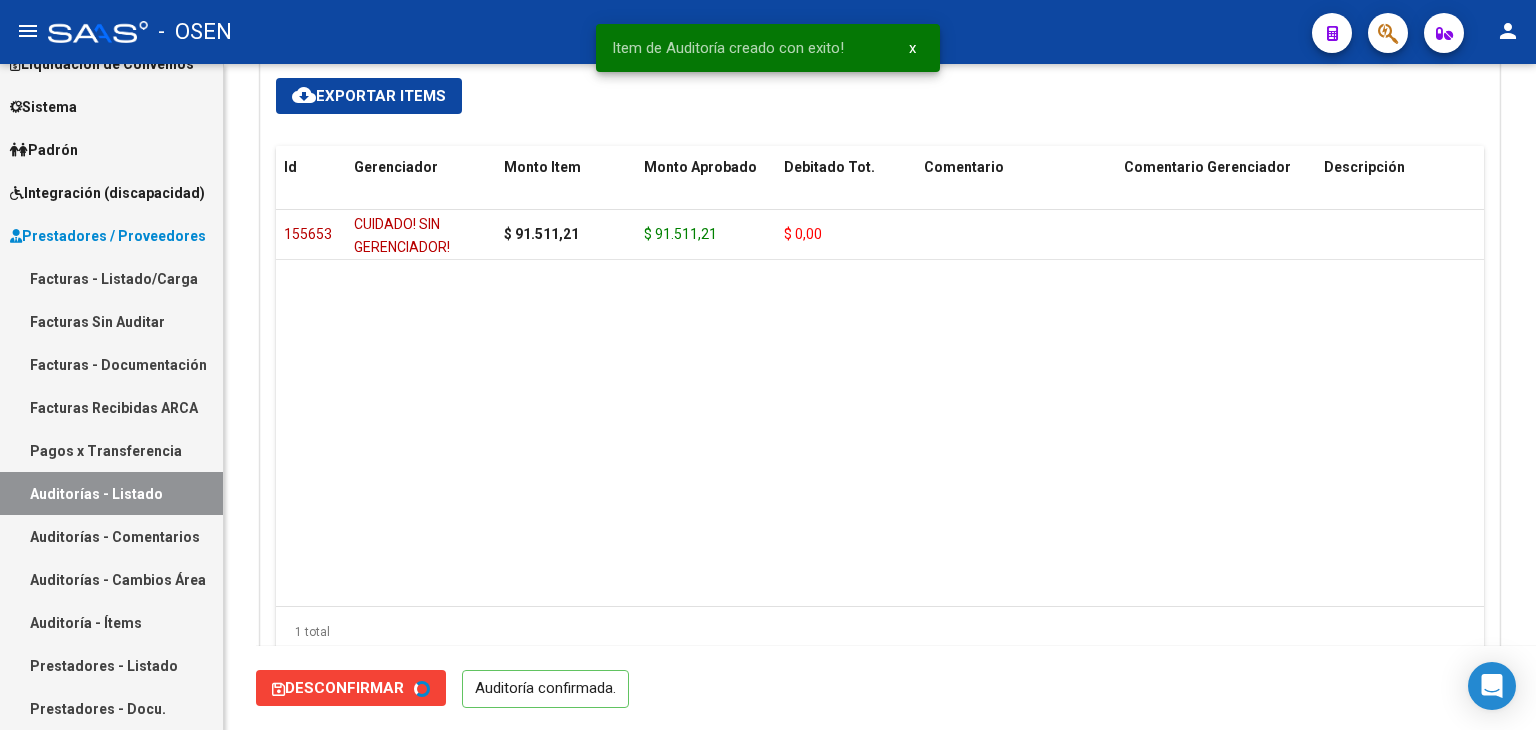 scroll, scrollTop: 0, scrollLeft: 0, axis: both 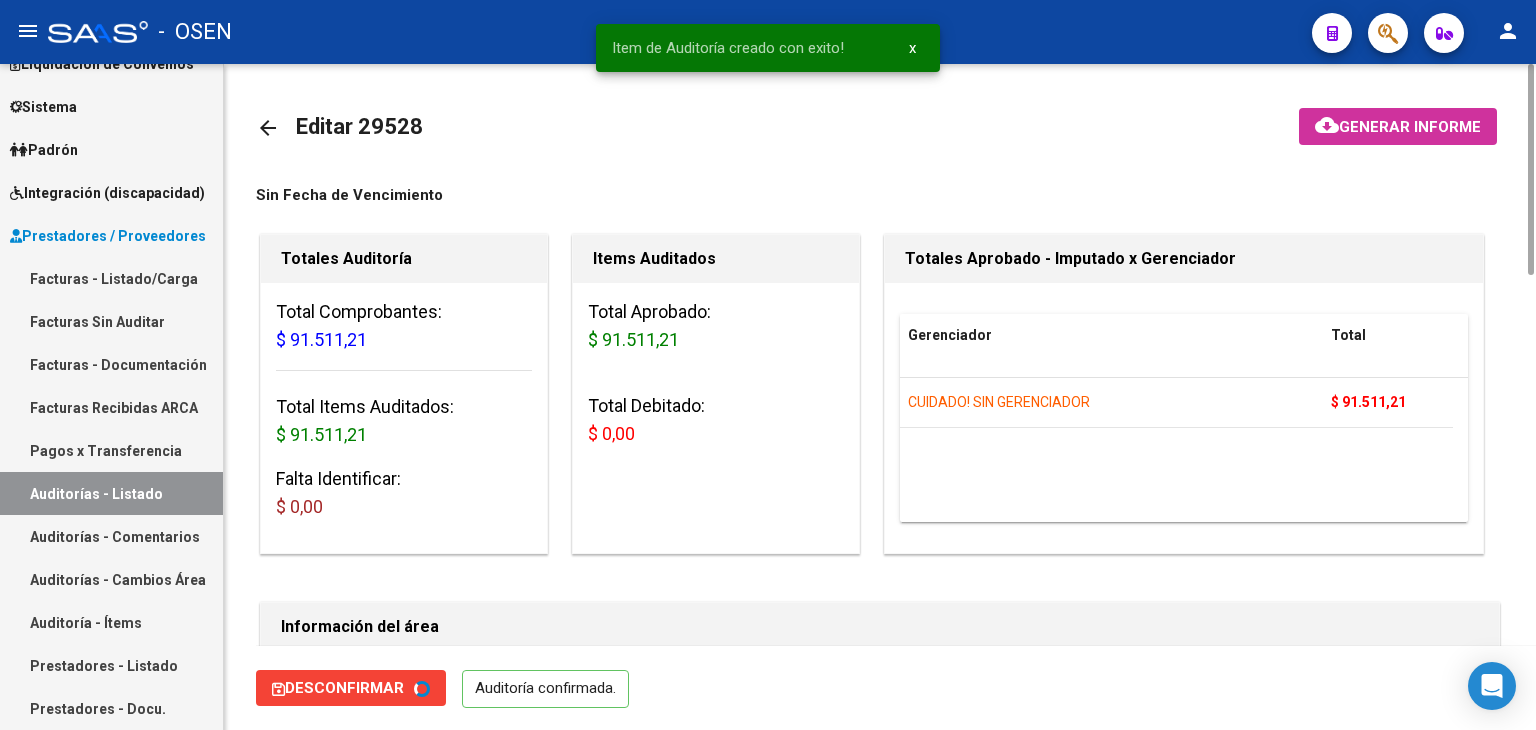 type on "202507" 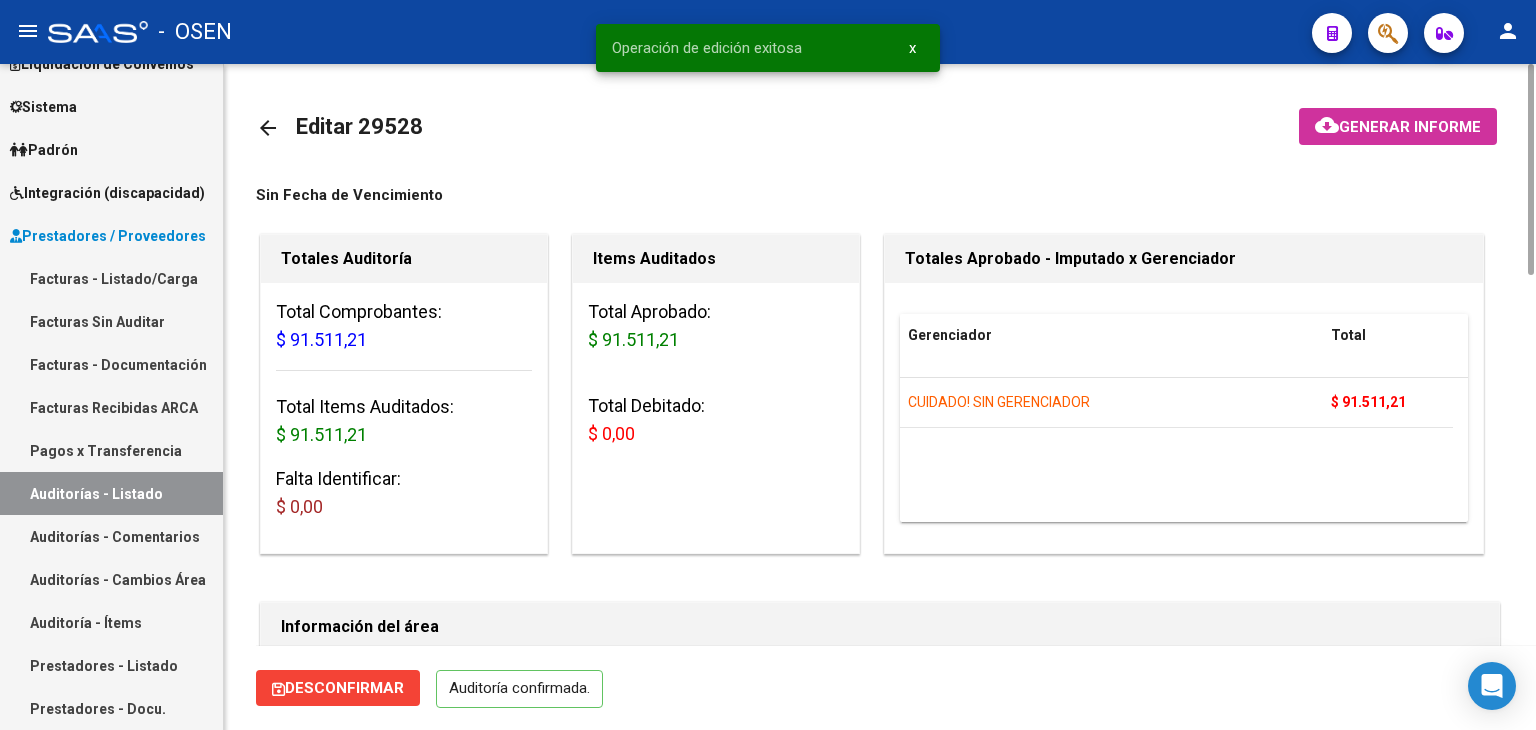 click on "arrow_back" 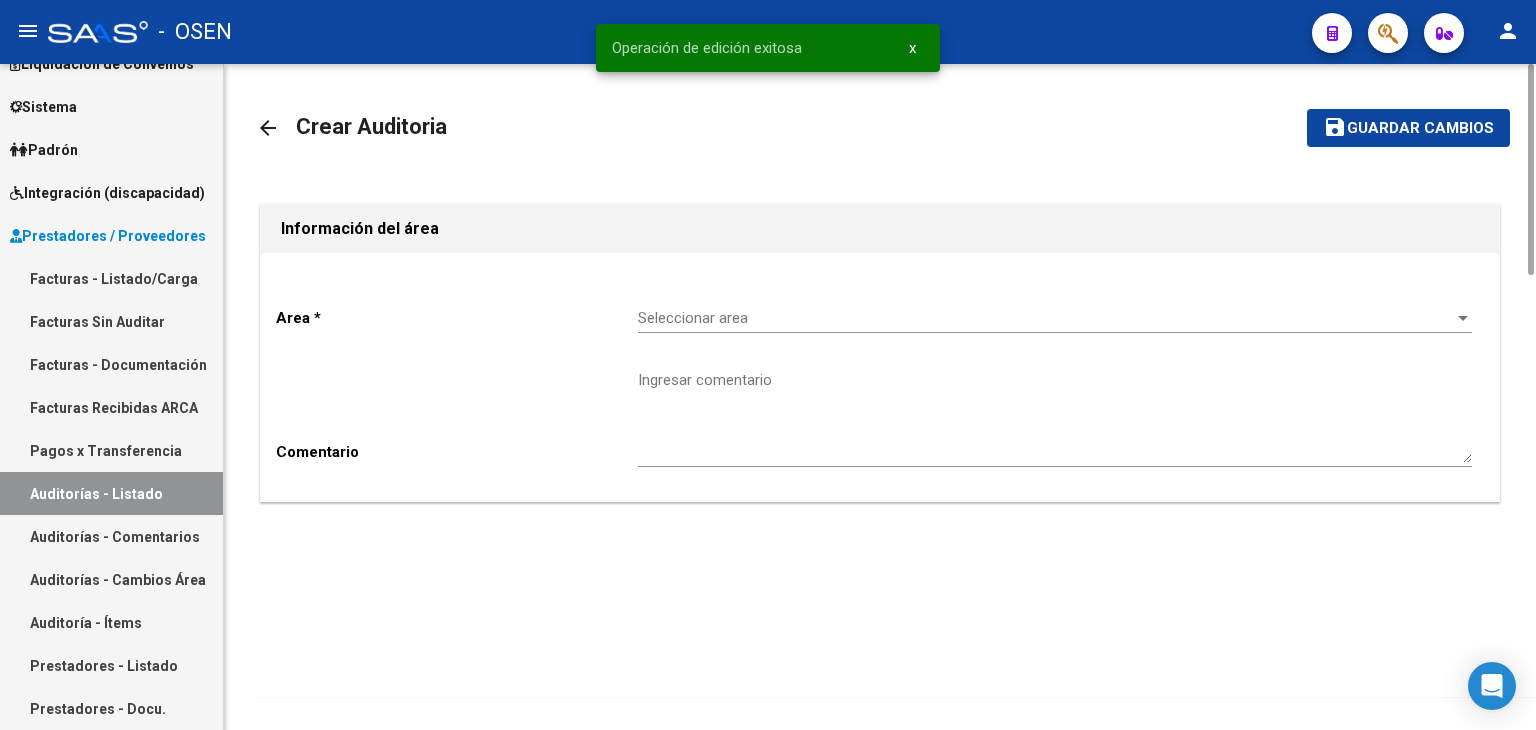 click on "Seleccionar area" at bounding box center [1046, 318] 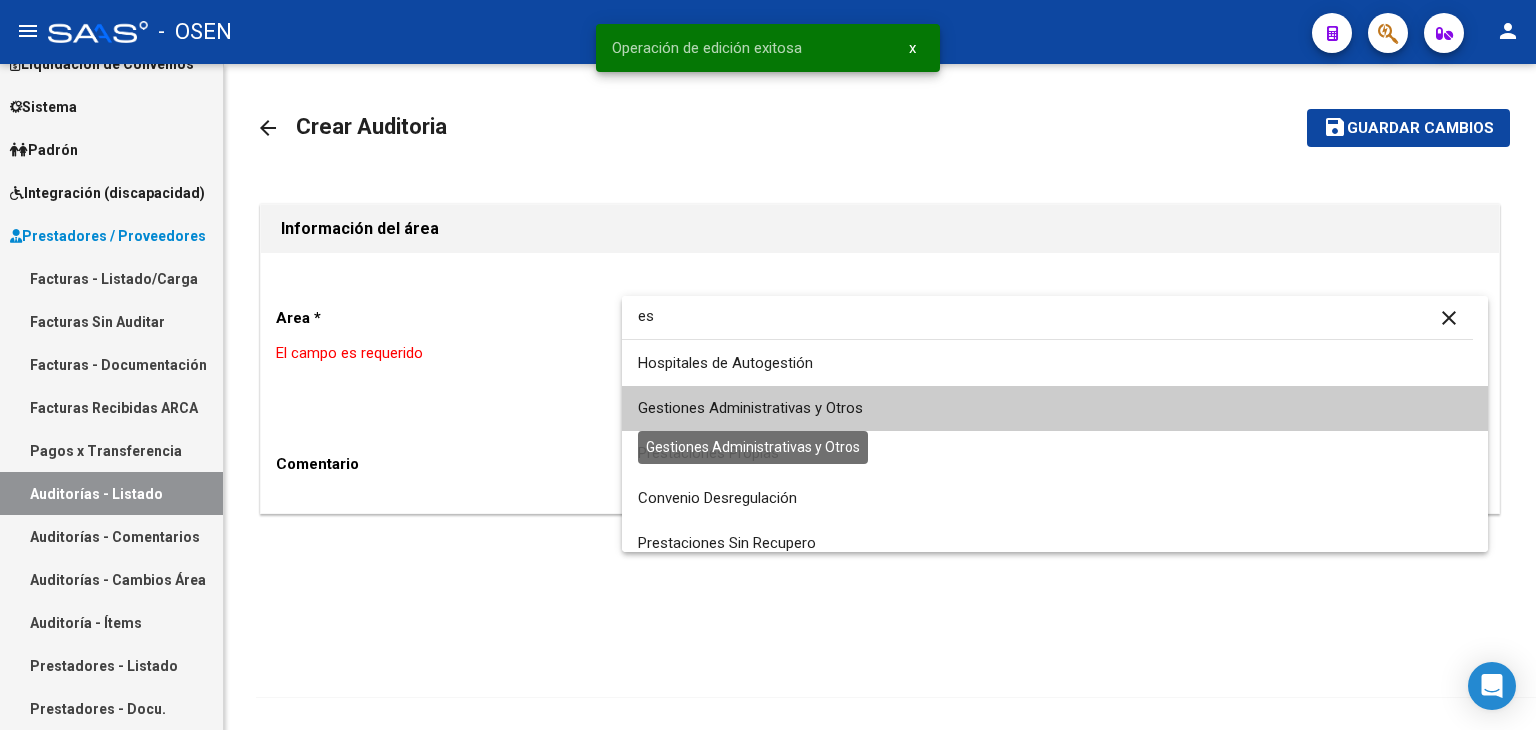 type on "es" 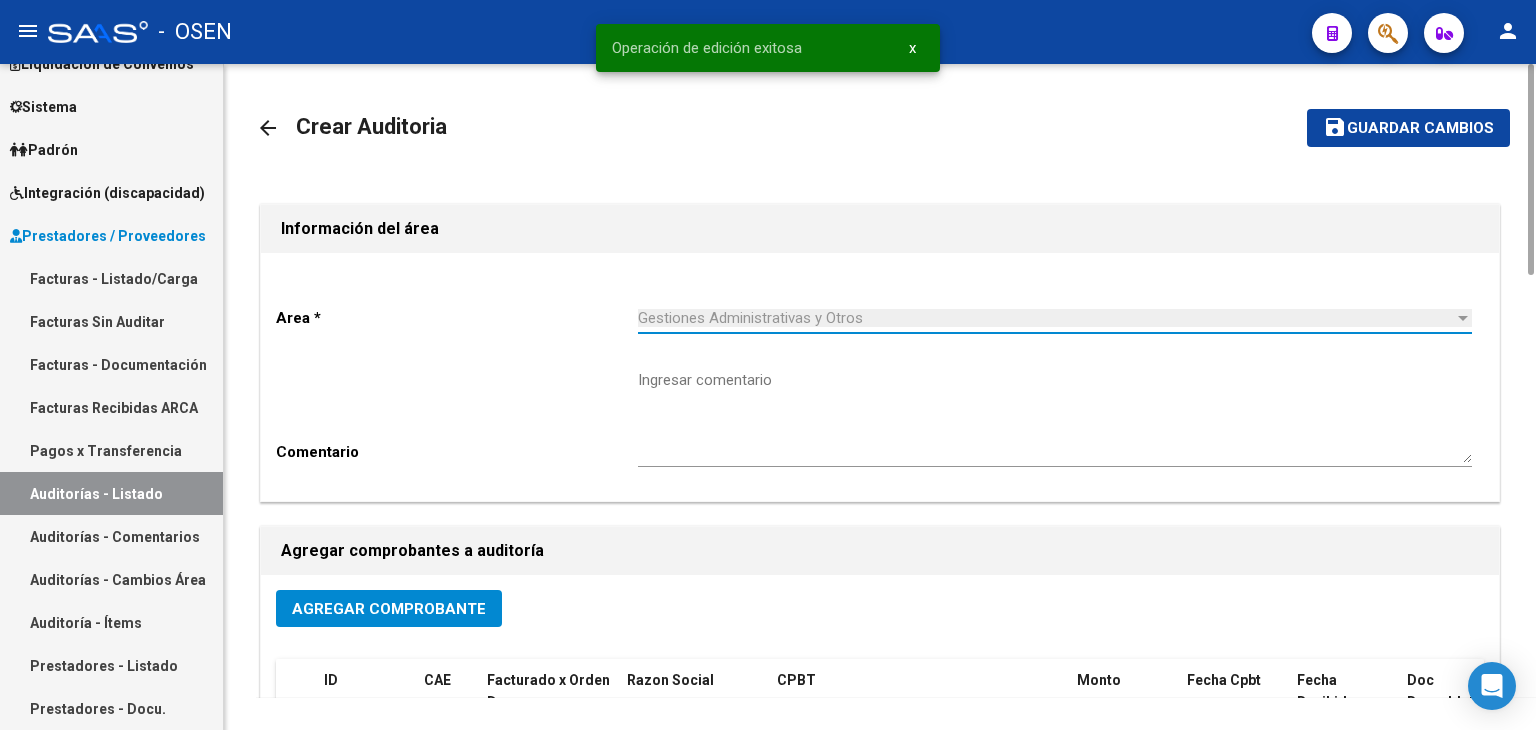 click on "Agregar Comprobante" 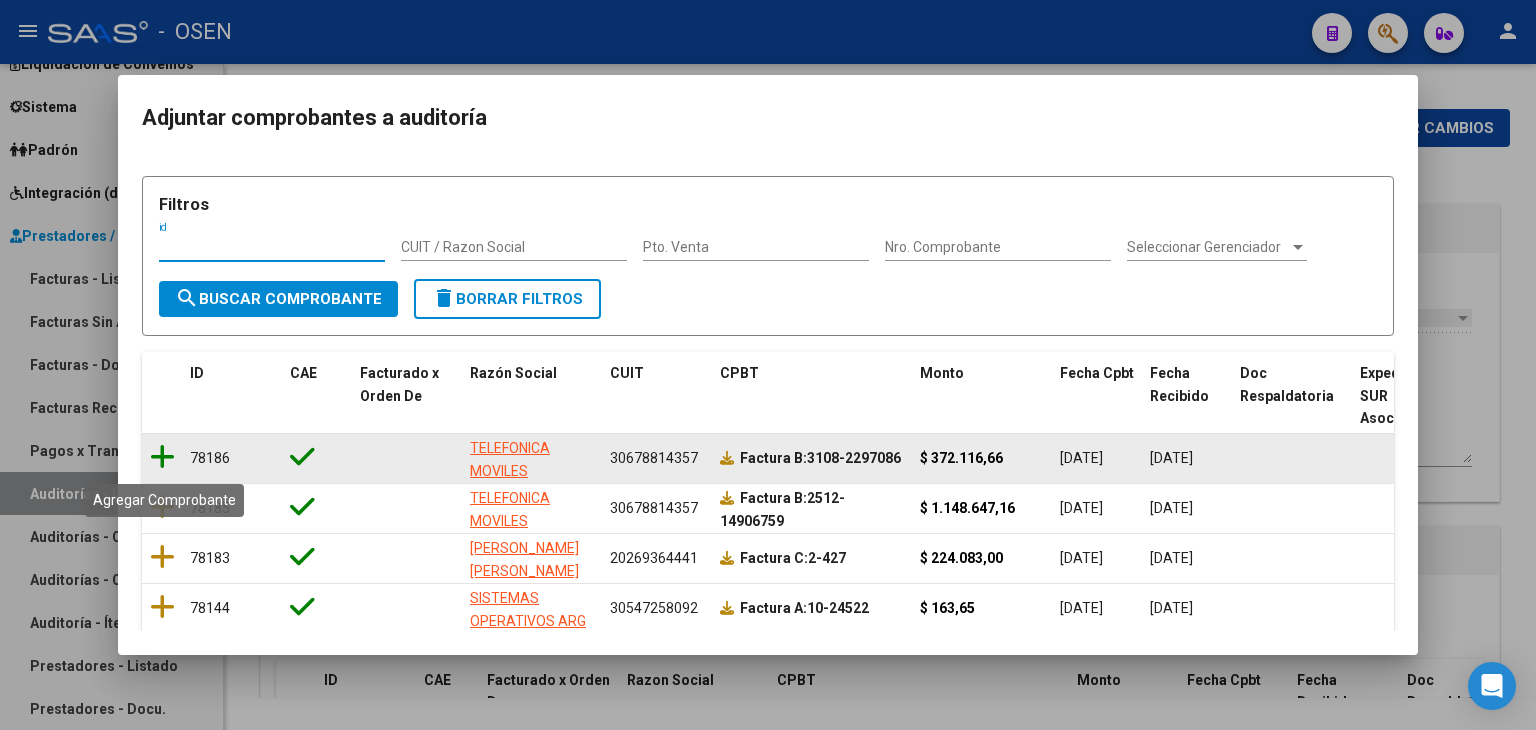 click 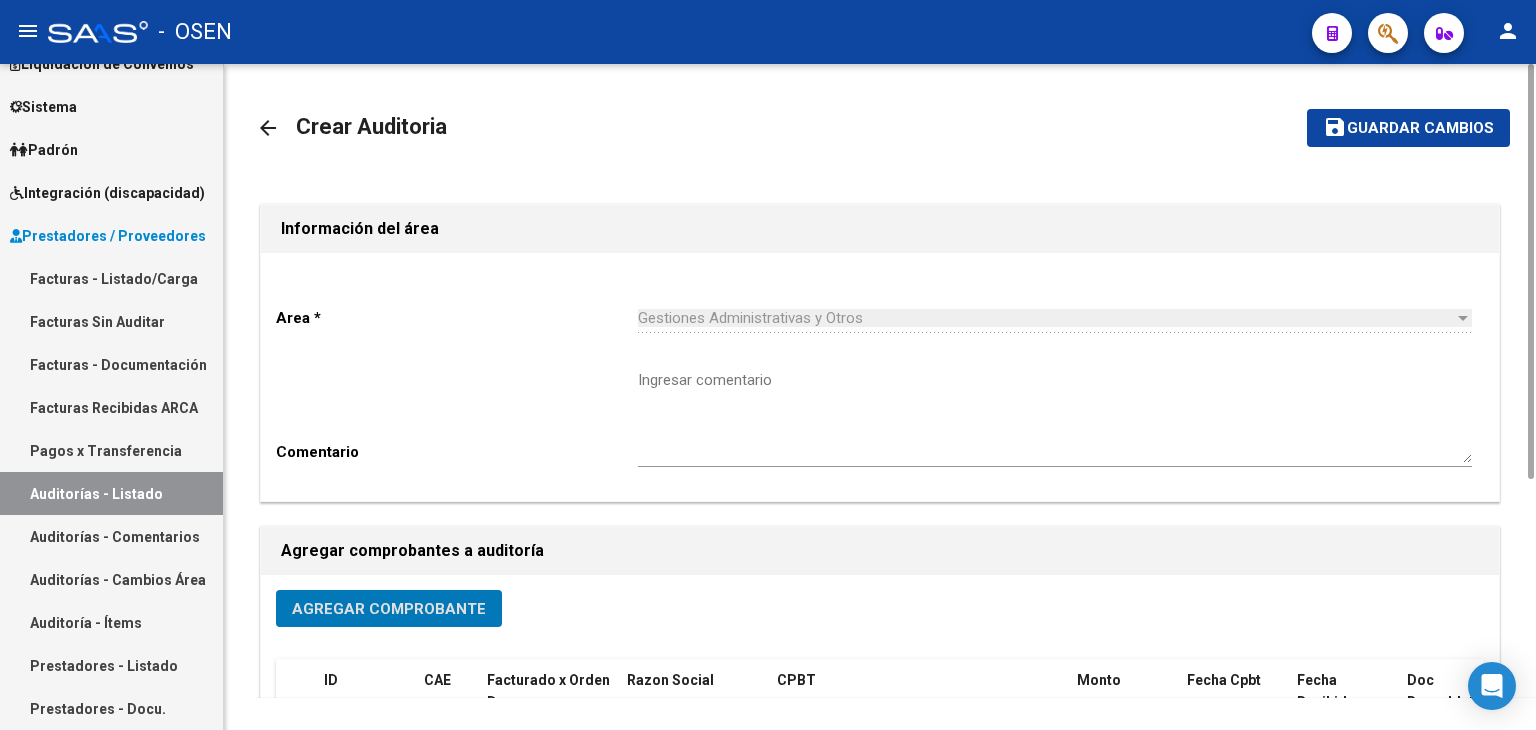 click on "save Guardar cambios" 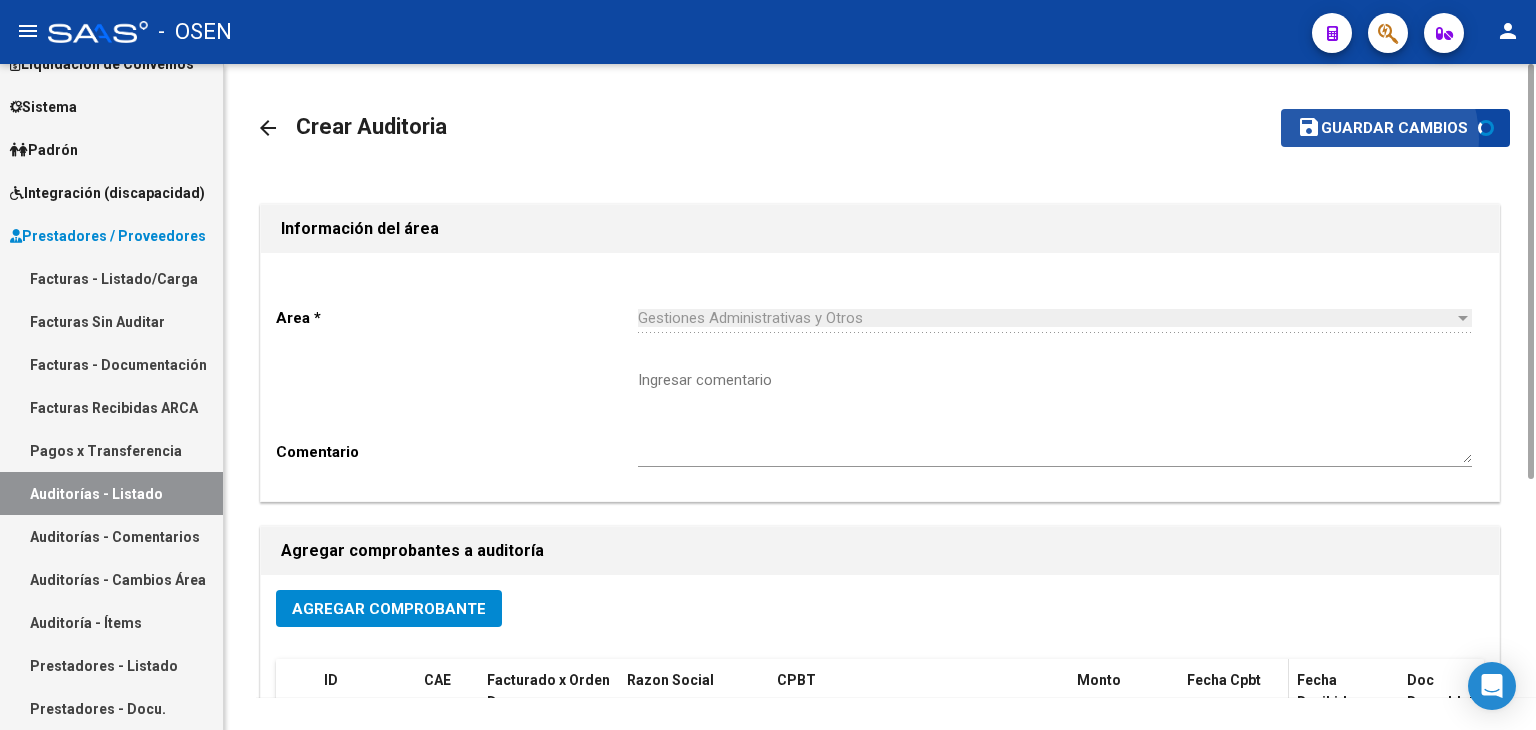 scroll, scrollTop: 401, scrollLeft: 0, axis: vertical 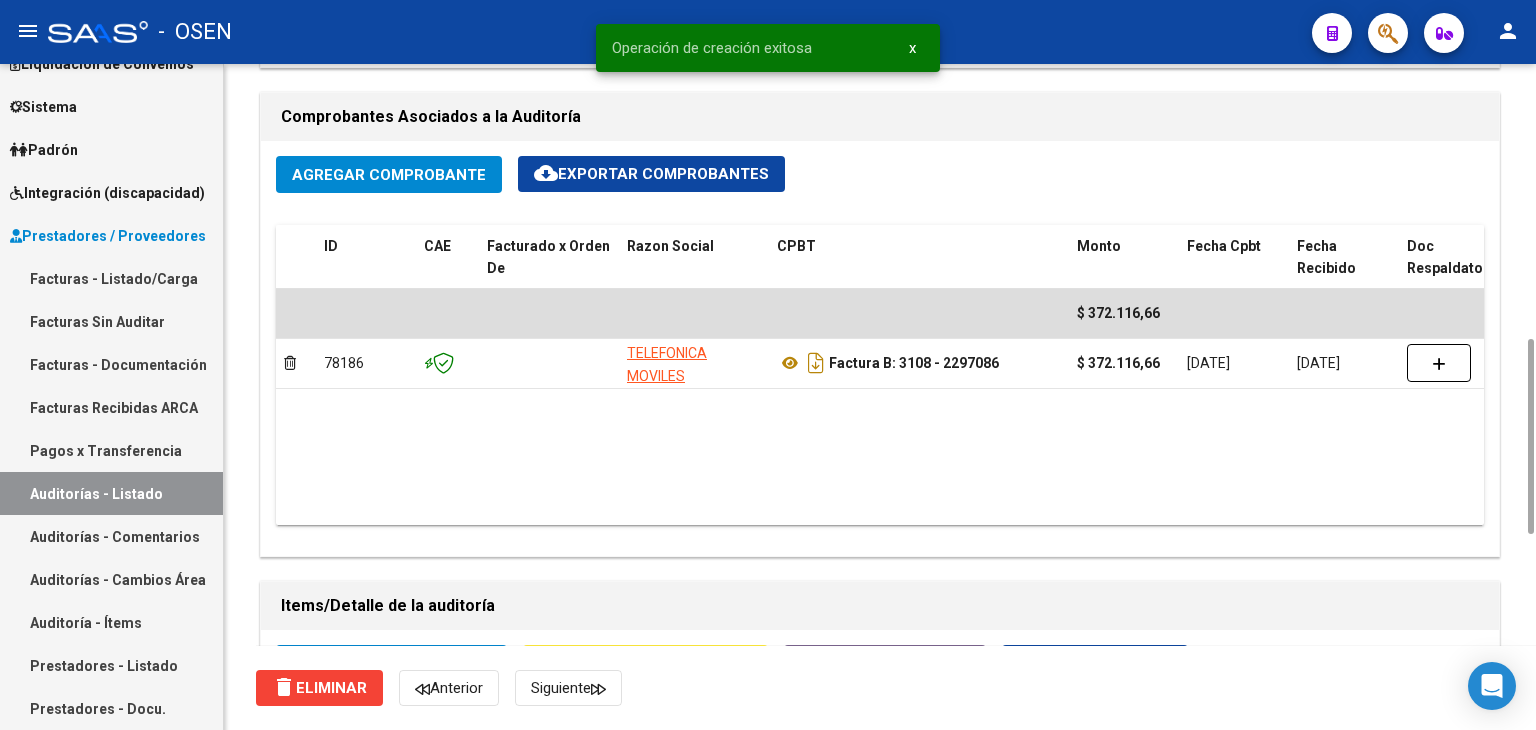 click on "delete  Eliminar
Anterior   Siguiente" 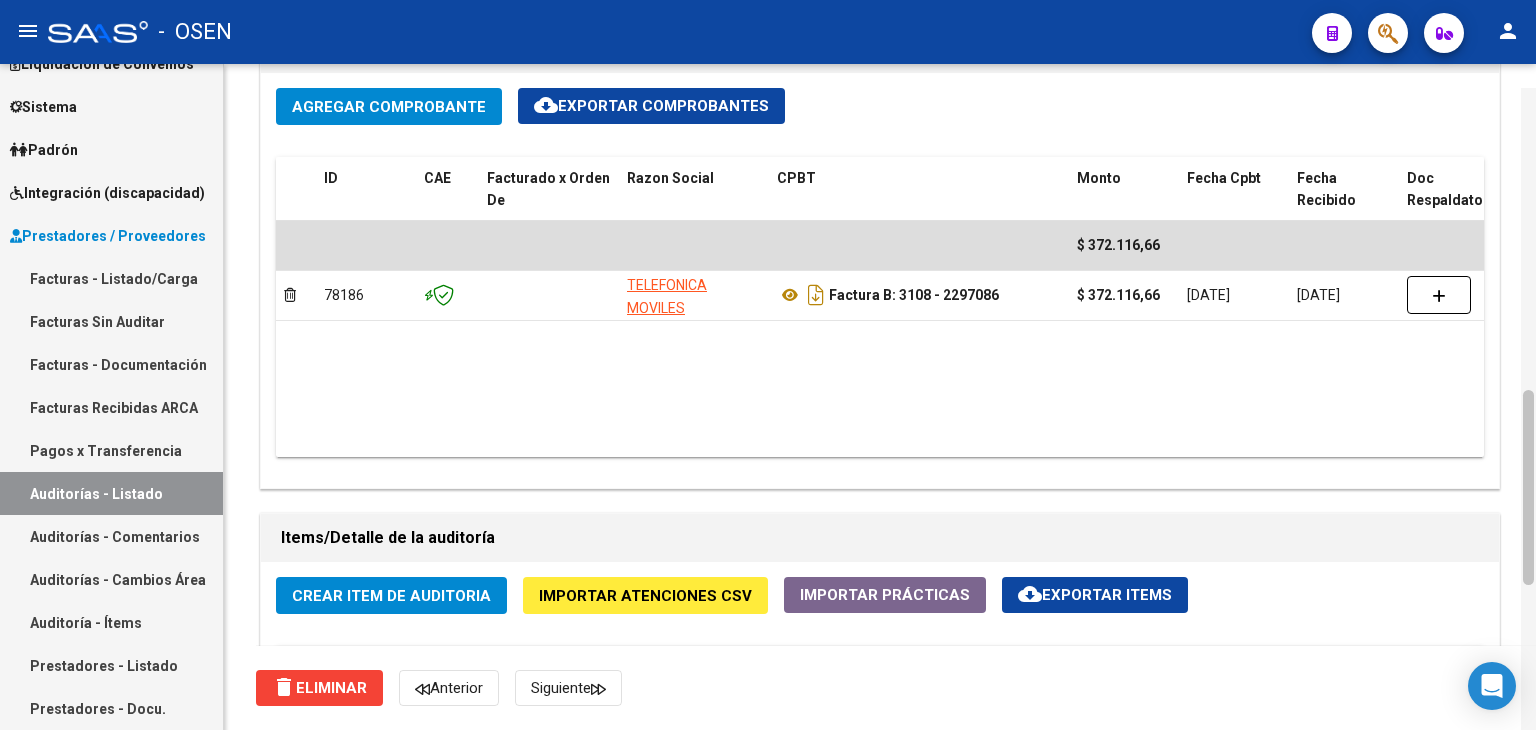 drag, startPoint x: 1528, startPoint y: 426, endPoint x: 1533, endPoint y: 464, distance: 38.327538 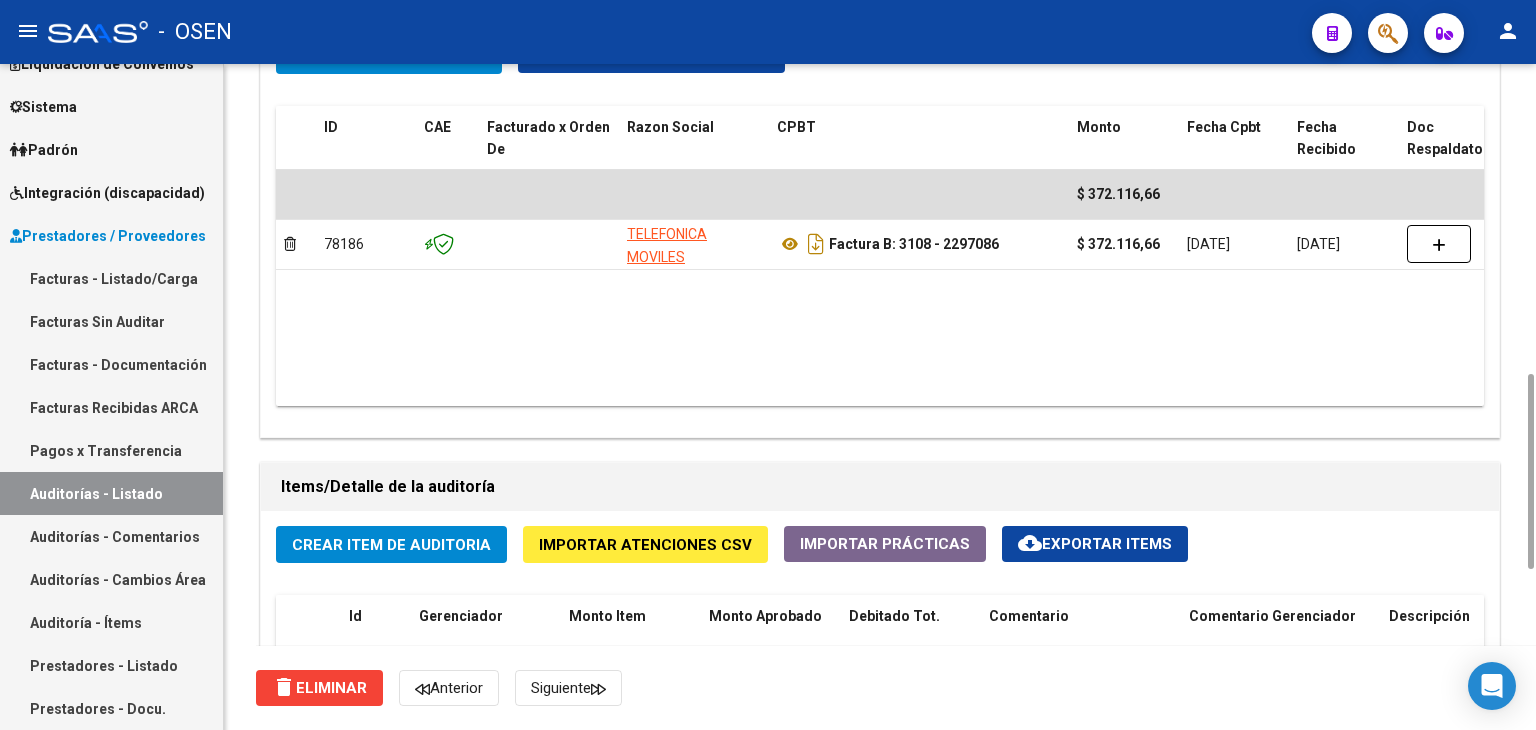 click on "Crear Item de Auditoria" 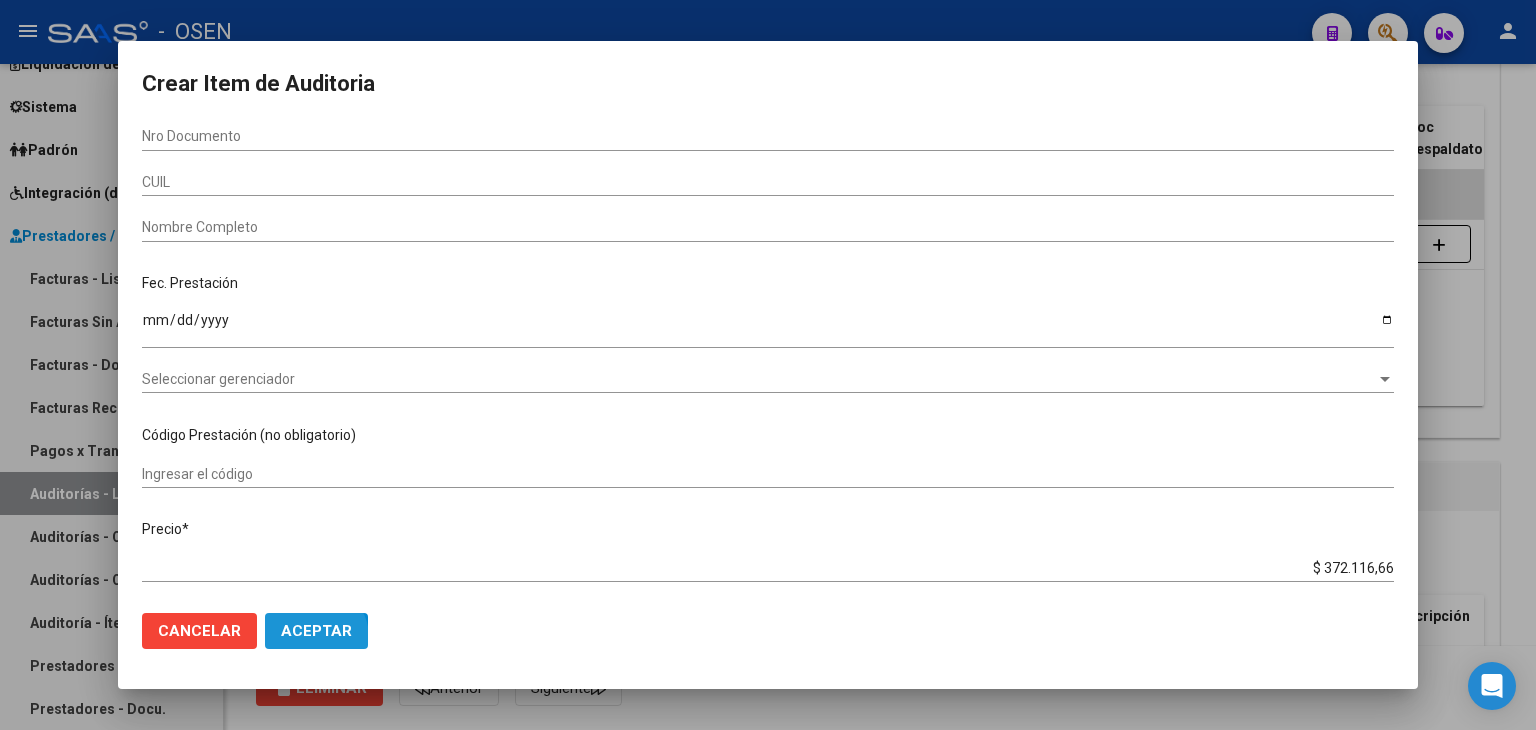 click on "Aceptar" 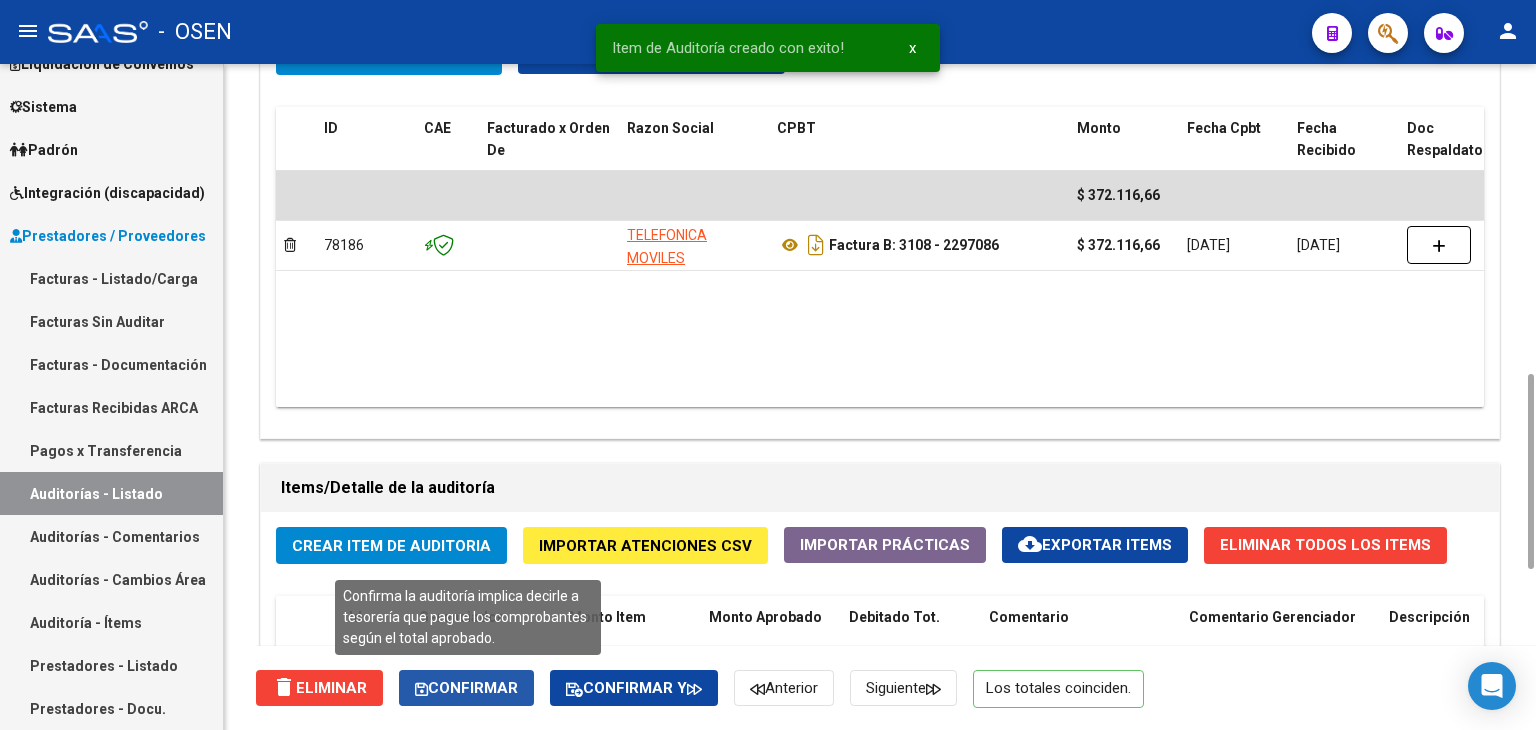 click on "Confirmar" 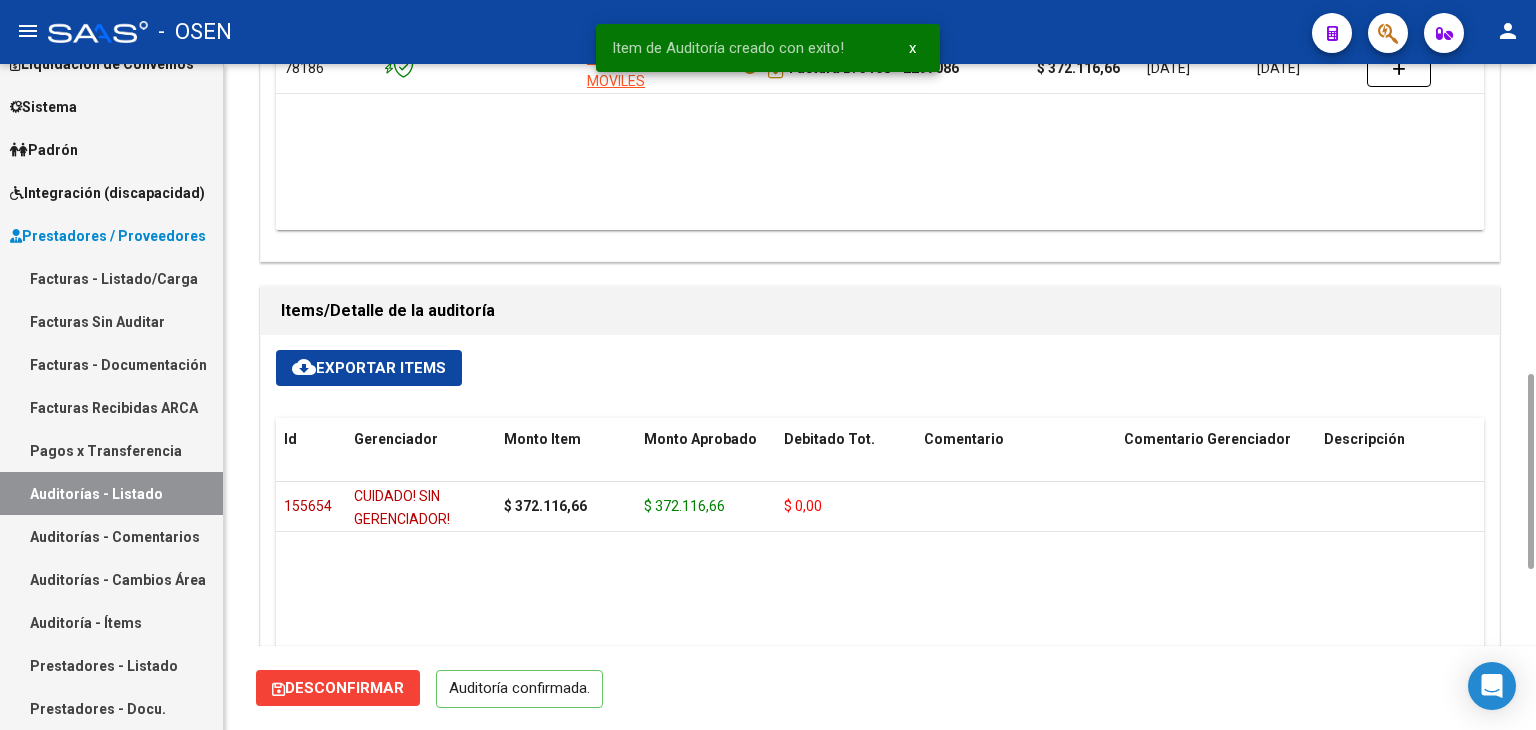 scroll, scrollTop: 394, scrollLeft: 0, axis: vertical 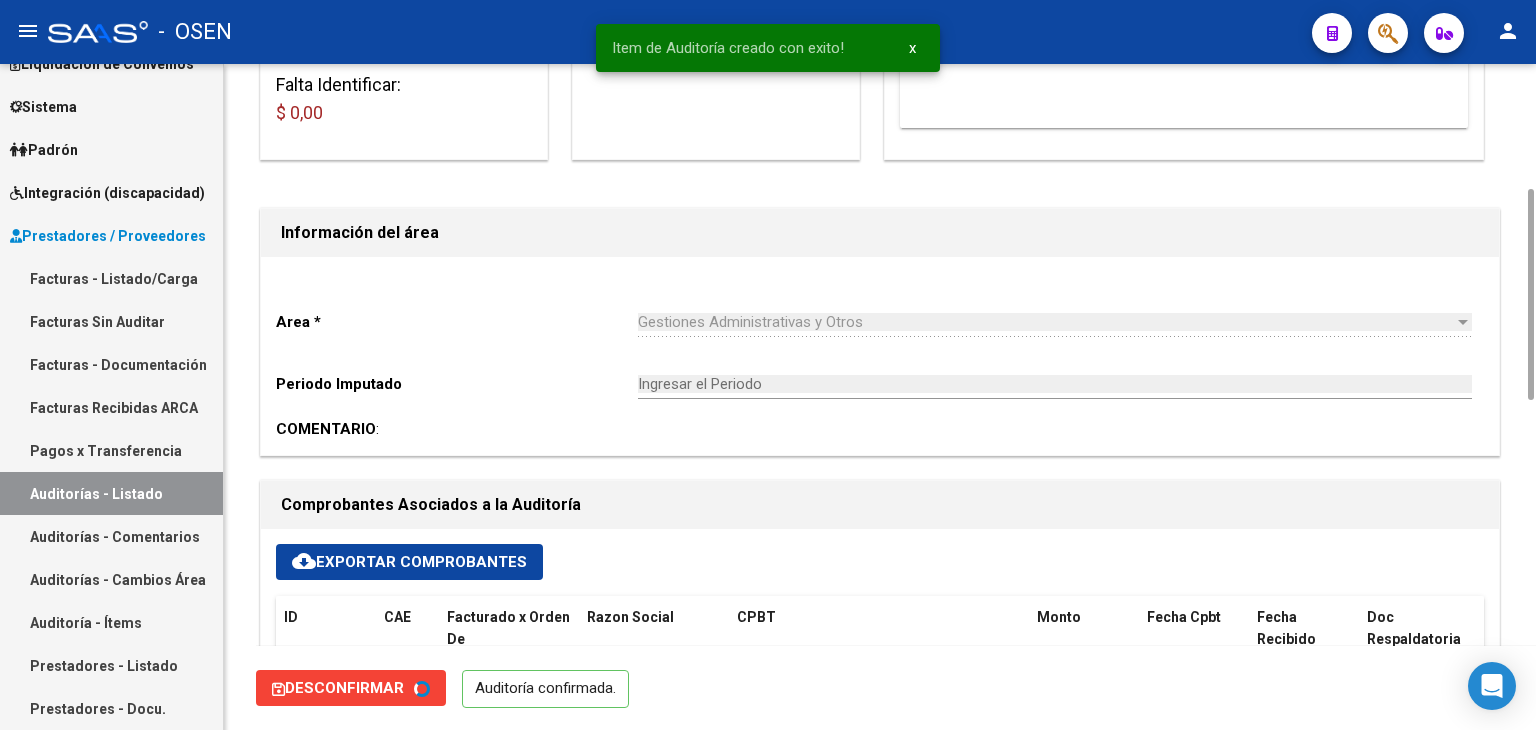 type on "202507" 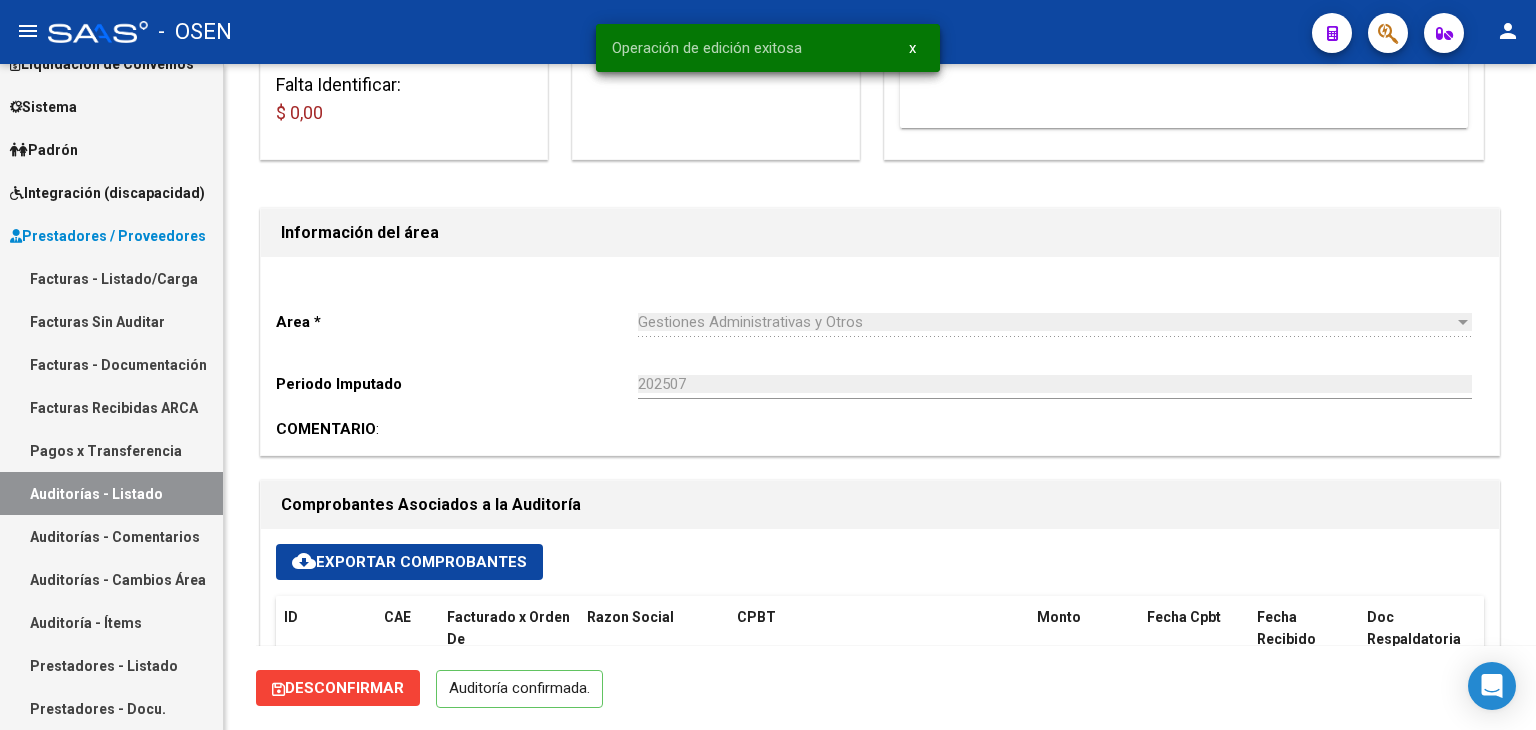 scroll, scrollTop: 0, scrollLeft: 0, axis: both 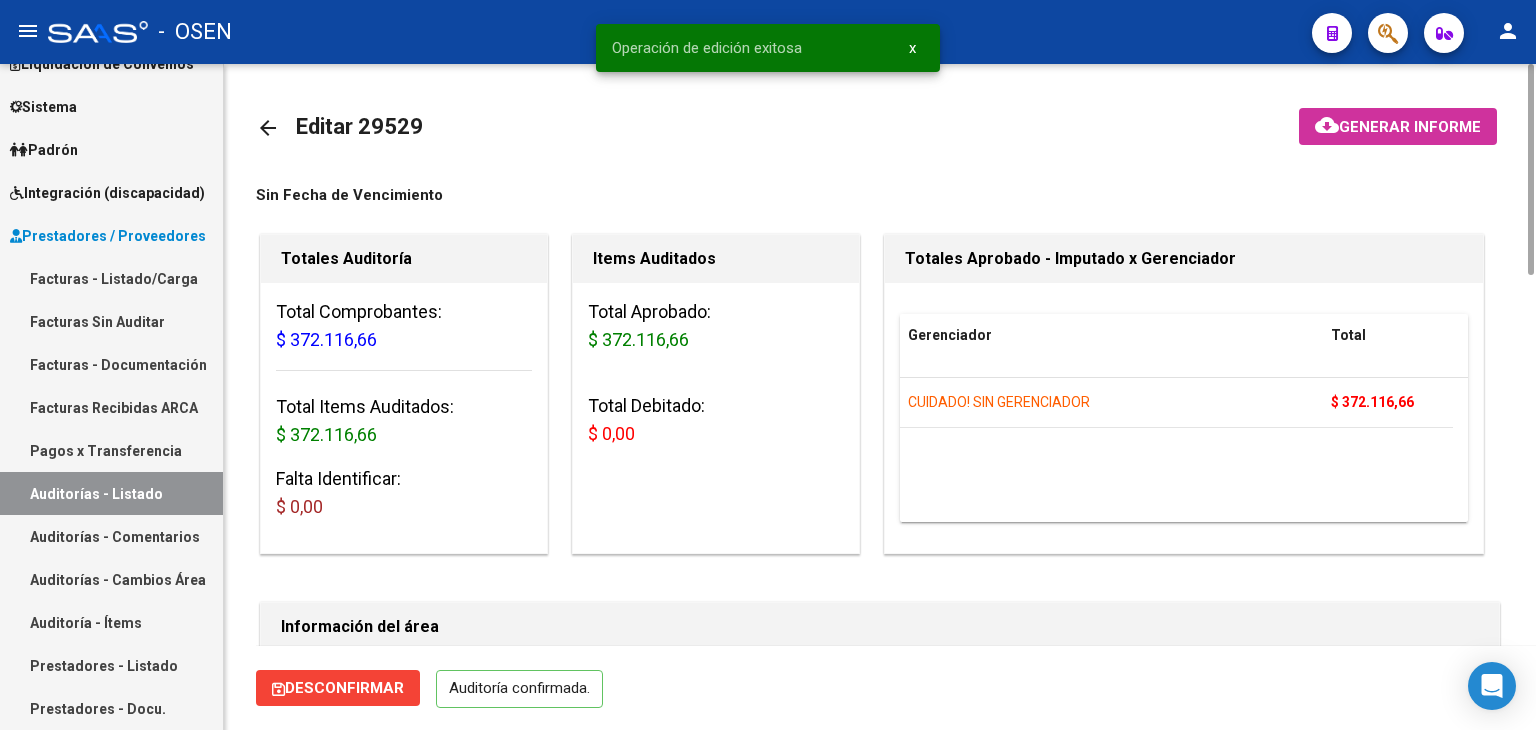 click on "arrow_back Editar 29529    cloud_download  Generar informe  Sin Fecha de Vencimiento  Totales Auditoría Total Comprobantes:  $ 372.116,66 Total Items Auditados:  $ 372.116,66 Falta Identificar:   $ 0,00 Items Auditados Total Aprobado: $ 372.116,66 Total Debitado: $ 0,00 Totales Aprobado - Imputado x Gerenciador Gerenciador Total CUIDADO! SIN GERENCIADOR  $ 372.116,66 Información del área  Area * Gestiones Administrativas y Otros Seleccionar area Periodo Imputado    202507 Ingresar el Periodo  COMENTARIO :  Comprobantes Asociados a la Auditoría cloud_download  Exportar Comprobantes  ID CAE Facturado x Orden De Razon Social CPBT Monto Fecha Cpbt Fecha Recibido Doc Respaldatoria Expte. Interno Creado Usuario $ 372.116,66 78186 TELEFONICA MOVILES ARGENTINA SOCIEDAD ANONIMA  Factura B: 3108 - 2297086  $ 372.116,66 28/06/2025 10/07/2025 10/07/2025 Mabel Fernandez - fernandezm@osensalud.com.ar Items/Detalle de la auditoría cloud_download  Exportar Items  Id Gerenciador Monto Item Monto Aprobado CUIL" 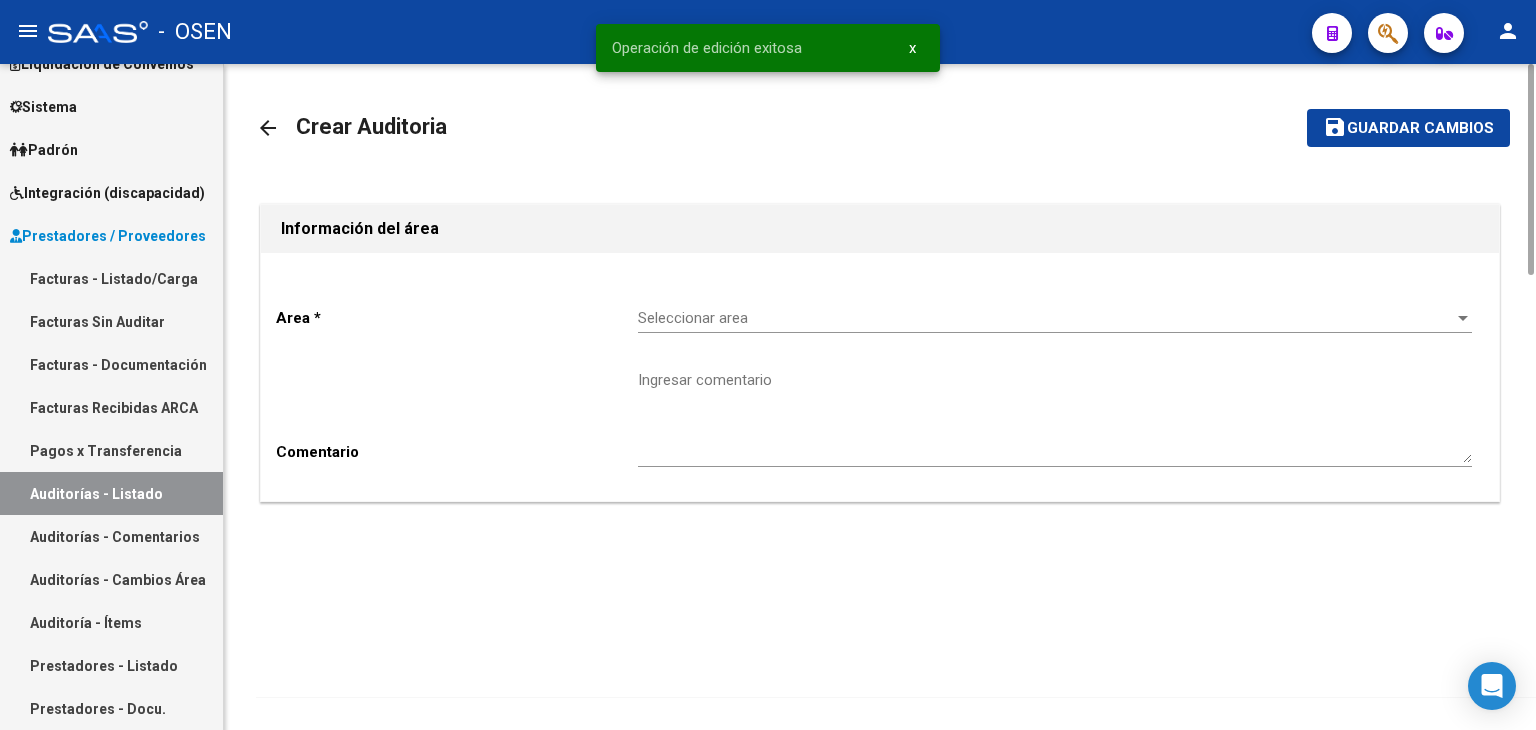 click on "Seleccionar area" at bounding box center [1046, 318] 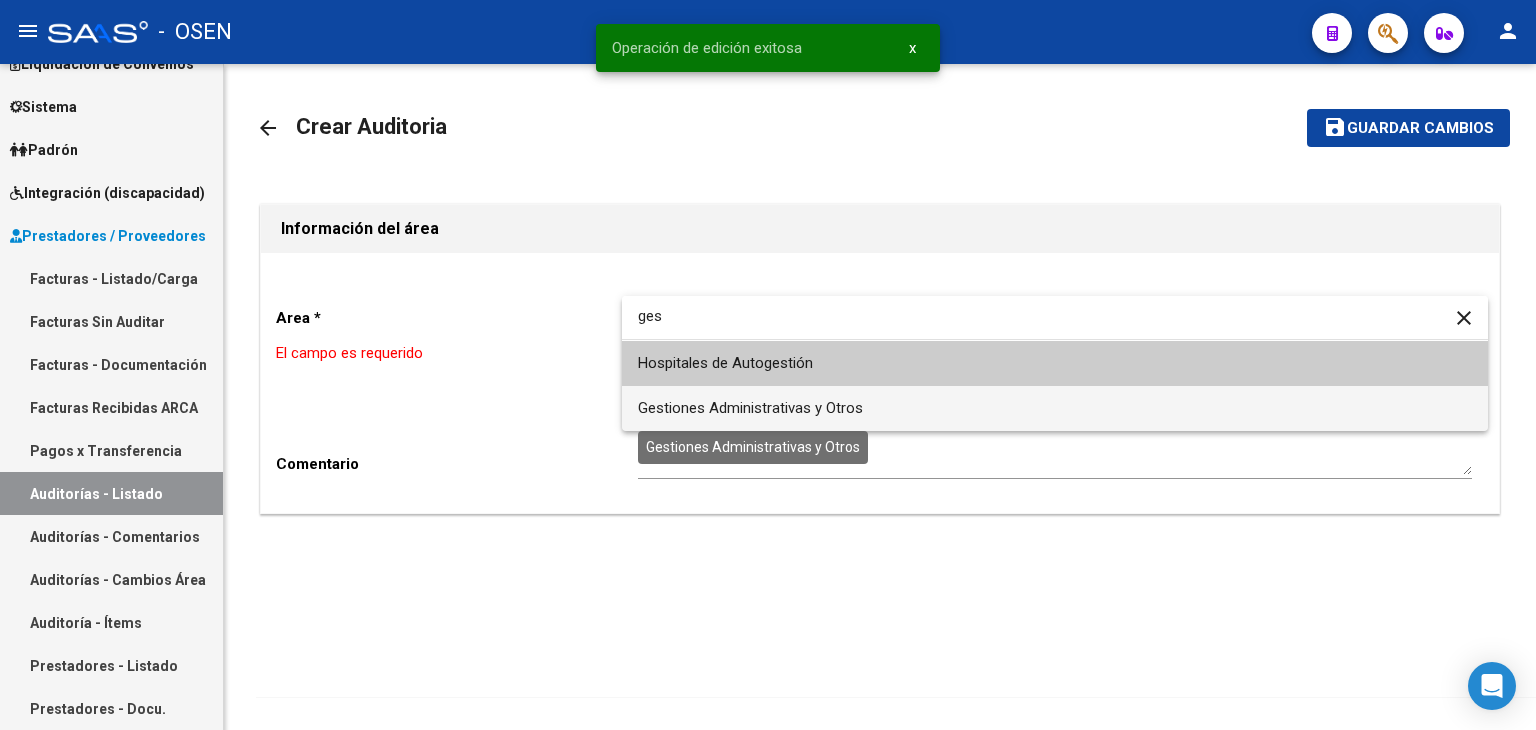 type on "ges" 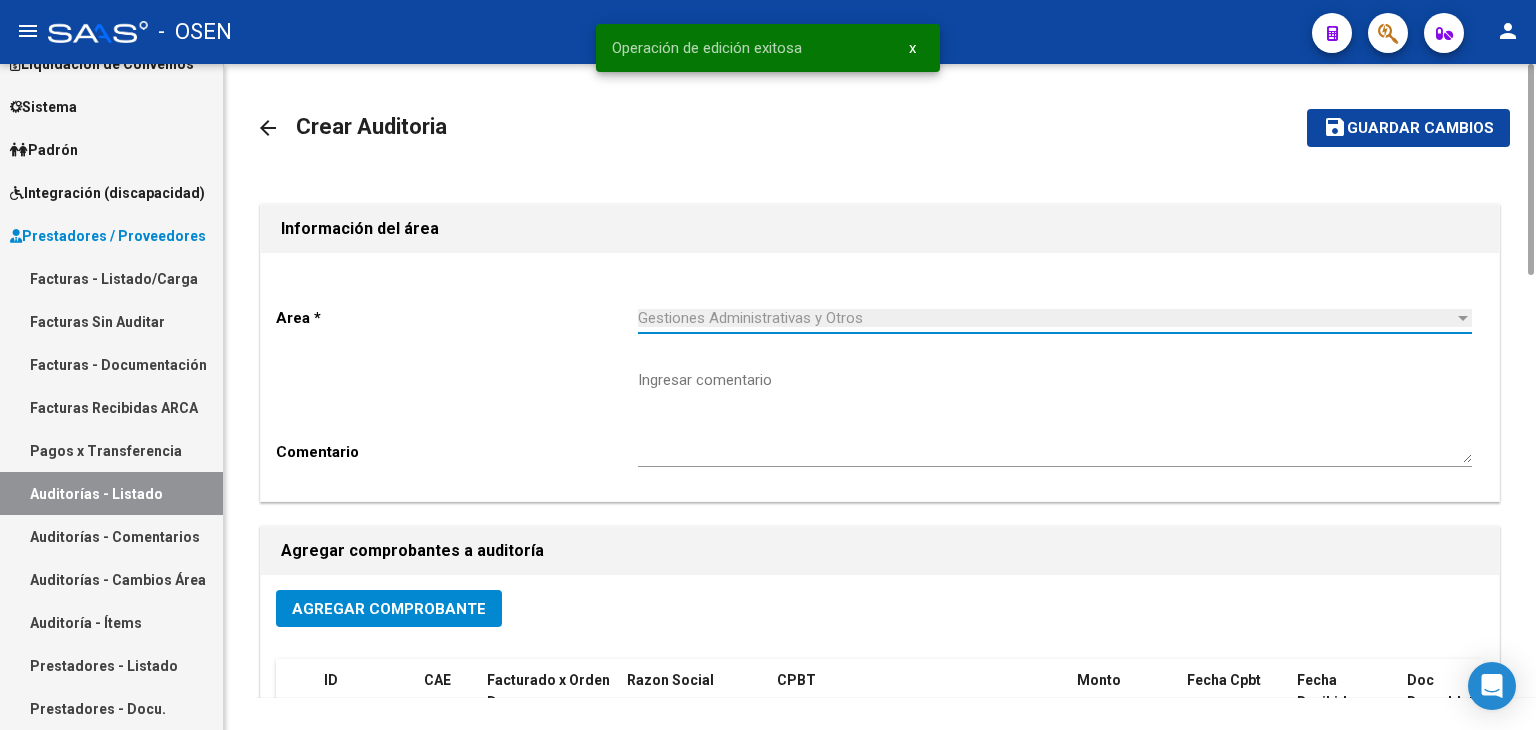 scroll, scrollTop: 401, scrollLeft: 0, axis: vertical 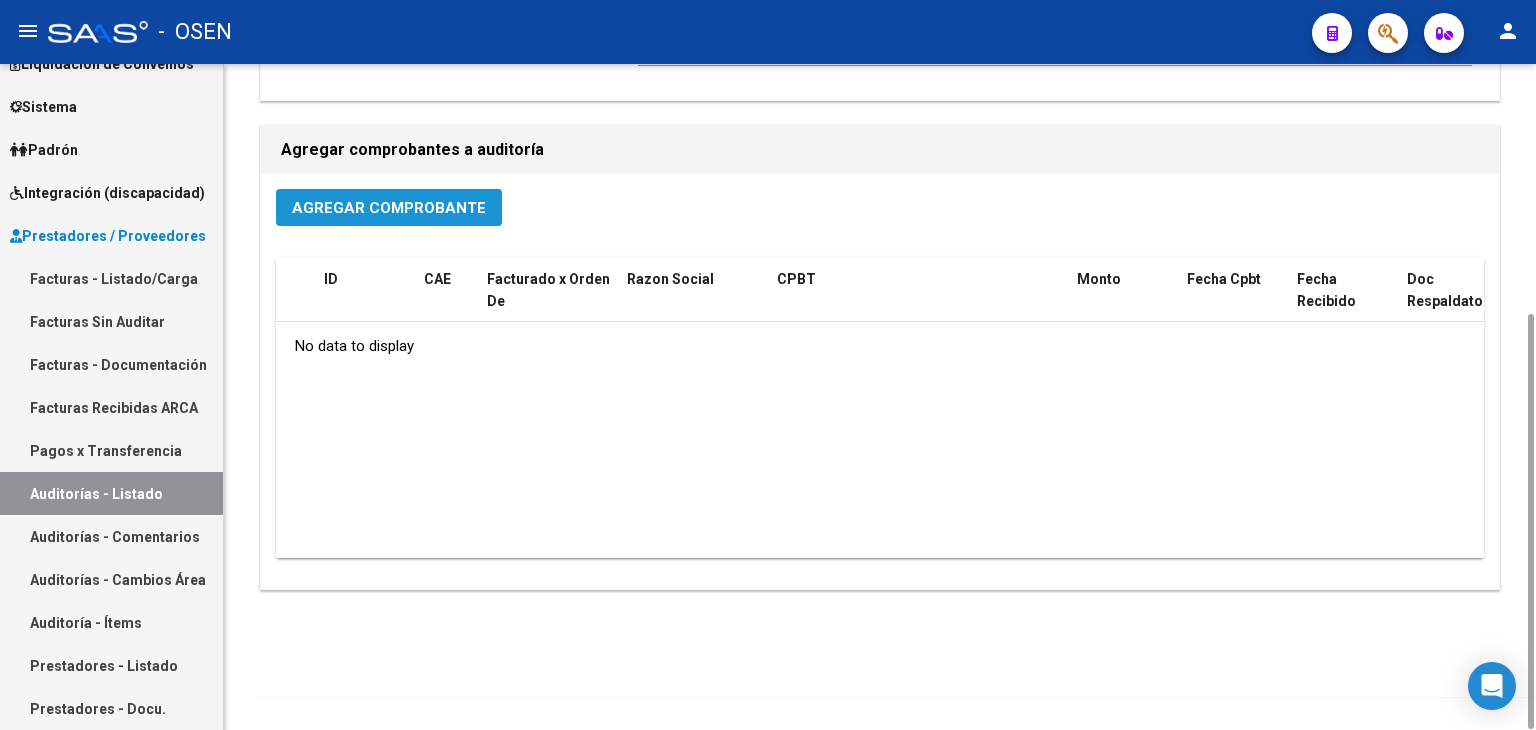 click on "Agregar Comprobante" 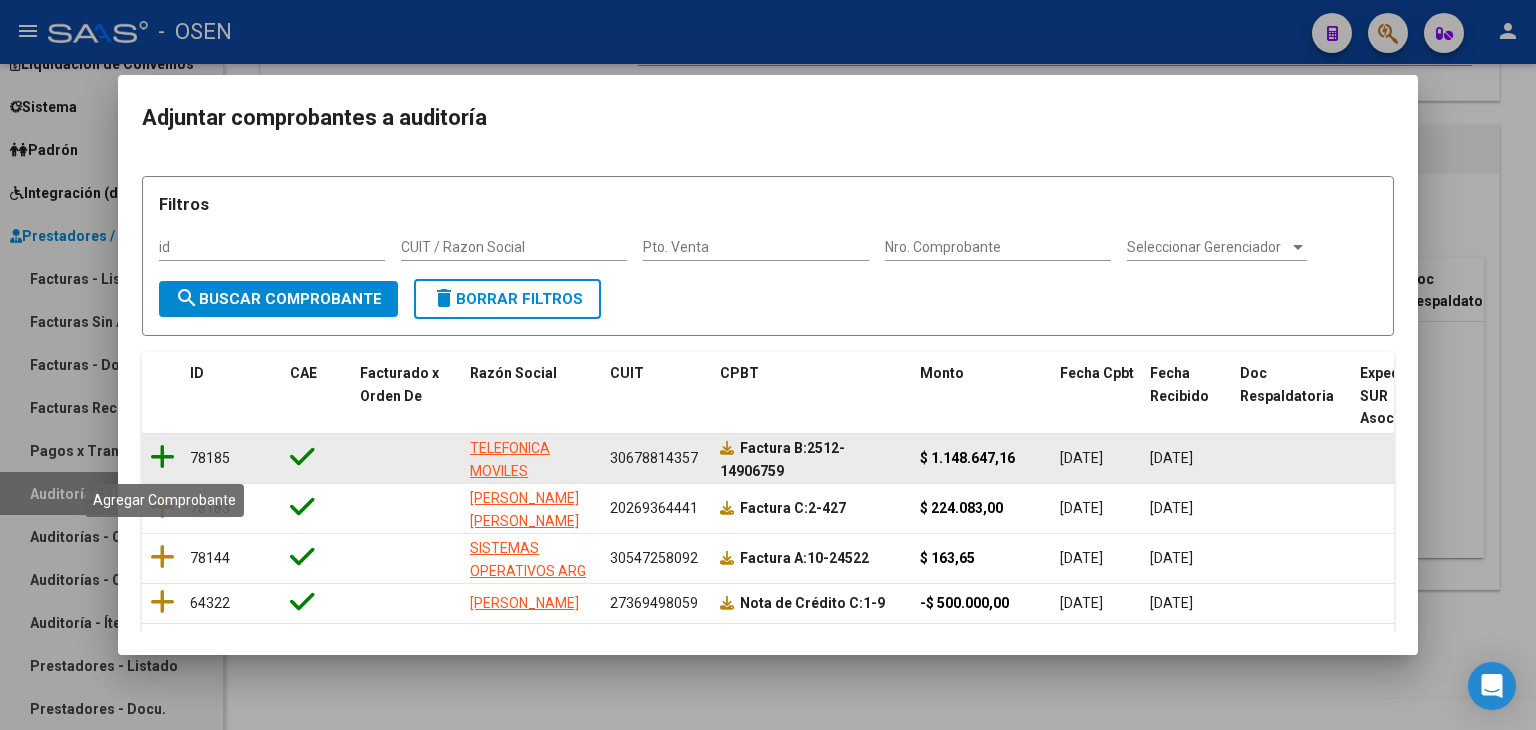 click 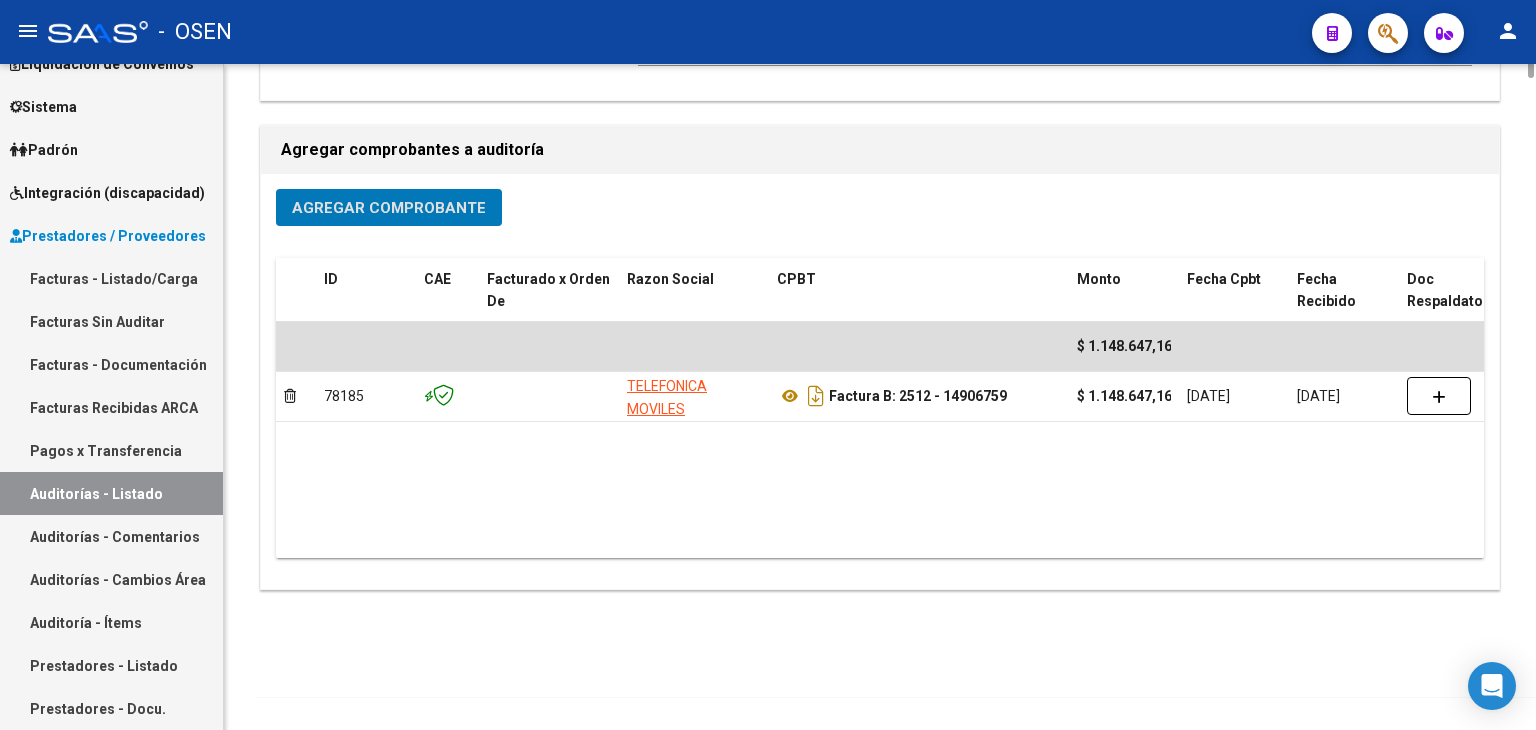 scroll, scrollTop: 0, scrollLeft: 0, axis: both 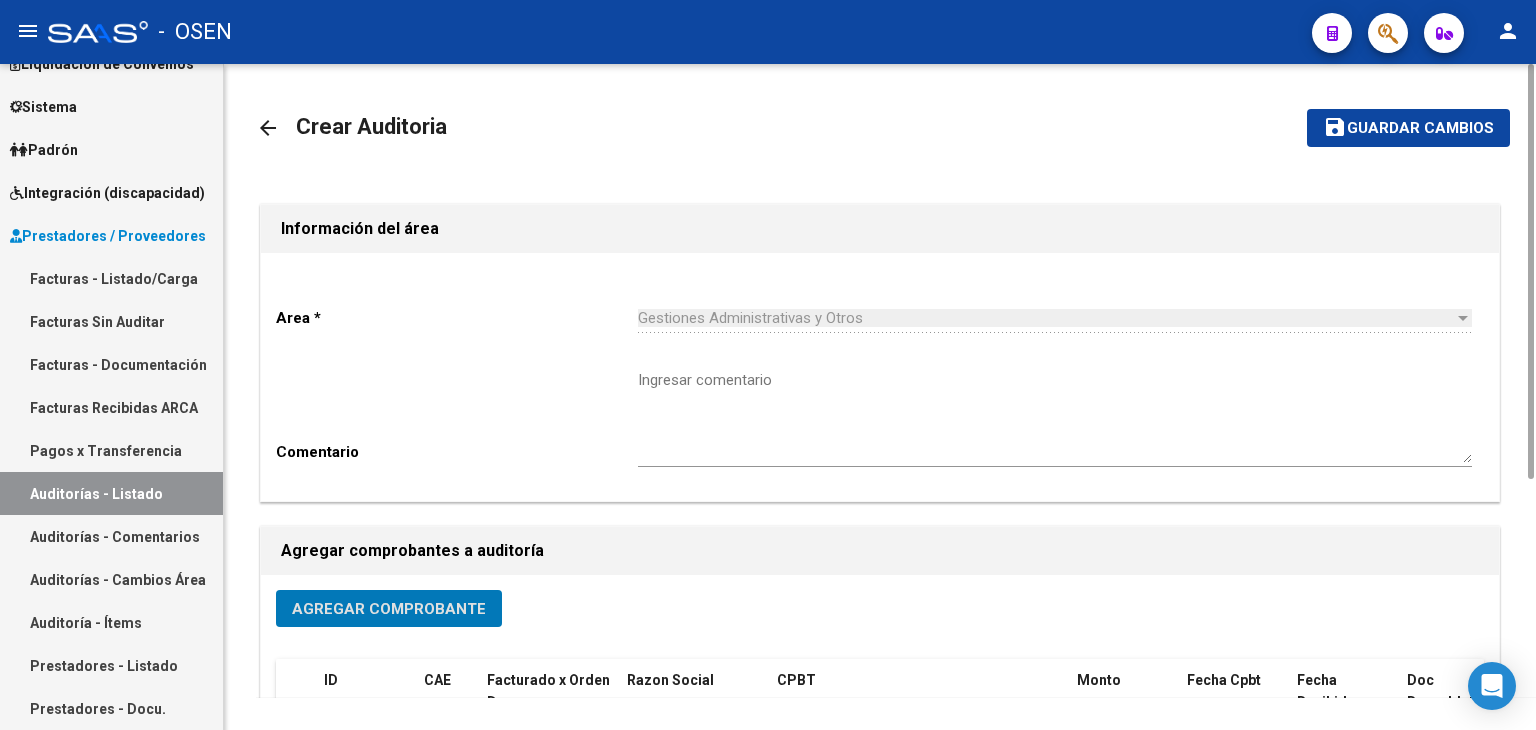 click on "Guardar cambios" 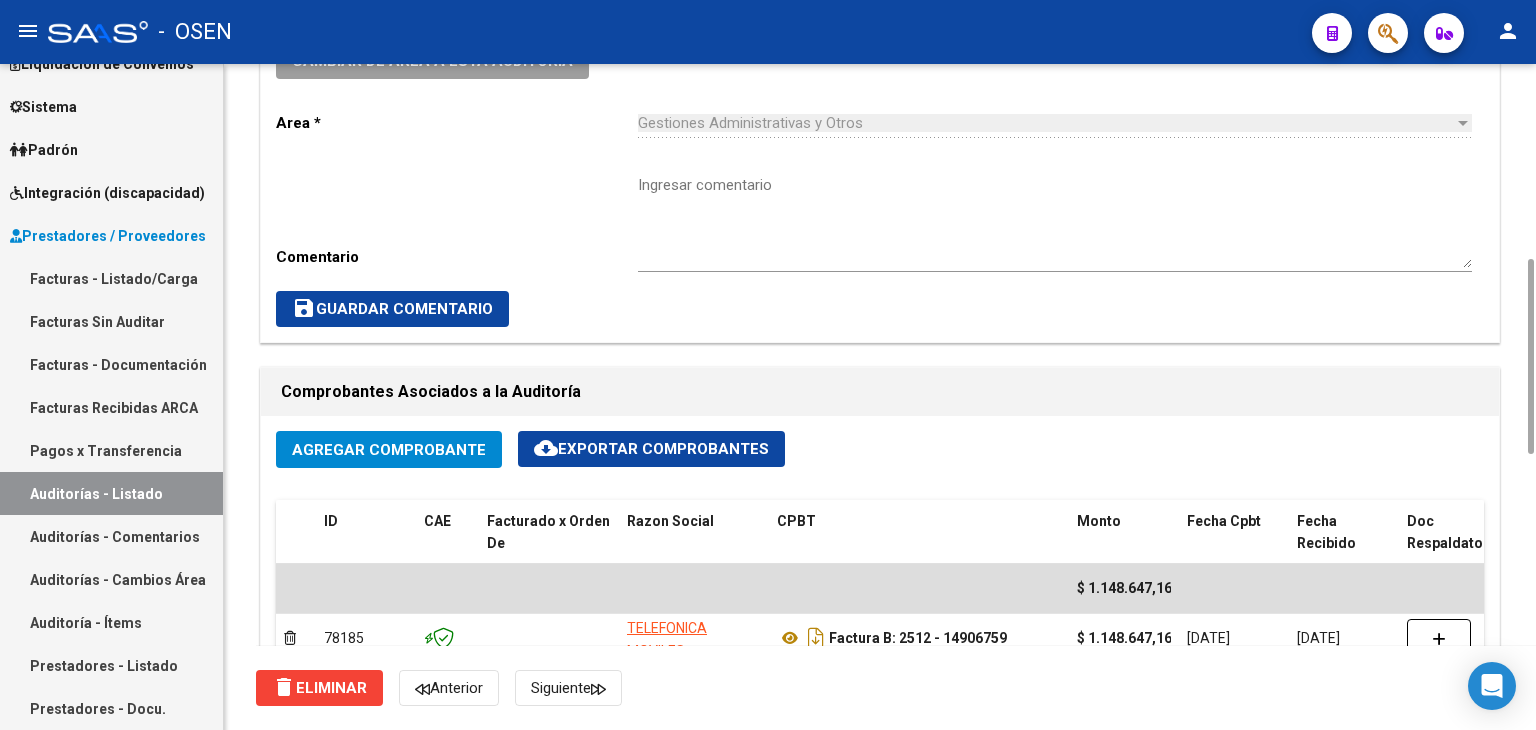 scroll, scrollTop: 1332, scrollLeft: 0, axis: vertical 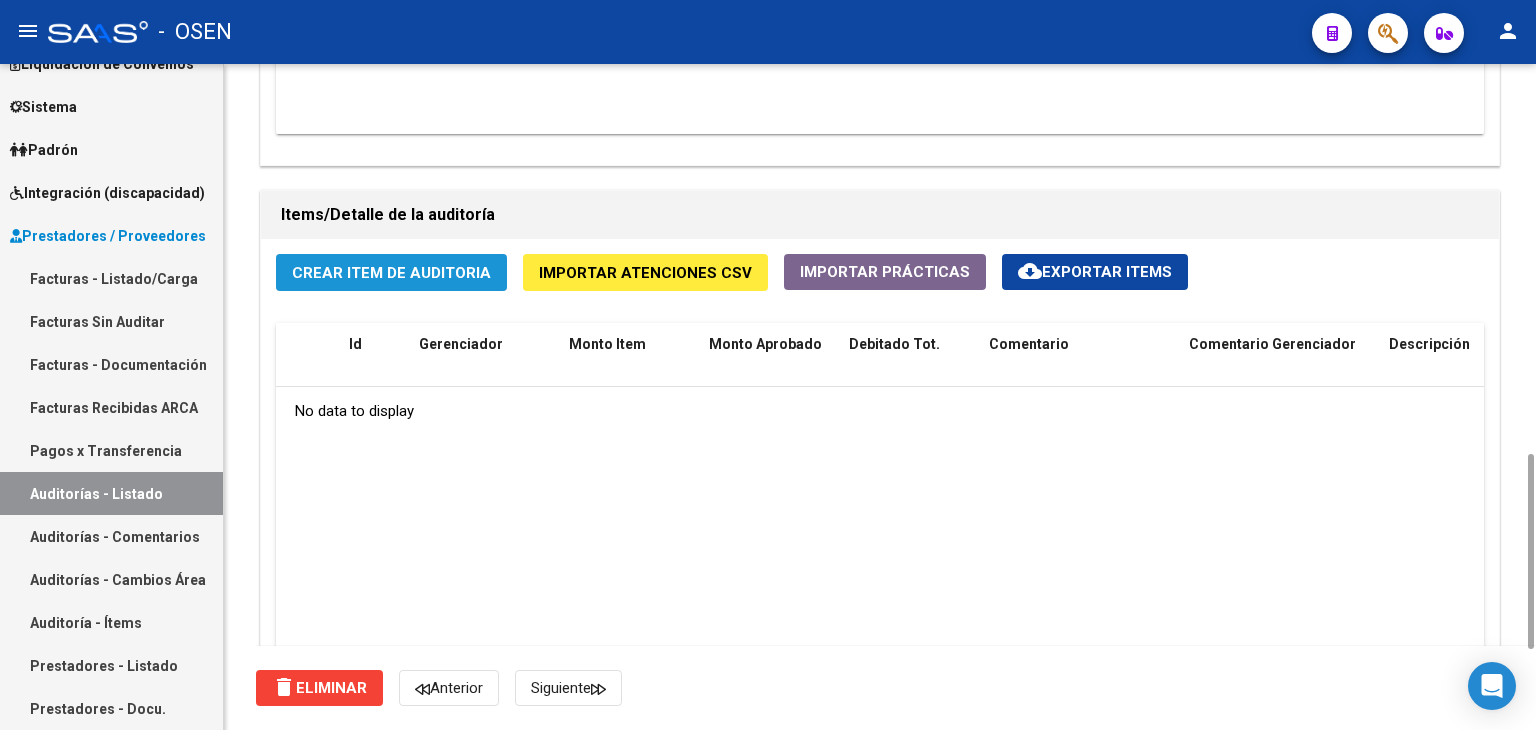click on "Crear Item de Auditoria" 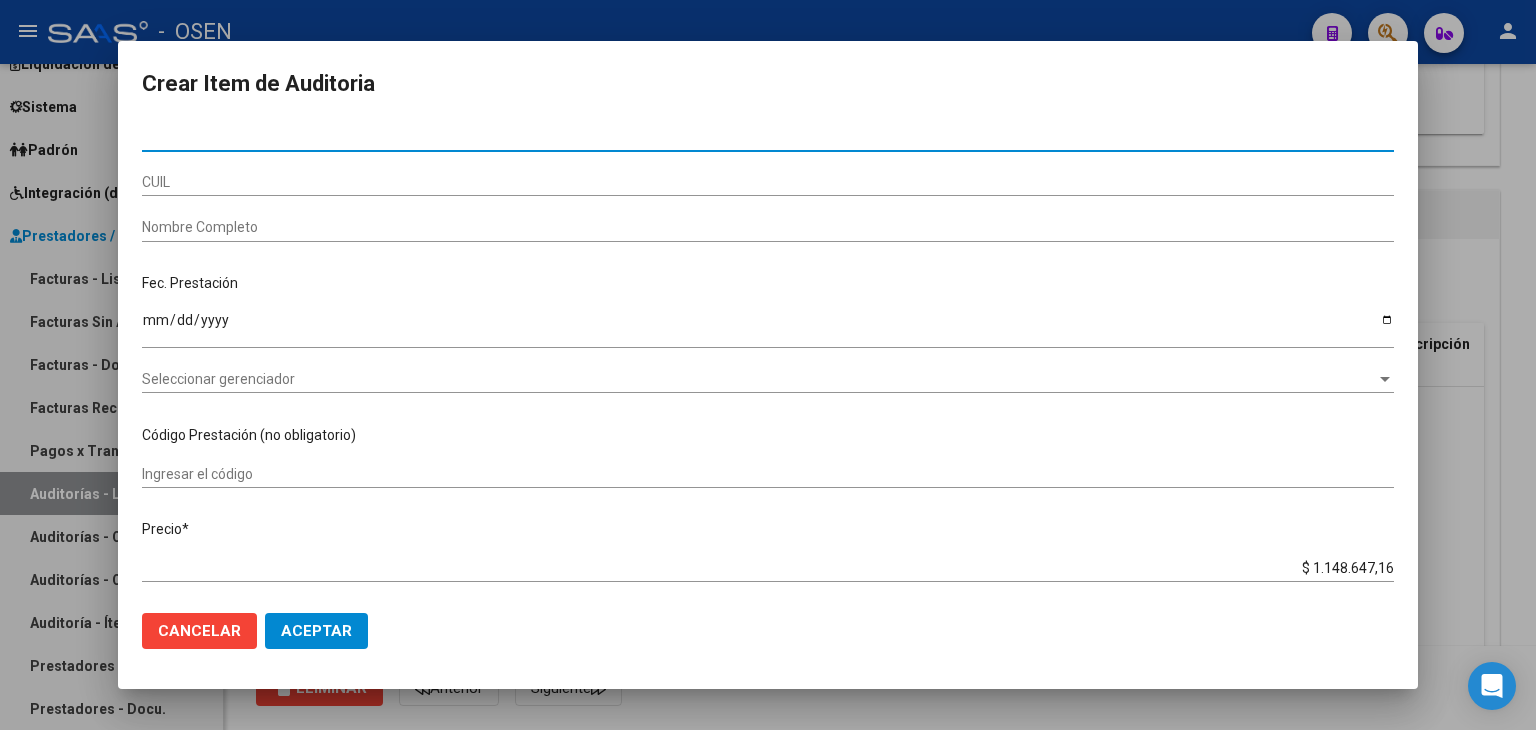 click on "Aceptar" 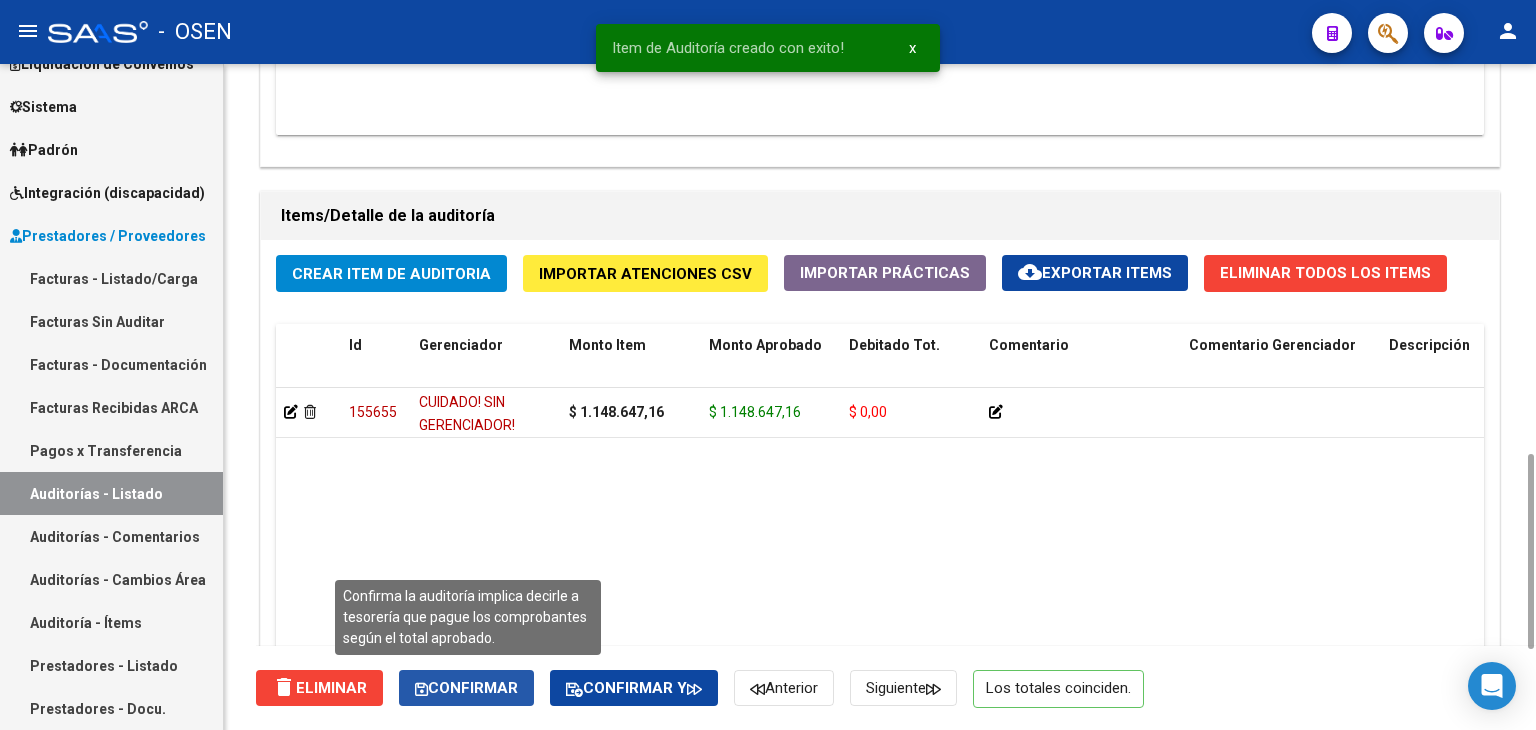 click on "Confirmar" 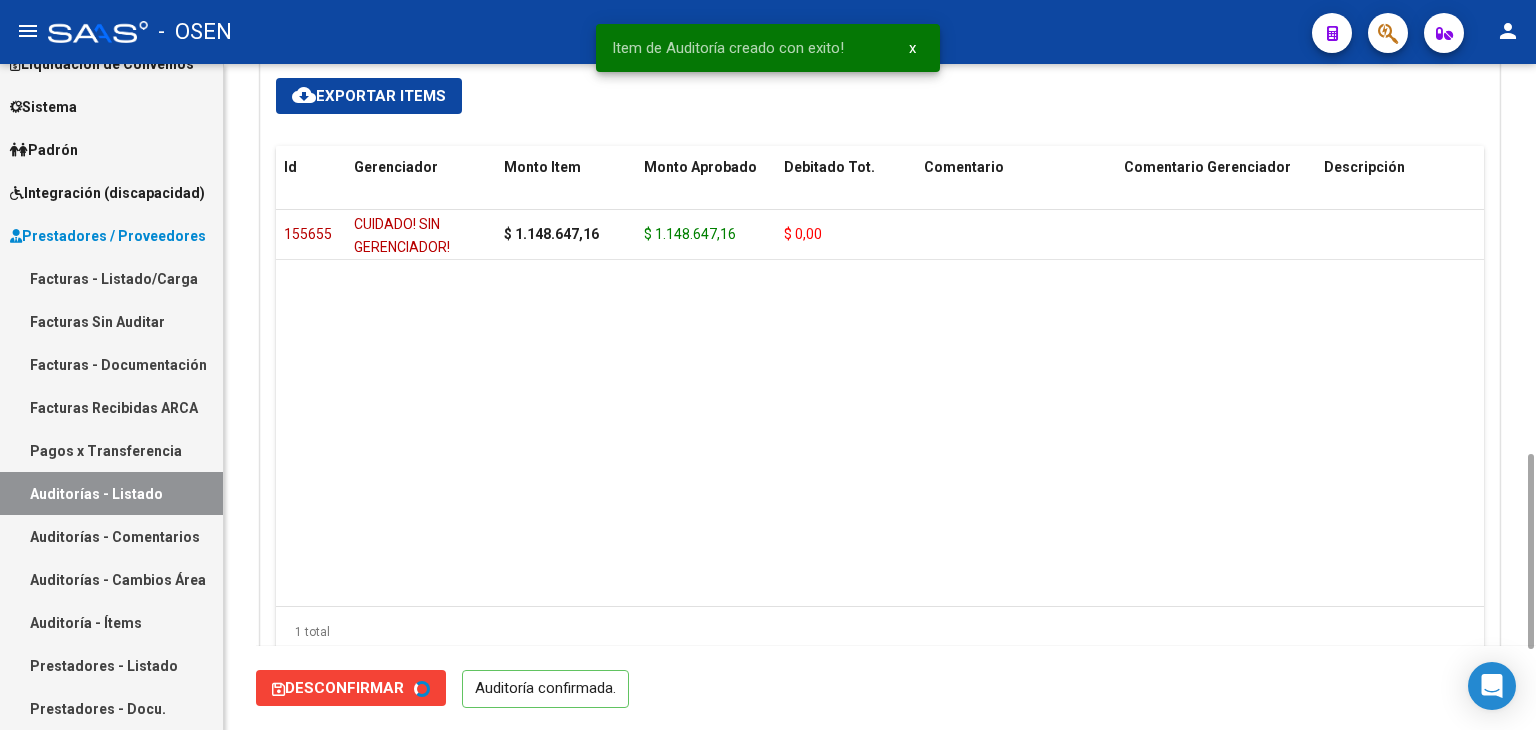 scroll, scrollTop: 0, scrollLeft: 0, axis: both 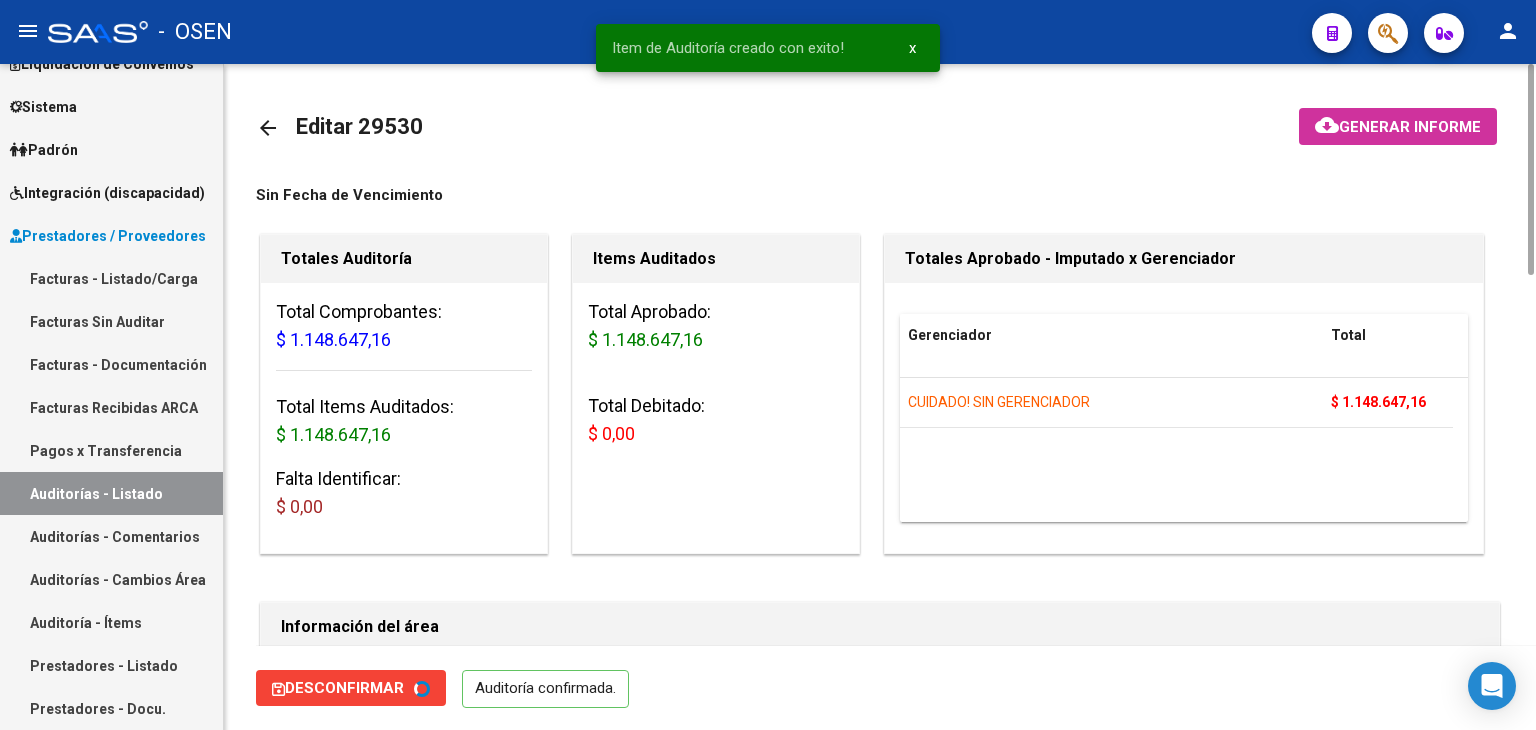 type on "202507" 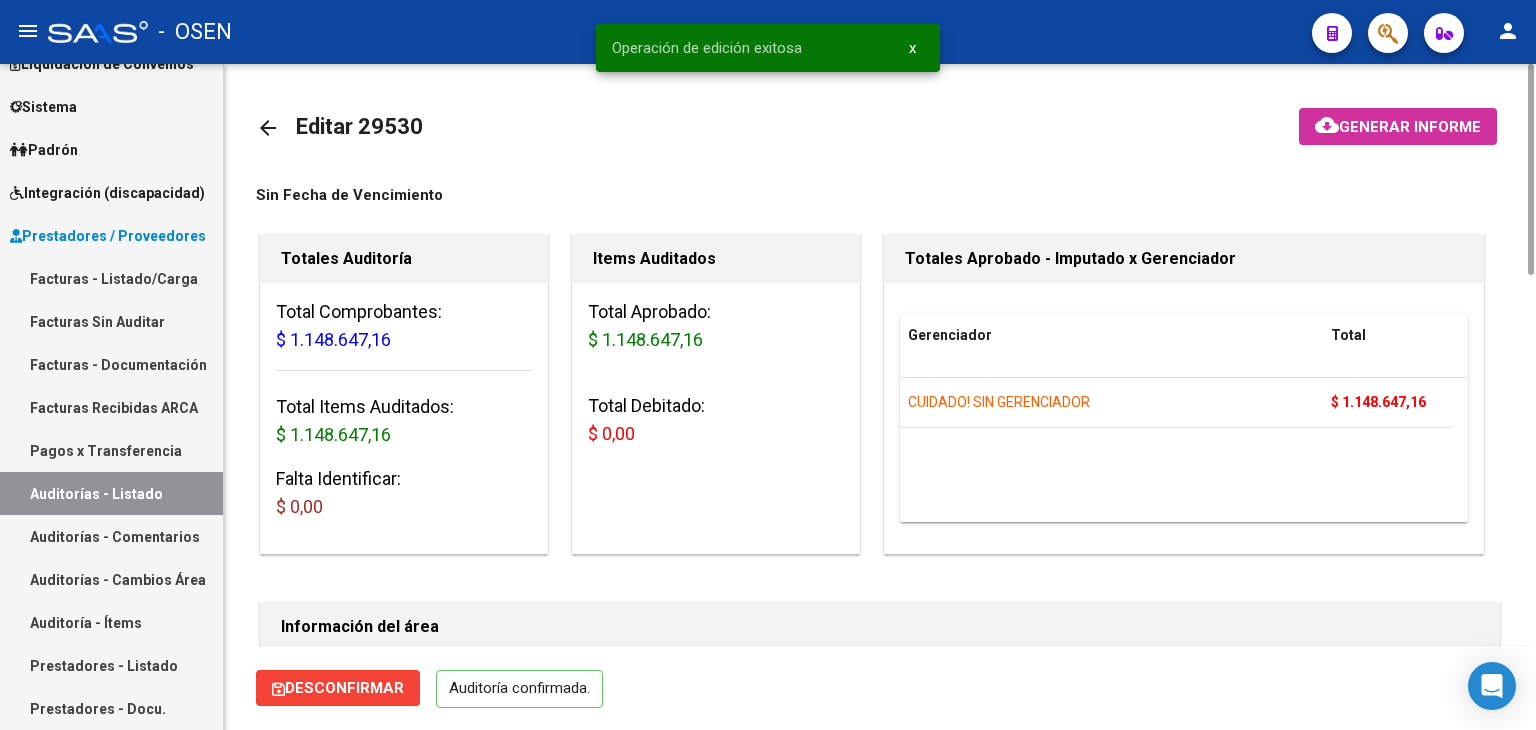 click on "arrow_back" 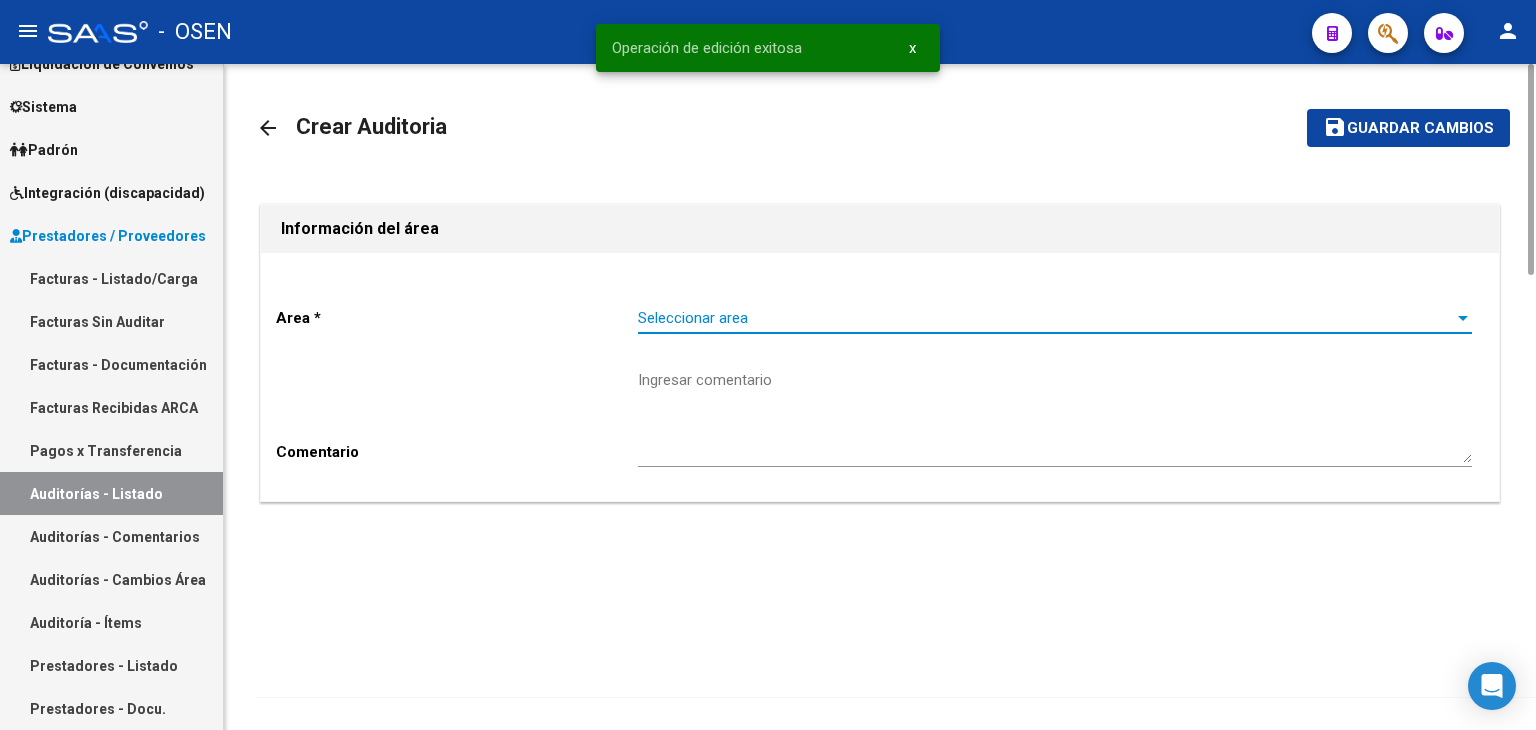 click on "Seleccionar area" at bounding box center (1046, 318) 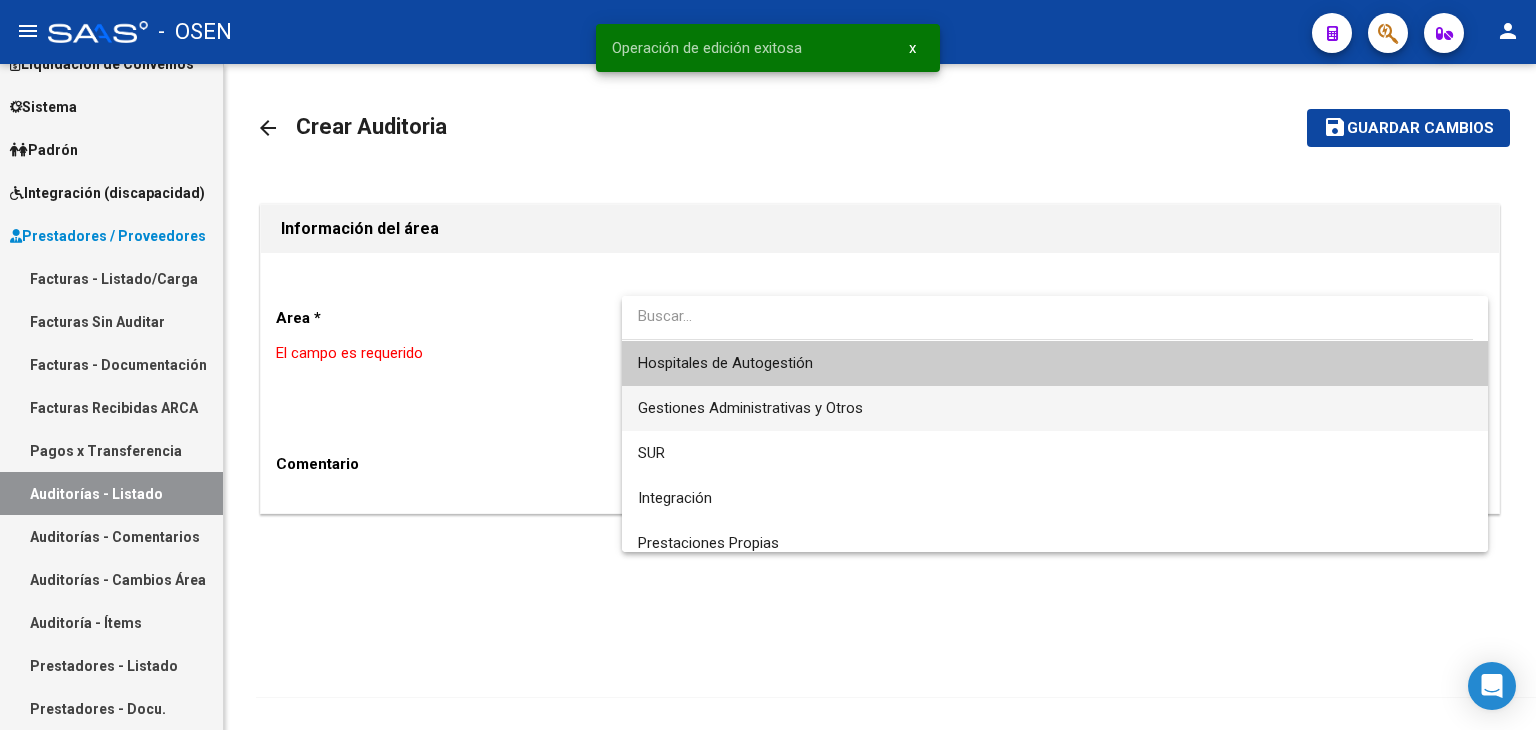 click on "Gestiones Administrativas y Otros" at bounding box center [1055, 408] 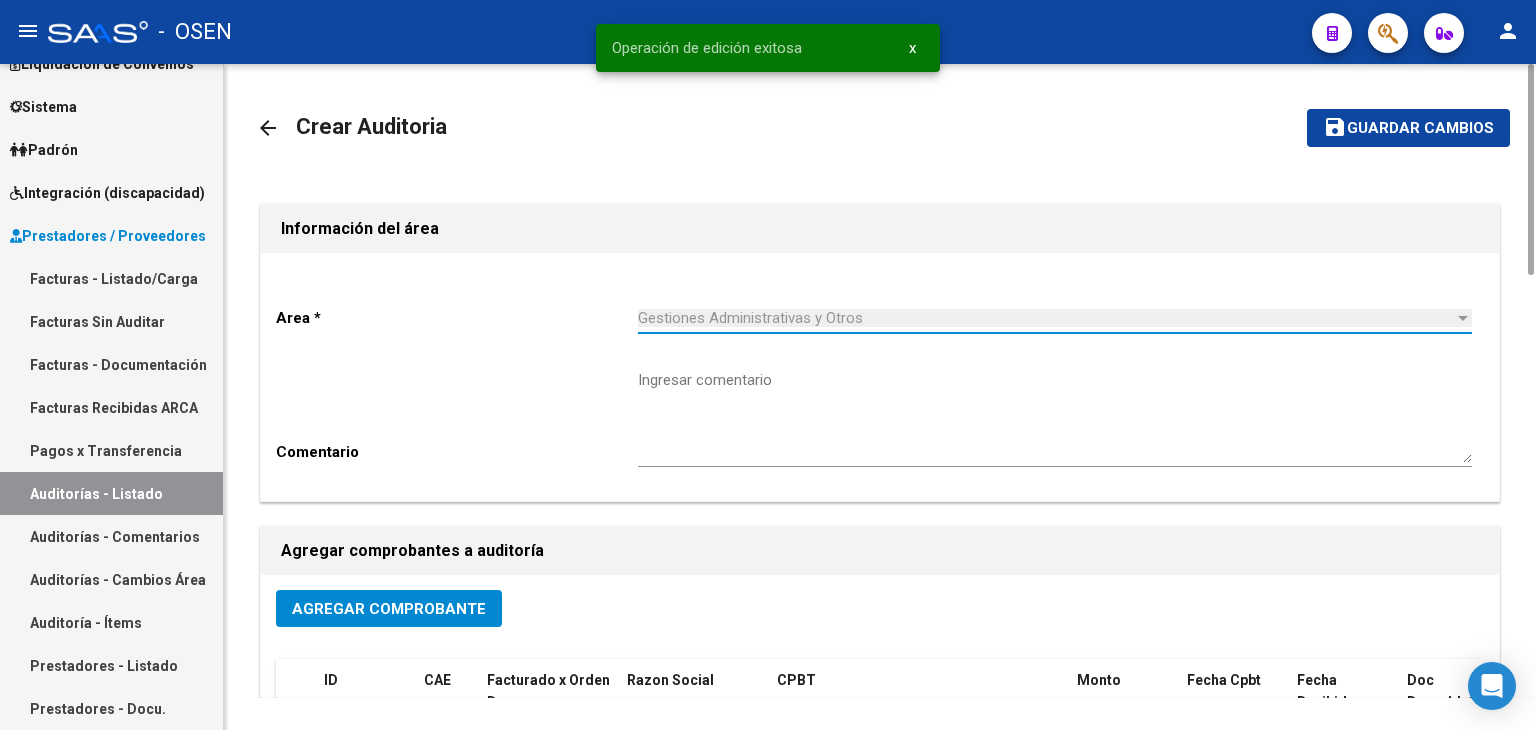 click on "Agregar Comprobante" 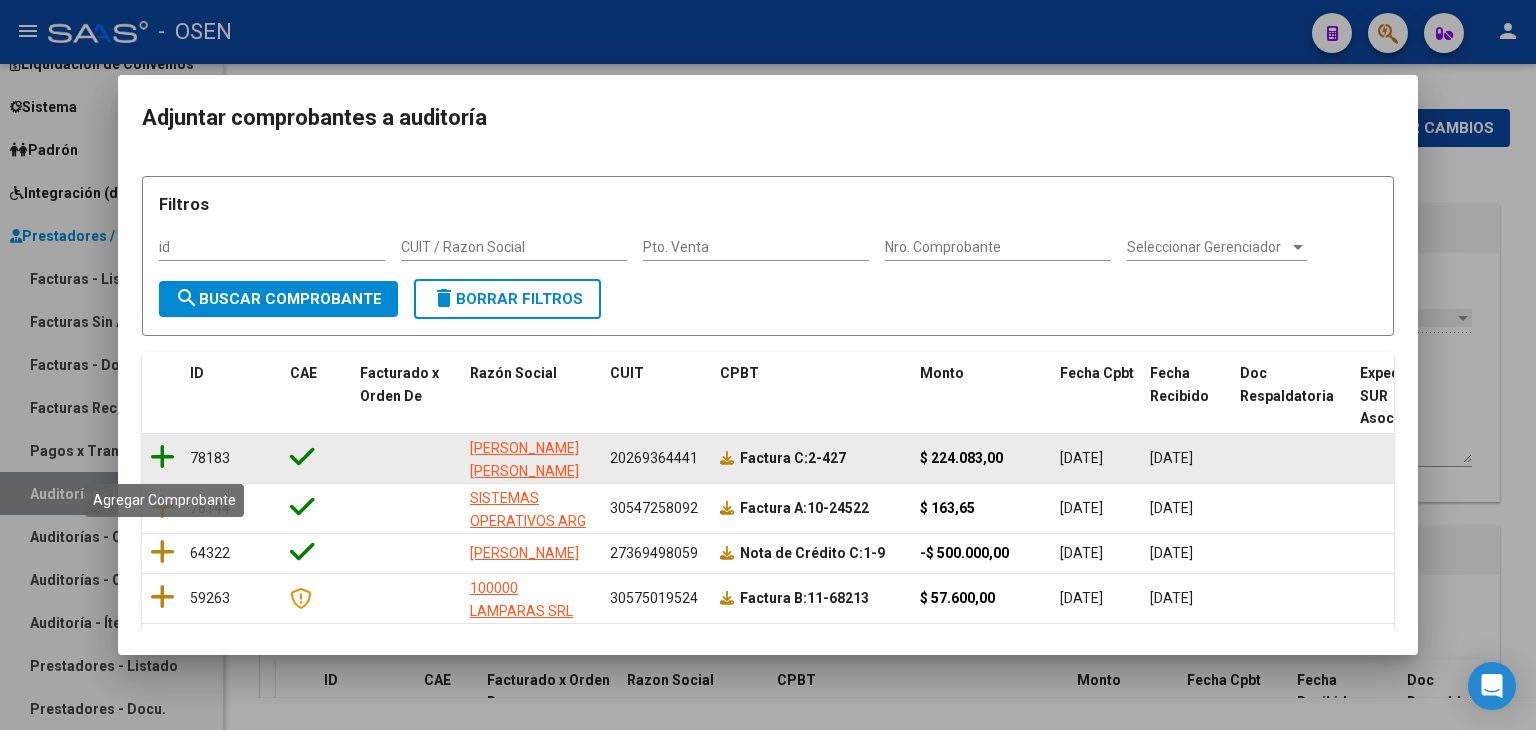 click 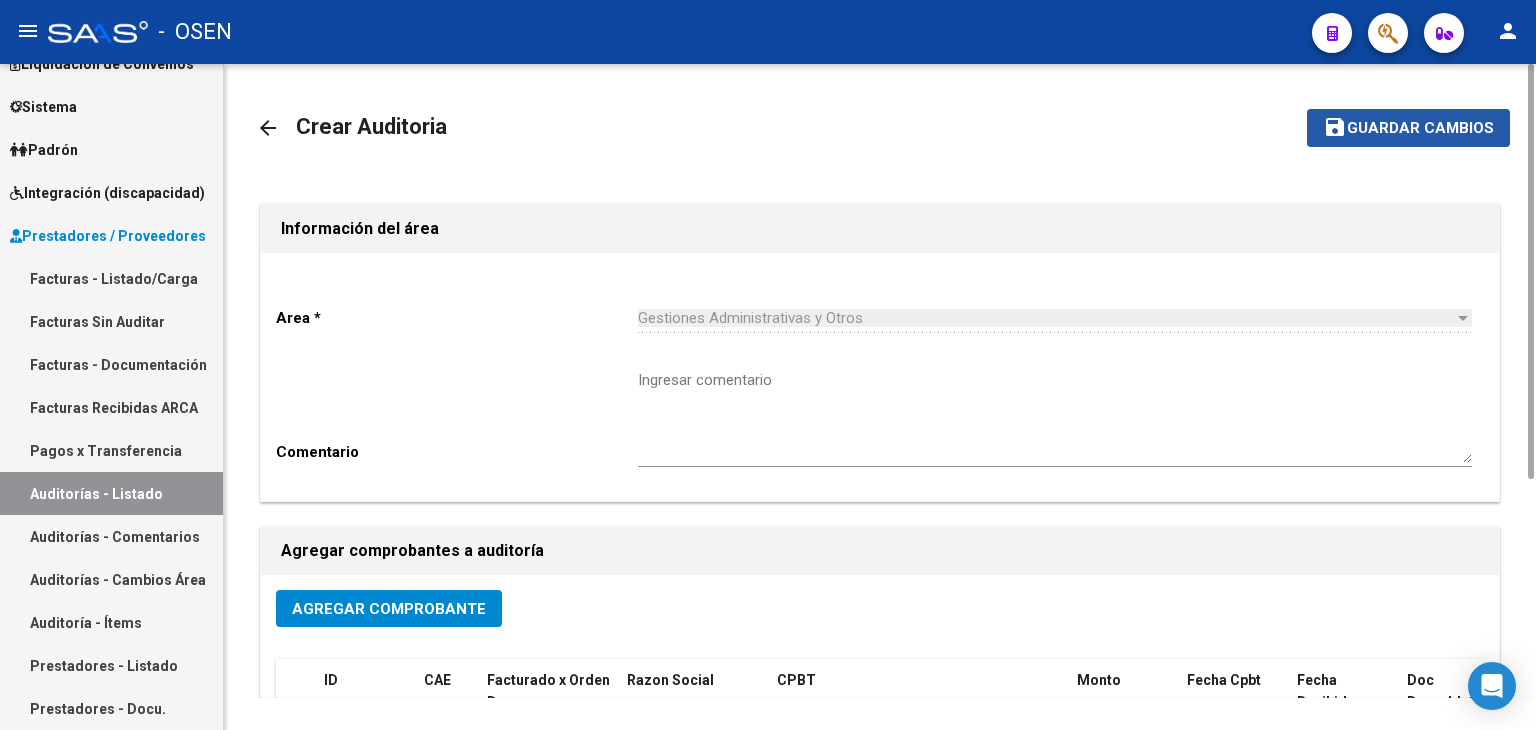 click on "save Guardar cambios" 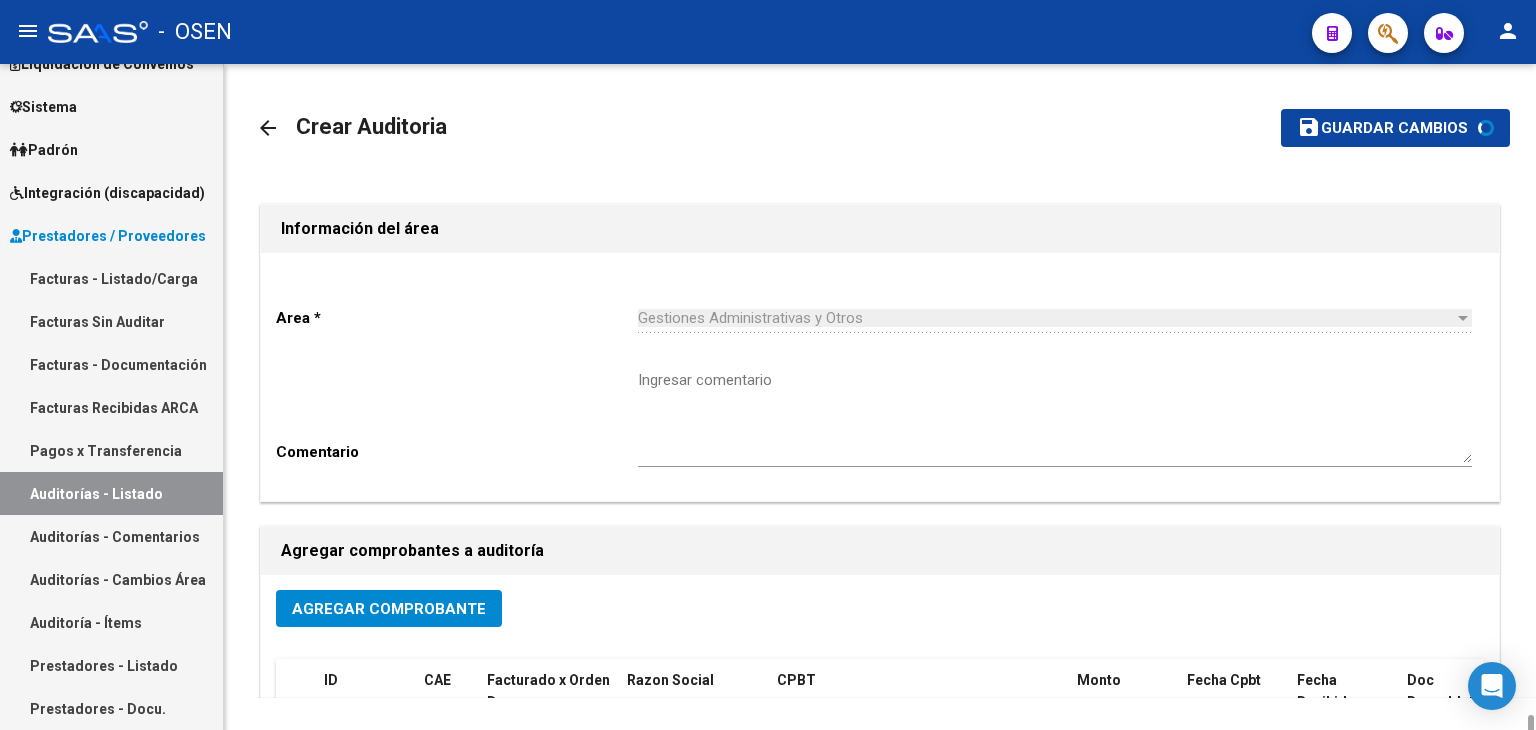 scroll, scrollTop: 401, scrollLeft: 0, axis: vertical 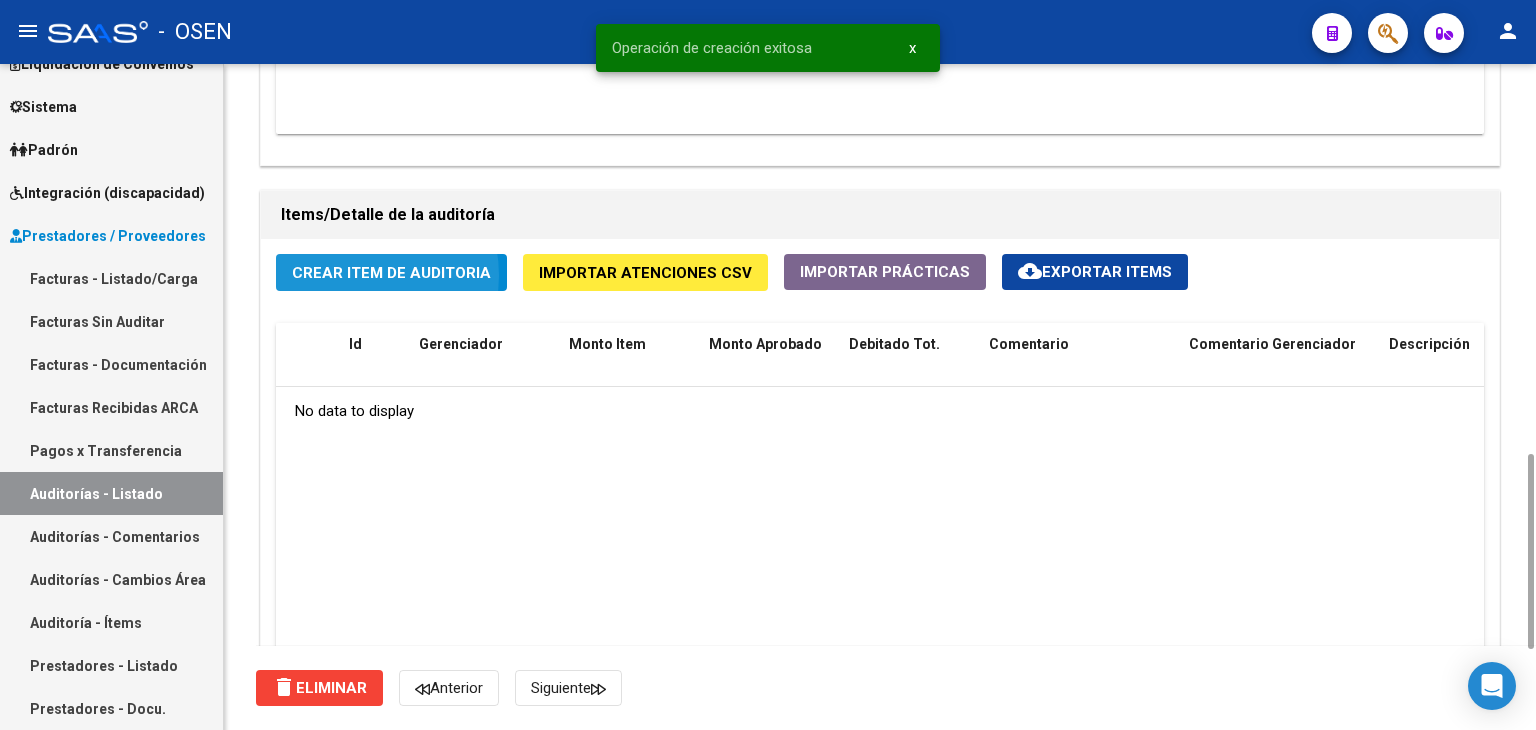 click on "Crear Item de Auditoria" 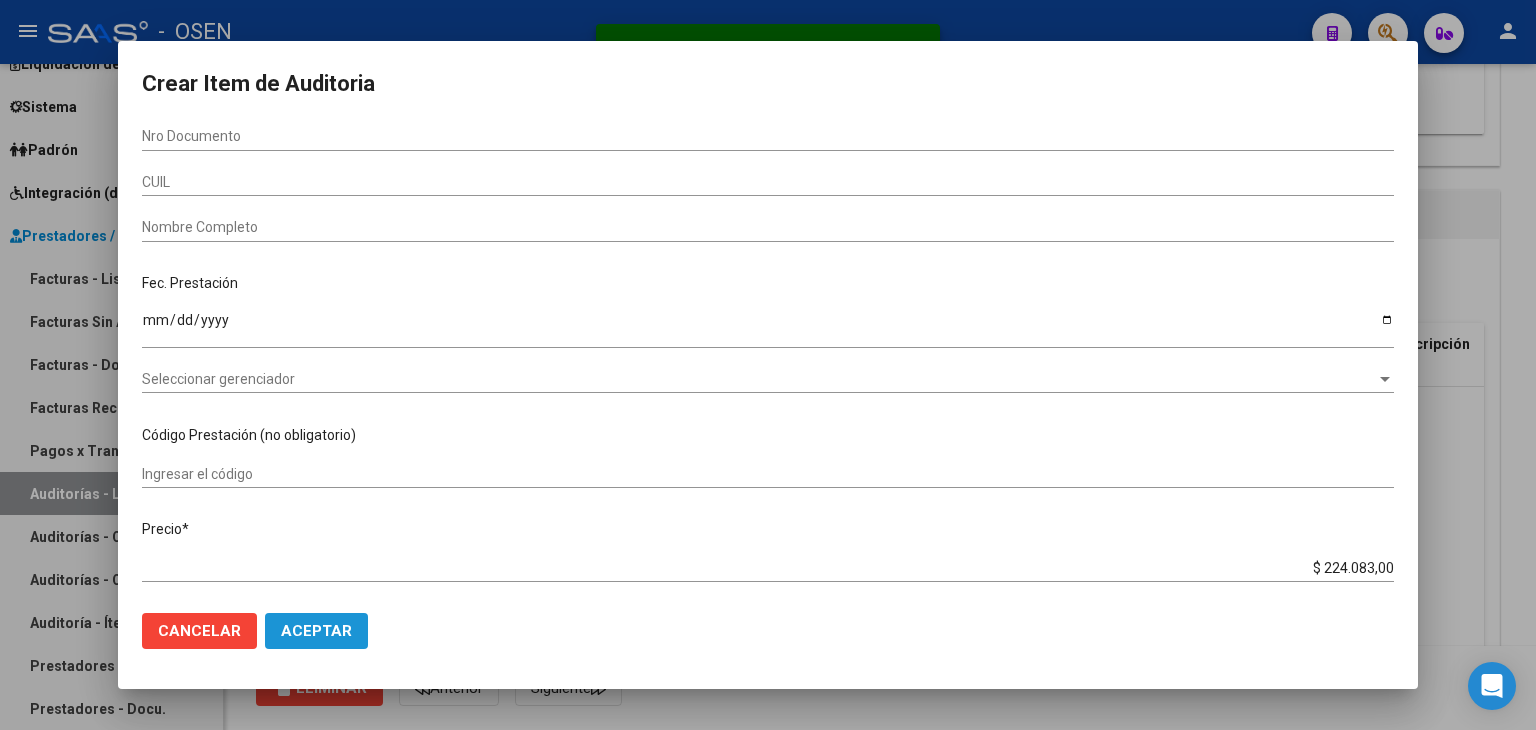 click on "Aceptar" 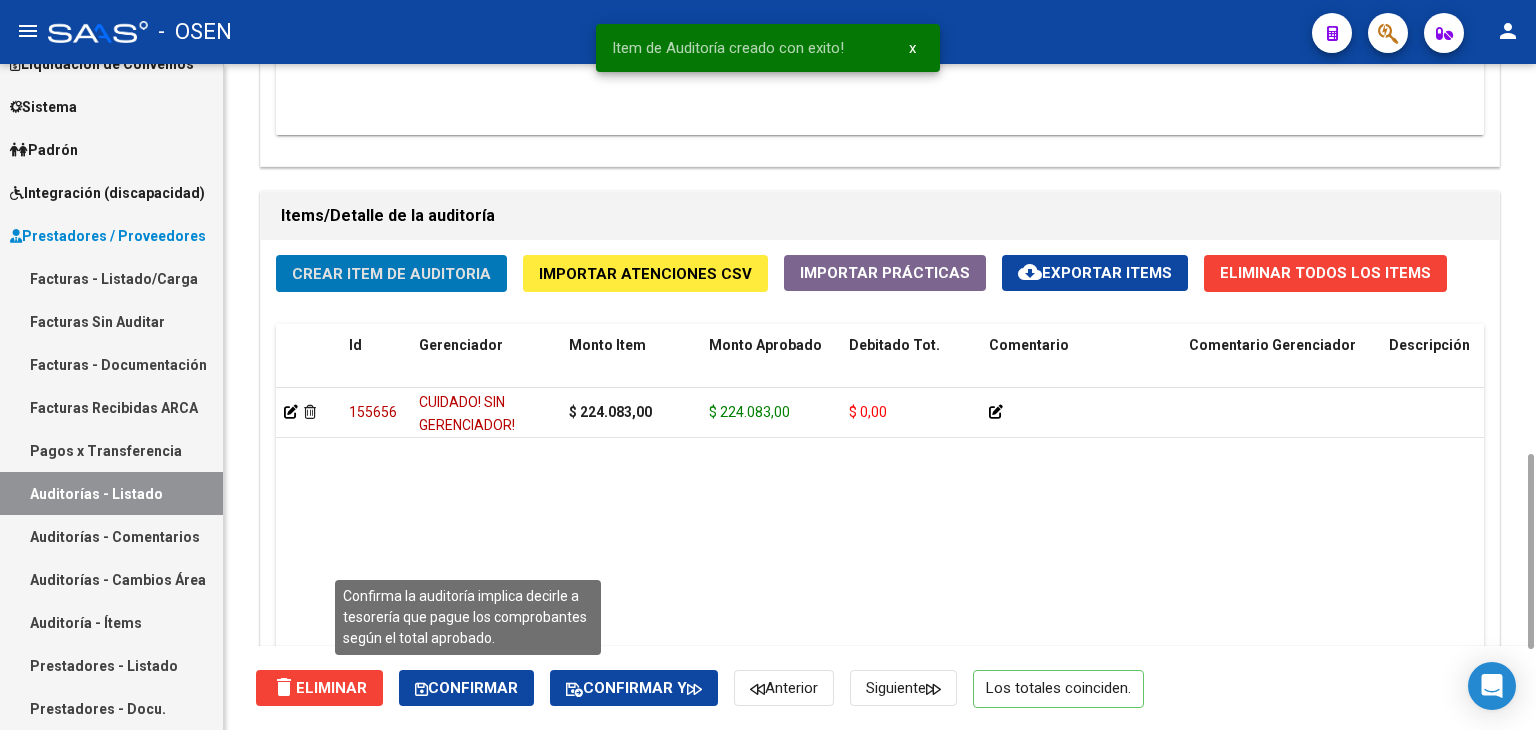 click on "Confirmar" 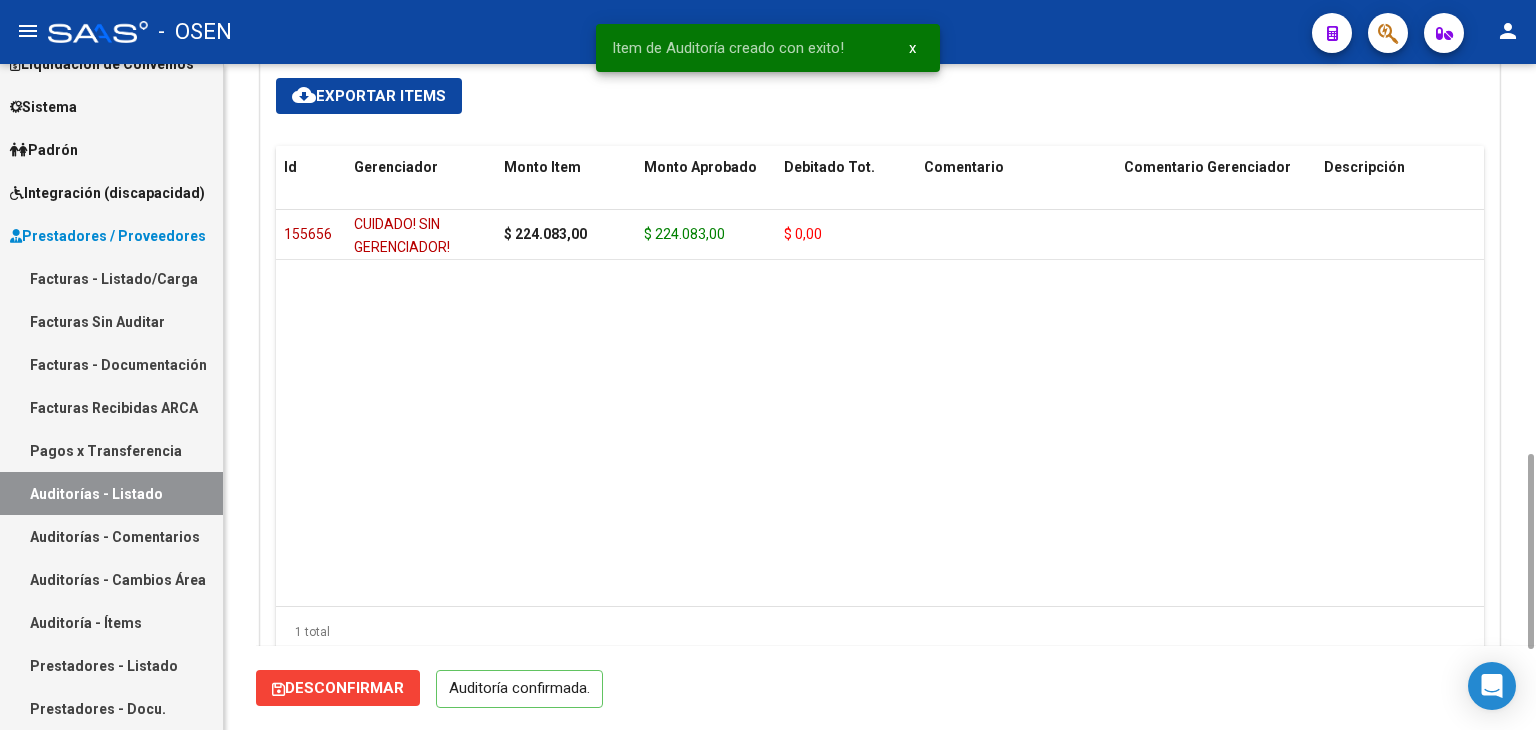 scroll, scrollTop: 0, scrollLeft: 0, axis: both 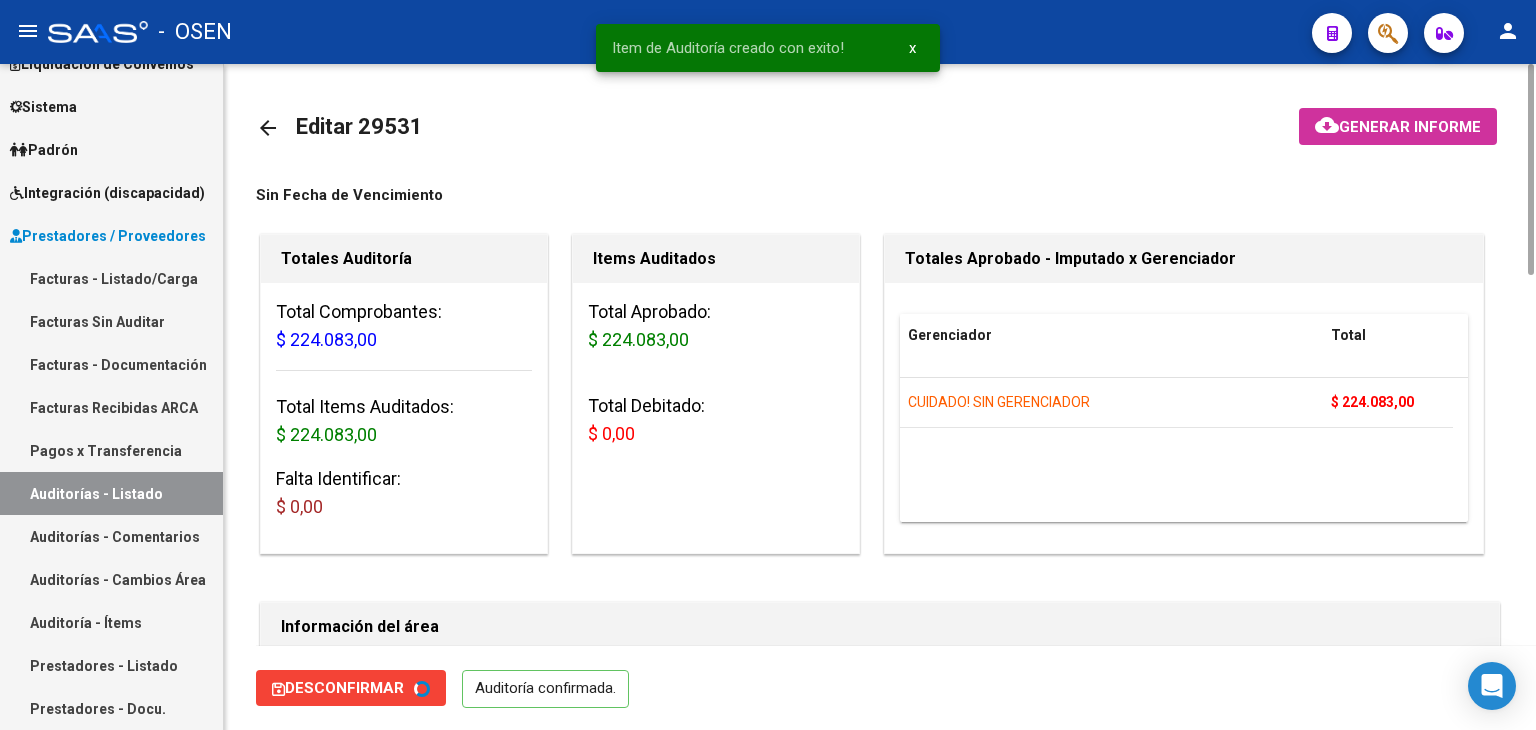 type on "202507" 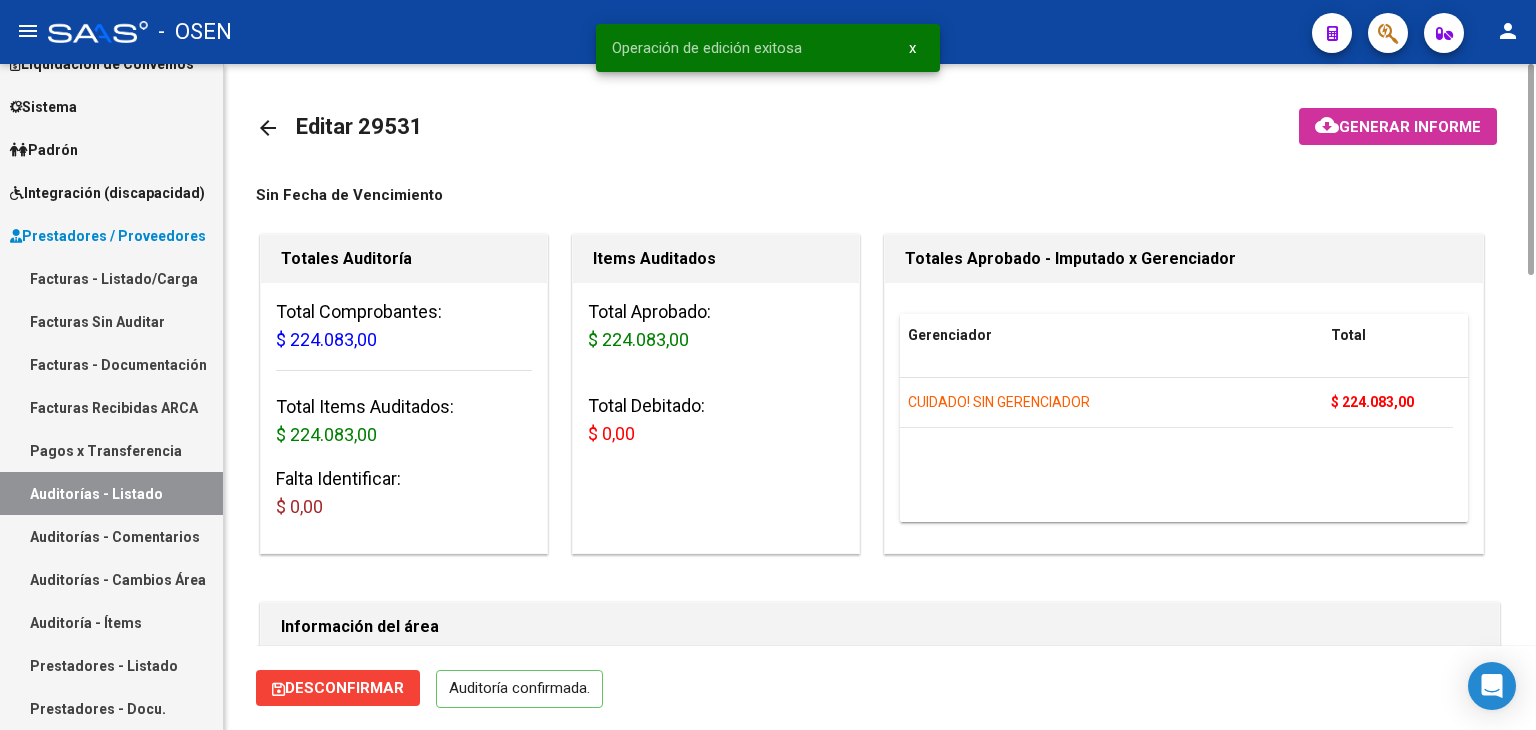 click on "arrow_back" 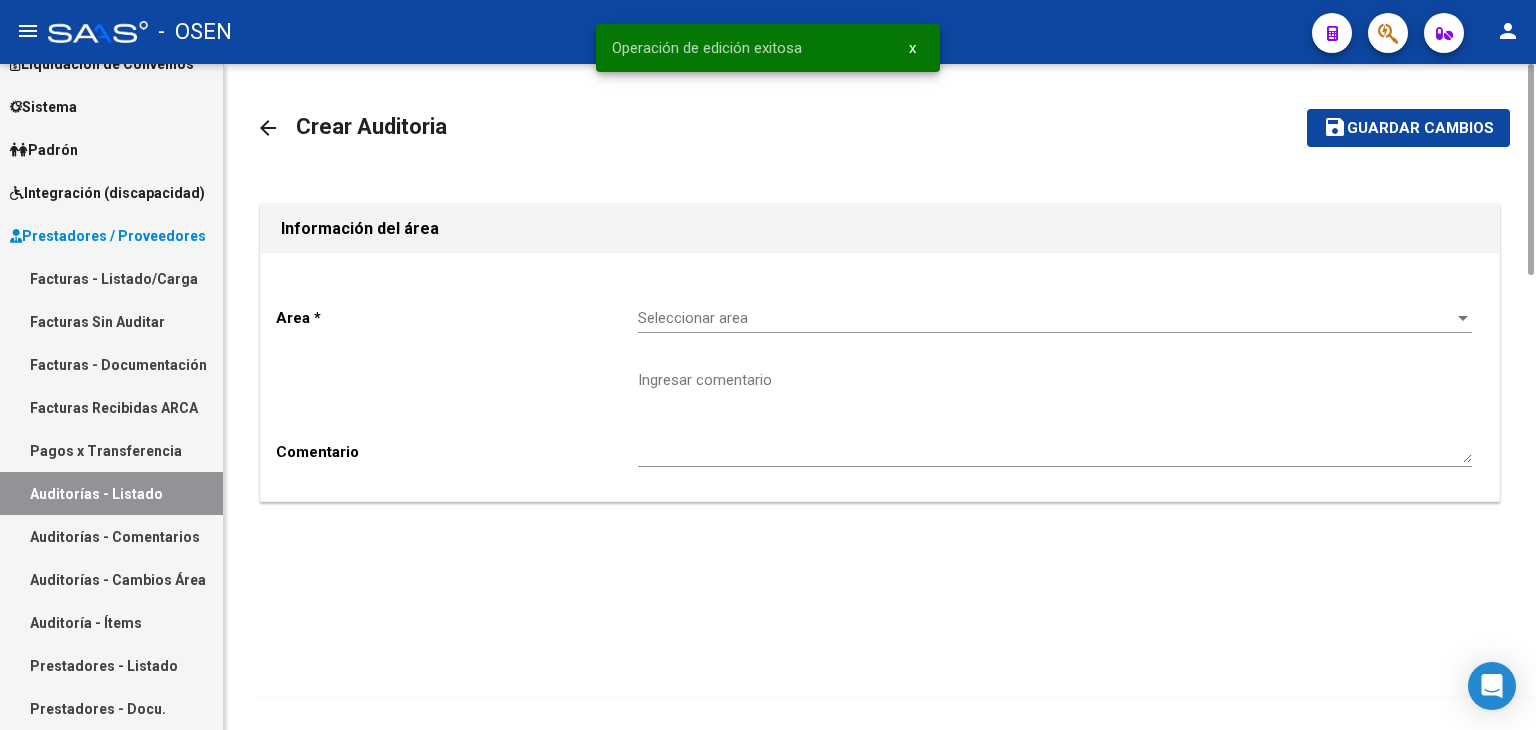 click on "Seleccionar area Seleccionar area" 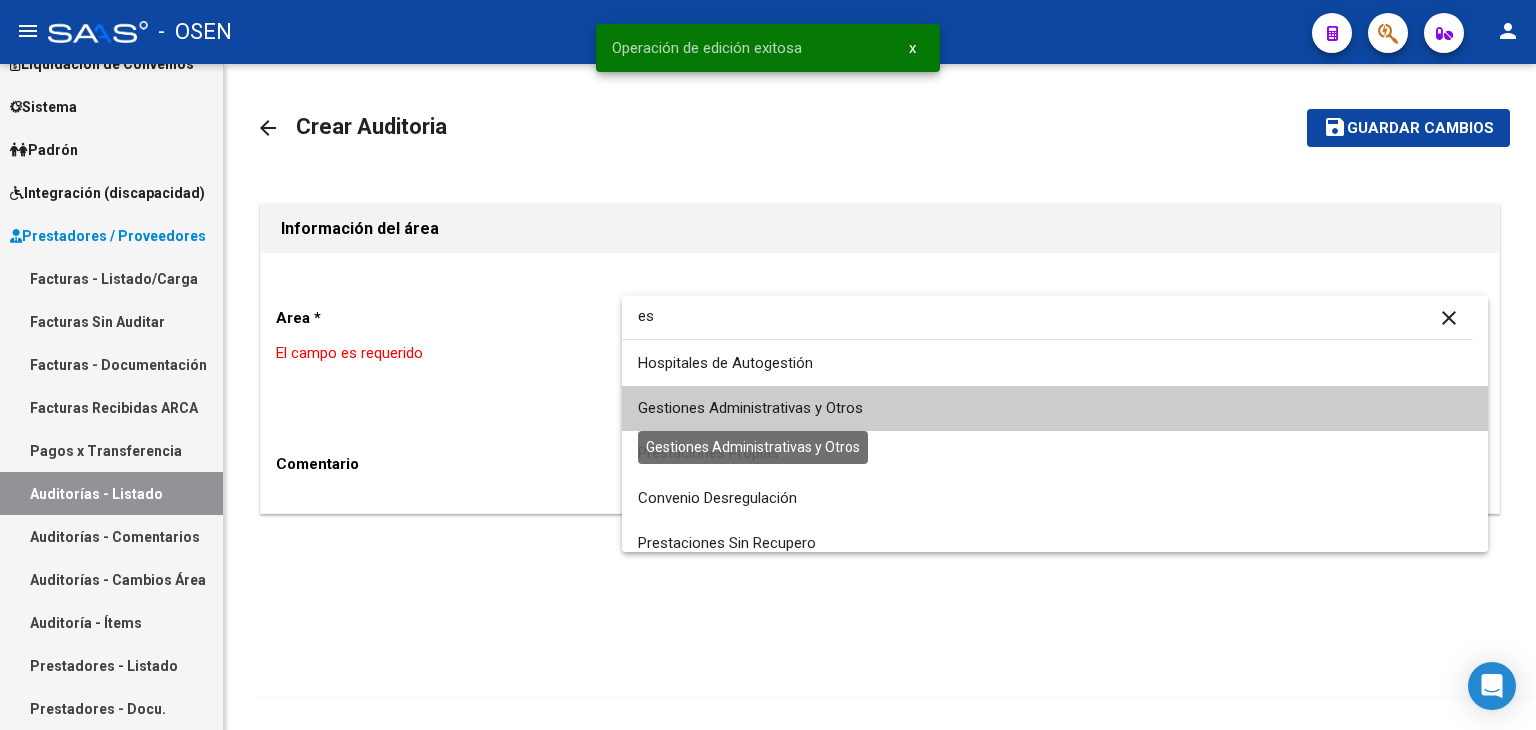 type on "es" 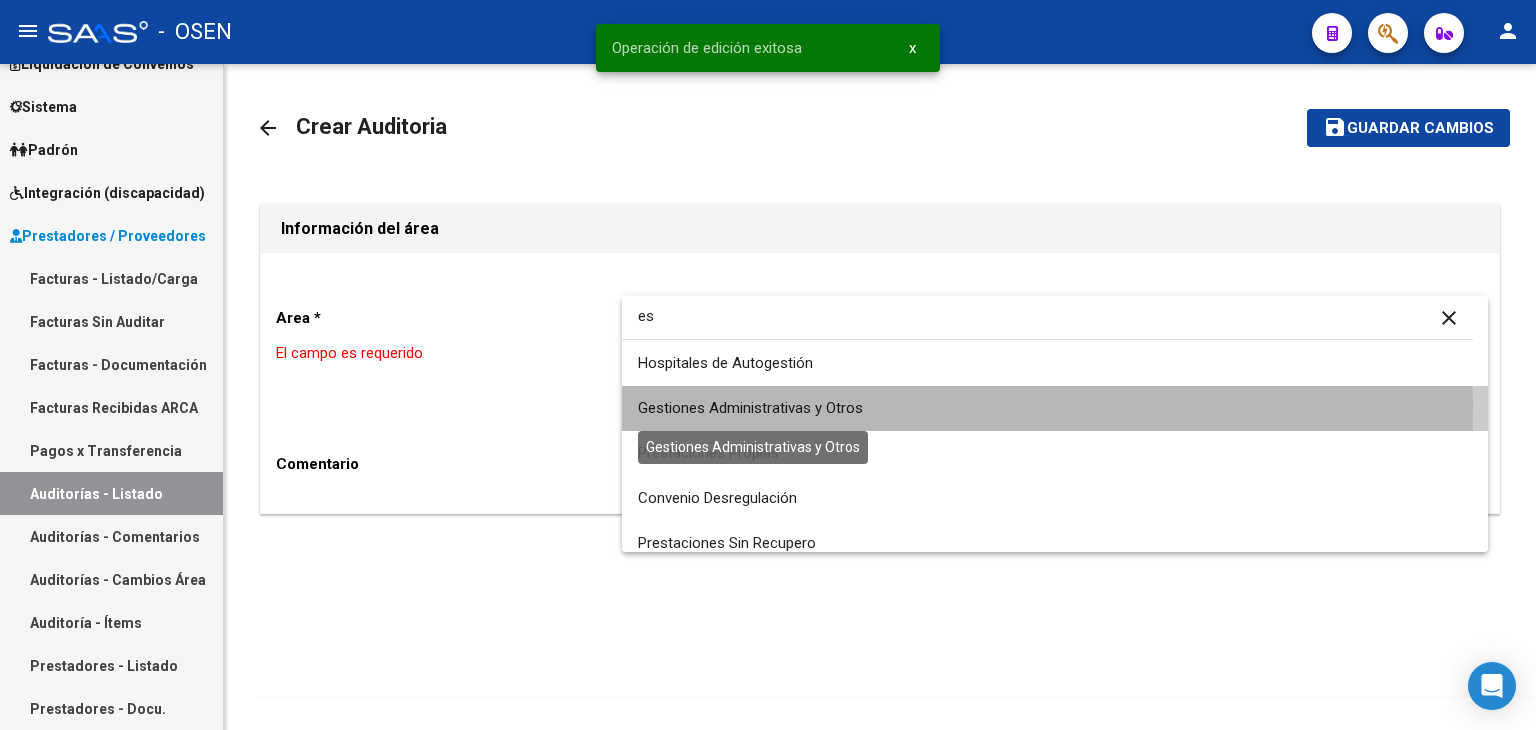 click on "Gestiones Administrativas y Otros" at bounding box center [750, 408] 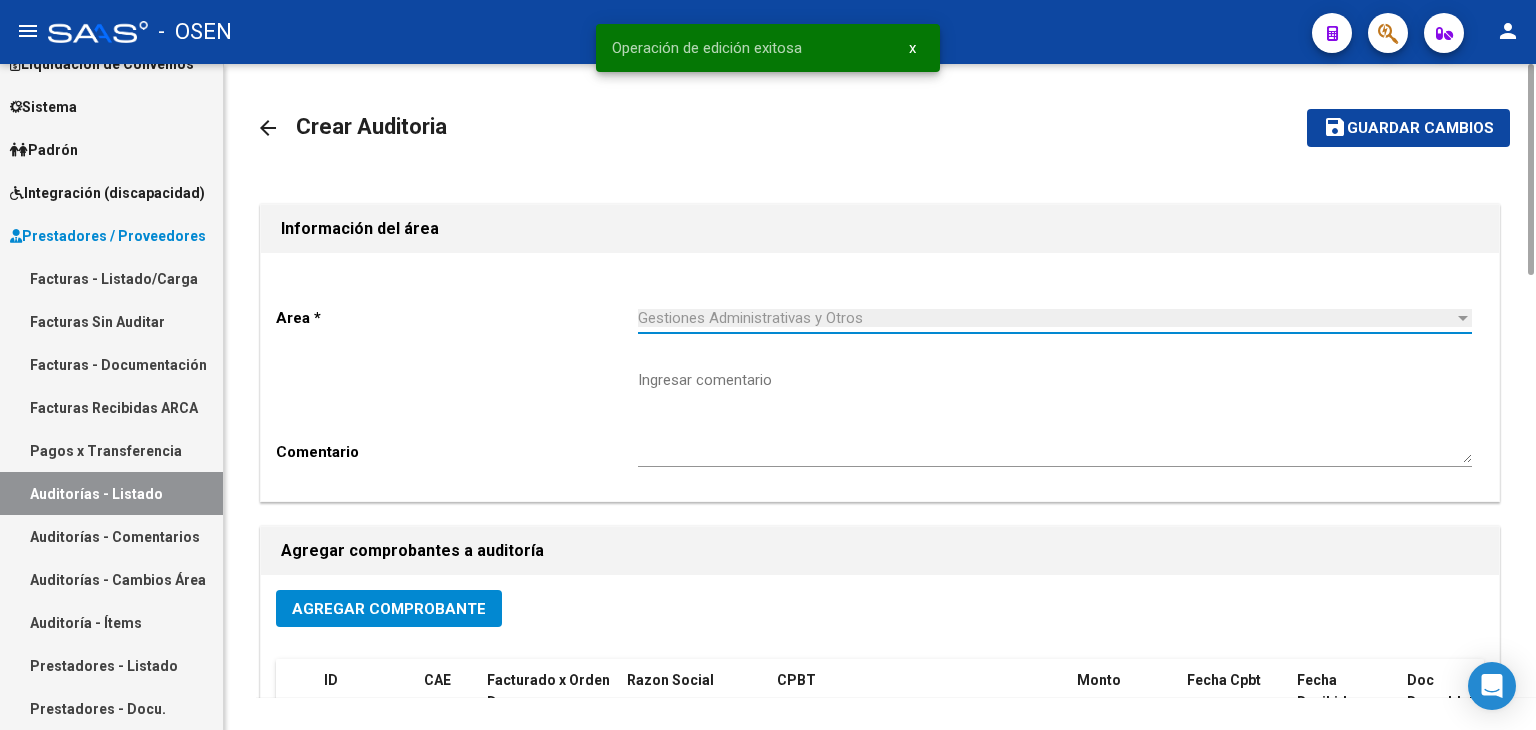 click on "Agregar Comprobante" 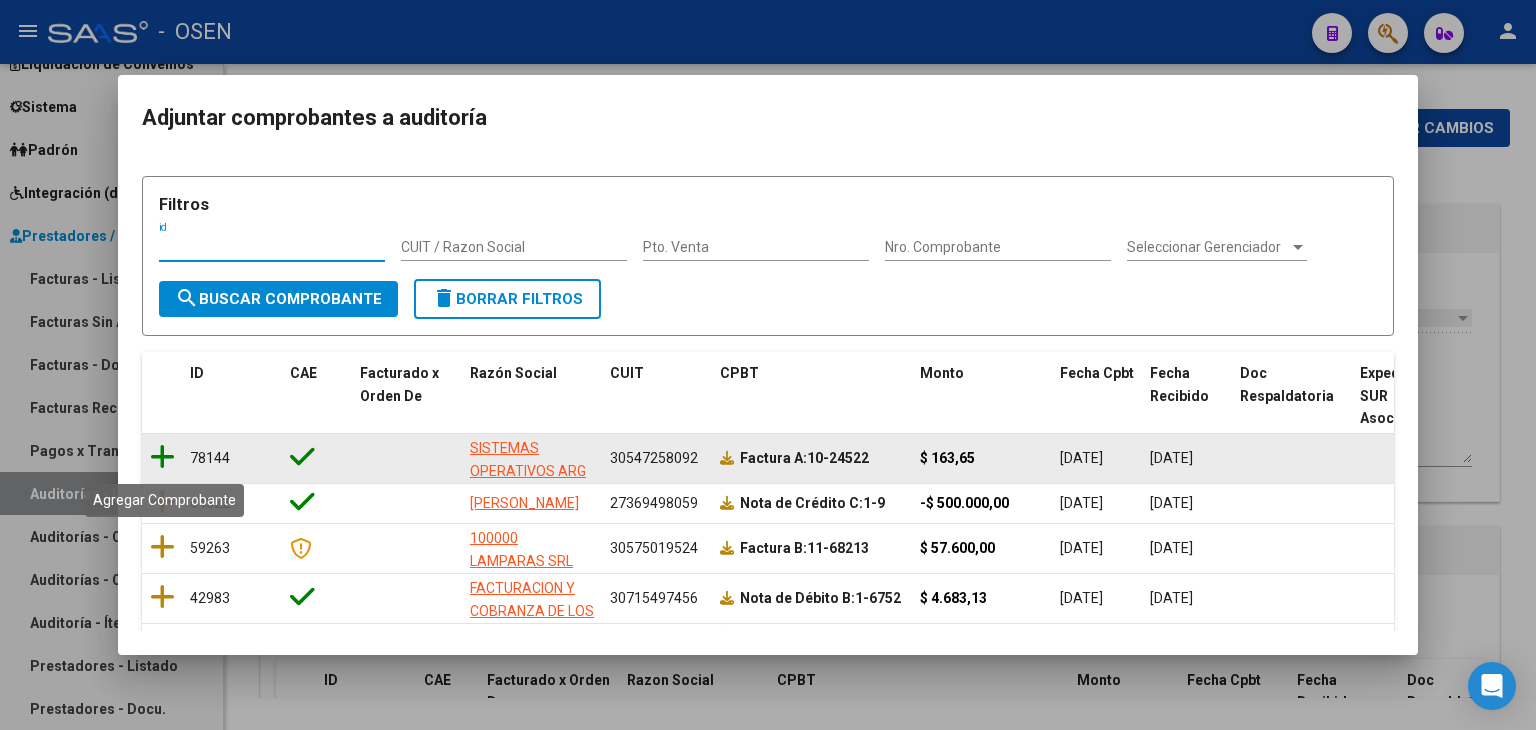 click 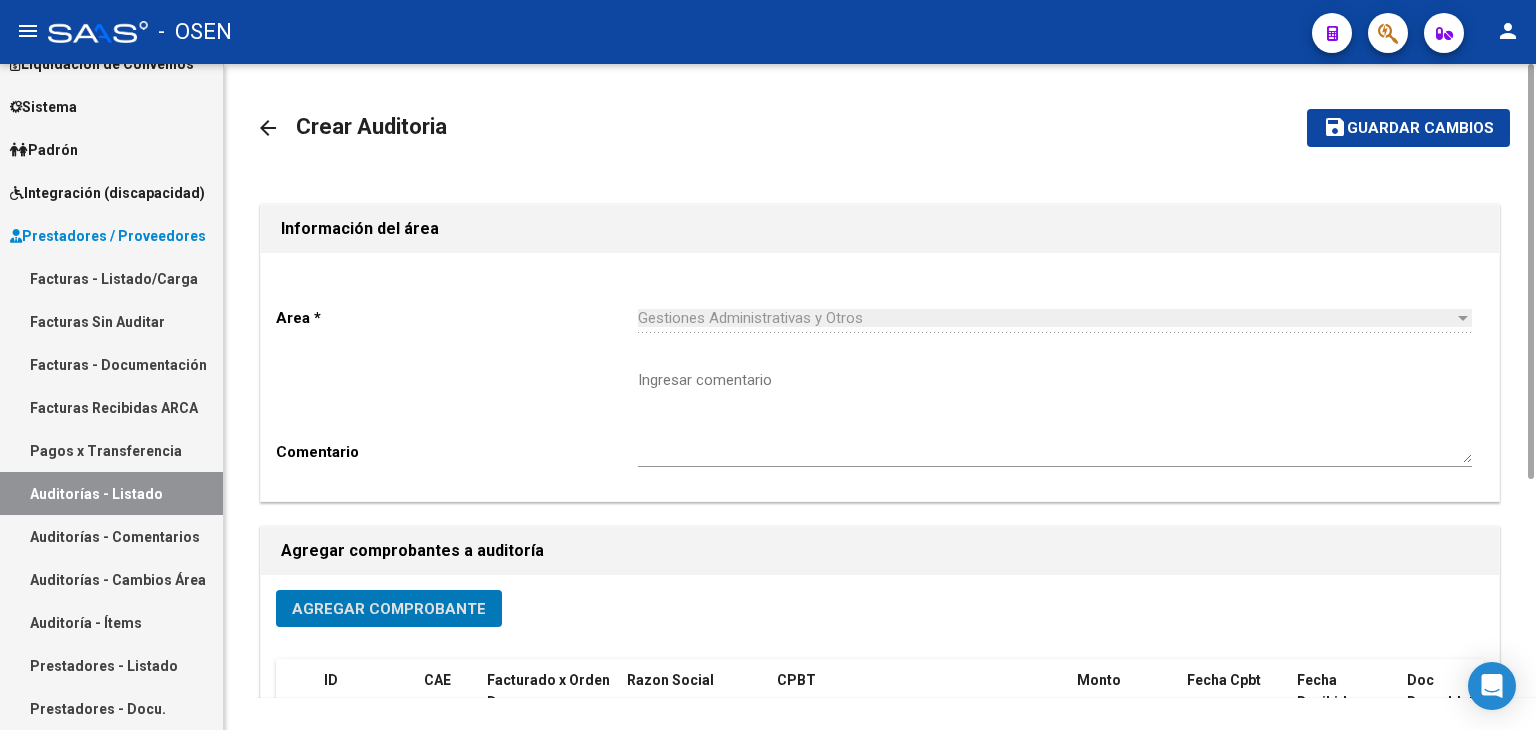 click on "Guardar cambios" 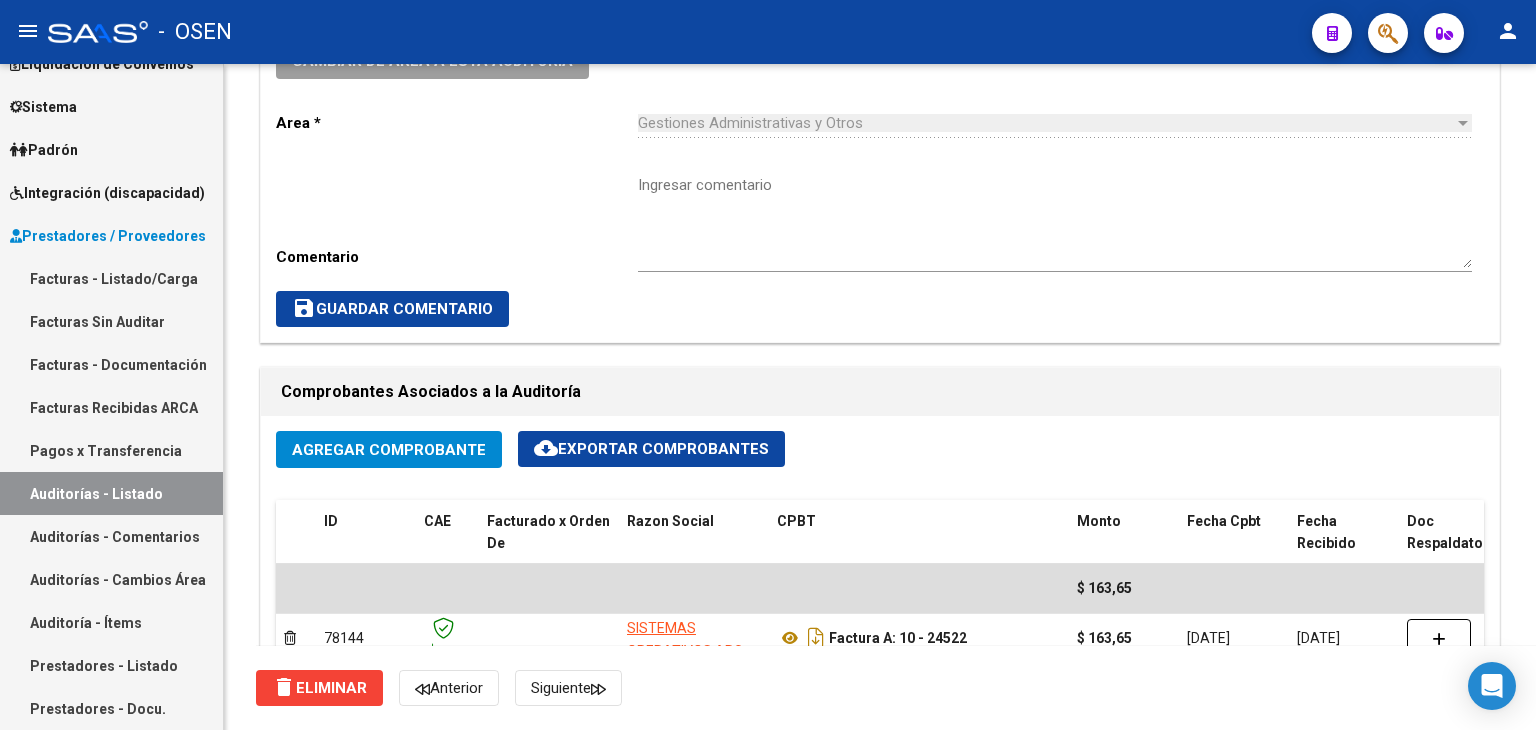 scroll, scrollTop: 1332, scrollLeft: 0, axis: vertical 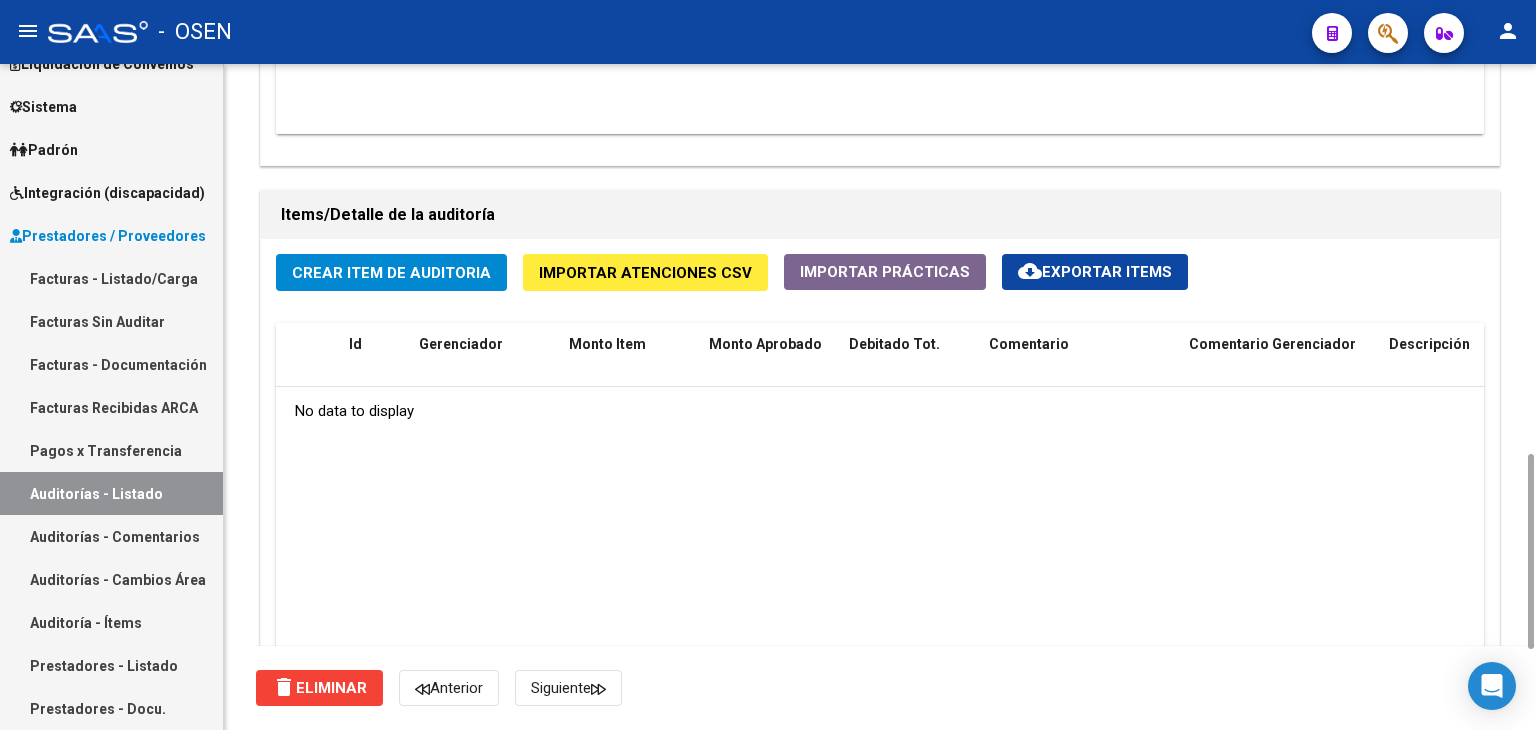 click on "Crear Item de Auditoria" 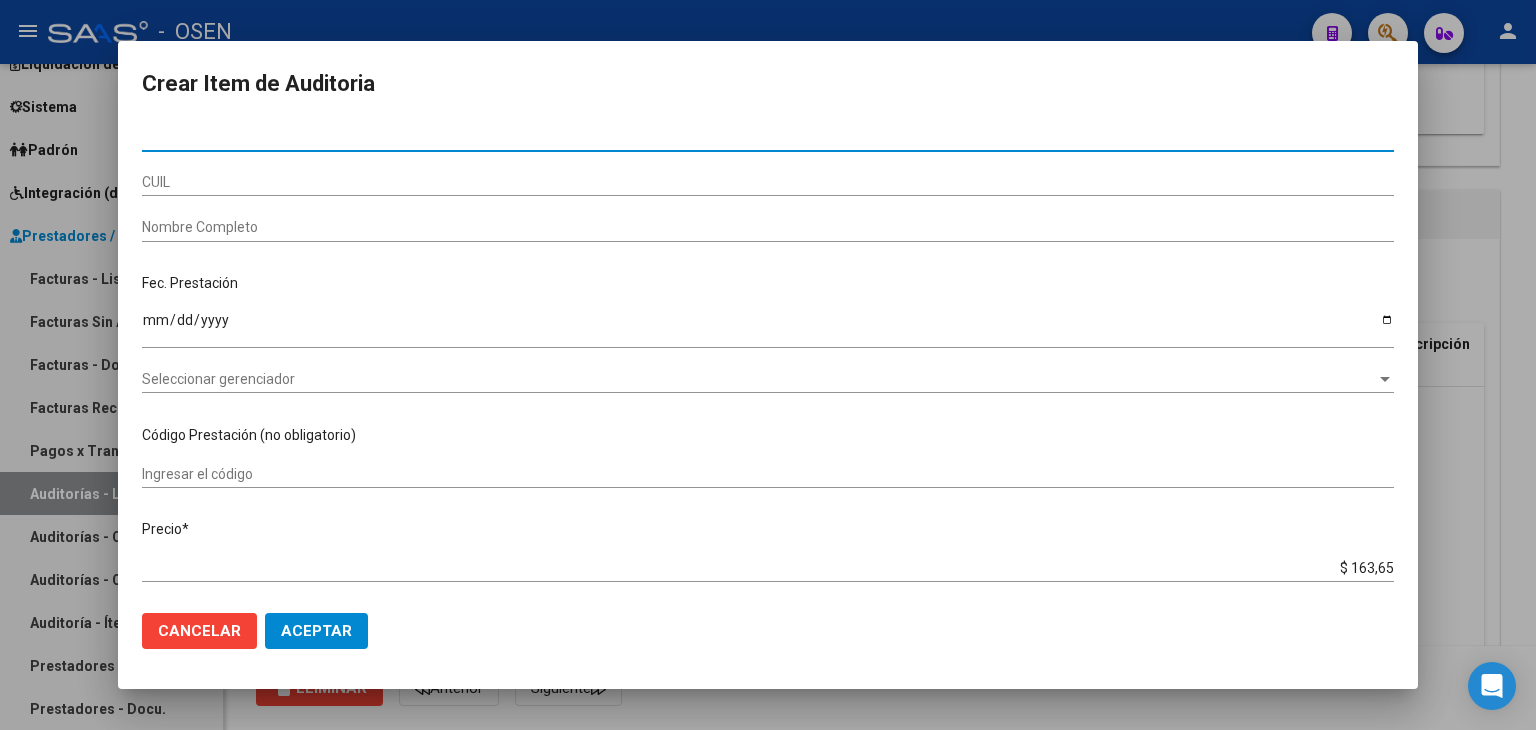 click on "Cancelar Aceptar" 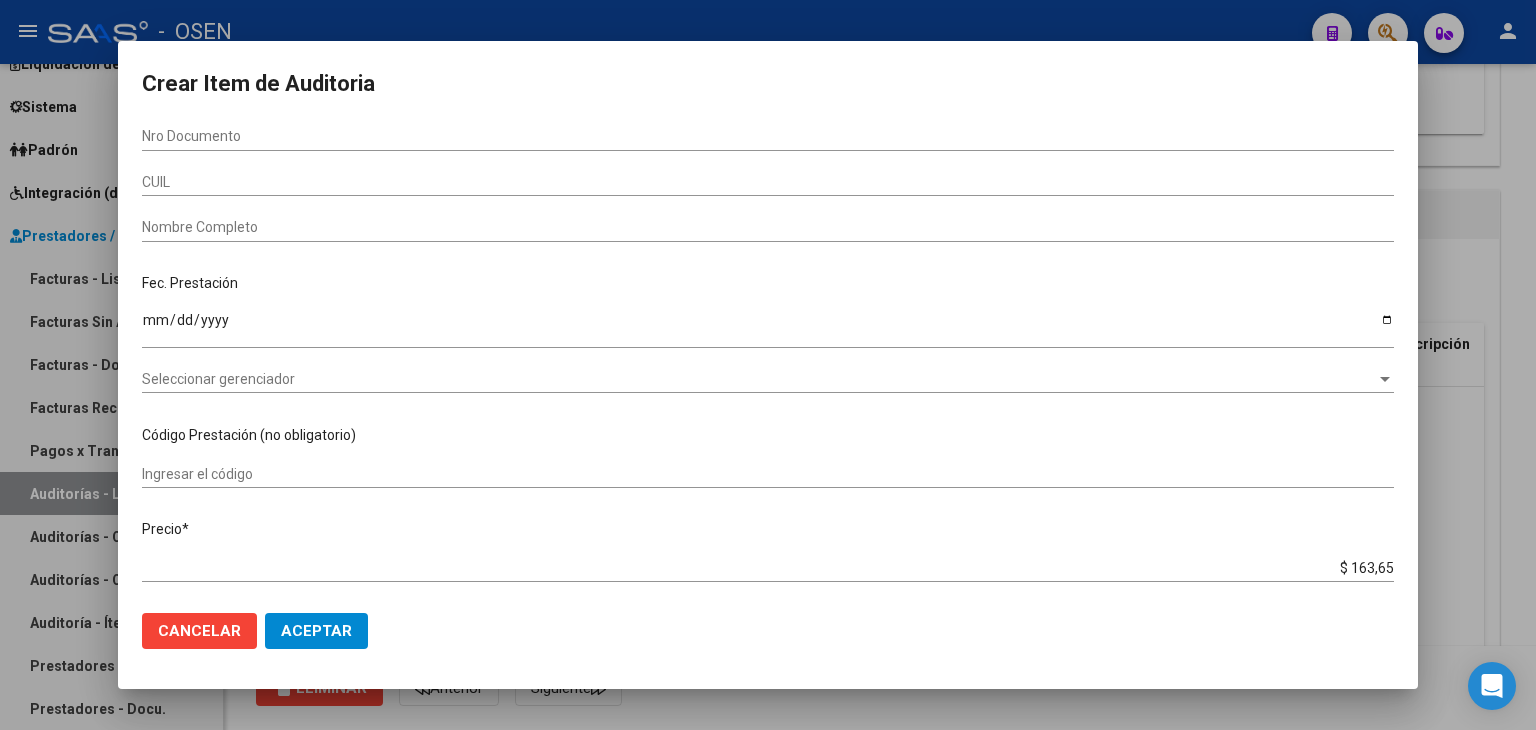 click on "Aceptar" 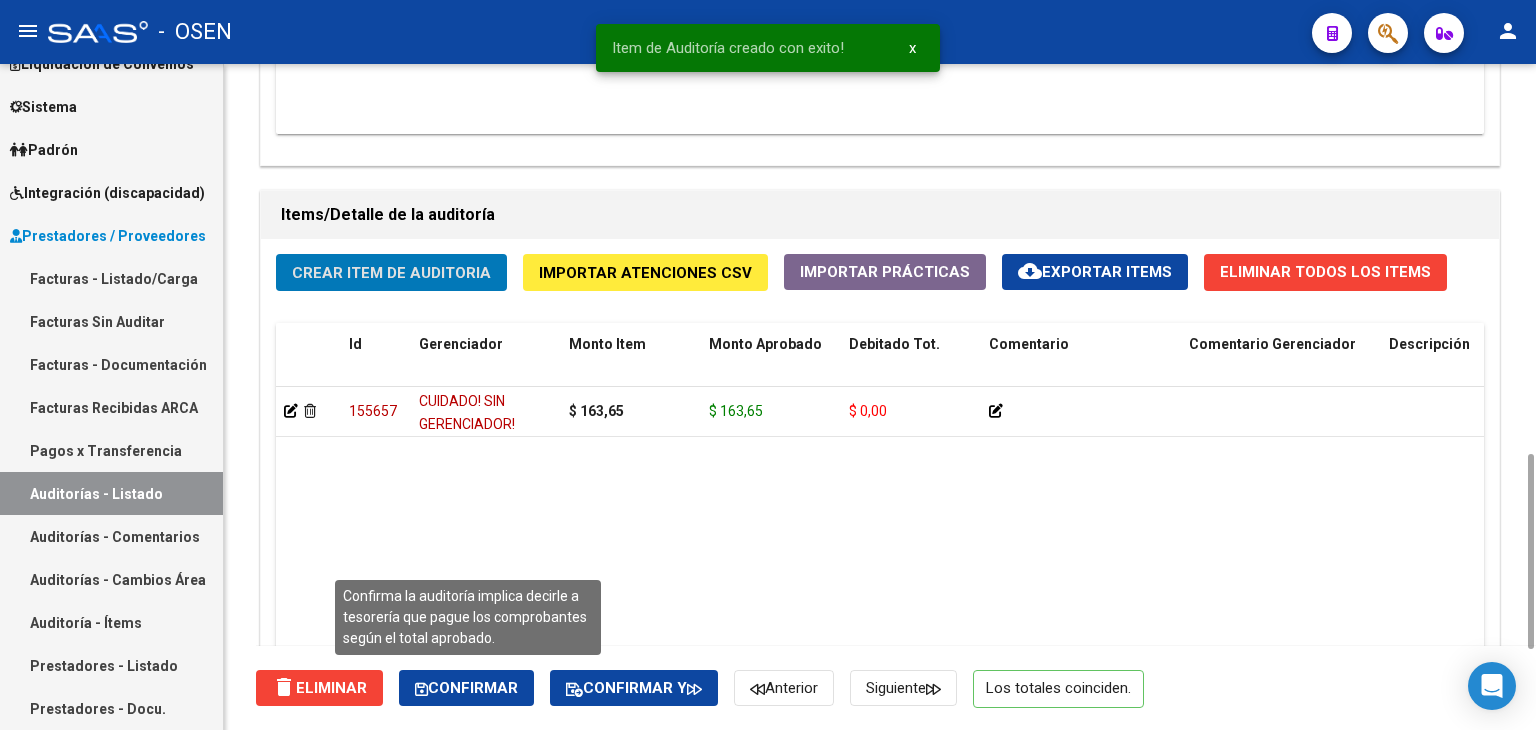 drag, startPoint x: 496, startPoint y: 693, endPoint x: 520, endPoint y: 473, distance: 221.30522 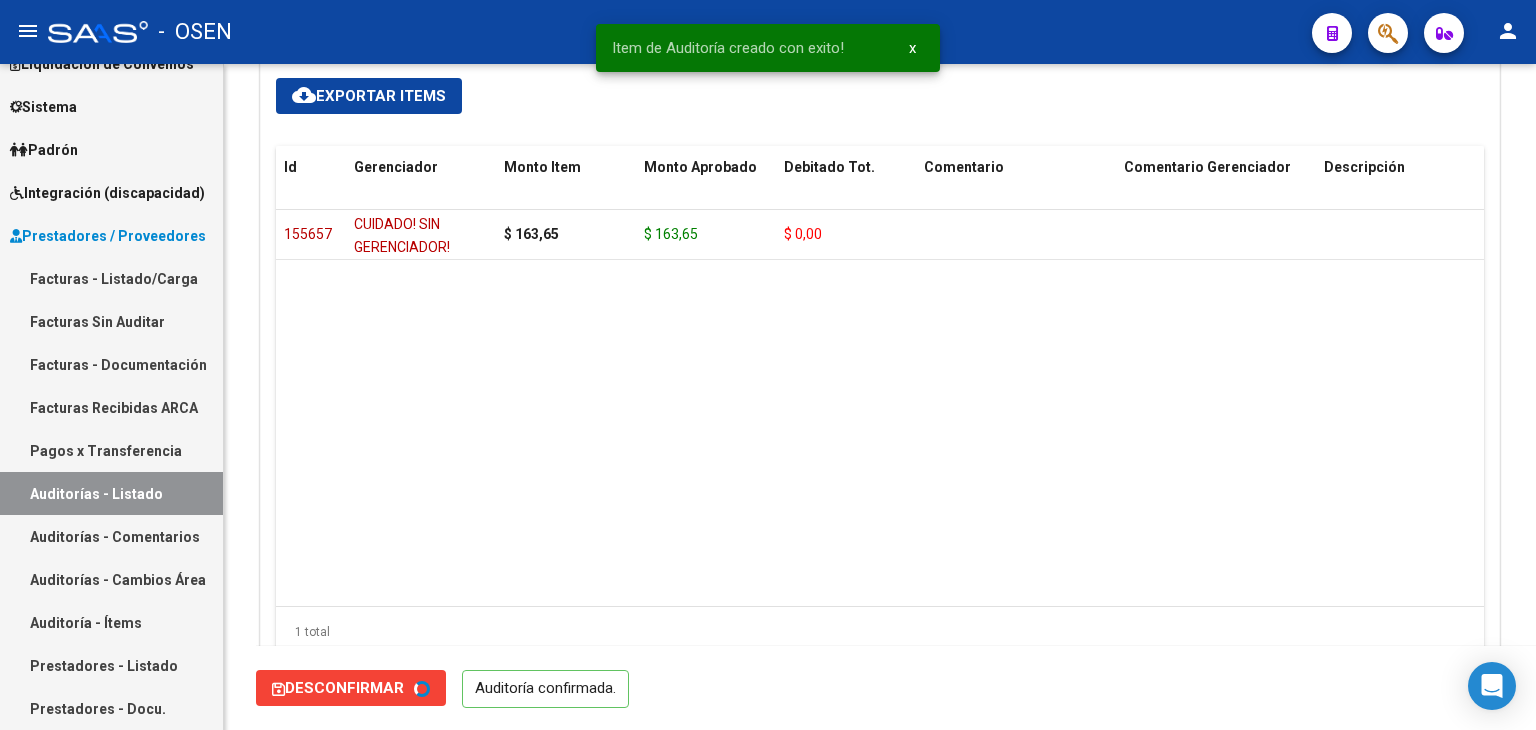 type on "202507" 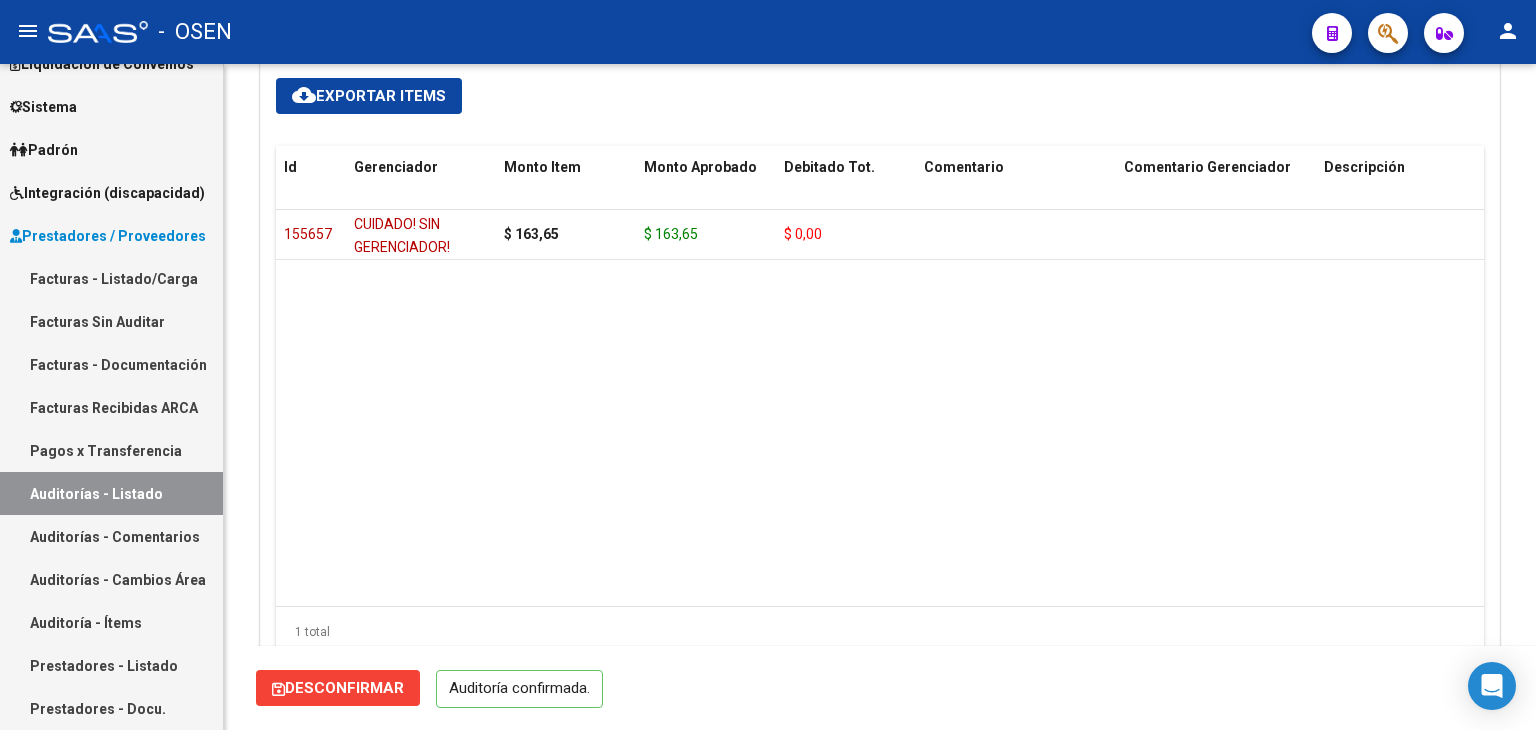 scroll, scrollTop: 0, scrollLeft: 0, axis: both 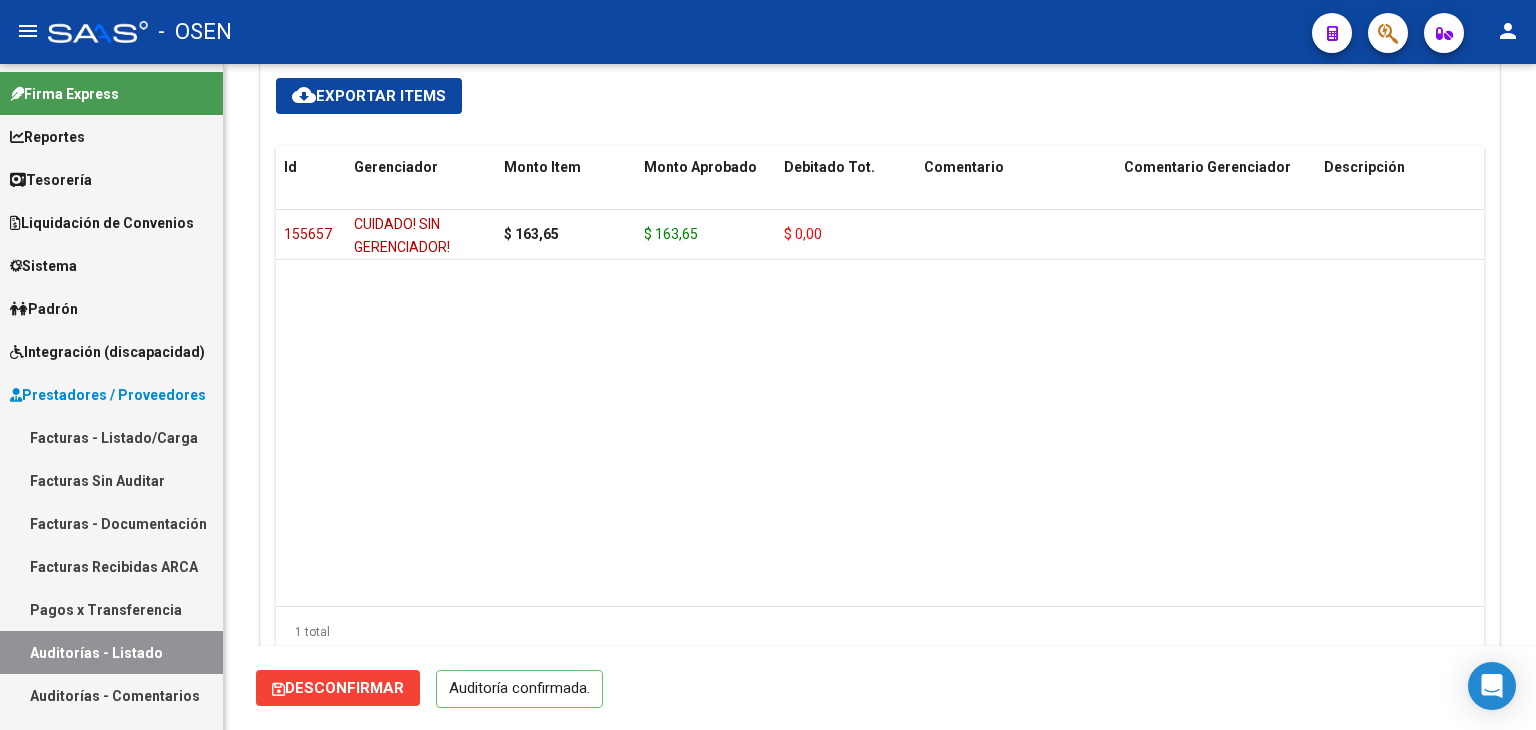 click on "Tesorería" at bounding box center (111, 179) 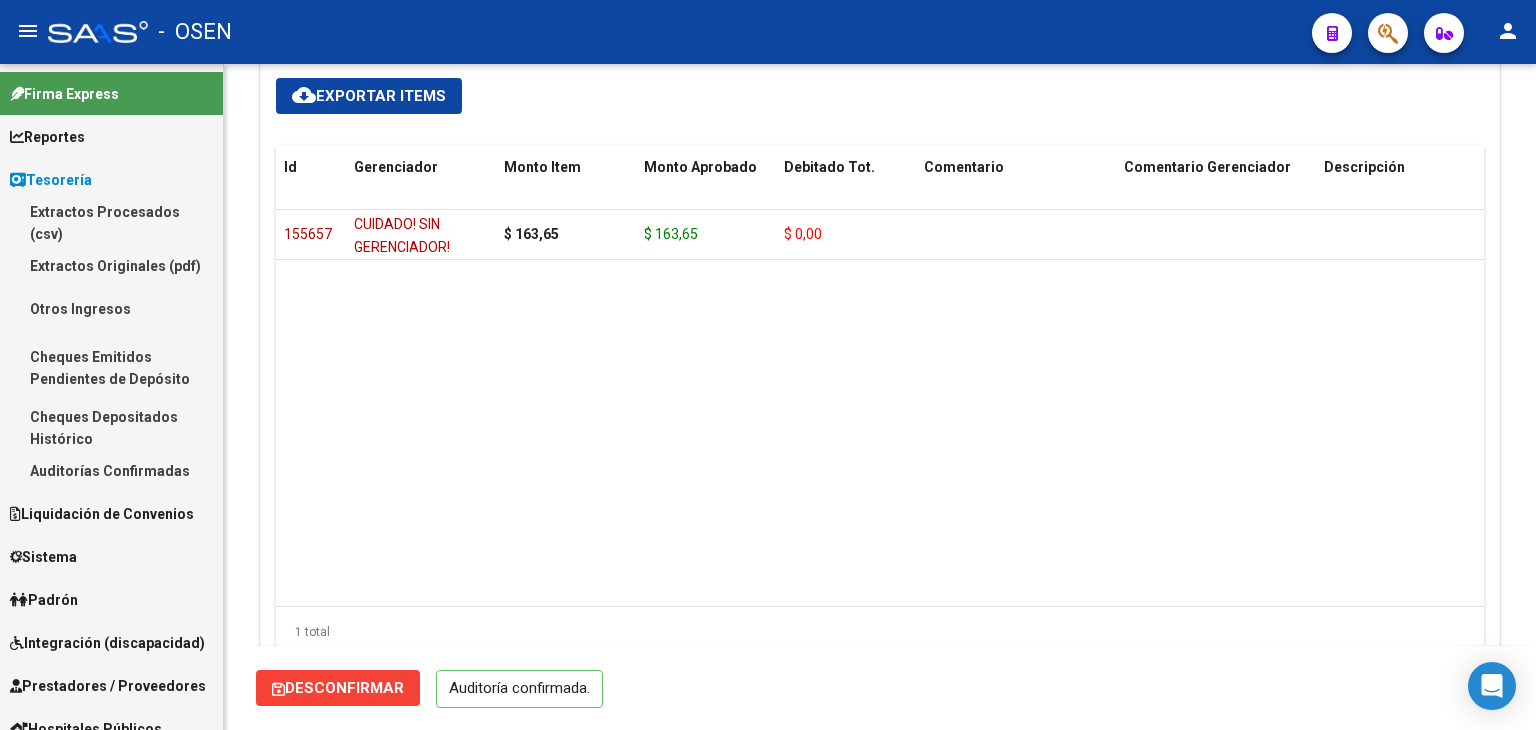 click on "Auditorías Confirmadas" at bounding box center (111, 470) 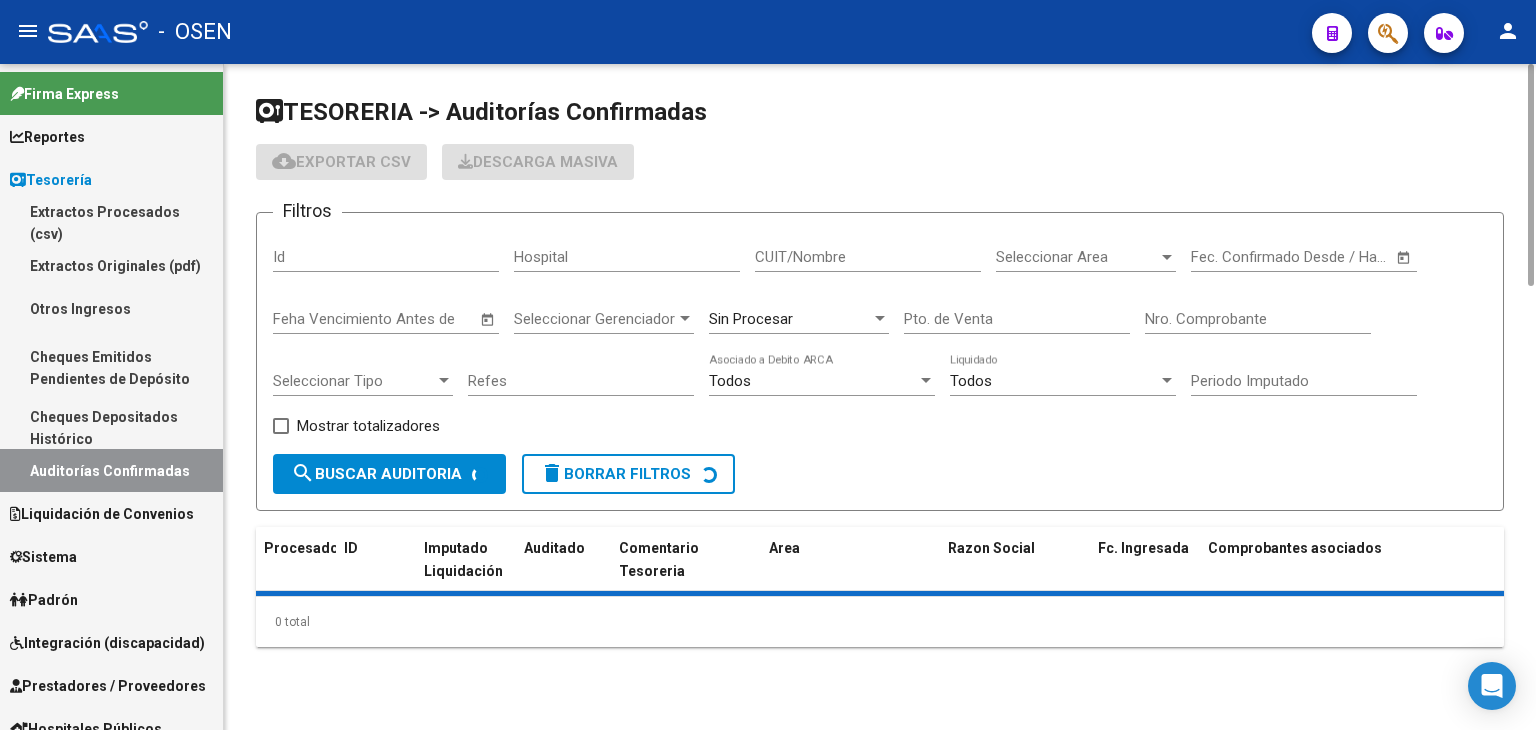 scroll, scrollTop: 0, scrollLeft: 0, axis: both 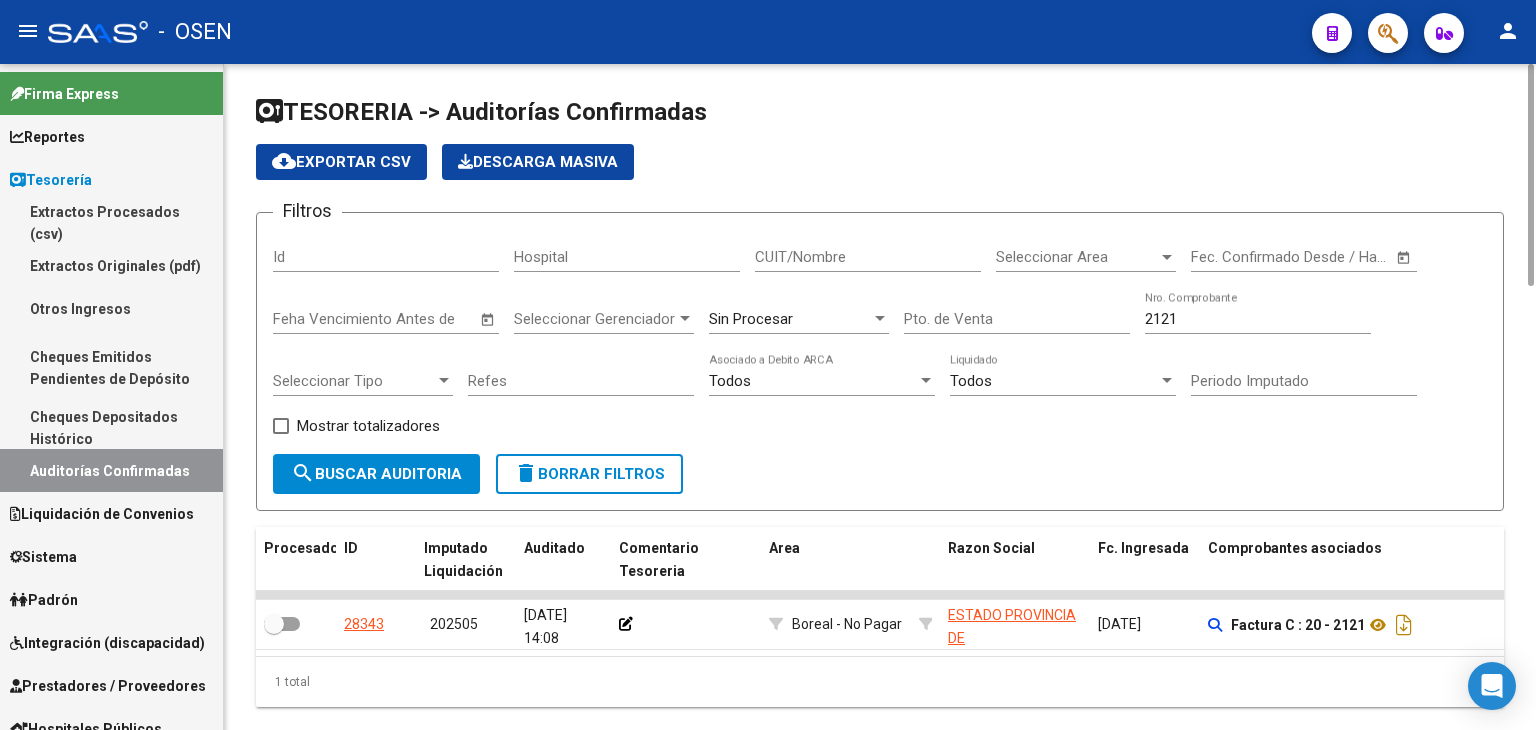 drag, startPoint x: 1264, startPoint y: 328, endPoint x: 1049, endPoint y: 316, distance: 215.33463 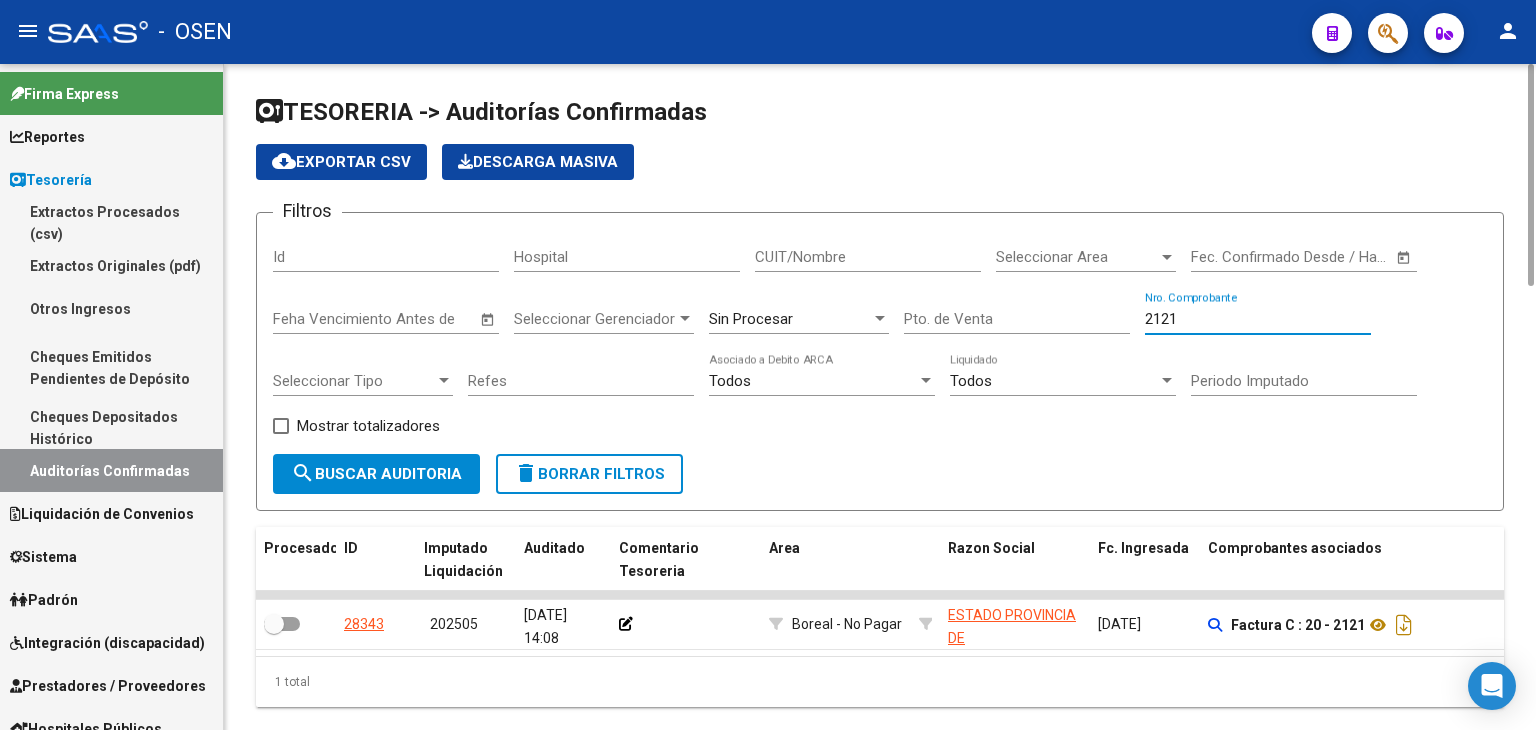 drag, startPoint x: 1218, startPoint y: 325, endPoint x: 1085, endPoint y: 318, distance: 133.18408 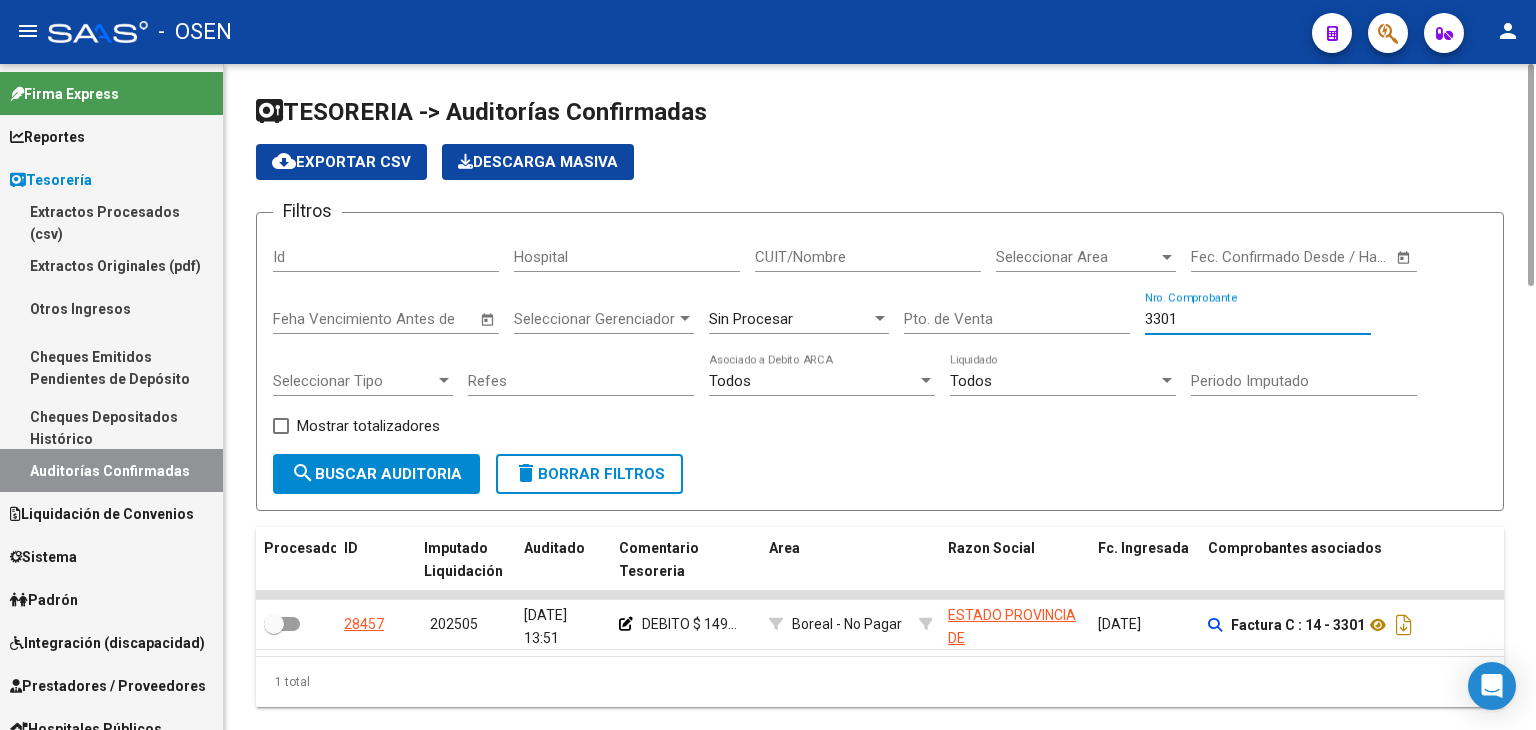 drag, startPoint x: 1244, startPoint y: 318, endPoint x: 985, endPoint y: 317, distance: 259.00192 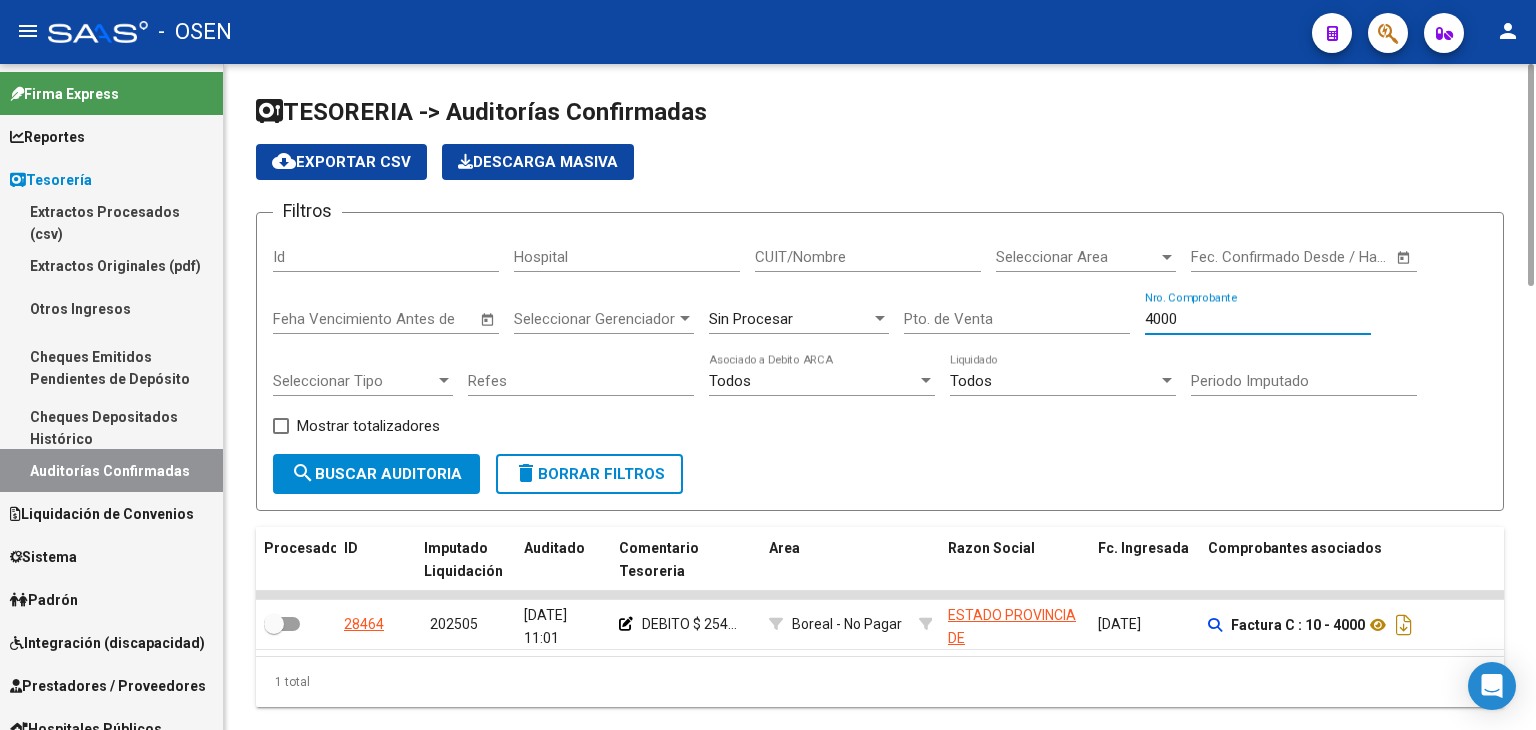 type on "4000" 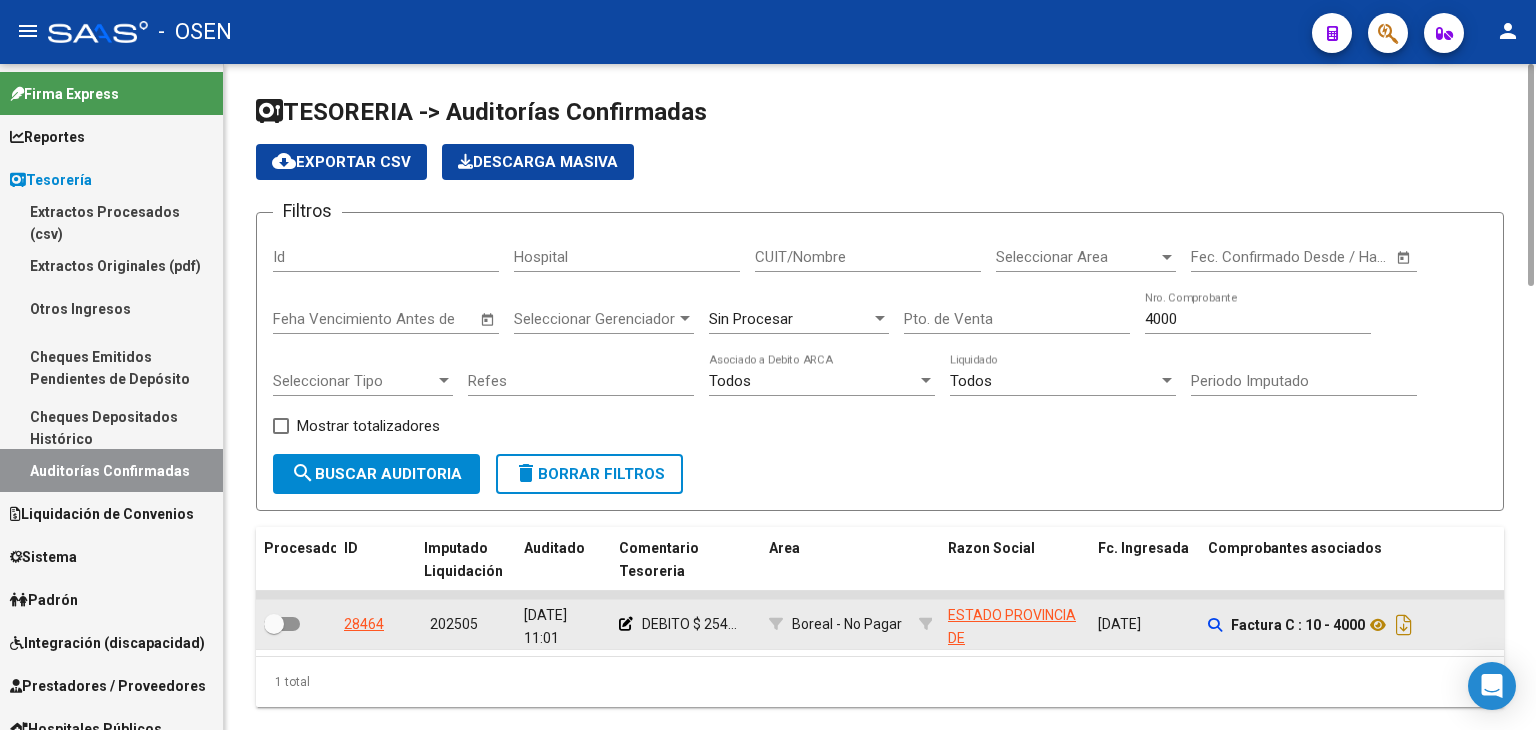 drag, startPoint x: 696, startPoint y: 623, endPoint x: 746, endPoint y: 623, distance: 50 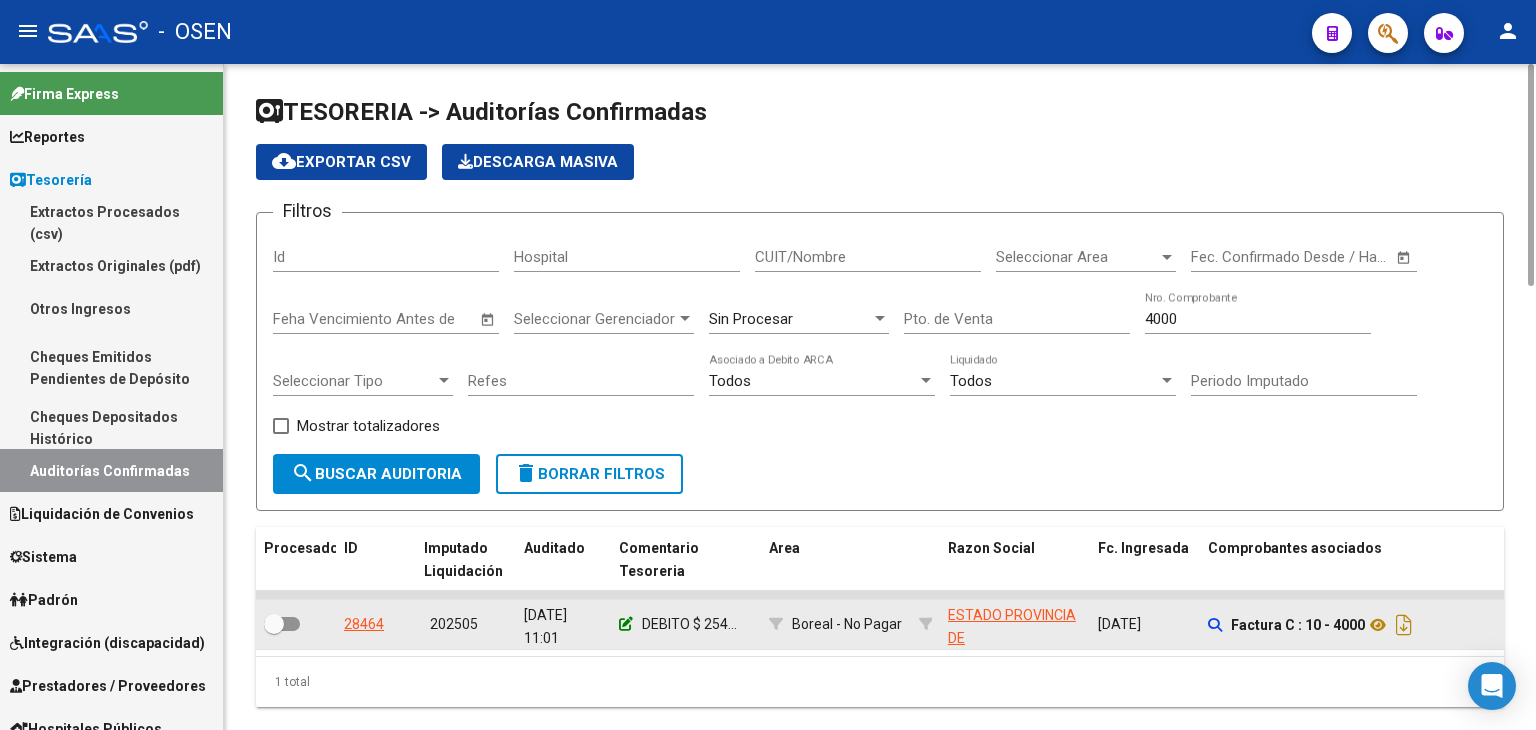 click 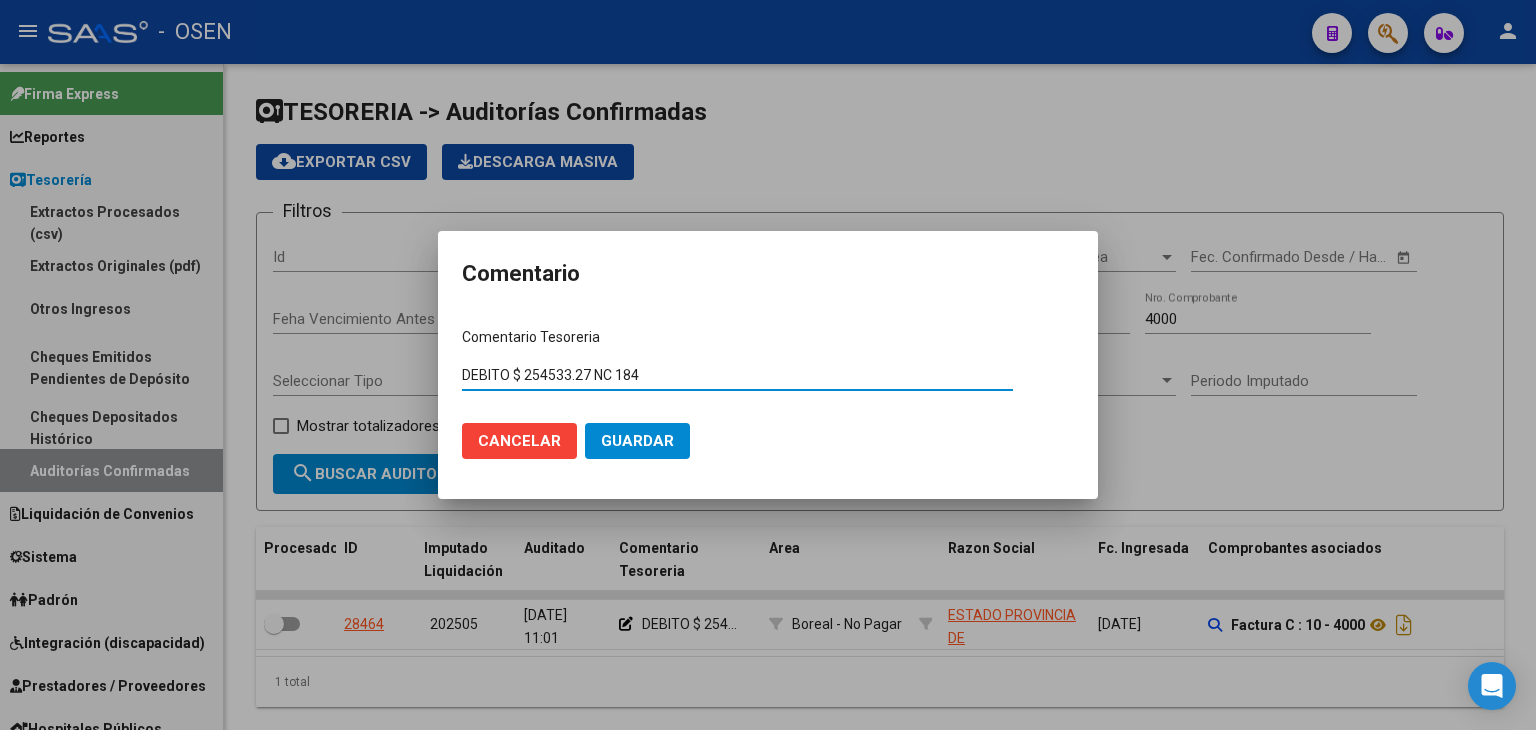 drag, startPoint x: 587, startPoint y: 378, endPoint x: 507, endPoint y: 378, distance: 80 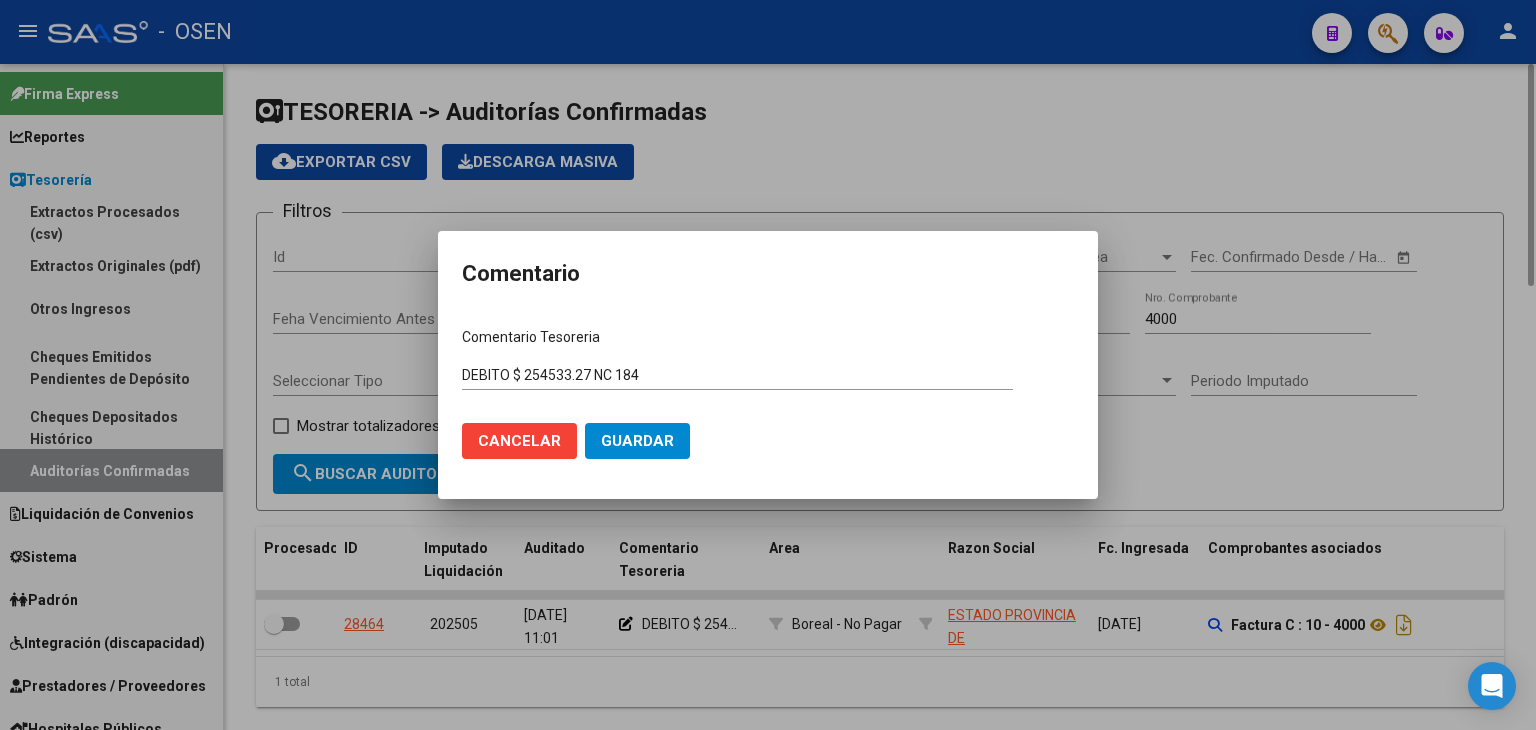 drag, startPoint x: 528, startPoint y: 433, endPoint x: 699, endPoint y: 500, distance: 183.65729 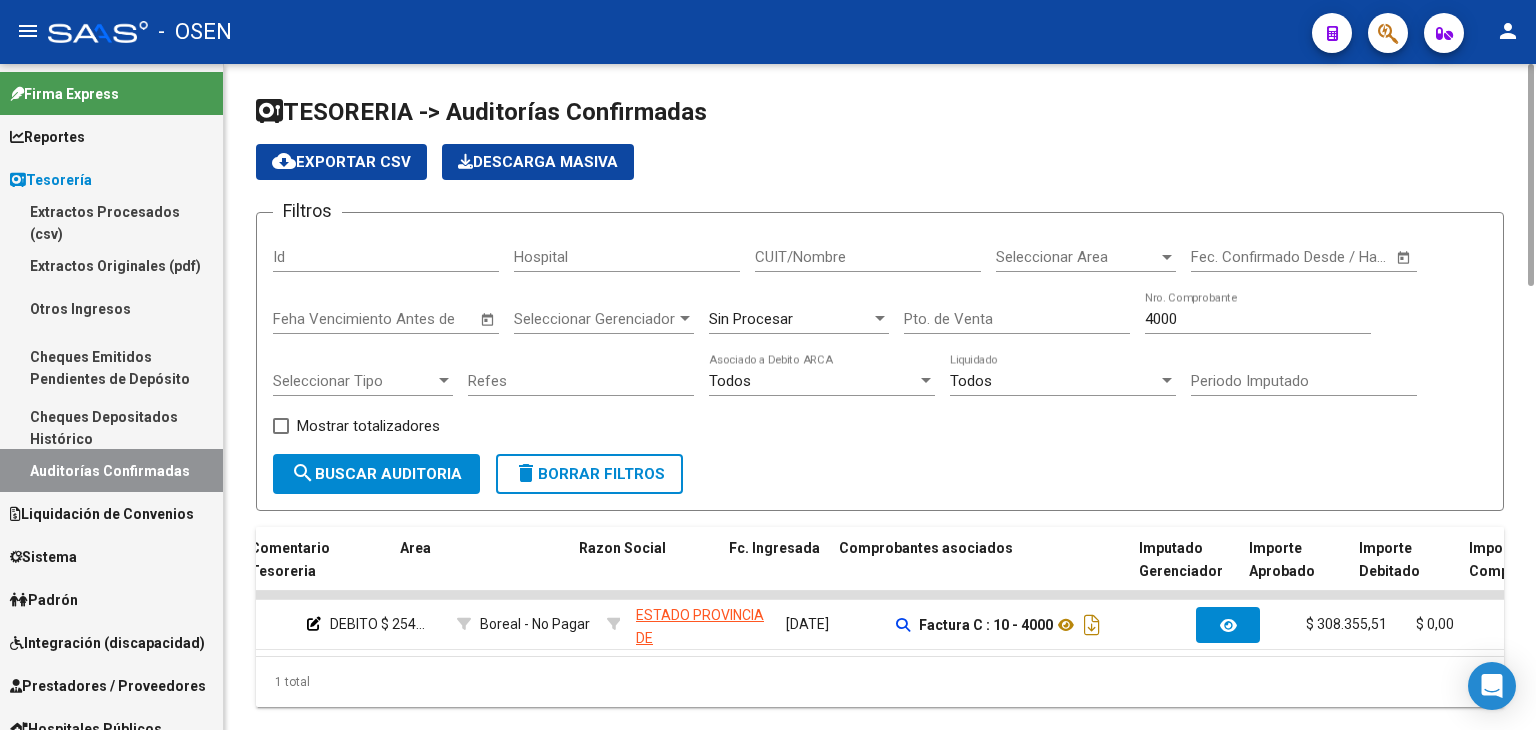 scroll, scrollTop: 0, scrollLeft: 300, axis: horizontal 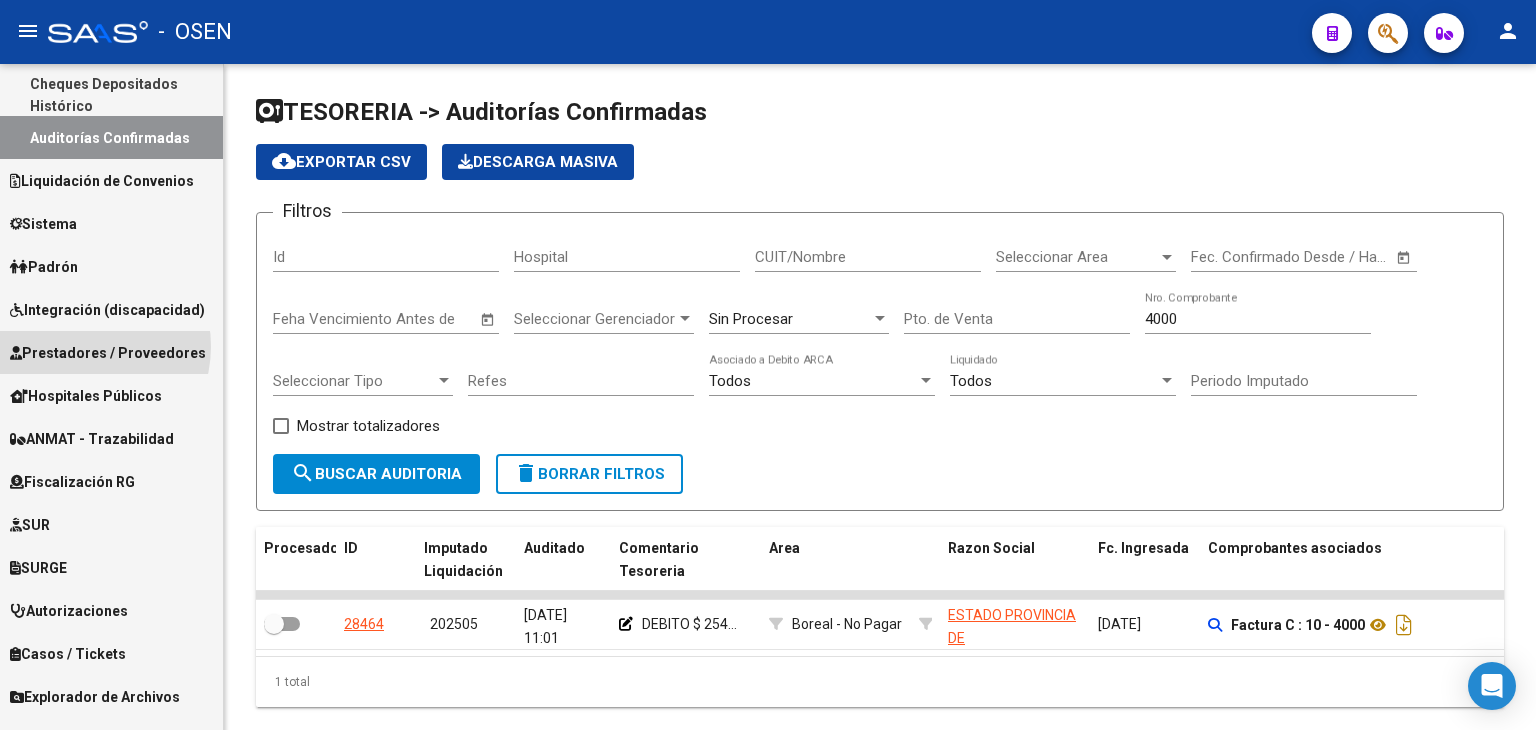 click on "Prestadores / Proveedores" at bounding box center (108, 353) 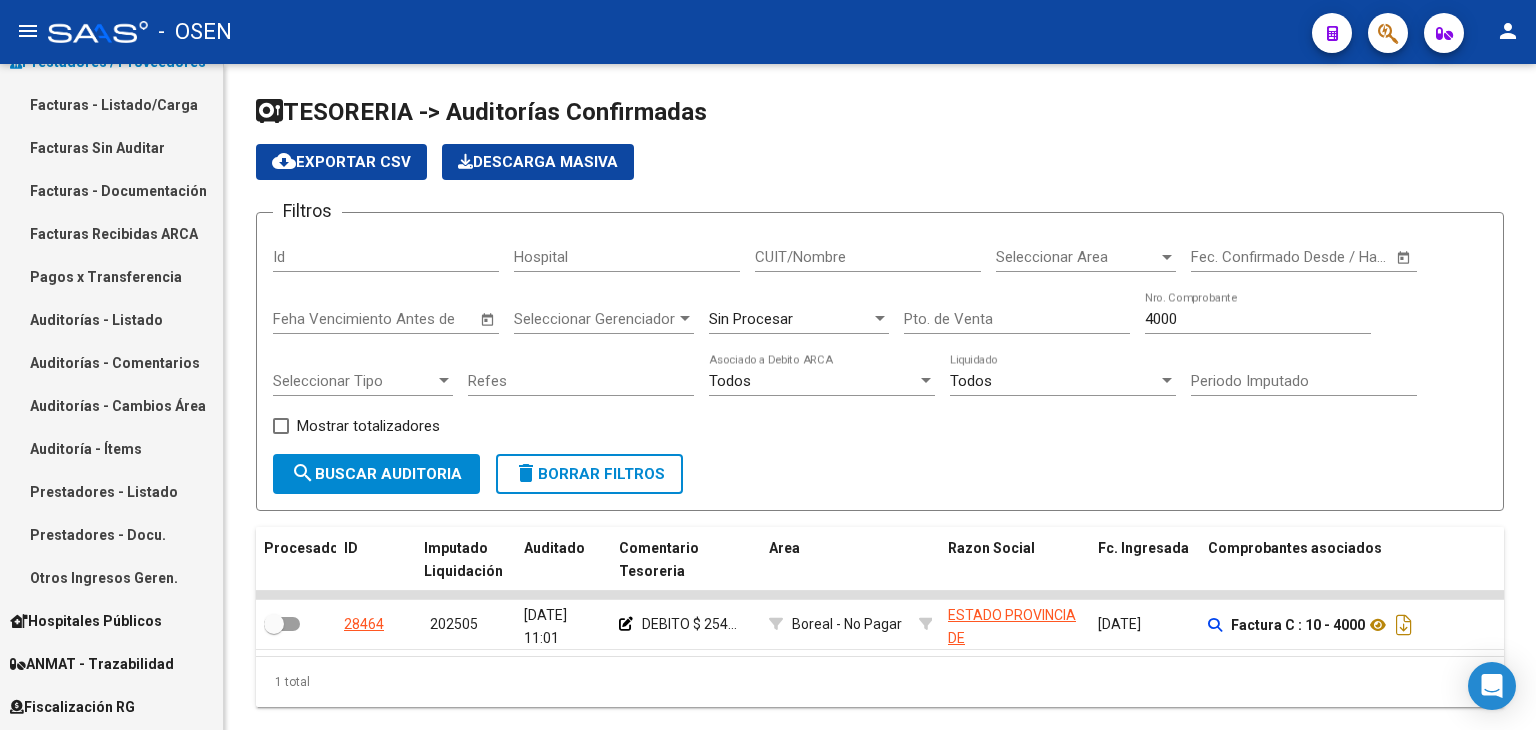 scroll, scrollTop: 0, scrollLeft: 0, axis: both 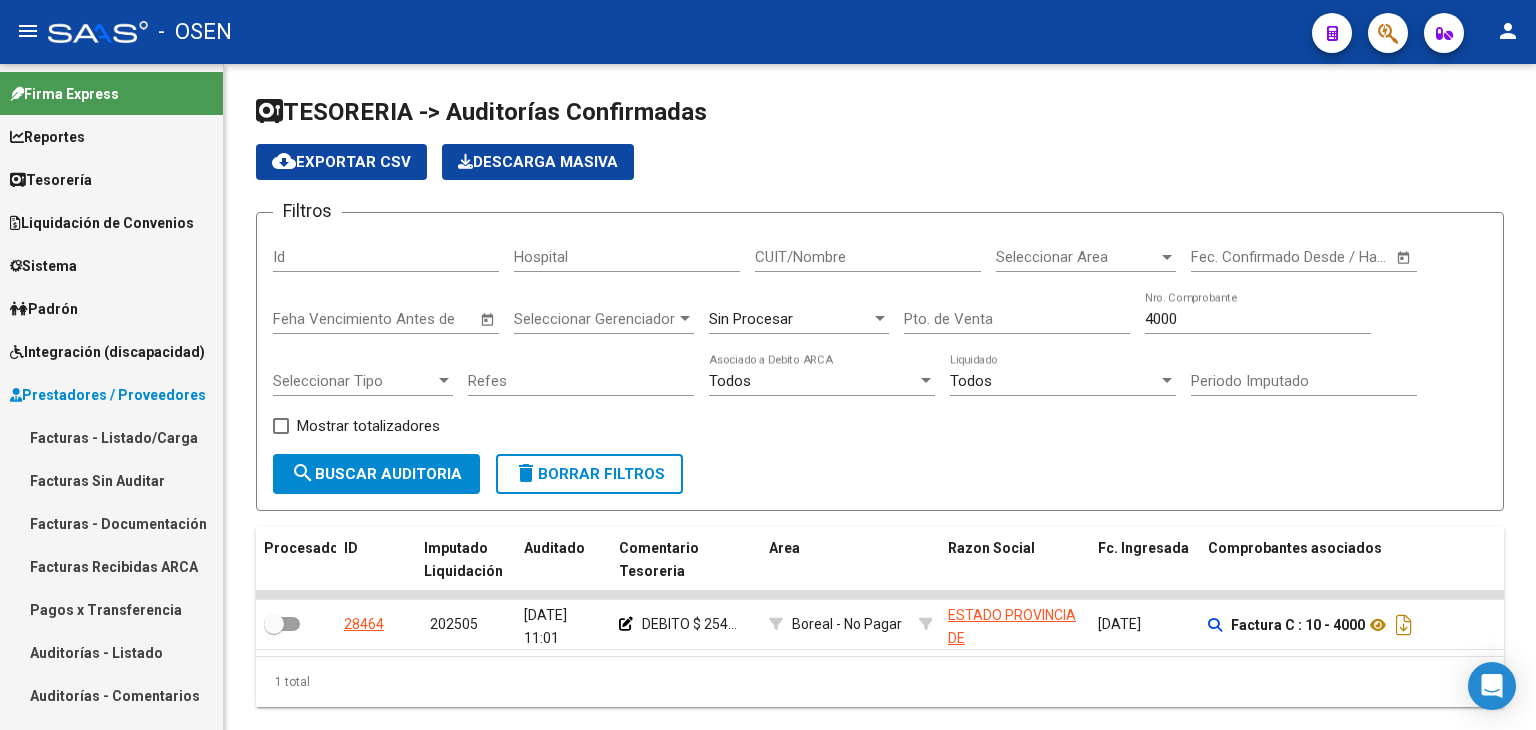 click on "Facturas - Listado/Carga" at bounding box center (111, 437) 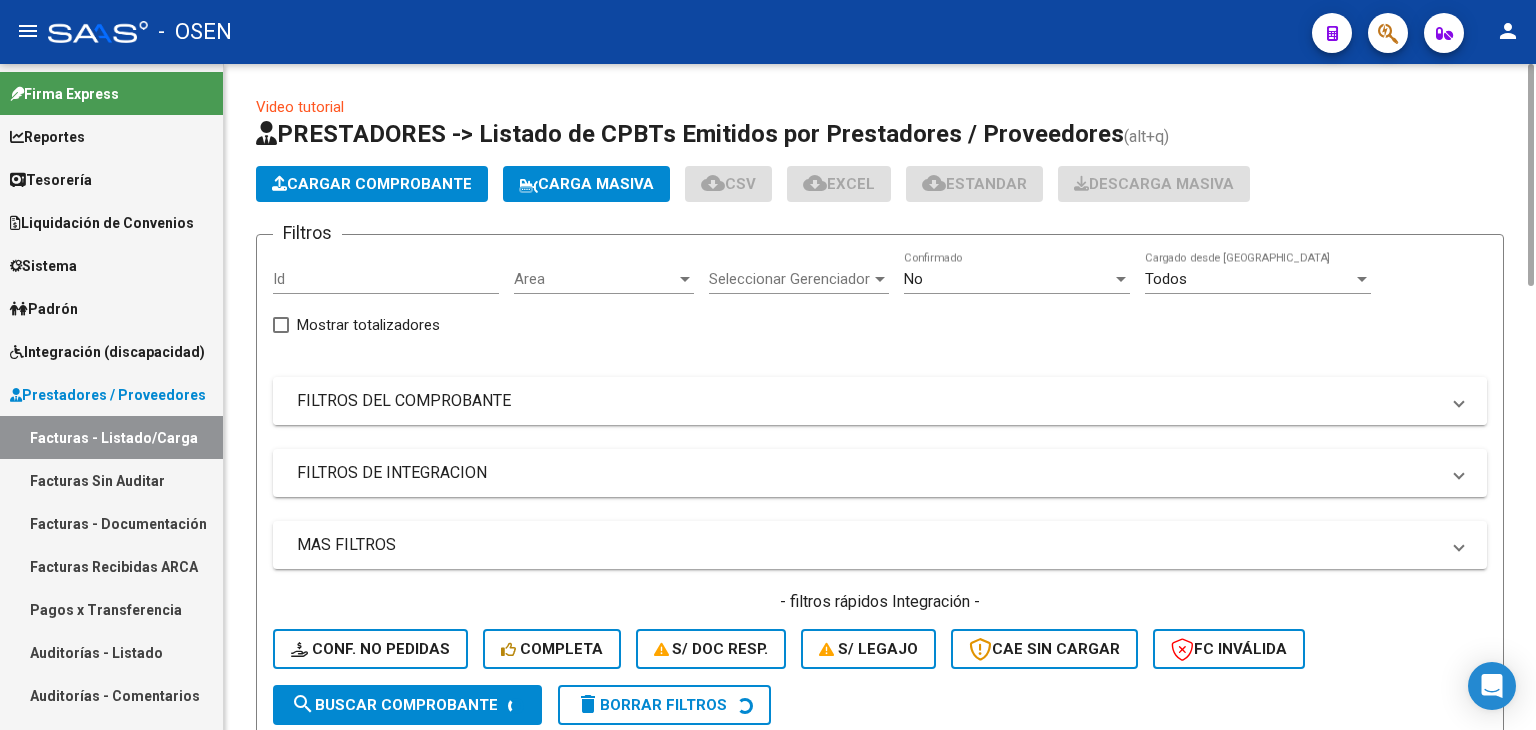 click on "FILTROS DEL COMPROBANTE" at bounding box center (868, 401) 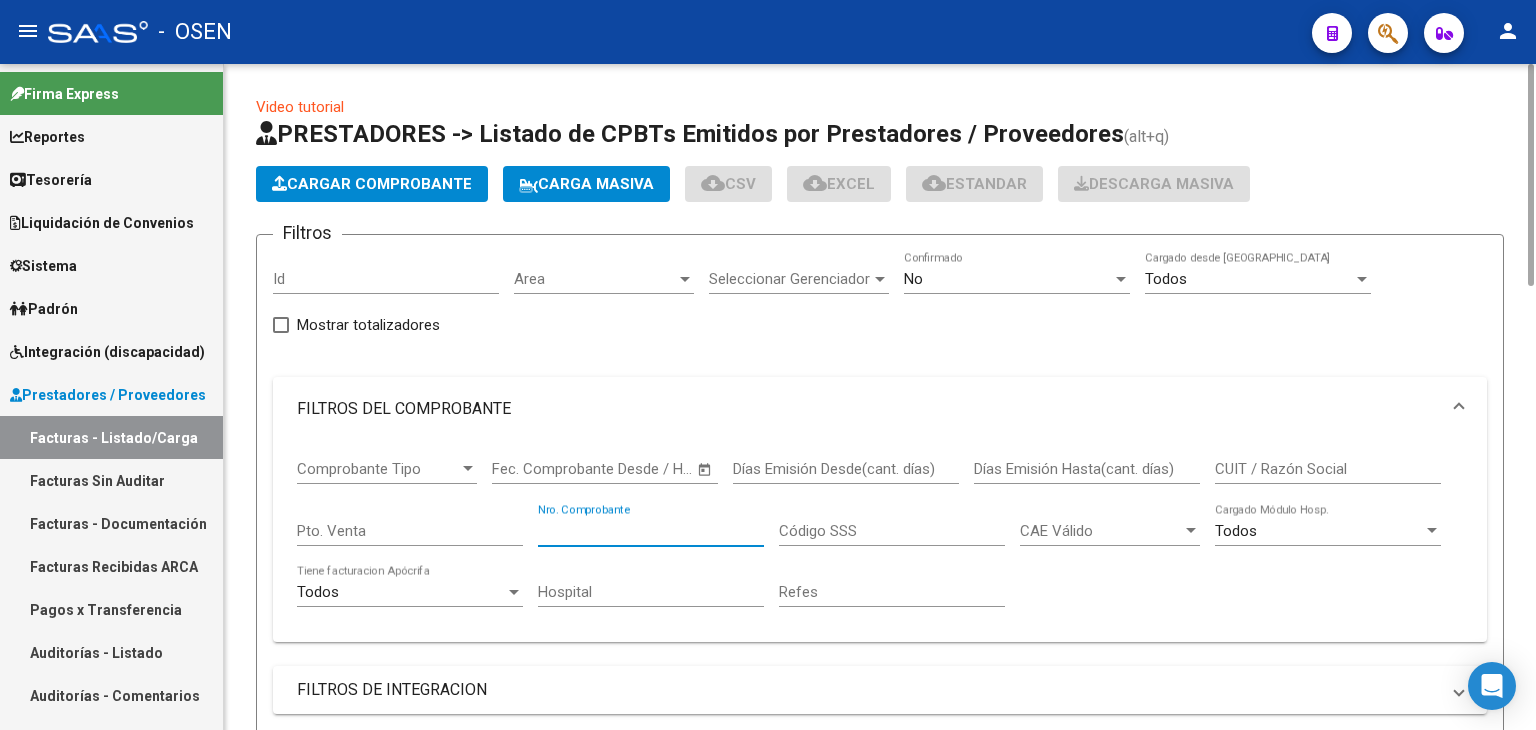 click on "Nro. Comprobante" at bounding box center (651, 531) 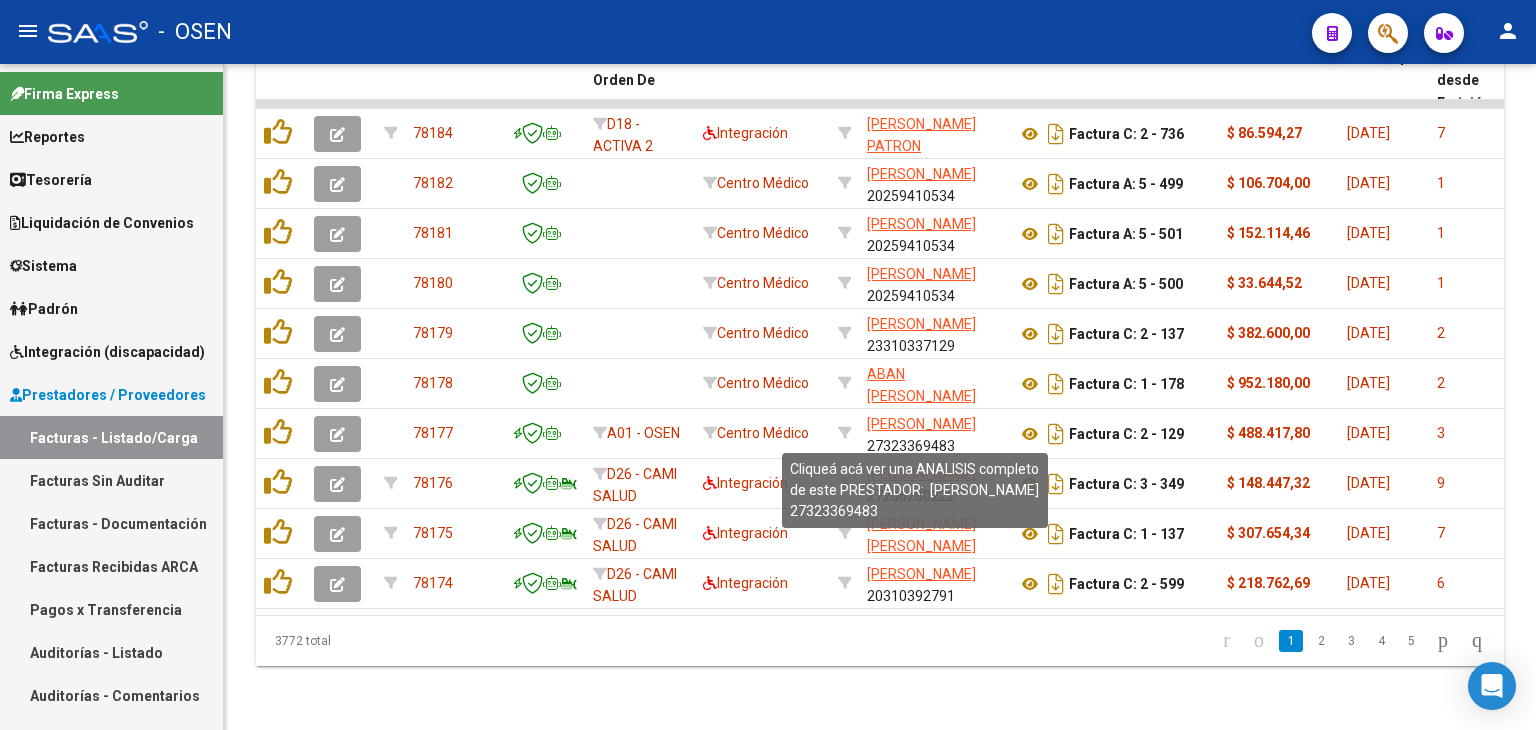 scroll, scrollTop: 0, scrollLeft: 0, axis: both 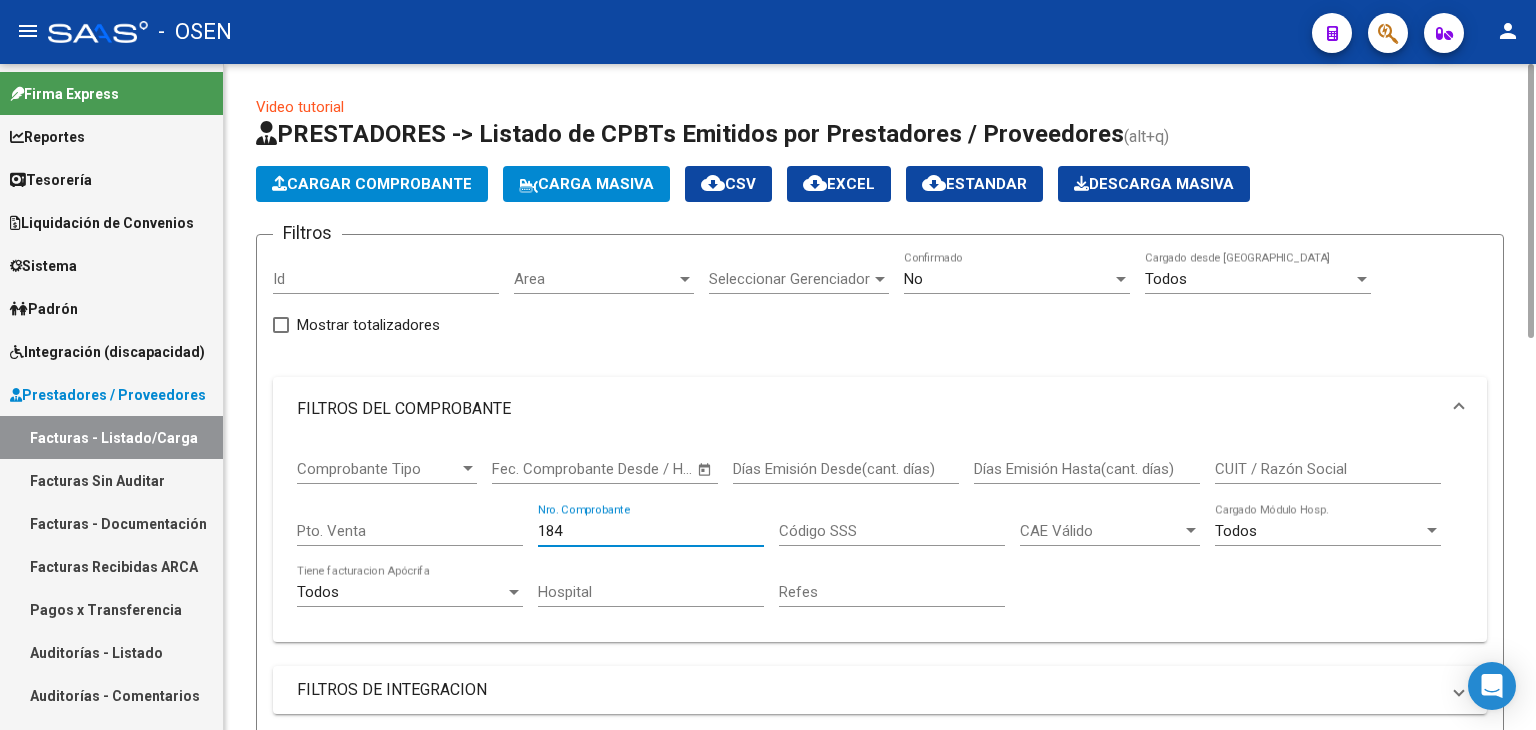 type on "184" 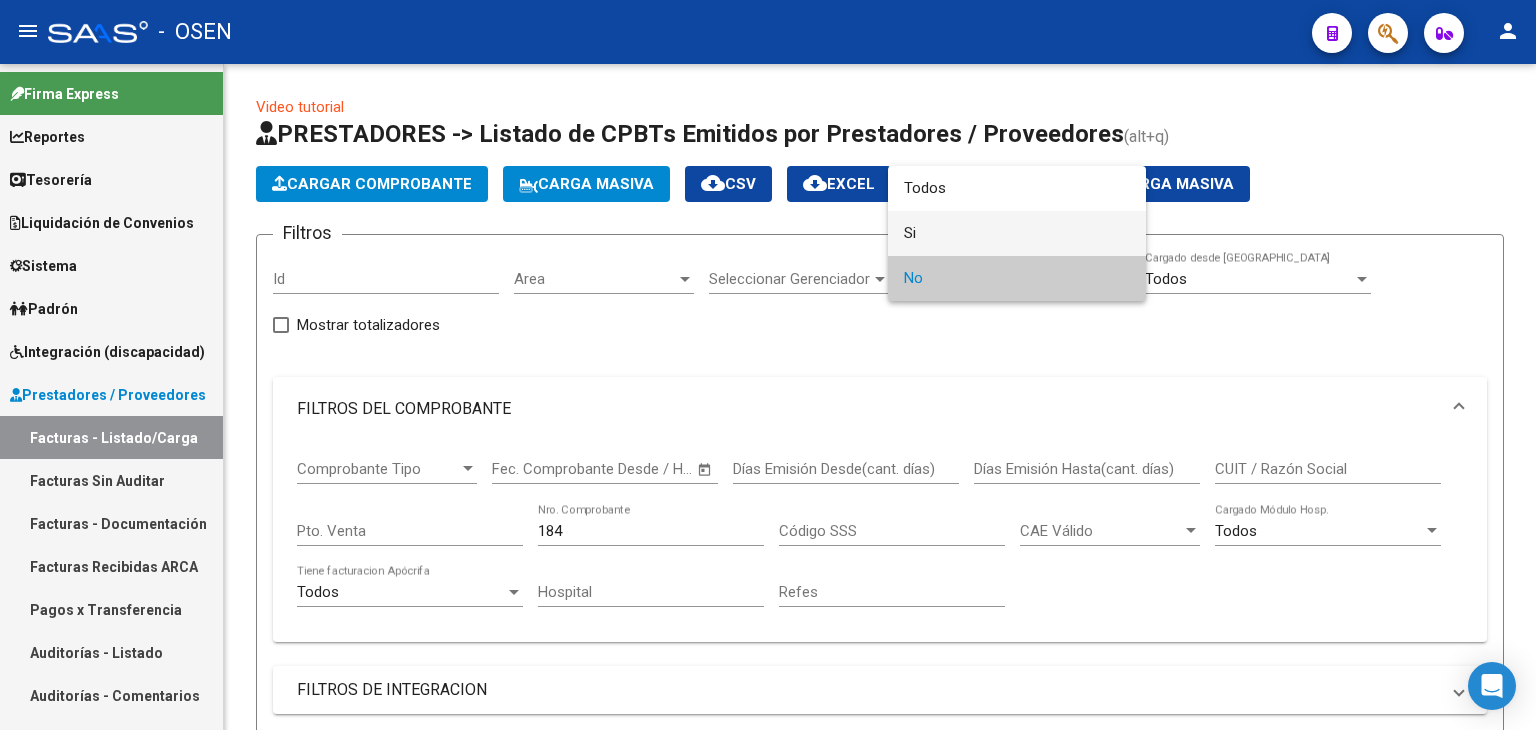 click on "Si" at bounding box center (1017, 233) 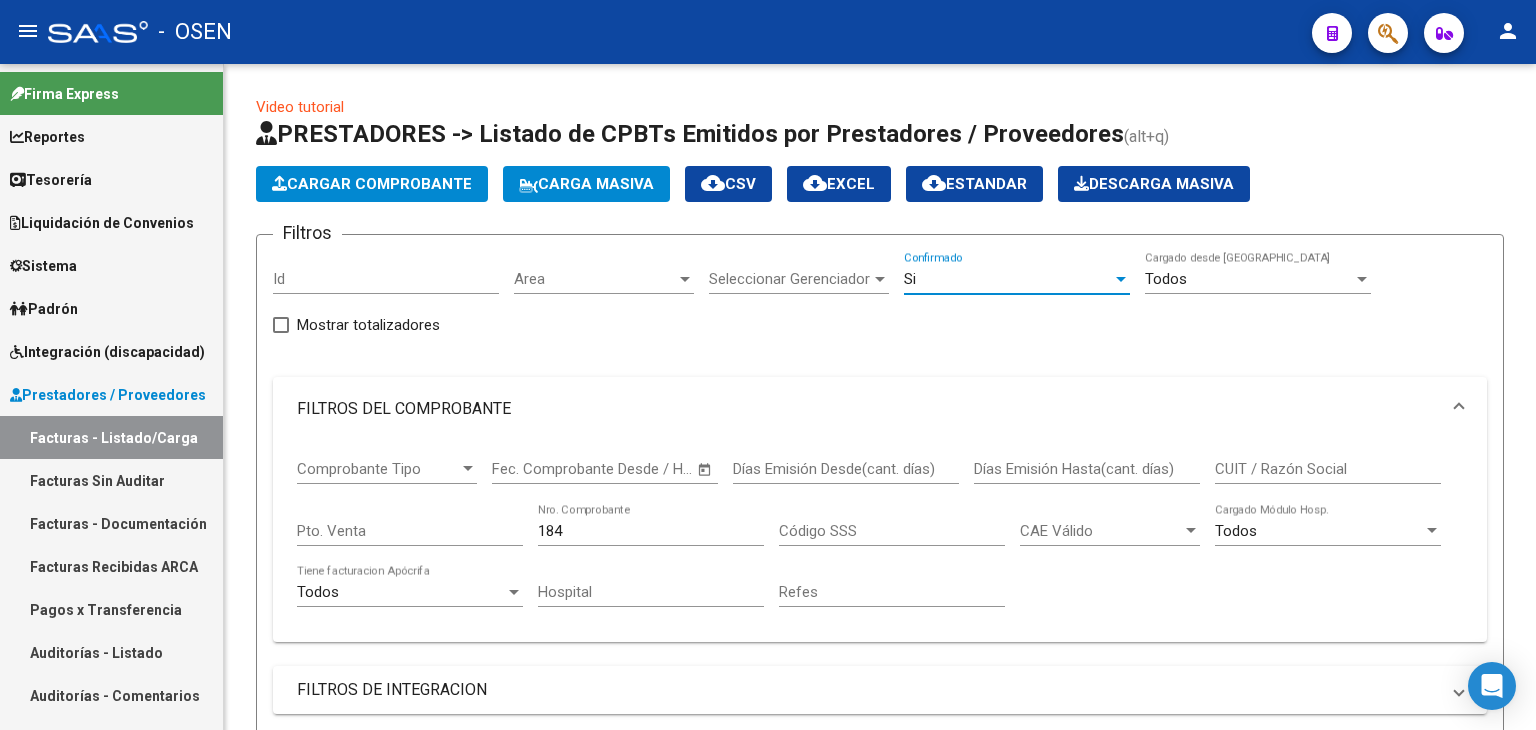 scroll, scrollTop: 951, scrollLeft: 0, axis: vertical 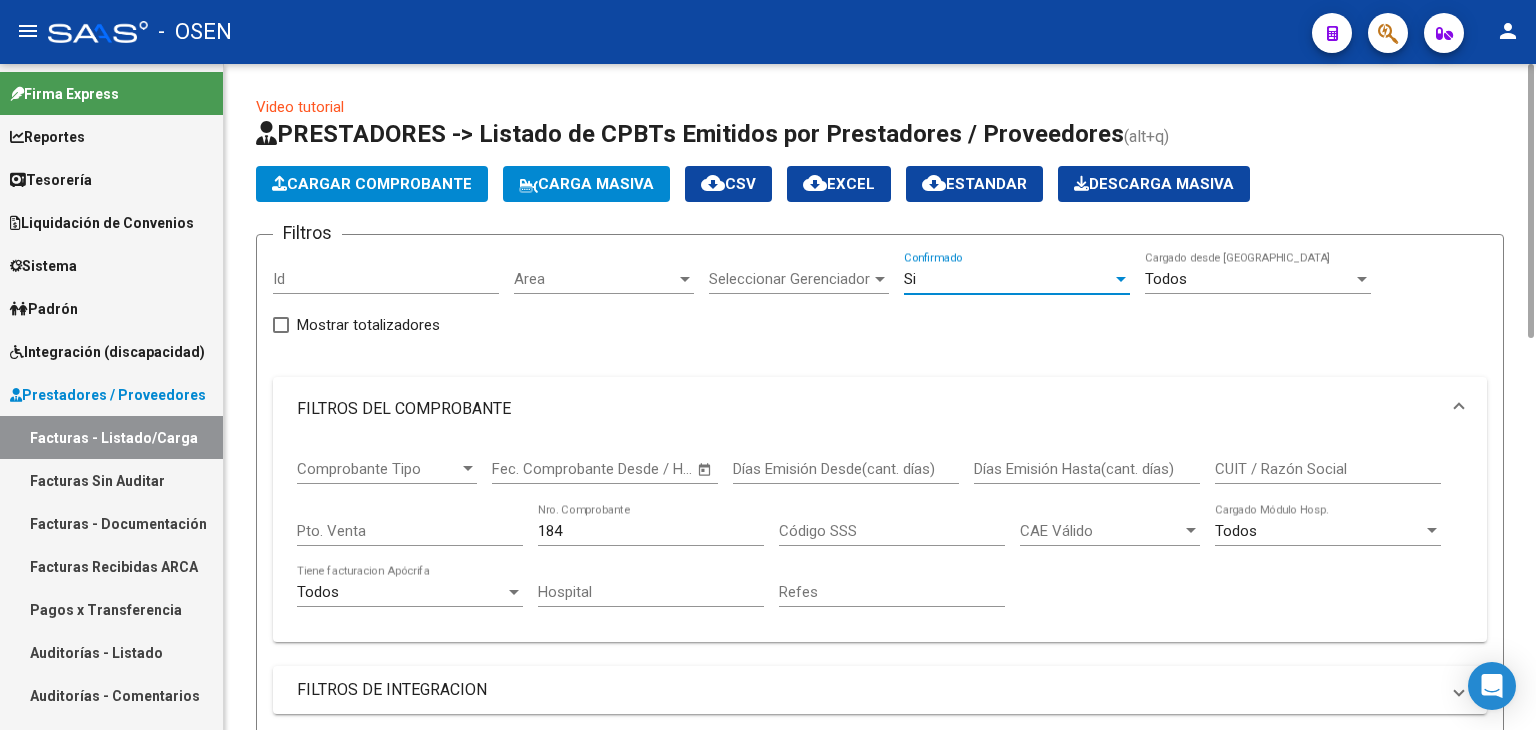 click on "Si" at bounding box center (1008, 279) 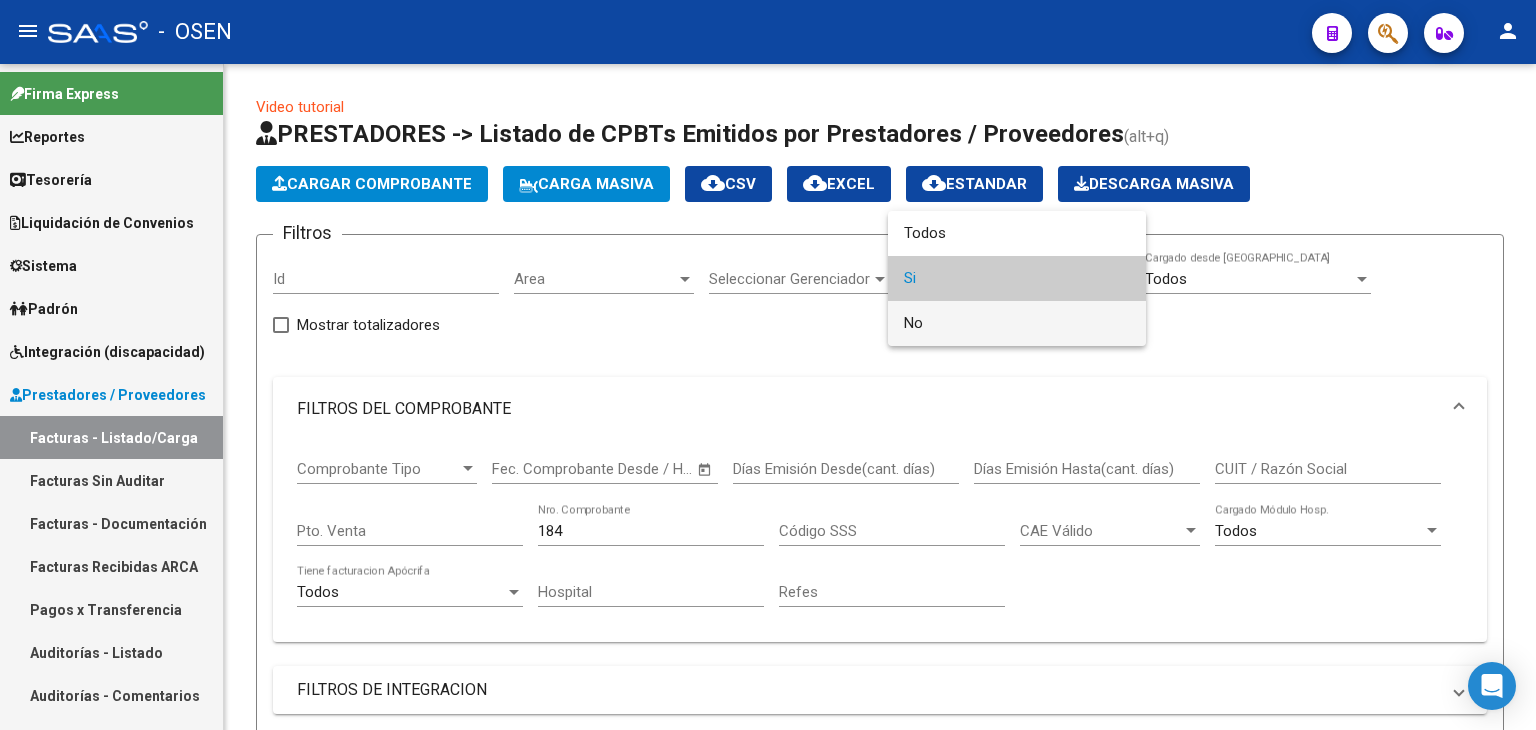 click on "No" at bounding box center (1017, 323) 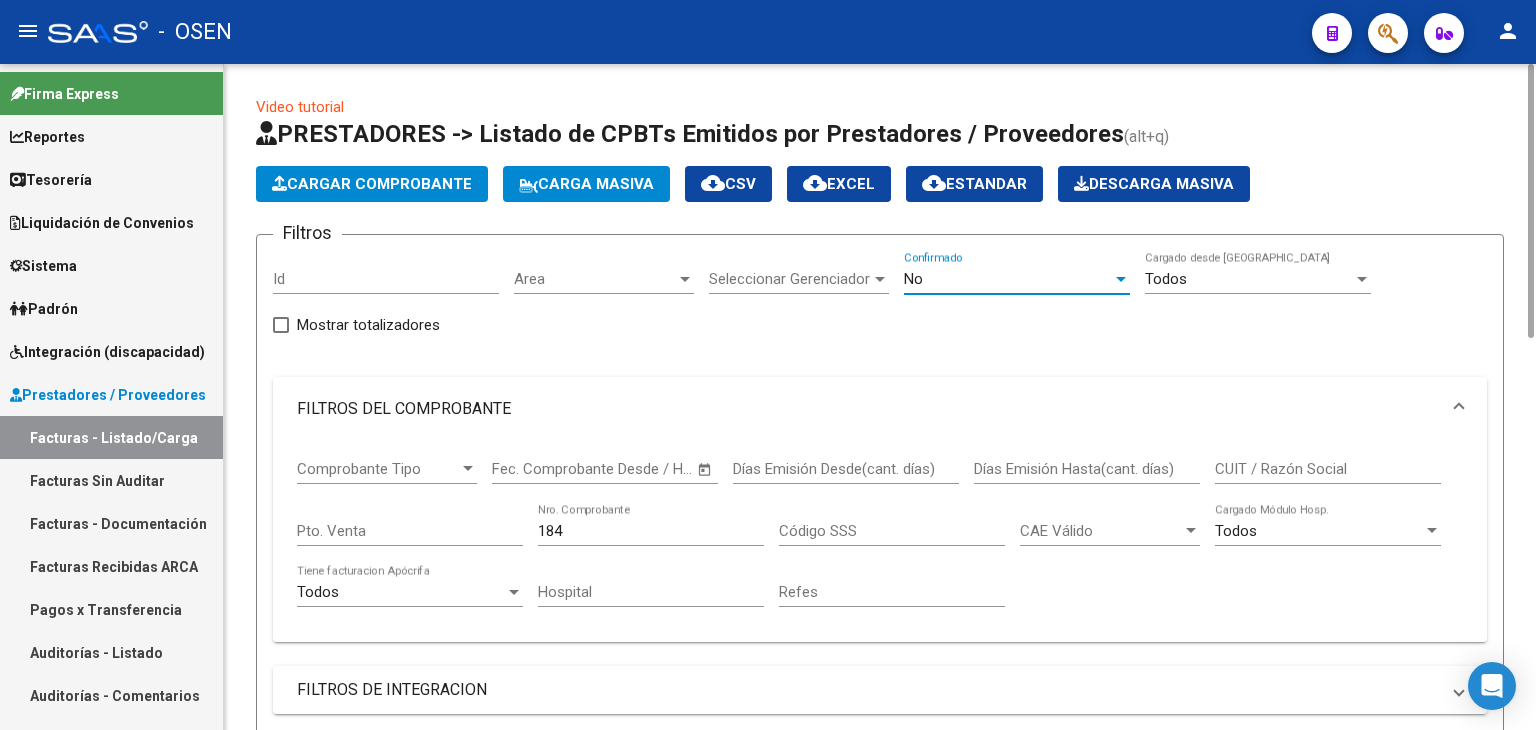 scroll, scrollTop: 666, scrollLeft: 0, axis: vertical 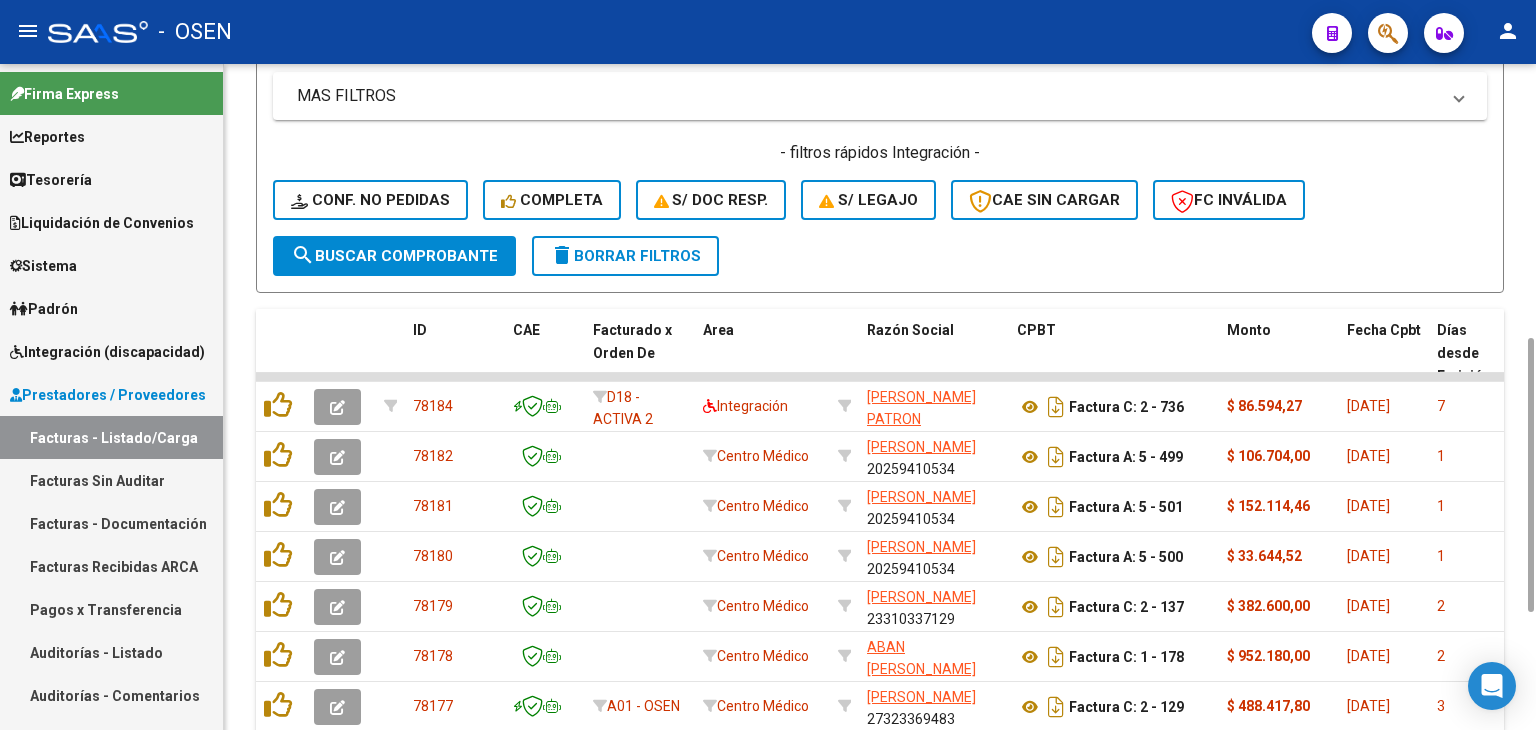 click on "search  Buscar Comprobante" 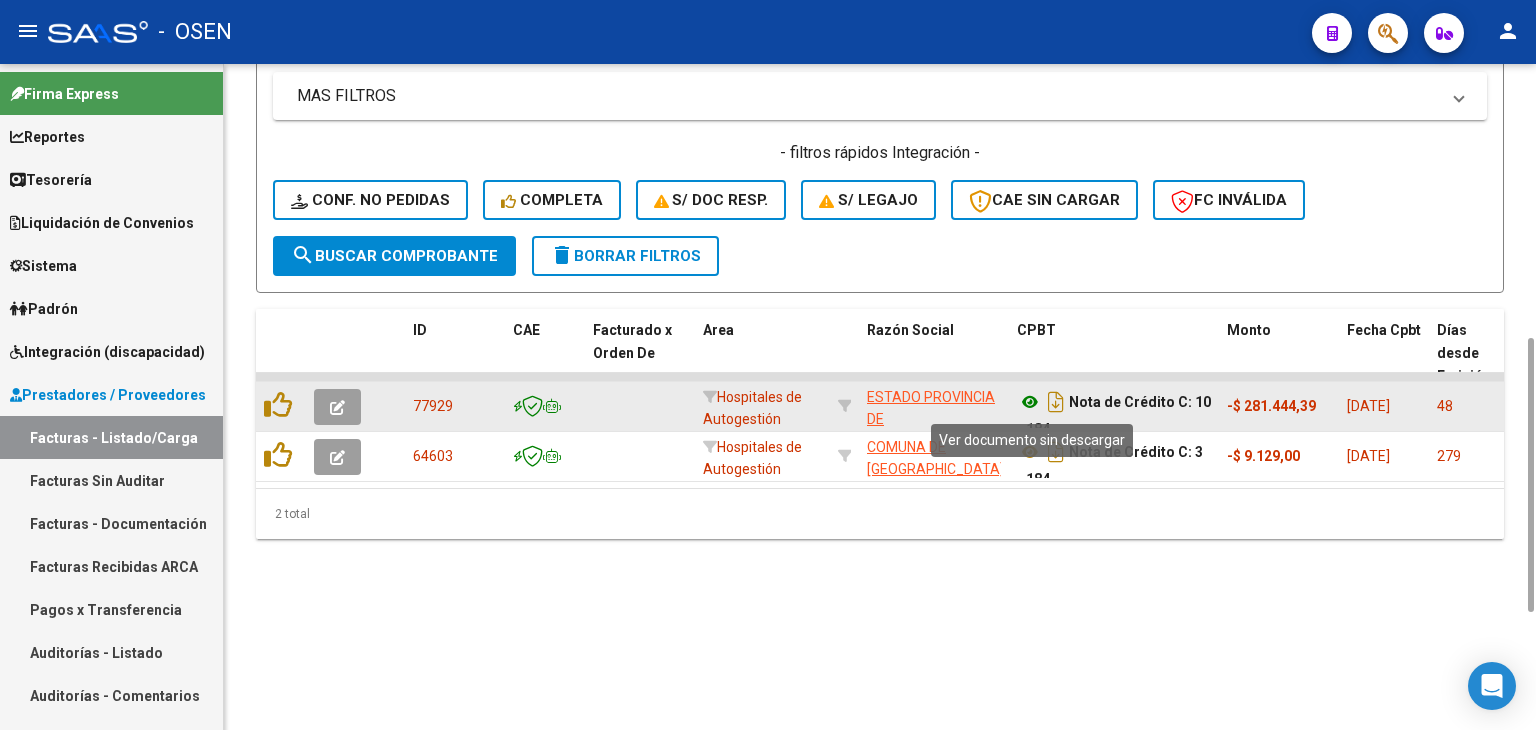 click 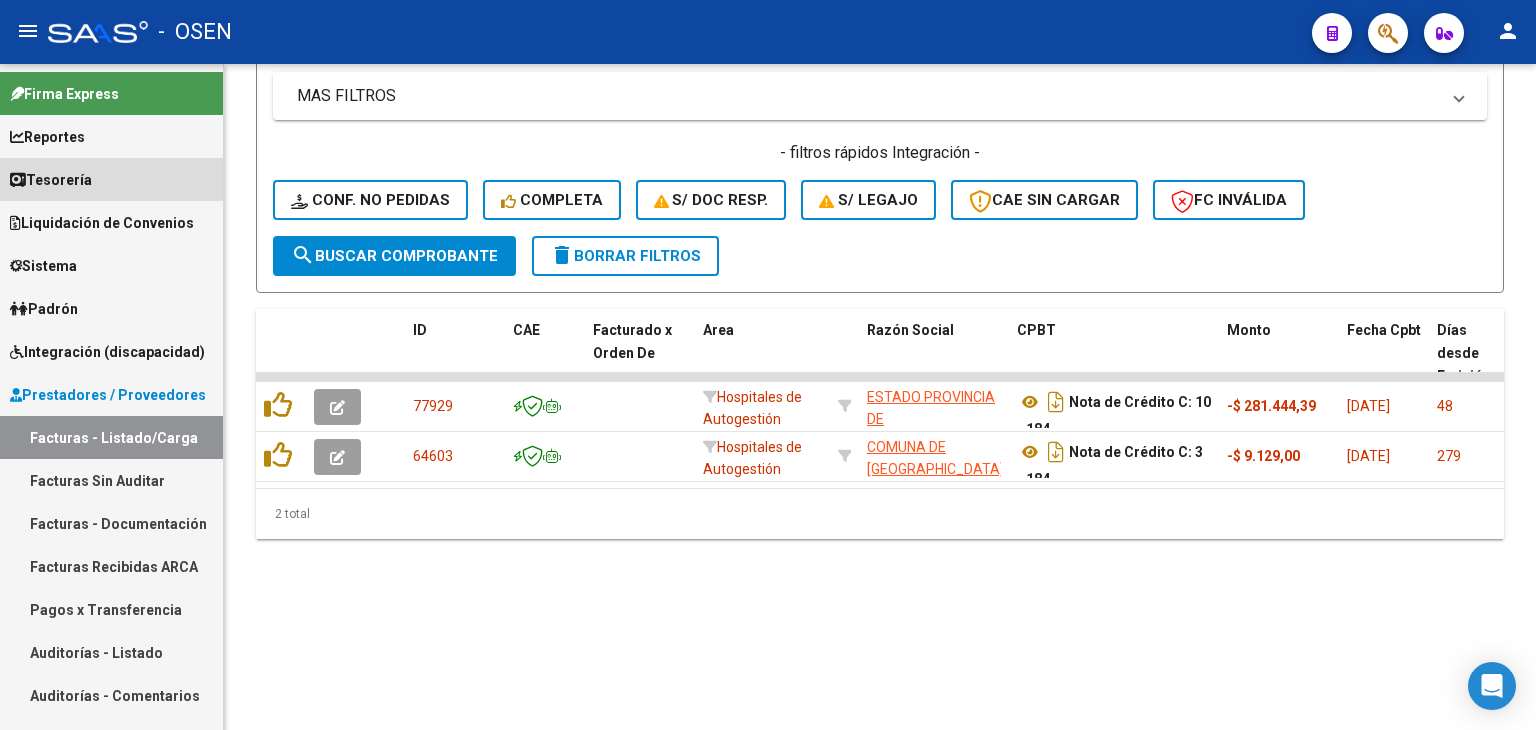 click on "Tesorería" at bounding box center (111, 179) 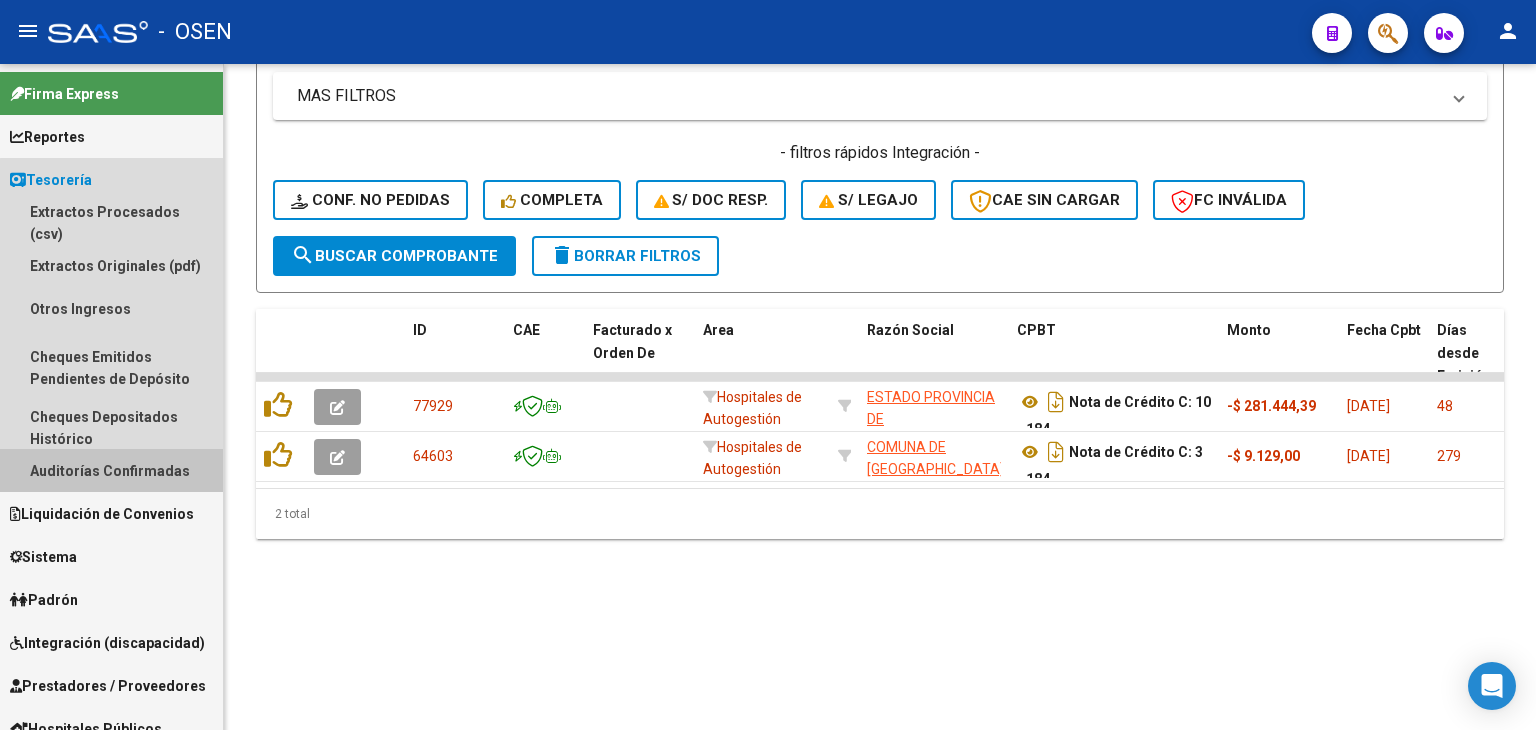 click on "Auditorías Confirmadas" at bounding box center [111, 470] 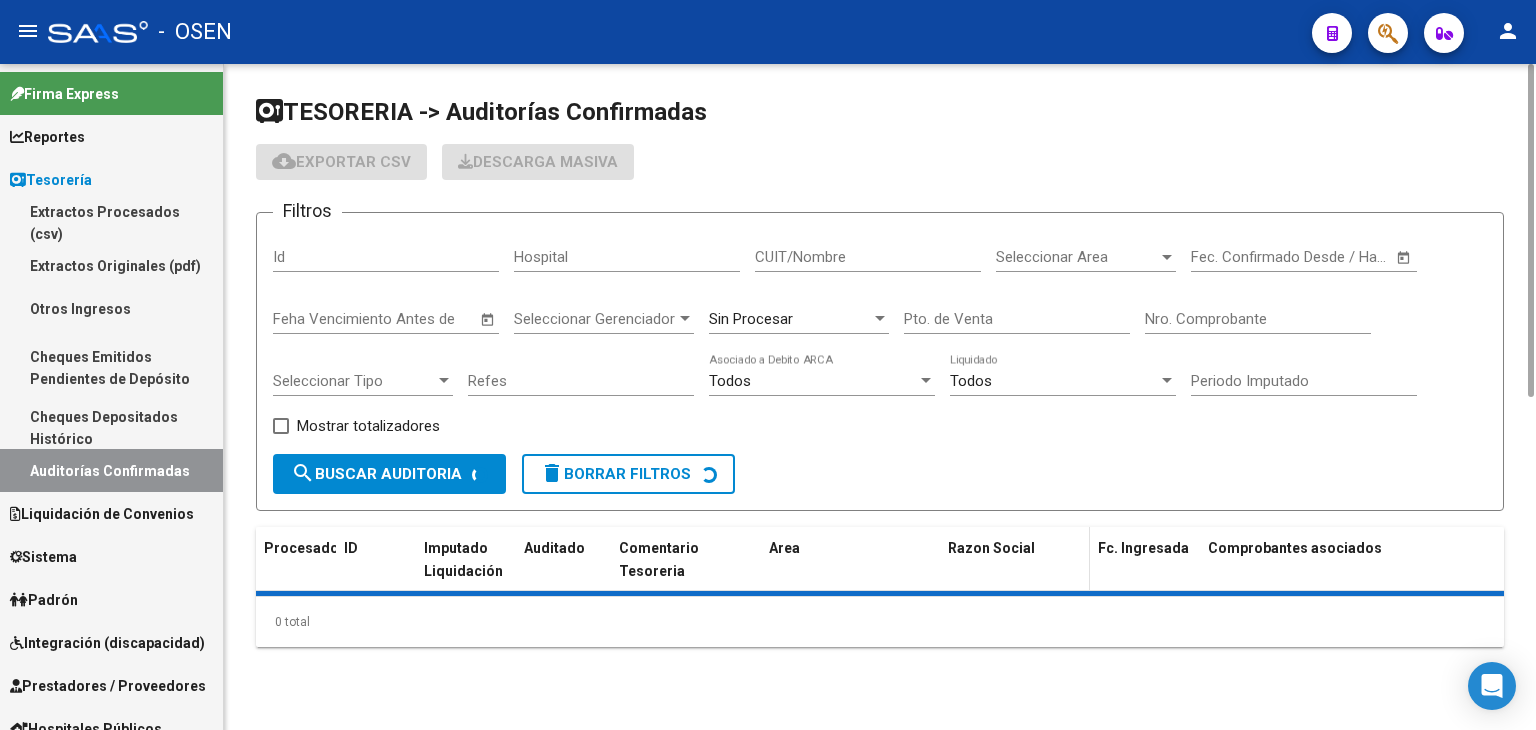 scroll, scrollTop: 0, scrollLeft: 0, axis: both 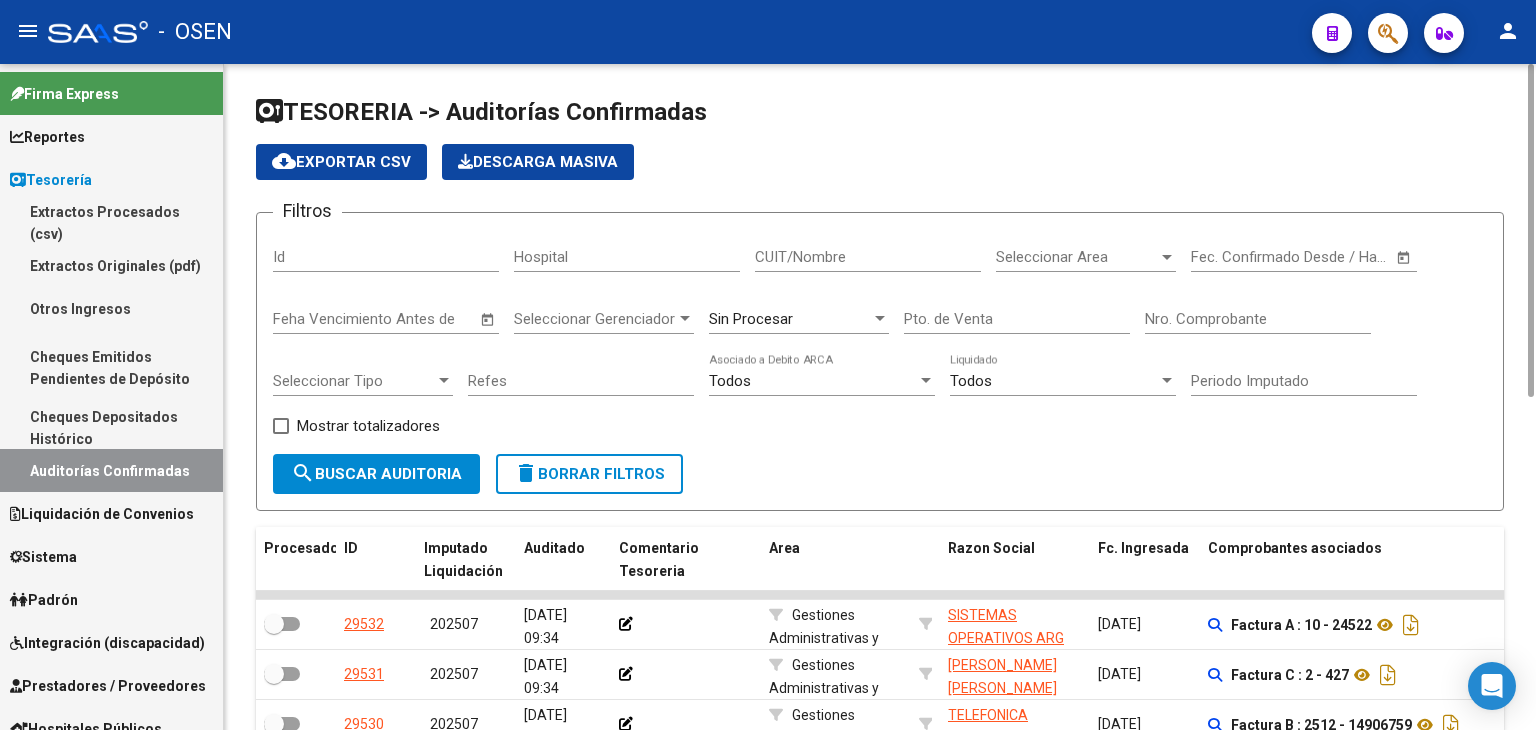 click on "Nro. Comprobante" at bounding box center [1258, 319] 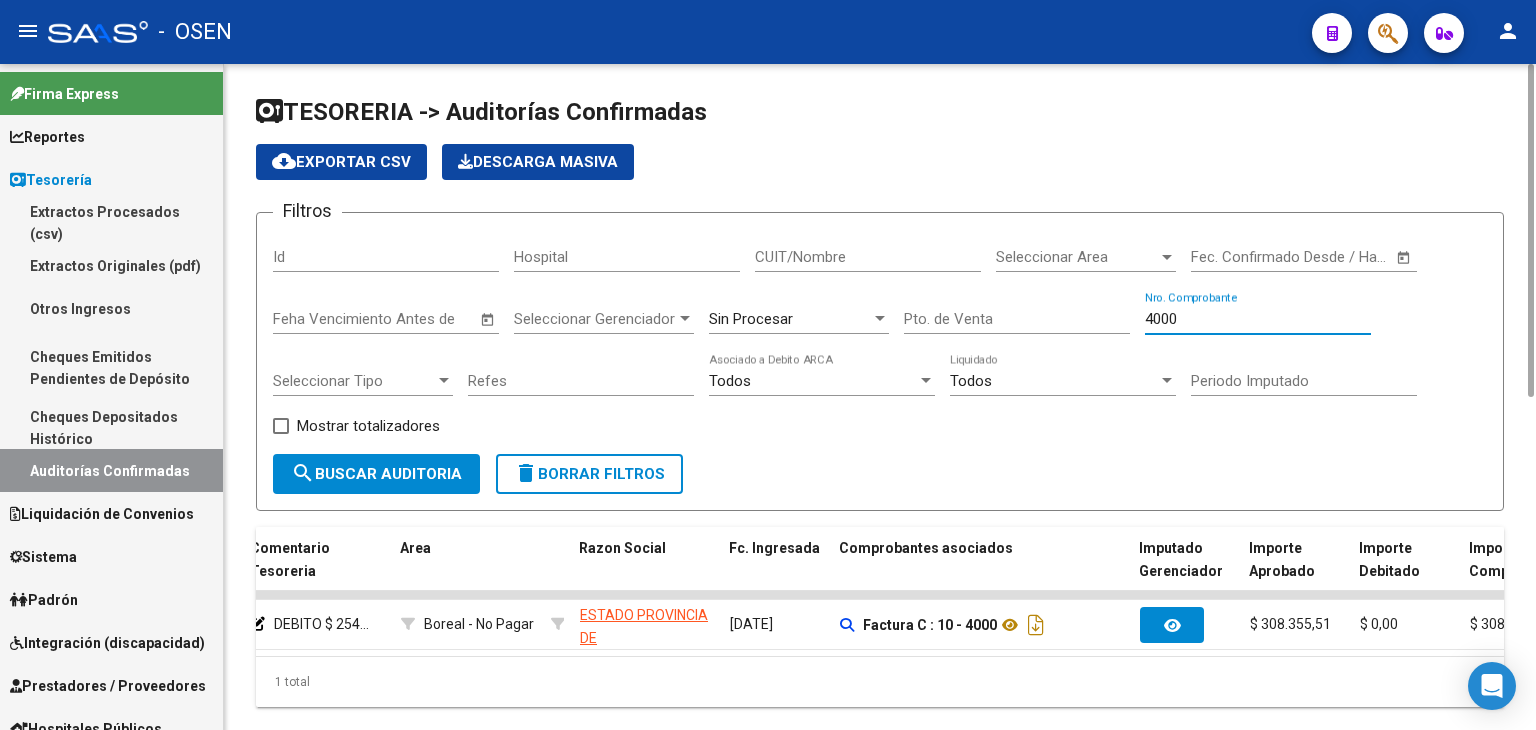 scroll, scrollTop: 0, scrollLeft: 376, axis: horizontal 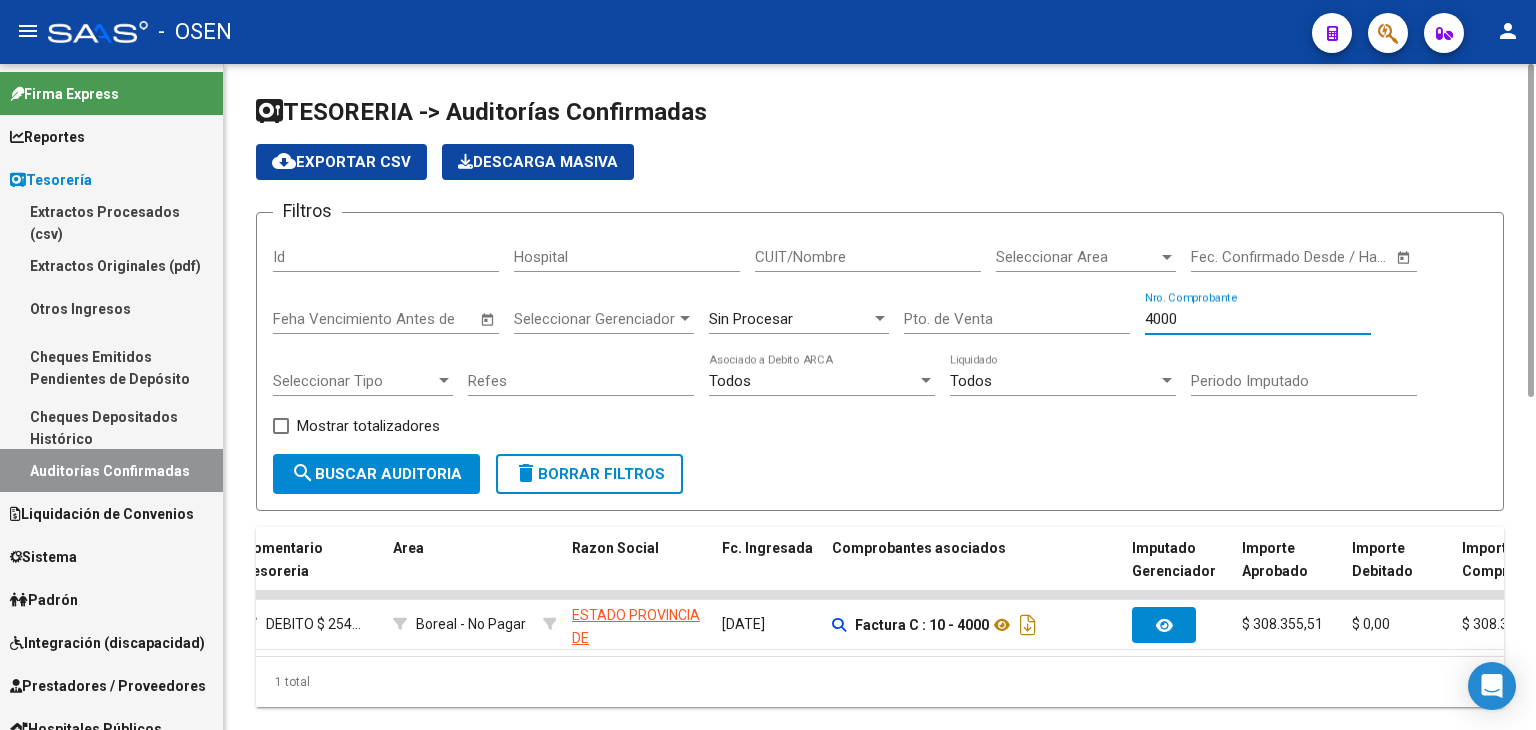 drag, startPoint x: 1214, startPoint y: 313, endPoint x: 1044, endPoint y: 305, distance: 170.18813 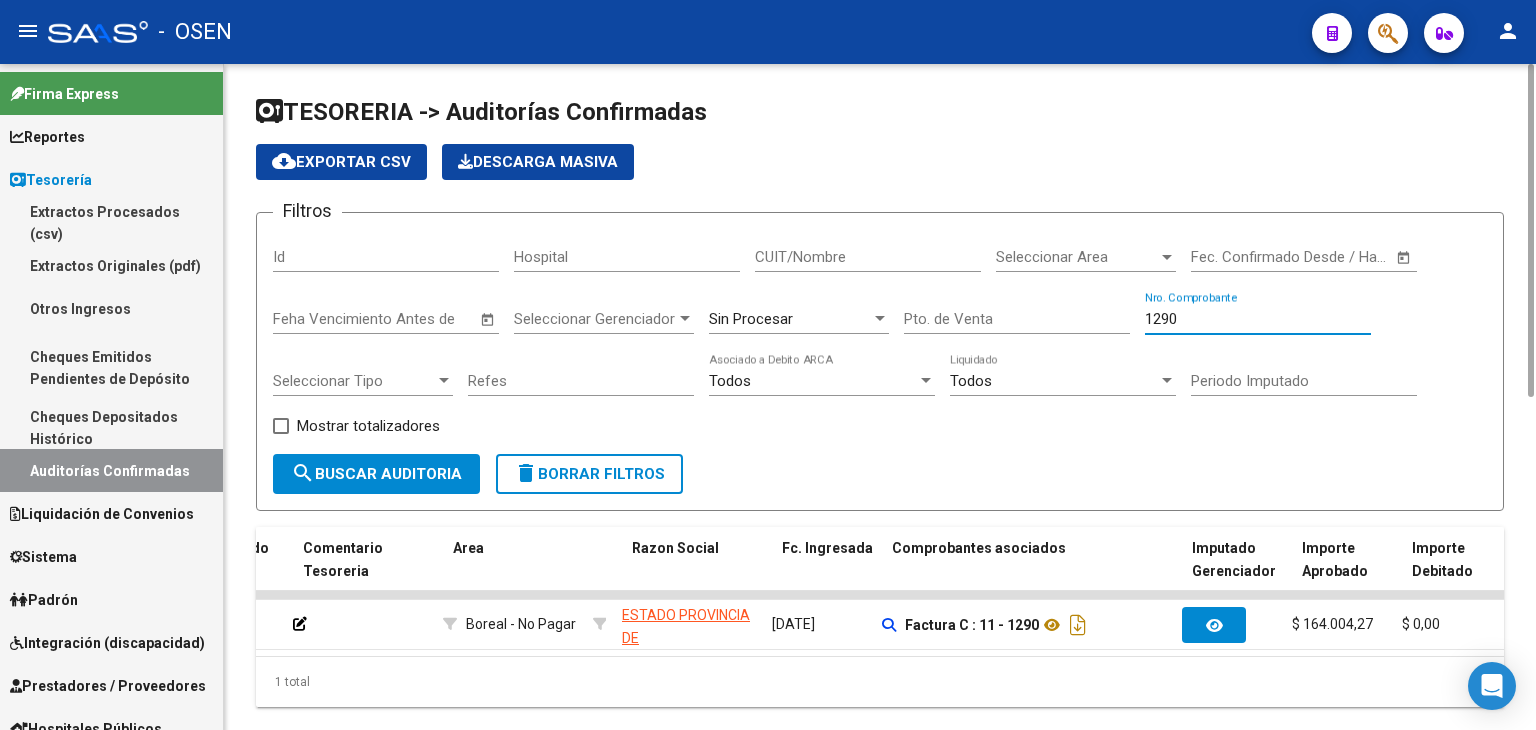 scroll, scrollTop: 0, scrollLeft: 316, axis: horizontal 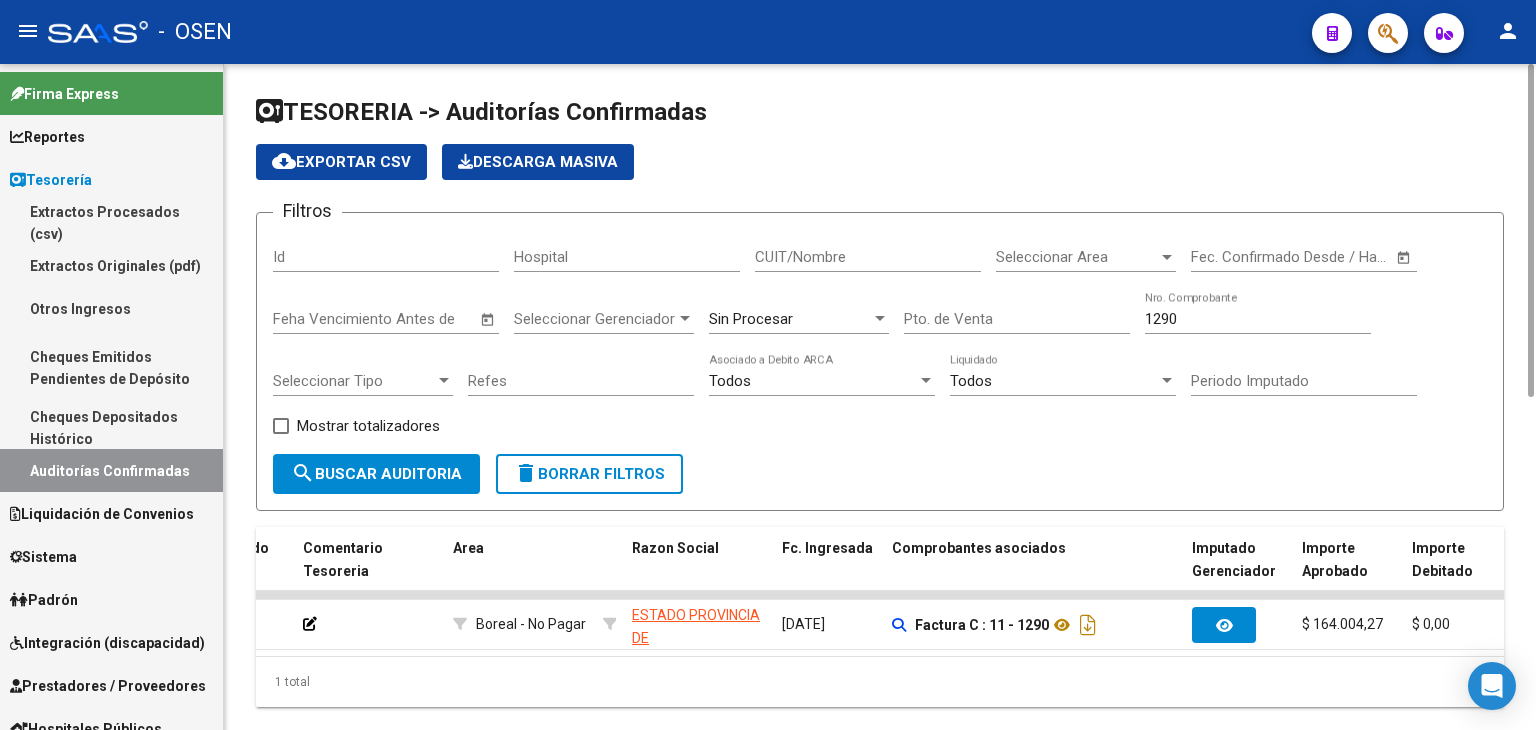 click on "1290 Nro. Comprobante" 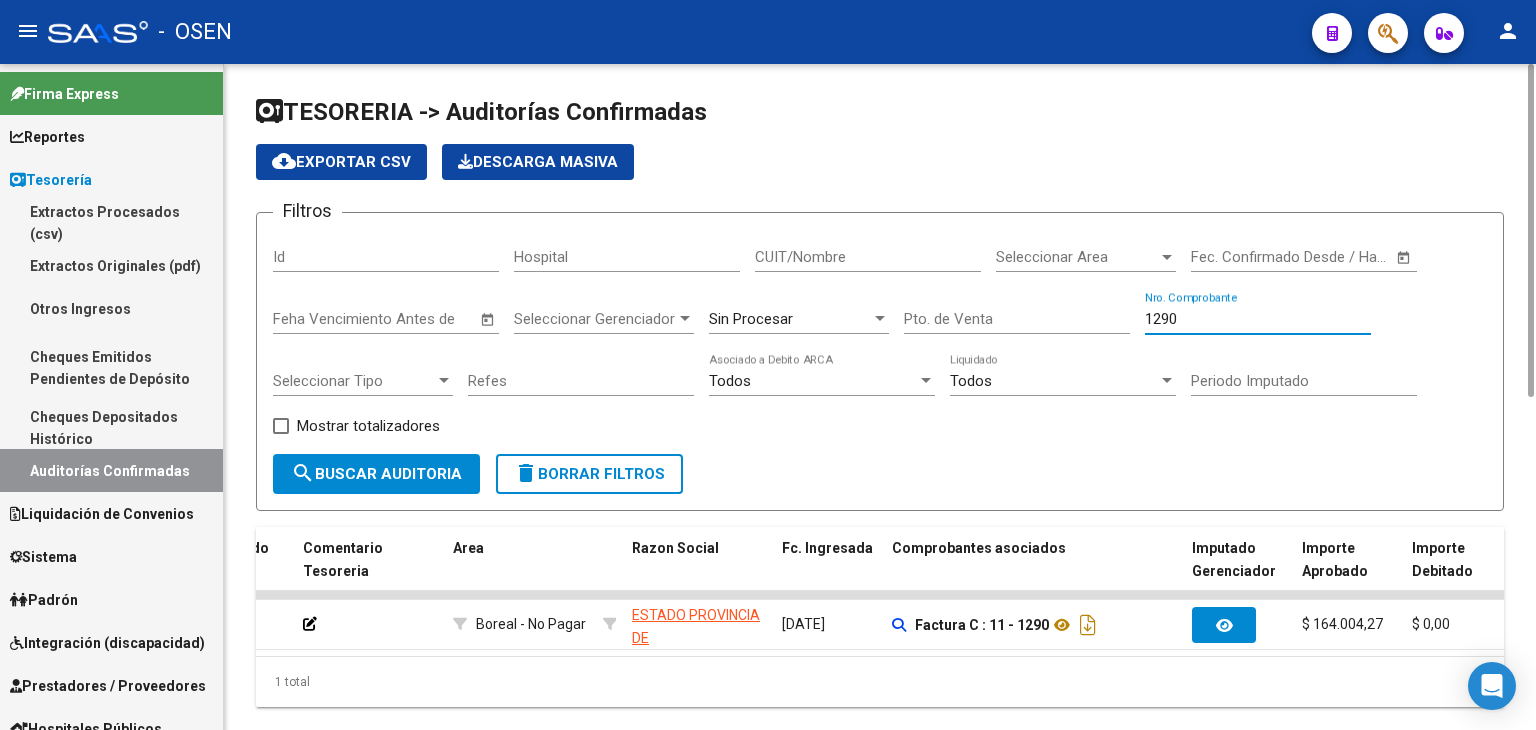 drag, startPoint x: 1180, startPoint y: 324, endPoint x: 1069, endPoint y: 327, distance: 111.040535 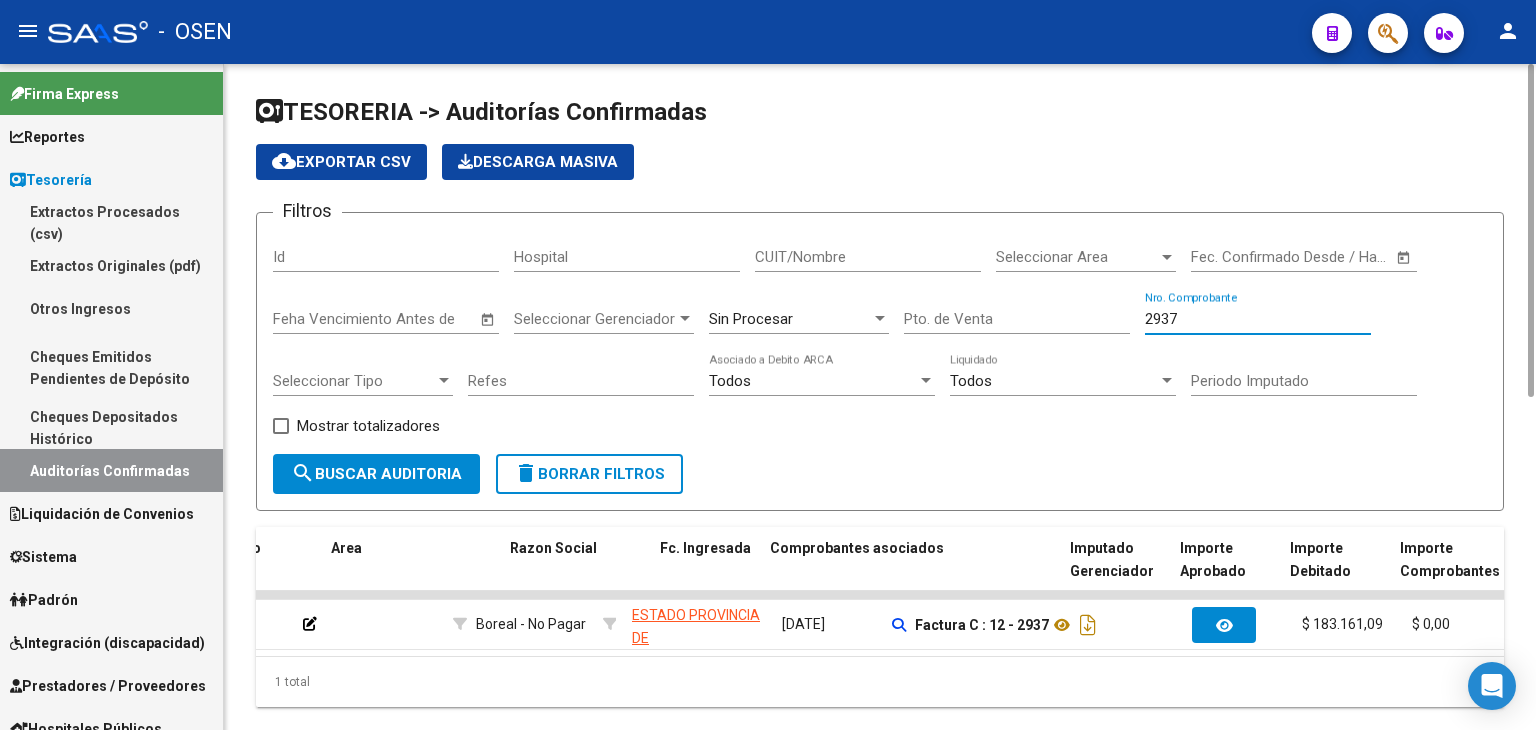 scroll, scrollTop: 0, scrollLeft: 468, axis: horizontal 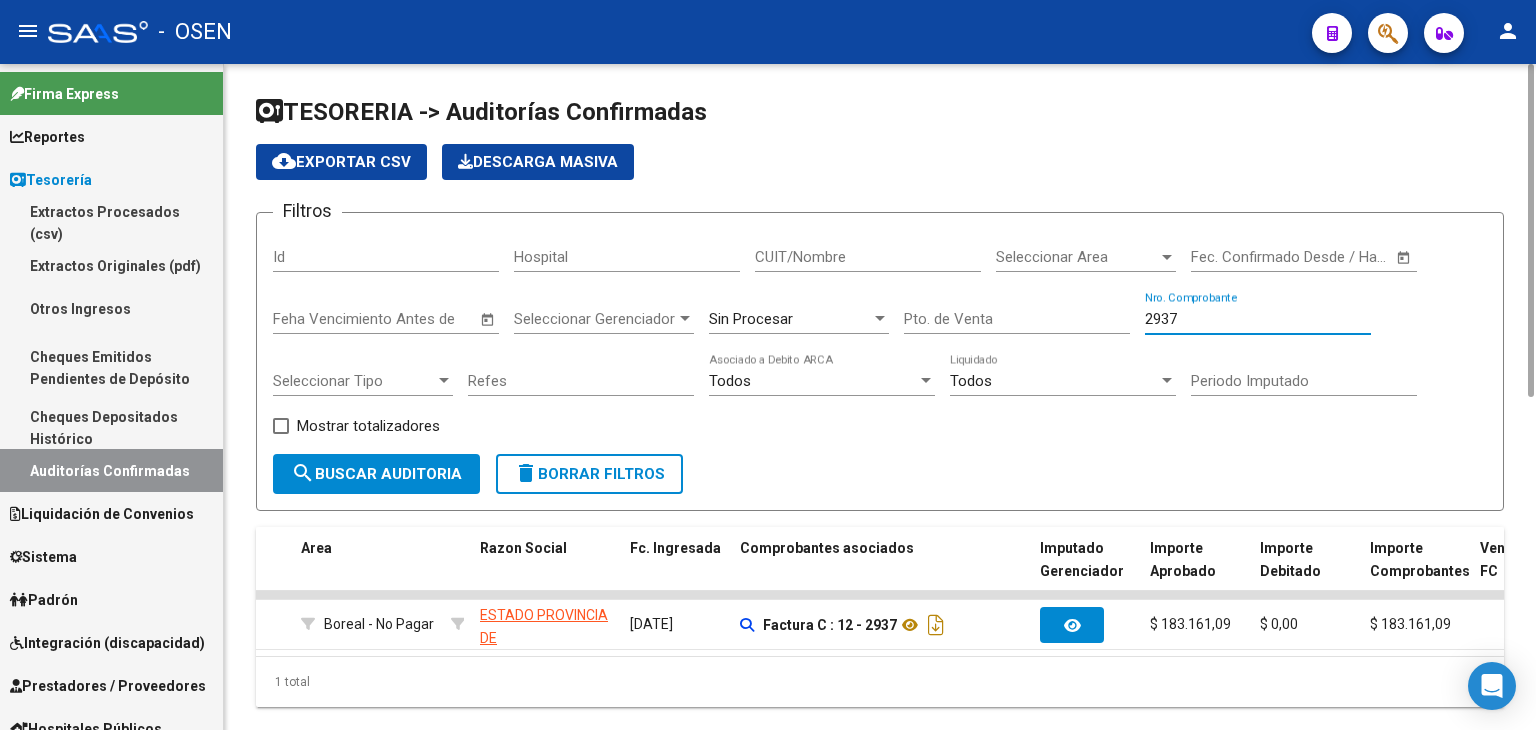 drag, startPoint x: 1185, startPoint y: 321, endPoint x: 1090, endPoint y: 284, distance: 101.950966 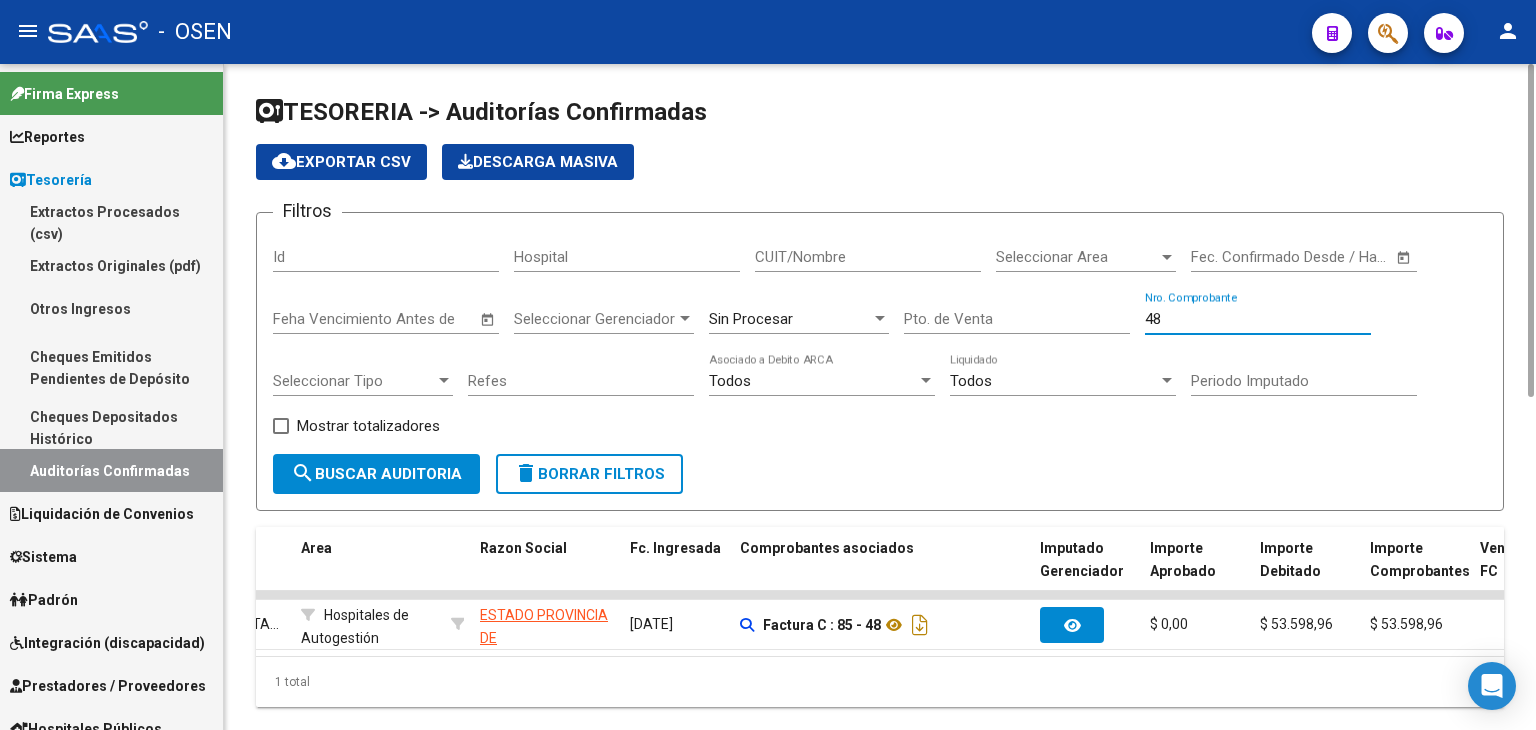 click on "48 Nro. Comprobante" 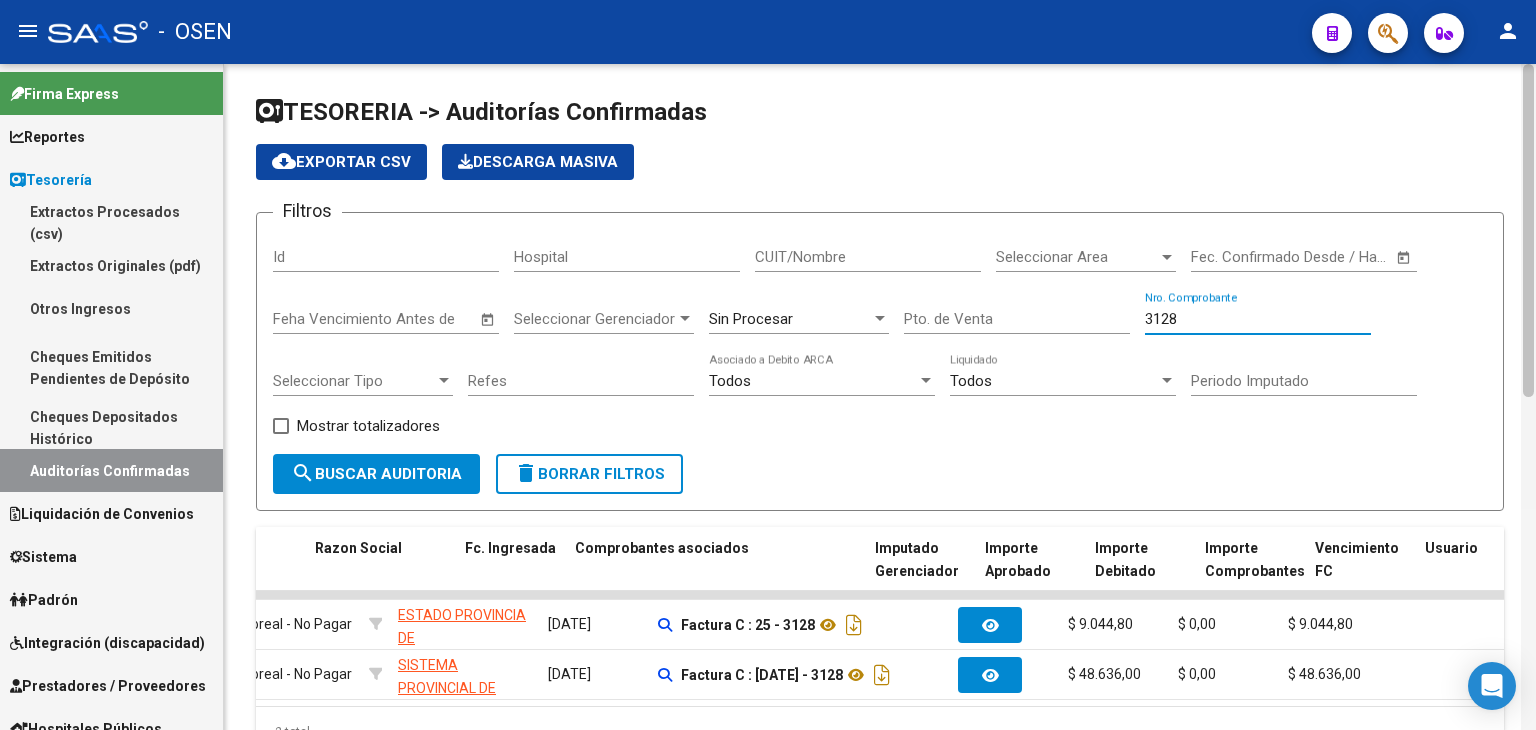scroll, scrollTop: 0, scrollLeft: 632, axis: horizontal 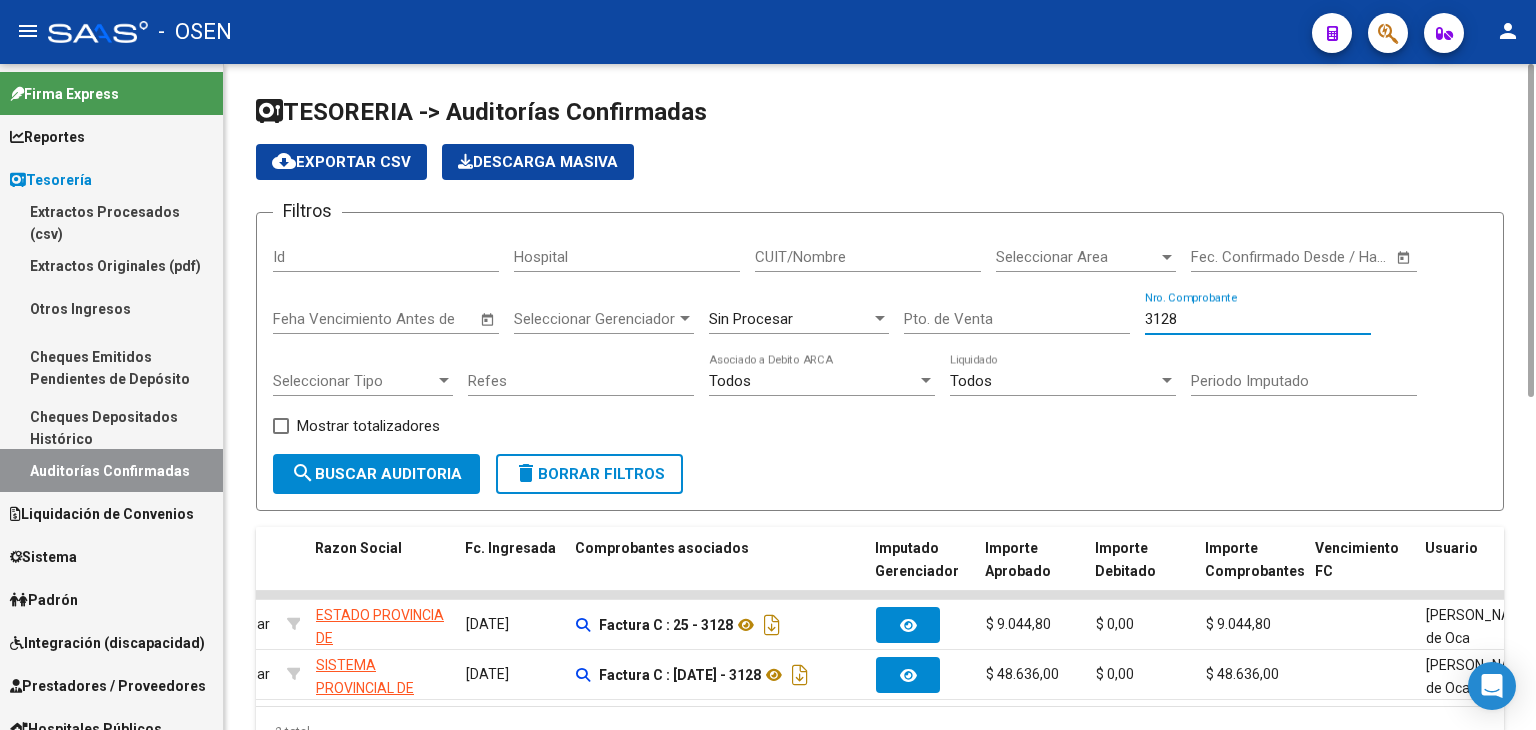 drag, startPoint x: 1184, startPoint y: 310, endPoint x: 1072, endPoint y: 310, distance: 112 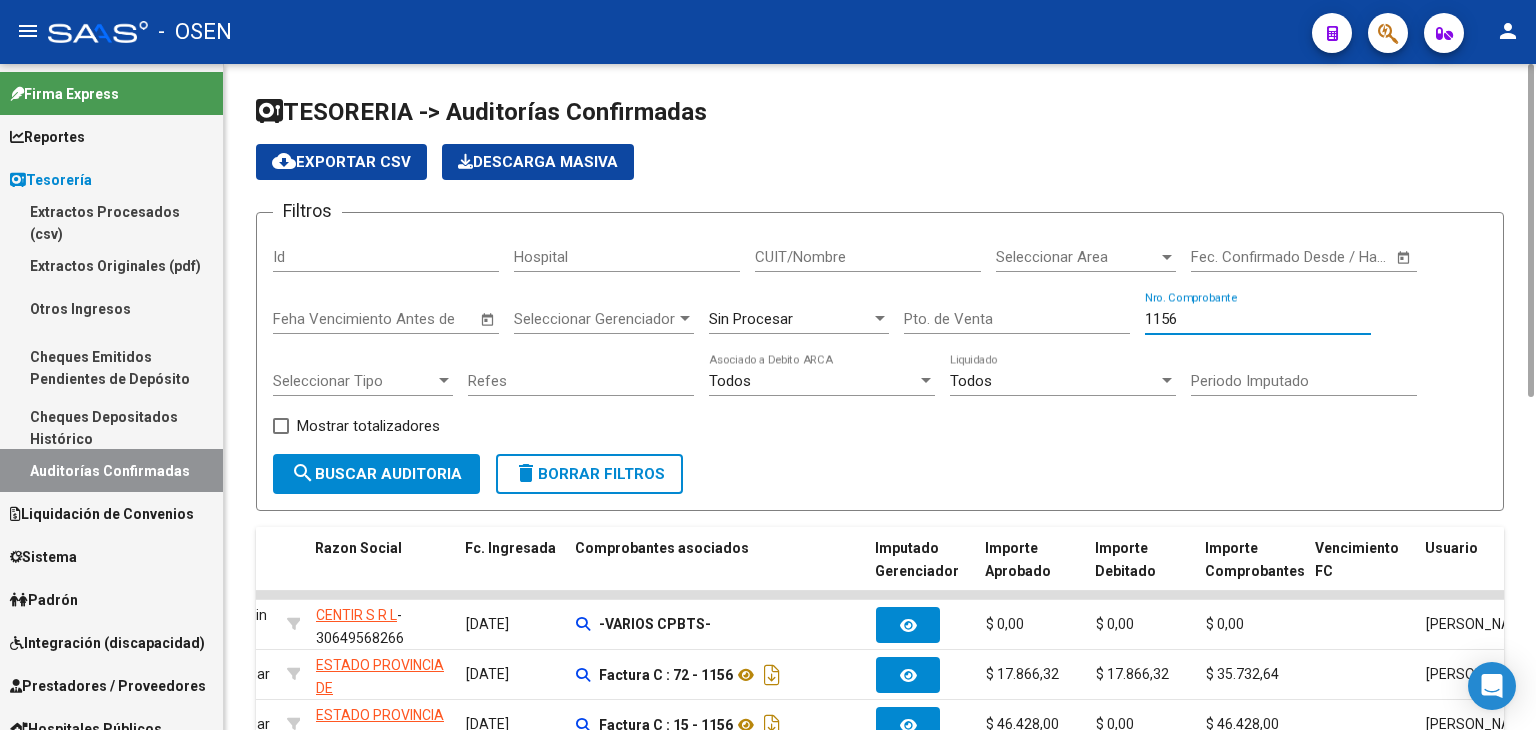 scroll, scrollTop: 254, scrollLeft: 0, axis: vertical 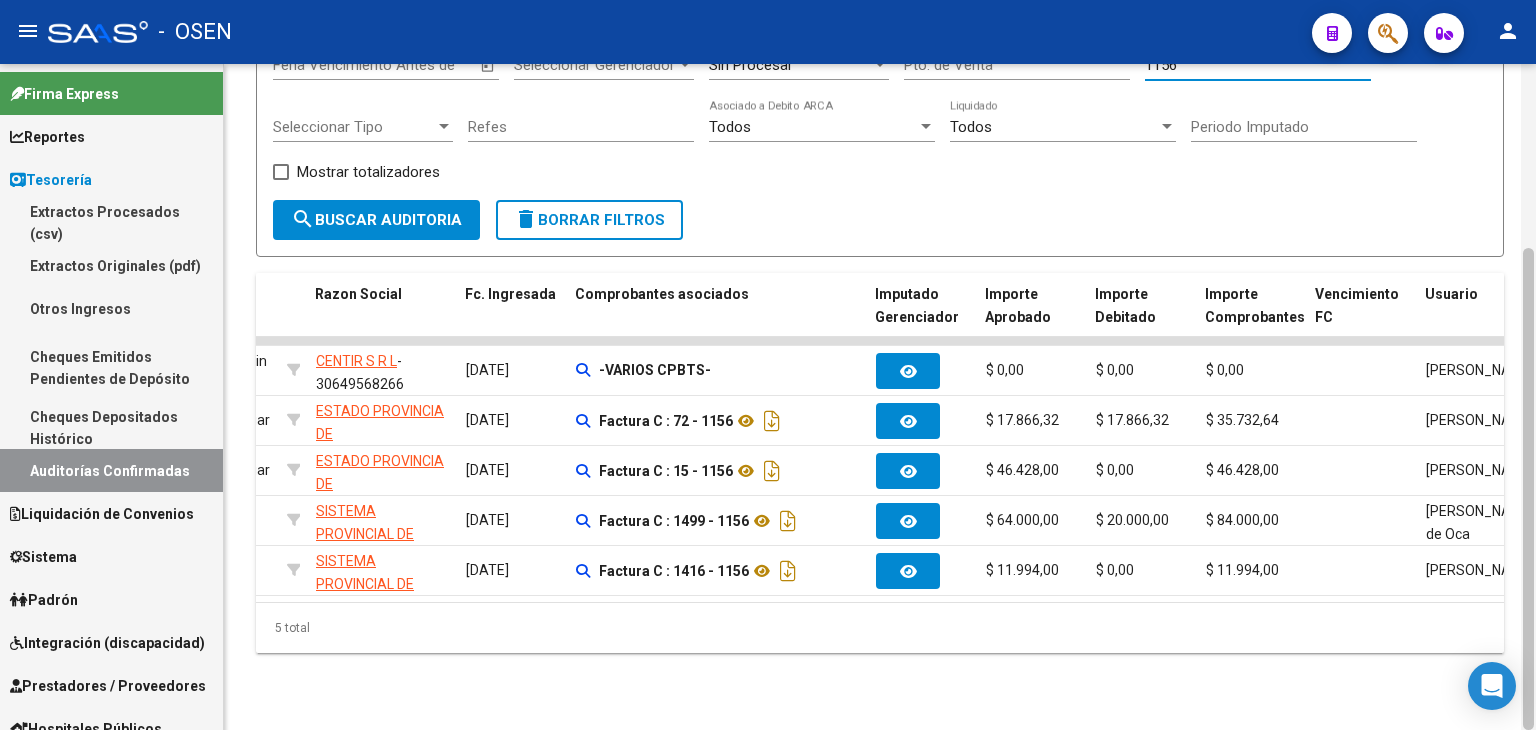 type on "1156" 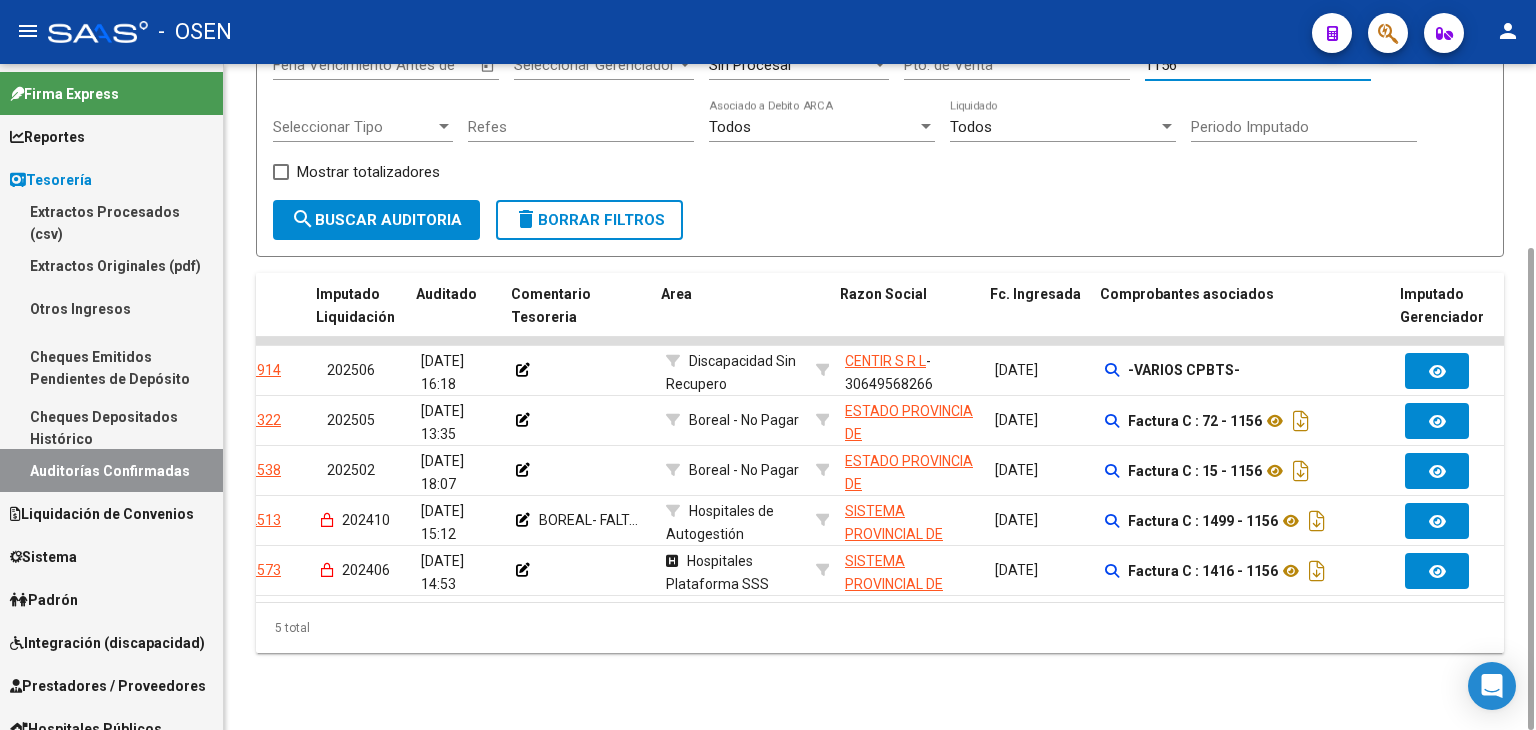 scroll, scrollTop: 0, scrollLeft: 113, axis: horizontal 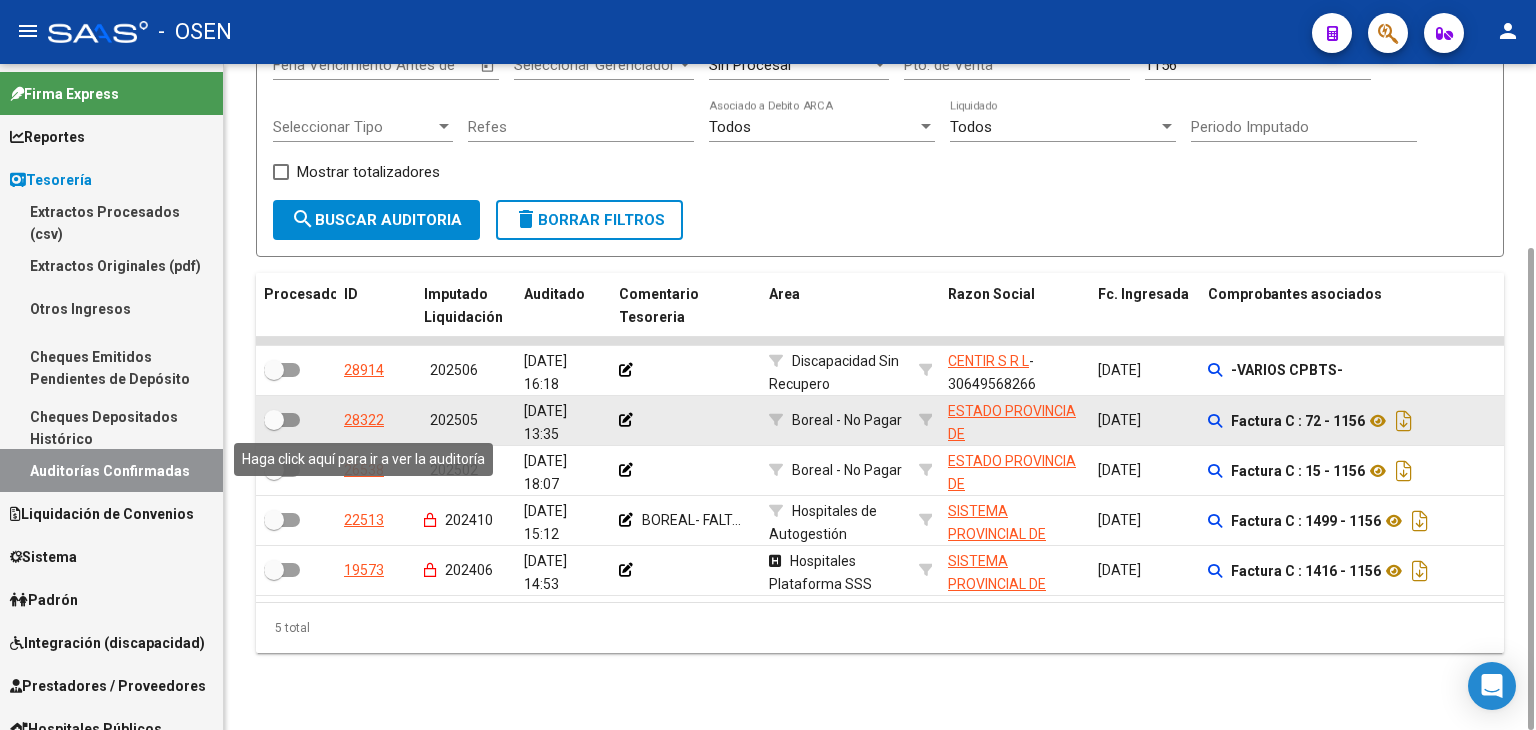 click on "28322" 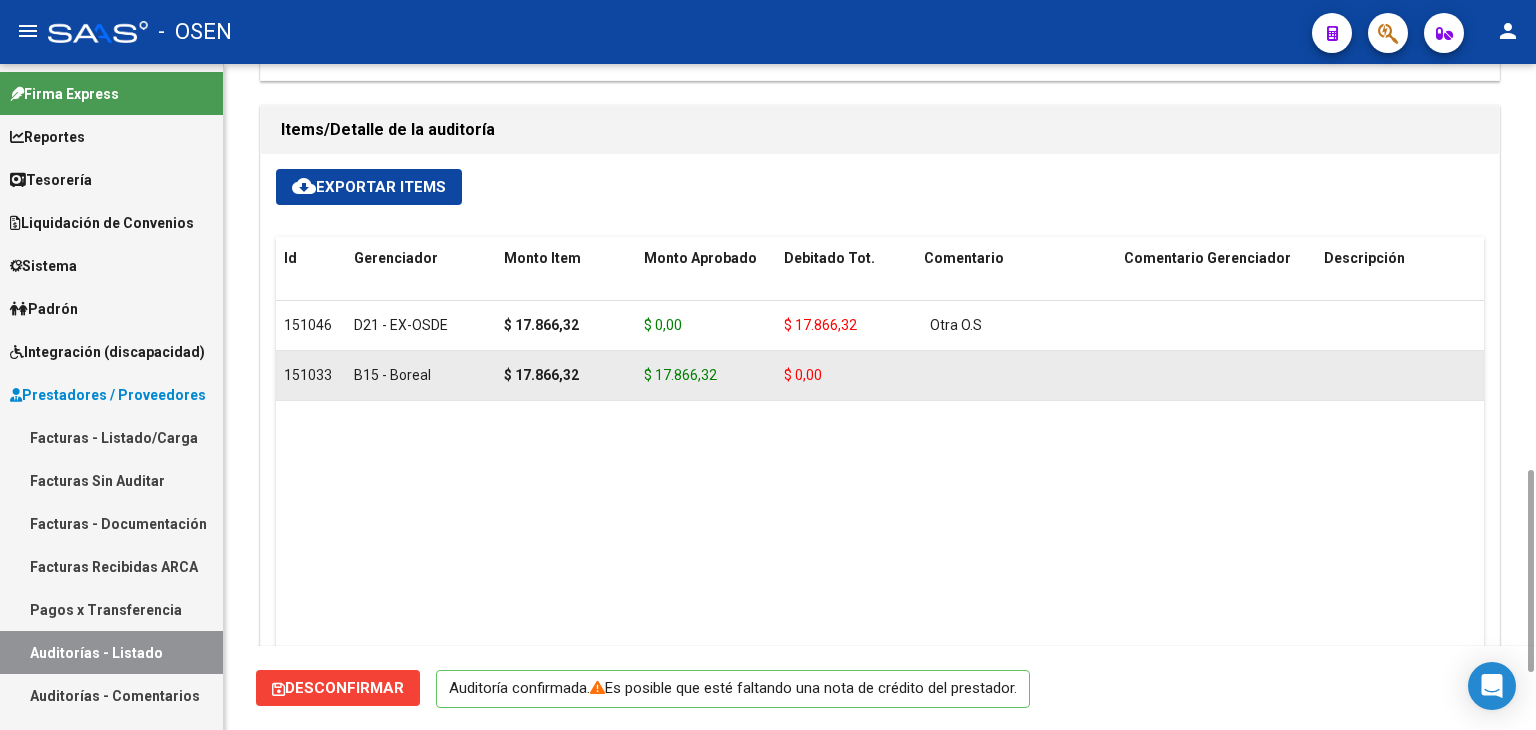scroll, scrollTop: 666, scrollLeft: 0, axis: vertical 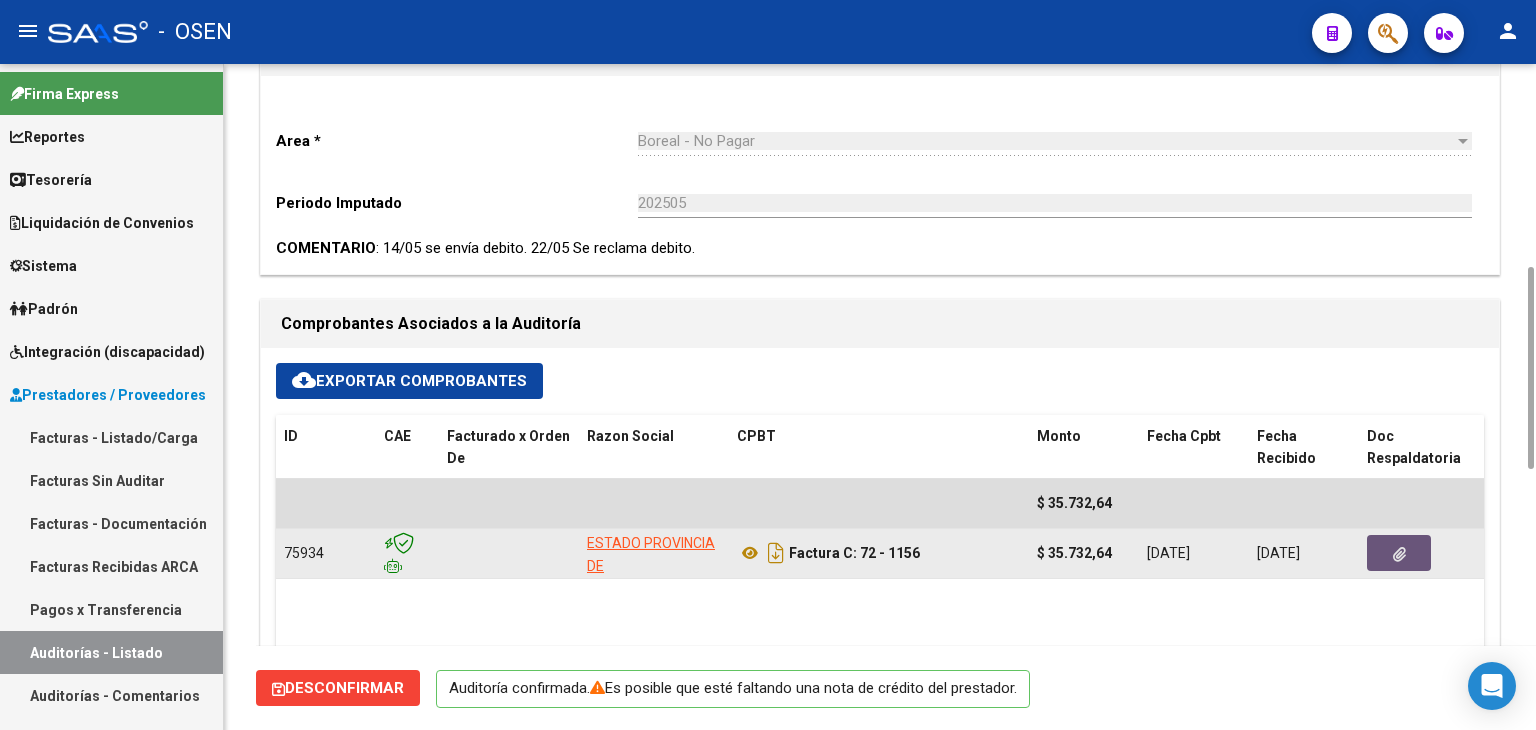 click 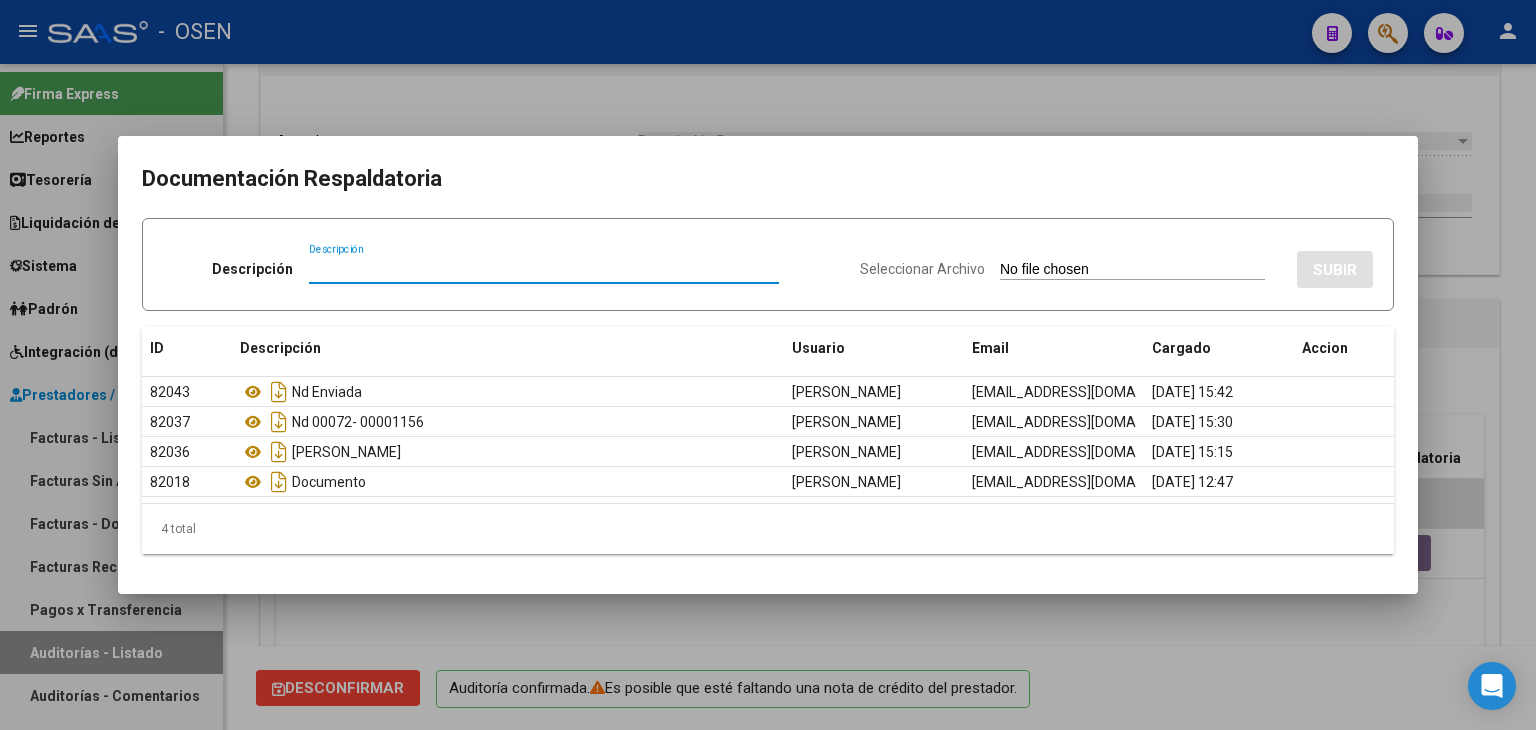 click on "Documentación Respaldatoria Descripción Descripción Seleccionar Archivo SUBIR ID Descripción Usuario Email Cargado Accion 82043  Nd Enviada  Camila Scasserra recepcion@osensalud.com.ar 14/05/2025 15:42 82037  Nd 00072- 00001156   Camila Scasserra recepcion@osensalud.com.ar 14/05/2025 15:30 82036  Debito Tamborini  Camila Scasserra recepcion@osensalud.com.ar 14/05/2025 15:15 82018  Documento  Camila Scasserra recepcion@osensalud.com.ar 14/05/2025 12:47  4 total   1" at bounding box center (768, 365) 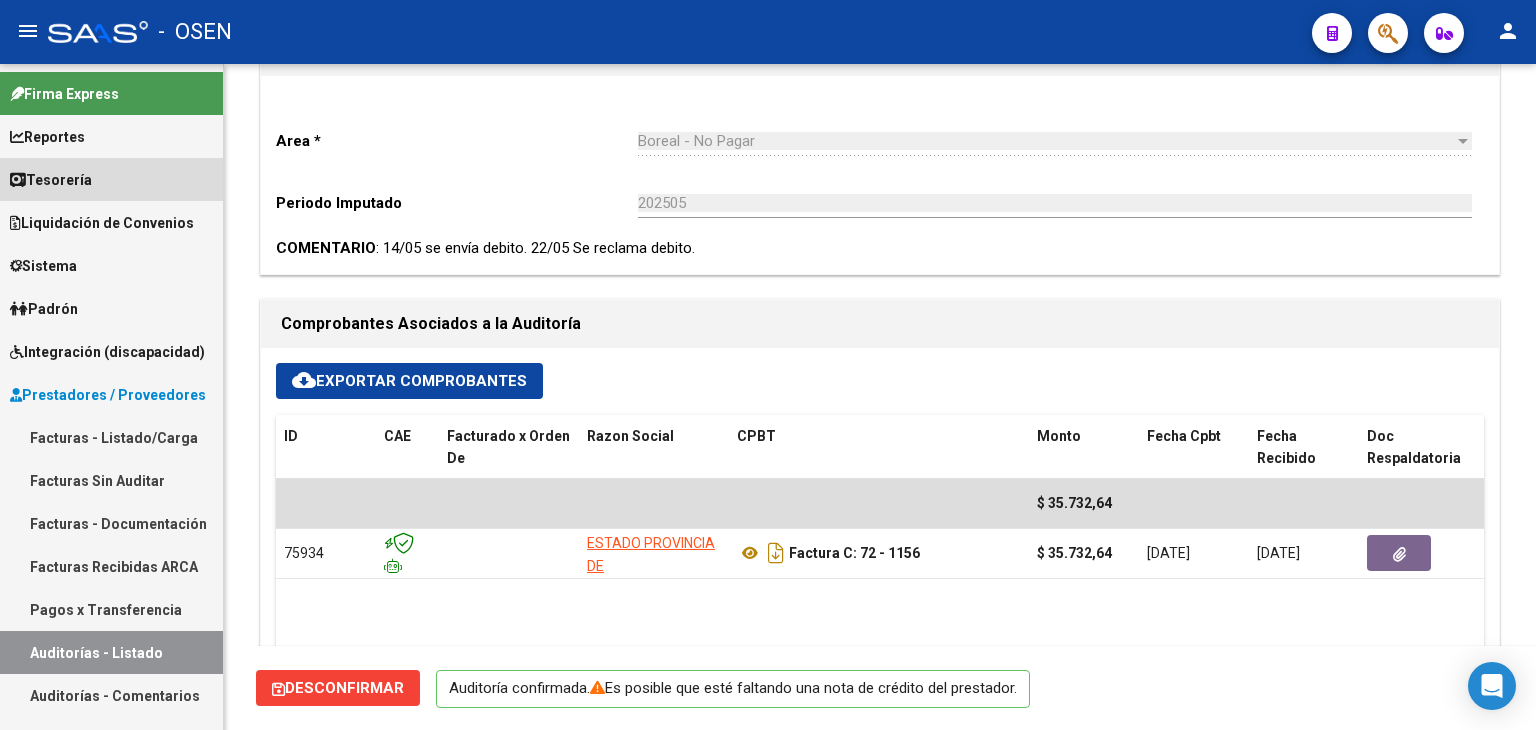 click on "Tesorería" at bounding box center (111, 179) 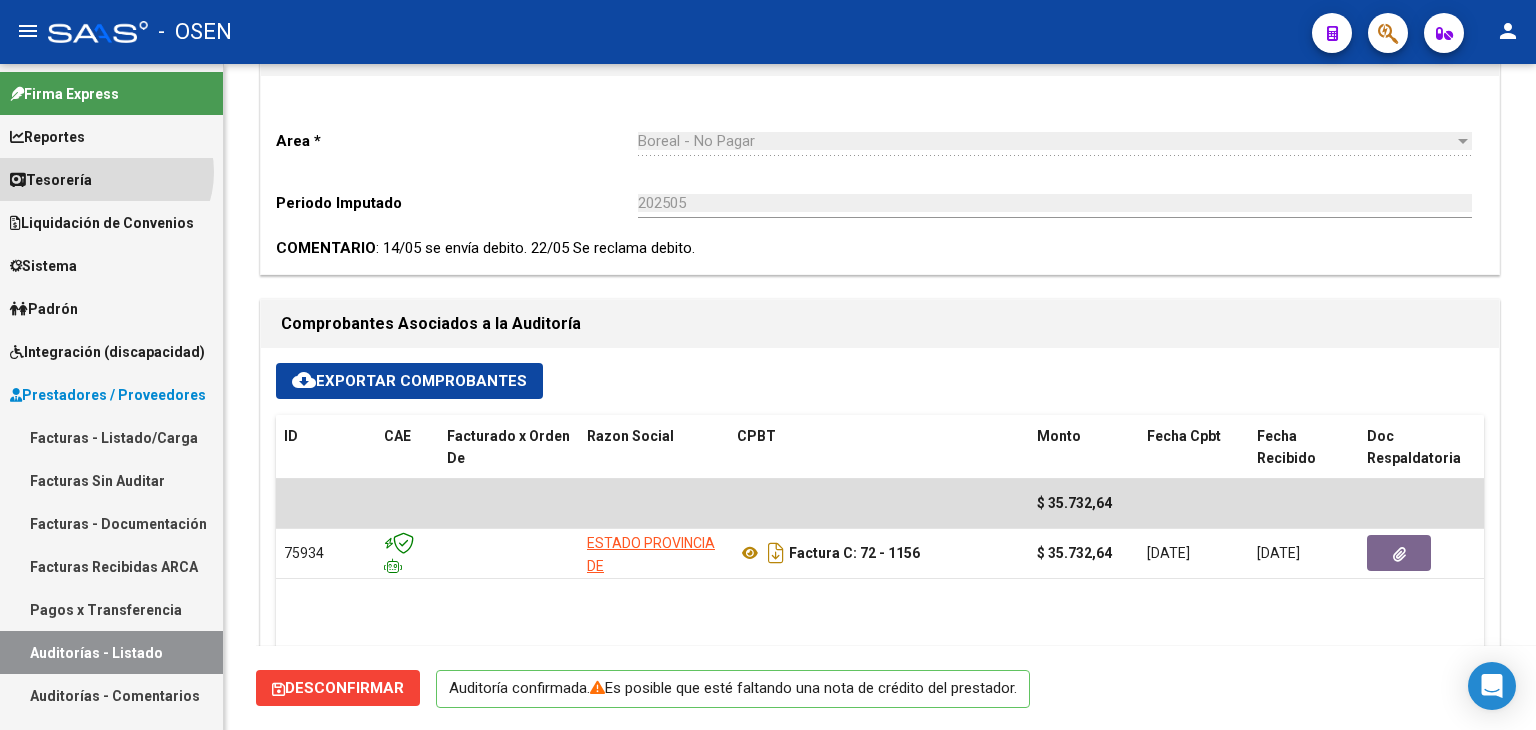 click on "Tesorería" at bounding box center [111, 179] 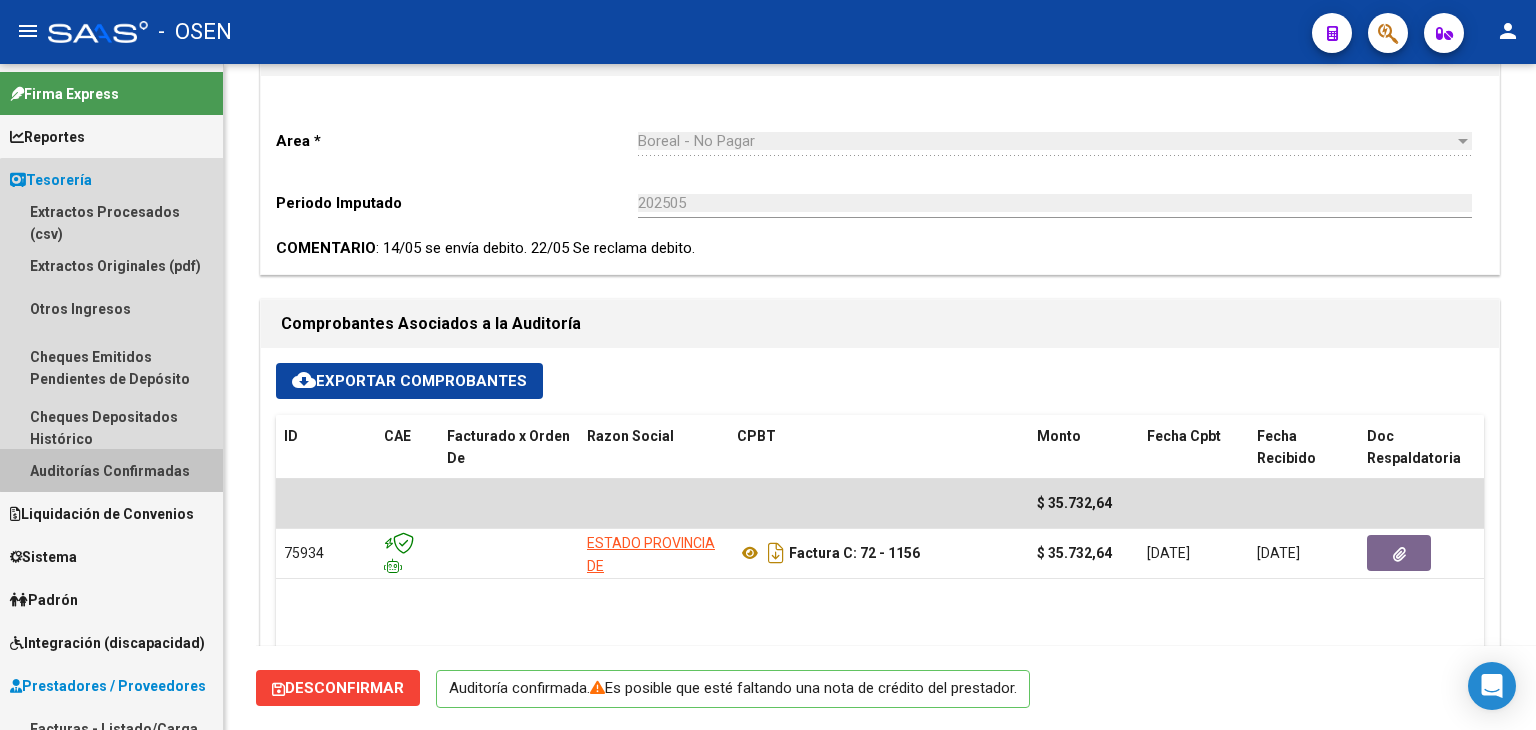 click on "Auditorías Confirmadas" at bounding box center (111, 470) 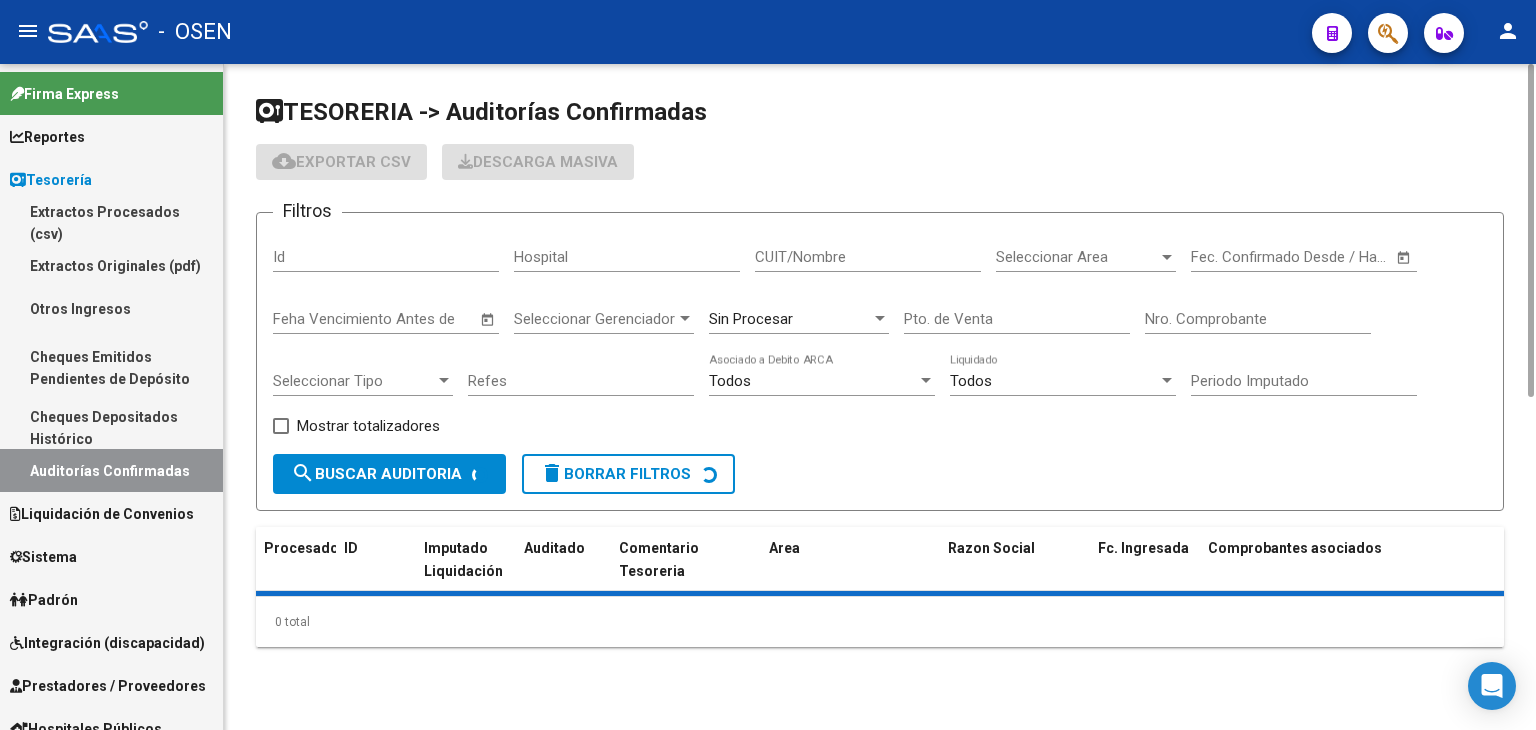 scroll, scrollTop: 0, scrollLeft: 0, axis: both 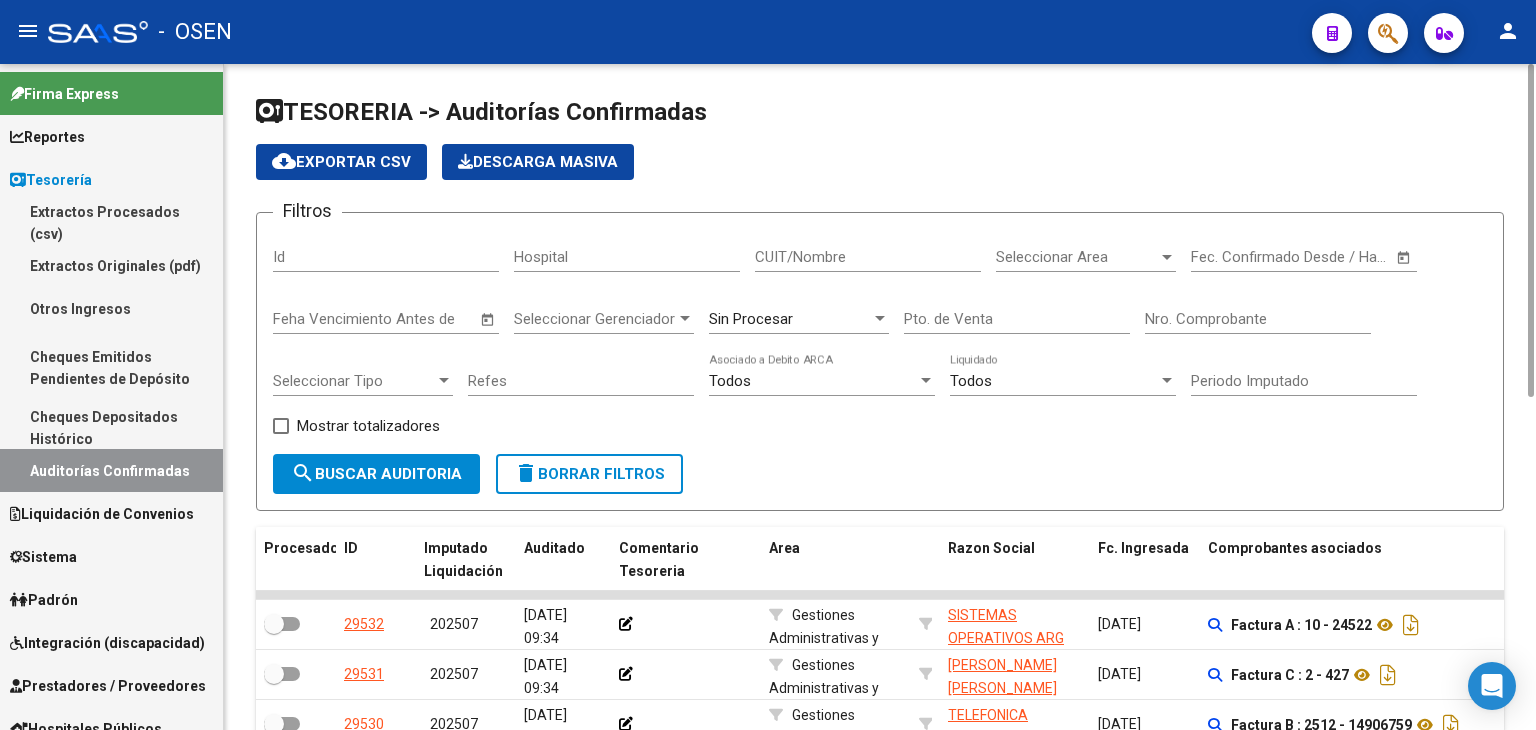 click on "Pto. de Venta" 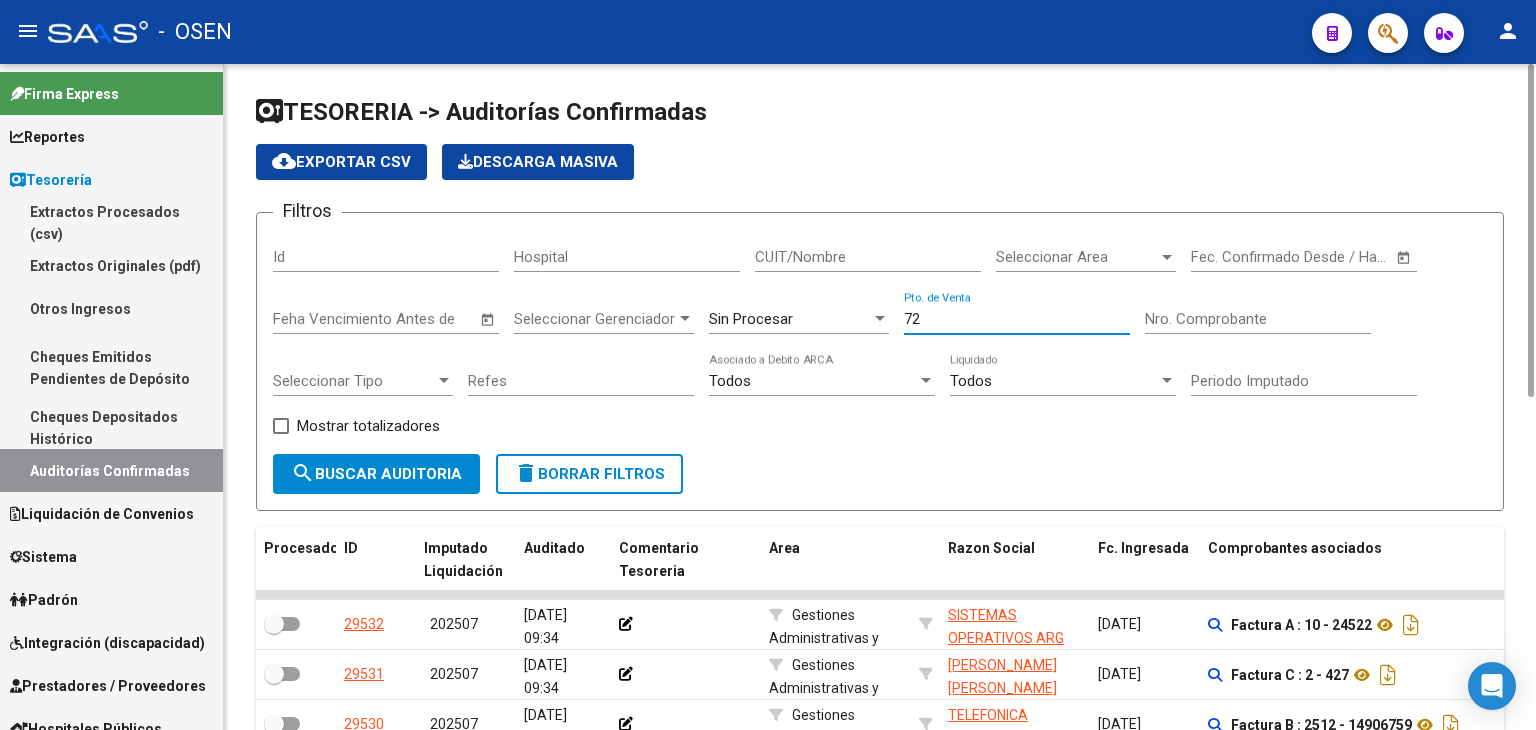 type on "72" 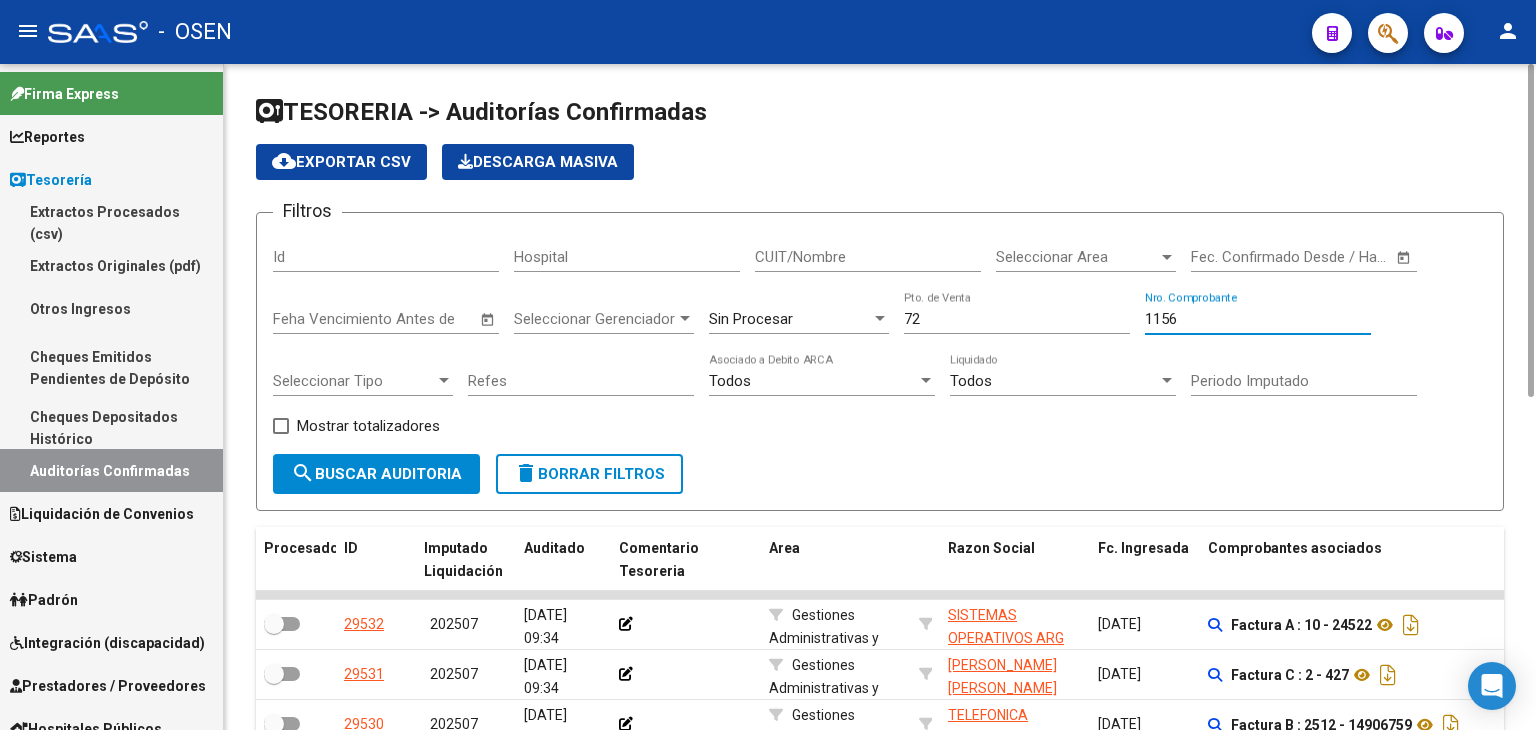 type on "1156" 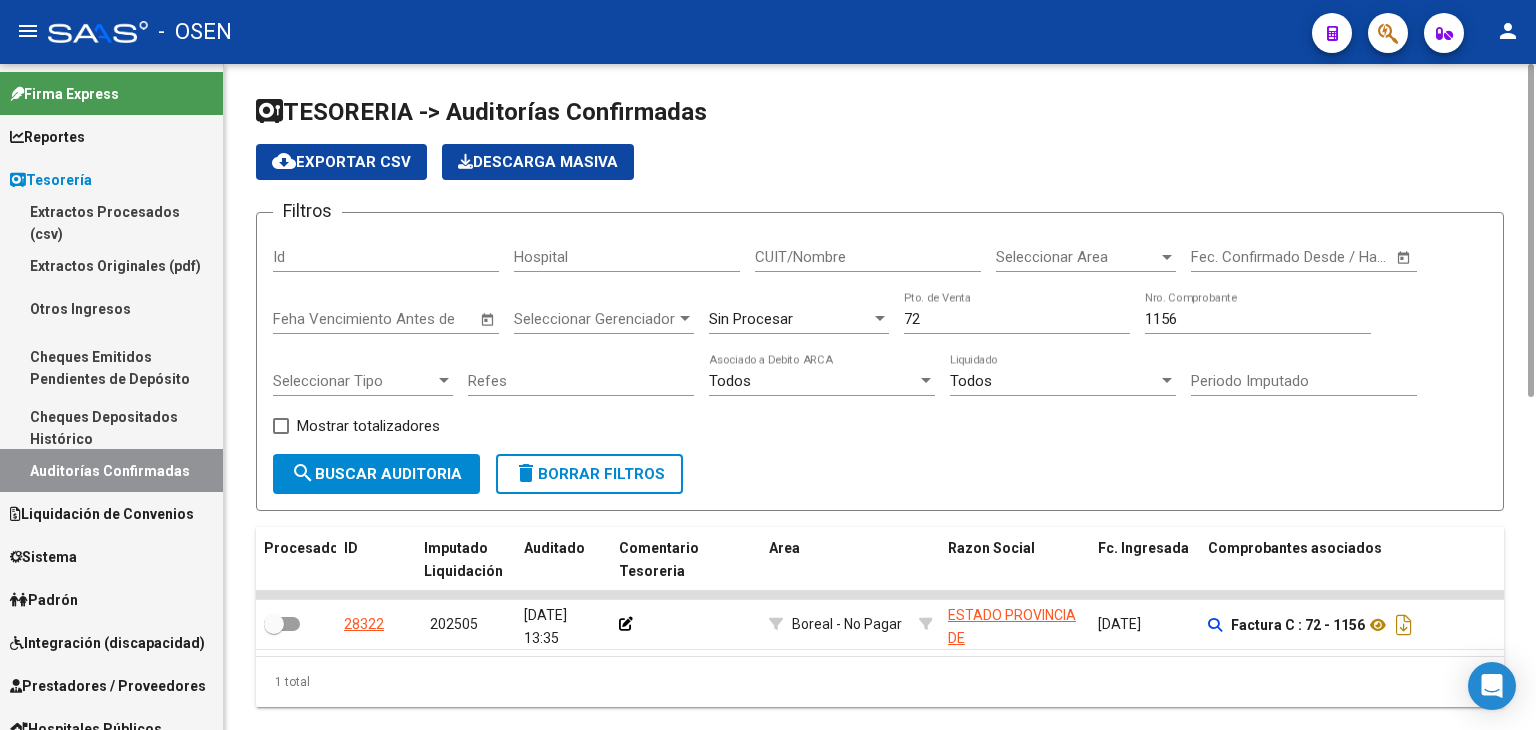 scroll, scrollTop: 54, scrollLeft: 0, axis: vertical 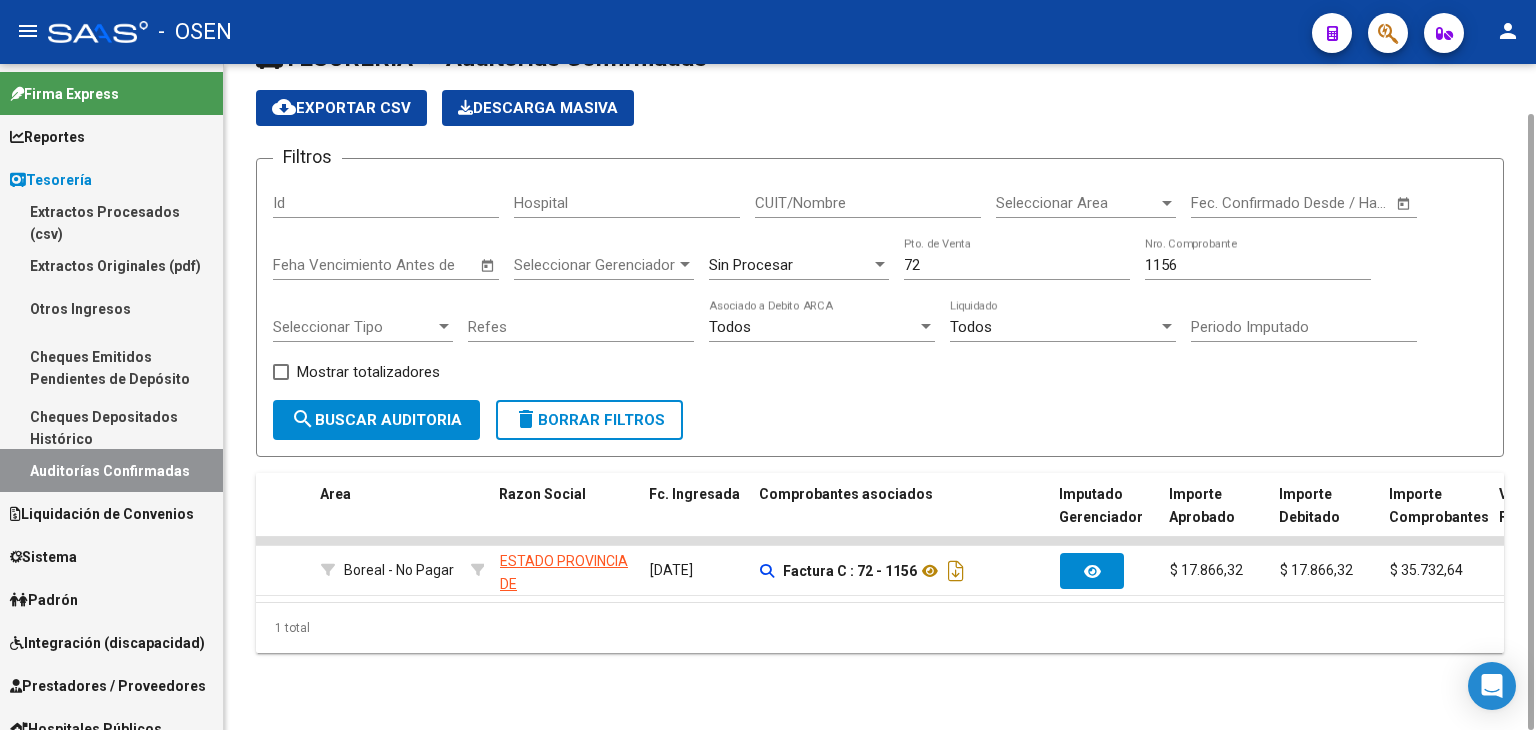 drag, startPoint x: 948, startPoint y: 251, endPoint x: 933, endPoint y: 257, distance: 16.155495 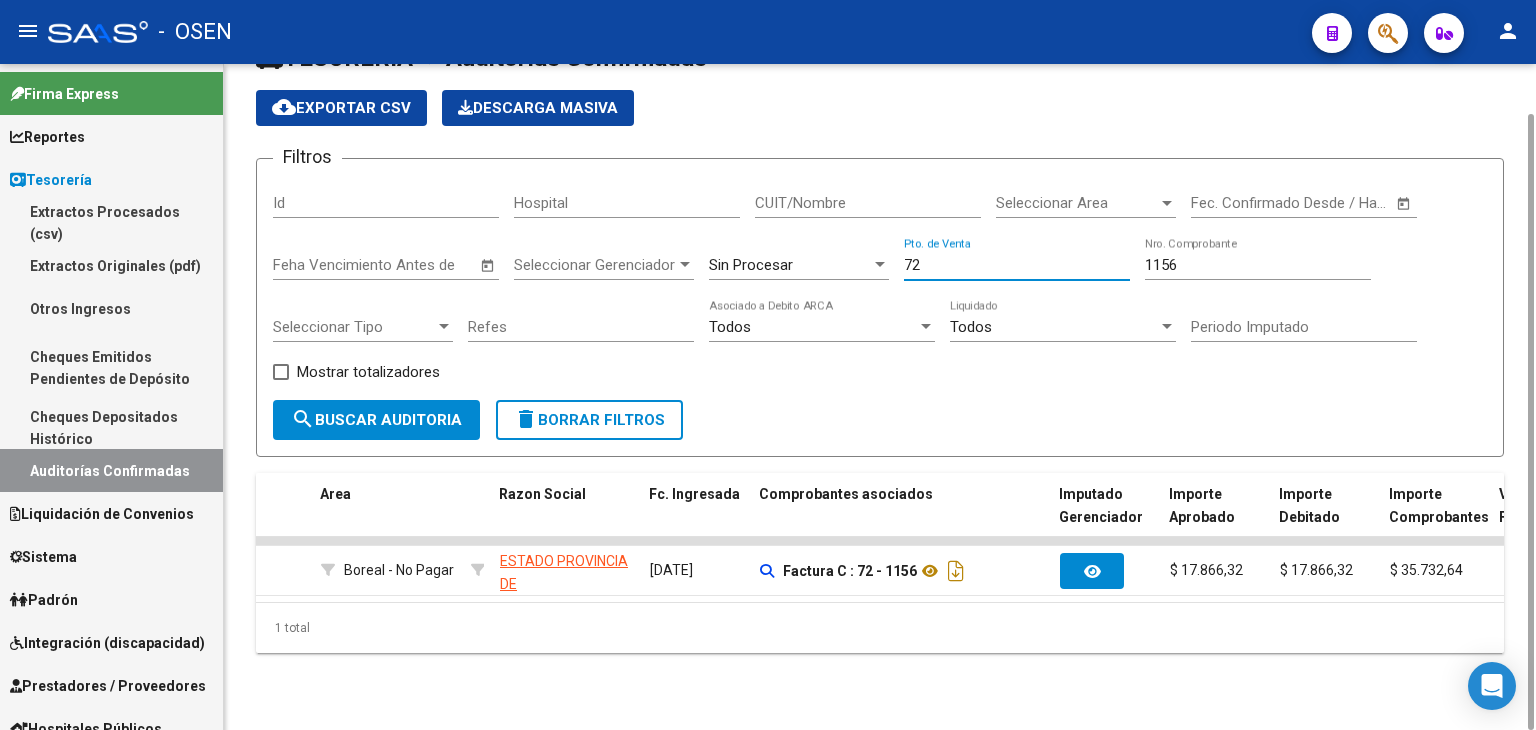 drag, startPoint x: 937, startPoint y: 262, endPoint x: 903, endPoint y: 267, distance: 34.36568 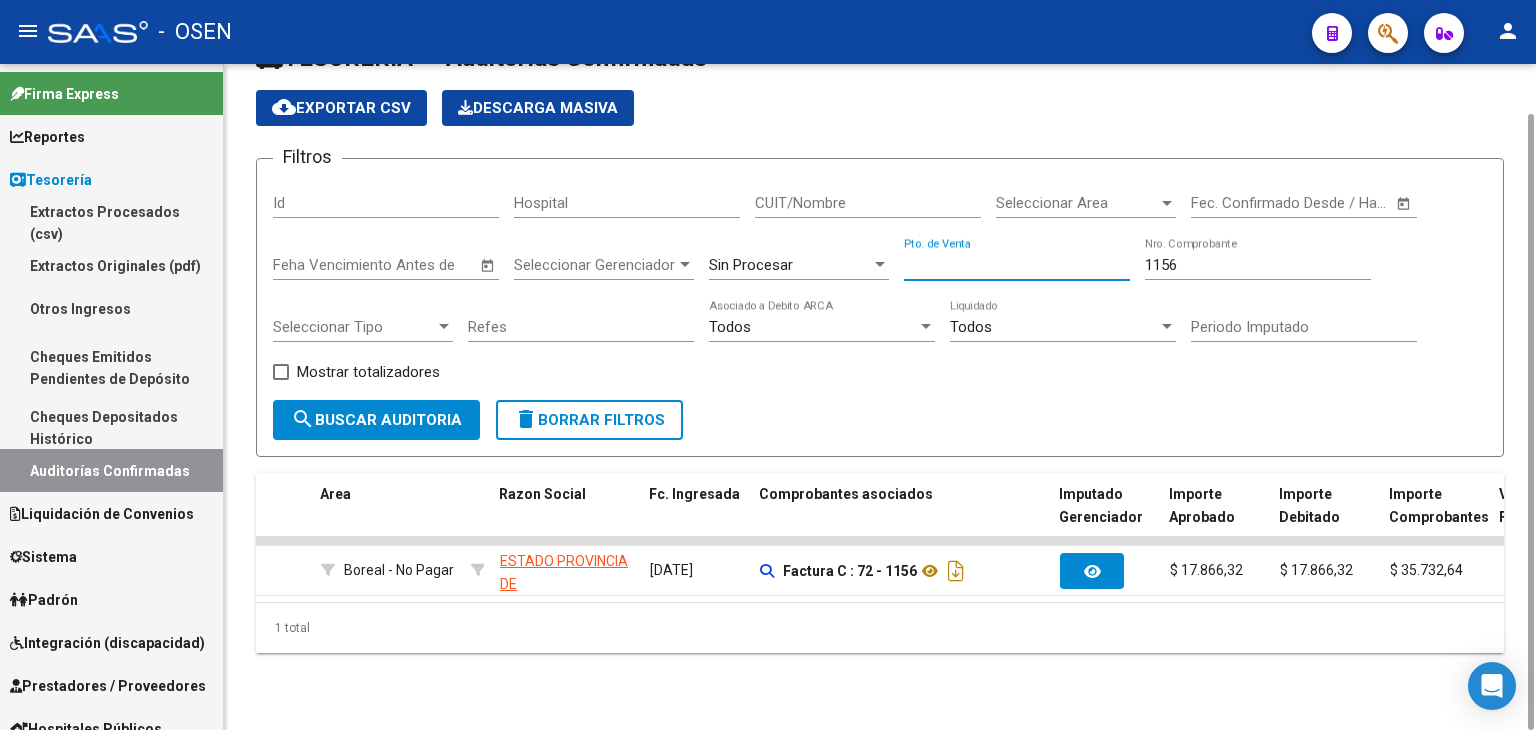 type 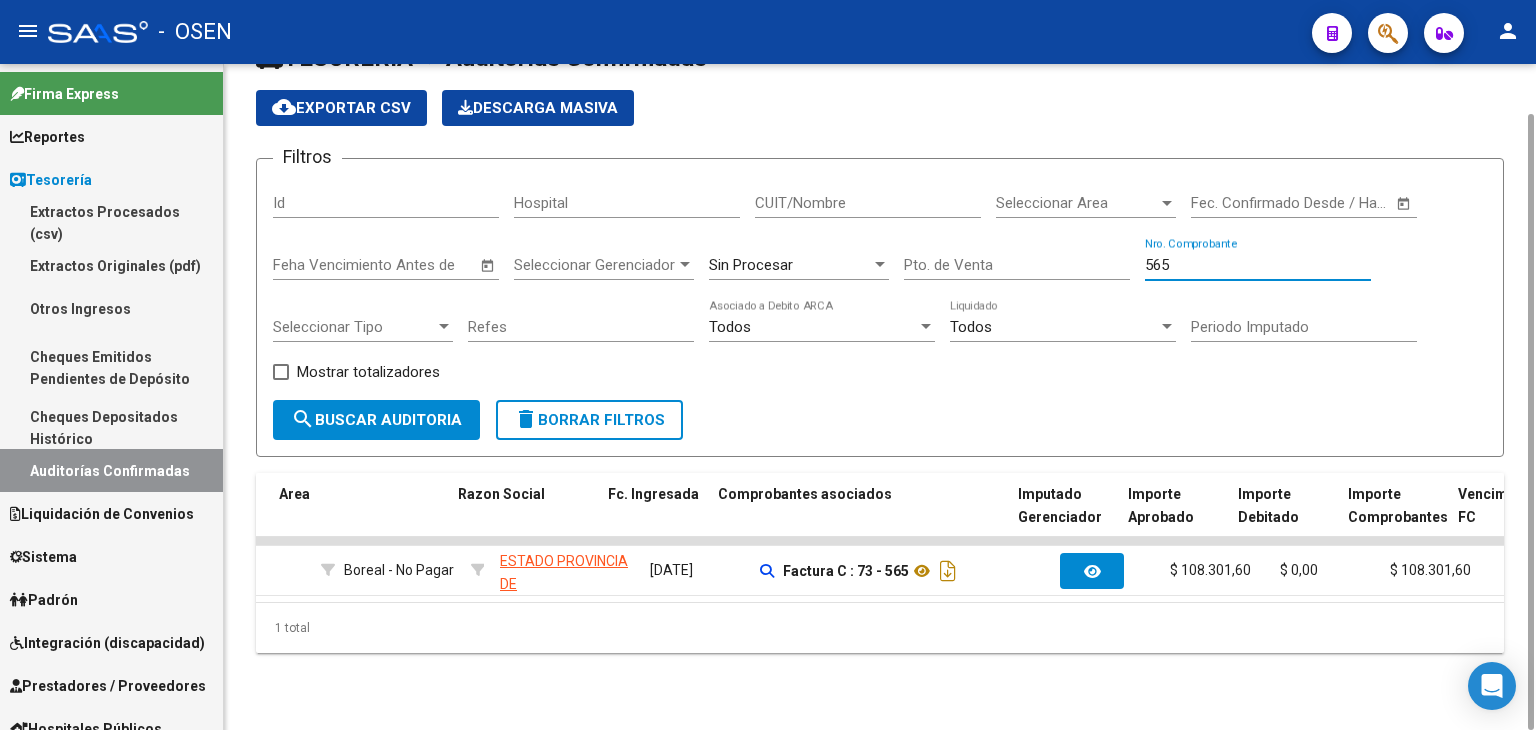 scroll, scrollTop: 0, scrollLeft: 512, axis: horizontal 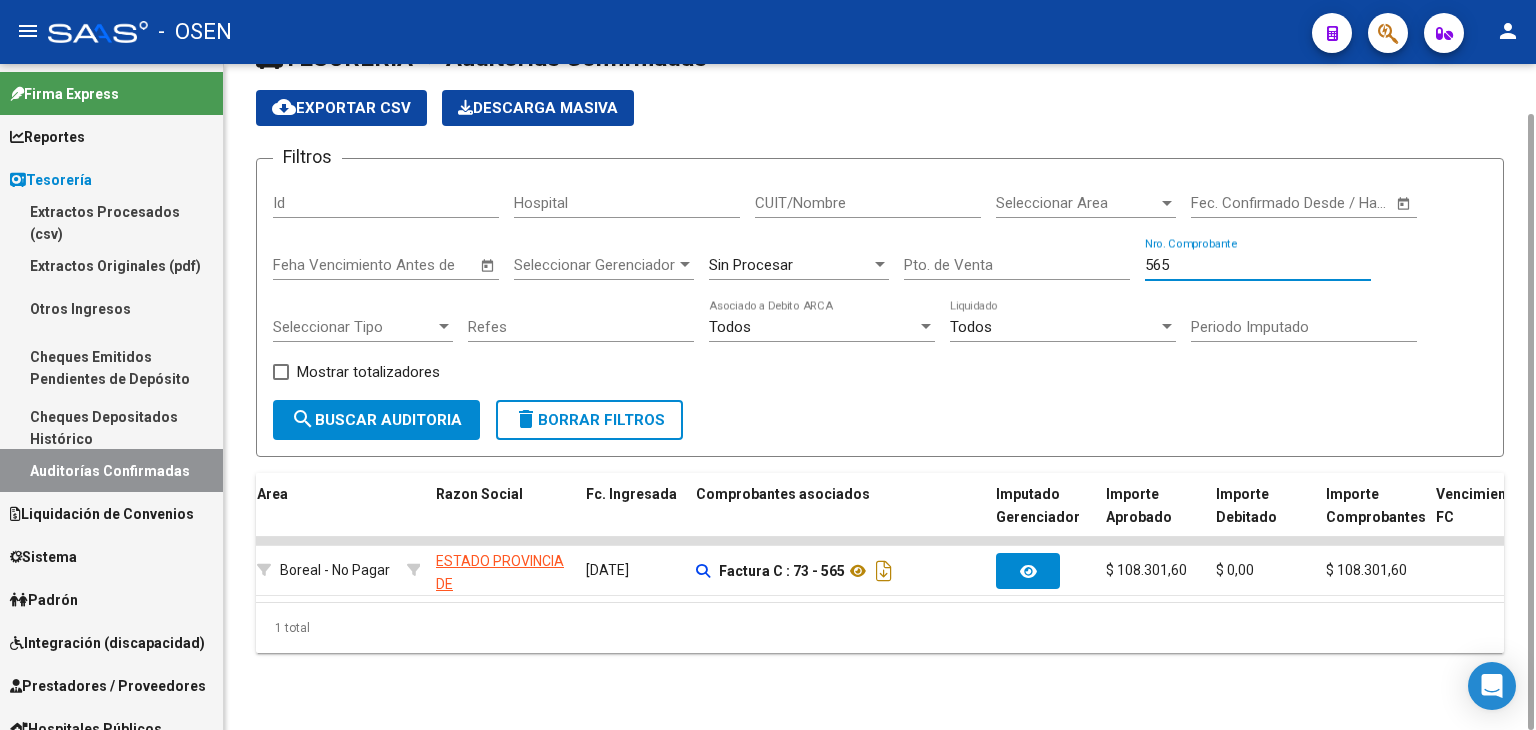 drag, startPoint x: 1212, startPoint y: 267, endPoint x: 1094, endPoint y: 267, distance: 118 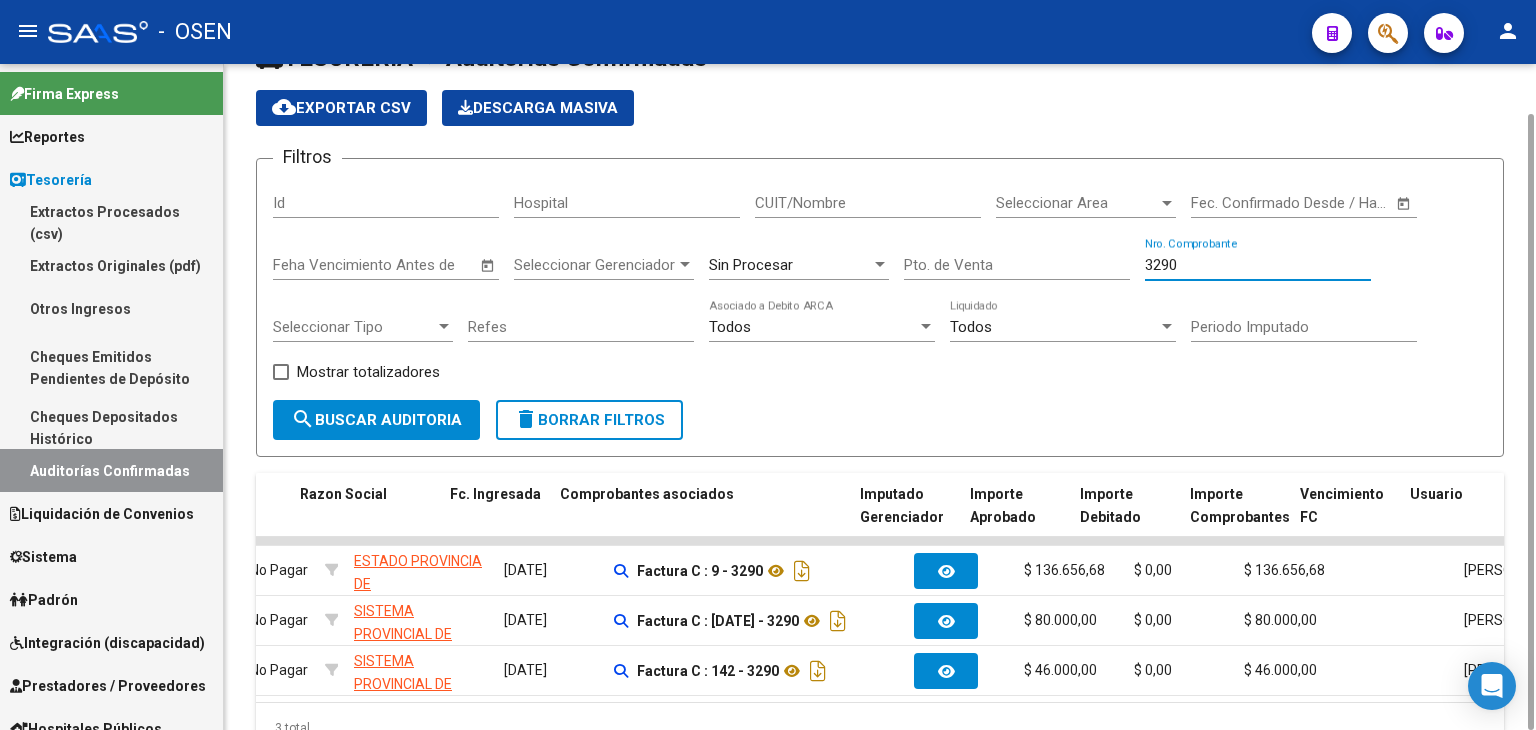 scroll, scrollTop: 0, scrollLeft: 677, axis: horizontal 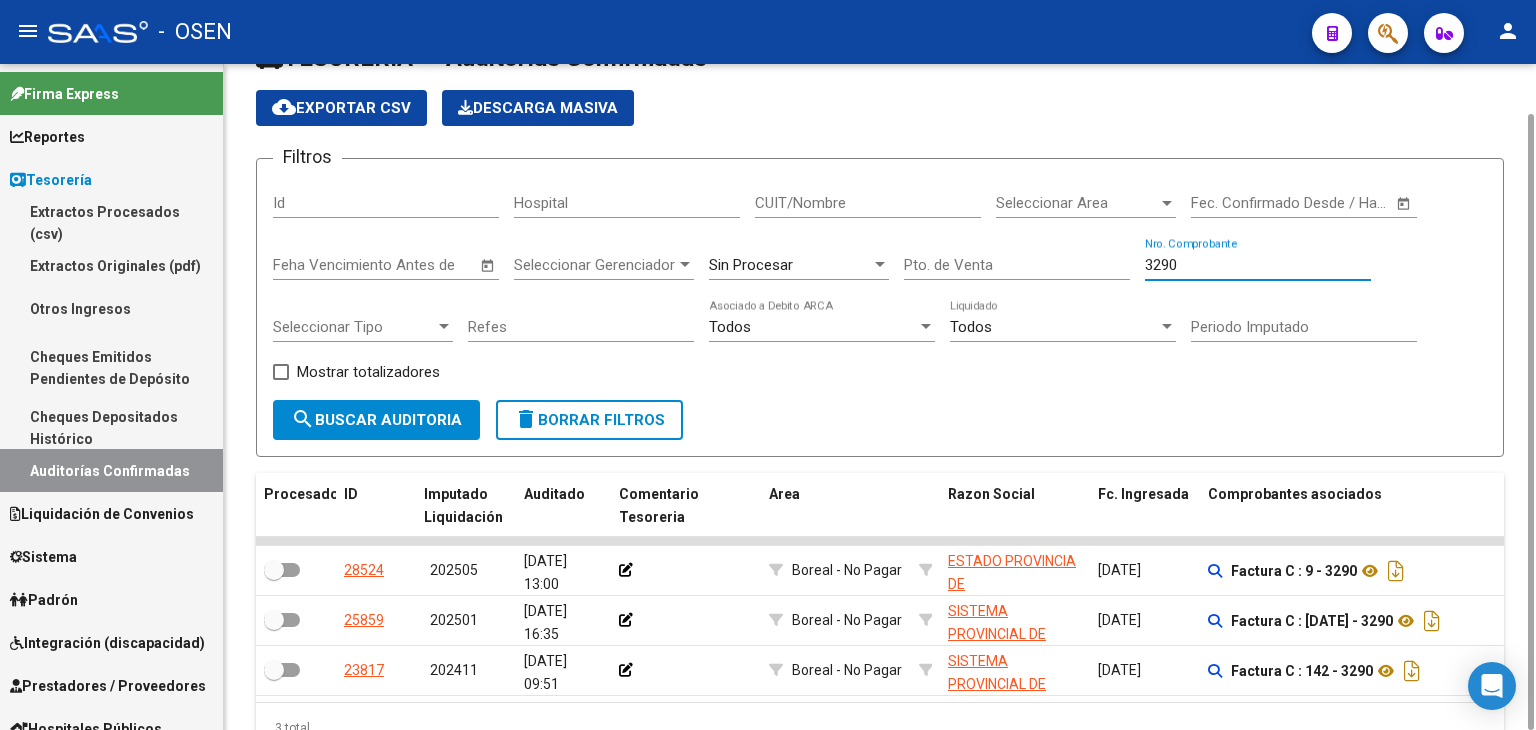 drag, startPoint x: 1186, startPoint y: 266, endPoint x: 1021, endPoint y: 269, distance: 165.02727 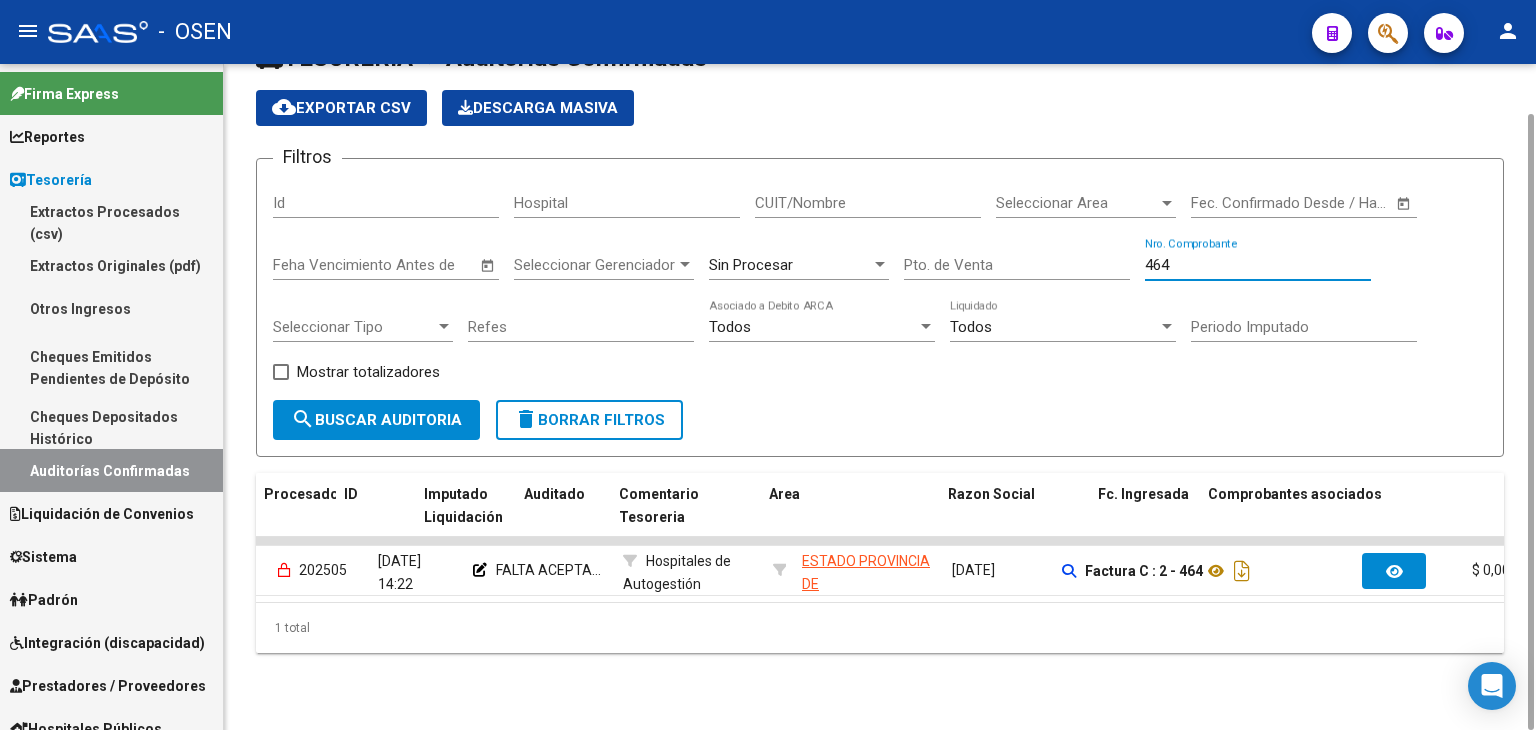 scroll, scrollTop: 0, scrollLeft: 0, axis: both 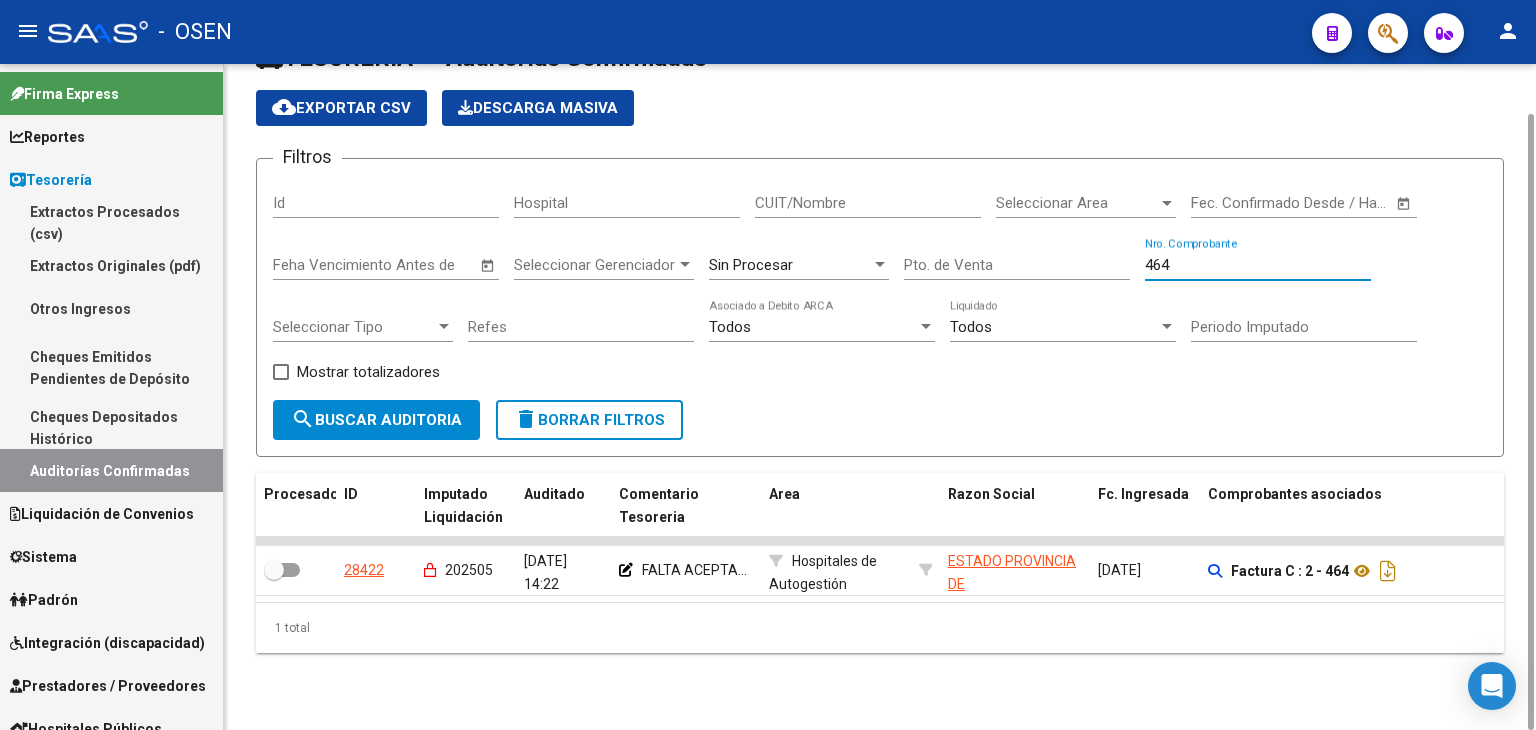 drag, startPoint x: 1172, startPoint y: 265, endPoint x: 1131, endPoint y: 257, distance: 41.773197 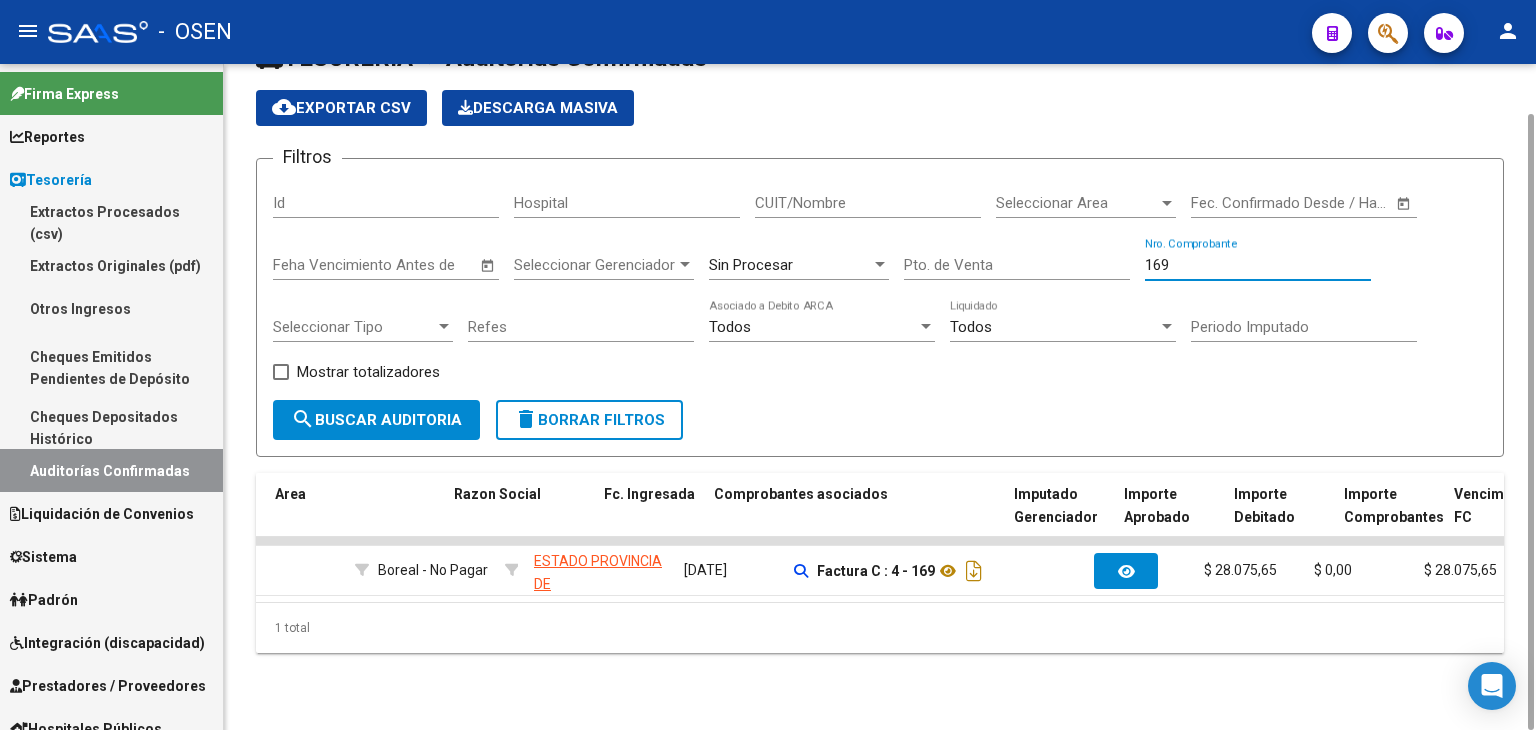 scroll, scrollTop: 0, scrollLeft: 494, axis: horizontal 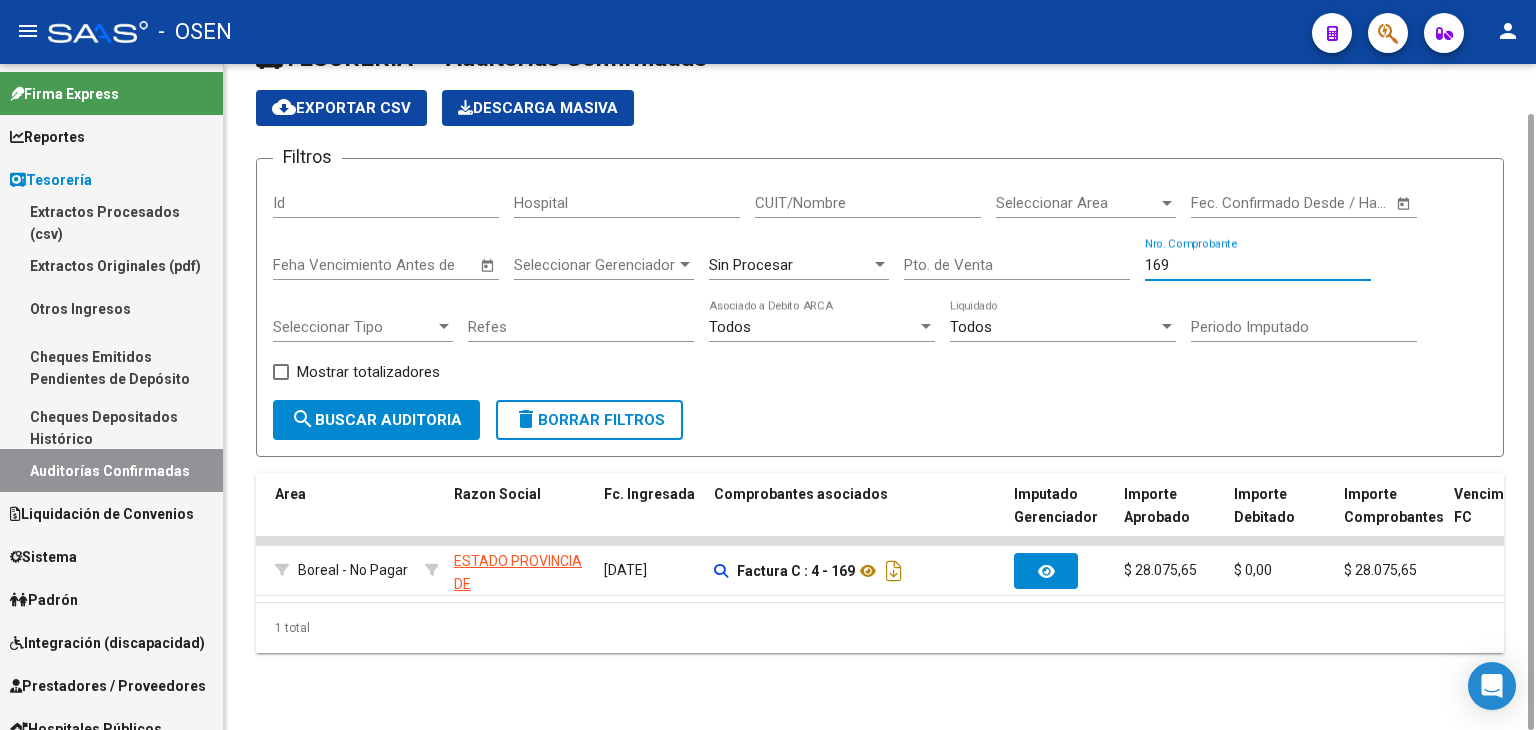 drag, startPoint x: 1192, startPoint y: 260, endPoint x: 1000, endPoint y: 246, distance: 192.50974 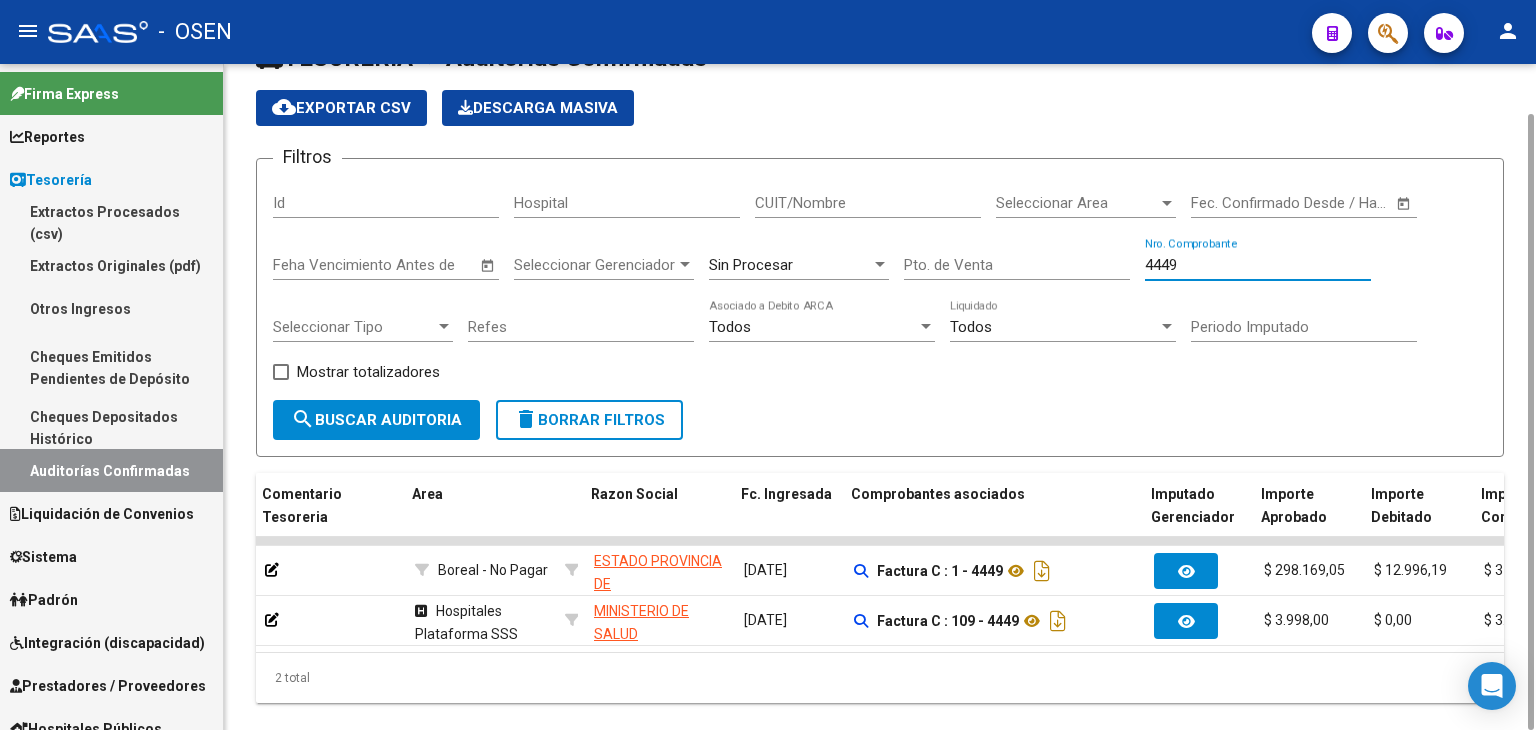 scroll, scrollTop: 0, scrollLeft: 361, axis: horizontal 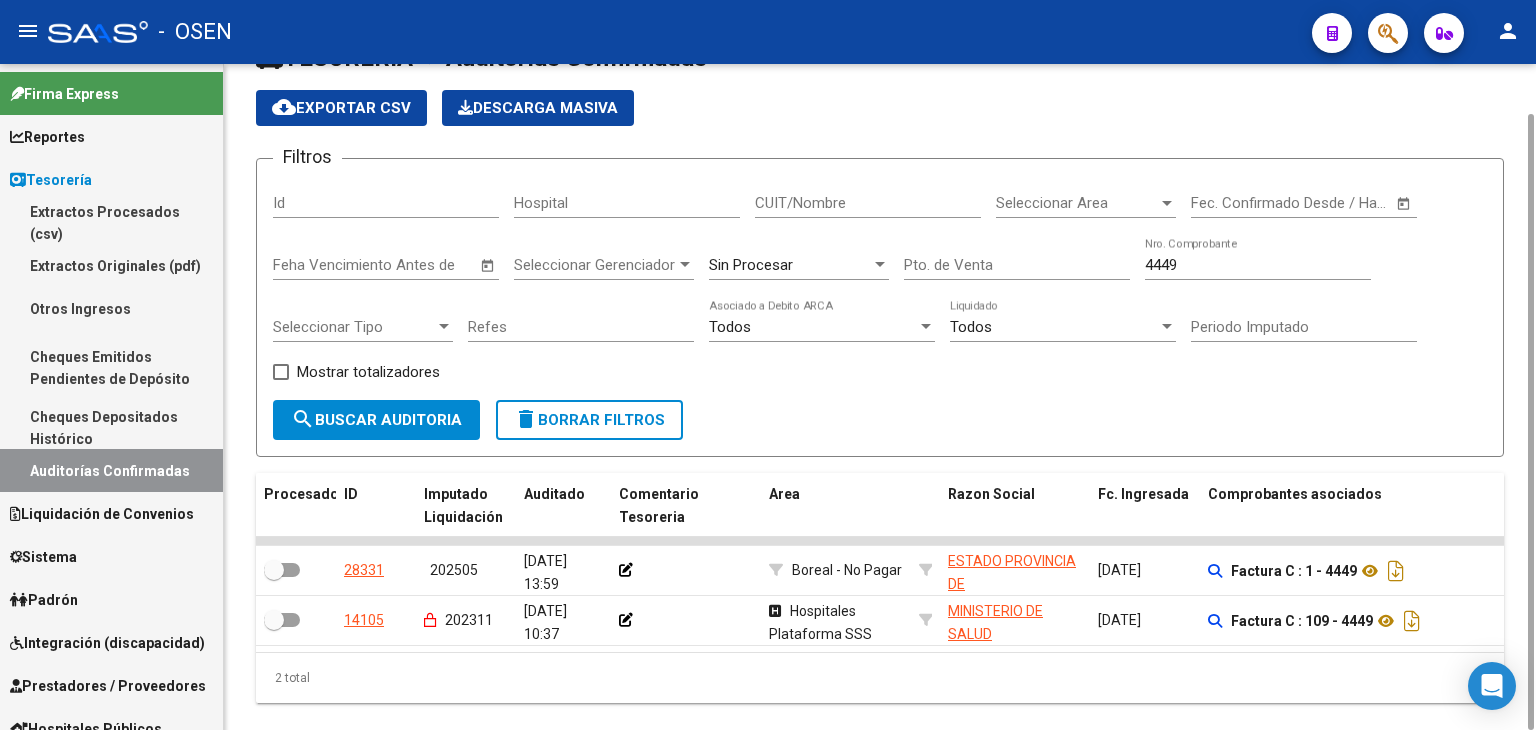 click on "4449 Nro. Comprobante" 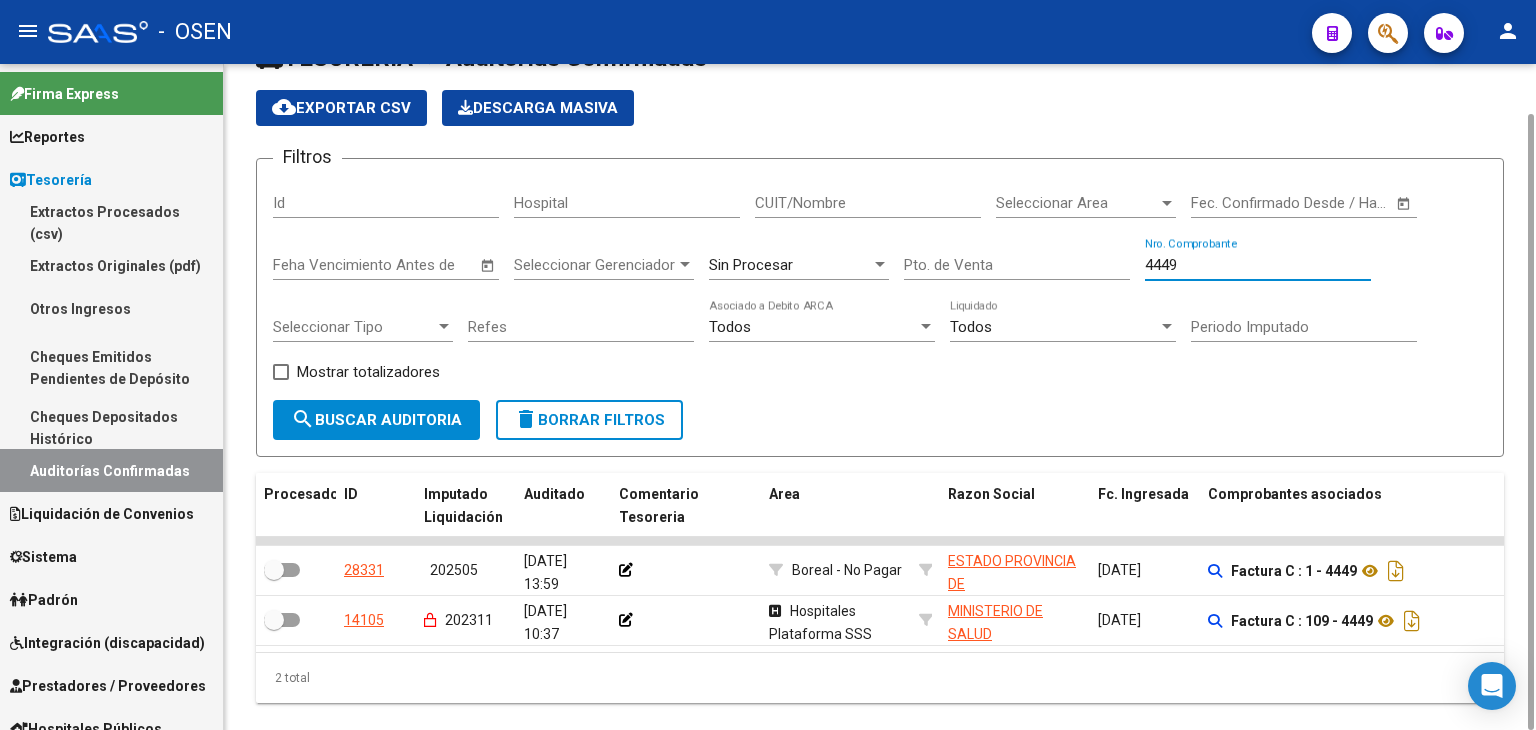 click on "4449 Nro. Comprobante" 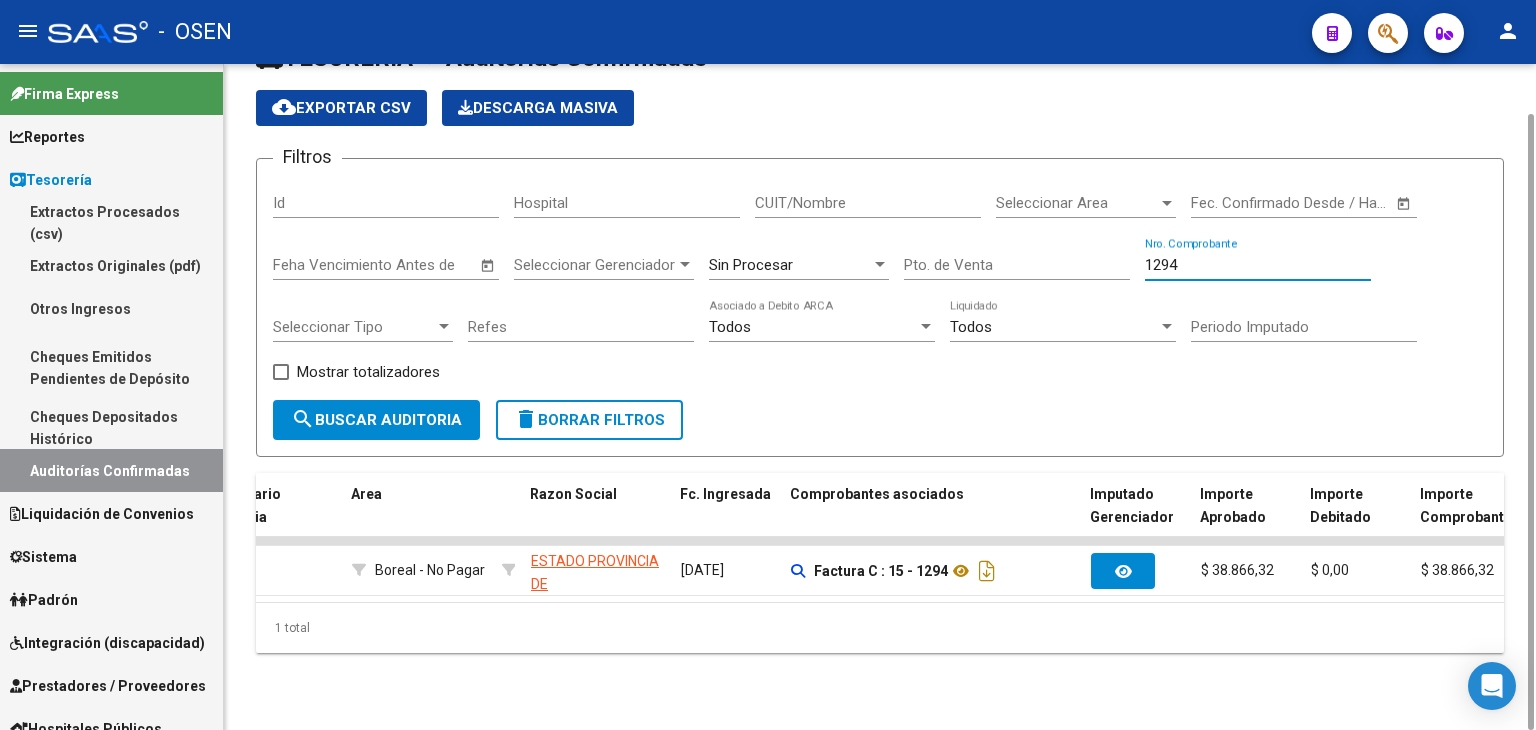 scroll, scrollTop: 0, scrollLeft: 428, axis: horizontal 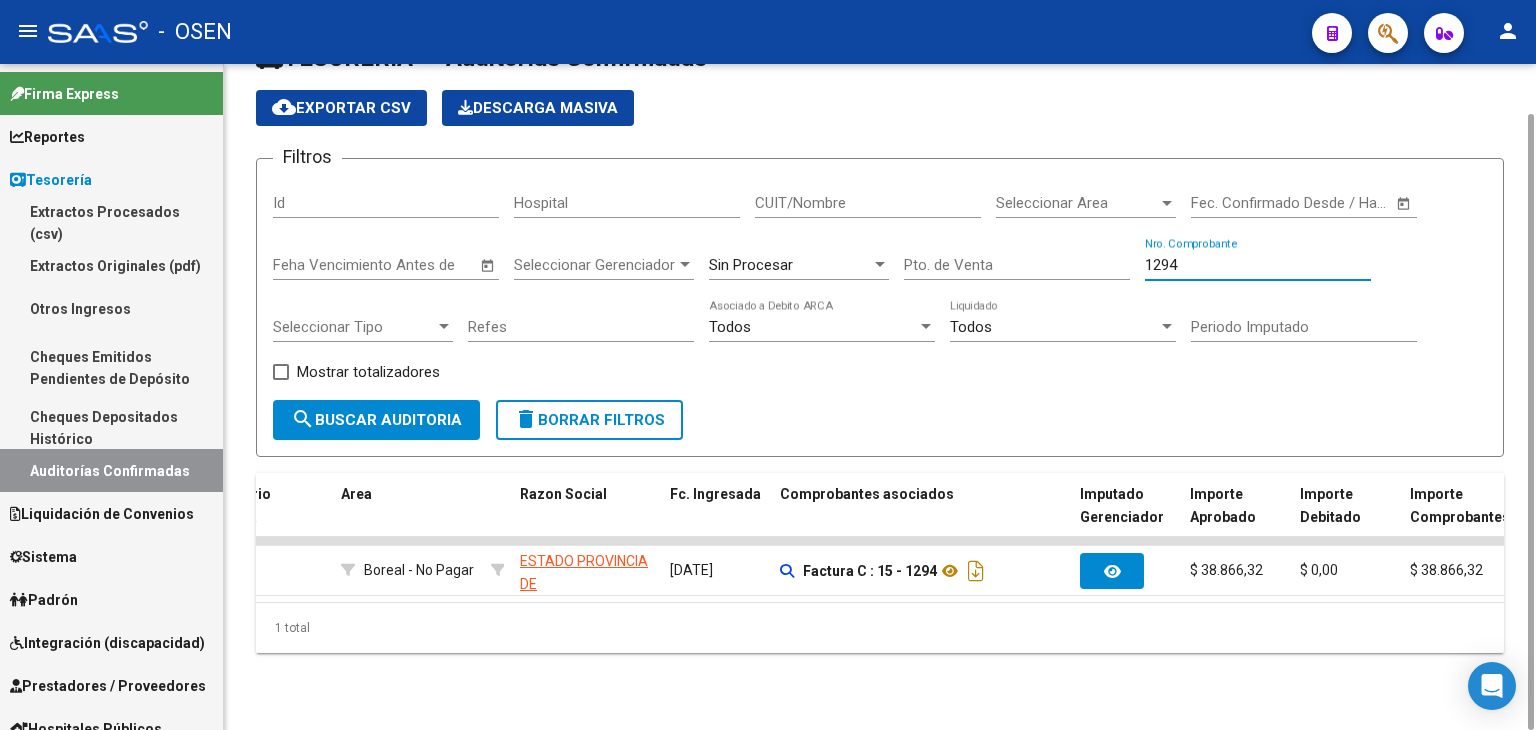 drag, startPoint x: 1204, startPoint y: 261, endPoint x: 1042, endPoint y: 276, distance: 162.69296 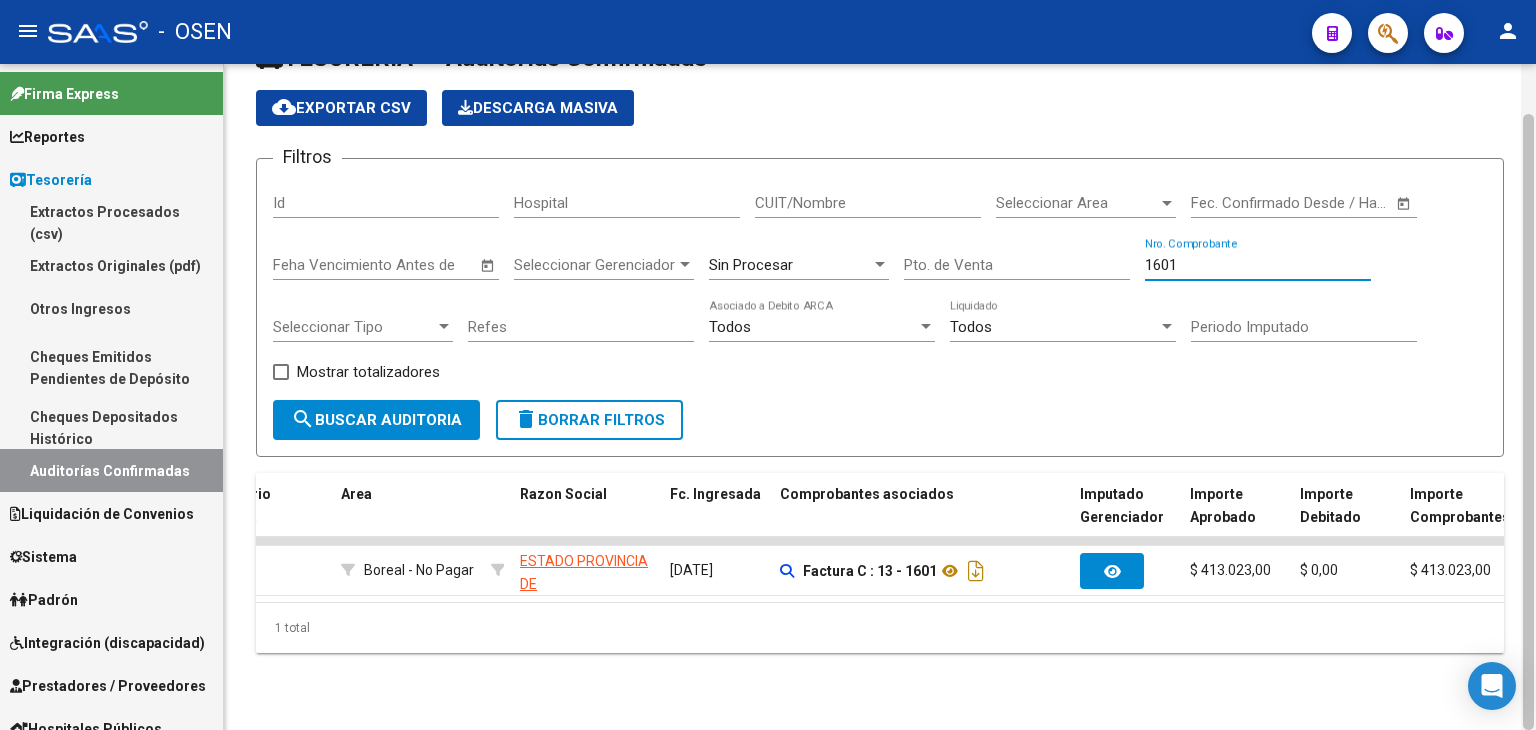 type on "1601" 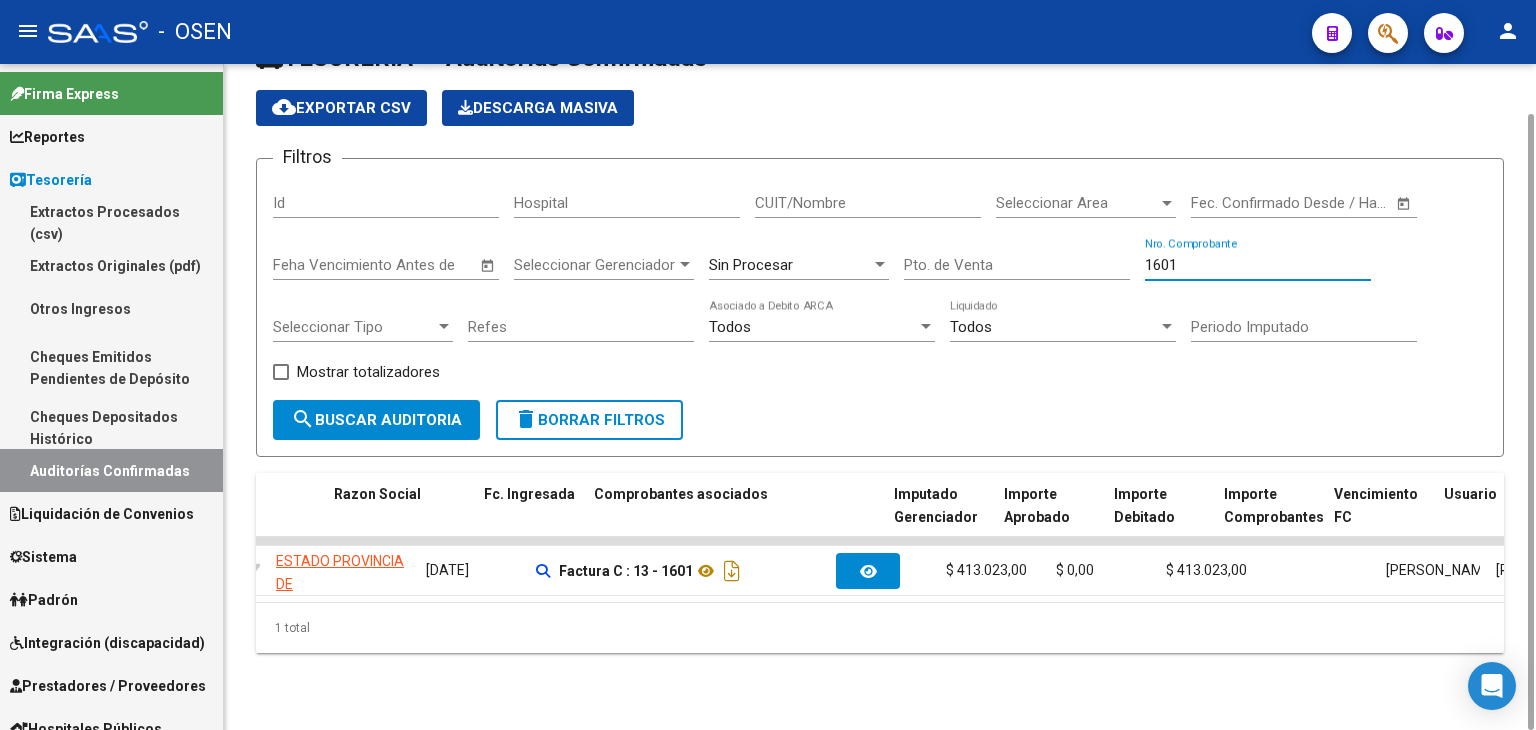 scroll, scrollTop: 0, scrollLeft: 448, axis: horizontal 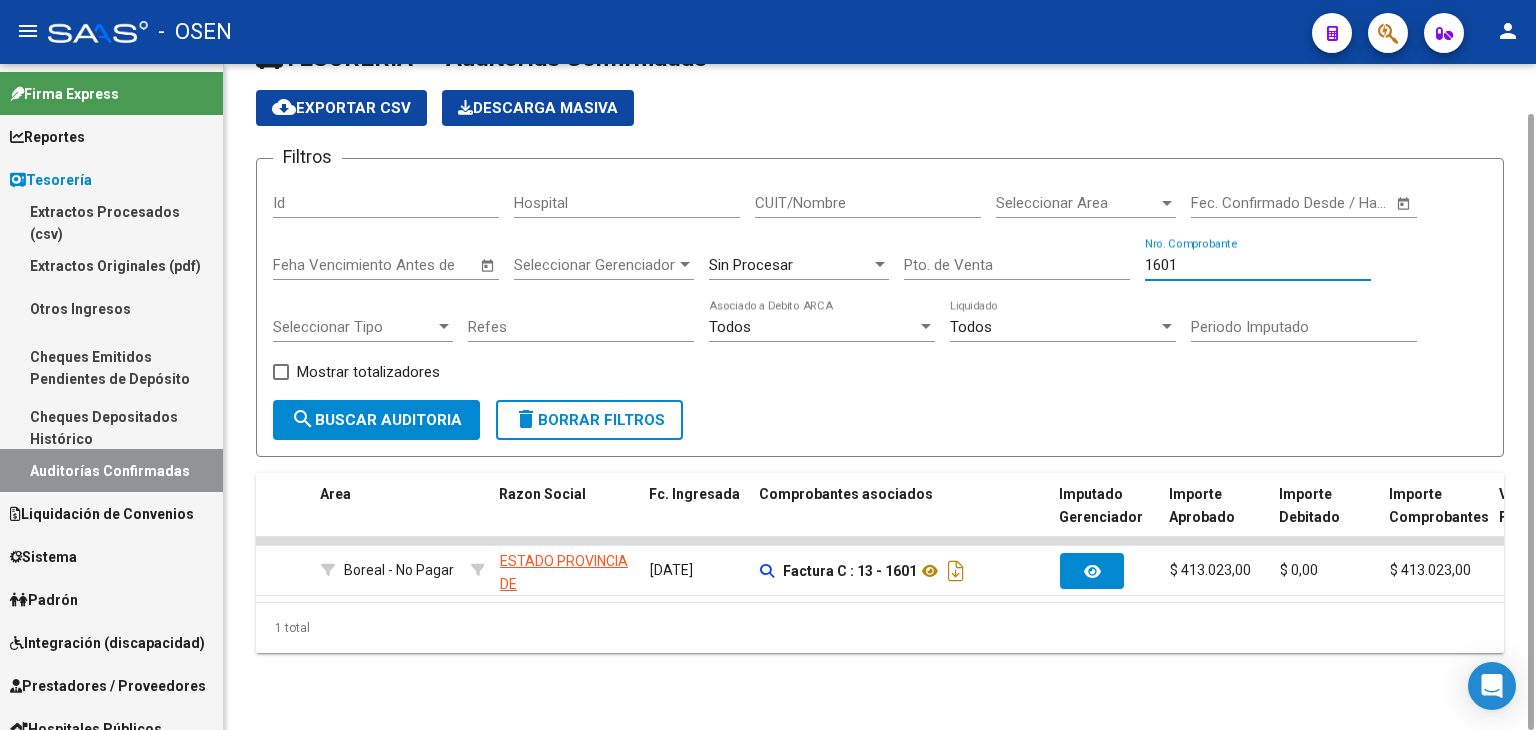 click on "Pto. de Venta" at bounding box center [1017, 265] 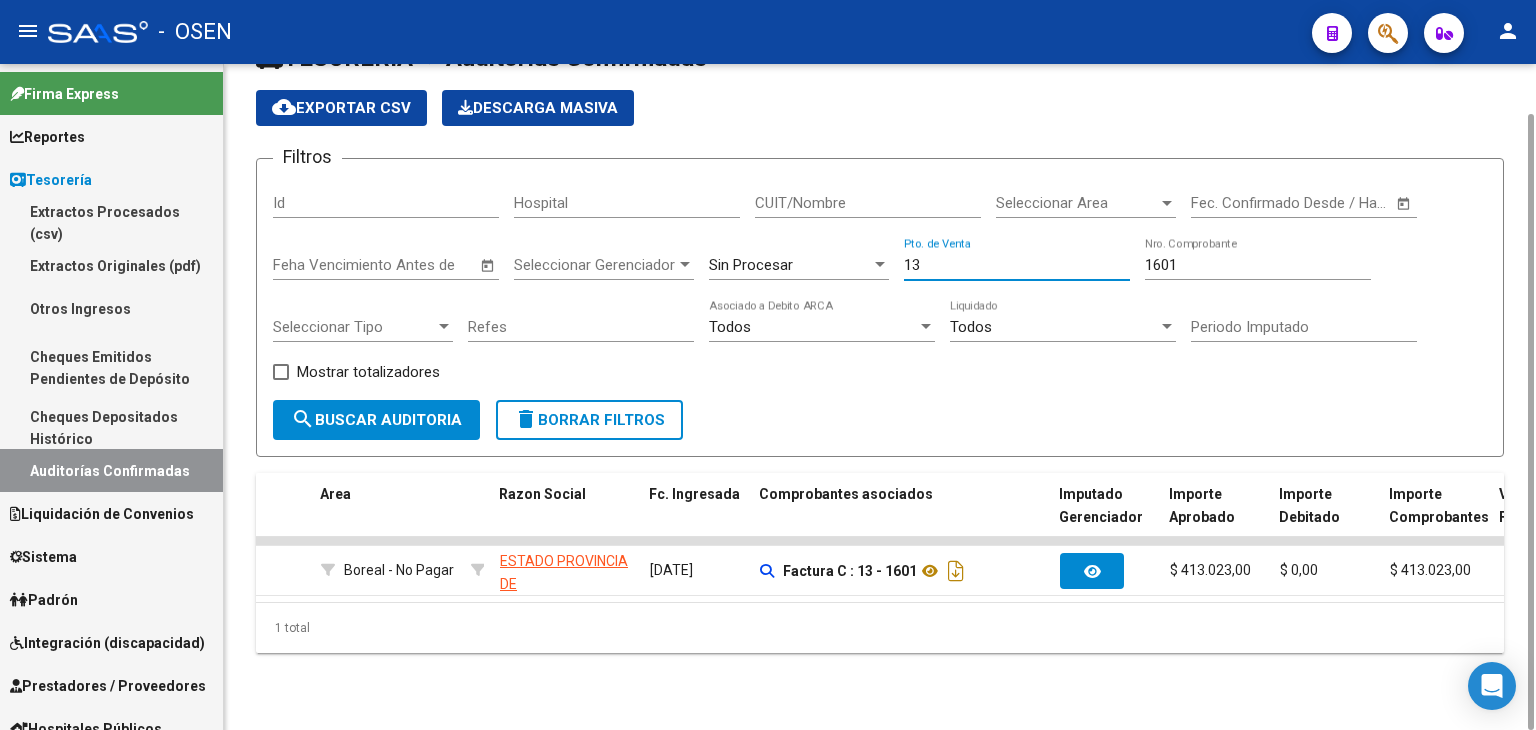 type on "13" 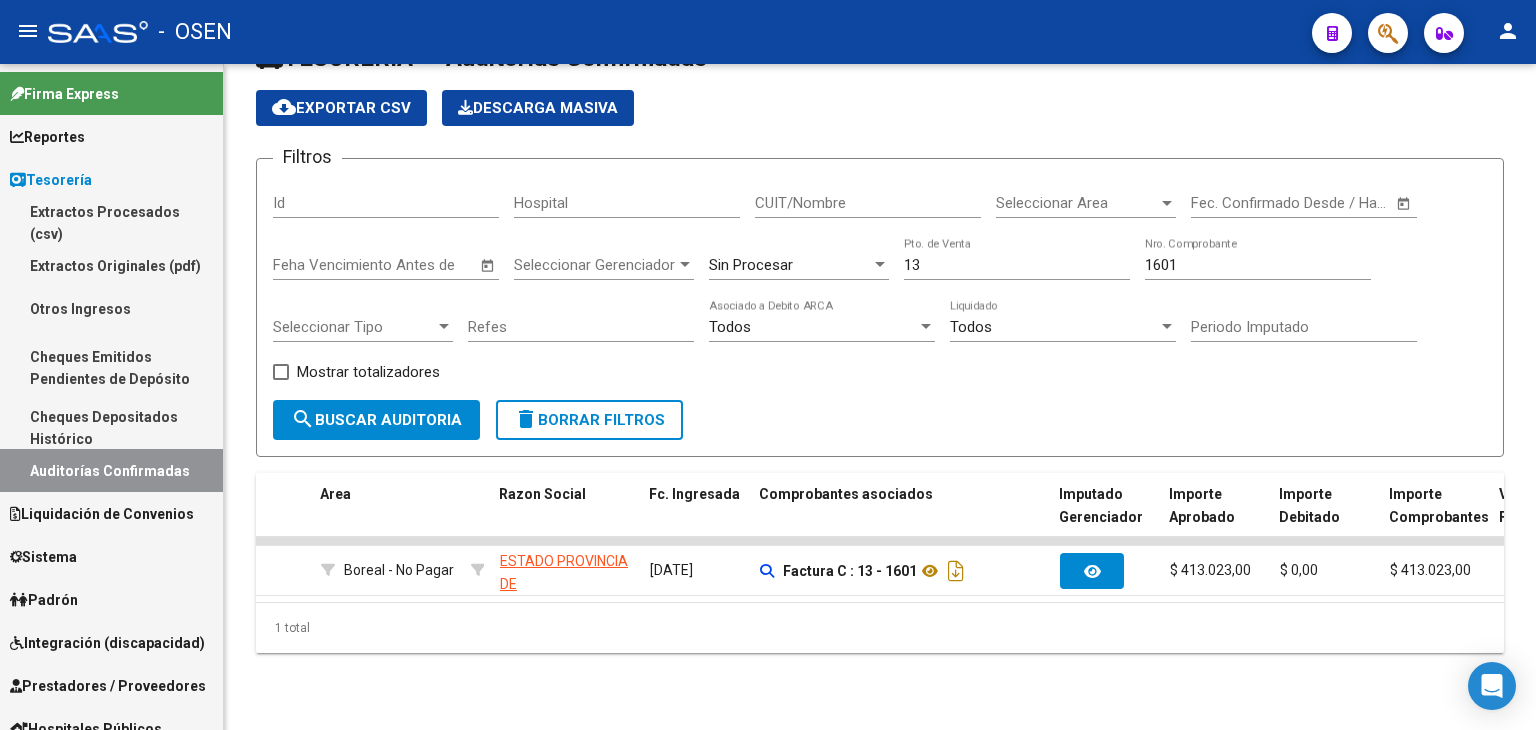 scroll, scrollTop: 333, scrollLeft: 0, axis: vertical 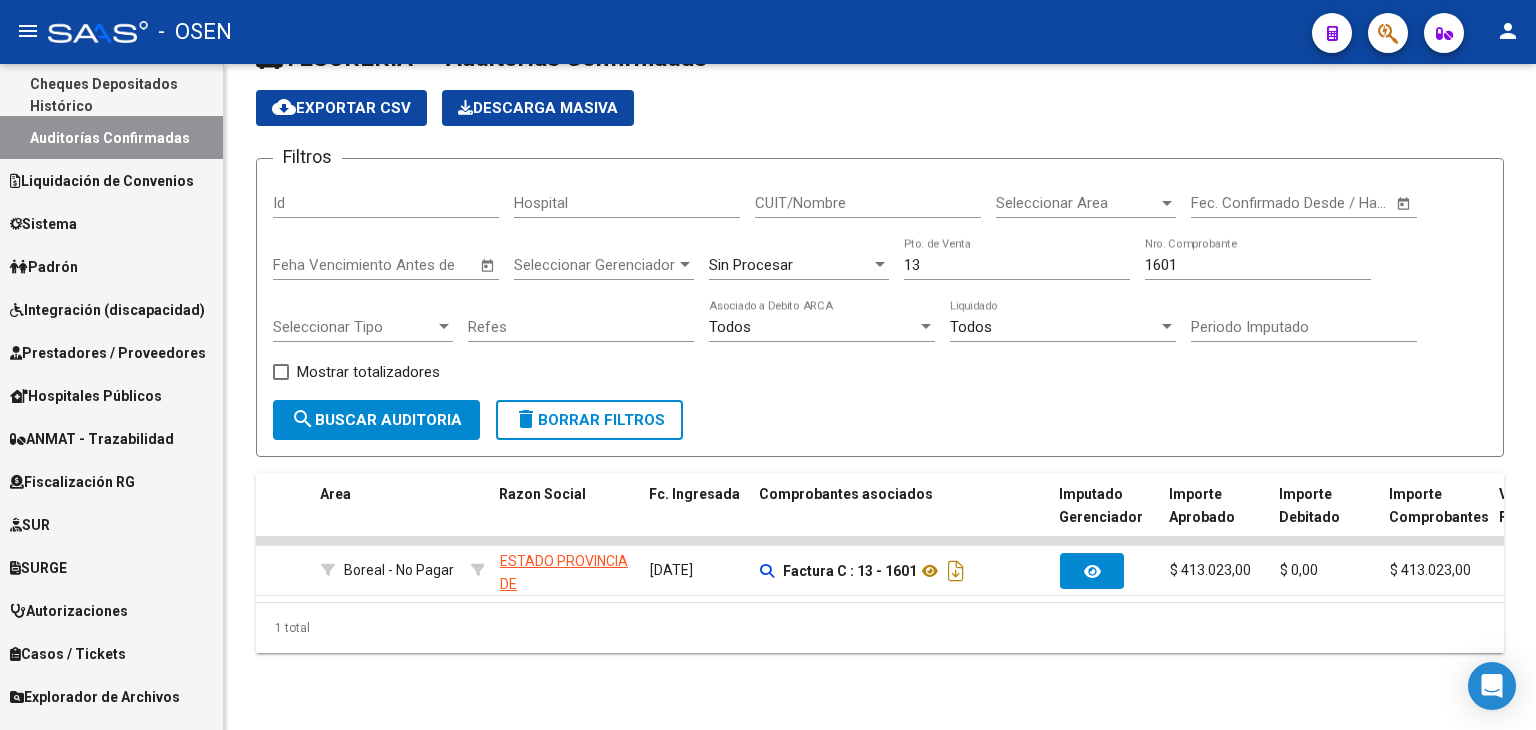 click on "Prestadores / Proveedores" at bounding box center (108, 353) 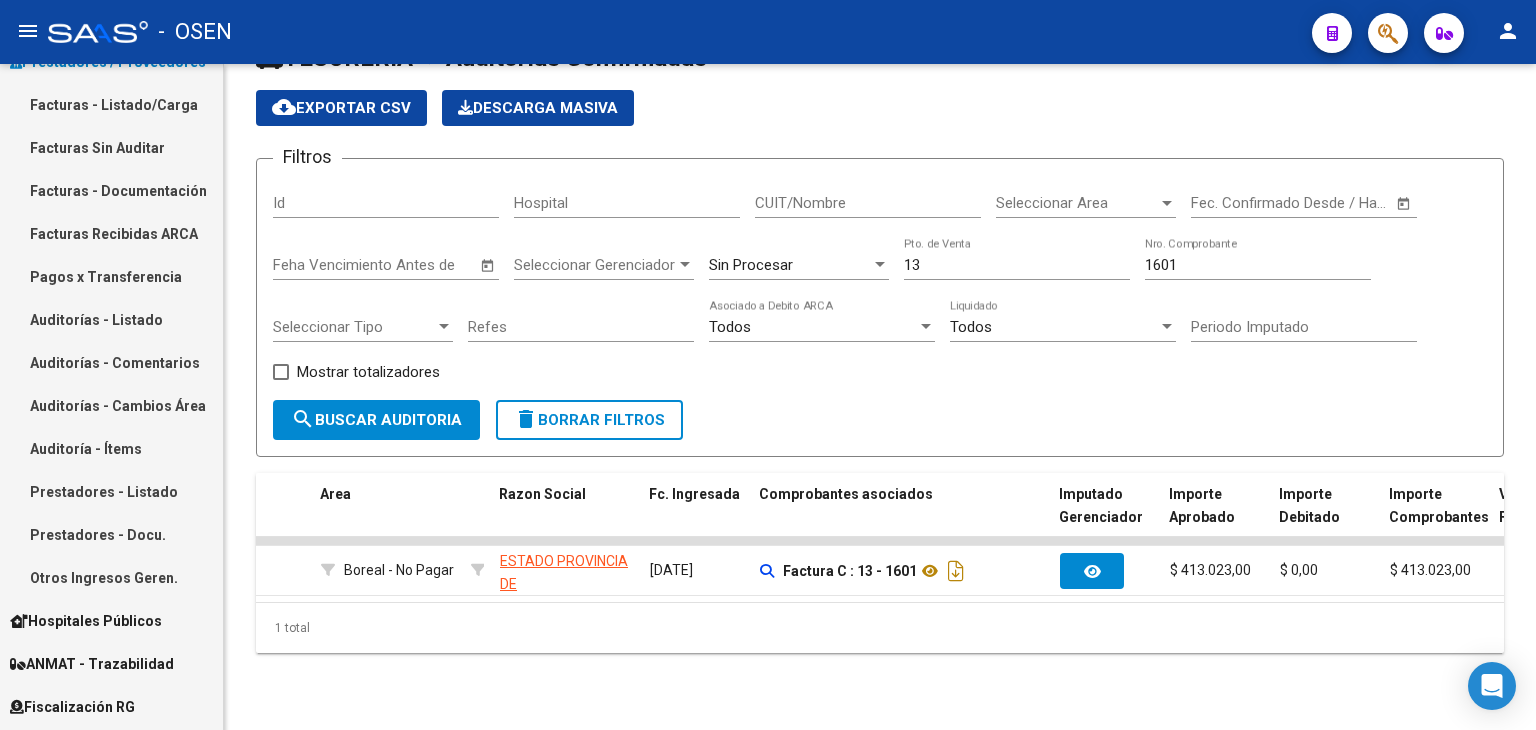 click on "Facturas - Listado/Carga" at bounding box center [111, 104] 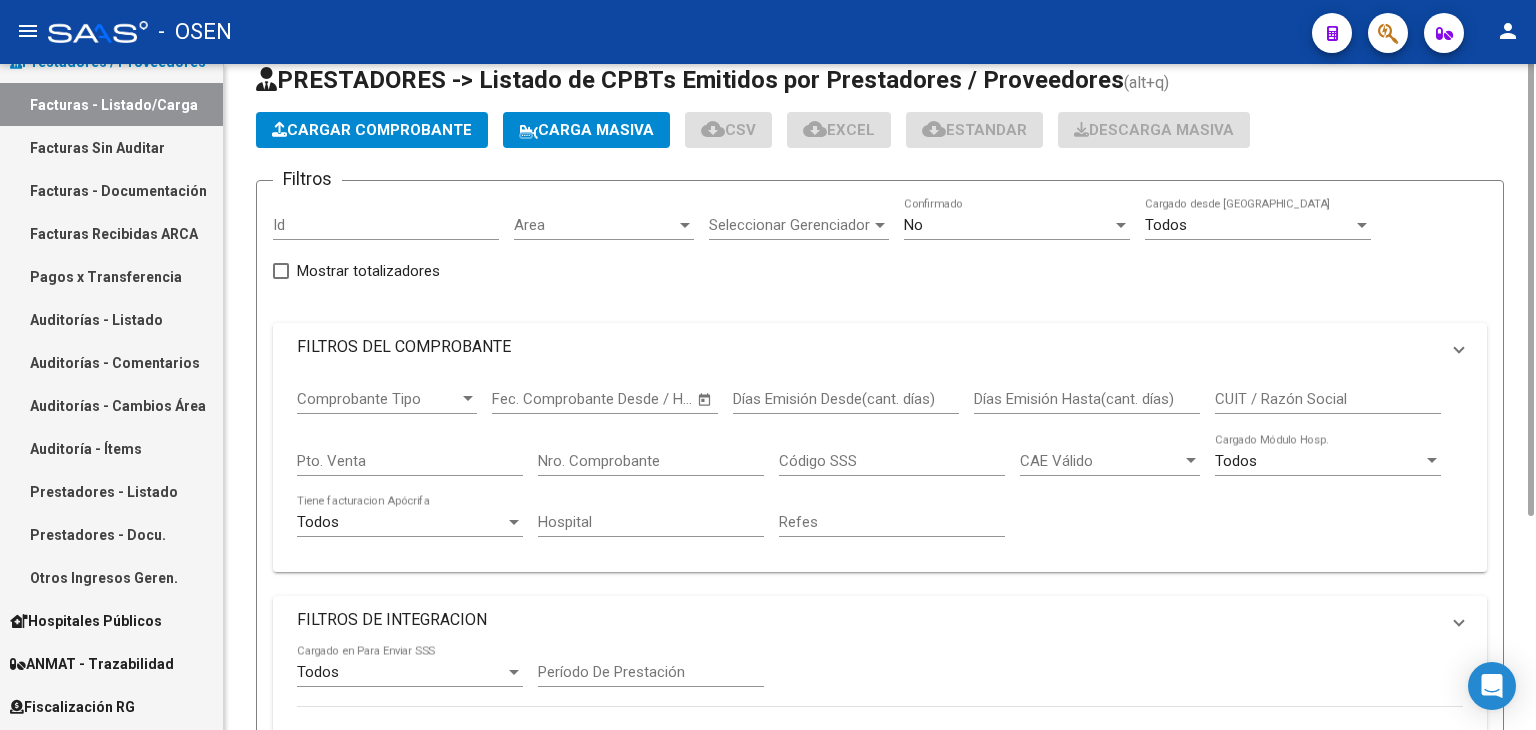 scroll, scrollTop: 0, scrollLeft: 0, axis: both 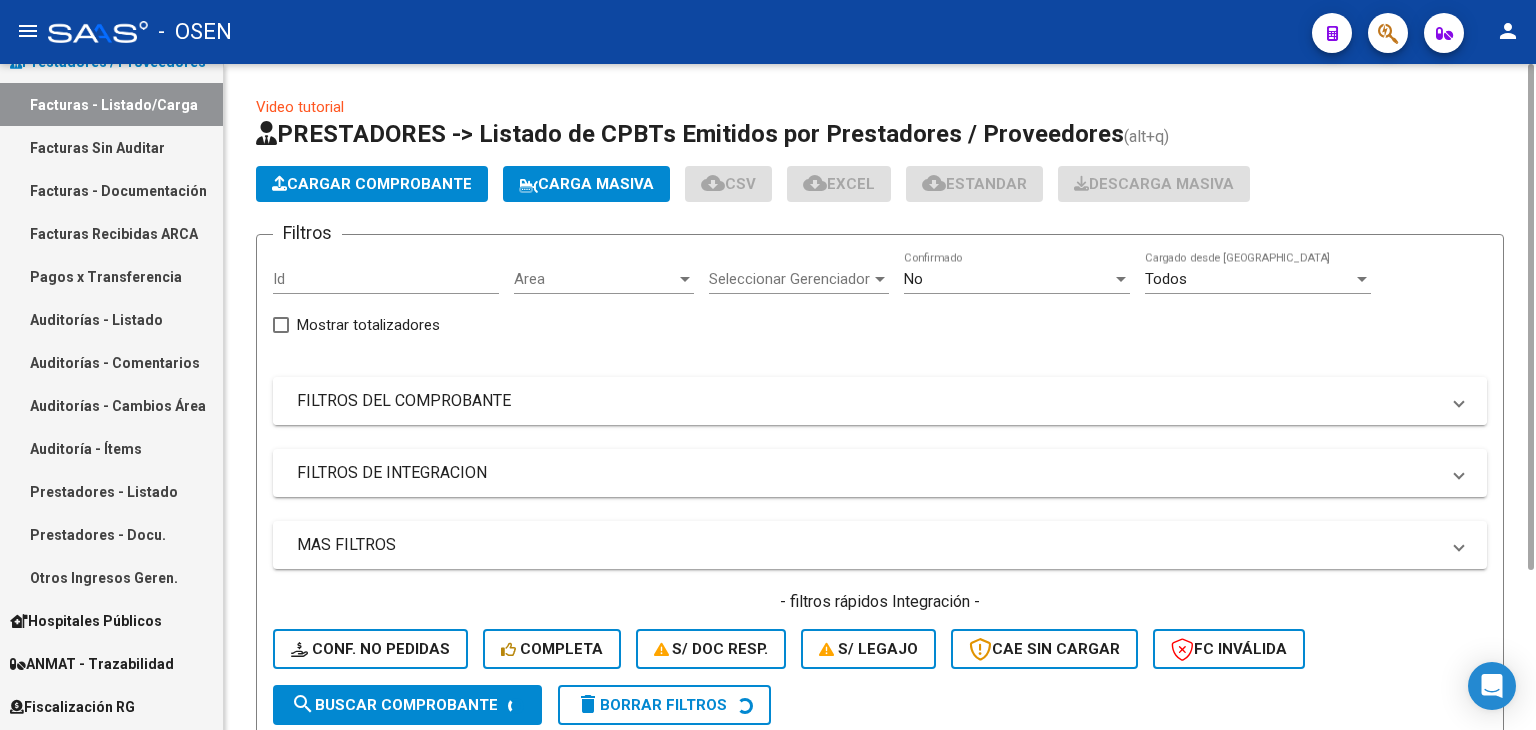 click on "FILTROS DEL COMPROBANTE" at bounding box center [880, 401] 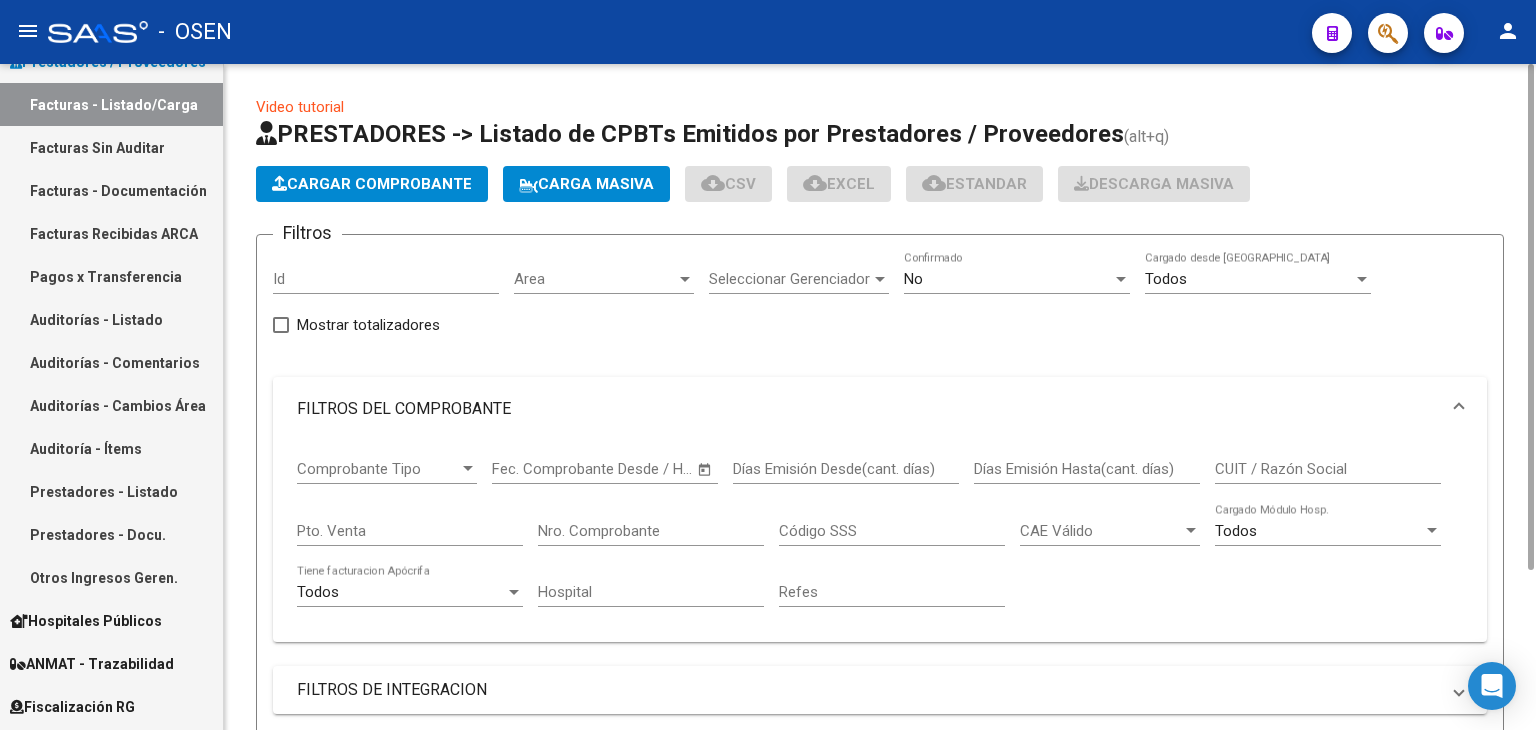 click at bounding box center (468, 468) 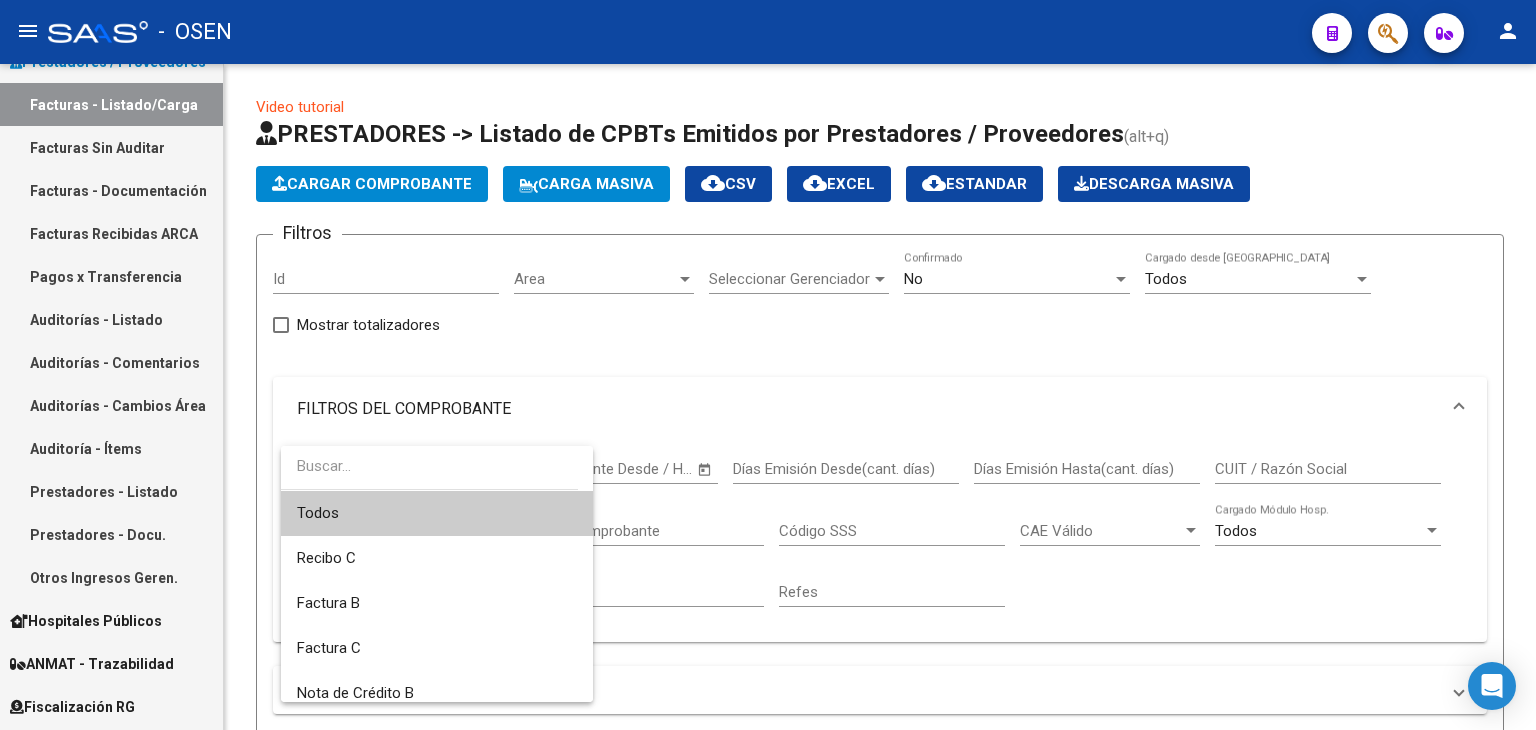 scroll, scrollTop: 333, scrollLeft: 0, axis: vertical 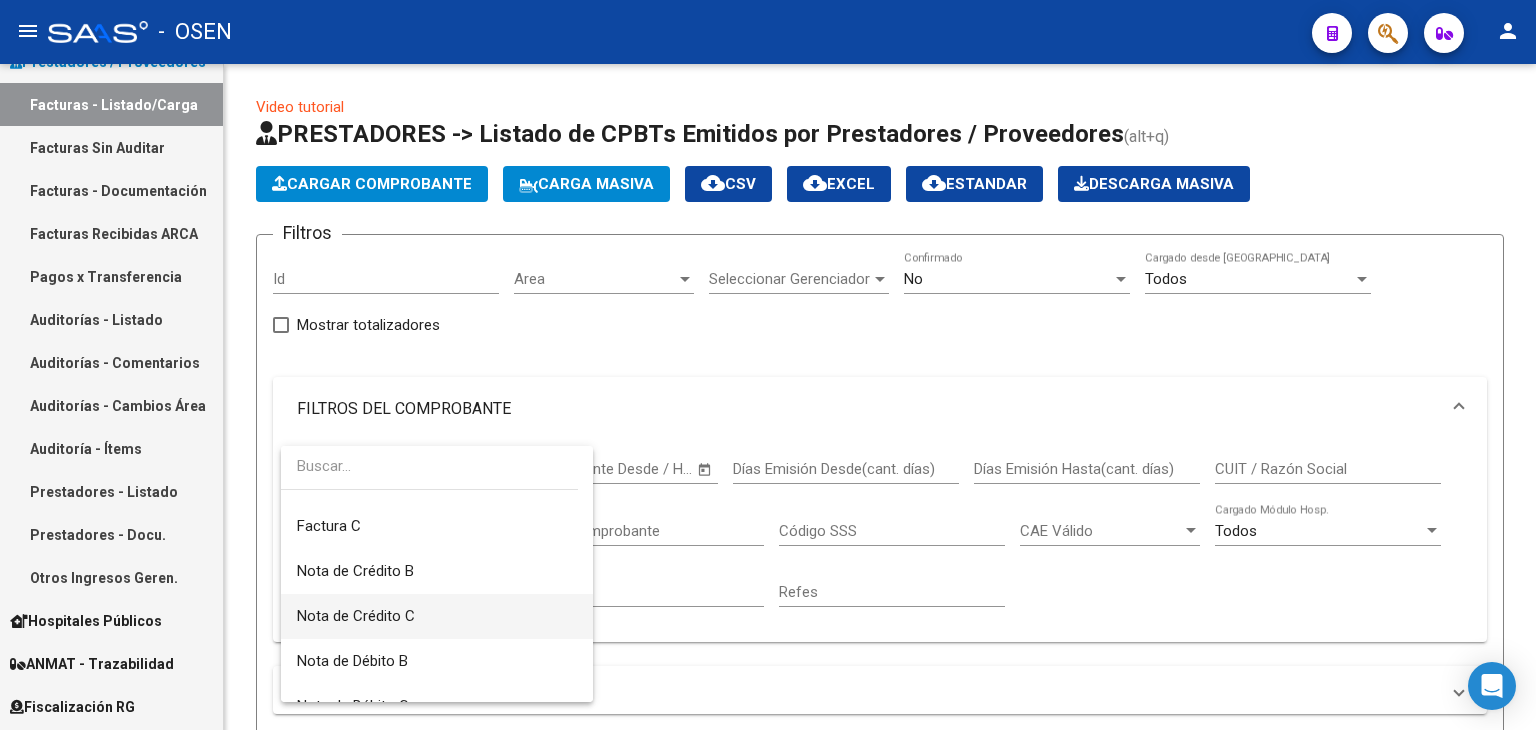 click on "Nota de Crédito C" at bounding box center (437, 616) 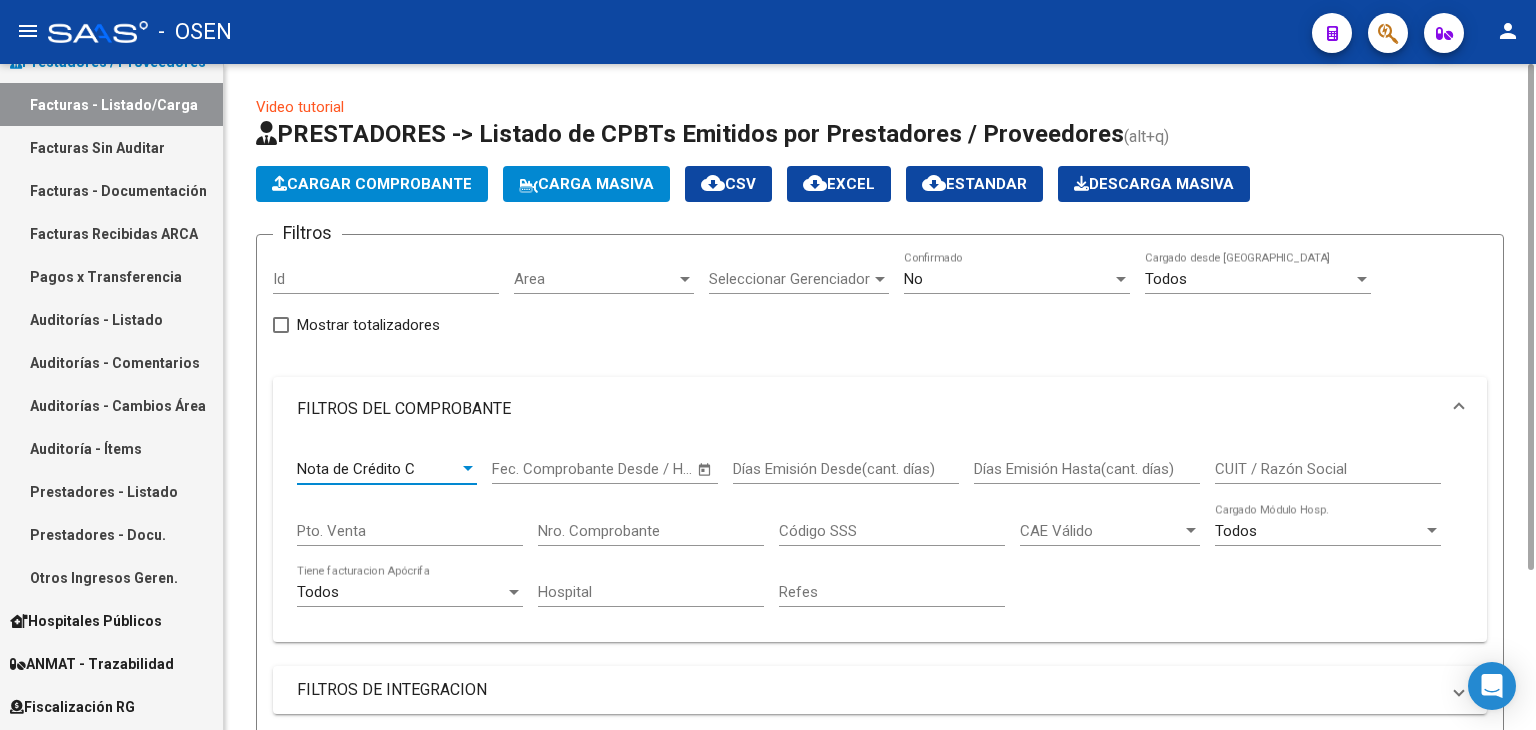 click on "Código SSS" 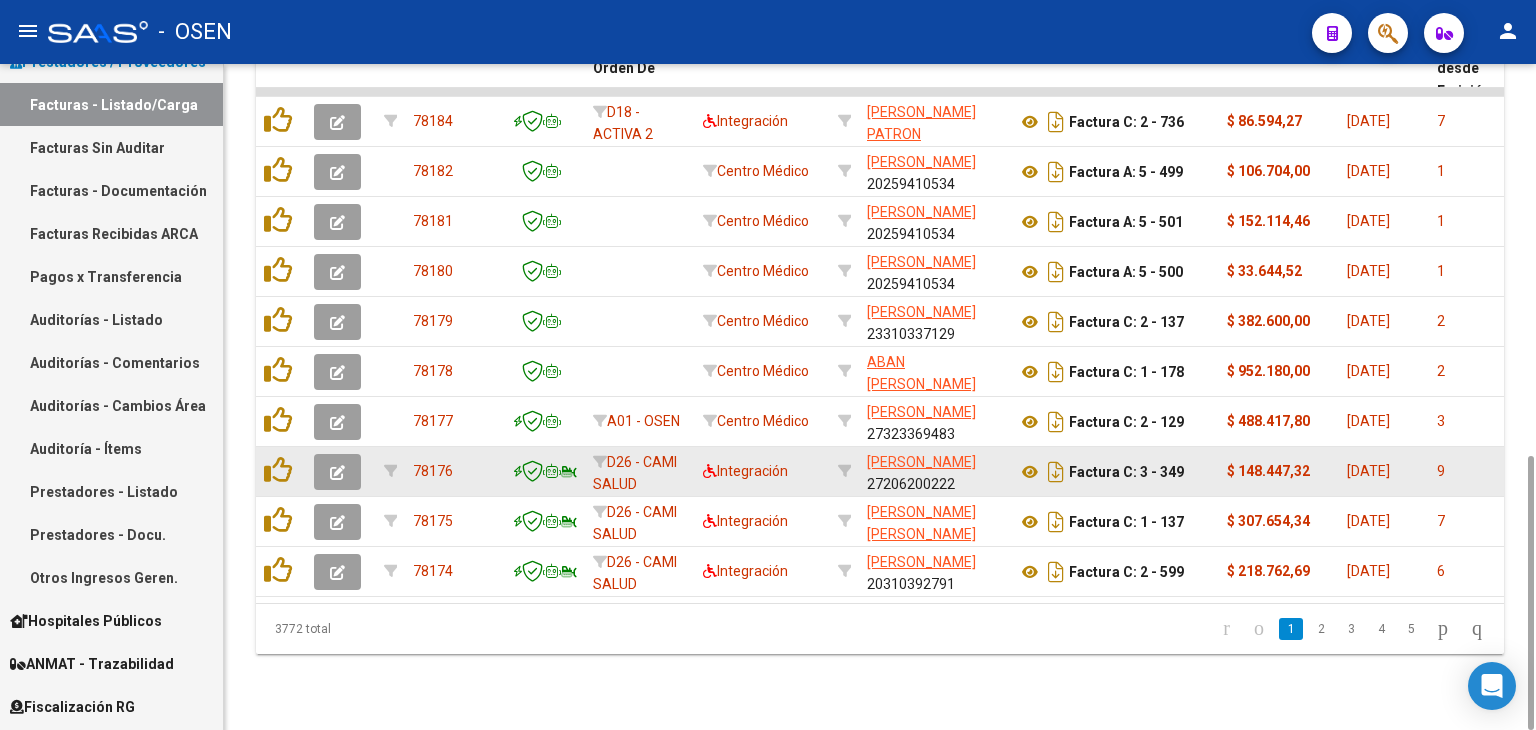 scroll, scrollTop: 0, scrollLeft: 0, axis: both 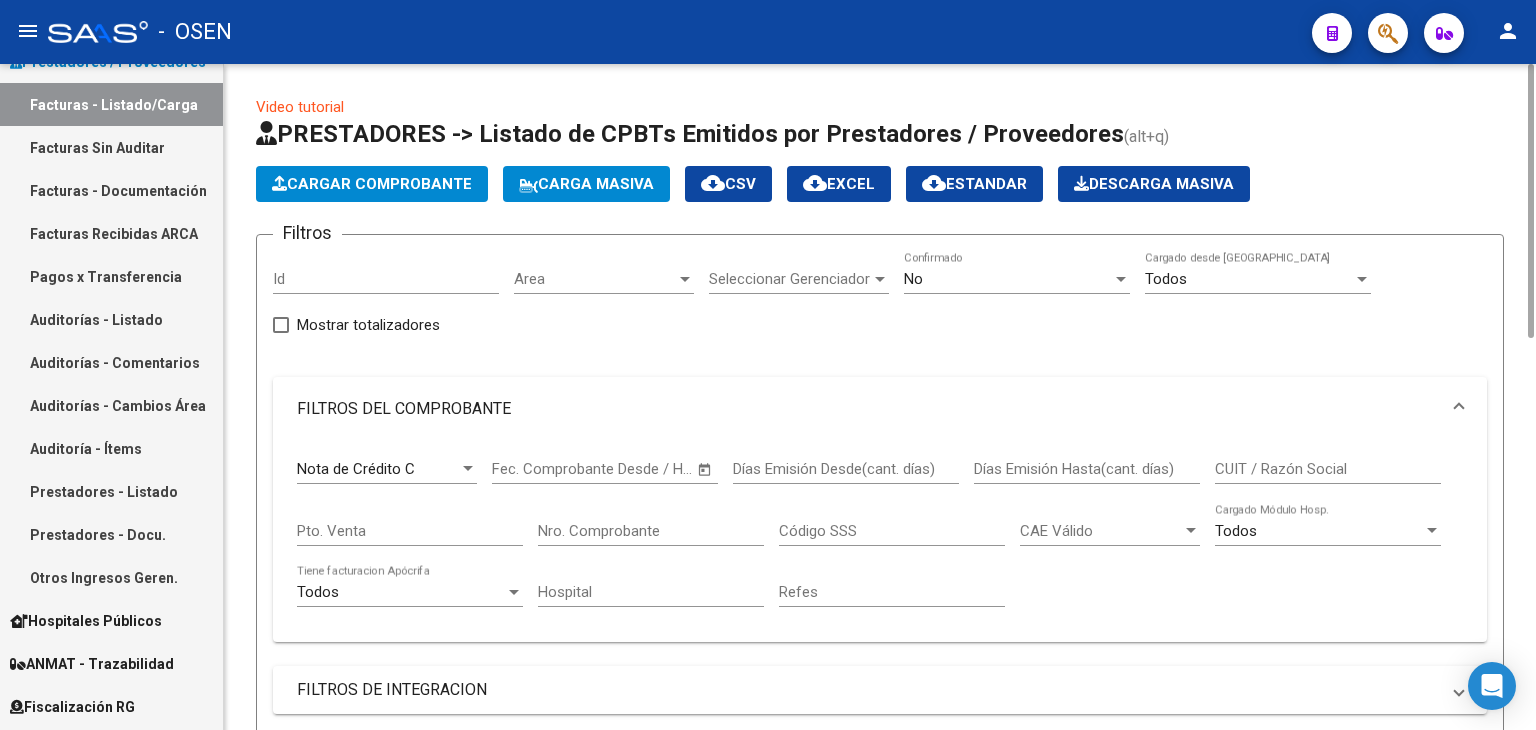click on "CUIT / Razón Social" 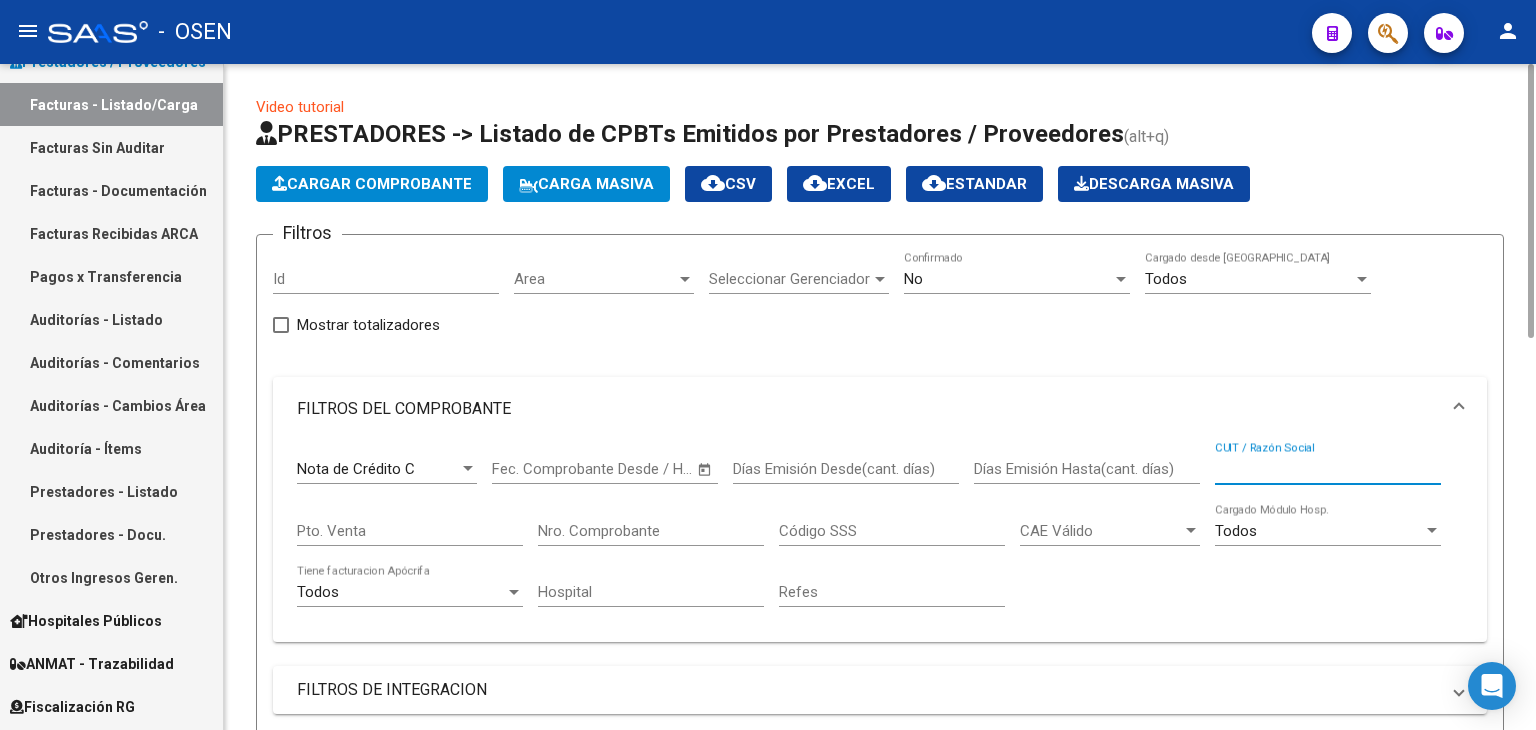 click on "CUIT / Razón Social" at bounding box center (1328, 469) 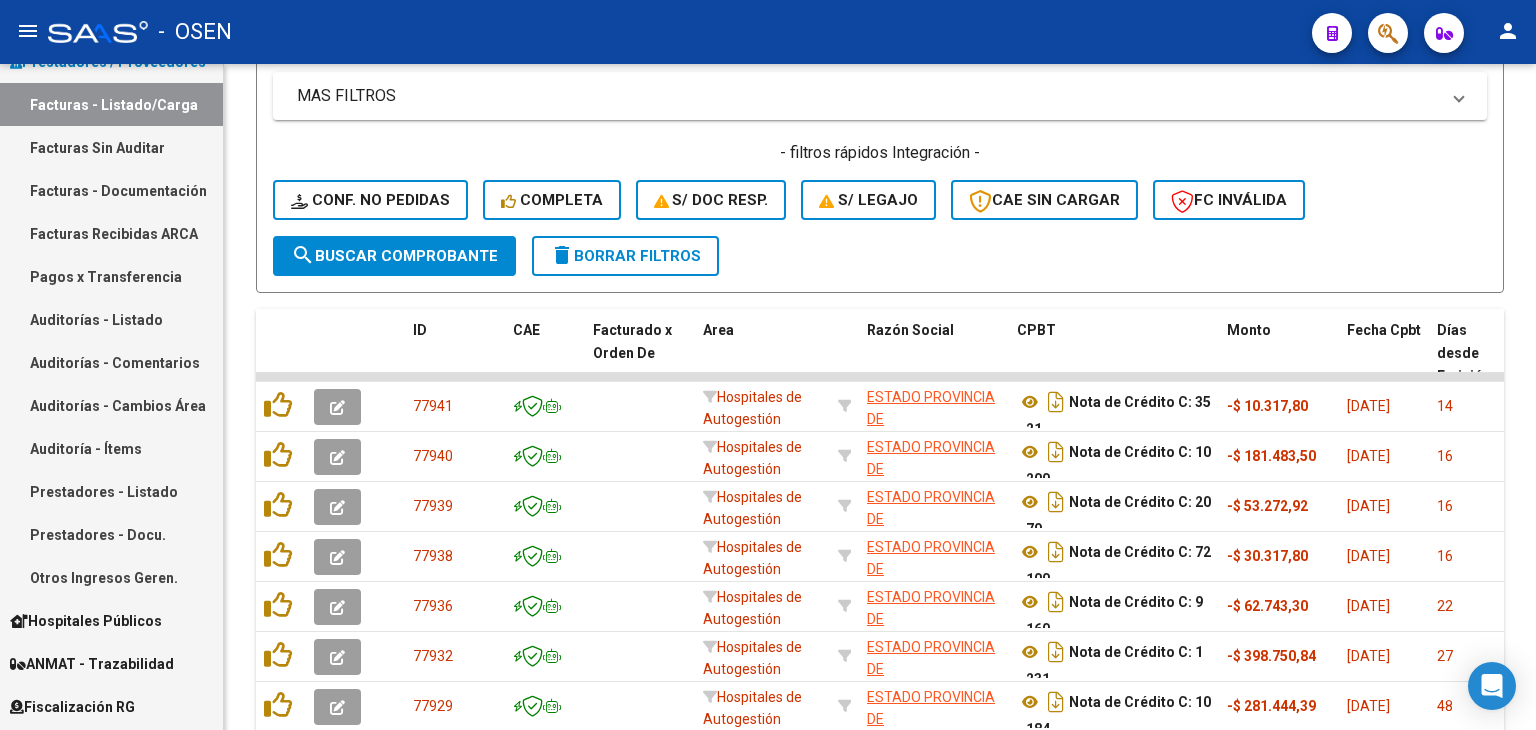 scroll, scrollTop: 951, scrollLeft: 0, axis: vertical 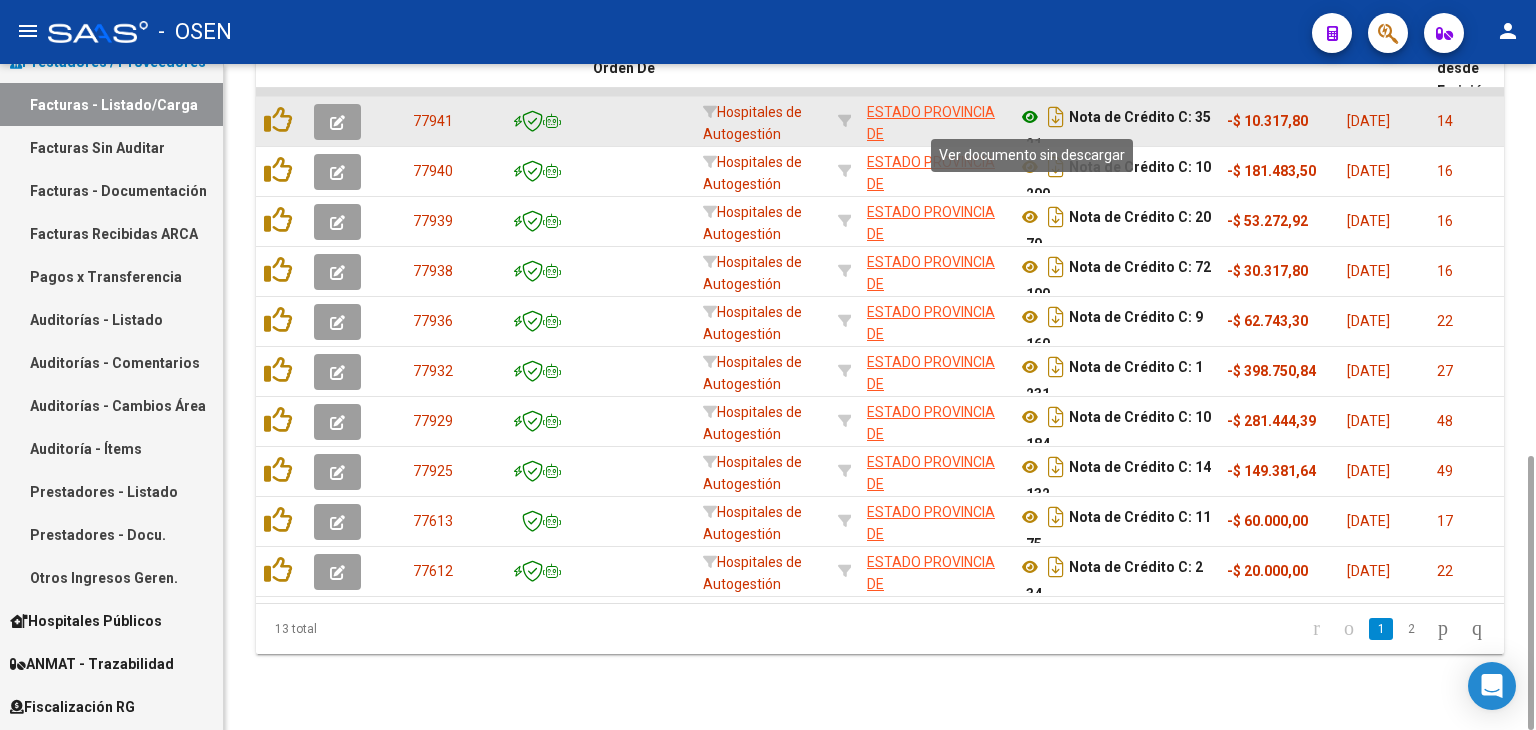 type on "san luis" 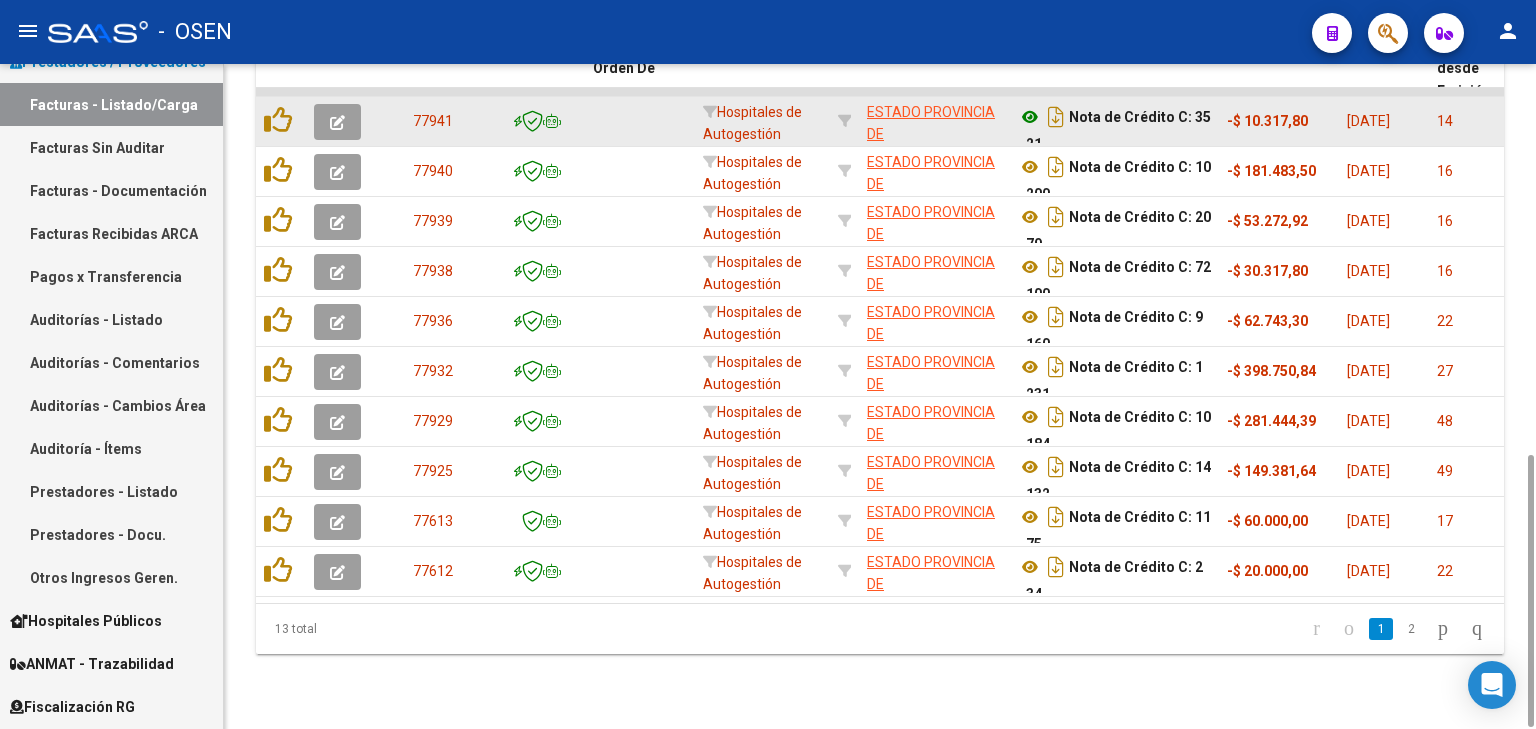 scroll, scrollTop: 334, scrollLeft: 0, axis: vertical 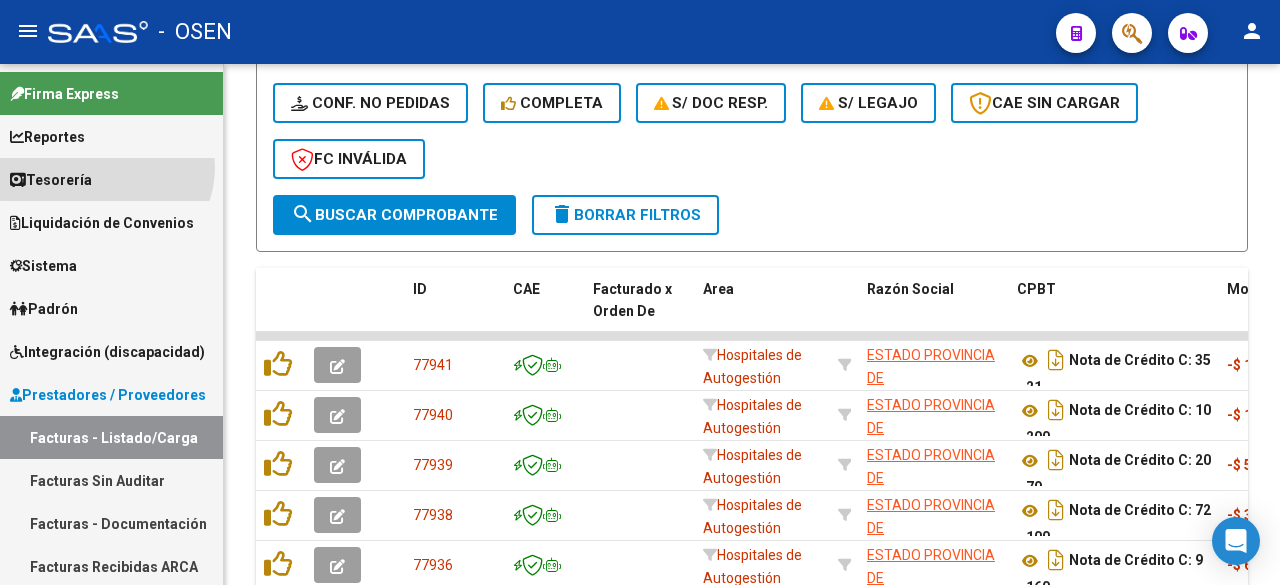 click on "Tesorería" at bounding box center [111, 179] 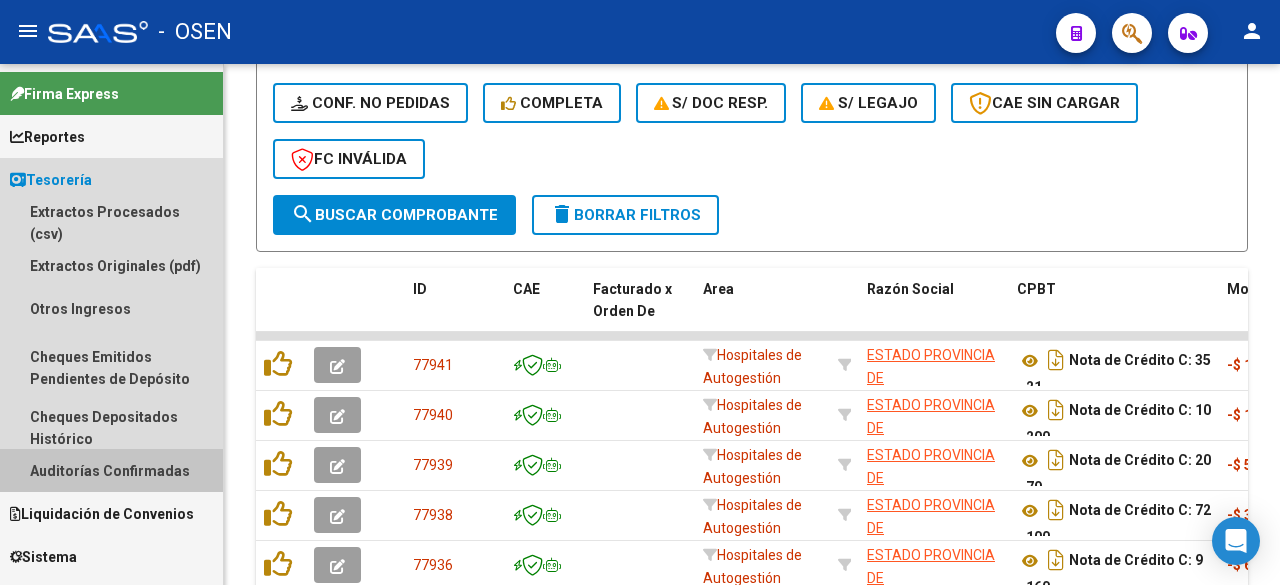 click on "Auditorías Confirmadas" at bounding box center (111, 470) 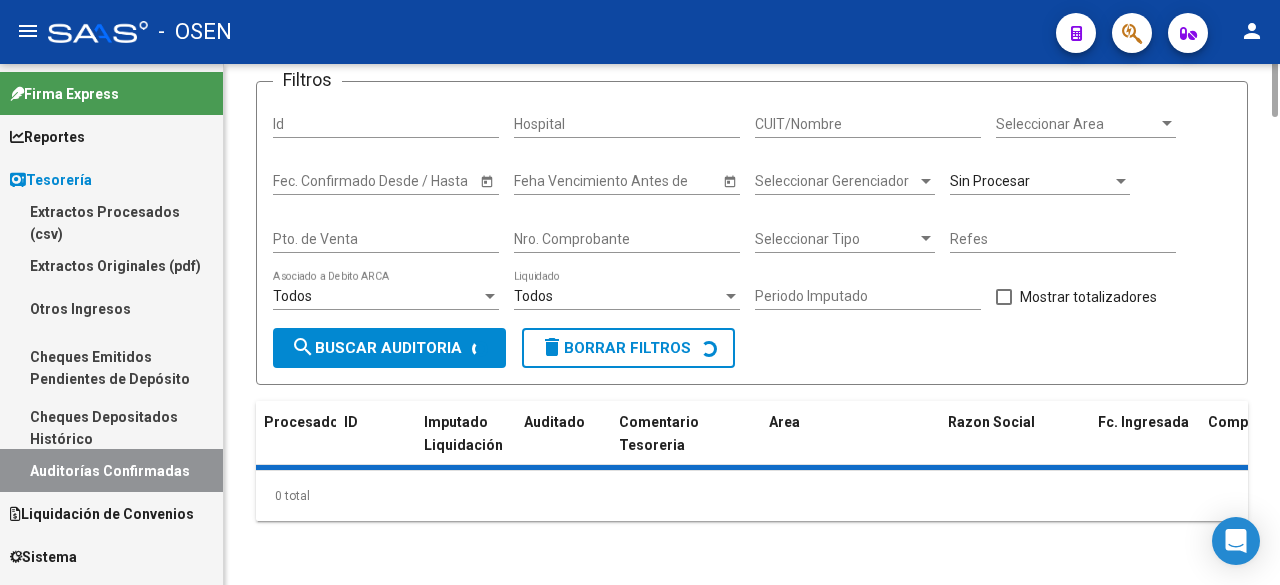 scroll, scrollTop: 0, scrollLeft: 0, axis: both 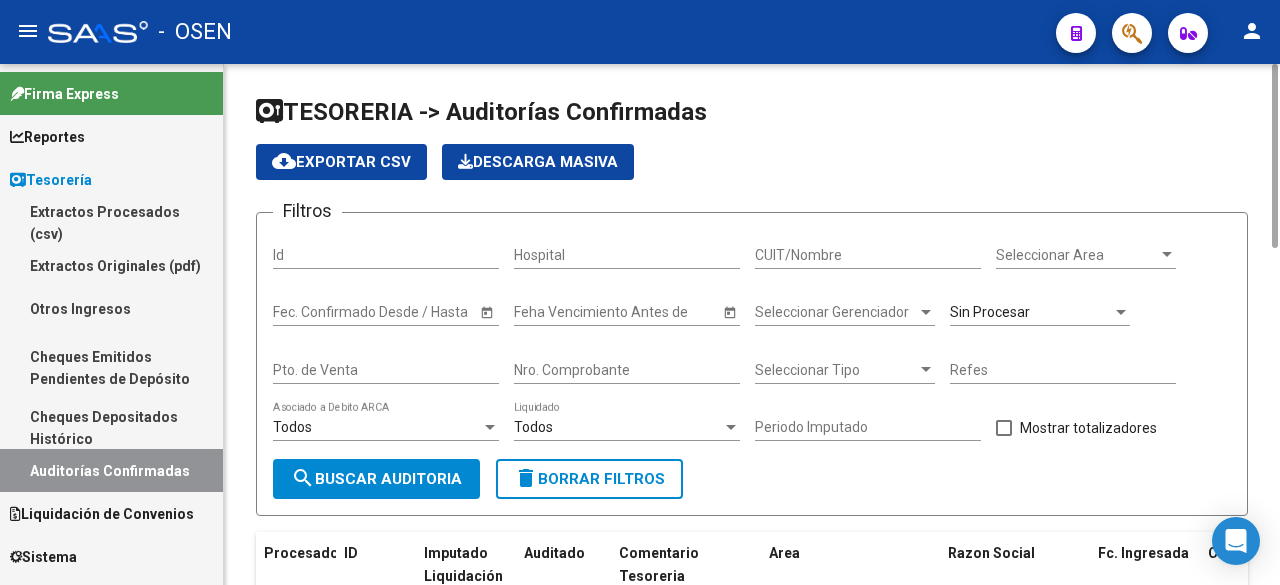 click on "Nro. Comprobante" at bounding box center [627, 370] 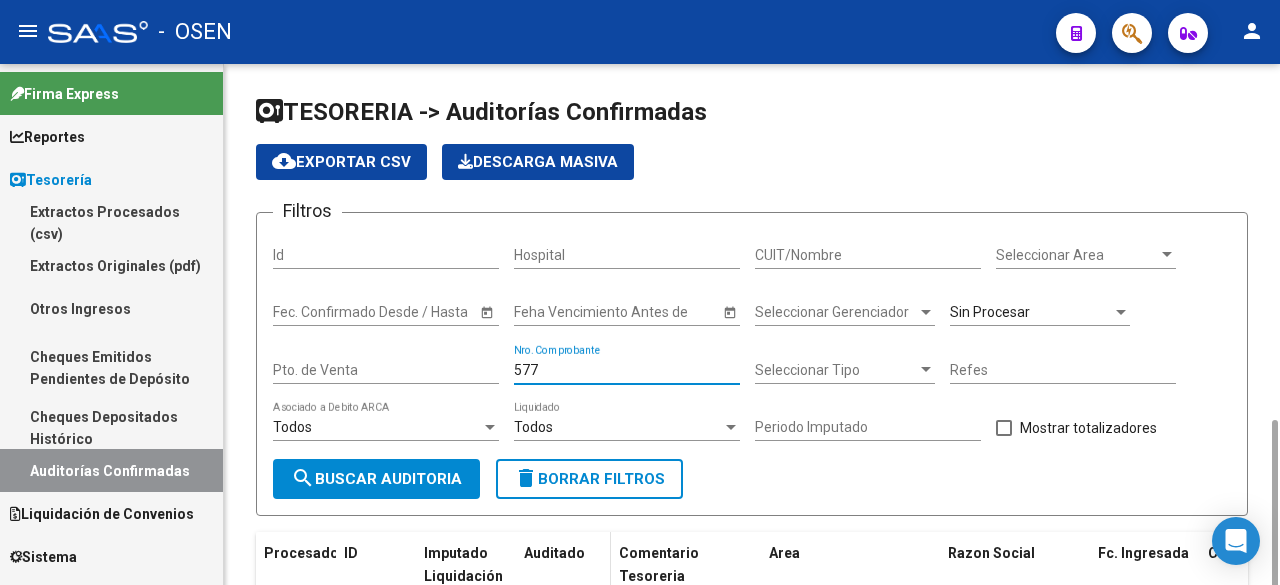 scroll, scrollTop: 207, scrollLeft: 0, axis: vertical 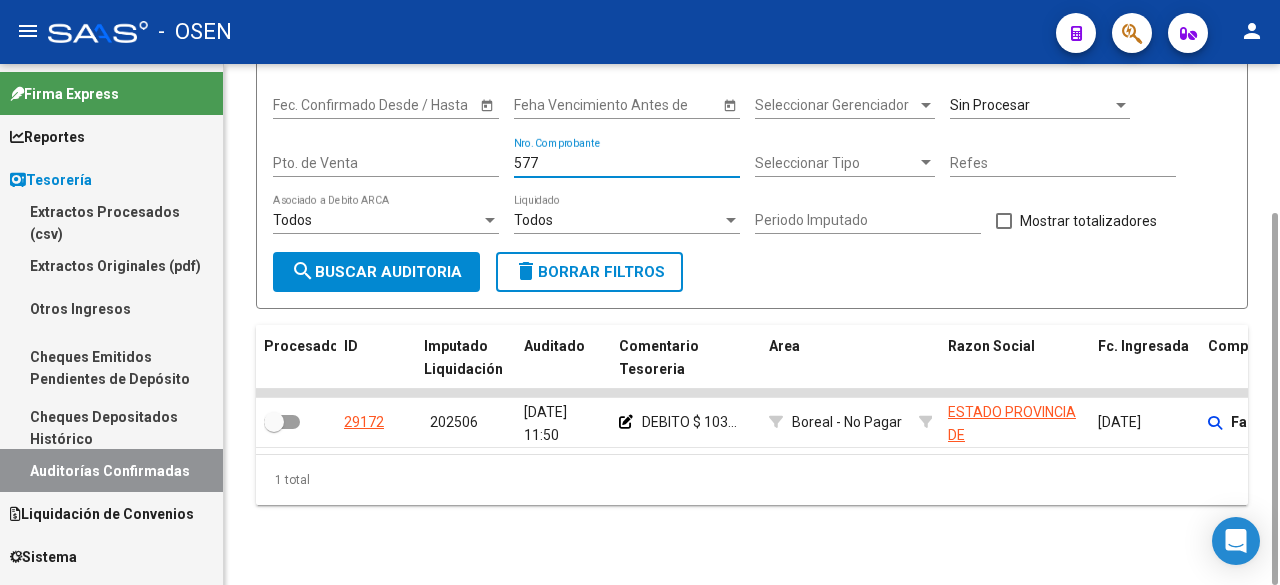 drag, startPoint x: 572, startPoint y: 160, endPoint x: 230, endPoint y: 155, distance: 342.03656 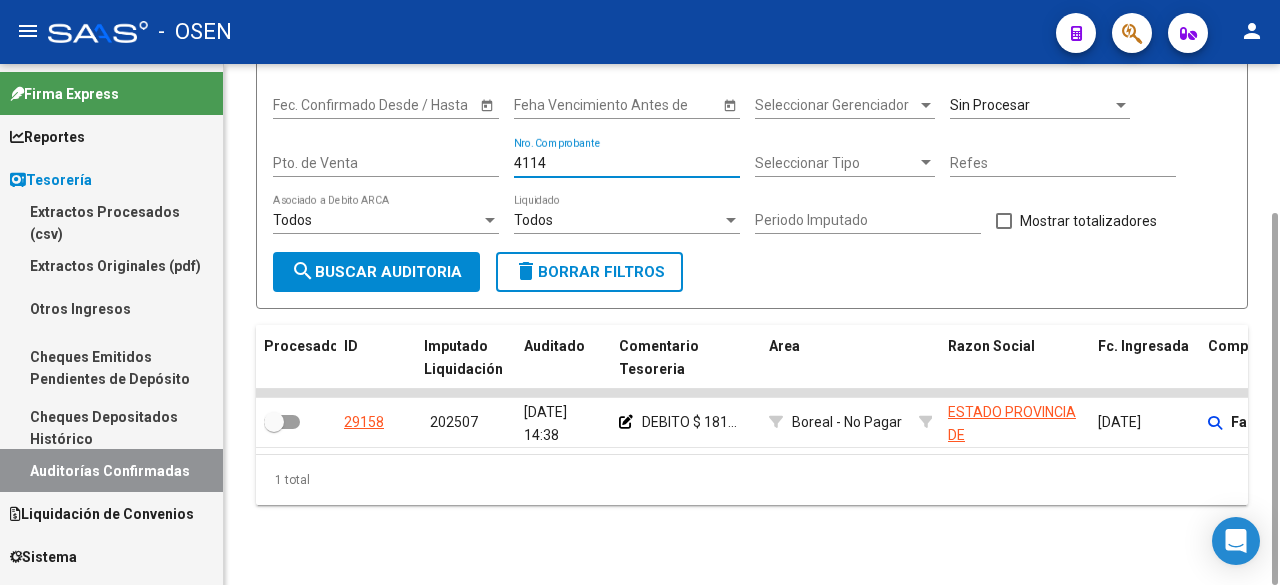 drag, startPoint x: 561, startPoint y: 166, endPoint x: 365, endPoint y: 146, distance: 197.01776 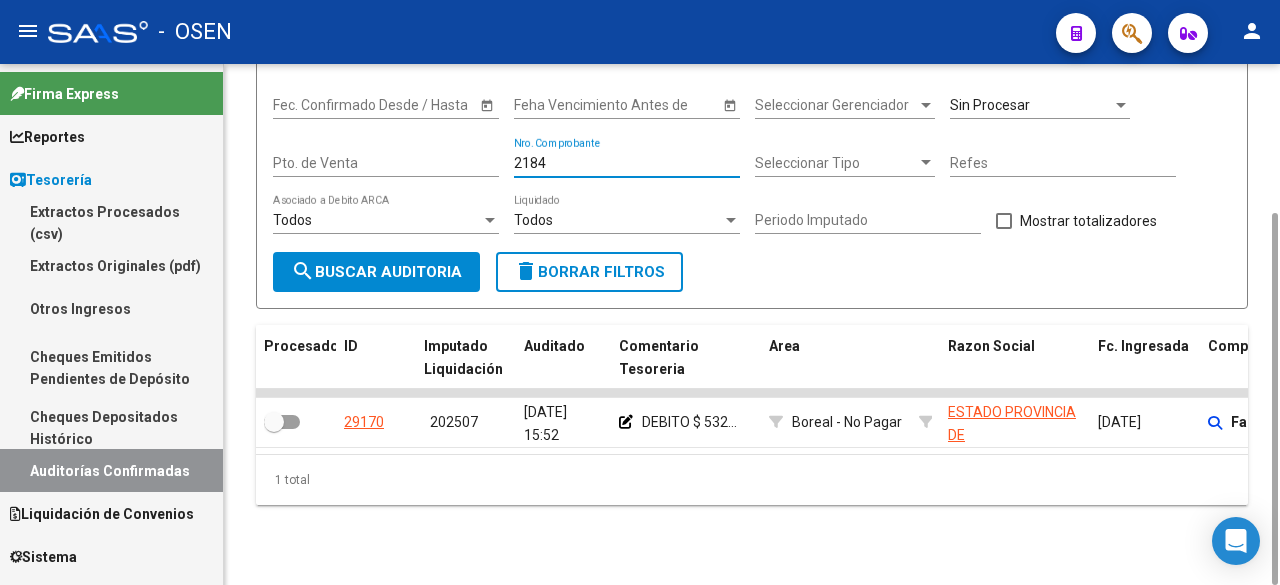 drag, startPoint x: 561, startPoint y: 165, endPoint x: 262, endPoint y: 152, distance: 299.28247 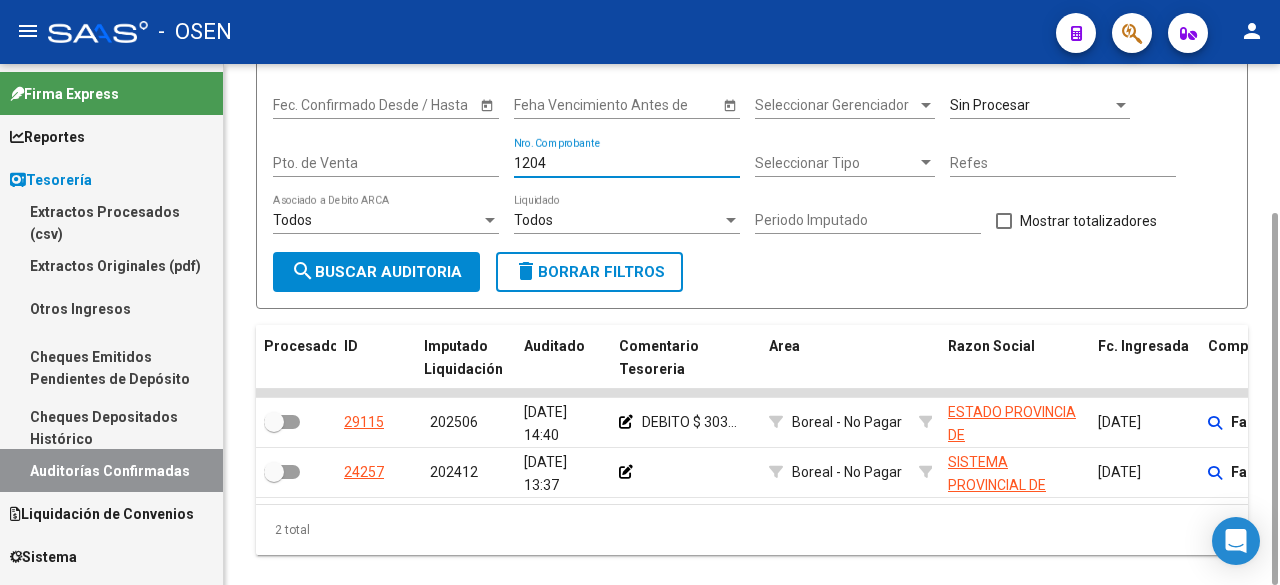 drag, startPoint x: 571, startPoint y: 165, endPoint x: 356, endPoint y: 165, distance: 215 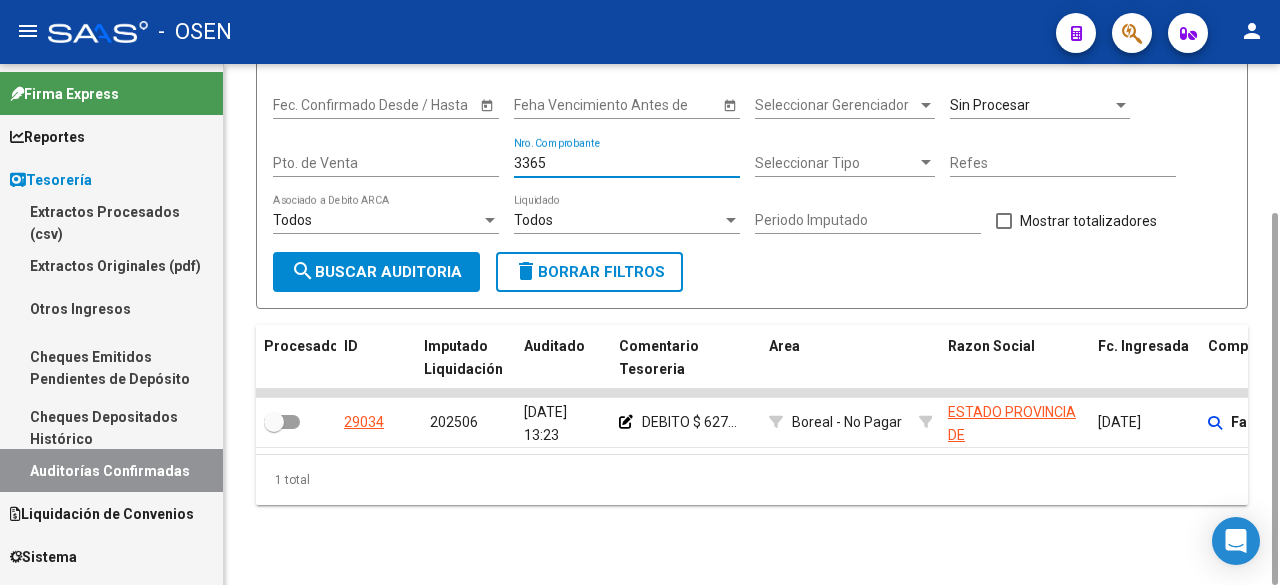 drag, startPoint x: 554, startPoint y: 170, endPoint x: 442, endPoint y: 109, distance: 127.53431 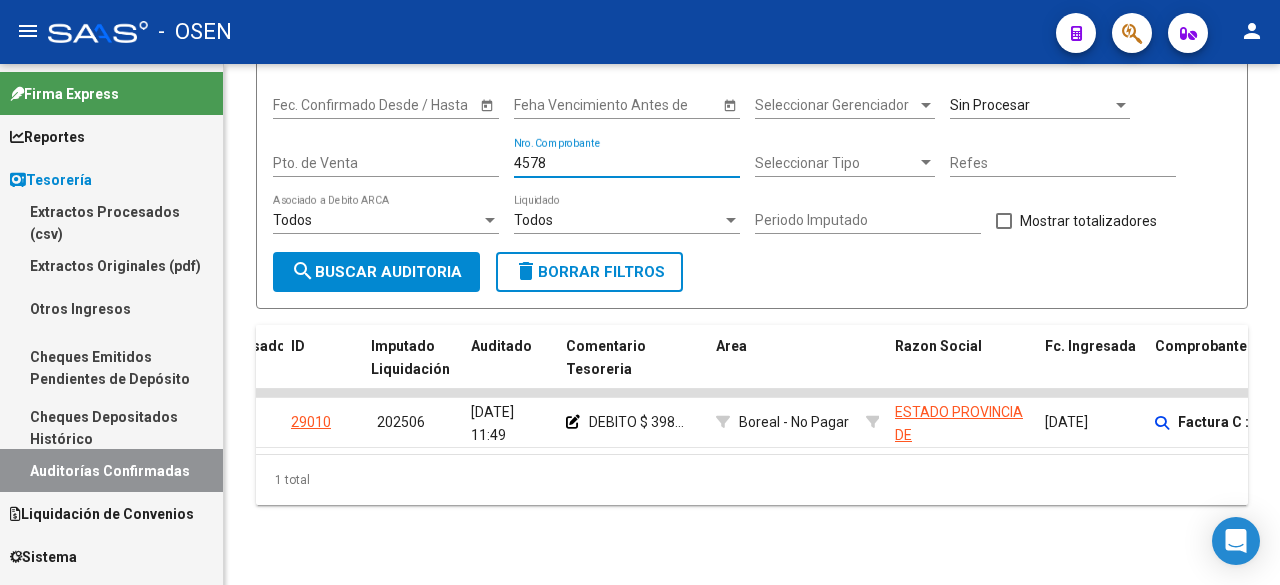 scroll, scrollTop: 0, scrollLeft: 50, axis: horizontal 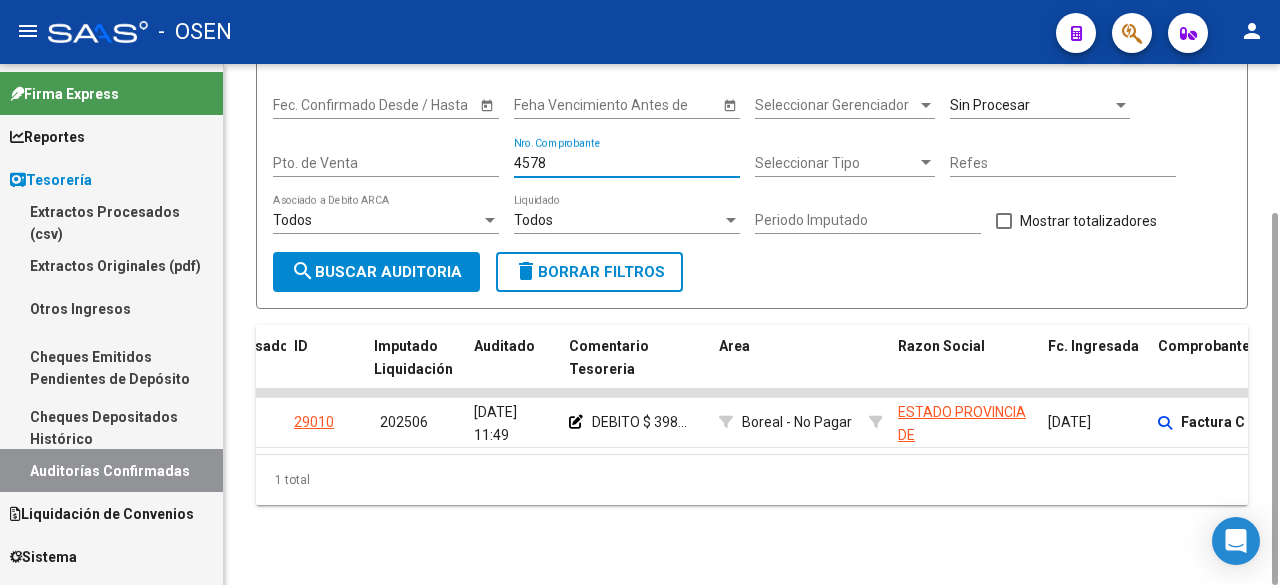 drag, startPoint x: 549, startPoint y: 165, endPoint x: 259, endPoint y: 135, distance: 291.5476 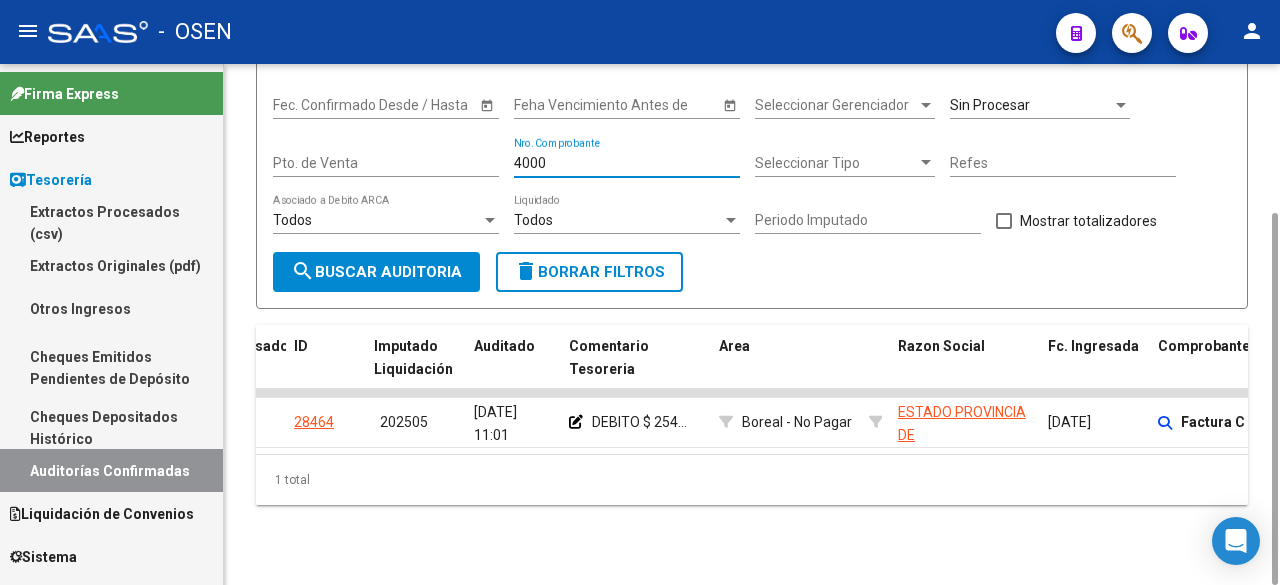 drag, startPoint x: 553, startPoint y: 166, endPoint x: 344, endPoint y: 145, distance: 210.05237 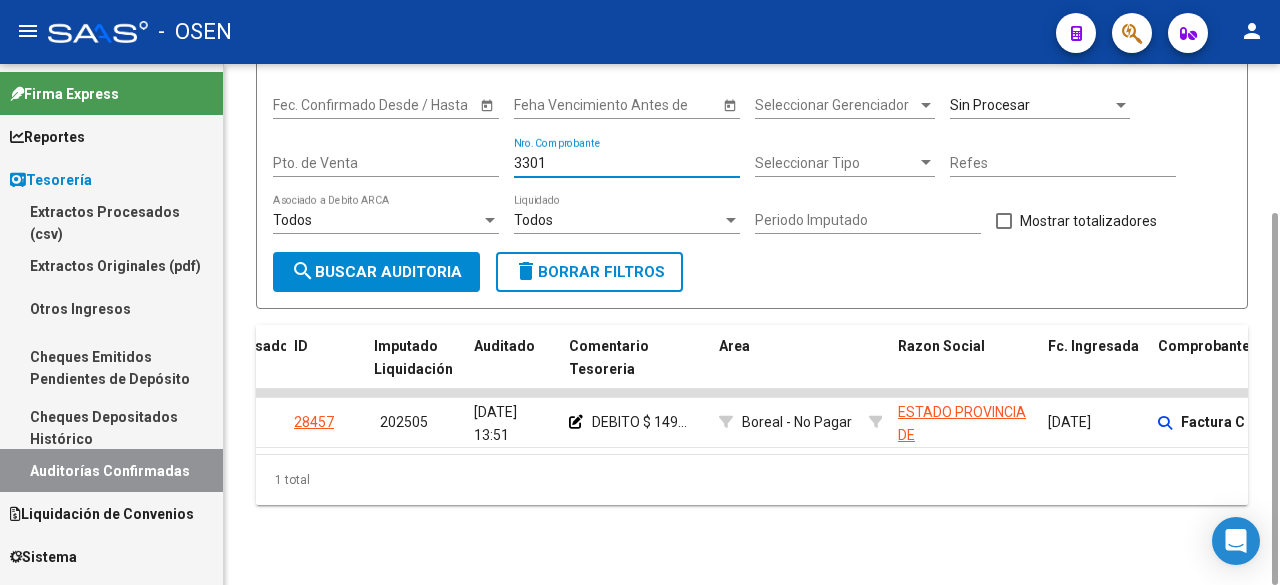 drag, startPoint x: 560, startPoint y: 159, endPoint x: 365, endPoint y: 158, distance: 195.00256 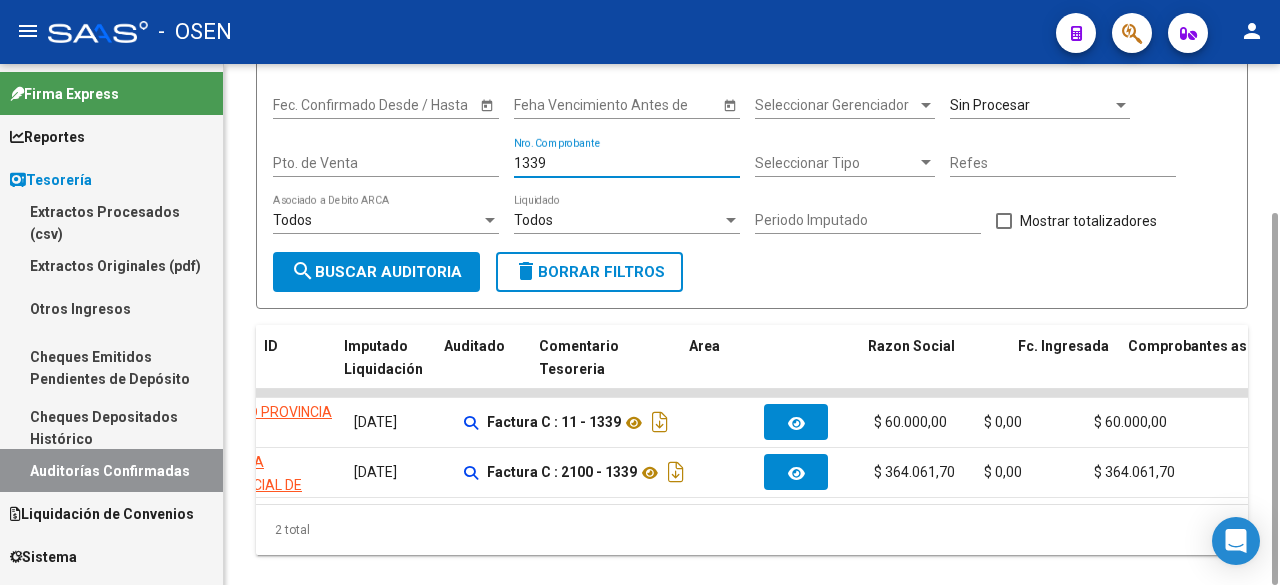 scroll, scrollTop: 0, scrollLeft: 0, axis: both 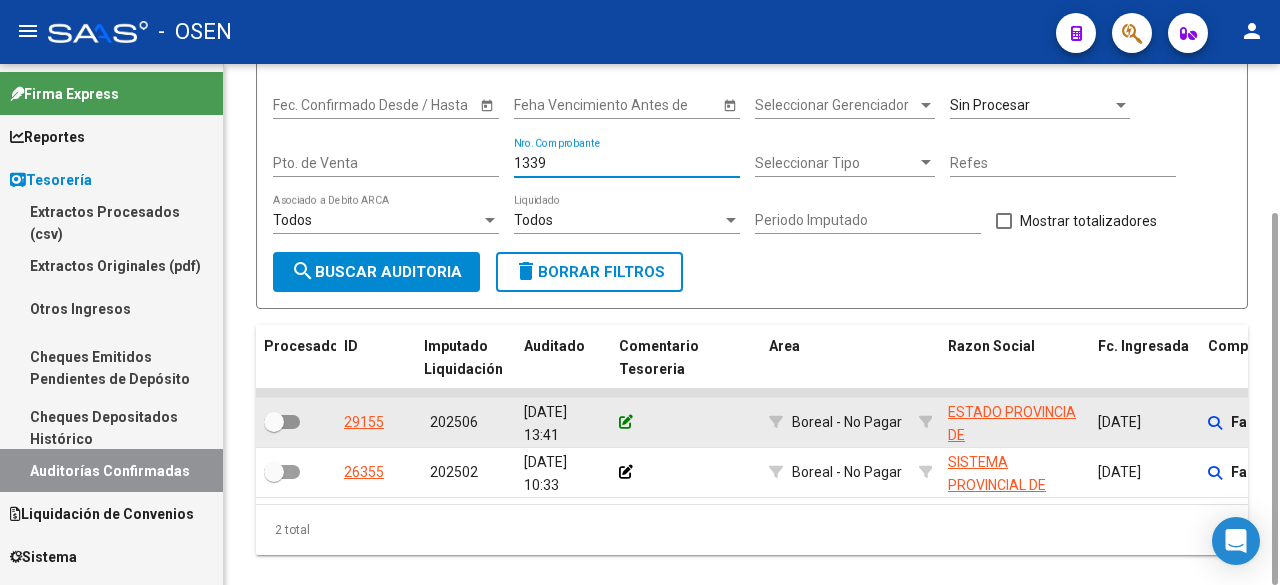 type on "1339" 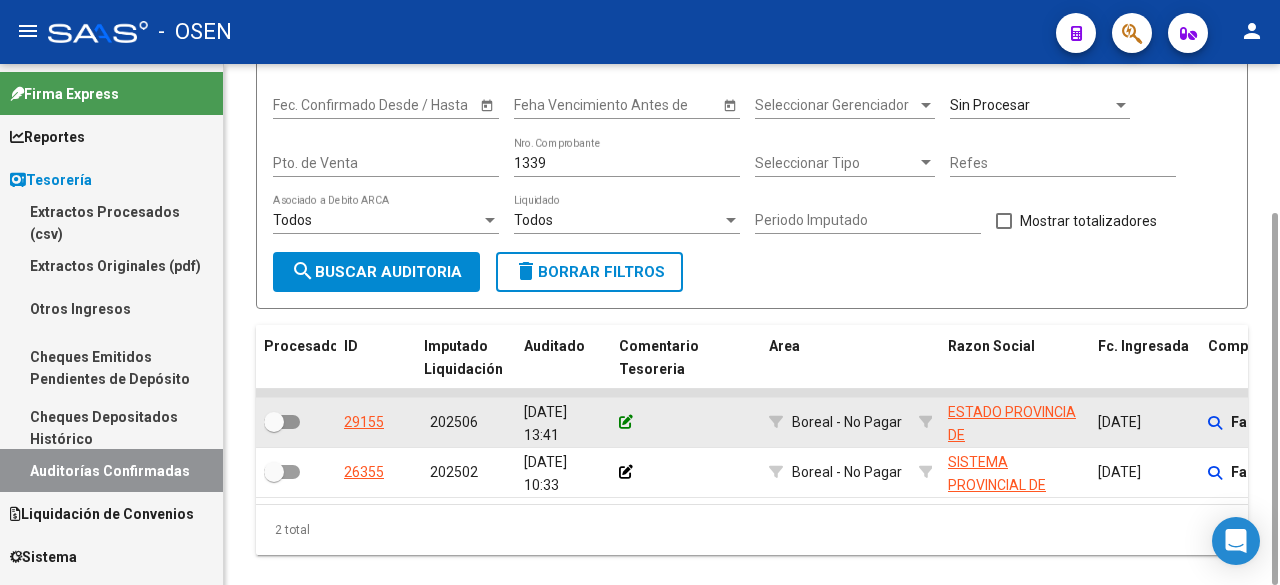click 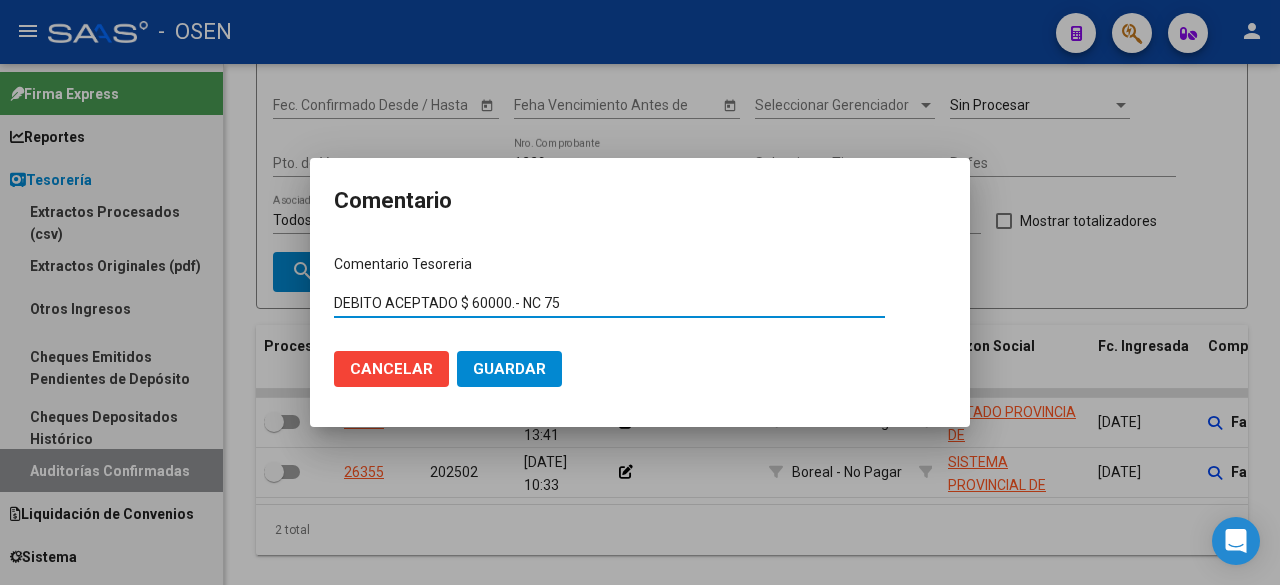 type on "DEBITO ACEPTADO $ 60000.- NC 75" 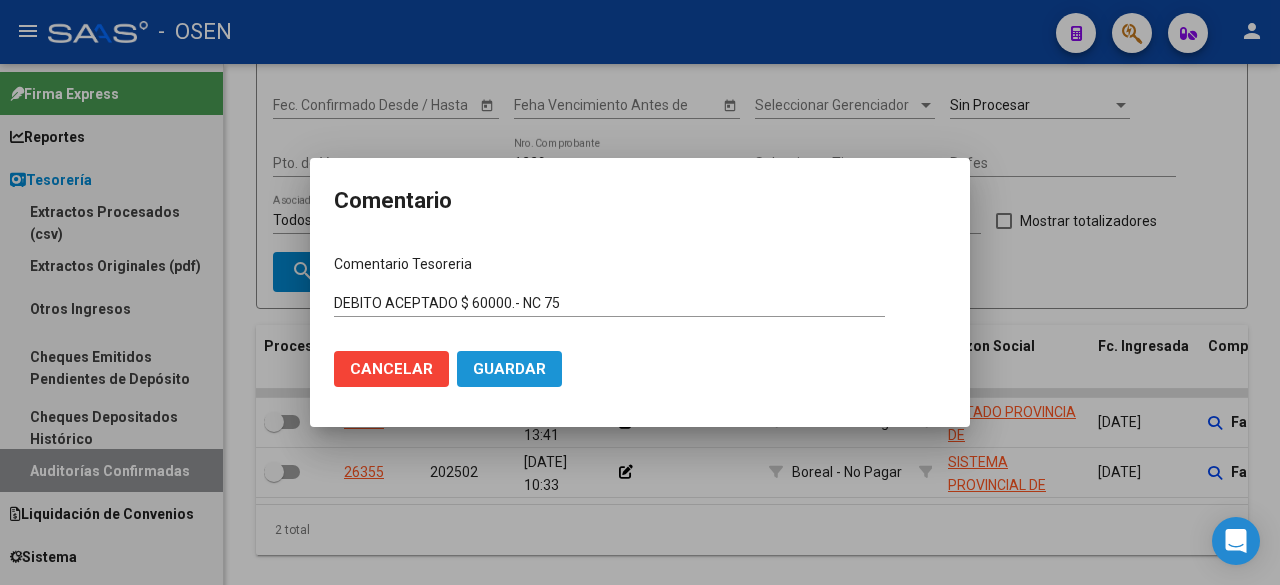 drag, startPoint x: 535, startPoint y: 369, endPoint x: 253, endPoint y: 294, distance: 291.803 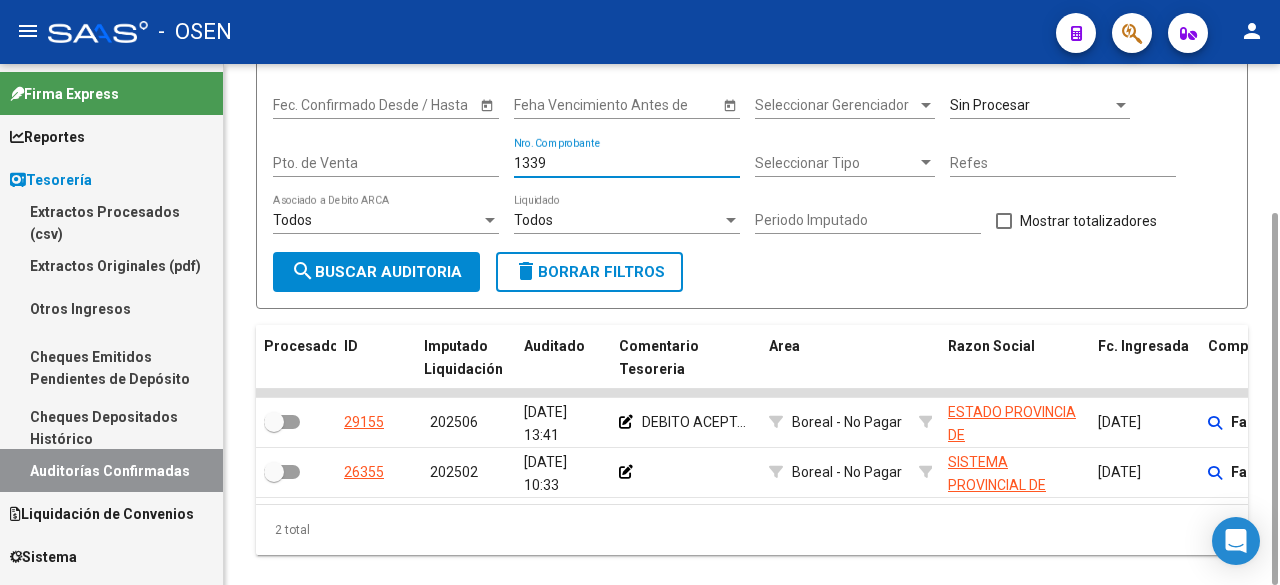 drag, startPoint x: 559, startPoint y: 165, endPoint x: 324, endPoint y: 125, distance: 238.37994 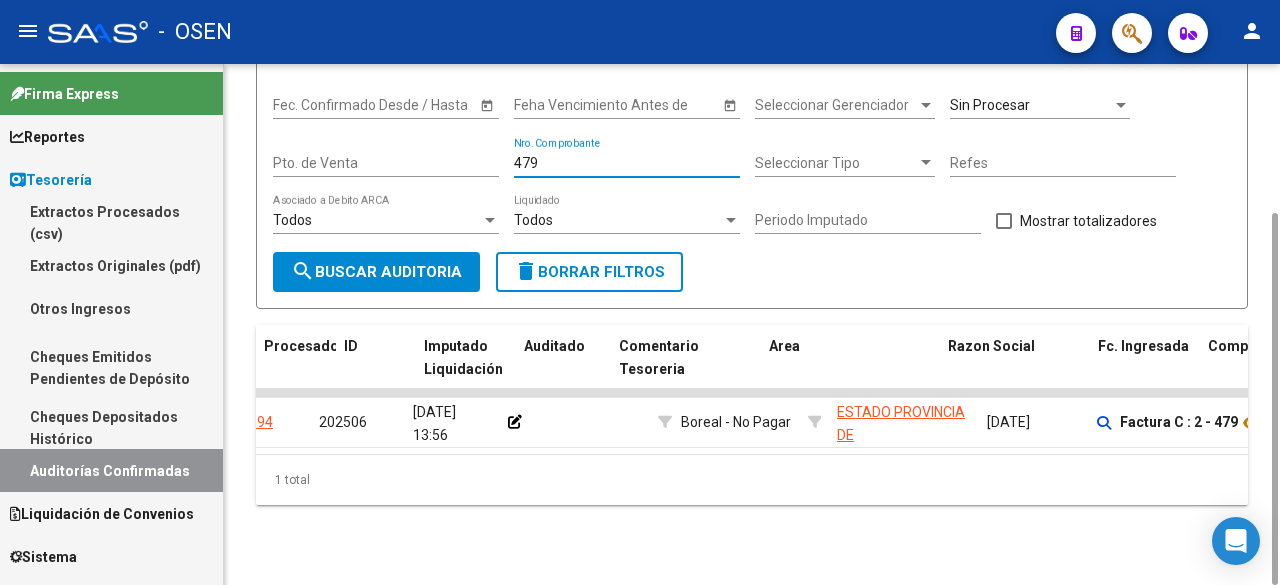 scroll, scrollTop: 0, scrollLeft: 0, axis: both 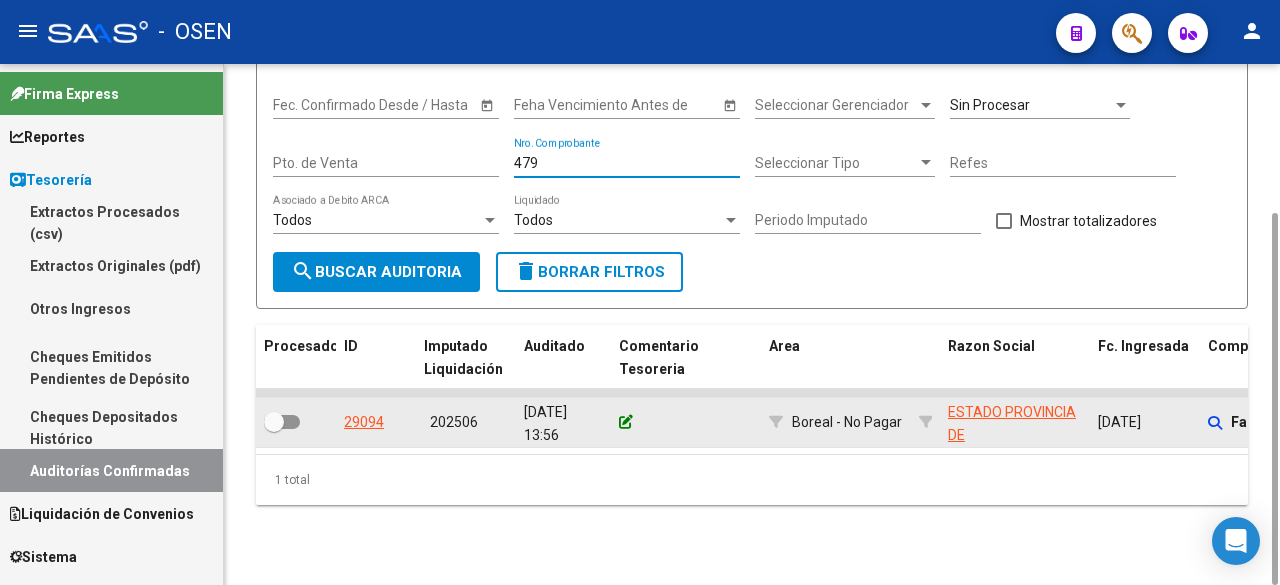 type on "479" 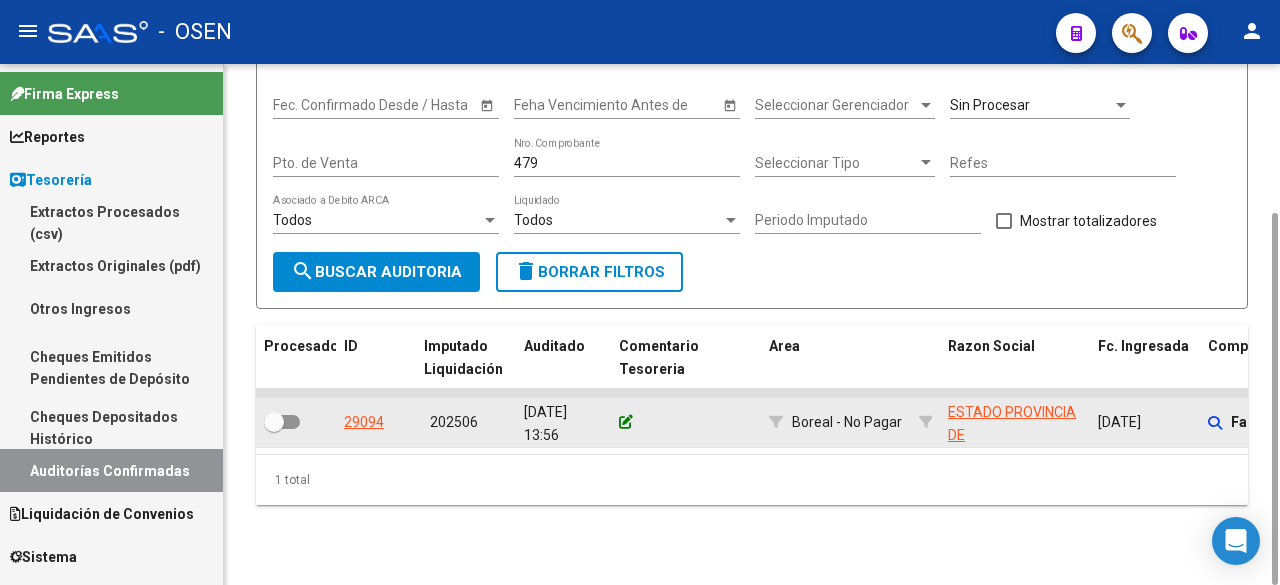 click 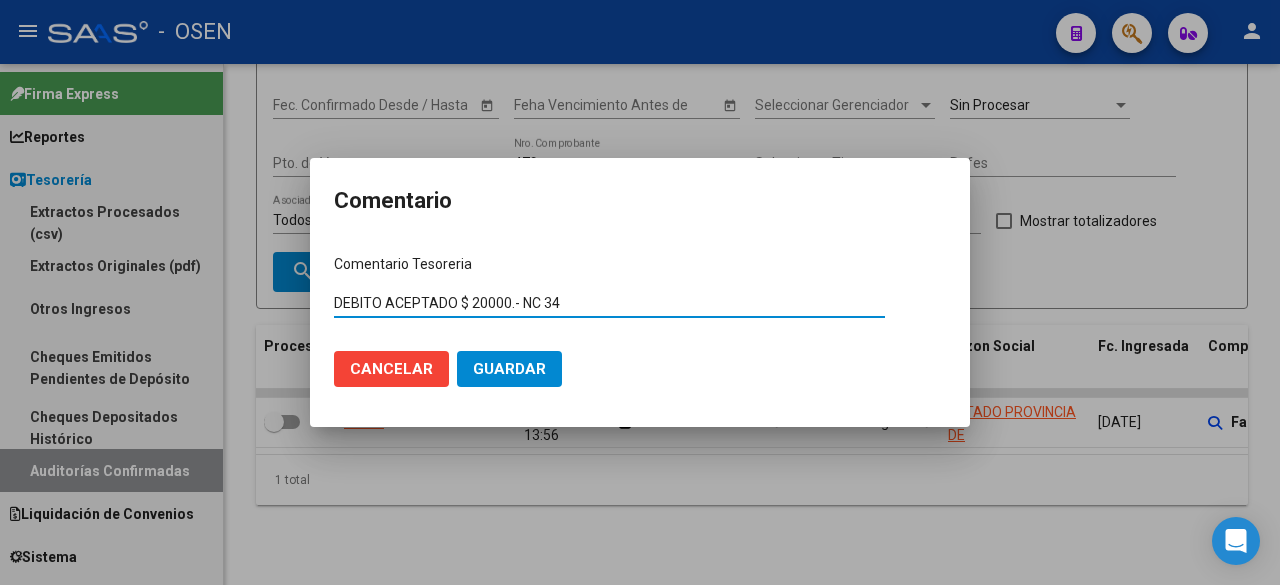type on "DEBITO ACEPTADO $ 20000.- NC 34" 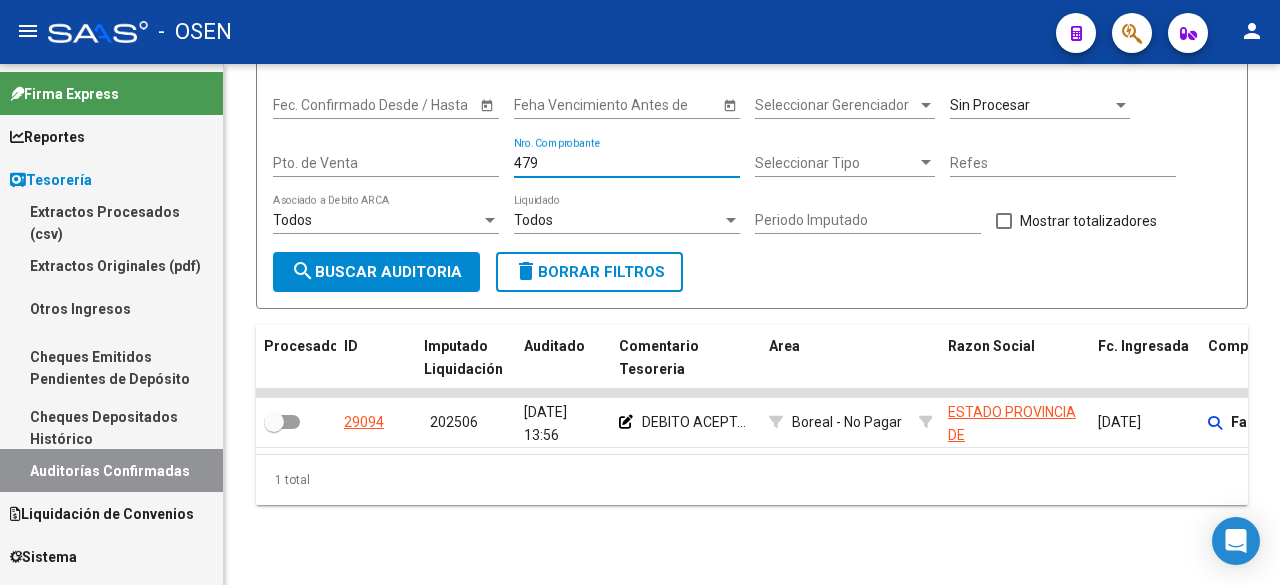 drag, startPoint x: 583, startPoint y: 170, endPoint x: 71, endPoint y: 166, distance: 512.0156 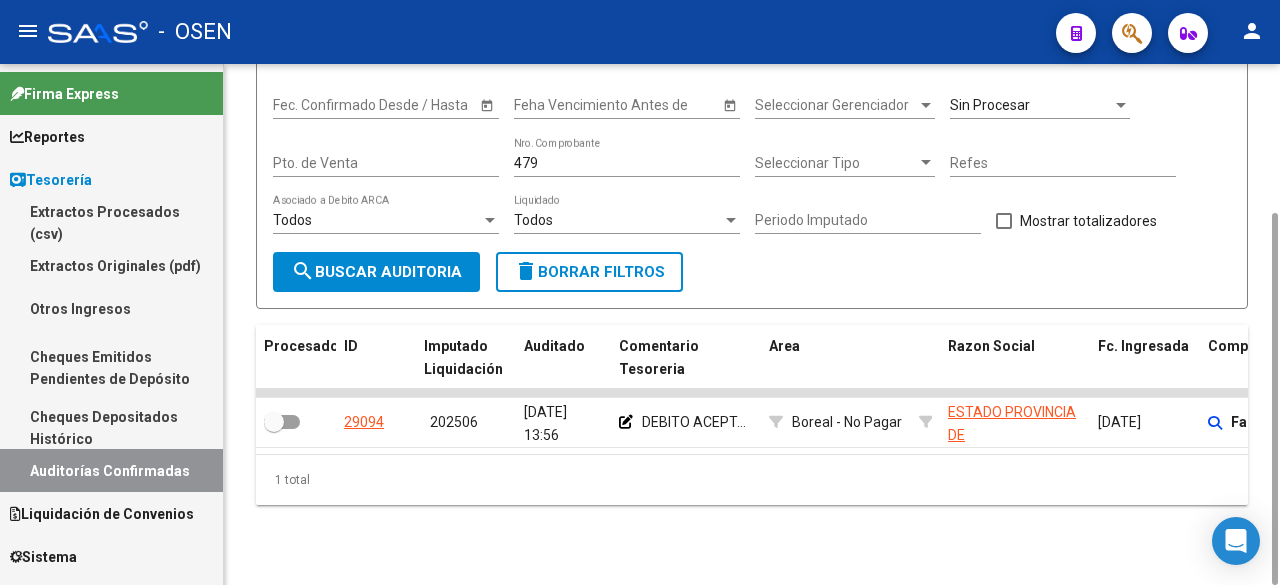click on "479 Nro. Comprobante" 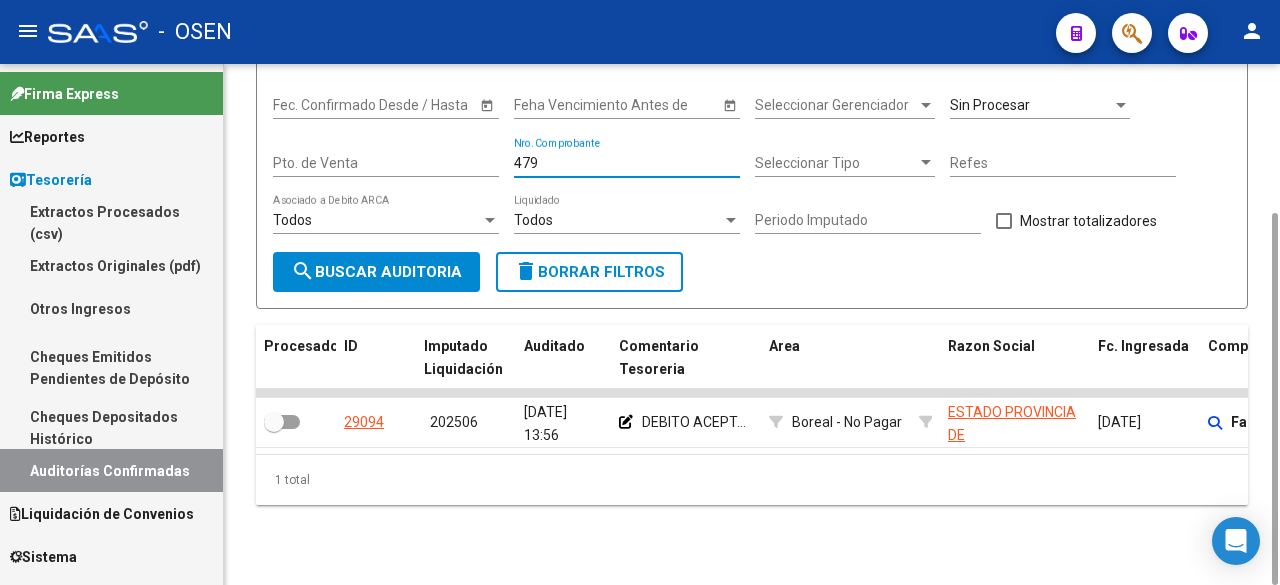 click on "479" at bounding box center [627, 163] 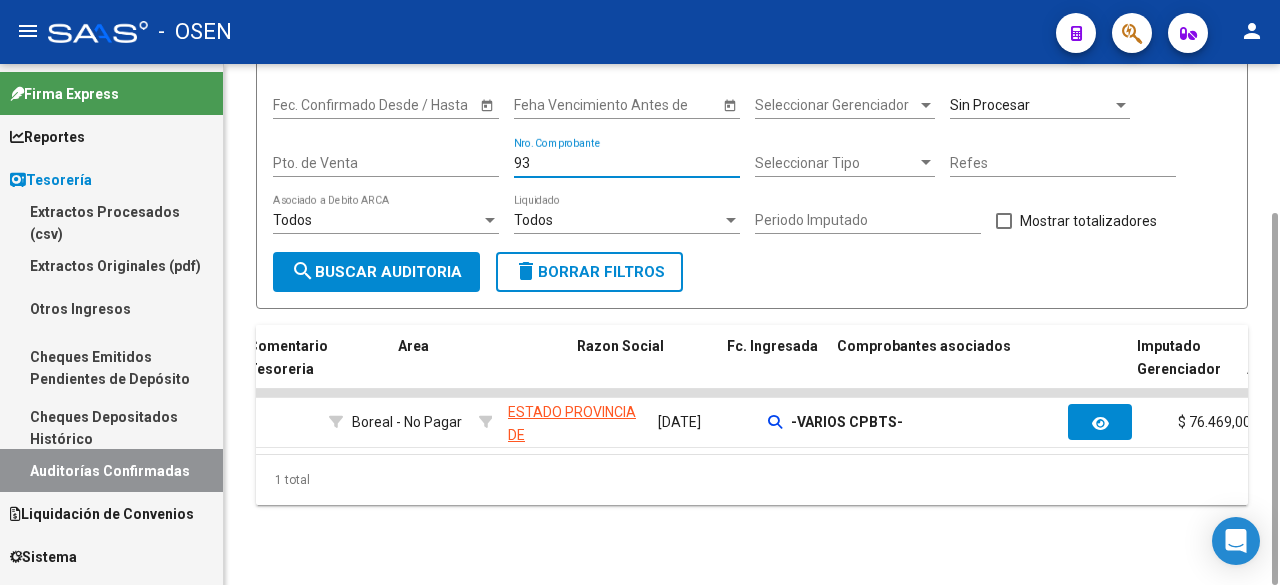 scroll, scrollTop: 0, scrollLeft: 443, axis: horizontal 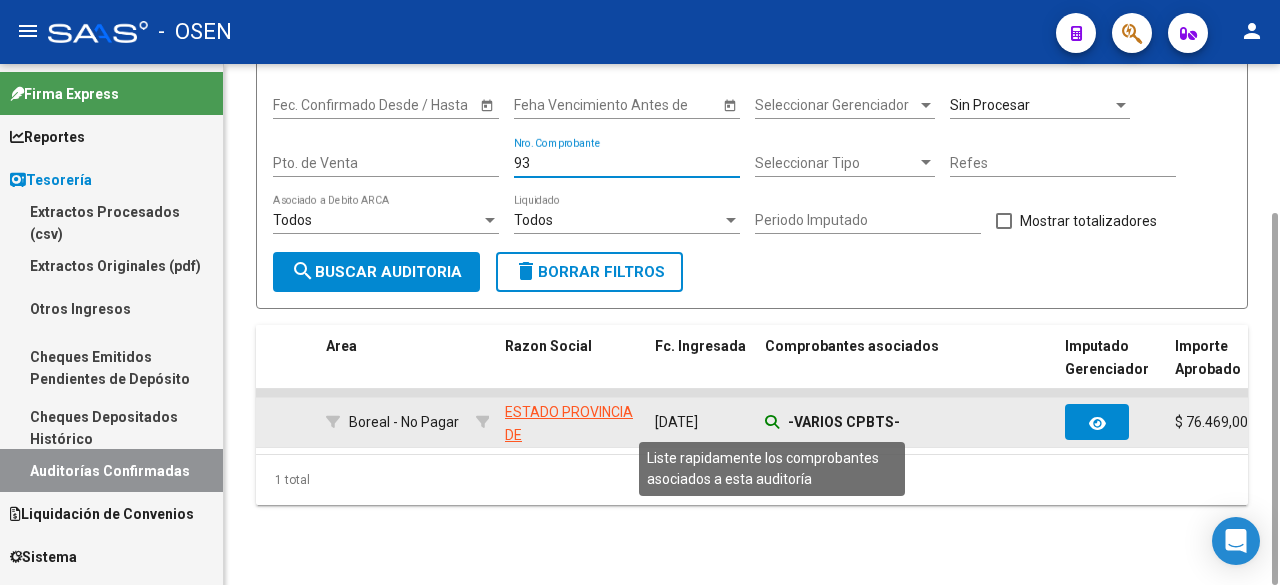 type on "93" 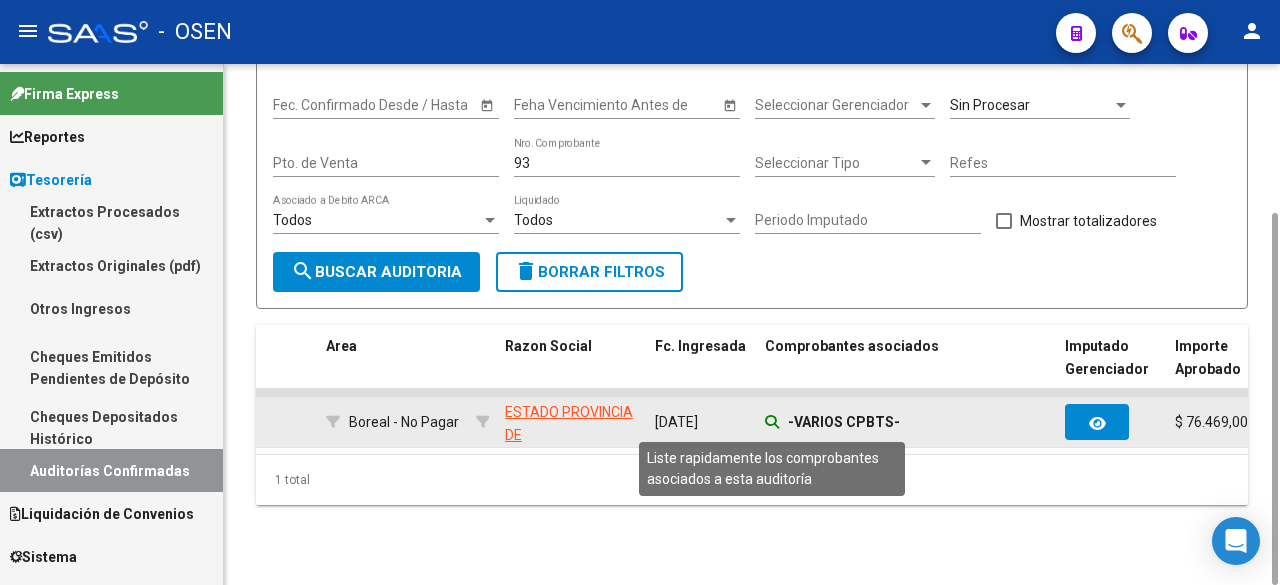 click 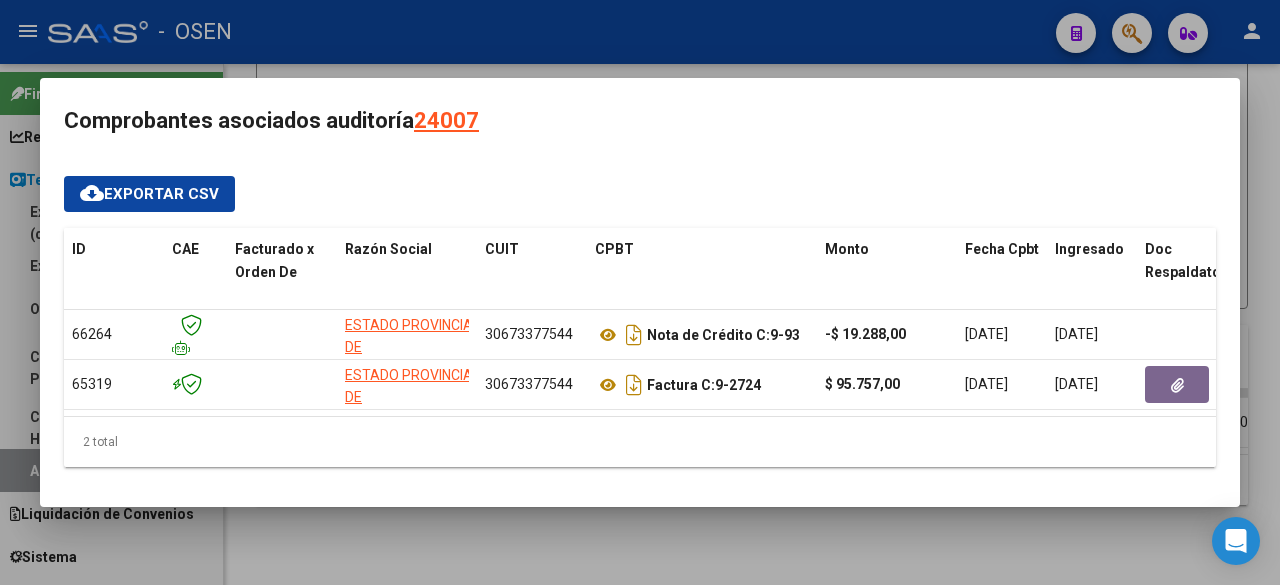 click on "Comprobantes asociados auditoría  24007 cloud_download  Exportar CSV  ID CAE Facturado x Orden De Razón Social CUIT CPBT Monto Fecha Cpbt Ingresado Doc Respaldatoria Expediente SUR Asociado Retencion IIBB Retención Ganancias OP Fecha Transferido Monto Transferido Cpbt Trf Creado Usuario  66264  ESTADO PROVINCIA DE SAN LUIS 30673377544 Nota de Crédito C:   9-93  -$ 19.288,00 27/11/2024 27/11/2024  -     27/11/2024 Camila Scasserra - recepcion@osensalud.com.ar  65319  ESTADO PROVINCIA DE SAN LUIS 30673377544 Factura C:   9-2724  $ 95.757,00 23/10/2024 13/11/2024  -     13/11/2024 Camila Scasserra - recepcion@osensalud.com.ar  2 total   1" at bounding box center (640, 292) 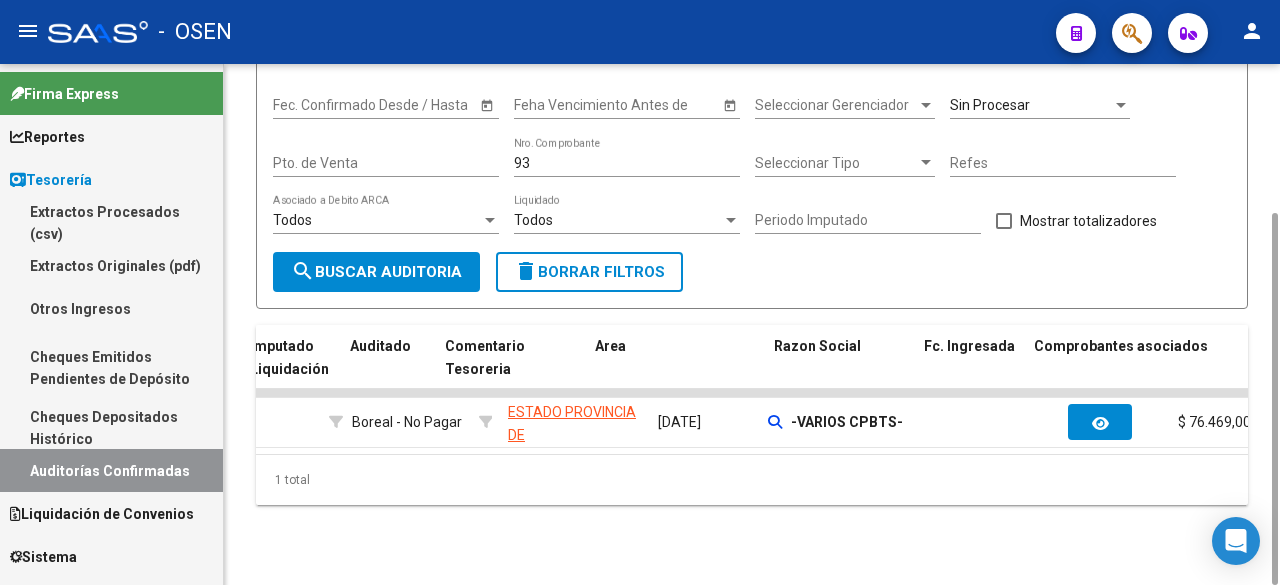 scroll, scrollTop: 0, scrollLeft: 0, axis: both 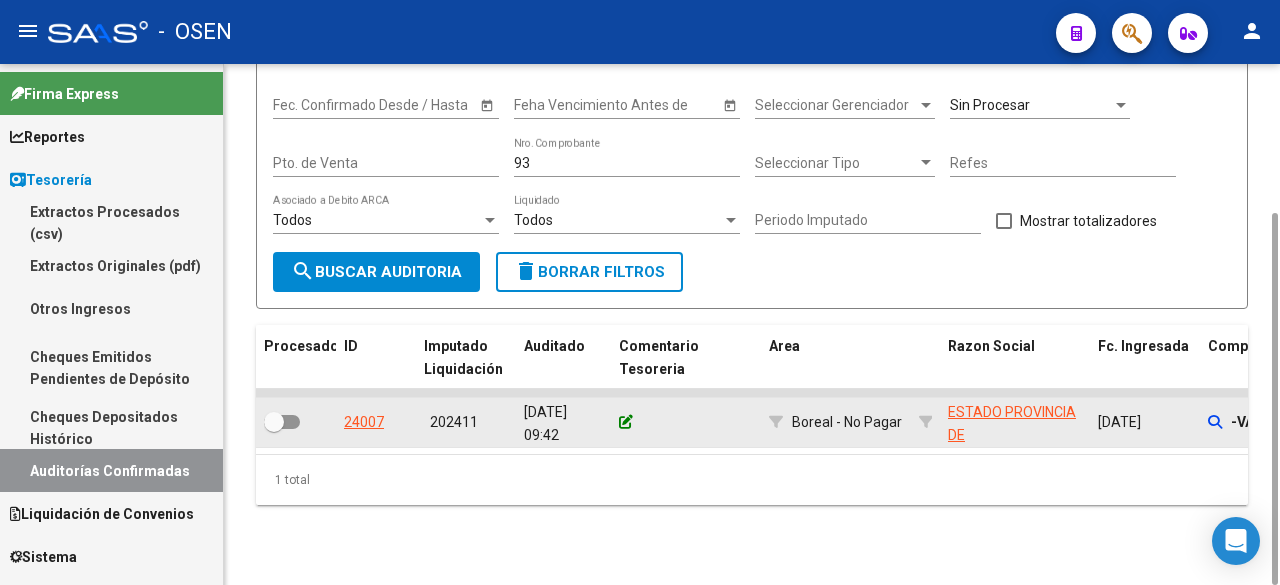 click 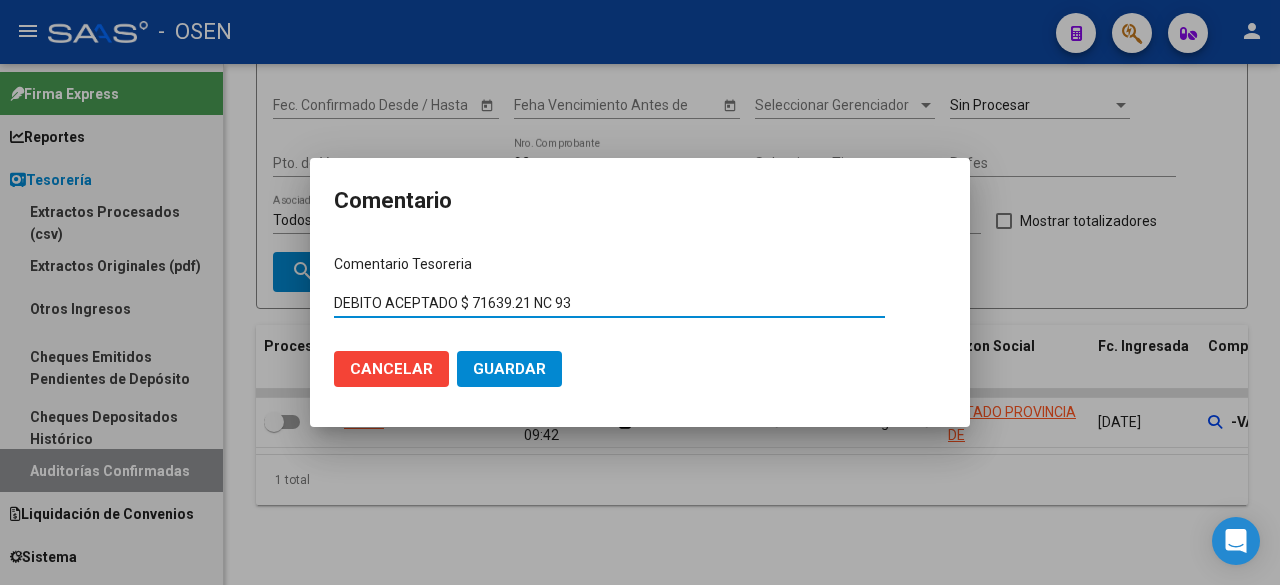 type on "DEBITO ACEPTADO $ 71639.21 NC 93" 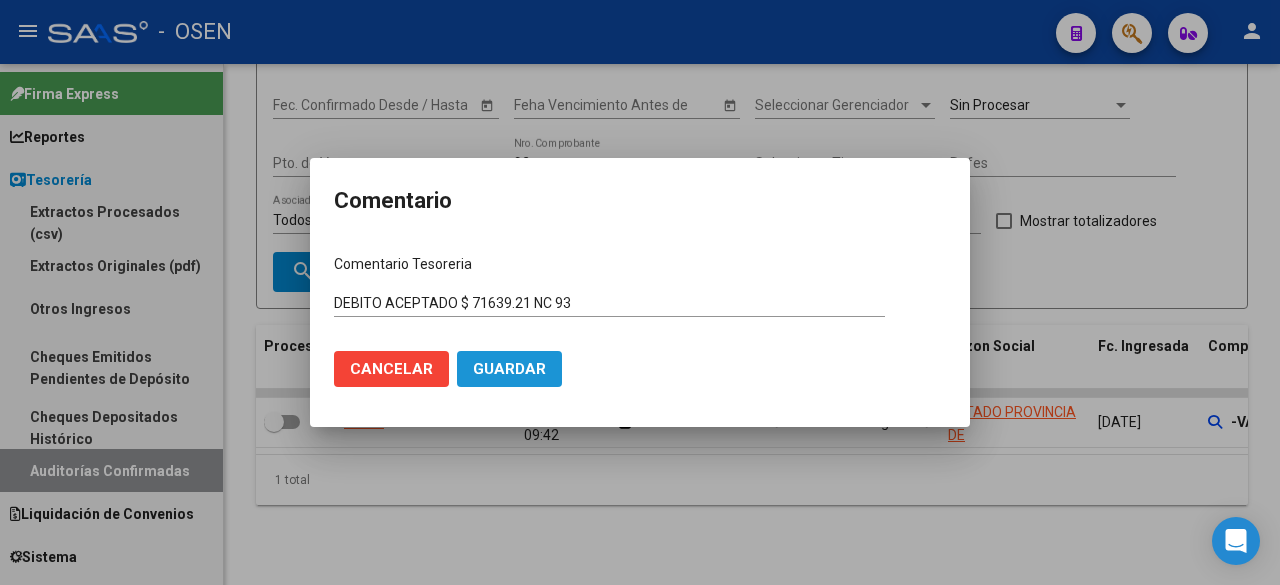 click on "Guardar" 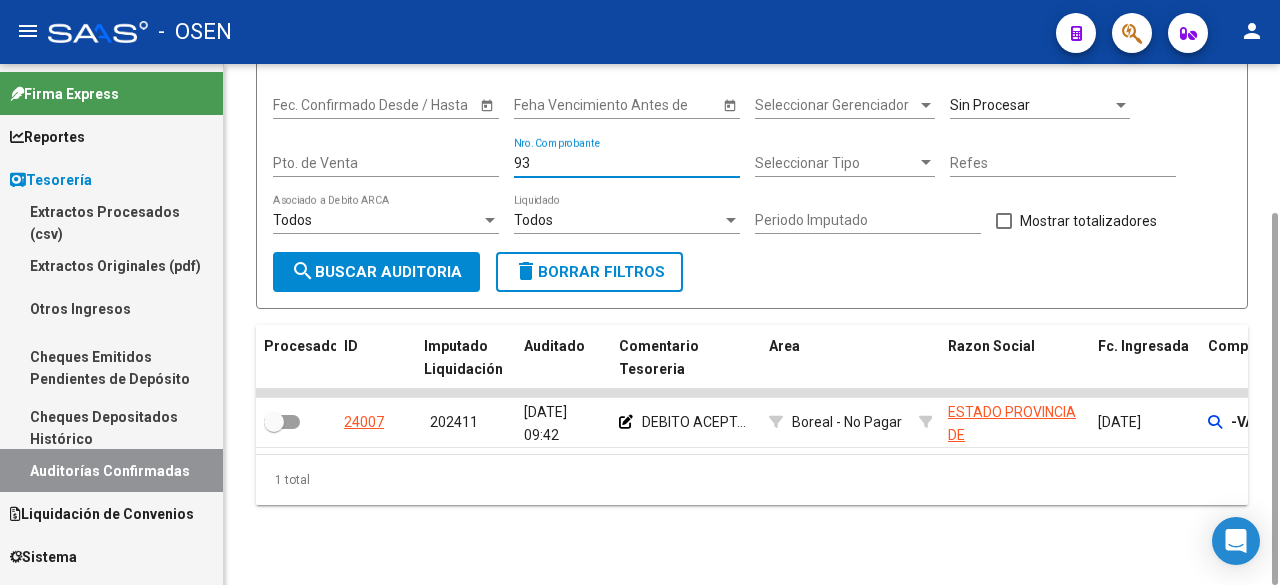 drag, startPoint x: 562, startPoint y: 165, endPoint x: 341, endPoint y: 151, distance: 221.443 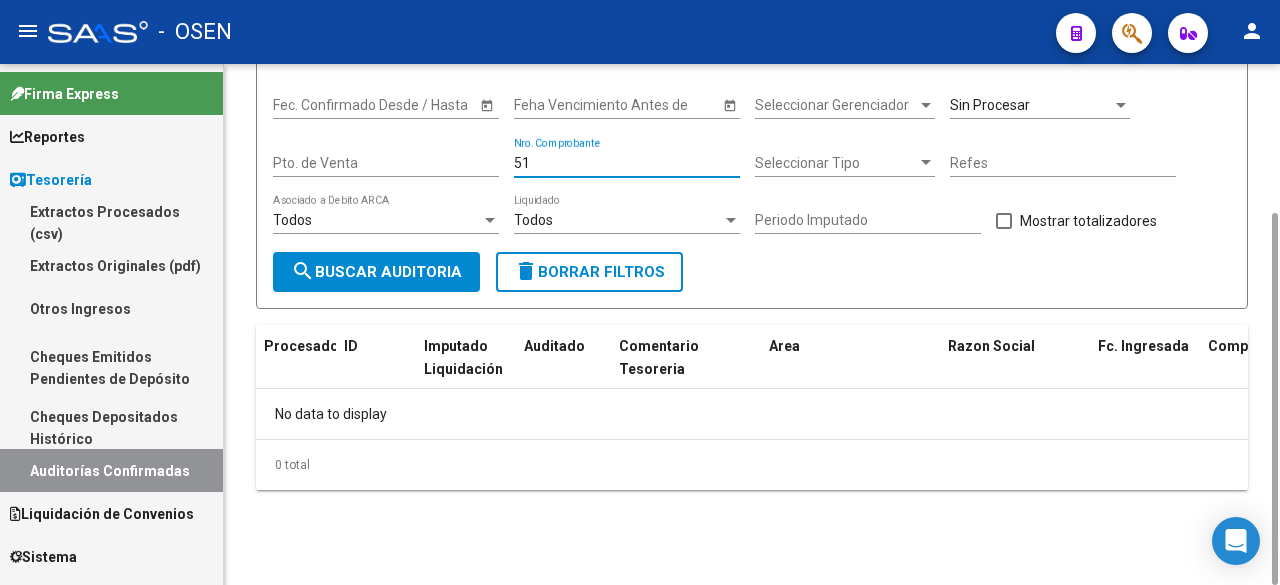 drag, startPoint x: 562, startPoint y: 161, endPoint x: 375, endPoint y: 153, distance: 187.17105 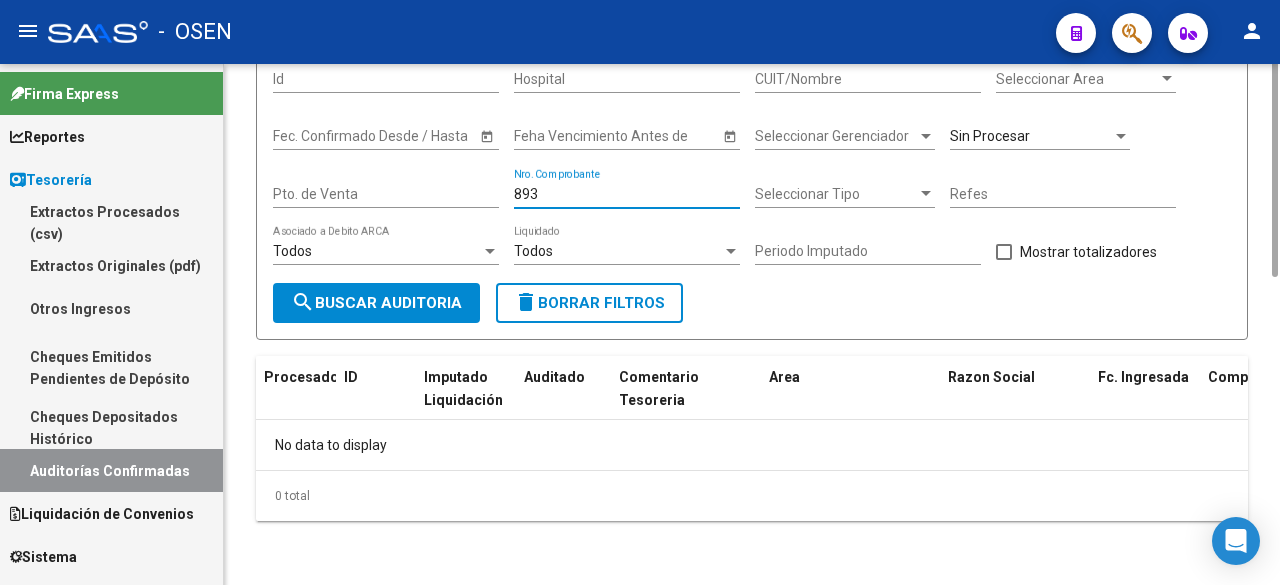 scroll, scrollTop: 0, scrollLeft: 0, axis: both 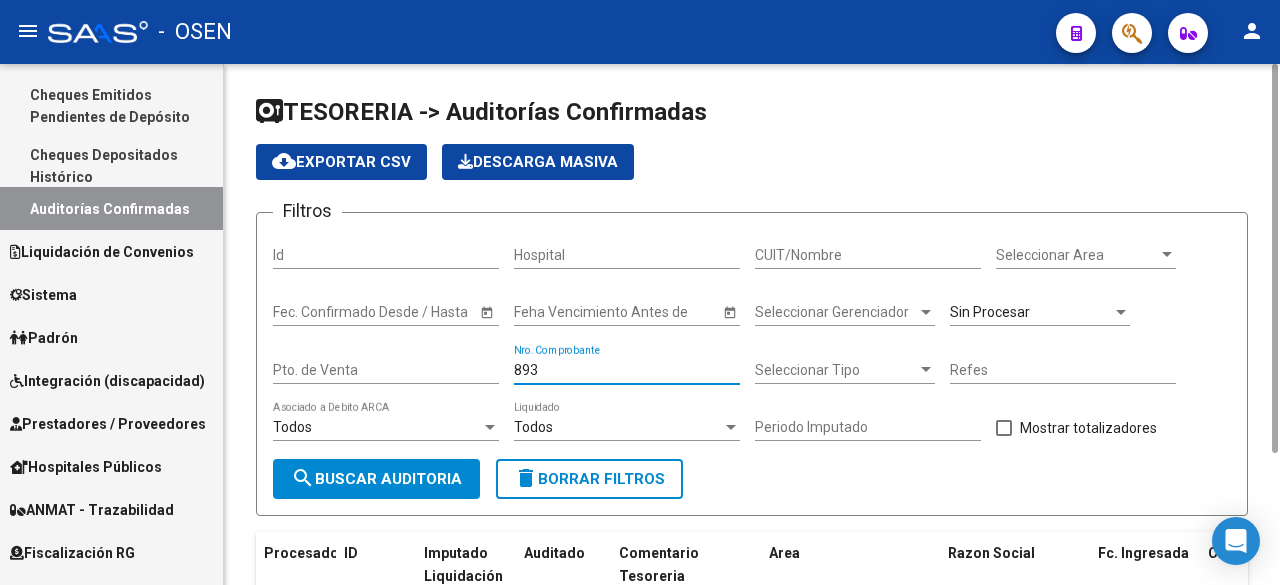 type on "893" 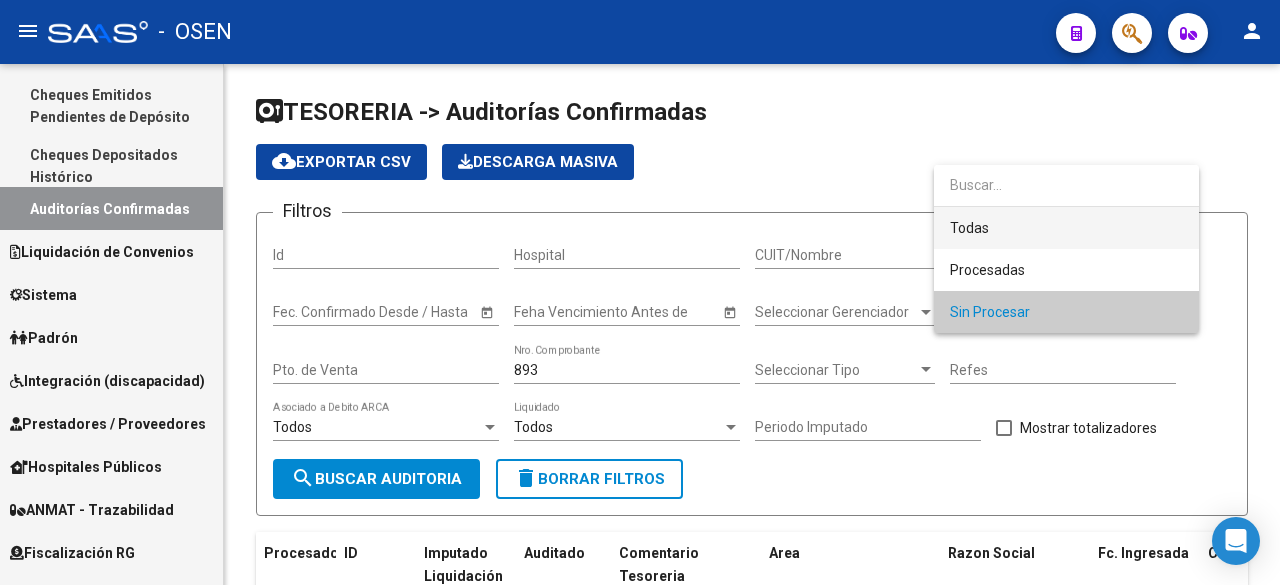 click on "Todas" at bounding box center (1066, 228) 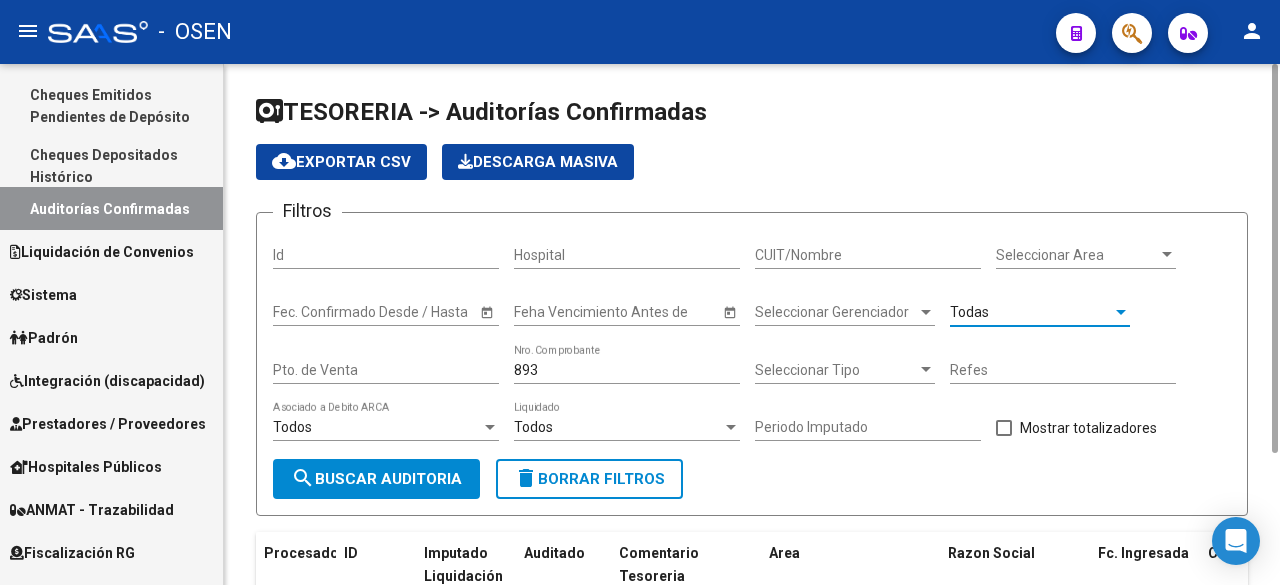 click on "search  Buscar Auditoria" 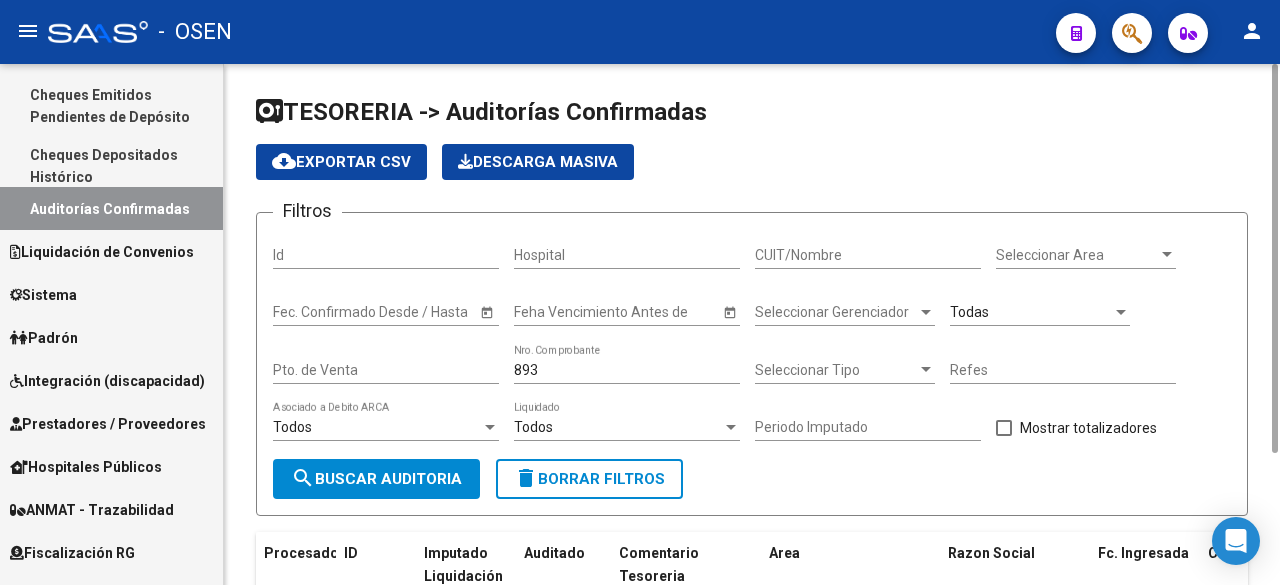 scroll, scrollTop: 257, scrollLeft: 0, axis: vertical 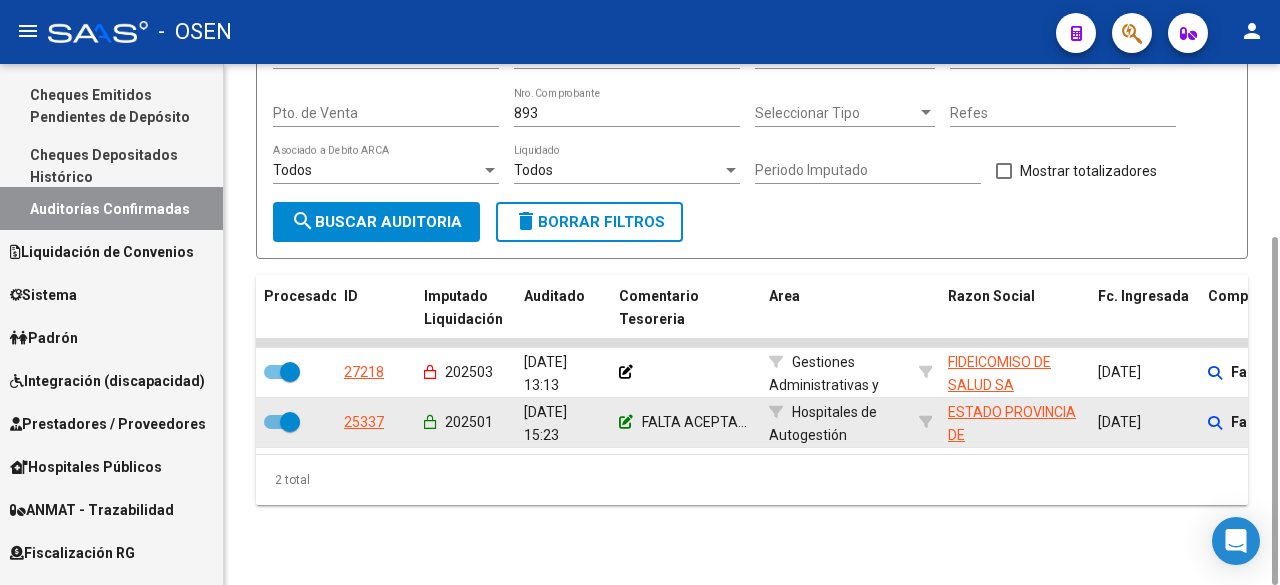 click 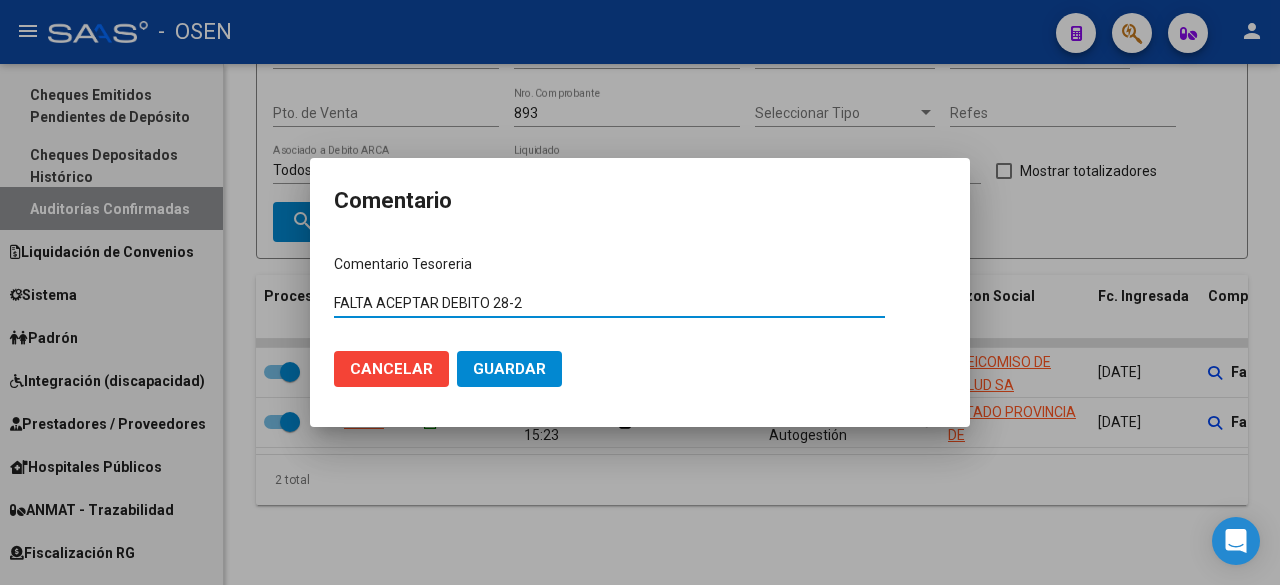 drag, startPoint x: 554, startPoint y: 301, endPoint x: 143, endPoint y: 301, distance: 411 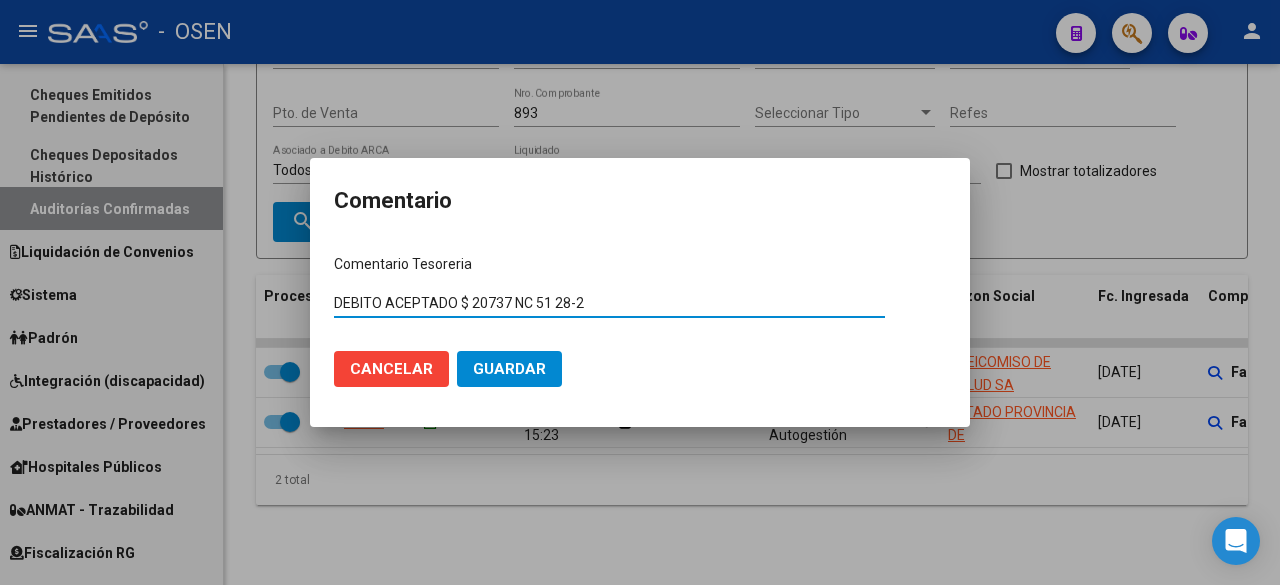 type on "DEBITO ACEPTADO $ 20737 NC 51 28-2" 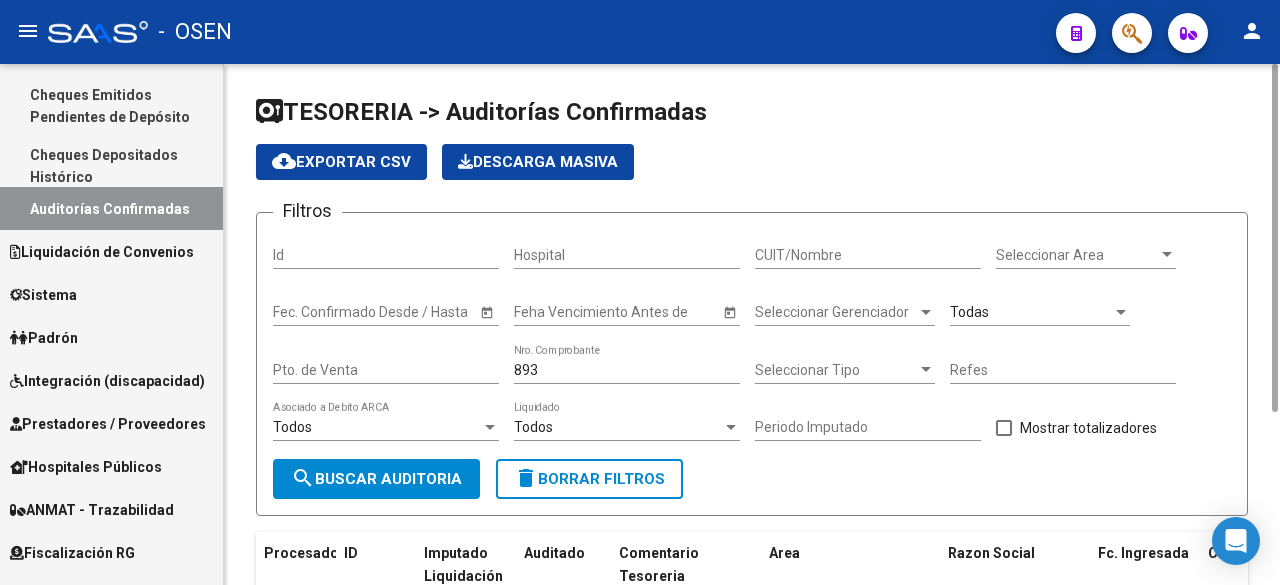 scroll, scrollTop: 257, scrollLeft: 0, axis: vertical 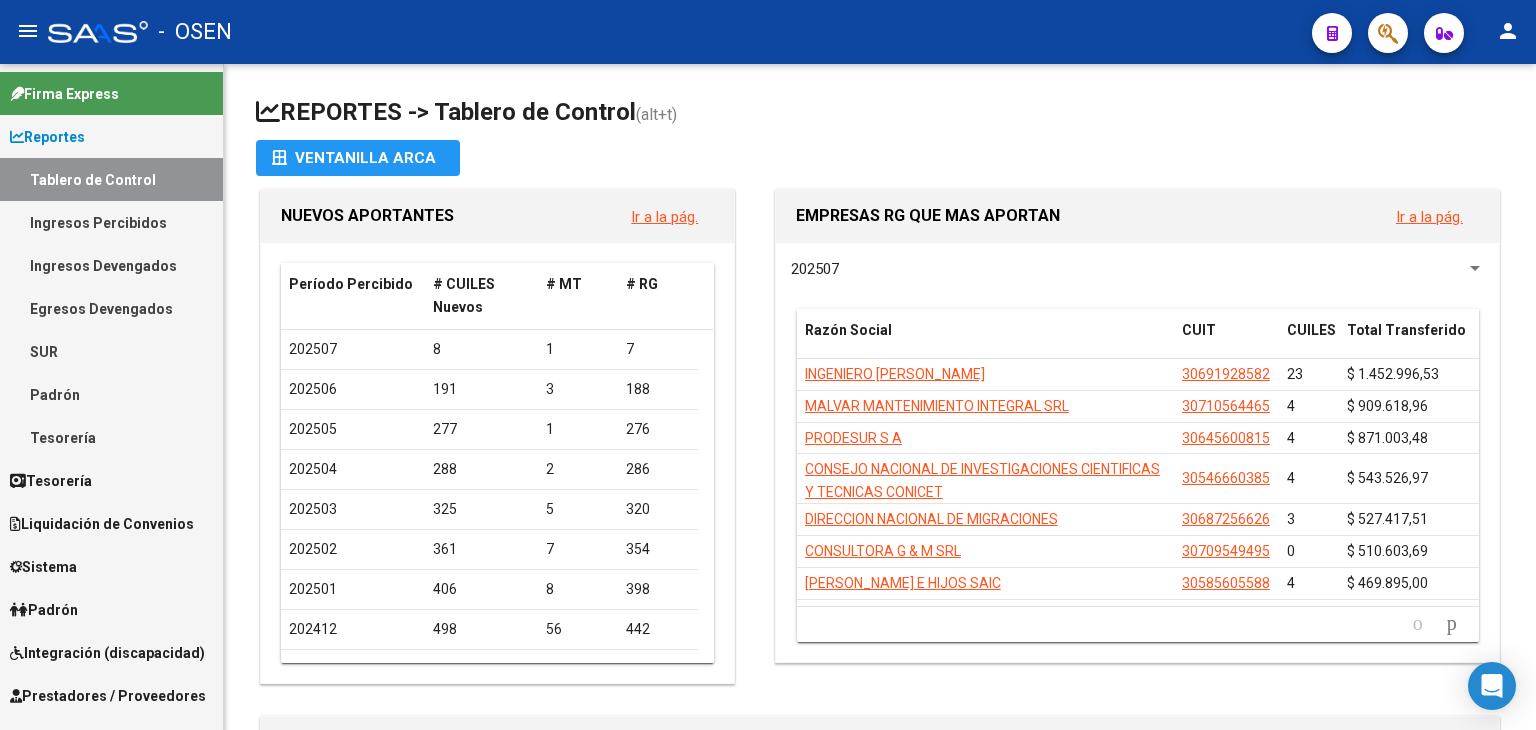 click on "Reportes" at bounding box center (111, 136) 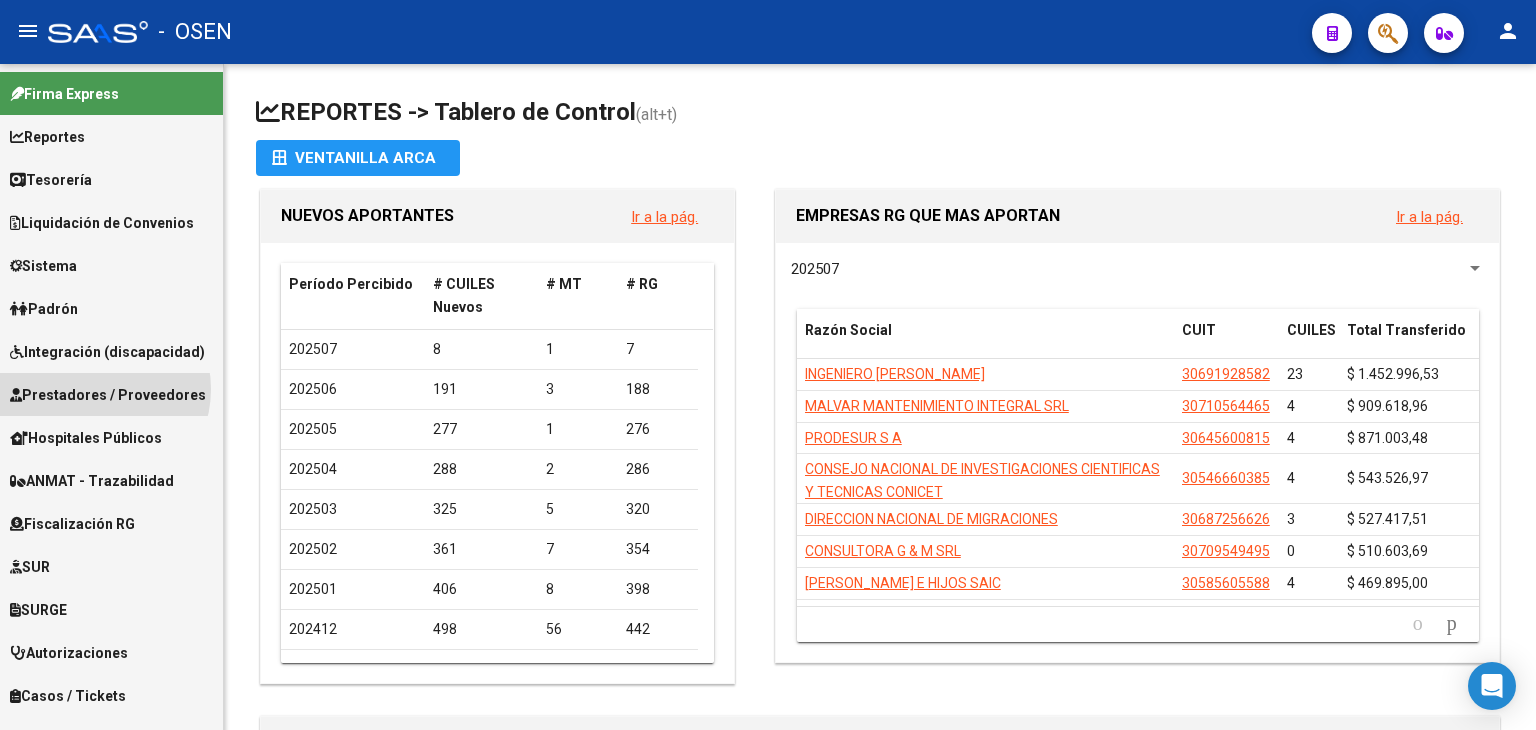 click on "Prestadores / Proveedores" at bounding box center [108, 395] 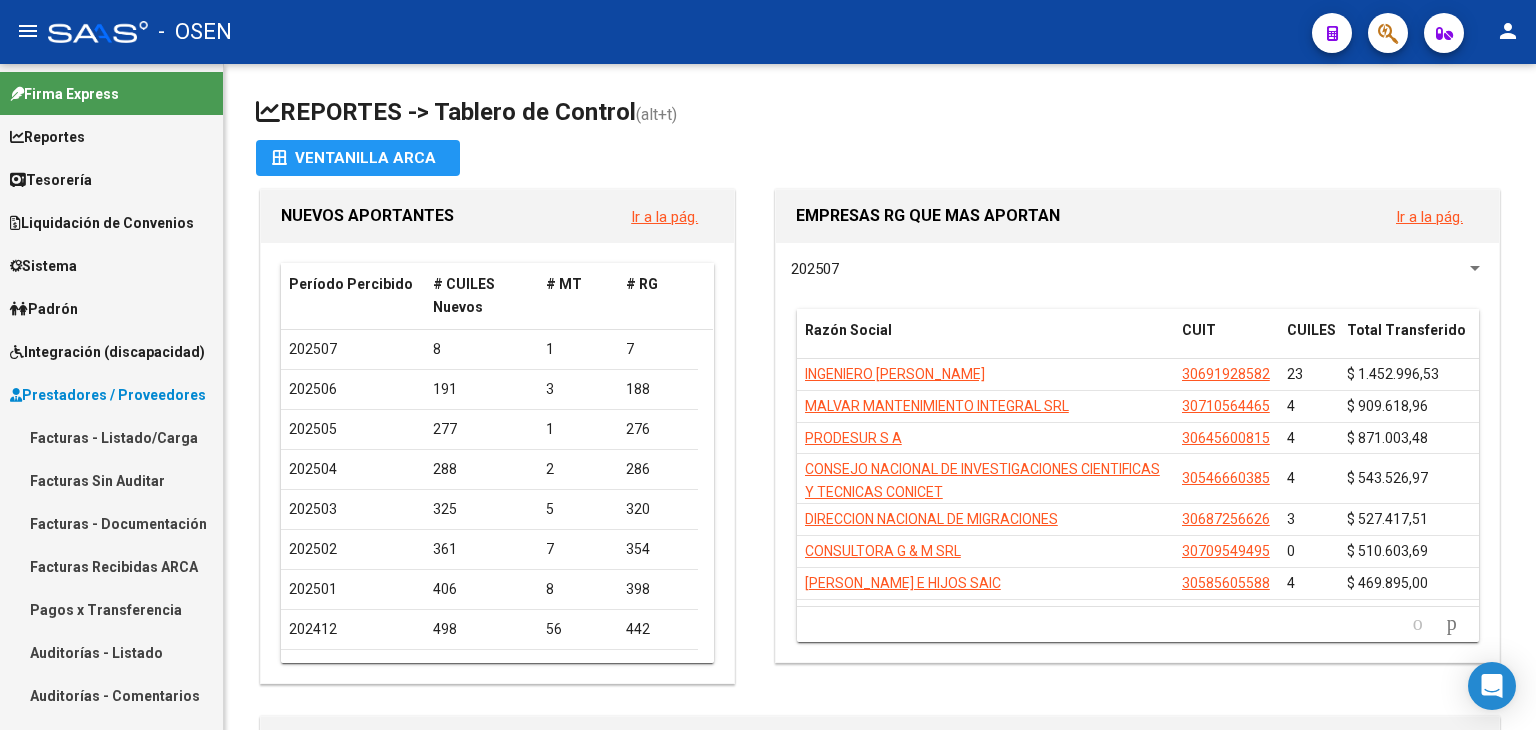 click on "Facturas - Listado/Carga" at bounding box center (111, 437) 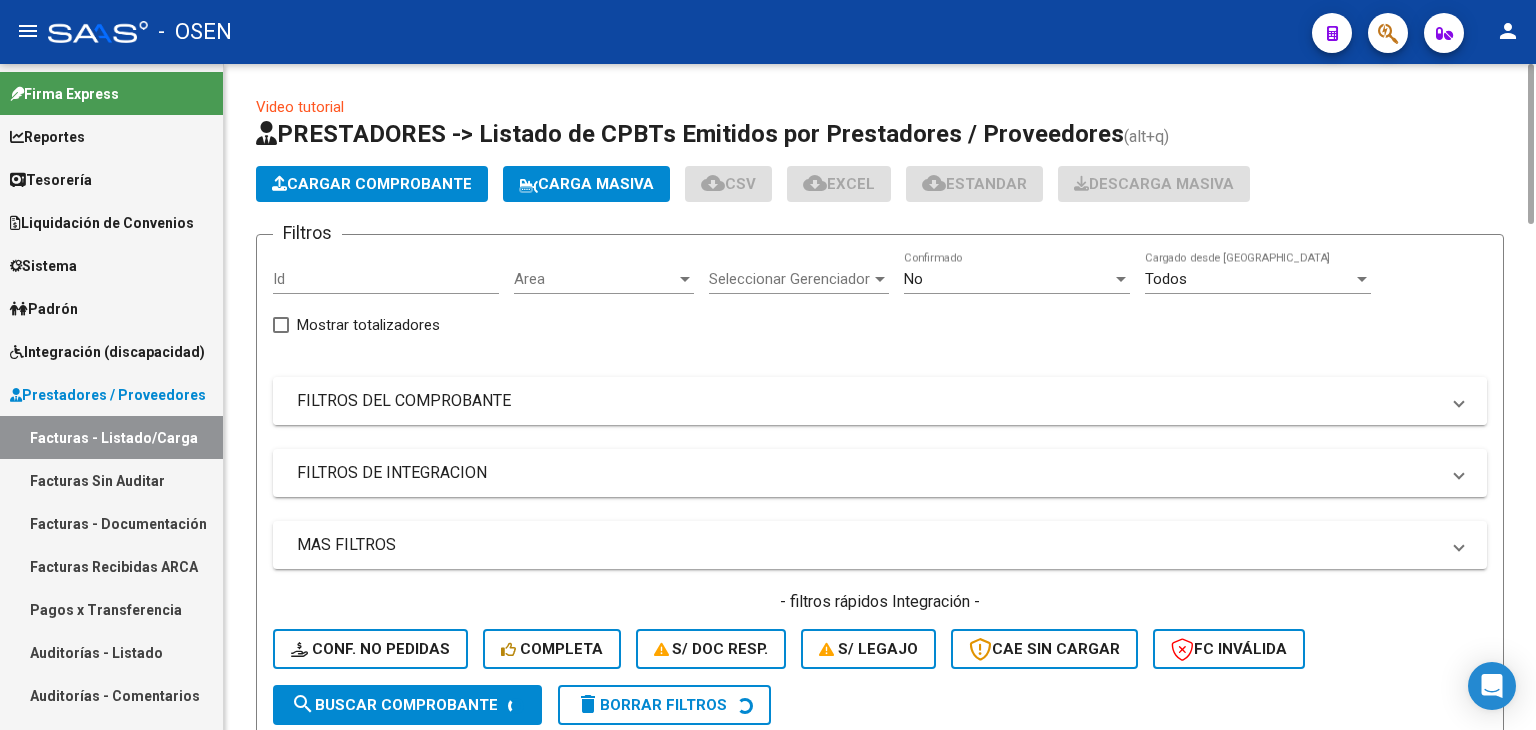 click on "FILTROS DEL COMPROBANTE" at bounding box center [880, 401] 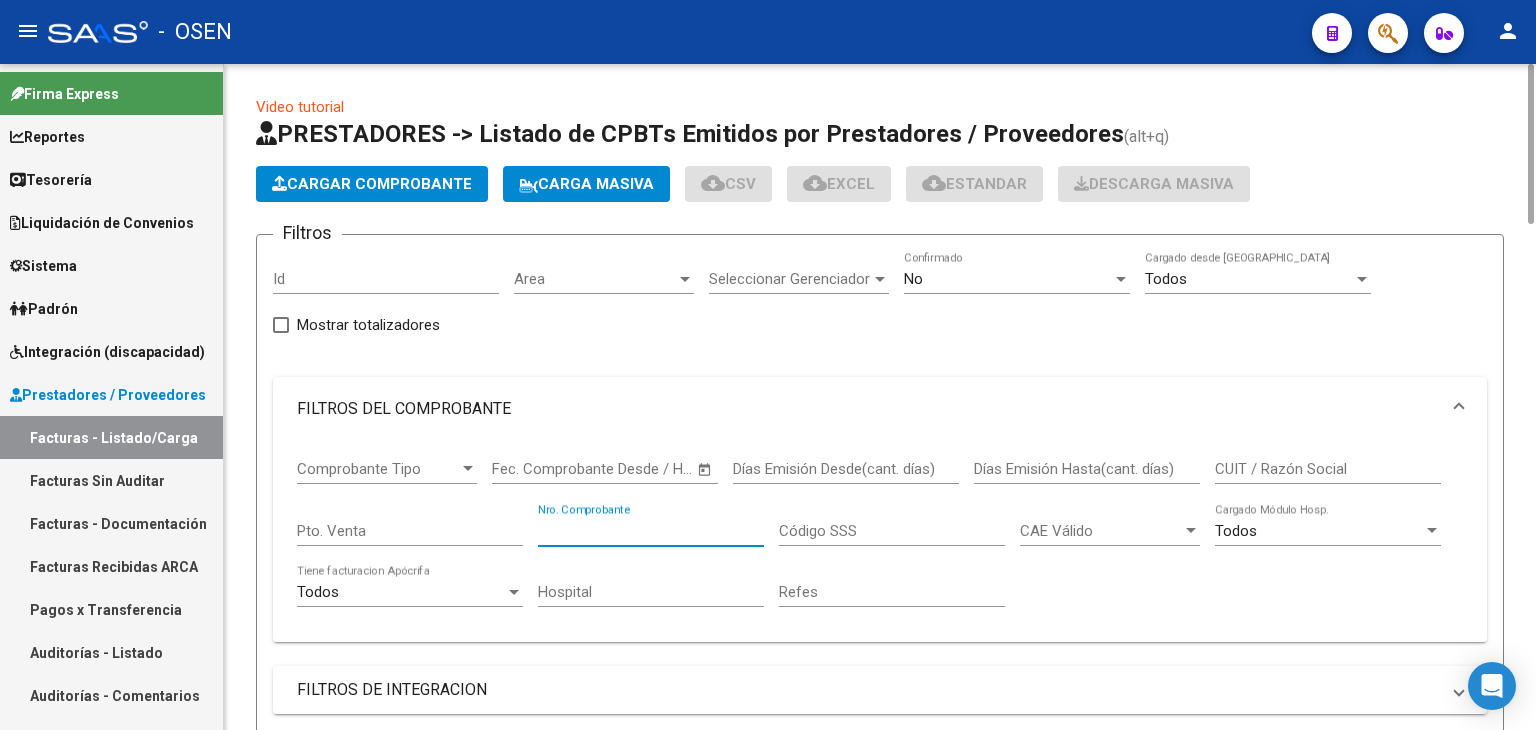 click on "Nro. Comprobante" at bounding box center [651, 531] 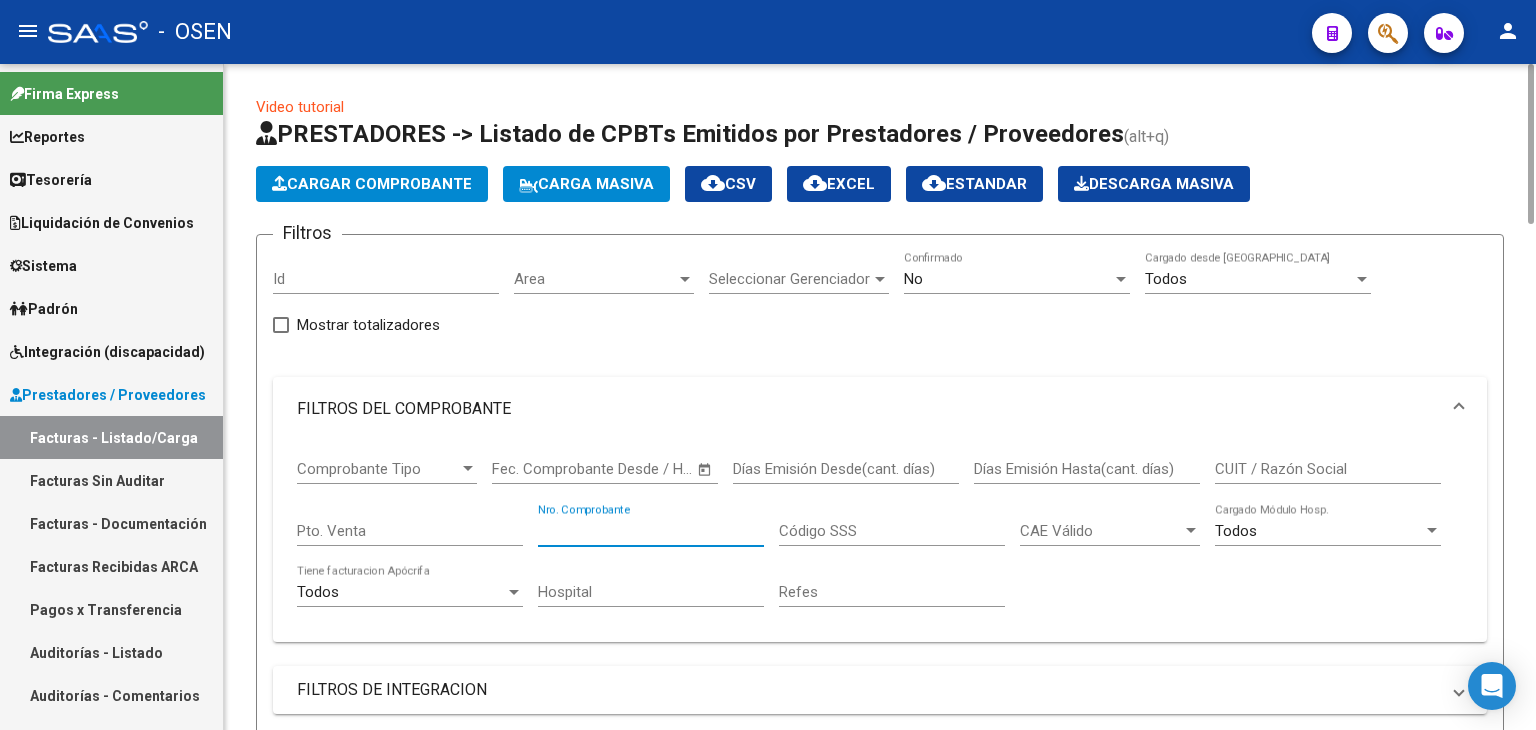 click on "Comprobante Tipo" at bounding box center [378, 469] 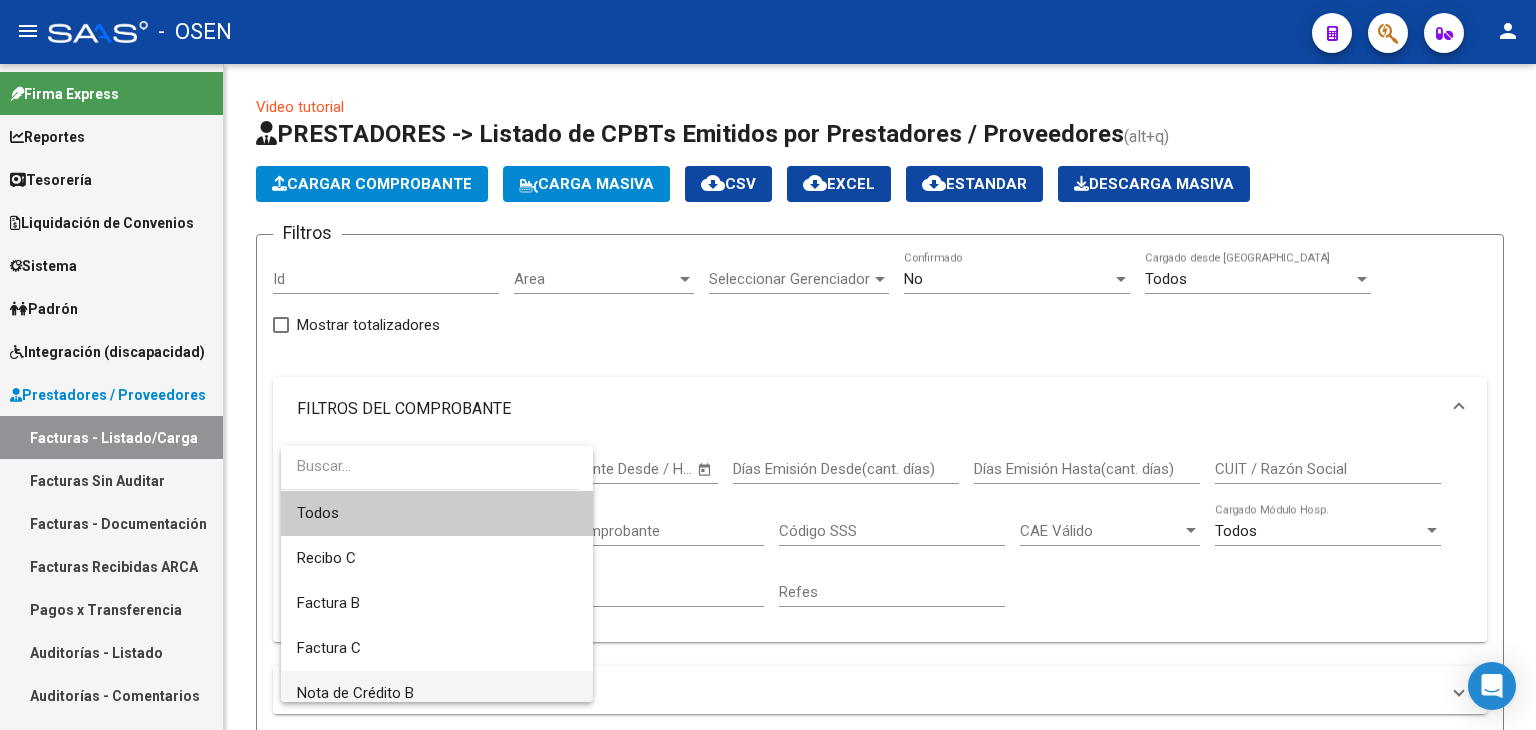 scroll, scrollTop: 333, scrollLeft: 0, axis: vertical 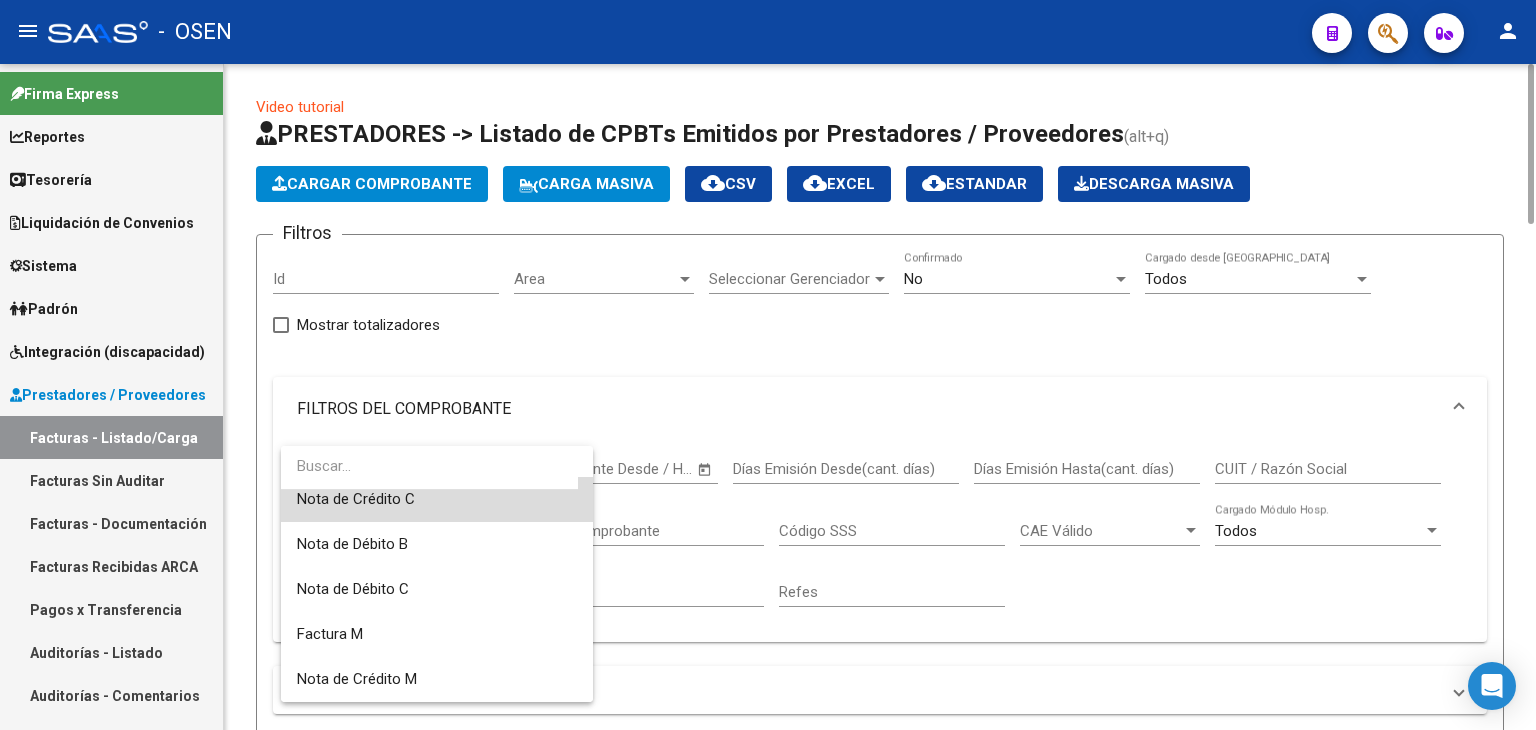 drag, startPoint x: 472, startPoint y: 501, endPoint x: 609, endPoint y: 491, distance: 137.36447 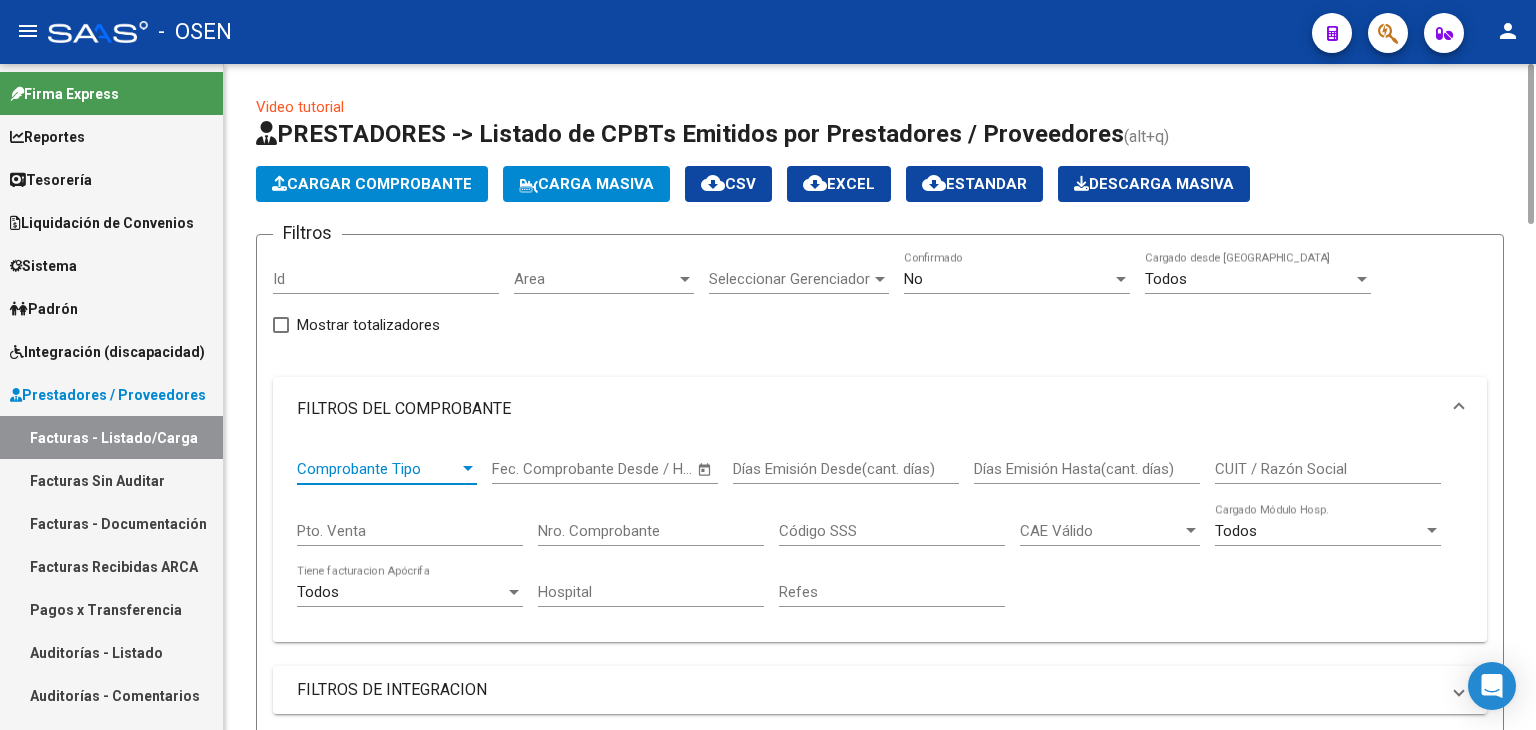 scroll, scrollTop: 224, scrollLeft: 0, axis: vertical 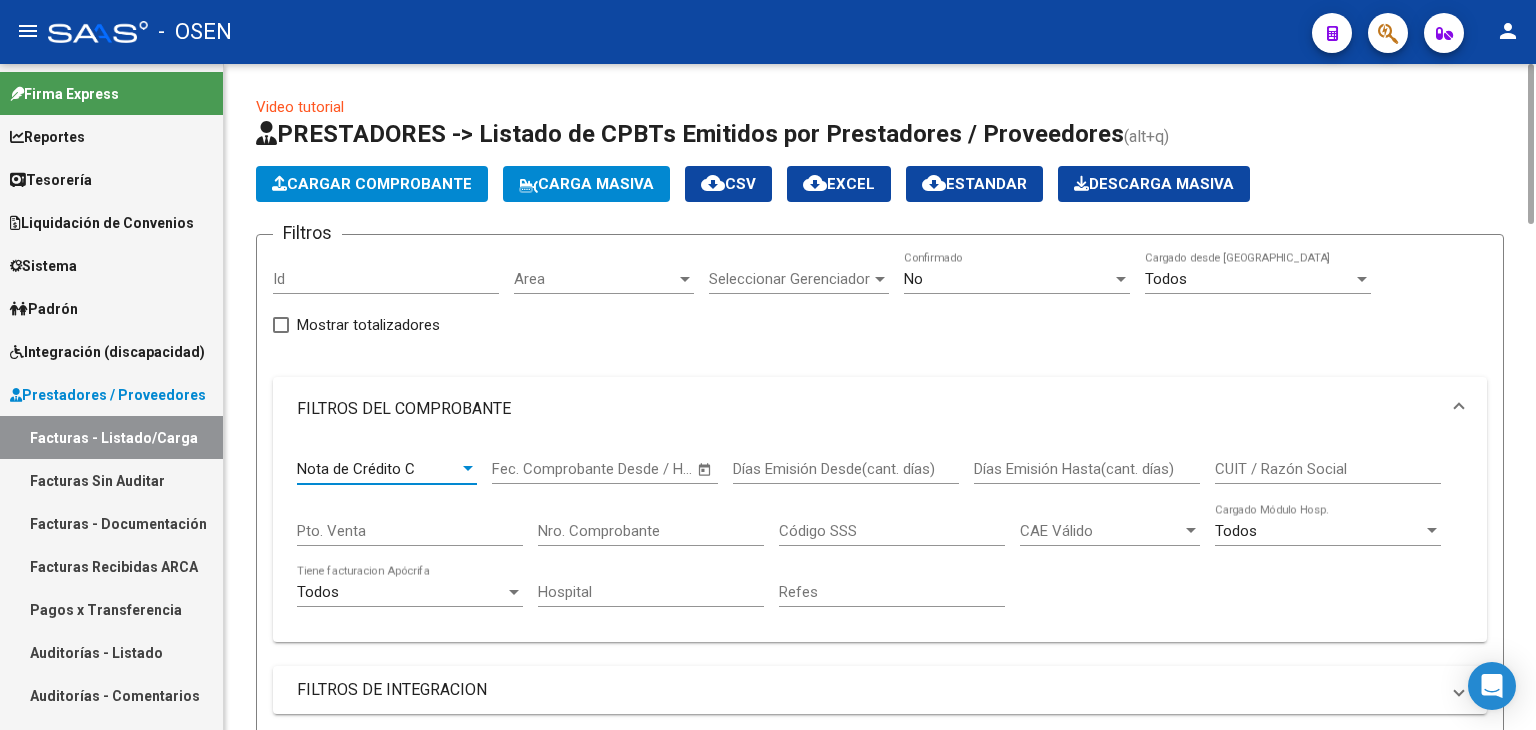click on "CUIT / Razón Social" at bounding box center (1328, 469) 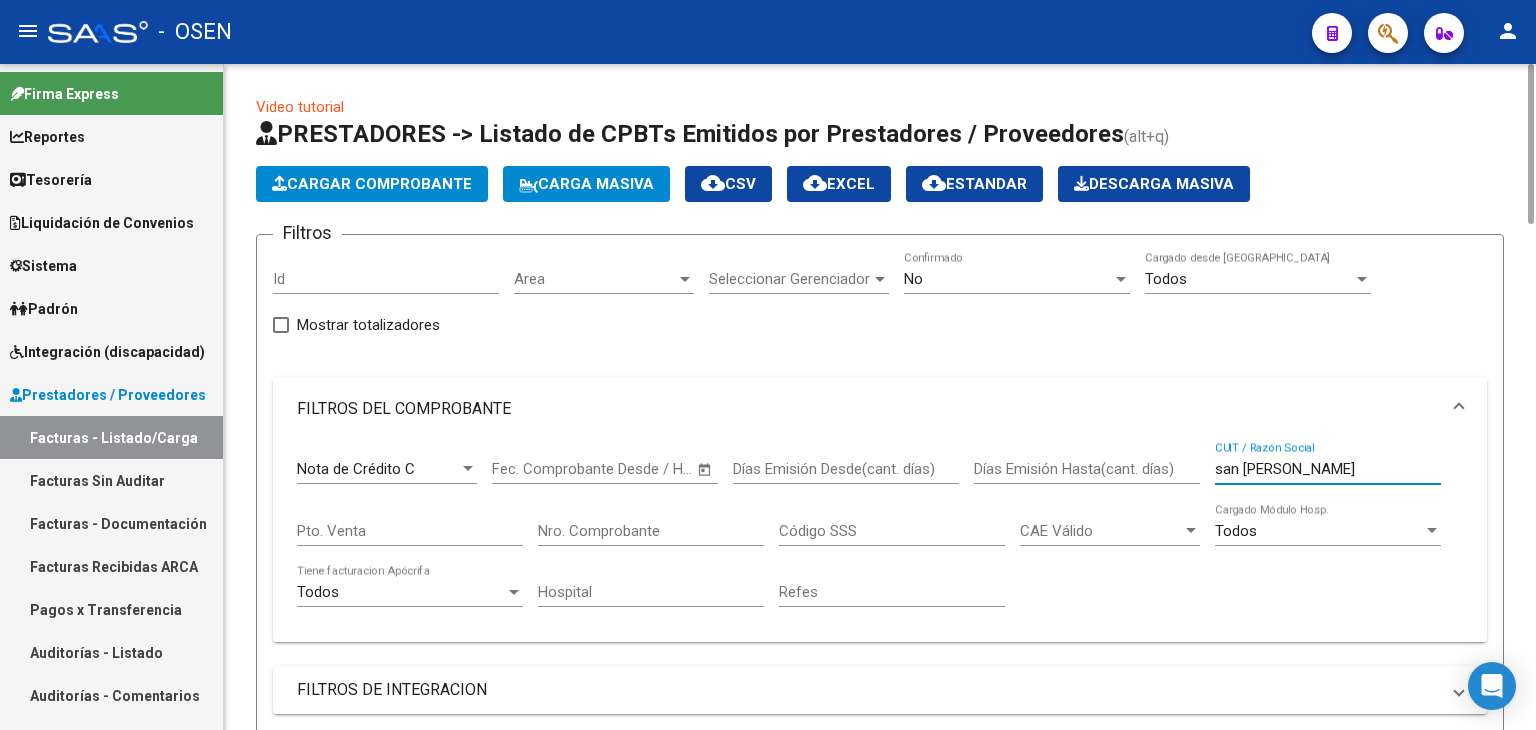 scroll, scrollTop: 666, scrollLeft: 0, axis: vertical 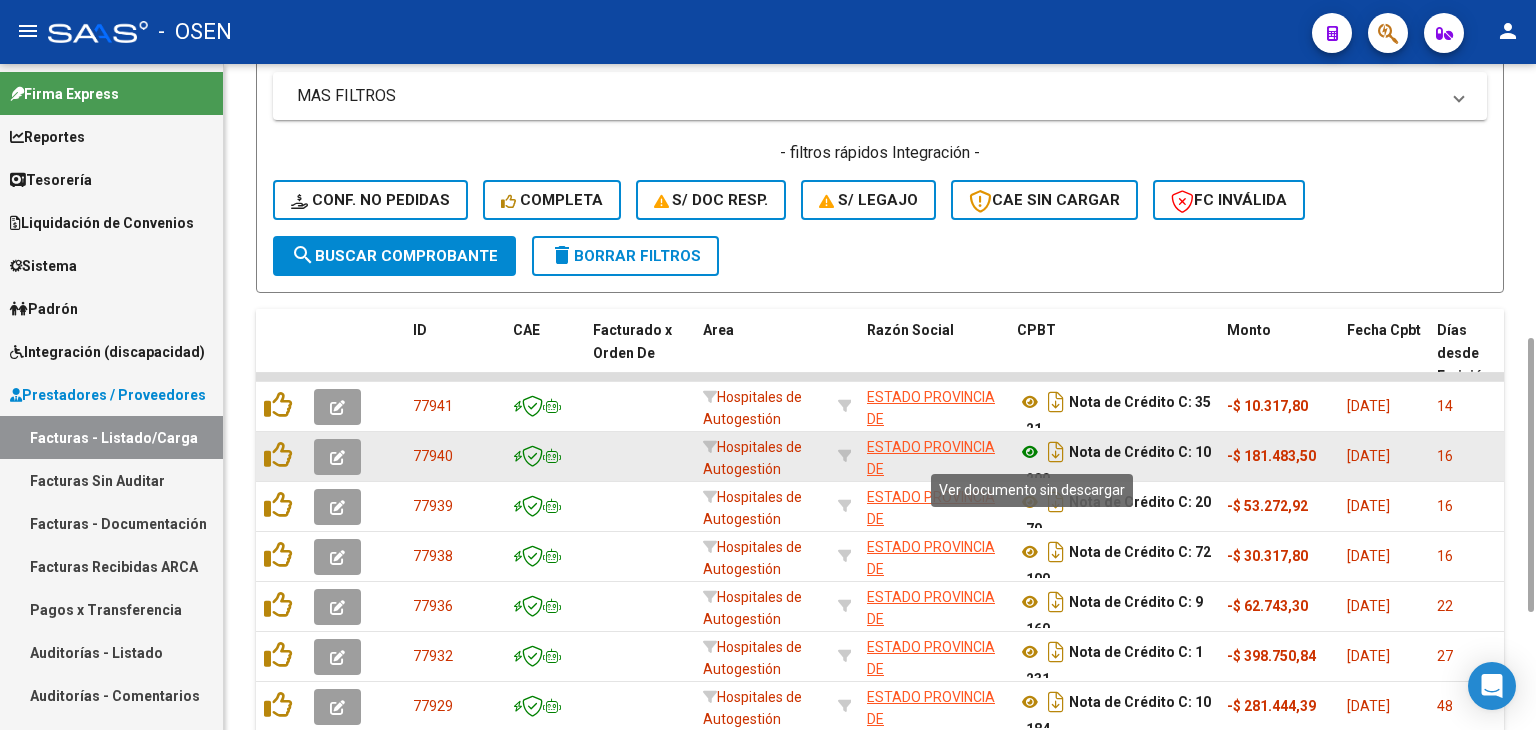 type on "san luis" 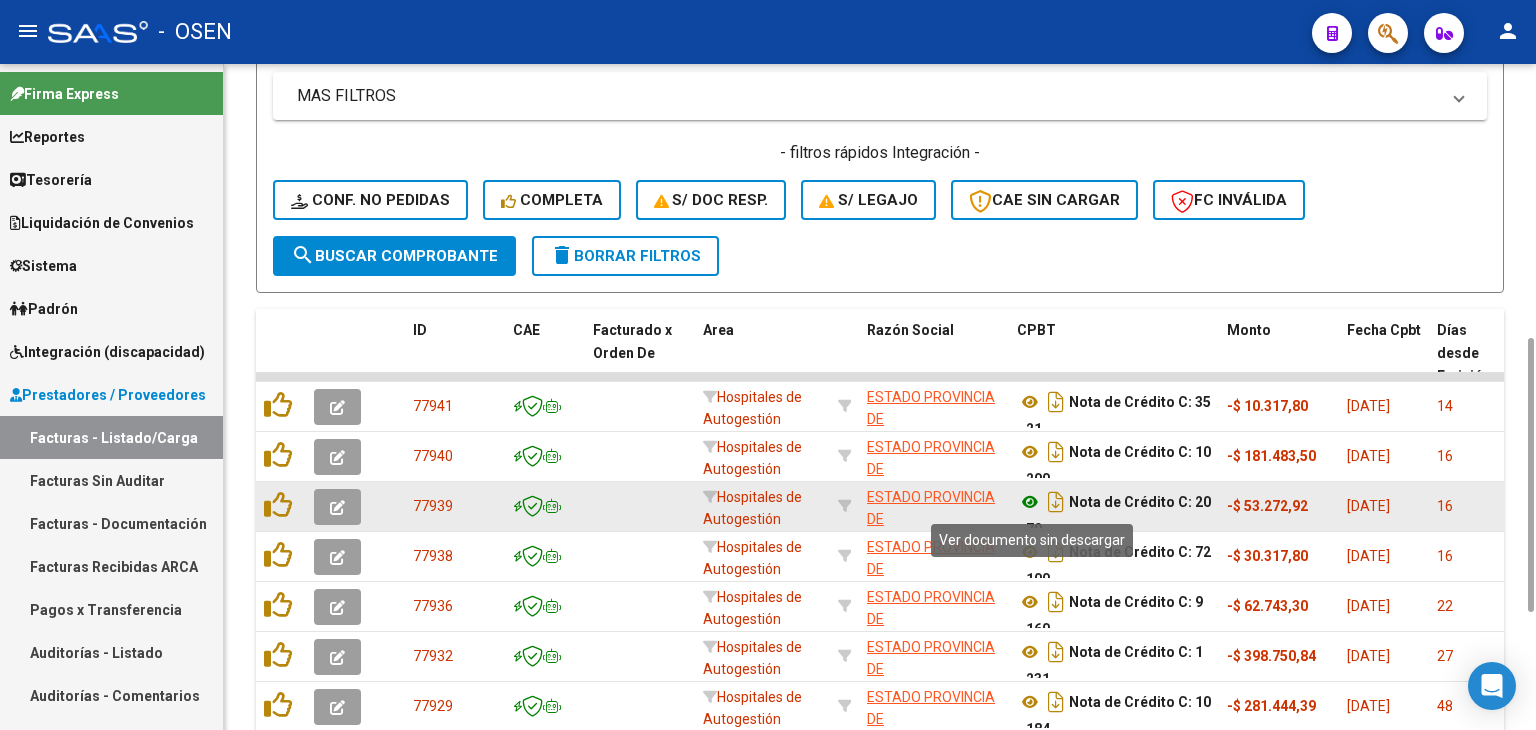 click 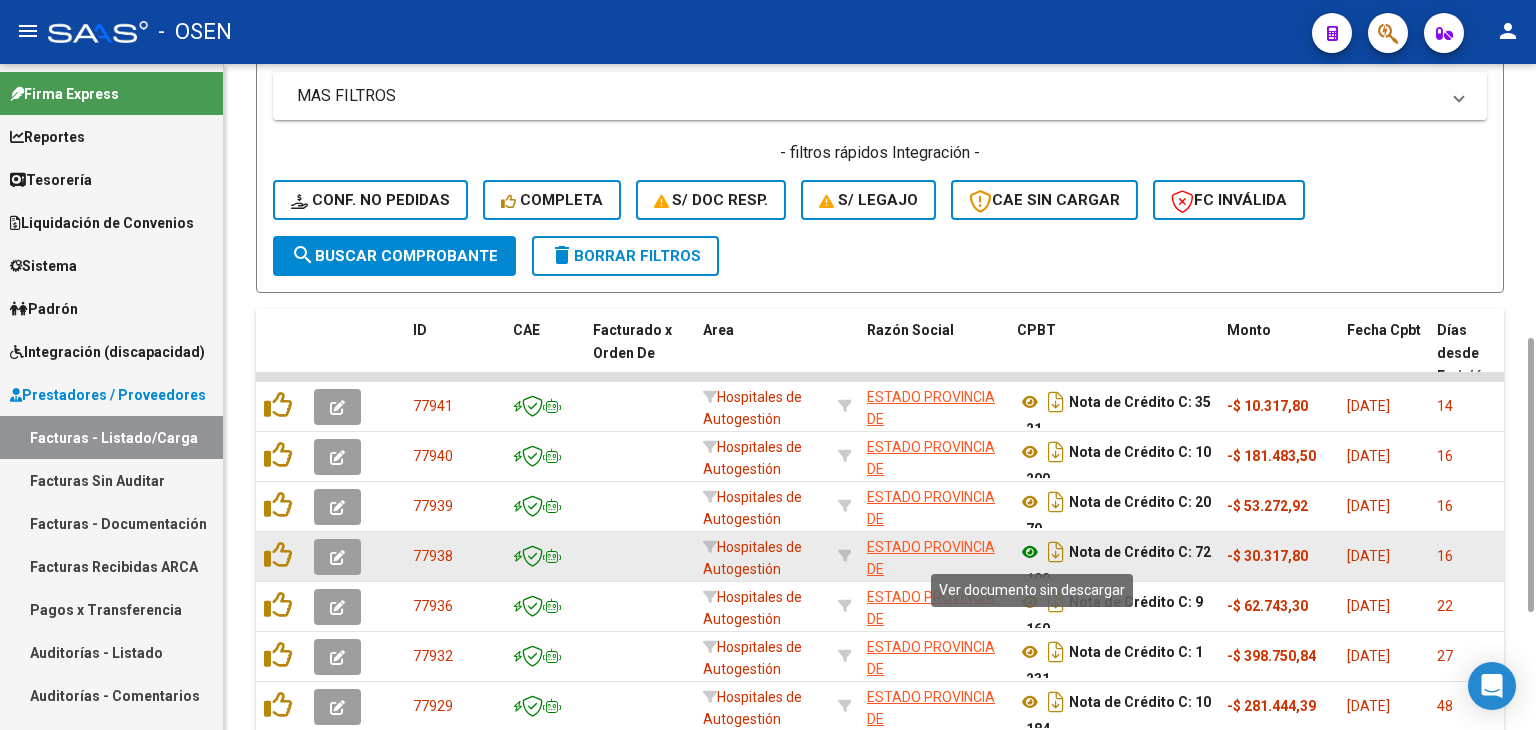 click 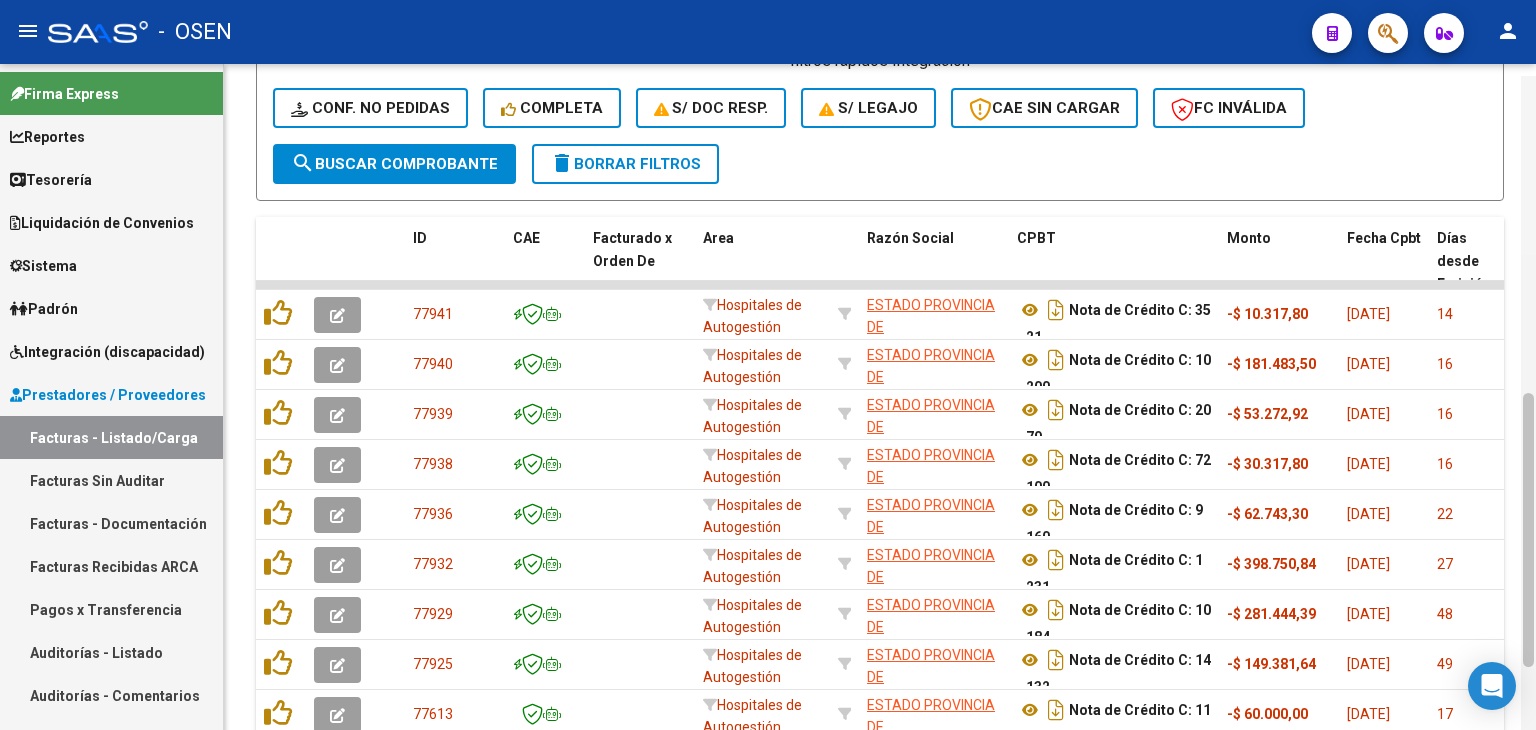 scroll, scrollTop: 780, scrollLeft: 0, axis: vertical 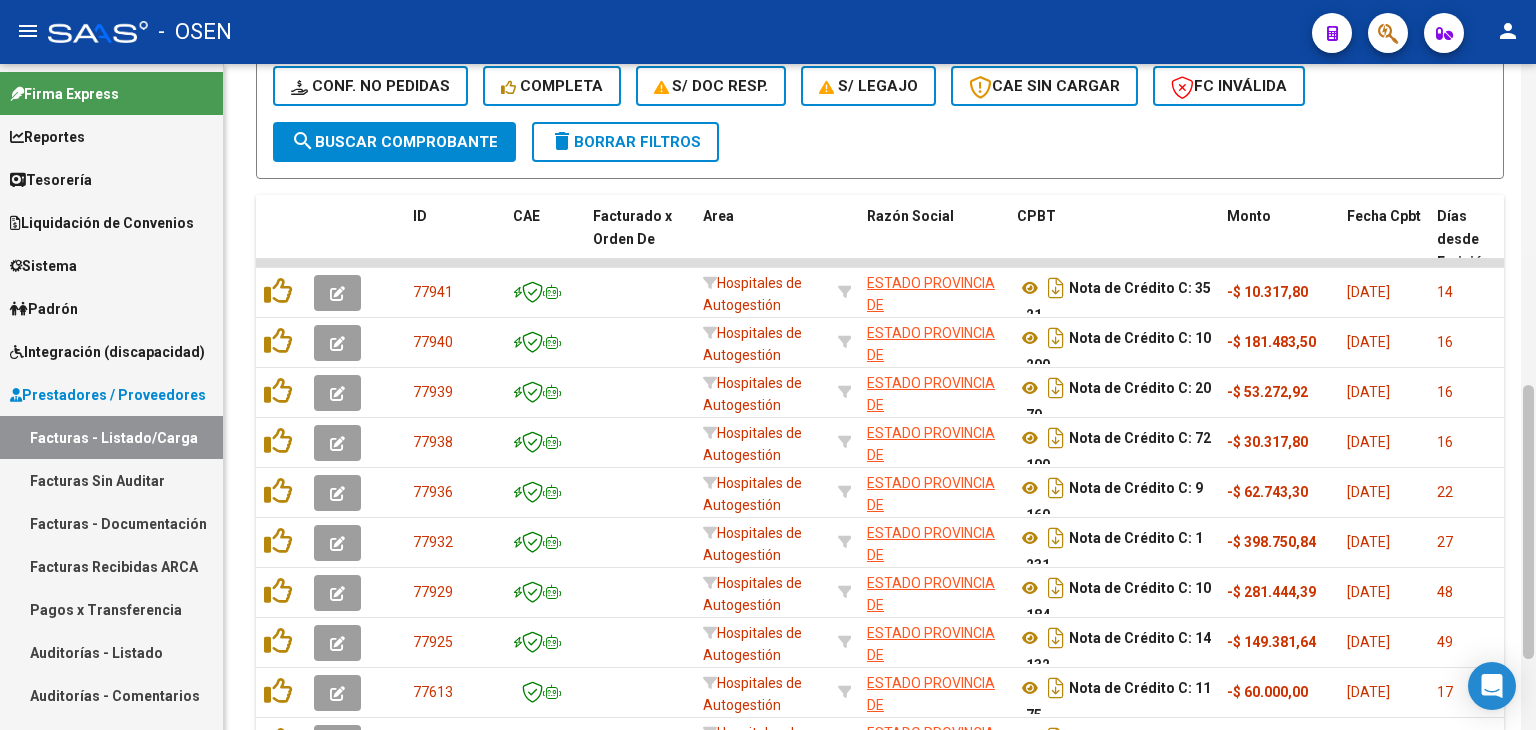 drag, startPoint x: 1530, startPoint y: 398, endPoint x: 1531, endPoint y: 445, distance: 47.010635 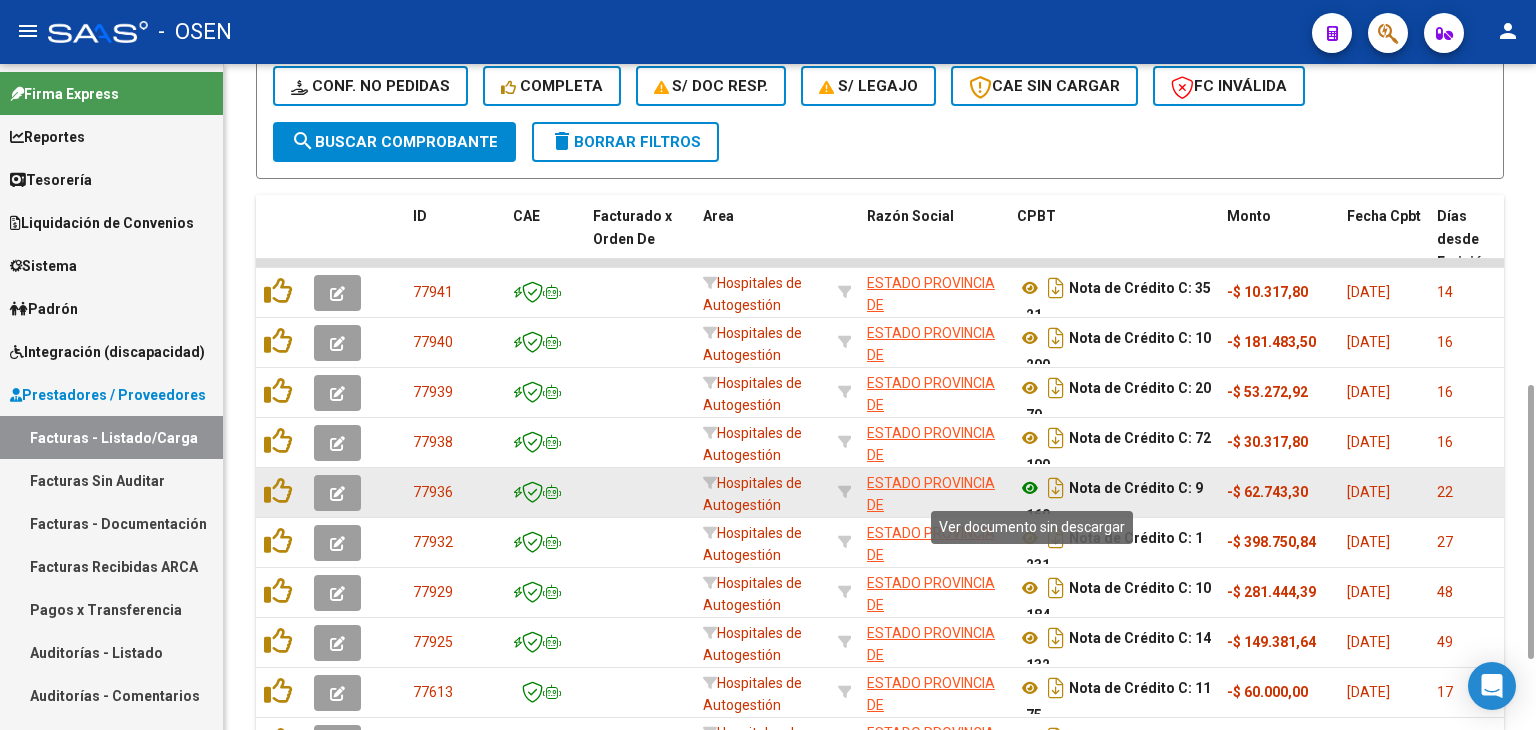 click 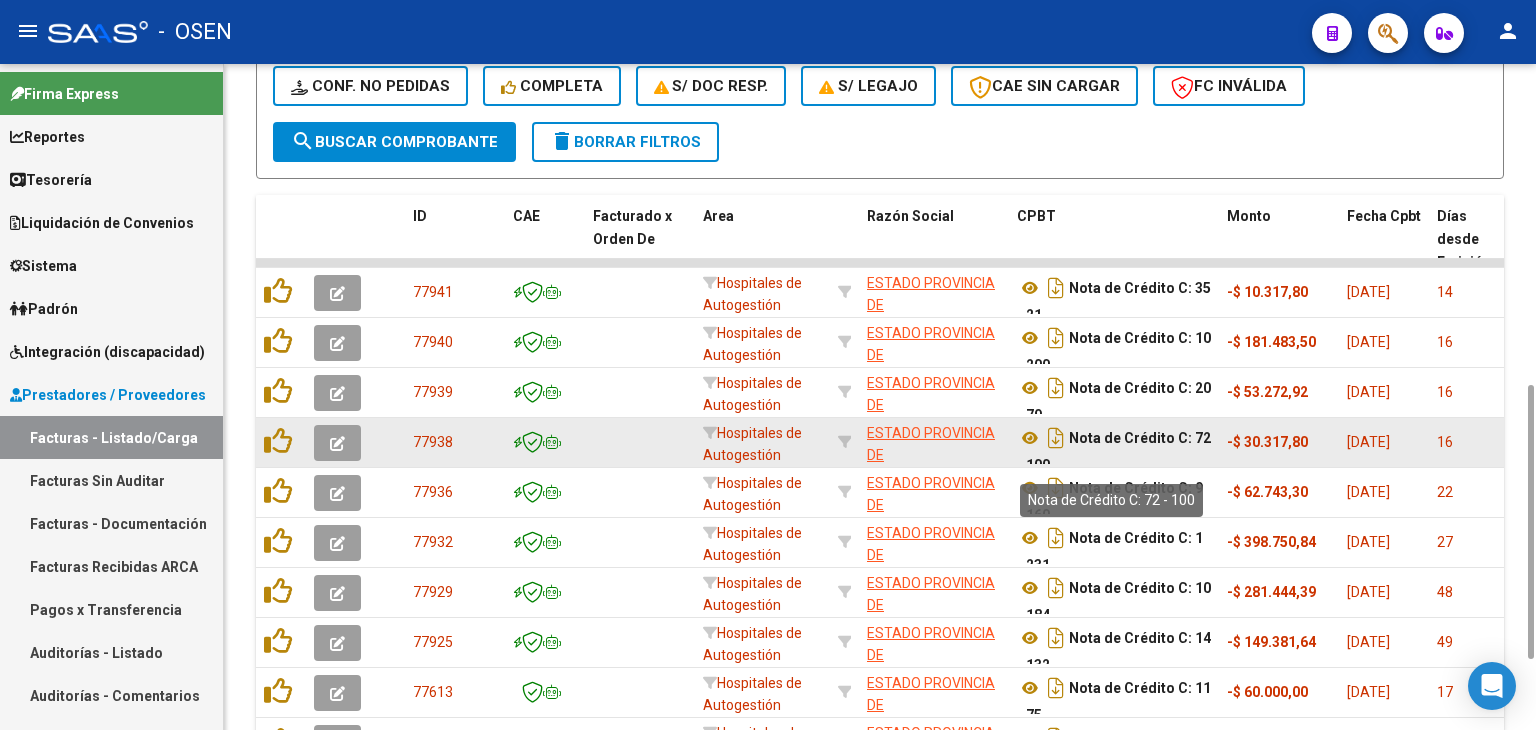 scroll, scrollTop: 951, scrollLeft: 0, axis: vertical 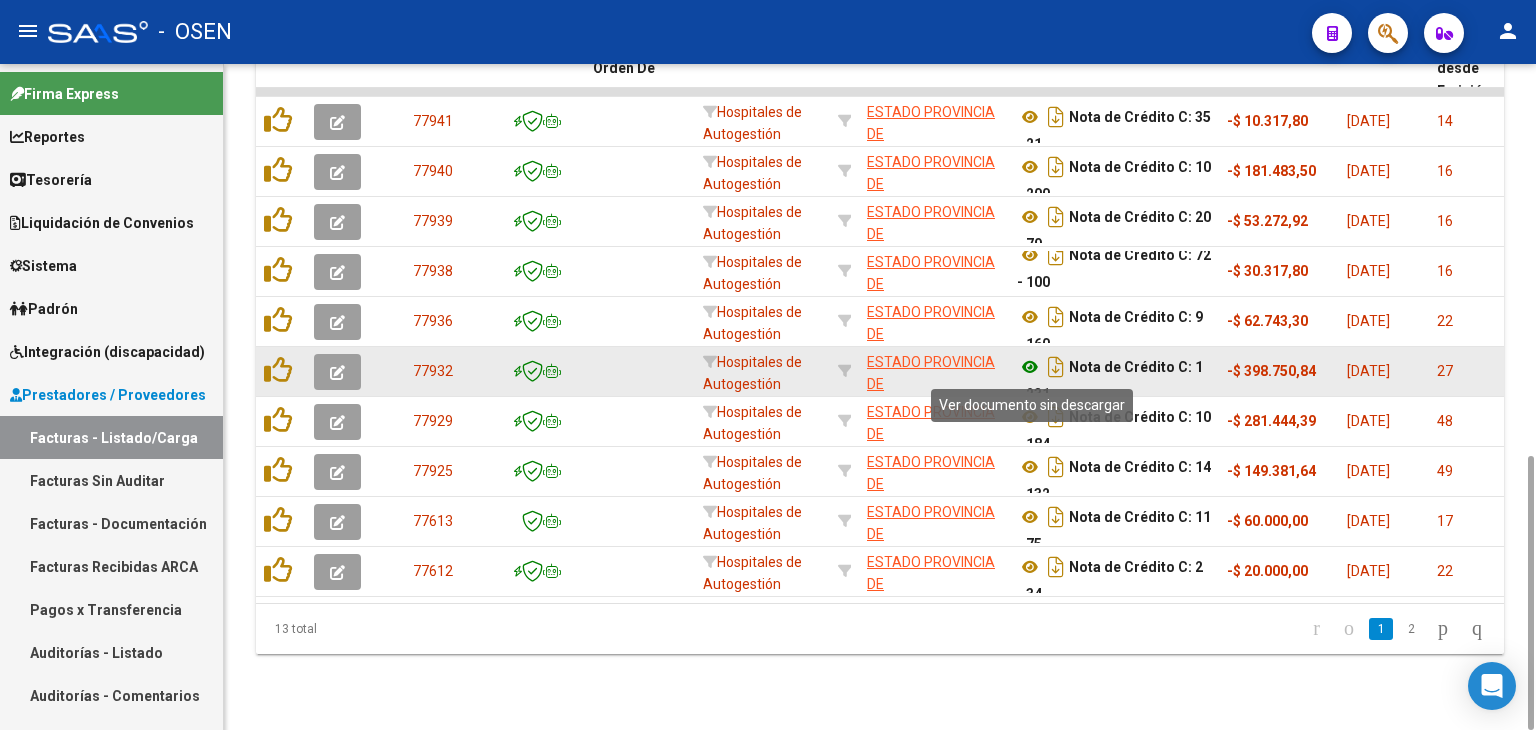 click 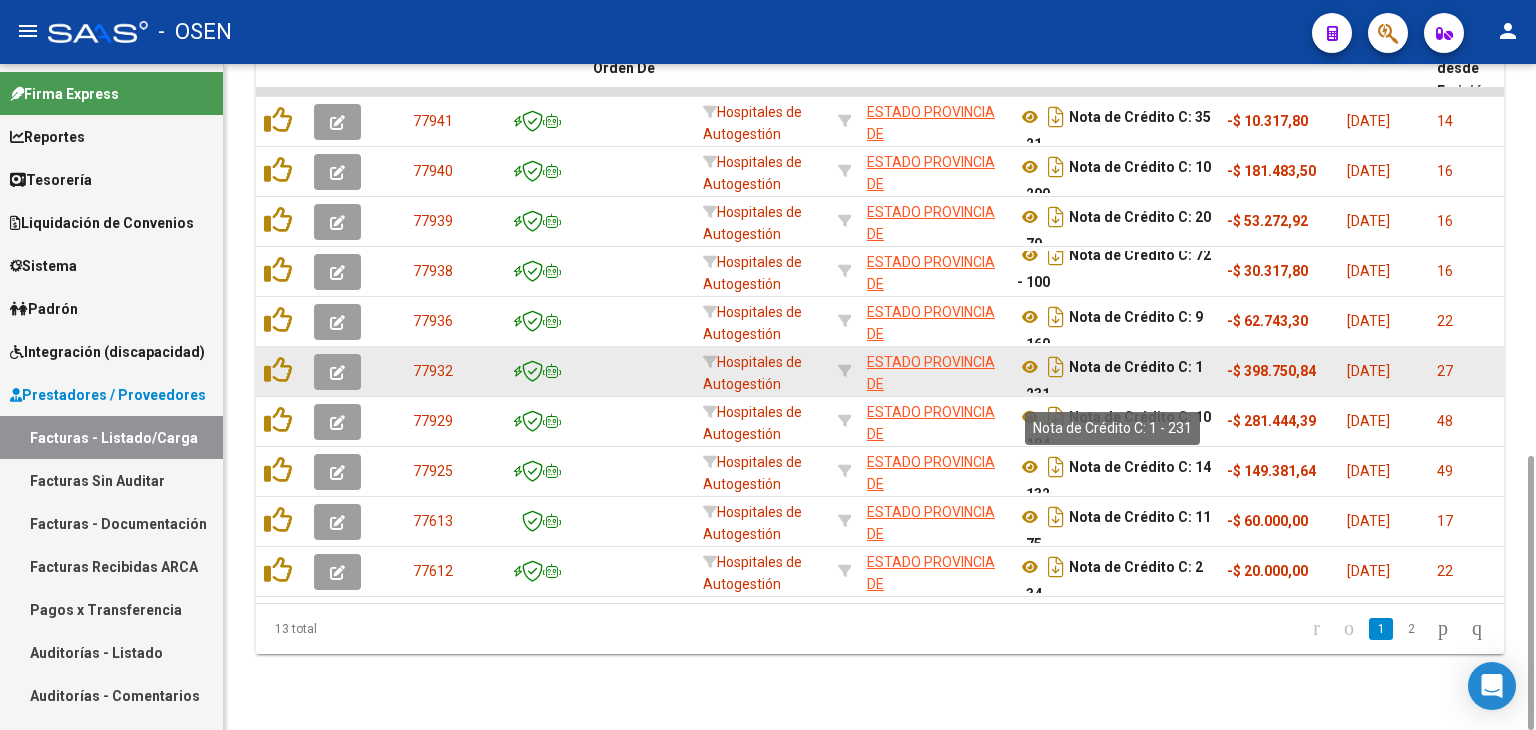 scroll, scrollTop: 12, scrollLeft: 0, axis: vertical 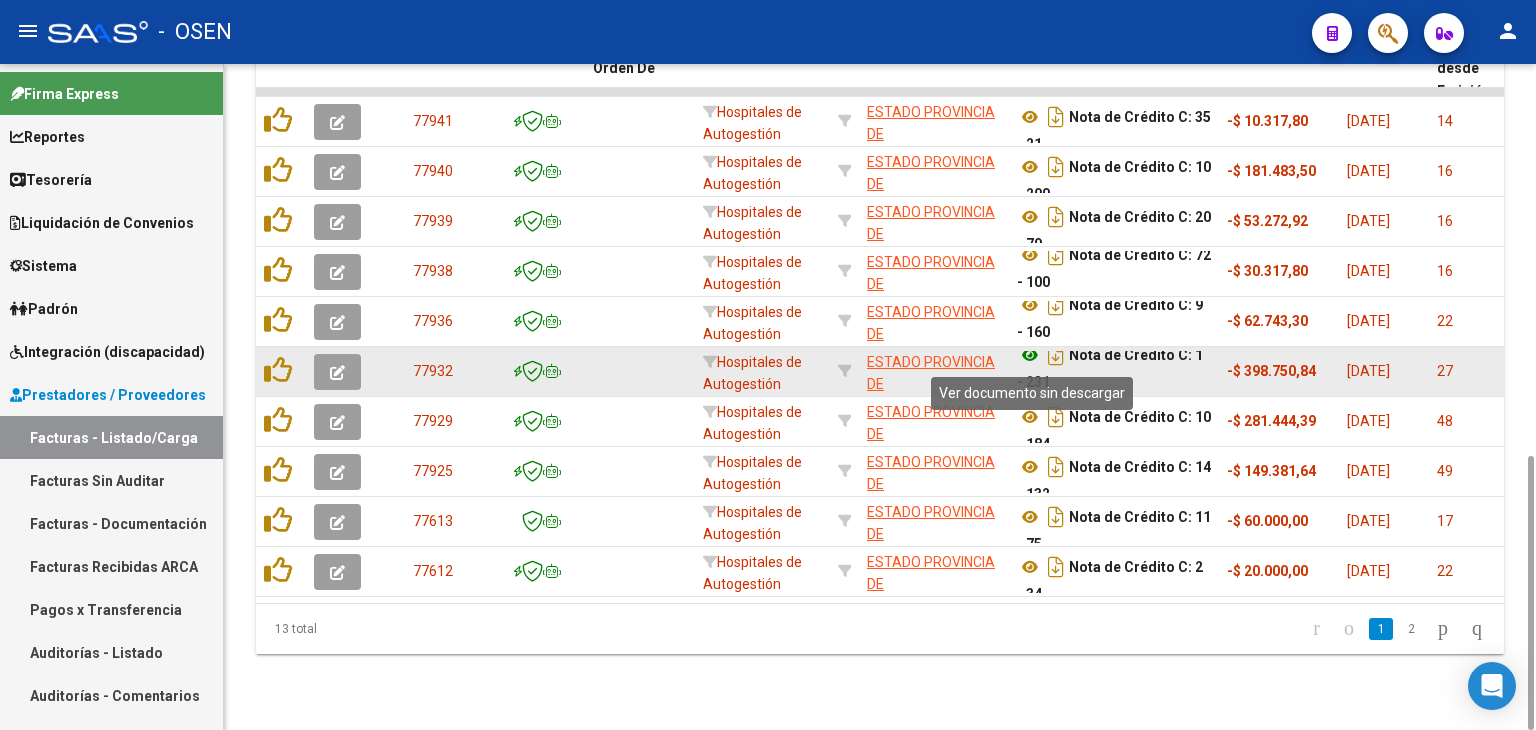 click 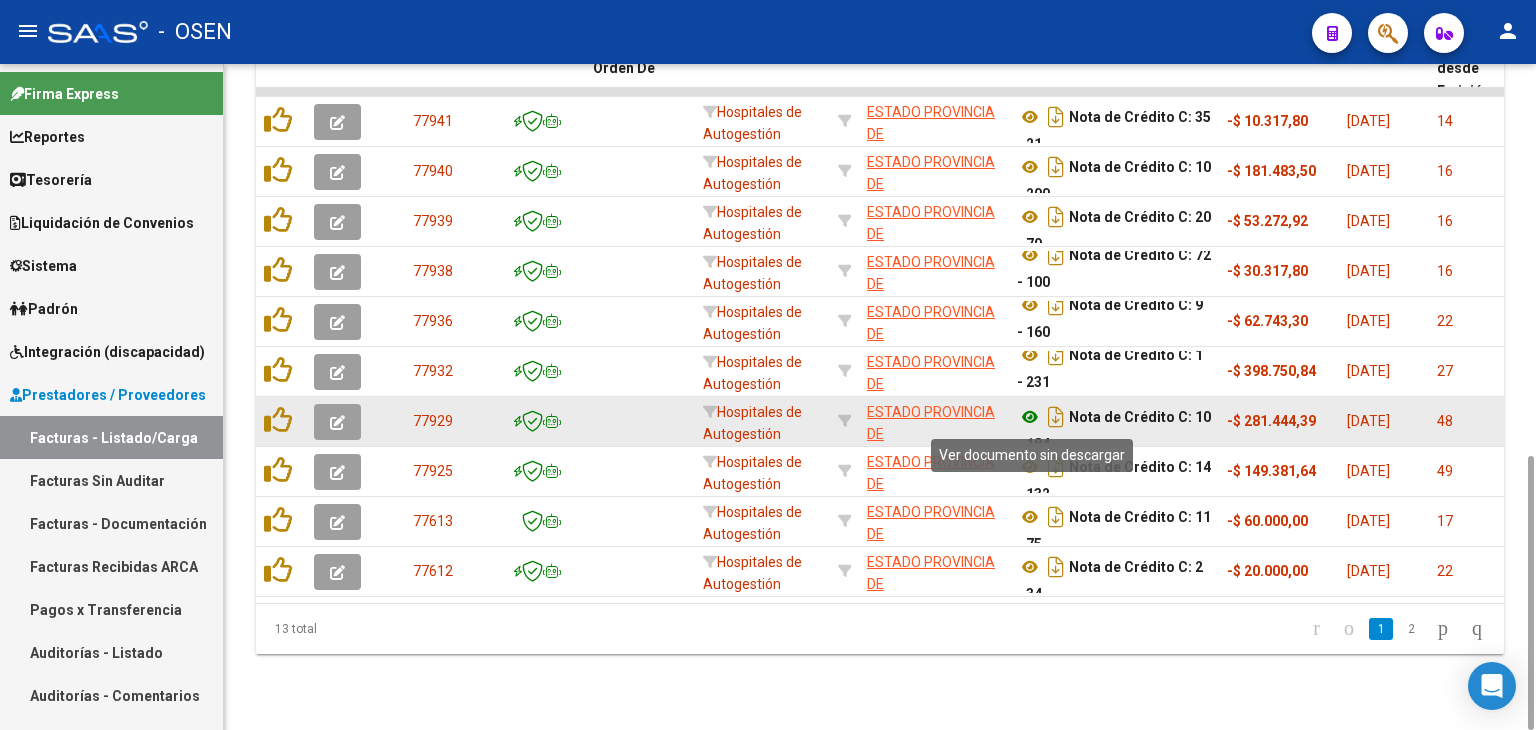 click 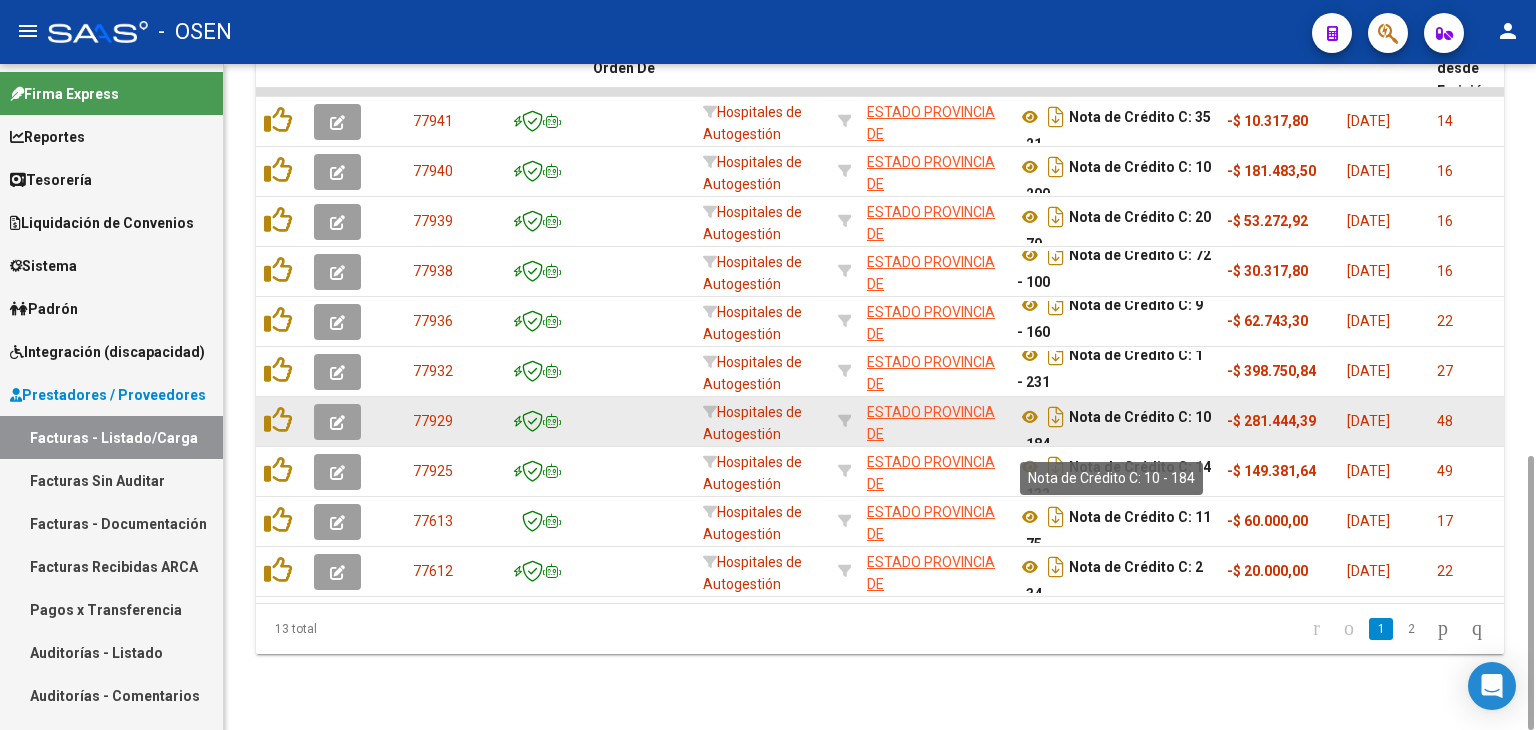 scroll, scrollTop: 12, scrollLeft: 0, axis: vertical 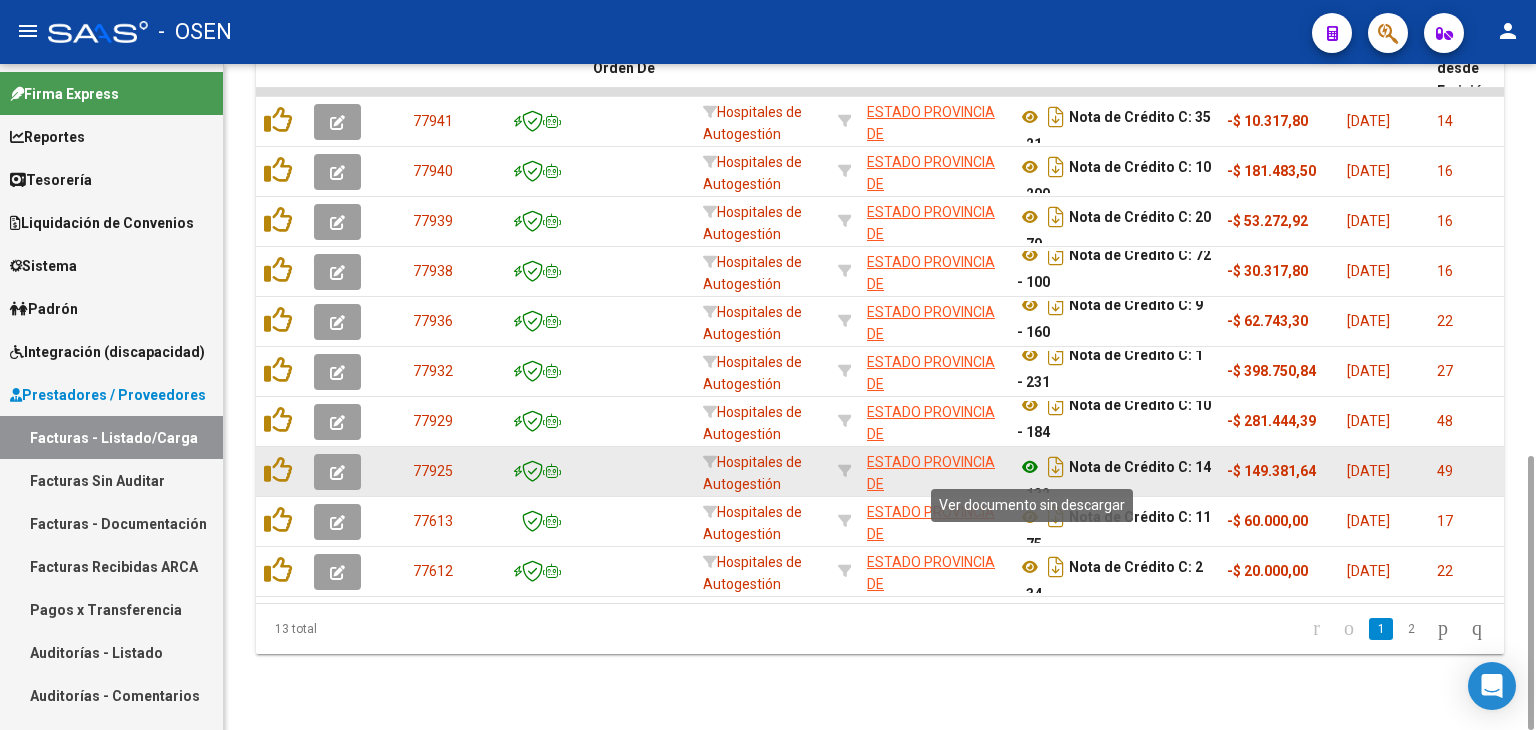 click 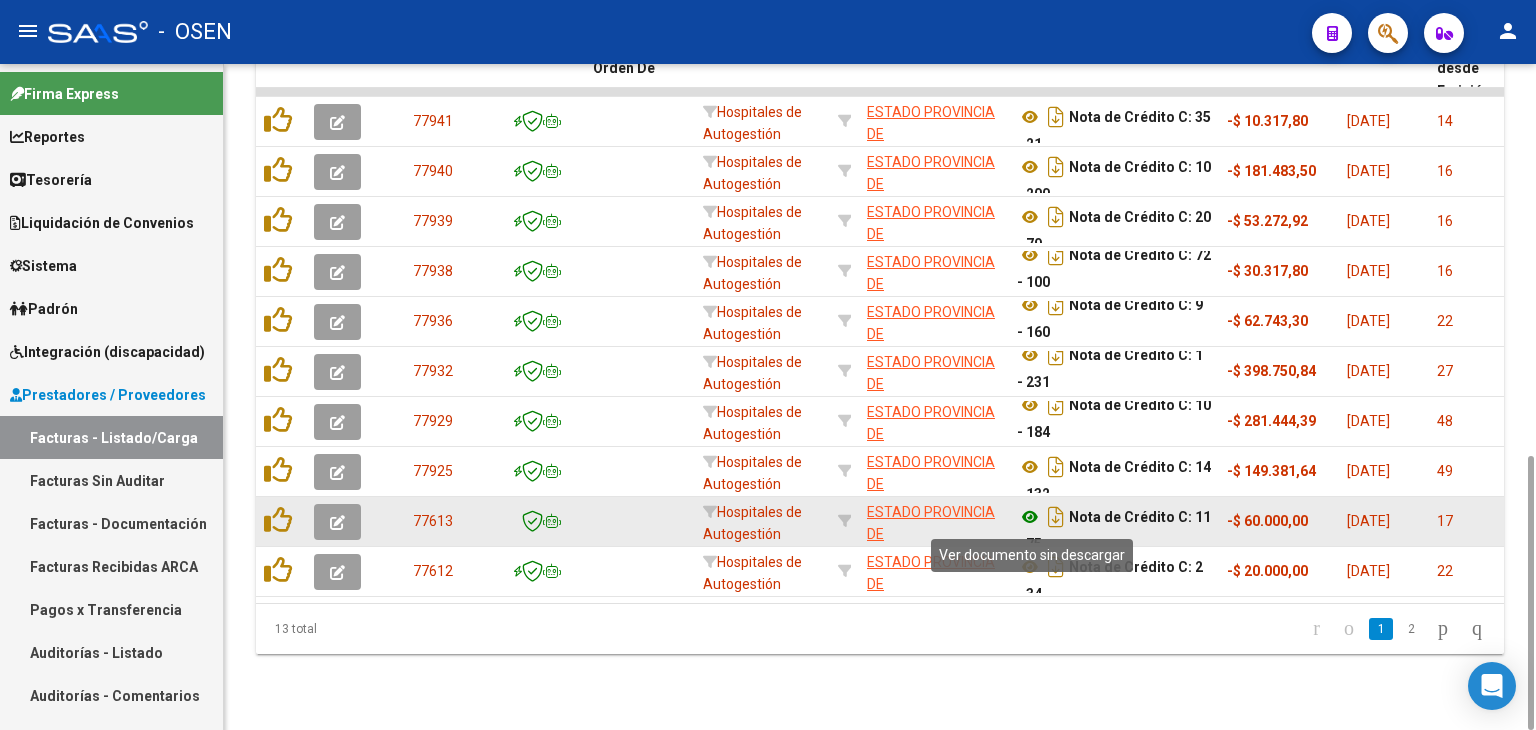 click 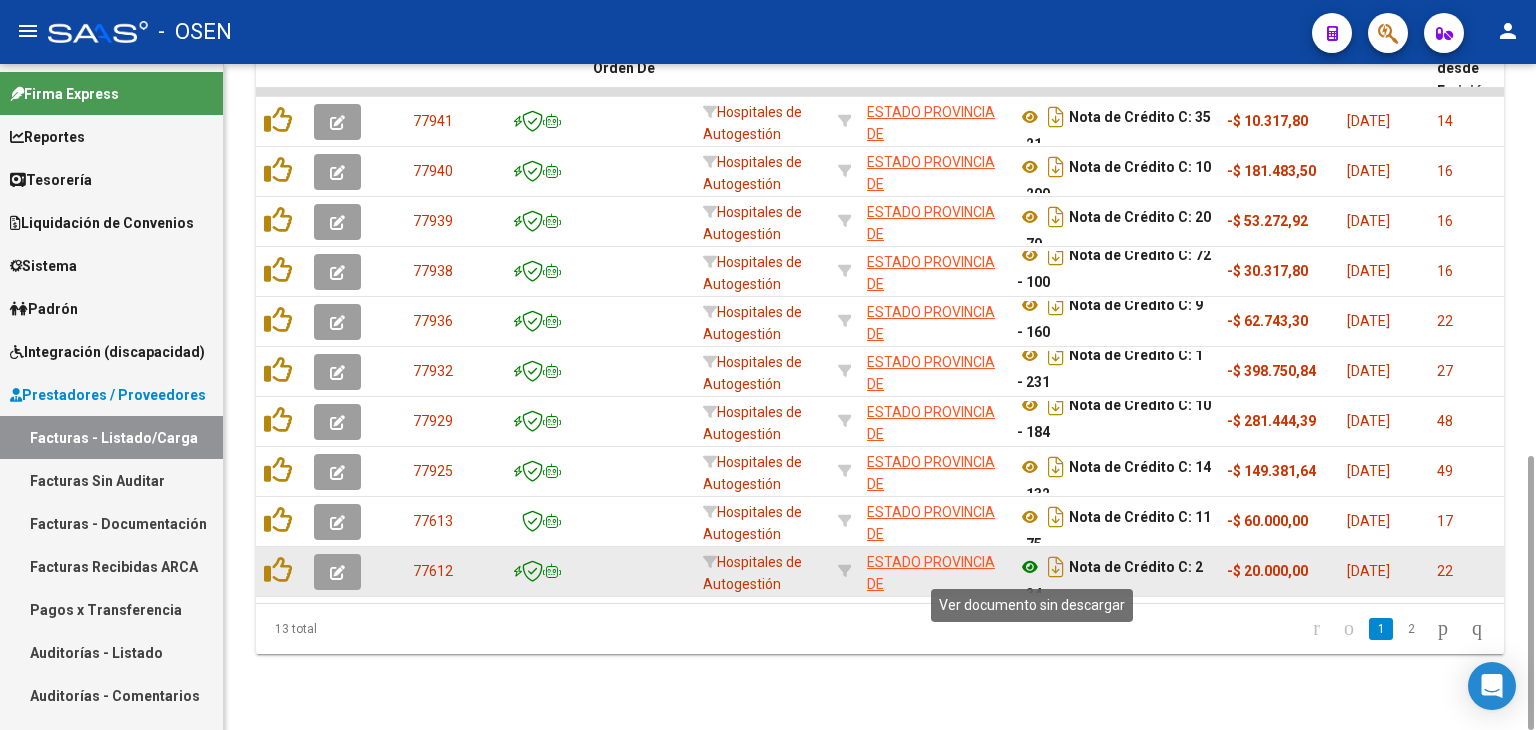 click 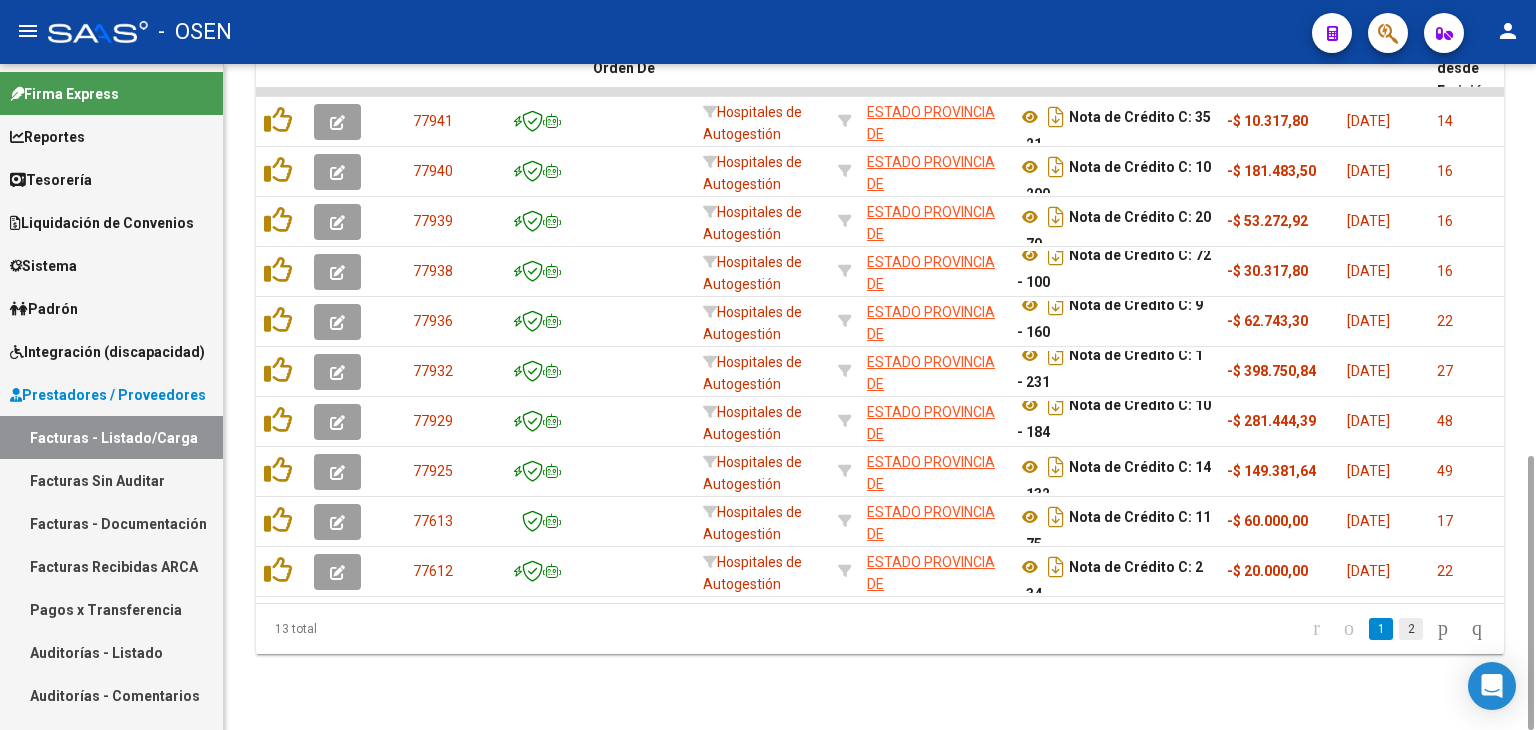 click on "2" 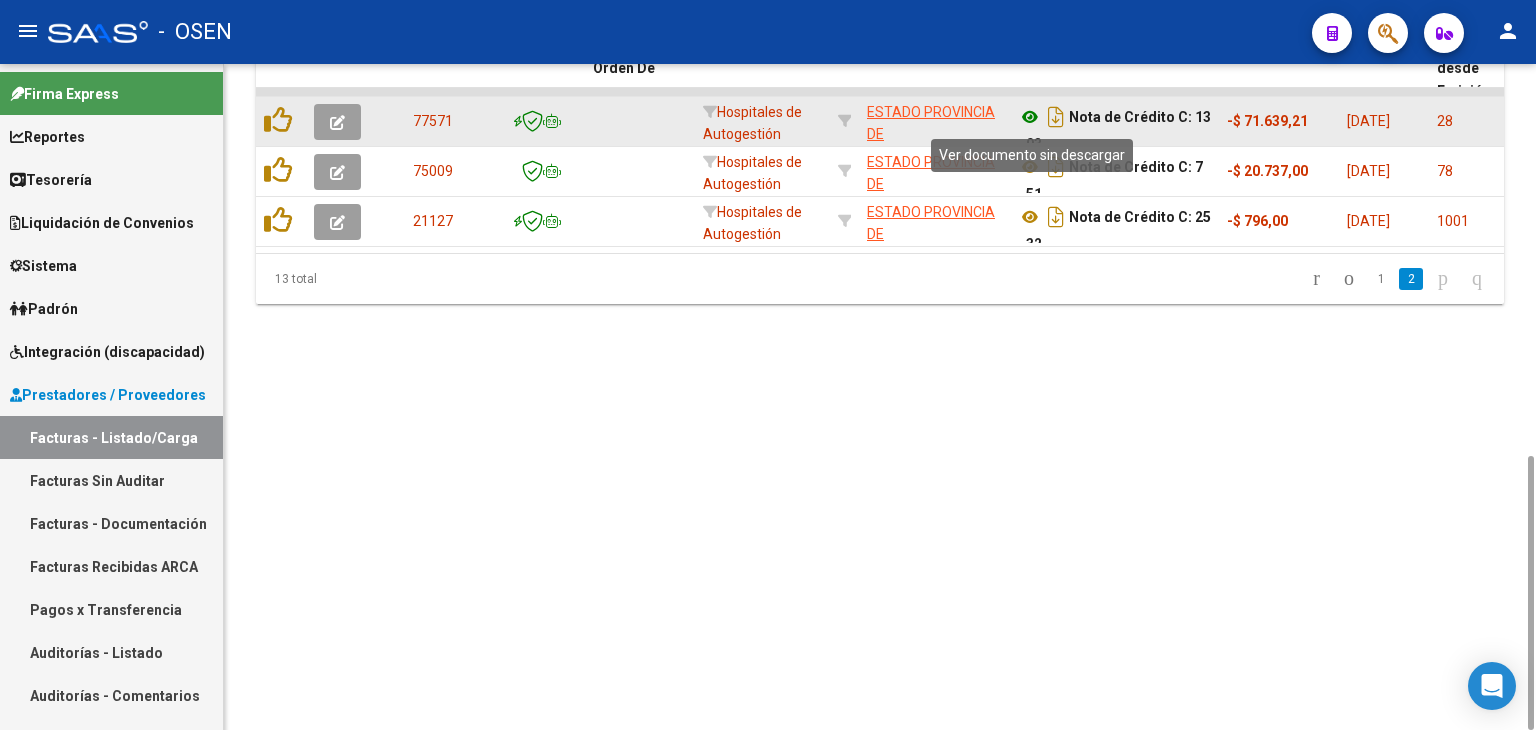 click 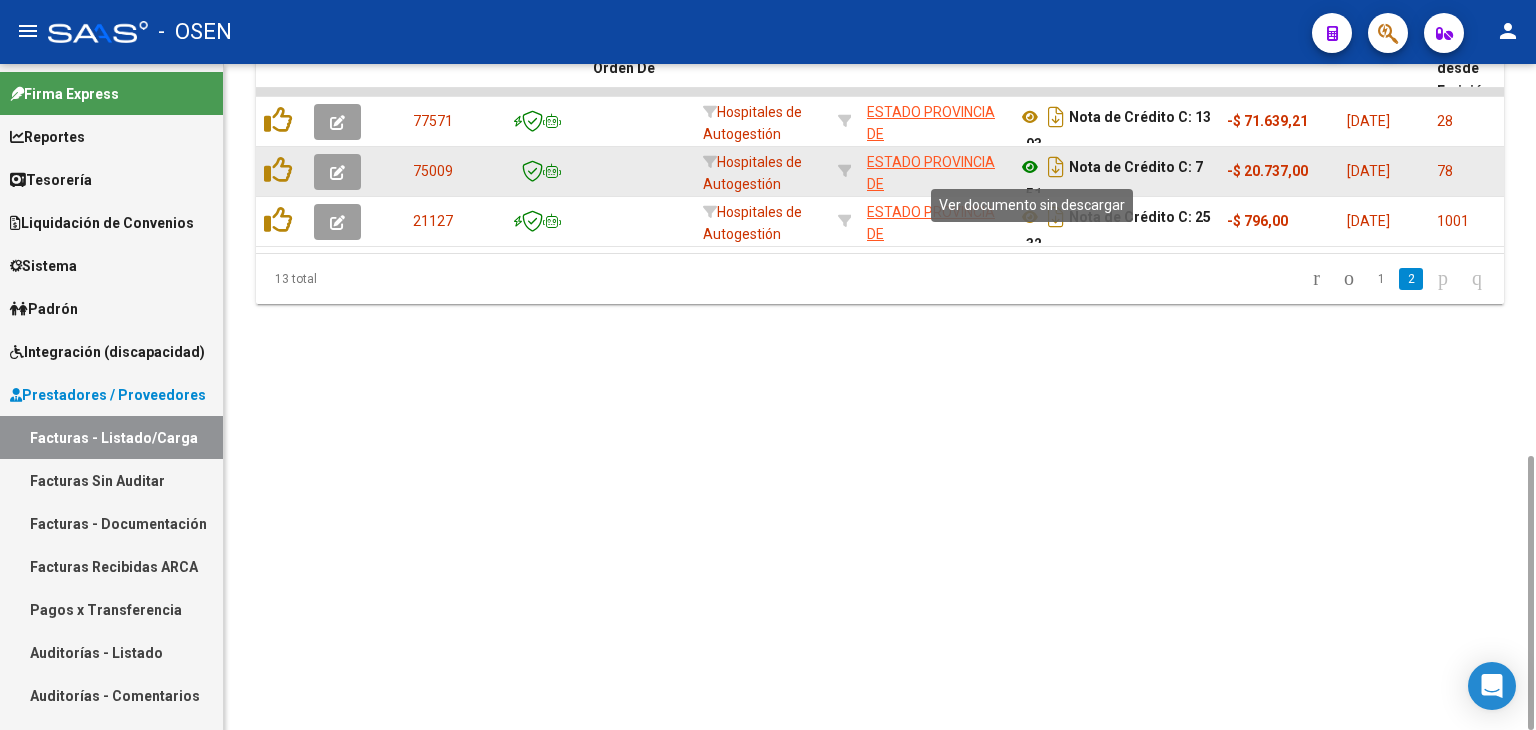 click 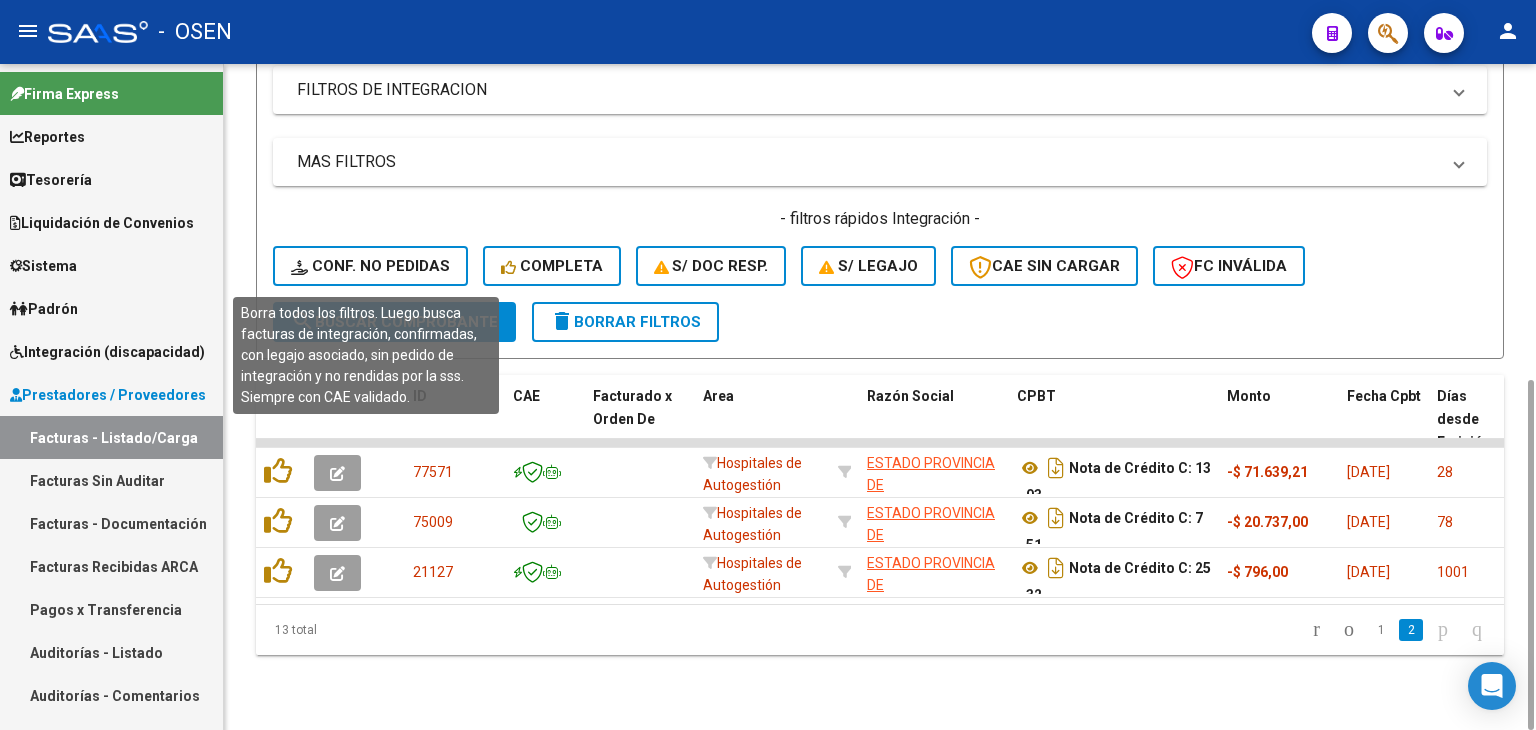 scroll, scrollTop: 0, scrollLeft: 0, axis: both 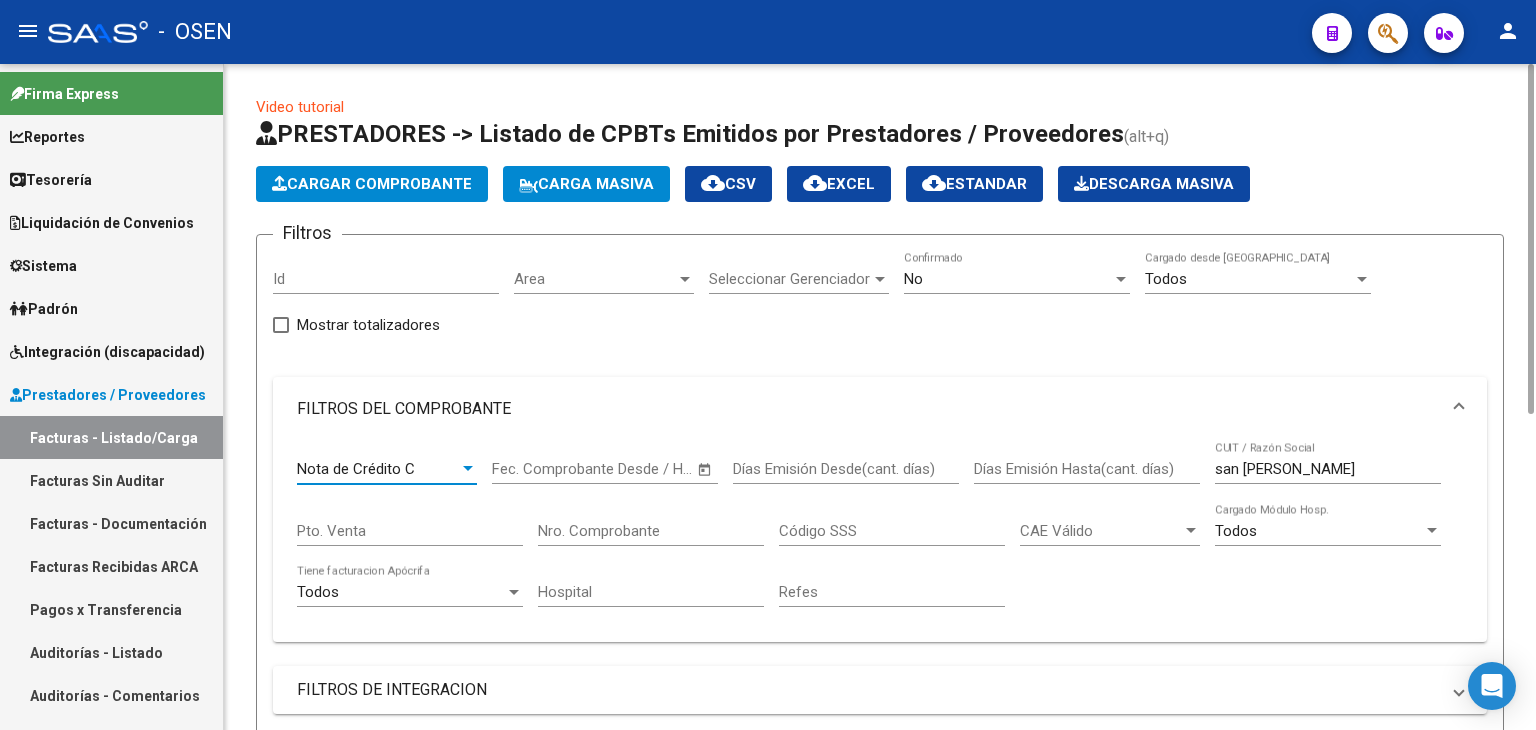 click on "Nota de Crédito C" at bounding box center (378, 469) 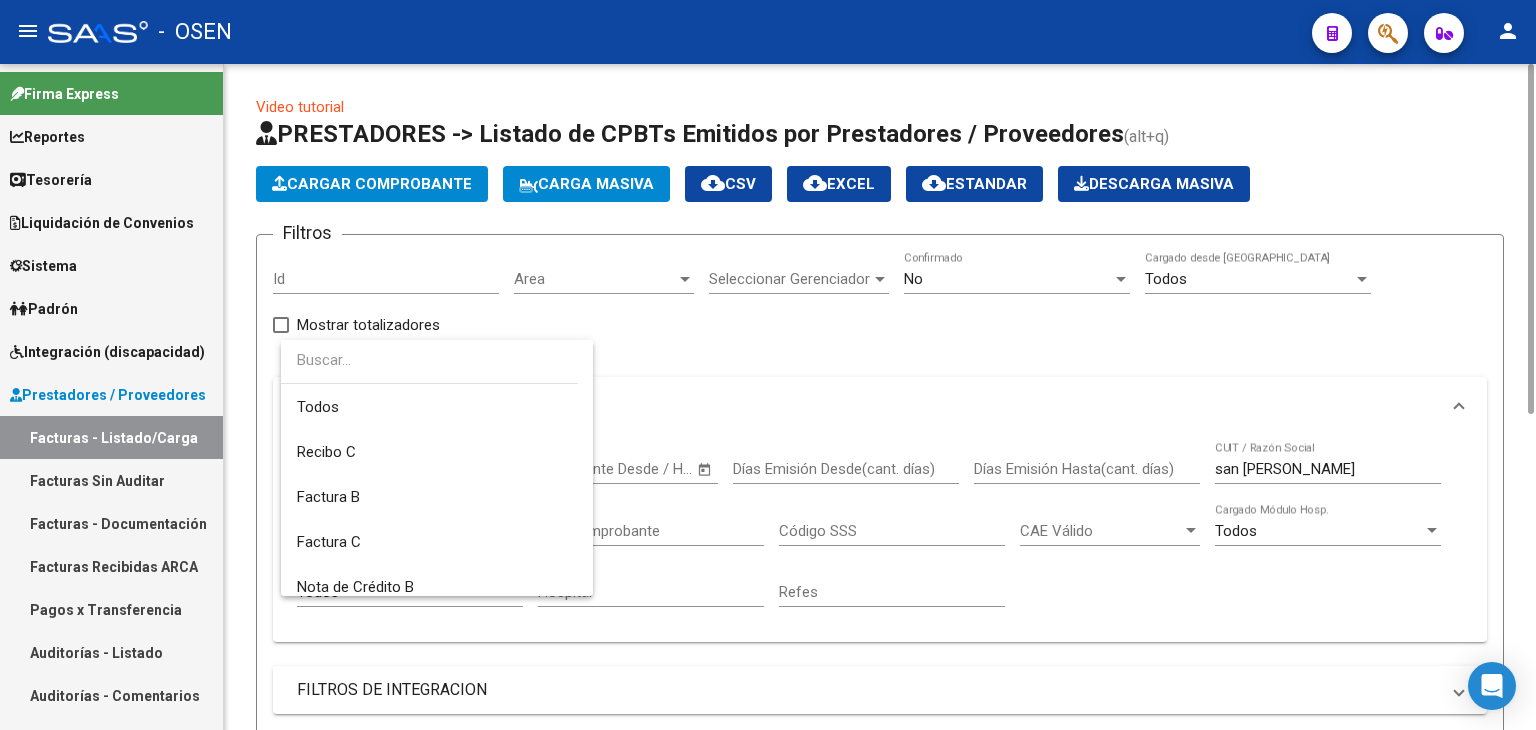scroll, scrollTop: 164, scrollLeft: 0, axis: vertical 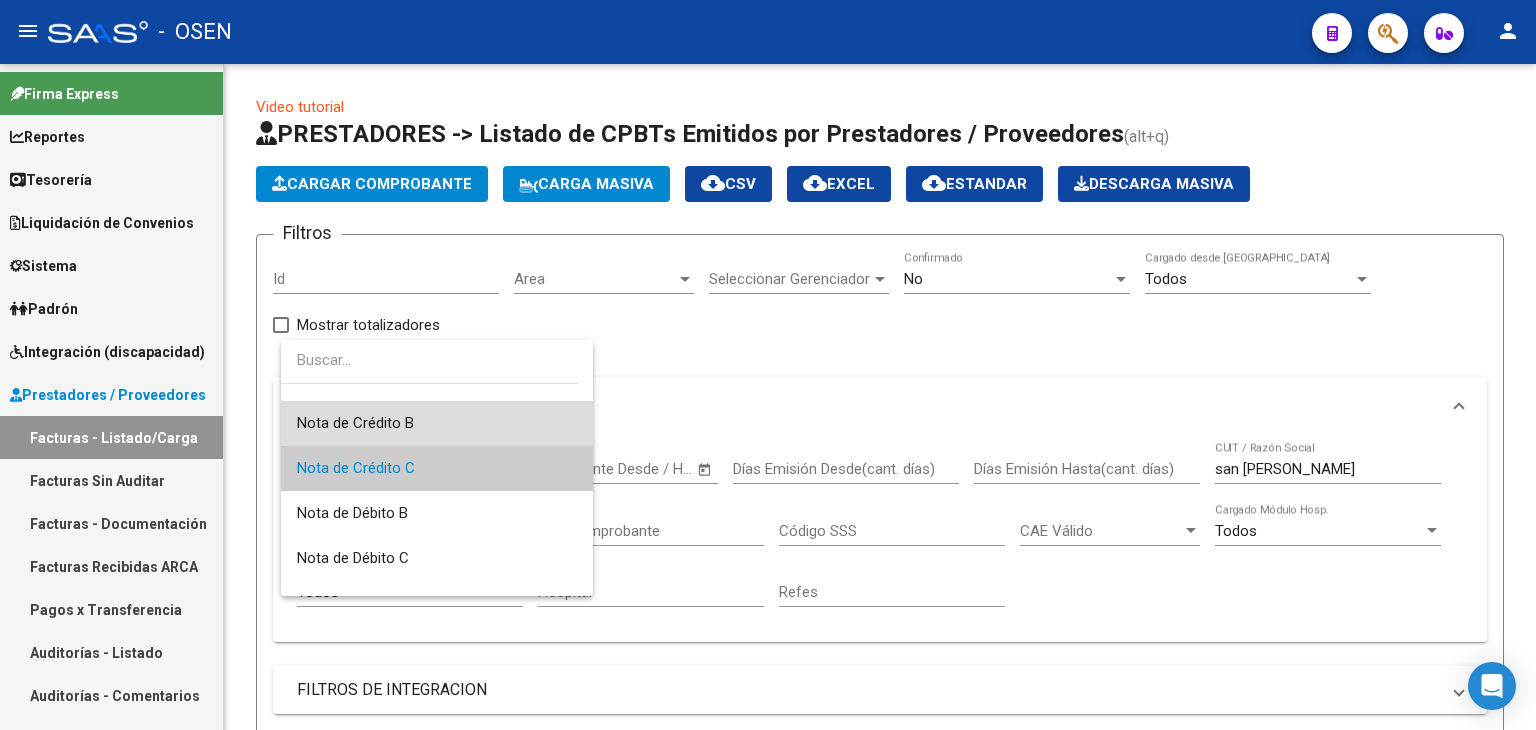 click on "Nota de Crédito B" at bounding box center (437, 423) 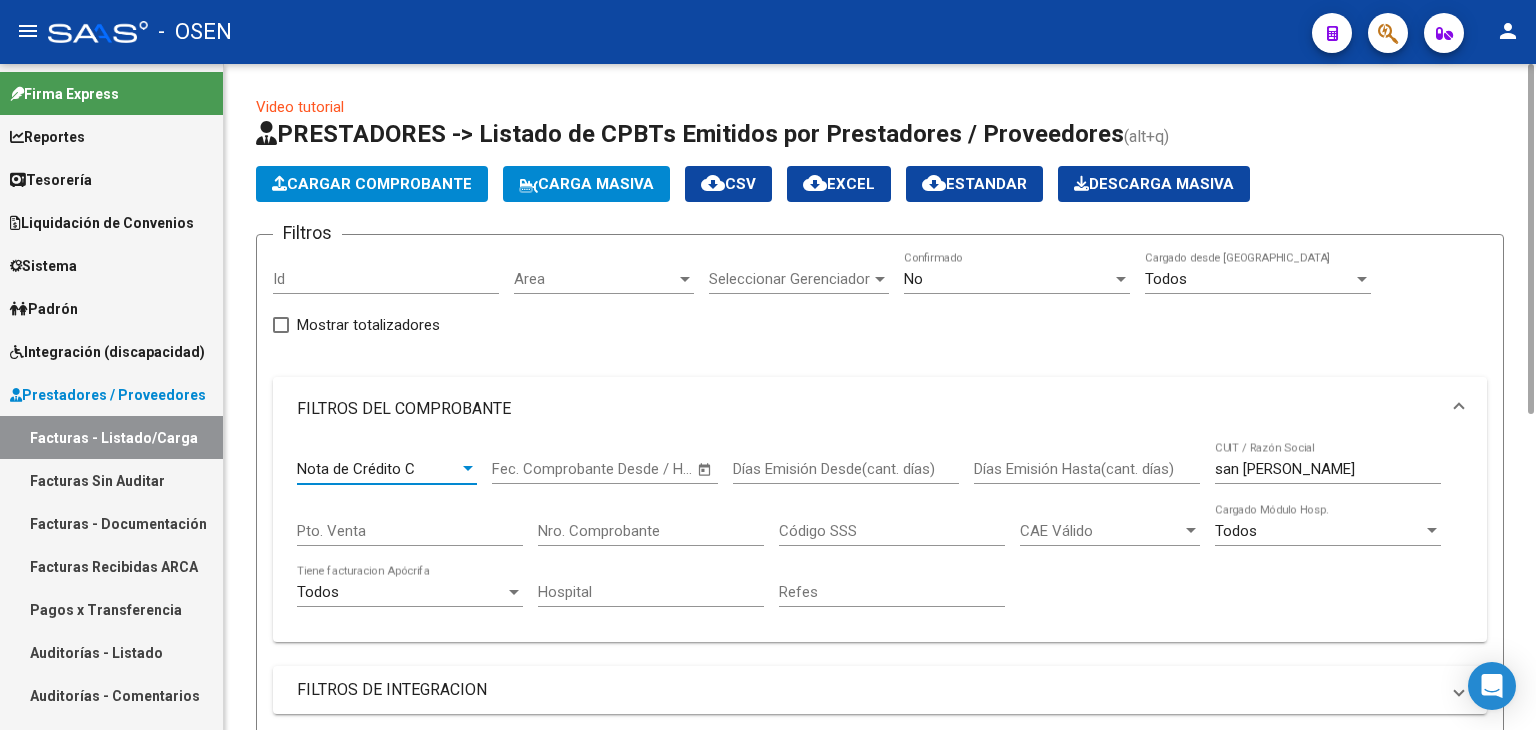 scroll, scrollTop: 180, scrollLeft: 0, axis: vertical 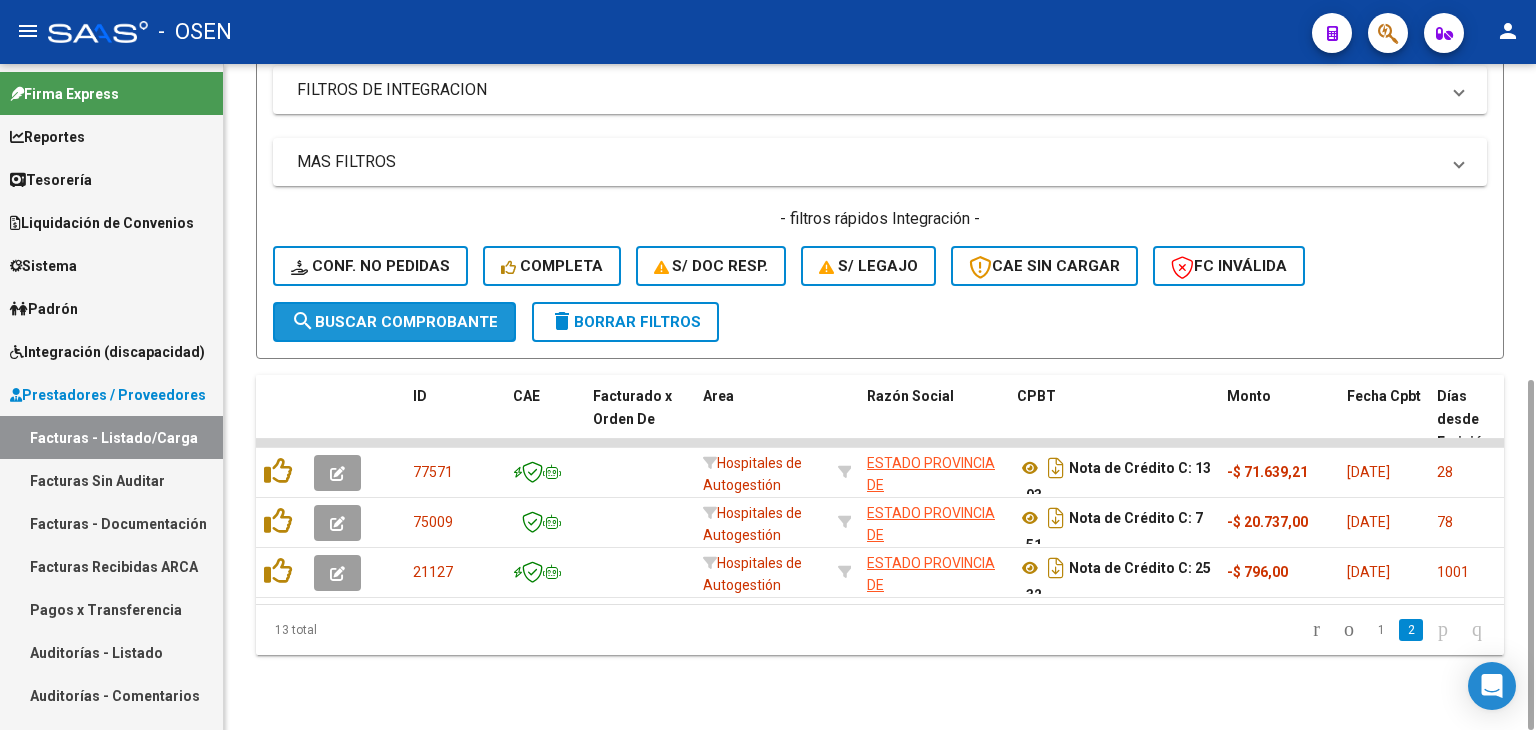 click on "search  Buscar Comprobante" 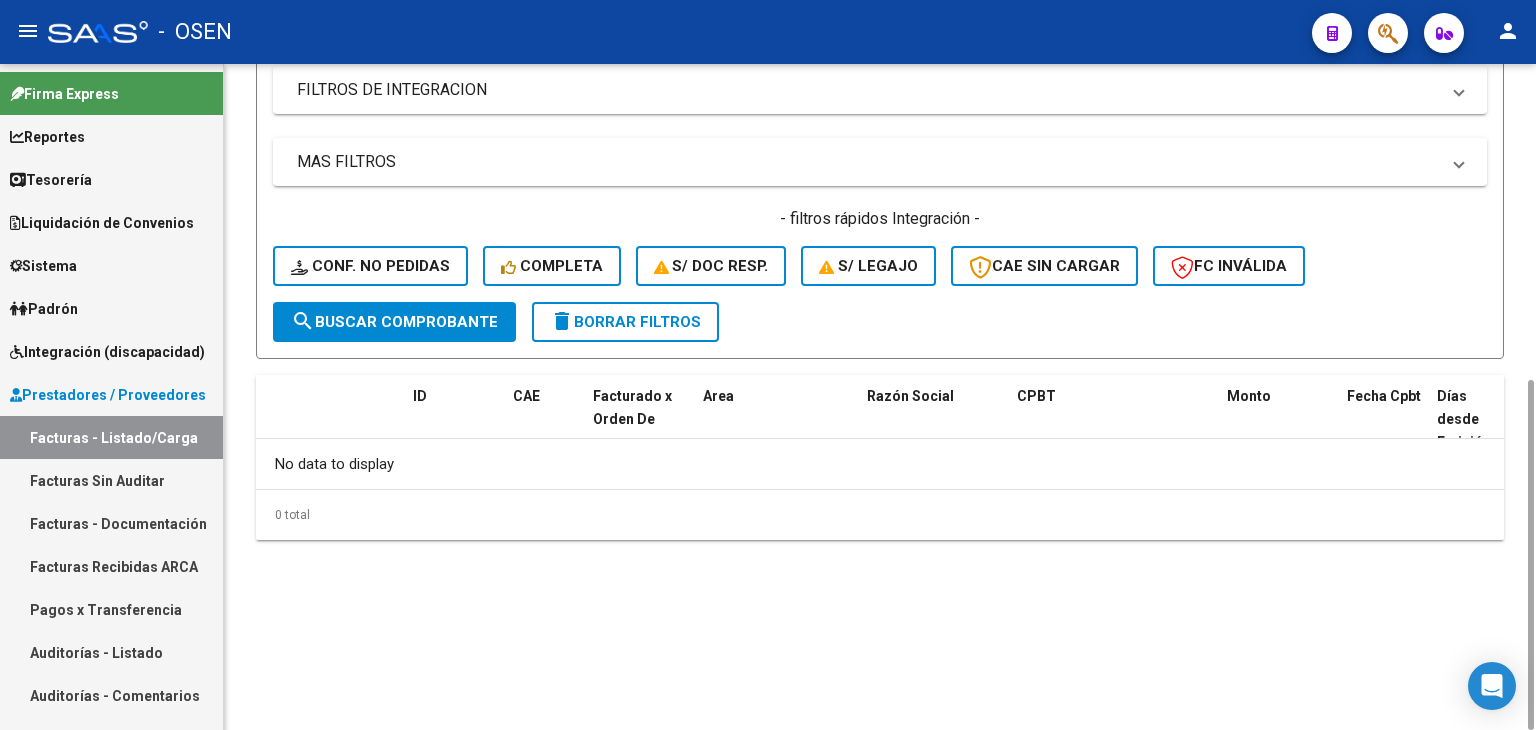 scroll, scrollTop: 0, scrollLeft: 0, axis: both 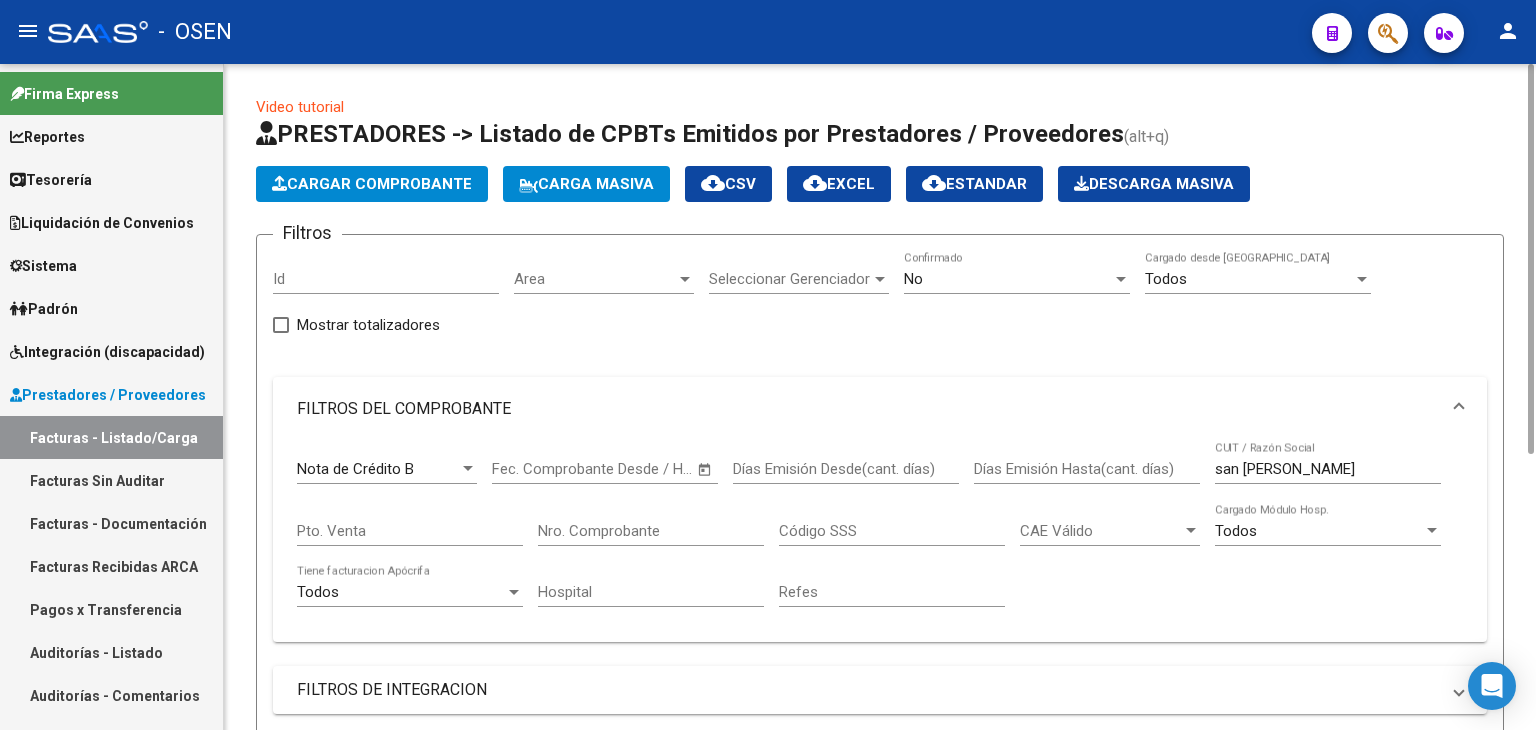 click on "Nota de Crédito B Comprobante Tipo" at bounding box center (387, 462) 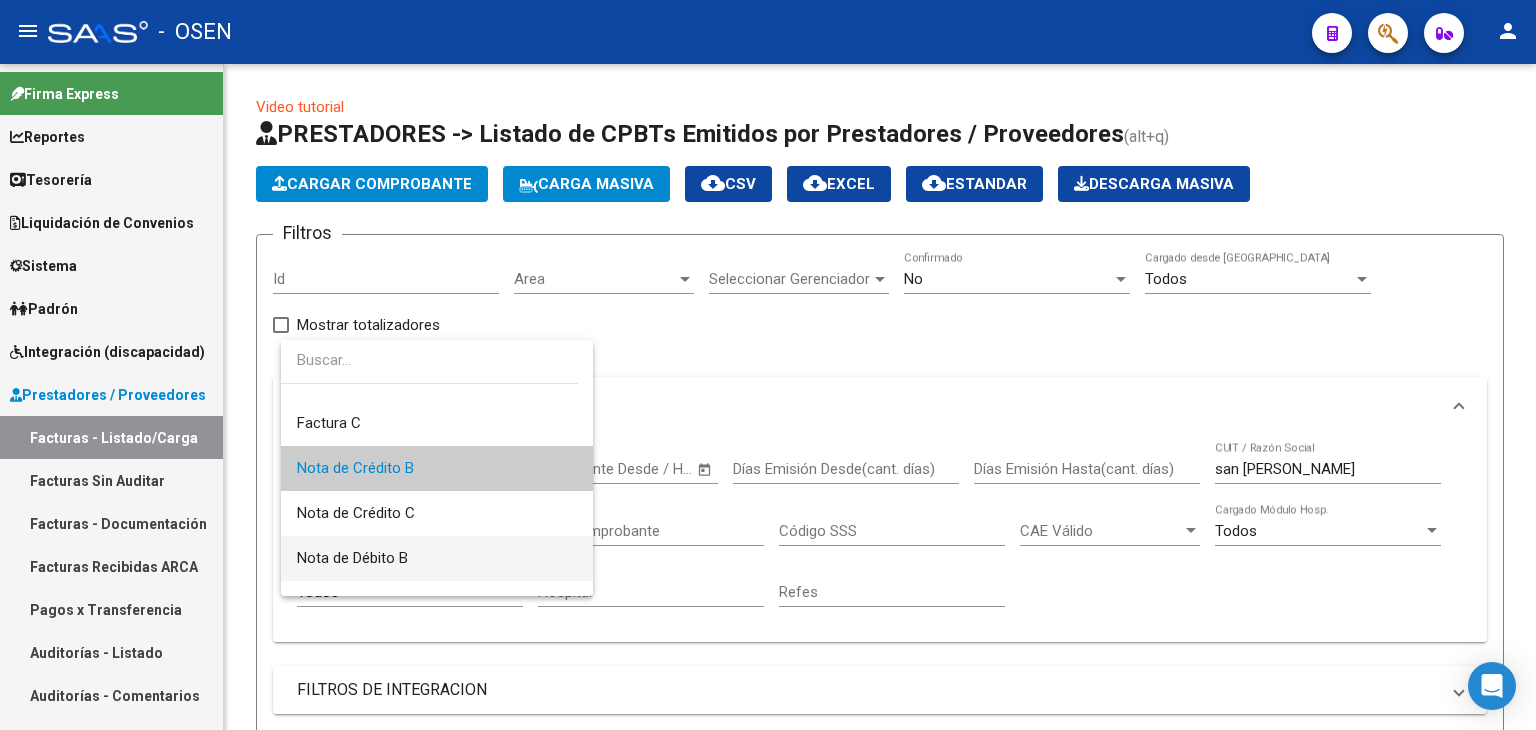 scroll, scrollTop: 452, scrollLeft: 0, axis: vertical 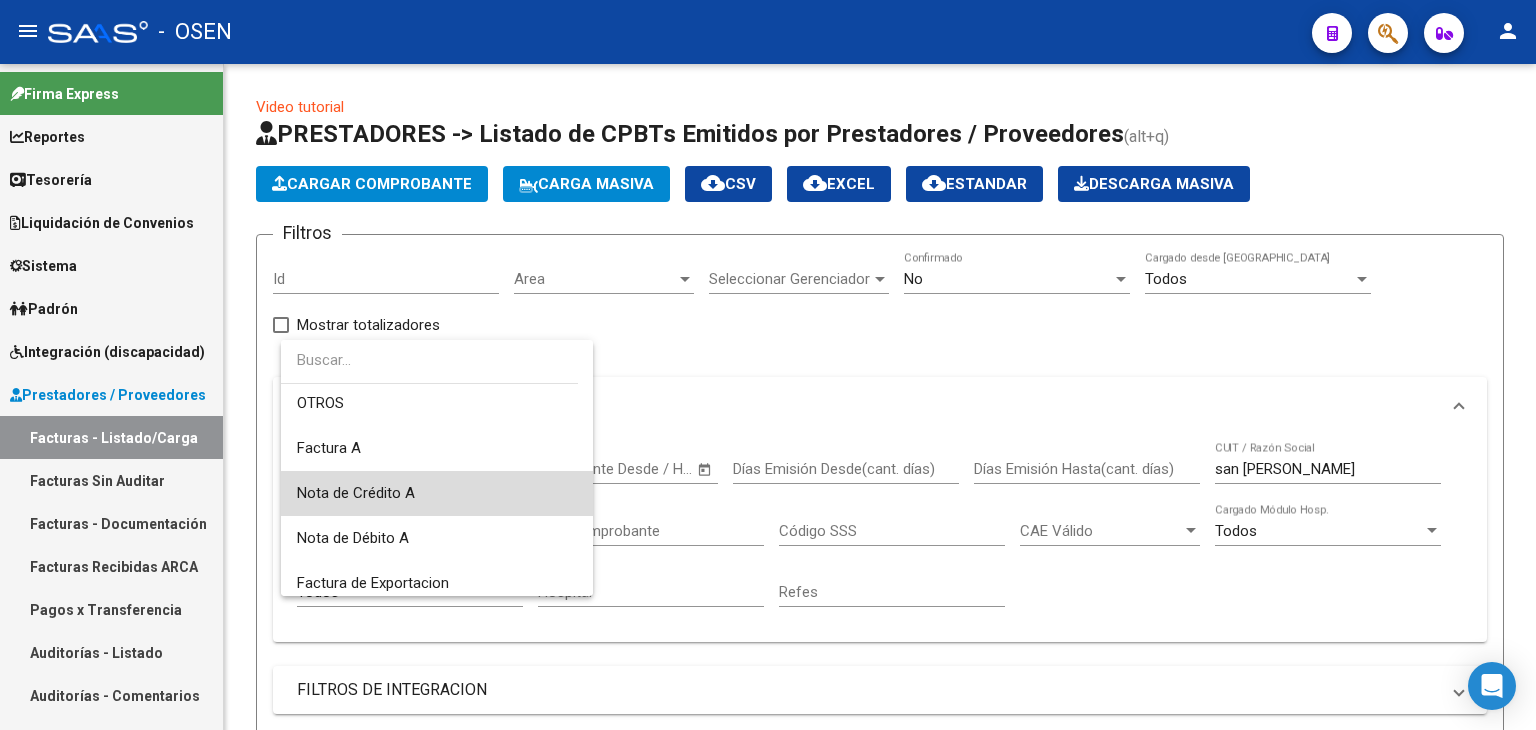 click on "Nota de Crédito A" at bounding box center [437, 493] 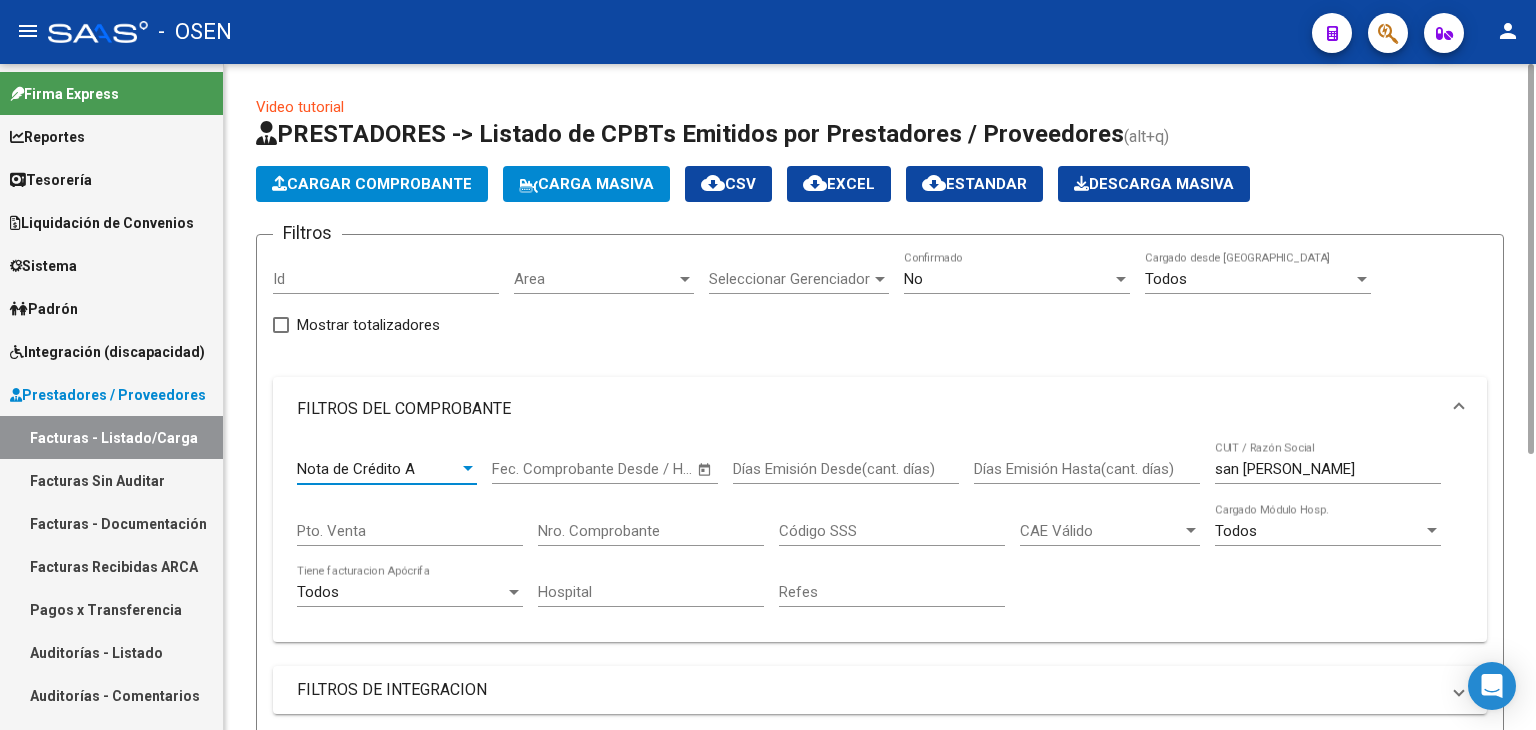 scroll, scrollTop: 471, scrollLeft: 0, axis: vertical 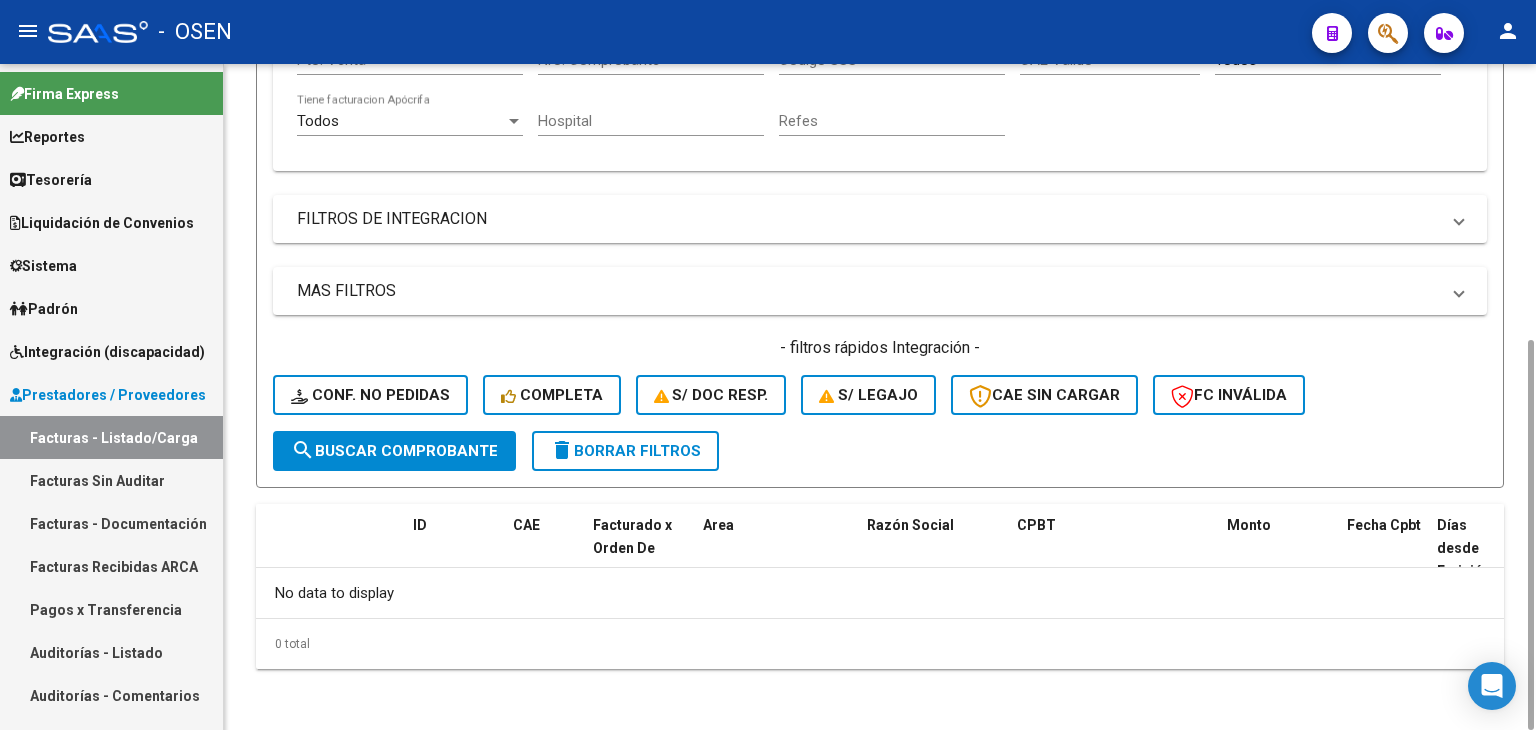 click on "search  Buscar Comprobante" 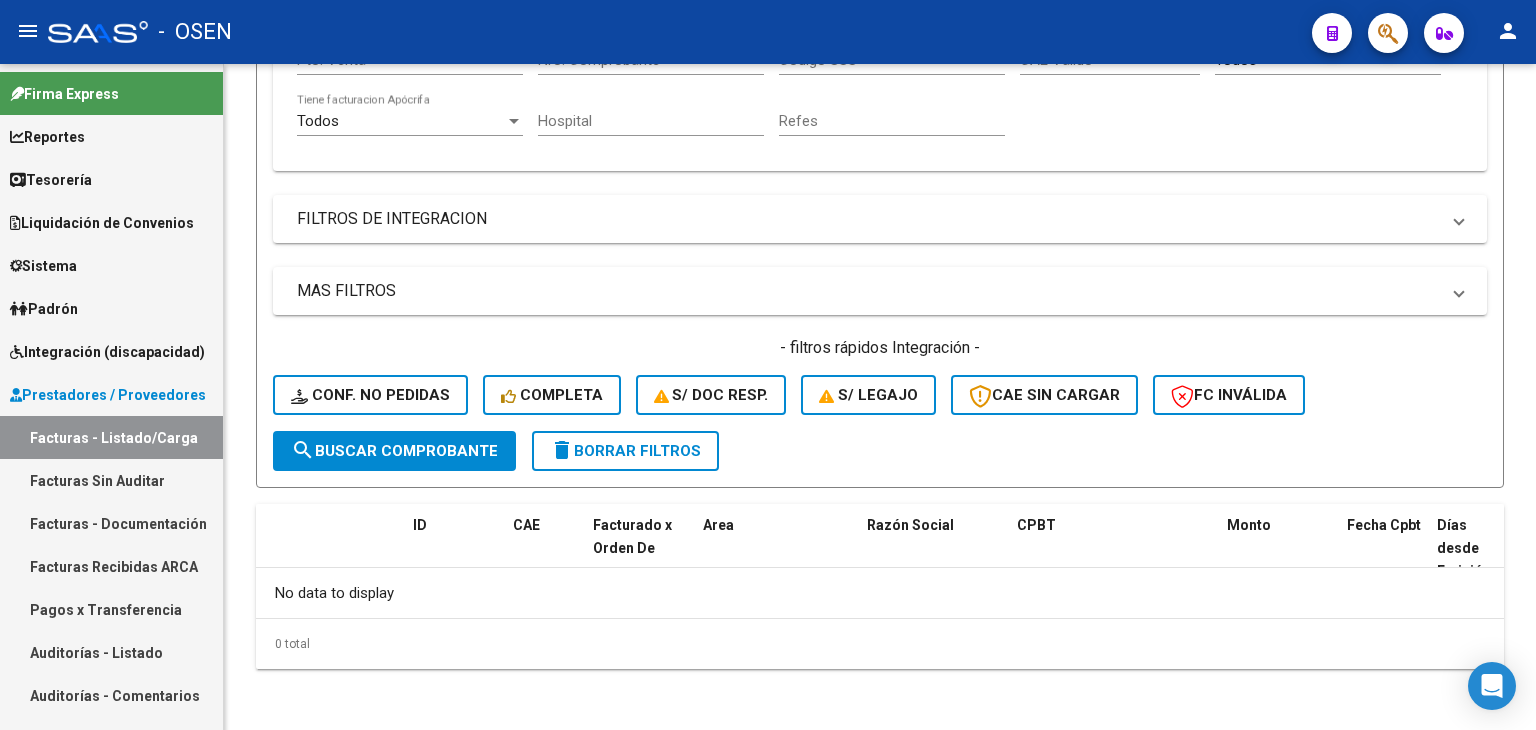 scroll, scrollTop: 0, scrollLeft: 0, axis: both 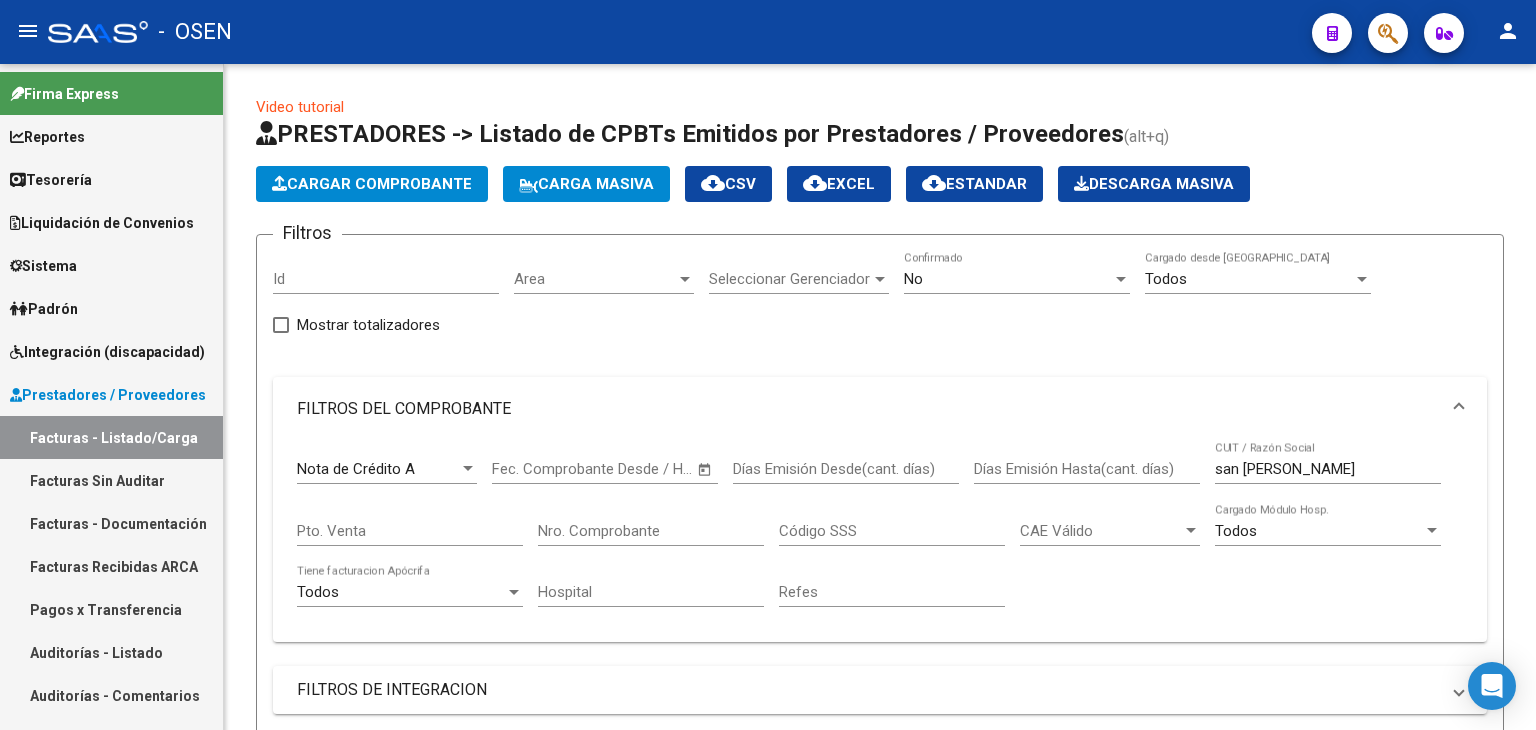 click on "Tesorería" at bounding box center [111, 179] 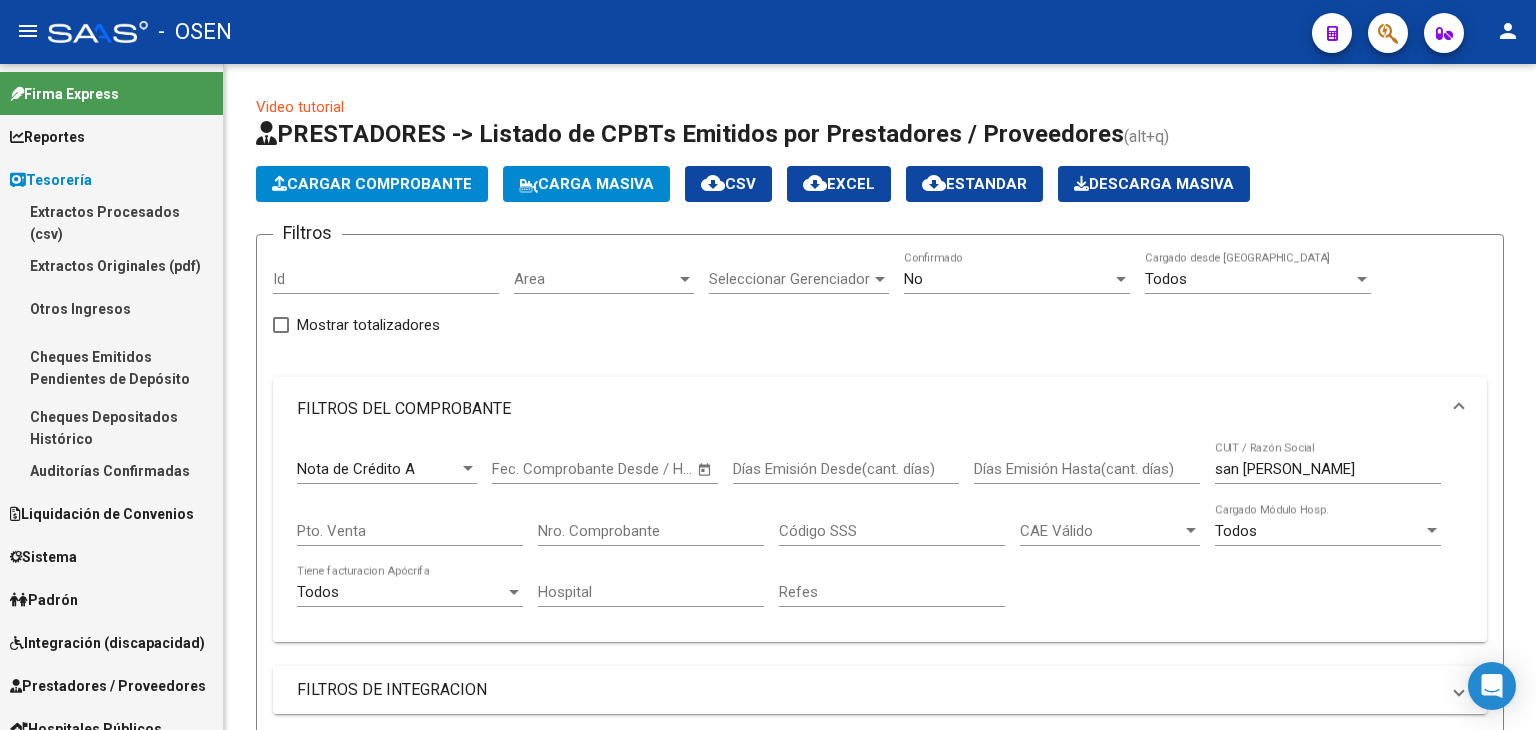 click on "Auditorías Confirmadas" at bounding box center [111, 470] 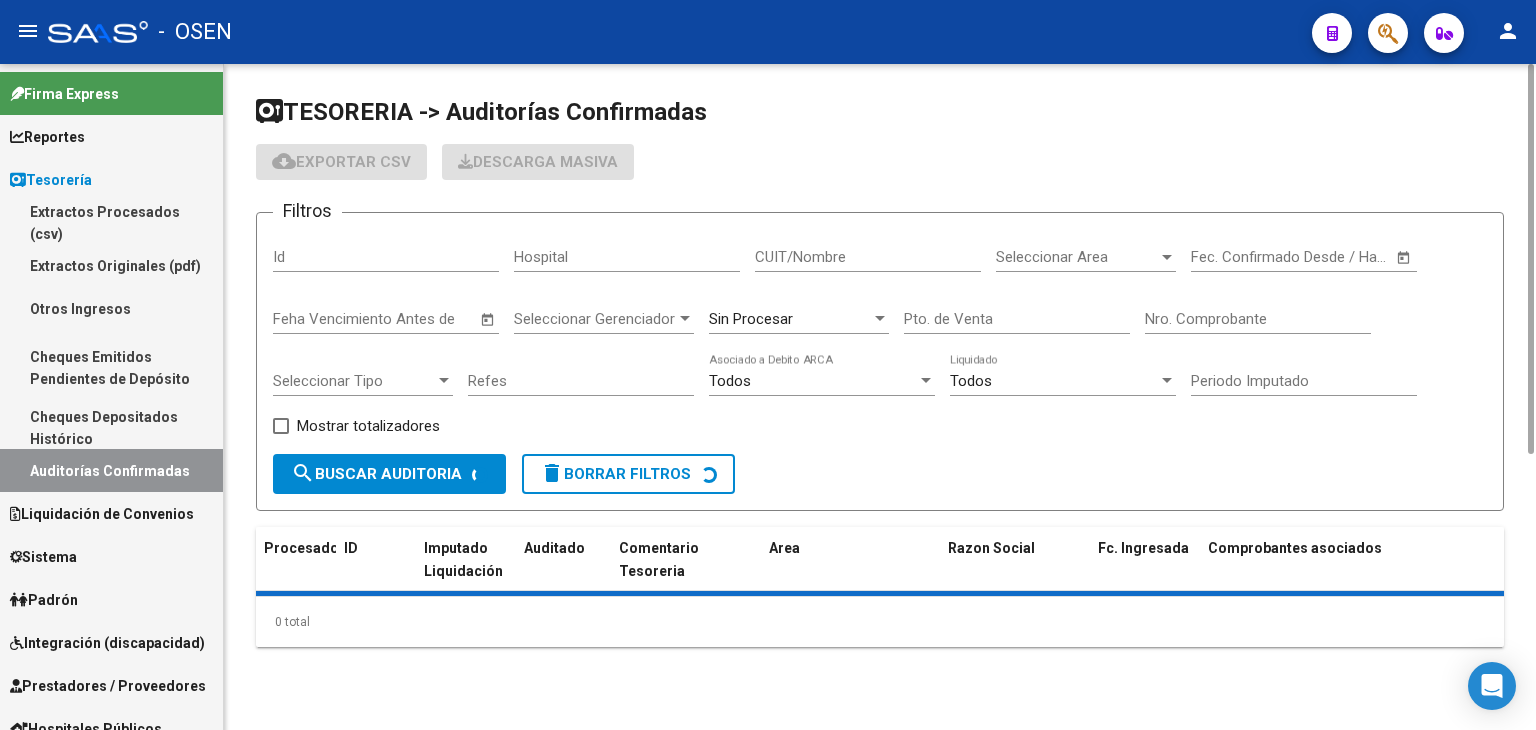 click on "Nro. Comprobante" at bounding box center [1258, 319] 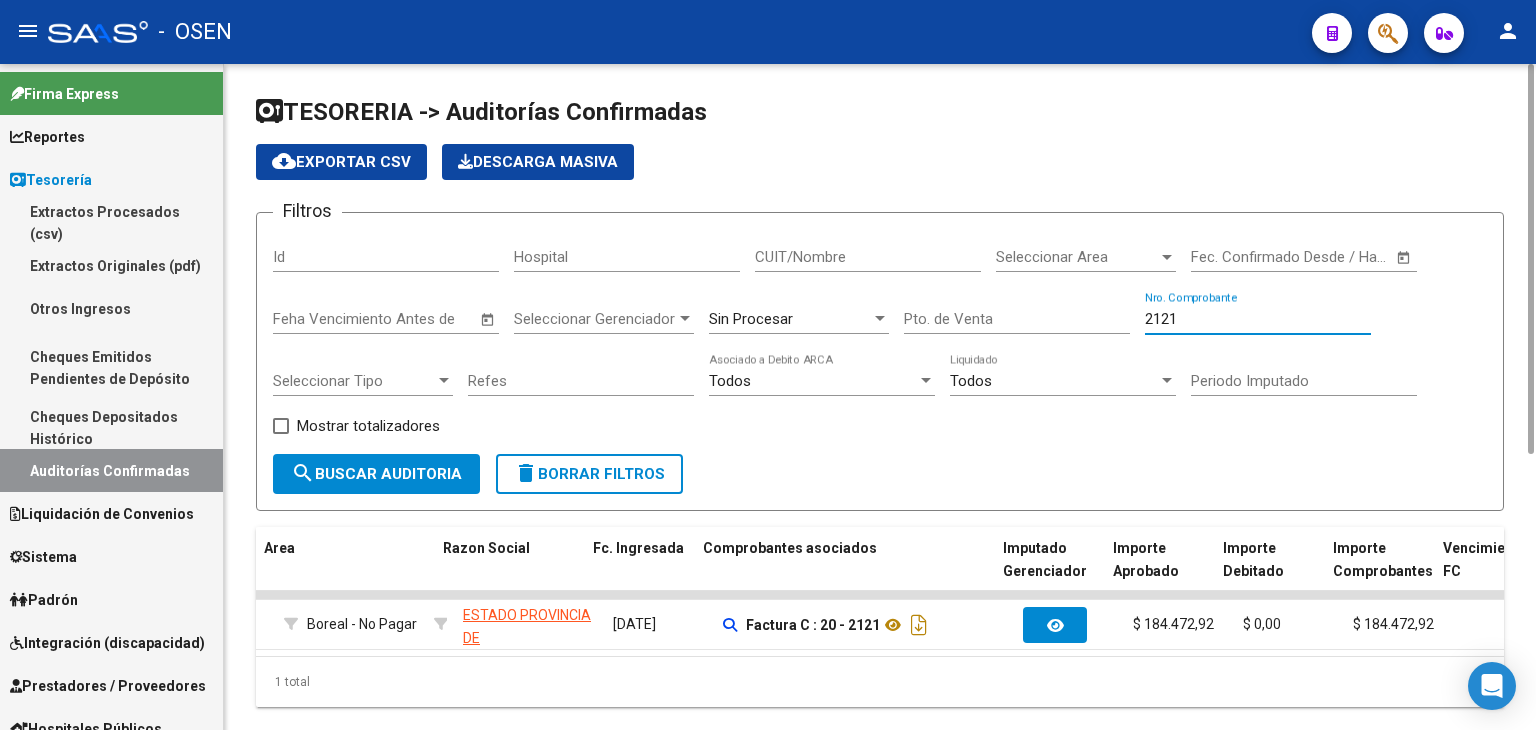 scroll, scrollTop: 0, scrollLeft: 504, axis: horizontal 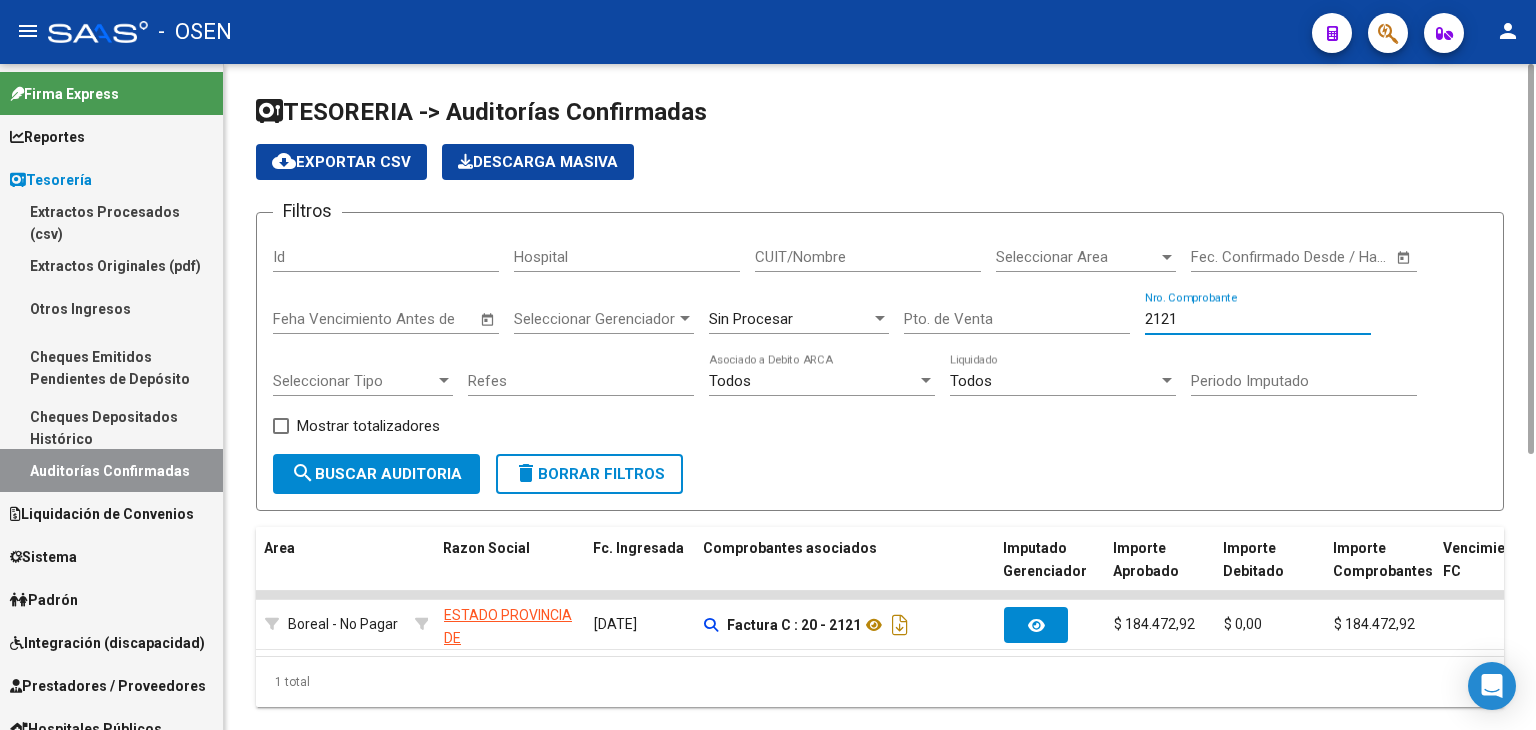 drag, startPoint x: 1248, startPoint y: 321, endPoint x: 1011, endPoint y: 319, distance: 237.00844 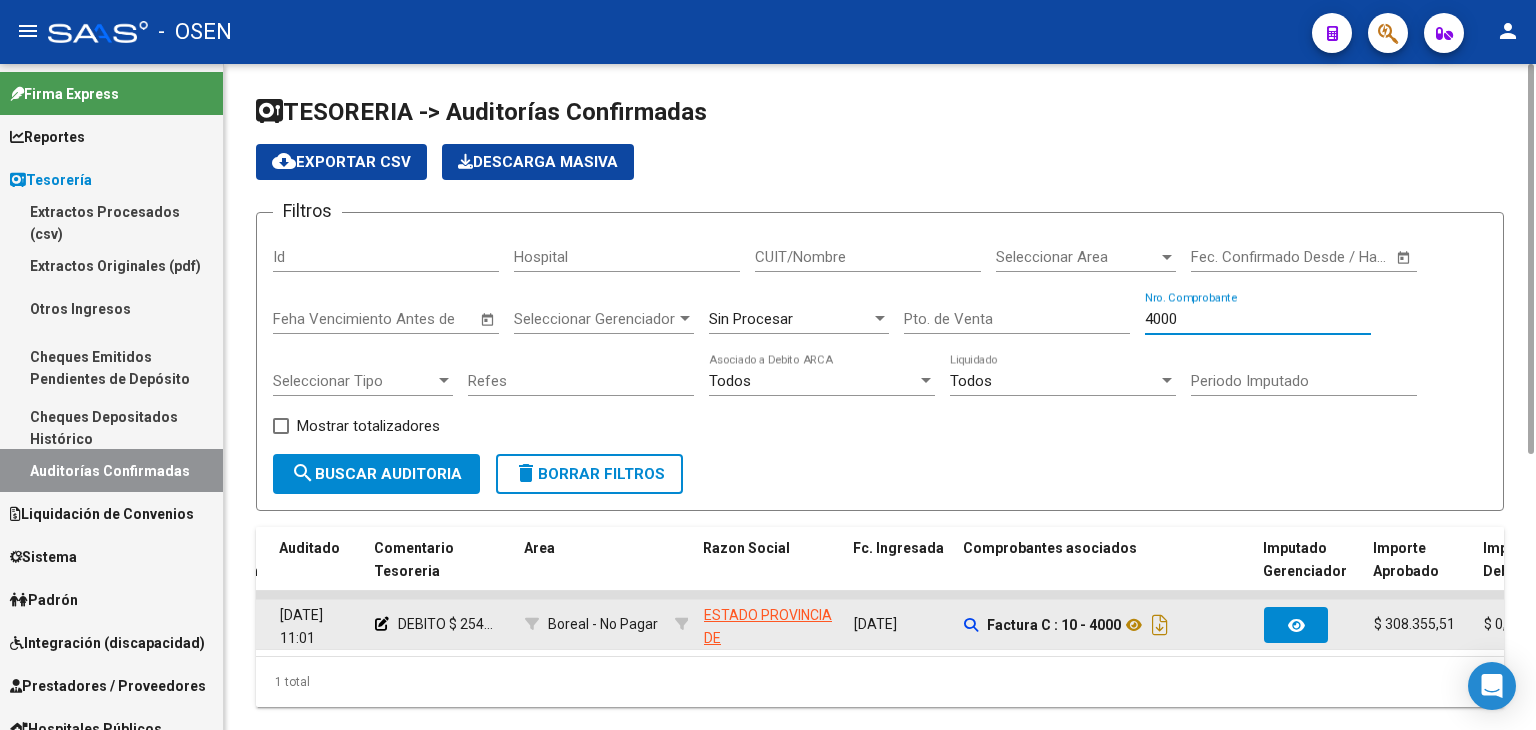 scroll, scrollTop: 0, scrollLeft: 232, axis: horizontal 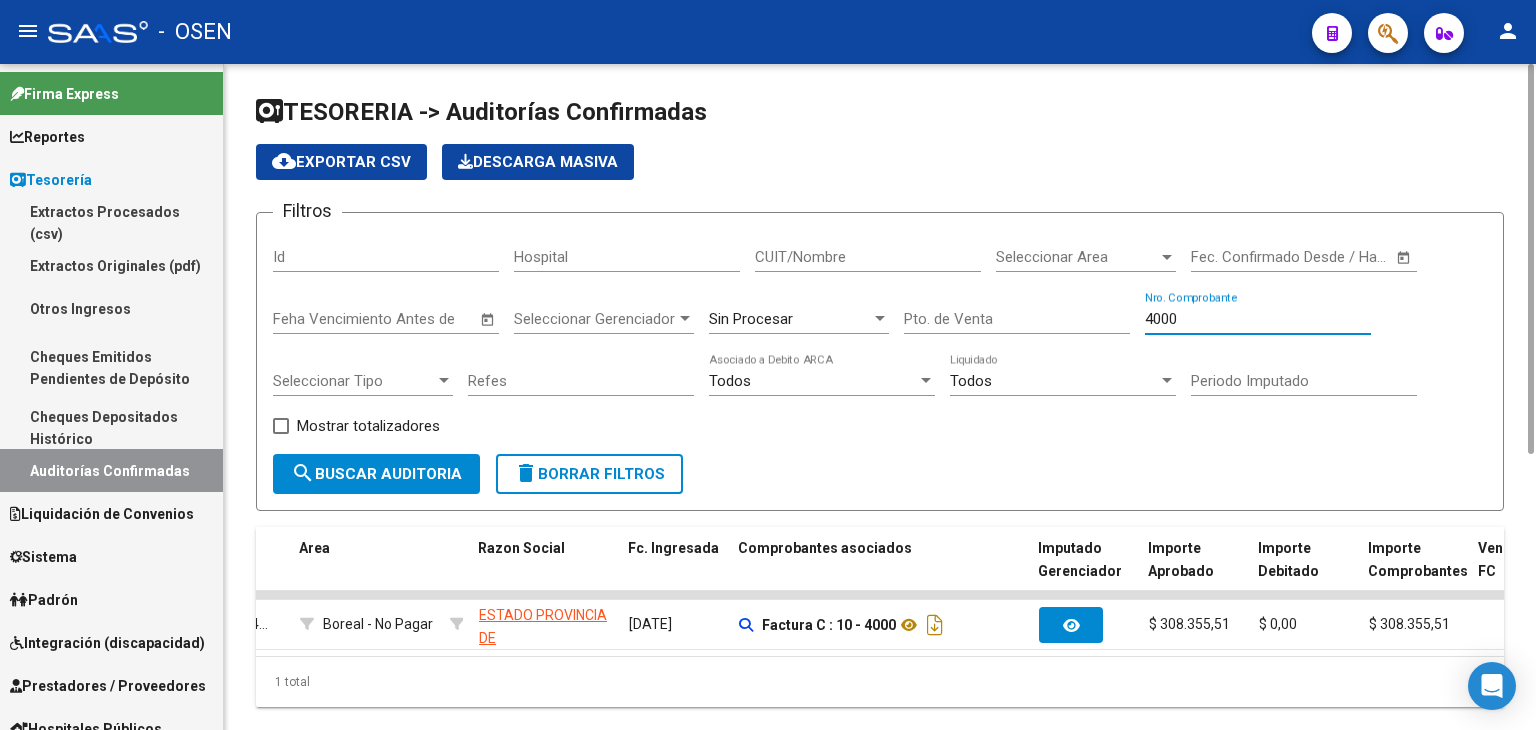 drag, startPoint x: 1209, startPoint y: 315, endPoint x: 1026, endPoint y: 295, distance: 184.08965 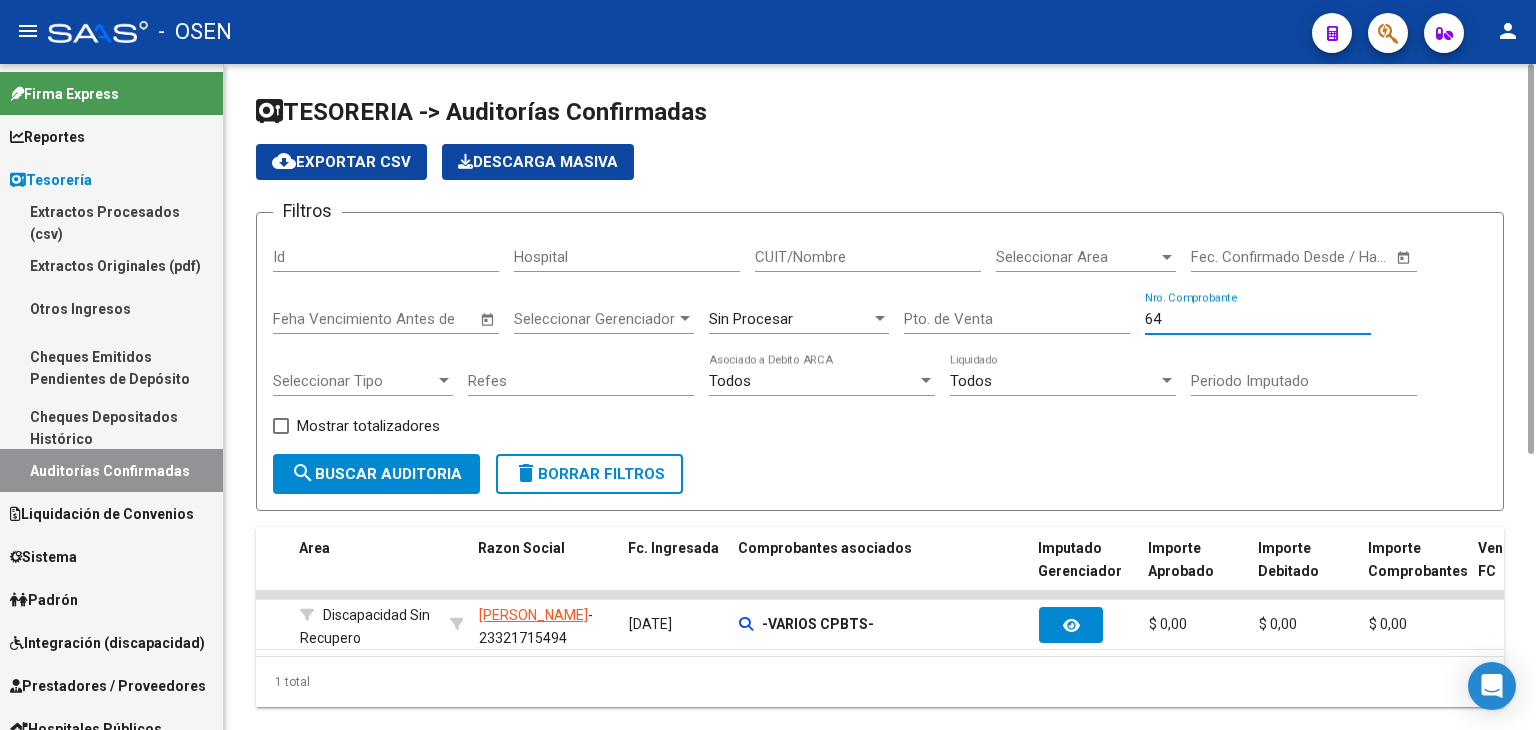 drag, startPoint x: 1180, startPoint y: 312, endPoint x: 1126, endPoint y: 310, distance: 54.037025 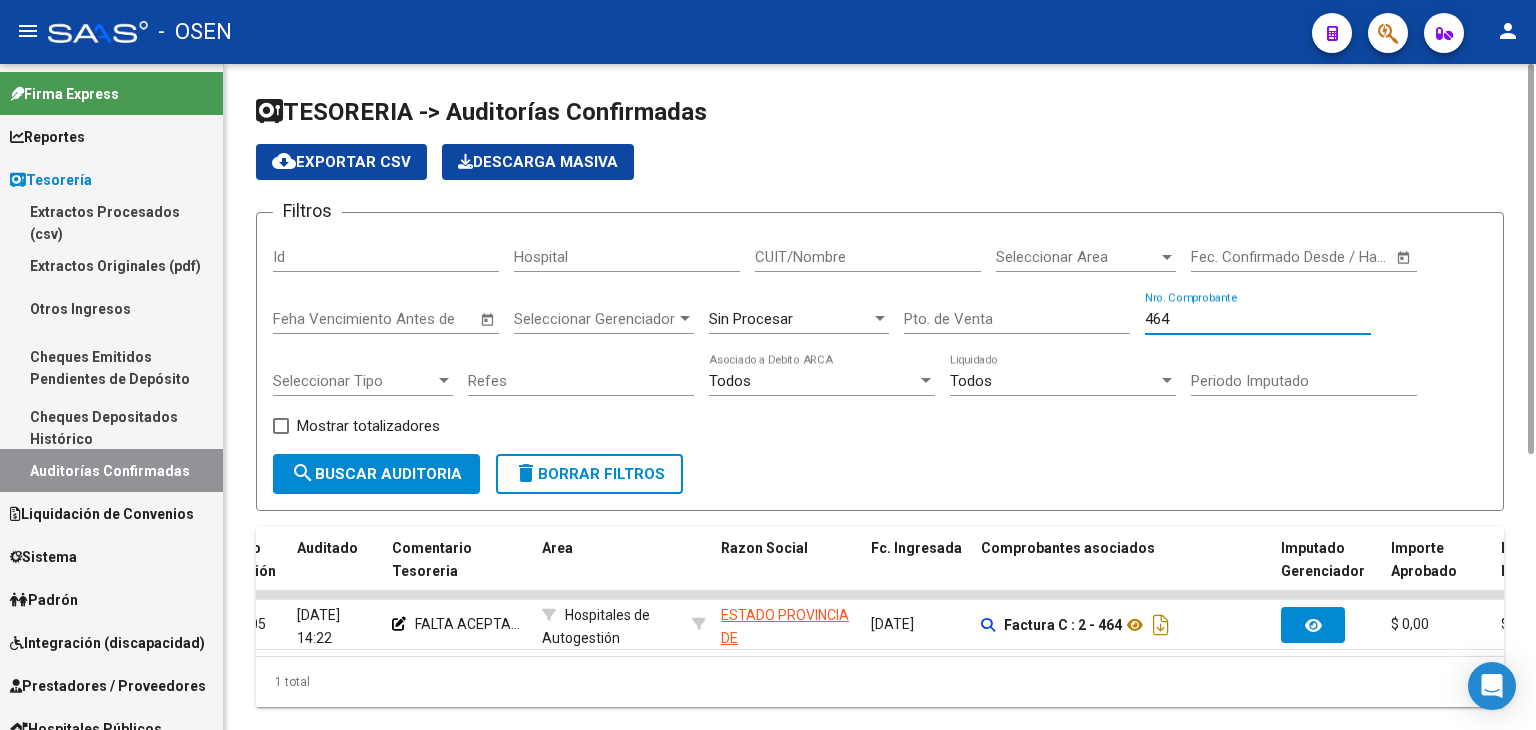 scroll, scrollTop: 0, scrollLeft: 0, axis: both 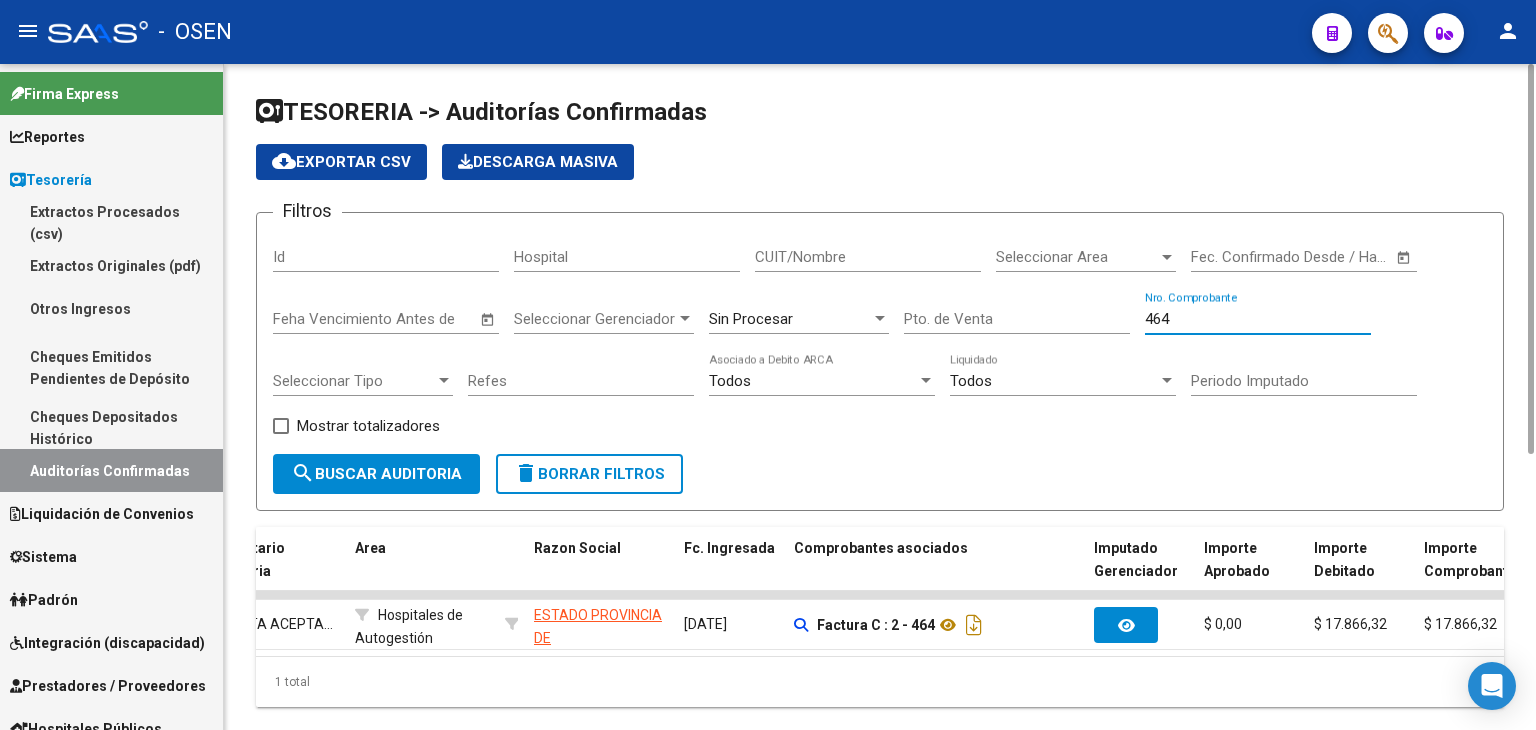 drag, startPoint x: 1207, startPoint y: 311, endPoint x: 1030, endPoint y: 314, distance: 177.02542 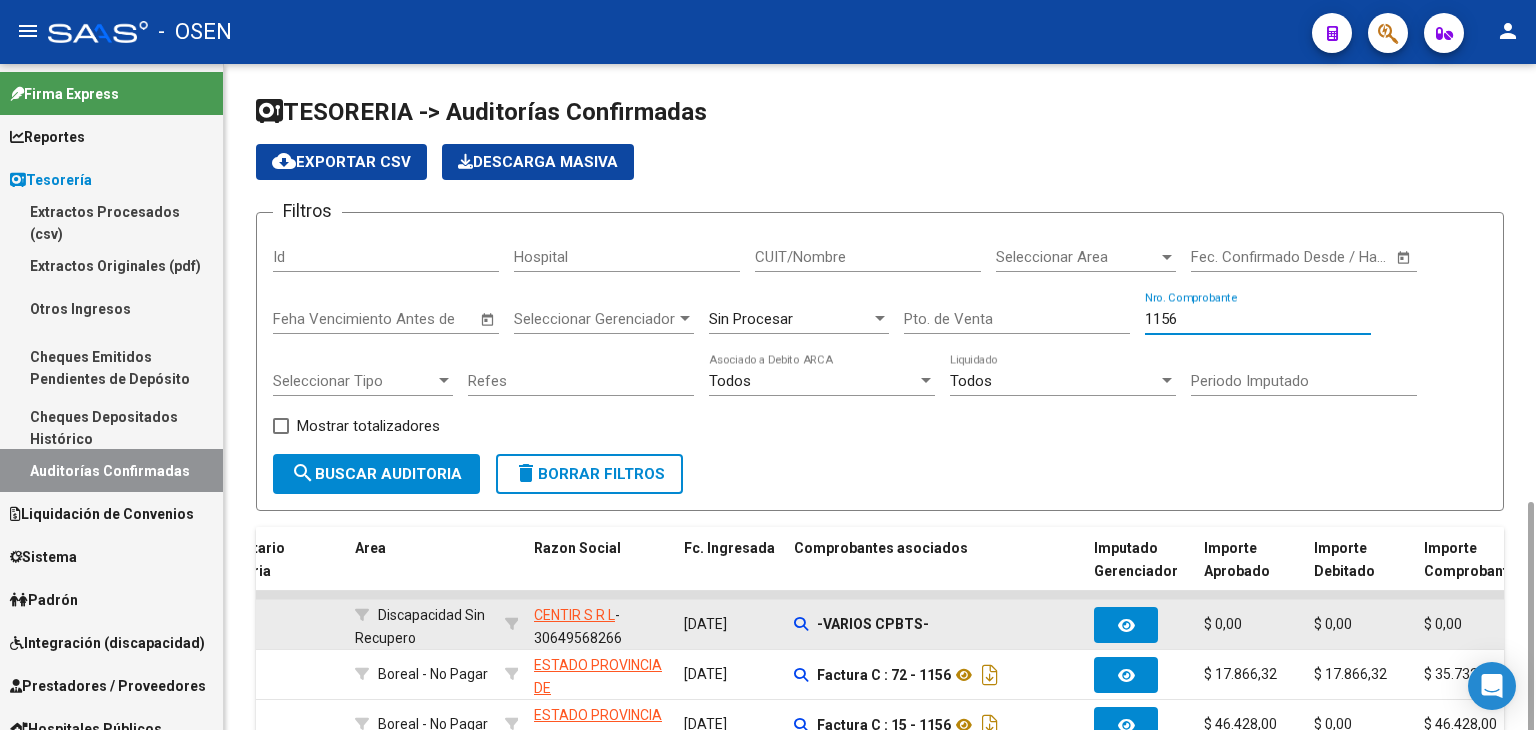 scroll, scrollTop: 254, scrollLeft: 0, axis: vertical 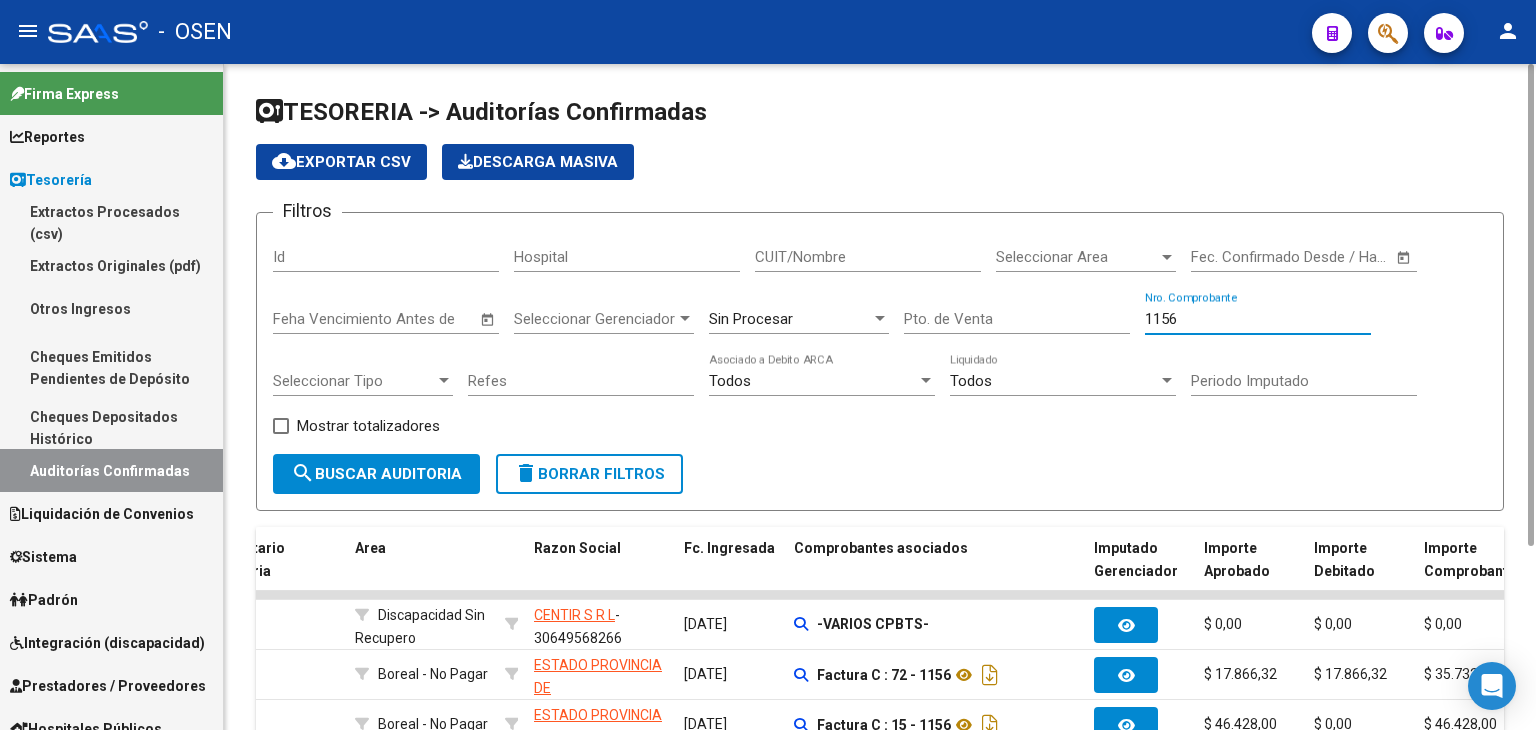 drag, startPoint x: 1165, startPoint y: 316, endPoint x: 1000, endPoint y: 292, distance: 166.73631 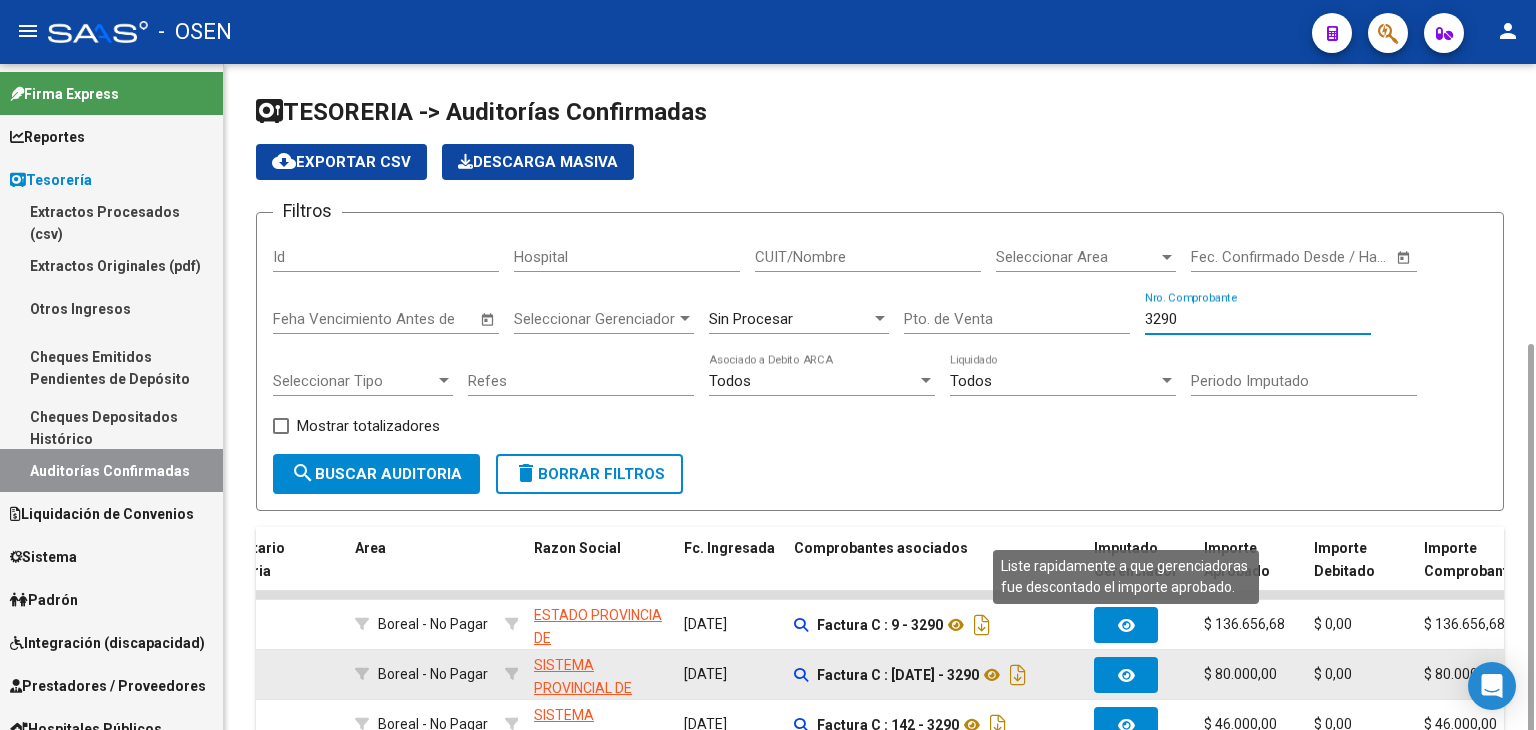 scroll, scrollTop: 154, scrollLeft: 0, axis: vertical 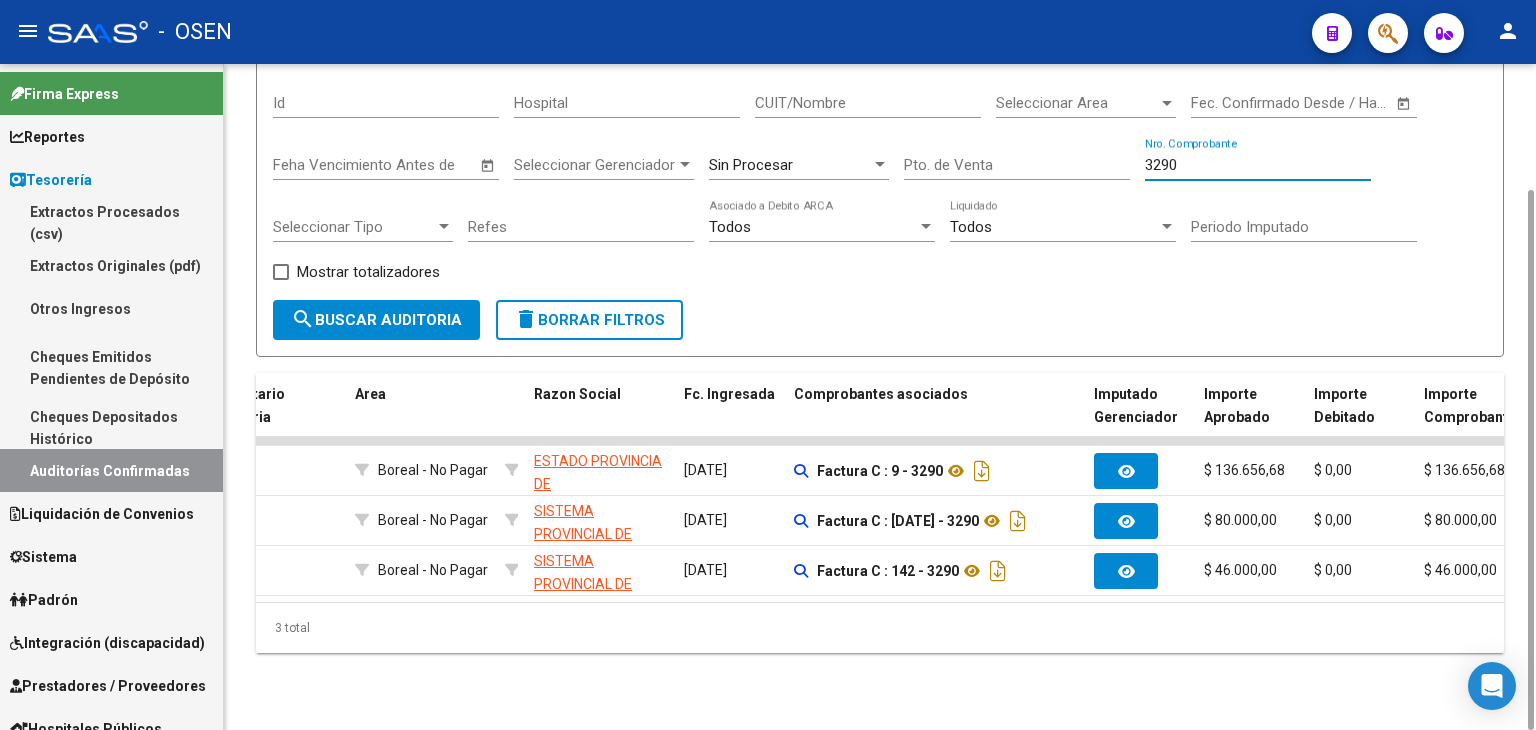 drag, startPoint x: 1192, startPoint y: 165, endPoint x: 1110, endPoint y: 149, distance: 83.546394 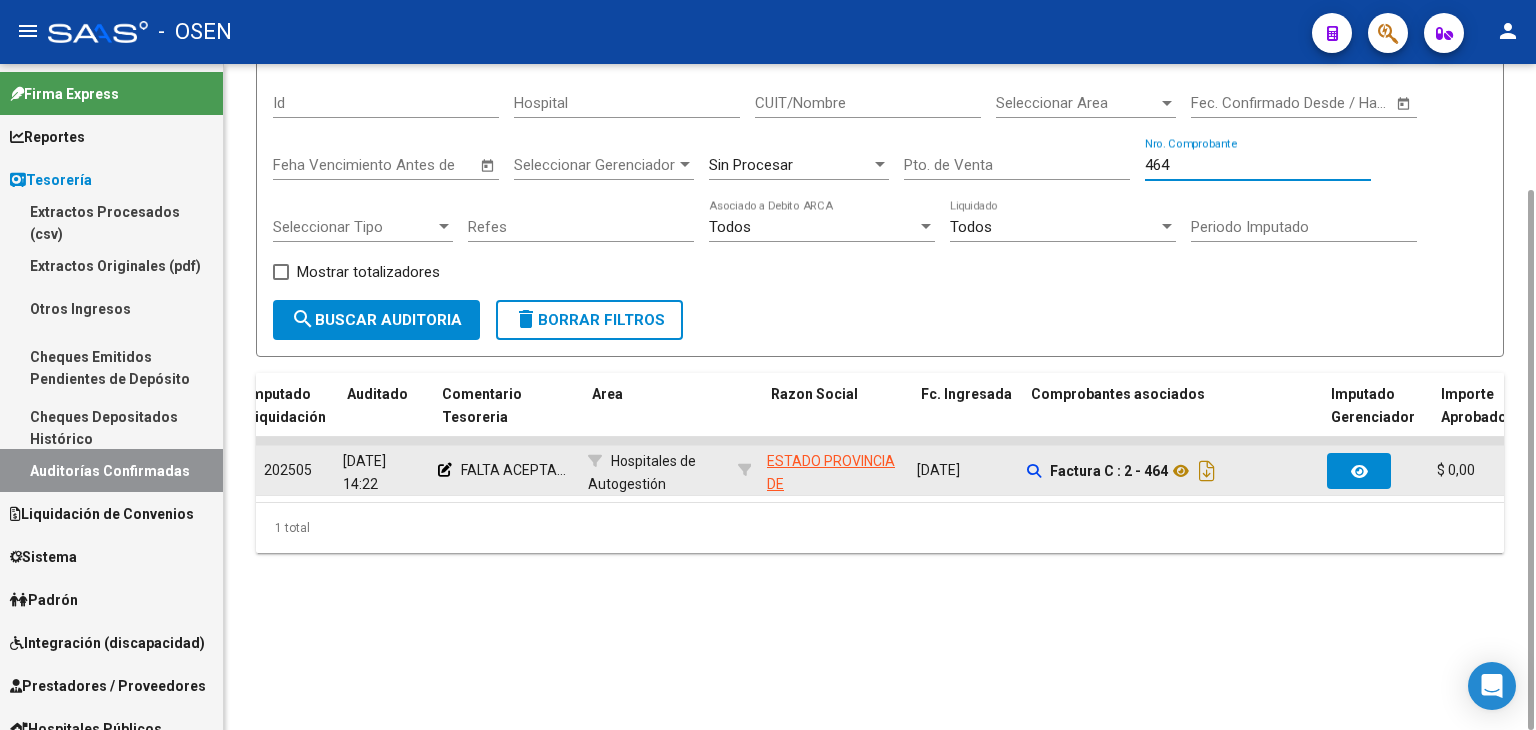 scroll, scrollTop: 0, scrollLeft: 176, axis: horizontal 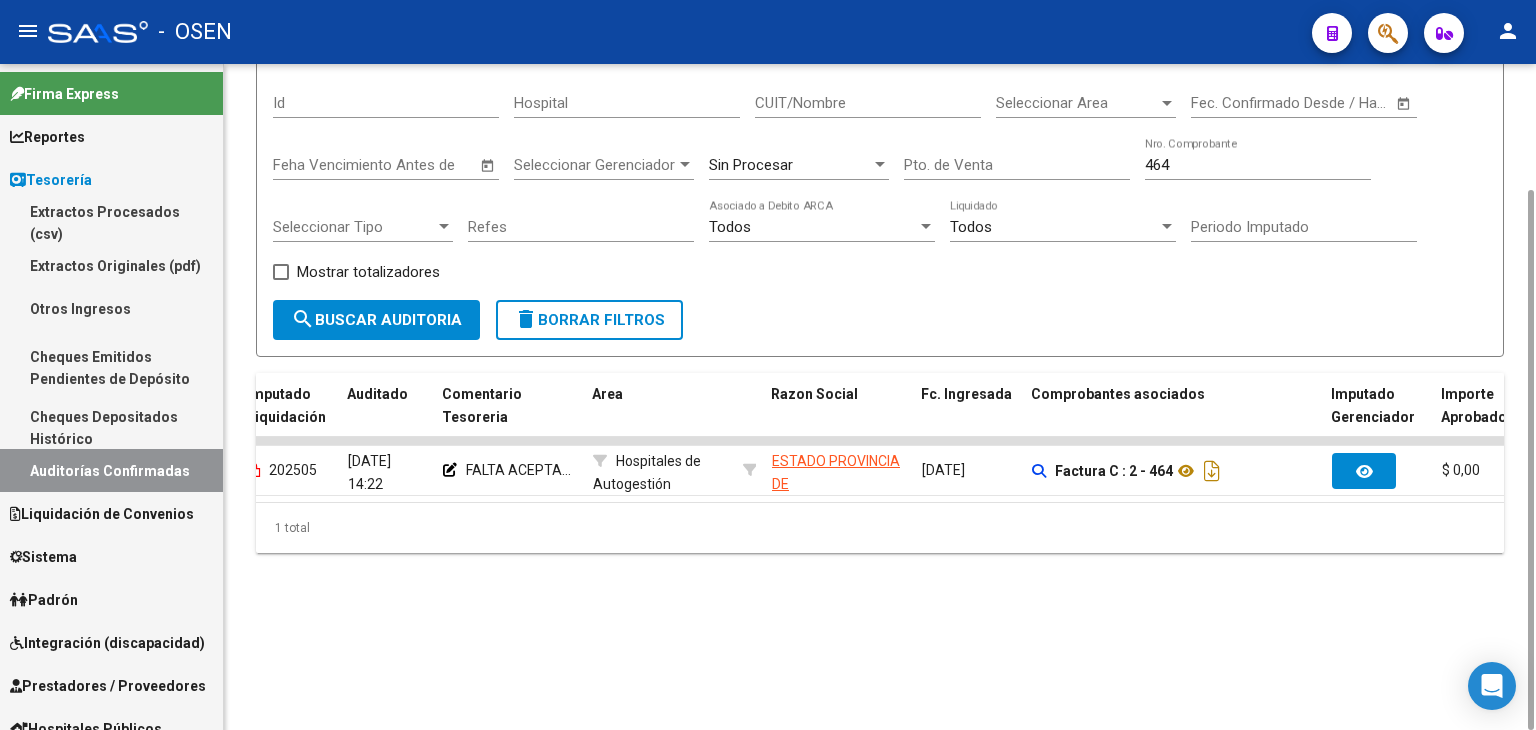 drag, startPoint x: 1197, startPoint y: 152, endPoint x: 1196, endPoint y: 171, distance: 19.026299 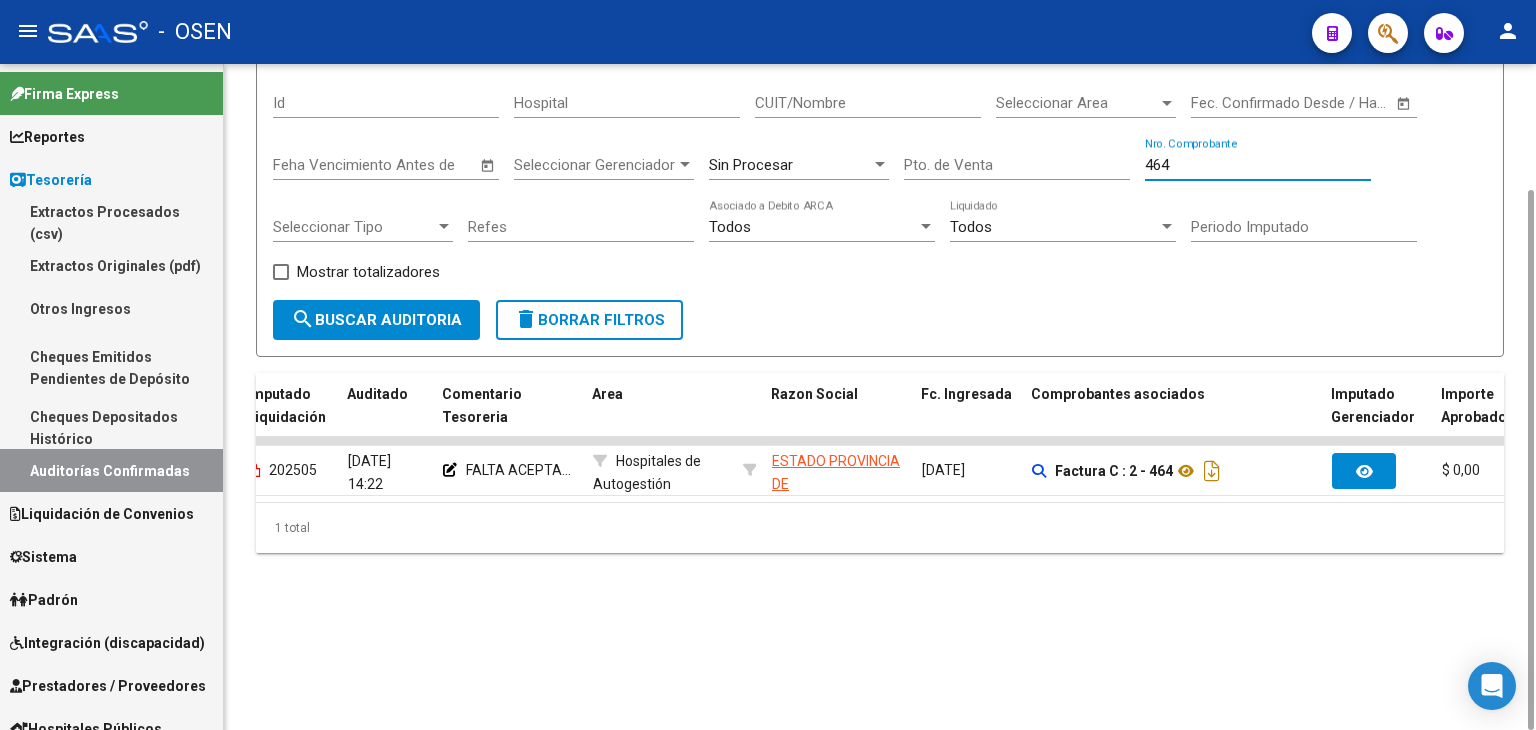 drag, startPoint x: 1196, startPoint y: 171, endPoint x: 1127, endPoint y: 166, distance: 69.18092 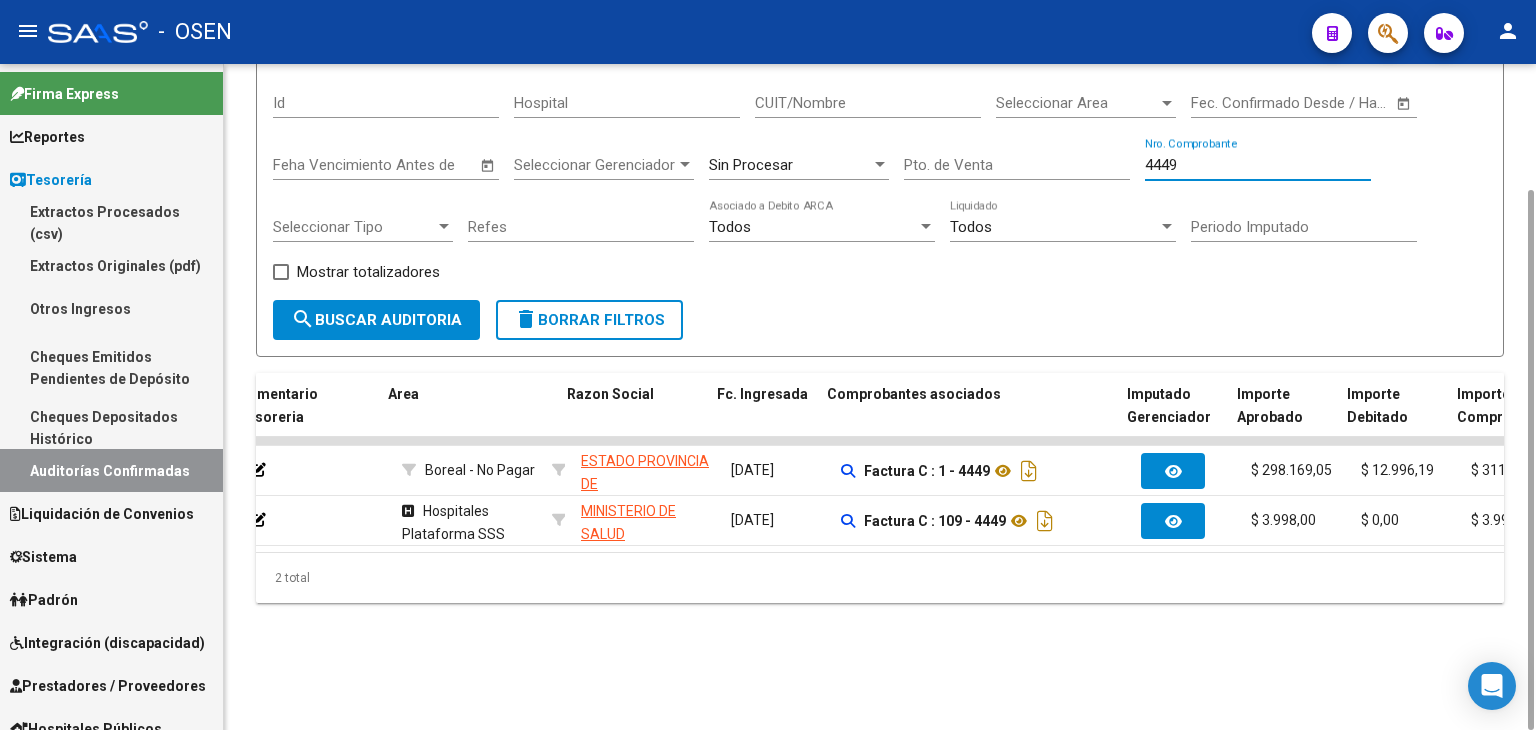 scroll, scrollTop: 0, scrollLeft: 380, axis: horizontal 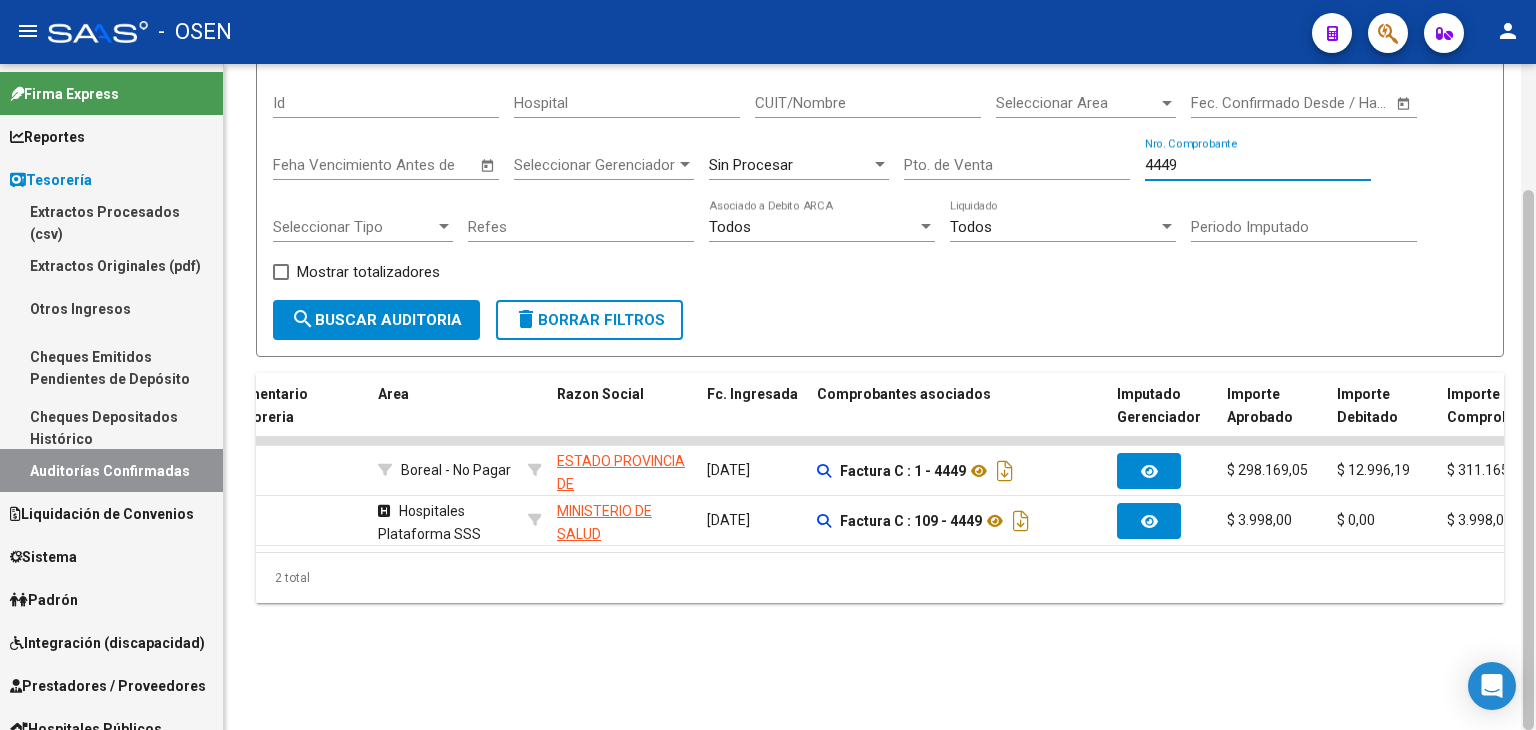 type on "4449" 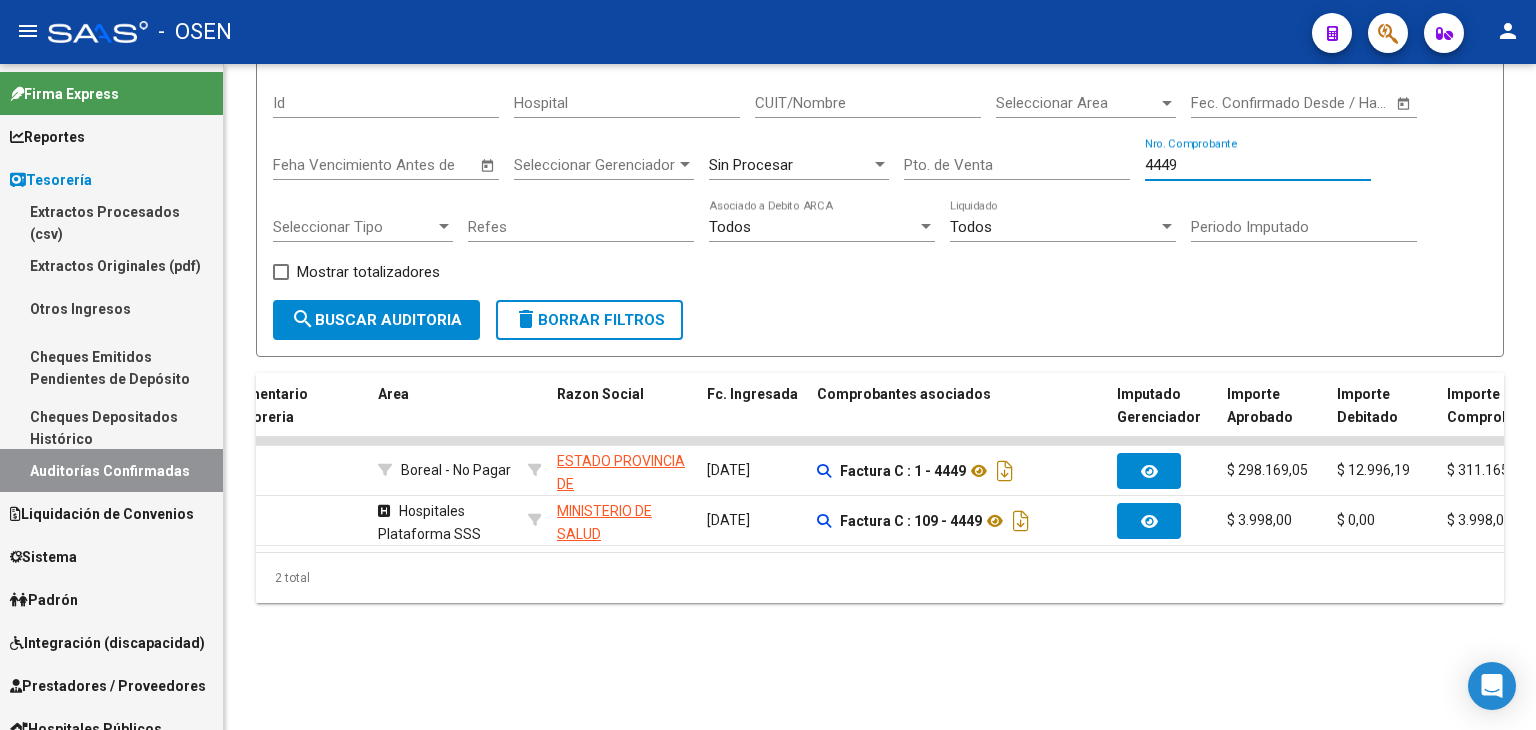 scroll, scrollTop: 333, scrollLeft: 0, axis: vertical 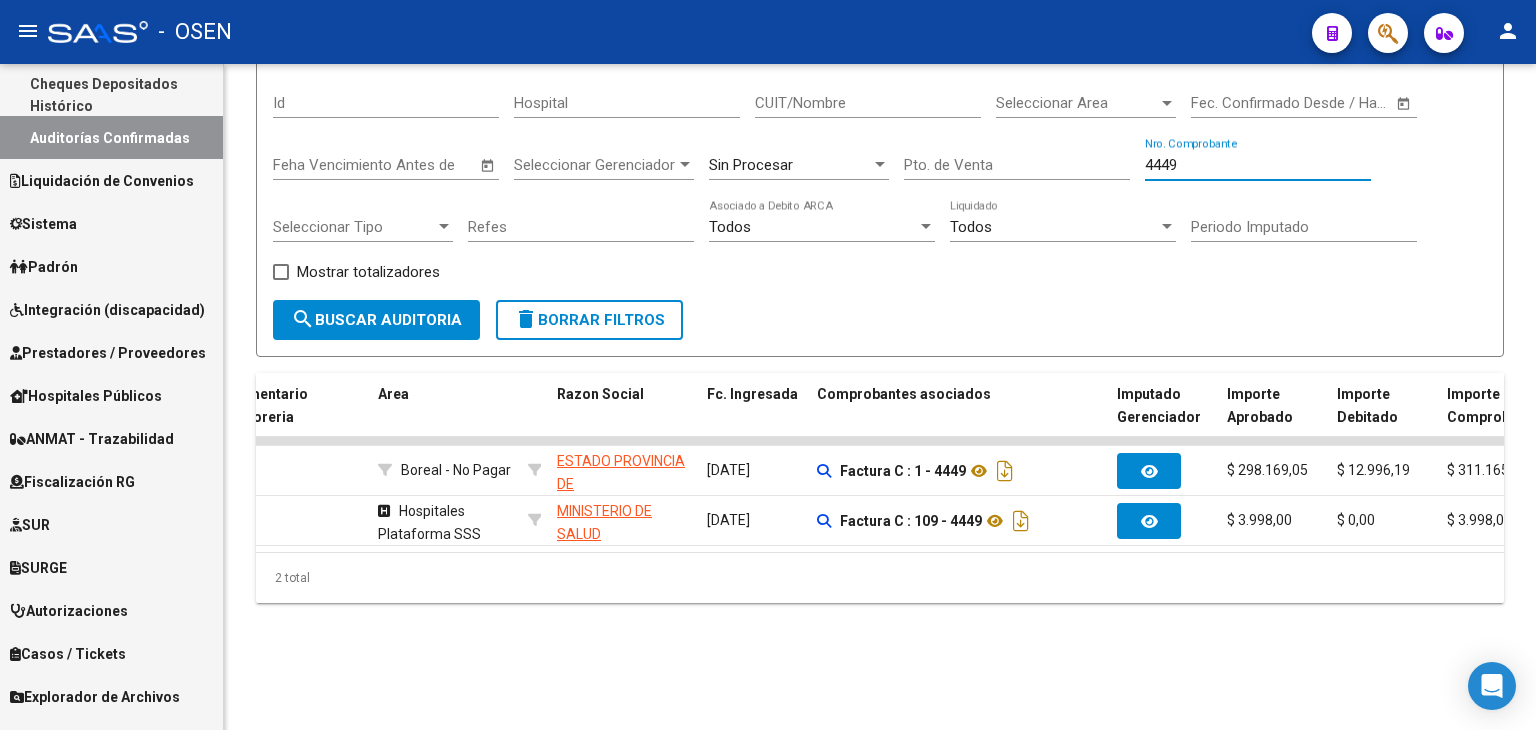 click on "Prestadores / Proveedores" at bounding box center [108, 353] 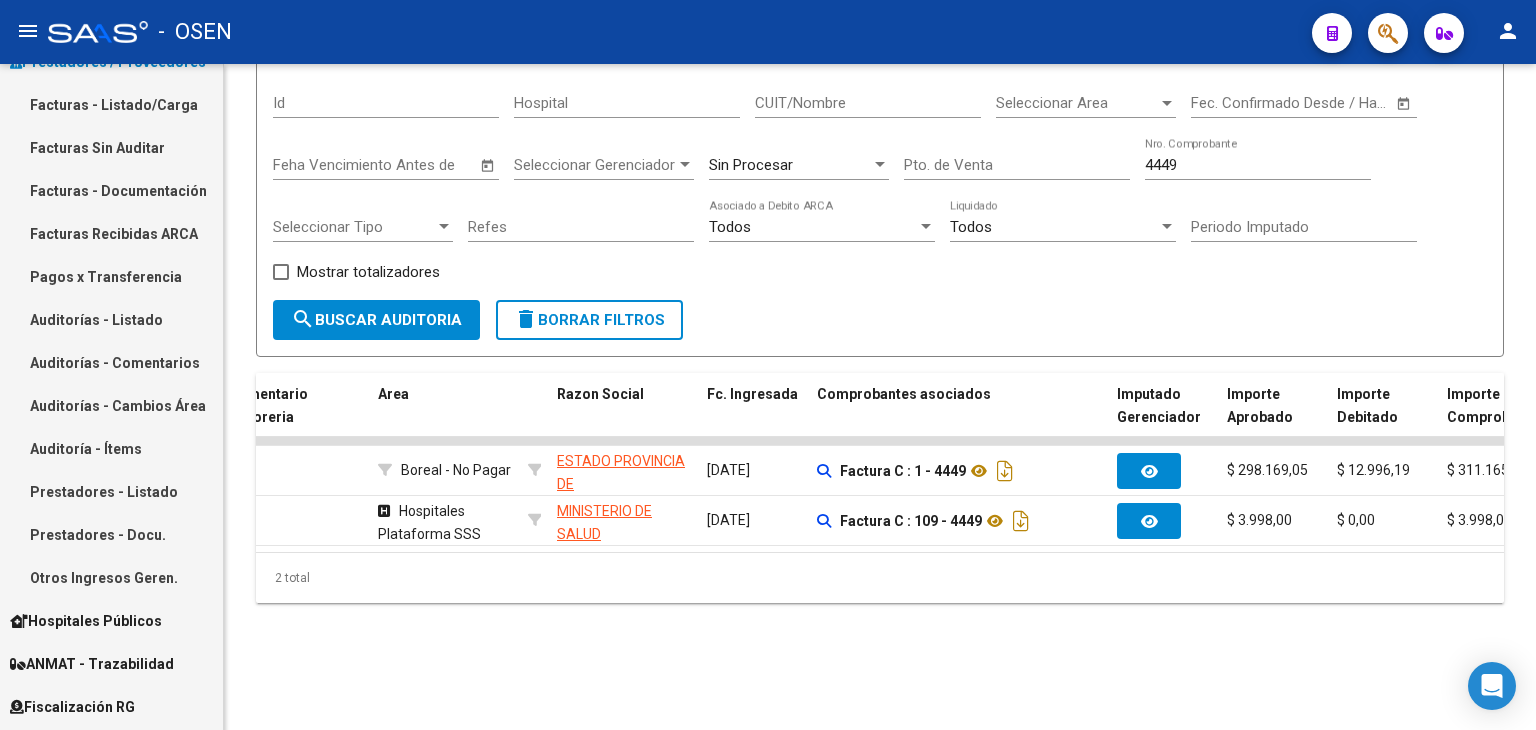 click on "Facturas - Listado/Carga" at bounding box center [111, 104] 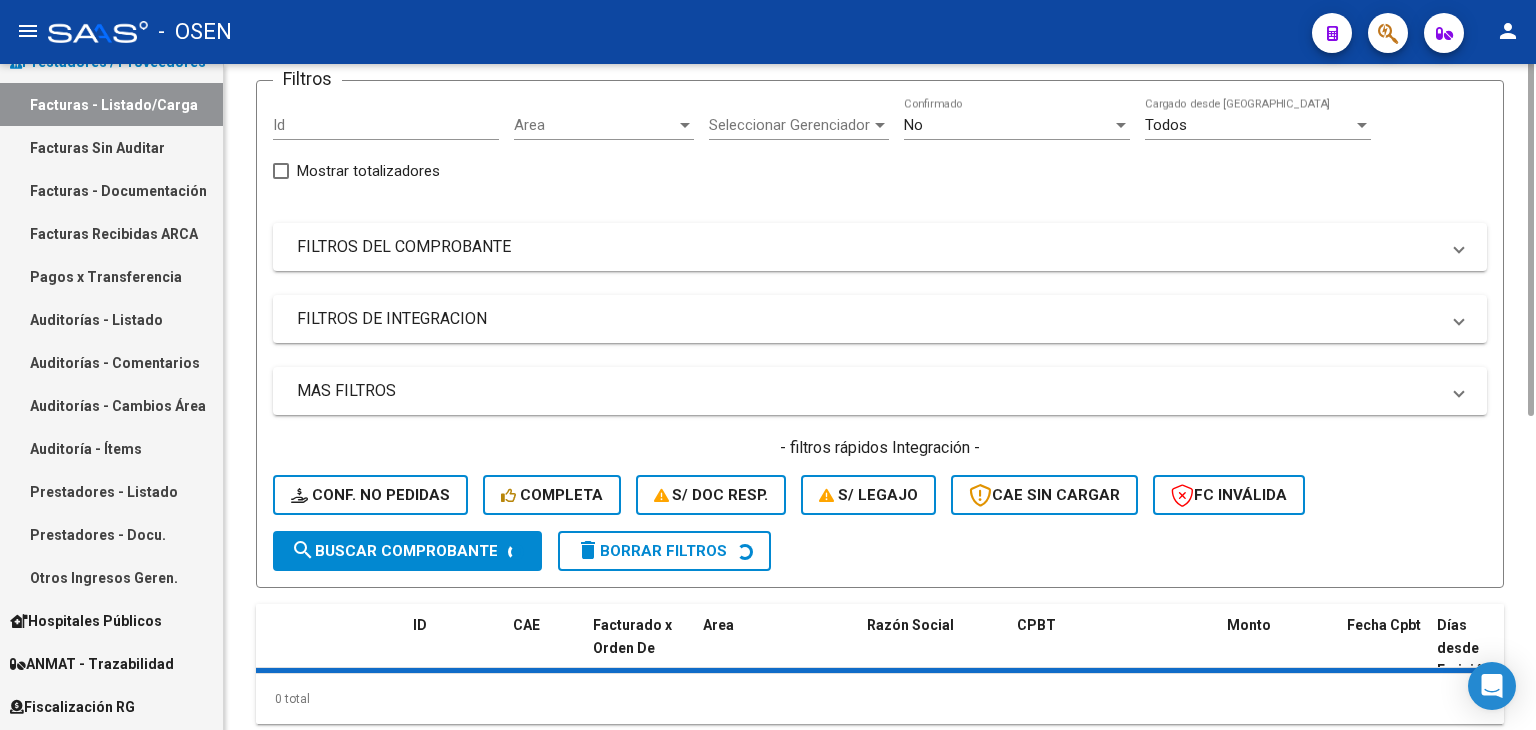 scroll, scrollTop: 0, scrollLeft: 0, axis: both 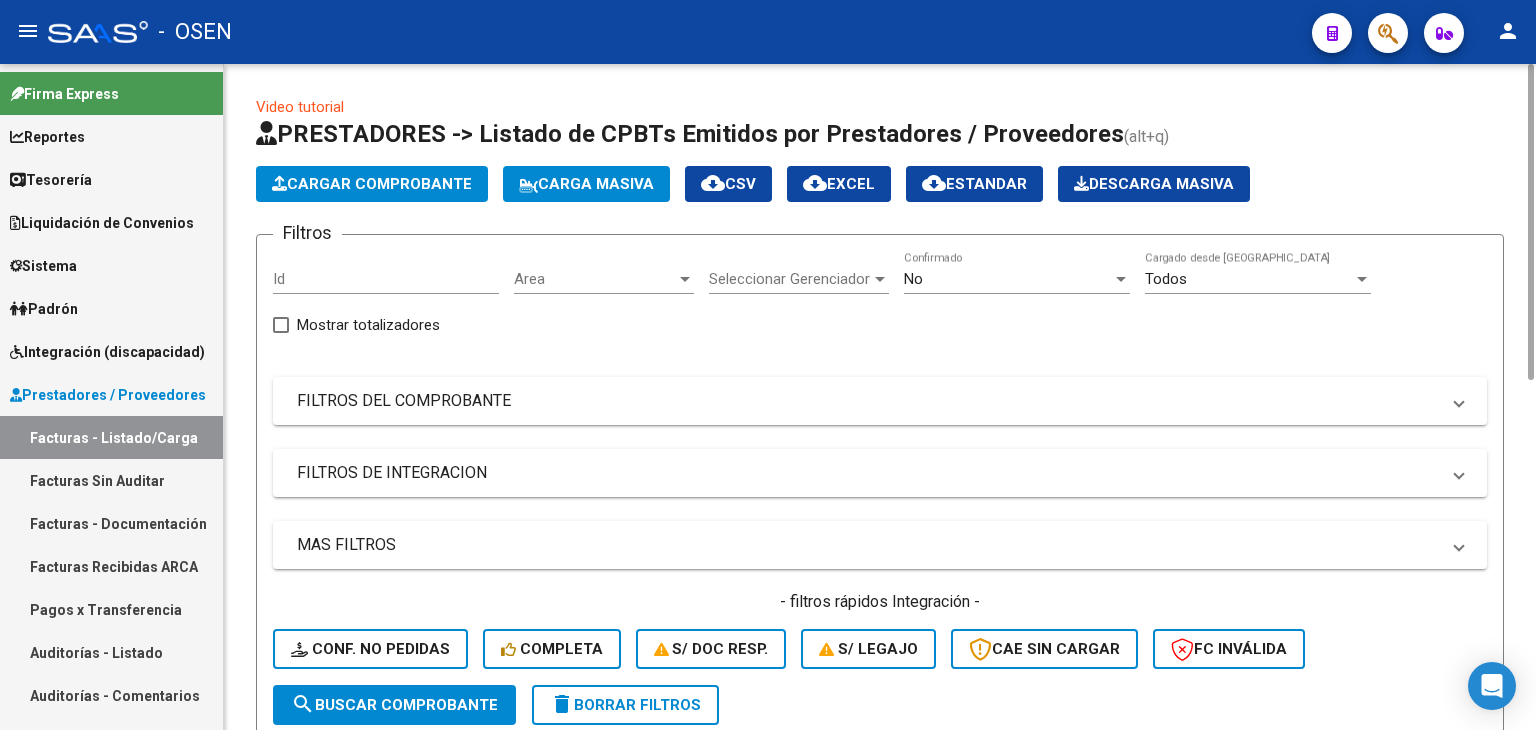 click on "No" at bounding box center (1008, 279) 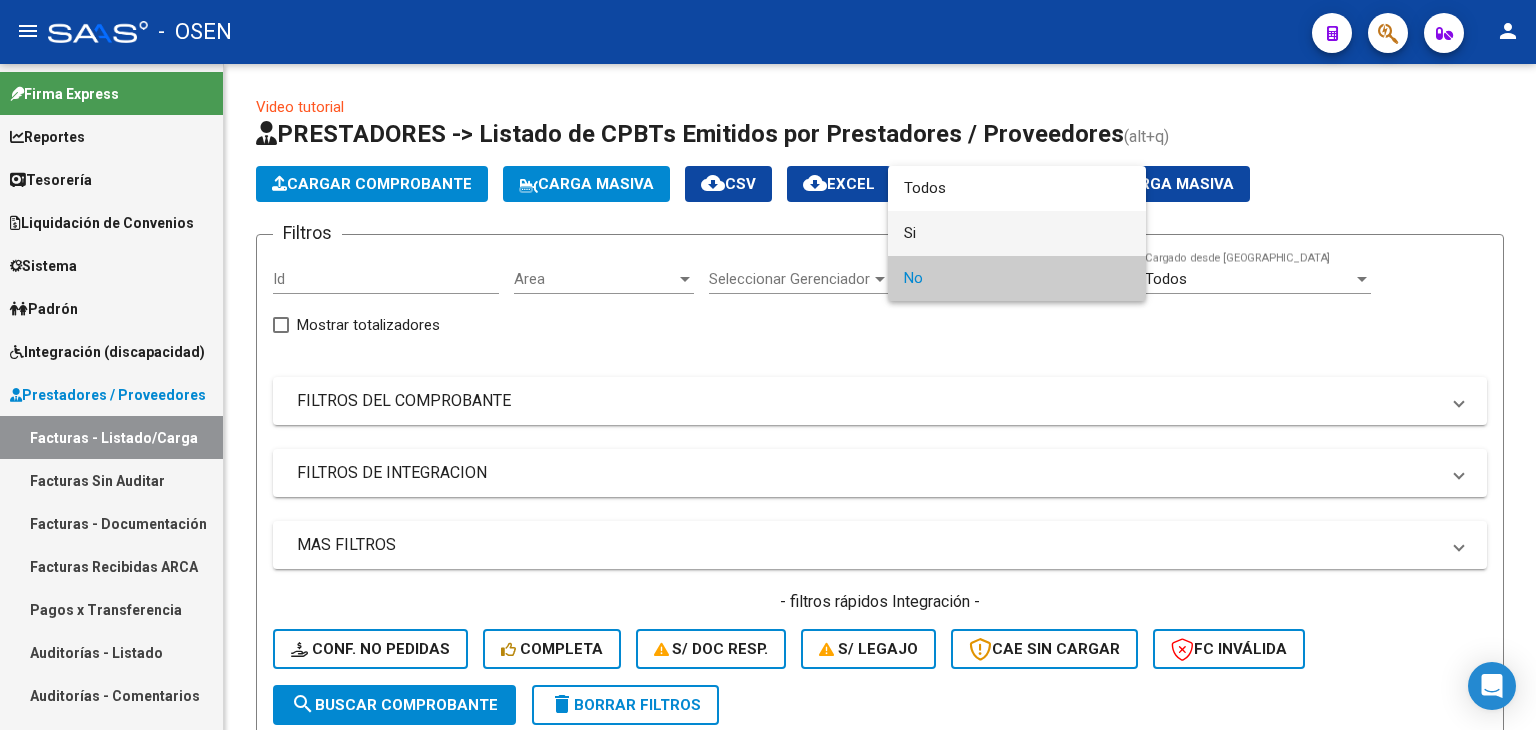 click on "Si" at bounding box center (1017, 233) 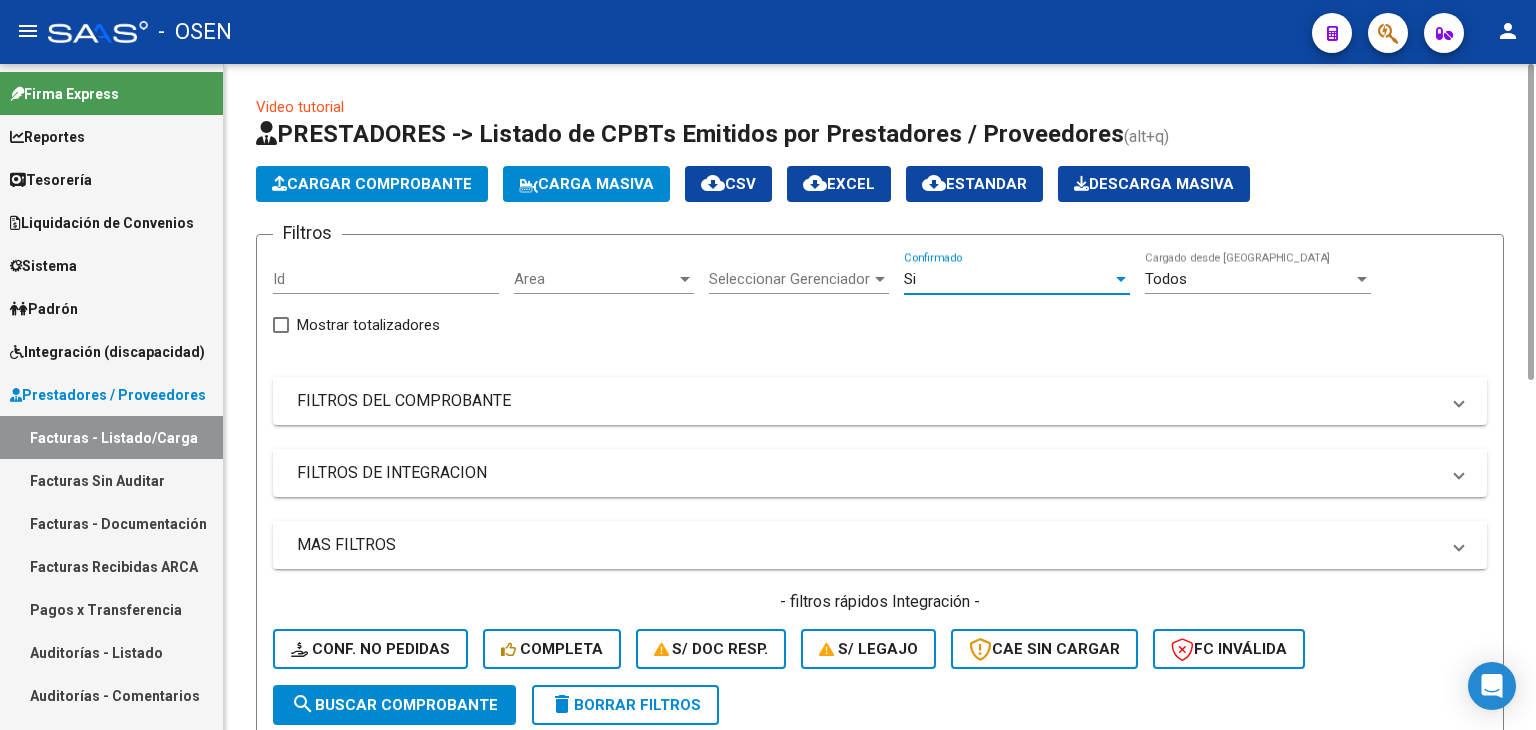 click on "MAS FILTROS" at bounding box center (868, 545) 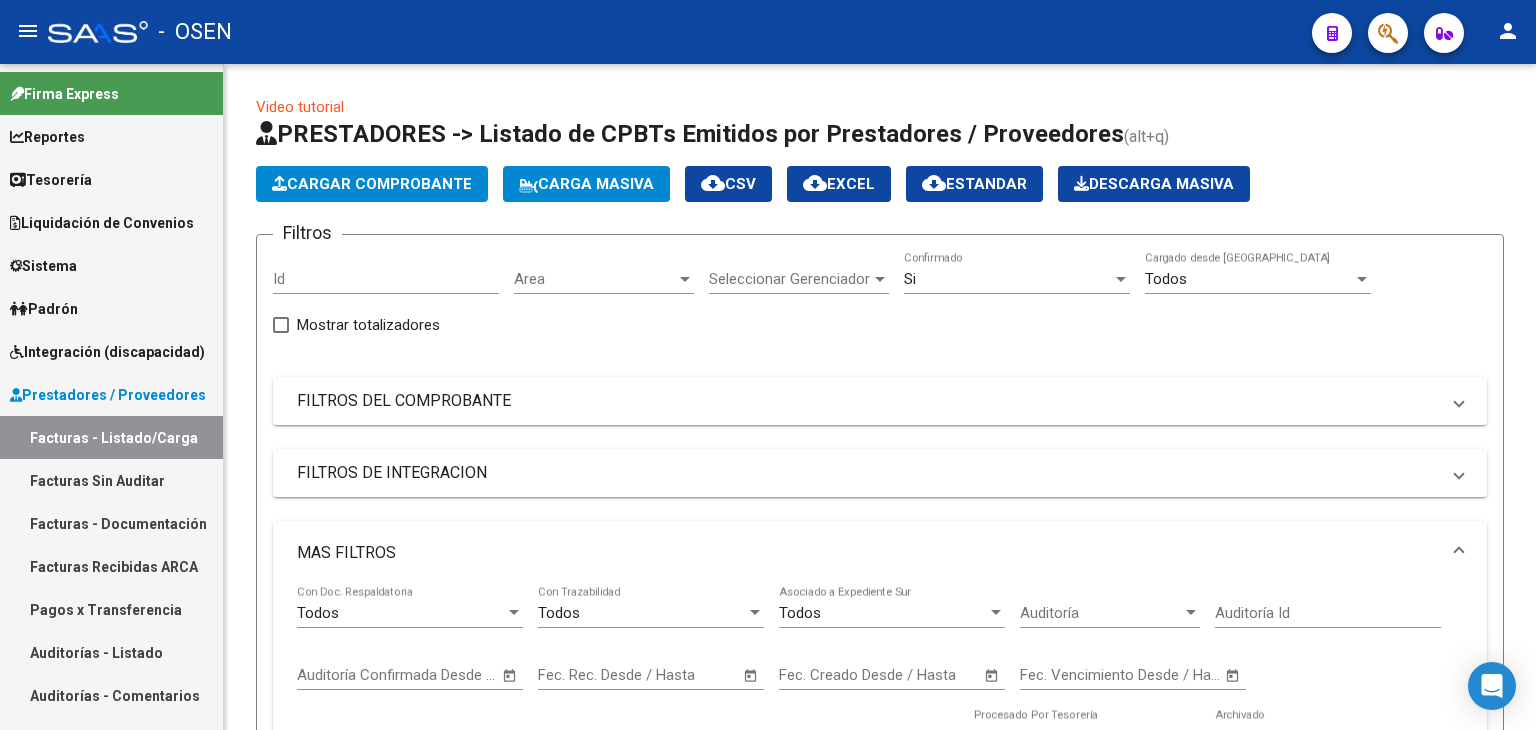 scroll, scrollTop: 666, scrollLeft: 0, axis: vertical 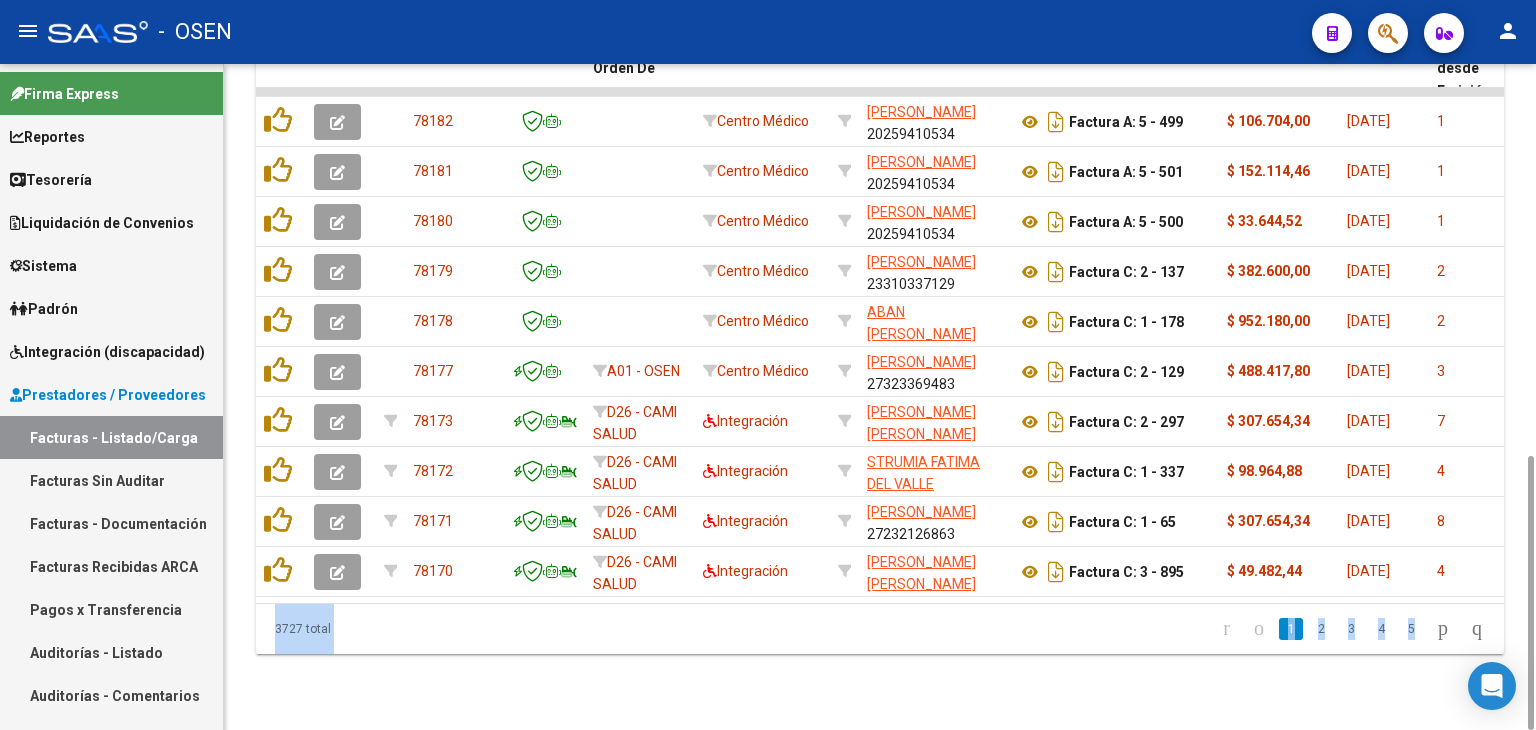 drag, startPoint x: 1535, startPoint y: 453, endPoint x: 1509, endPoint y: 405, distance: 54.589375 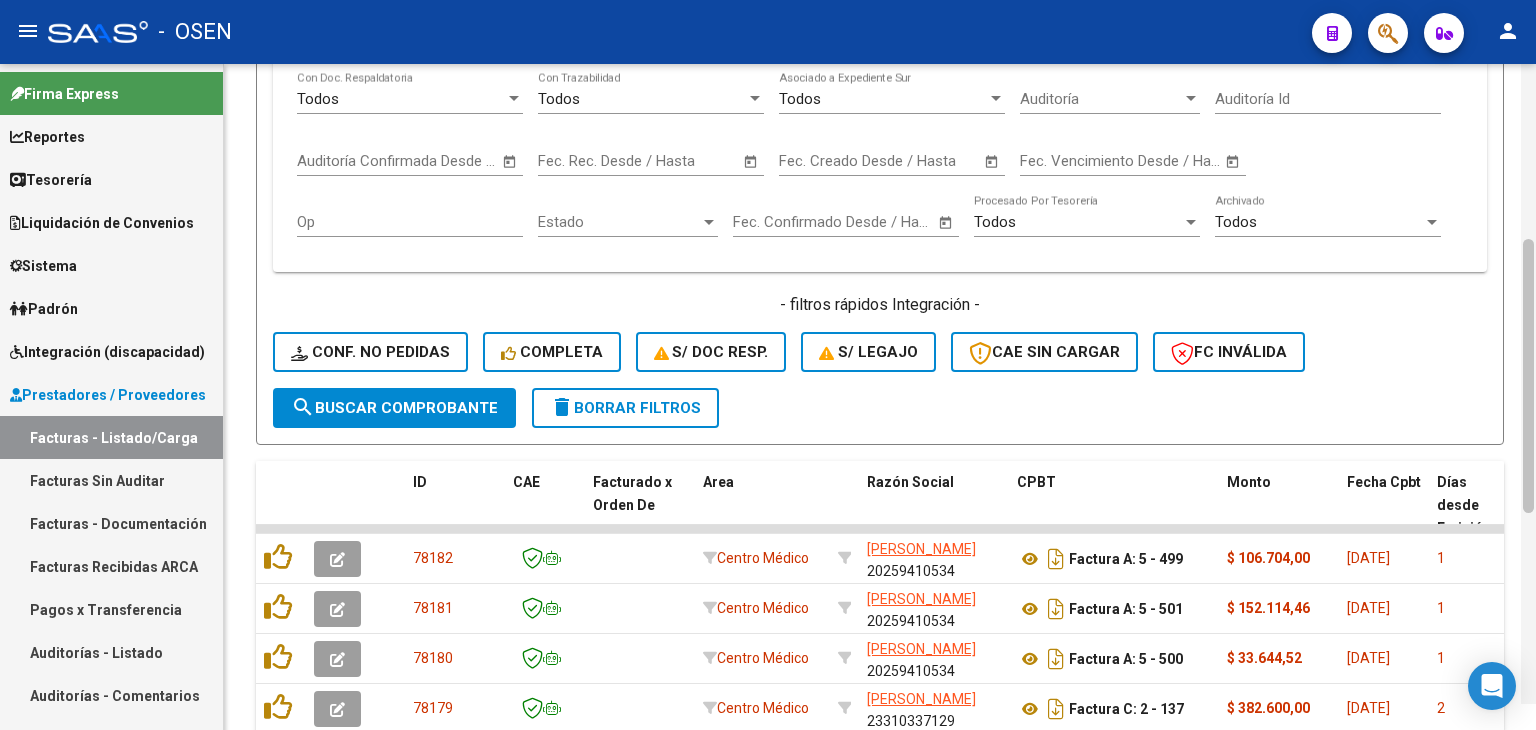 scroll, scrollTop: 488, scrollLeft: 0, axis: vertical 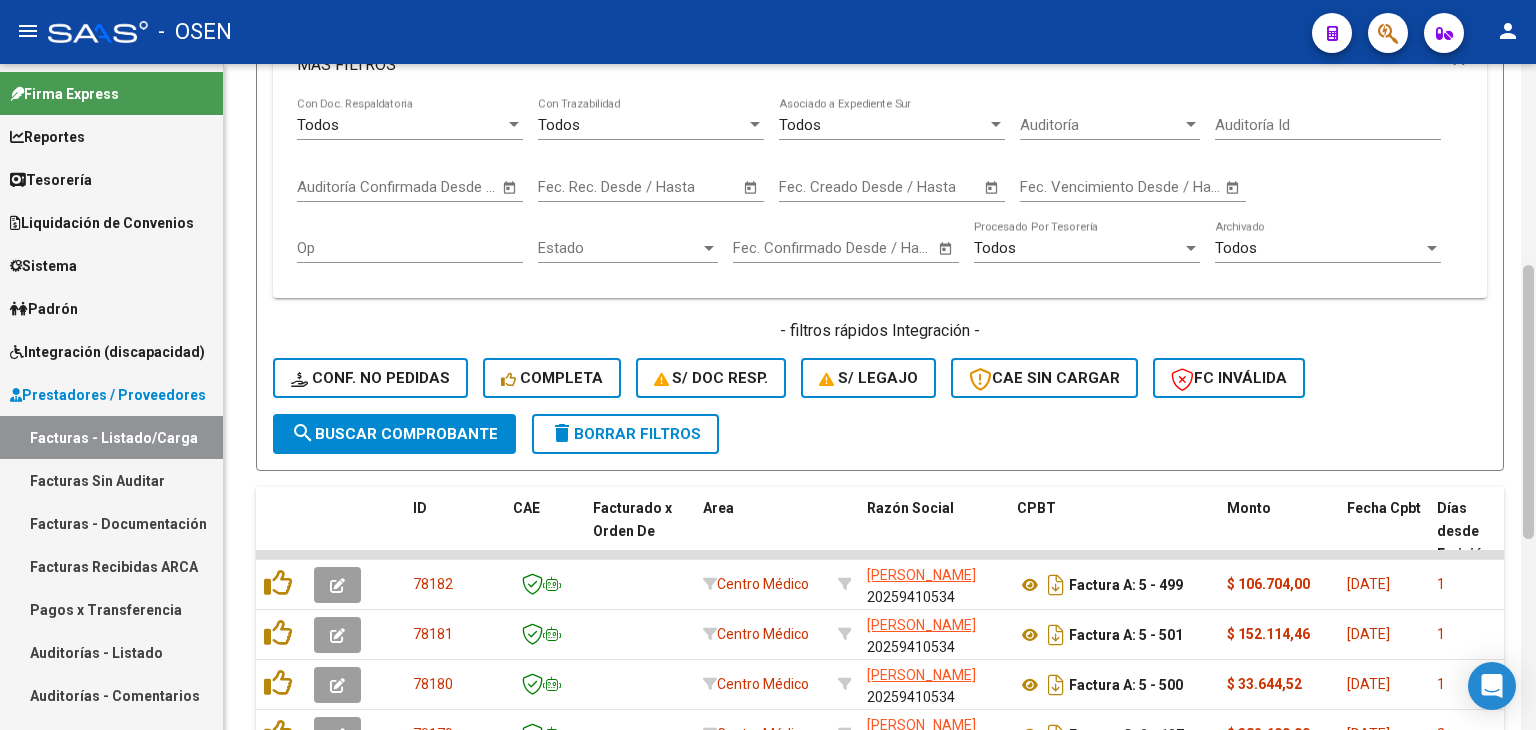drag, startPoint x: 1530, startPoint y: 485, endPoint x: 1521, endPoint y: 294, distance: 191.21193 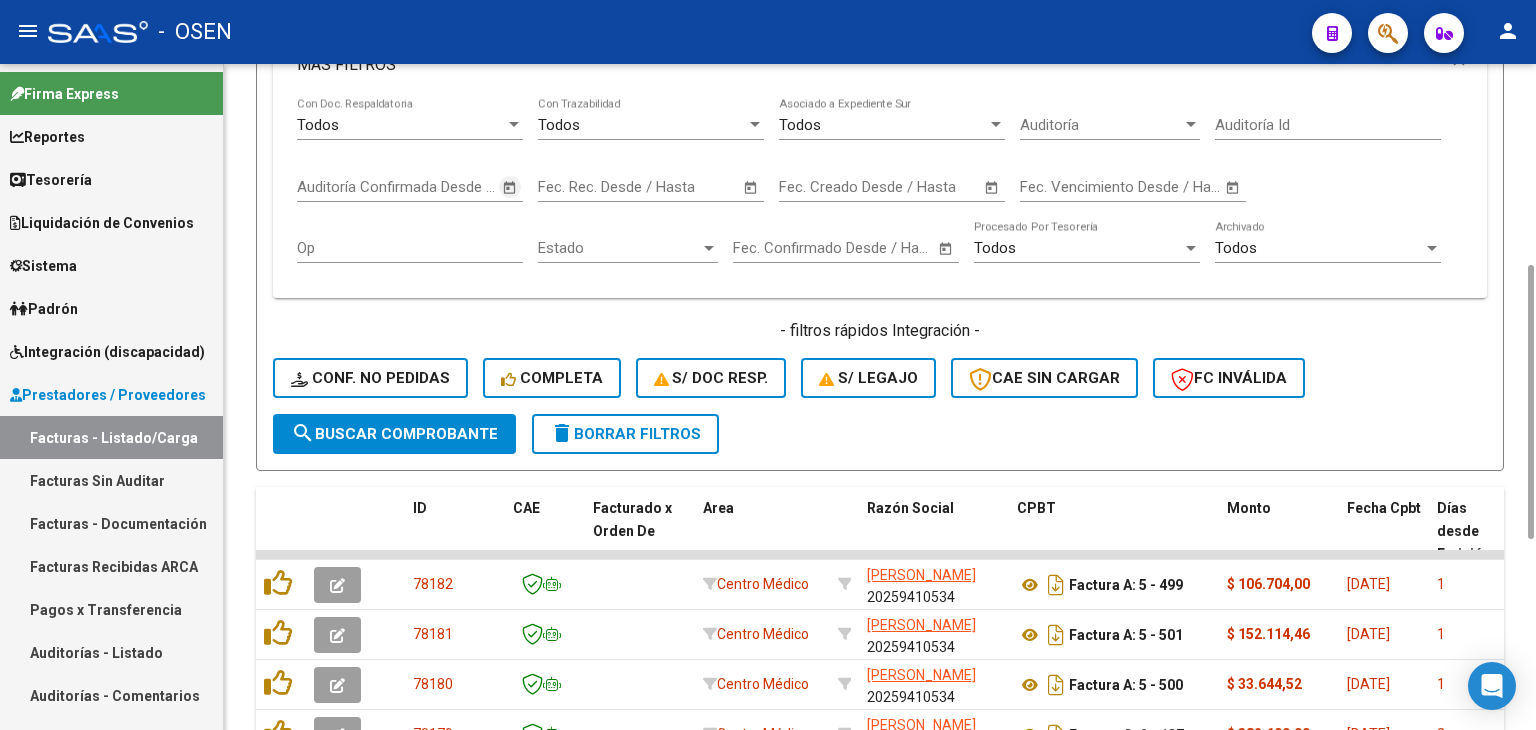 click 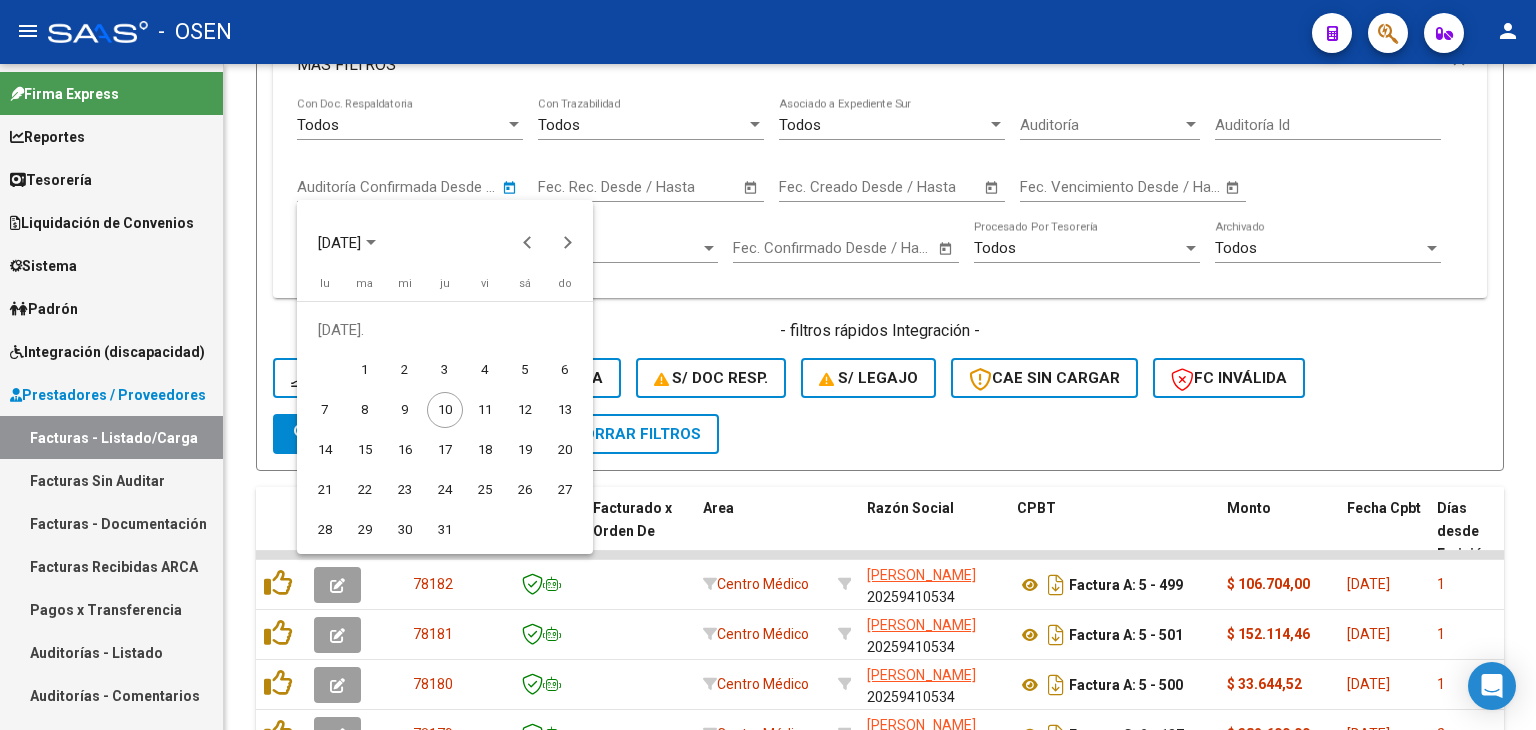 click on "8" at bounding box center [365, 410] 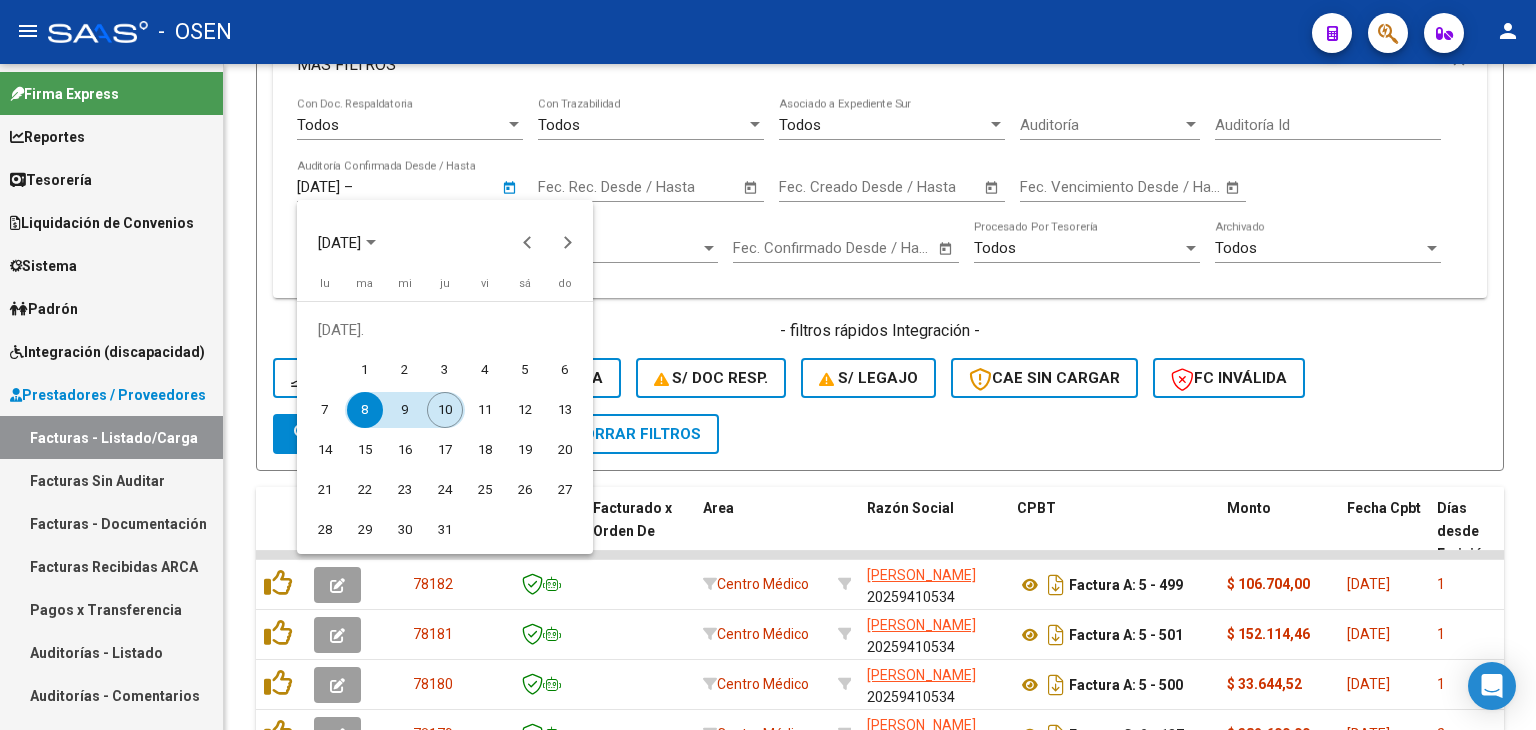 click on "10" at bounding box center [445, 410] 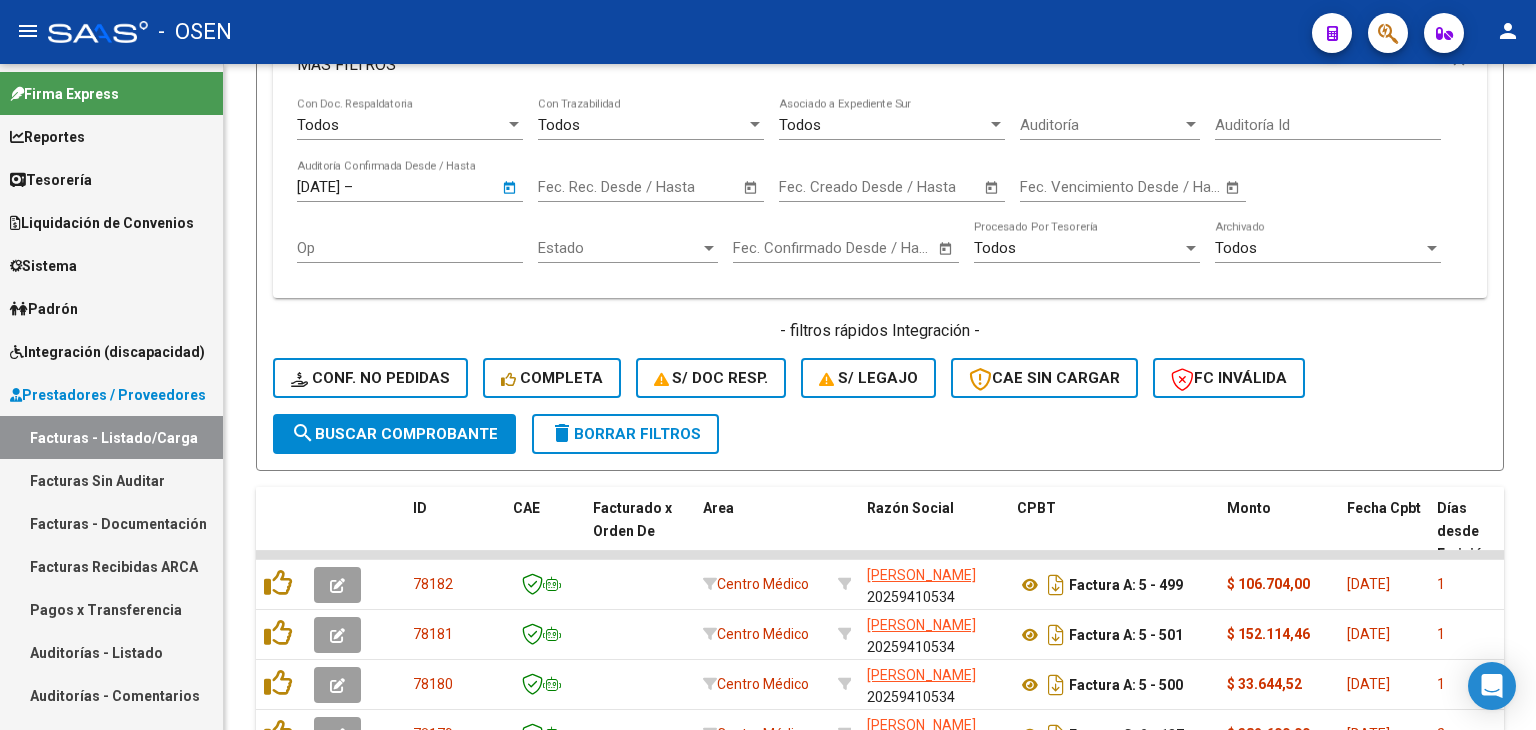 type on "[DATE]" 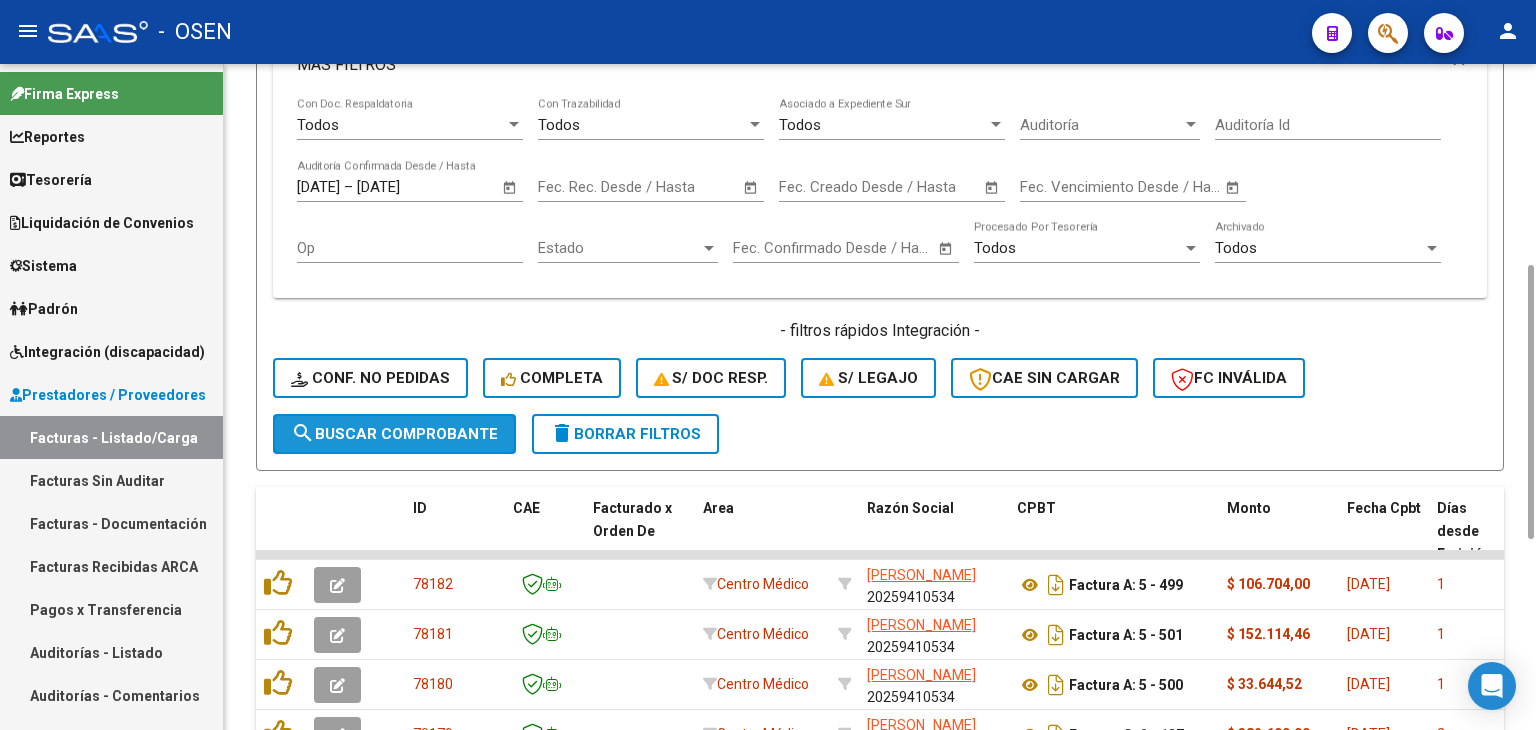 click on "search  Buscar Comprobante" 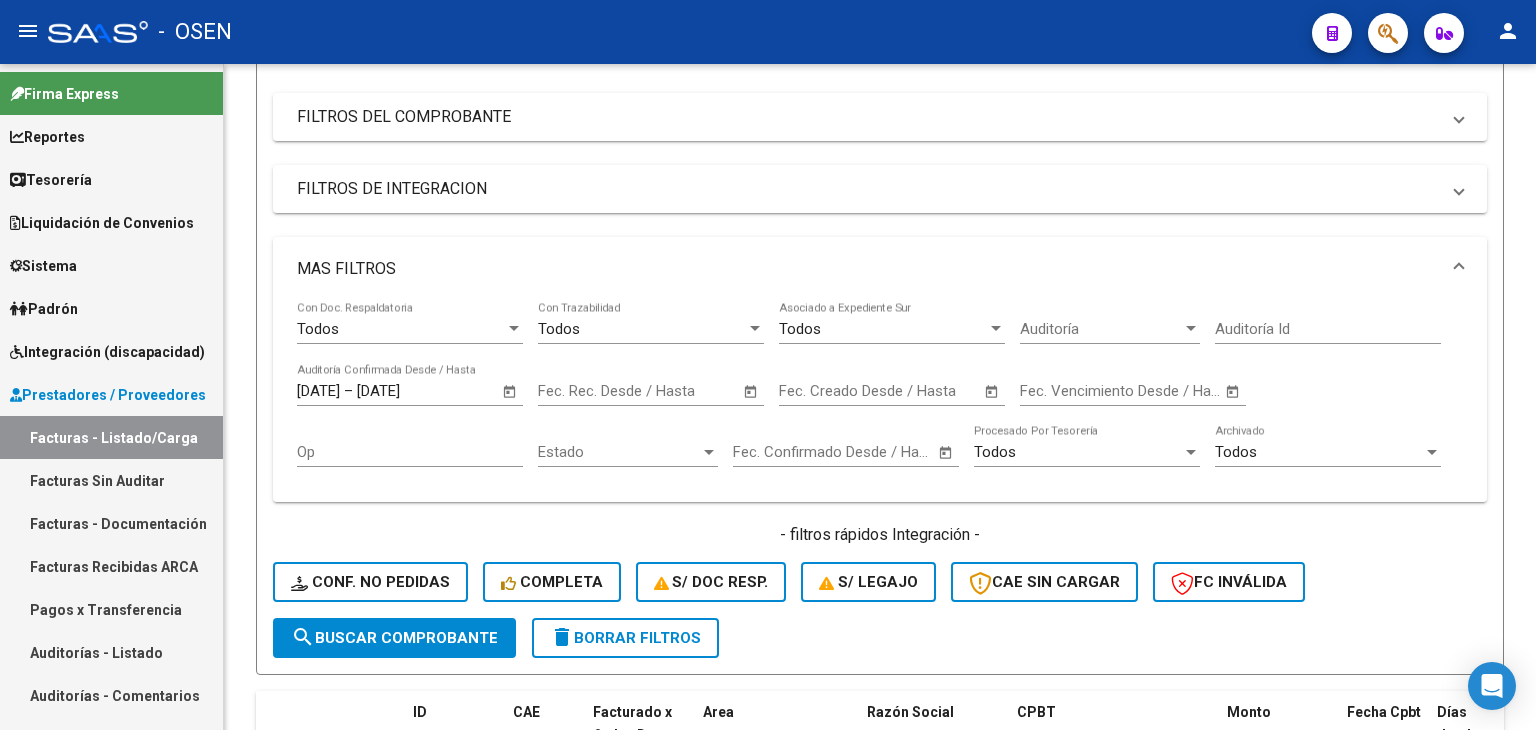 scroll, scrollTop: 0, scrollLeft: 0, axis: both 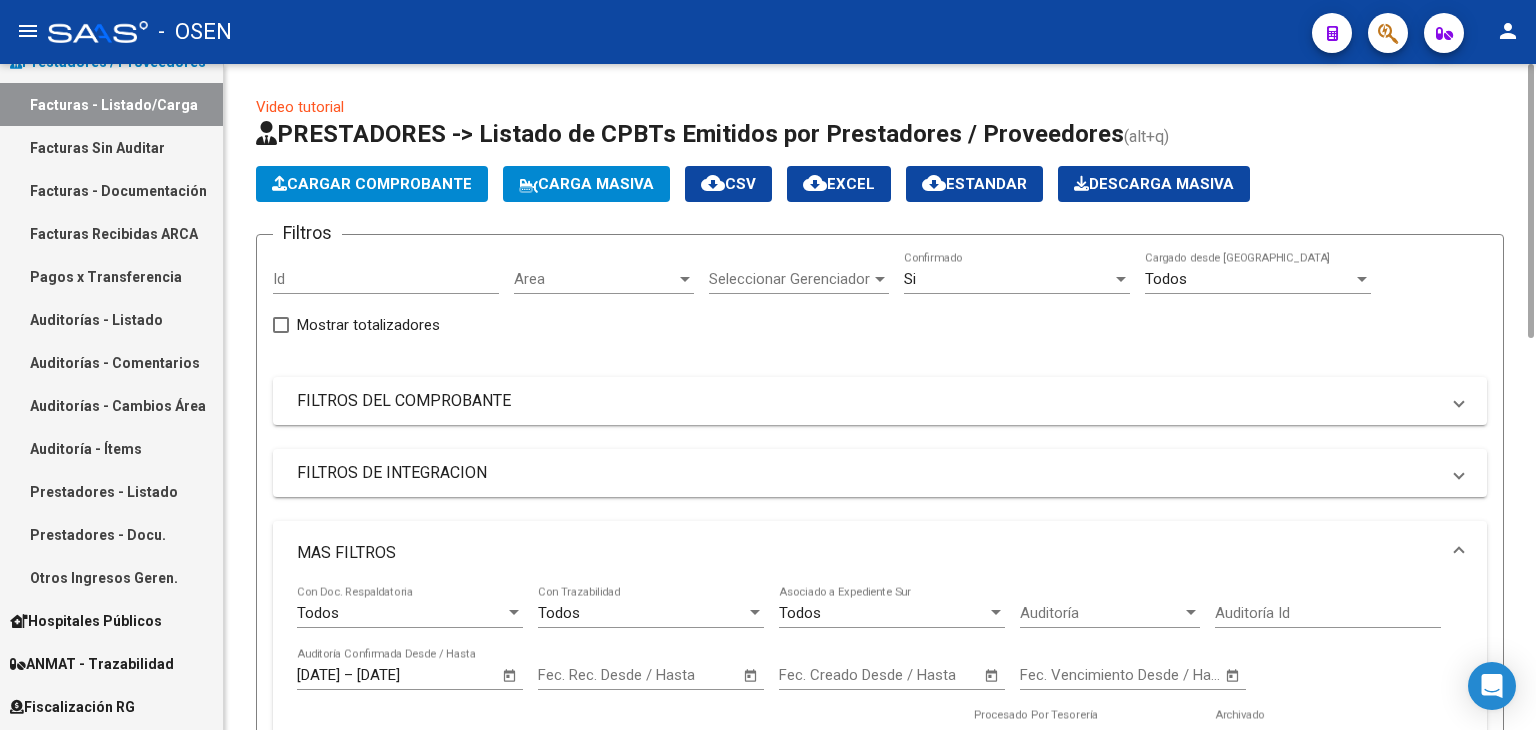click on "cloud_download  CSV" 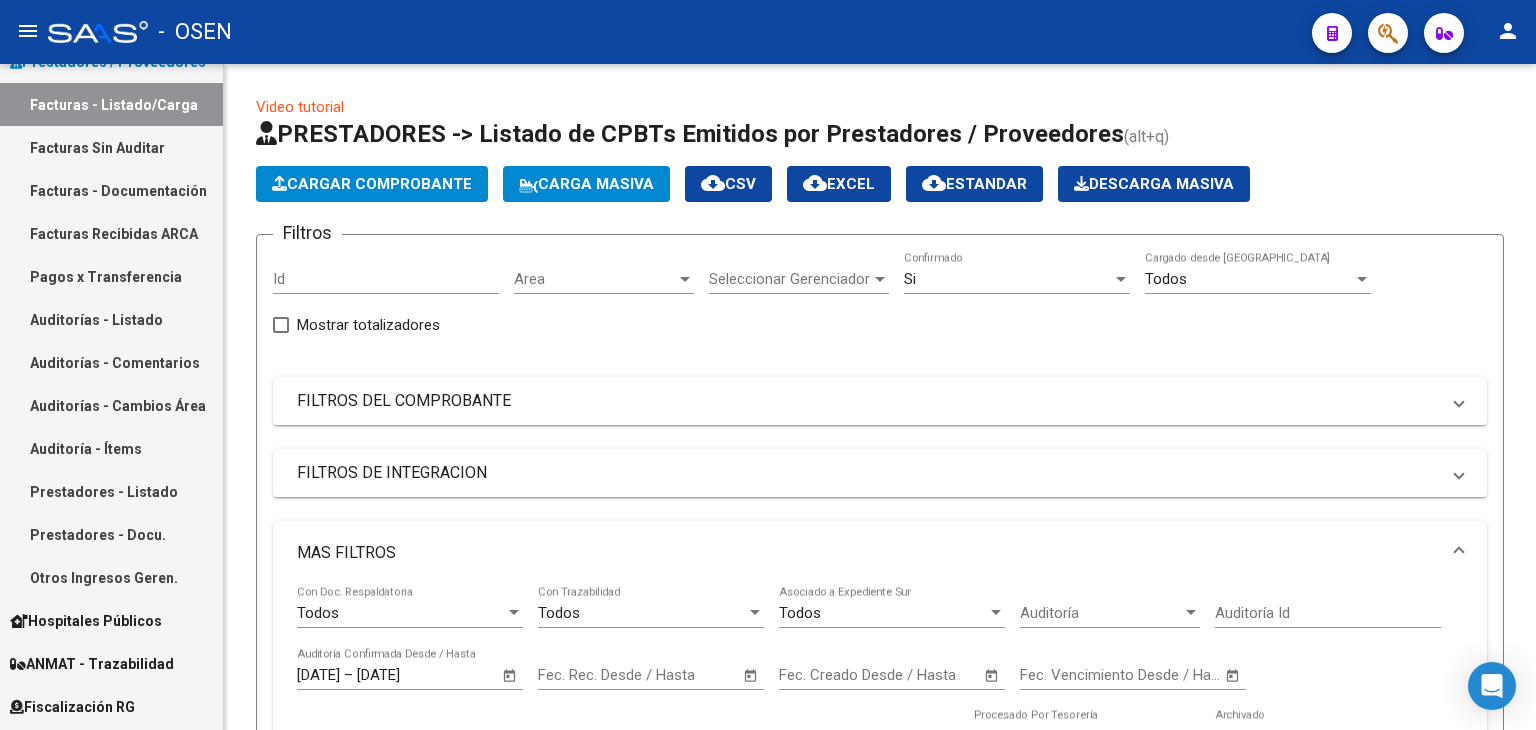 scroll, scrollTop: 0, scrollLeft: 0, axis: both 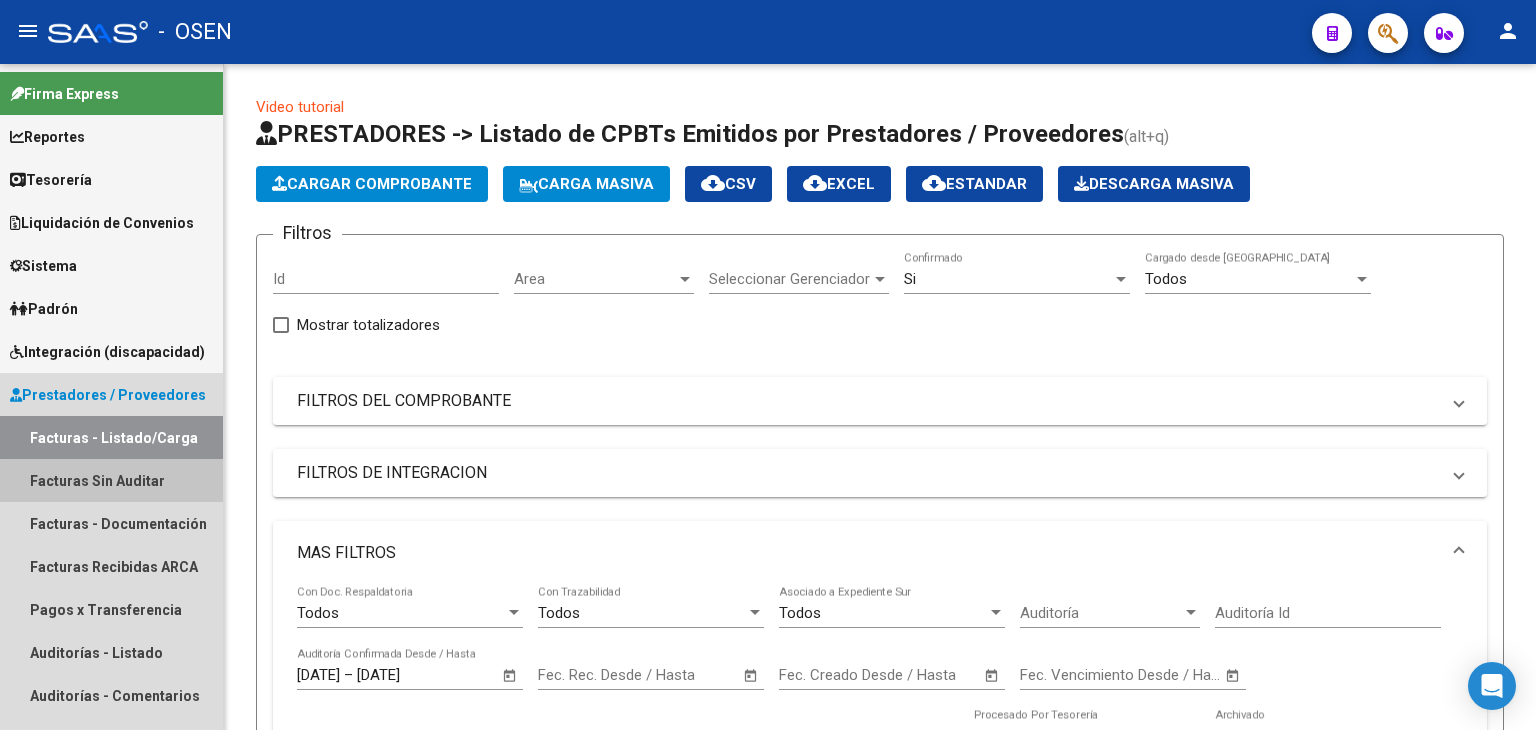 drag, startPoint x: 124, startPoint y: 483, endPoint x: 134, endPoint y: 429, distance: 54.91812 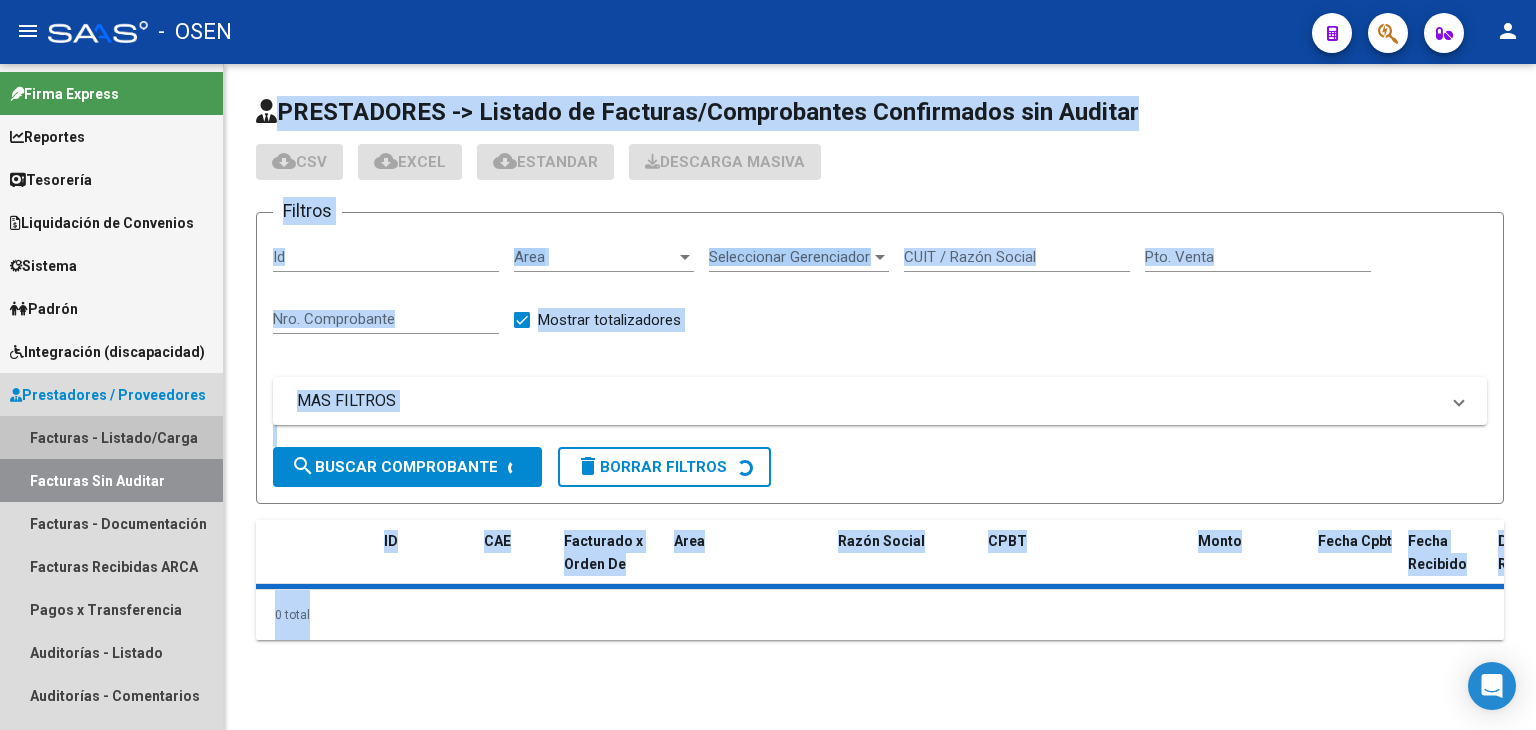 click on "Facturas - Listado/Carga" at bounding box center [111, 437] 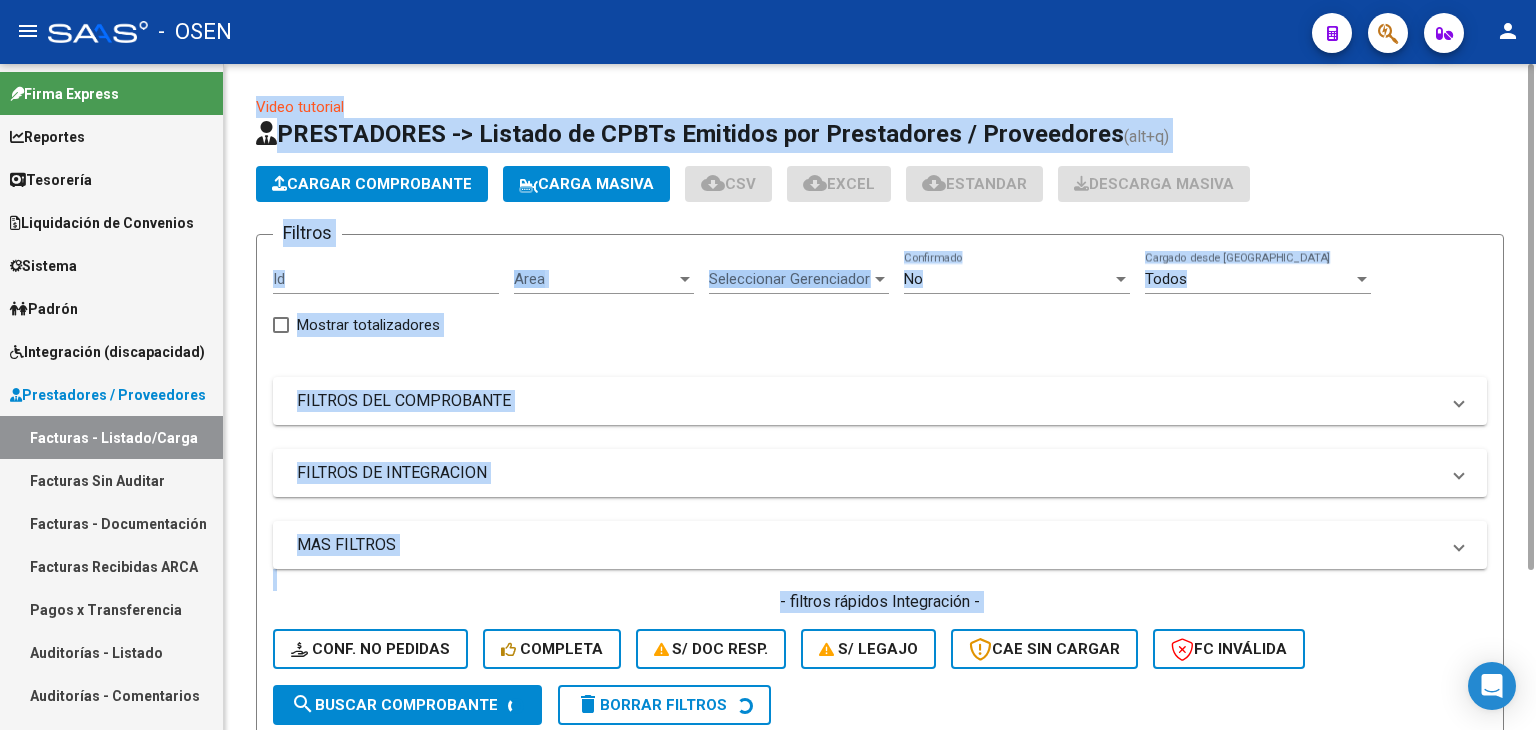 click on "Filtros Id Area Area Seleccionar Gerenciador Seleccionar Gerenciador No  Confirmado Todos  Cargado desde Masivo   Mostrar totalizadores   FILTROS DEL COMPROBANTE  Comprobante Tipo Comprobante Tipo Start date – Fec. Comprobante Desde / Hasta Días Emisión Desde(cant. días) Días Emisión Hasta(cant. días) CUIT / Razón Social Pto. Venta Nro. Comprobante Código SSS CAE Válido CAE Válido Todos  Cargado Módulo Hosp. Todos  Tiene facturacion Apócrifa Hospital Refes  FILTROS DE INTEGRACION  Todos  Cargado en Para Enviar SSS Período De Prestación Campos del Archivo de Rendición Devuelto x SSS (dr_envio) Todos  Rendido x SSS (dr_envio) Tipo de Registro Tipo de Registro Período Presentación Período Presentación Campos del Legajo Asociado (preaprobación) Afiliado Legajo (cuil/nombre) Todos  Solo facturas preaprobadas  MAS FILTROS  Todos  Con Doc. Respaldatoria Todos  Con Trazabilidad Todos  Asociado a Expediente Sur Auditoría Auditoría Auditoría Id Start date – Start date – Start date – –" 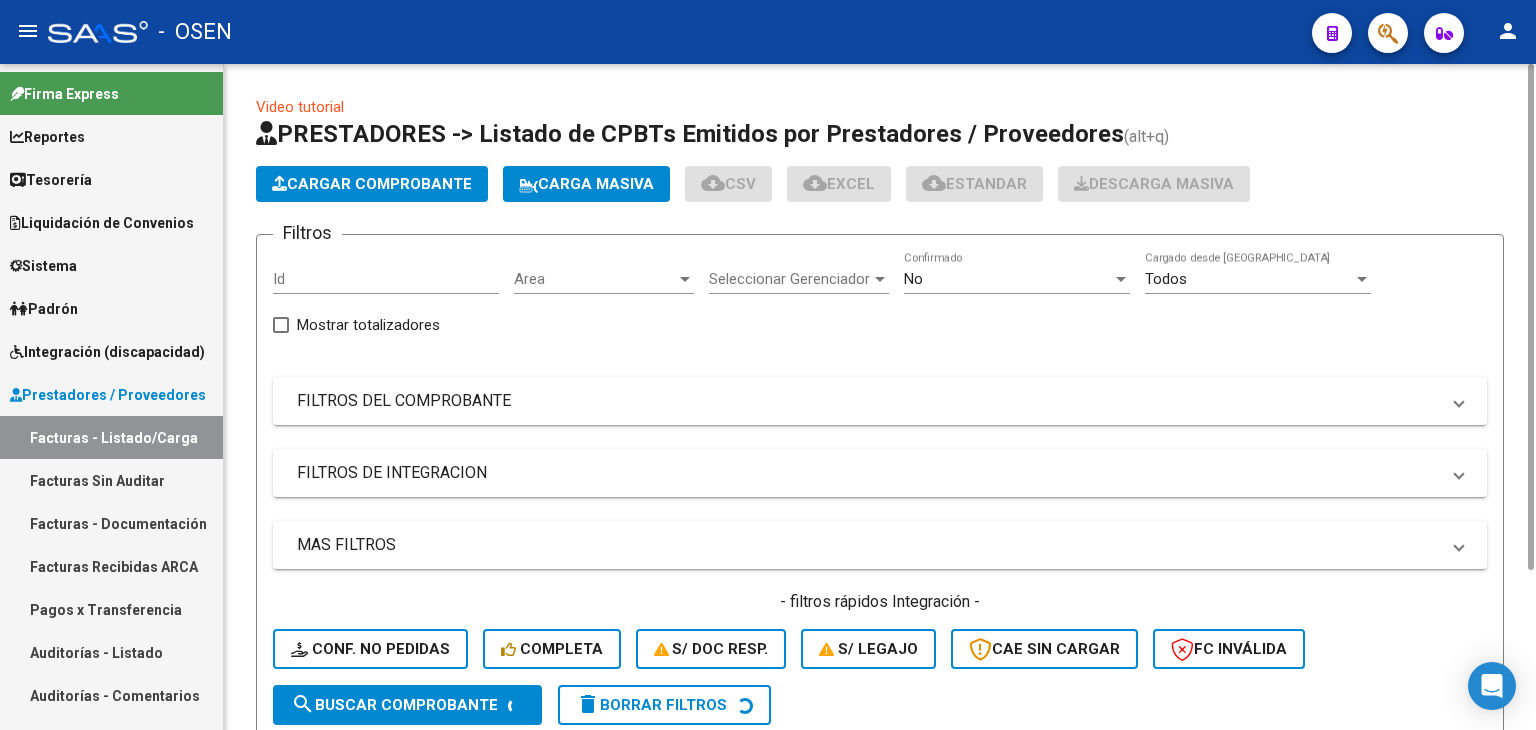click on "MAS FILTROS" at bounding box center [868, 545] 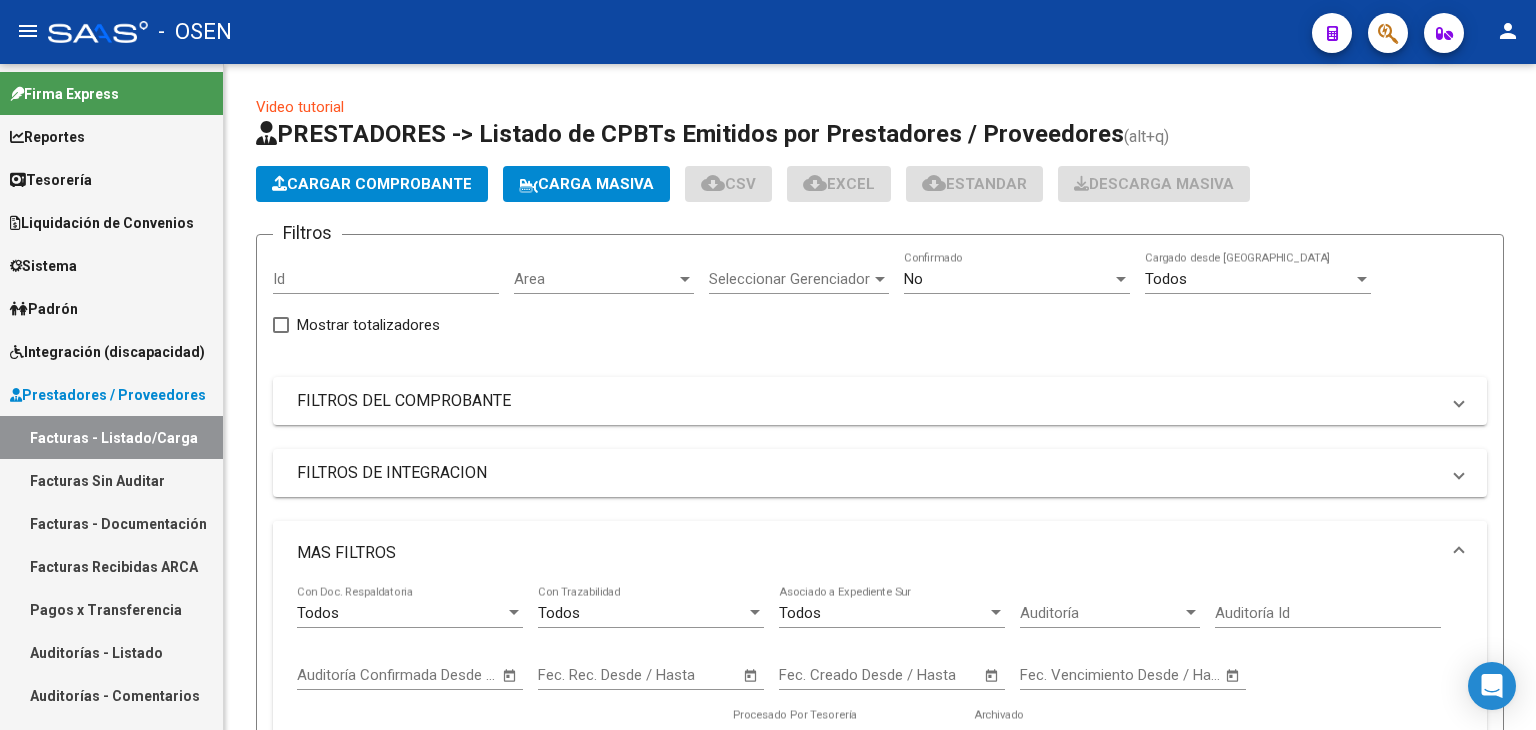 scroll, scrollTop: 425, scrollLeft: 0, axis: vertical 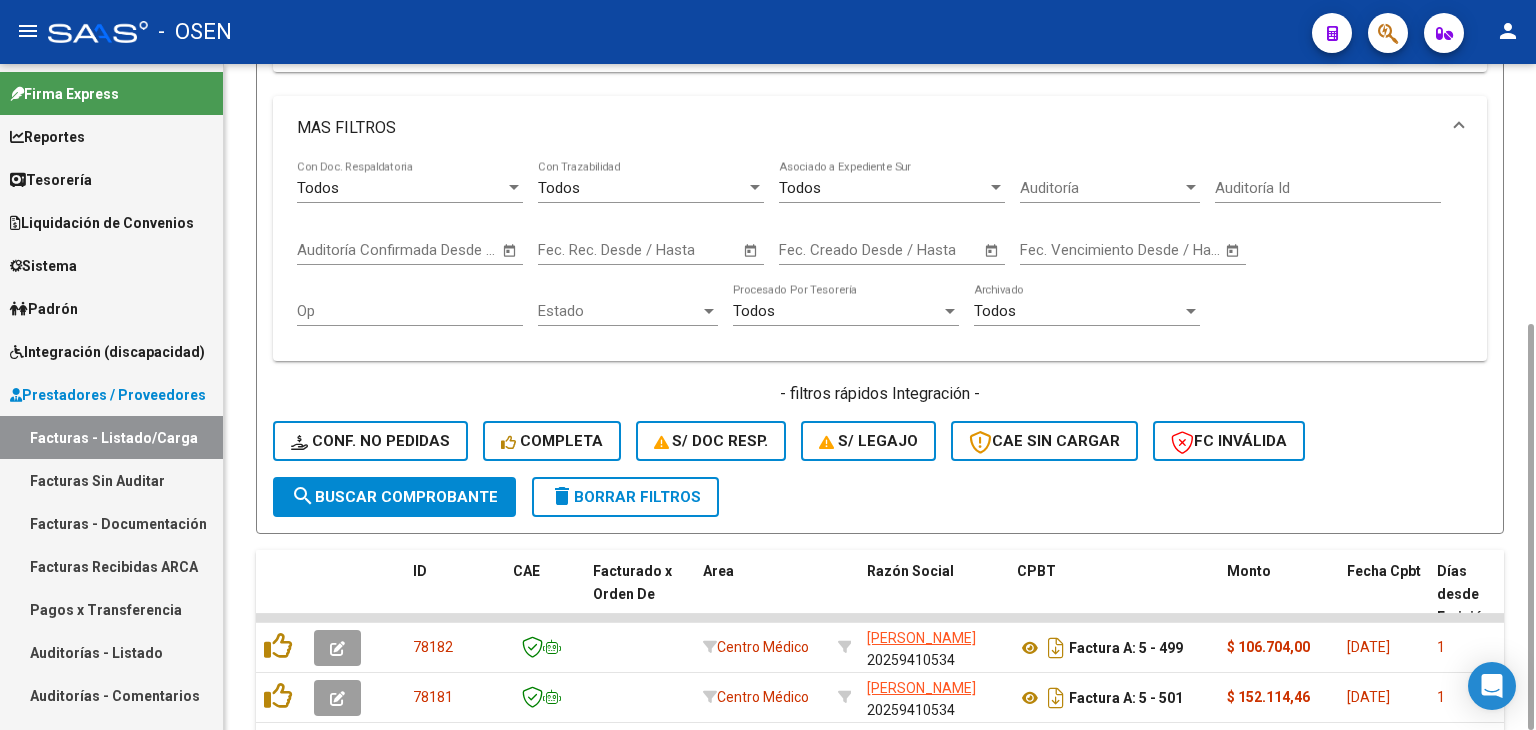 click 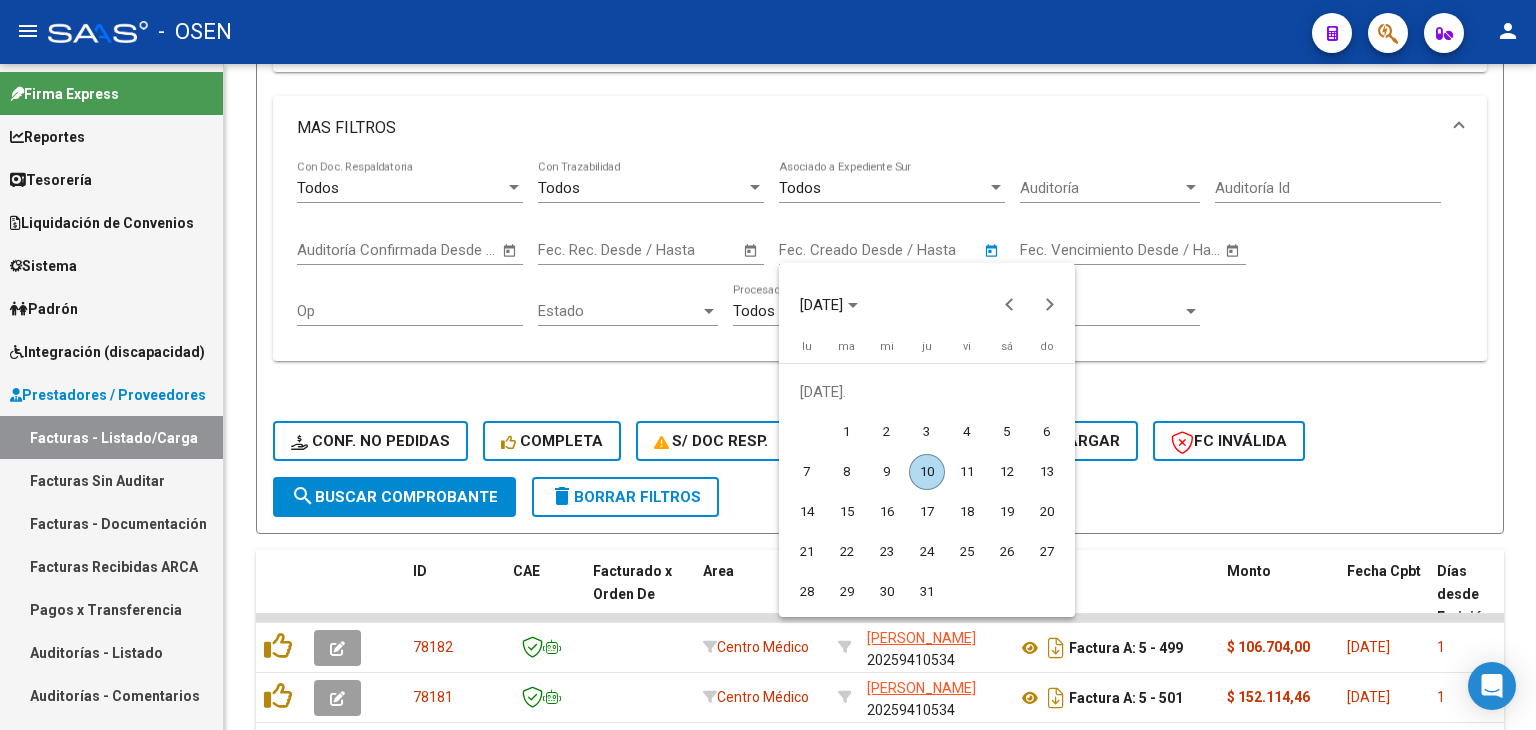 click on "8" at bounding box center [847, 472] 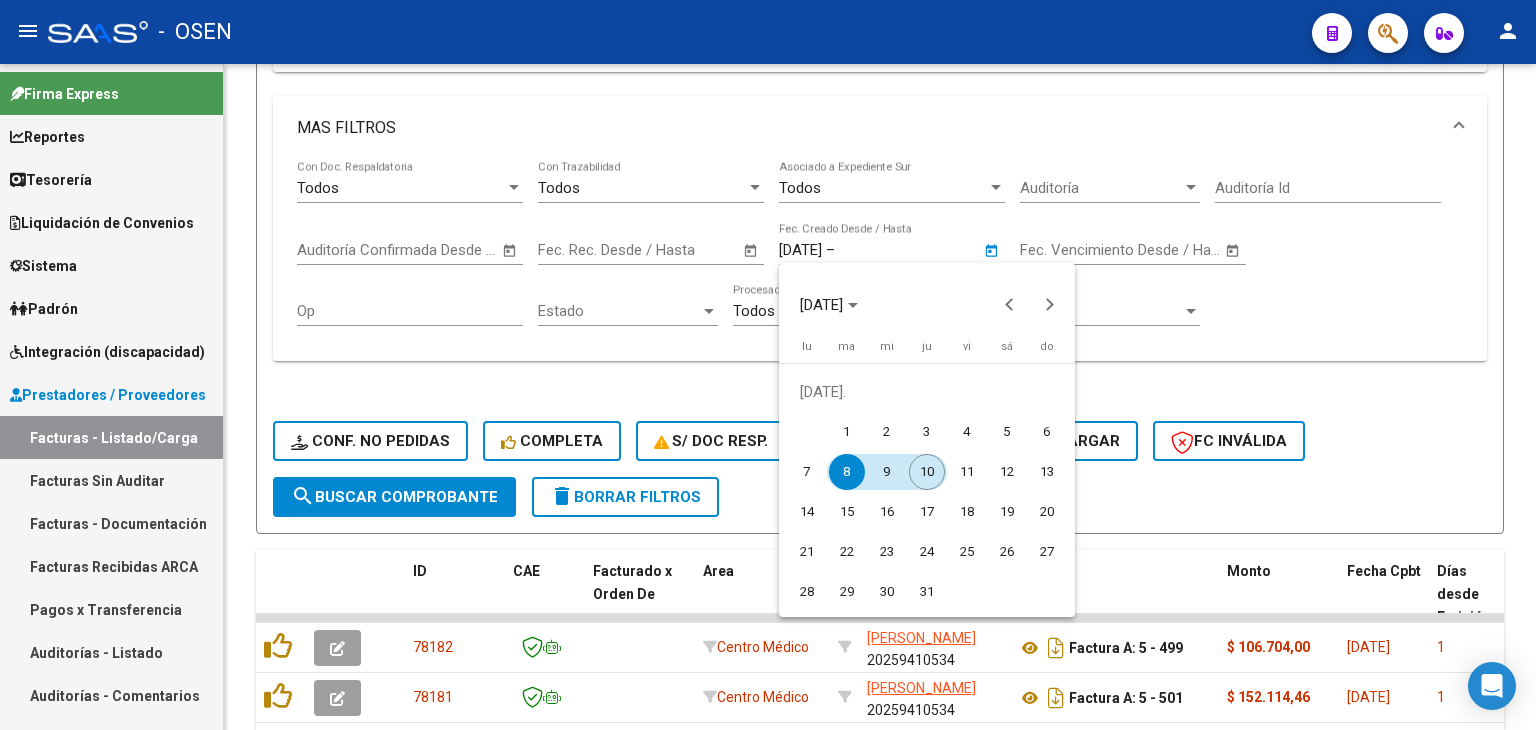 click on "10" at bounding box center (927, 472) 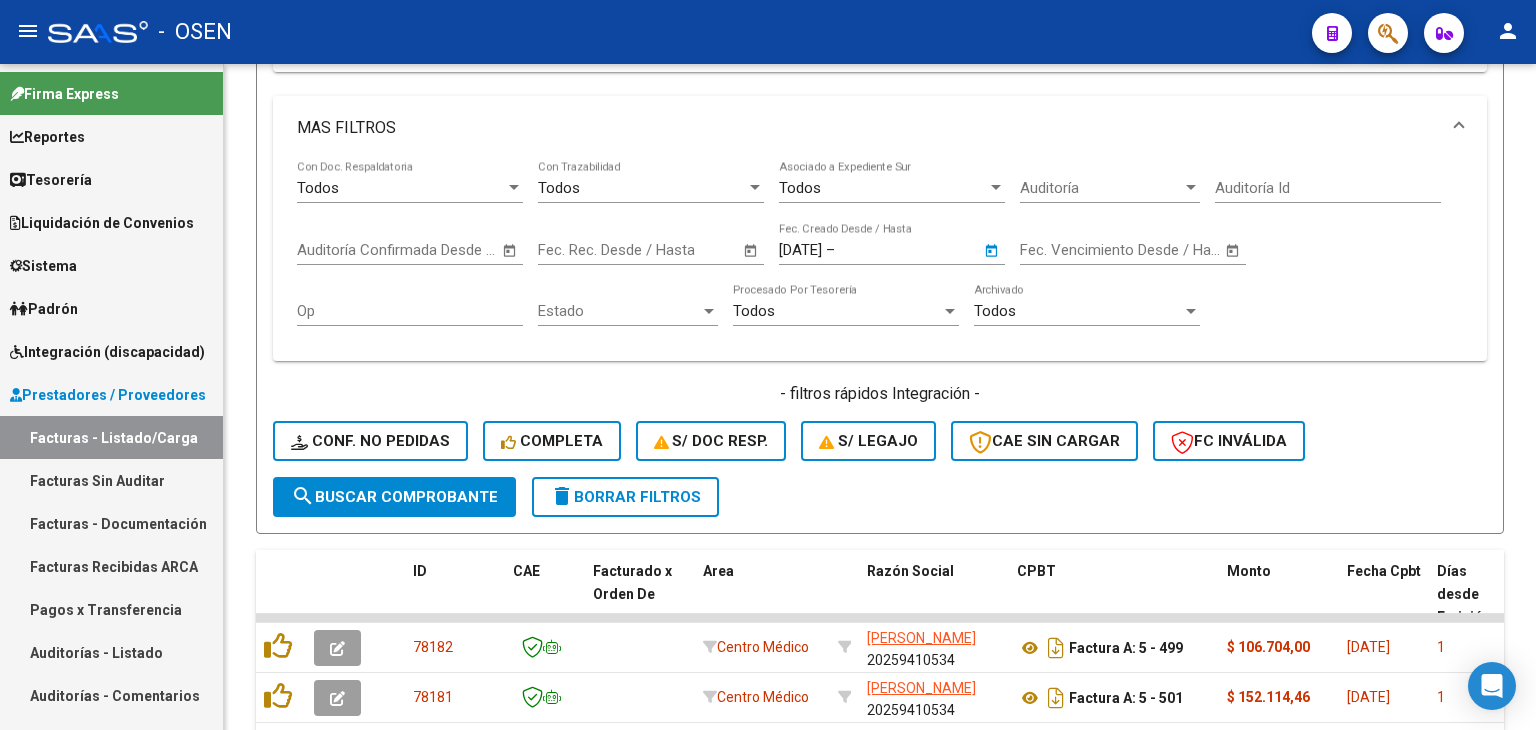 type on "[DATE]" 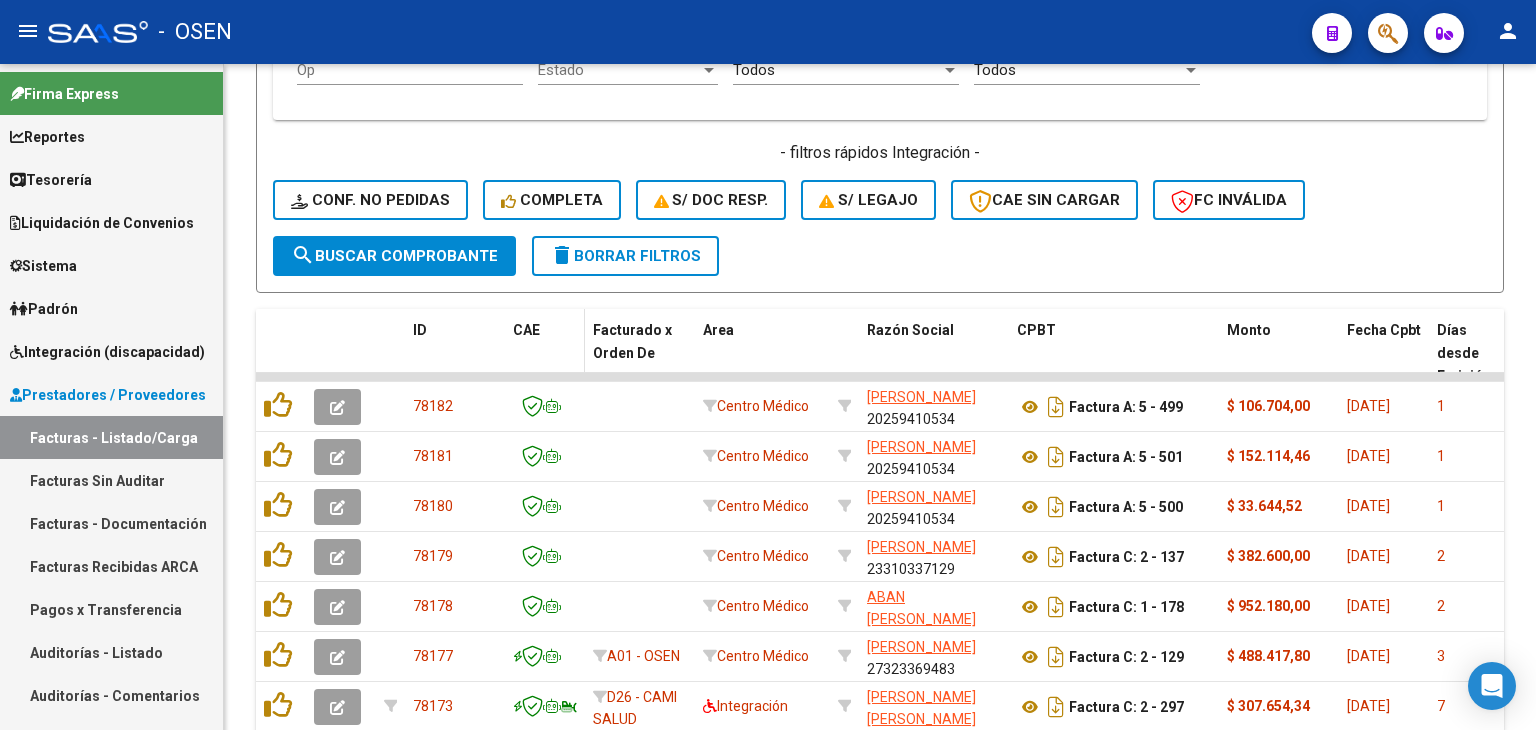 scroll, scrollTop: 0, scrollLeft: 0, axis: both 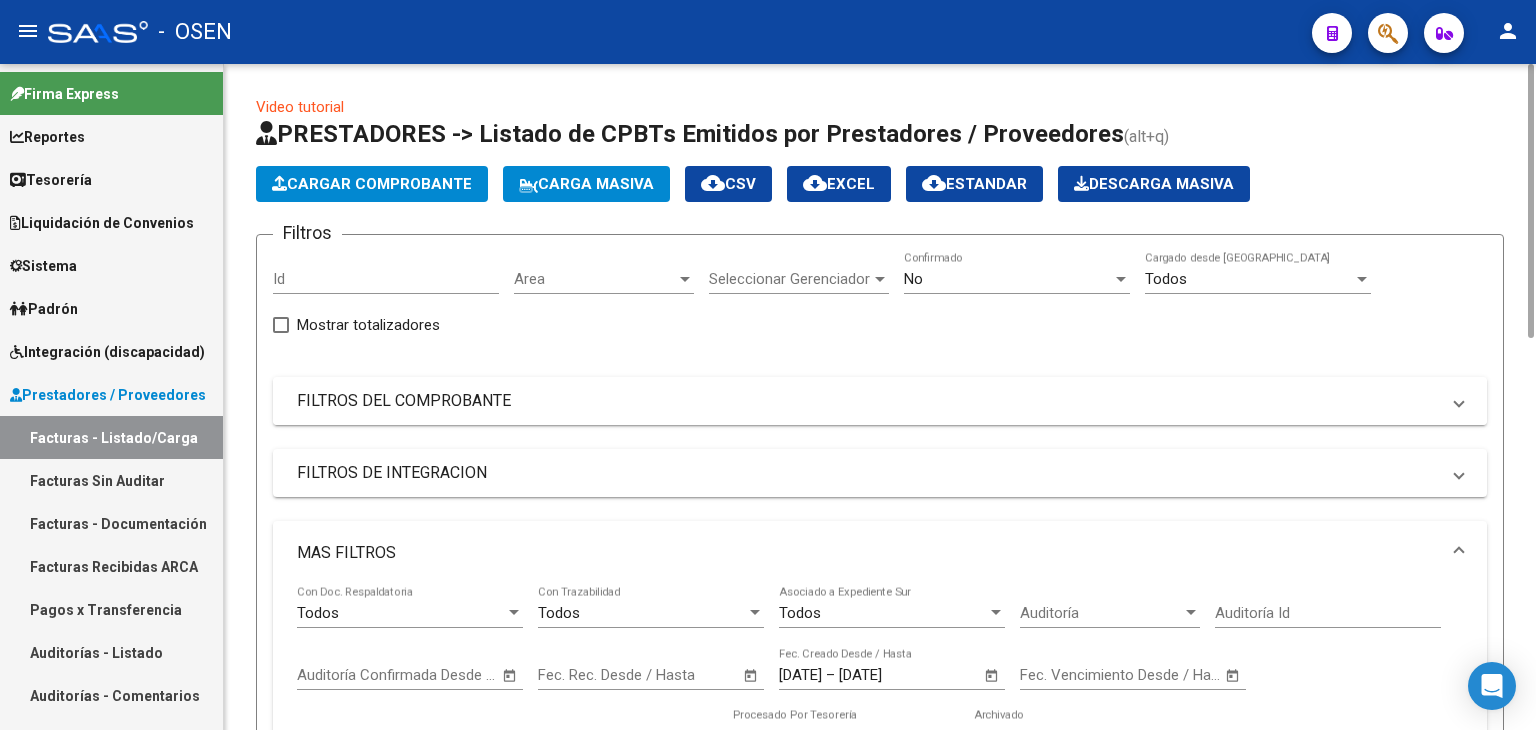 click on "FILTROS DEL COMPROBANTE" at bounding box center (868, 401) 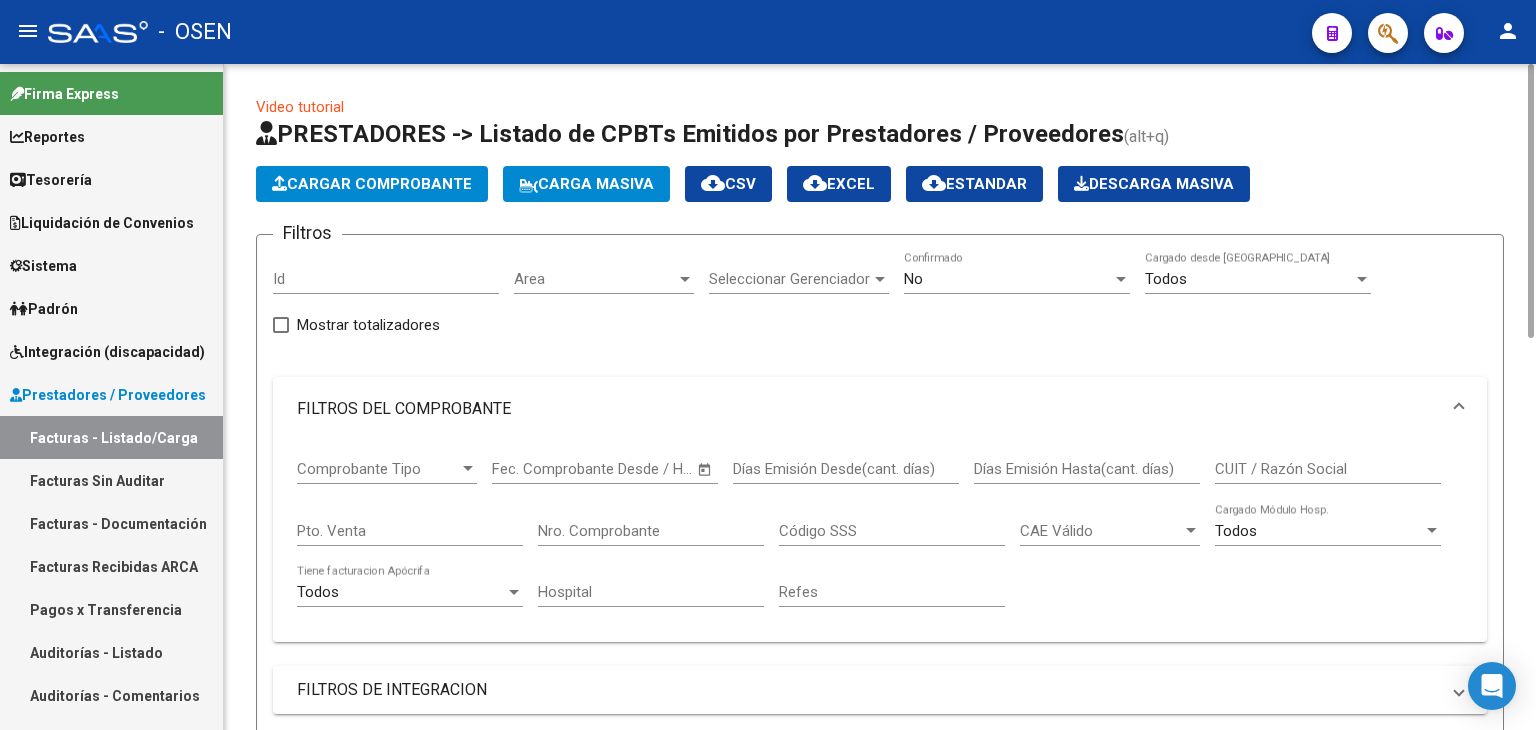 click on "Comprobante Tipo Comprobante Tipo" at bounding box center [394, 472] 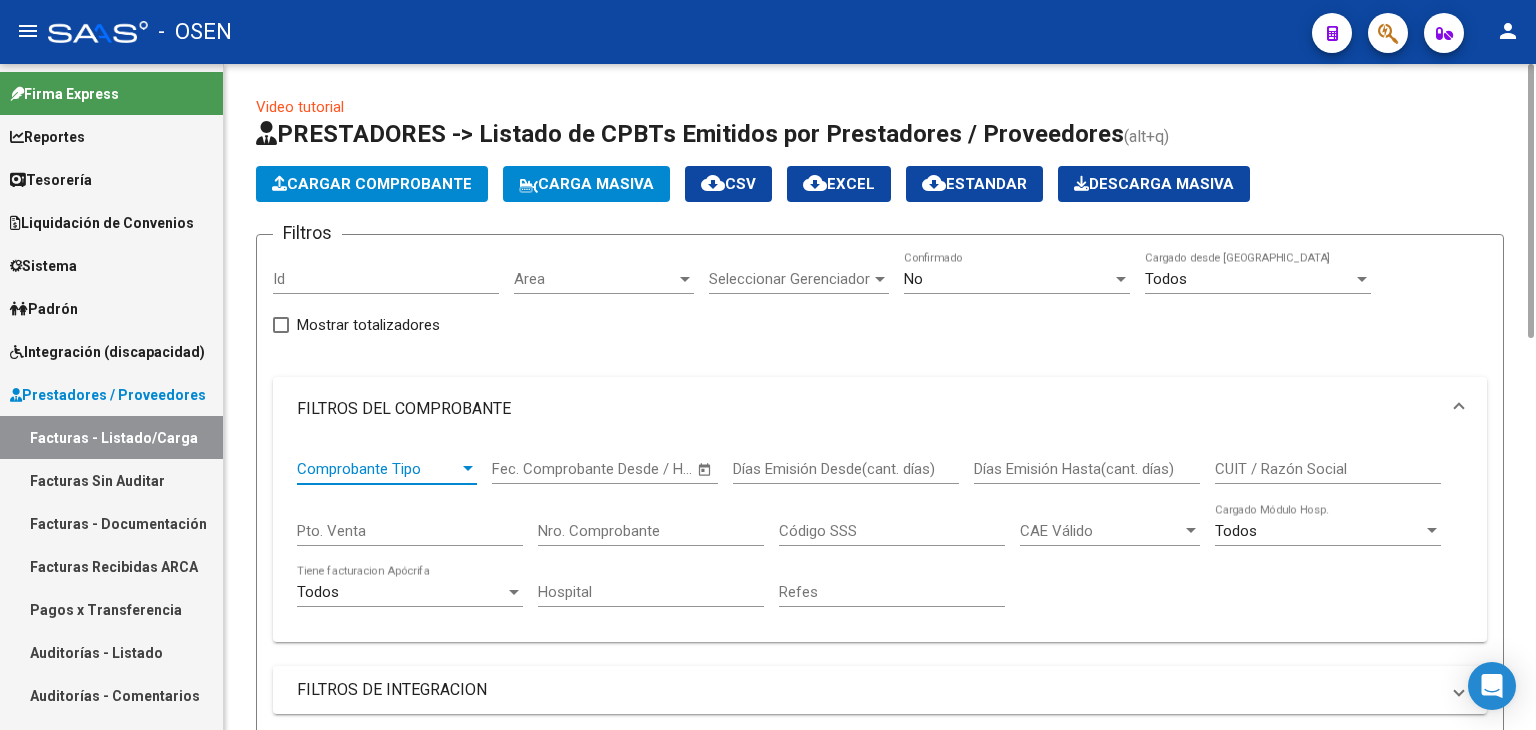 click at bounding box center (468, 469) 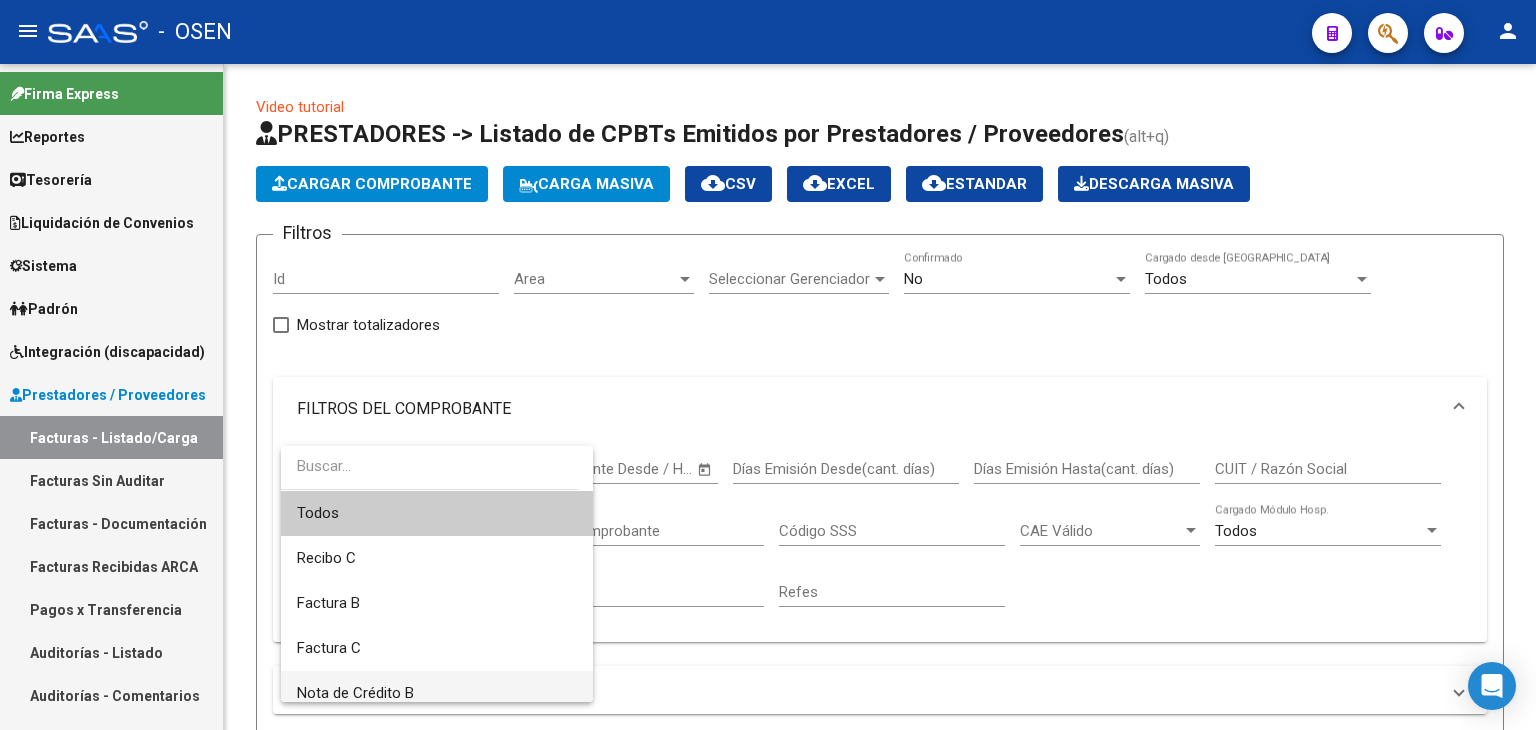 scroll, scrollTop: 333, scrollLeft: 0, axis: vertical 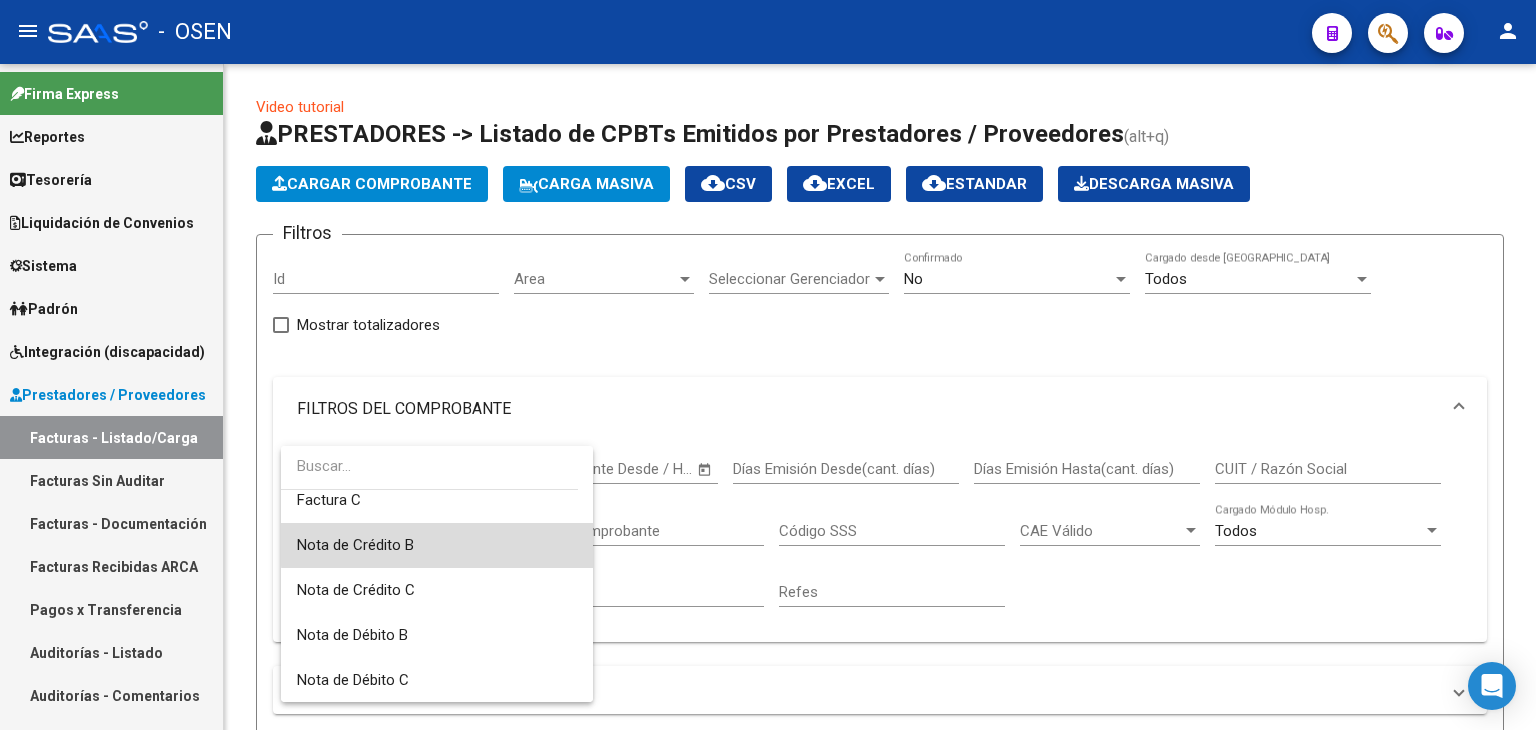 click on "Nota de Crédito B" at bounding box center [437, 545] 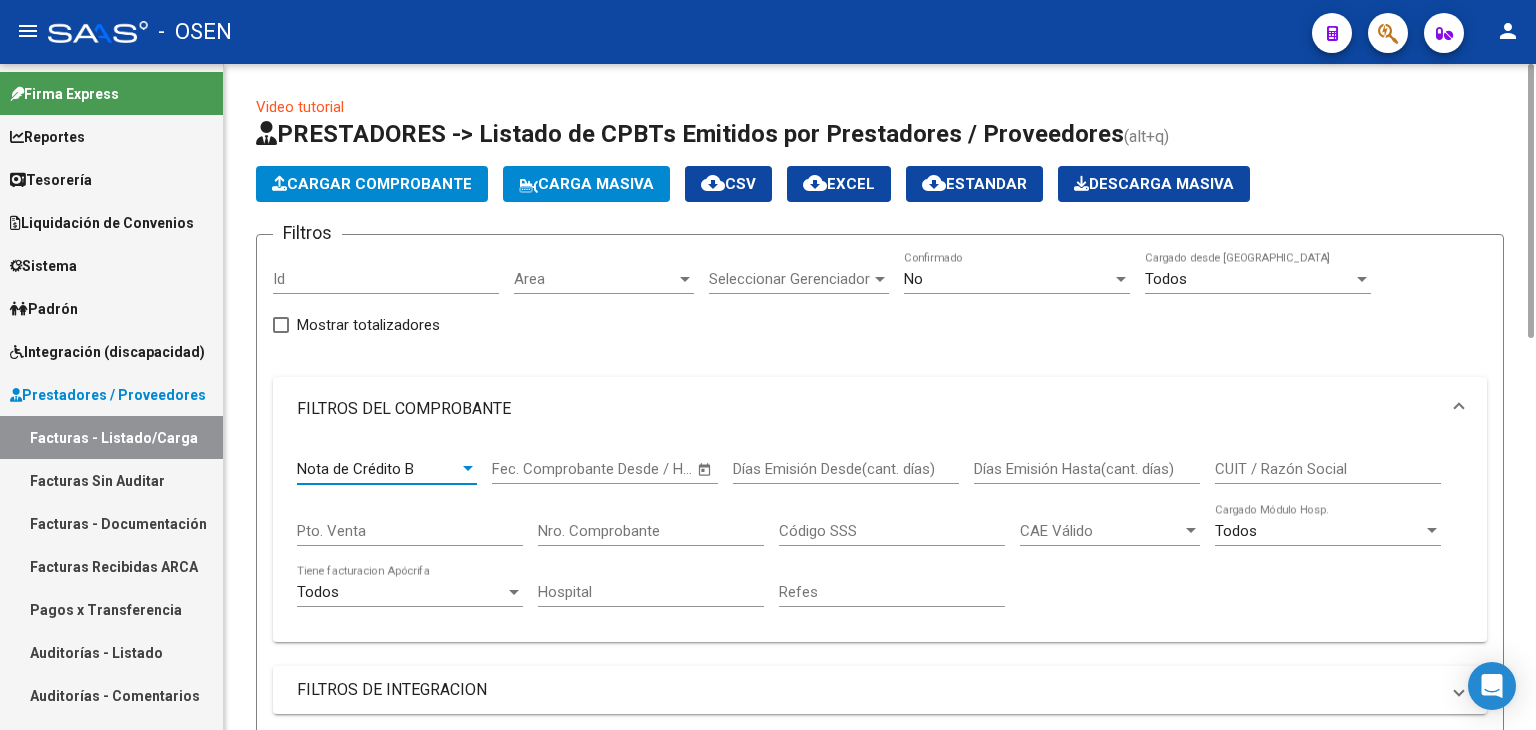 scroll, scrollTop: 666, scrollLeft: 0, axis: vertical 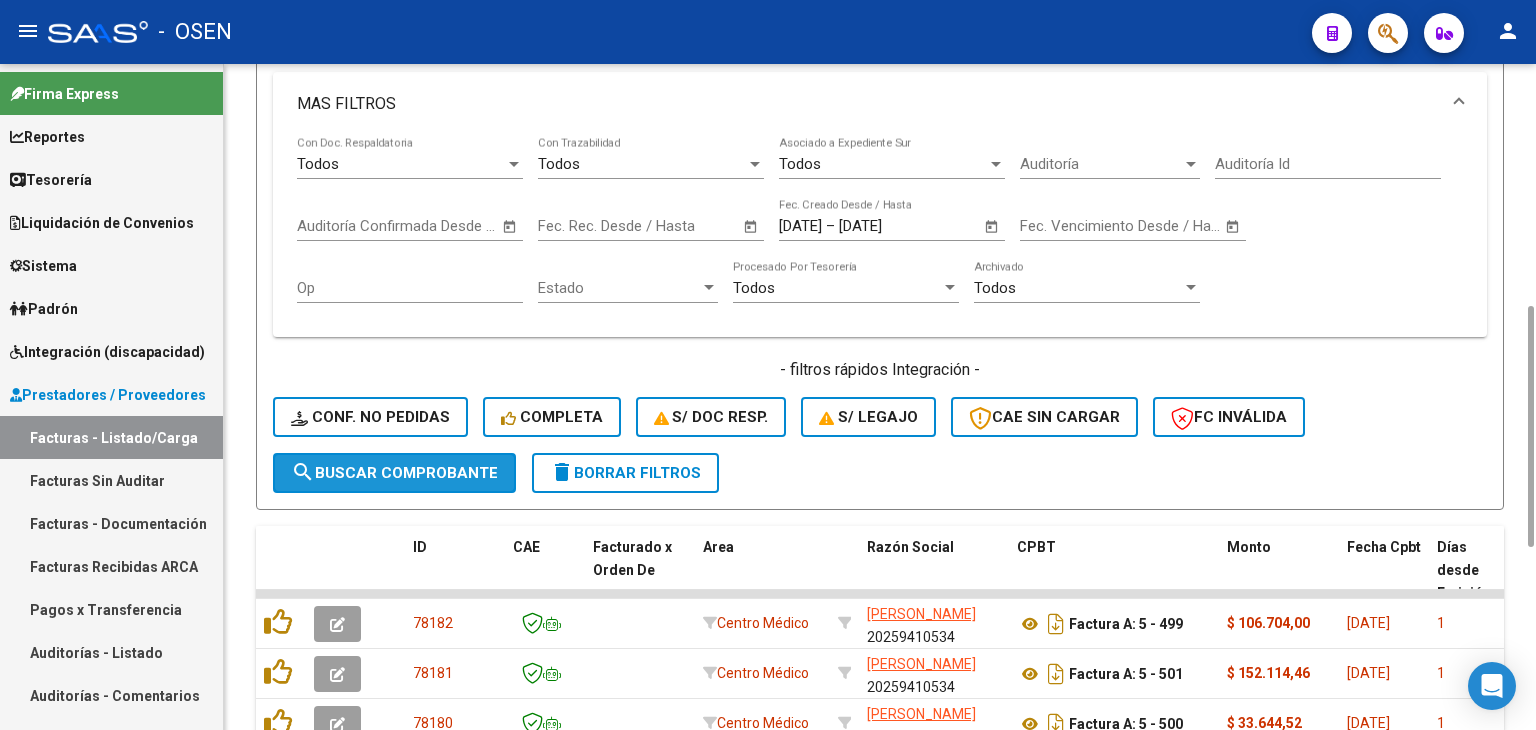 click on "search  Buscar Comprobante" 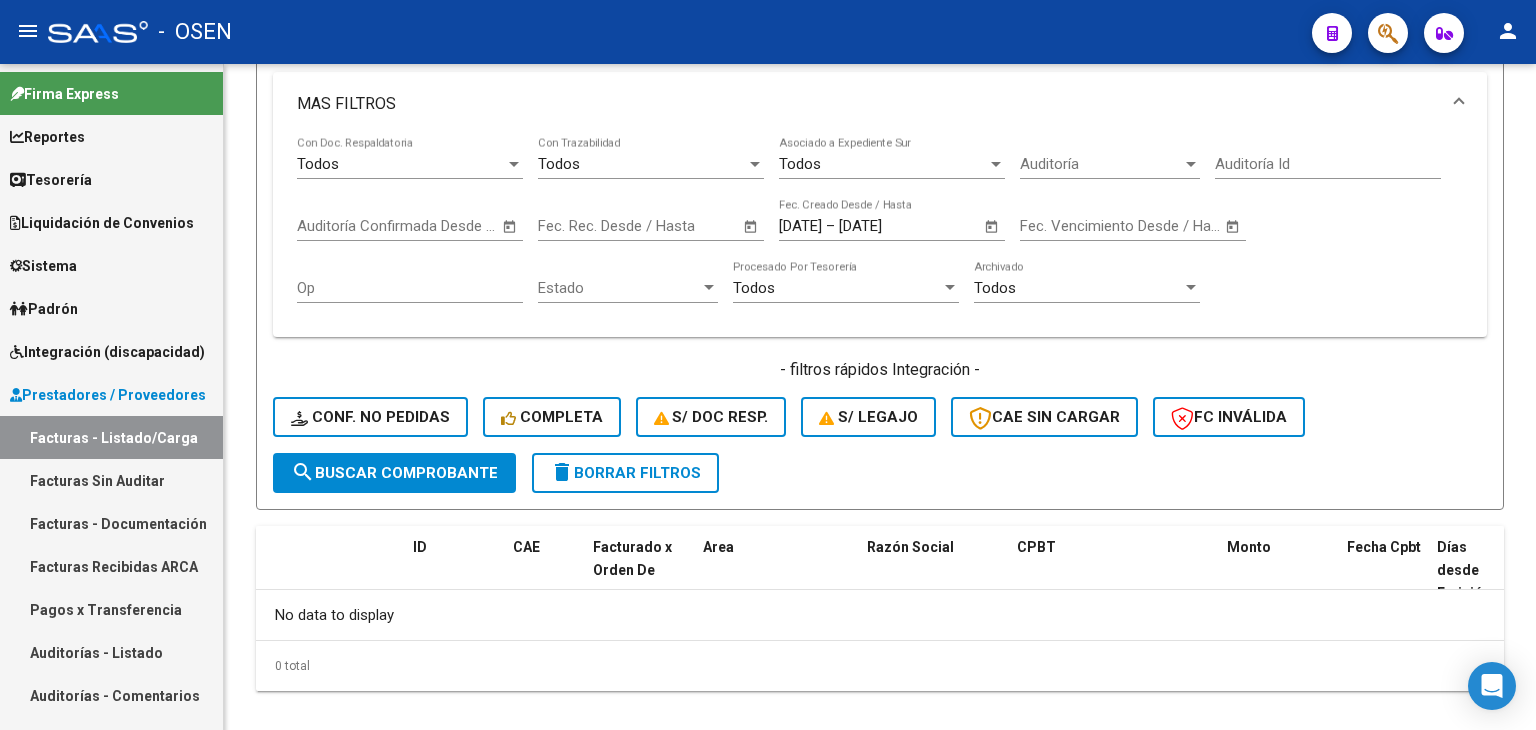 scroll, scrollTop: 0, scrollLeft: 0, axis: both 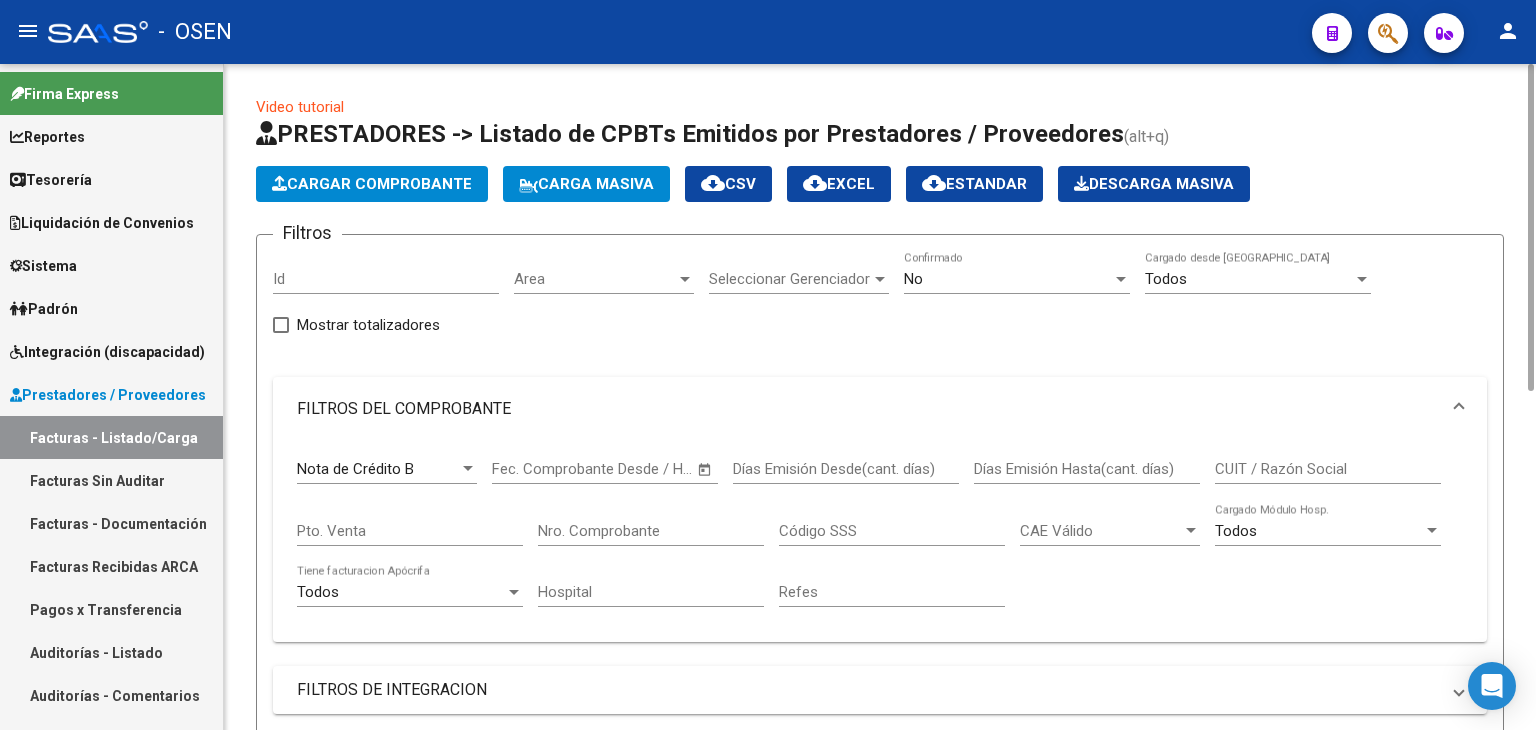 click on "No  Confirmado" 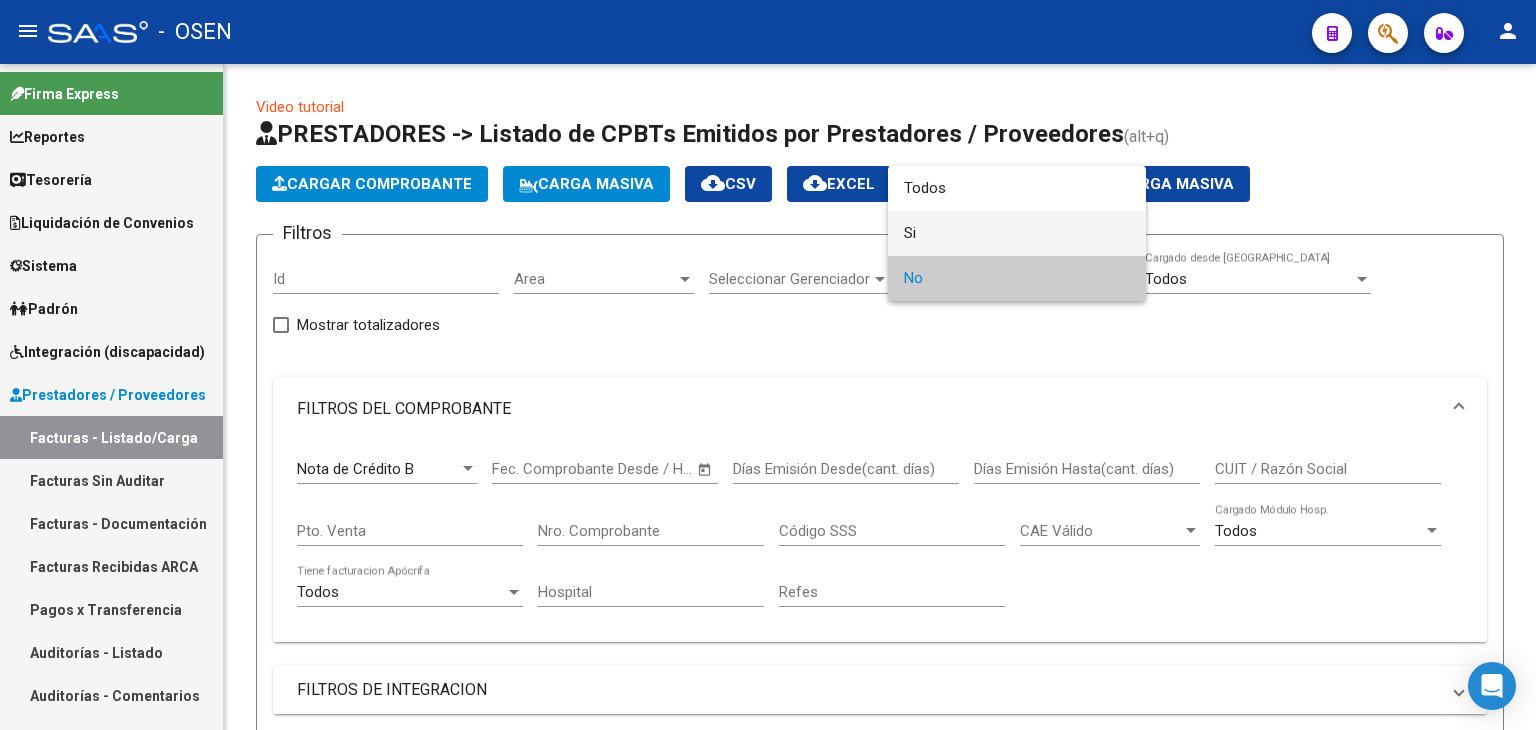 click on "Si" at bounding box center (1017, 233) 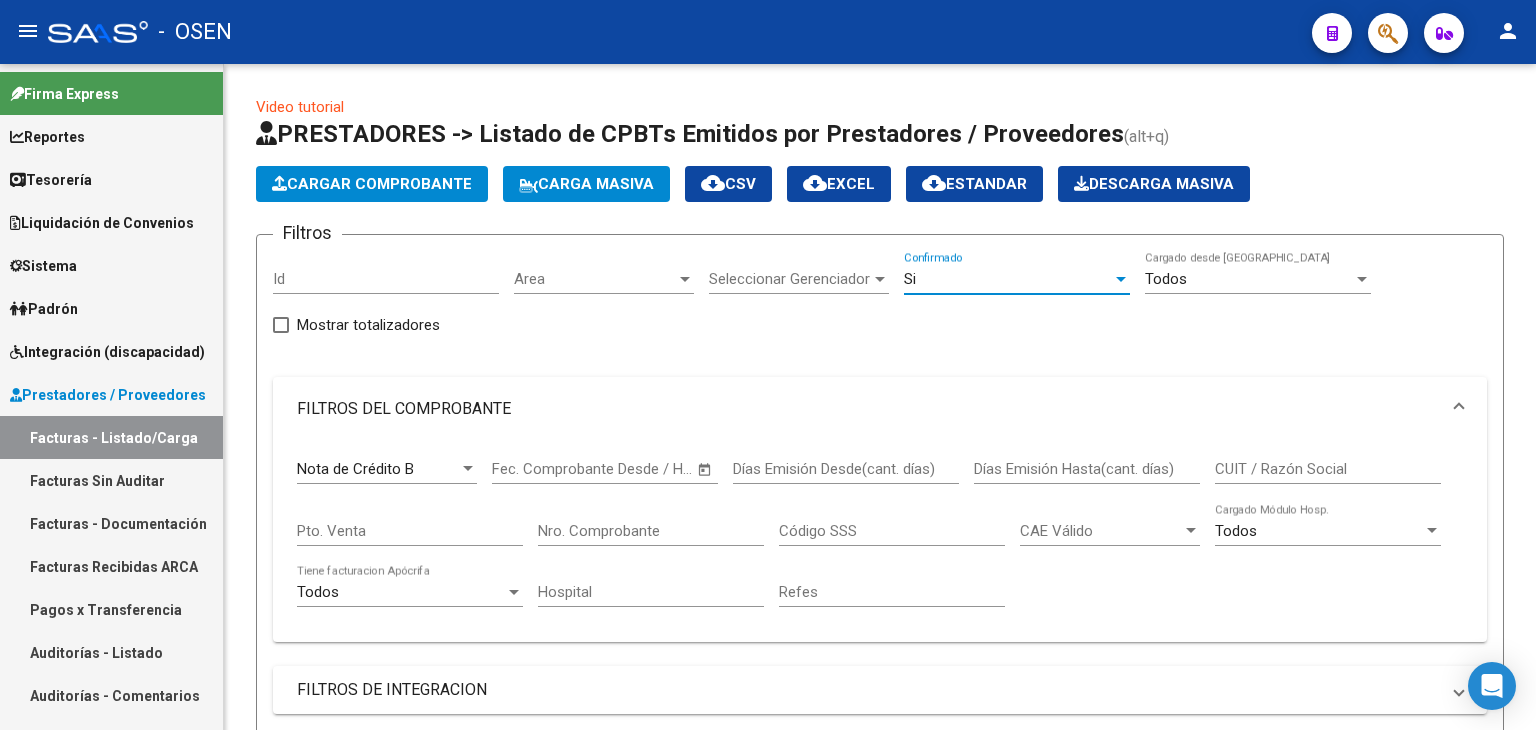 scroll, scrollTop: 666, scrollLeft: 0, axis: vertical 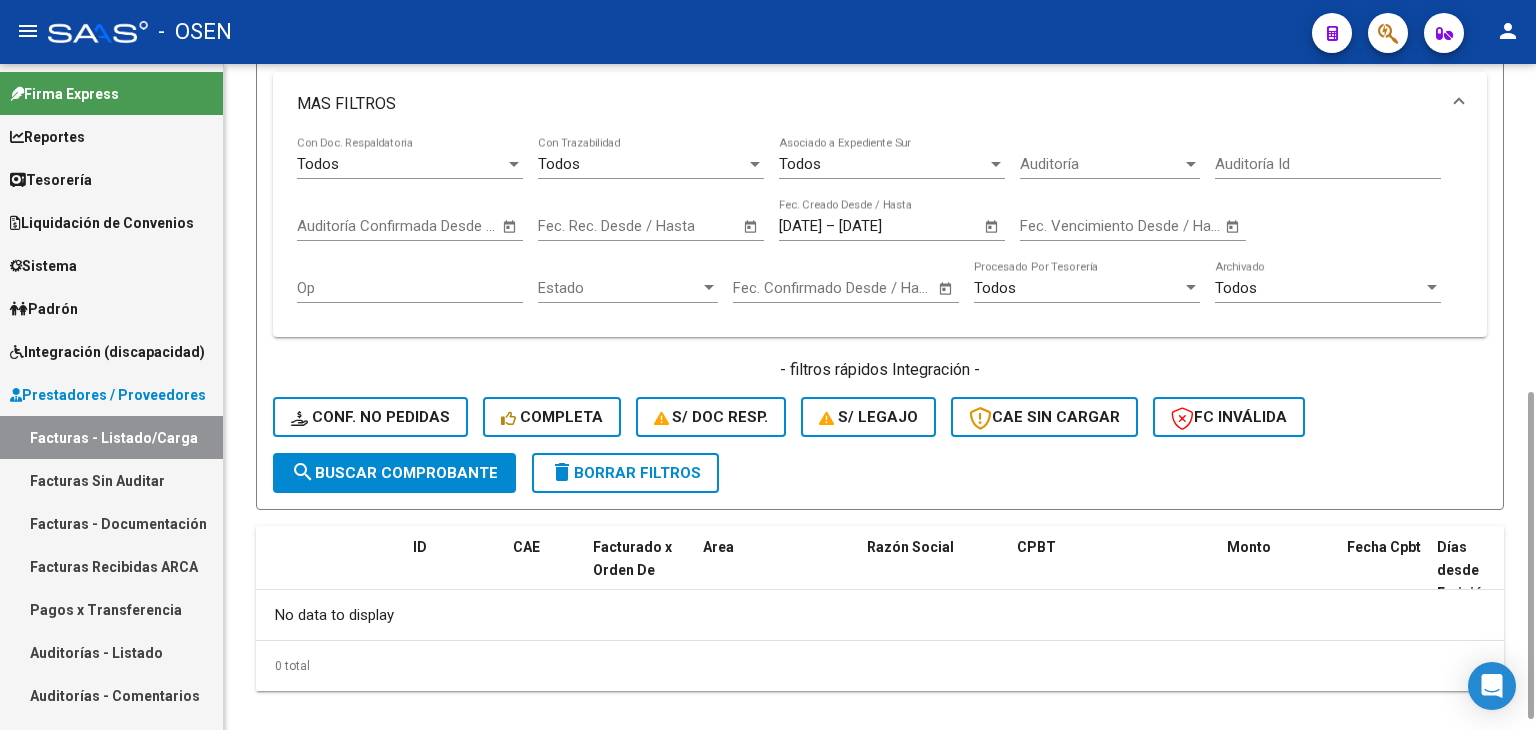 click on "search  Buscar Comprobante" 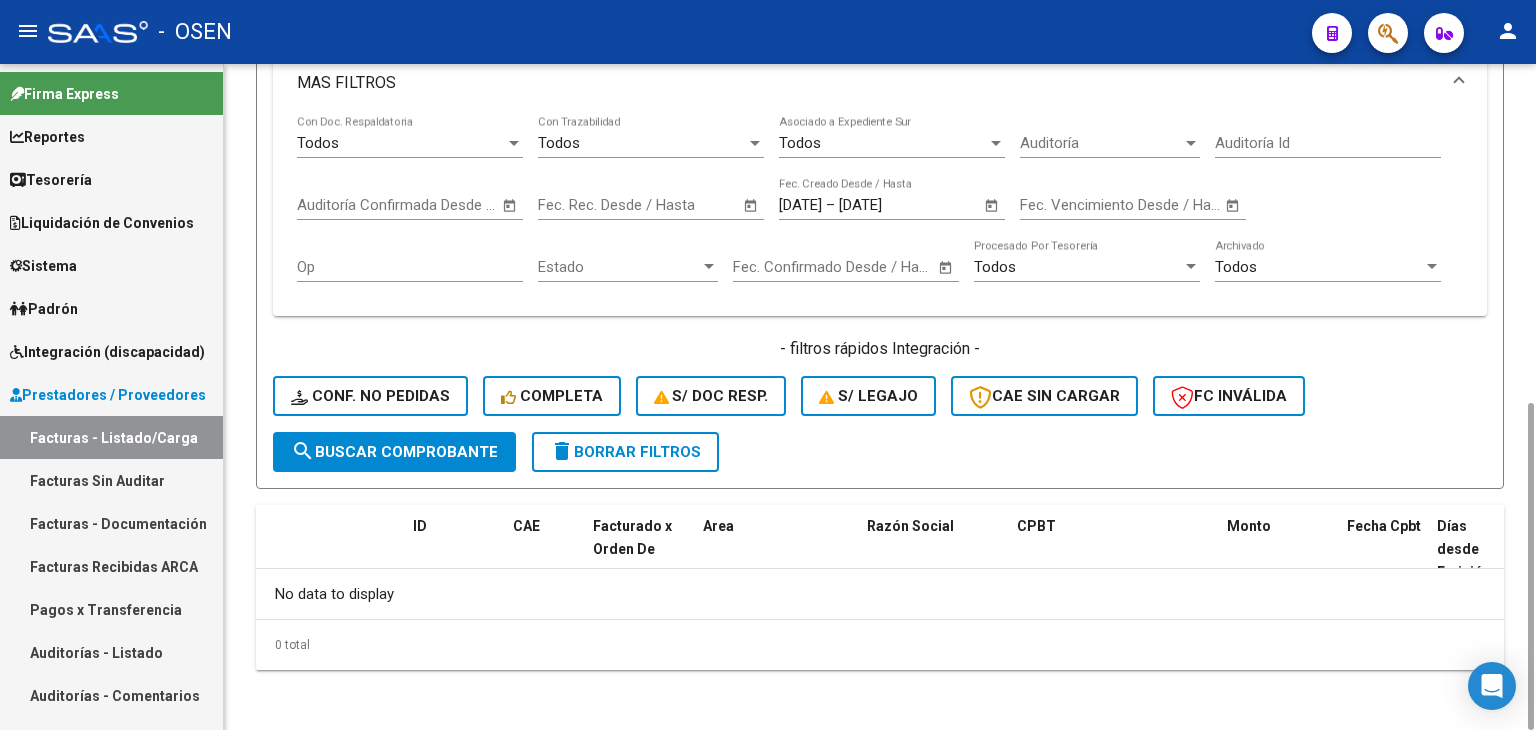 scroll, scrollTop: 20, scrollLeft: 0, axis: vertical 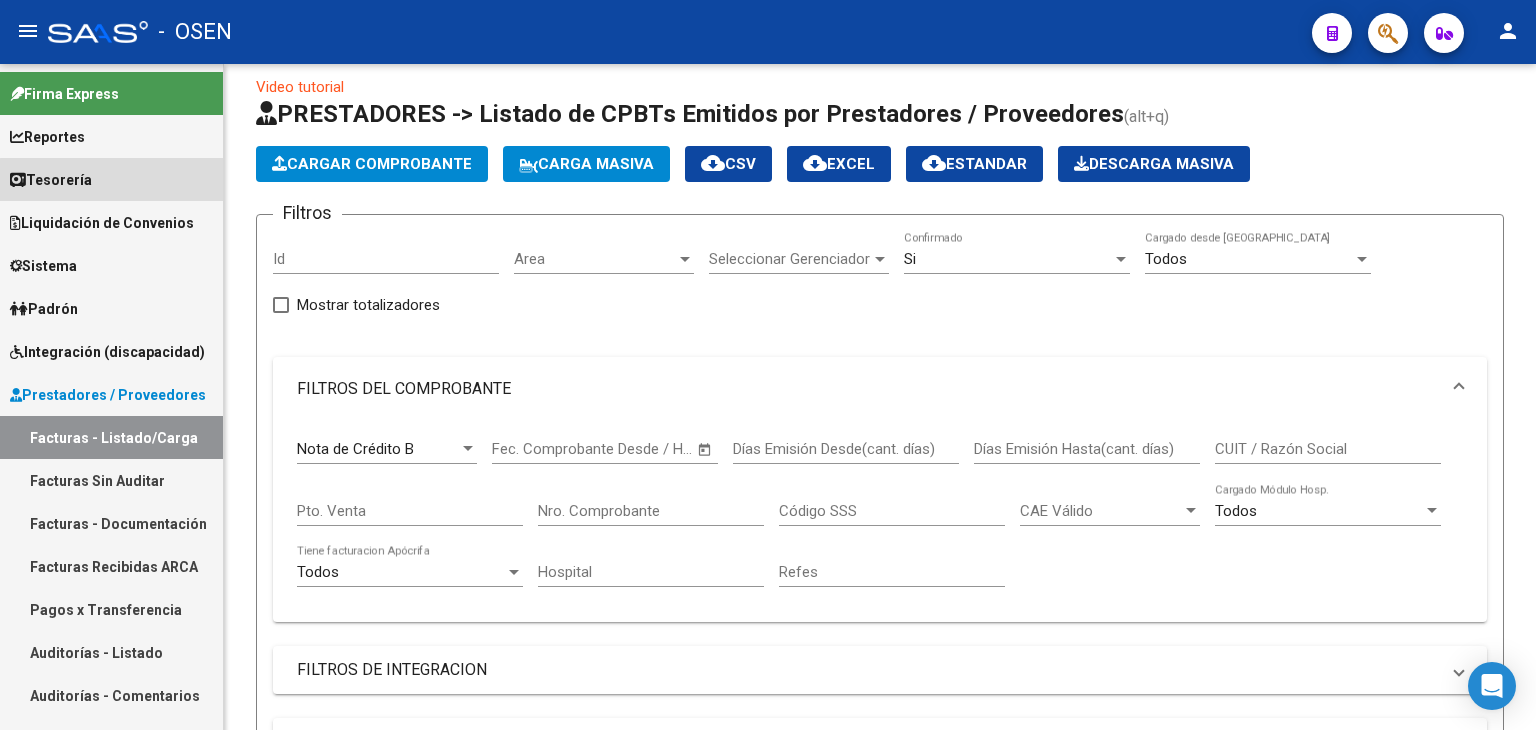 click on "Tesorería" at bounding box center [111, 179] 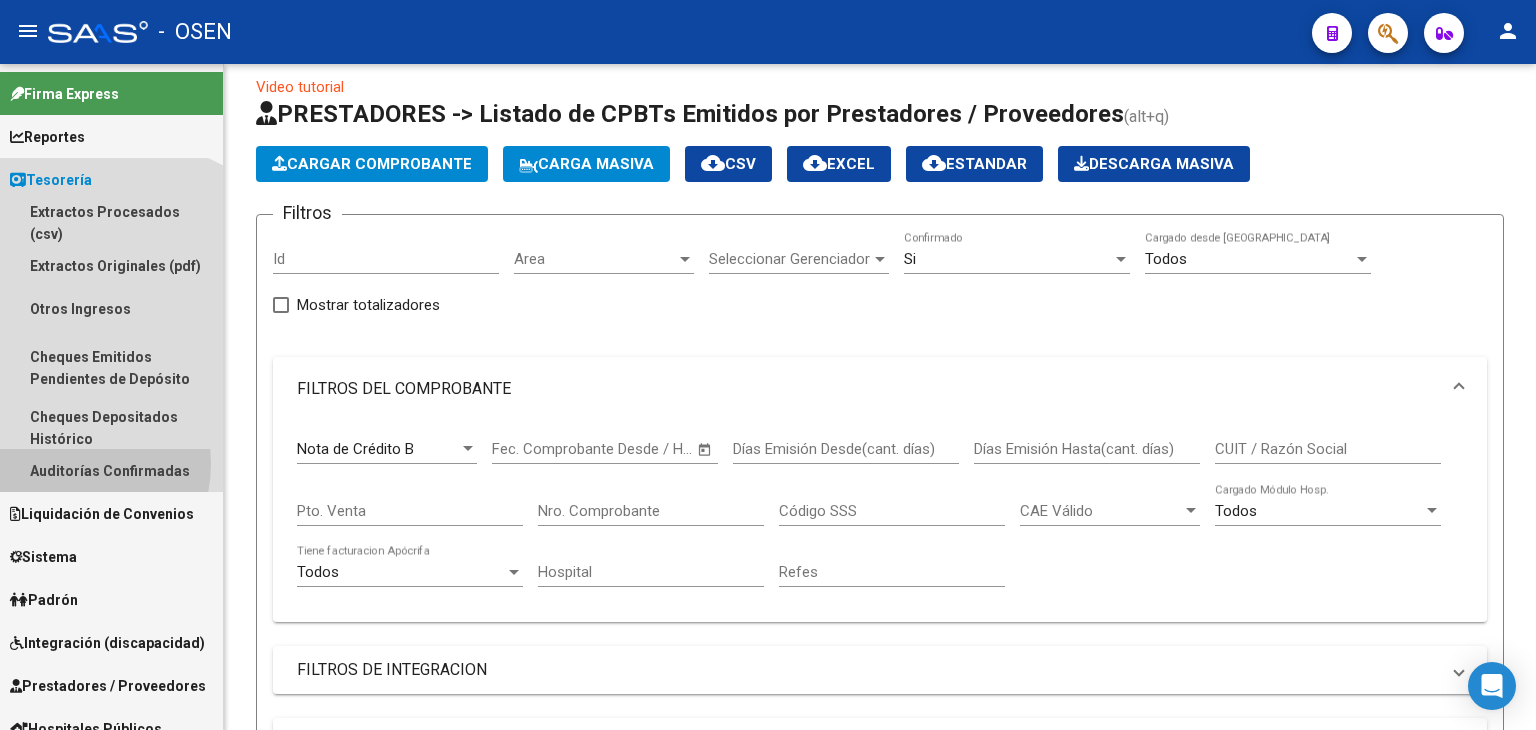 click on "Auditorías Confirmadas" at bounding box center [111, 470] 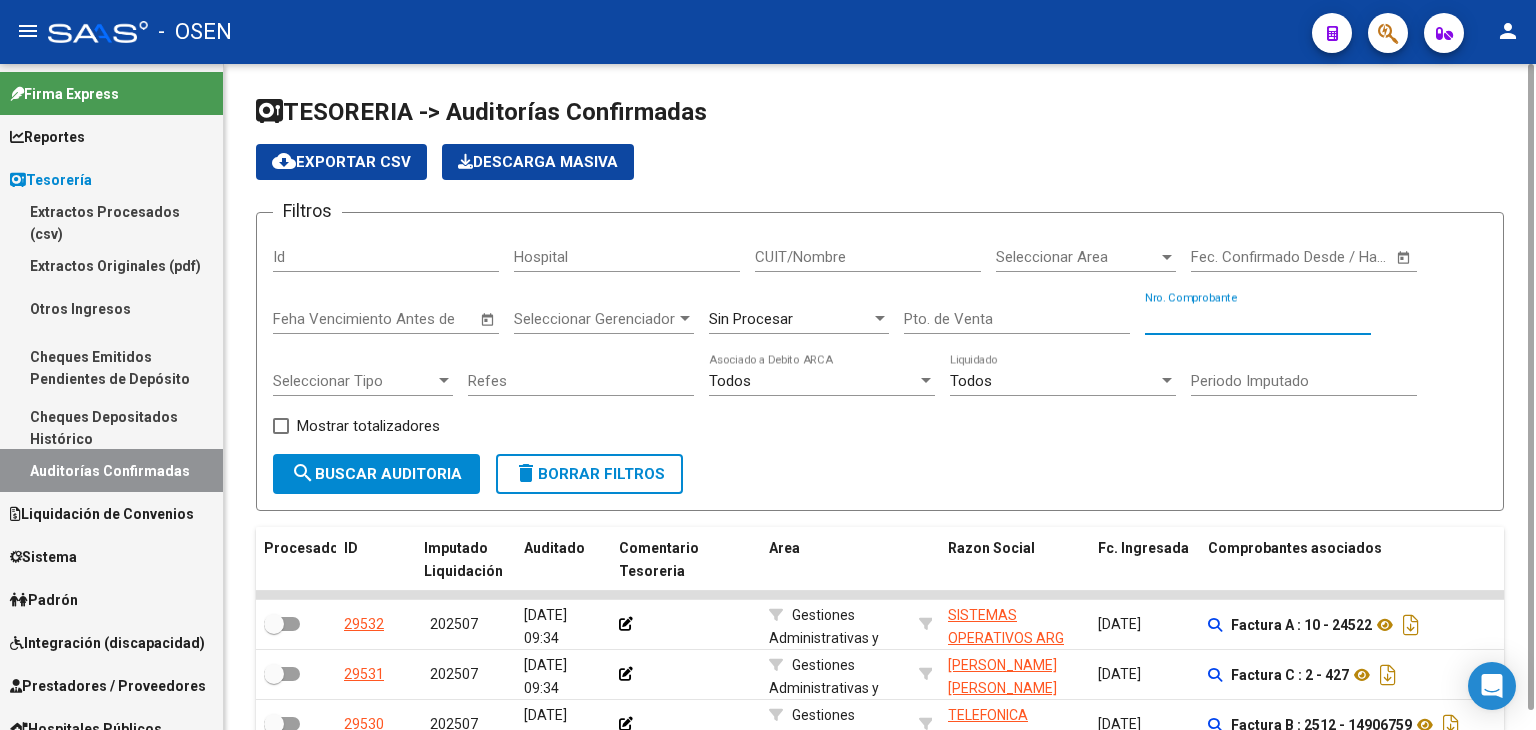 click on "Nro. Comprobante" at bounding box center [1258, 319] 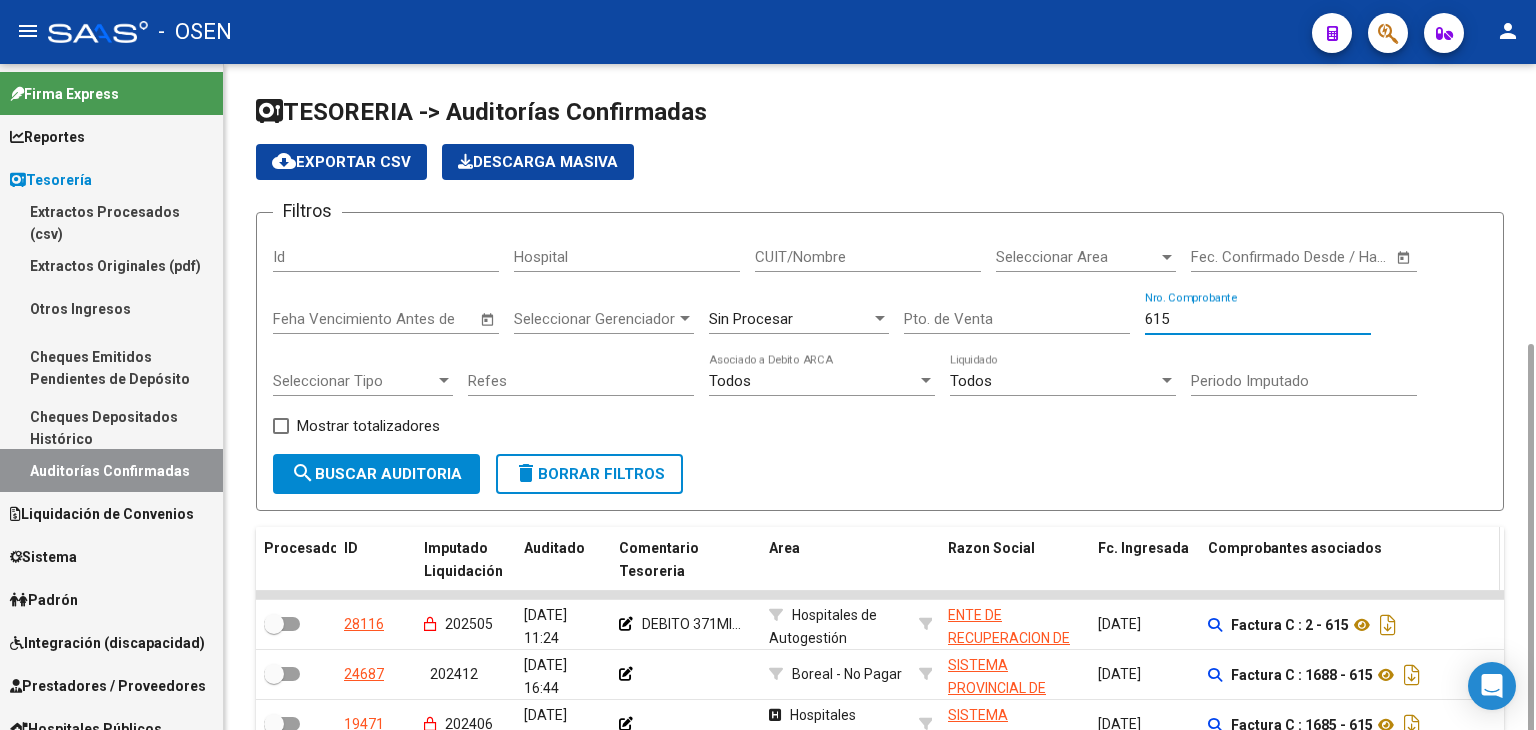 scroll, scrollTop: 154, scrollLeft: 0, axis: vertical 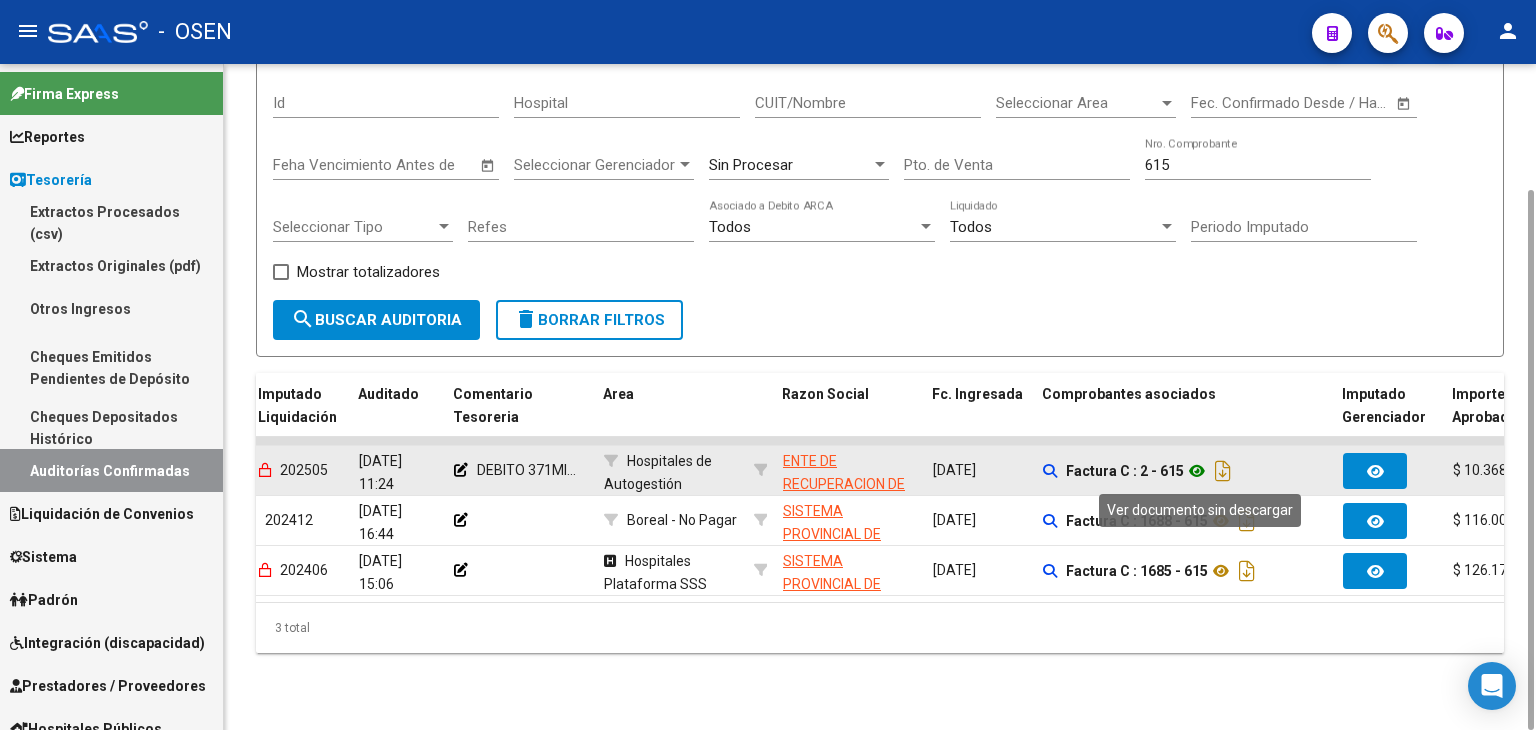click 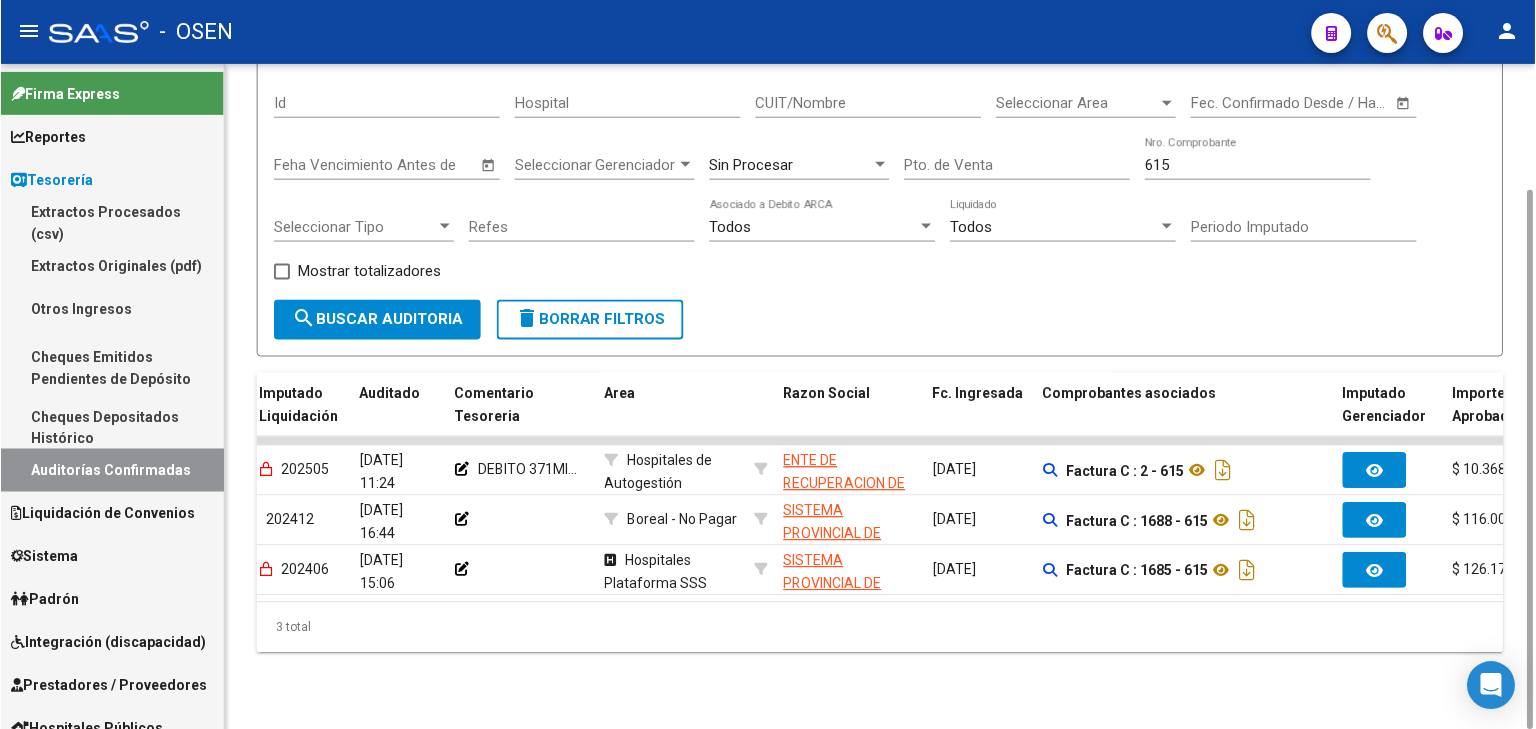 scroll, scrollTop: 0, scrollLeft: 0, axis: both 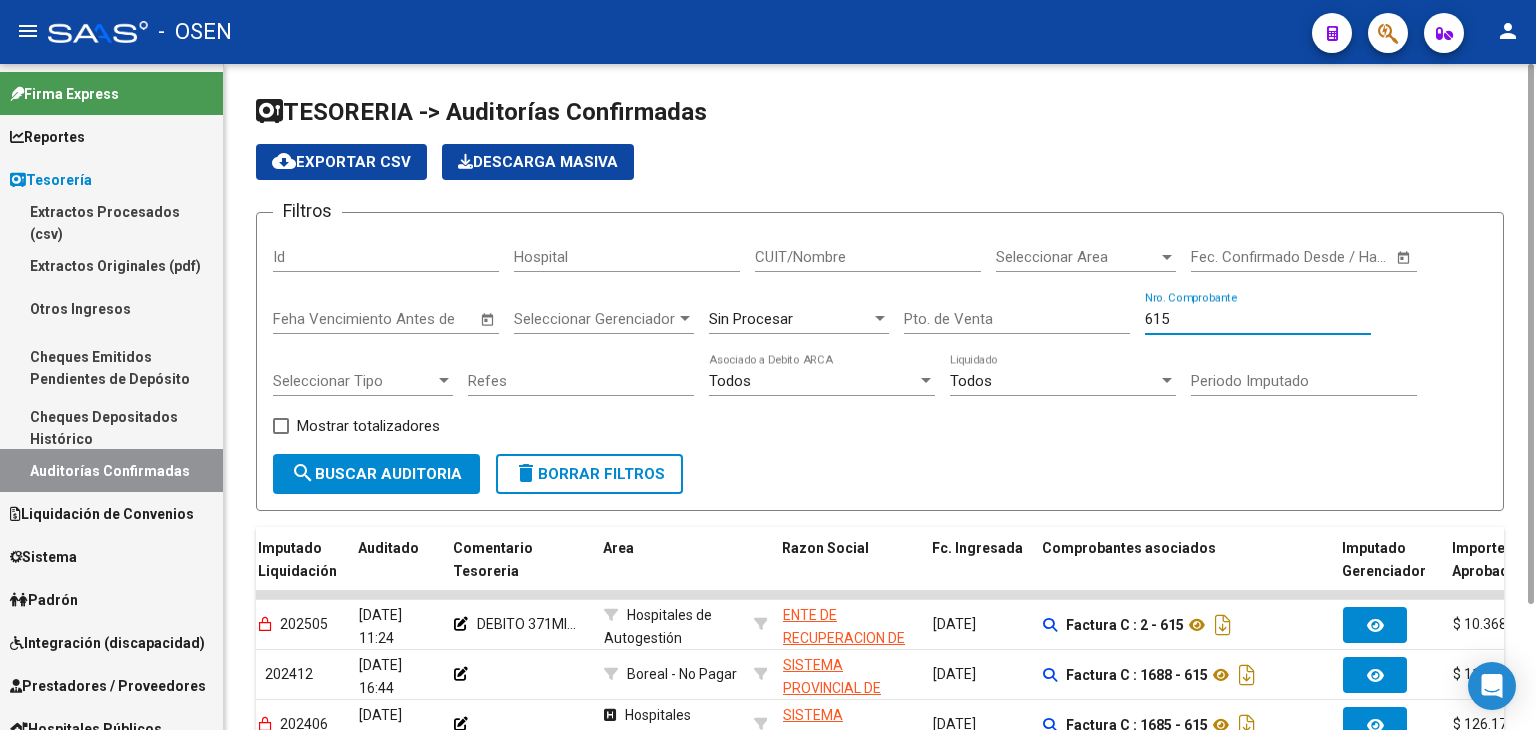 drag, startPoint x: 1240, startPoint y: 314, endPoint x: 924, endPoint y: 325, distance: 316.1914 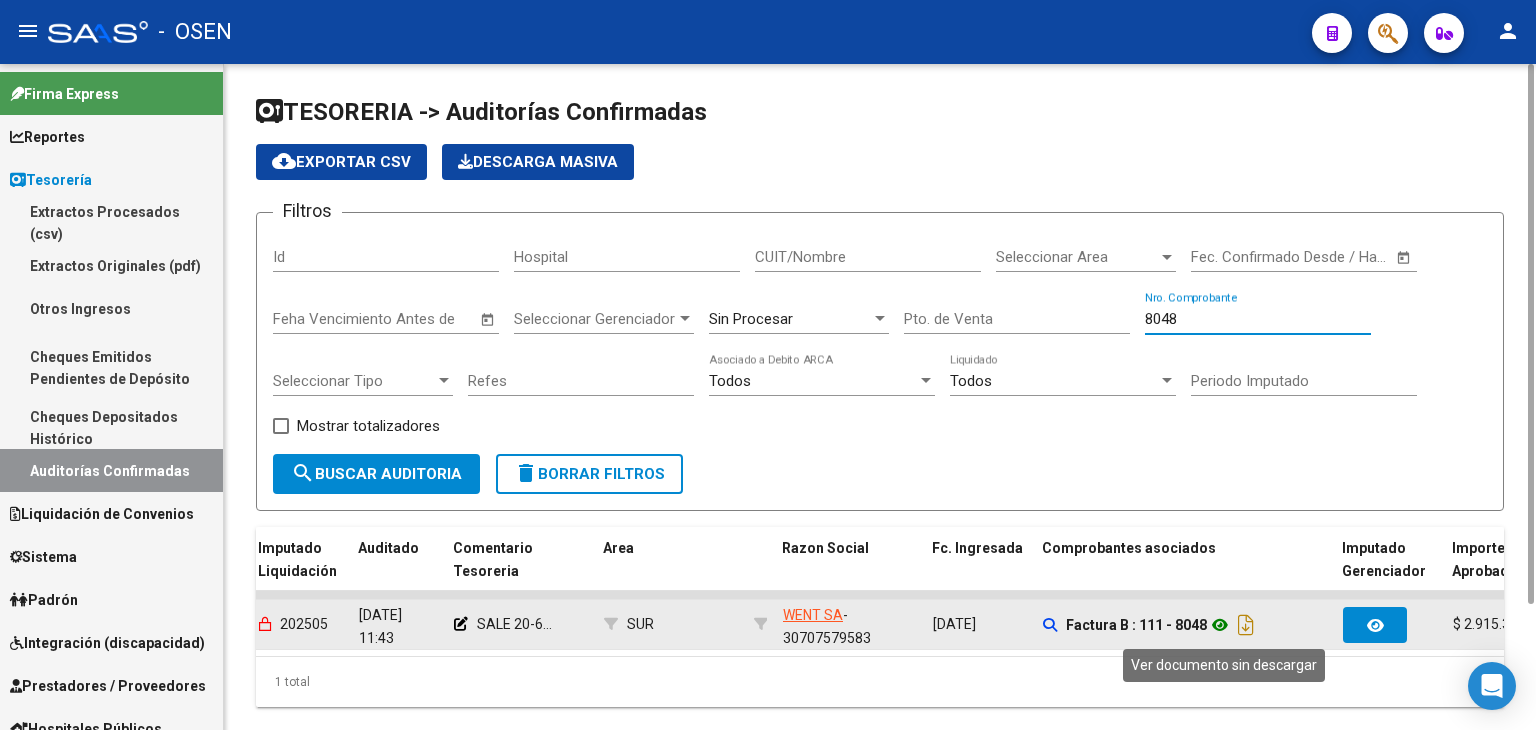 type on "8048" 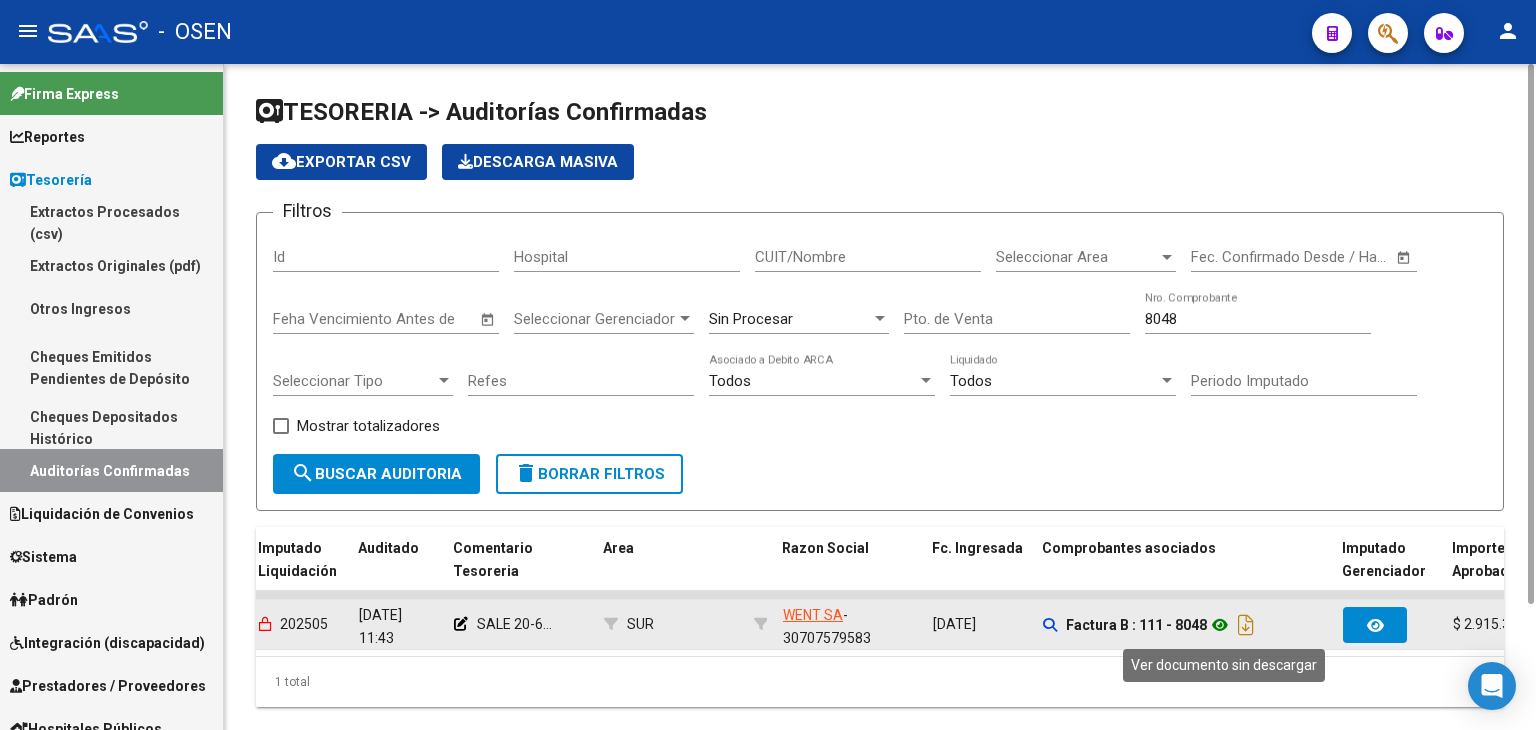 click 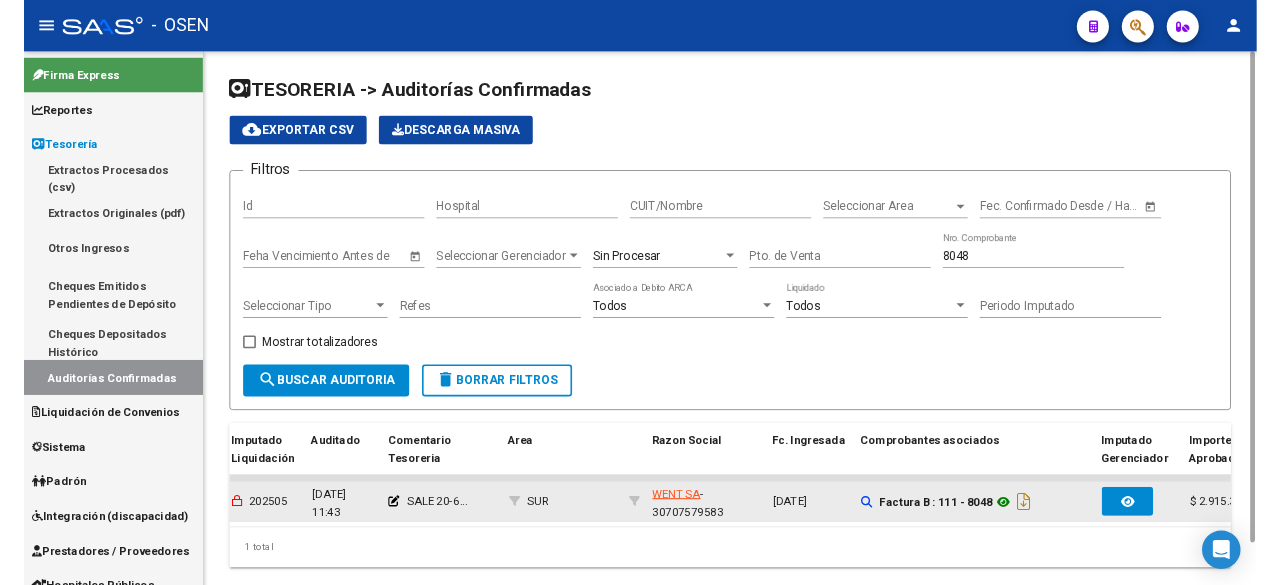 scroll, scrollTop: 0, scrollLeft: 166, axis: horizontal 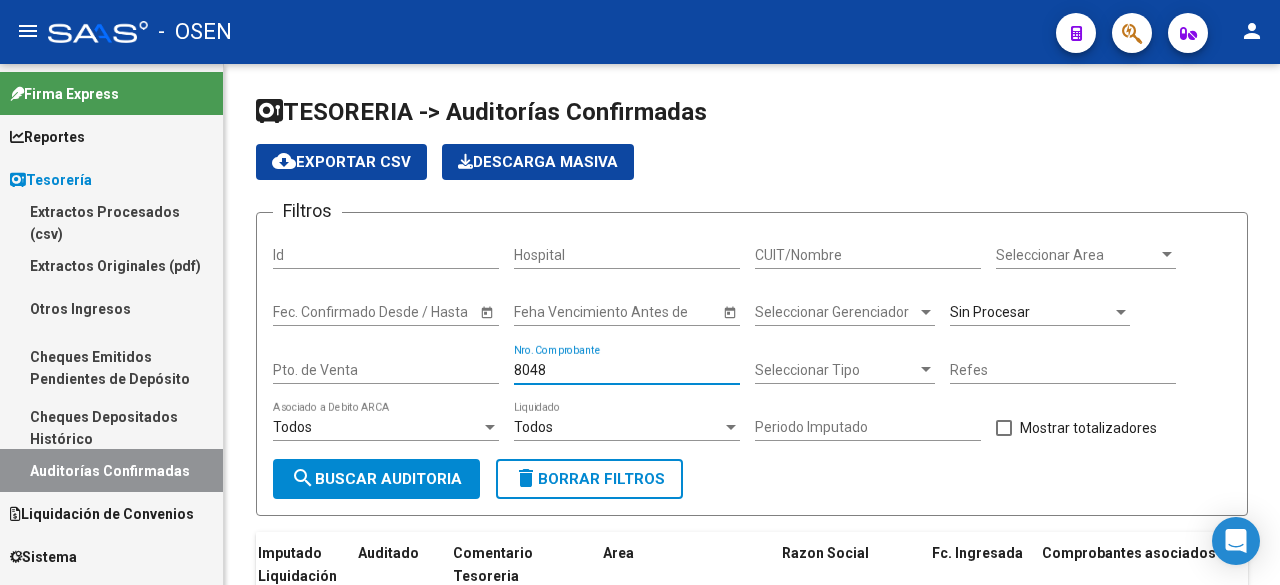 drag, startPoint x: 572, startPoint y: 368, endPoint x: 23, endPoint y: 372, distance: 549.0146 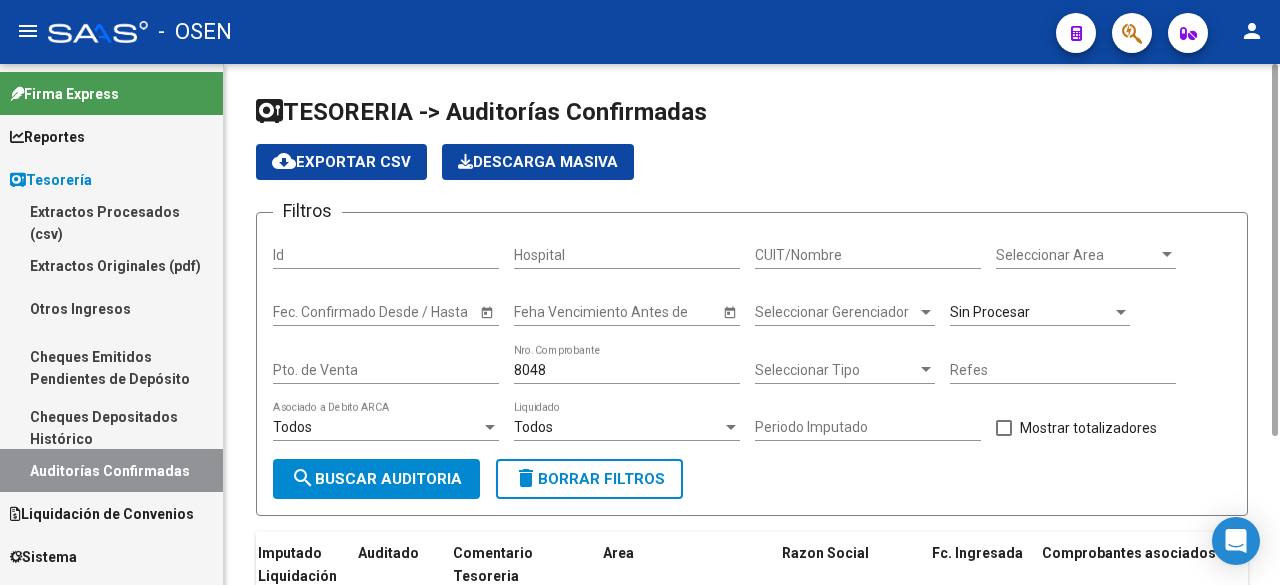 drag, startPoint x: 601, startPoint y: 366, endPoint x: 628, endPoint y: 367, distance: 27.018513 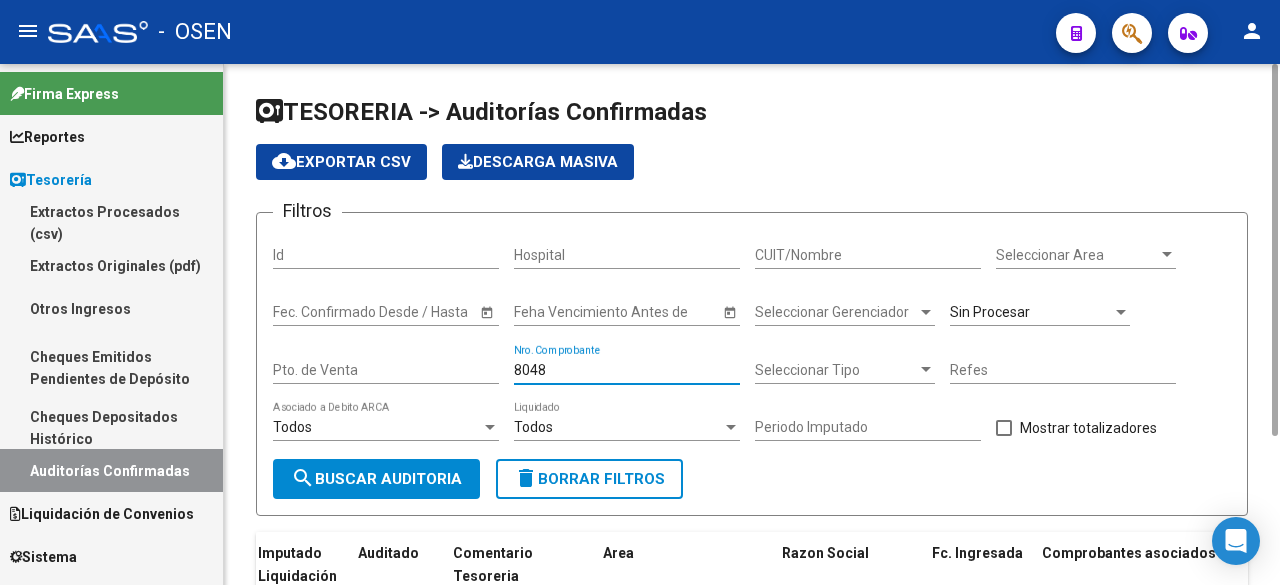 type 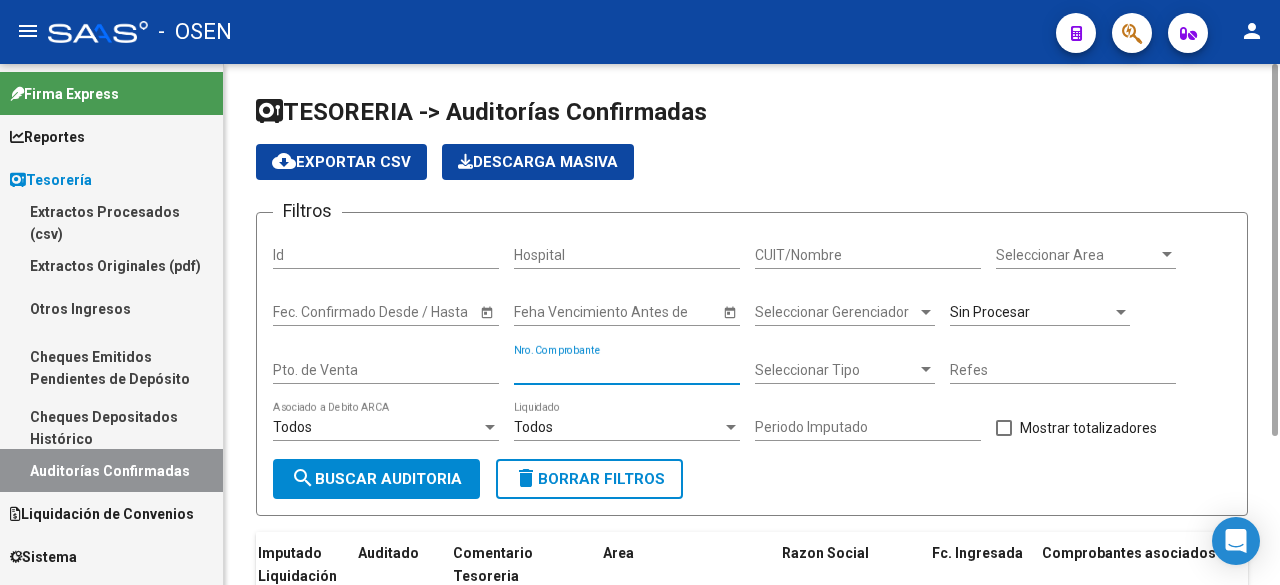 type on "8048" 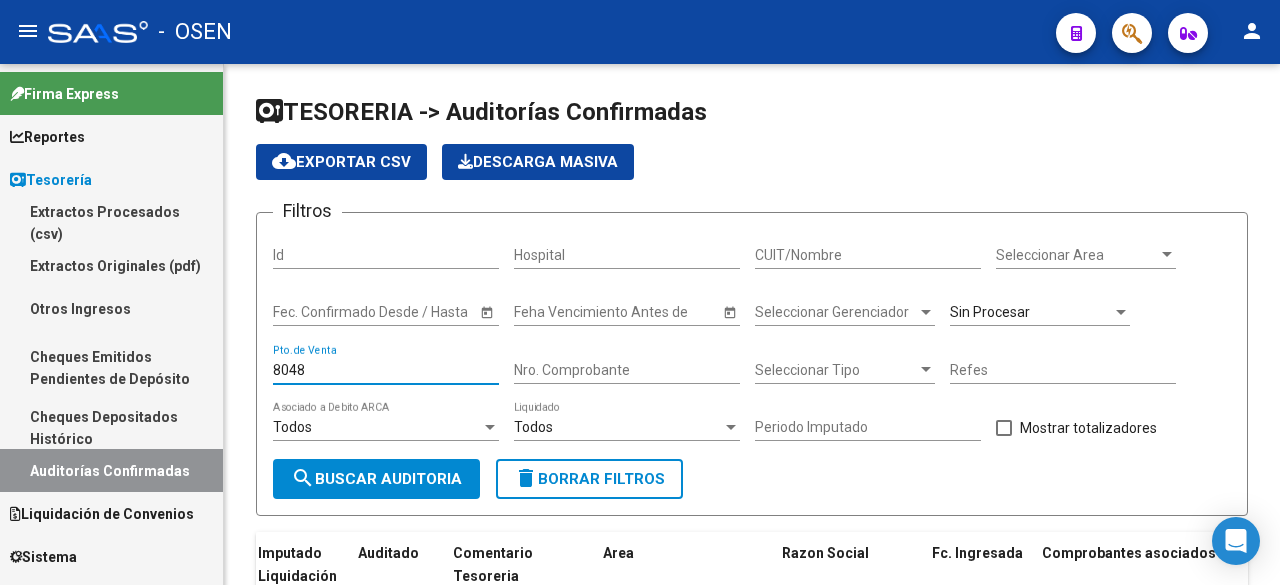 type 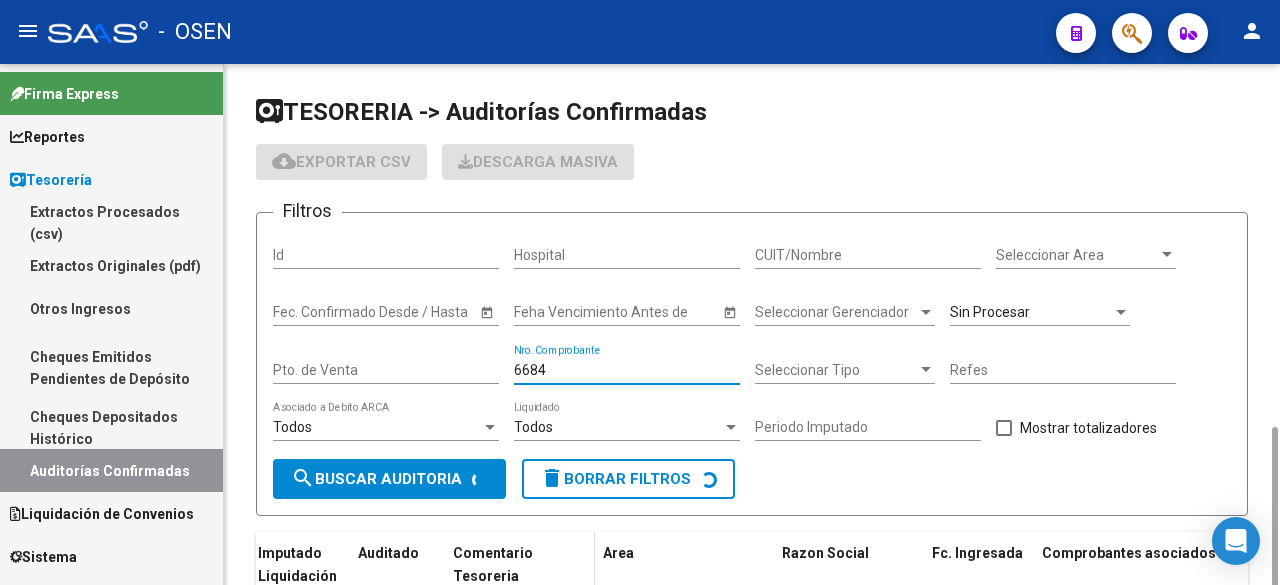 scroll, scrollTop: 212, scrollLeft: 0, axis: vertical 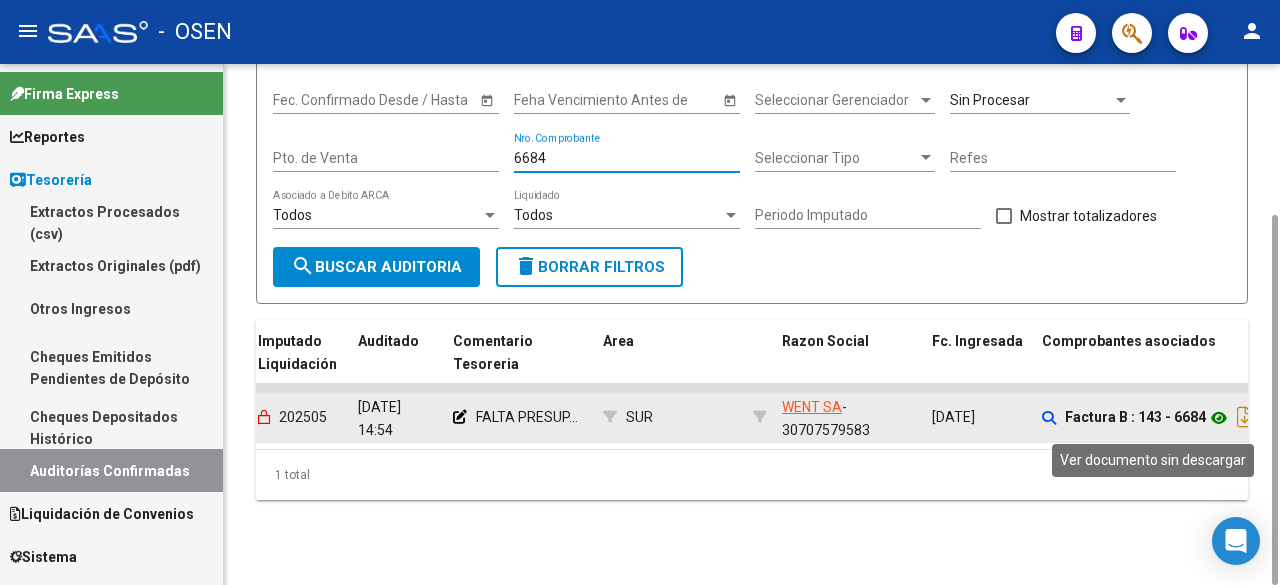 click 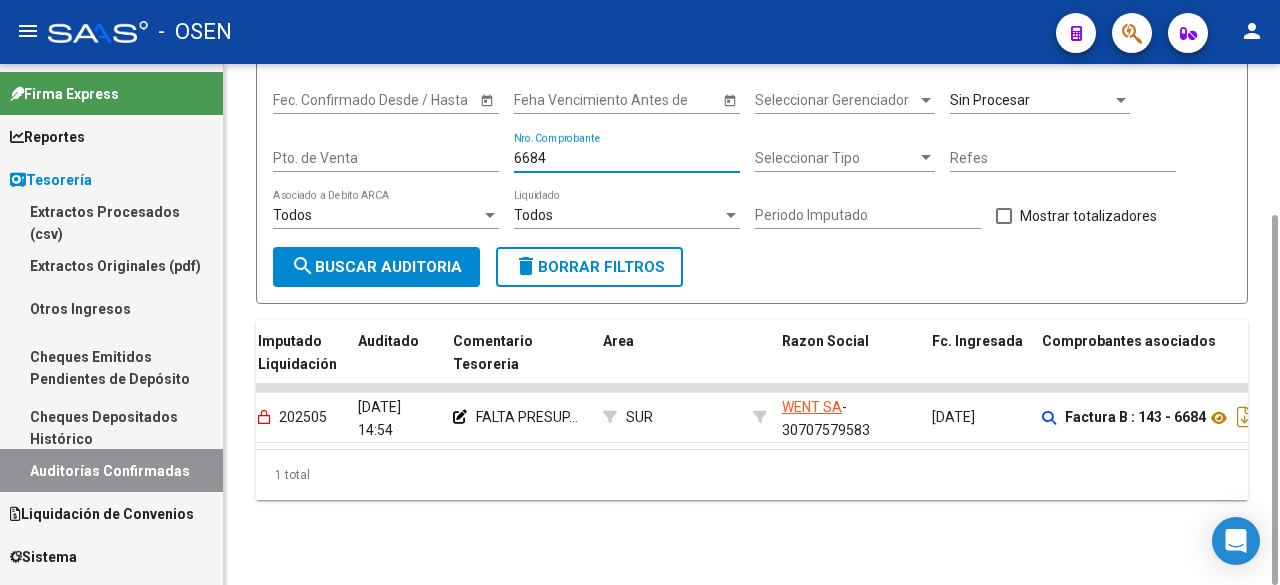 drag, startPoint x: 602, startPoint y: 157, endPoint x: 385, endPoint y: 138, distance: 217.83022 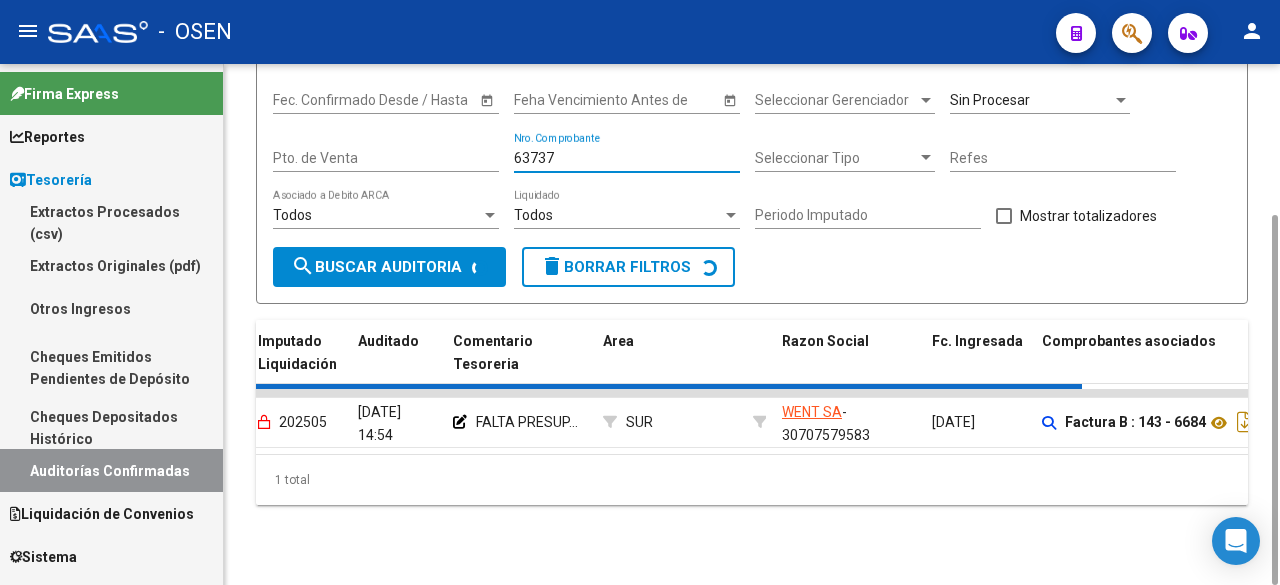 scroll, scrollTop: 0, scrollLeft: 0, axis: both 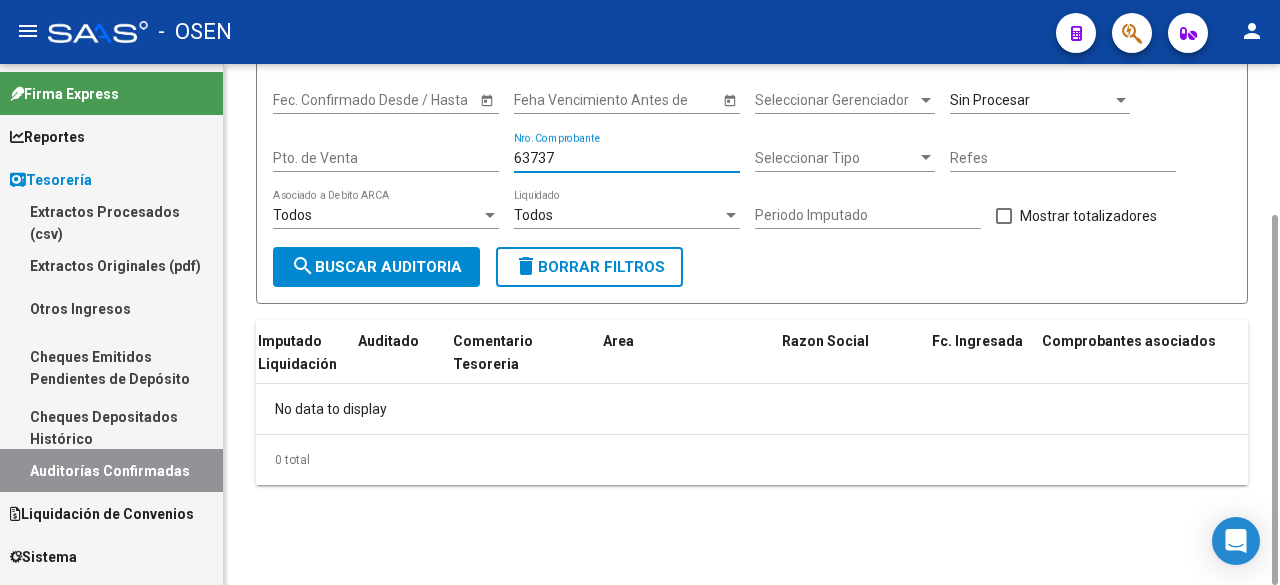 drag, startPoint x: 542, startPoint y: 161, endPoint x: 436, endPoint y: 150, distance: 106.56923 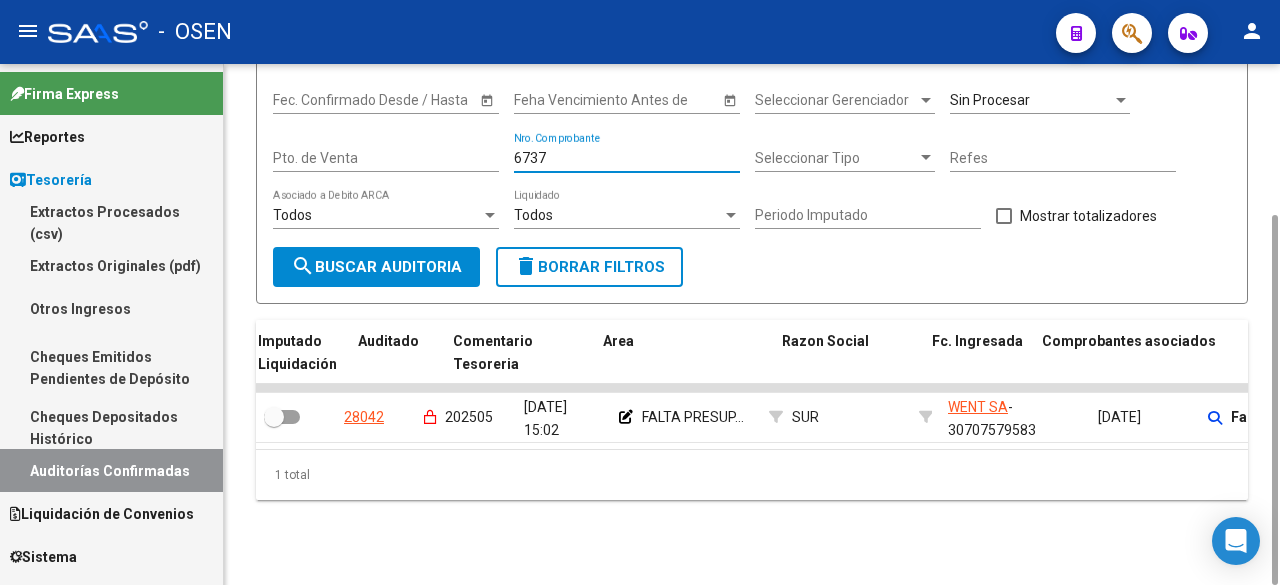 scroll, scrollTop: 0, scrollLeft: 216, axis: horizontal 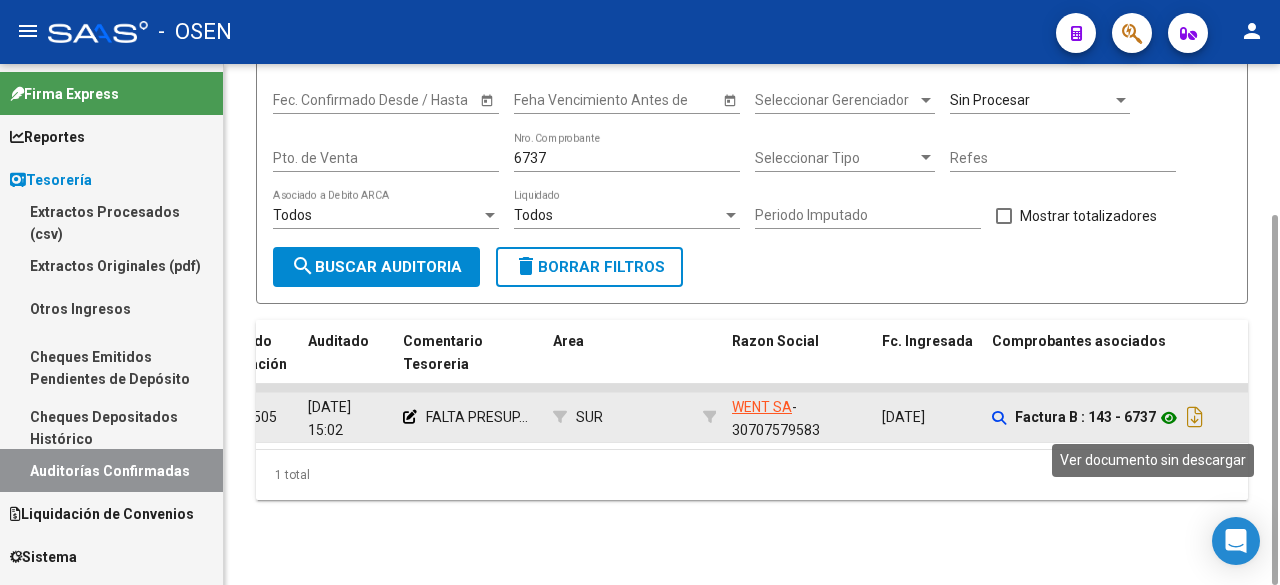 click 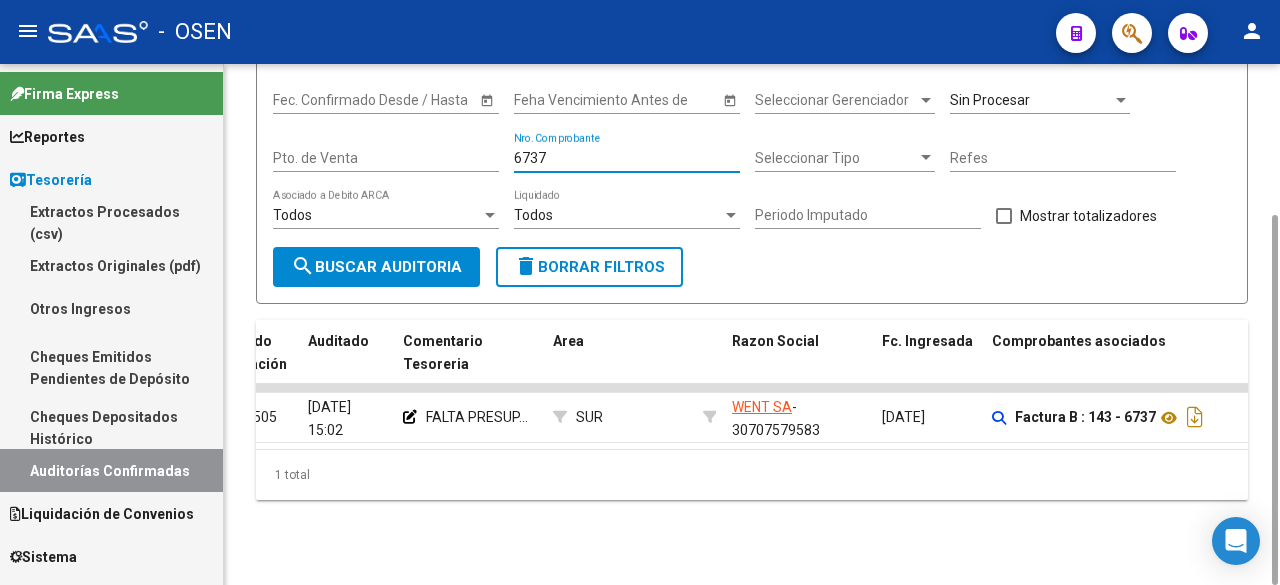 drag, startPoint x: 572, startPoint y: 162, endPoint x: 421, endPoint y: 147, distance: 151.74321 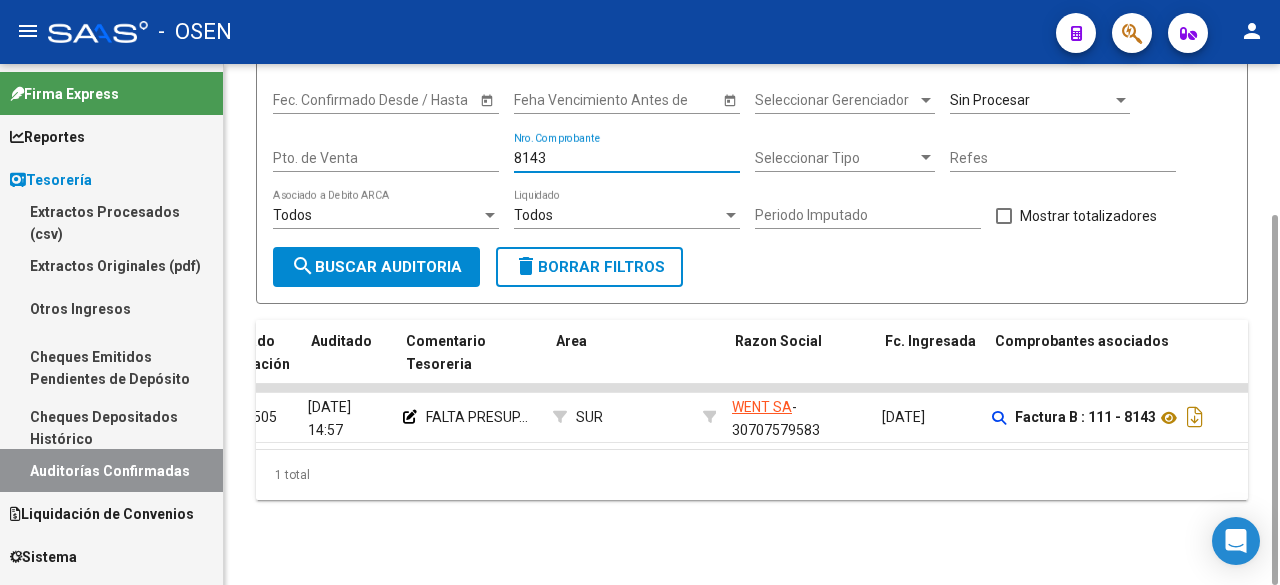 scroll, scrollTop: 0, scrollLeft: 0, axis: both 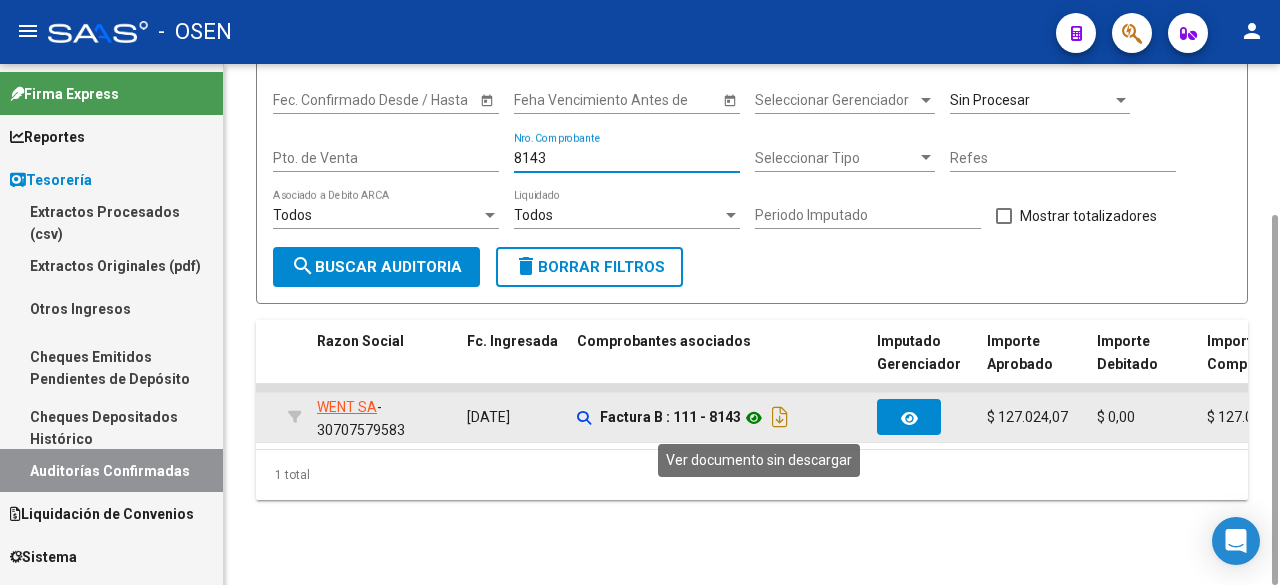 click 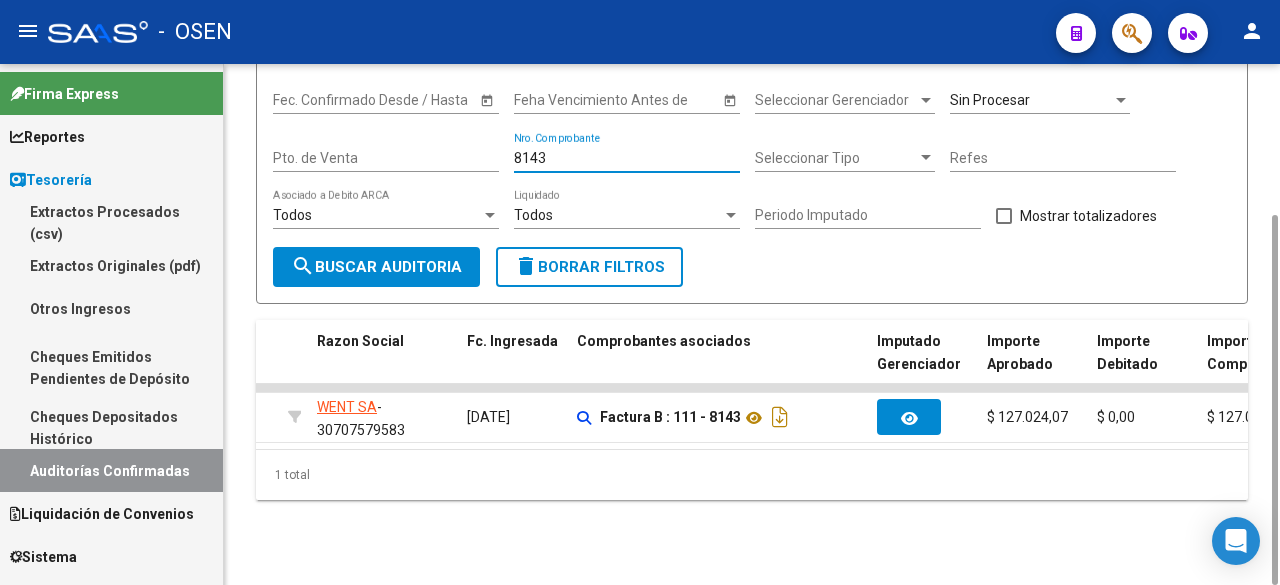 drag, startPoint x: 596, startPoint y: 159, endPoint x: 290, endPoint y: 128, distance: 307.56625 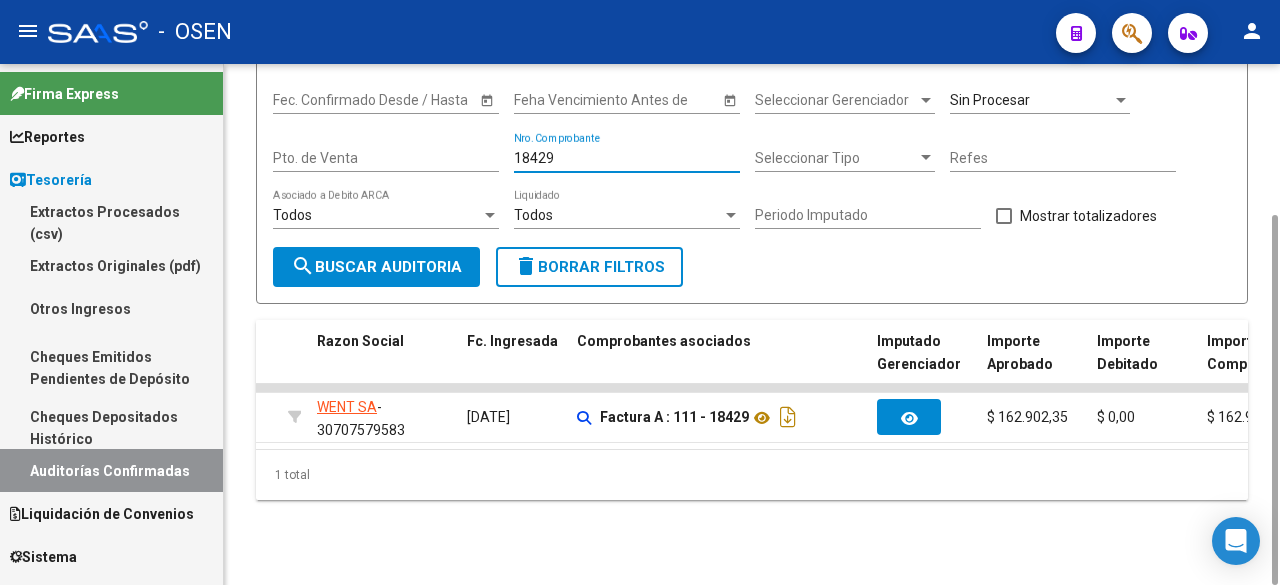 scroll, scrollTop: 0, scrollLeft: 44, axis: horizontal 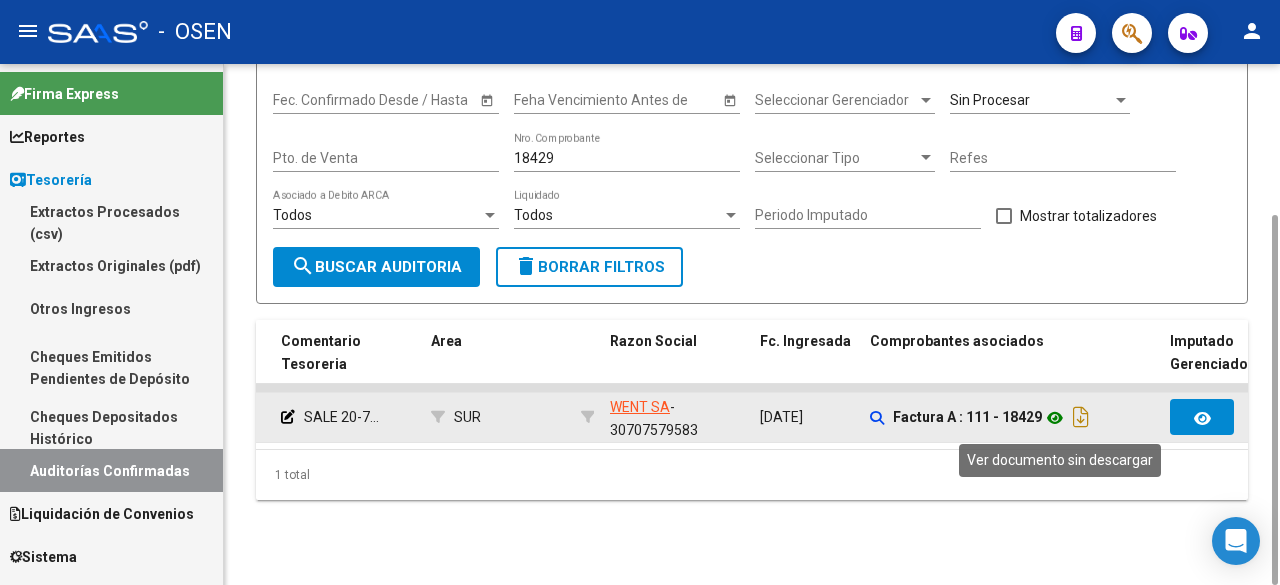 click 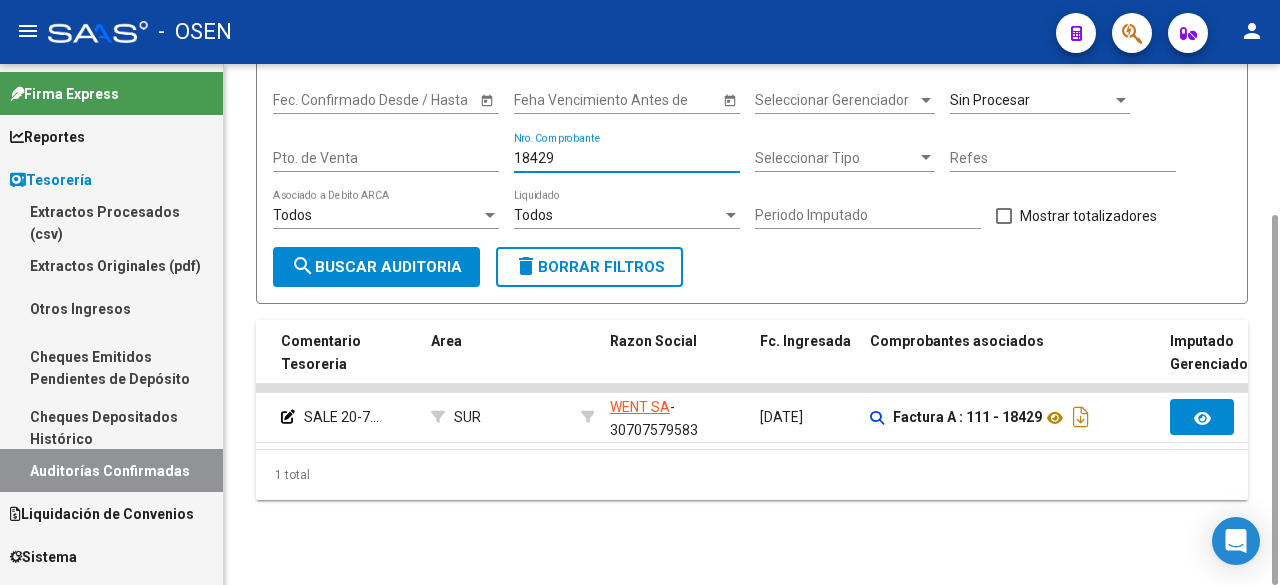 drag, startPoint x: 579, startPoint y: 153, endPoint x: 402, endPoint y: 140, distance: 177.47676 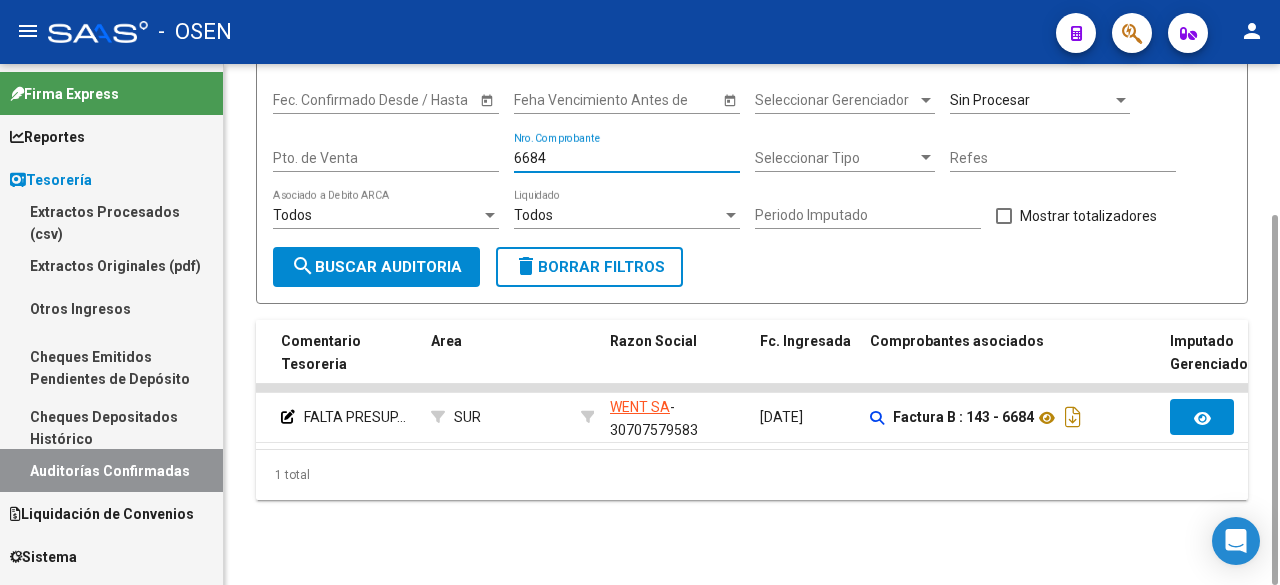 drag, startPoint x: 588, startPoint y: 160, endPoint x: 555, endPoint y: 132, distance: 43.27817 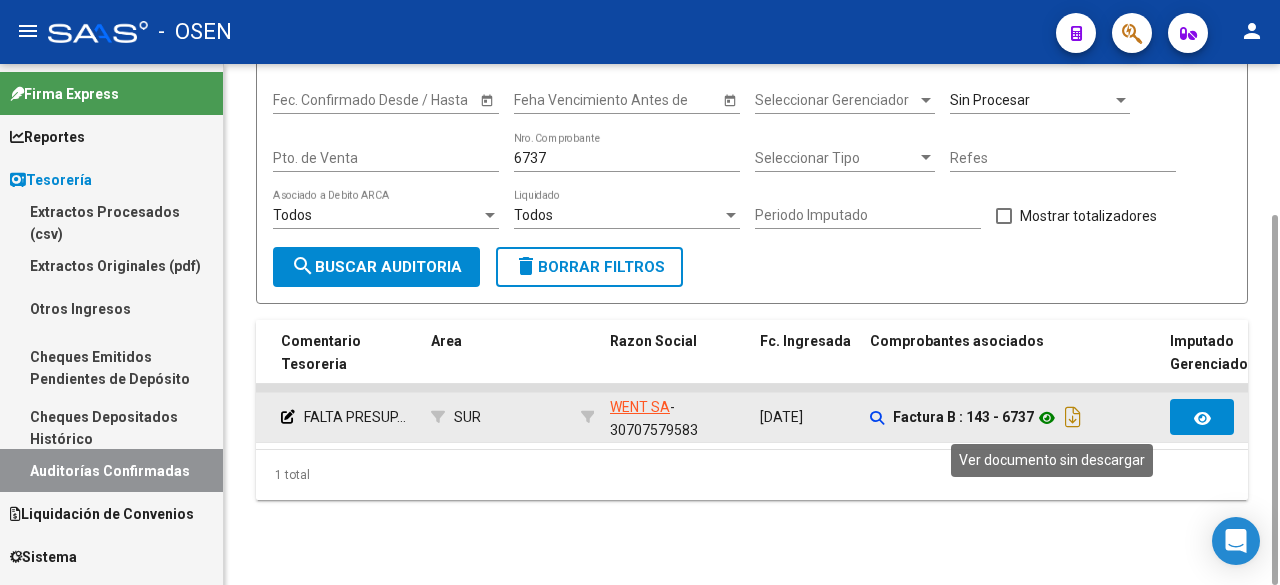 click 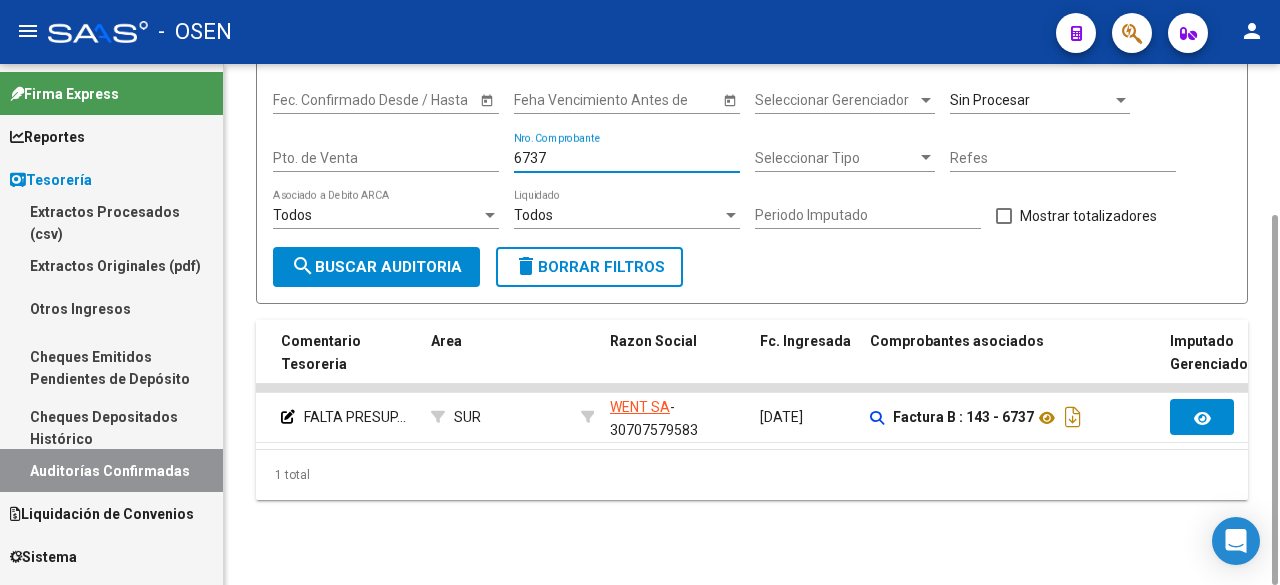 drag, startPoint x: 533, startPoint y: 161, endPoint x: 242, endPoint y: 158, distance: 291.01547 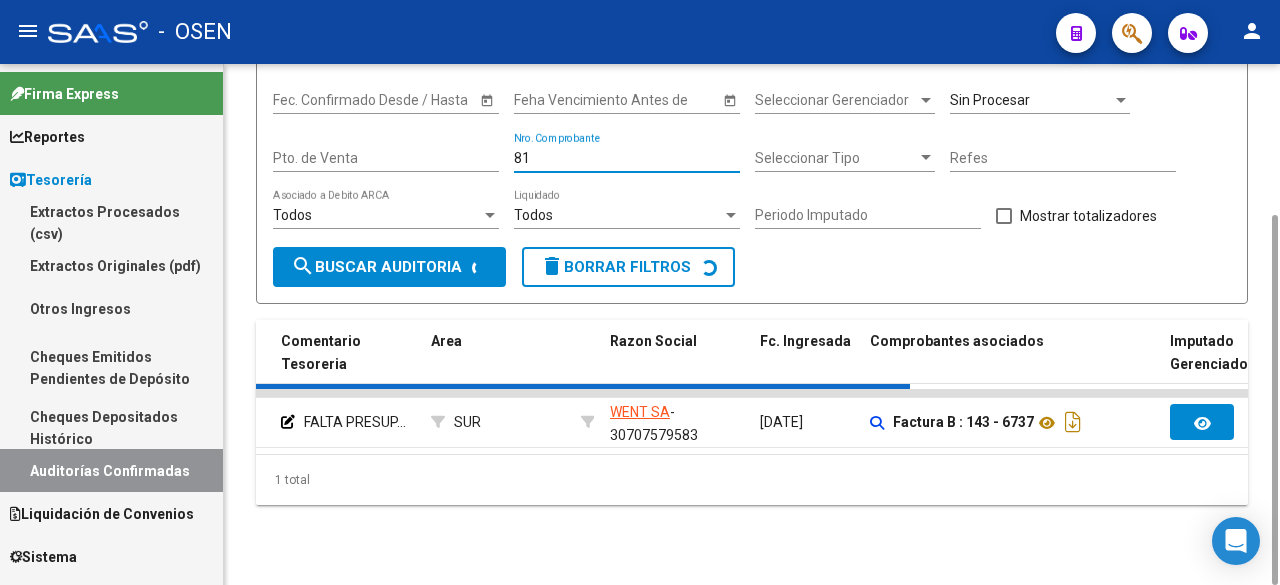 scroll, scrollTop: 0, scrollLeft: 0, axis: both 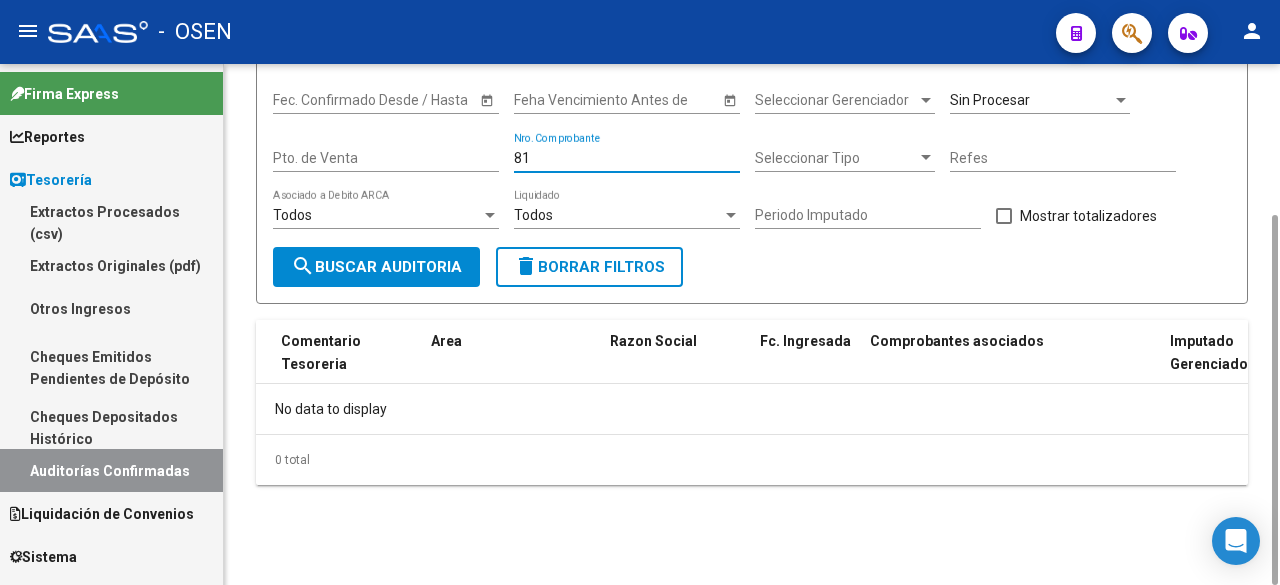 click on "81" at bounding box center (627, 158) 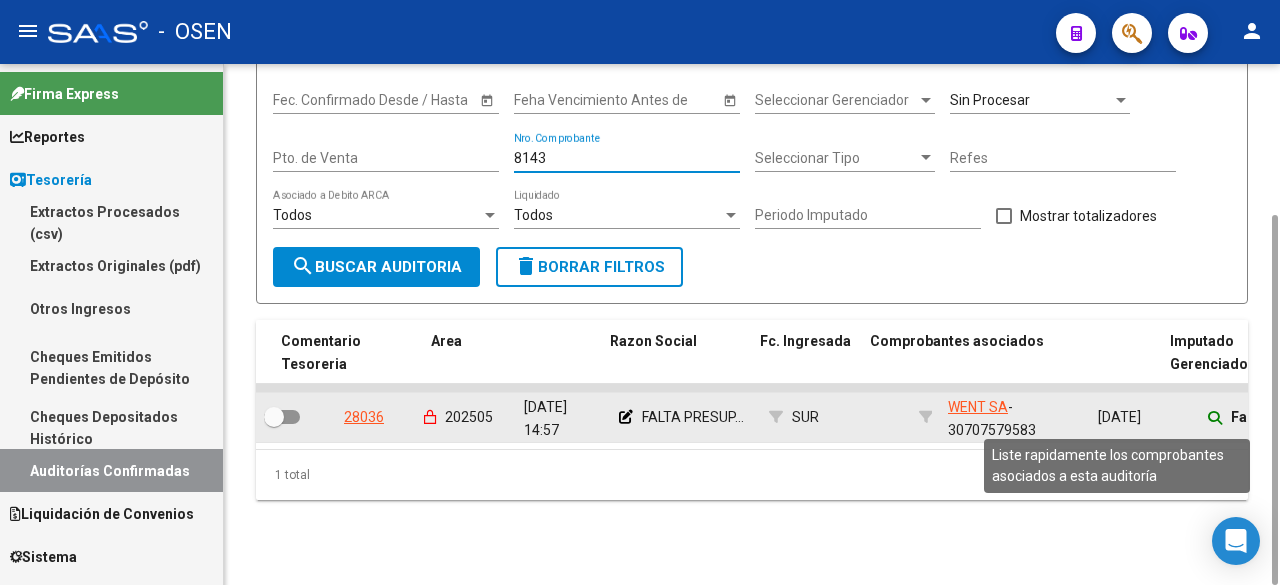 click 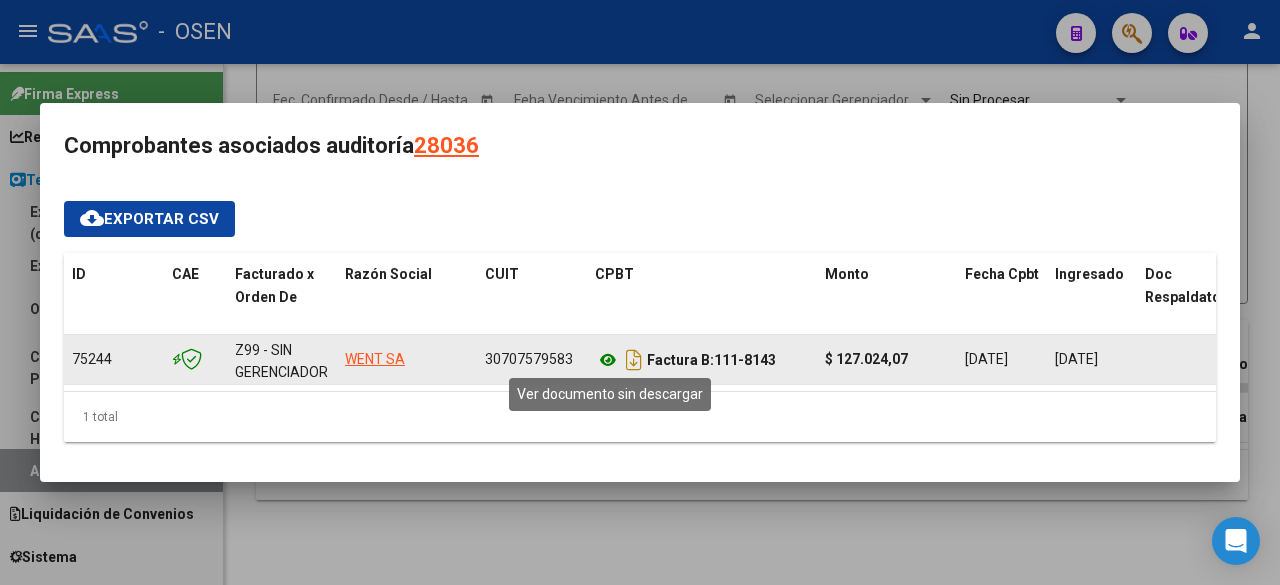 click 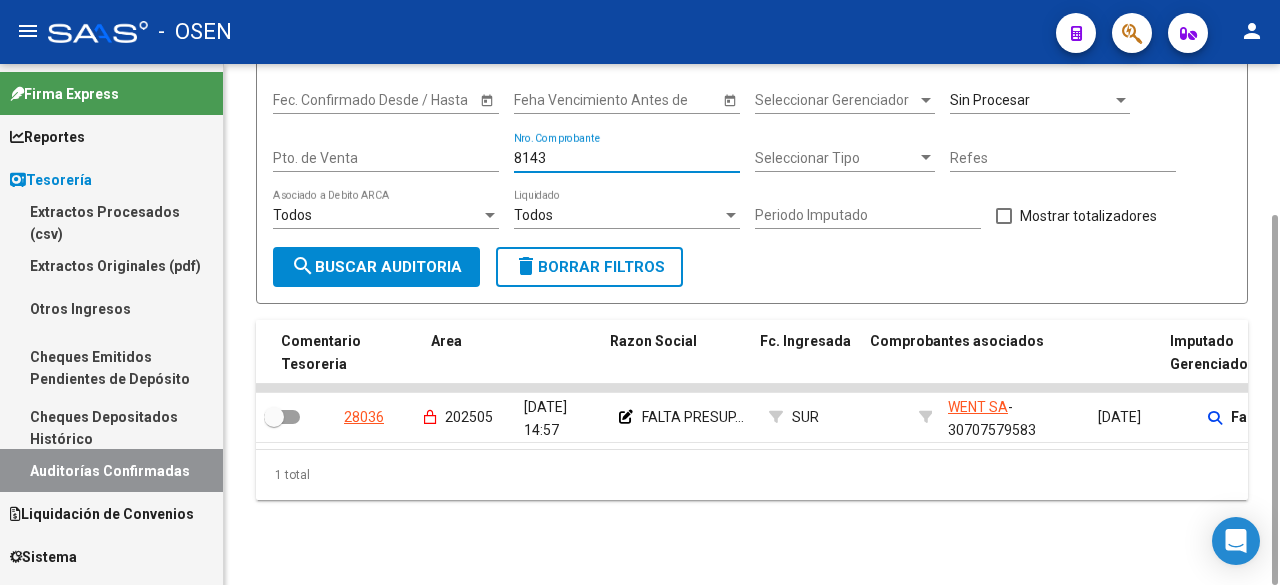 drag, startPoint x: 615, startPoint y: 164, endPoint x: 339, endPoint y: 121, distance: 279.32956 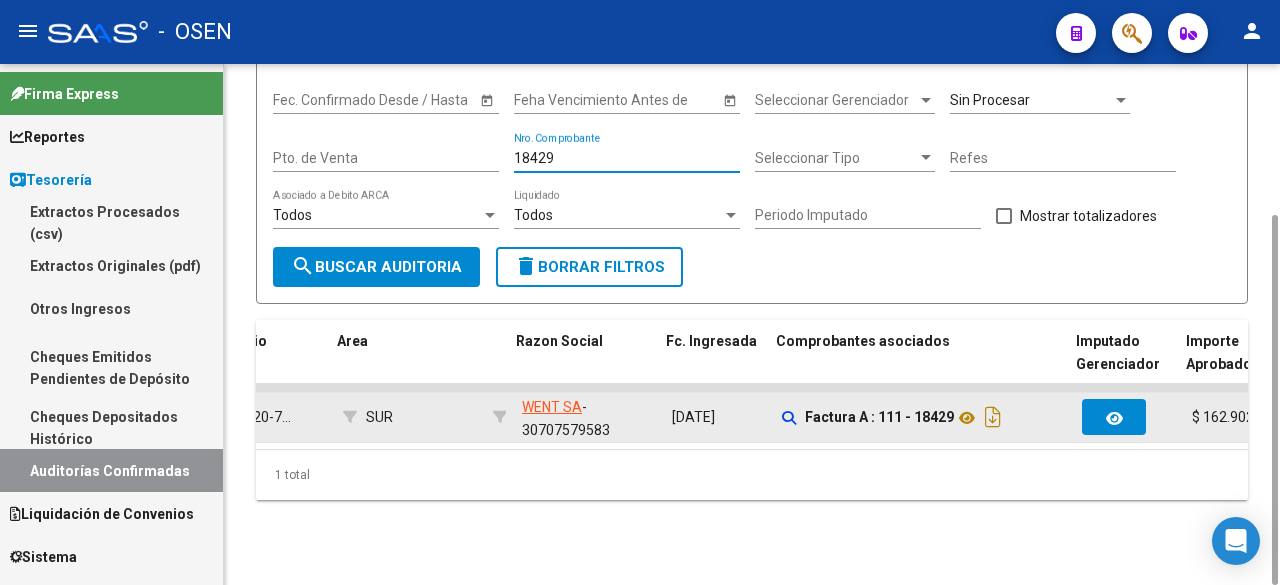scroll, scrollTop: 0, scrollLeft: 432, axis: horizontal 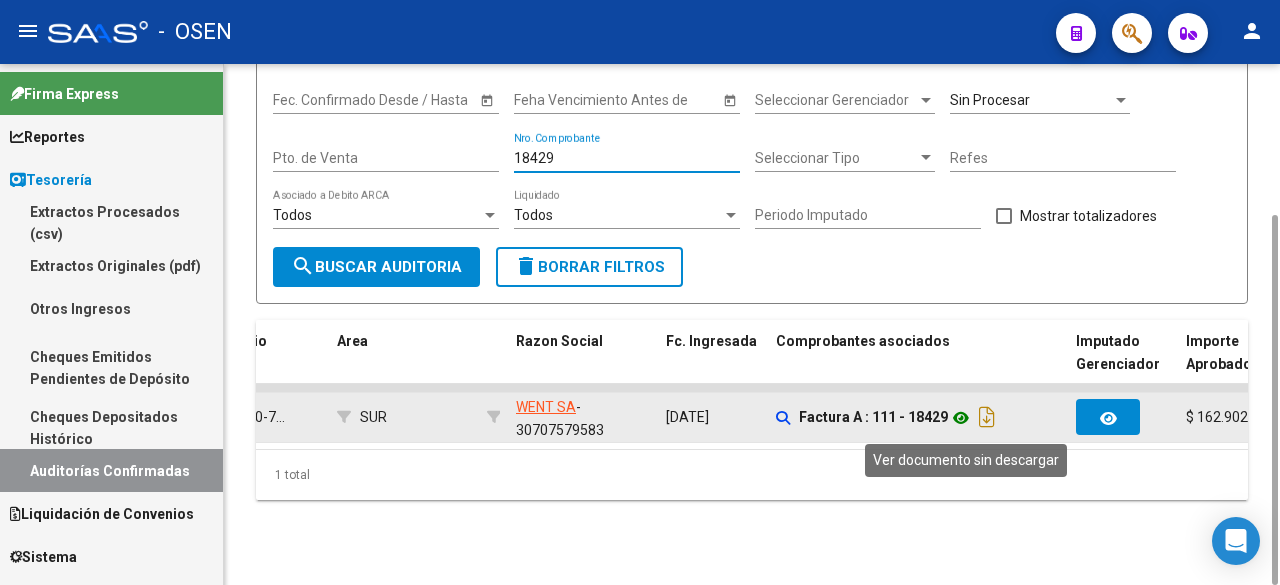 click 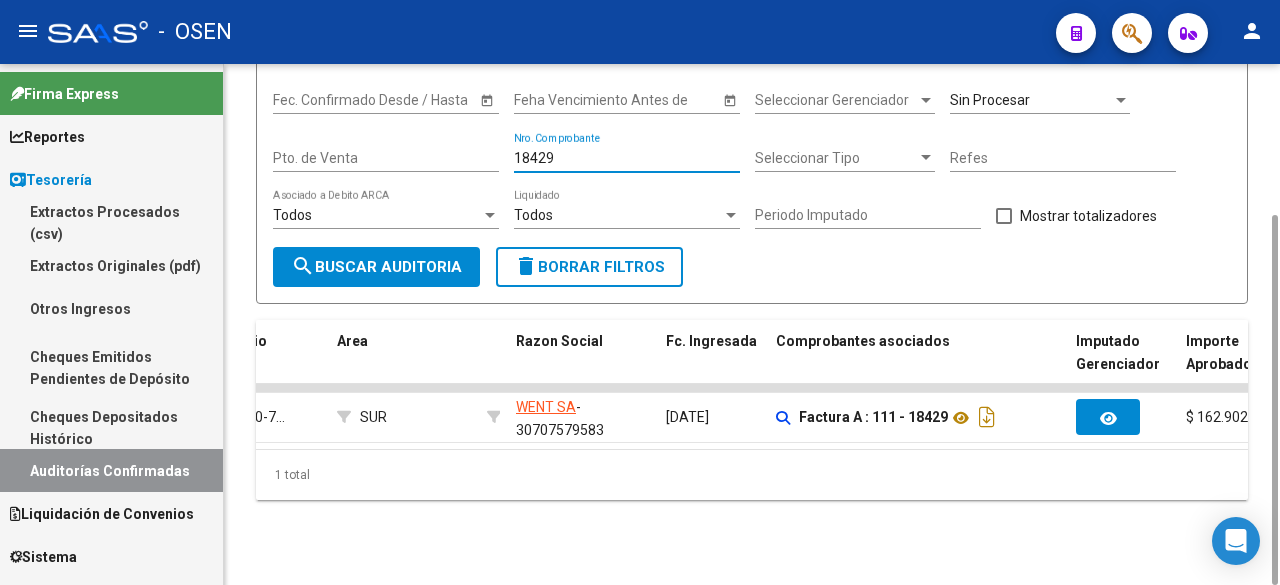 drag, startPoint x: 547, startPoint y: 153, endPoint x: 463, endPoint y: 106, distance: 96.25487 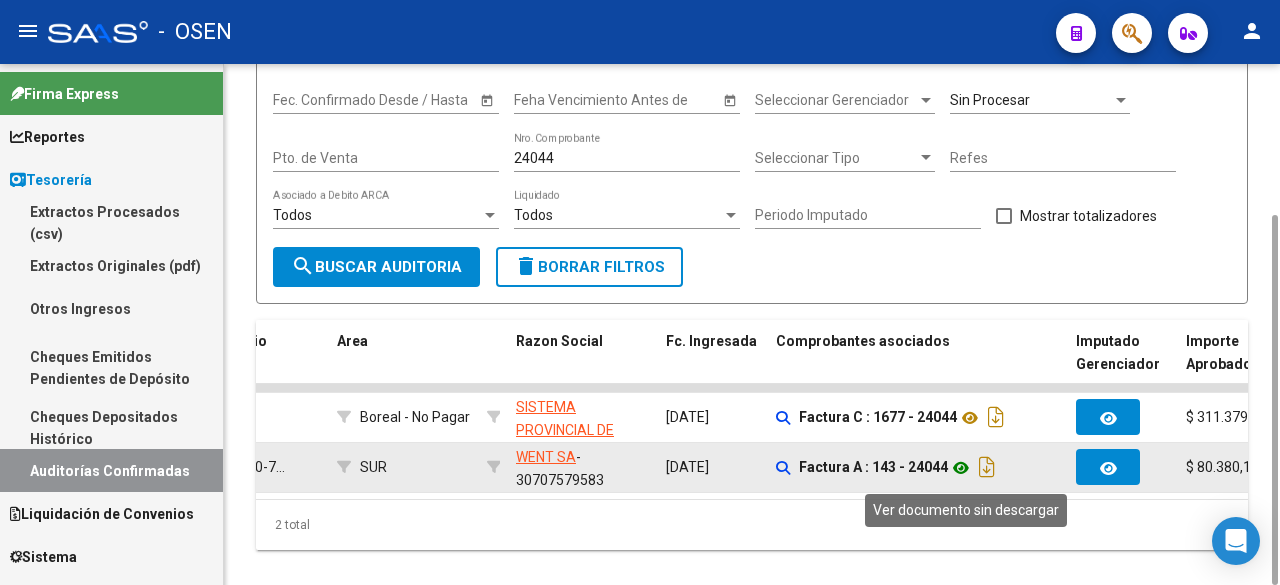 click 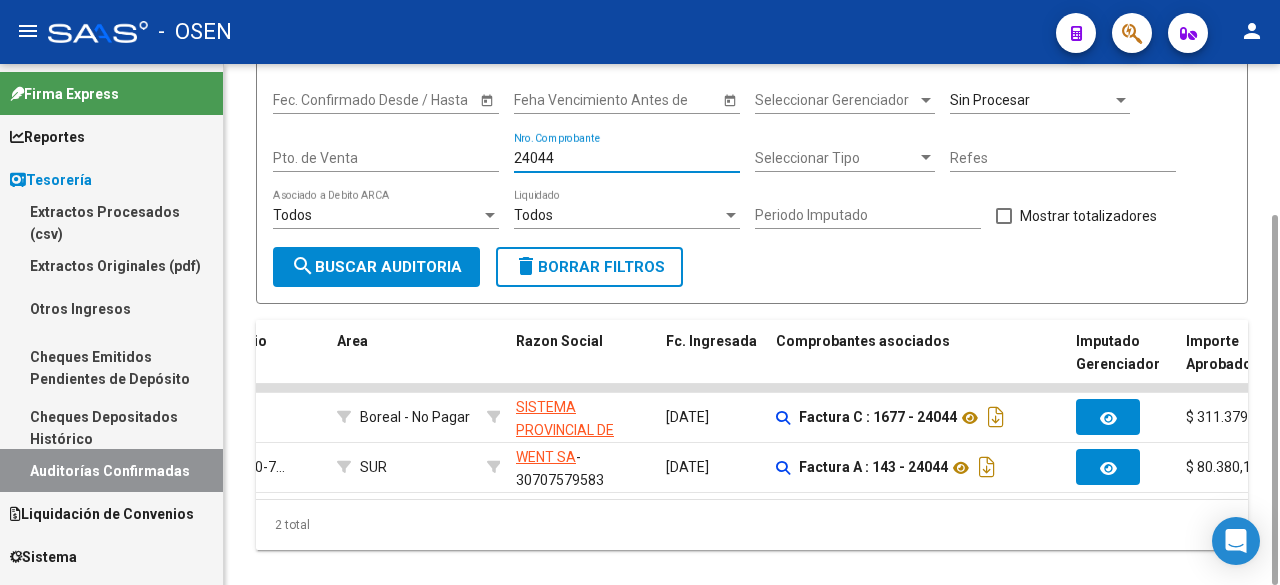 drag, startPoint x: 589, startPoint y: 149, endPoint x: 327, endPoint y: 142, distance: 262.0935 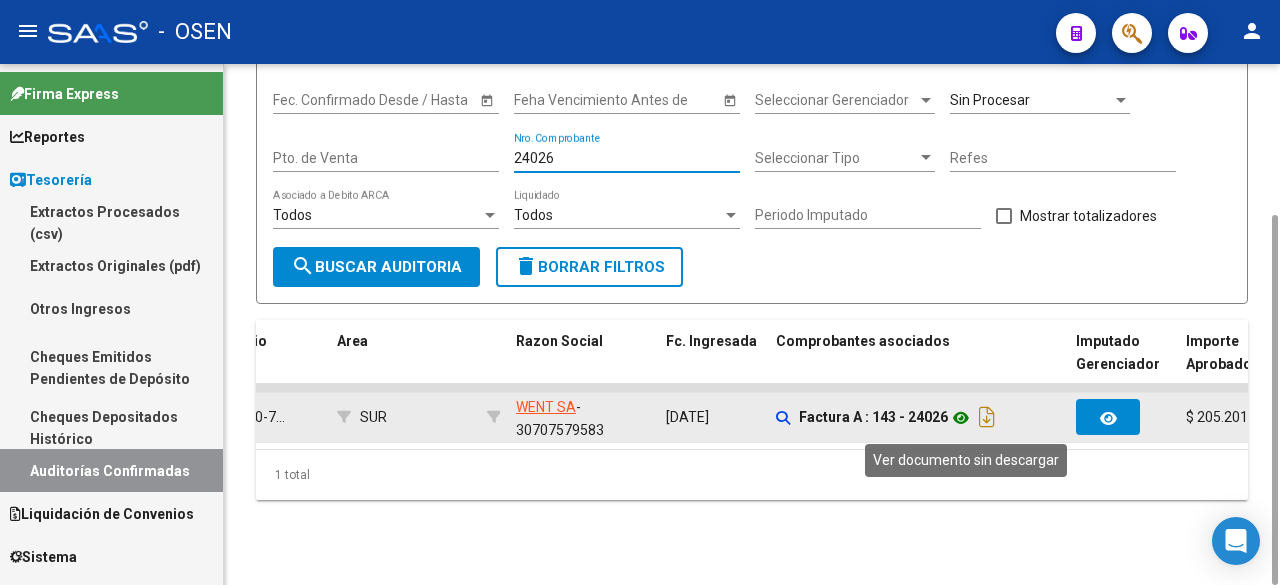 type on "24026" 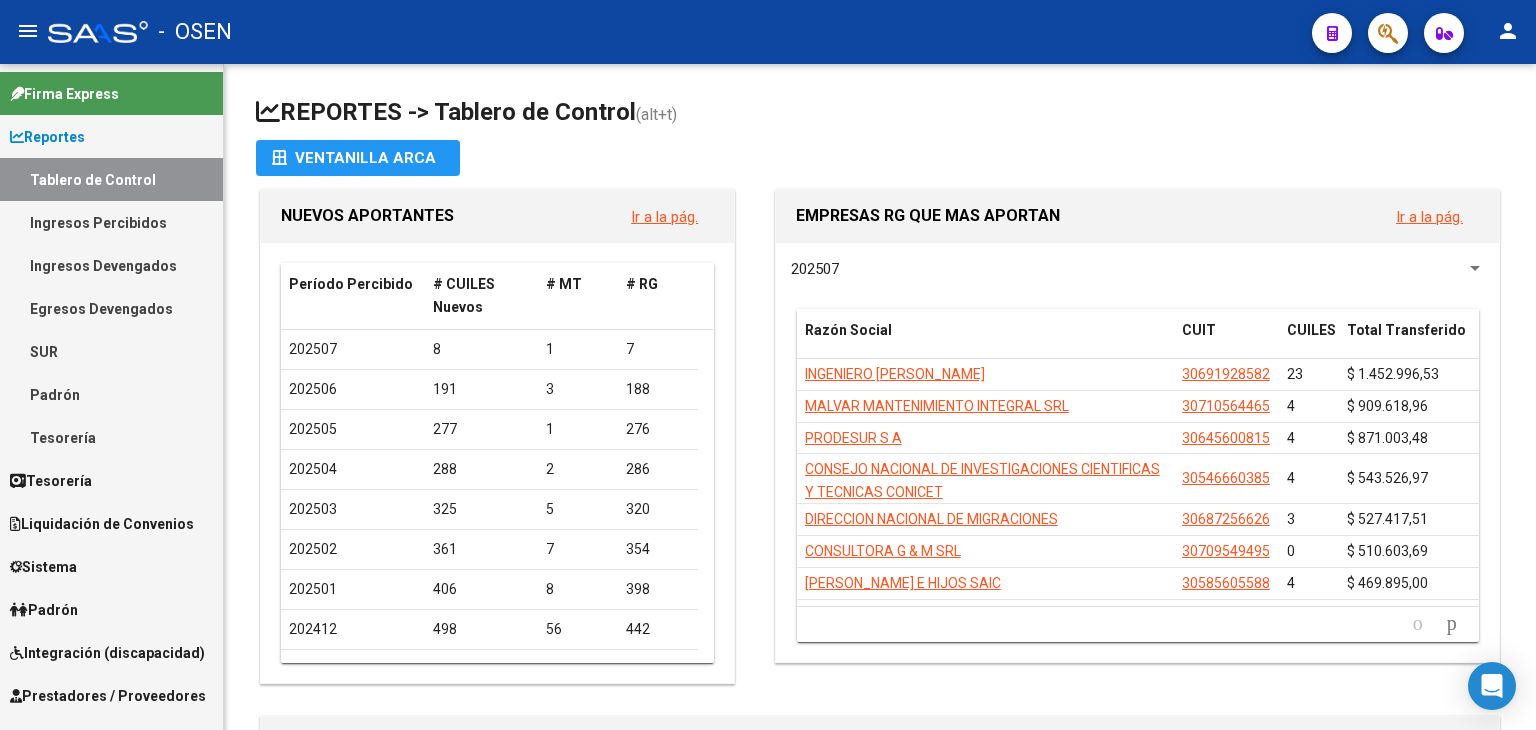 scroll, scrollTop: 0, scrollLeft: 0, axis: both 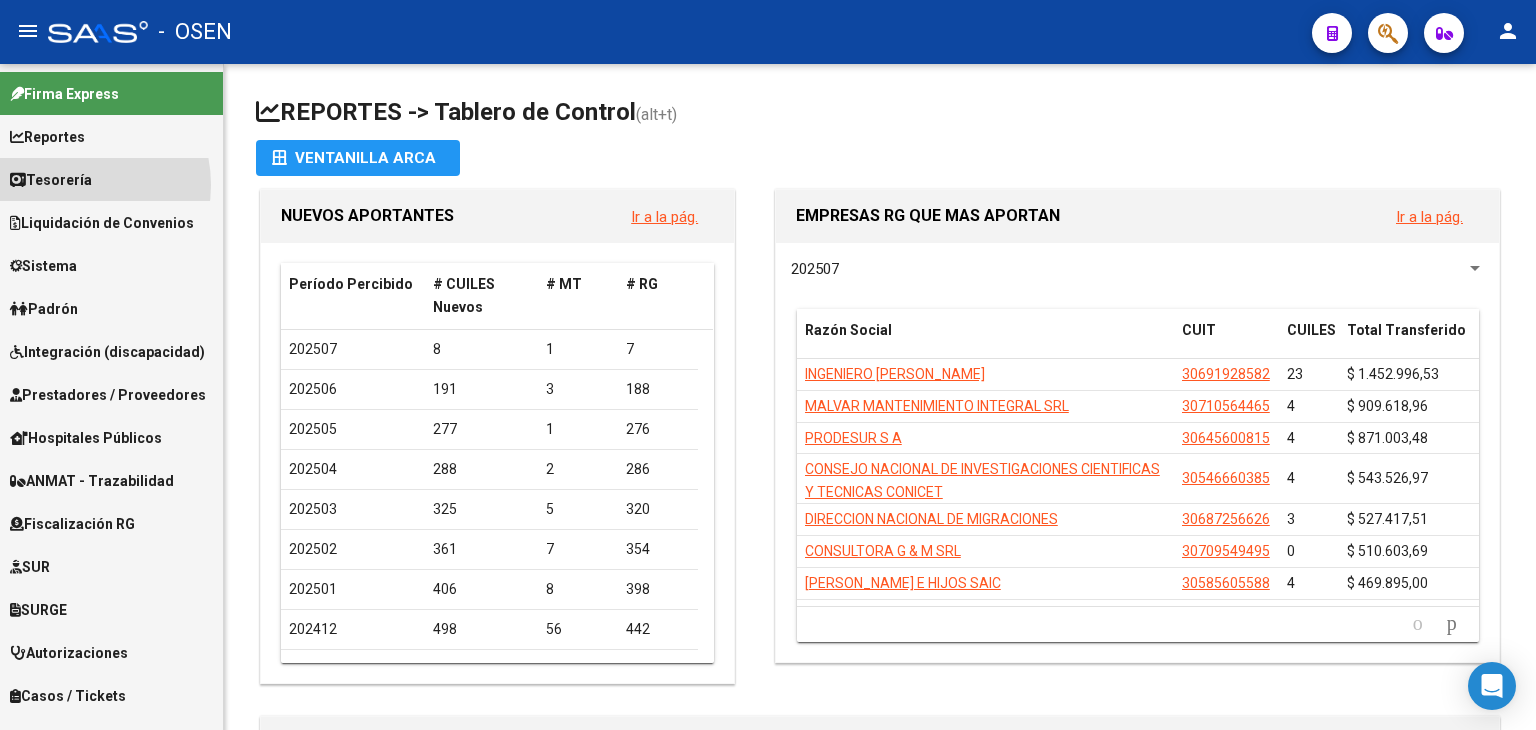 click on "Tesorería" at bounding box center (51, 180) 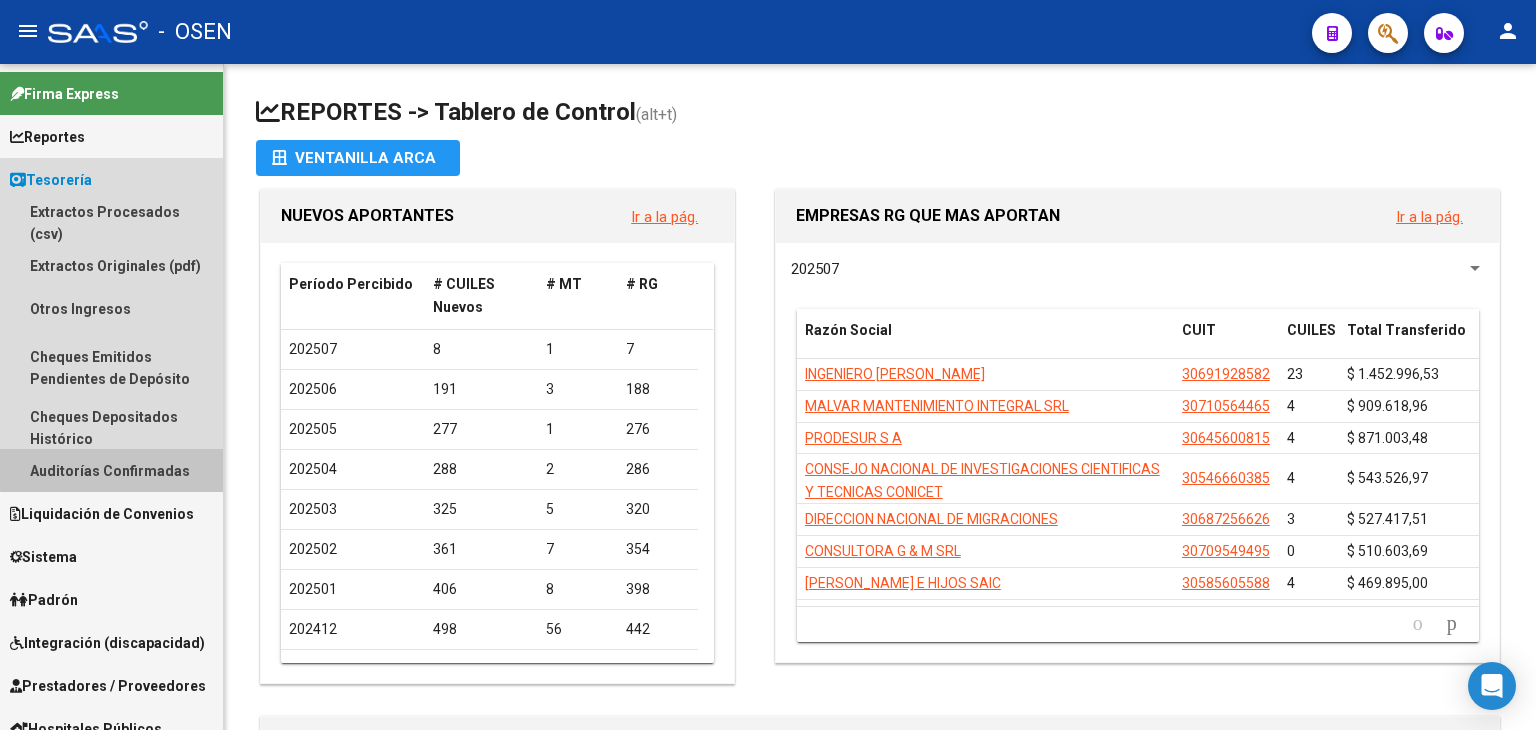 click on "Auditorías Confirmadas" at bounding box center [111, 470] 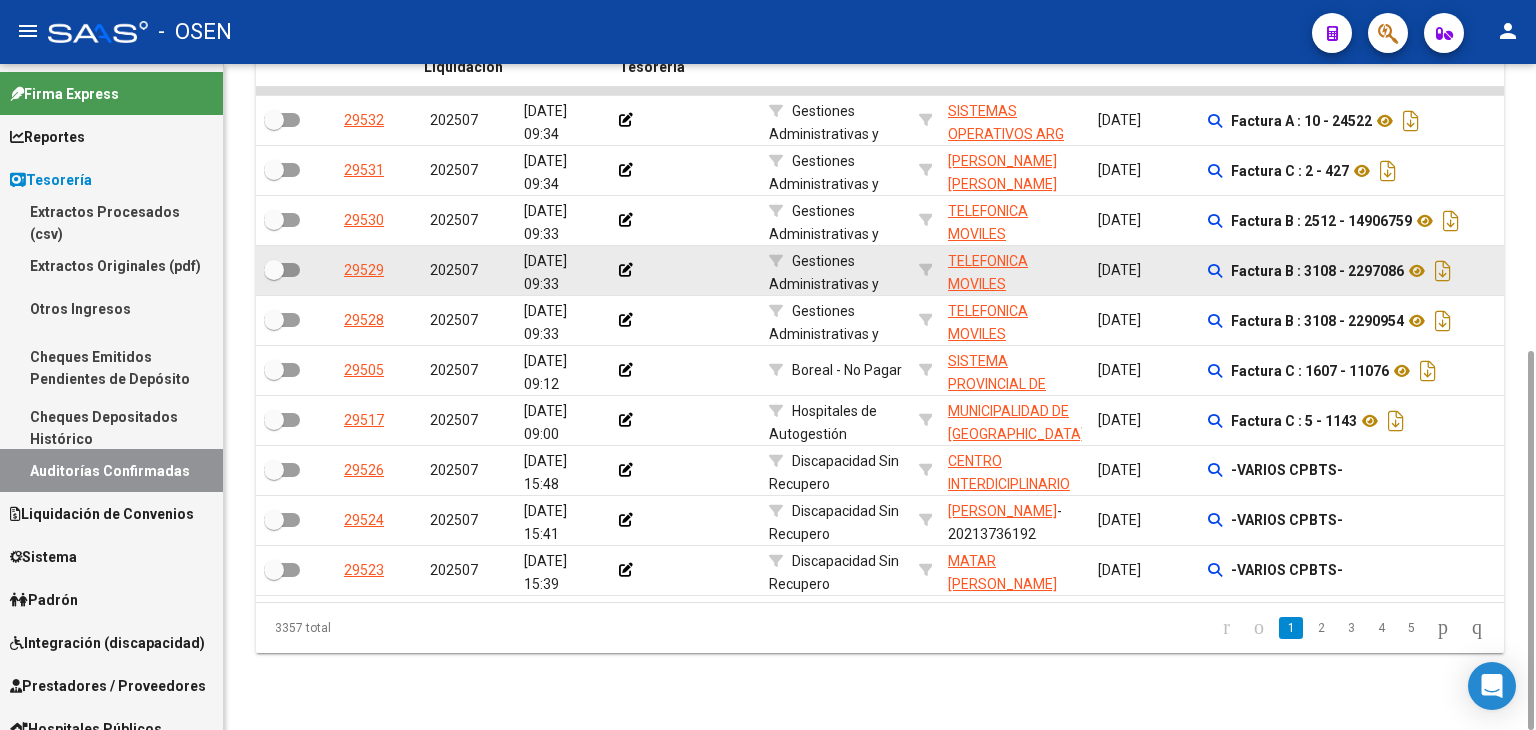 scroll, scrollTop: 0, scrollLeft: 0, axis: both 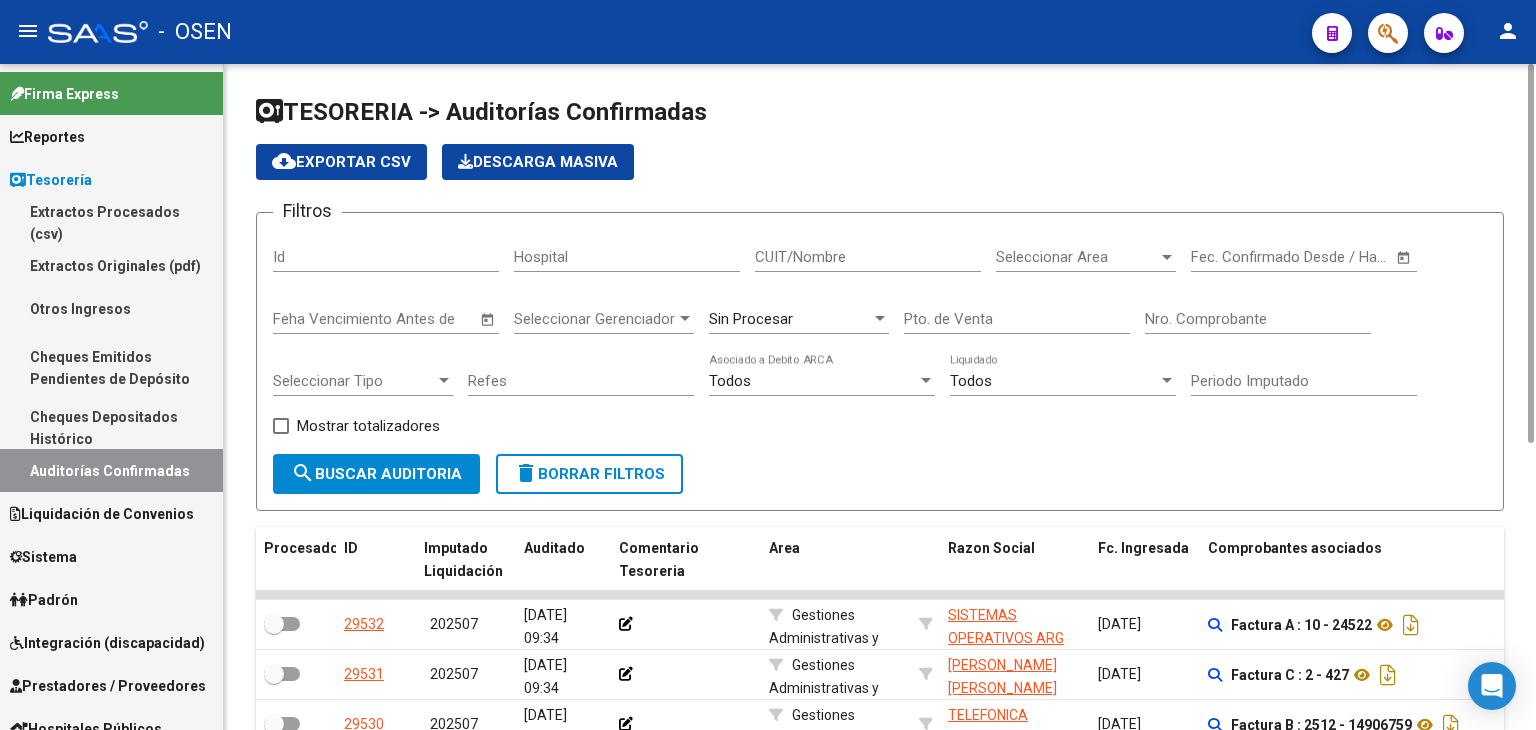 drag, startPoint x: 1243, startPoint y: 303, endPoint x: 1251, endPoint y: 310, distance: 10.630146 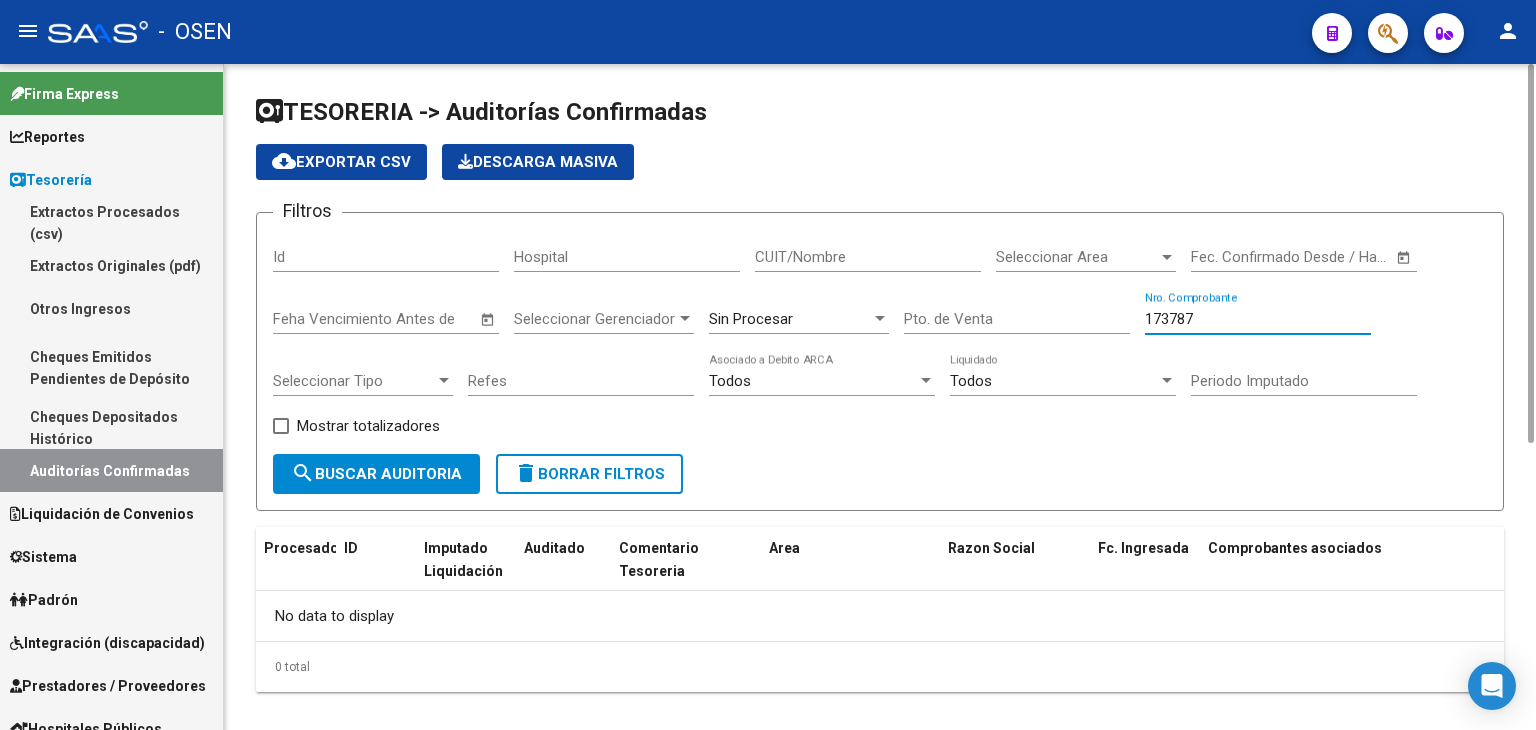 click on "173787" at bounding box center [1258, 319] 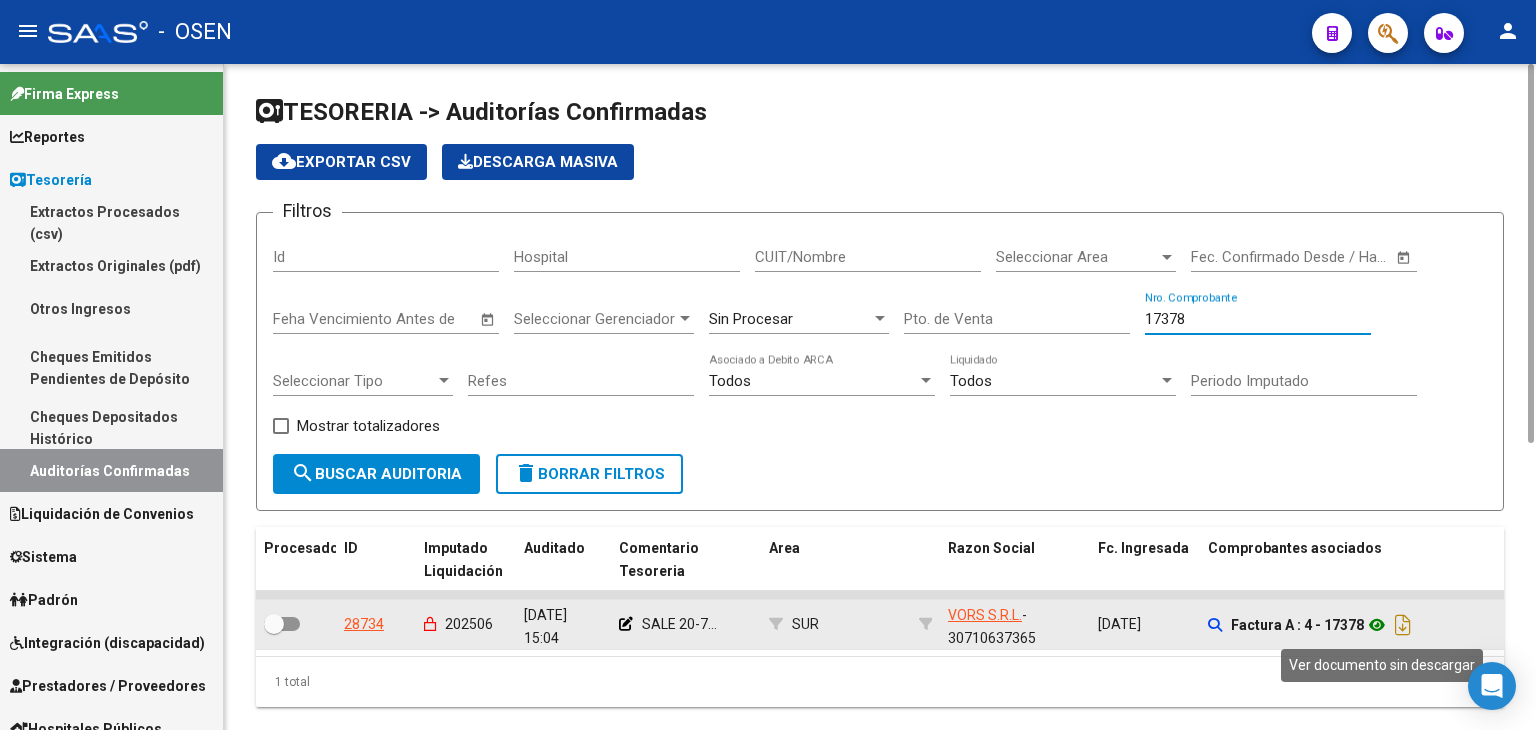 click 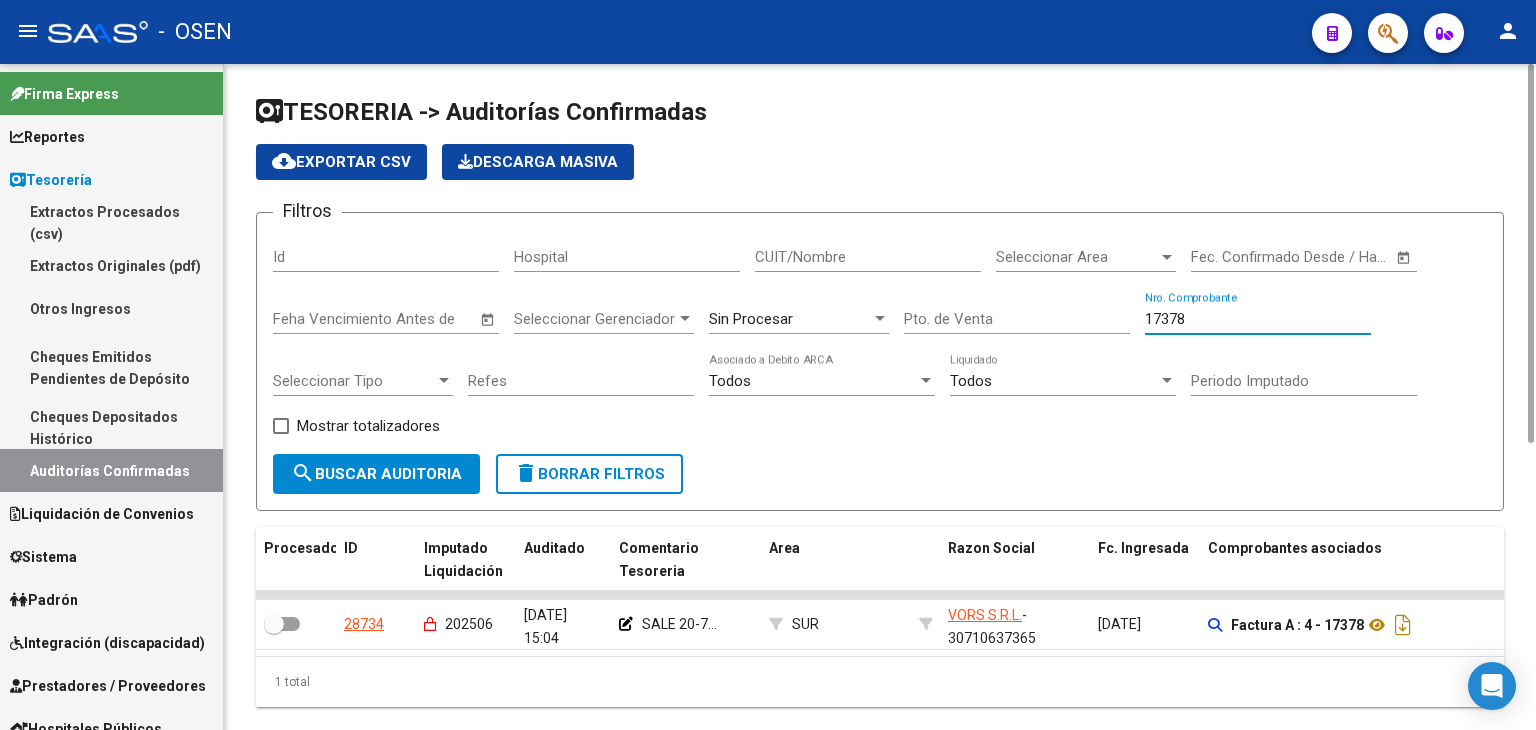 drag, startPoint x: 1259, startPoint y: 322, endPoint x: 1016, endPoint y: 317, distance: 243.05144 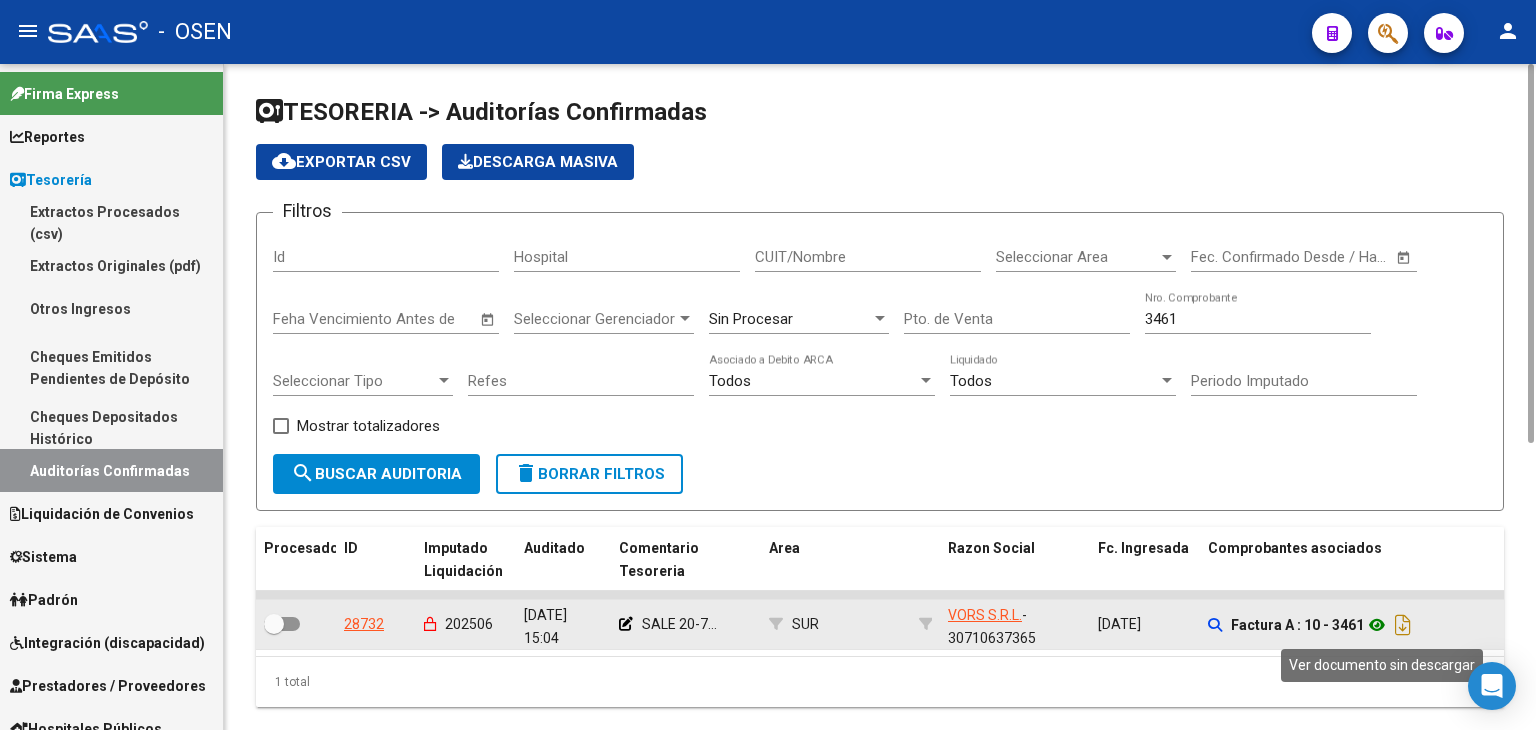 click 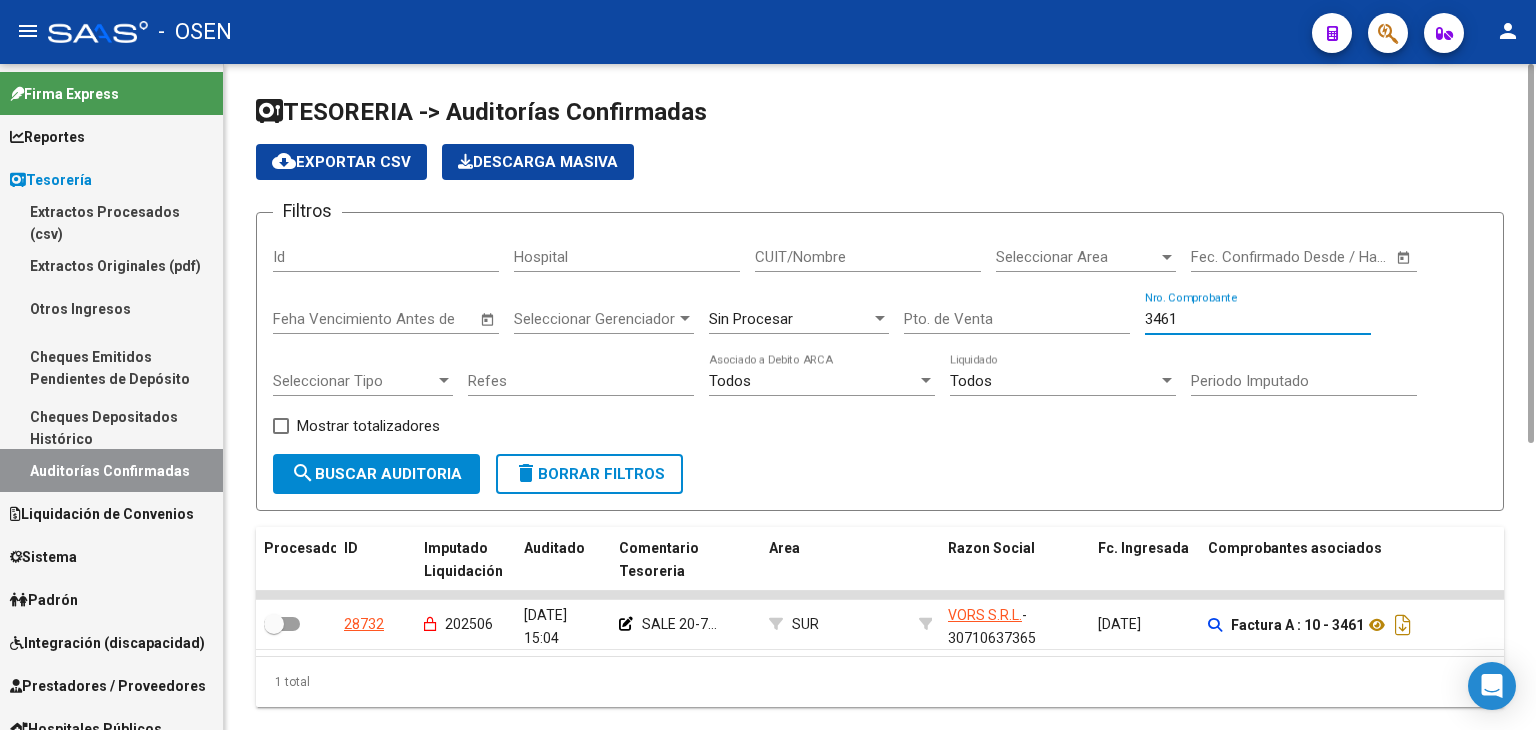 drag, startPoint x: 1200, startPoint y: 322, endPoint x: 1047, endPoint y: 296, distance: 155.19342 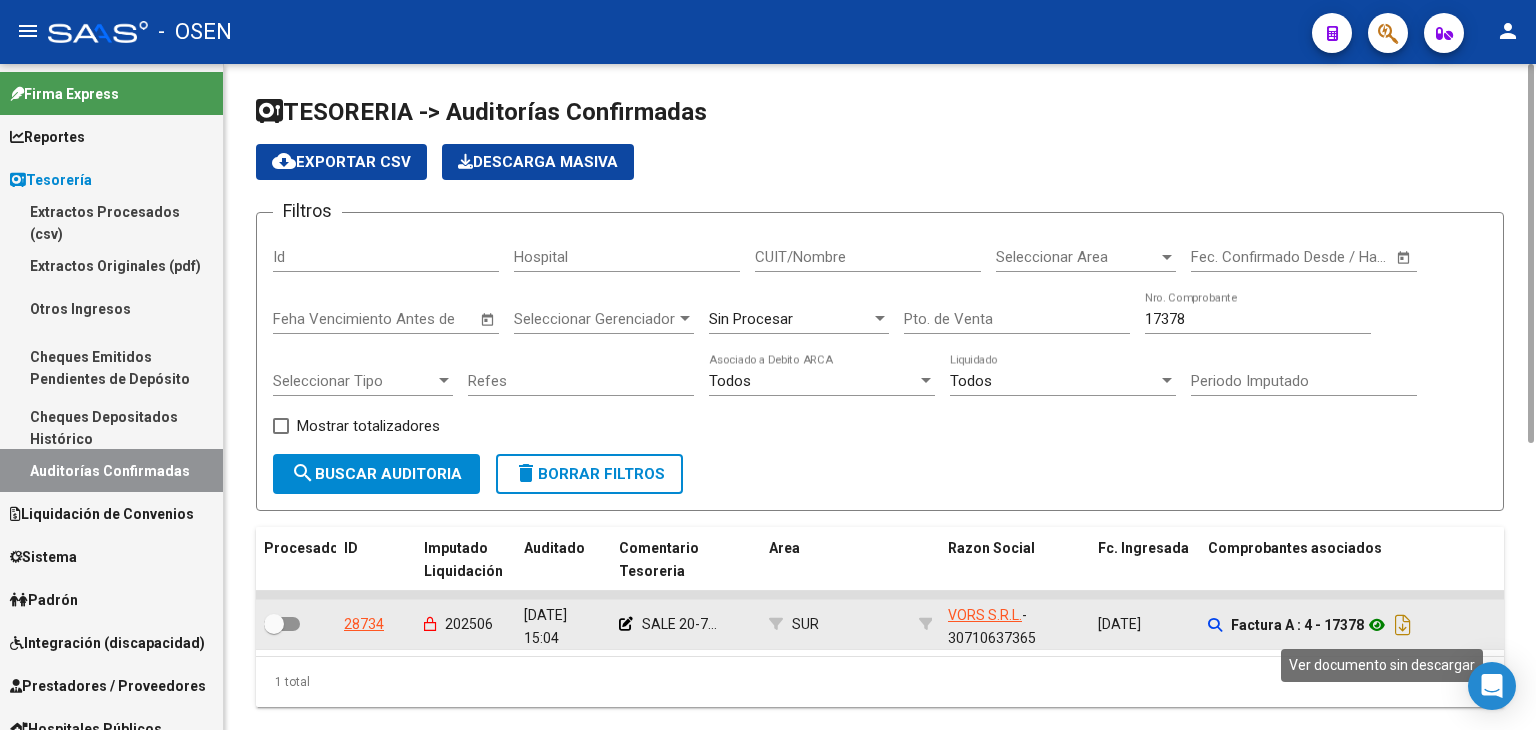click 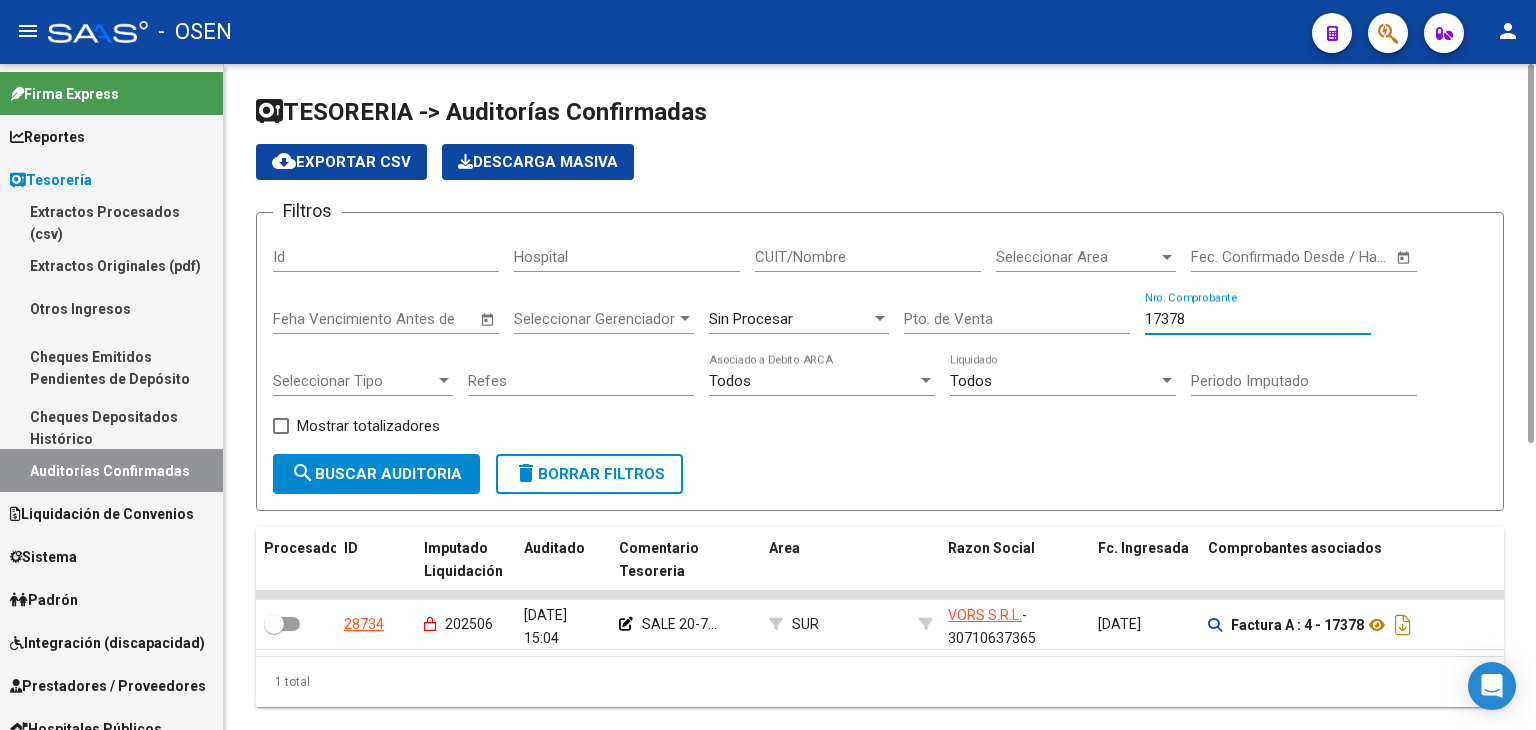 drag, startPoint x: 1204, startPoint y: 324, endPoint x: 892, endPoint y: 291, distance: 313.74033 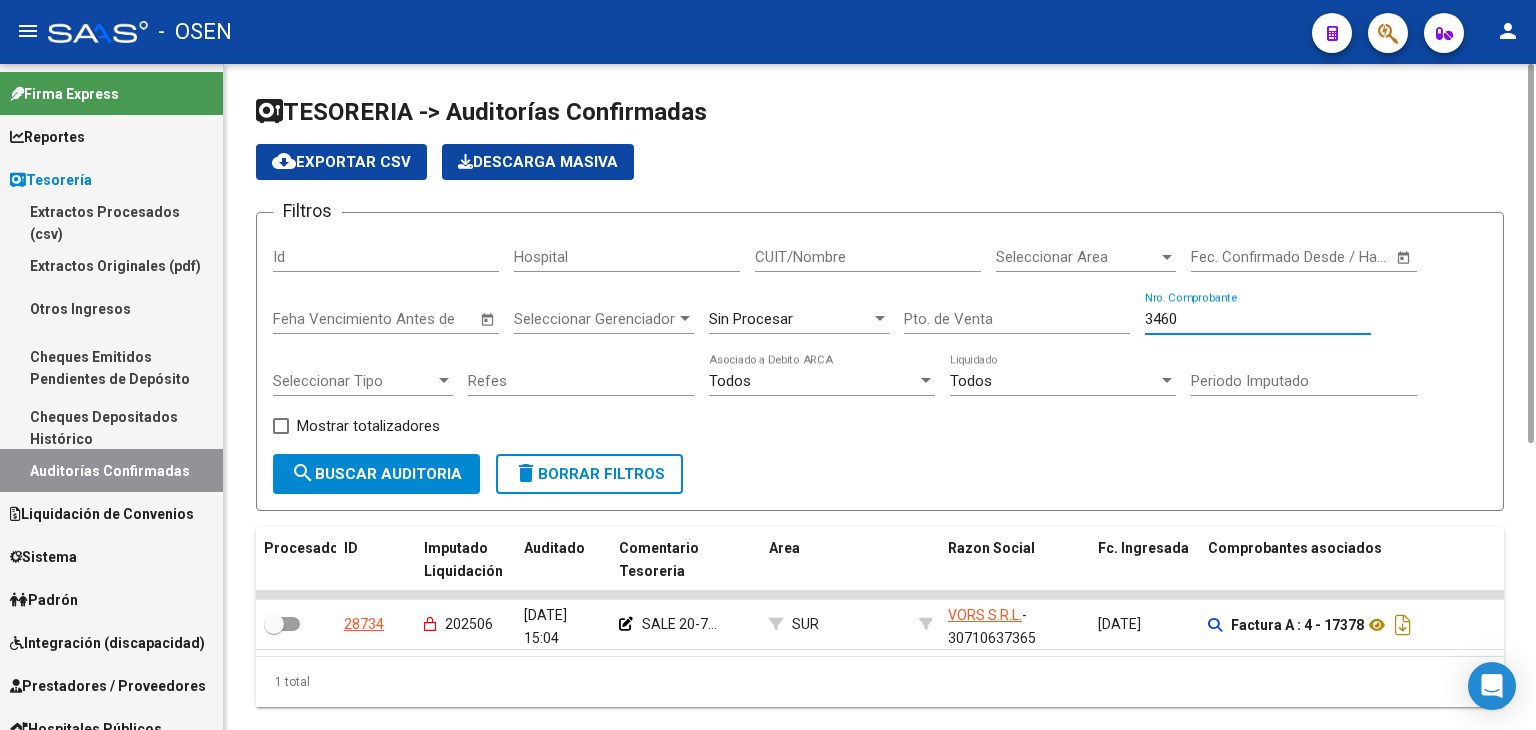 type on "3460" 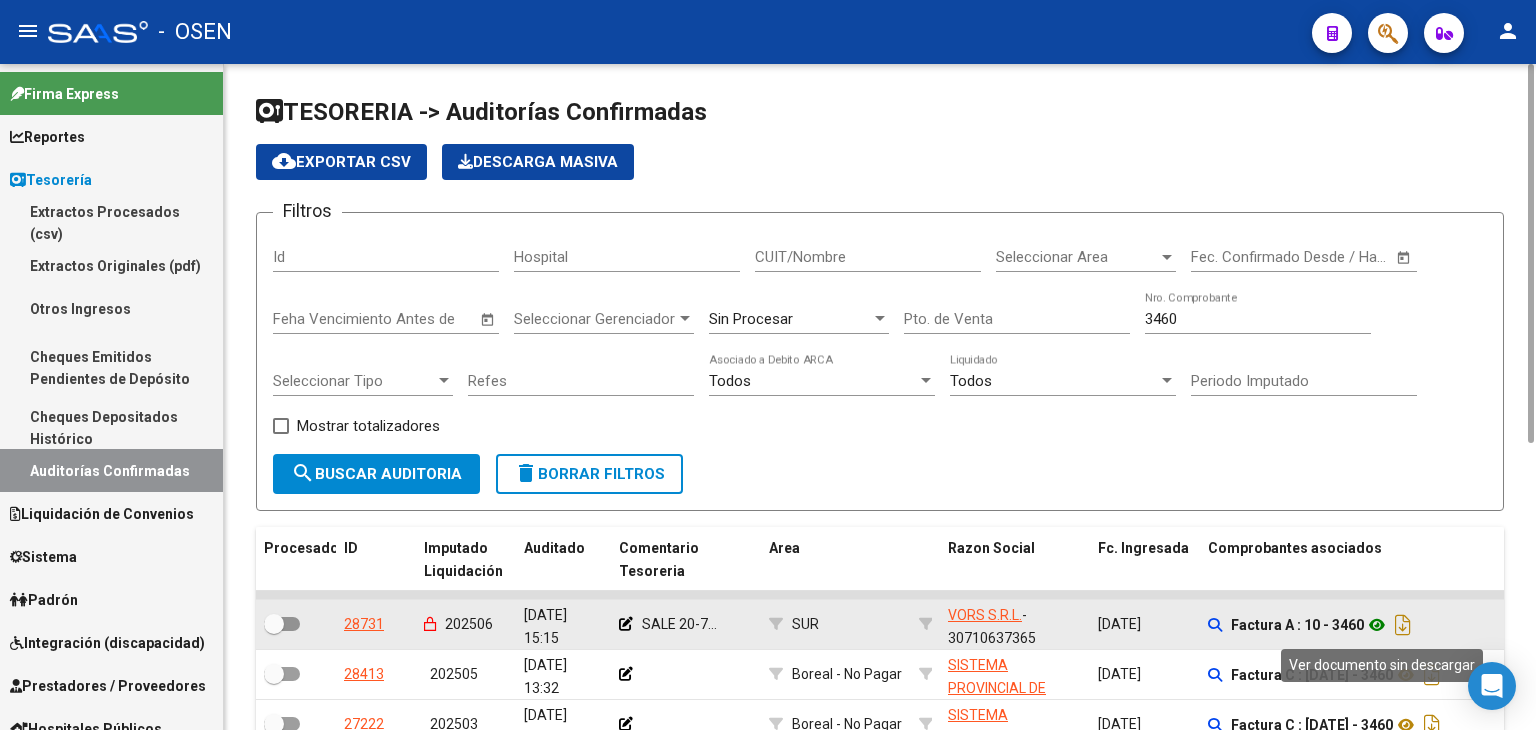 click 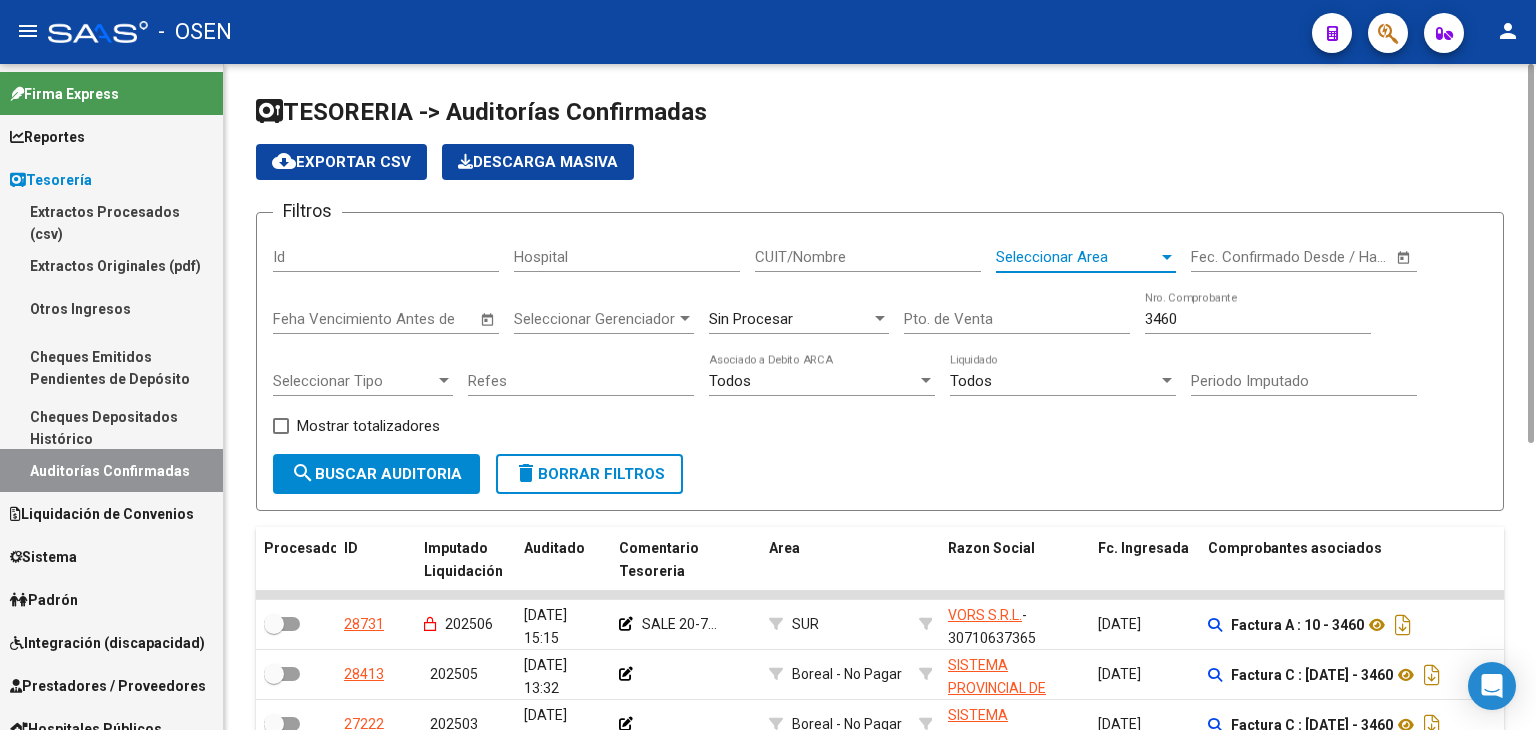 click on "Seleccionar Area" at bounding box center [1077, 257] 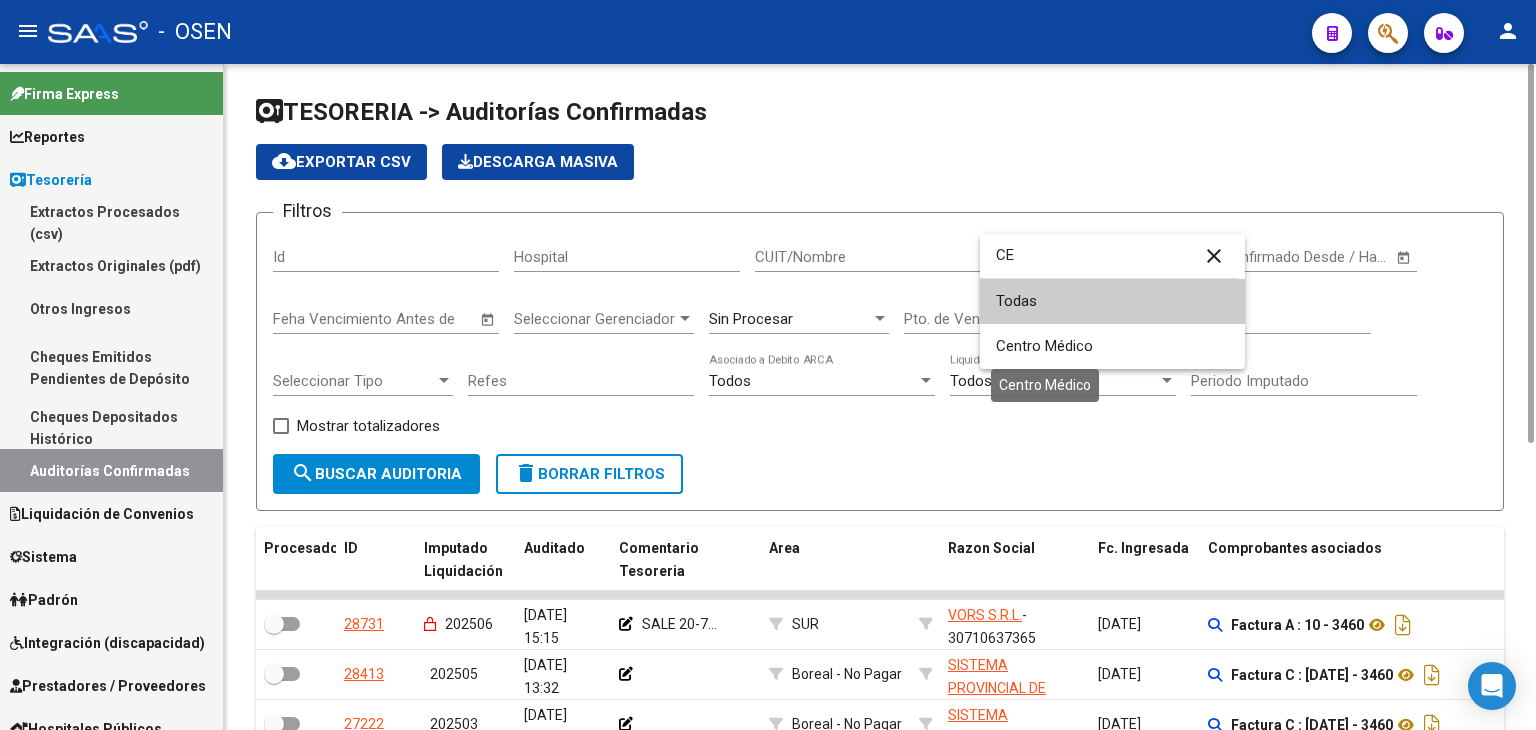 type on "CE" 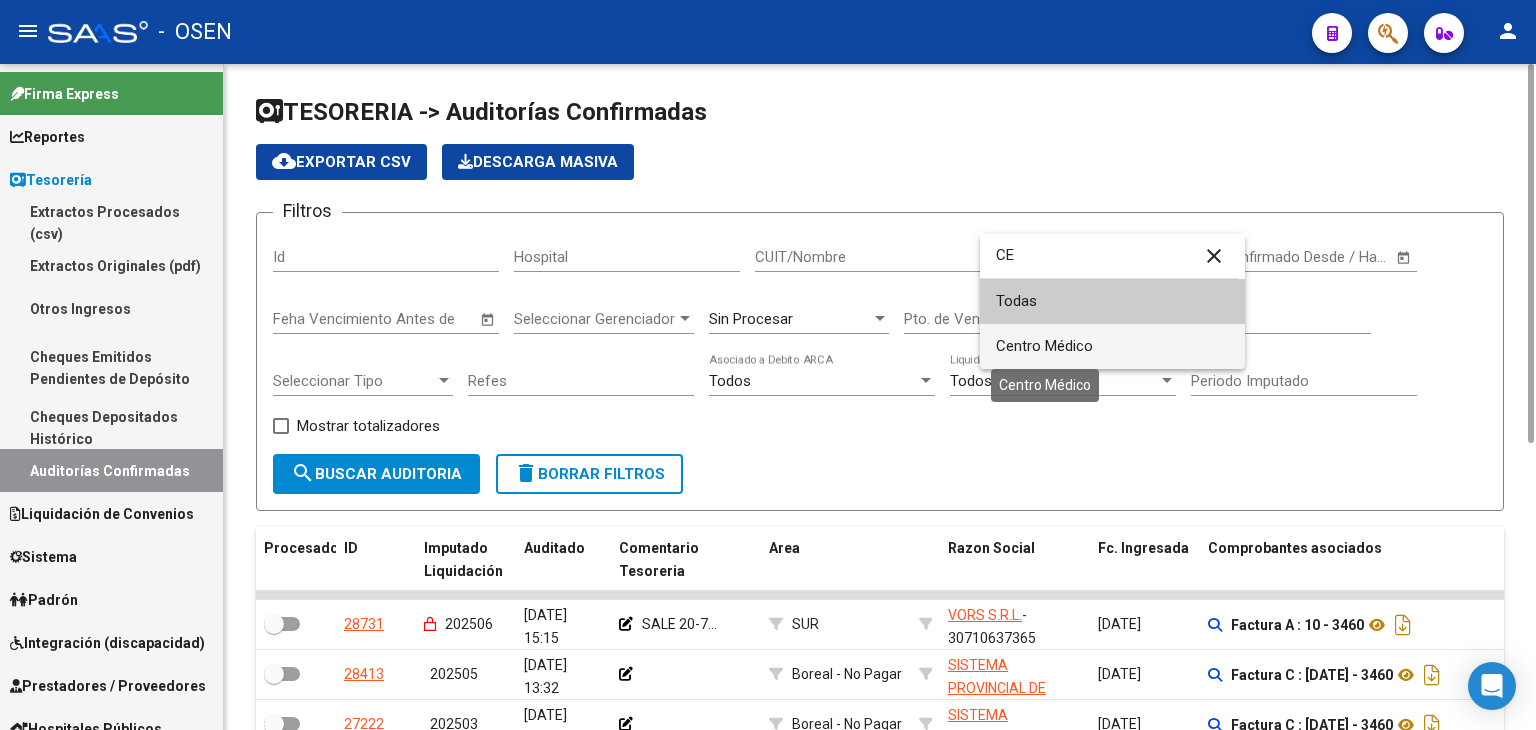 click on "Centro Médico" at bounding box center [1044, 346] 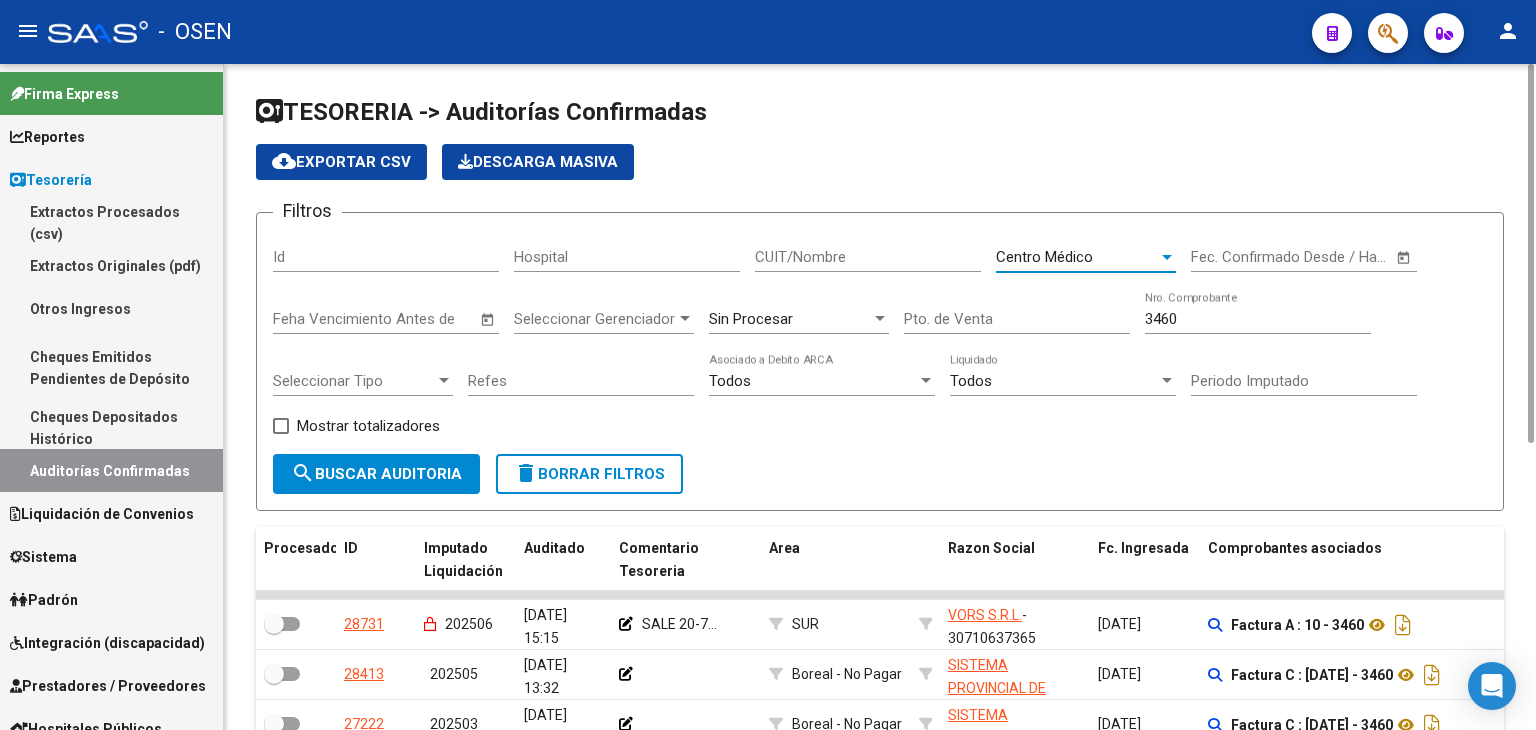click on "search  Buscar Auditoria" 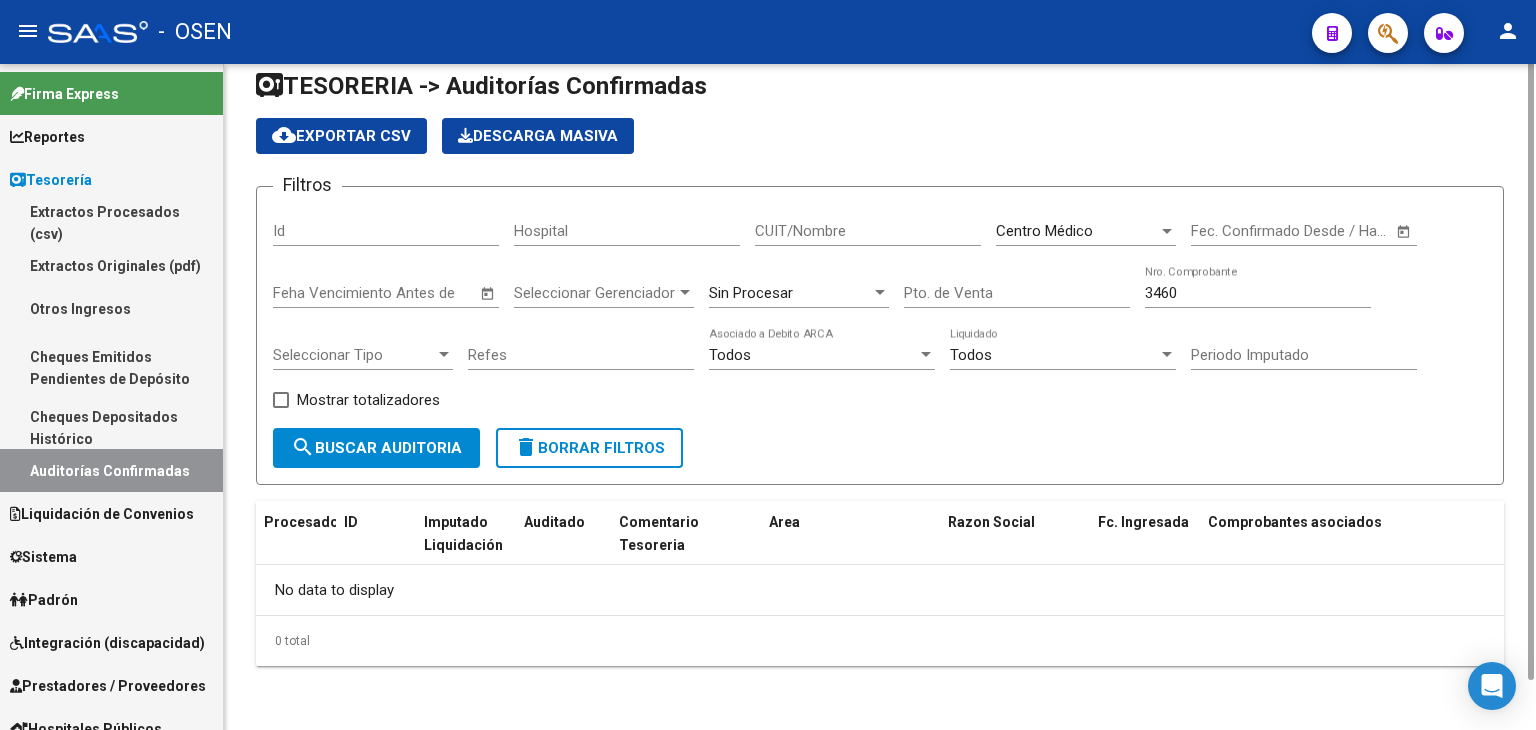 scroll, scrollTop: 0, scrollLeft: 0, axis: both 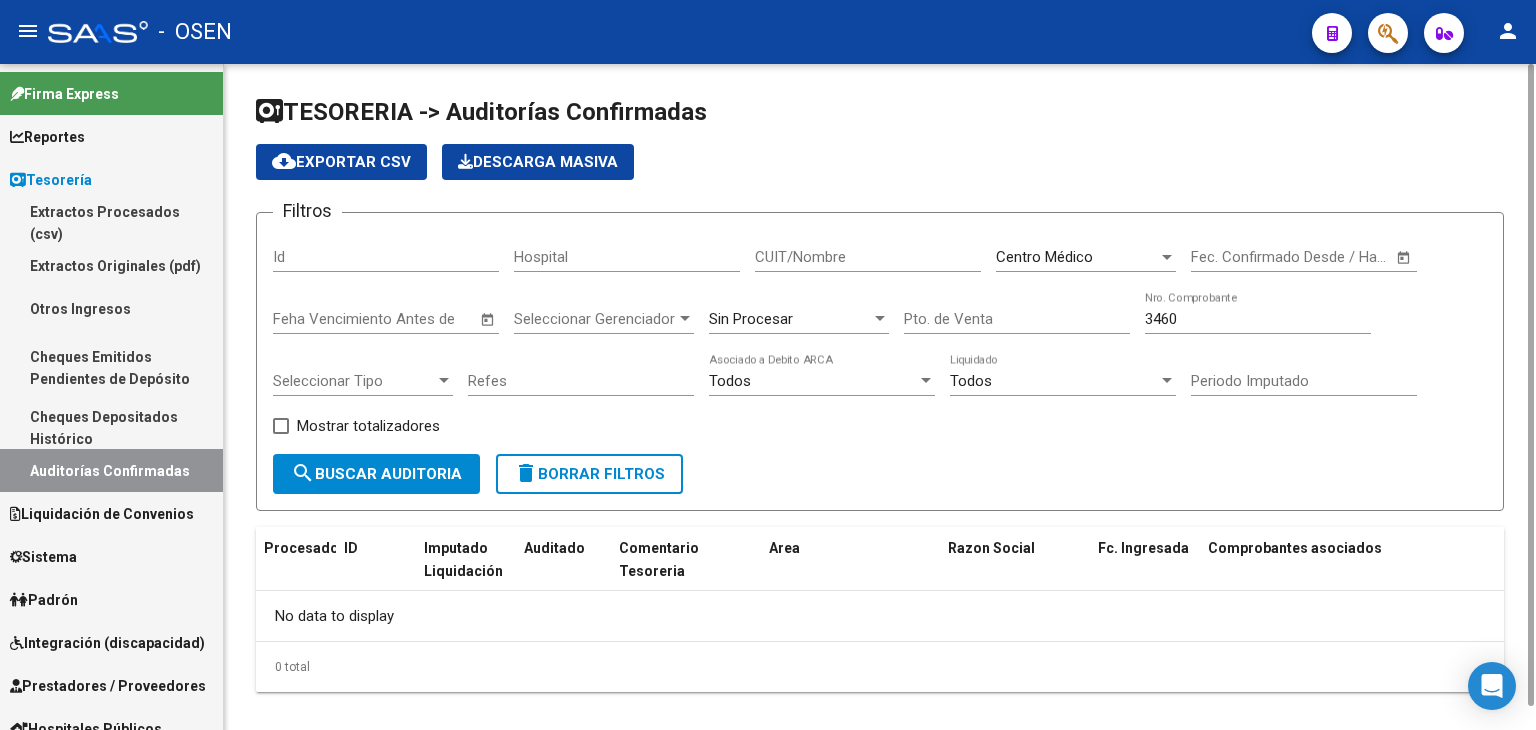 click on "Sin Procesar" 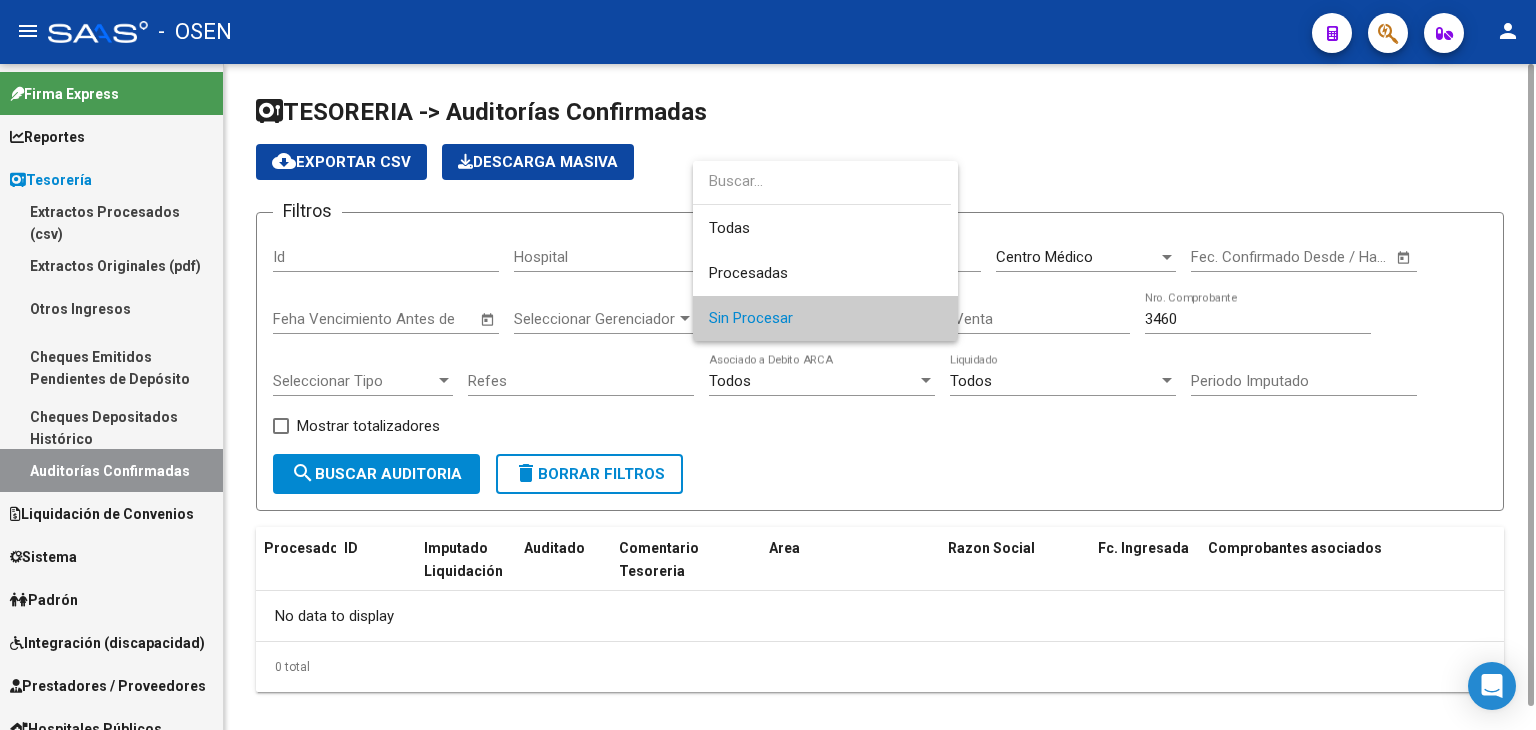 drag, startPoint x: 1252, startPoint y: 331, endPoint x: 1241, endPoint y: 314, distance: 20.248457 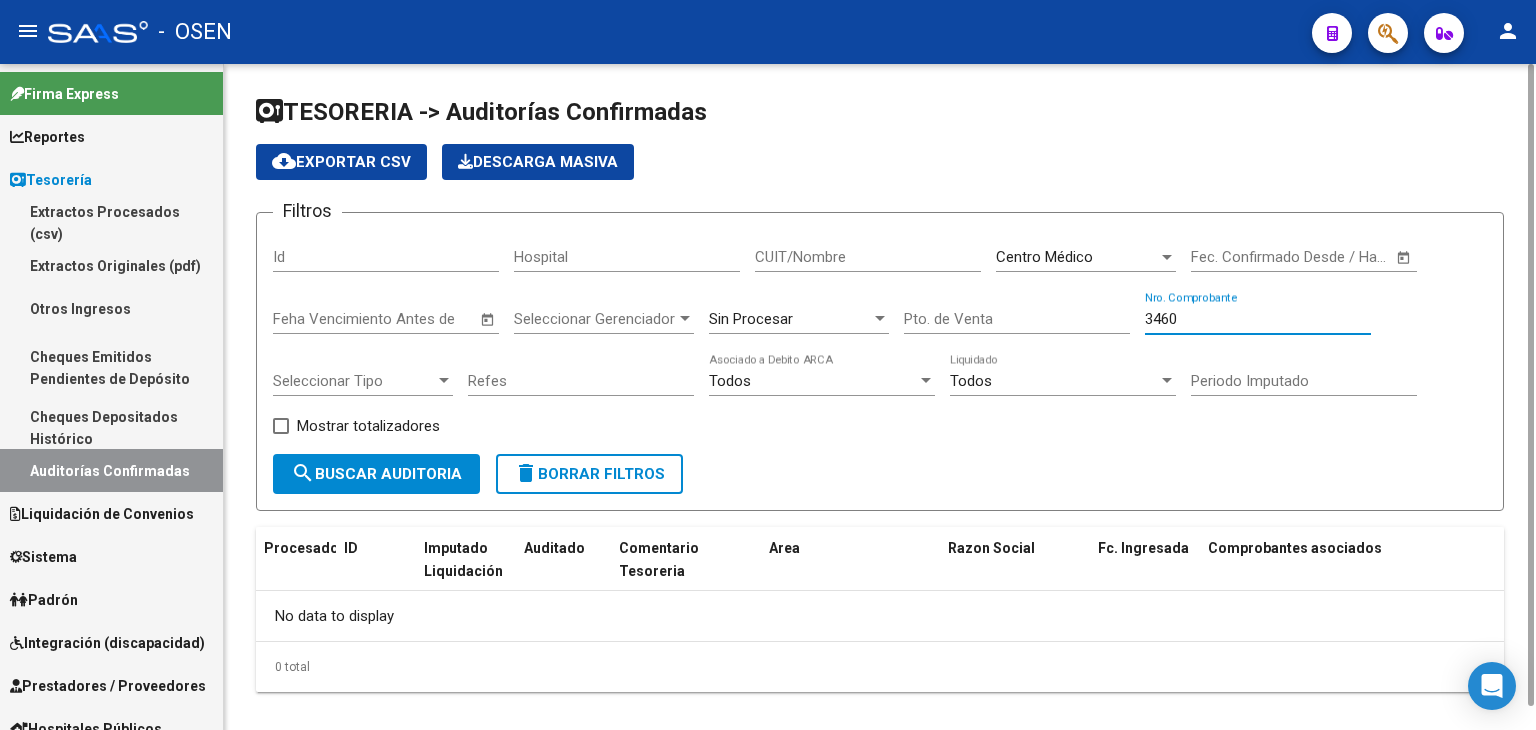 drag, startPoint x: 1240, startPoint y: 315, endPoint x: 1020, endPoint y: 302, distance: 220.38376 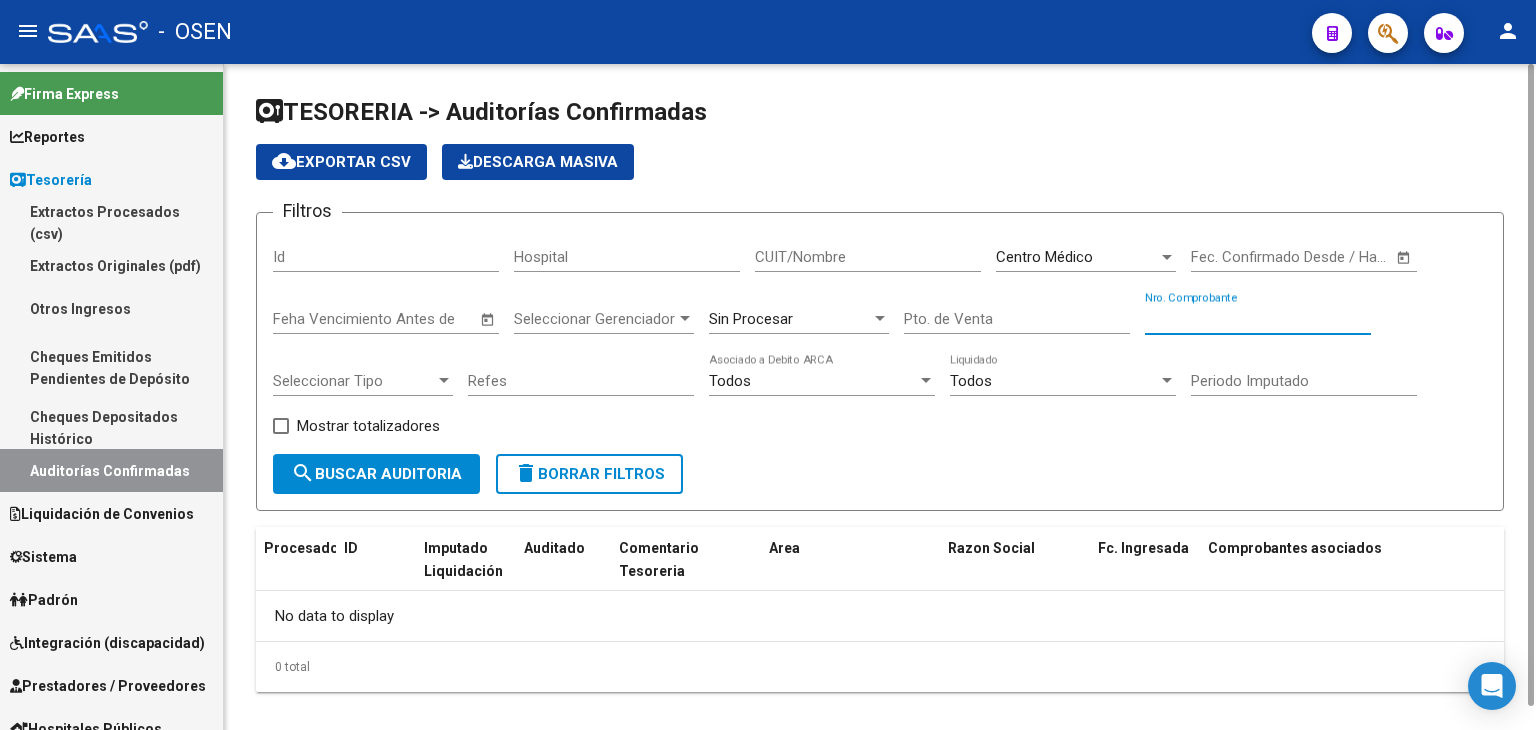 type 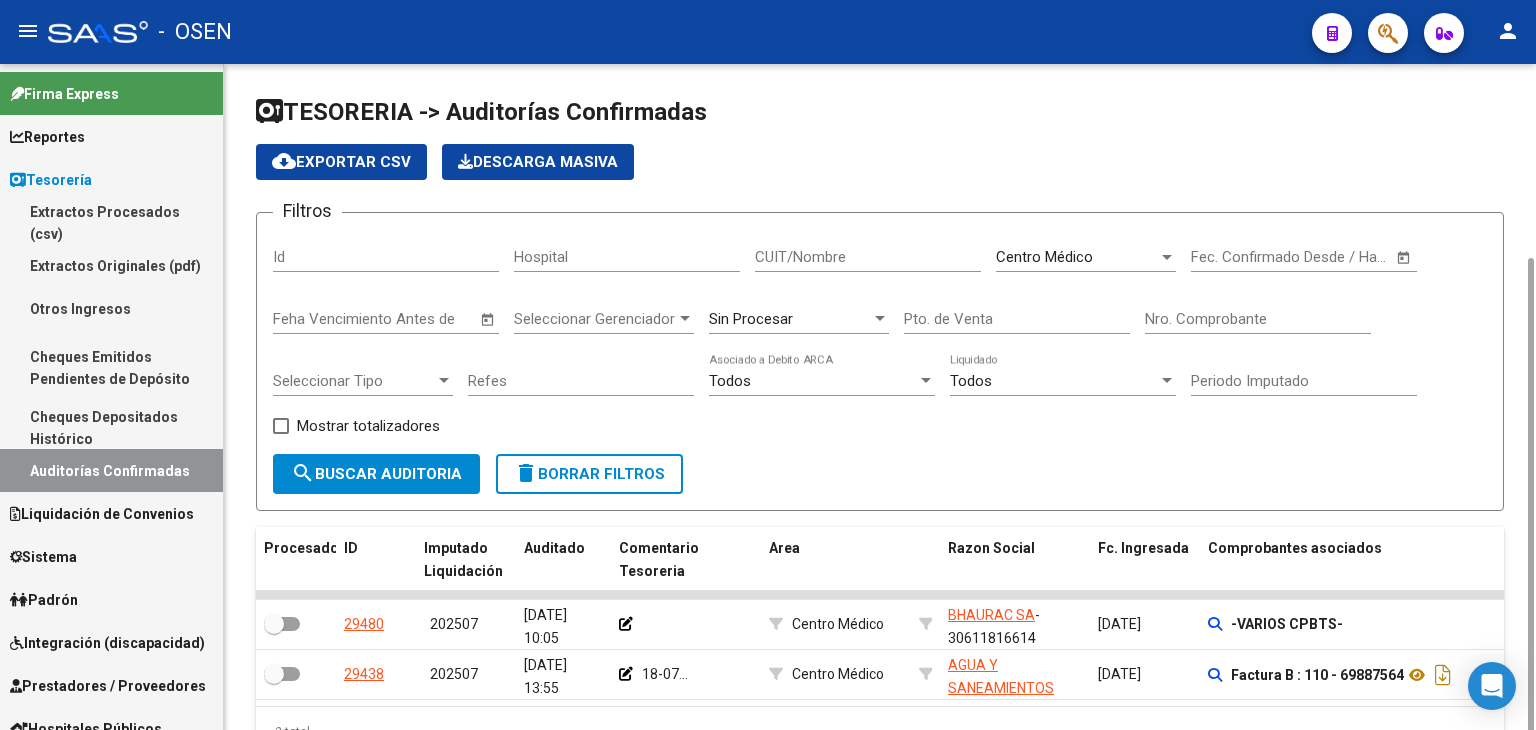 scroll, scrollTop: 104, scrollLeft: 0, axis: vertical 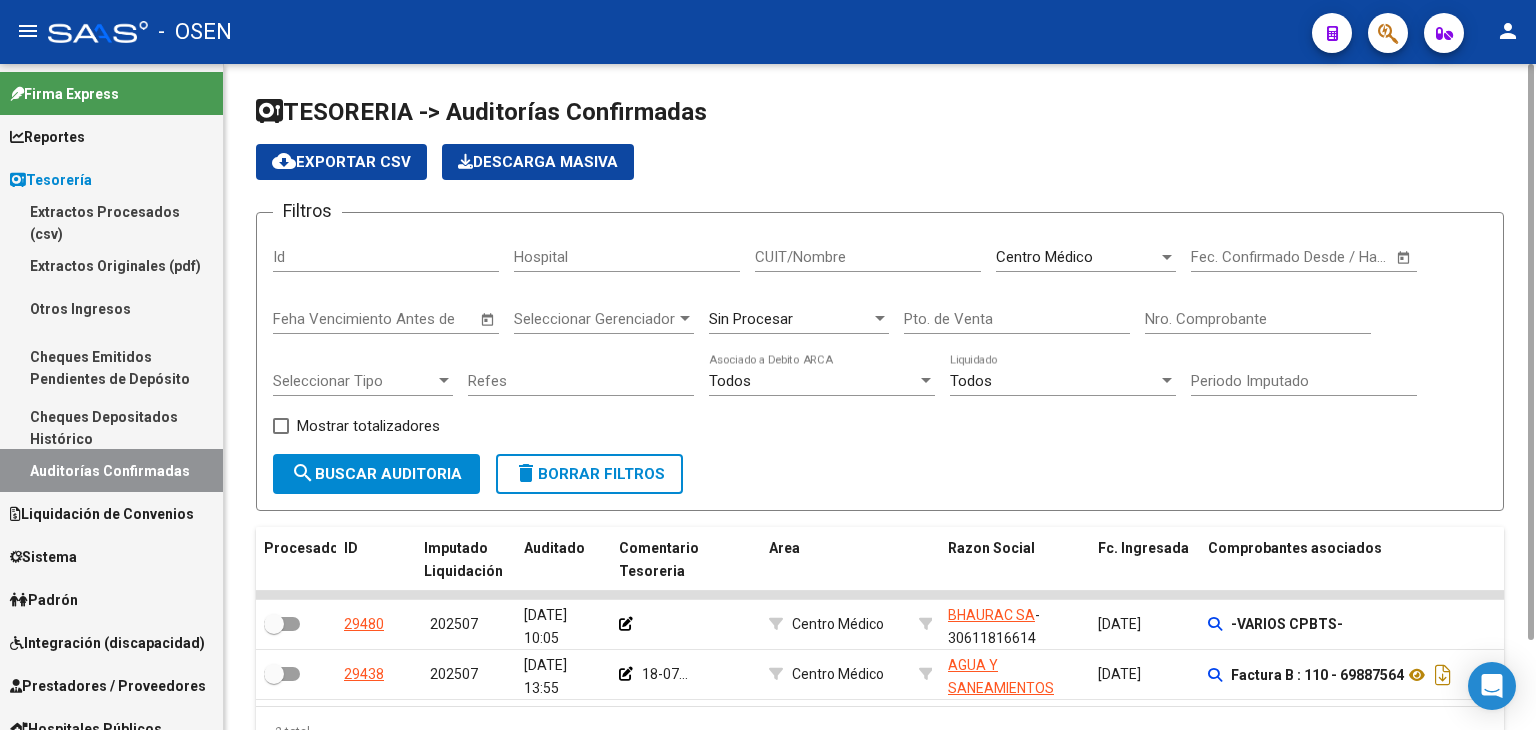 click on "Sin Procesar" at bounding box center [751, 319] 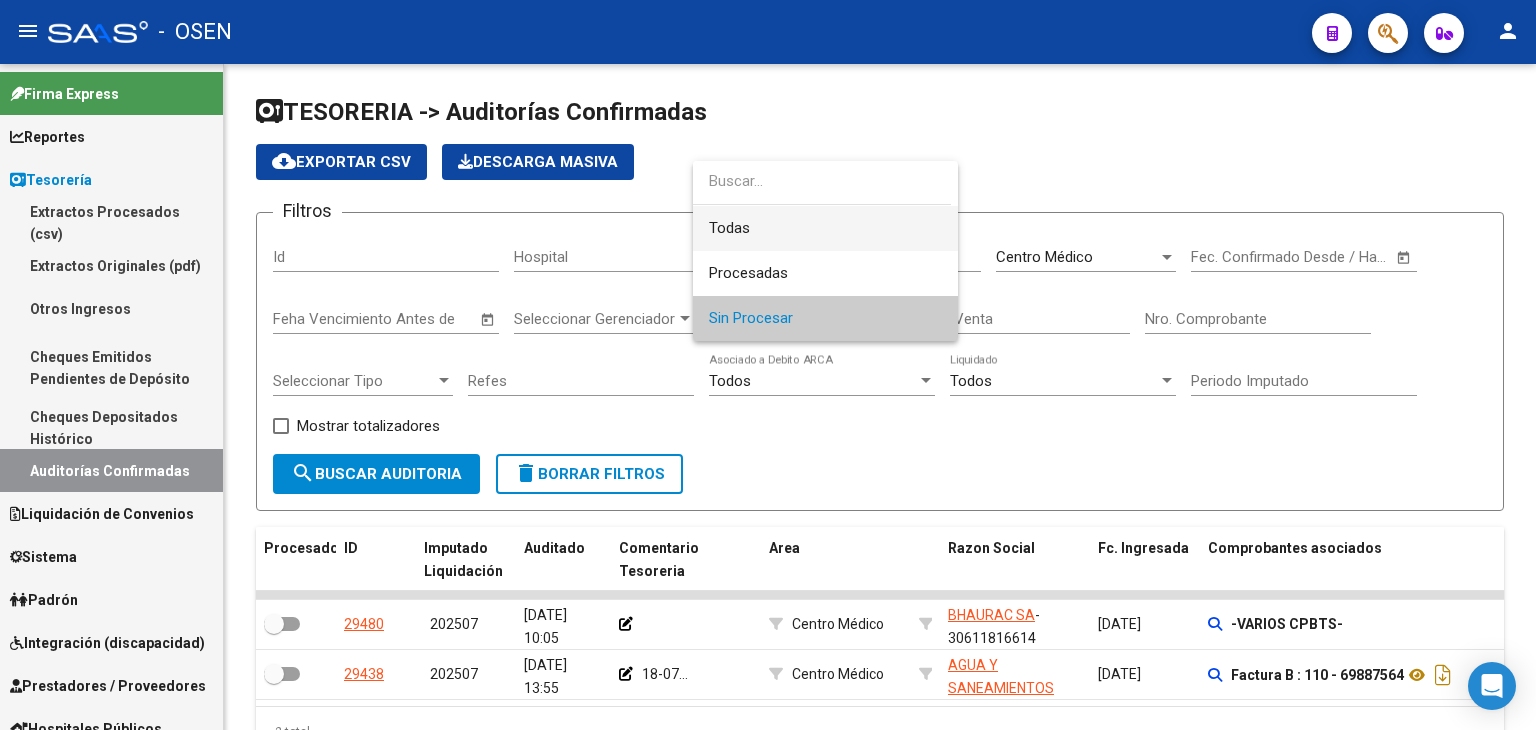 drag, startPoint x: 784, startPoint y: 228, endPoint x: 738, endPoint y: 253, distance: 52.35456 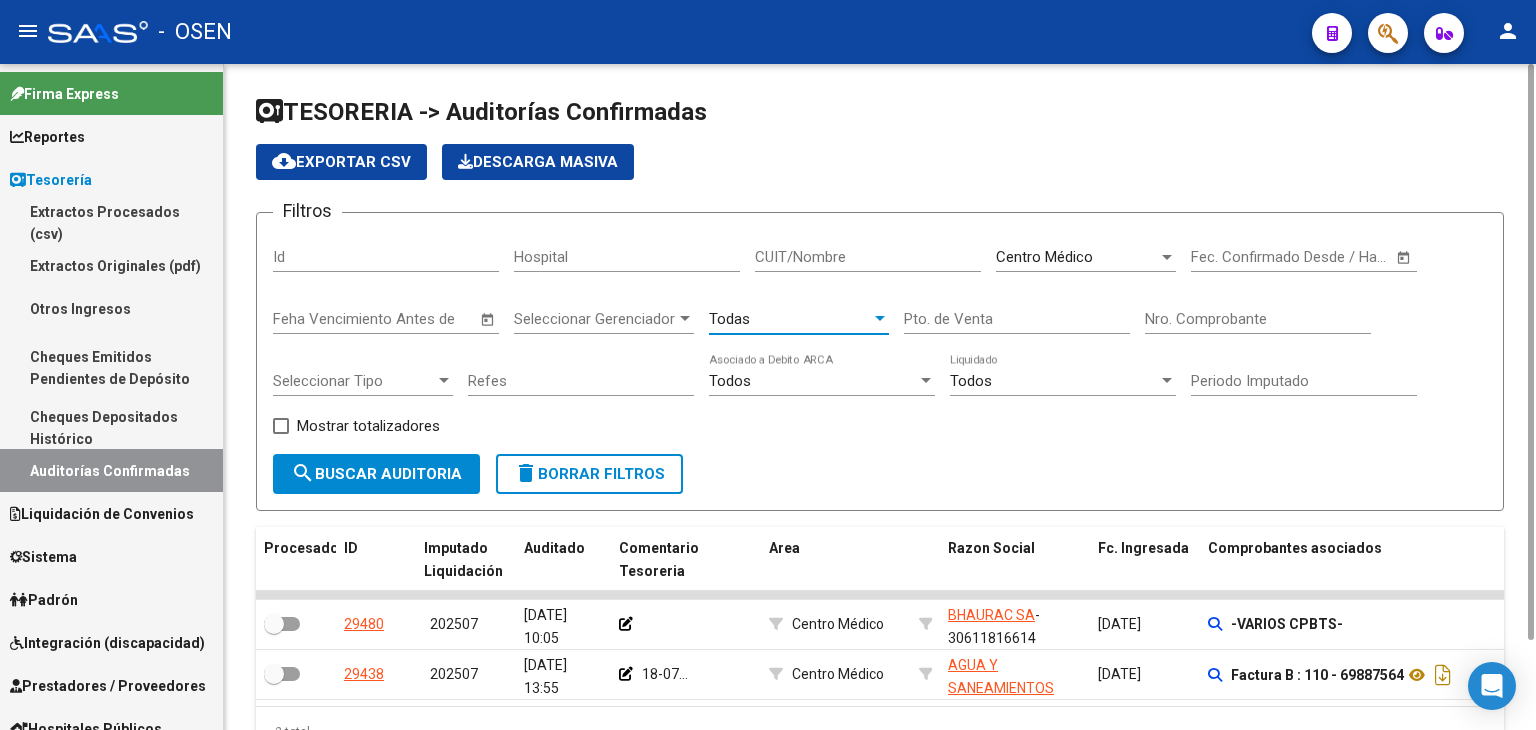click on "search  Buscar Auditoria" 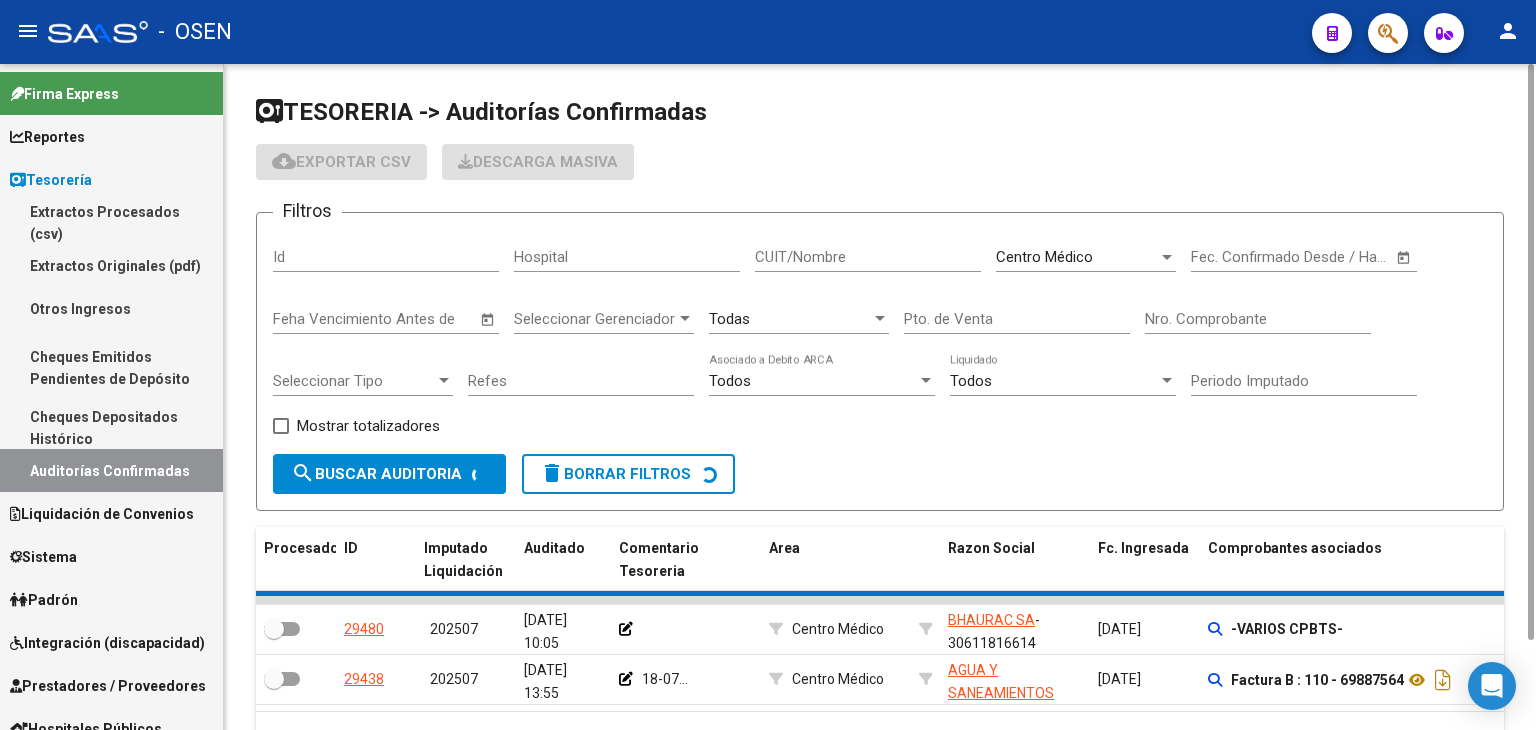 checkbox on "true" 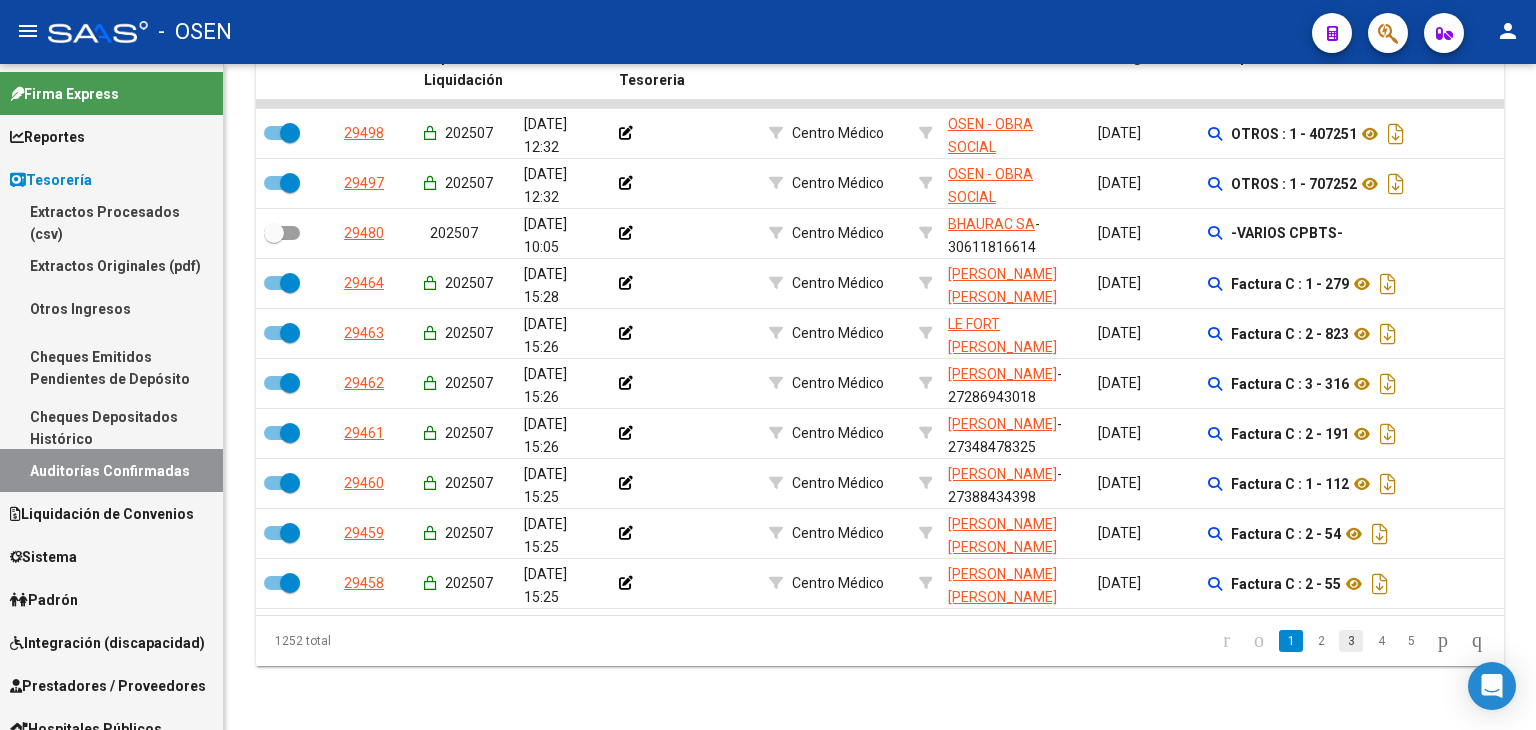 scroll, scrollTop: 0, scrollLeft: 0, axis: both 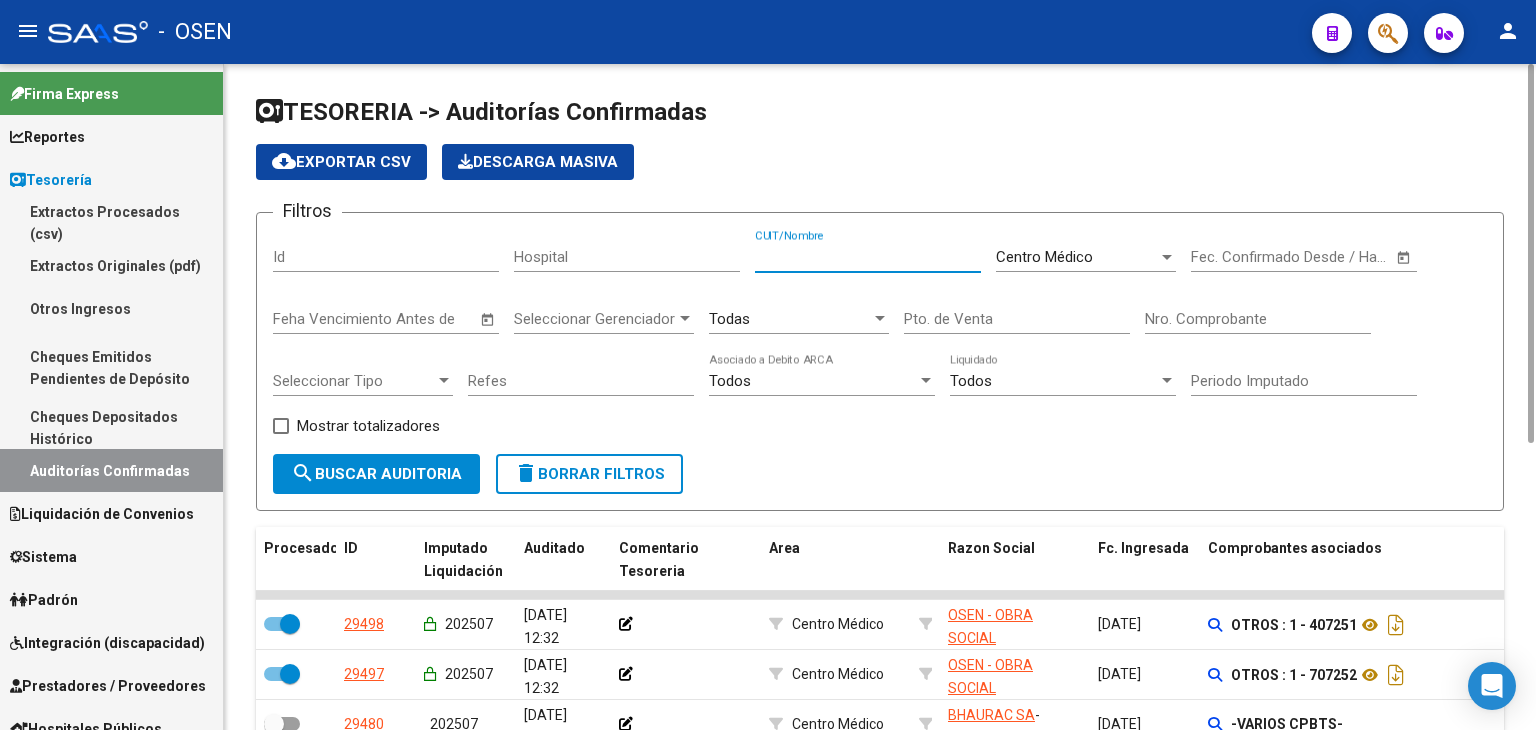 click on "CUIT/Nombre" at bounding box center [868, 257] 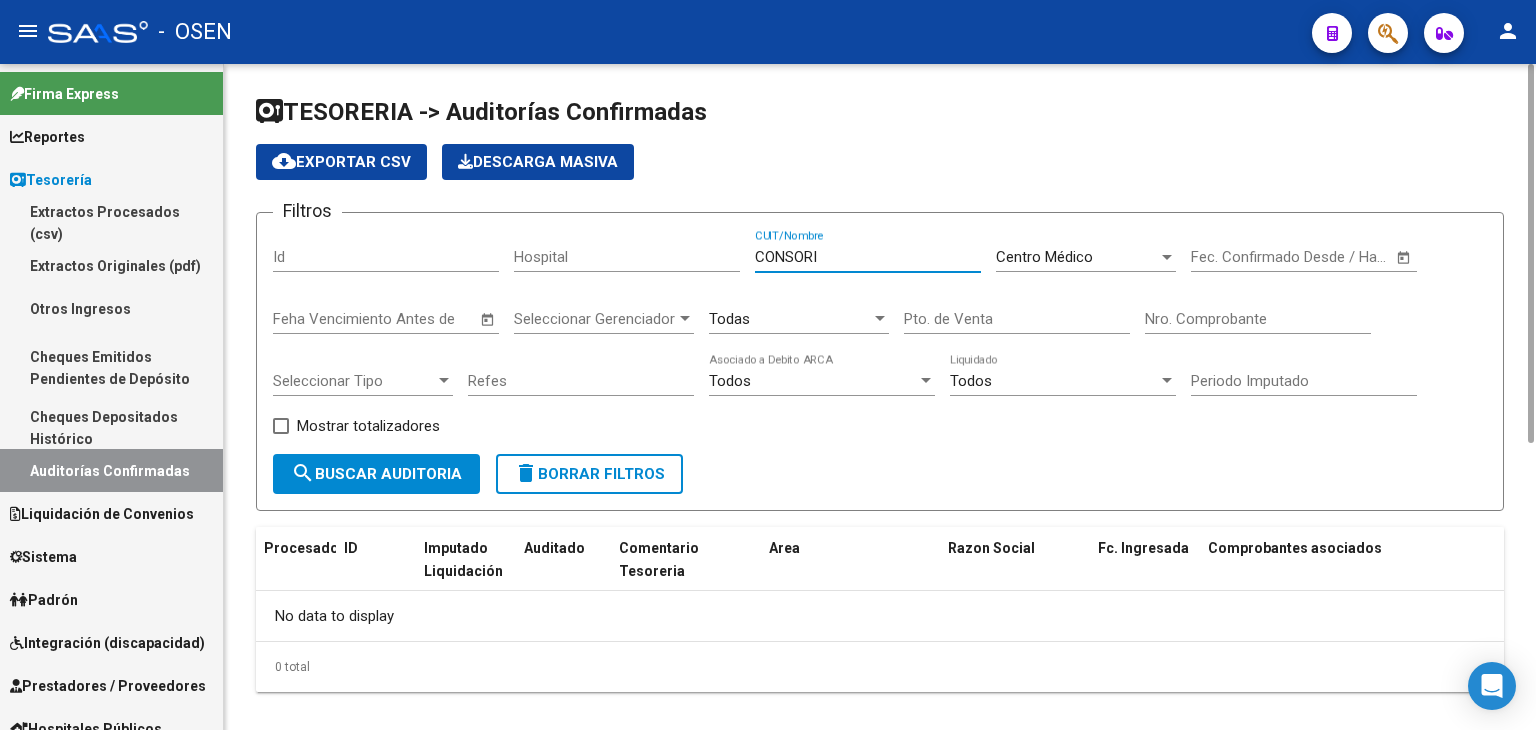 click on "CONSORI" at bounding box center (868, 257) 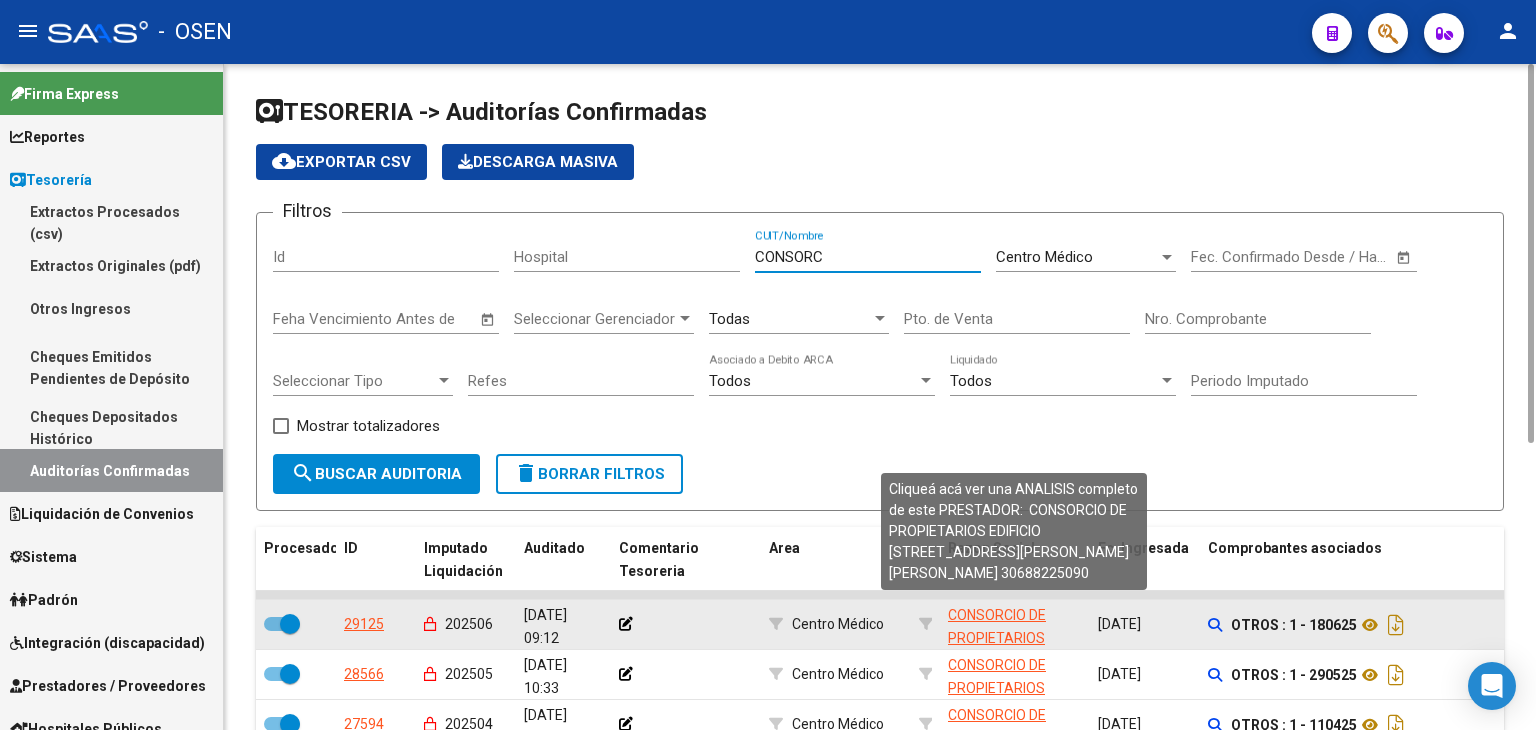type on "CONSORC" 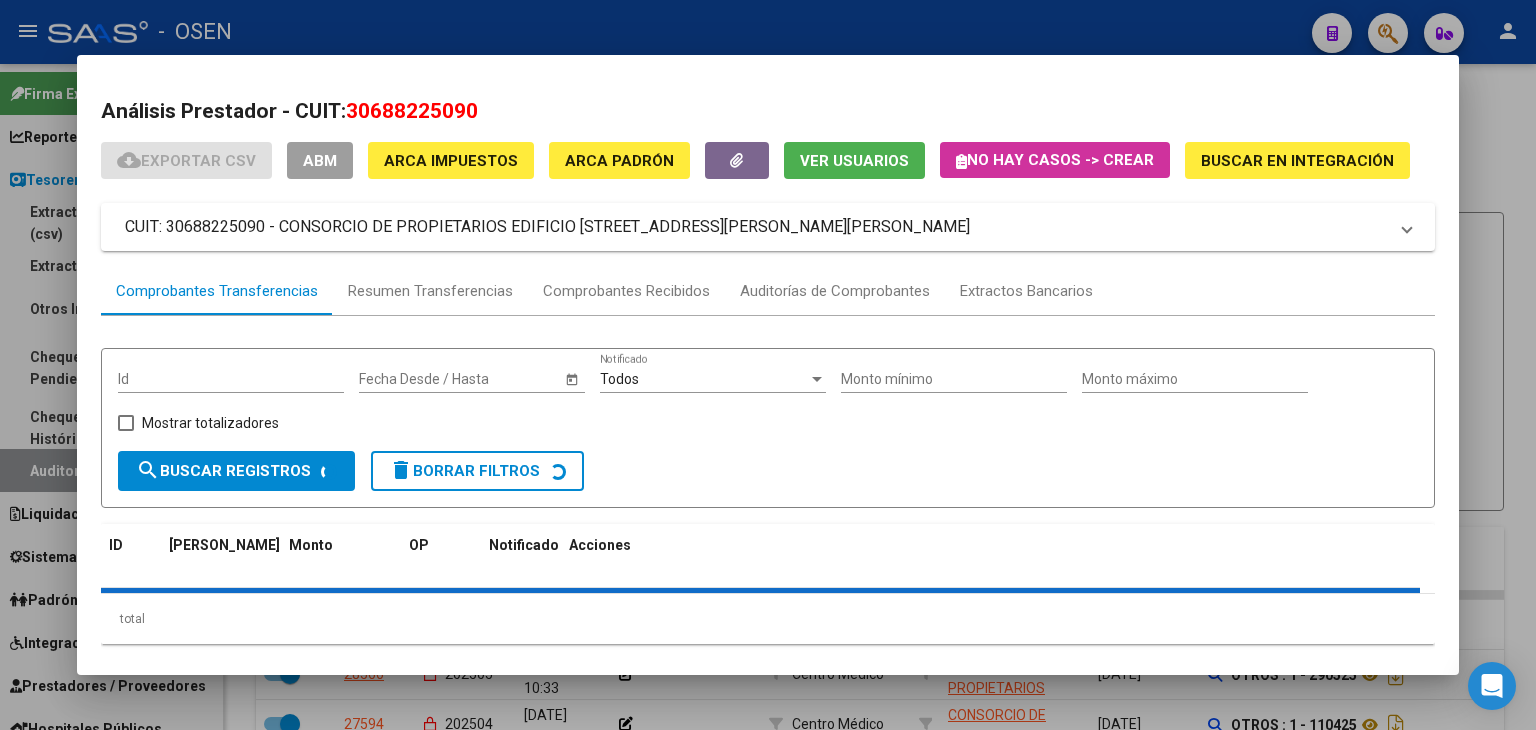 drag, startPoint x: 352, startPoint y: 109, endPoint x: 567, endPoint y: 115, distance: 215.08371 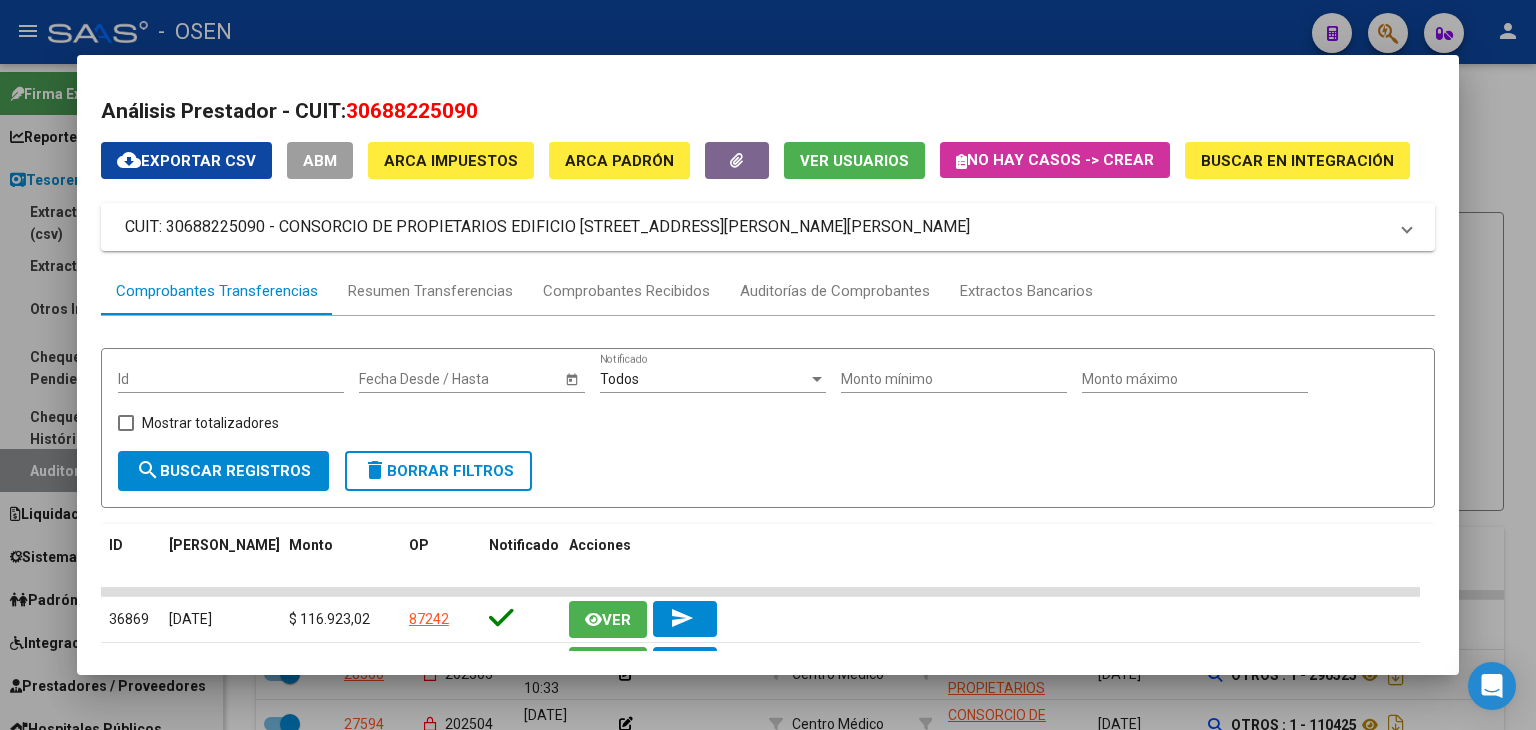 click on "Análisis Prestador - CUIT:  30688225090" at bounding box center [768, 112] 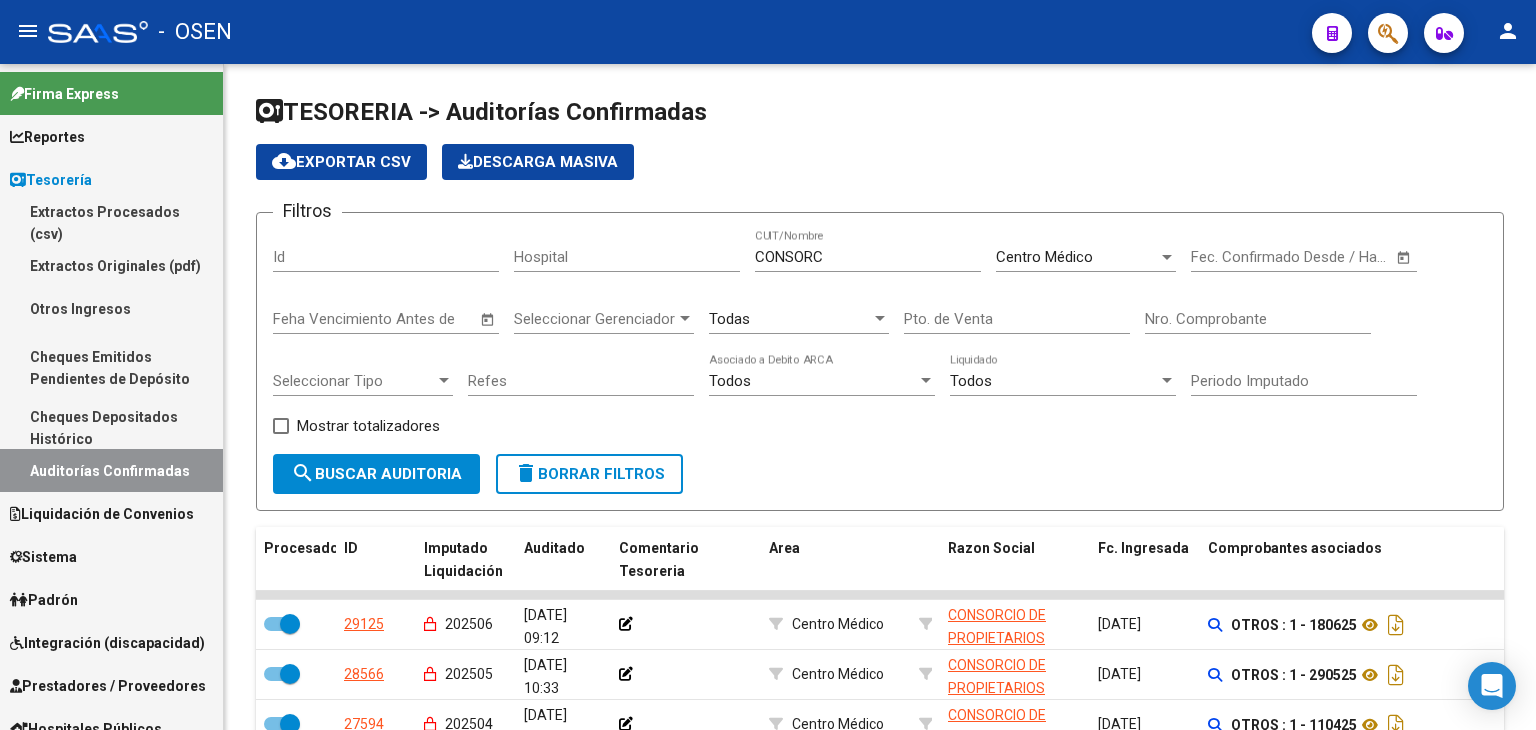scroll, scrollTop: 333, scrollLeft: 0, axis: vertical 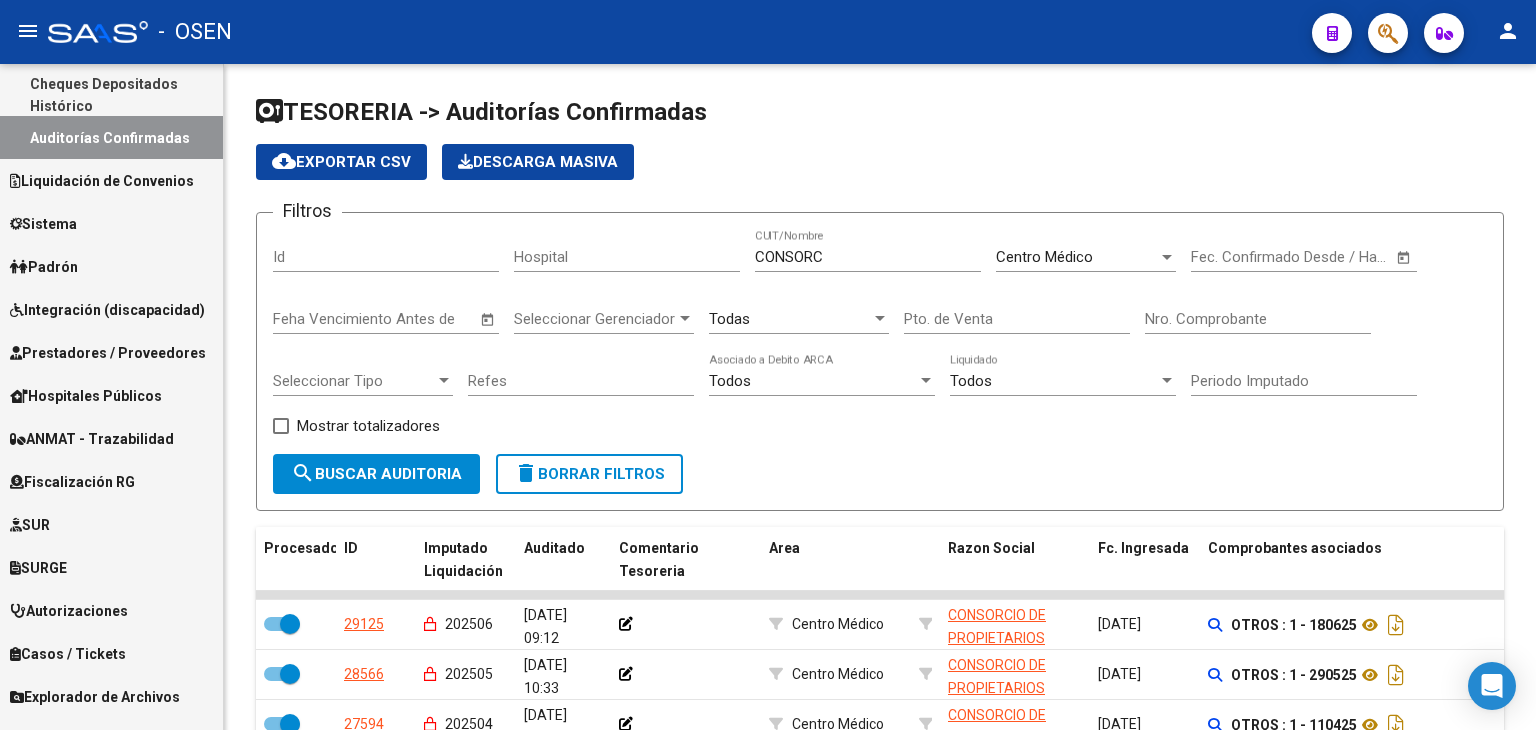 click on "Prestadores / Proveedores" at bounding box center [108, 353] 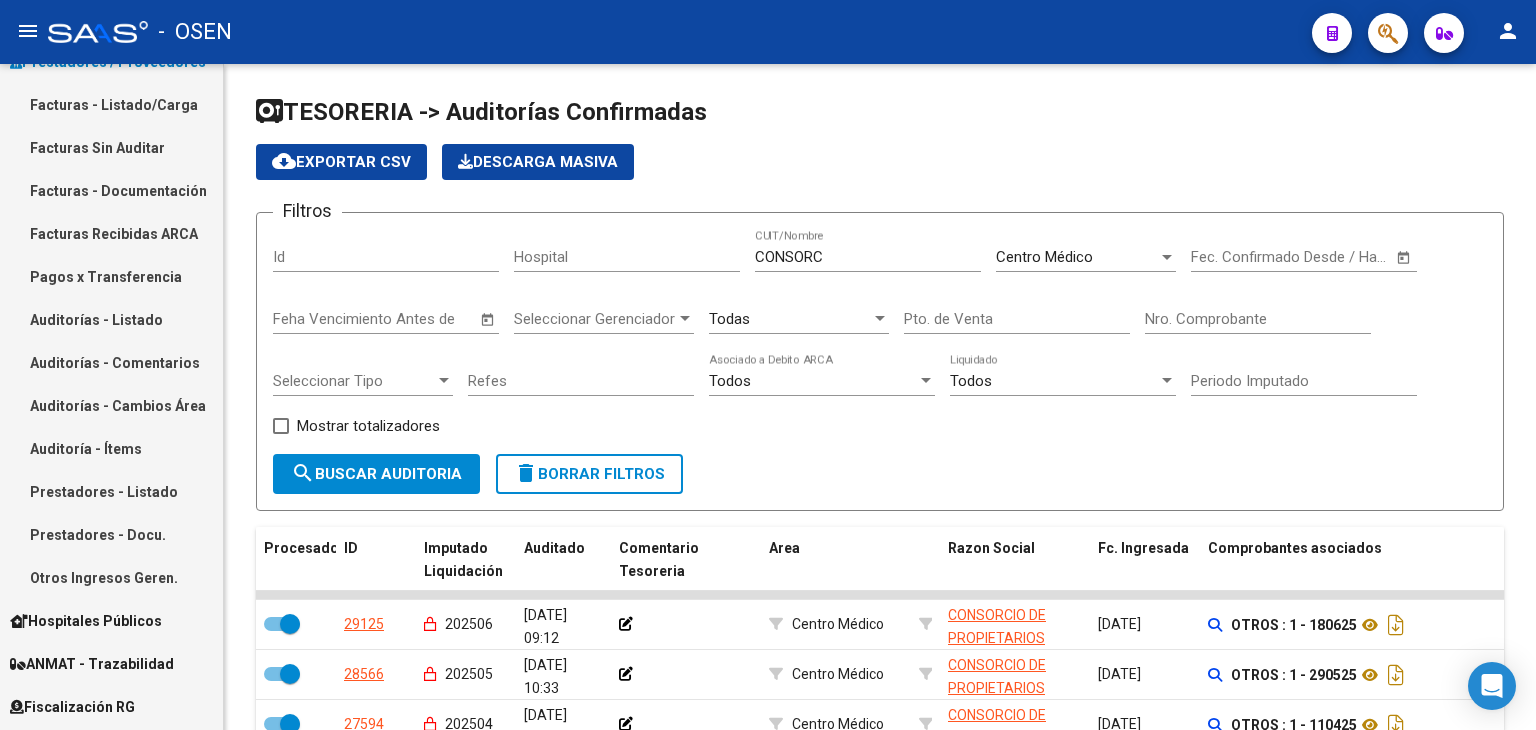 click on "Facturas - Listado/Carga" at bounding box center [111, 104] 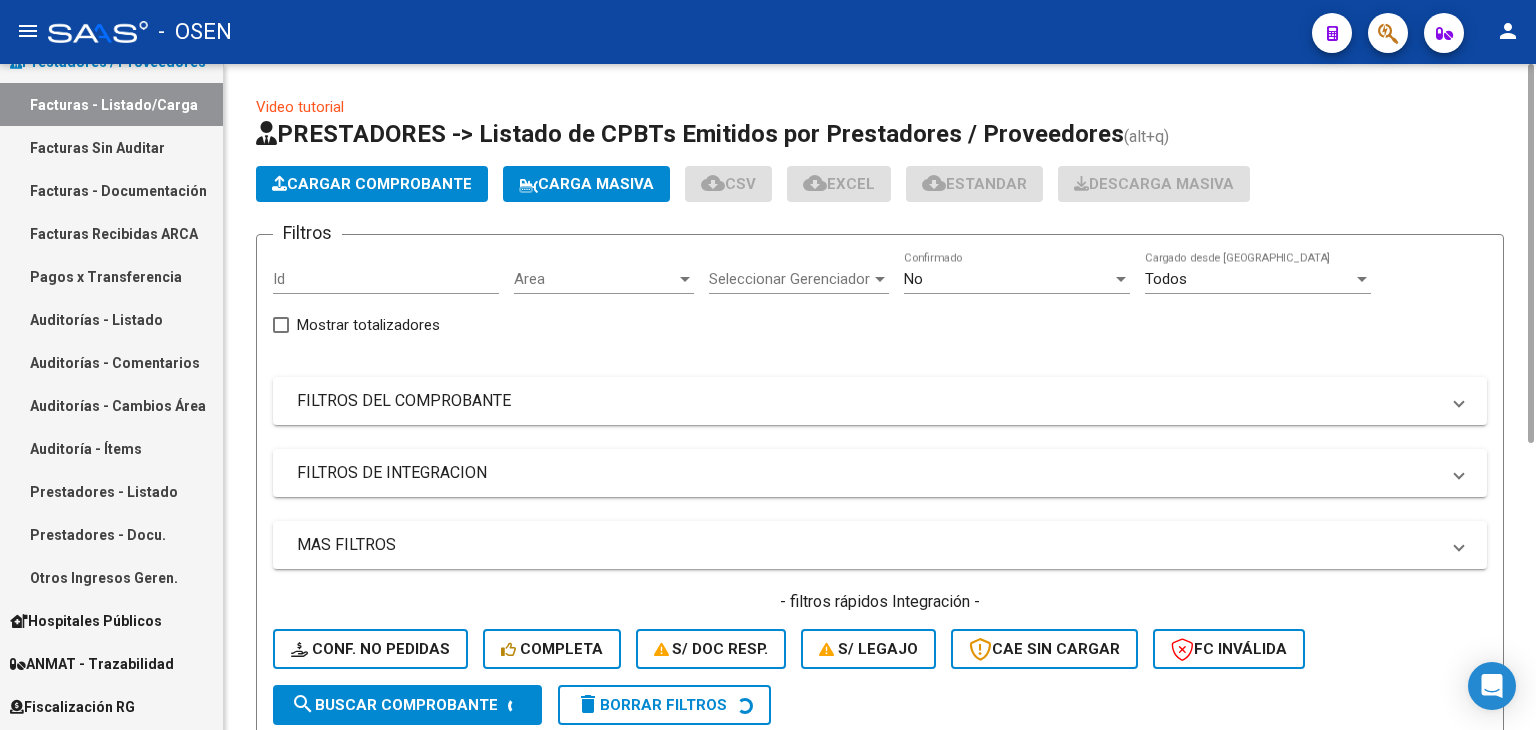 click on "Cargar Comprobante" 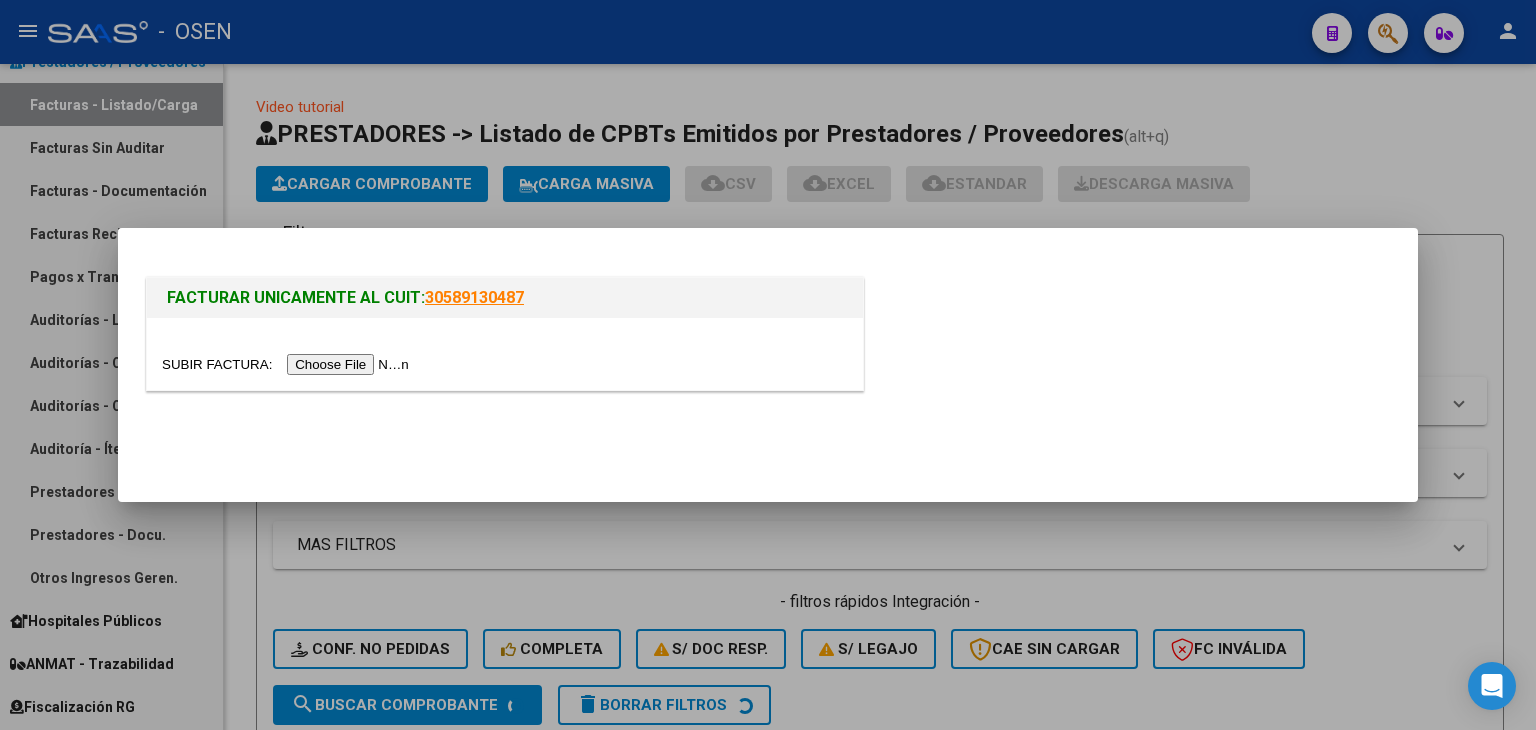 click at bounding box center (505, 354) 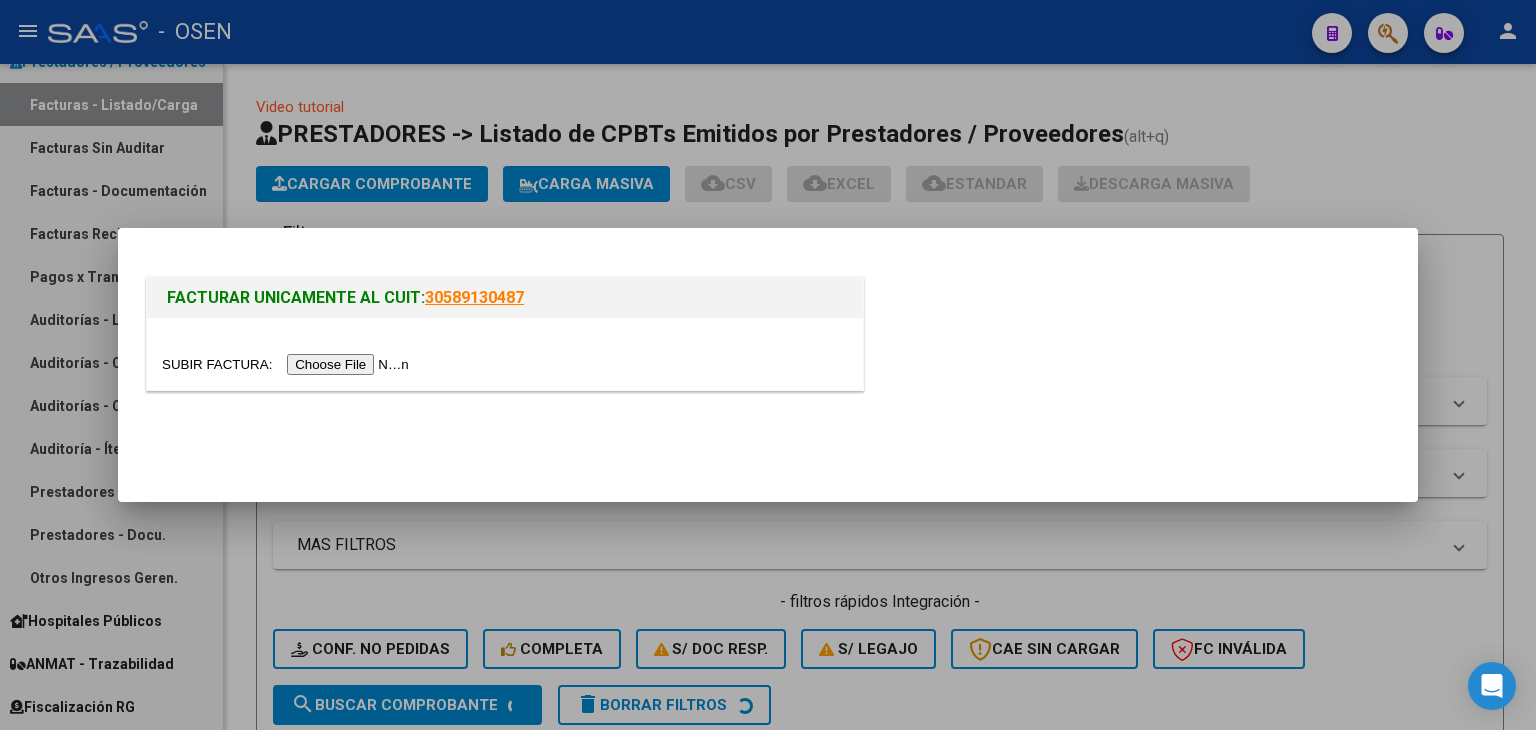 click at bounding box center (288, 364) 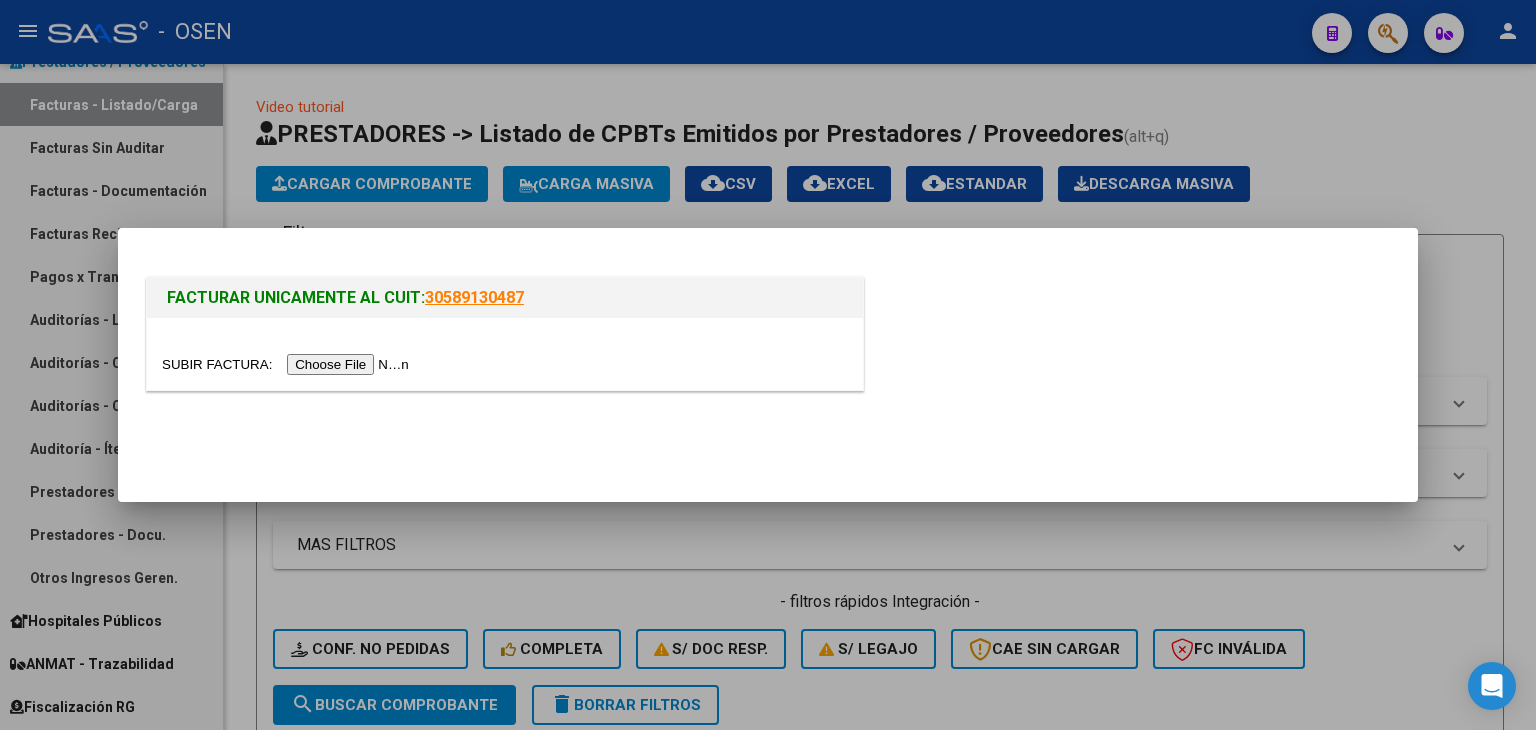 click at bounding box center (288, 364) 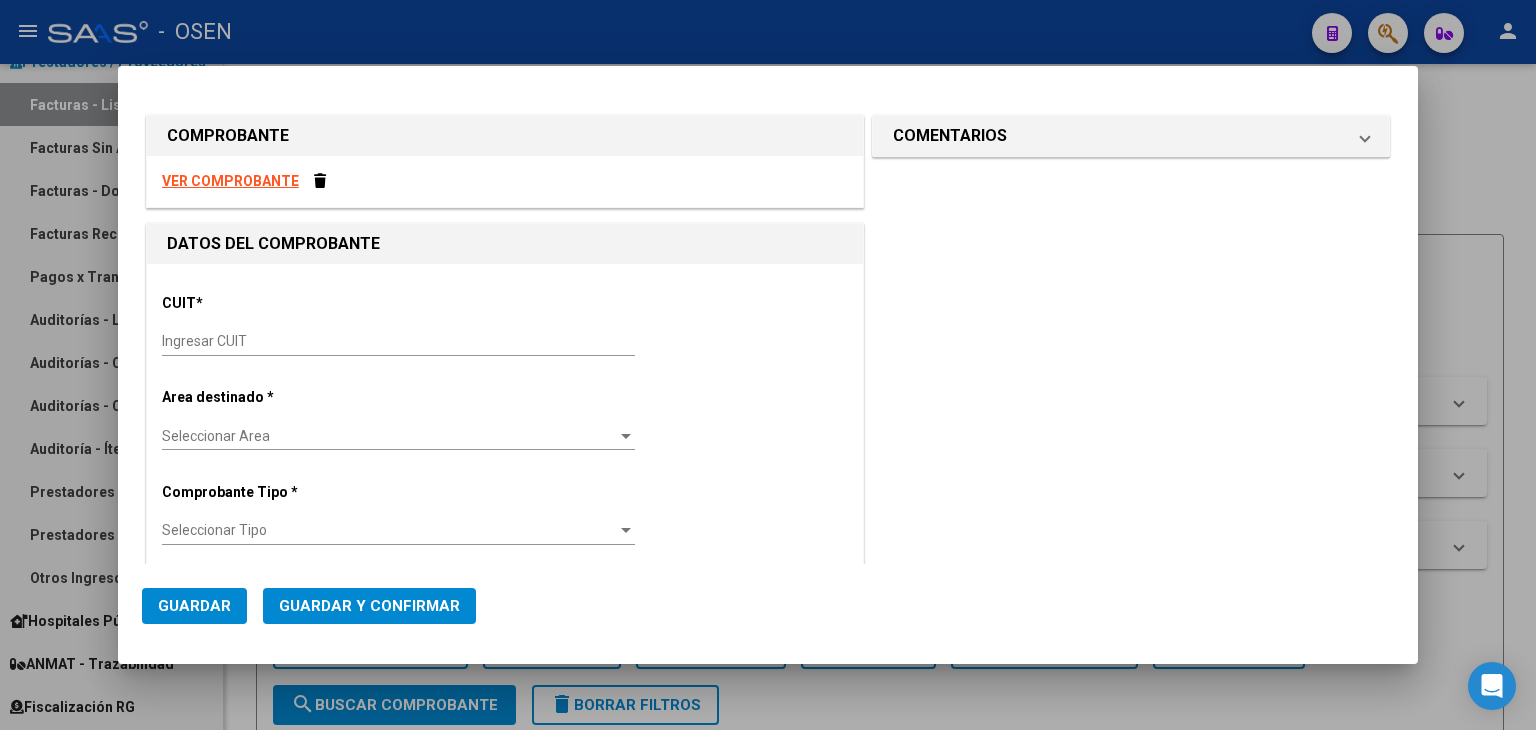 click on "Ingresar CUIT" at bounding box center [398, 341] 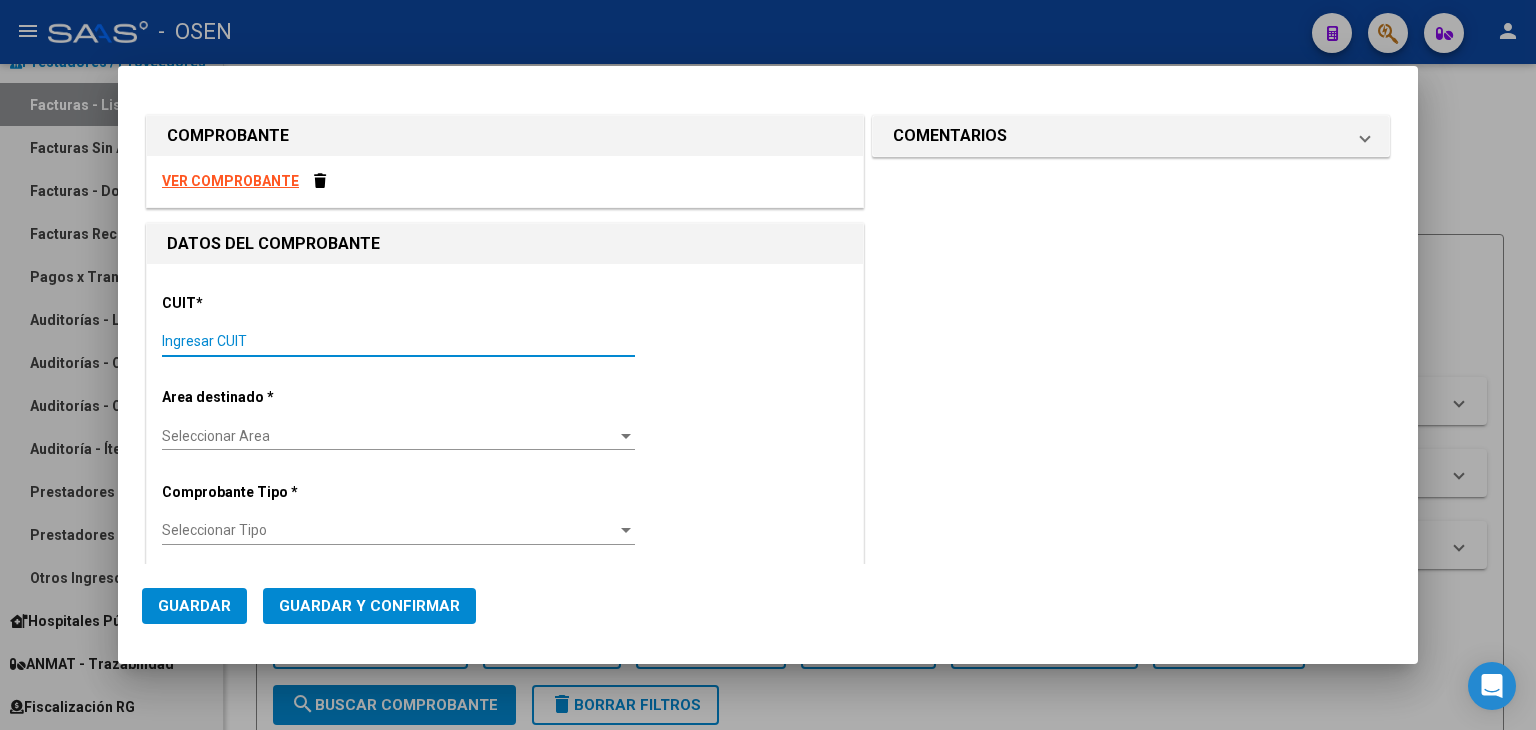 paste on "30-68822509-0" 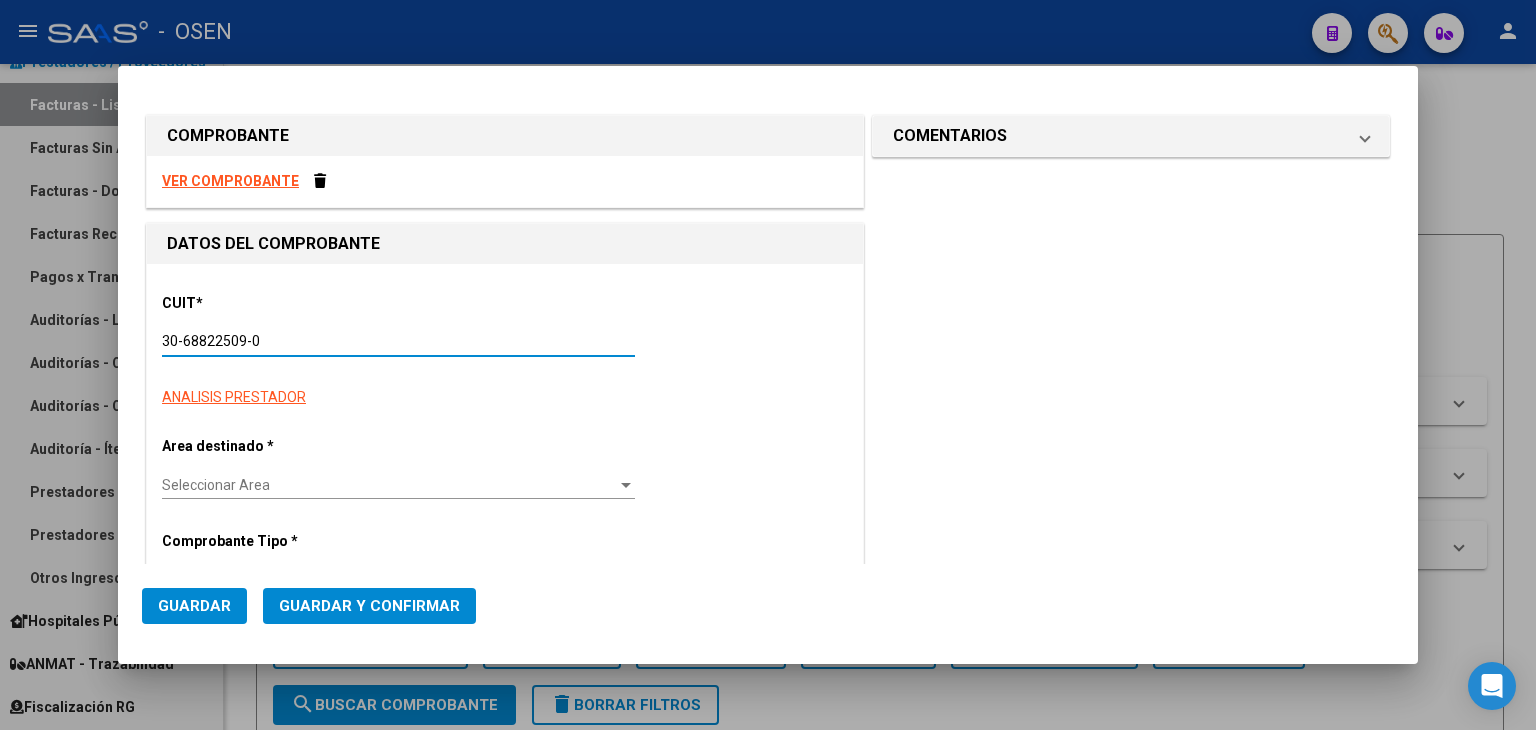 type on "1" 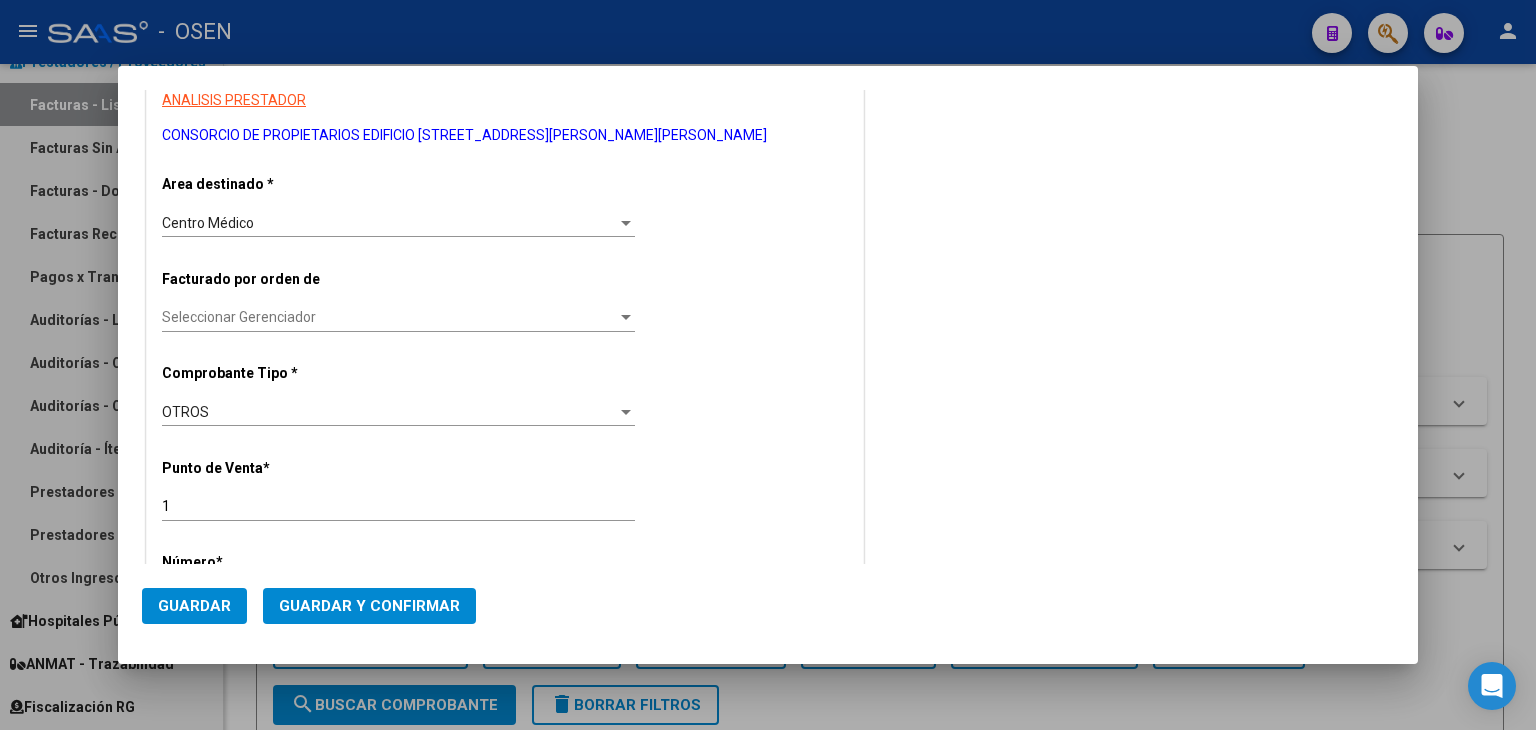 scroll, scrollTop: 333, scrollLeft: 0, axis: vertical 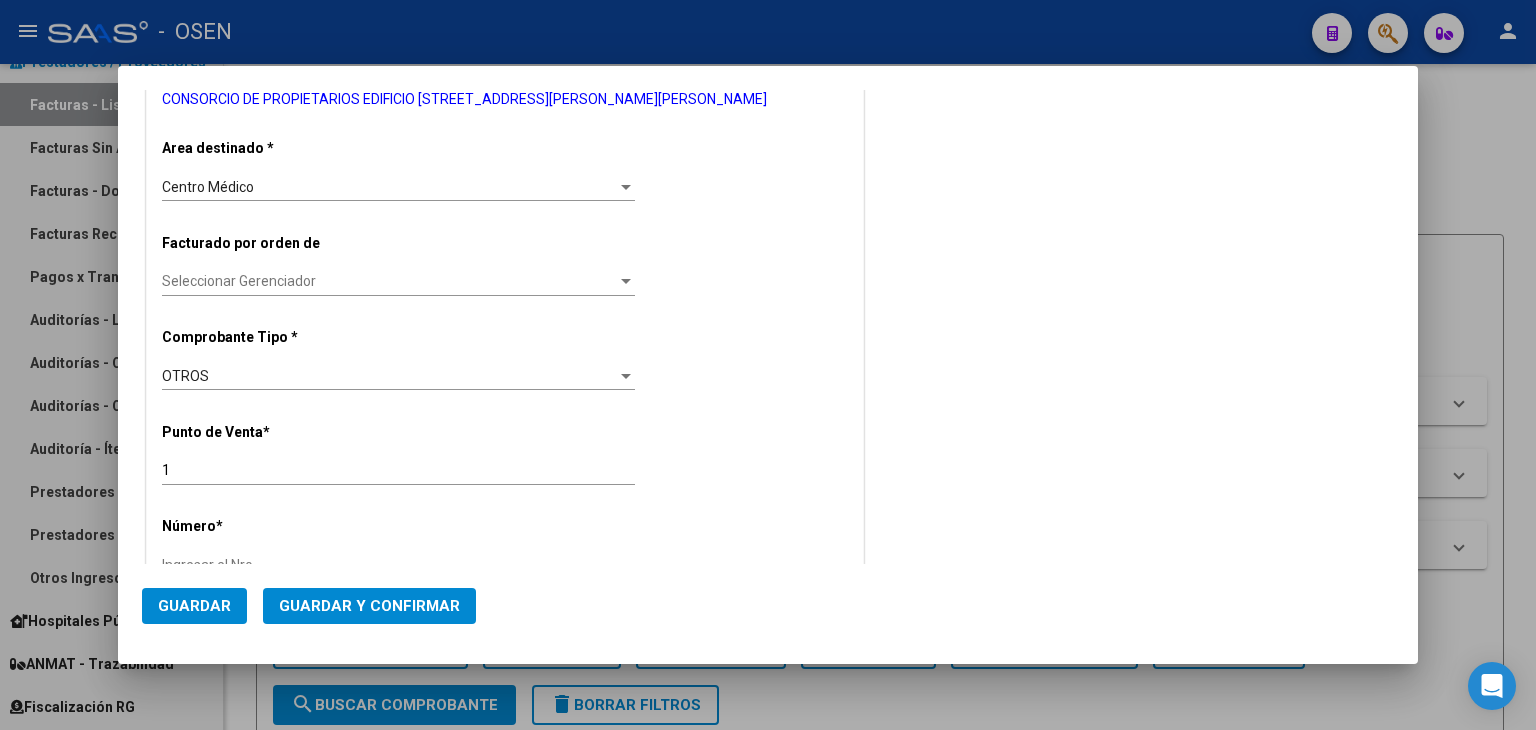 type on "30-68822509-0" 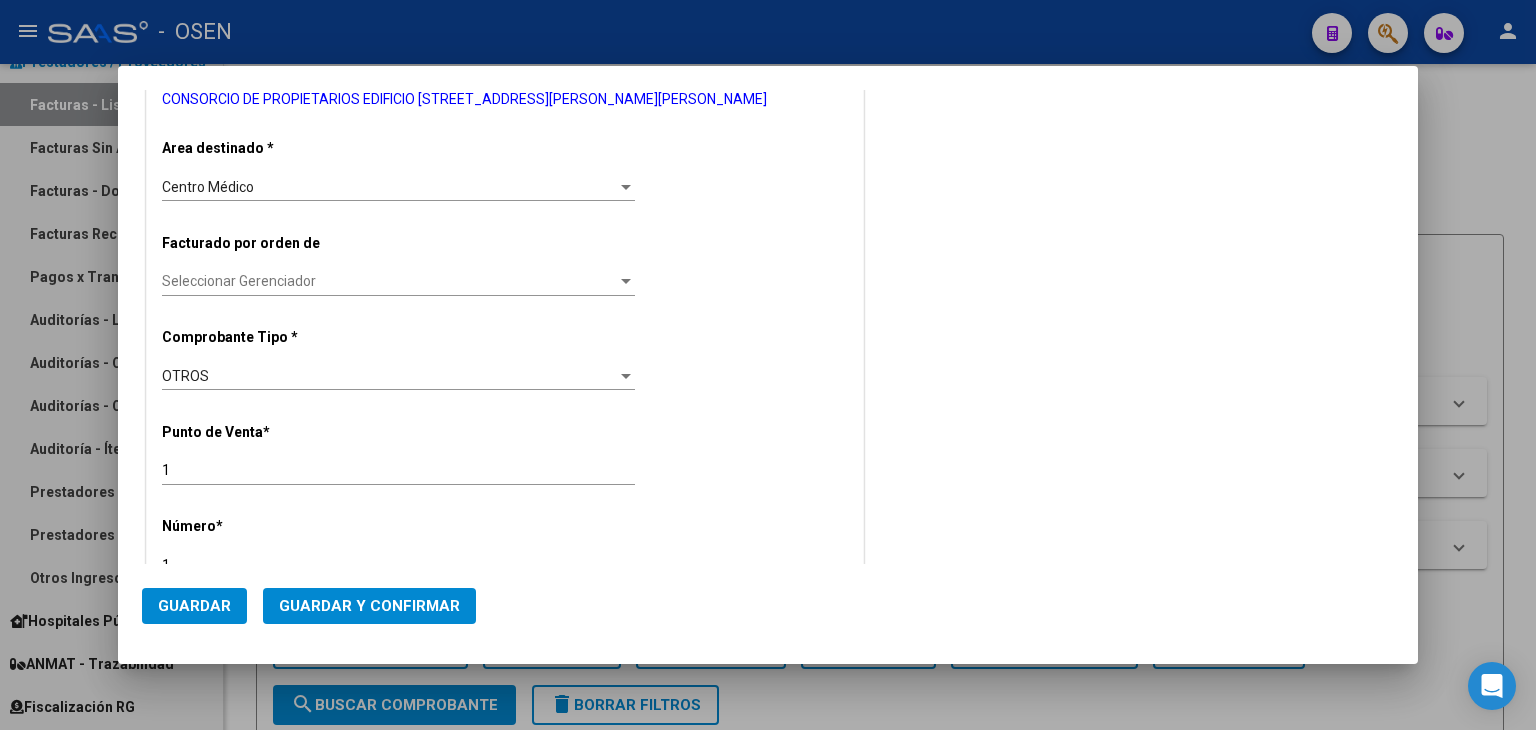 scroll, scrollTop: 342, scrollLeft: 0, axis: vertical 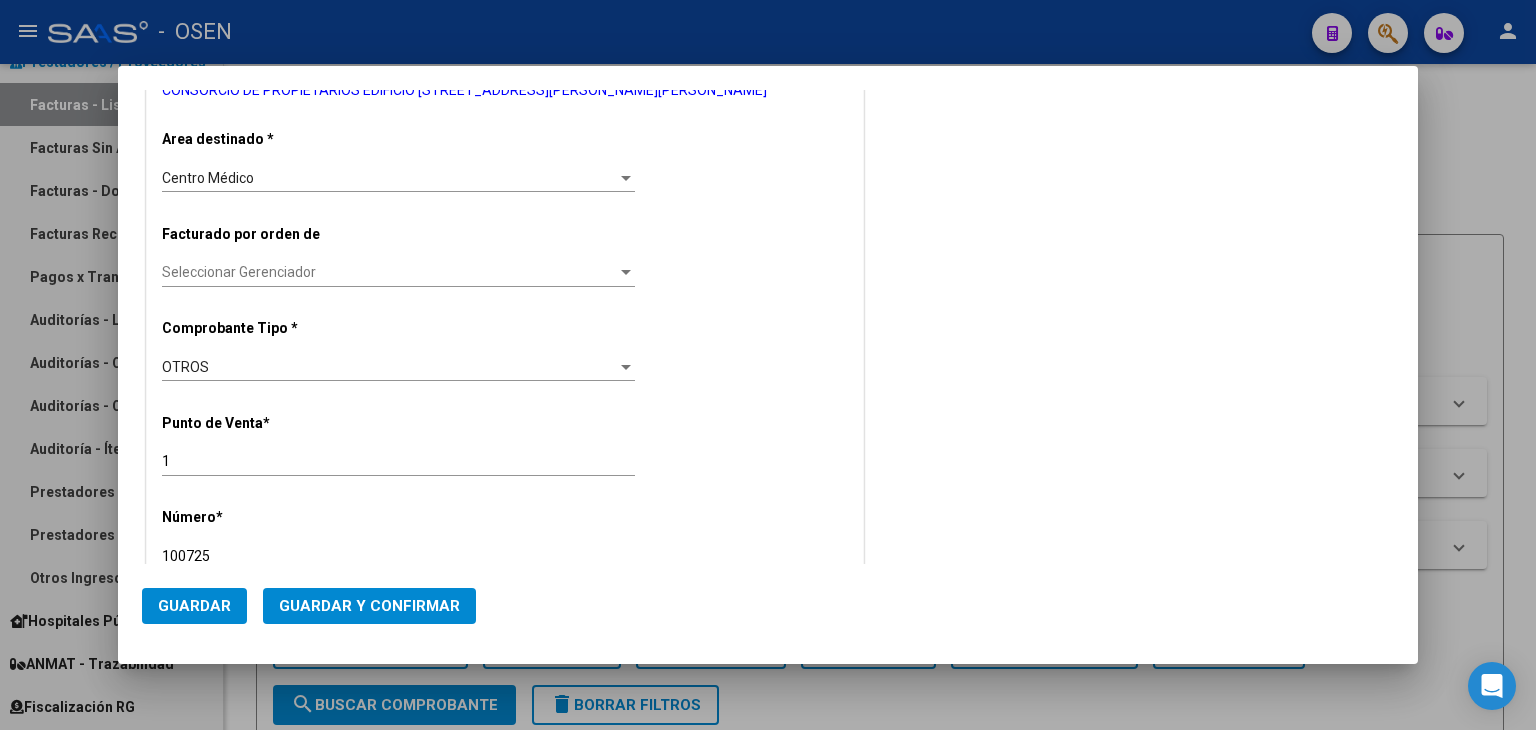 type on "100725" 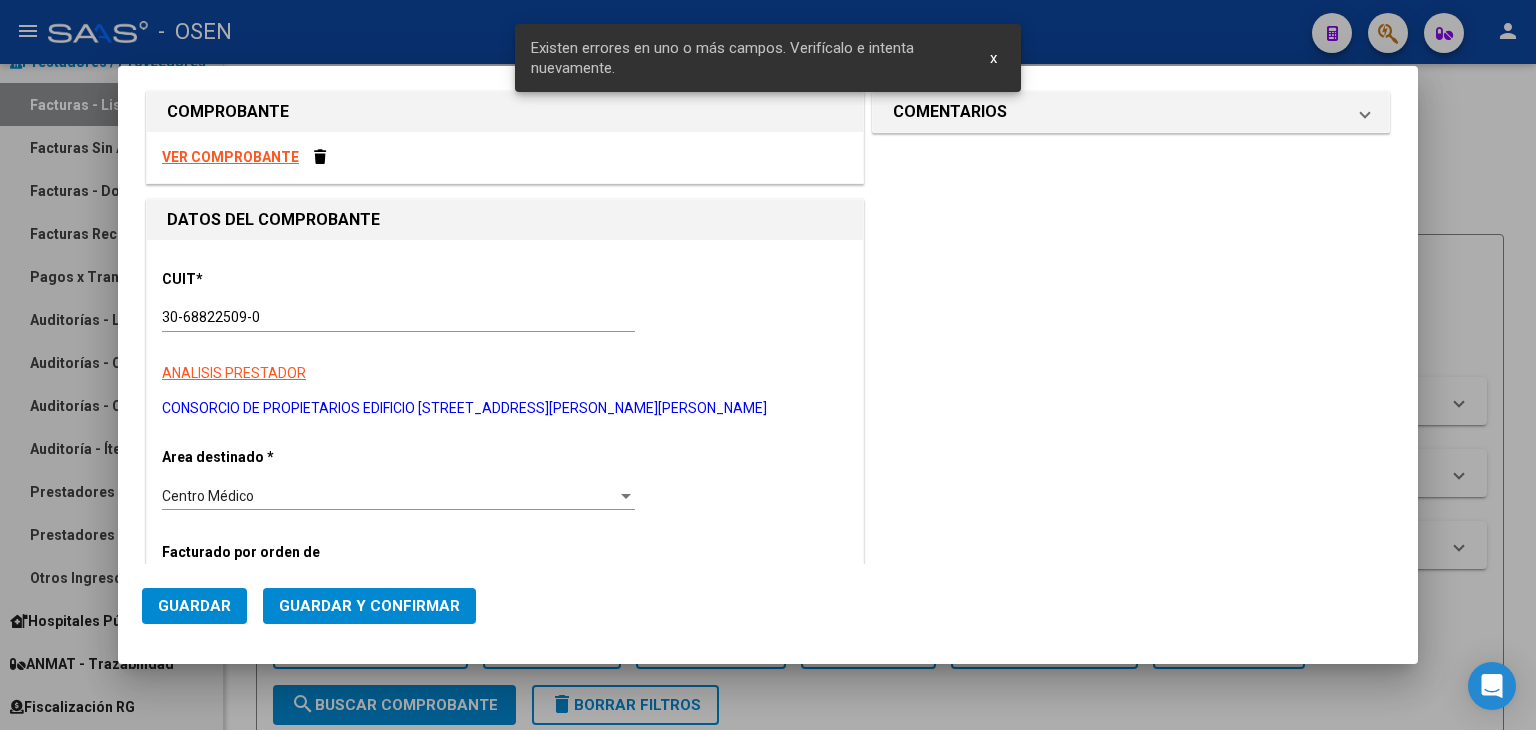 scroll, scrollTop: 0, scrollLeft: 0, axis: both 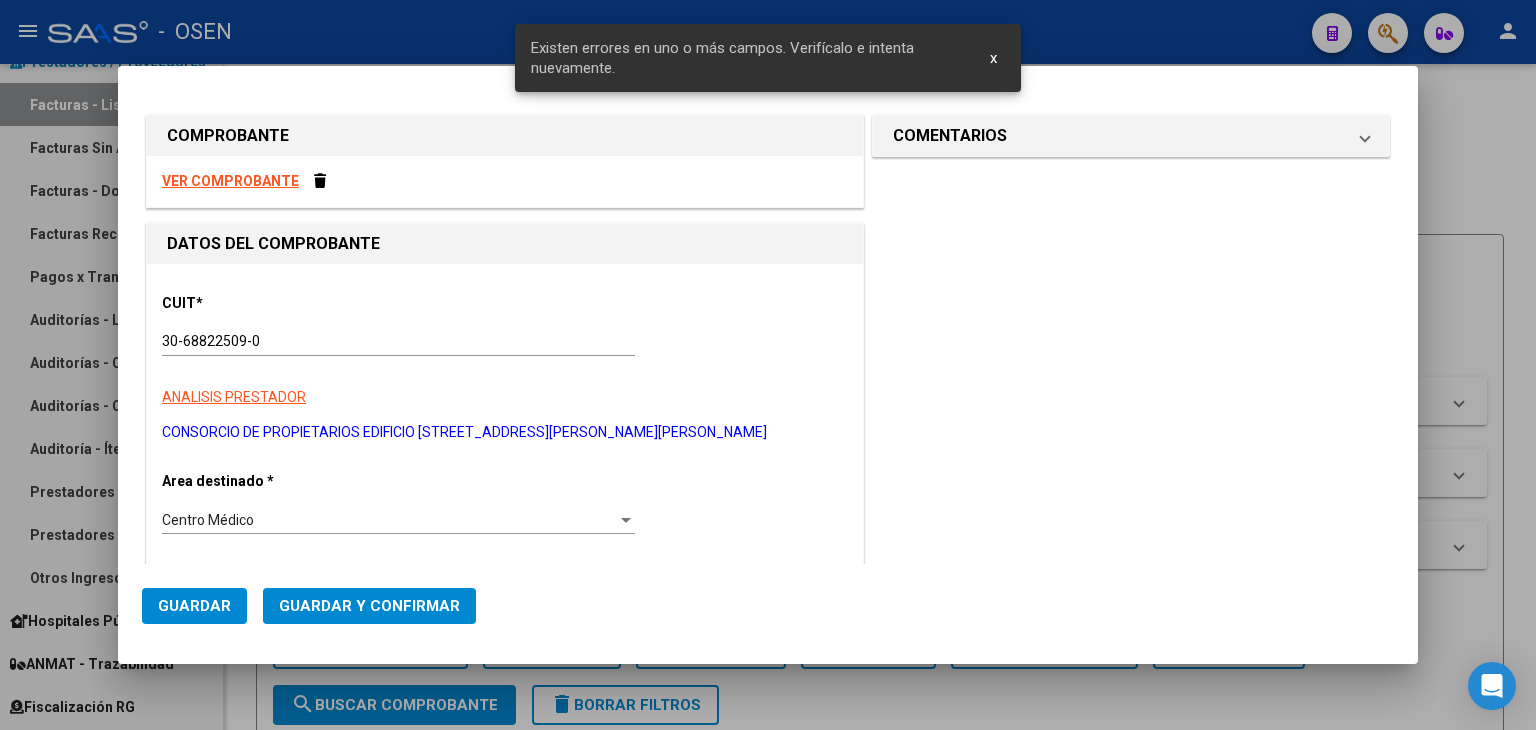 click on "VER COMPROBANTE" at bounding box center (230, 181) 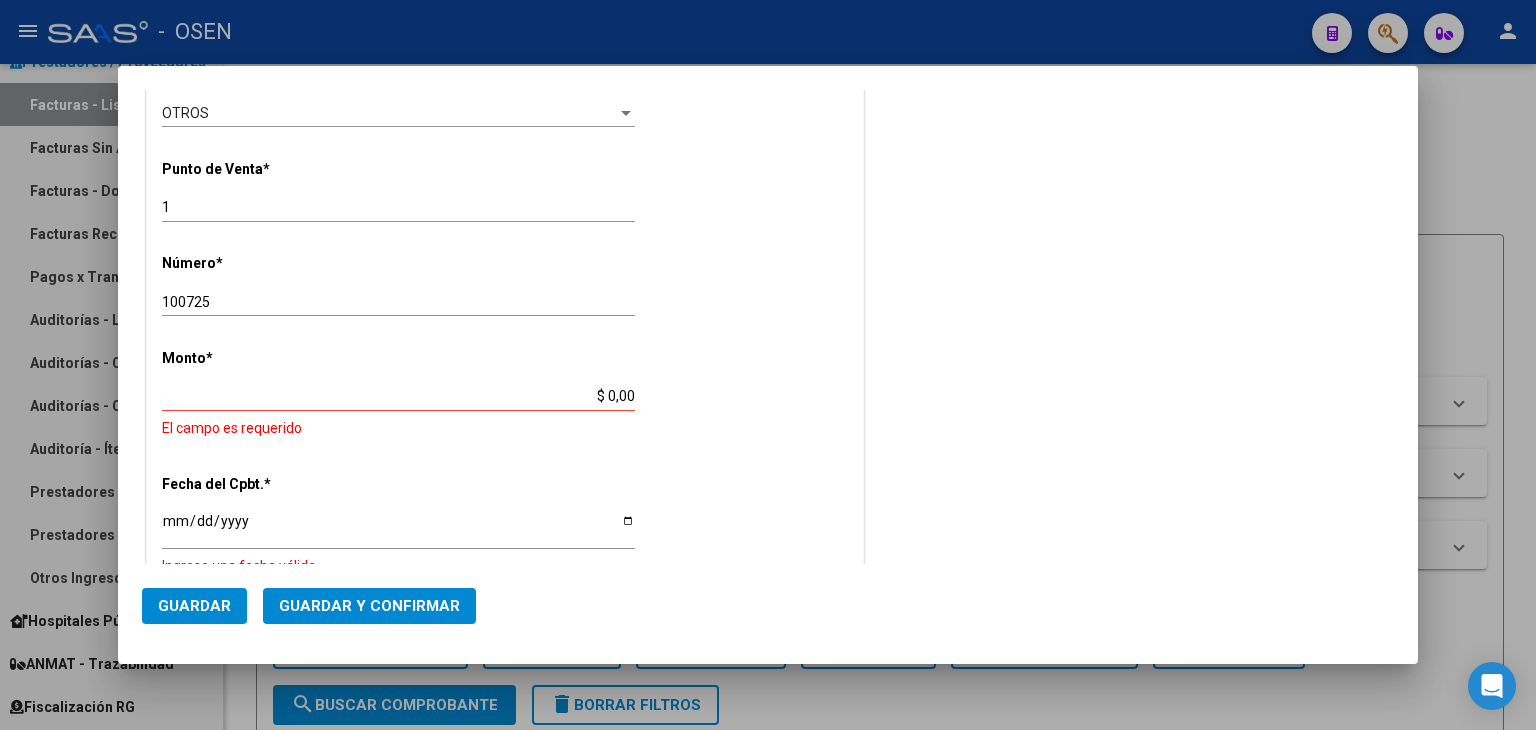 scroll, scrollTop: 666, scrollLeft: 0, axis: vertical 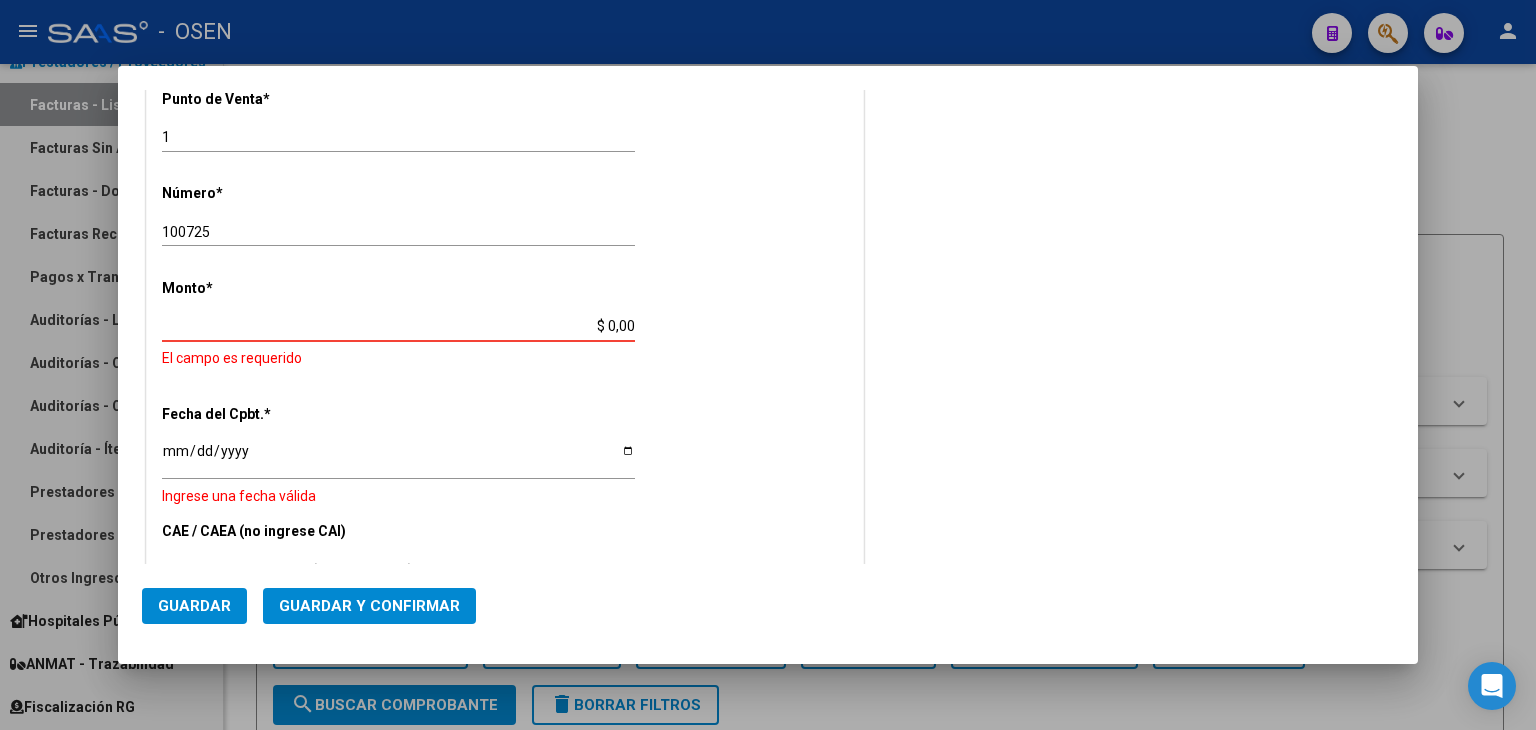 paste on "$ 151.363,02" 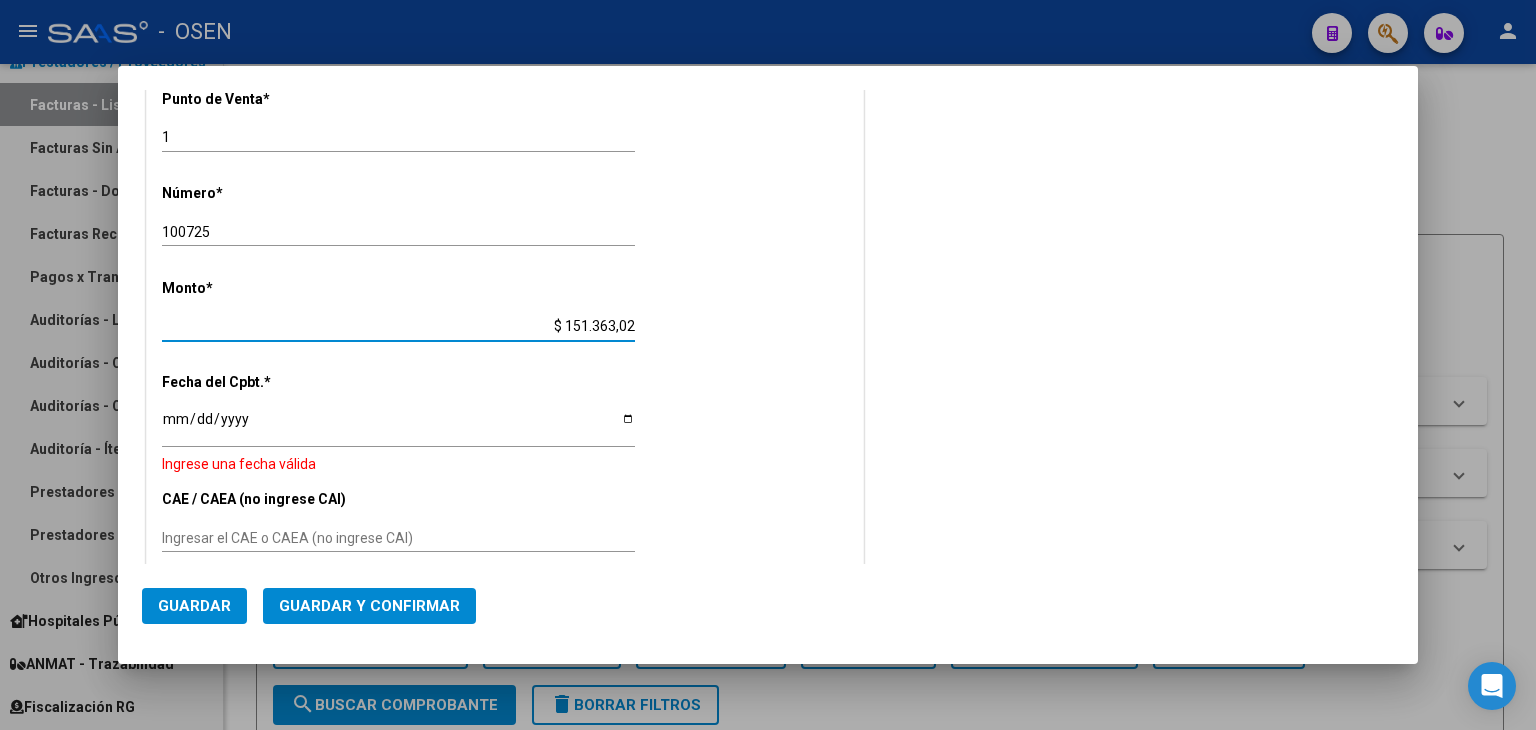 type on "$ 151.363,02" 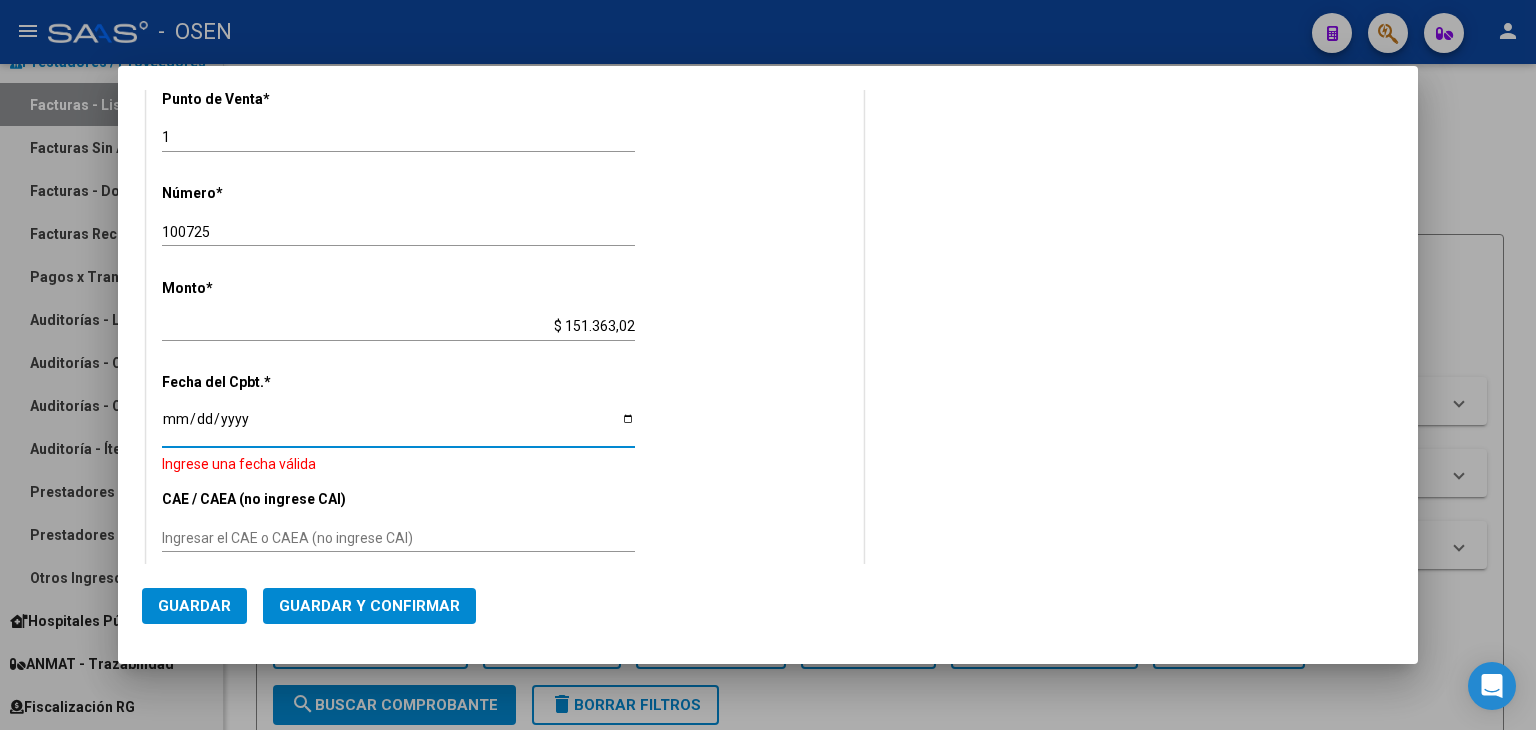 drag, startPoint x: 168, startPoint y: 426, endPoint x: 171, endPoint y: 409, distance: 17.262676 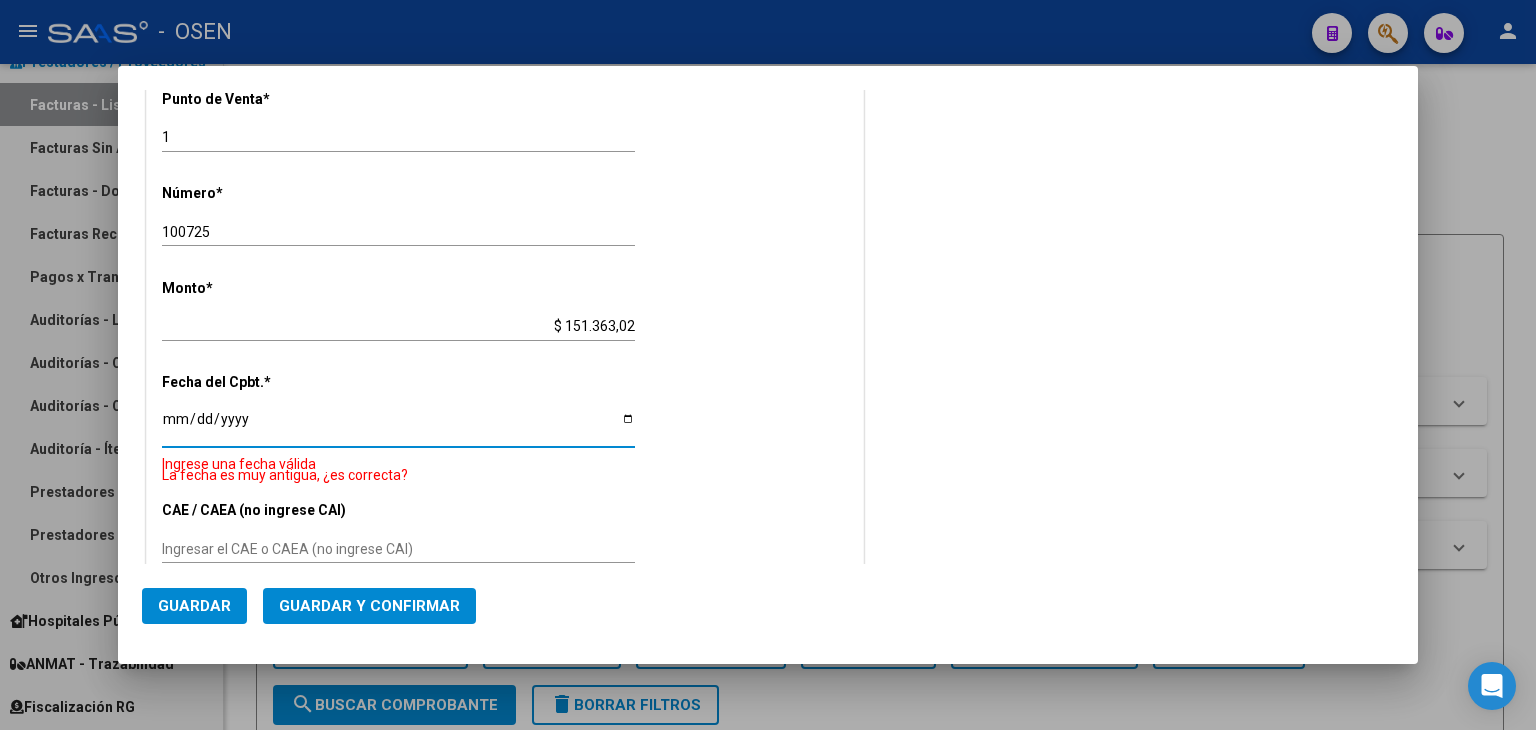 type on "2025-07-10" 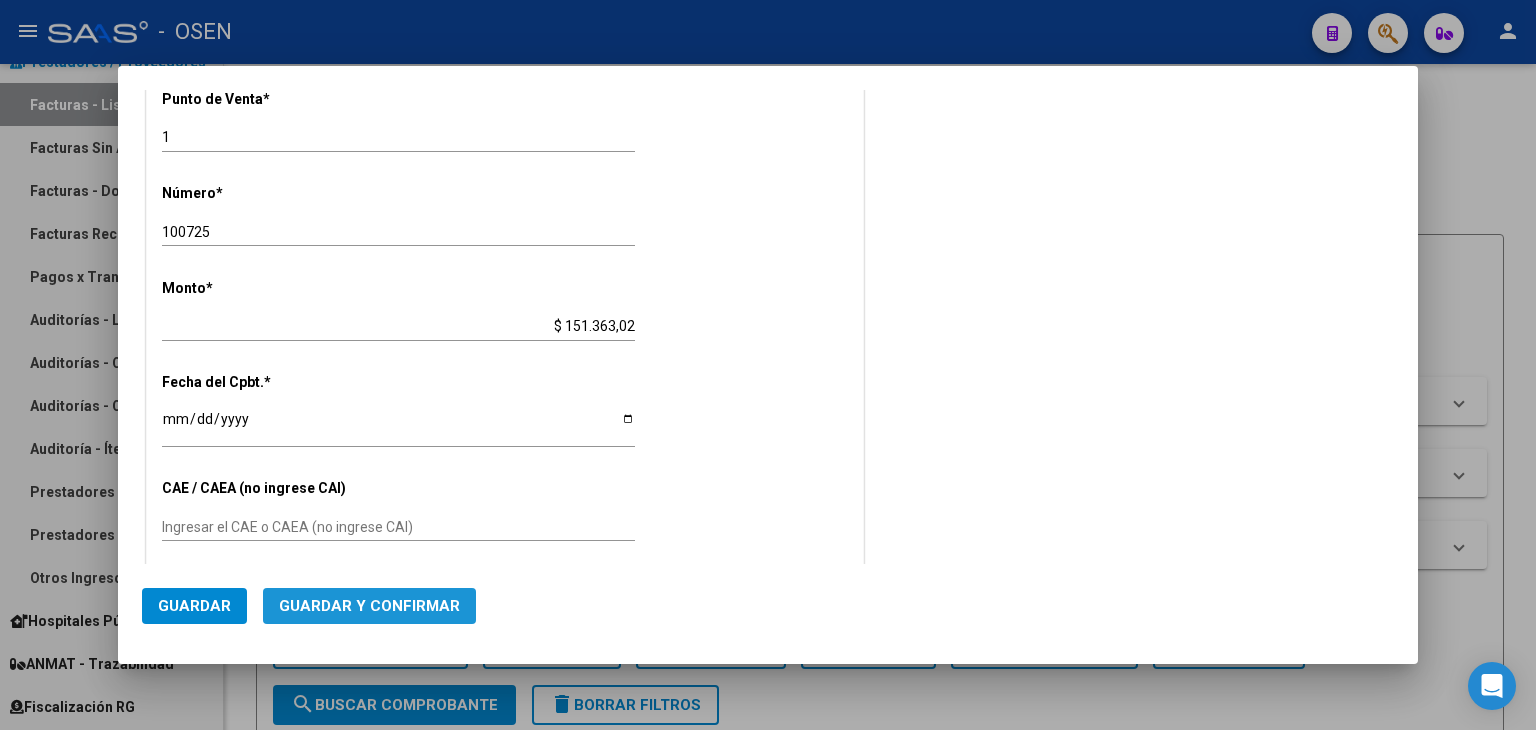 click on "Guardar y Confirmar" 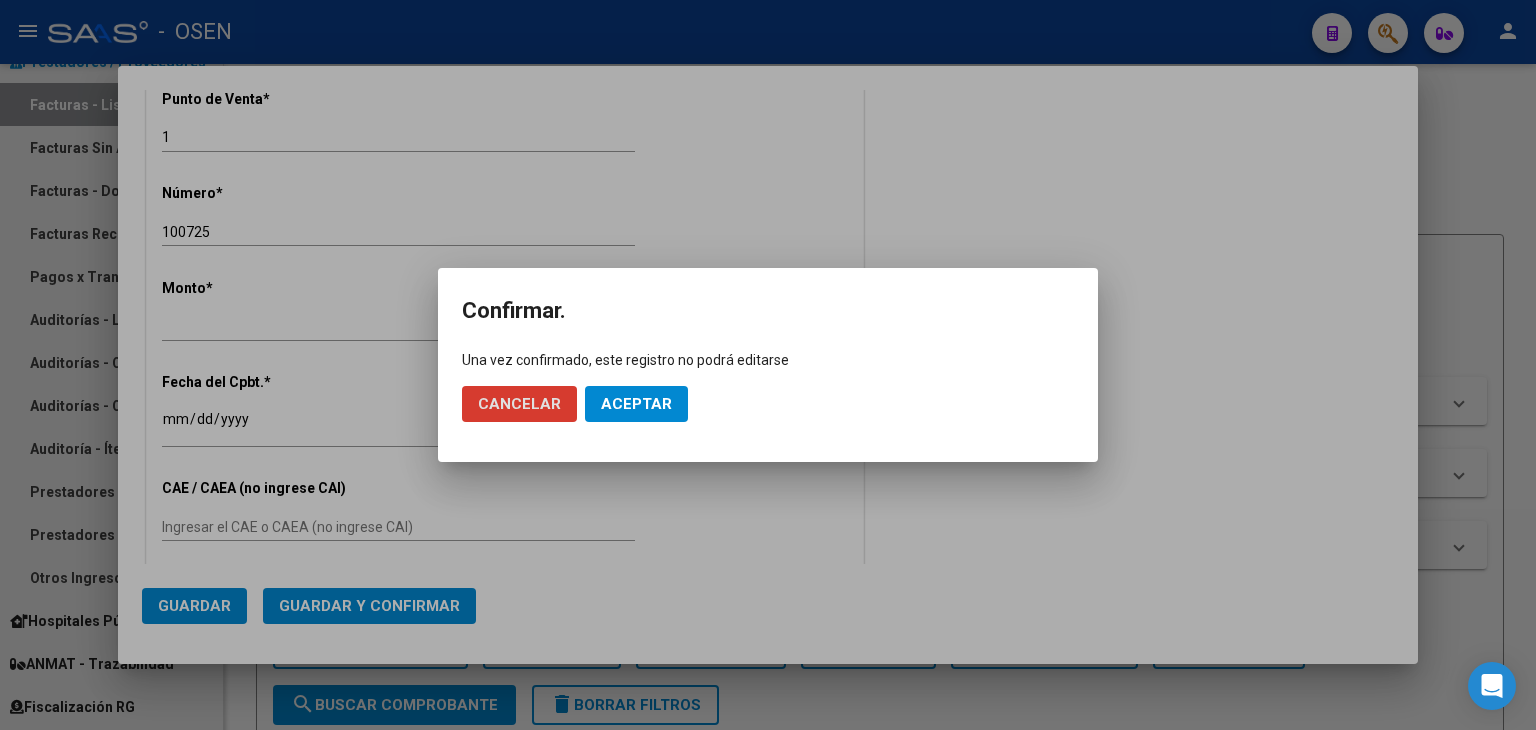 click on "Aceptar" 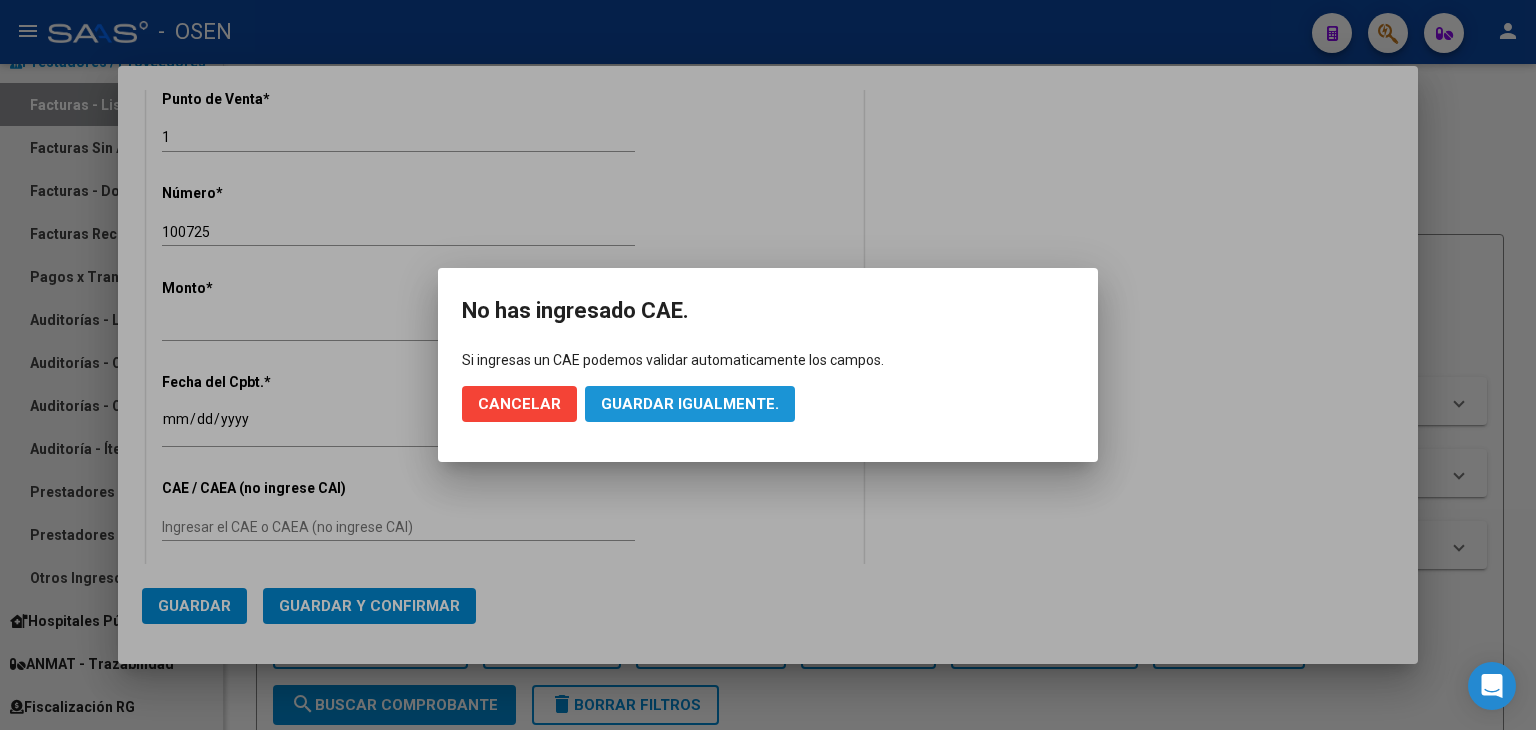 click on "Guardar igualmente." 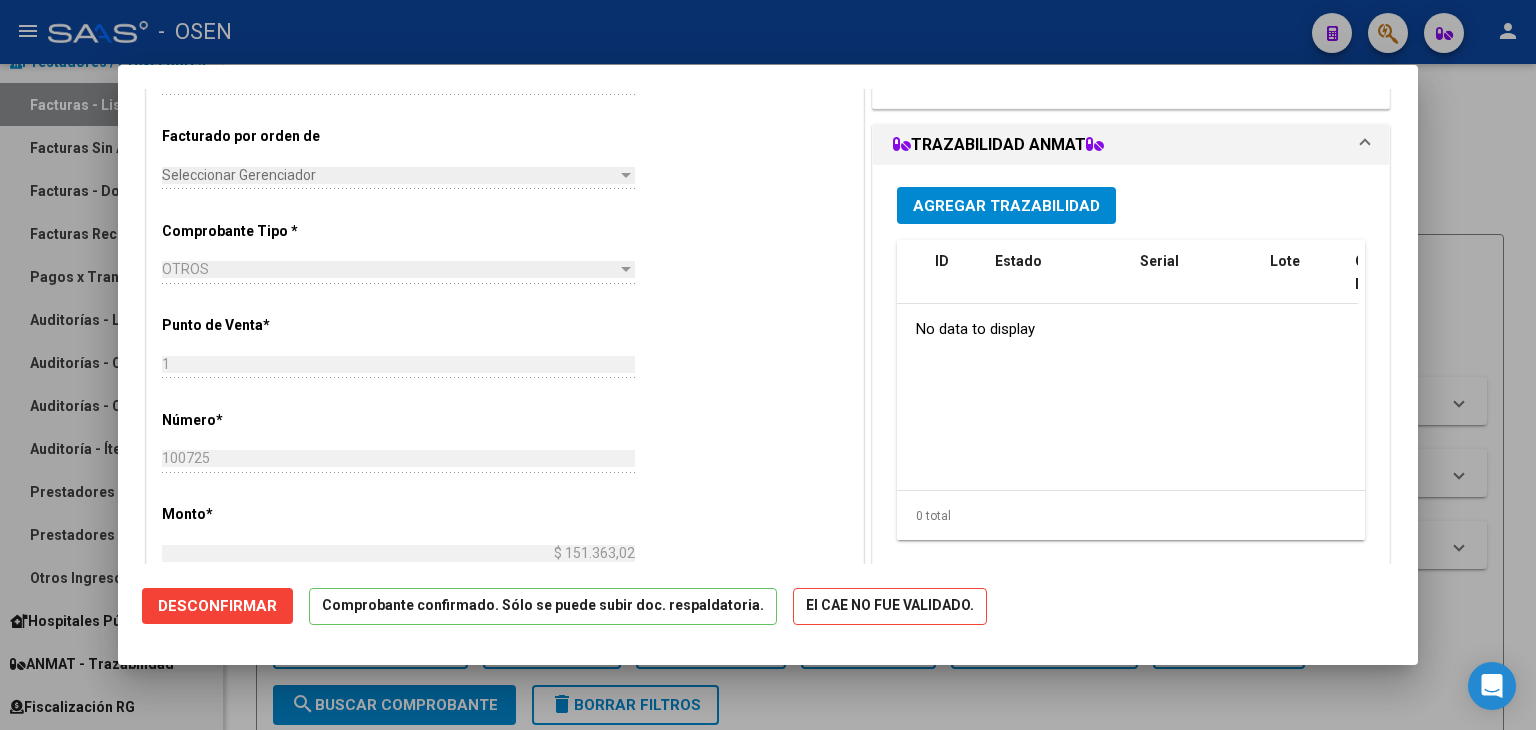 scroll, scrollTop: 666, scrollLeft: 0, axis: vertical 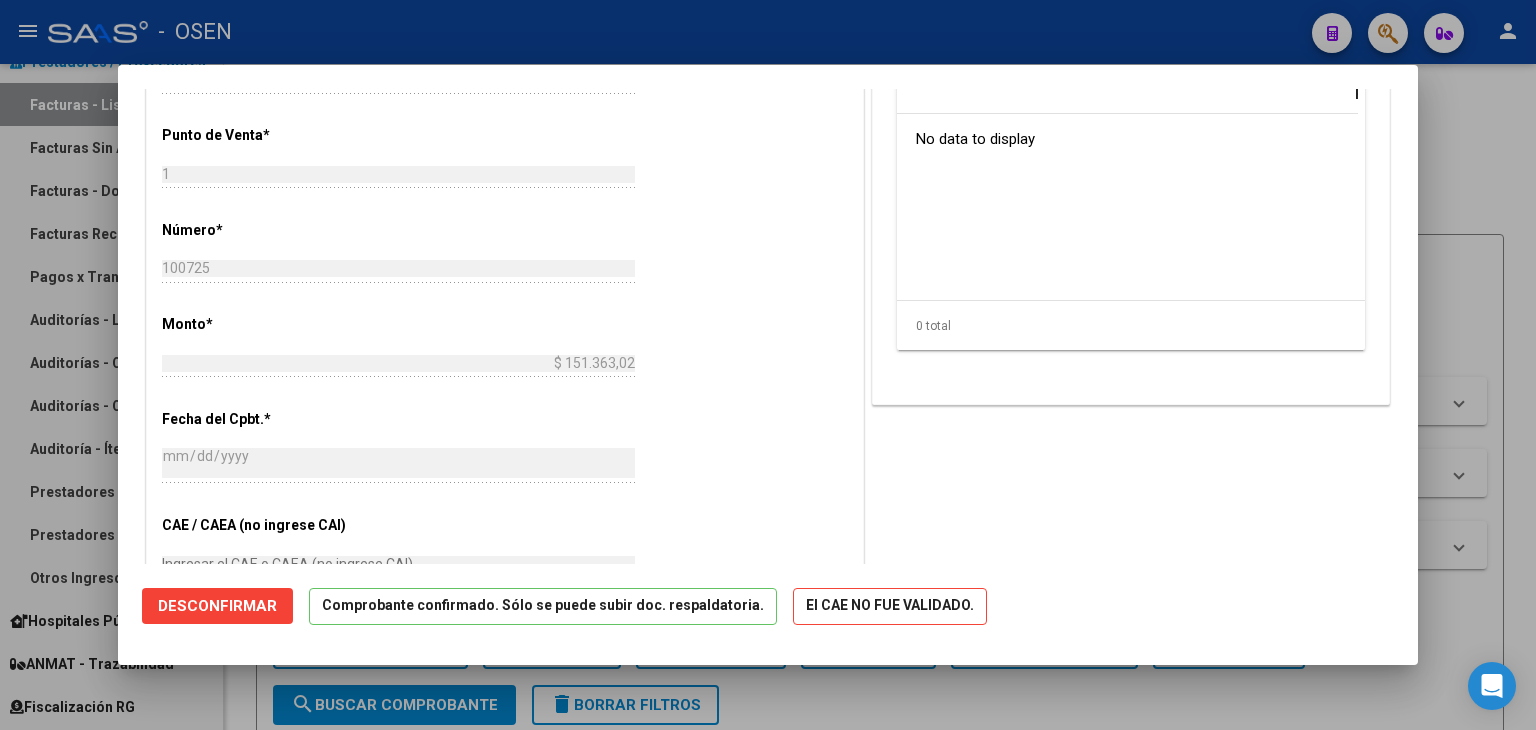 click at bounding box center [768, 365] 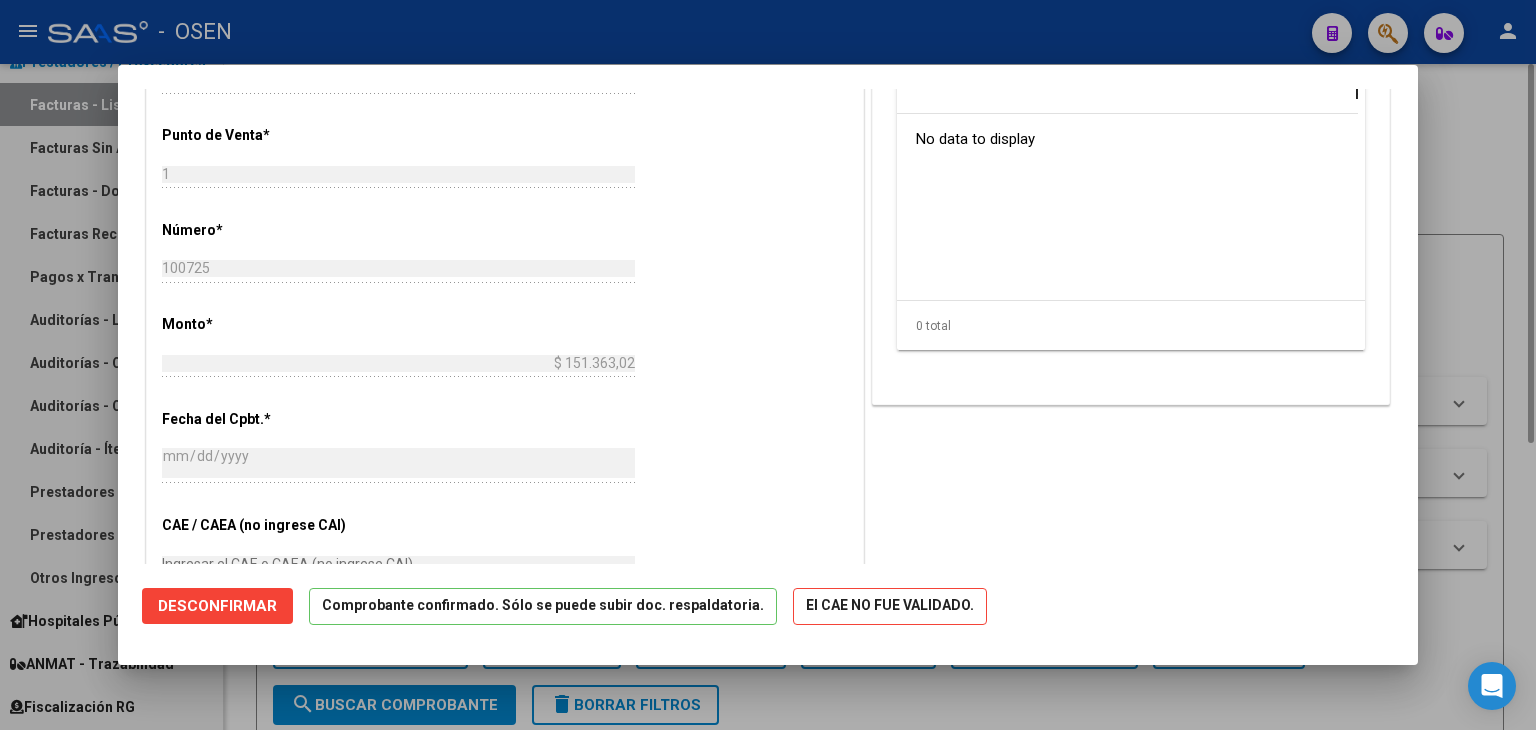 type 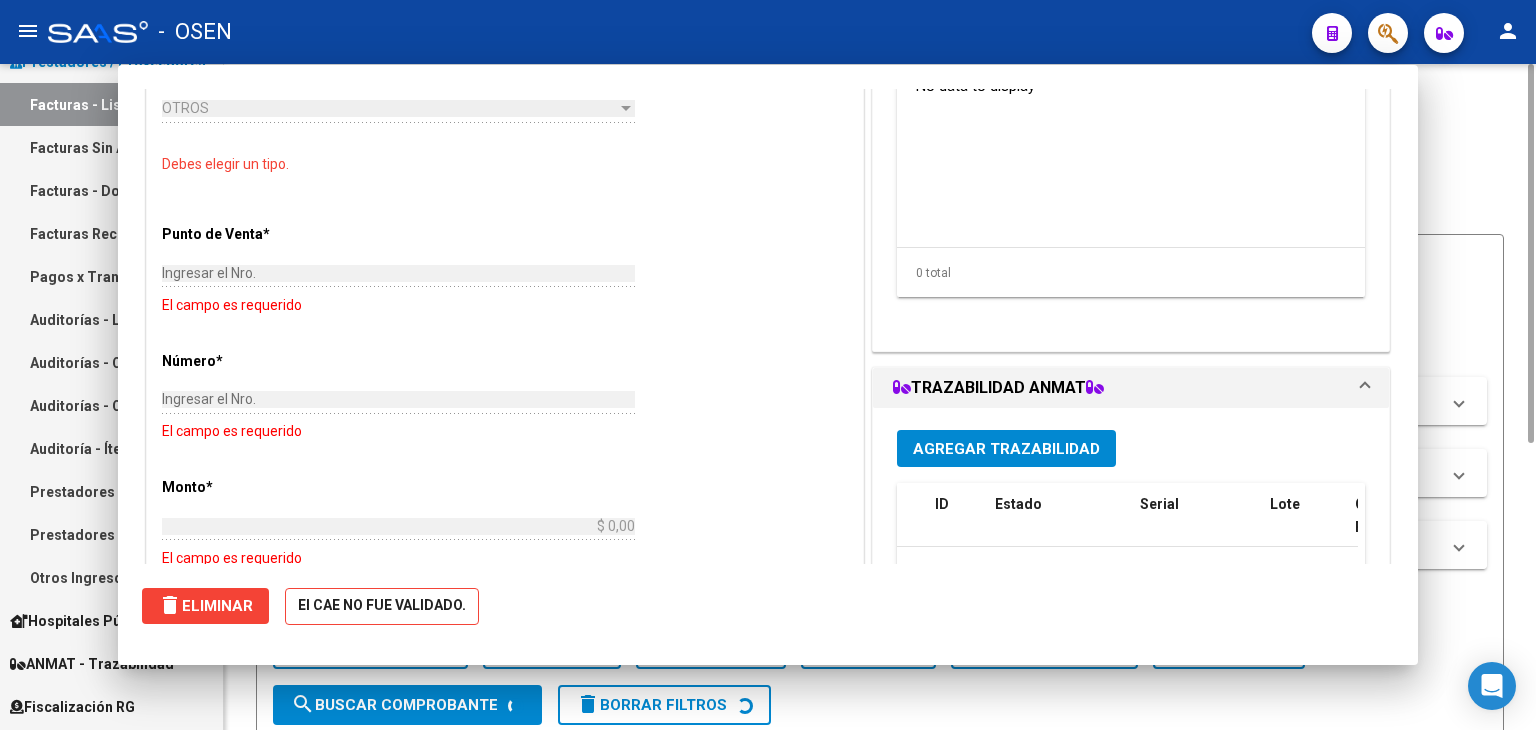scroll, scrollTop: 0, scrollLeft: 0, axis: both 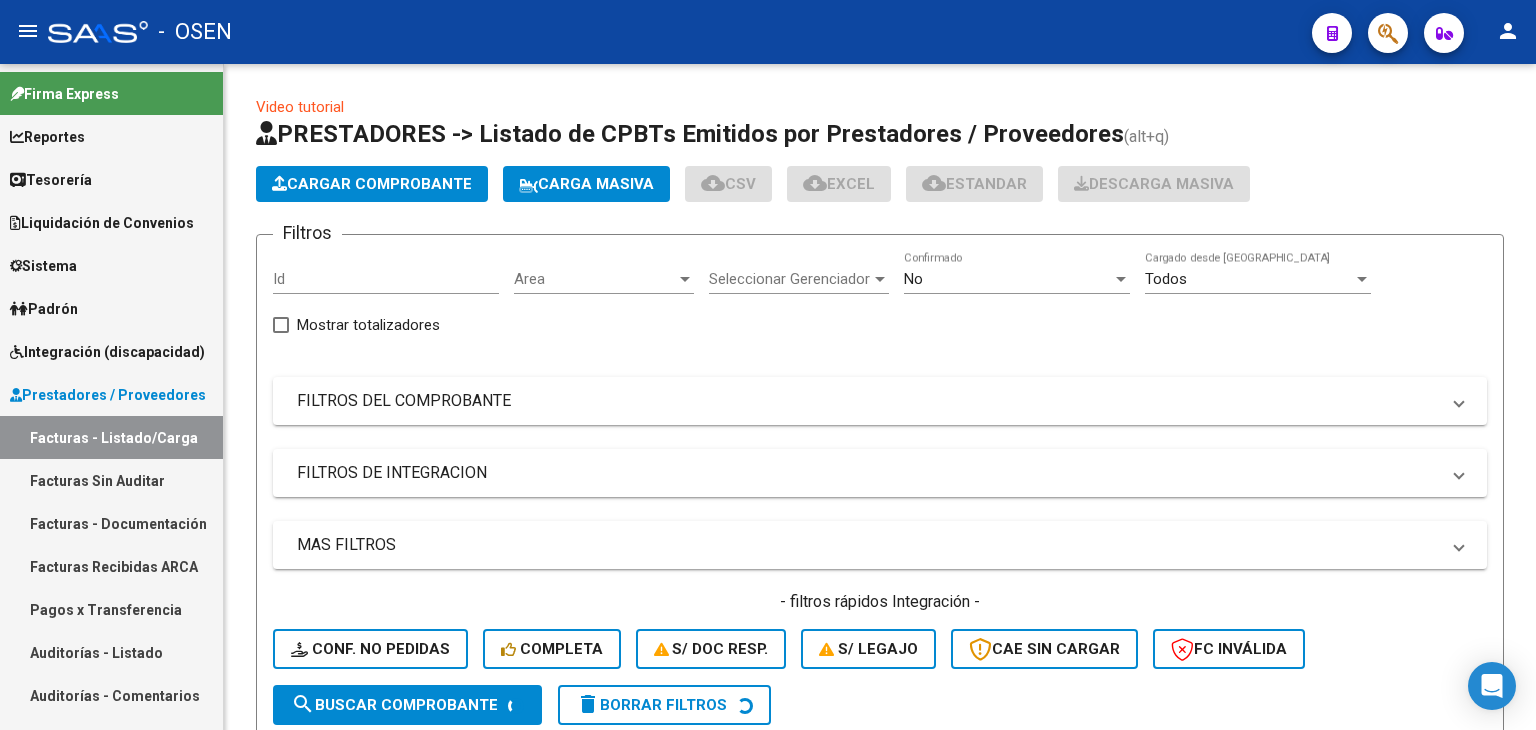 click on "Tesorería" at bounding box center (111, 179) 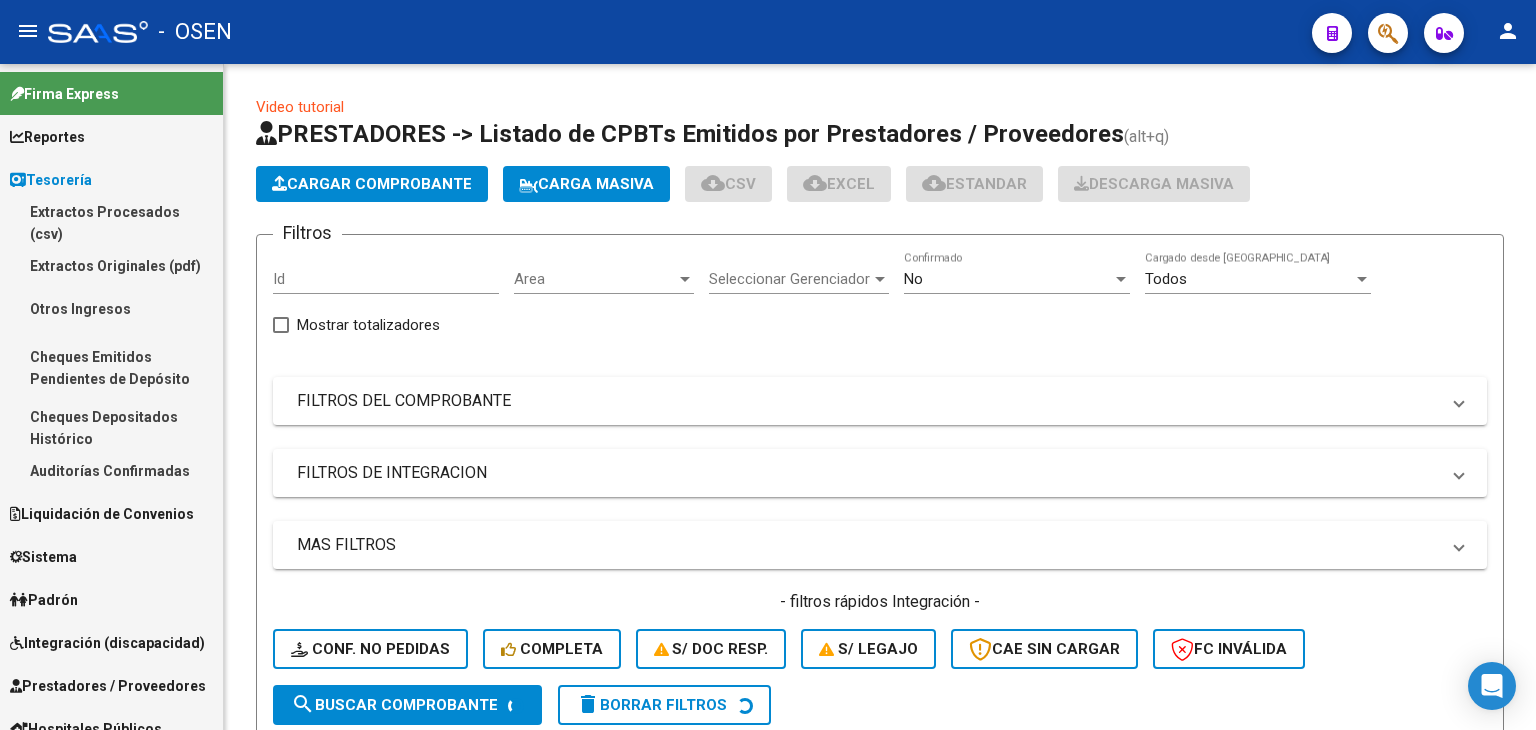 click on "Auditorías Confirmadas" at bounding box center [111, 470] 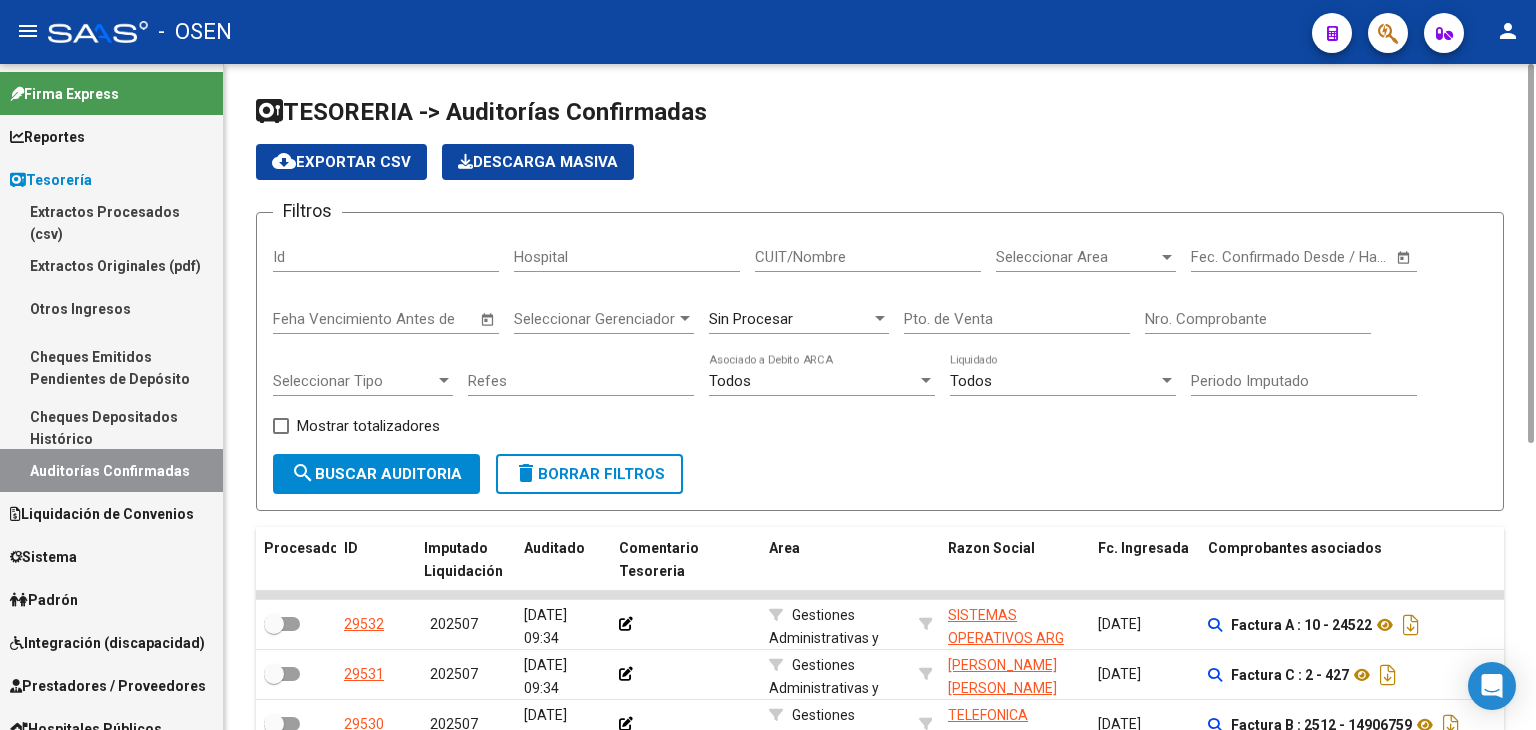 click on "CUIT/Nombre" at bounding box center [868, 257] 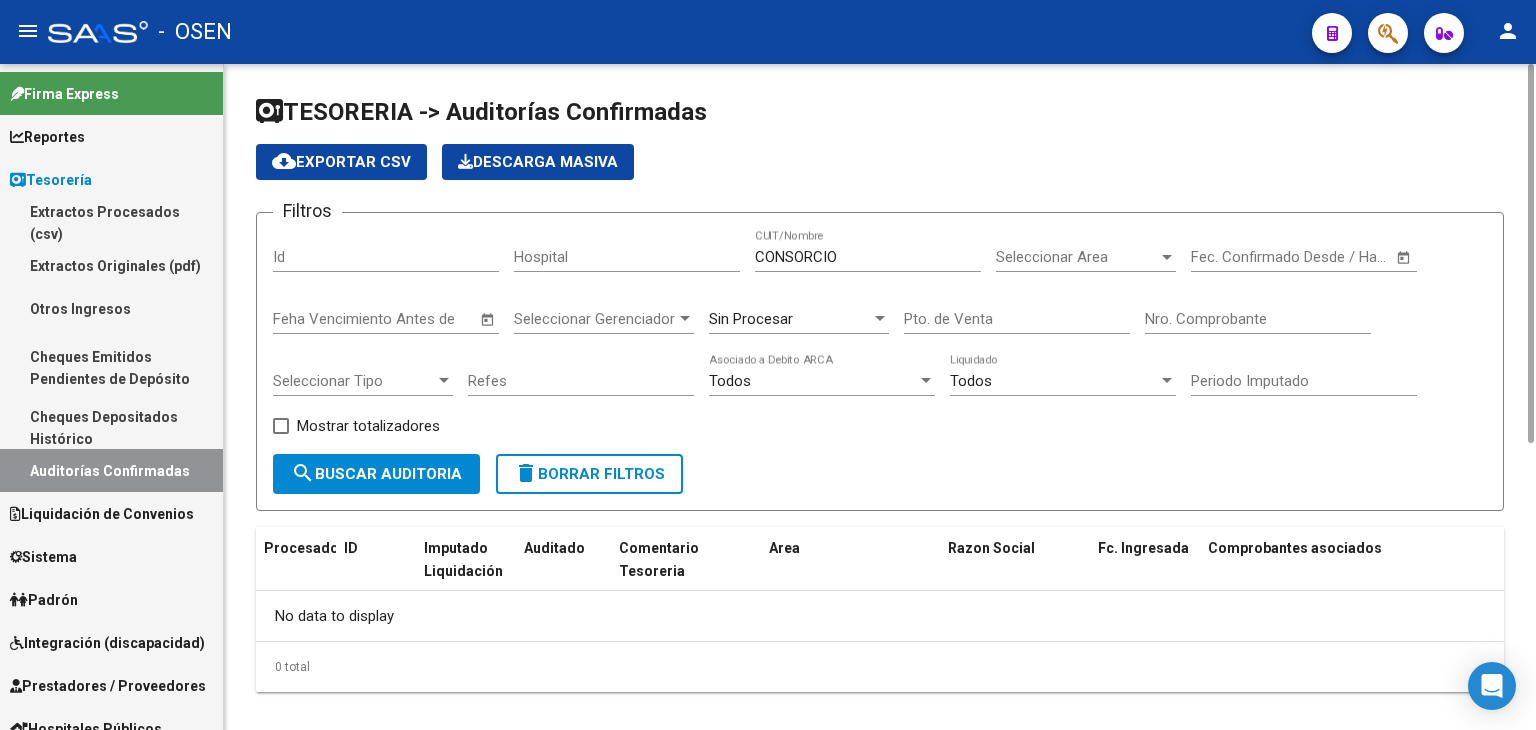 click on "Sin Procesar" 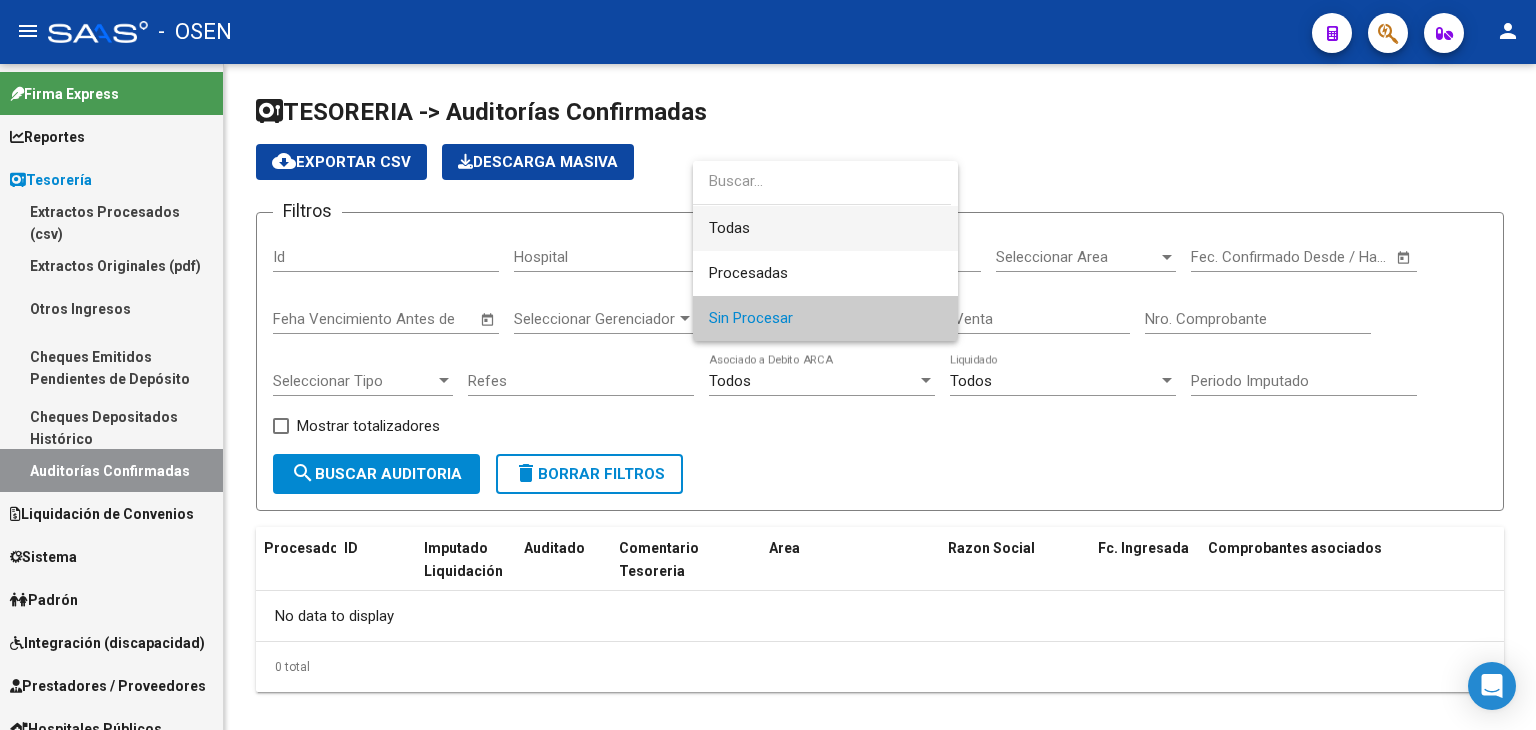 click on "Todas" at bounding box center (825, 228) 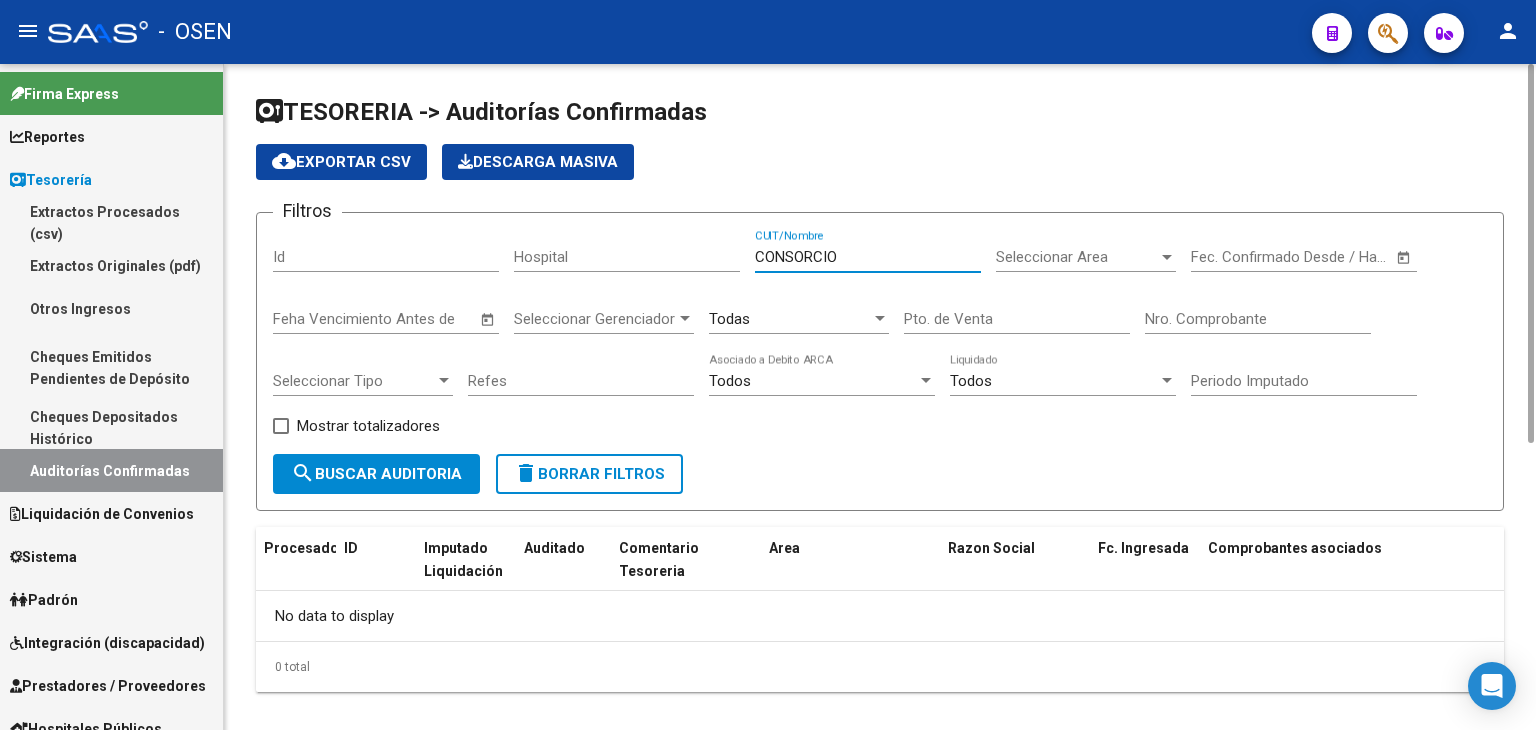 drag, startPoint x: 860, startPoint y: 249, endPoint x: 668, endPoint y: 237, distance: 192.37463 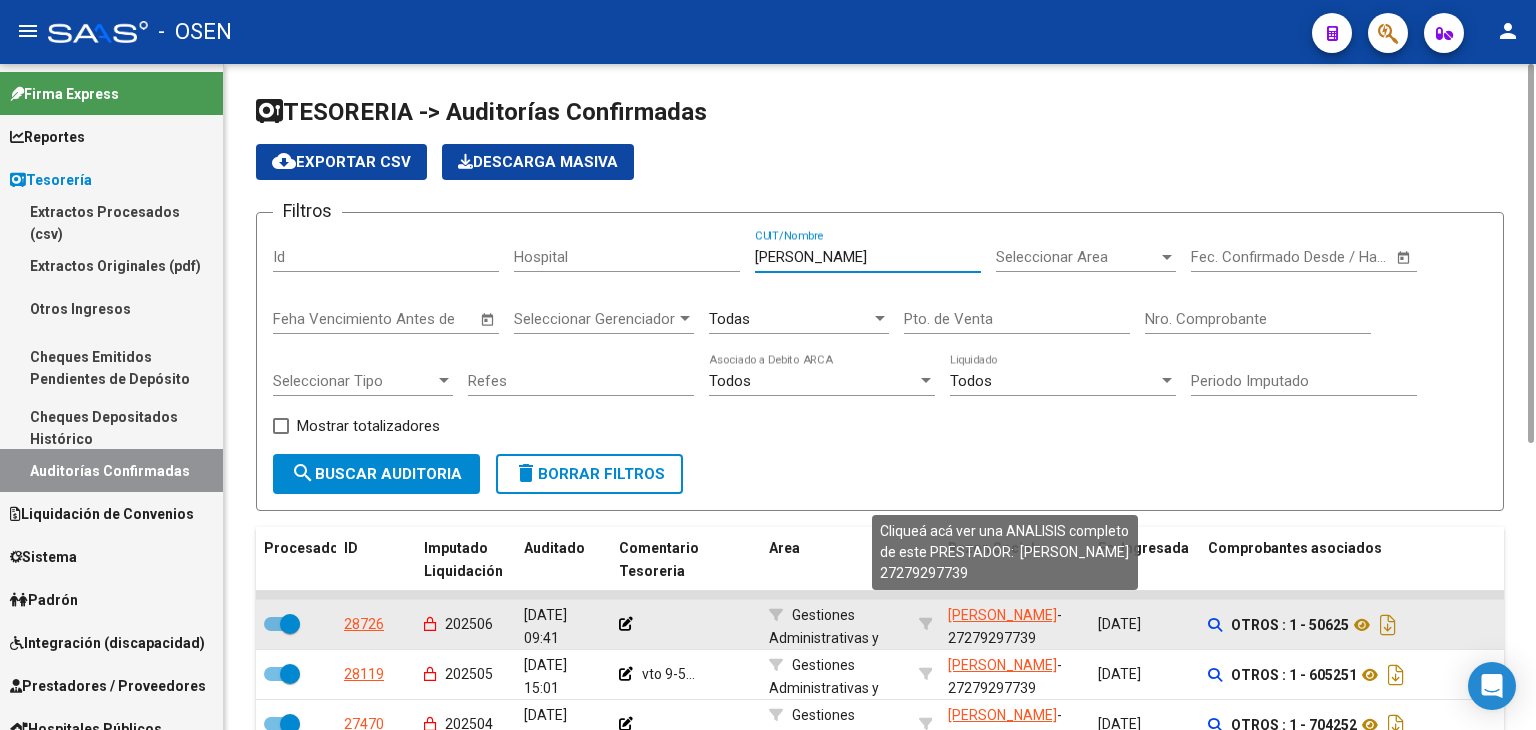 type on "MENDEZ" 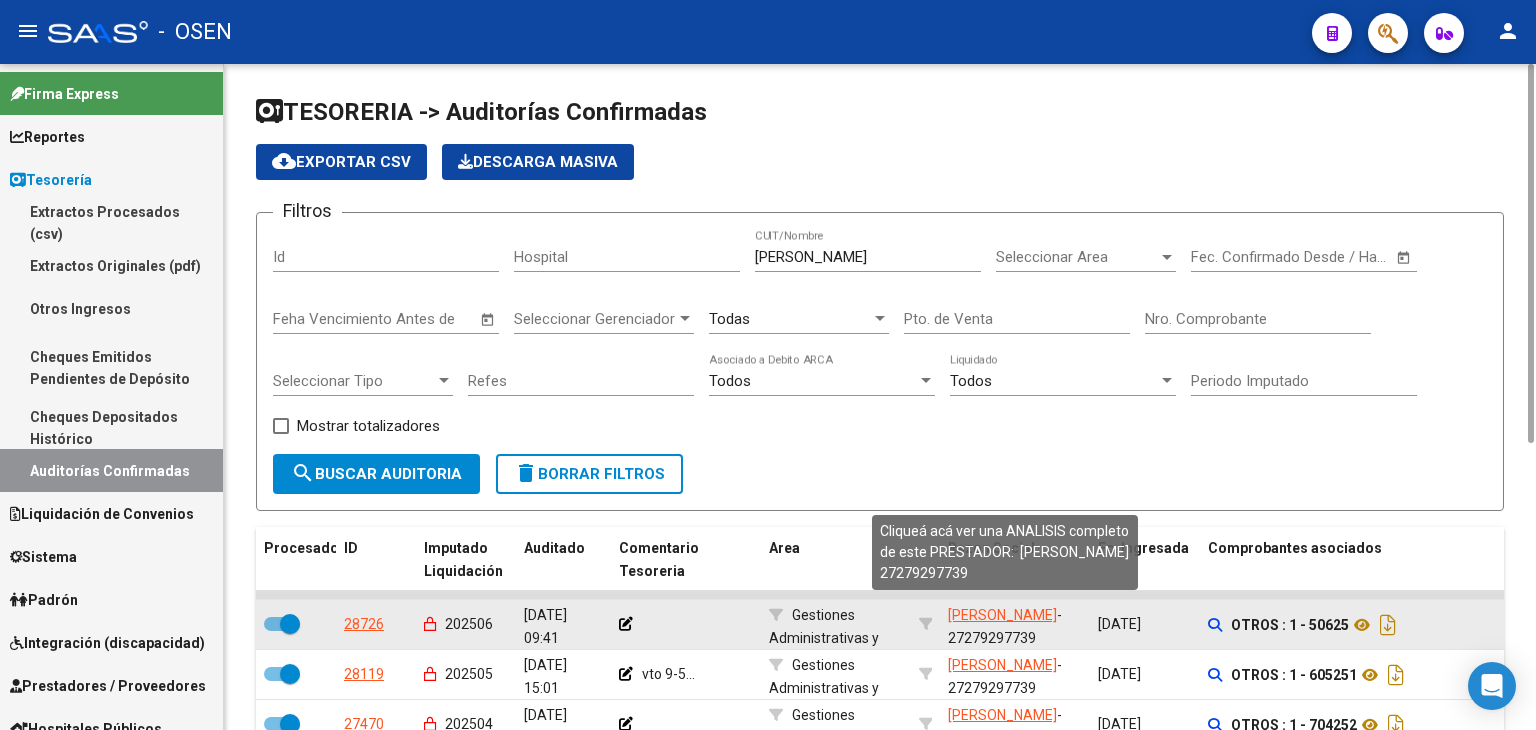 click on "MENDEZ ANDREA SOLEDAD" 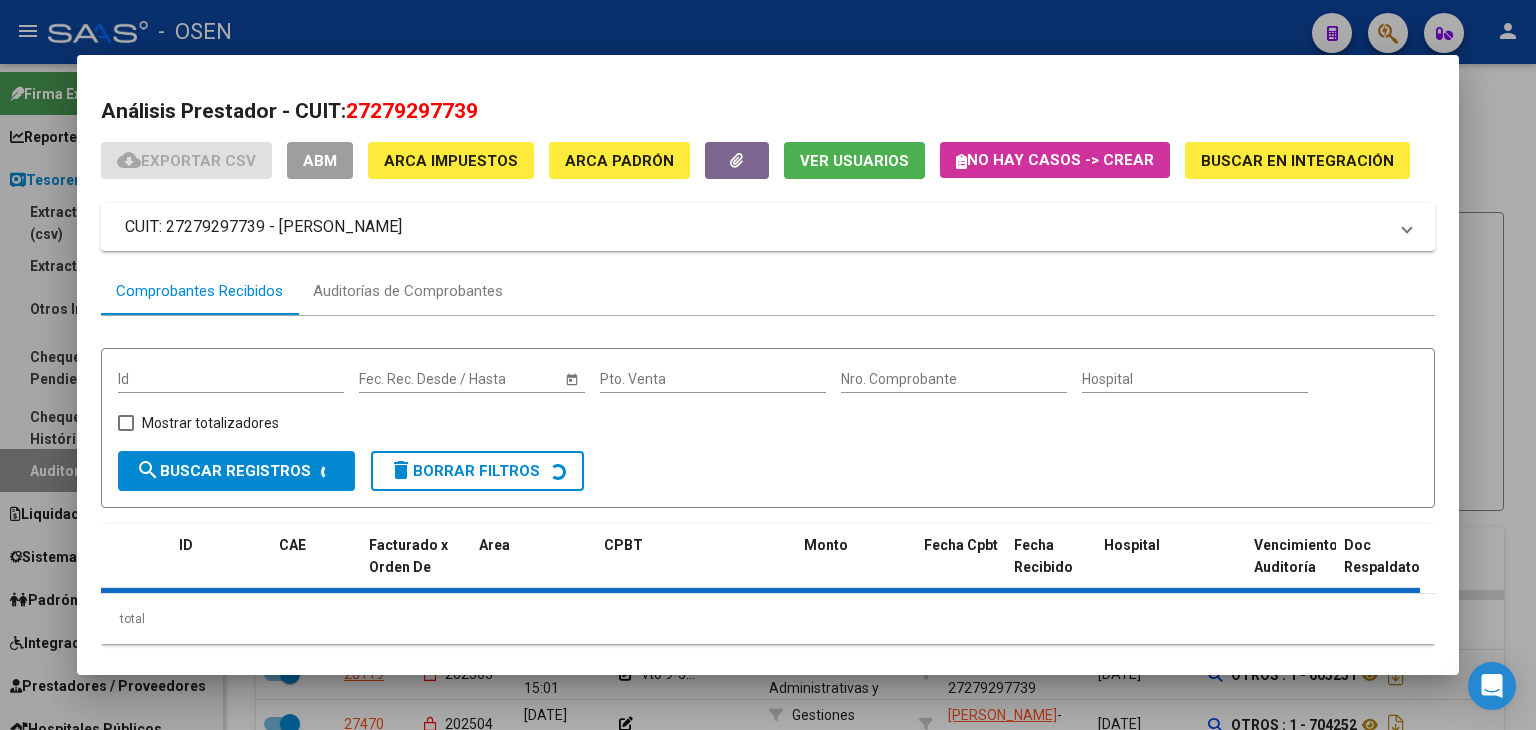 copy on "27279297739" 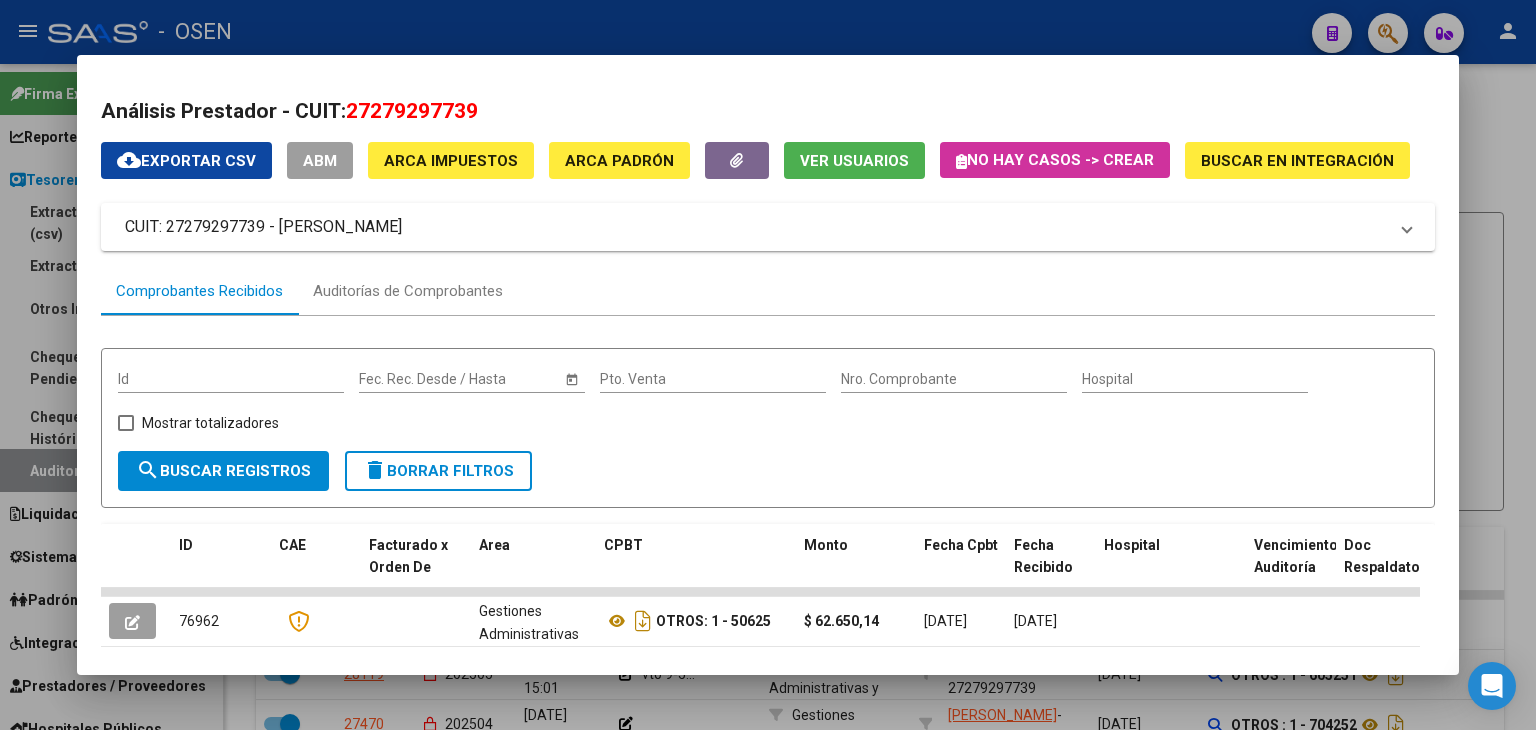click at bounding box center [768, 365] 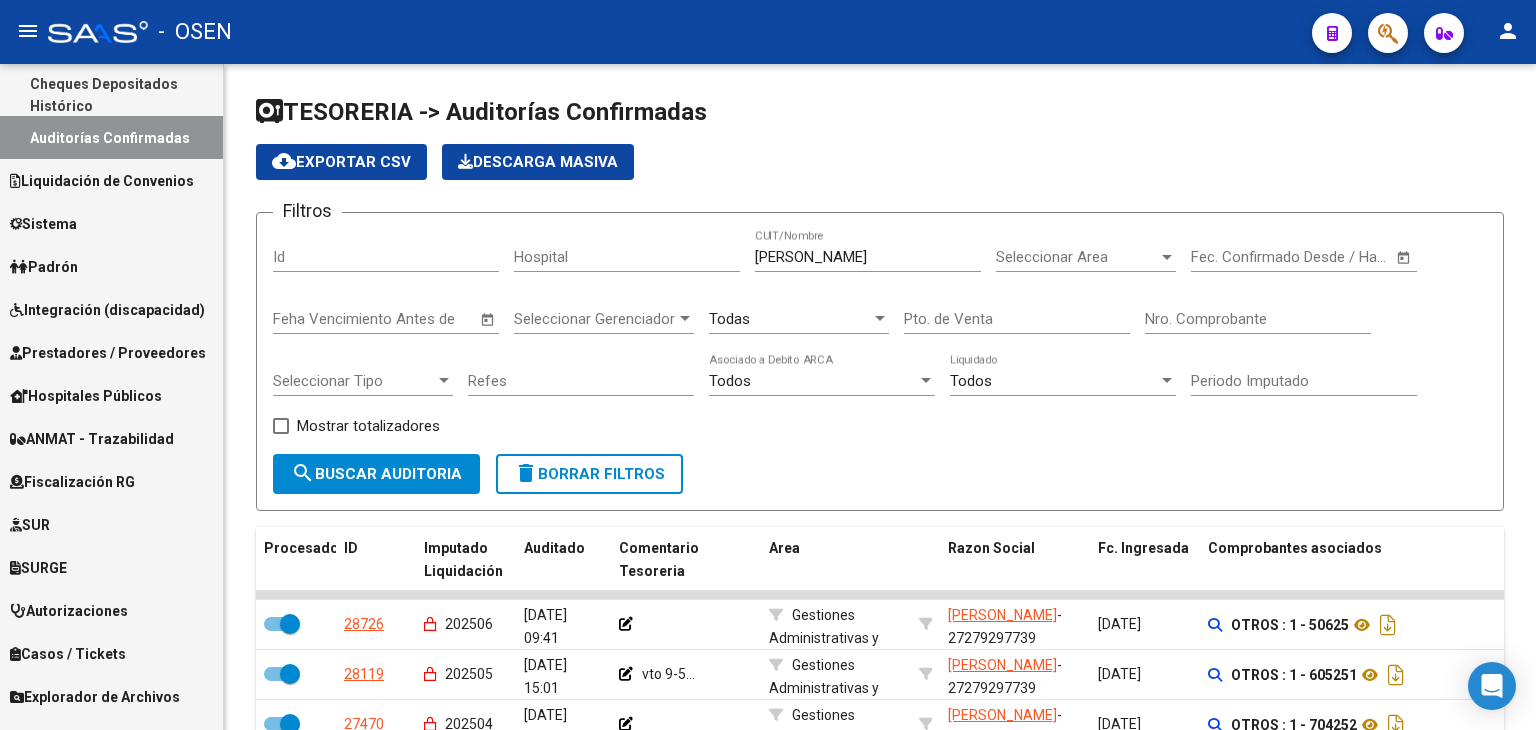 scroll, scrollTop: 450, scrollLeft: 0, axis: vertical 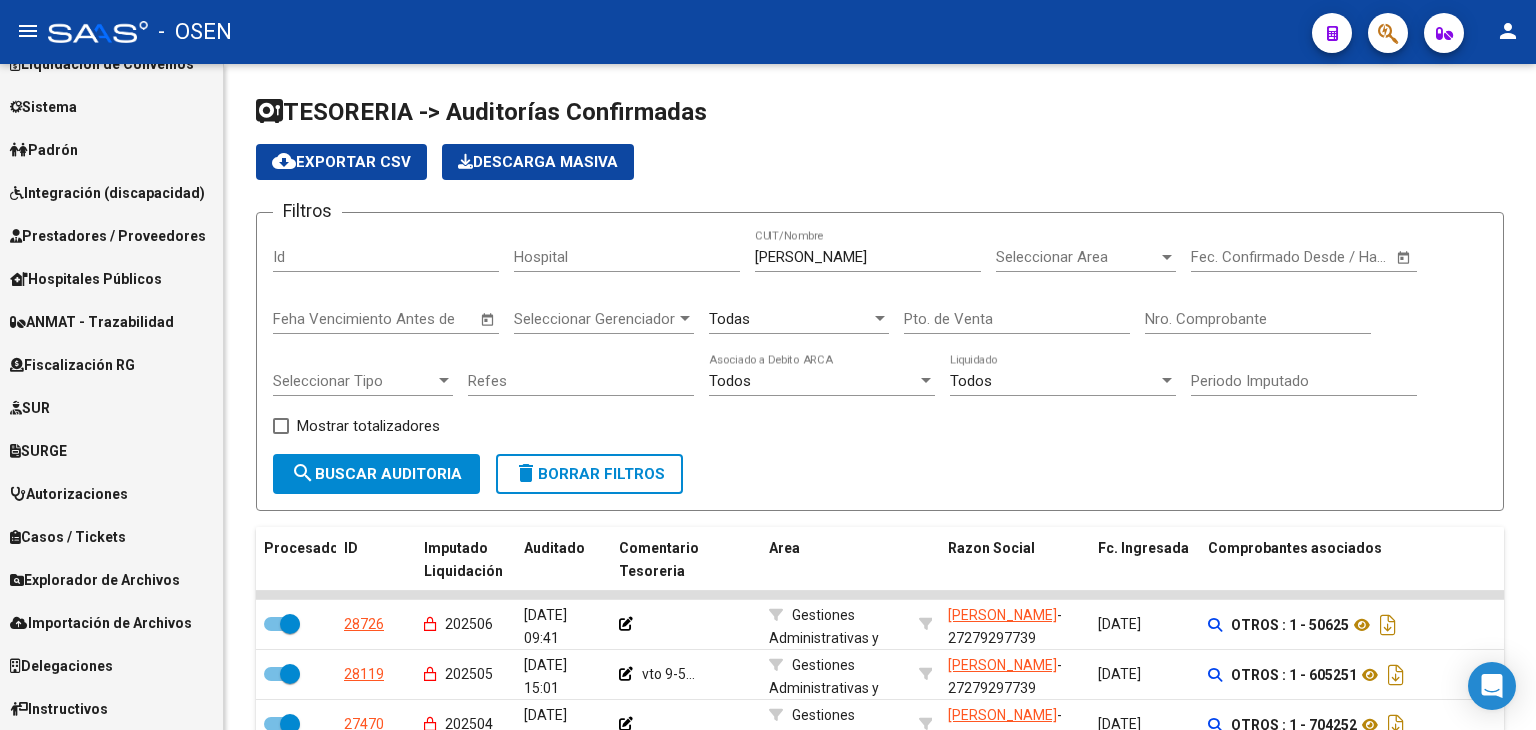 click on "Prestadores / Proveedores" at bounding box center (108, 236) 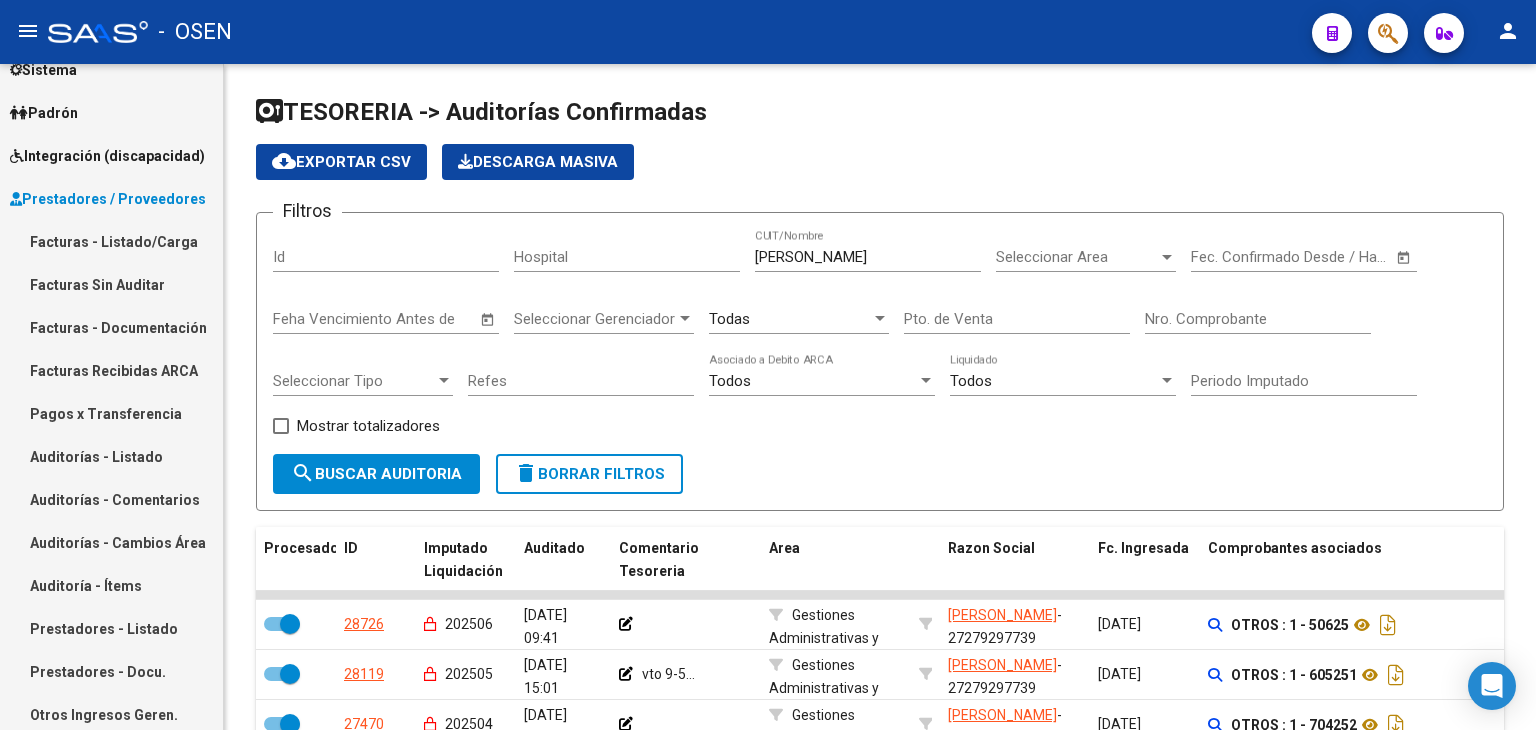 scroll, scrollTop: 159, scrollLeft: 0, axis: vertical 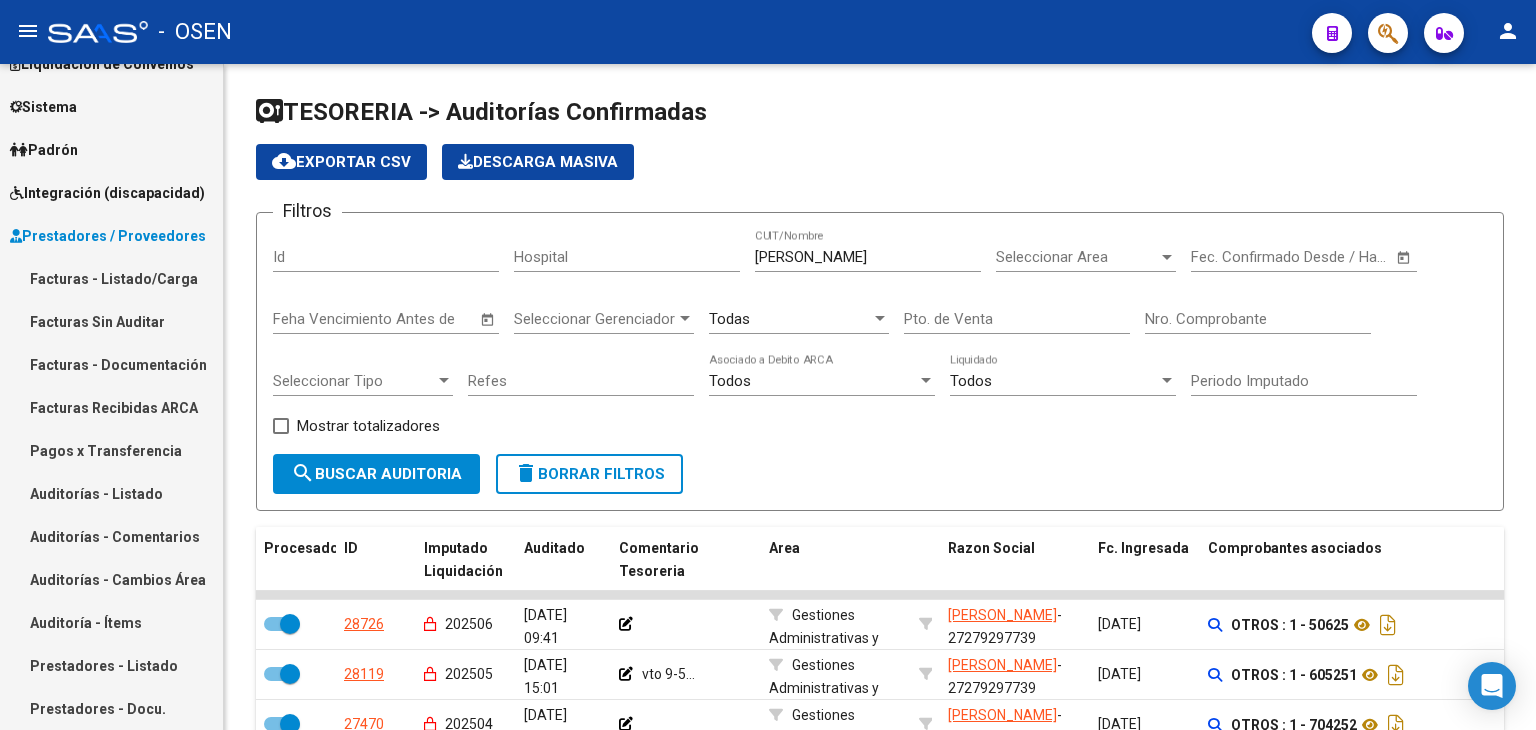 click on "Facturas - Listado/Carga" at bounding box center (111, 278) 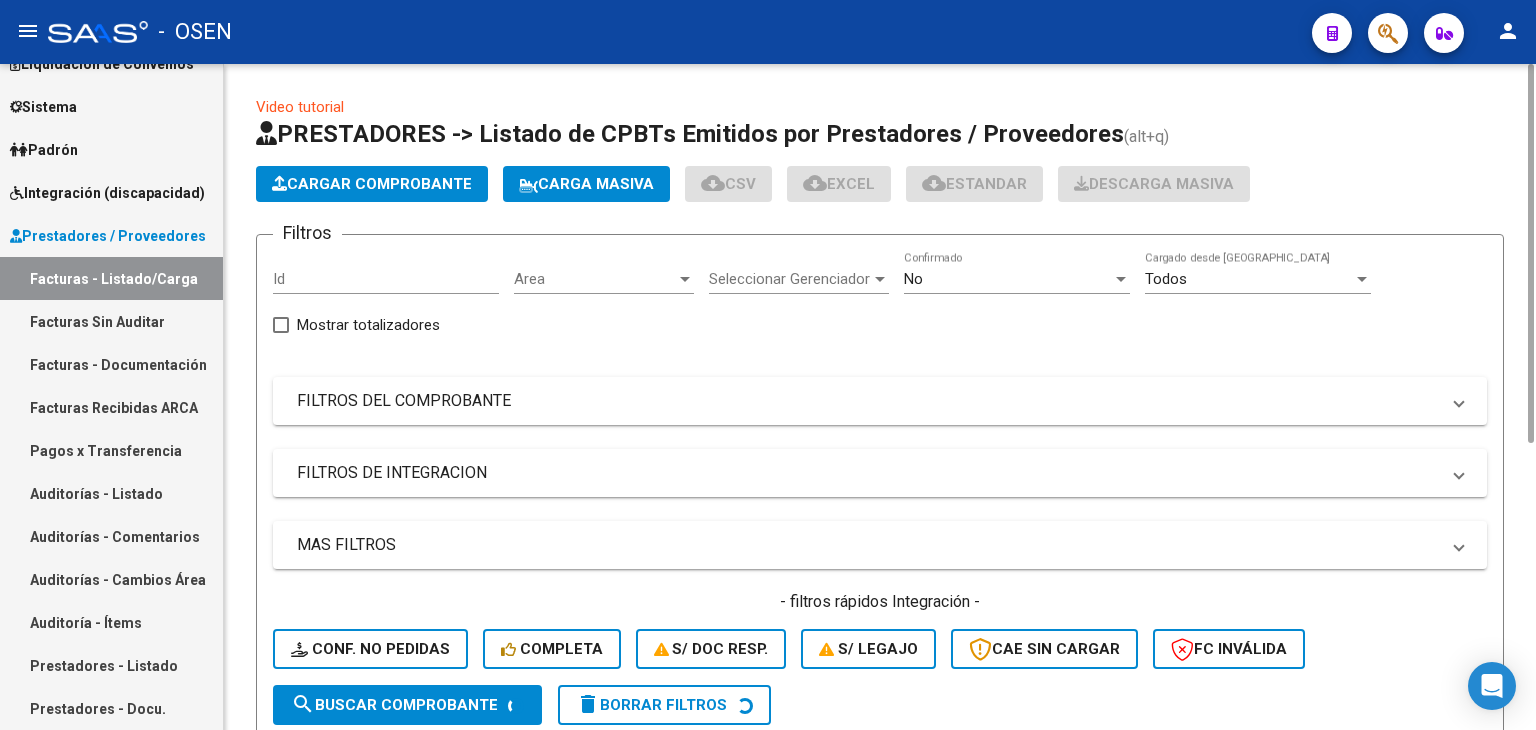 click on "Cargar Comprobante" 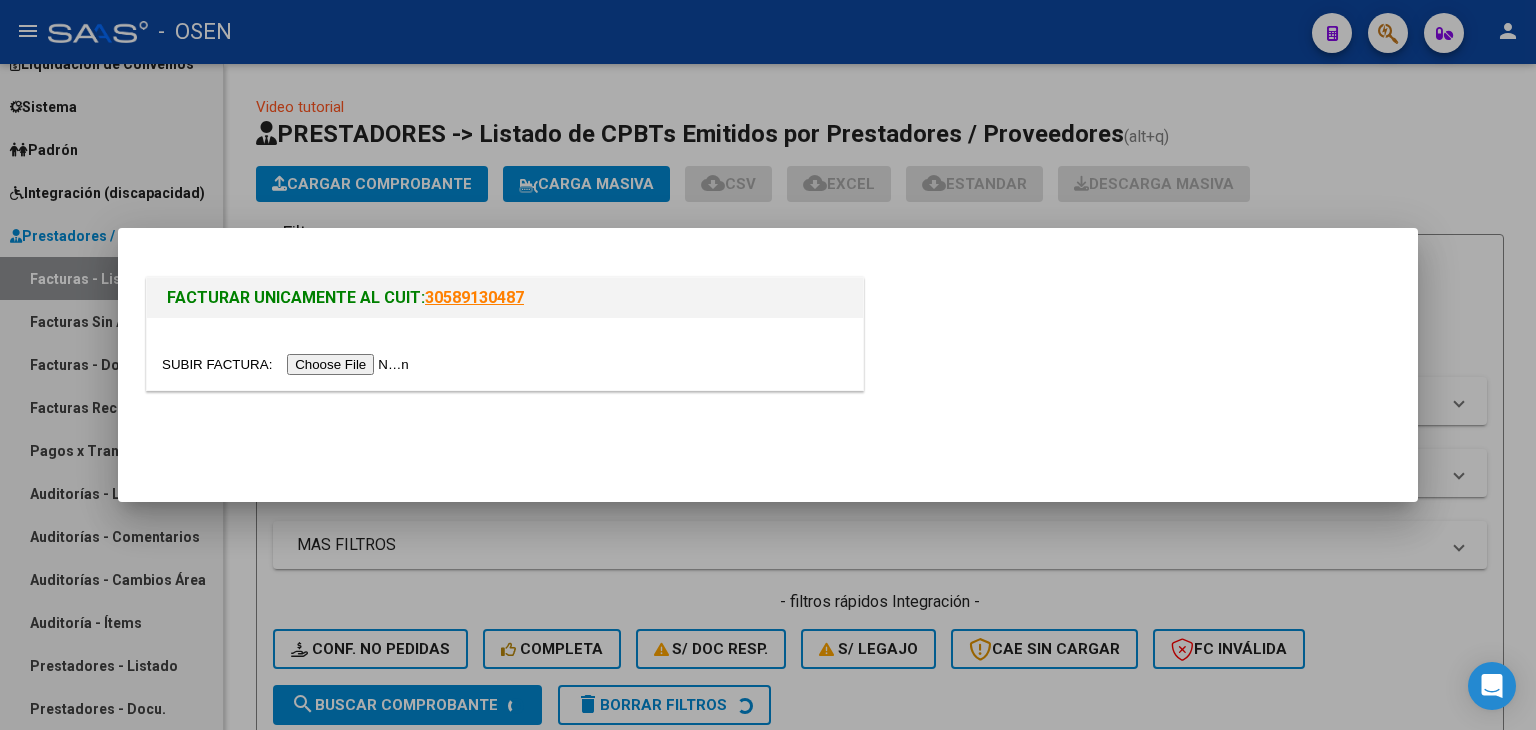 click at bounding box center (288, 364) 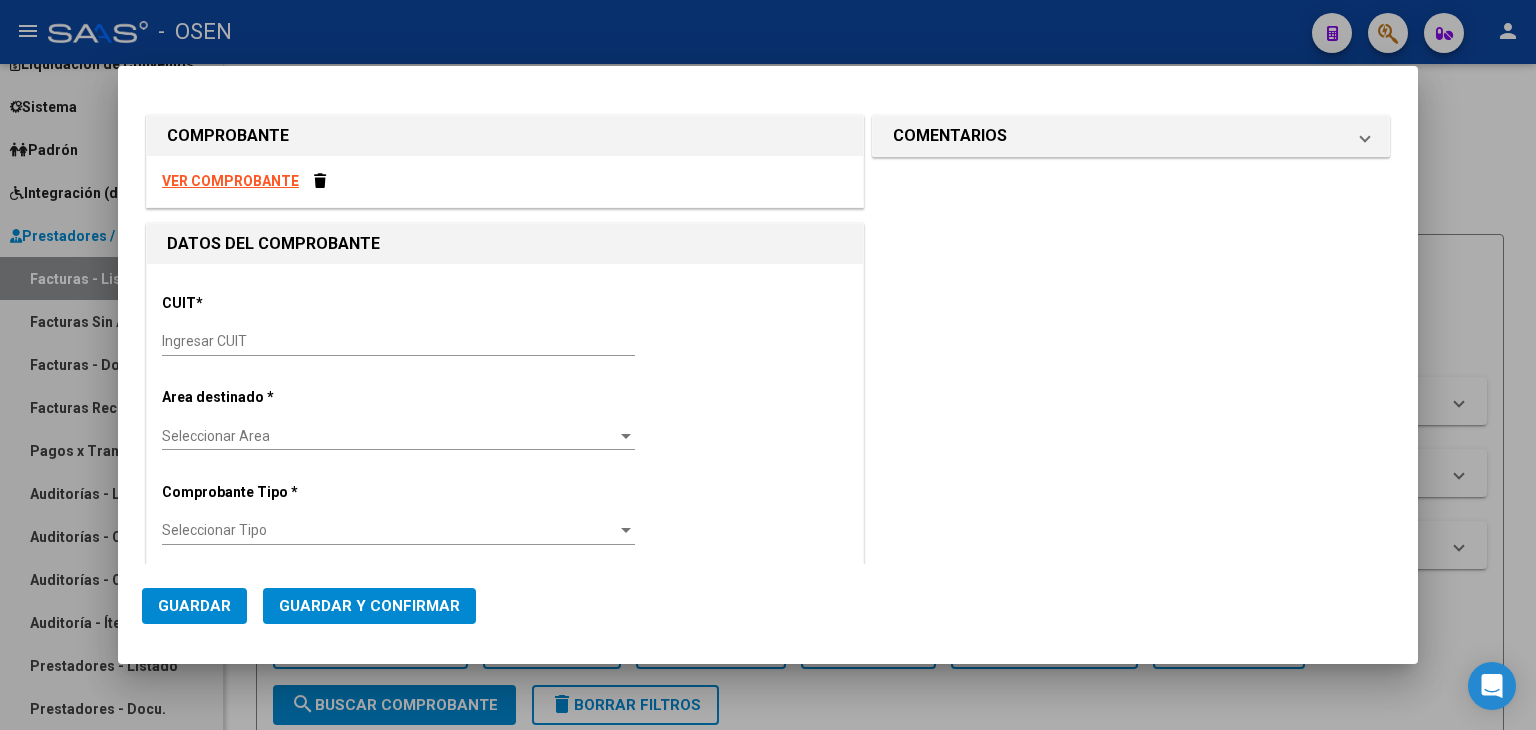click on "Ingresar CUIT" at bounding box center (398, 341) 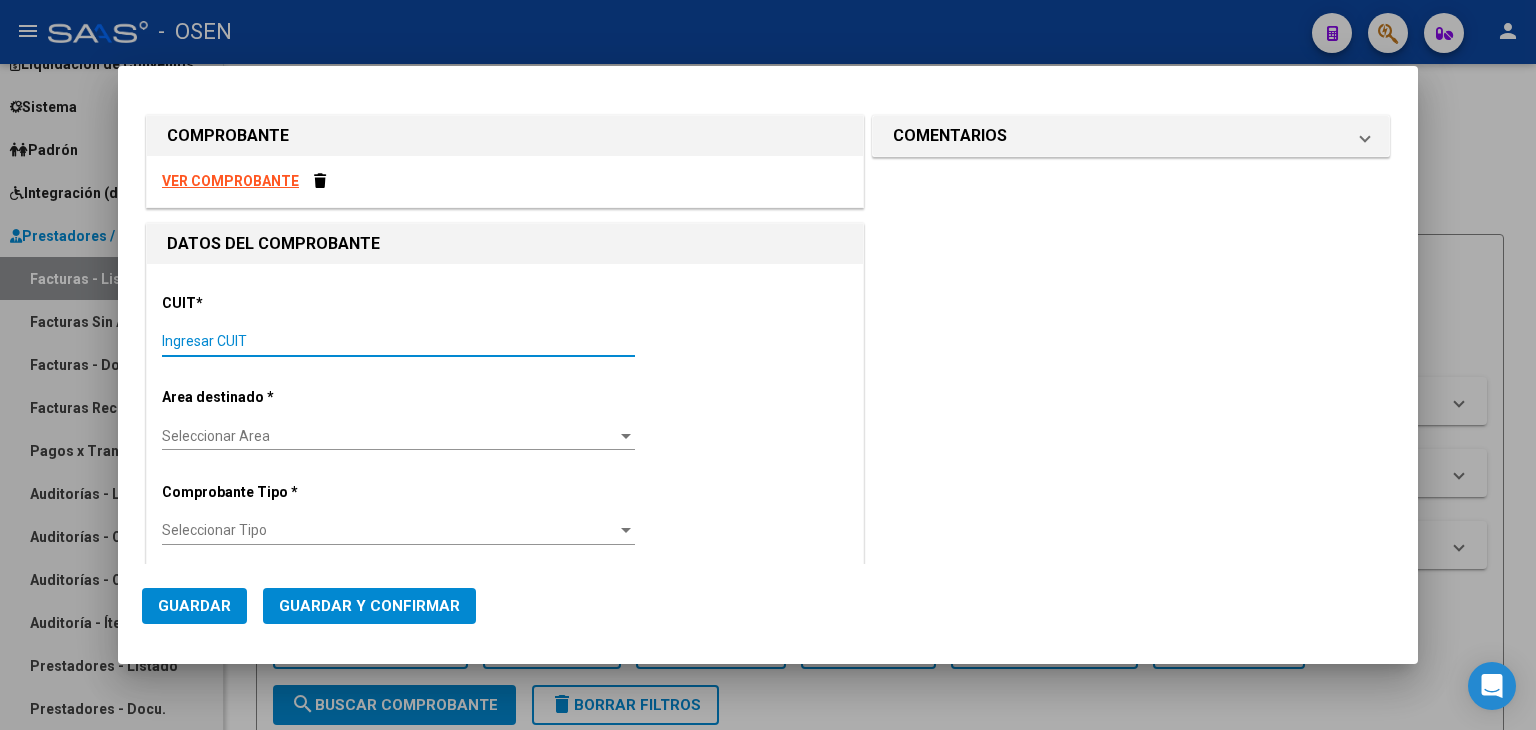 paste on "27-27929773-9" 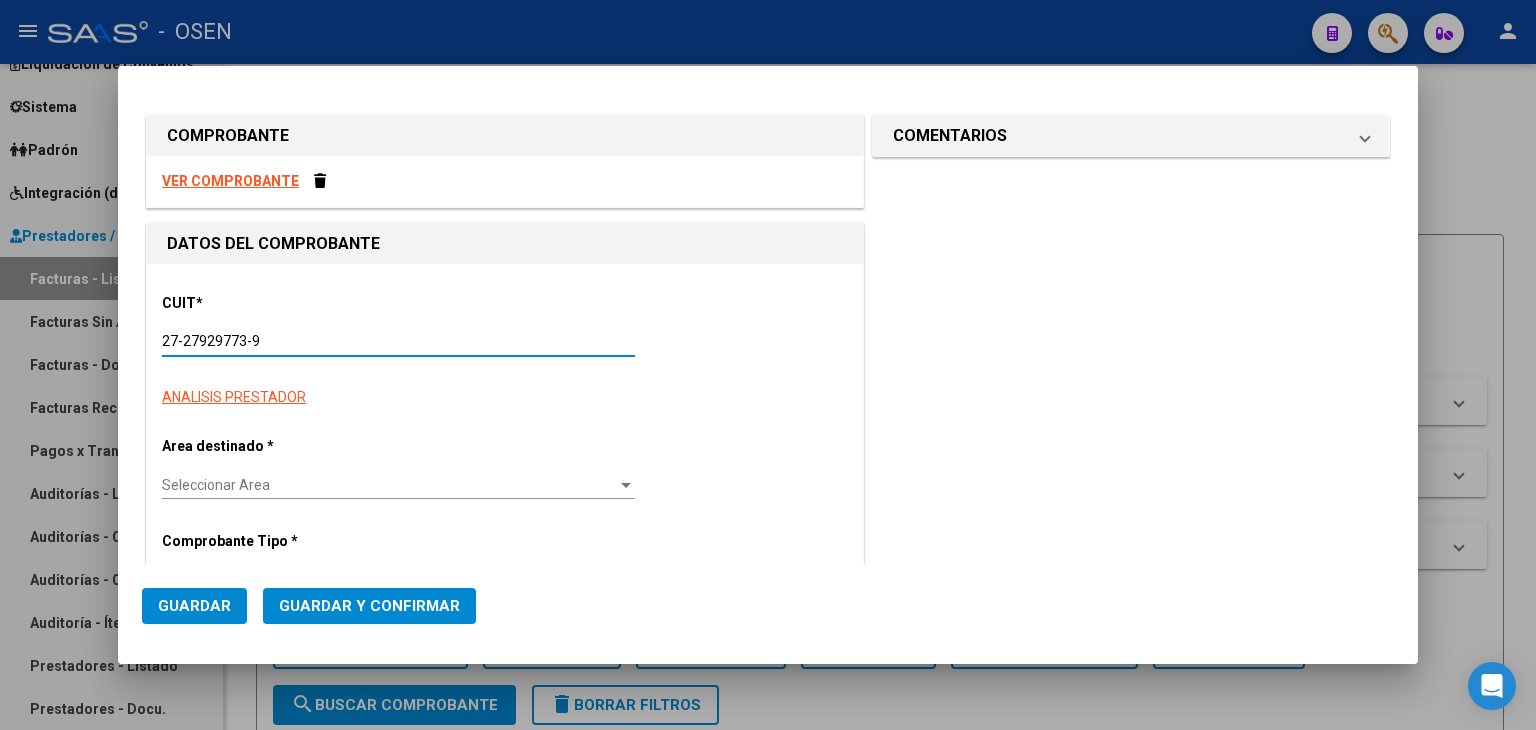 type on "1" 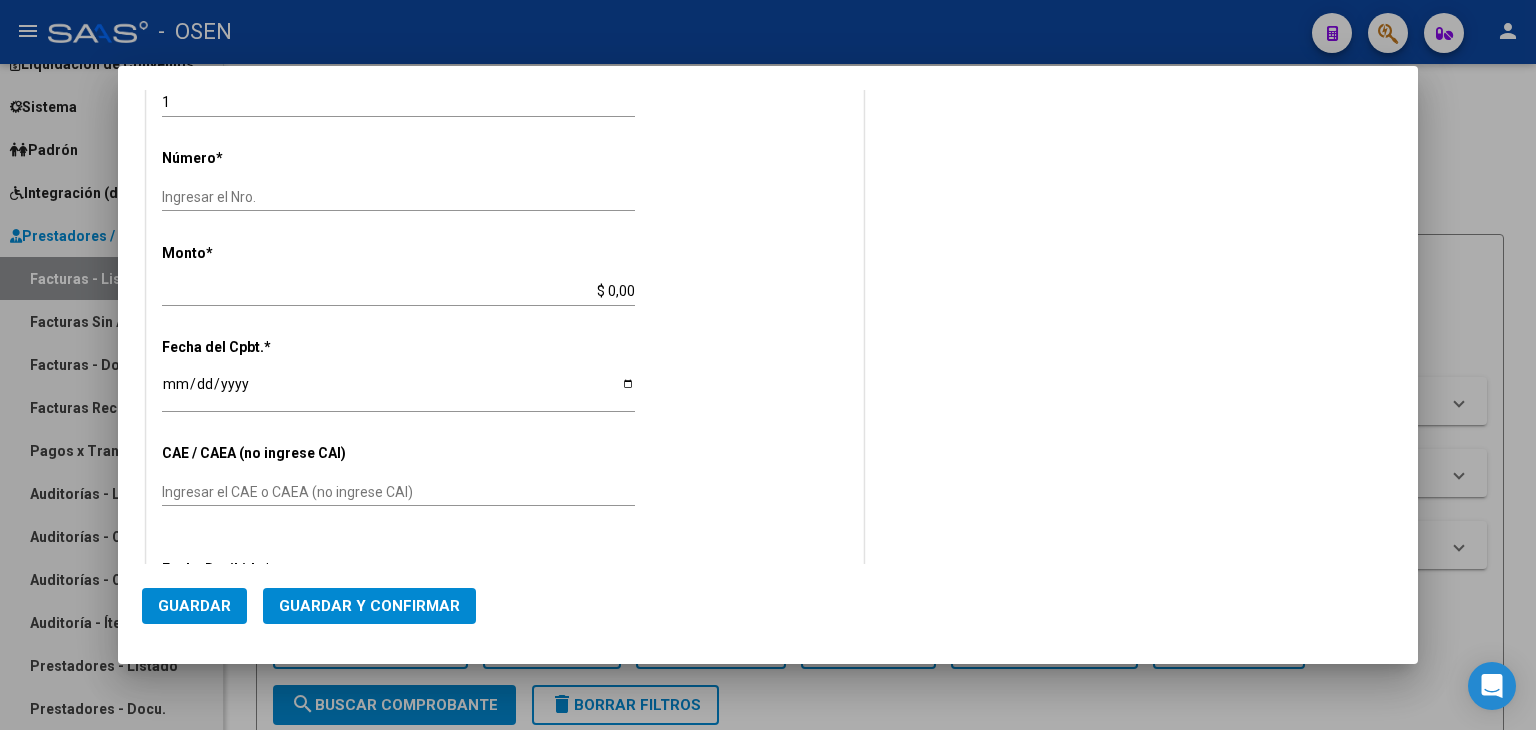 scroll, scrollTop: 368, scrollLeft: 0, axis: vertical 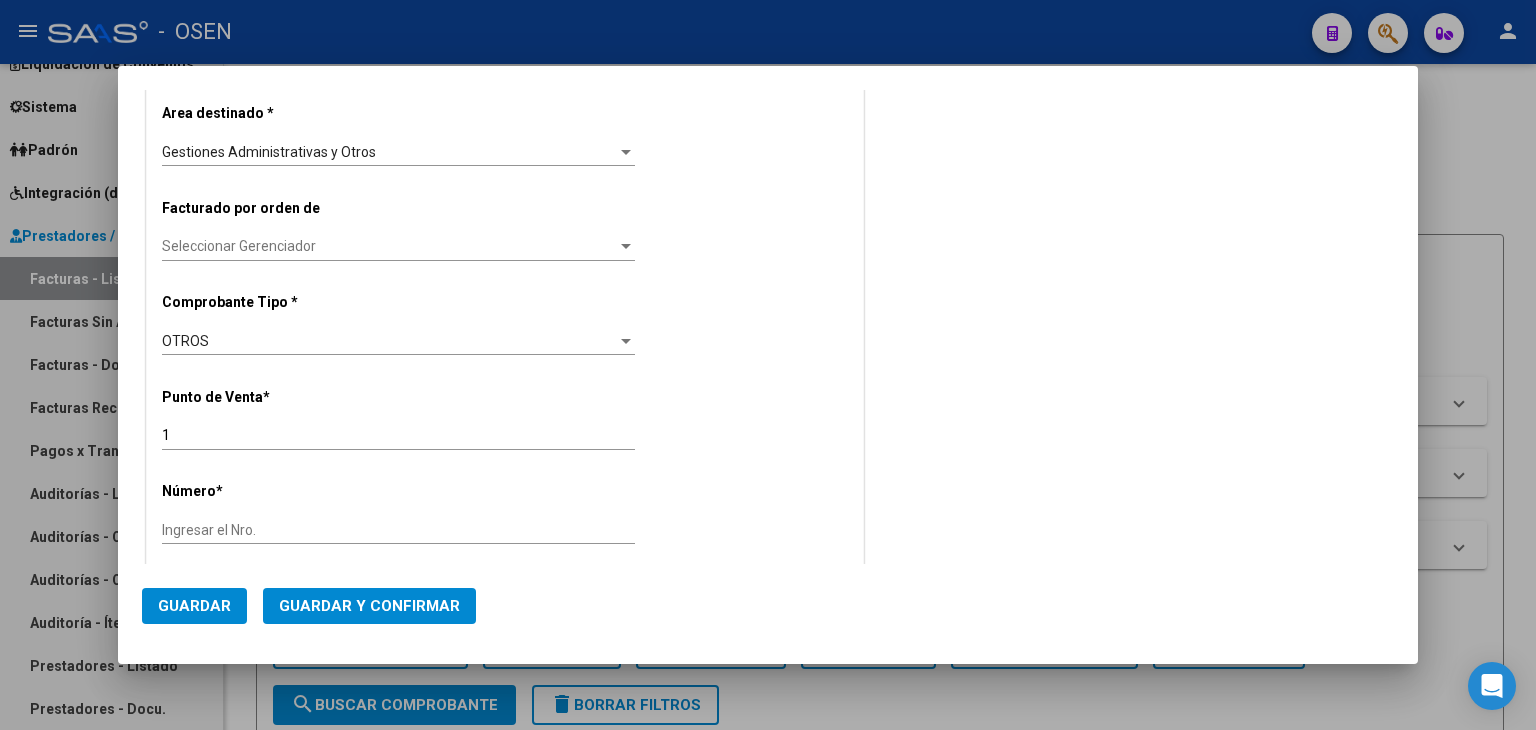type on "27-27929773-9" 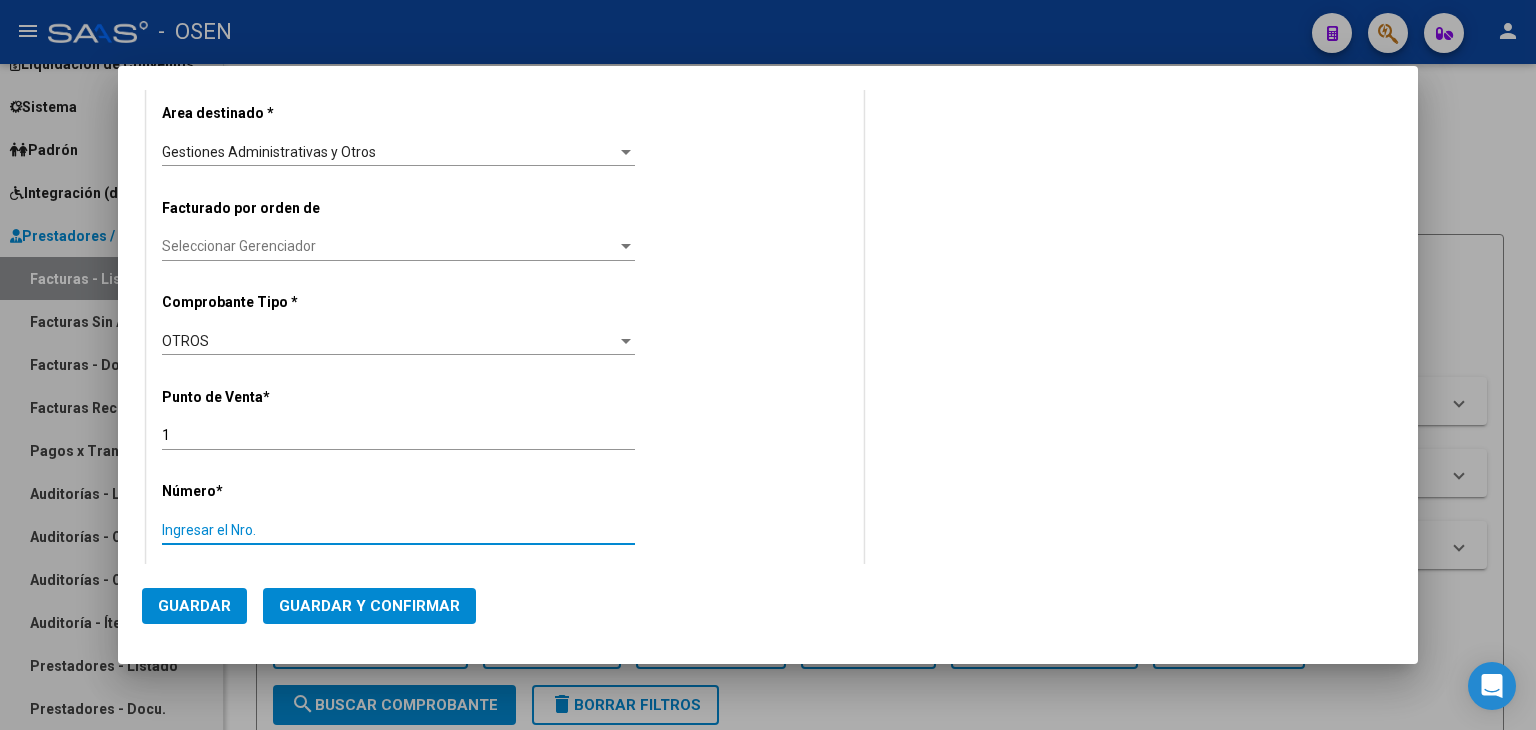 click on "Ingresar el Nro." at bounding box center [398, 530] 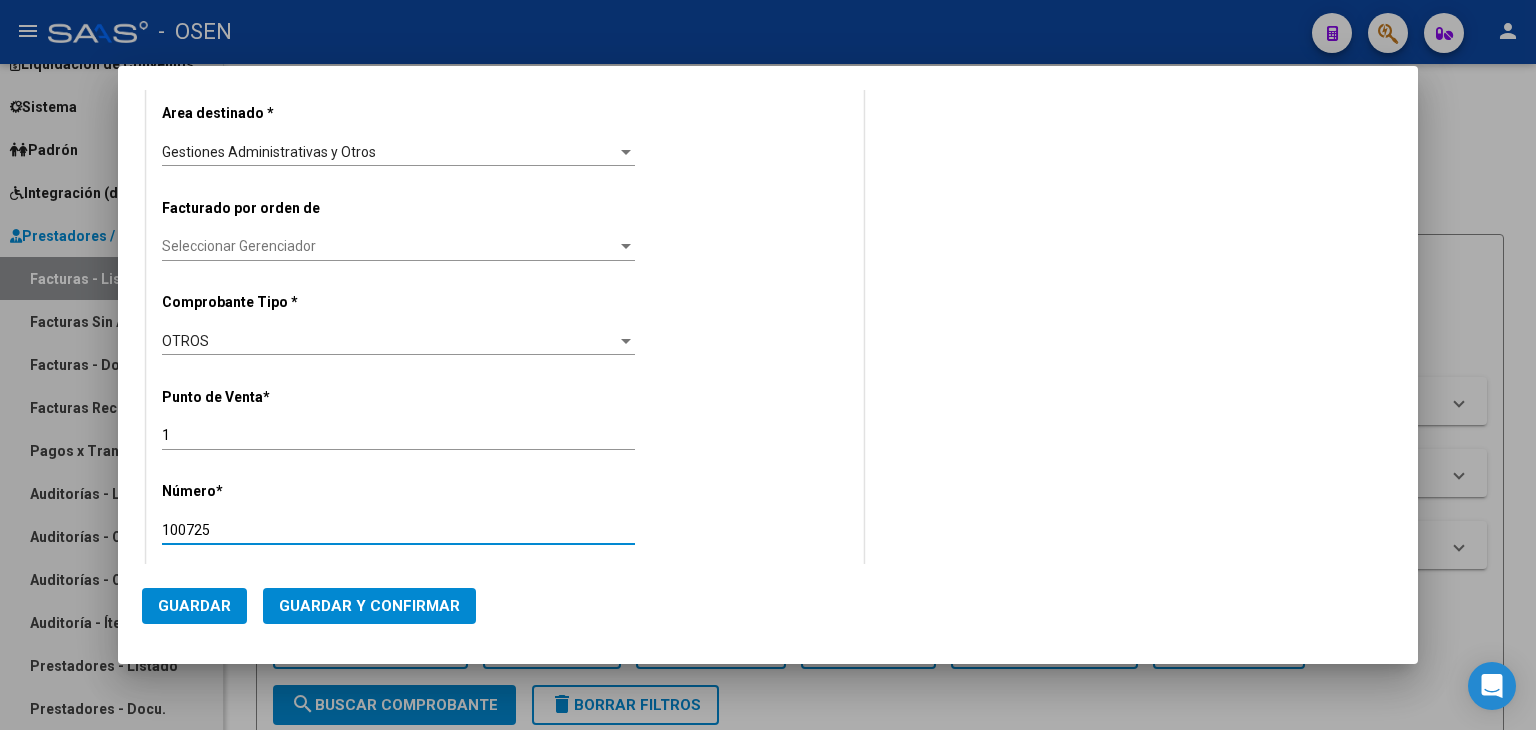 type on "100725" 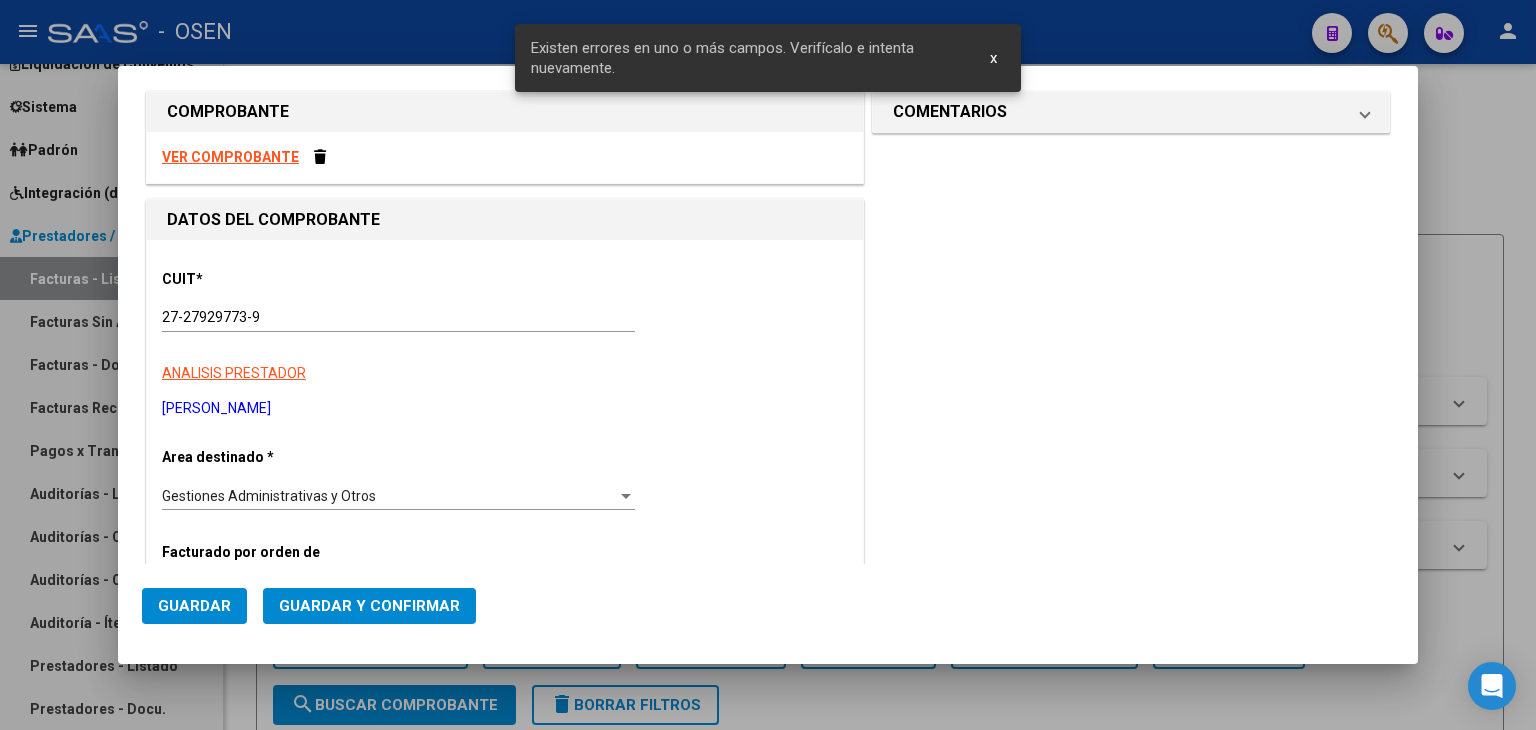 scroll, scrollTop: 0, scrollLeft: 0, axis: both 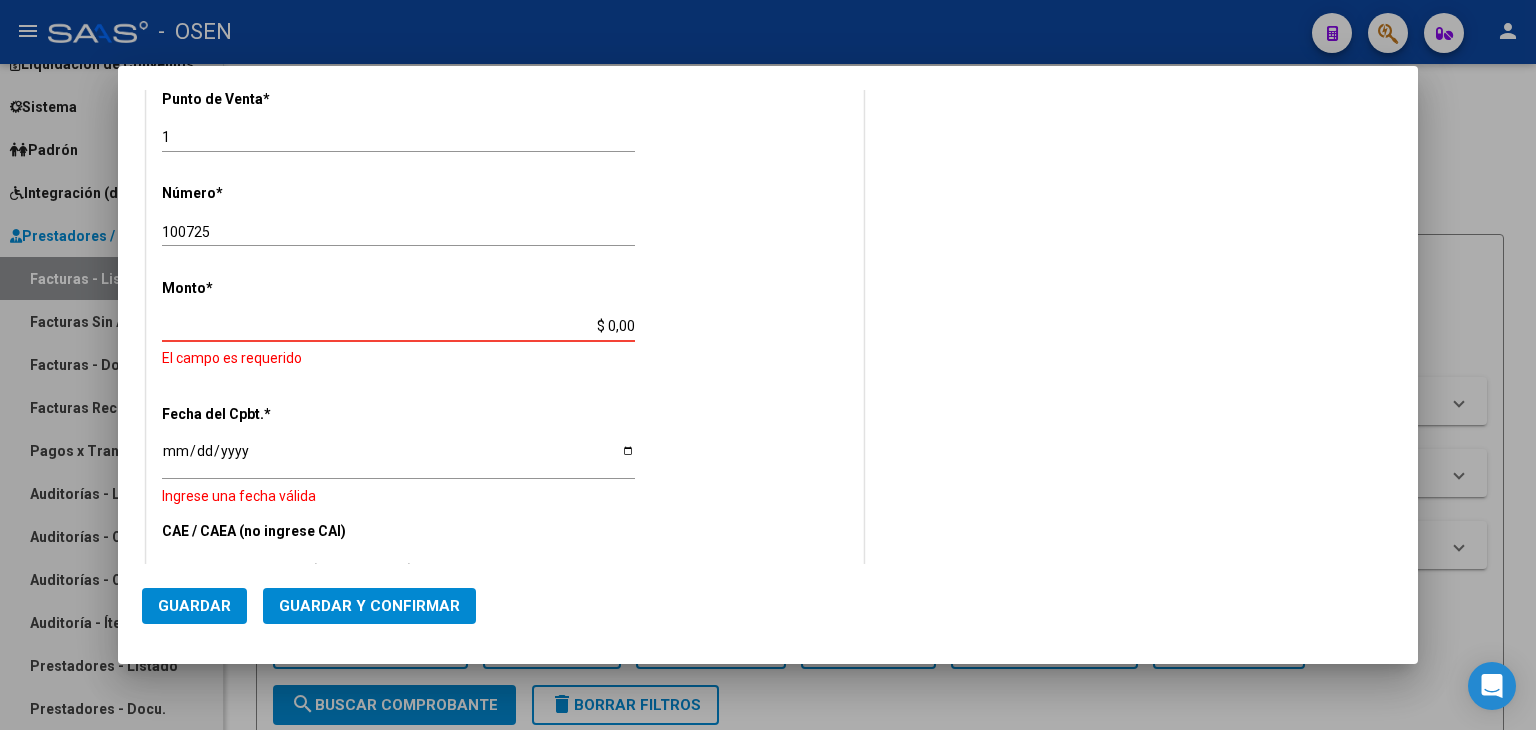 click on "$ 0,00" at bounding box center (398, 326) 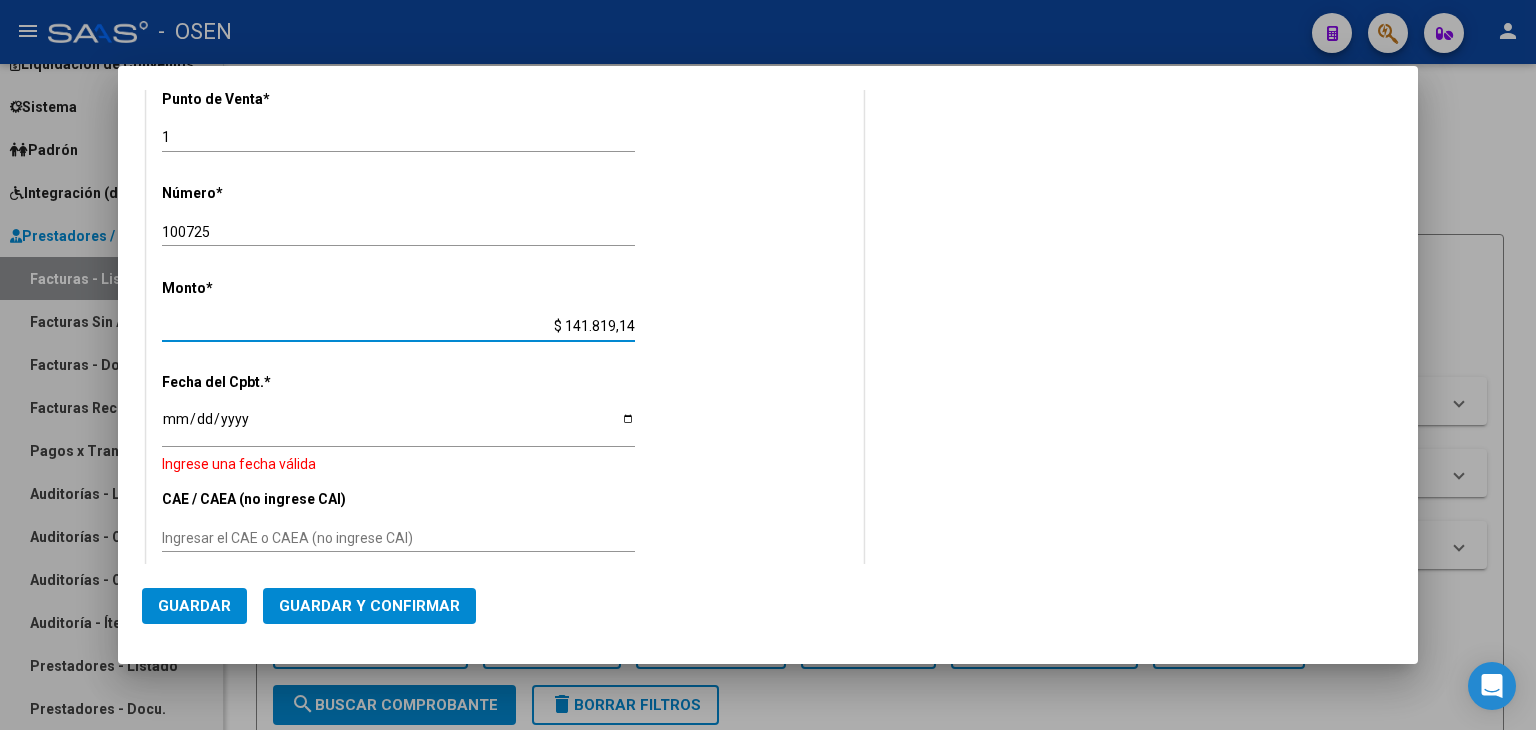 type on "$ 141.819,14" 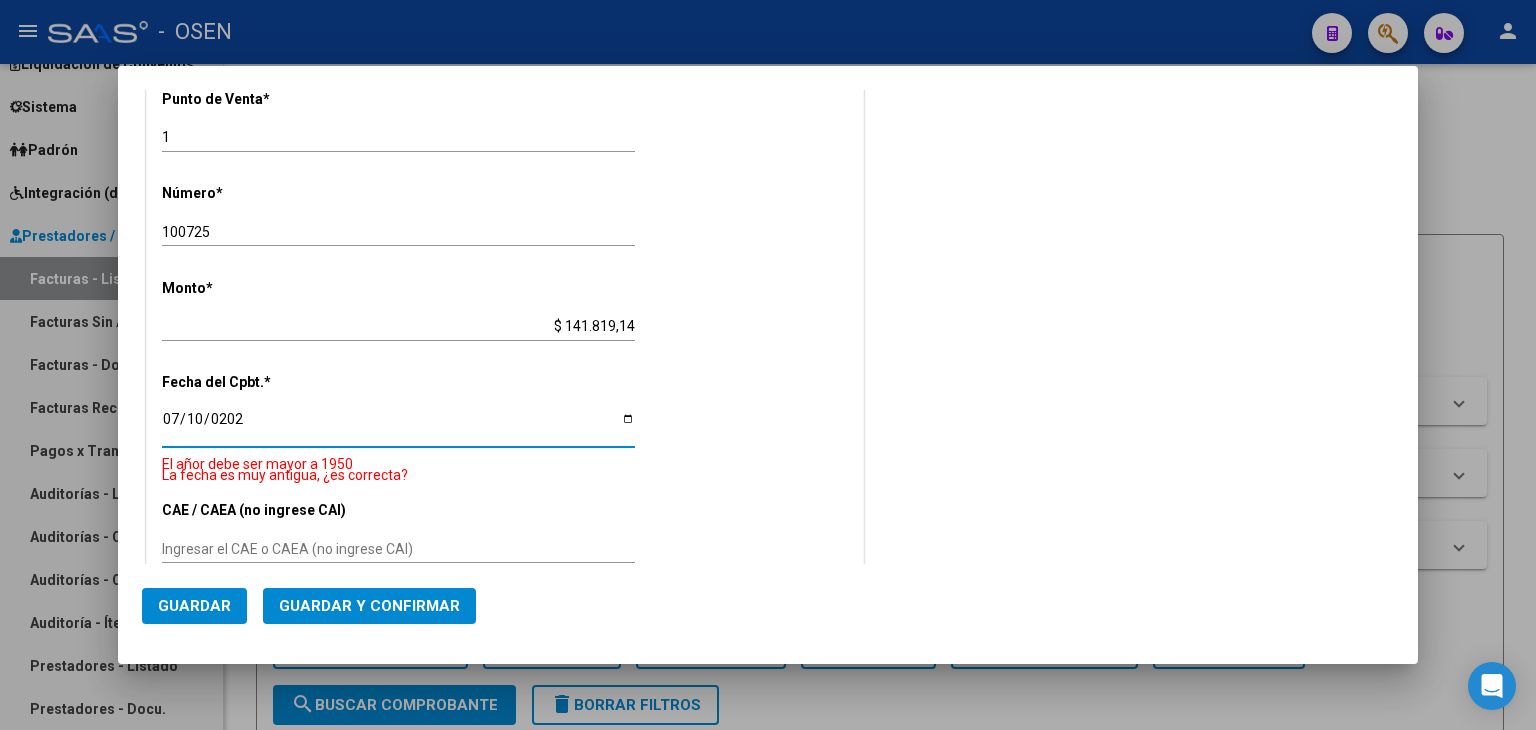 type on "2025-07-10" 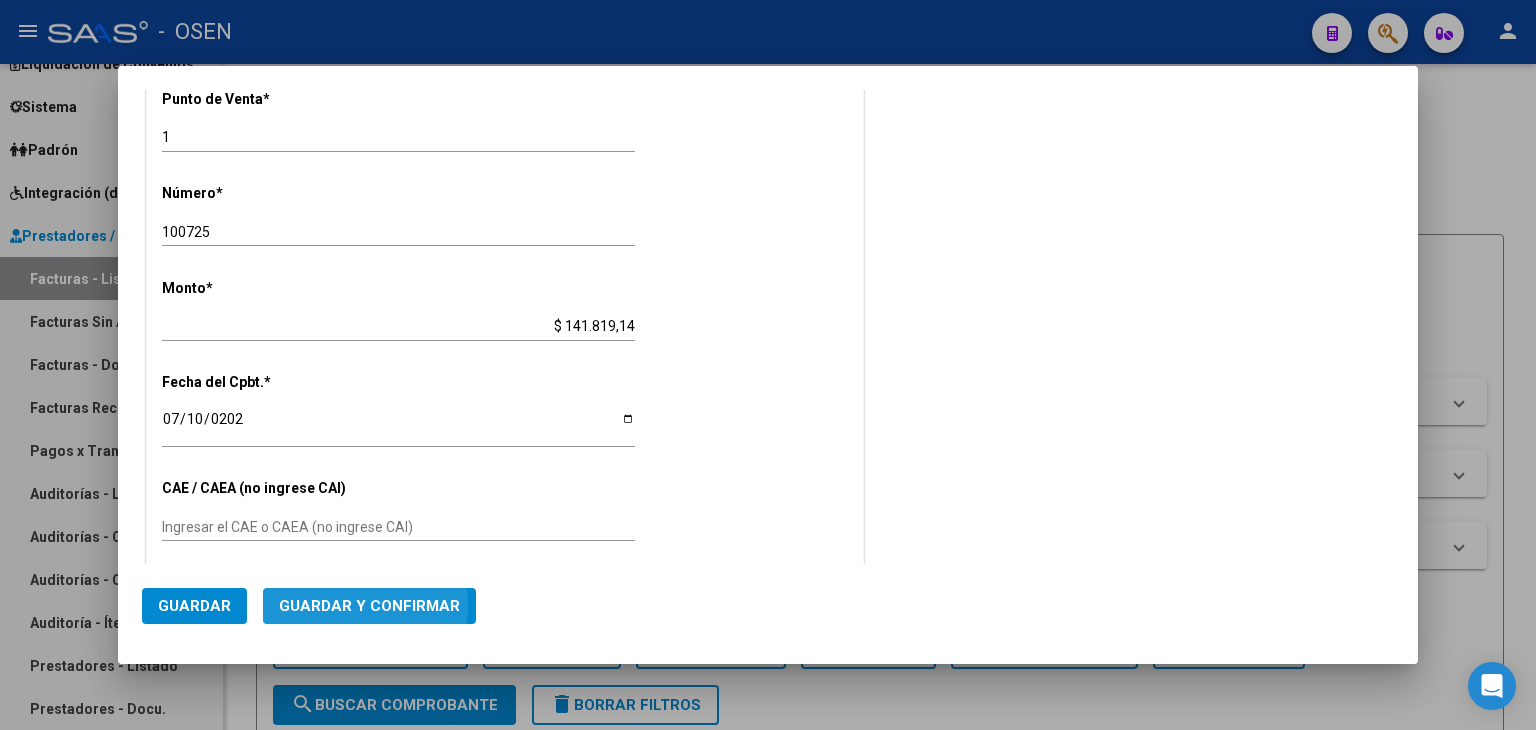 click on "Guardar y Confirmar" 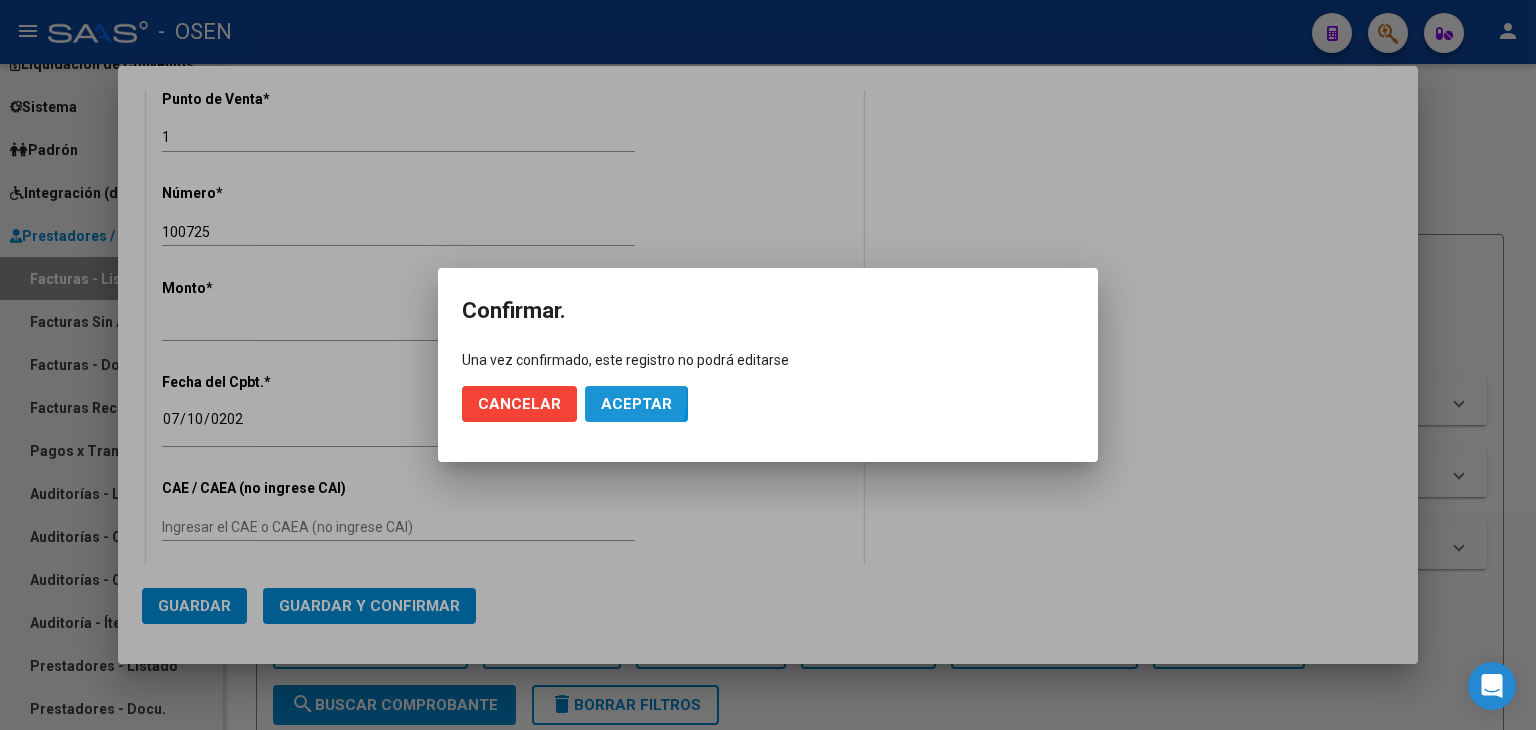 click on "Aceptar" 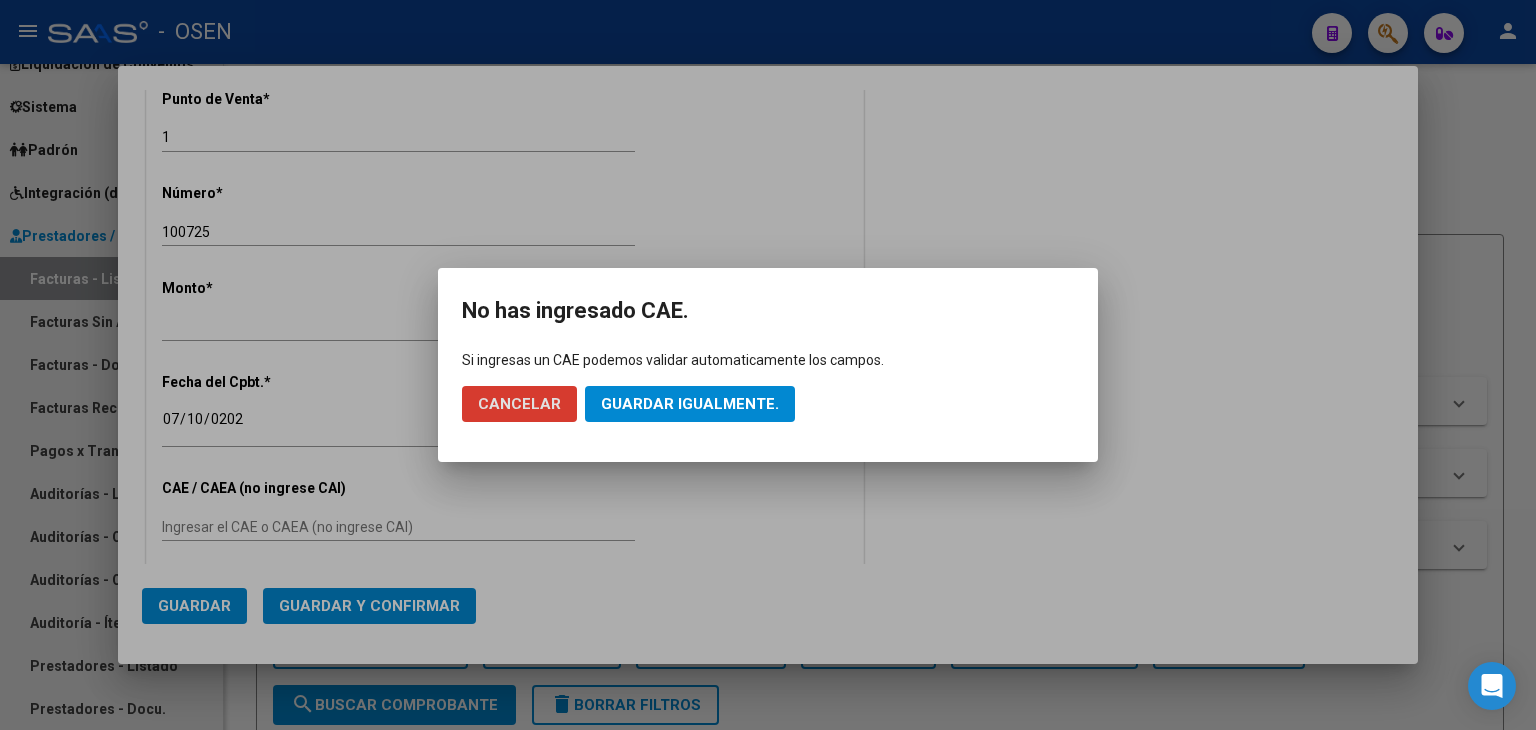 drag, startPoint x: 613, startPoint y: 397, endPoint x: 753, endPoint y: 375, distance: 141.71803 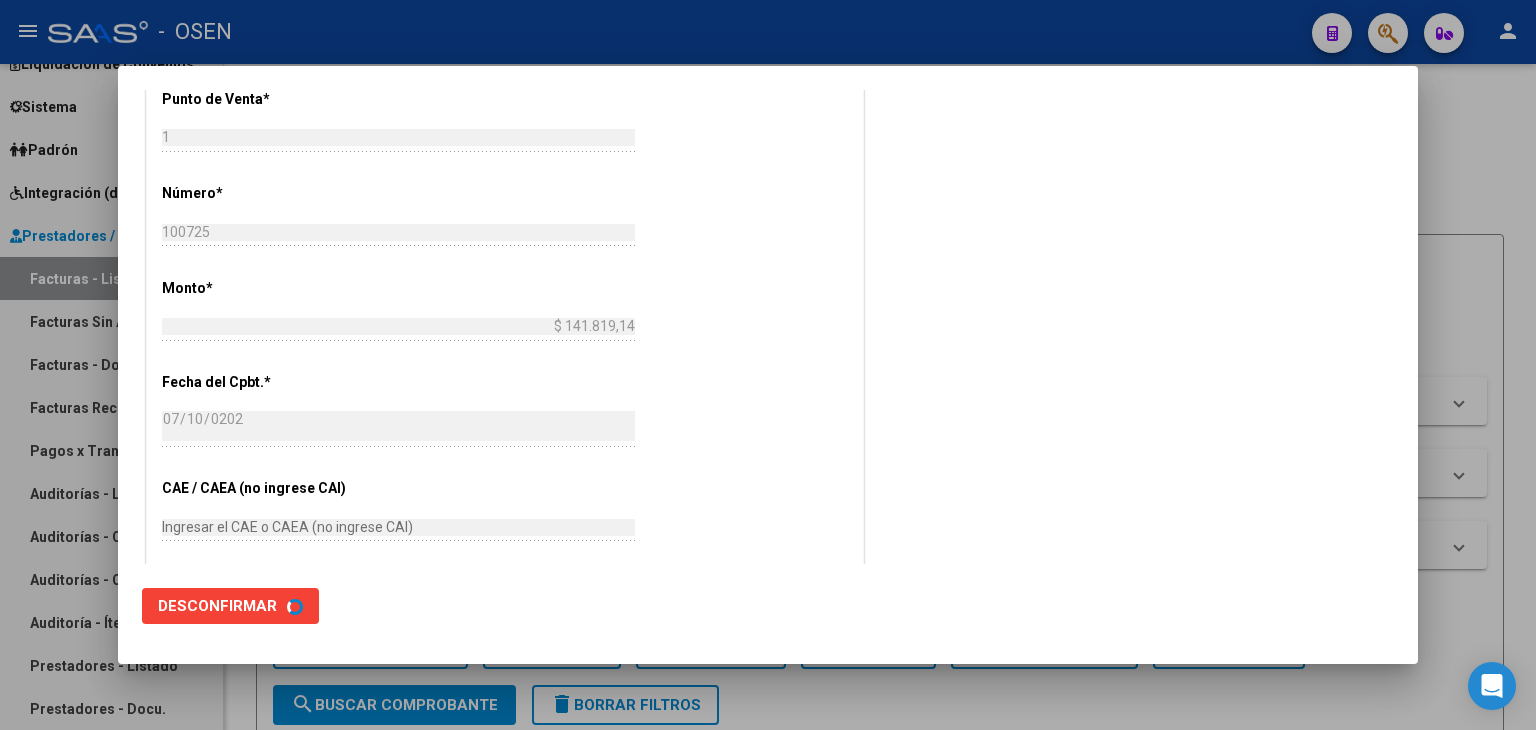 scroll, scrollTop: 0, scrollLeft: 0, axis: both 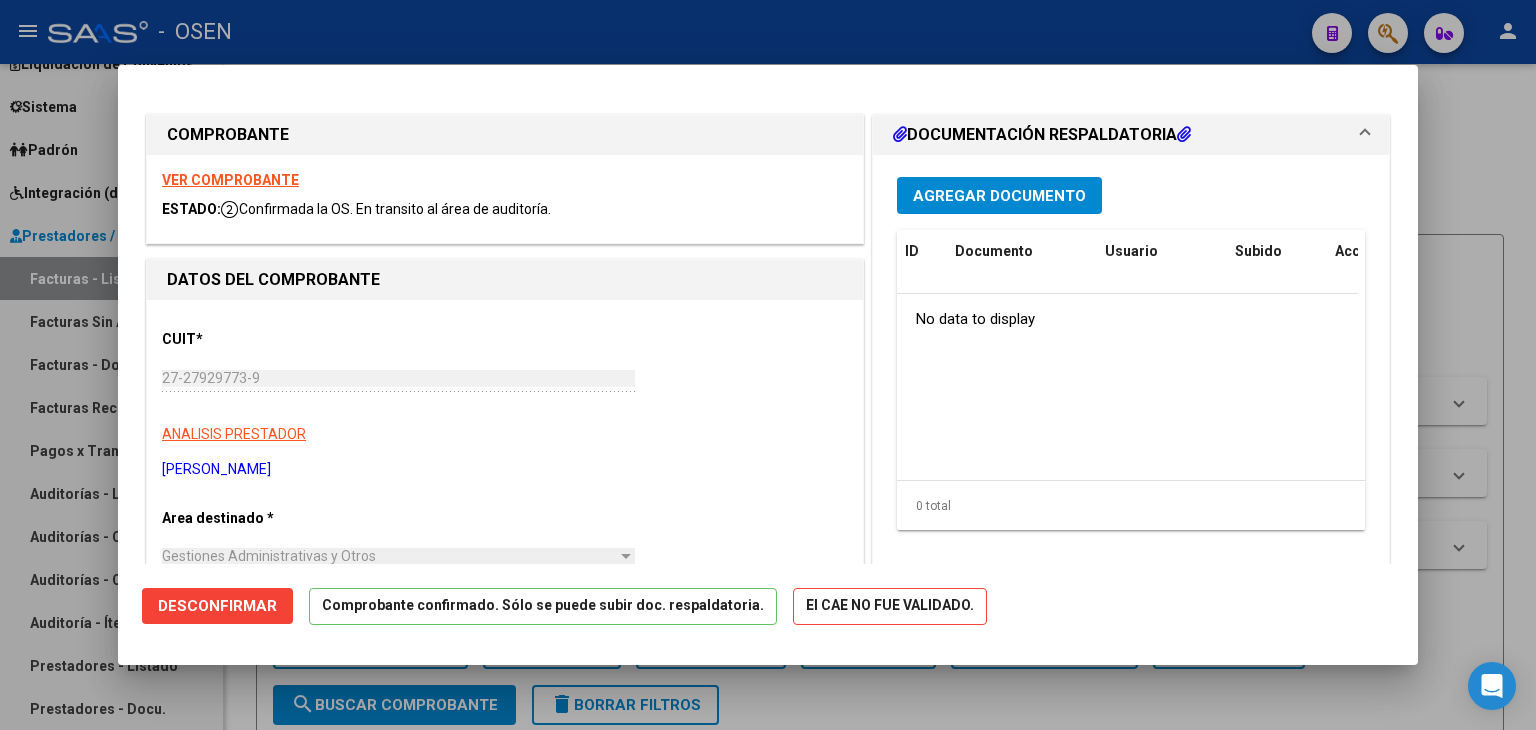 click at bounding box center [768, 365] 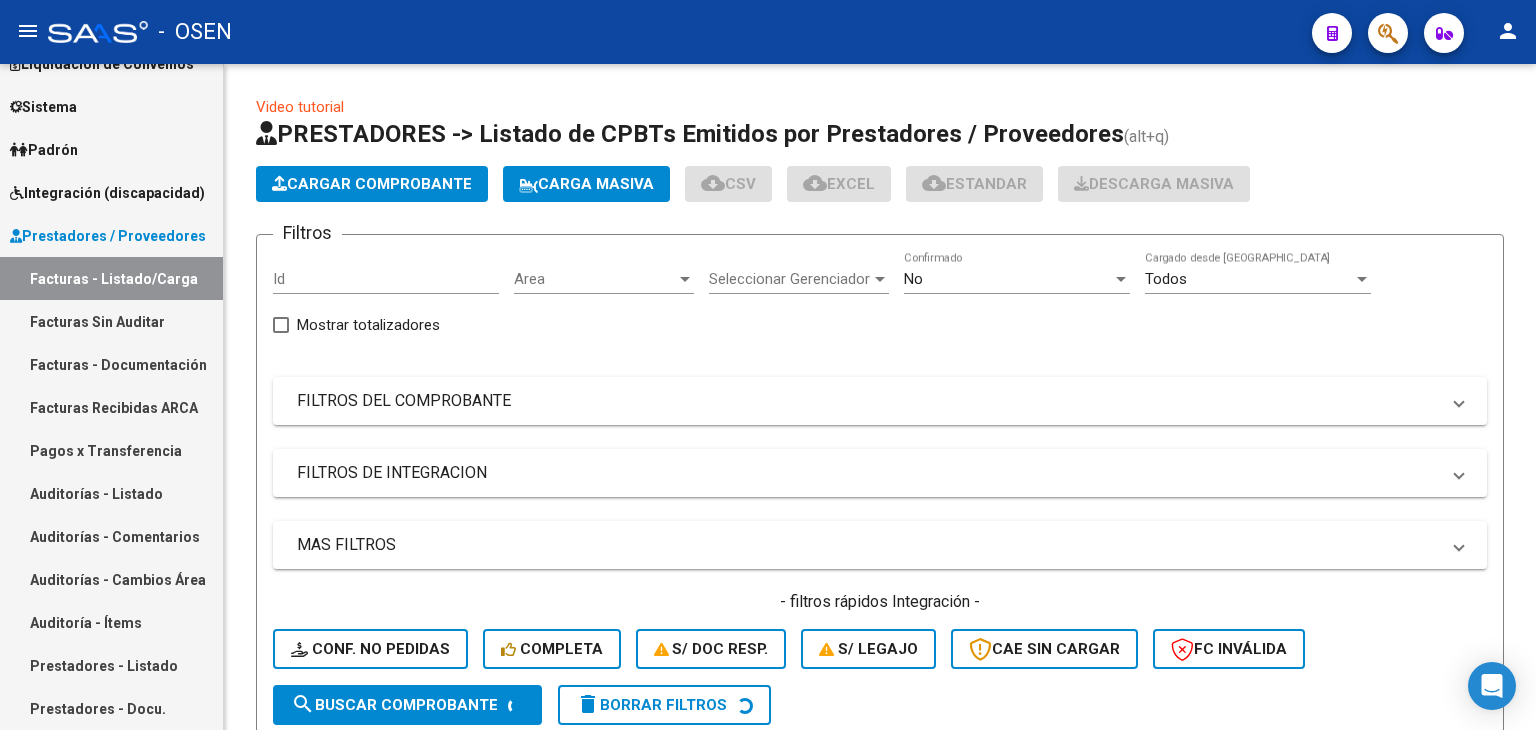 click on "Pagos x Transferencia" at bounding box center [111, 450] 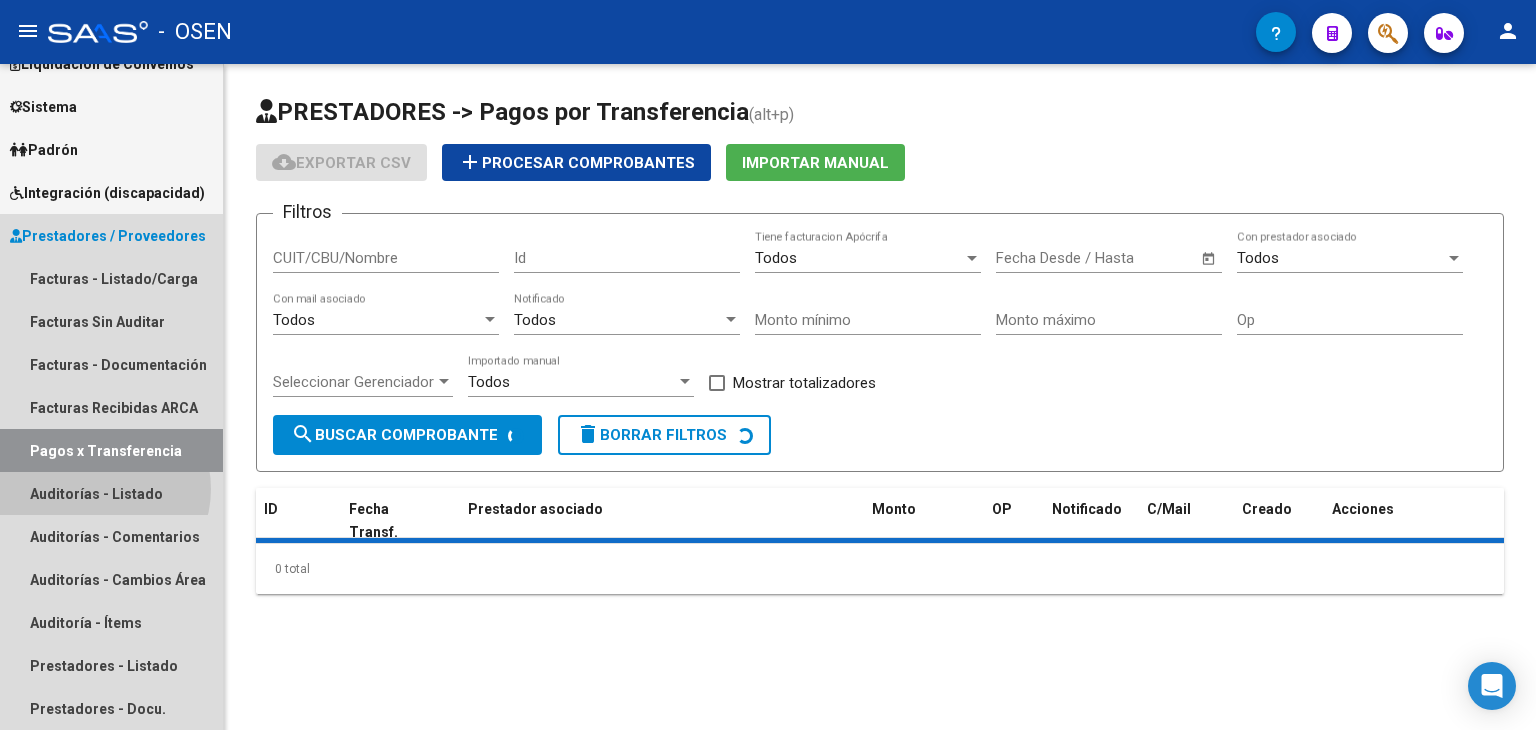 click on "Auditorías - Listado" at bounding box center (111, 493) 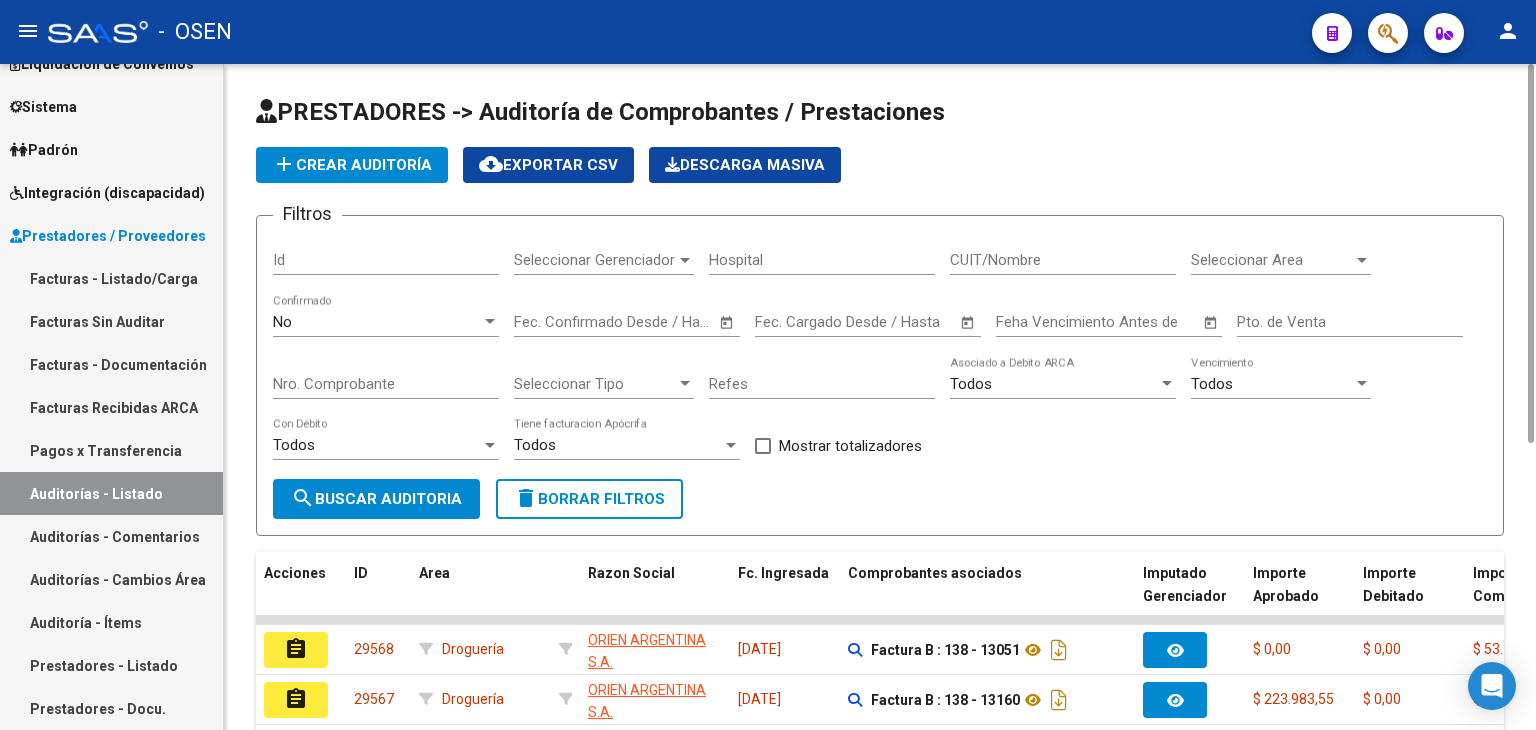 click on "add  Crear Auditoría" 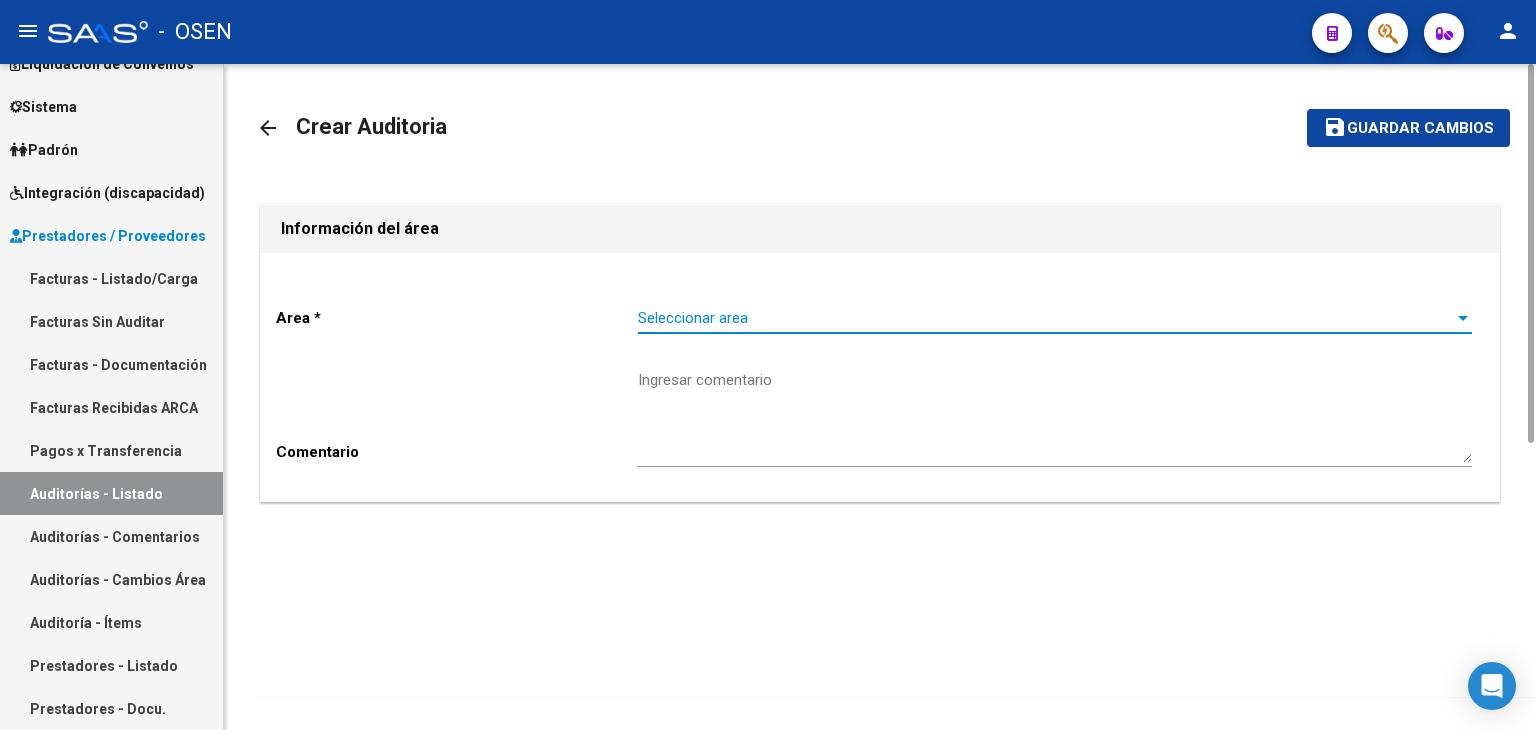 click on "Seleccionar area" at bounding box center [1046, 318] 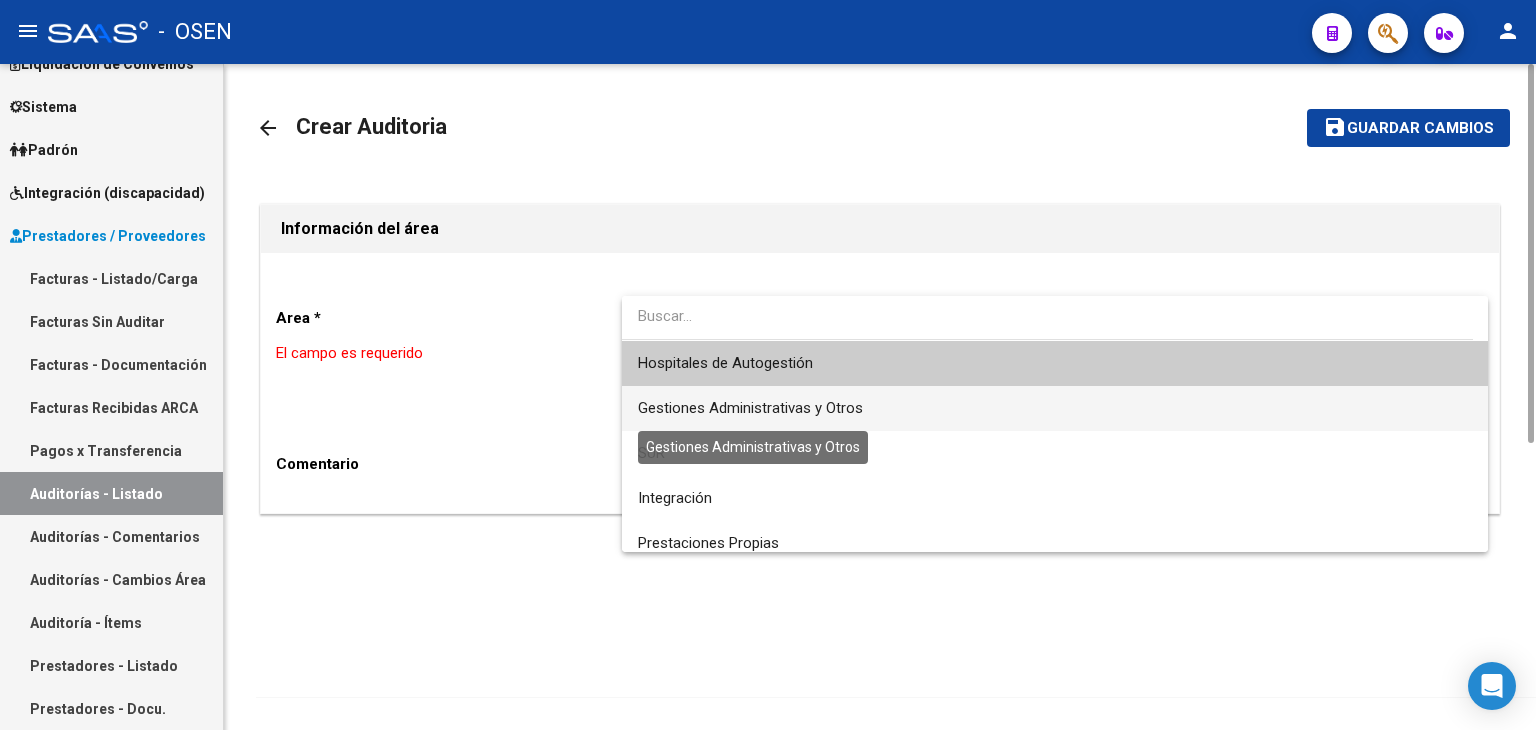 drag, startPoint x: 772, startPoint y: 402, endPoint x: 618, endPoint y: 435, distance: 157.49603 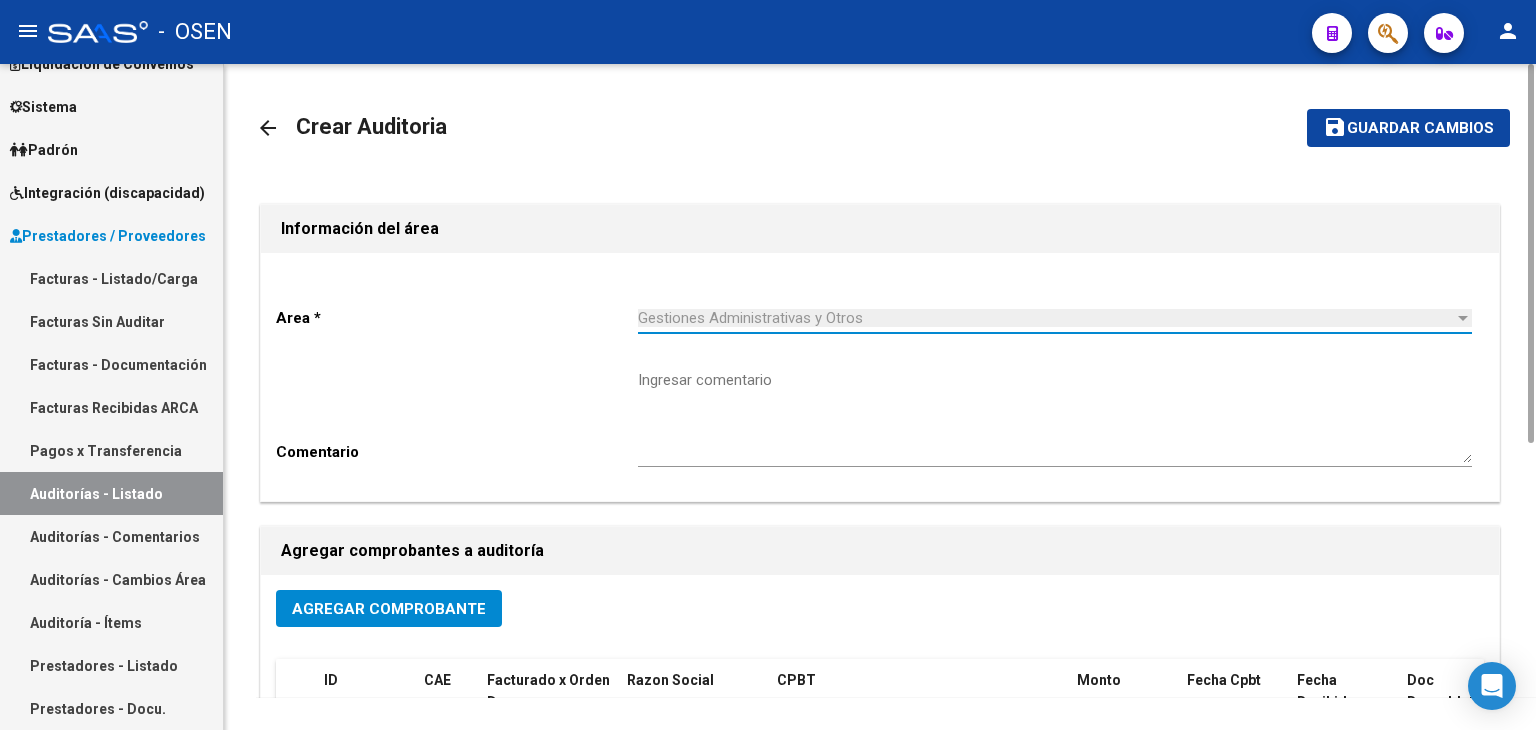 click on "Agregar Comprobante" 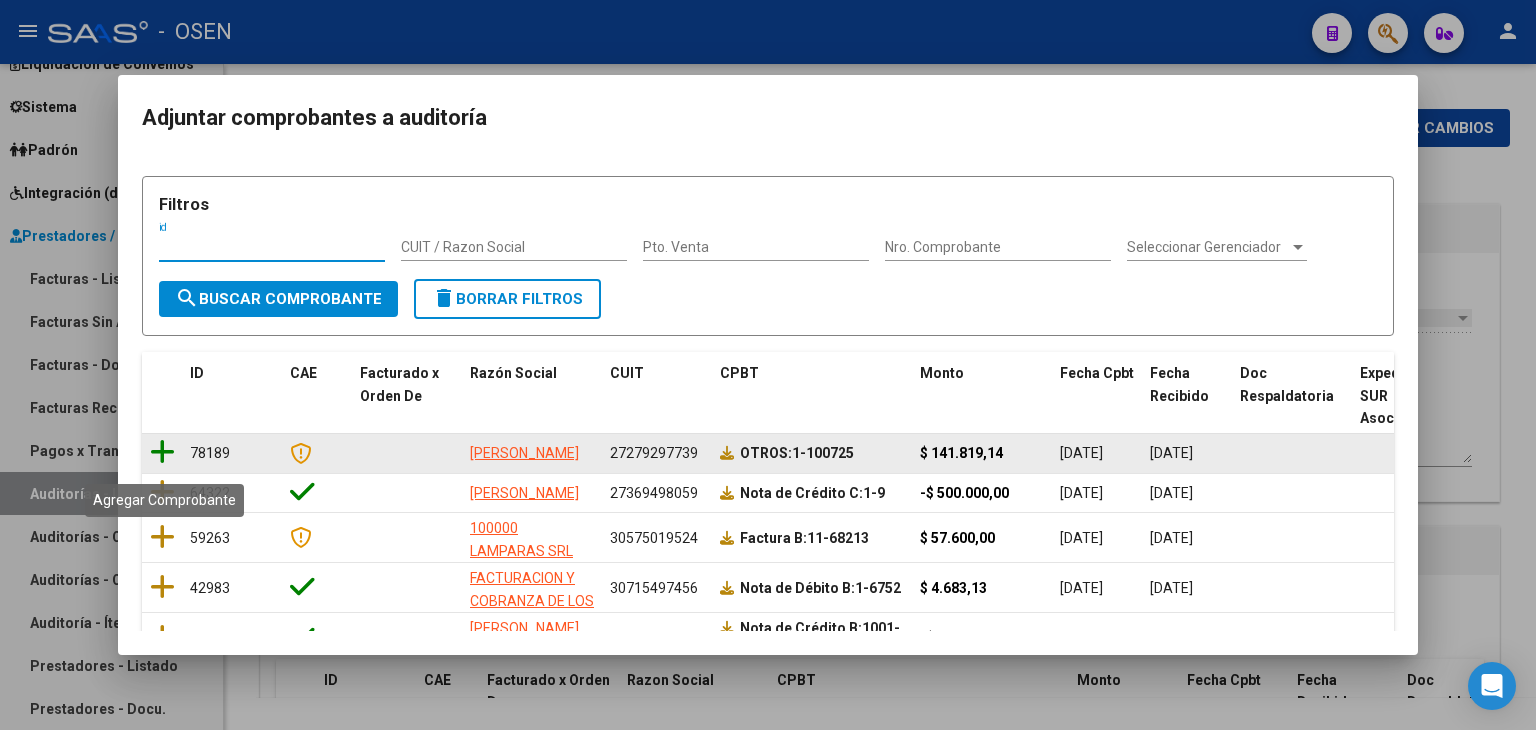 click 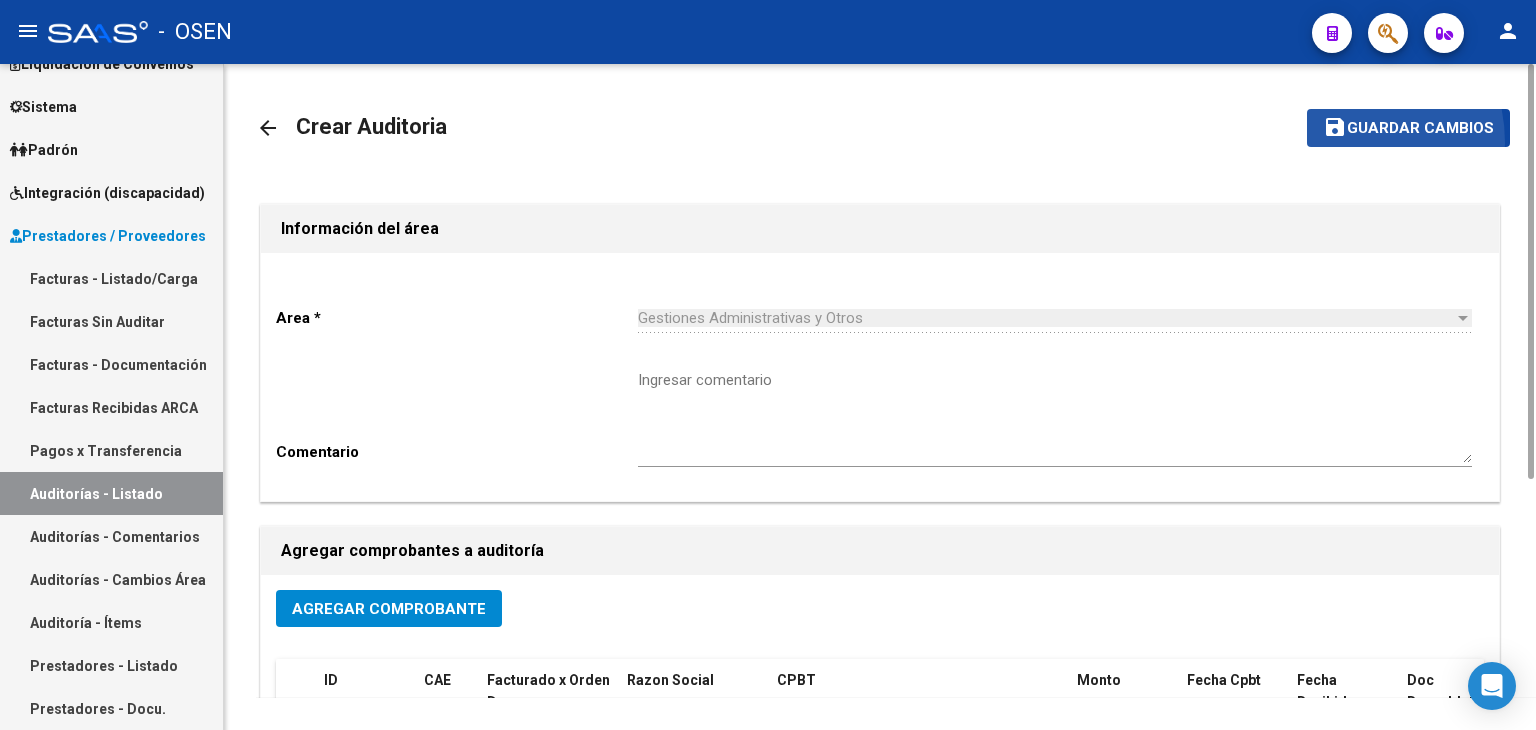 click on "save Guardar cambios" 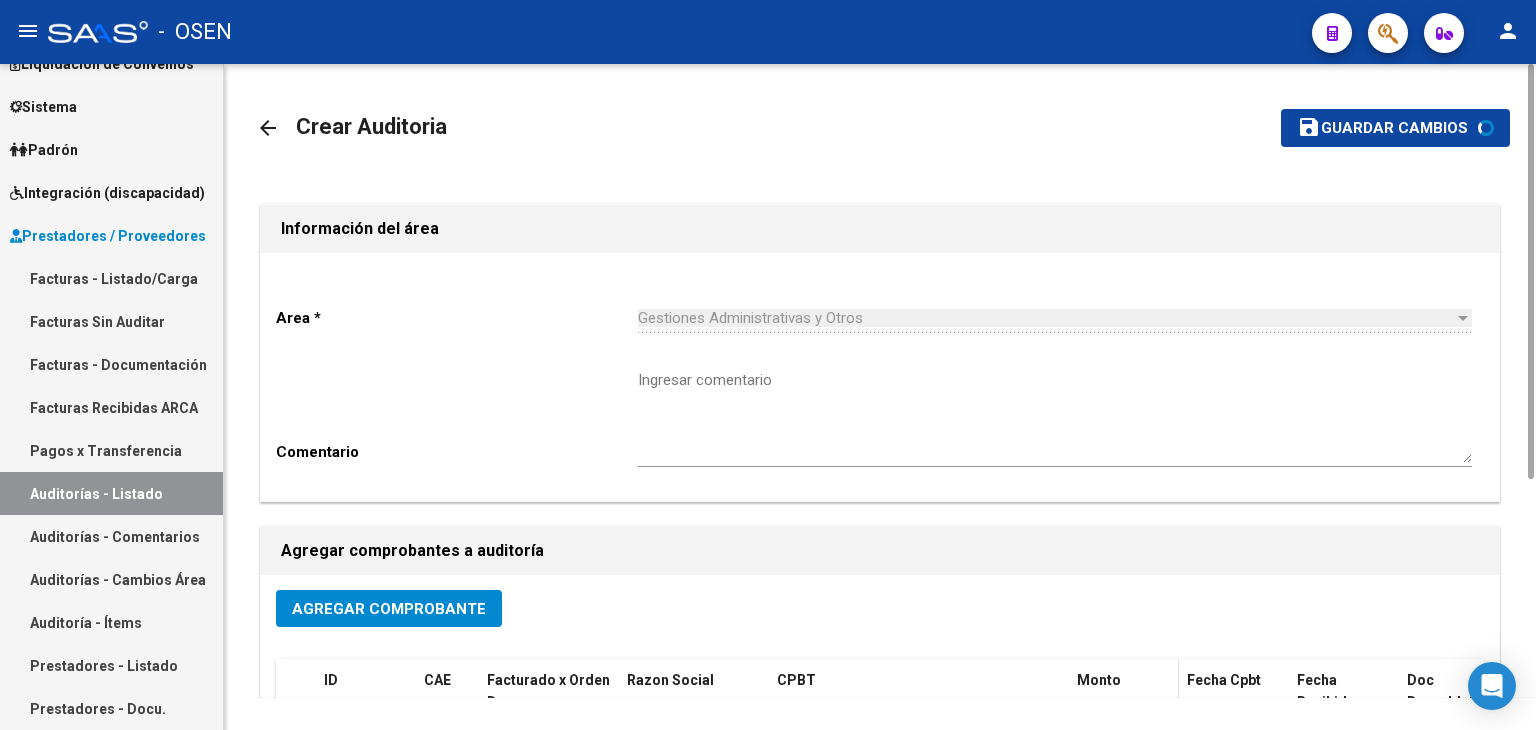 scroll, scrollTop: 401, scrollLeft: 0, axis: vertical 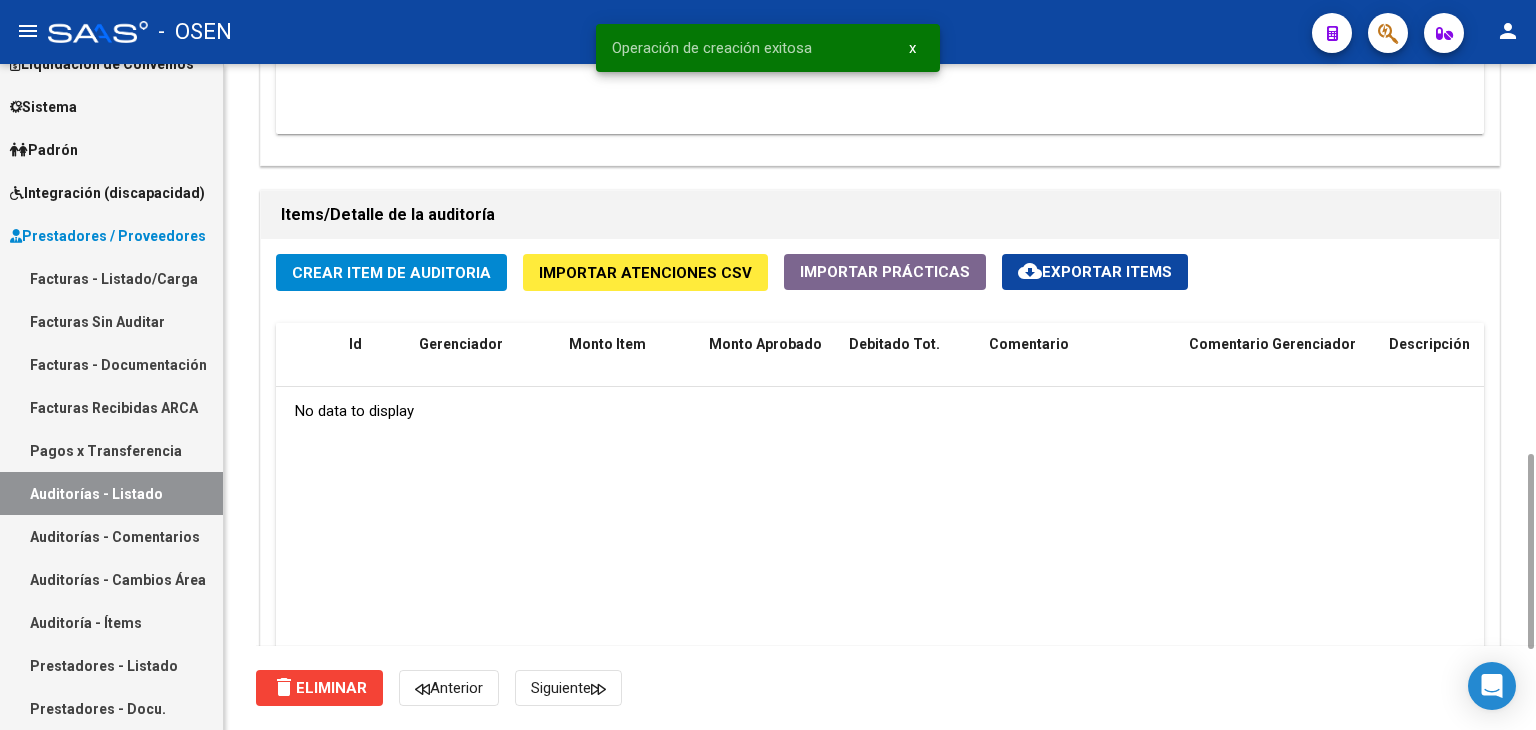 click on "Crear Item de Auditoria" 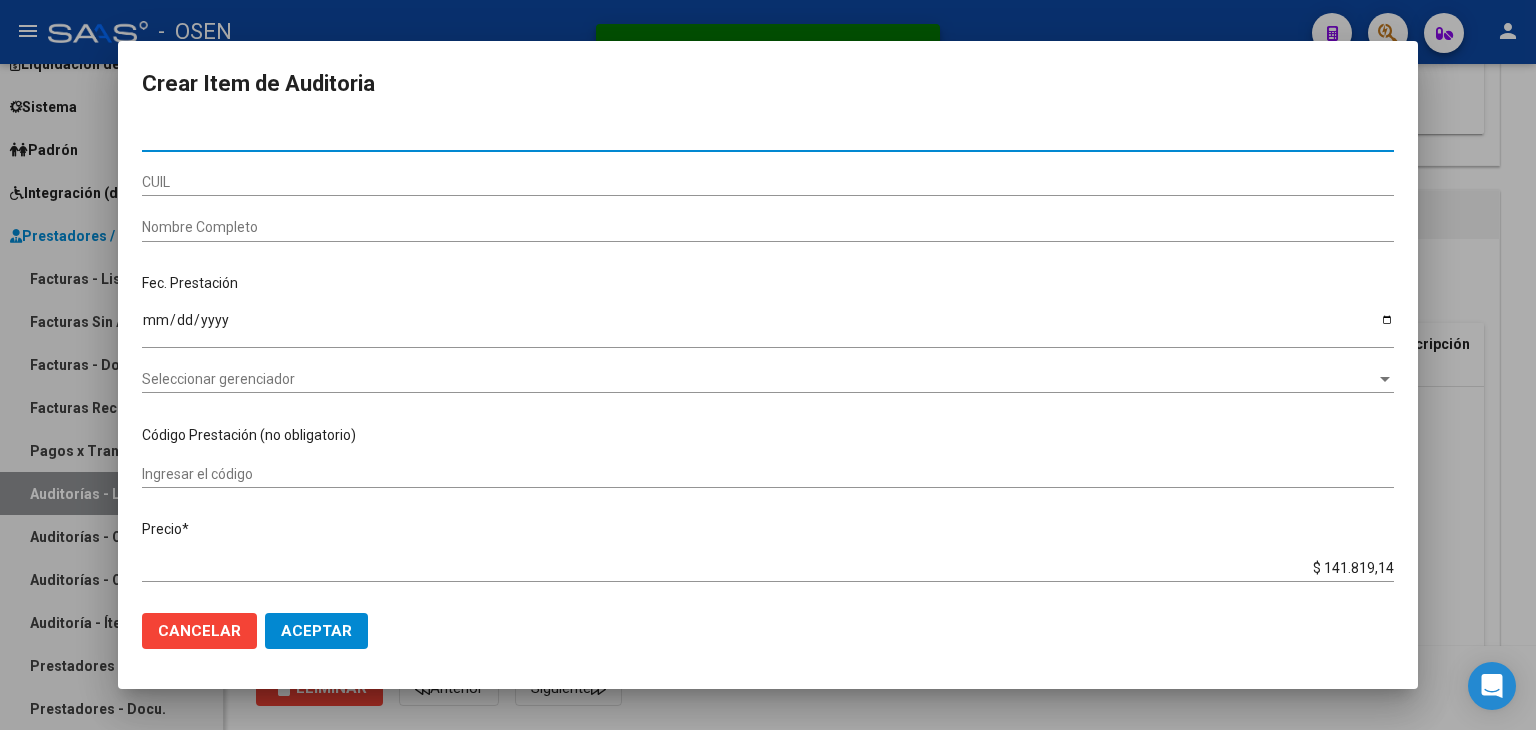 click on "Aceptar" 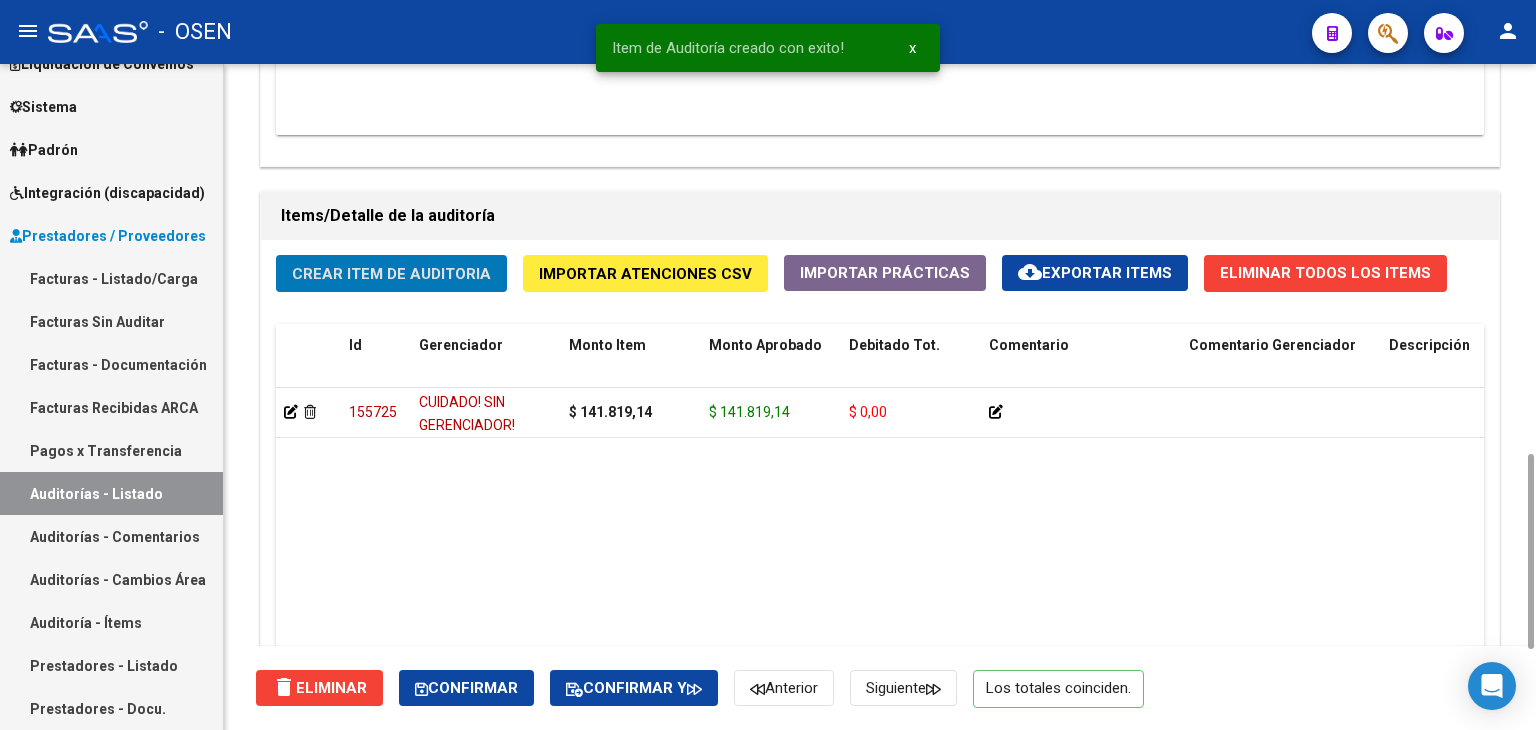 click on "Confirmar" 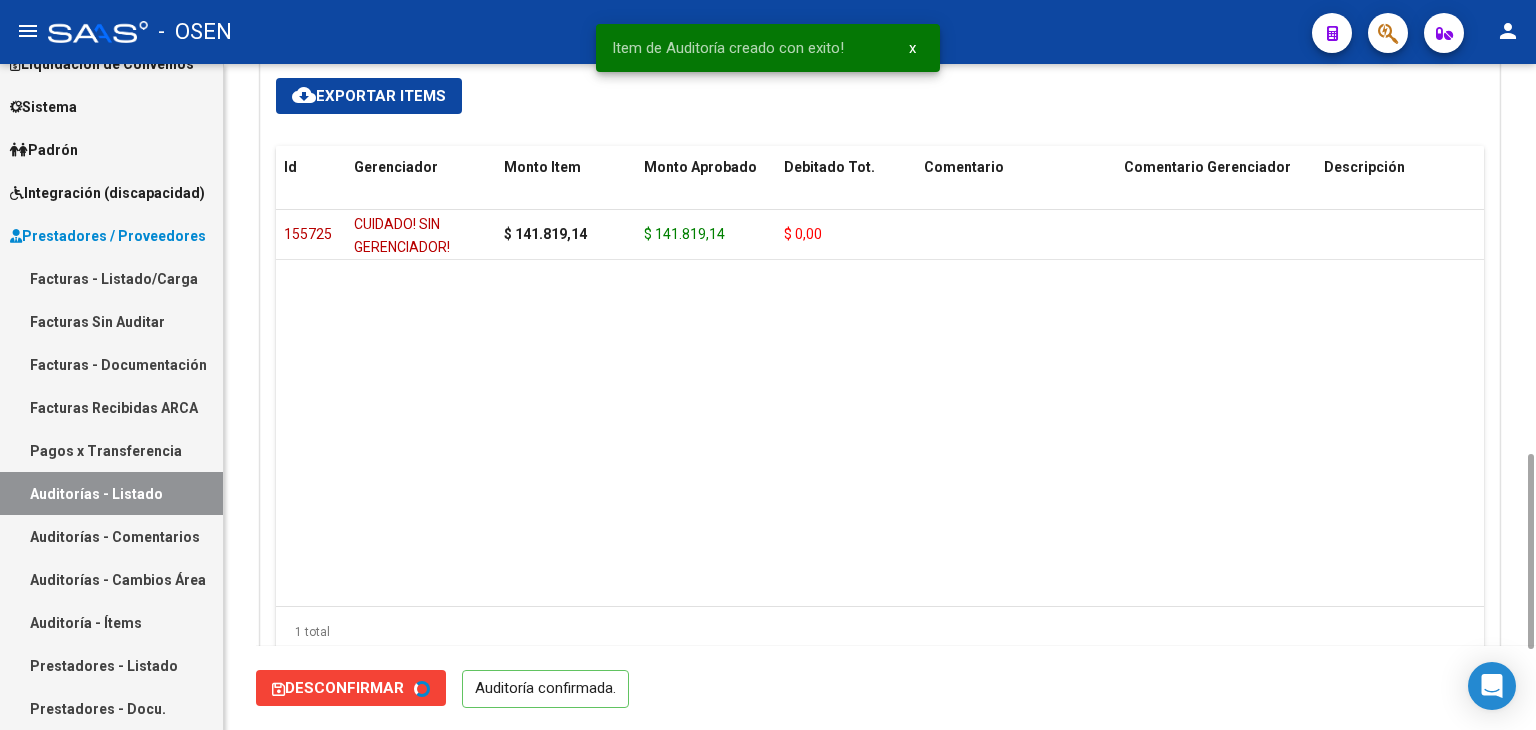 type on "202507" 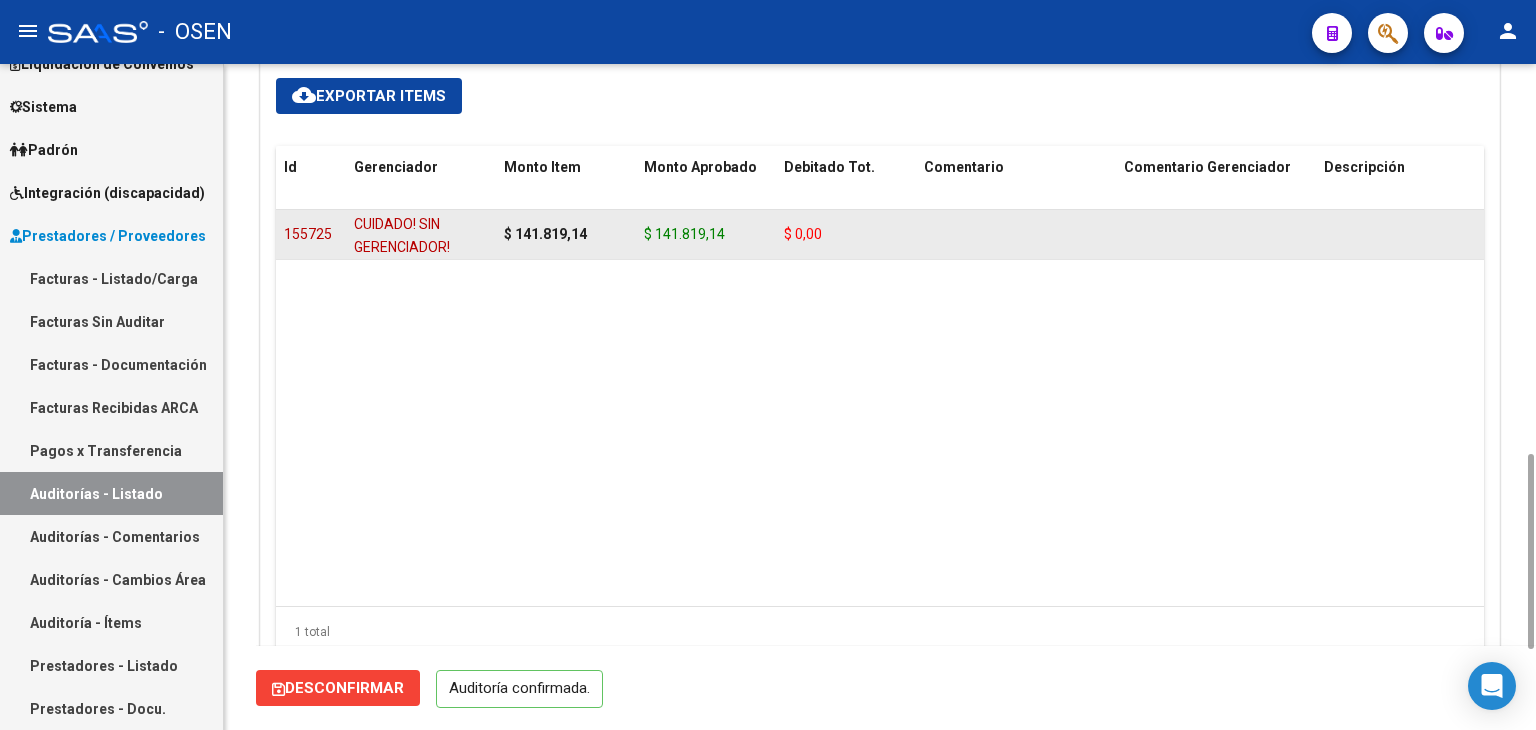 scroll, scrollTop: 0, scrollLeft: 0, axis: both 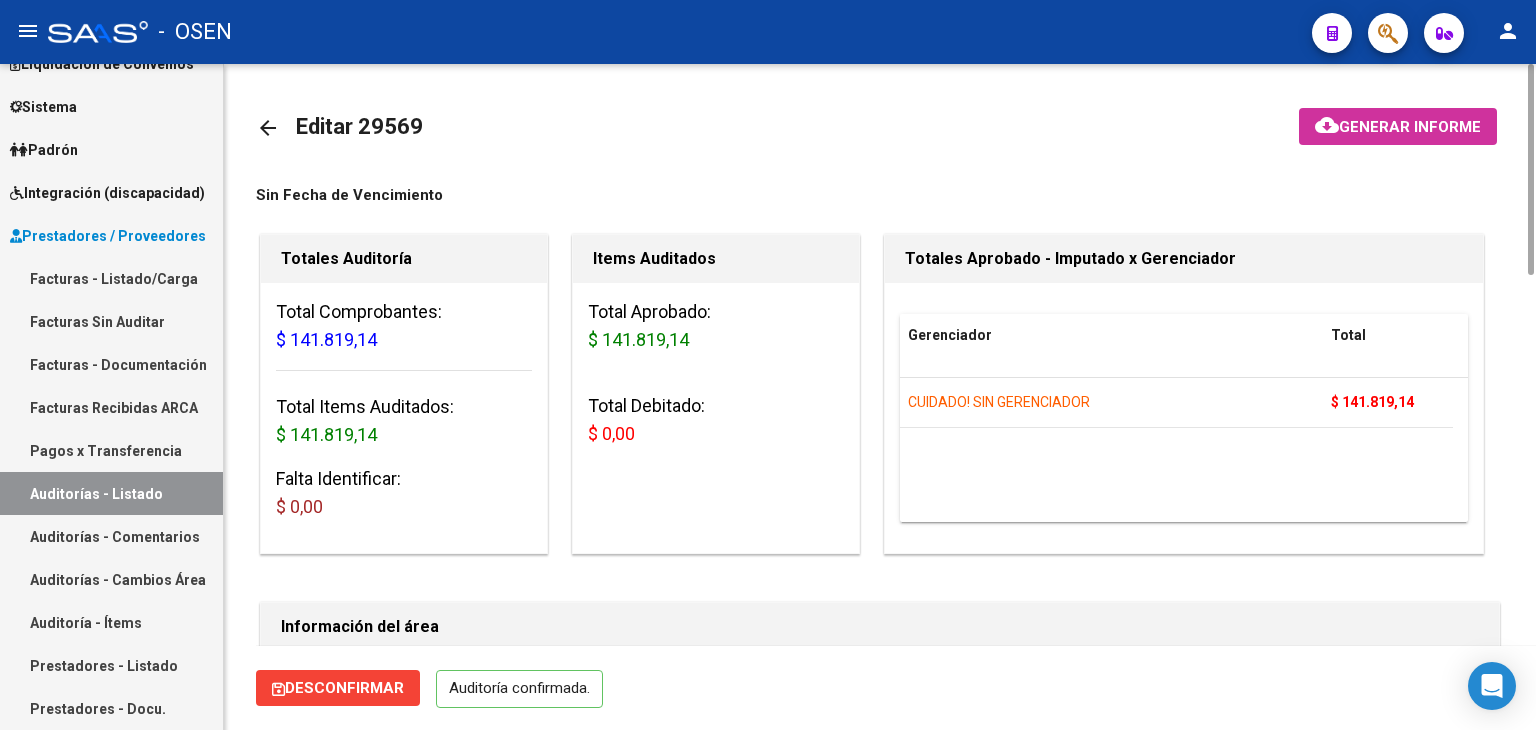 click on "arrow_back" 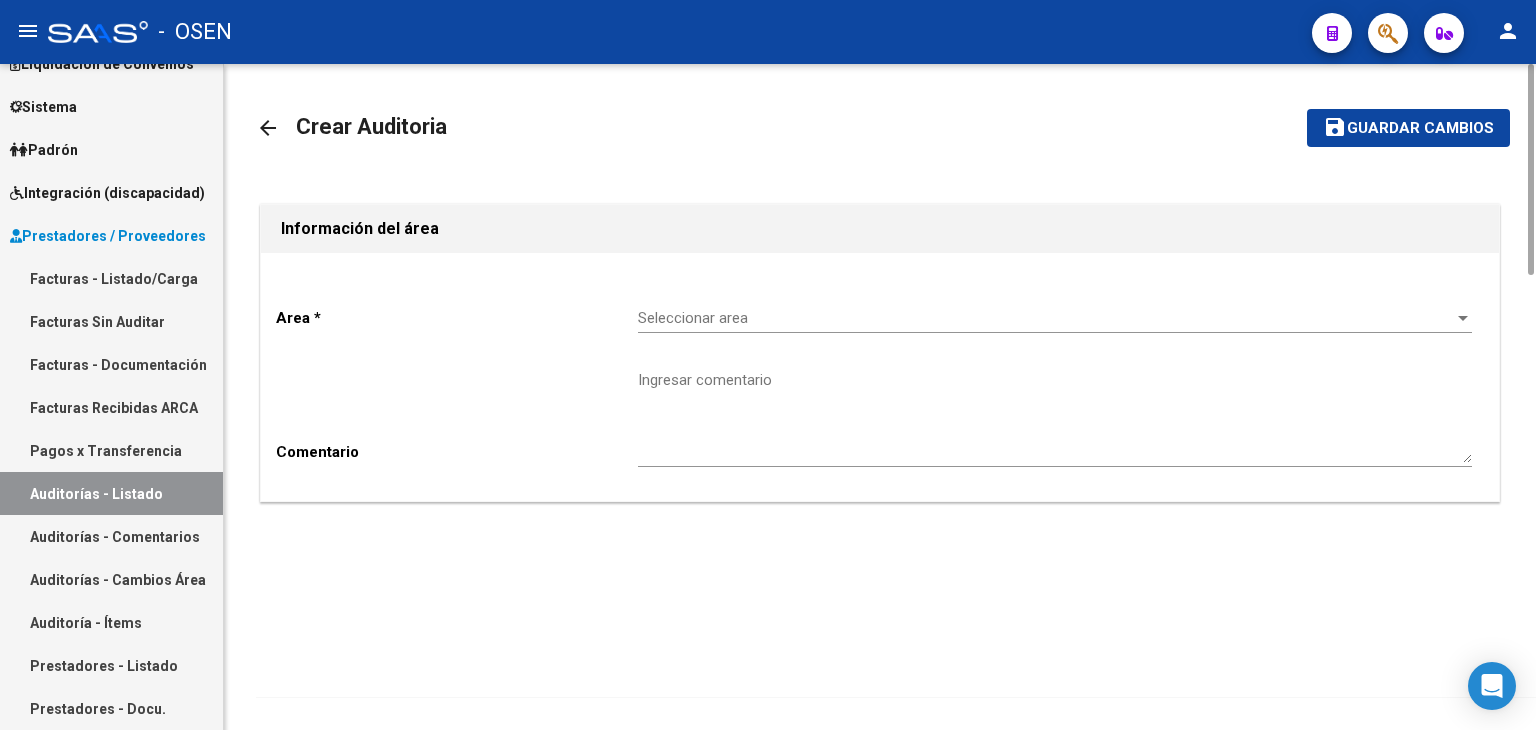 click on "Seleccionar area Seleccionar area" 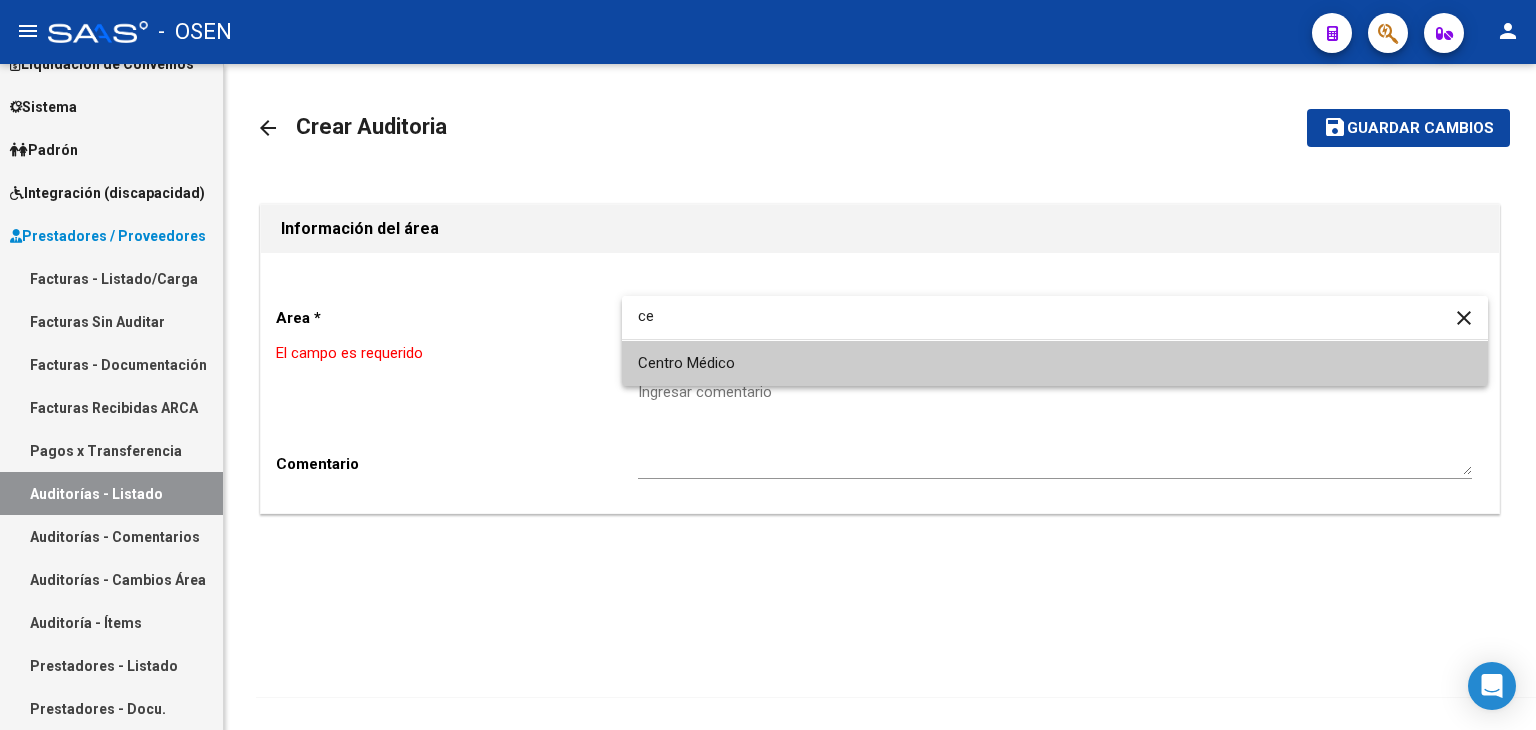 type on "ce" 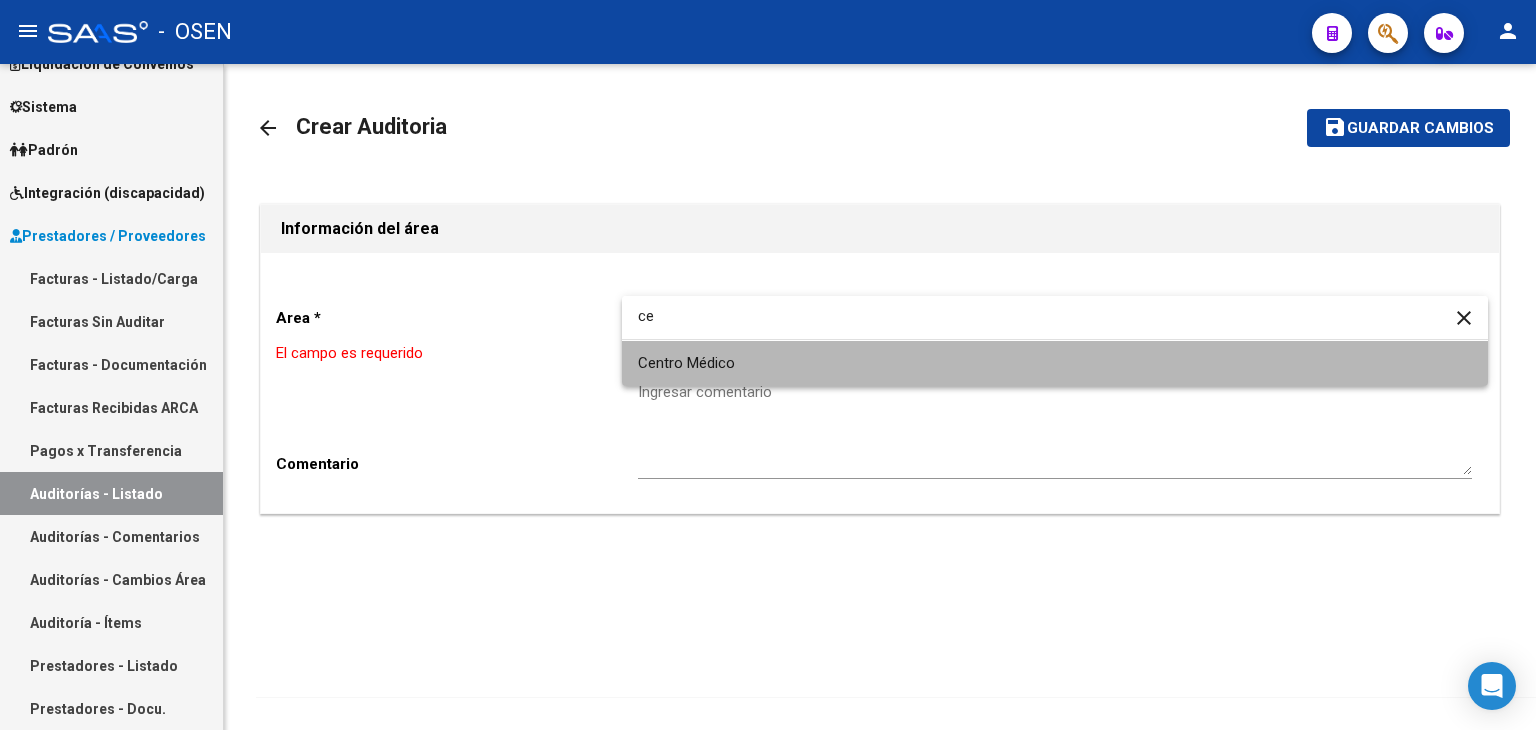 click on "Centro Médico" at bounding box center (1055, 363) 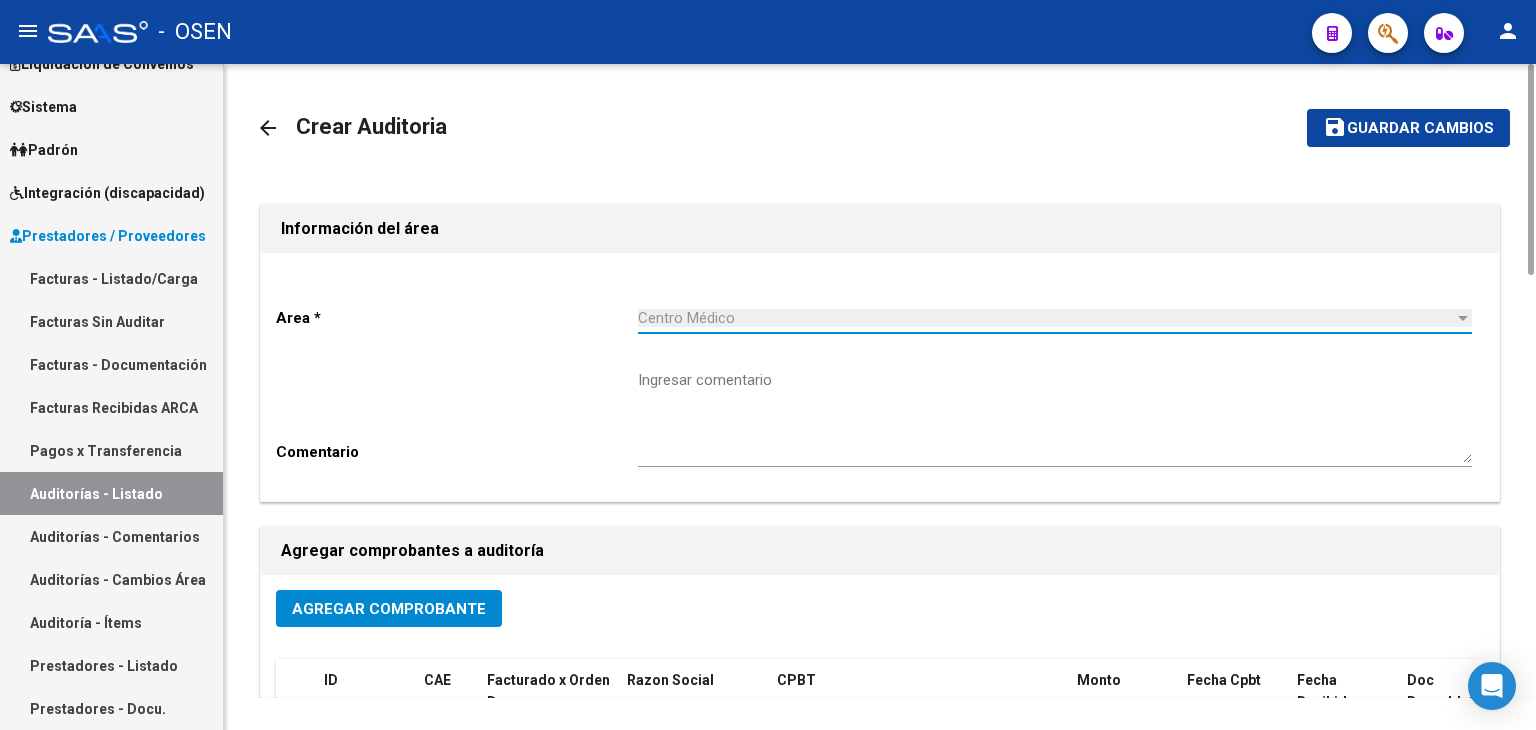 click on "Agregar Comprobante" 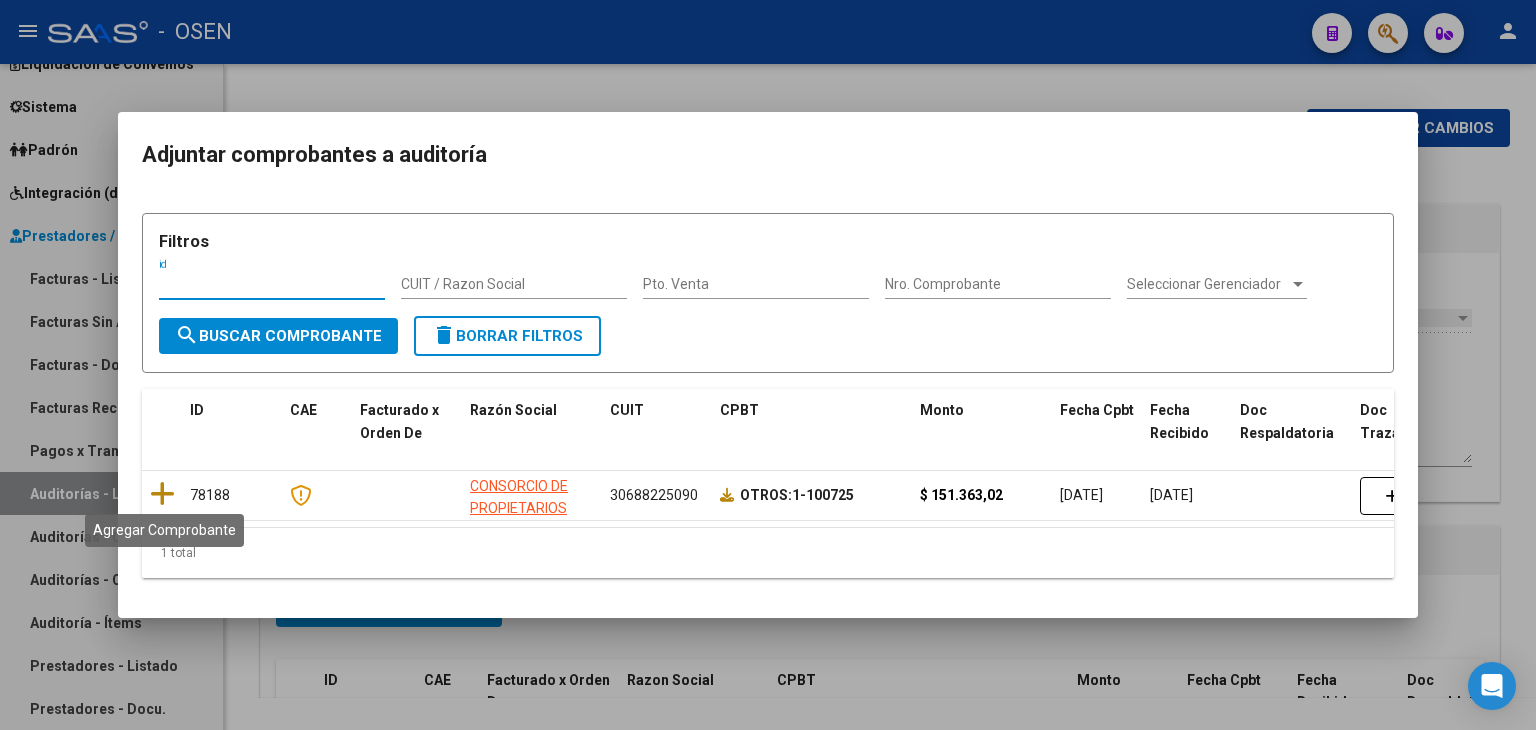 drag, startPoint x: 153, startPoint y: 479, endPoint x: 715, endPoint y: 465, distance: 562.1744 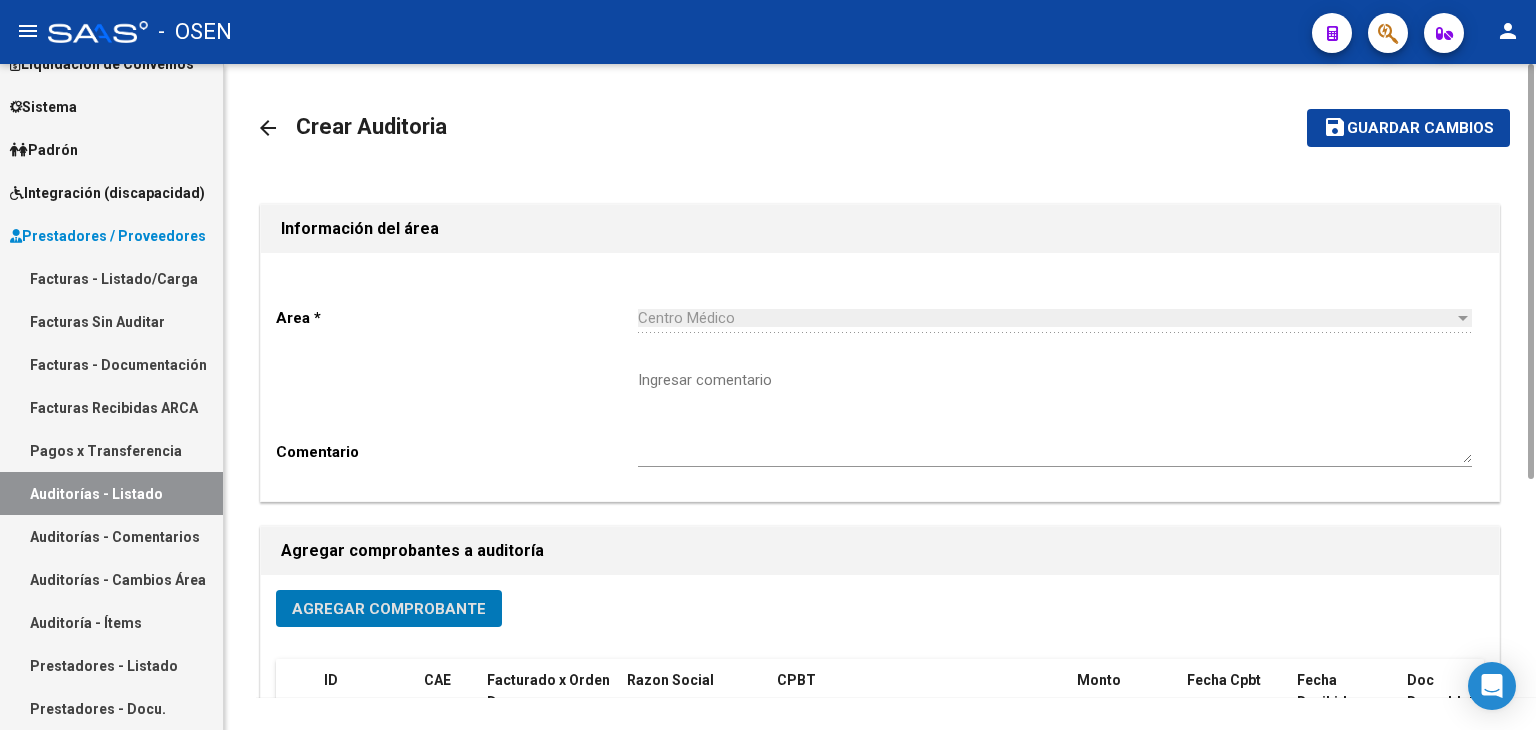drag, startPoint x: 1398, startPoint y: 118, endPoint x: 1368, endPoint y: 137, distance: 35.510563 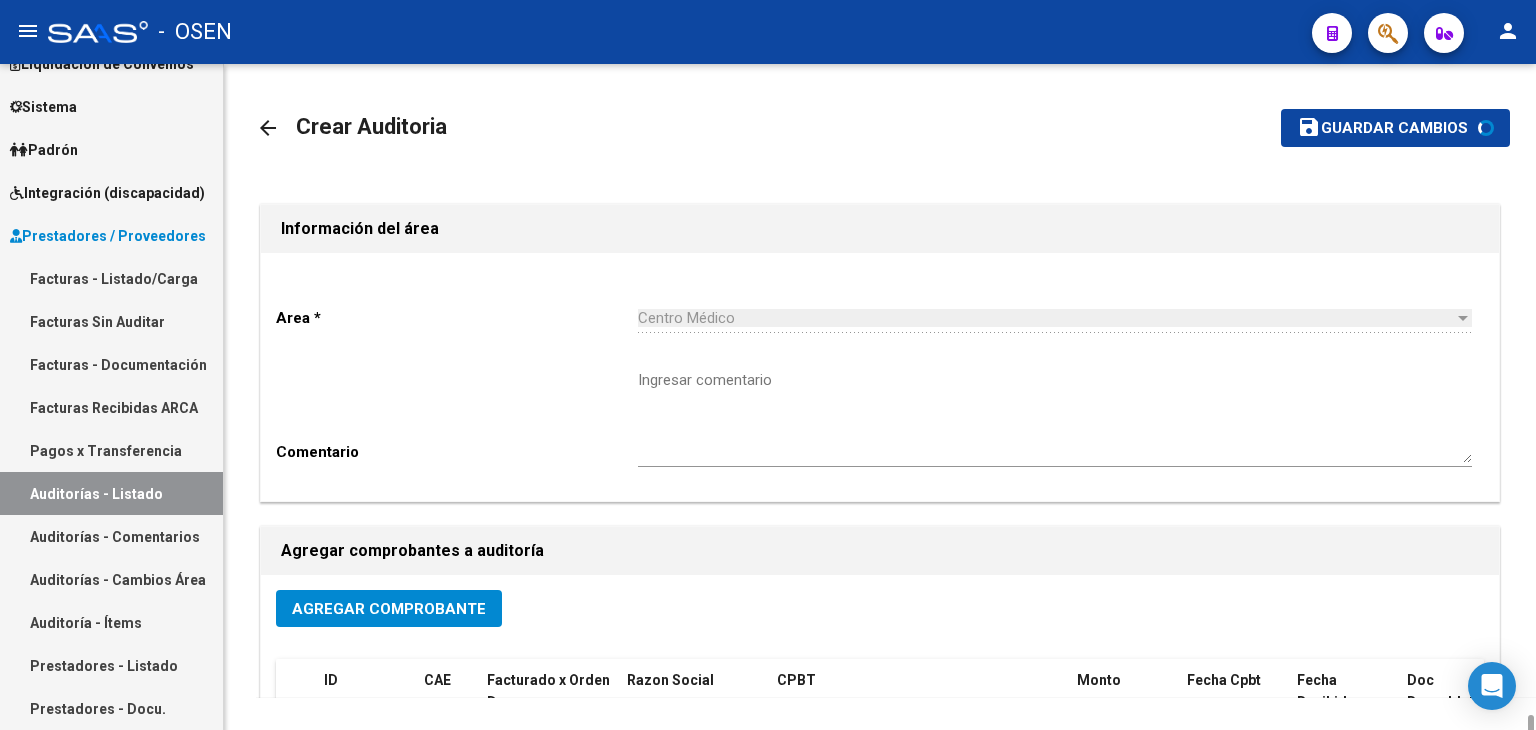 scroll, scrollTop: 401, scrollLeft: 0, axis: vertical 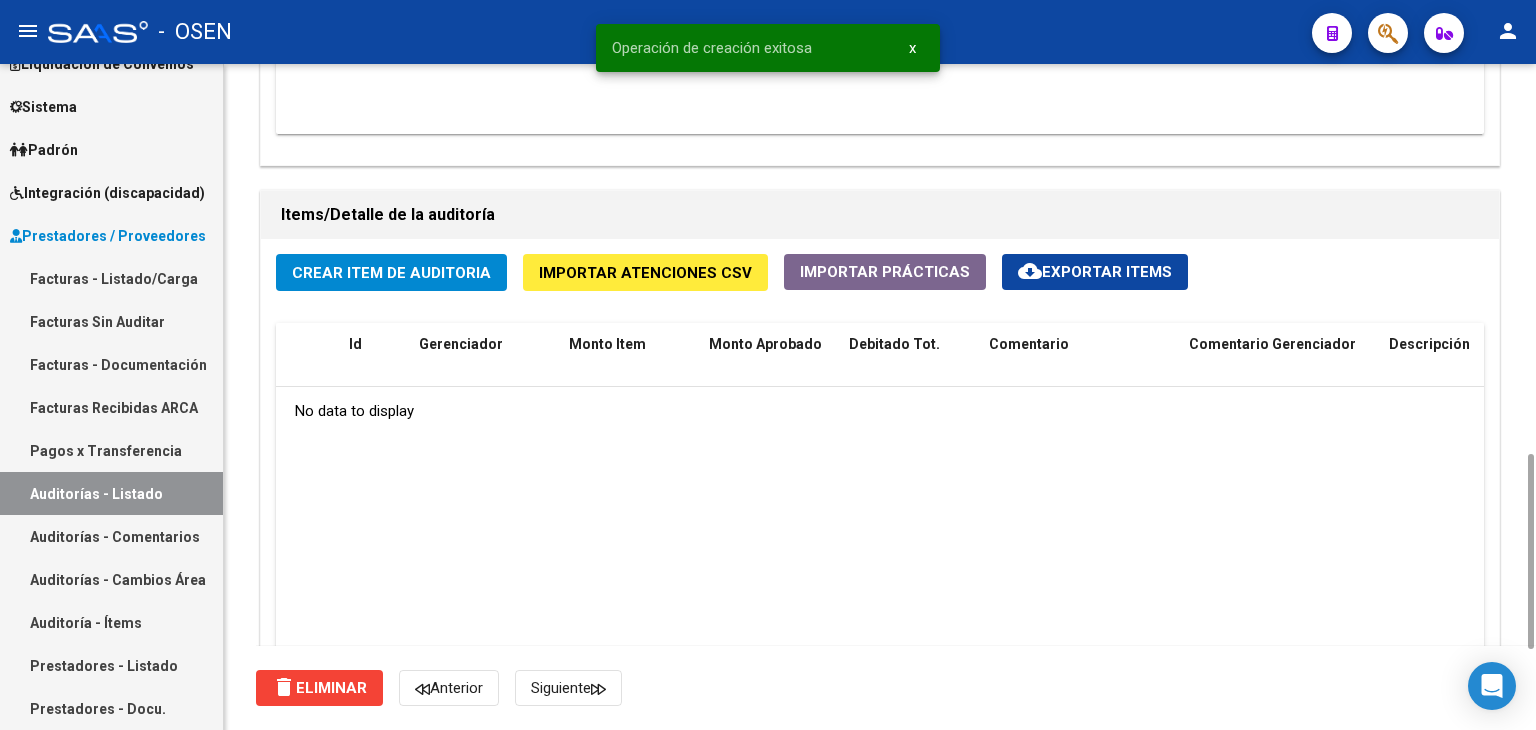 click on "Crear Item de Auditoria" 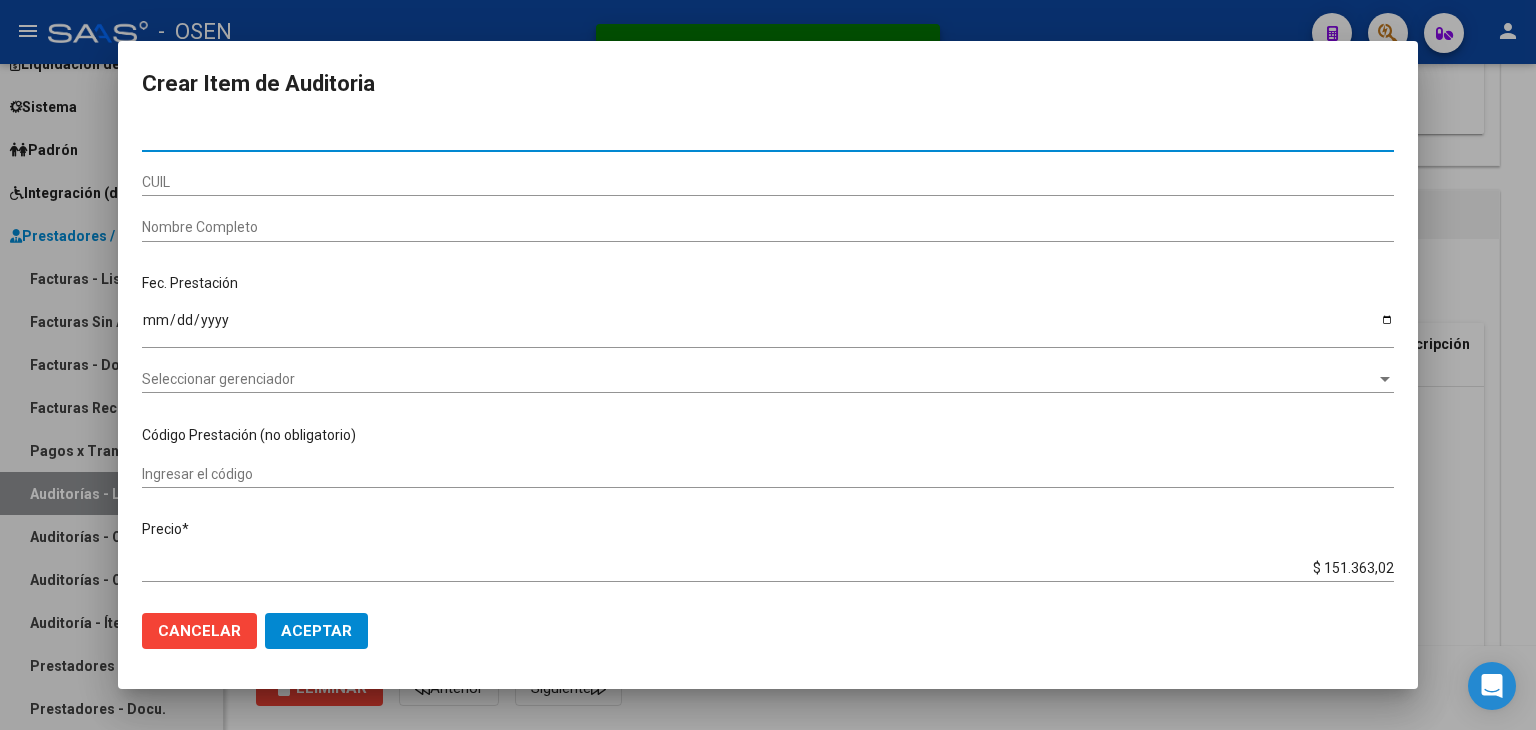 click on "Aceptar" 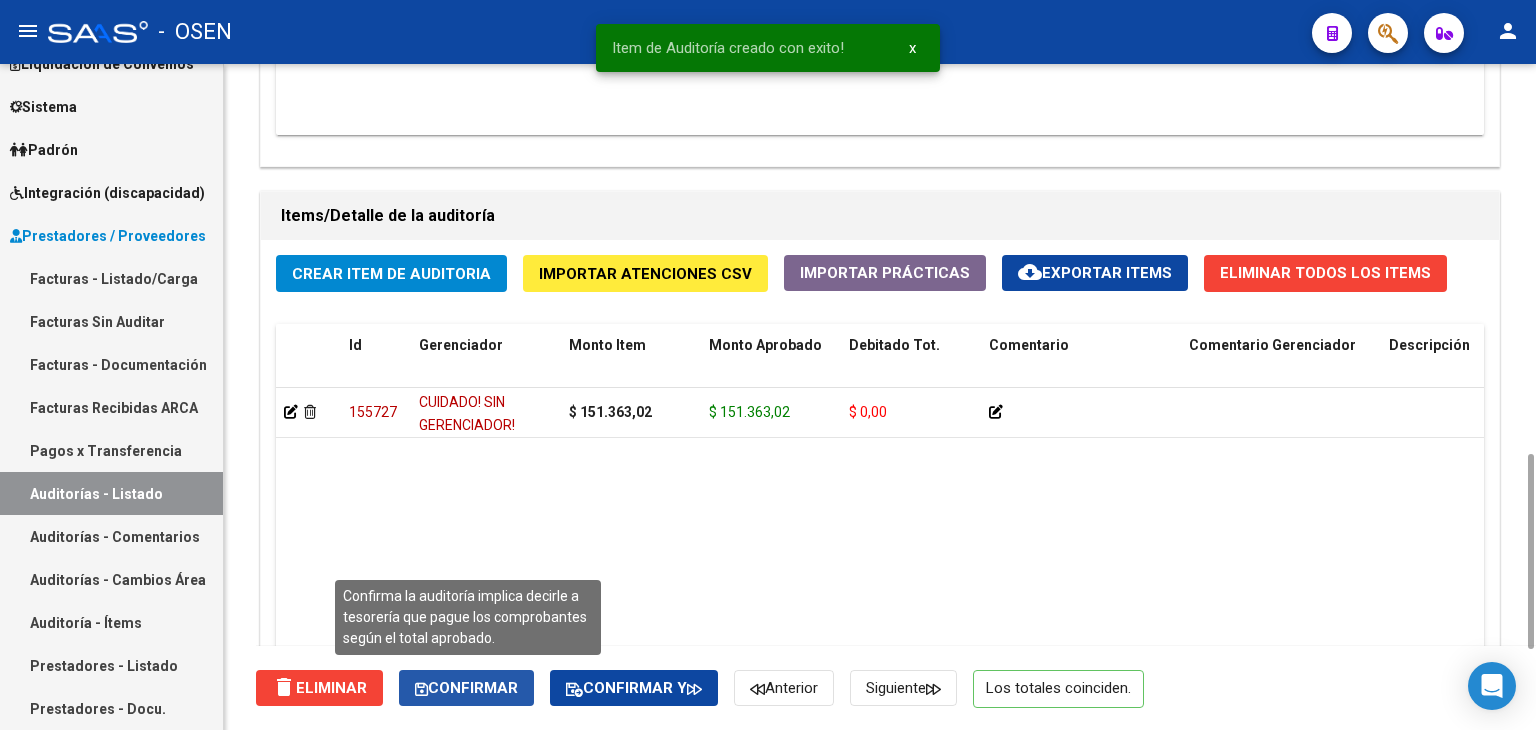 drag, startPoint x: 460, startPoint y: 679, endPoint x: 343, endPoint y: 634, distance: 125.35549 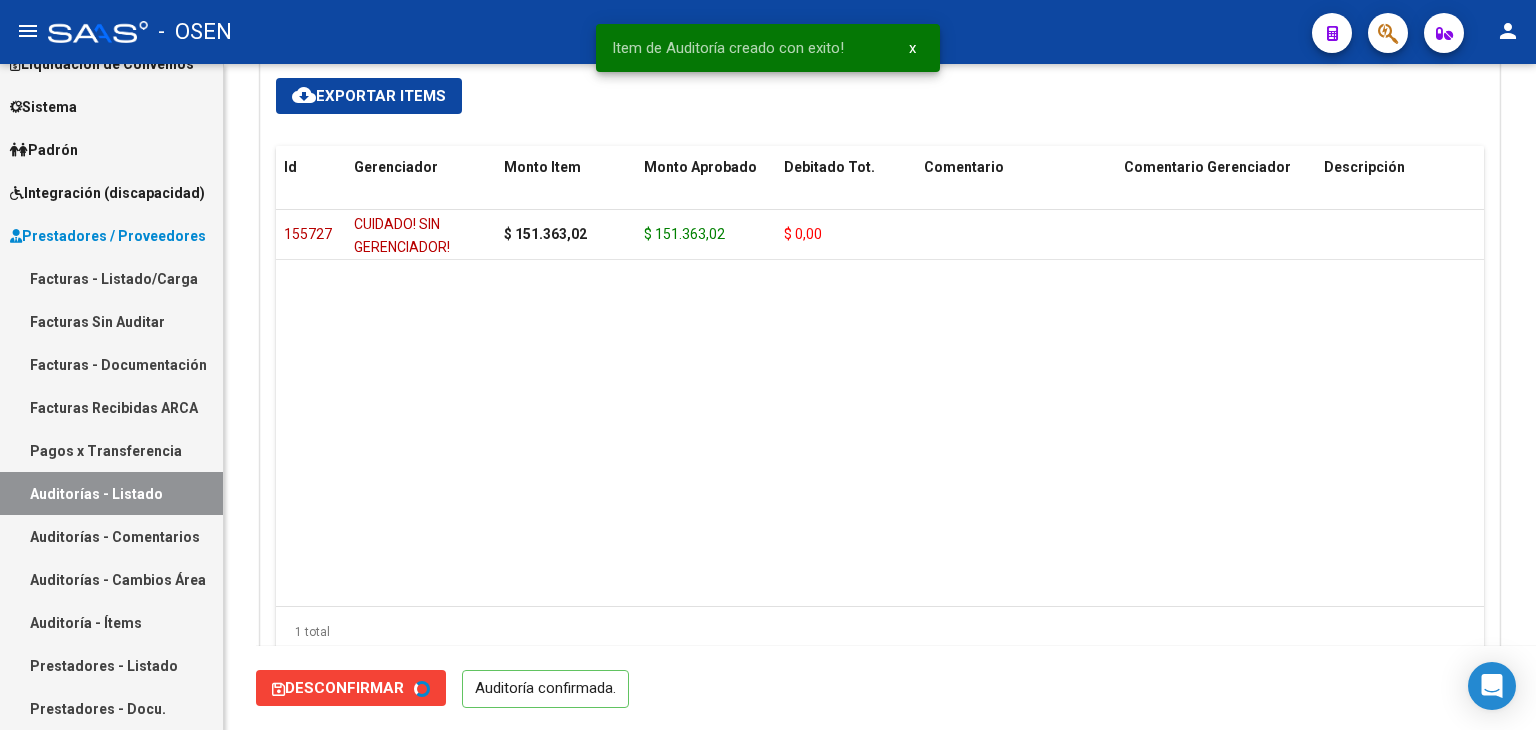 type on "202507" 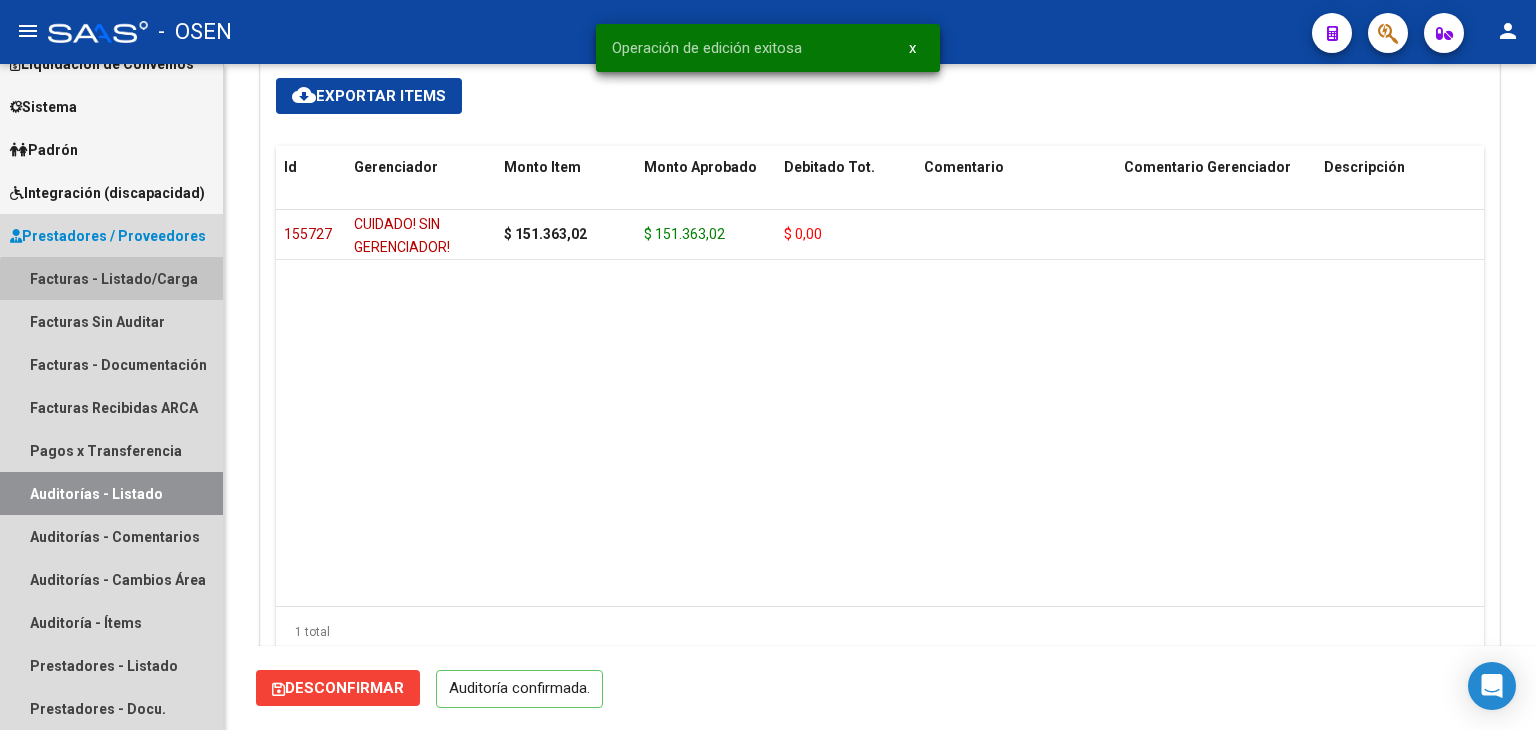 click on "Facturas - Listado/Carga" at bounding box center (111, 278) 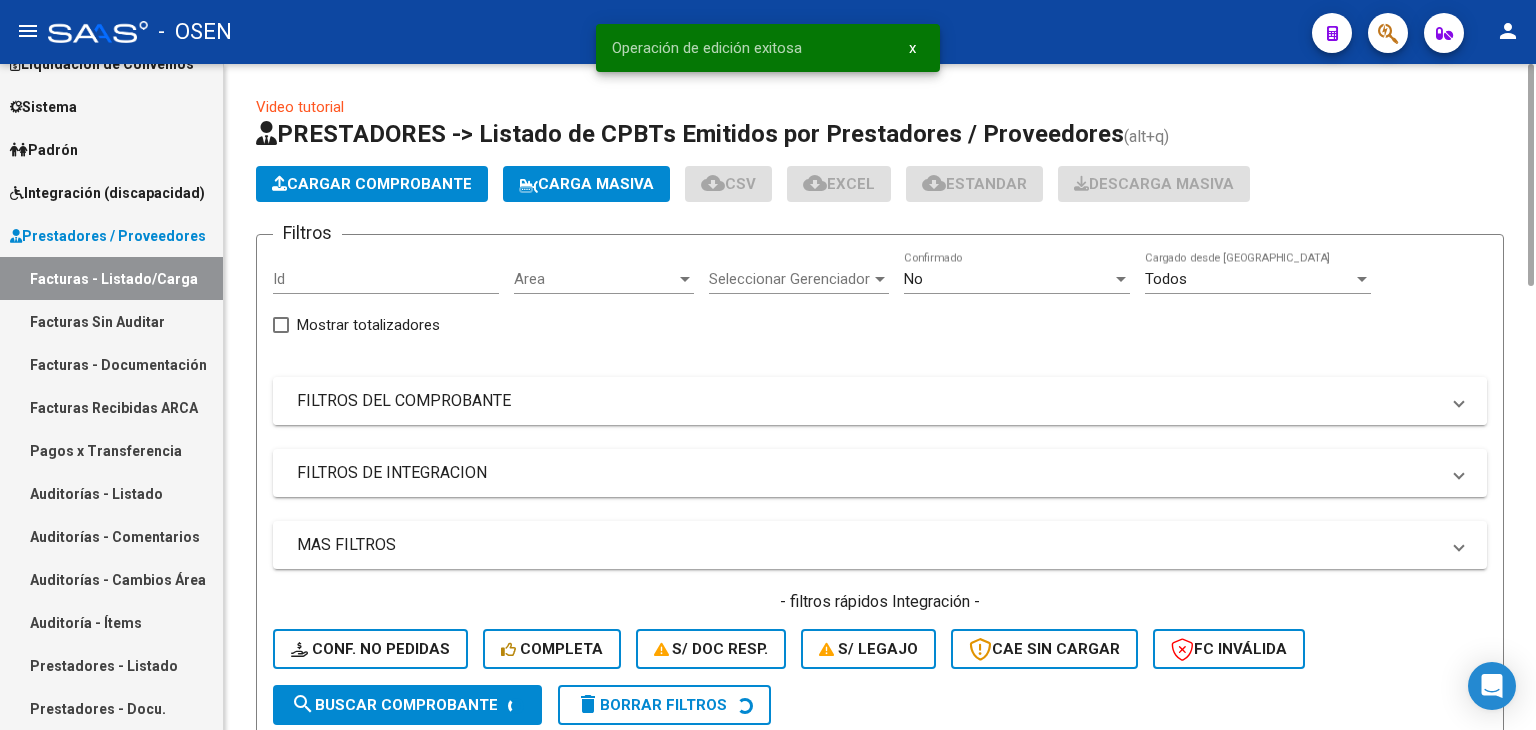 click on "FILTROS DEL COMPROBANTE" at bounding box center (868, 401) 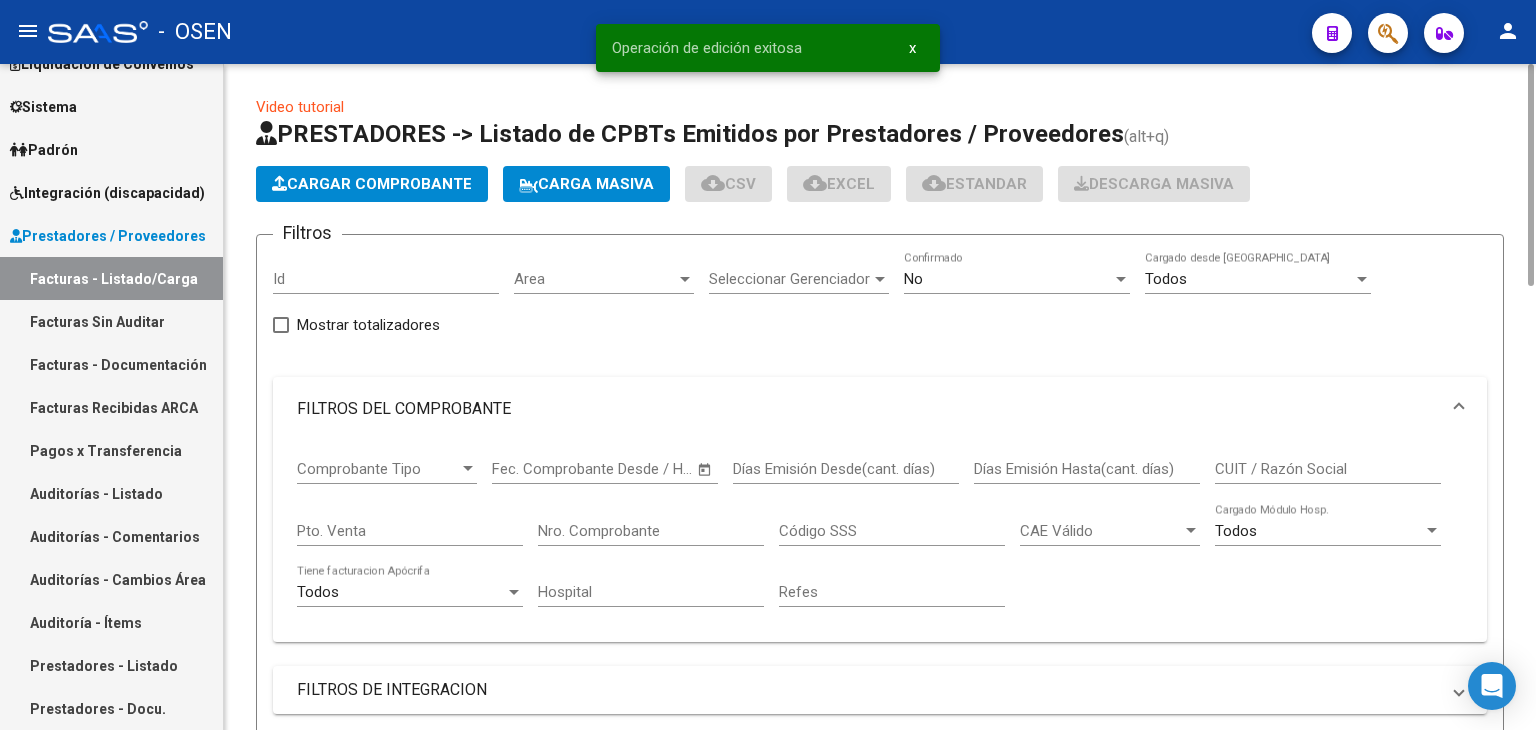 click on "Comprobante Tipo" at bounding box center [378, 469] 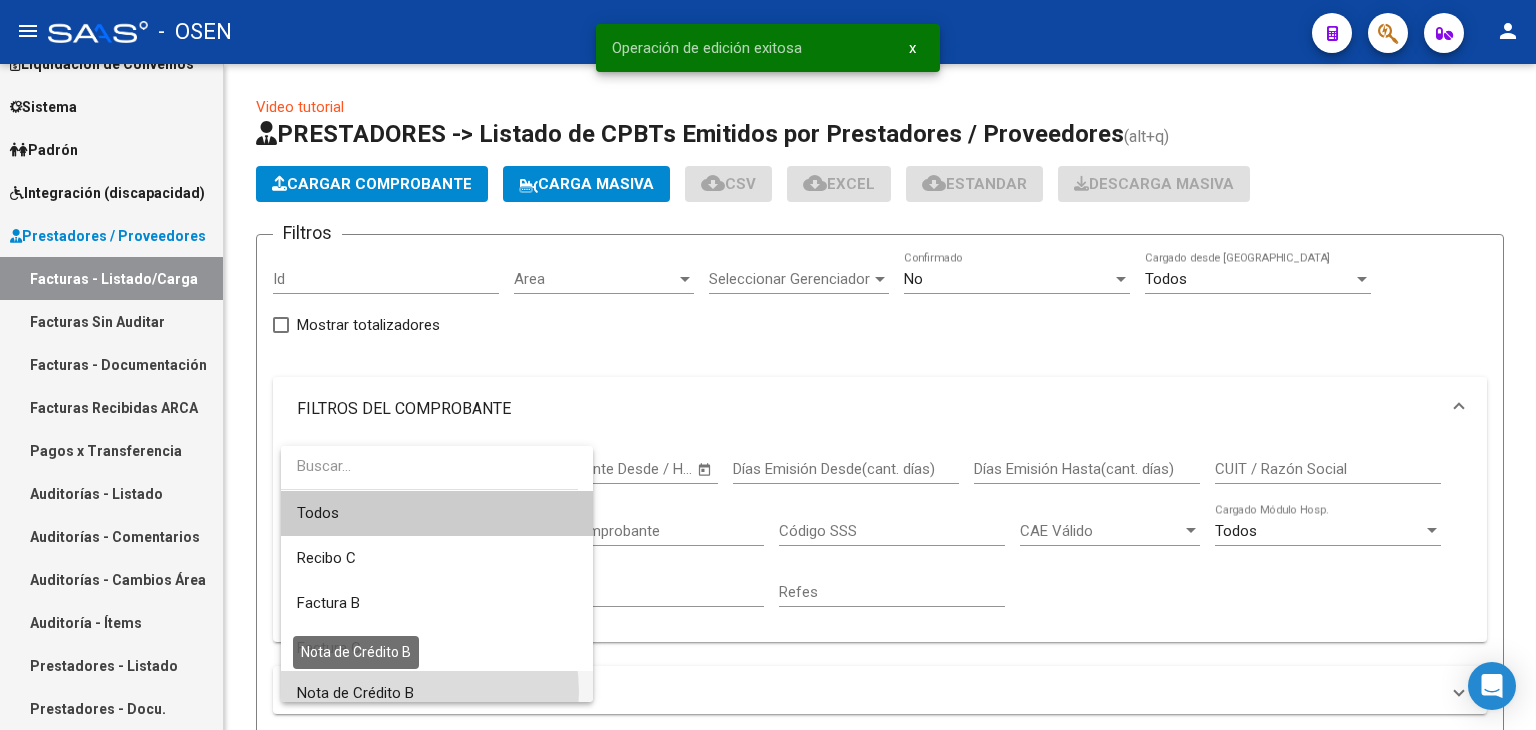 click on "Nota de Crédito B" at bounding box center (355, 693) 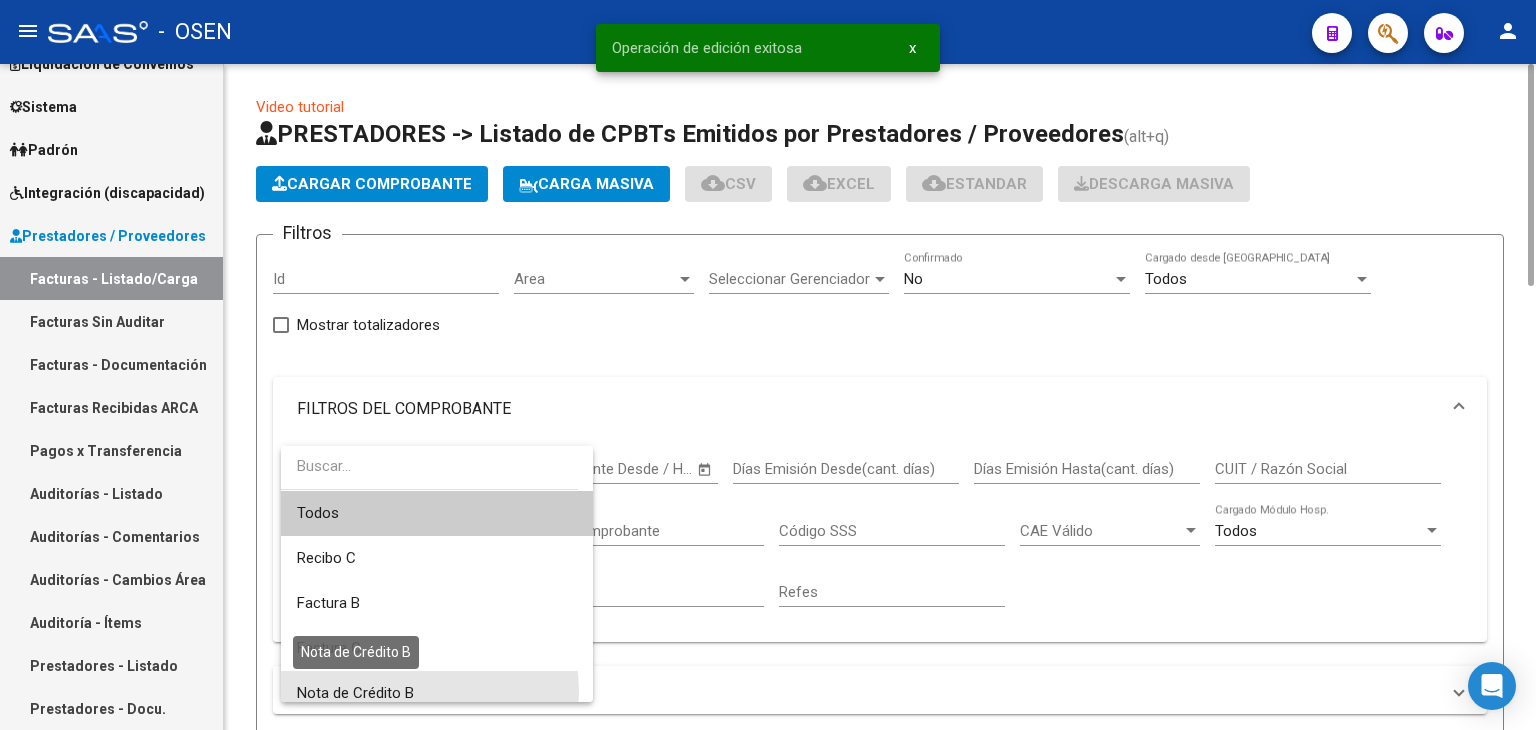 scroll, scrollTop: 12, scrollLeft: 0, axis: vertical 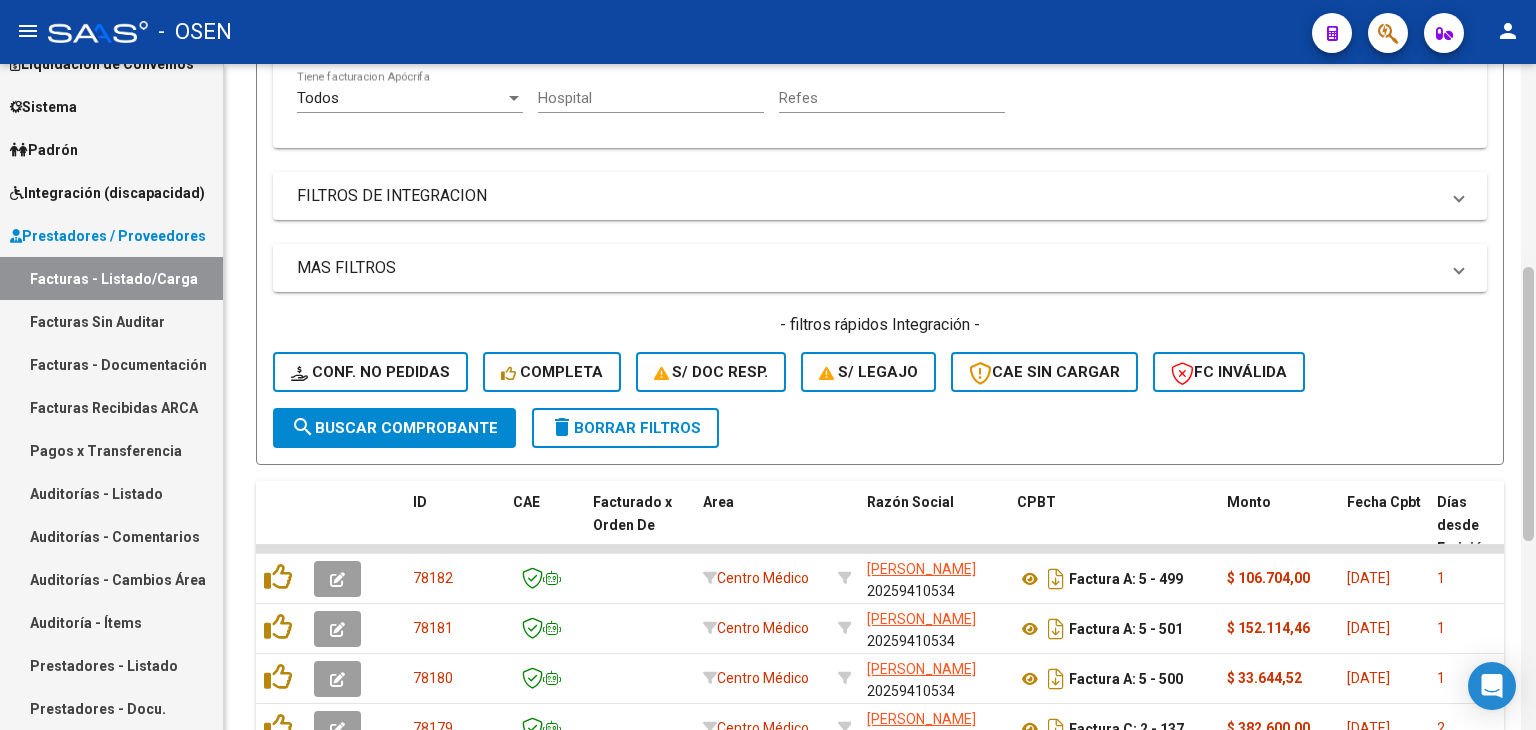 drag, startPoint x: 1529, startPoint y: 409, endPoint x: 1534, endPoint y: 338, distance: 71.17584 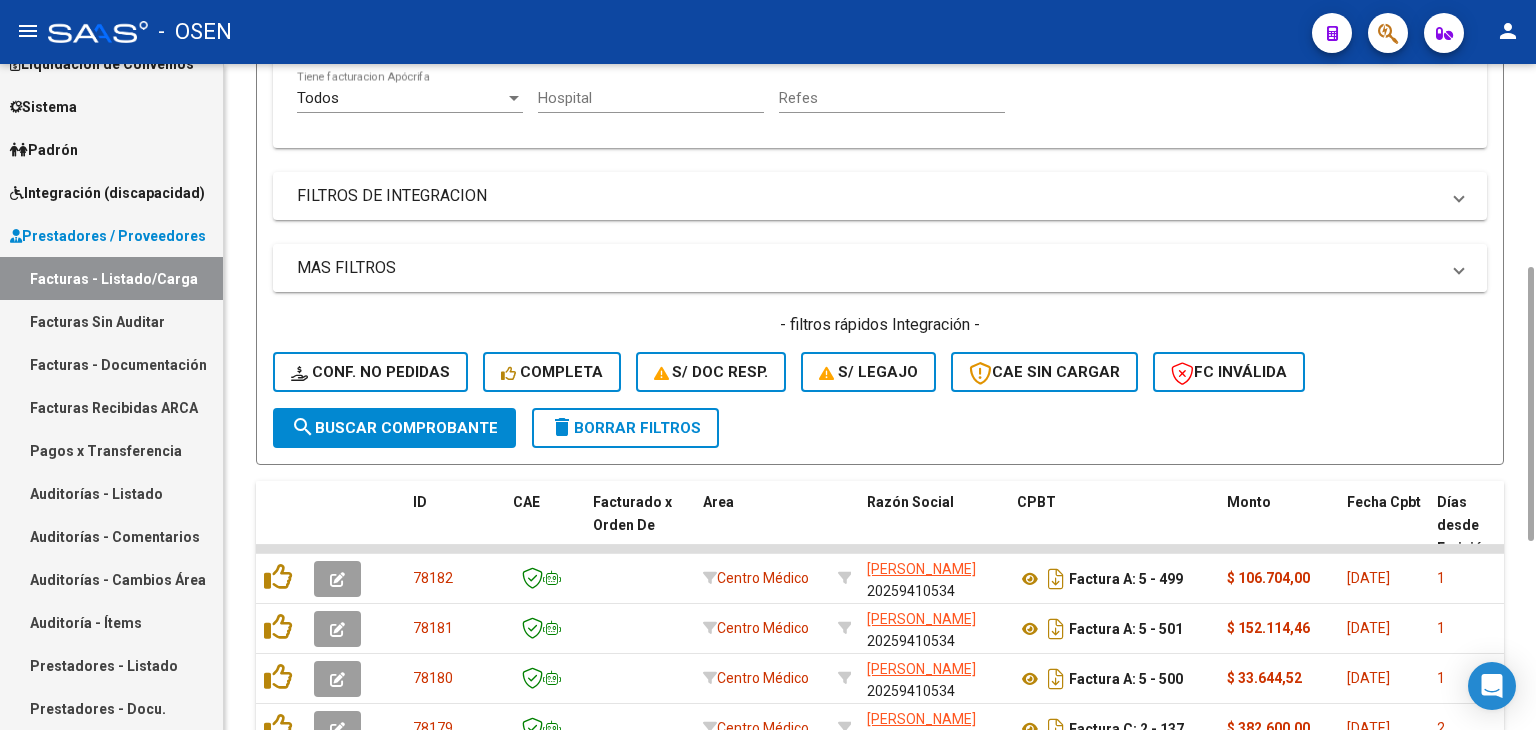 click on "MAS FILTROS" at bounding box center [880, 268] 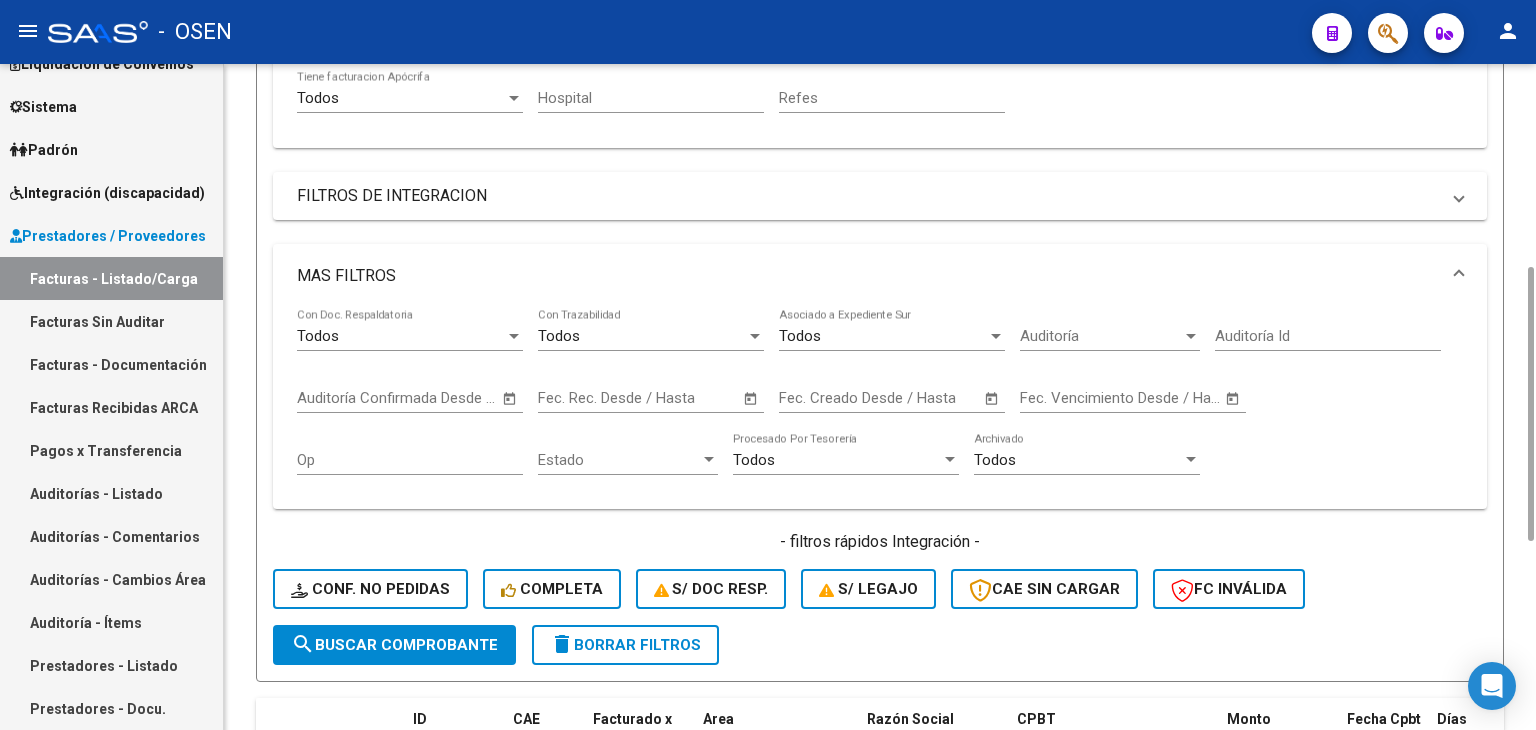 click 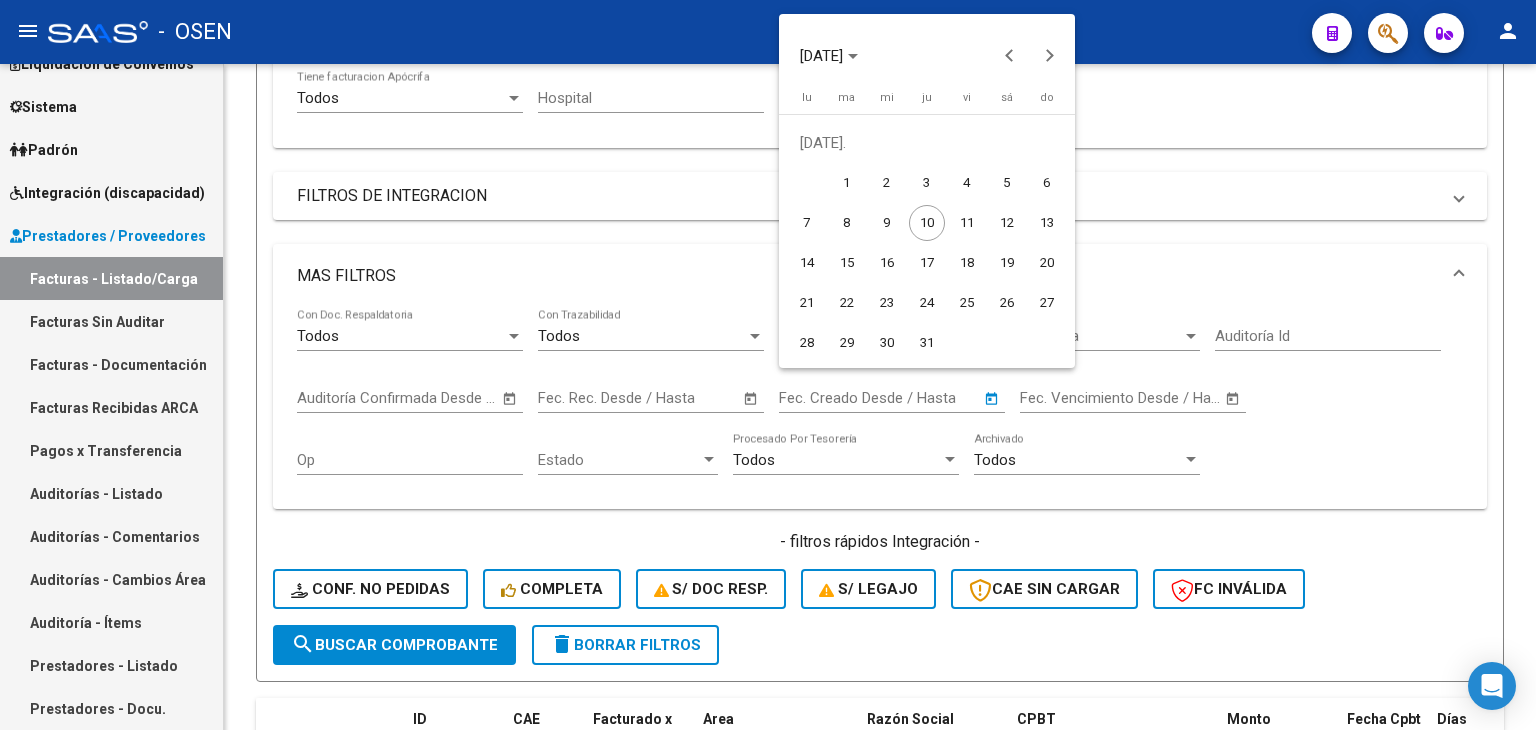 click on "8" at bounding box center [847, 223] 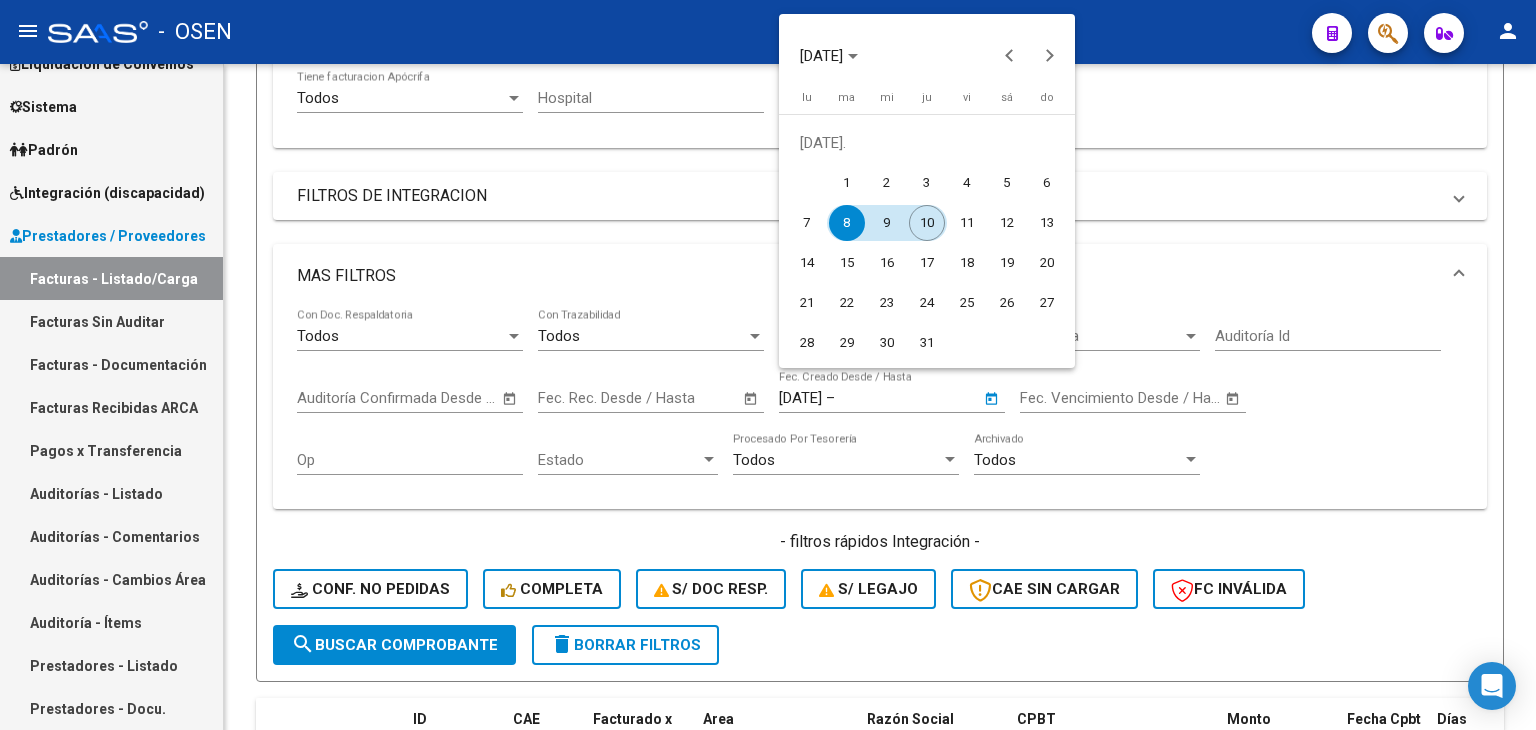 drag, startPoint x: 932, startPoint y: 221, endPoint x: 755, endPoint y: 335, distance: 210.53503 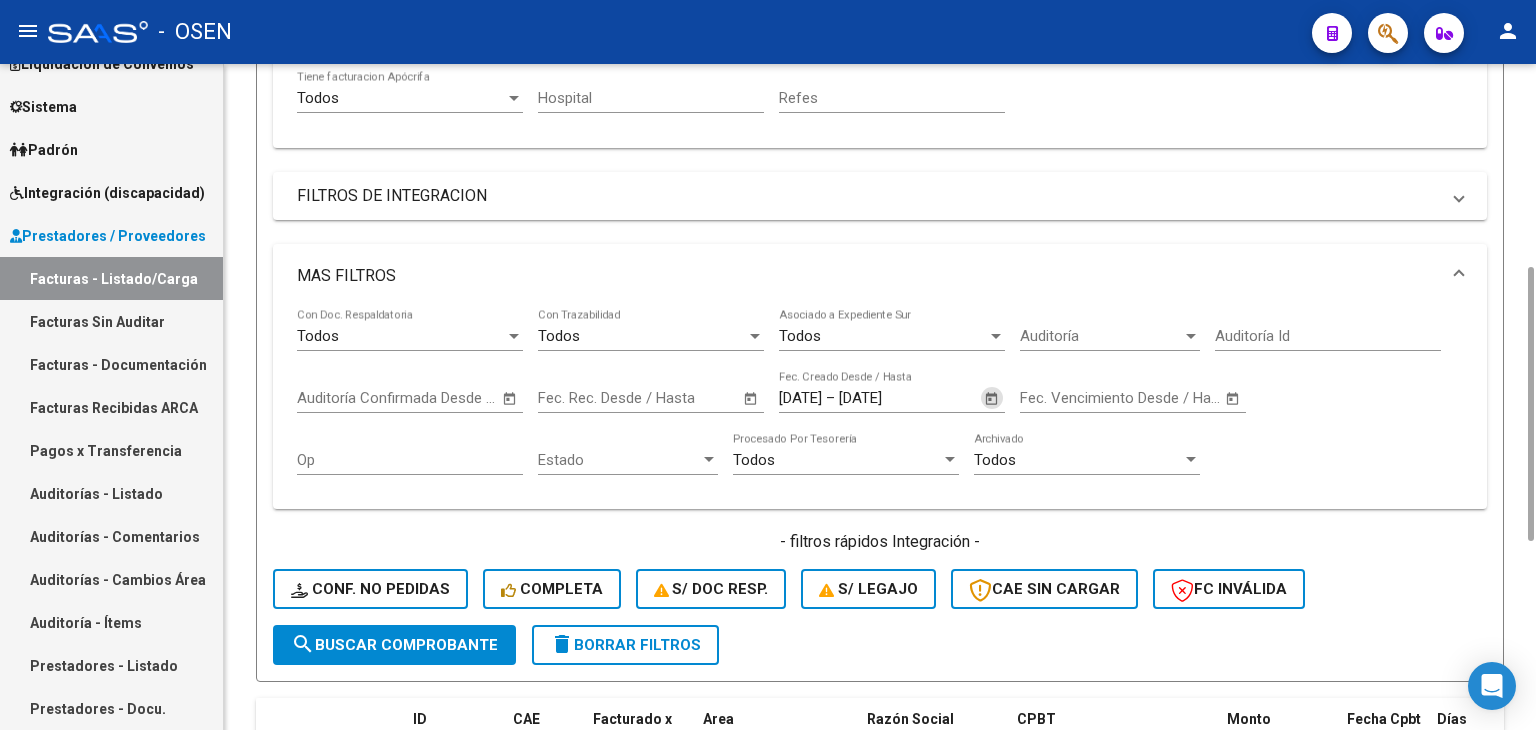 click on "search  Buscar Comprobante" 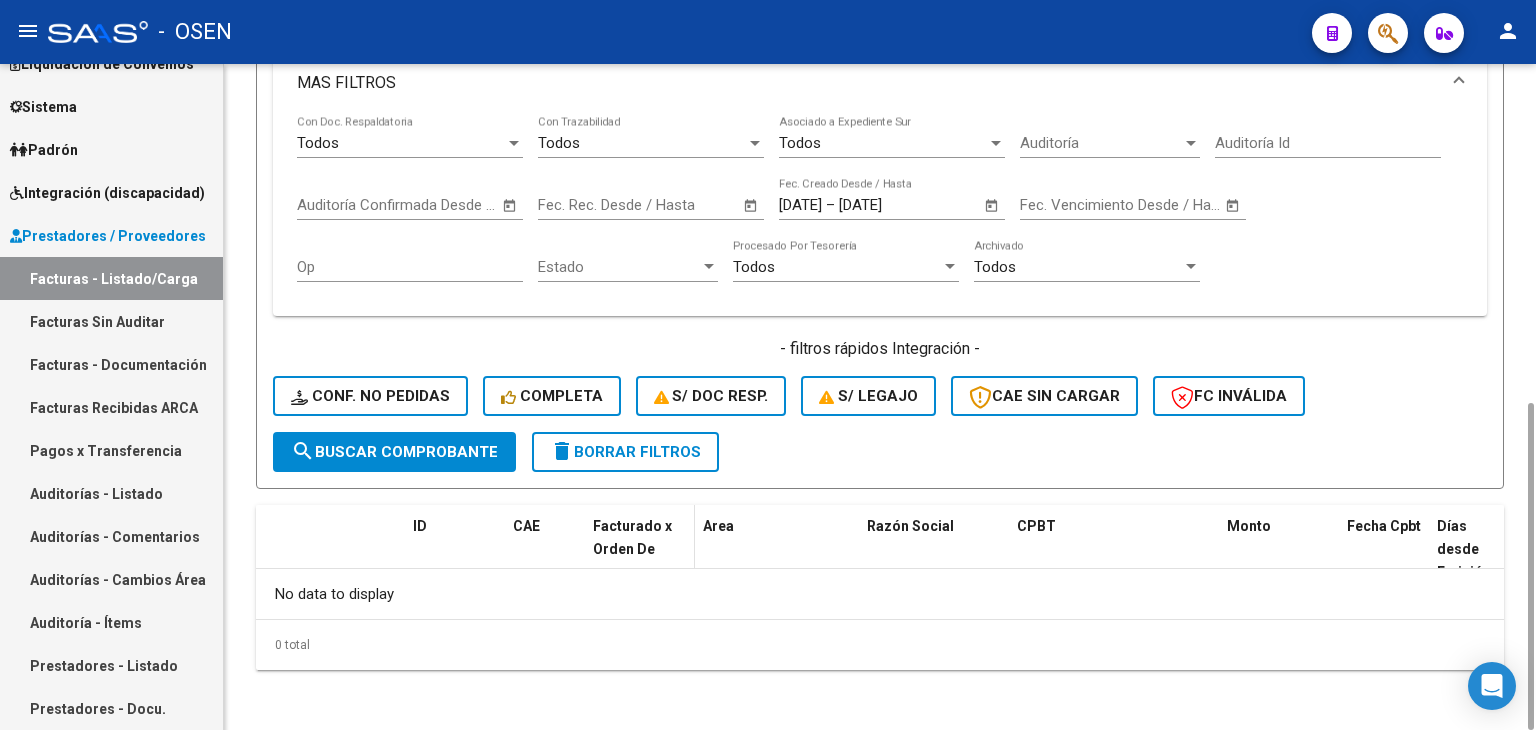 scroll, scrollTop: 0, scrollLeft: 0, axis: both 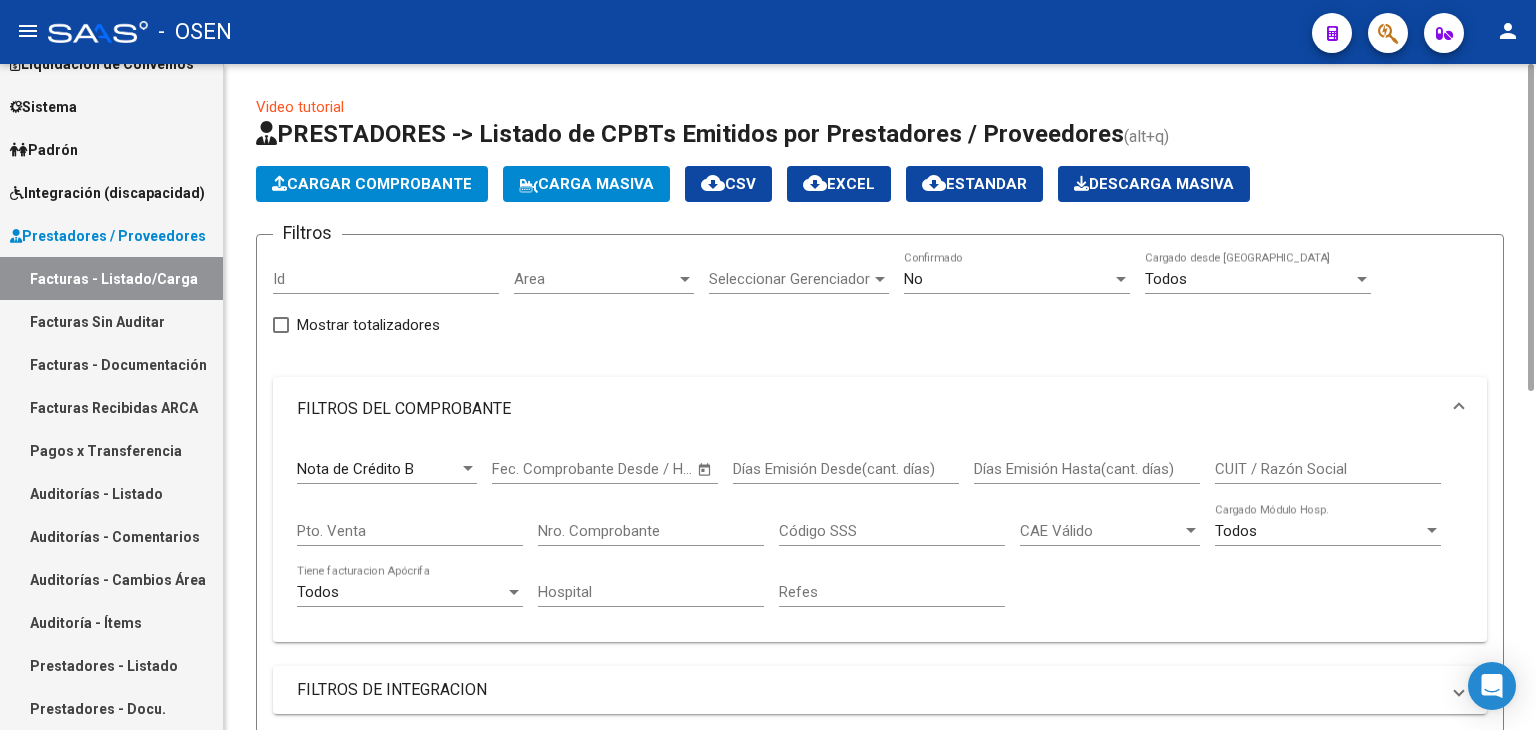 drag, startPoint x: 396, startPoint y: 487, endPoint x: 412, endPoint y: 477, distance: 18.867962 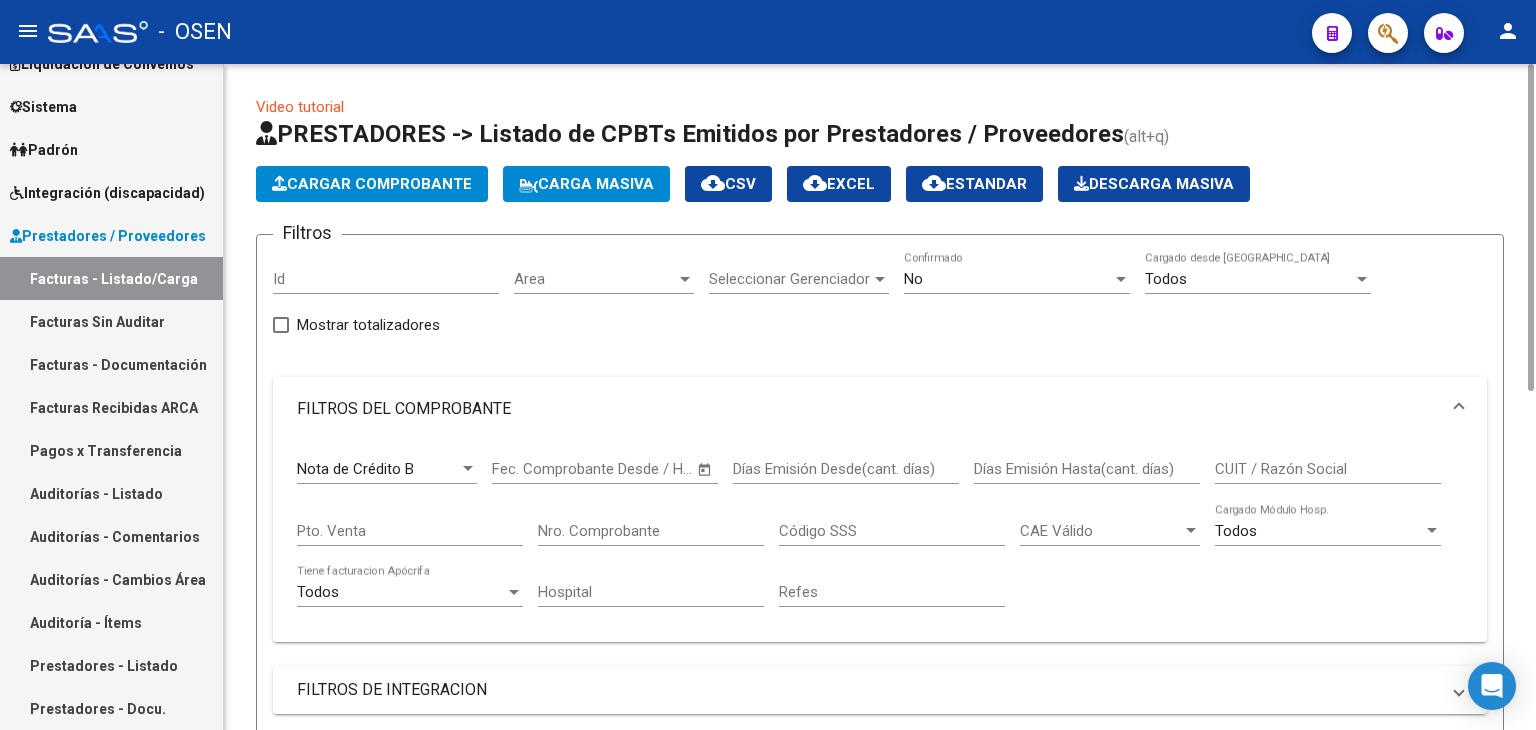 click on "Nota de Crédito B Comprobante Tipo" at bounding box center [387, 472] 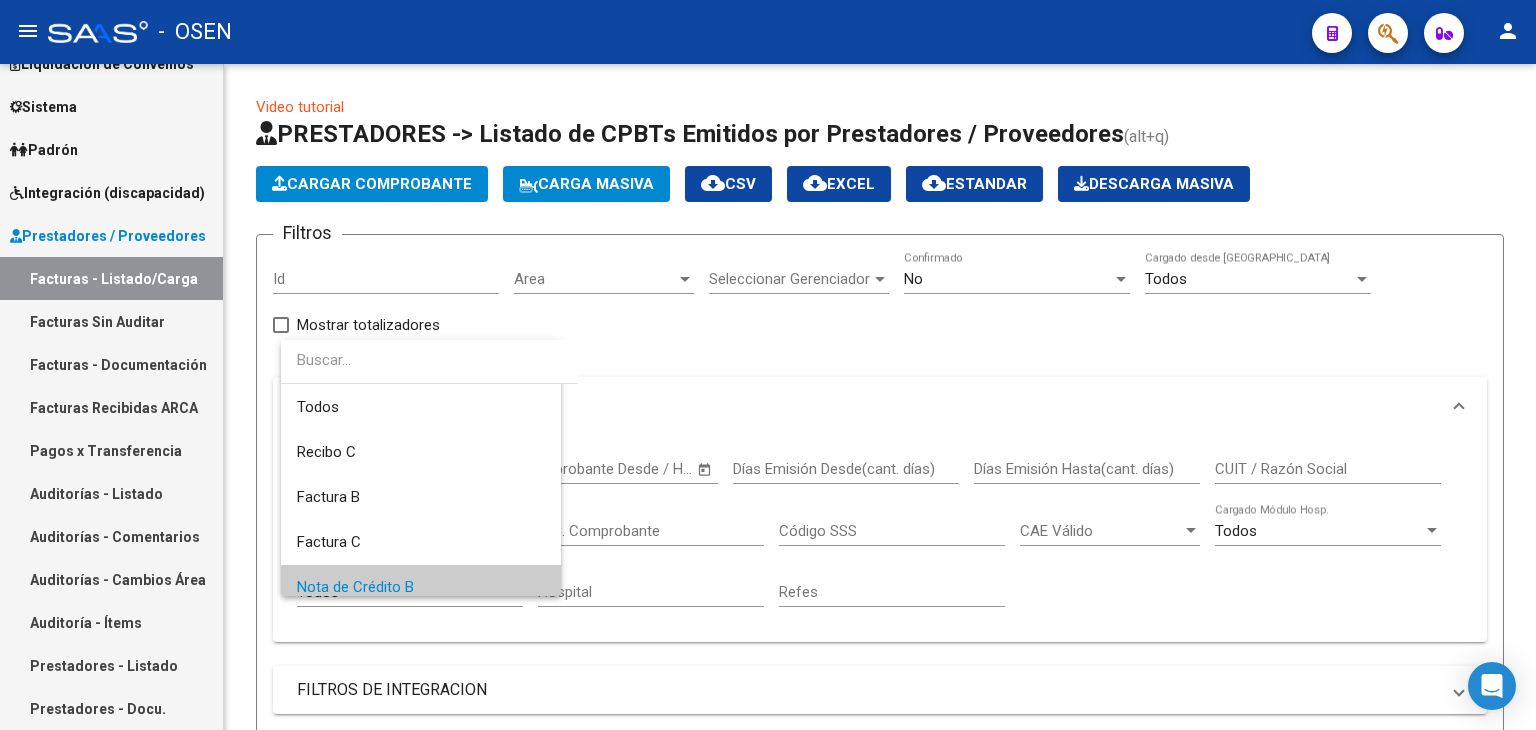scroll, scrollTop: 119, scrollLeft: 0, axis: vertical 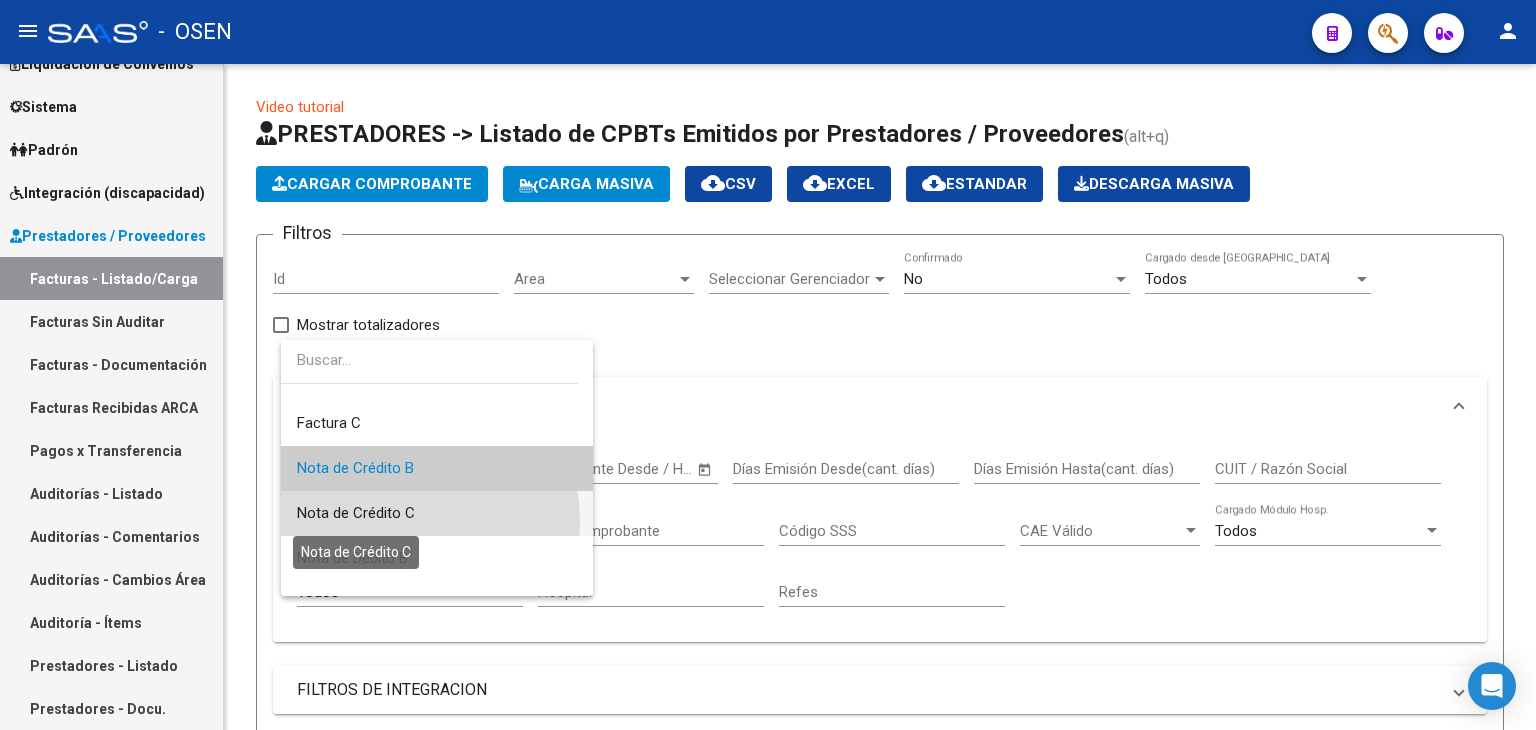 click on "Nota de Crédito C" at bounding box center (356, 513) 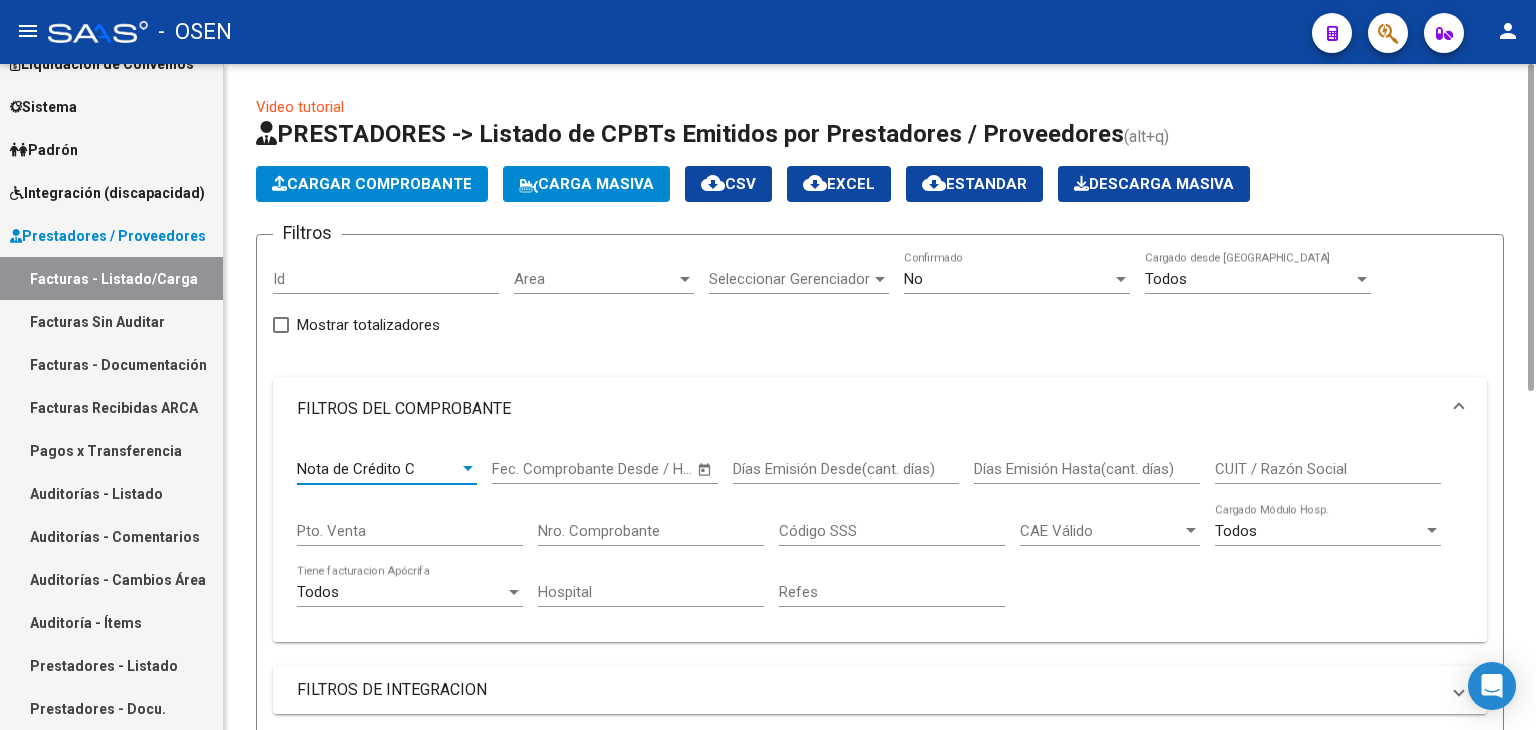 scroll, scrollTop: 666, scrollLeft: 0, axis: vertical 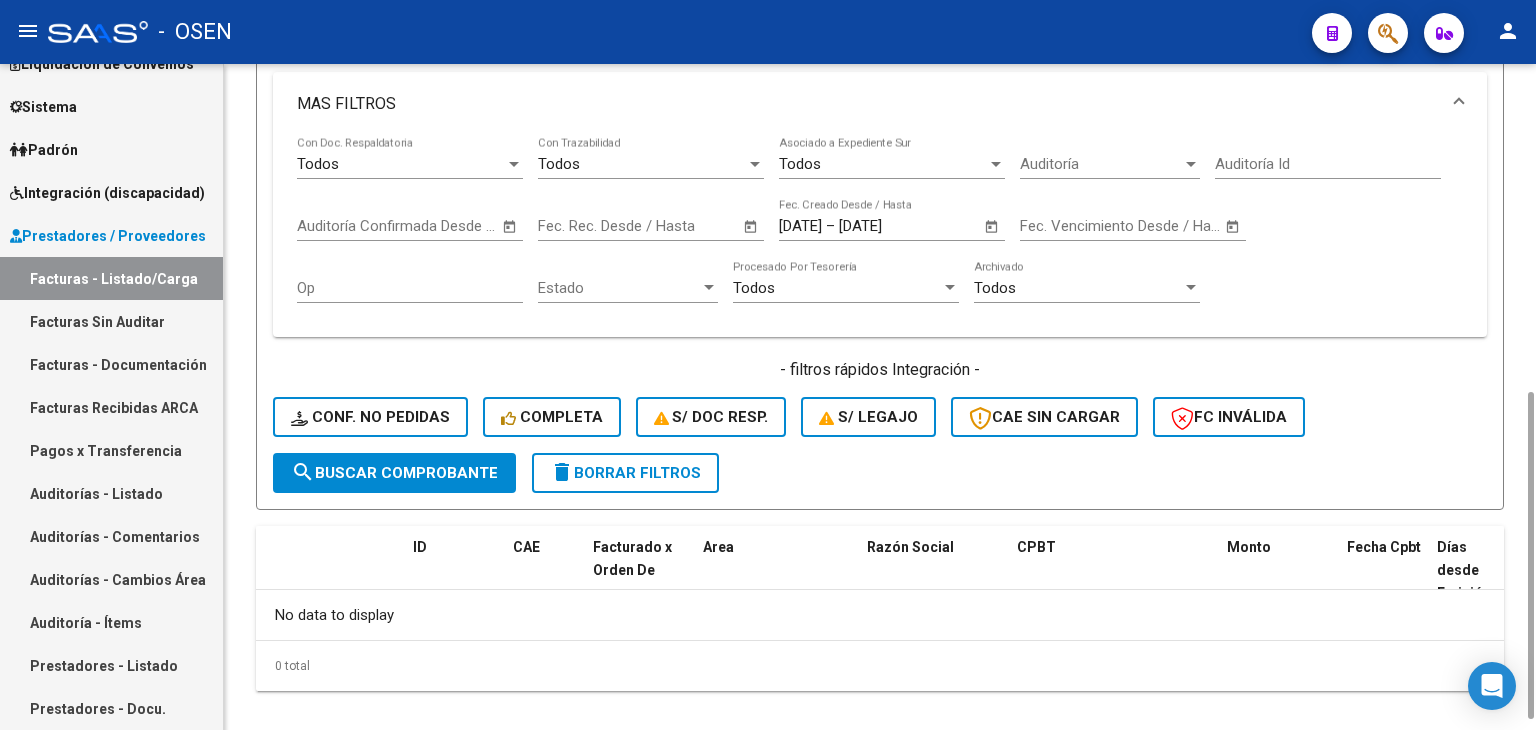 click on "search  Buscar Comprobante" 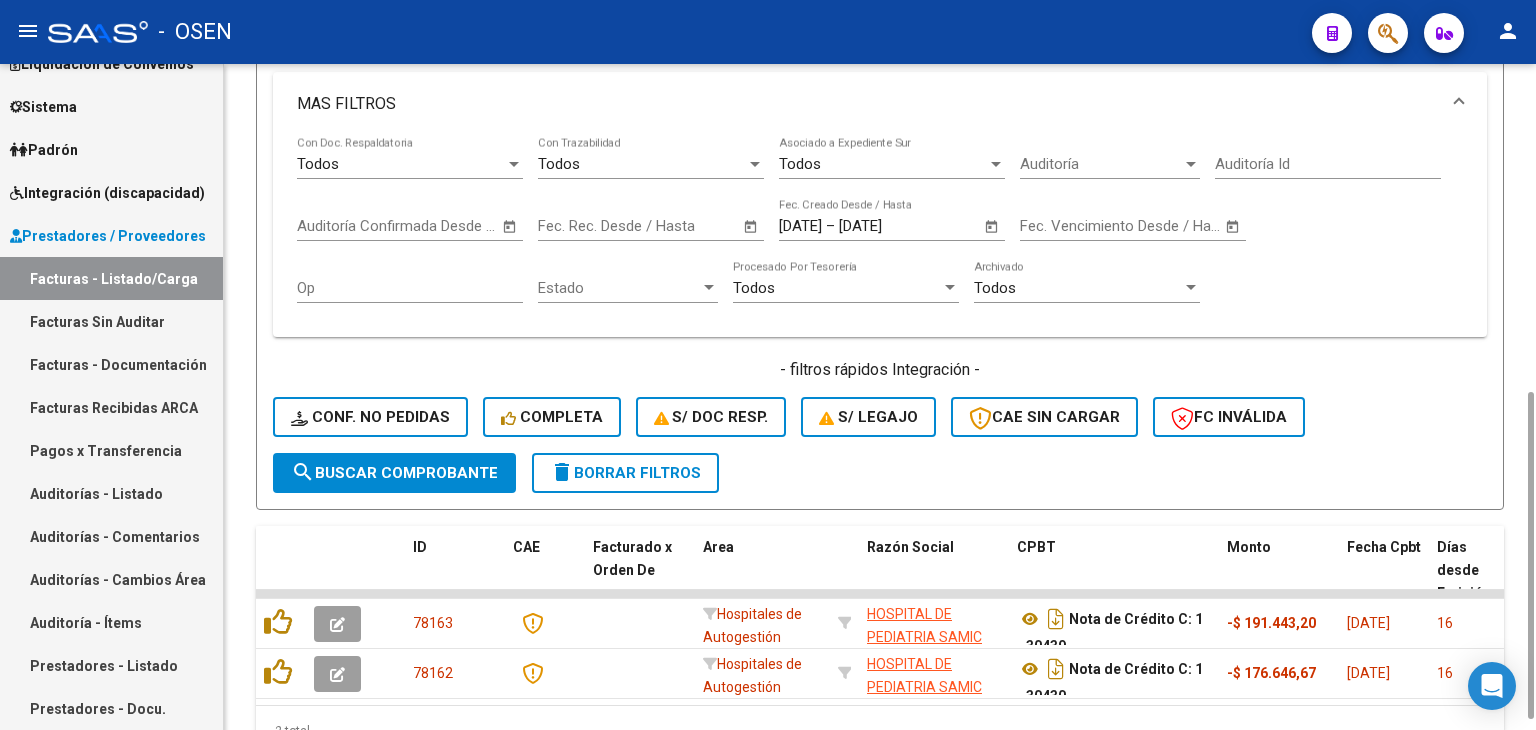 scroll, scrollTop: 0, scrollLeft: 0, axis: both 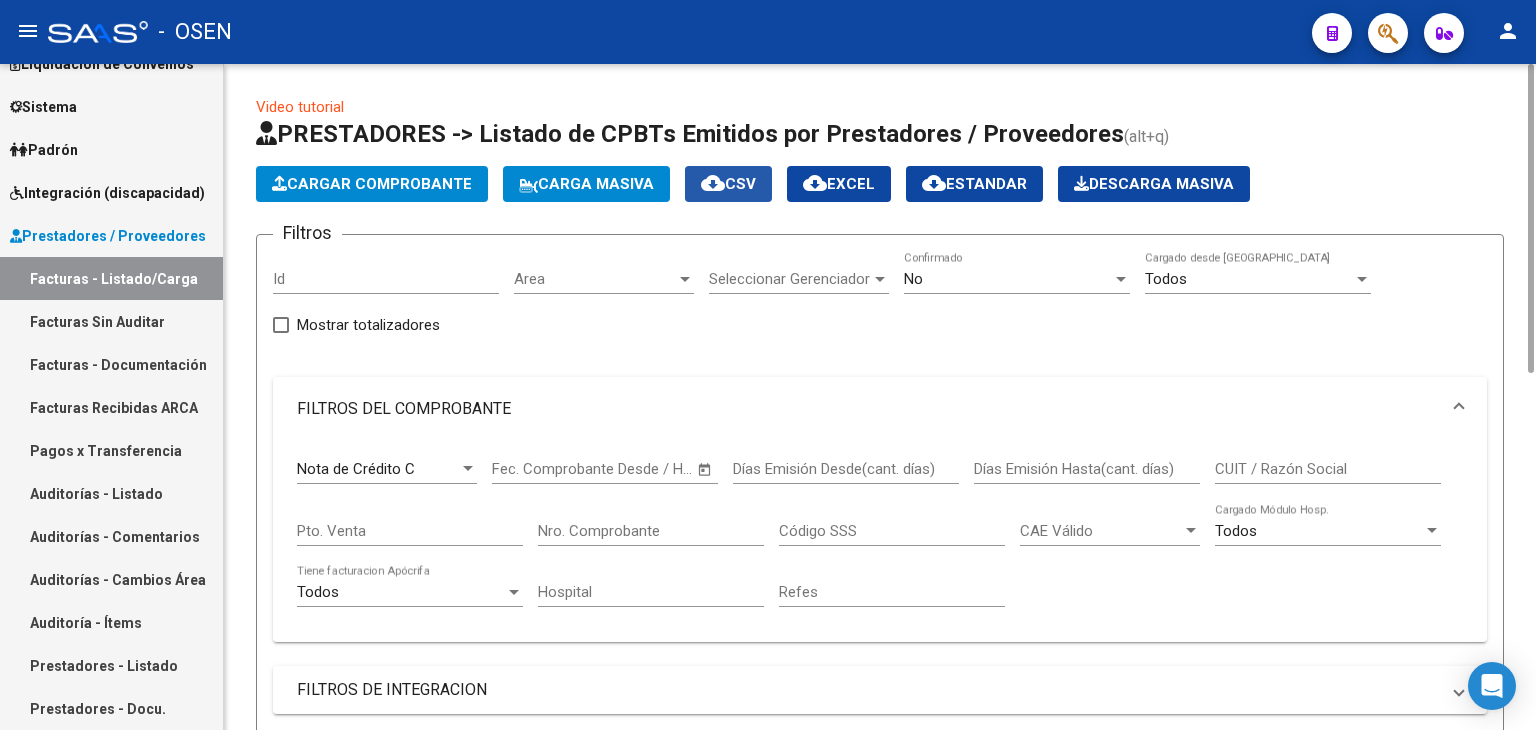 click on "cloud_download  CSV" 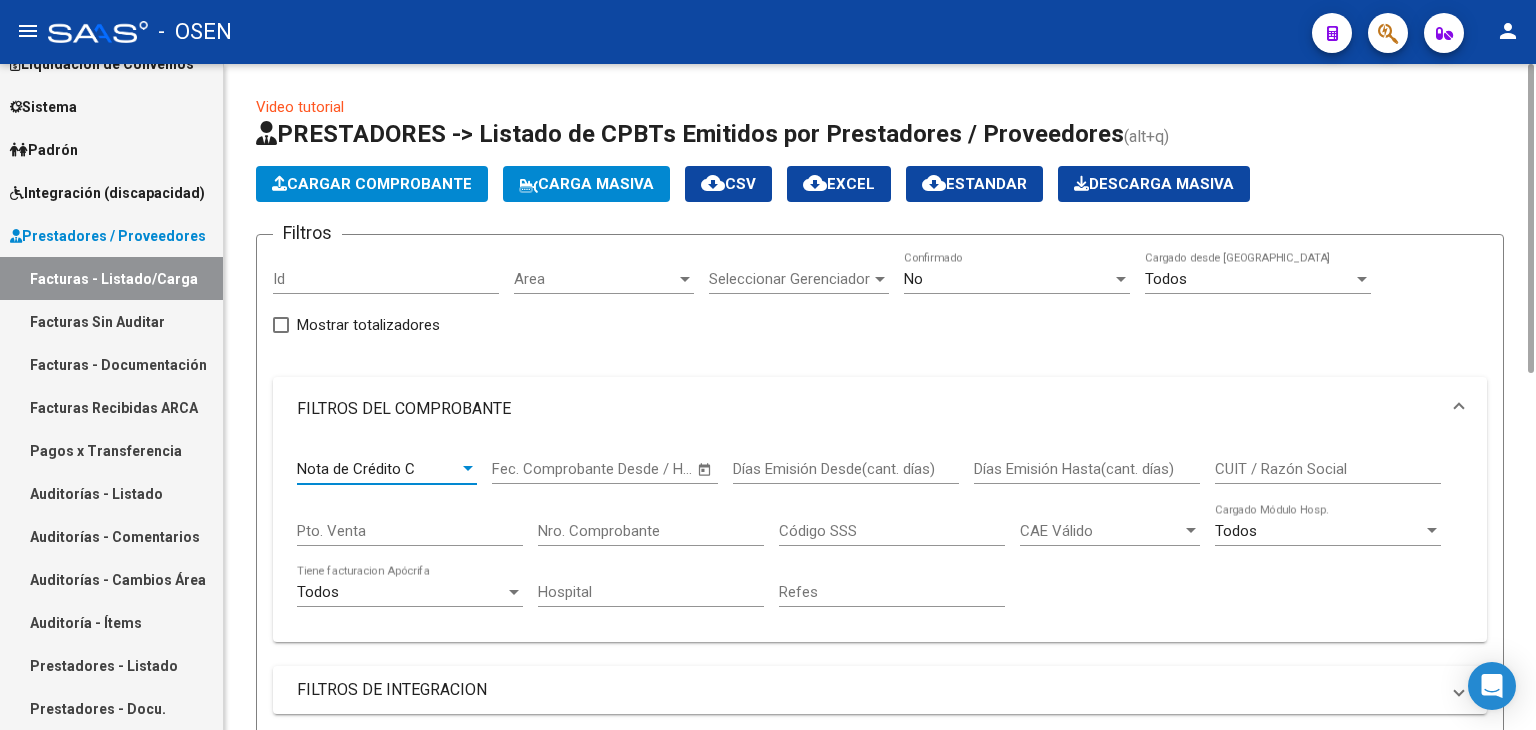 click on "Nota de Crédito C" at bounding box center [356, 469] 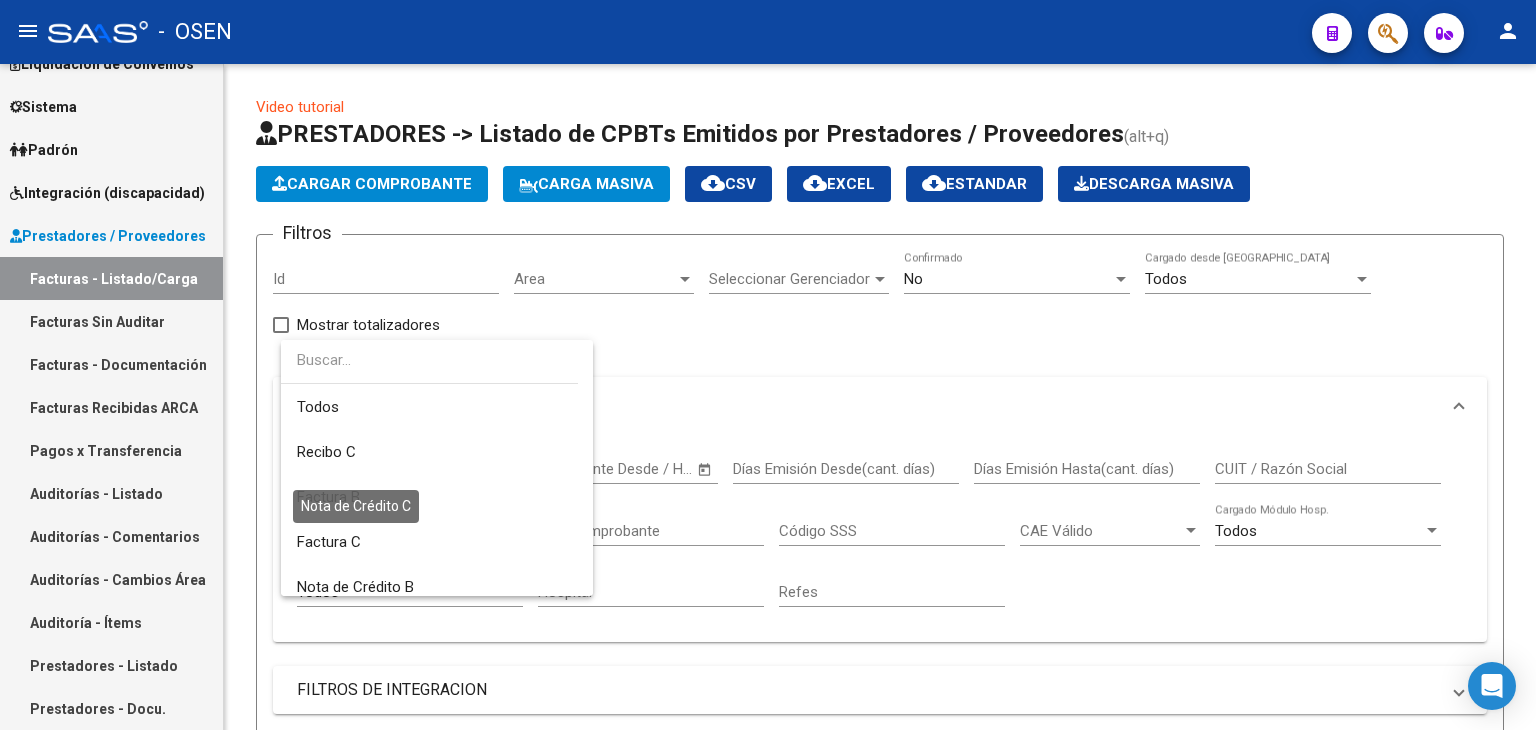 scroll, scrollTop: 164, scrollLeft: 0, axis: vertical 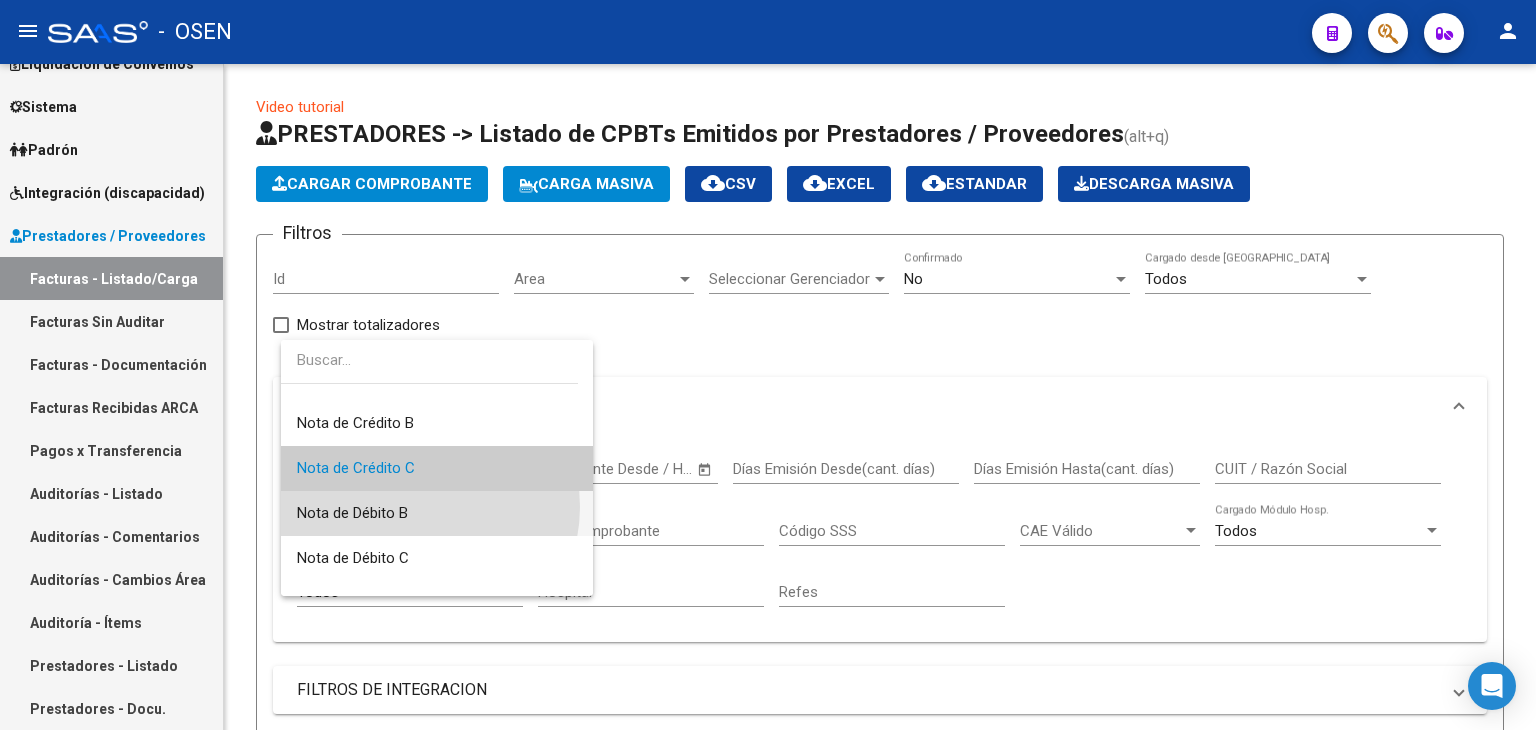 click on "Nota de Débito B" at bounding box center (437, 513) 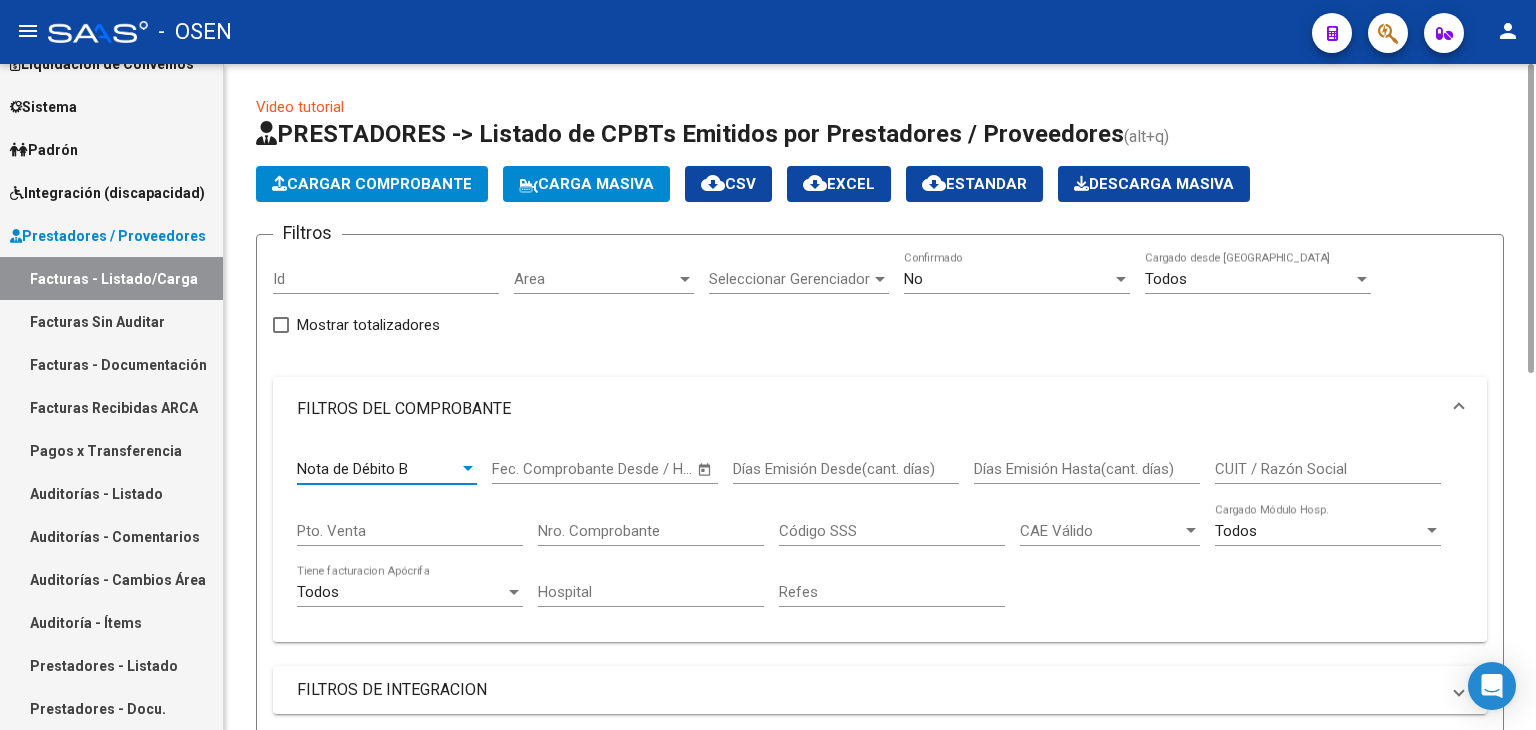 scroll, scrollTop: 666, scrollLeft: 0, axis: vertical 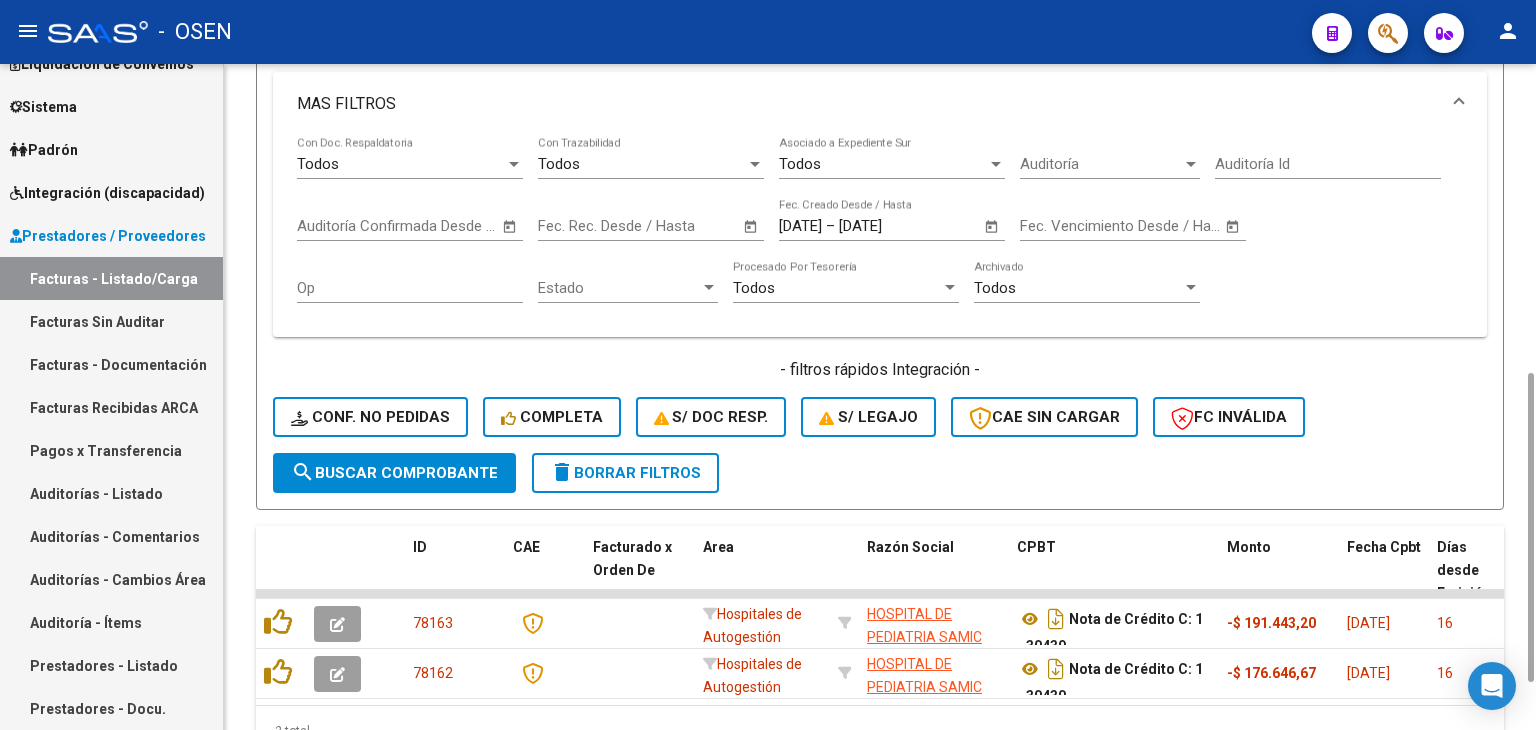 click on "search  Buscar Comprobante" 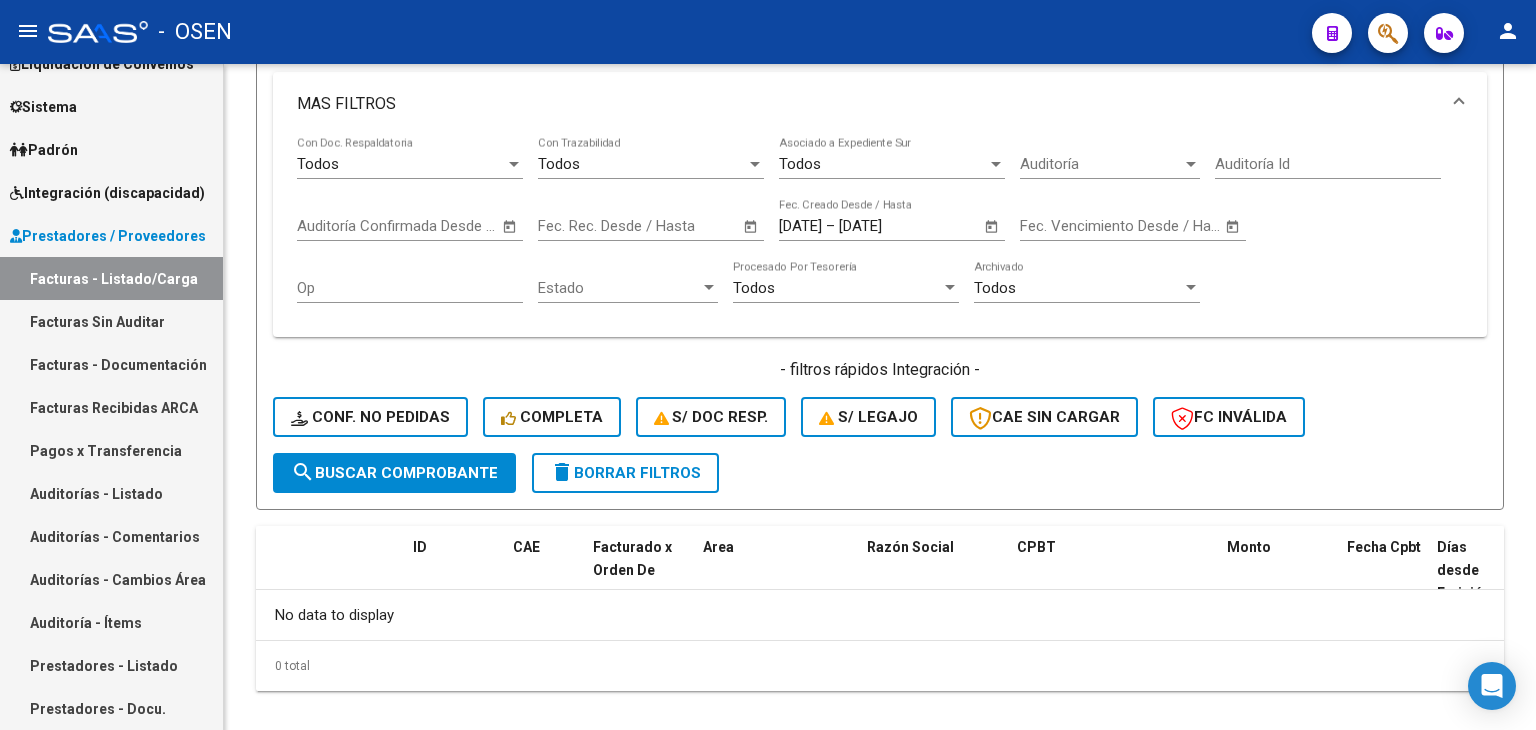 scroll, scrollTop: 0, scrollLeft: 0, axis: both 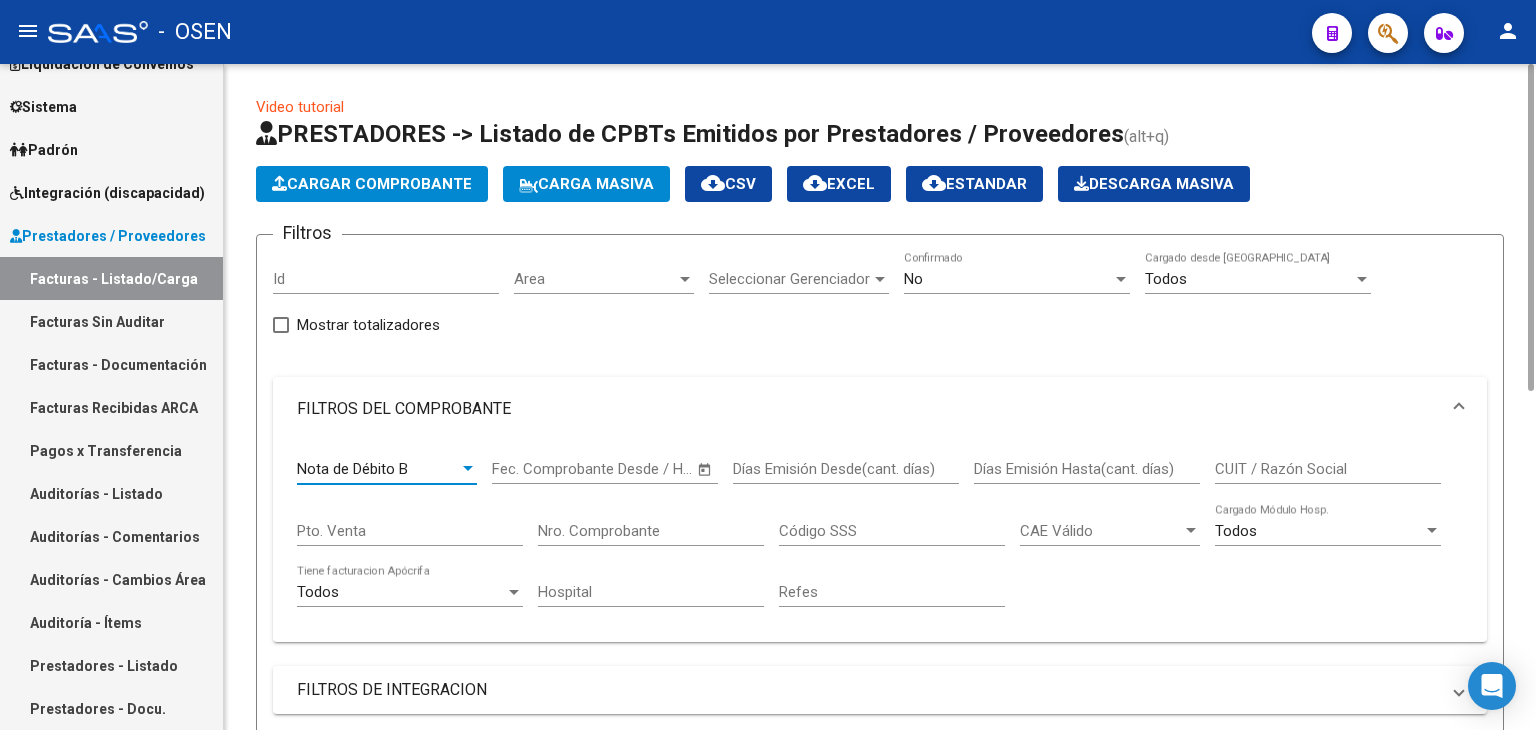 click on "Nota de Débito B" at bounding box center [387, 469] 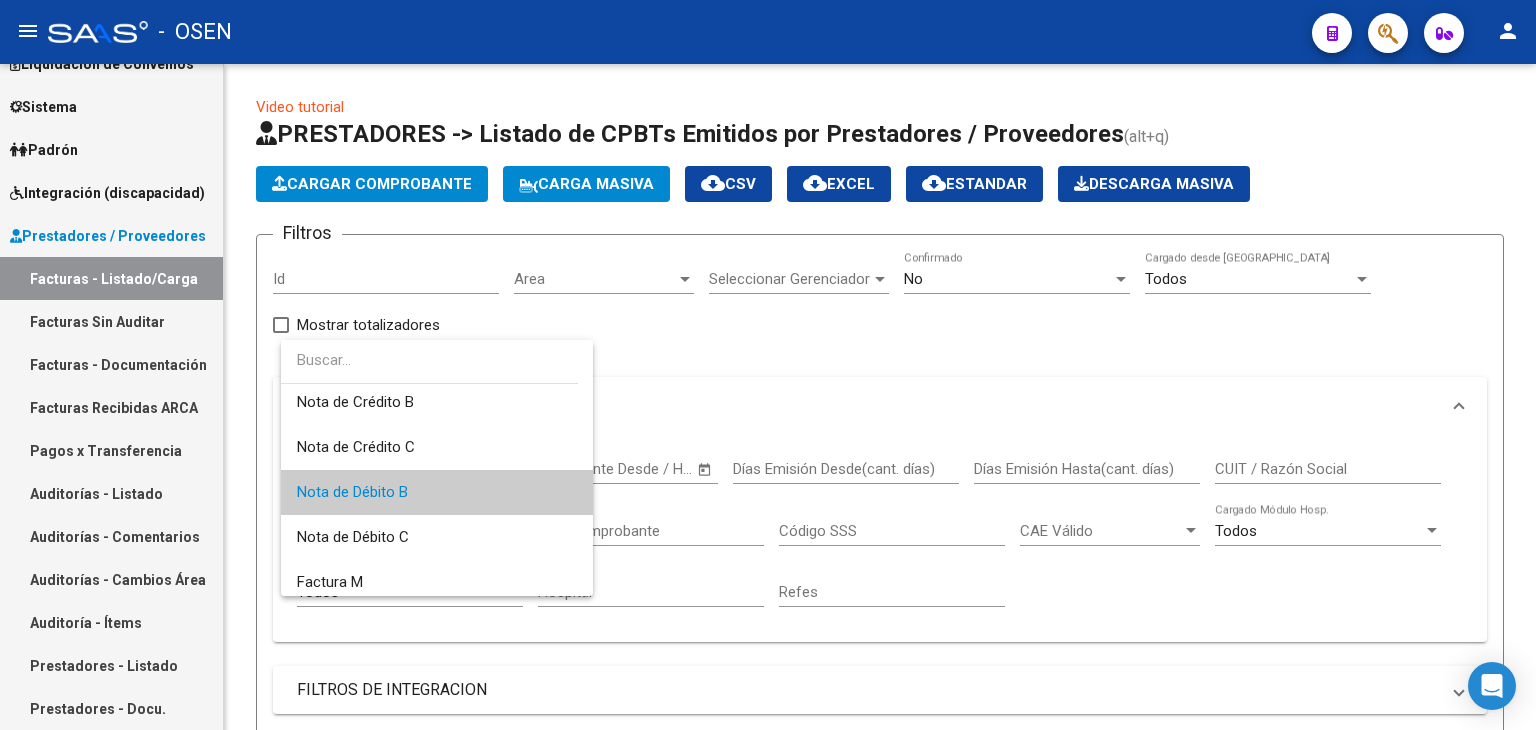 scroll, scrollTop: 194, scrollLeft: 0, axis: vertical 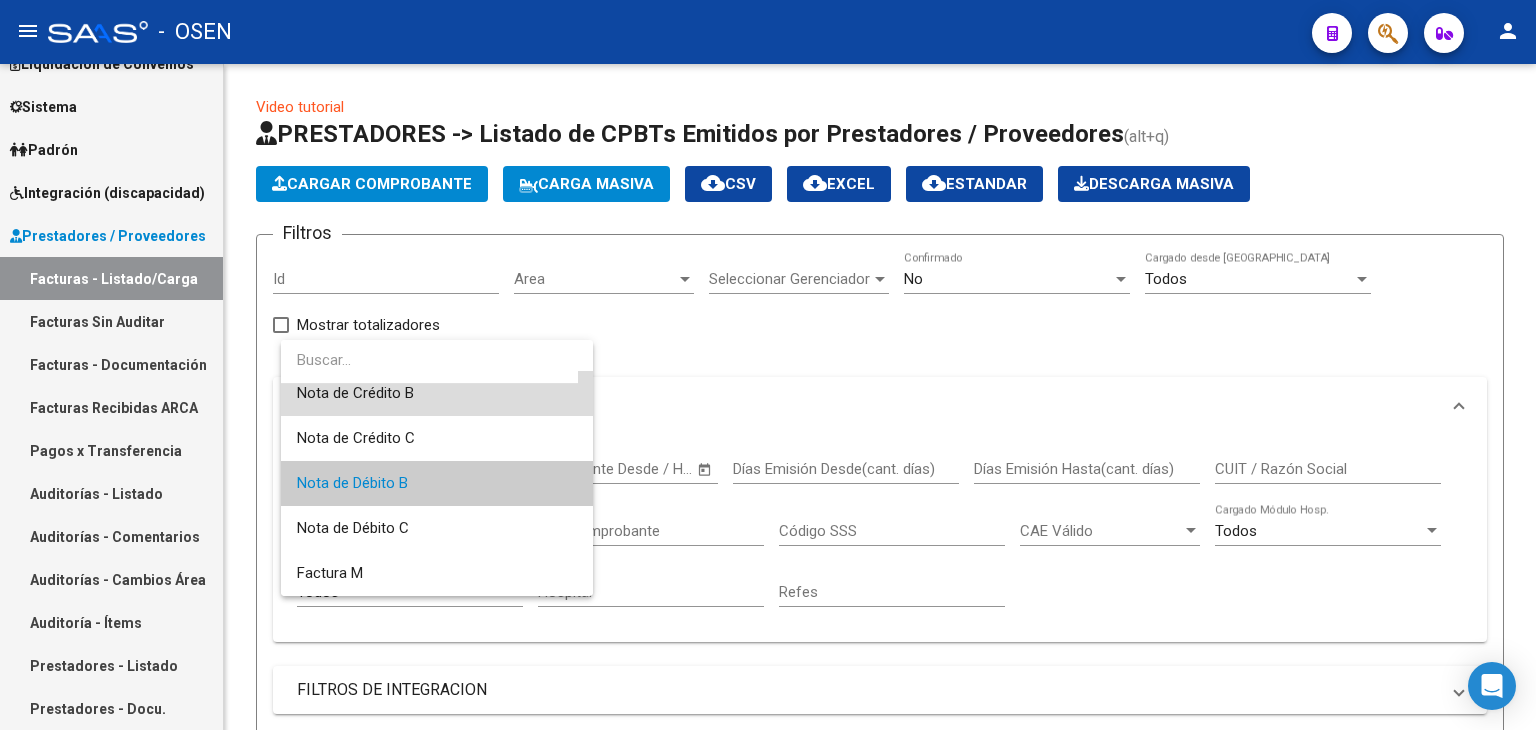 click on "Nota de Crédito B" at bounding box center [437, 393] 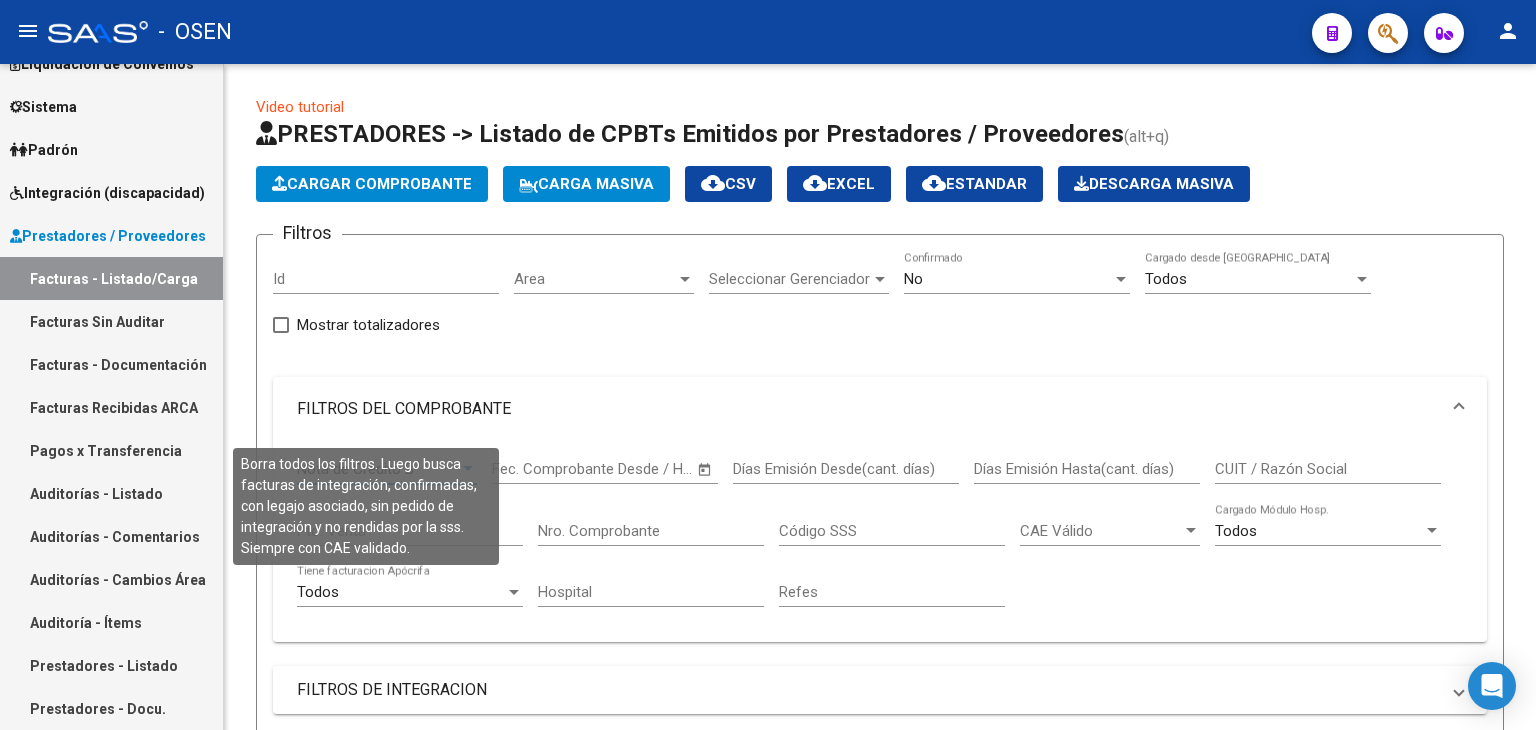scroll, scrollTop: 666, scrollLeft: 0, axis: vertical 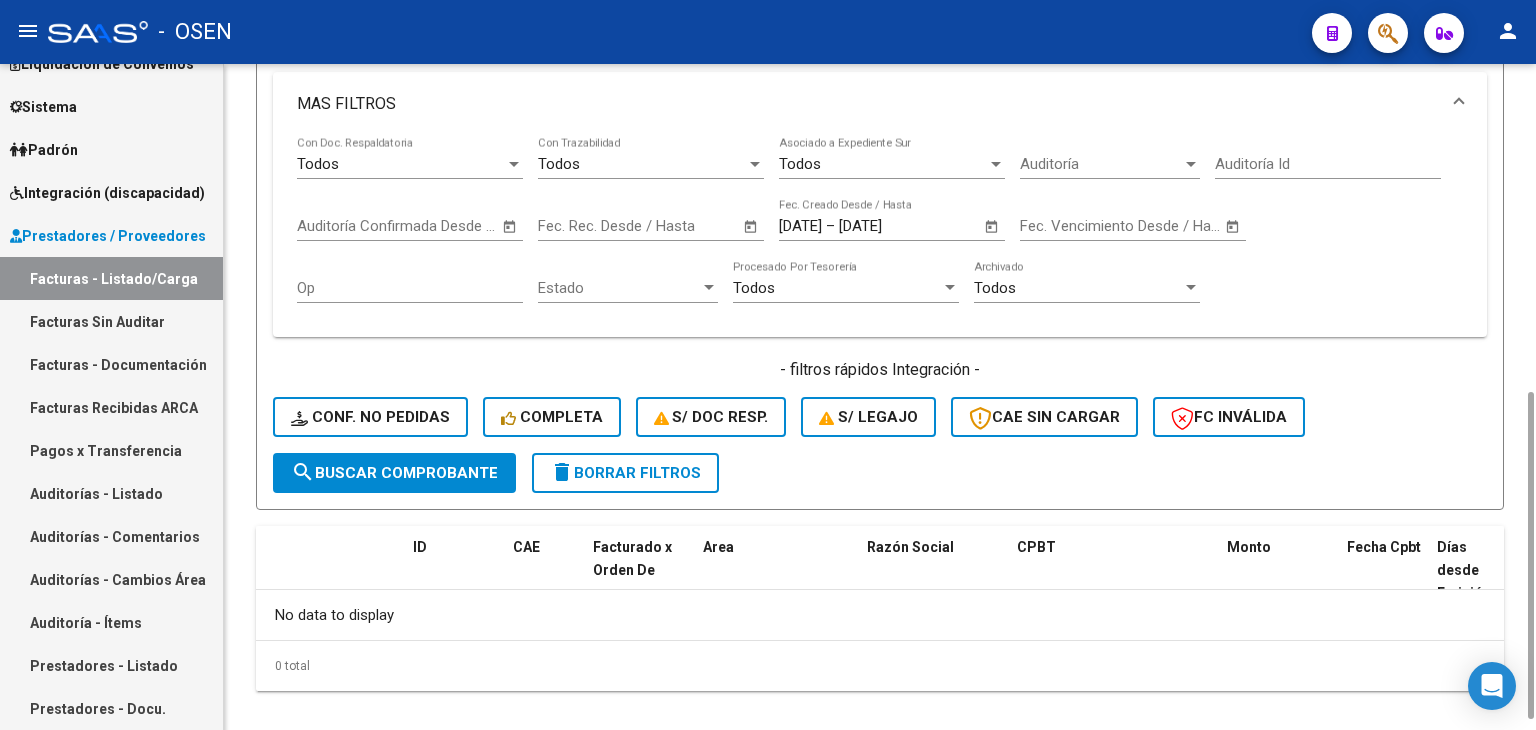 click on "search  Buscar Comprobante" 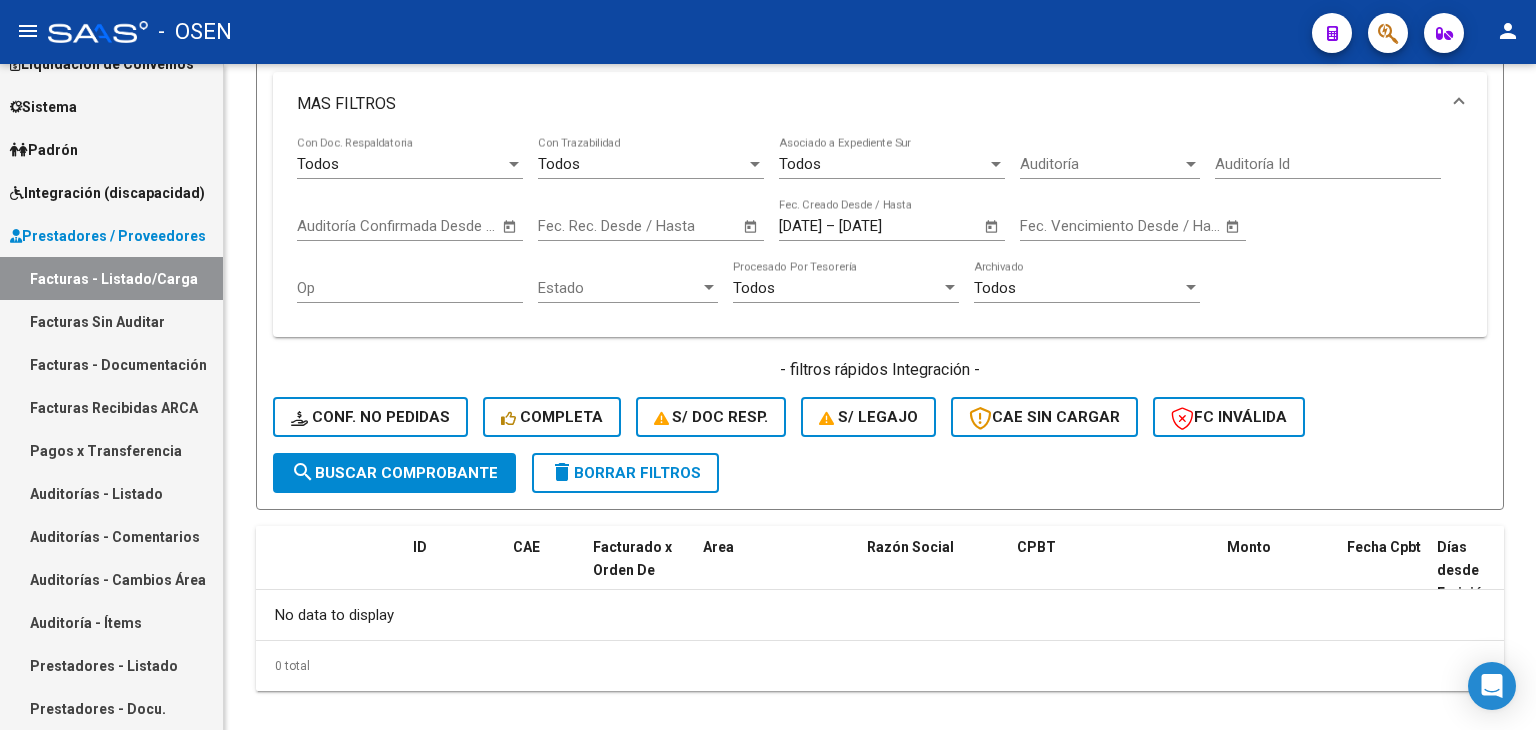 scroll, scrollTop: 0, scrollLeft: 0, axis: both 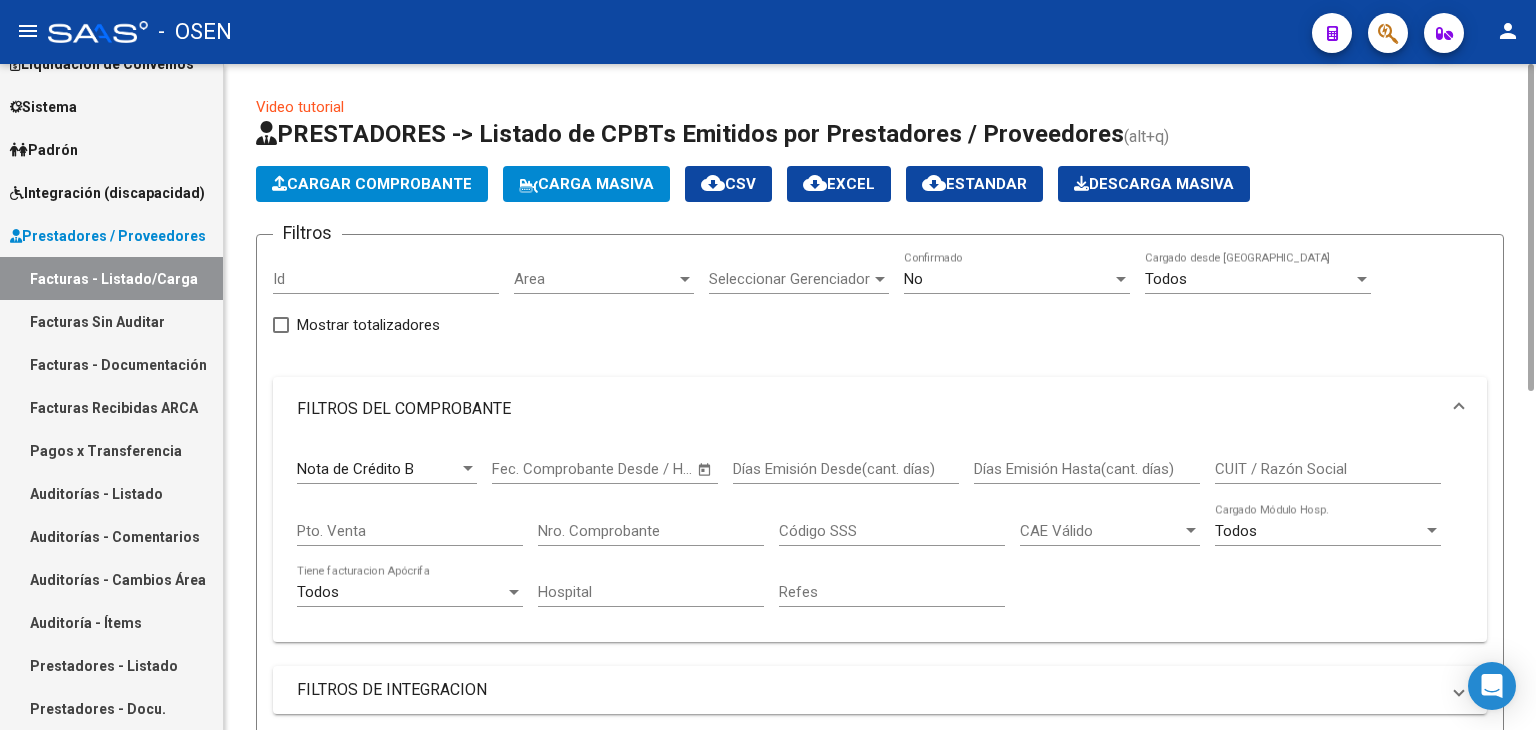 click on "Nota de Crédito B" at bounding box center (378, 469) 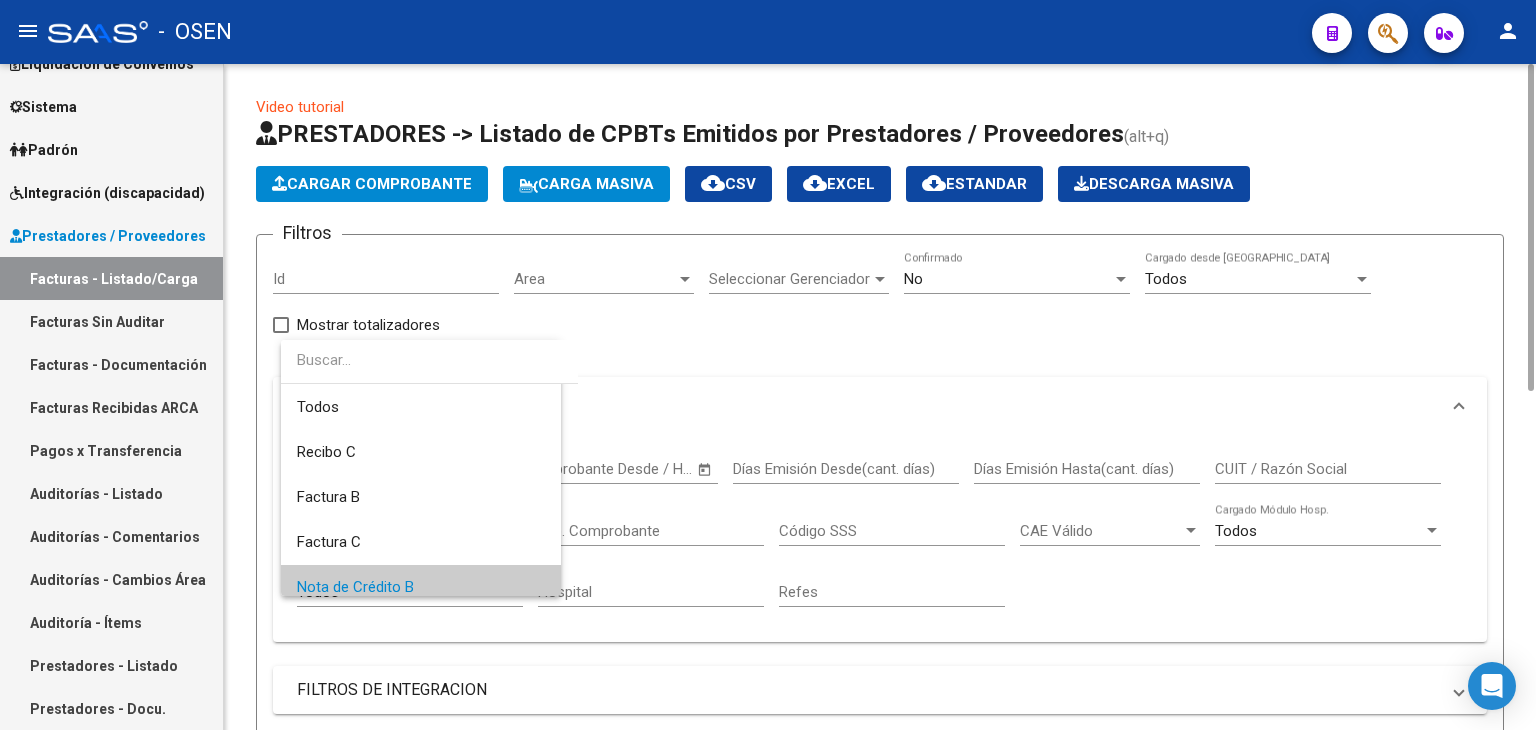 scroll, scrollTop: 119, scrollLeft: 0, axis: vertical 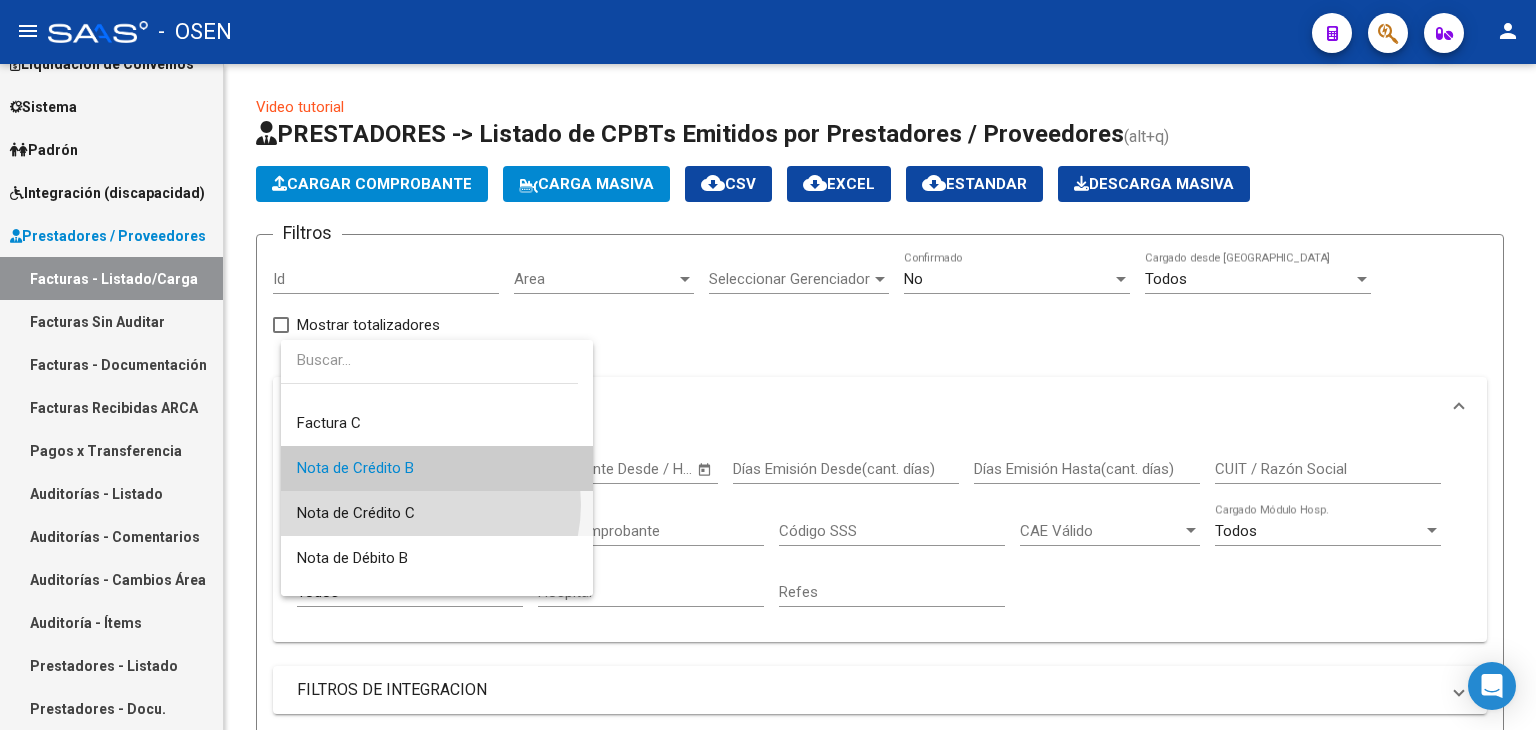click on "Nota de Crédito C" at bounding box center [437, 513] 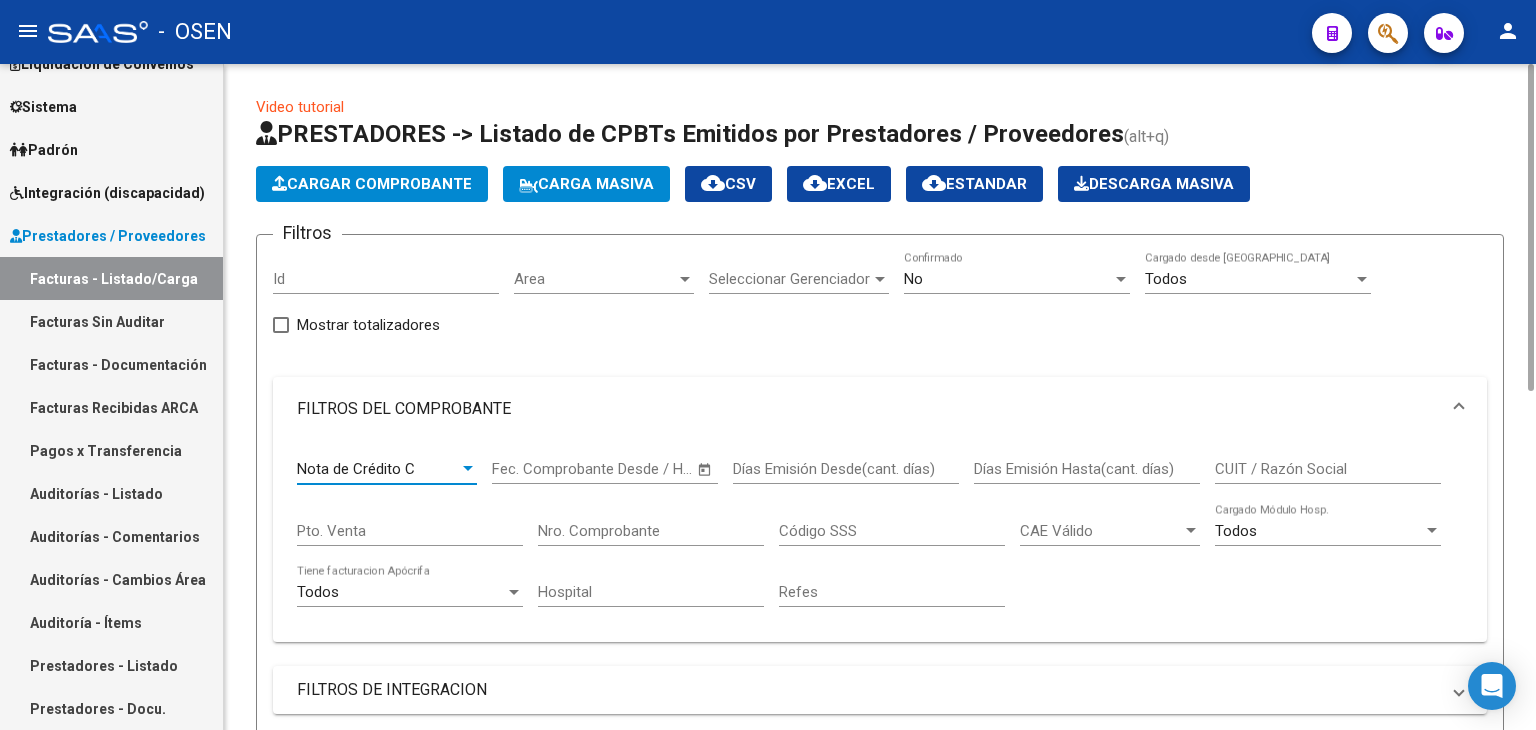 scroll, scrollTop: 666, scrollLeft: 0, axis: vertical 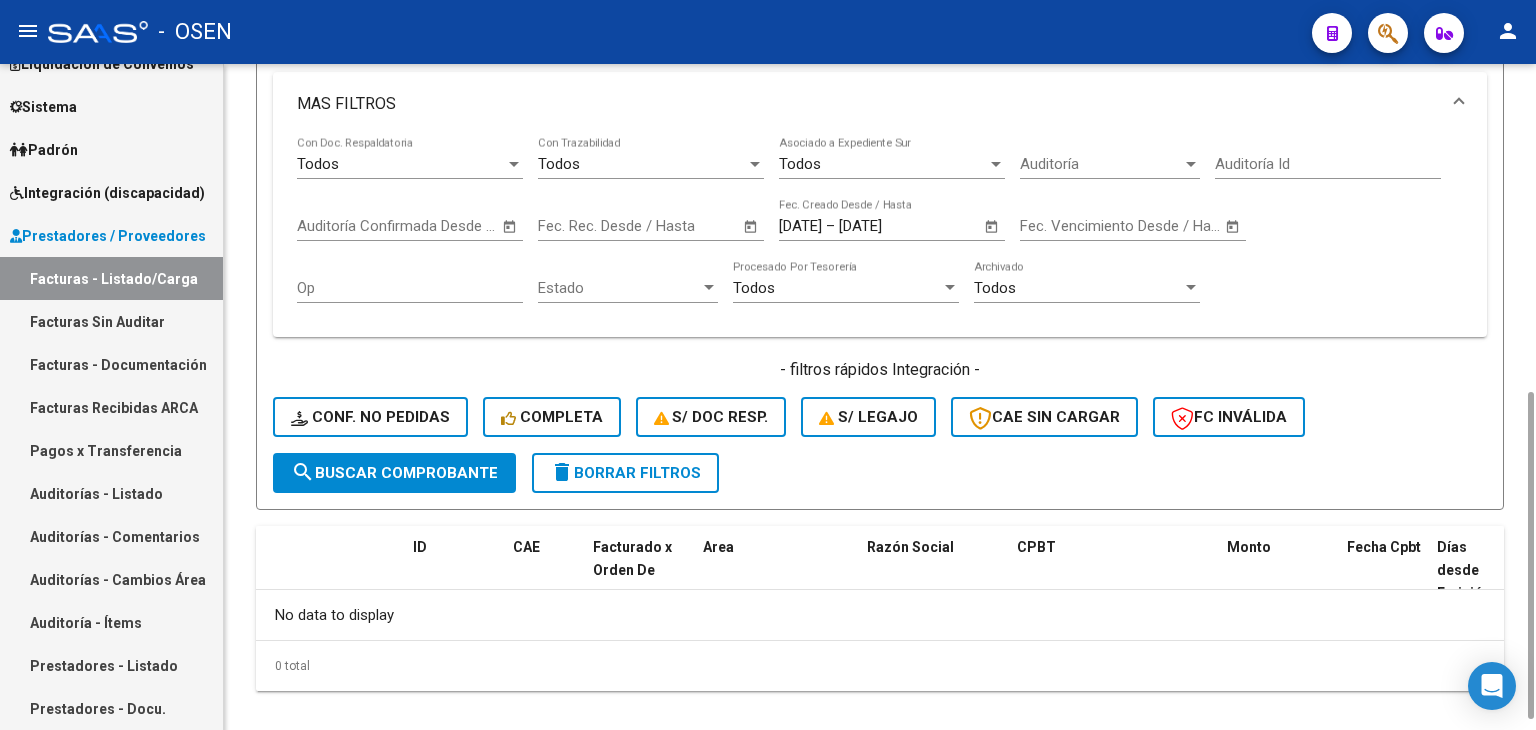 click on "search  Buscar Comprobante" 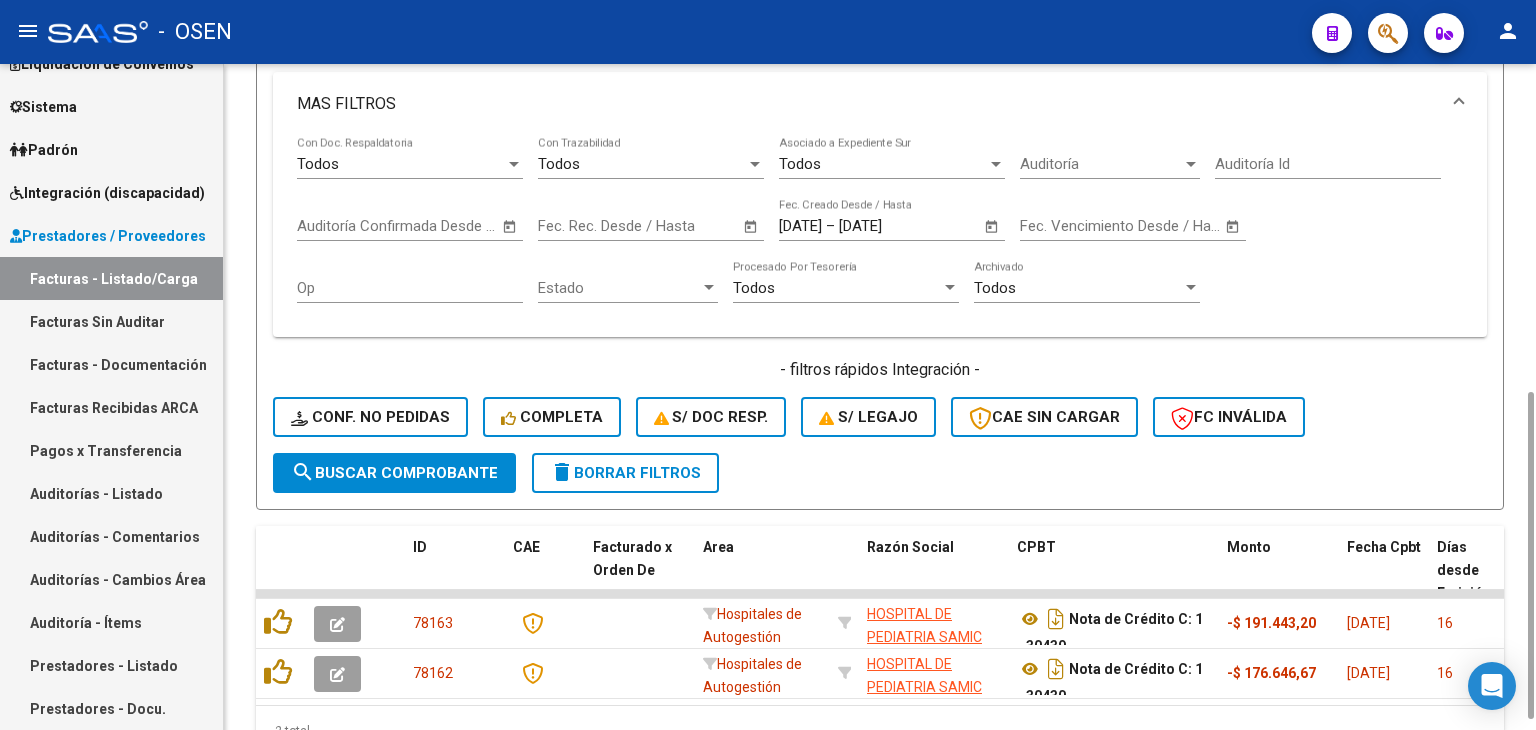 scroll, scrollTop: 0, scrollLeft: 0, axis: both 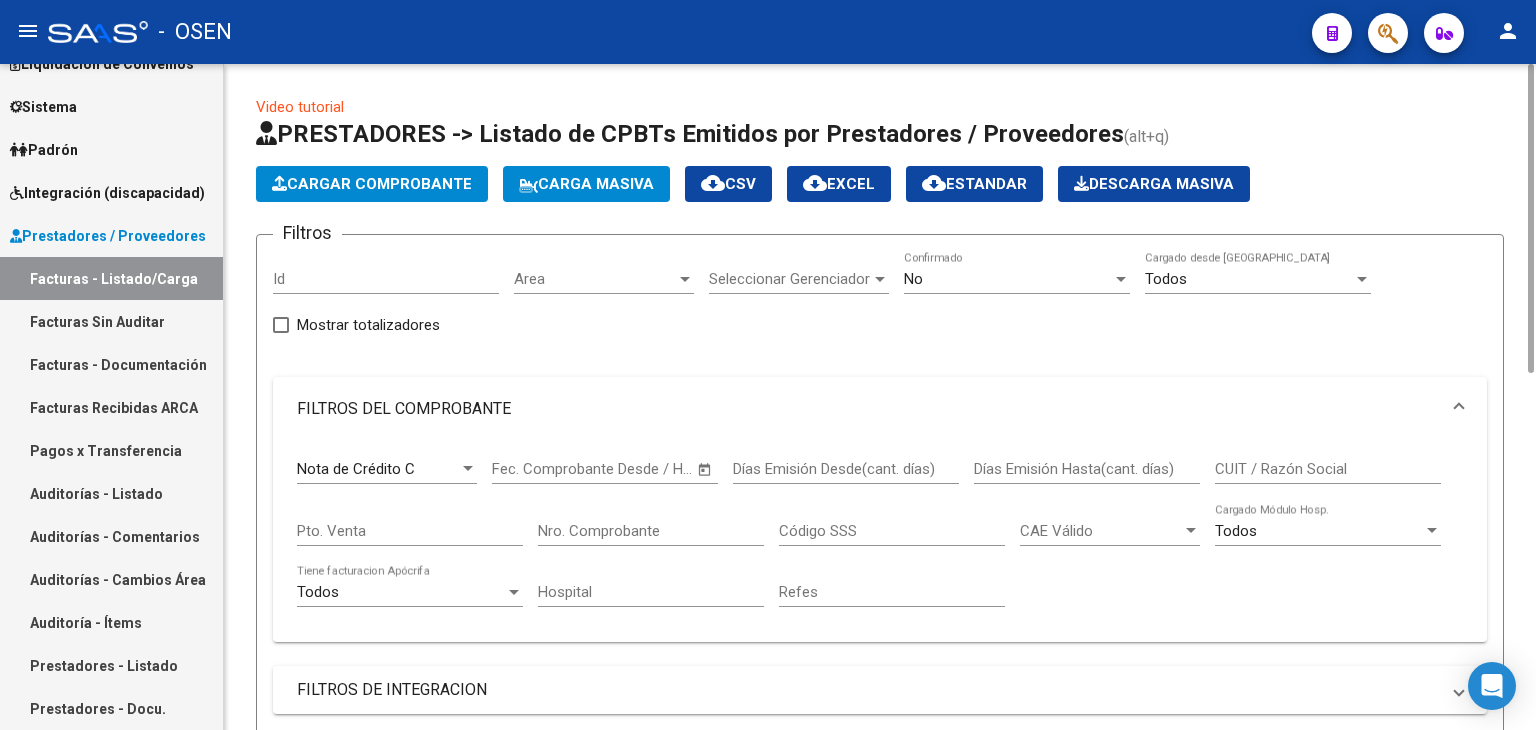 click on "Nota de Crédito C Comprobante Tipo" at bounding box center [387, 462] 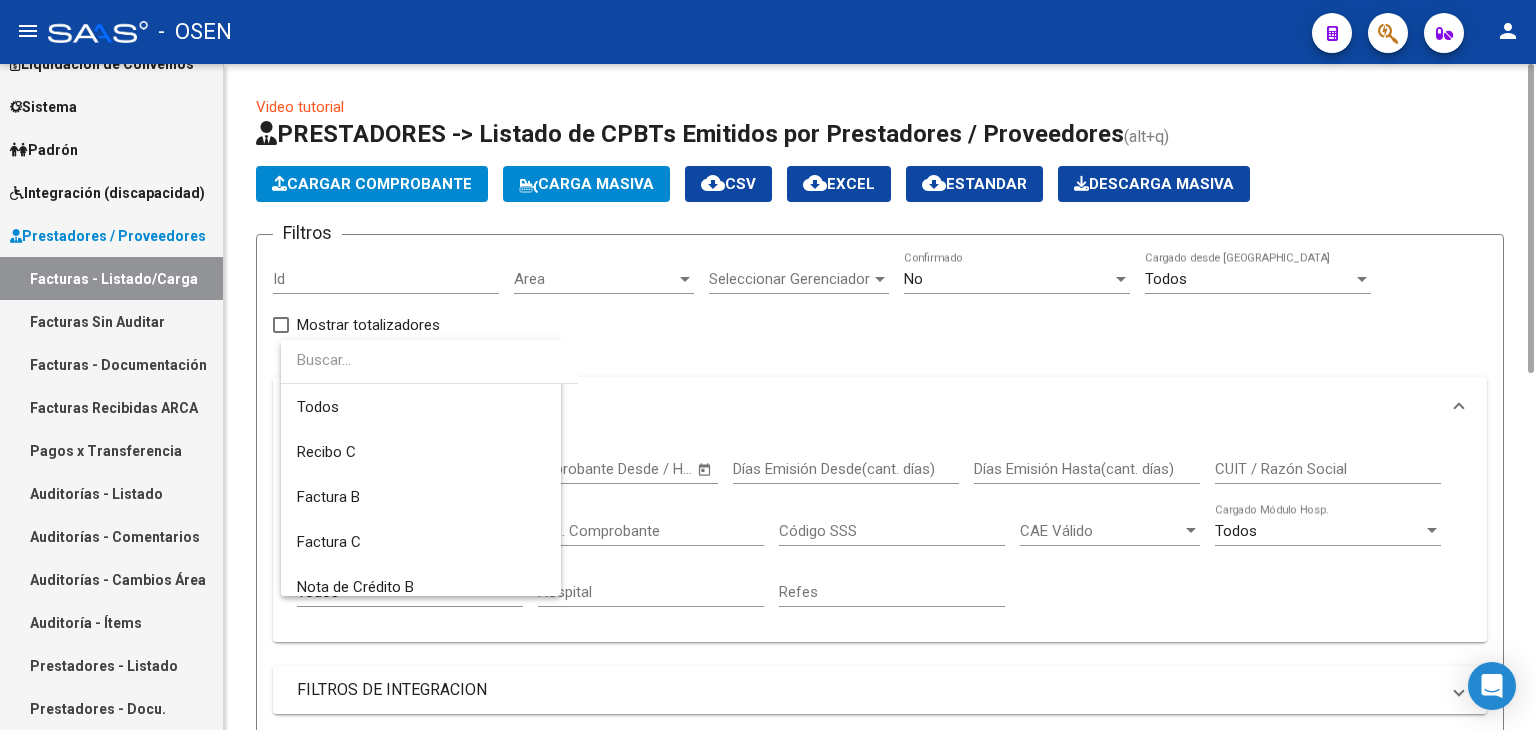 scroll, scrollTop: 164, scrollLeft: 0, axis: vertical 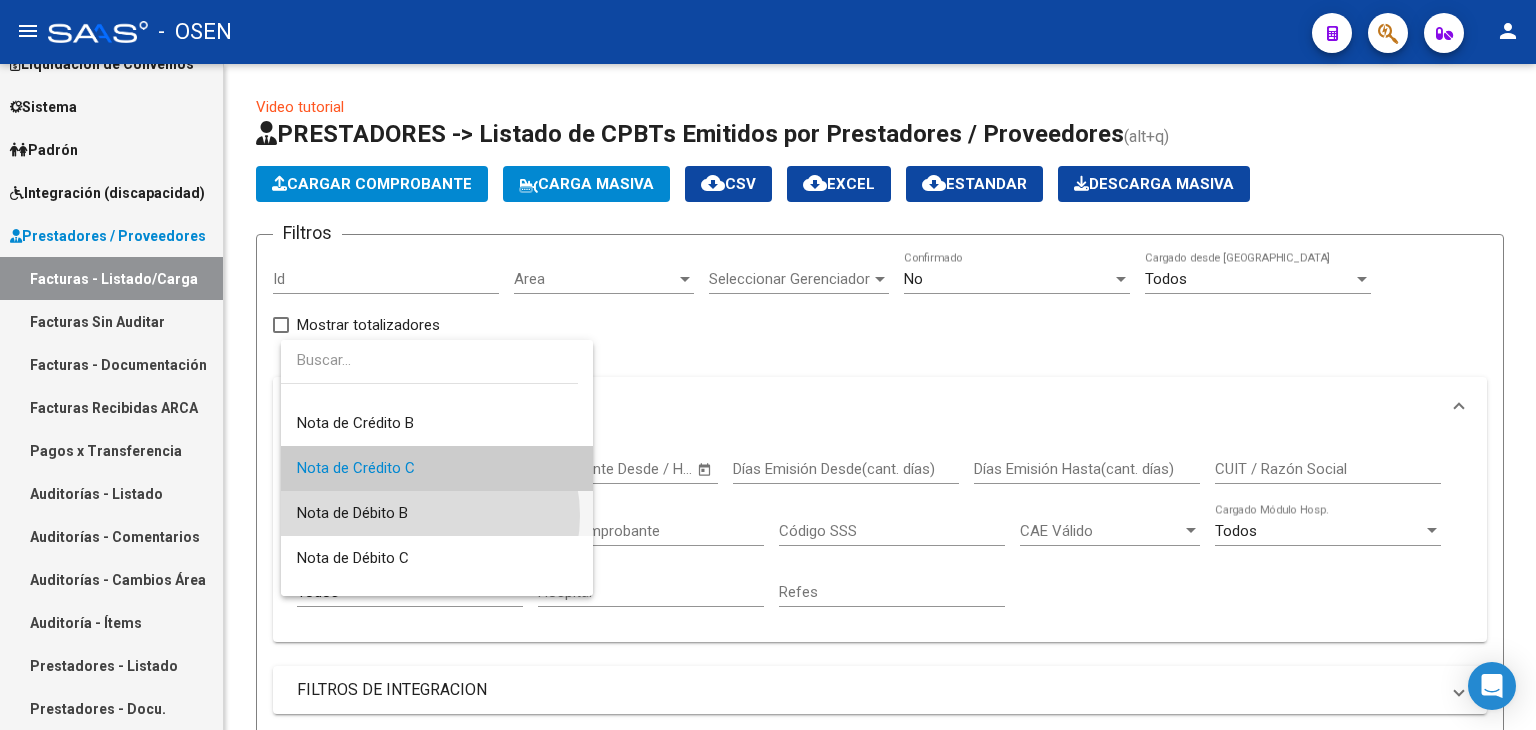 click on "Nota de Débito B" at bounding box center [437, 513] 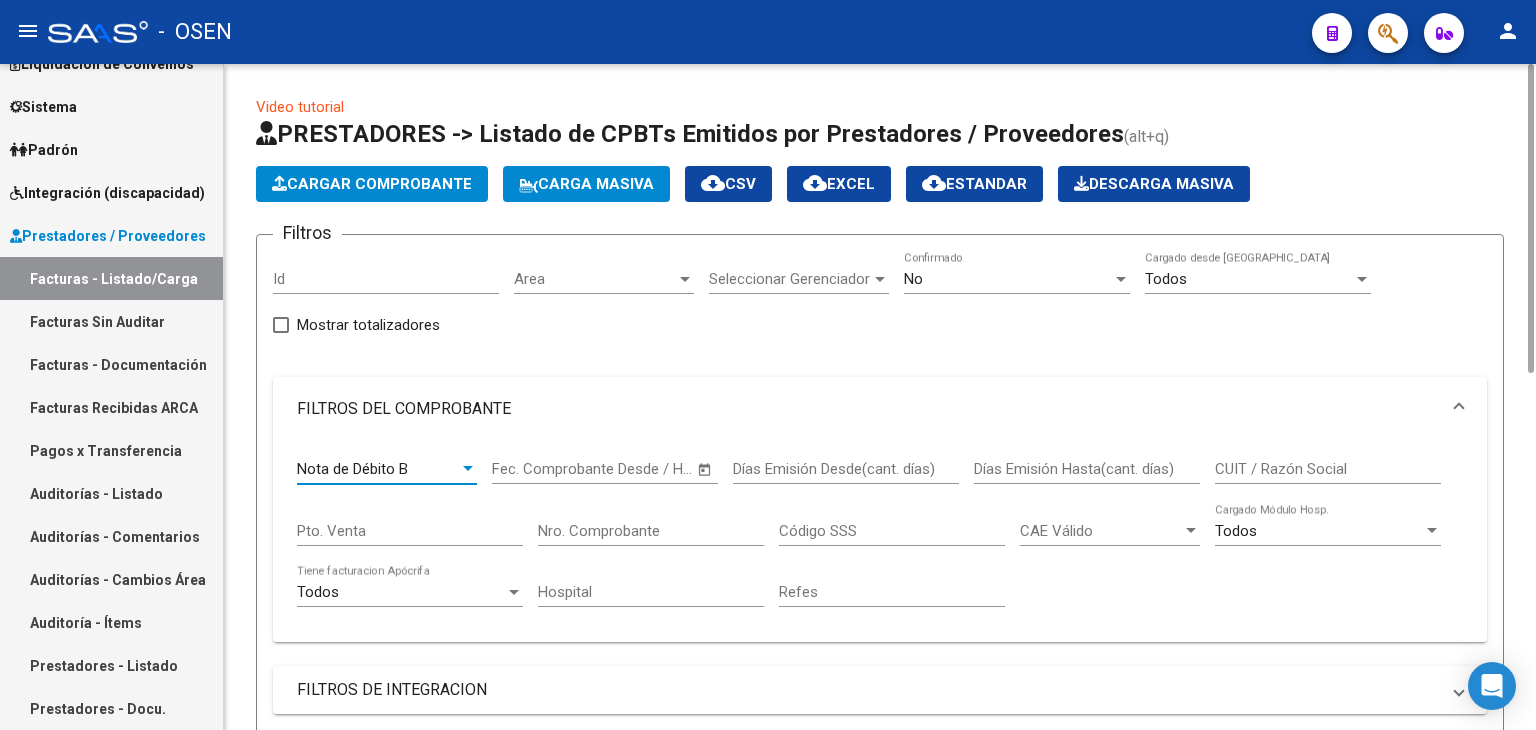 scroll, scrollTop: 666, scrollLeft: 0, axis: vertical 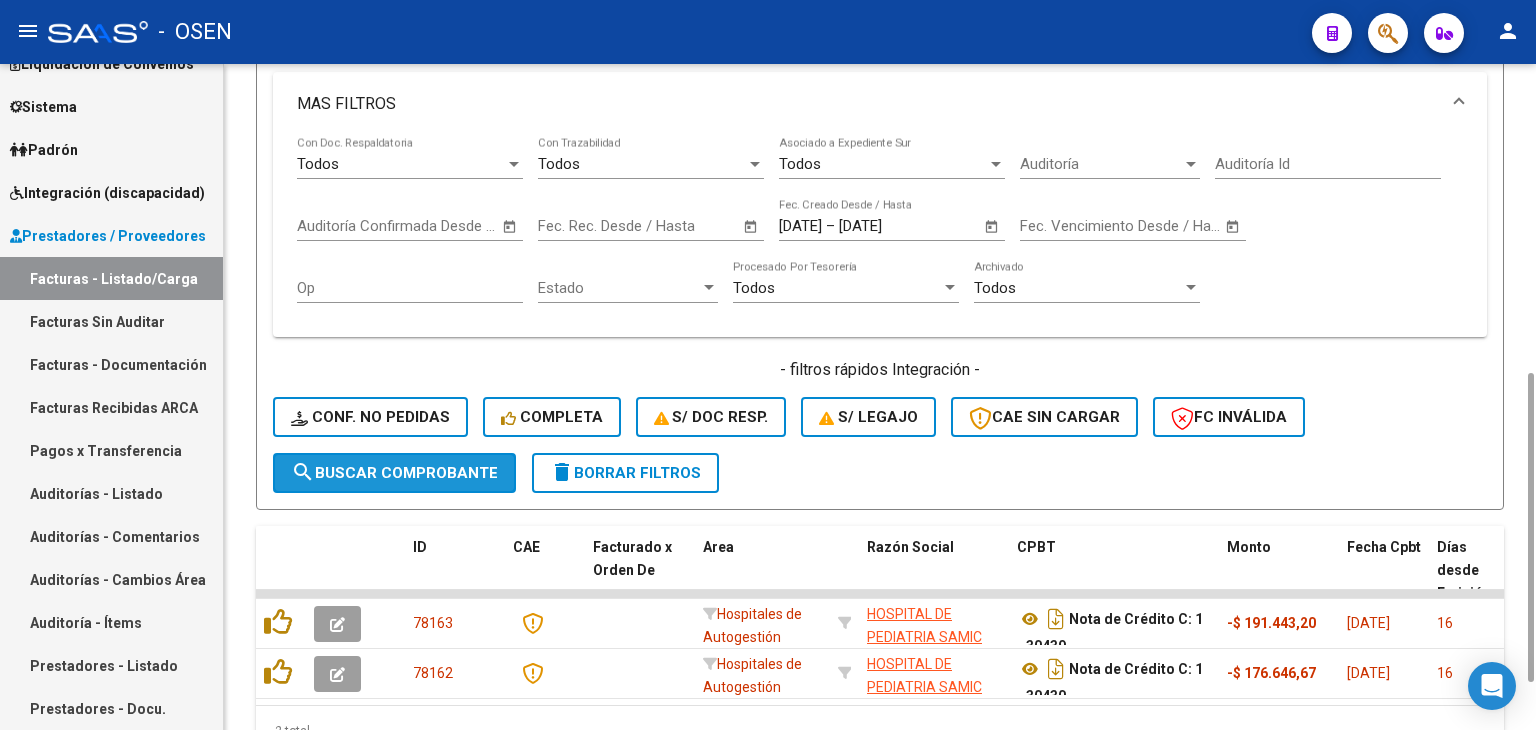 click on "search  Buscar Comprobante" 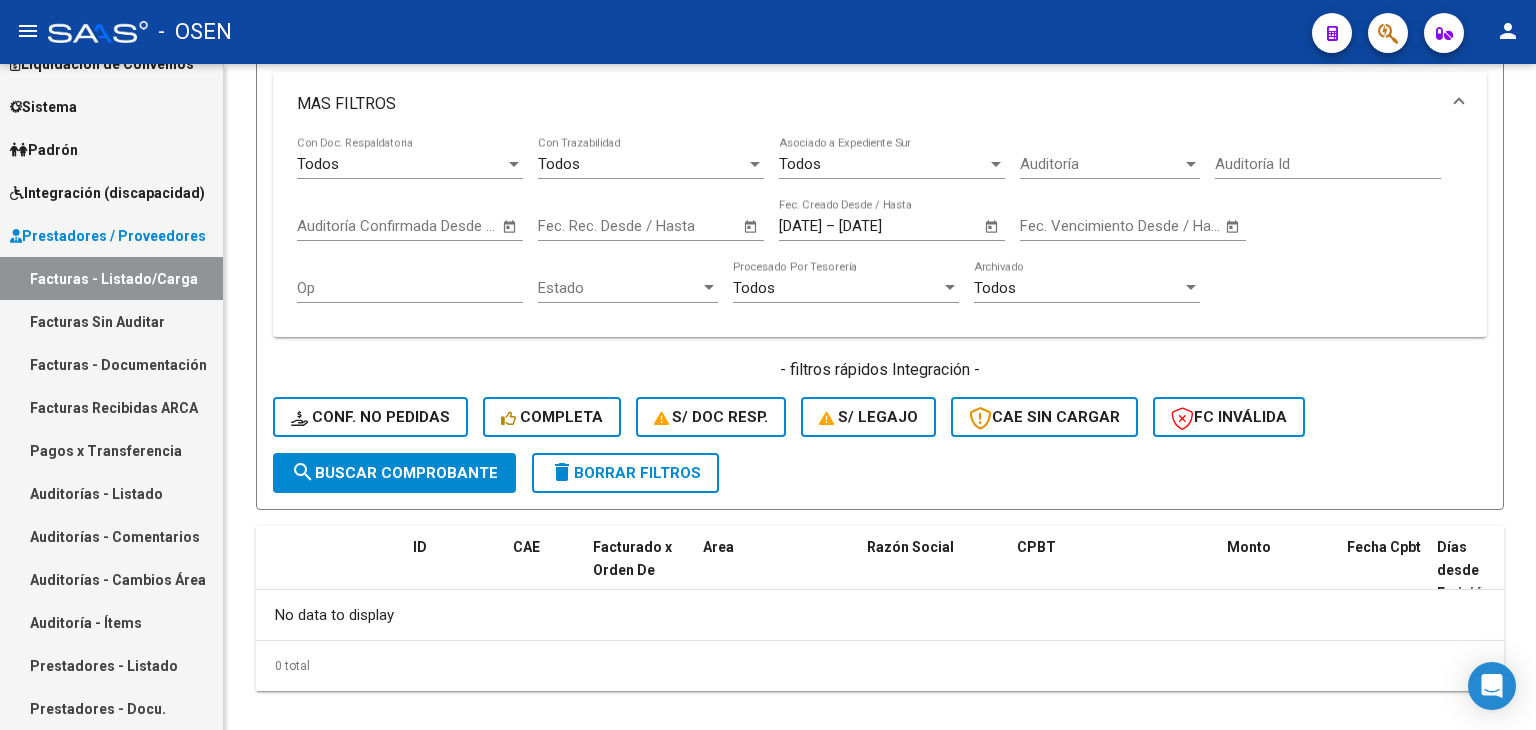 scroll, scrollTop: 0, scrollLeft: 0, axis: both 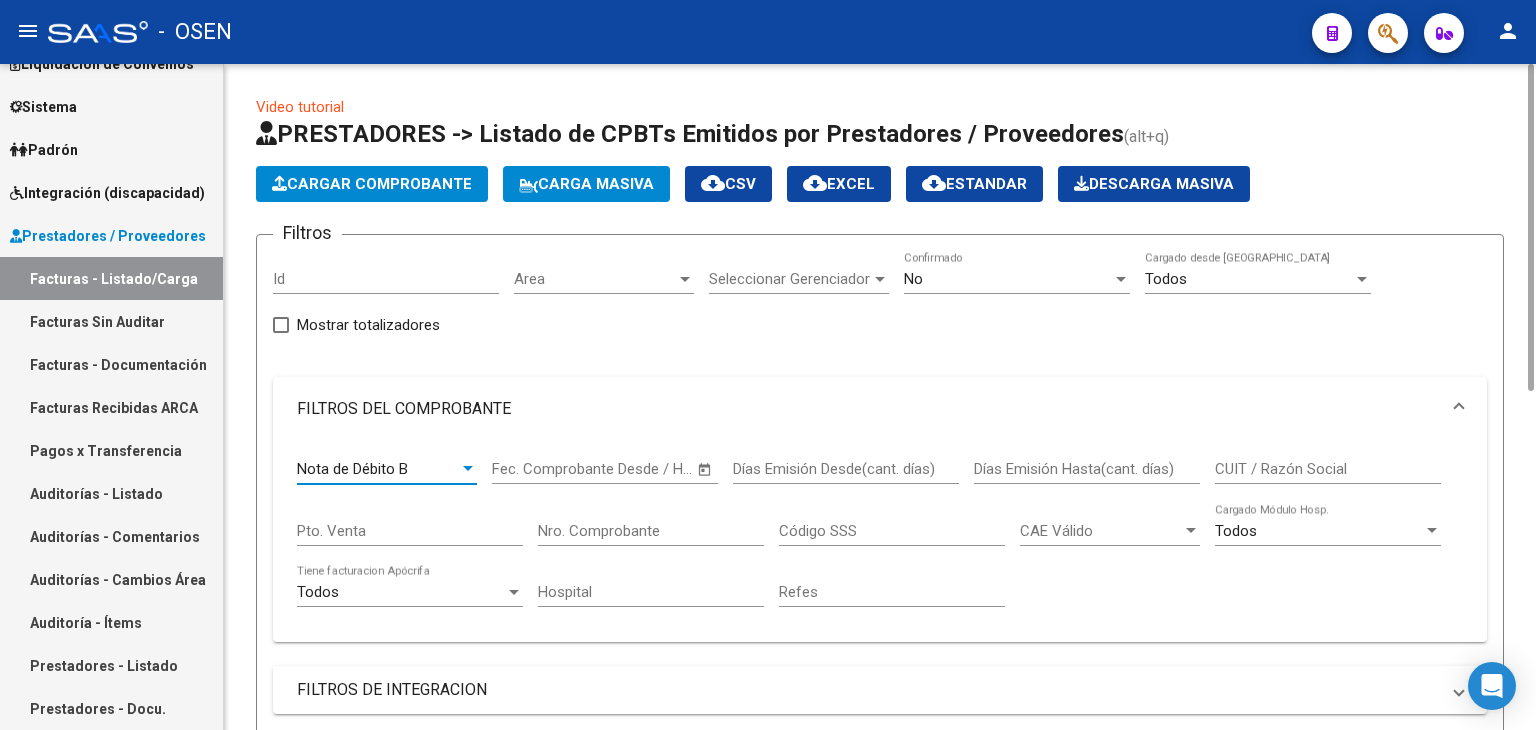click on "Nota de Débito B" at bounding box center (378, 469) 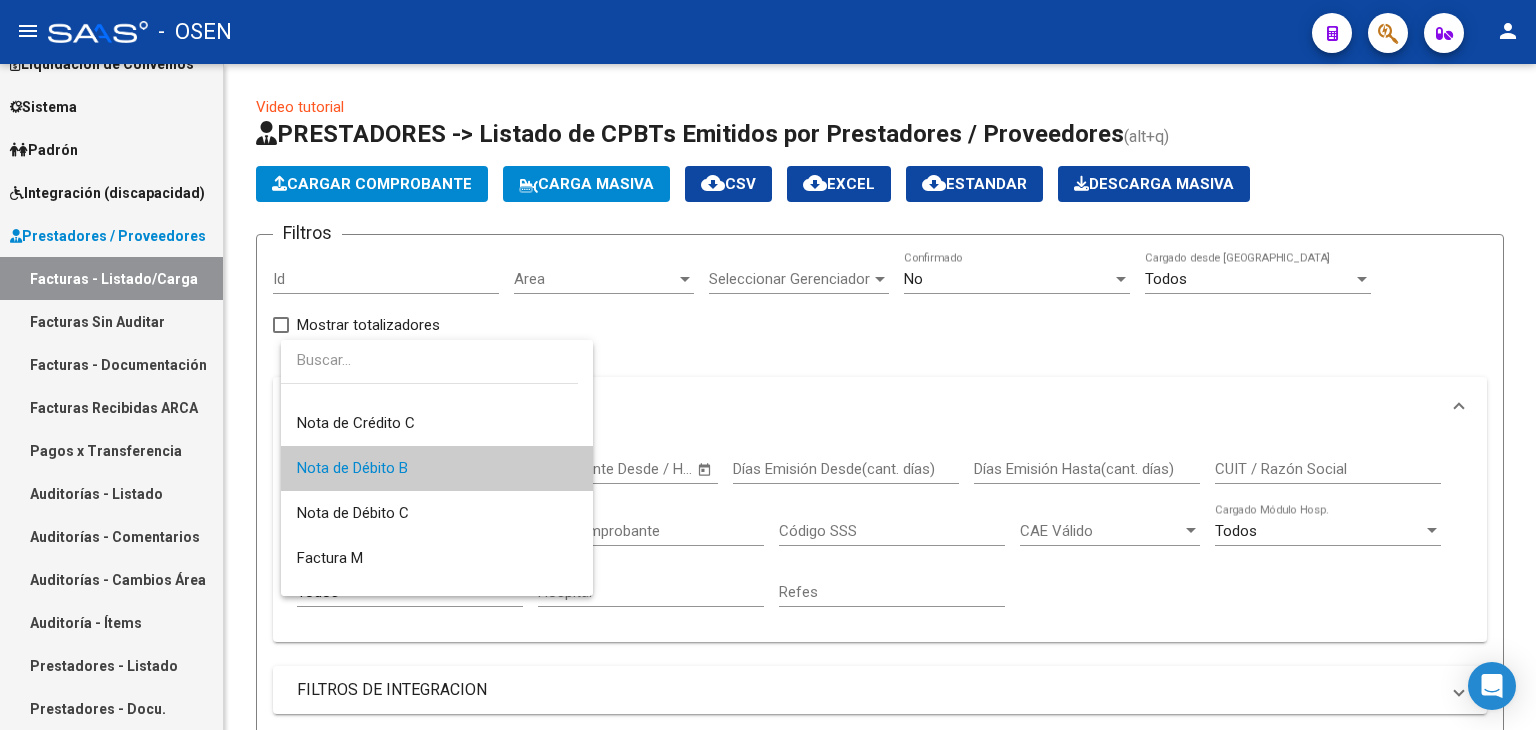 scroll, scrollTop: 543, scrollLeft: 0, axis: vertical 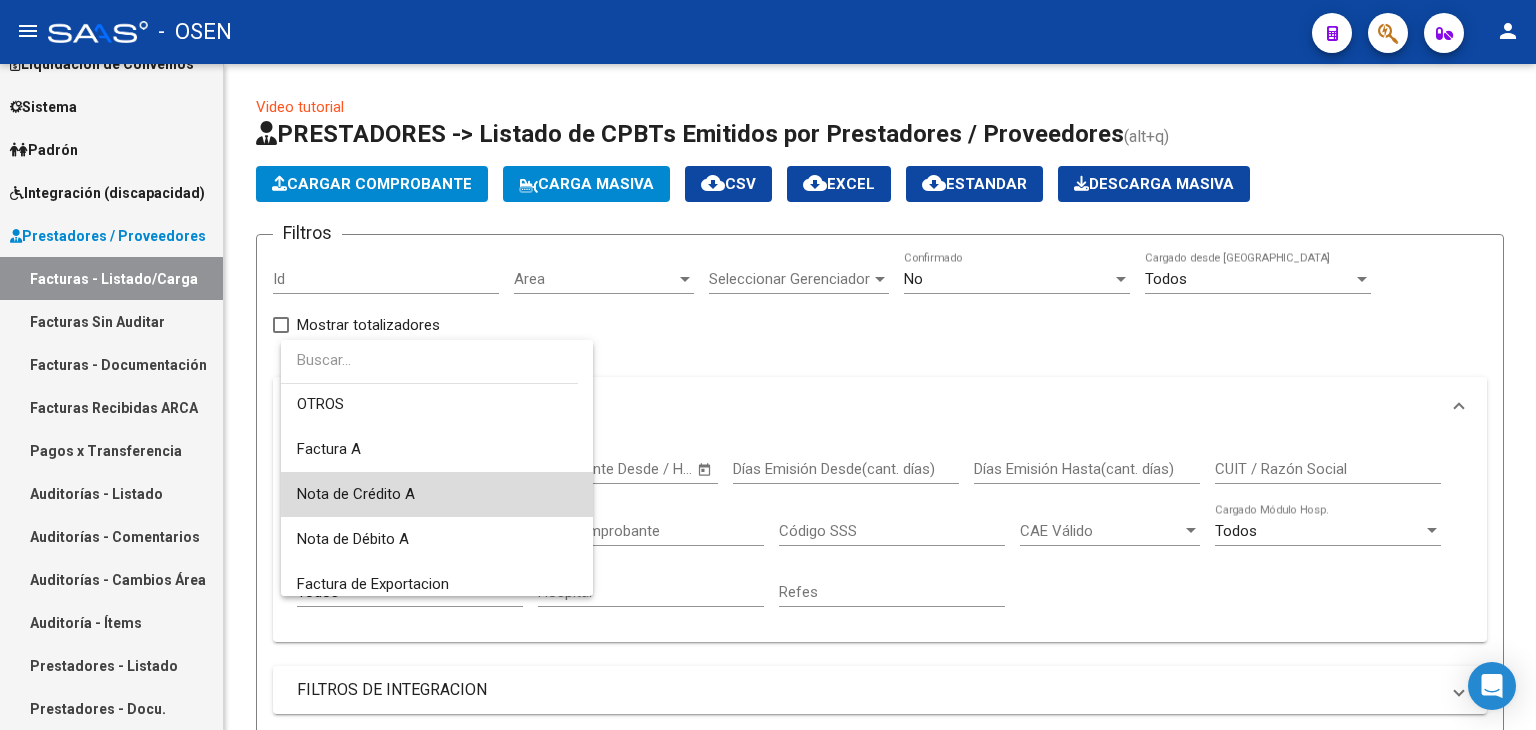 click on "Nota de Crédito A" at bounding box center [437, 494] 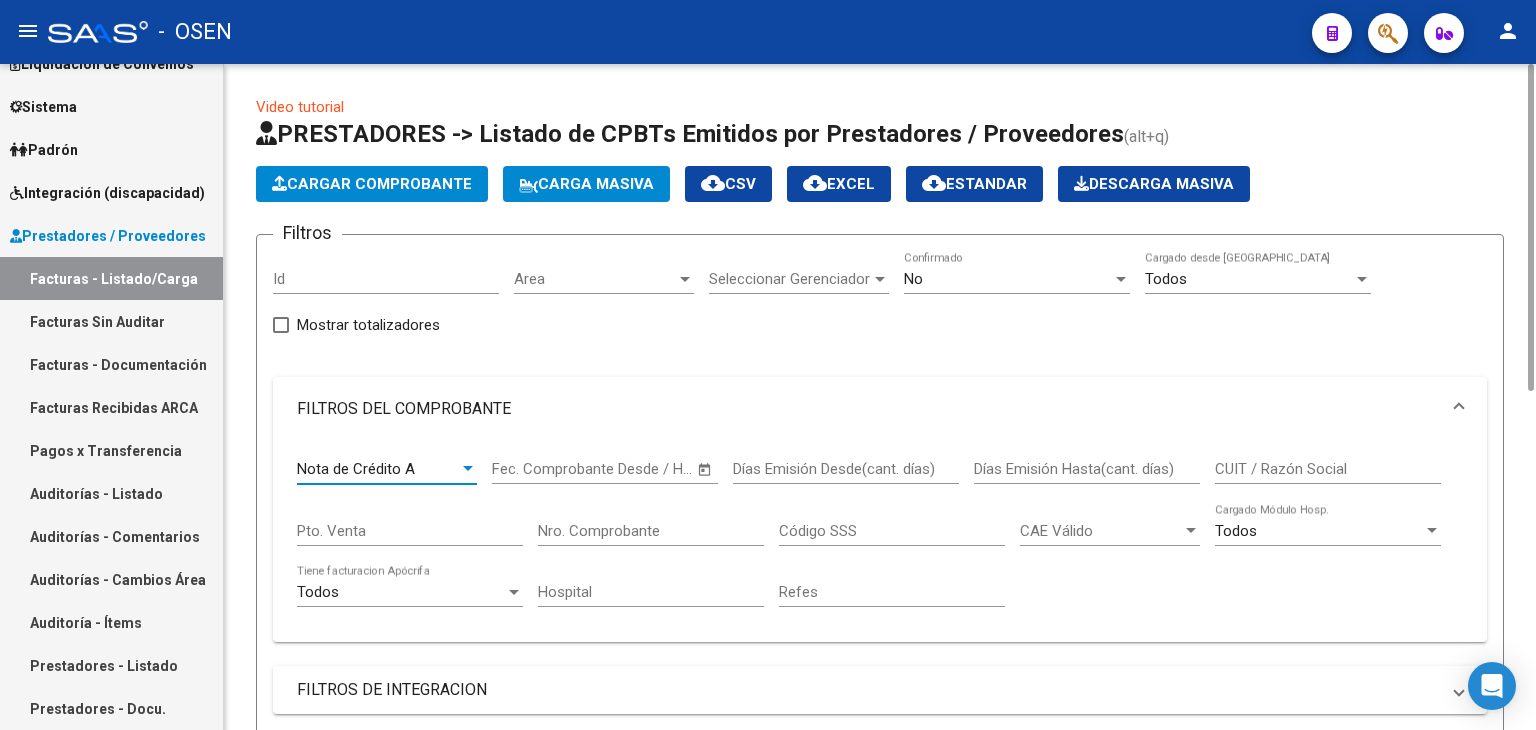 scroll, scrollTop: 666, scrollLeft: 0, axis: vertical 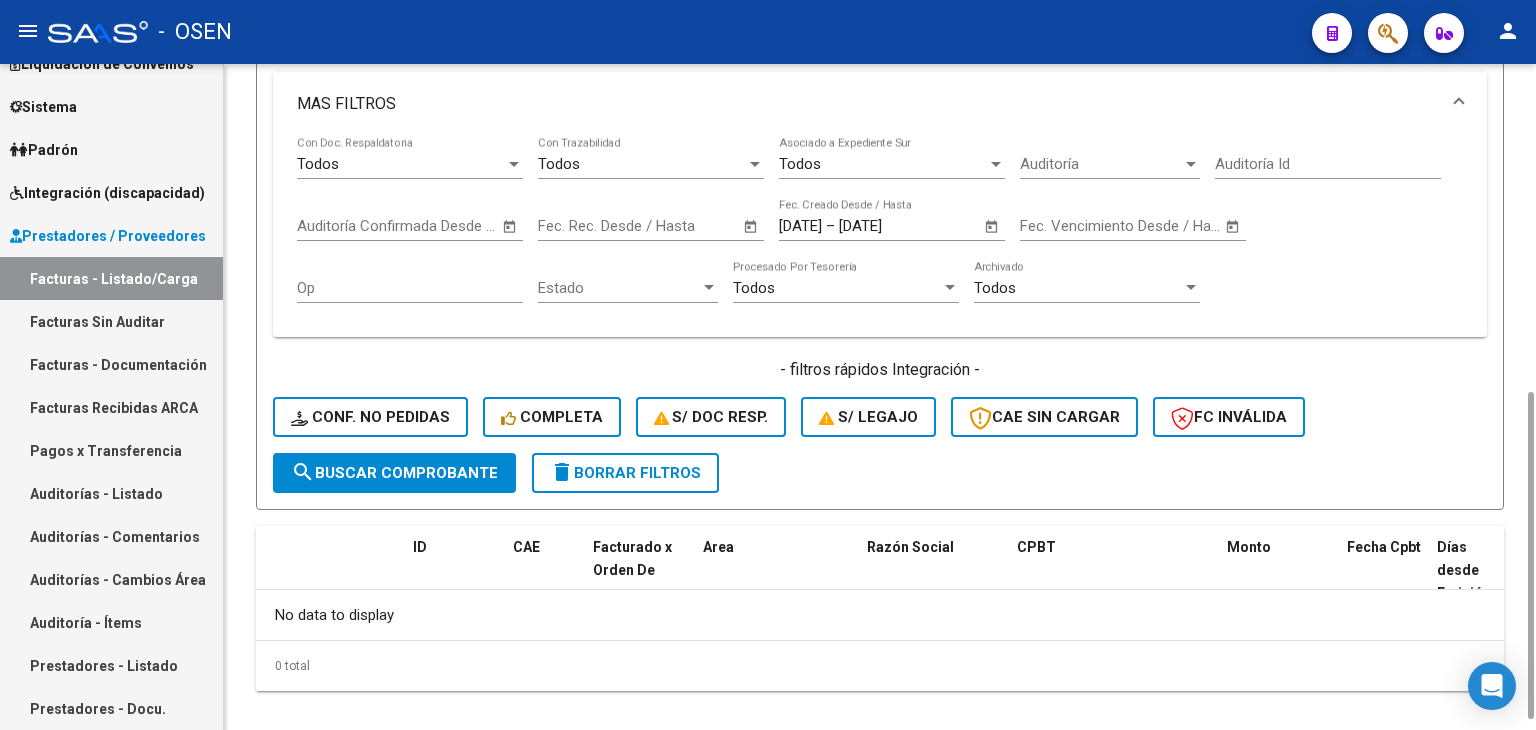 click on "search  Buscar Comprobante" 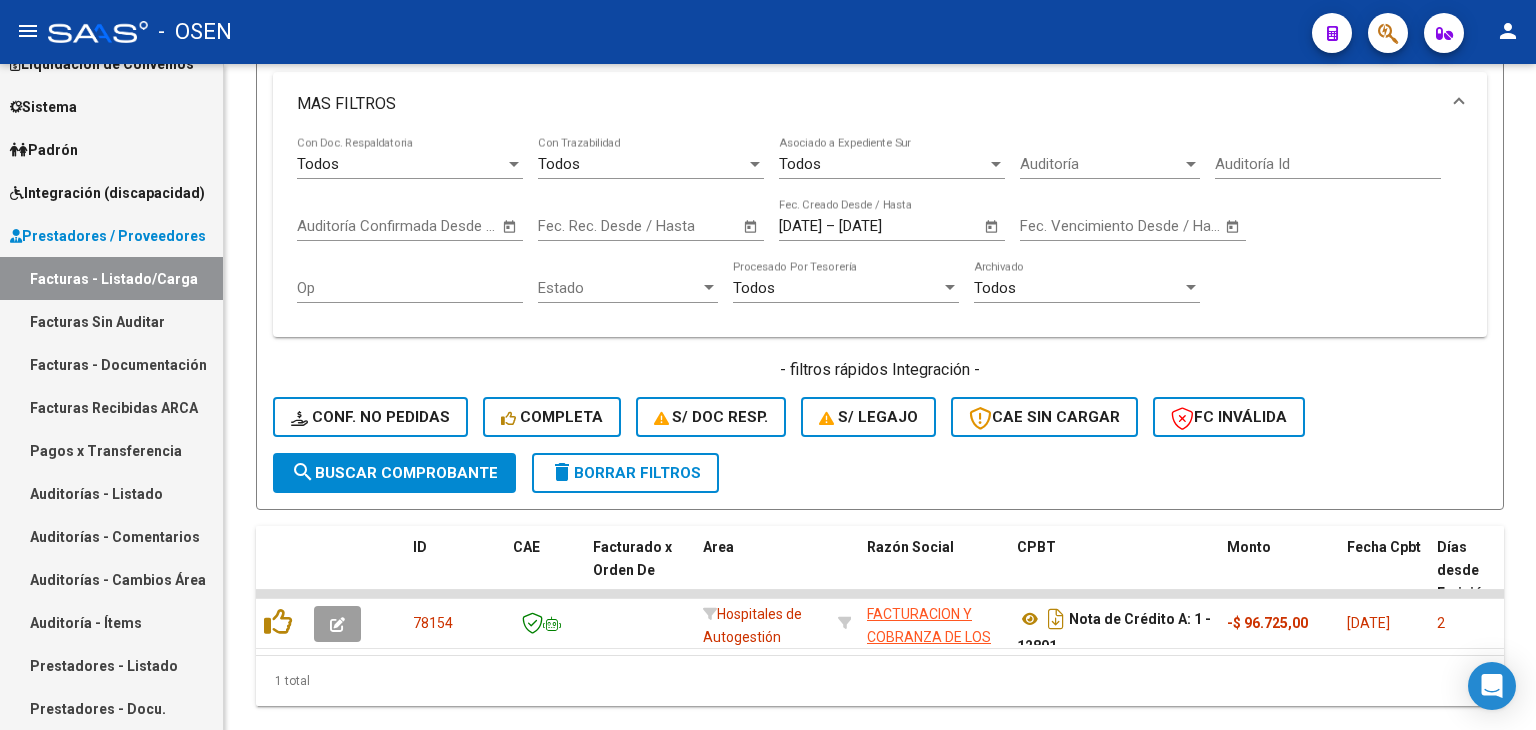 scroll, scrollTop: 0, scrollLeft: 0, axis: both 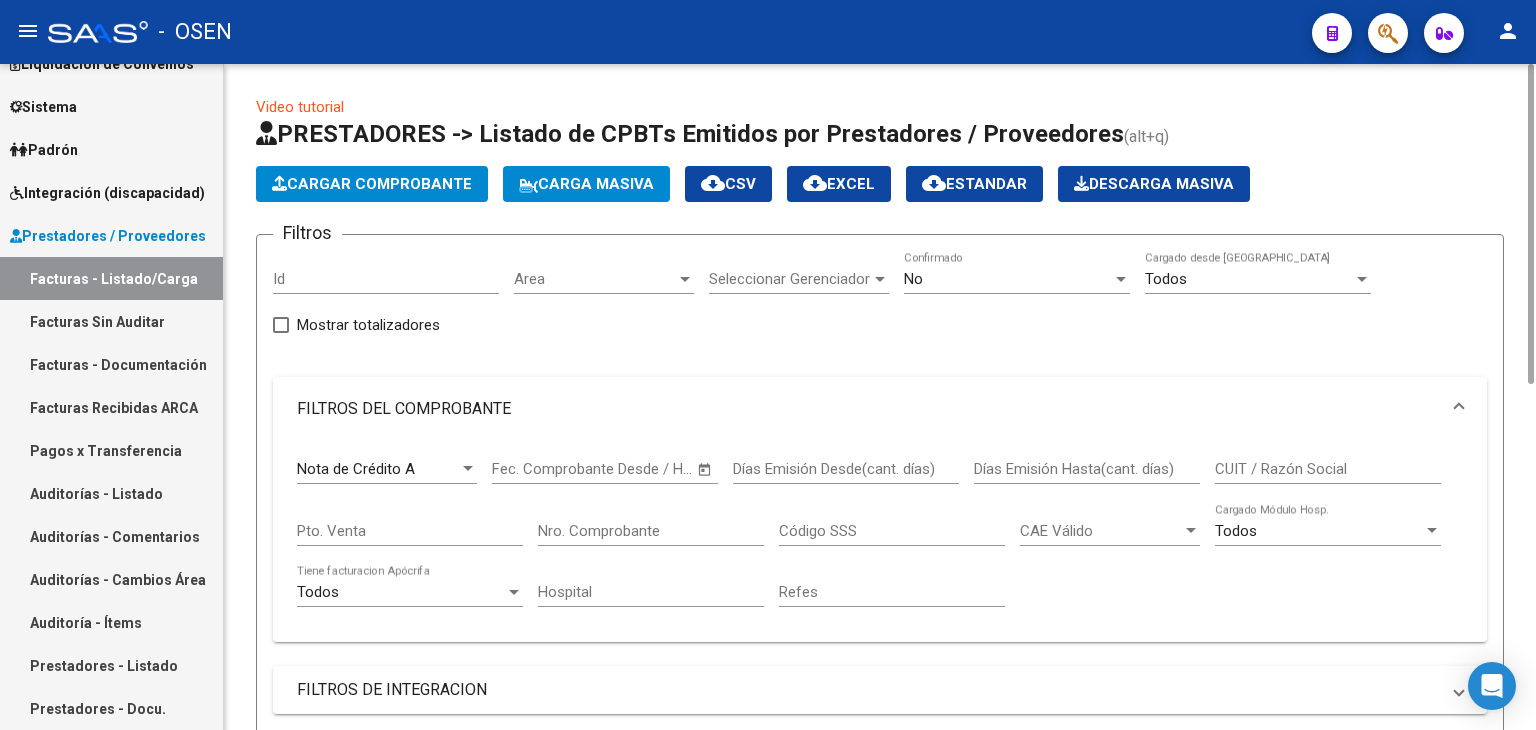 click on "cloud_download  CSV" 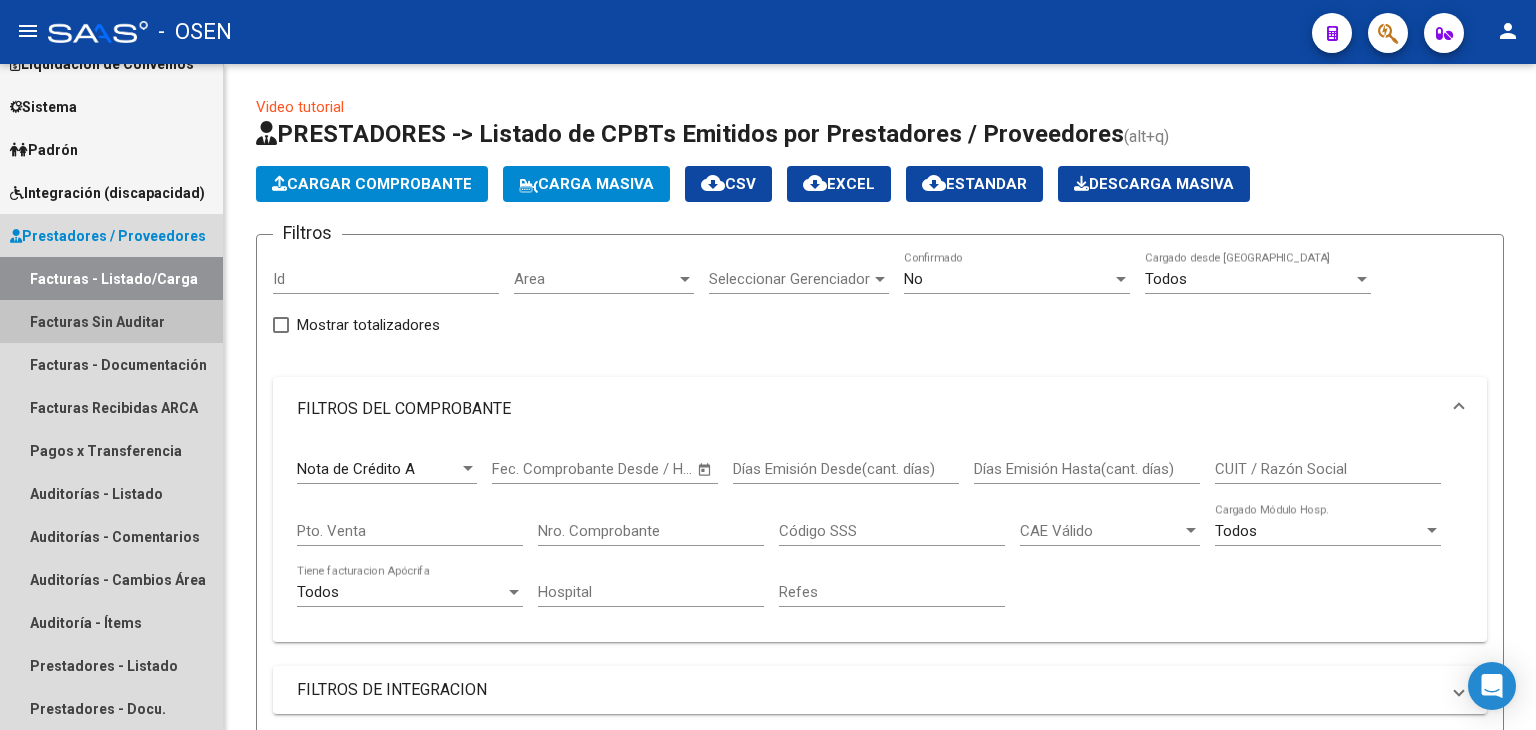 click on "Facturas Sin Auditar" at bounding box center (111, 321) 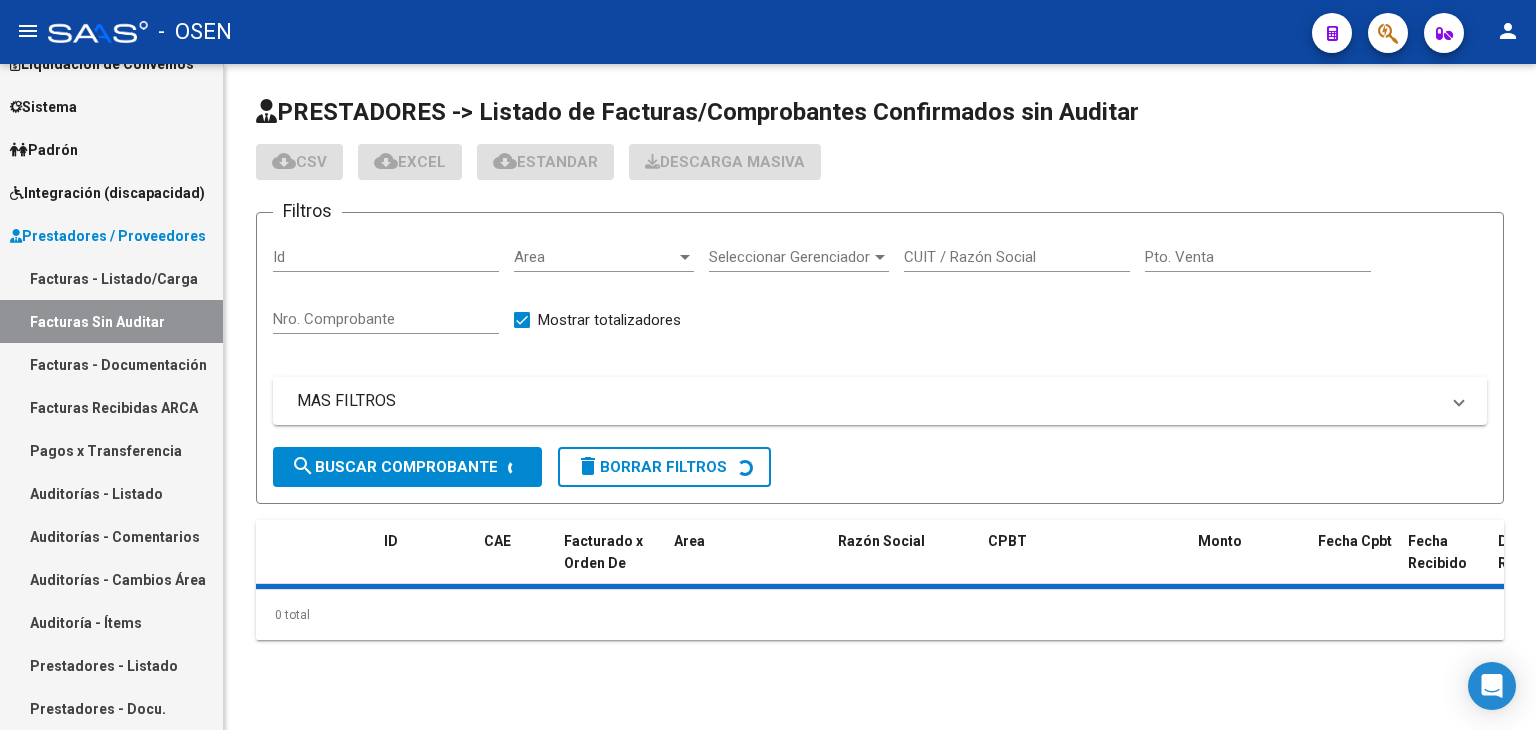 click on "Facturas - Listado/Carga" at bounding box center [111, 278] 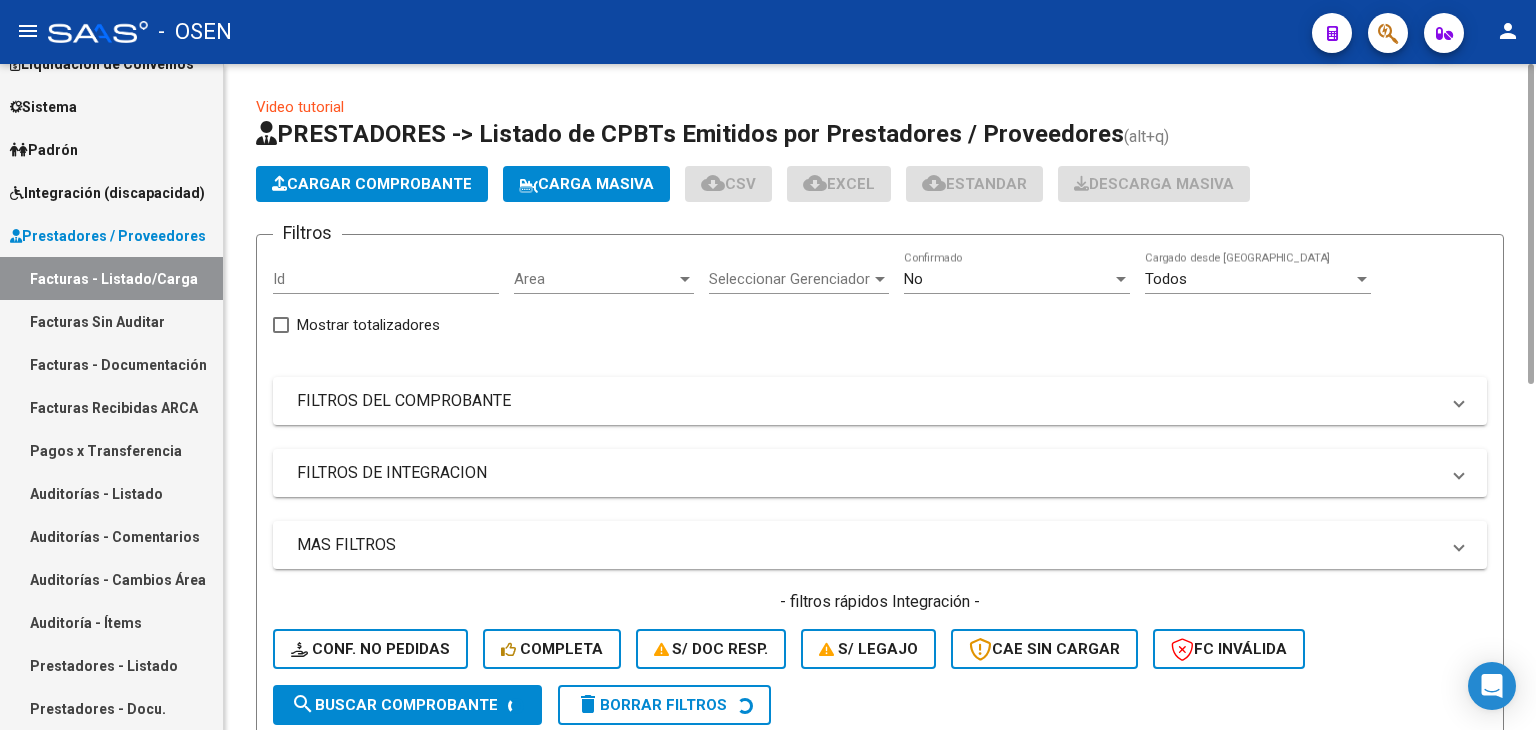 click on "No" at bounding box center (1008, 279) 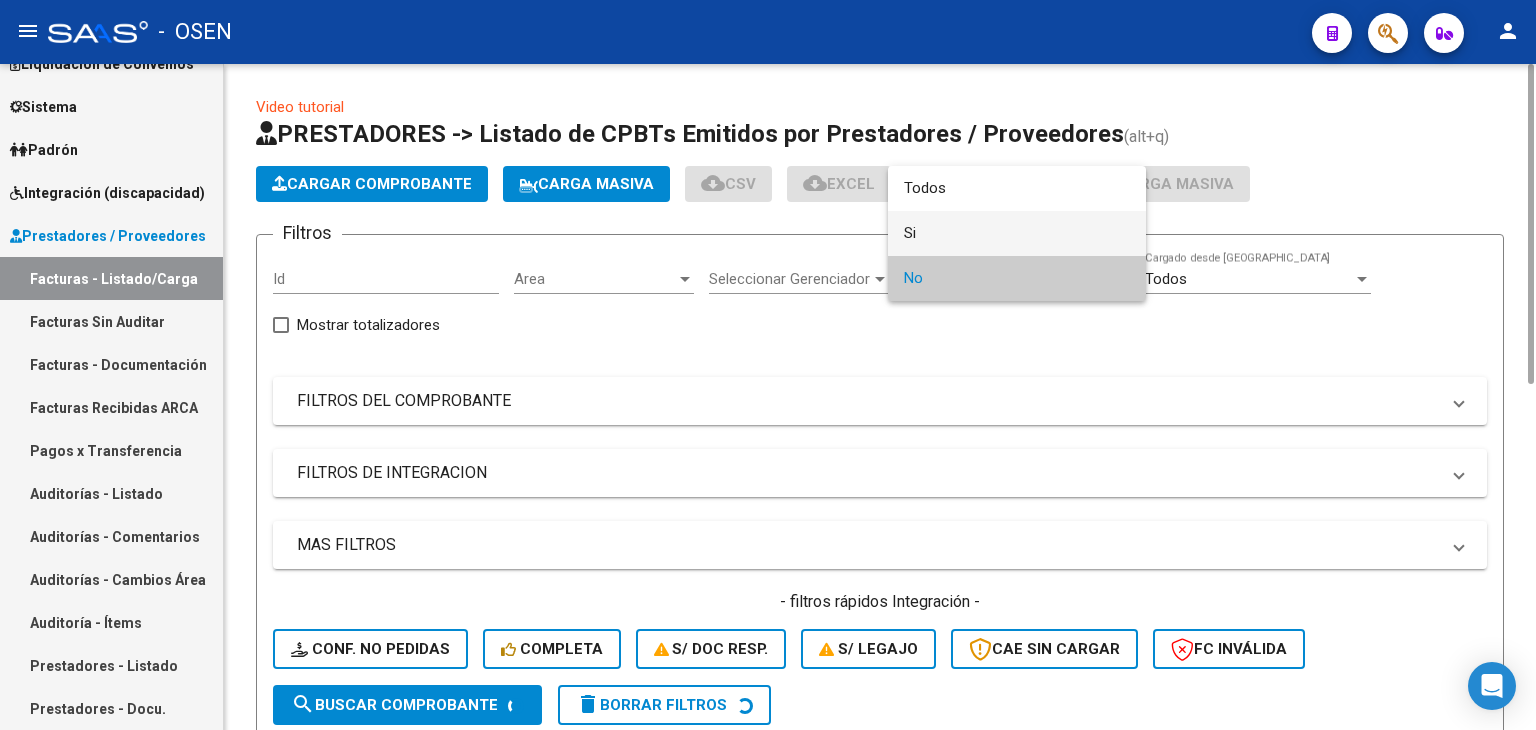 drag, startPoint x: 934, startPoint y: 240, endPoint x: 893, endPoint y: 264, distance: 47.507893 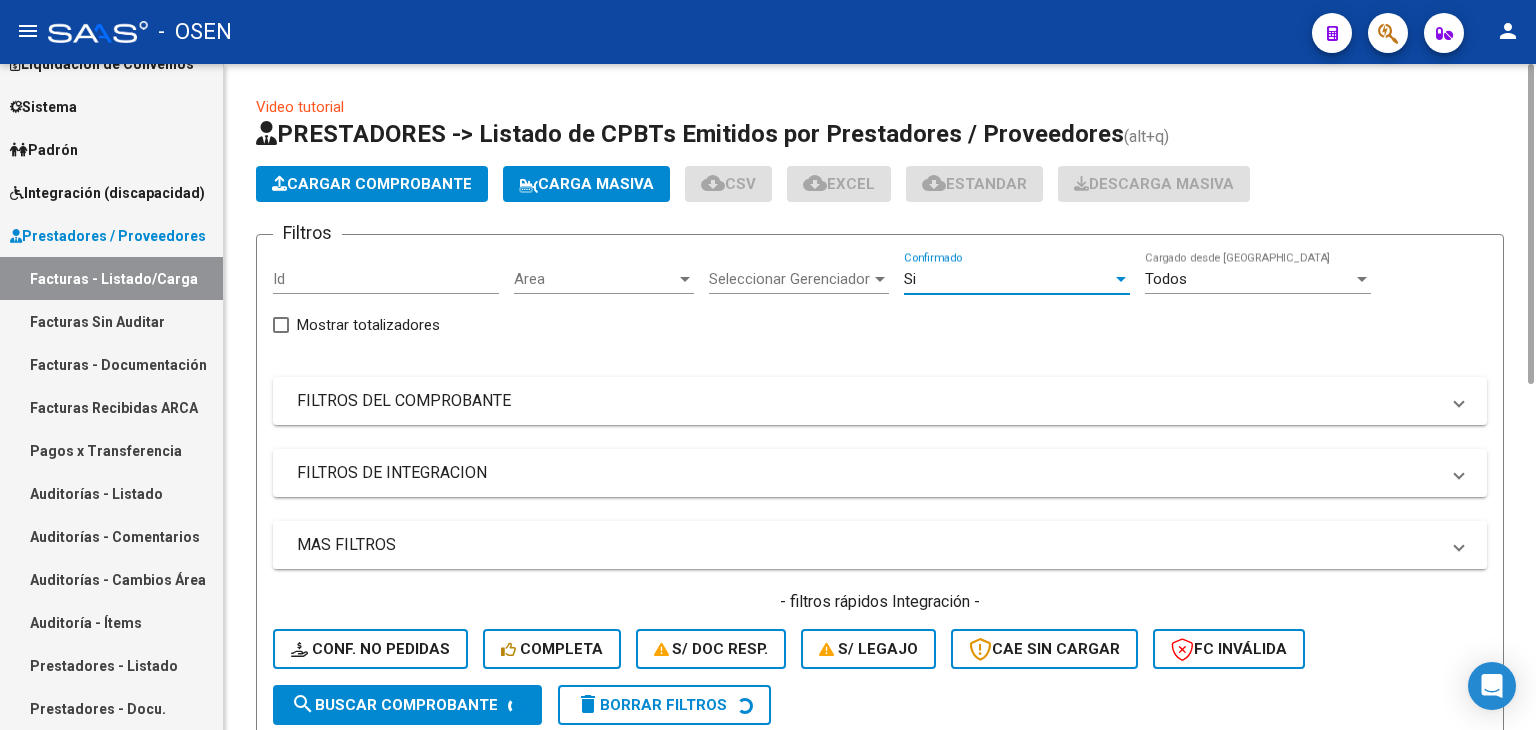 click on "MAS FILTROS" at bounding box center (868, 545) 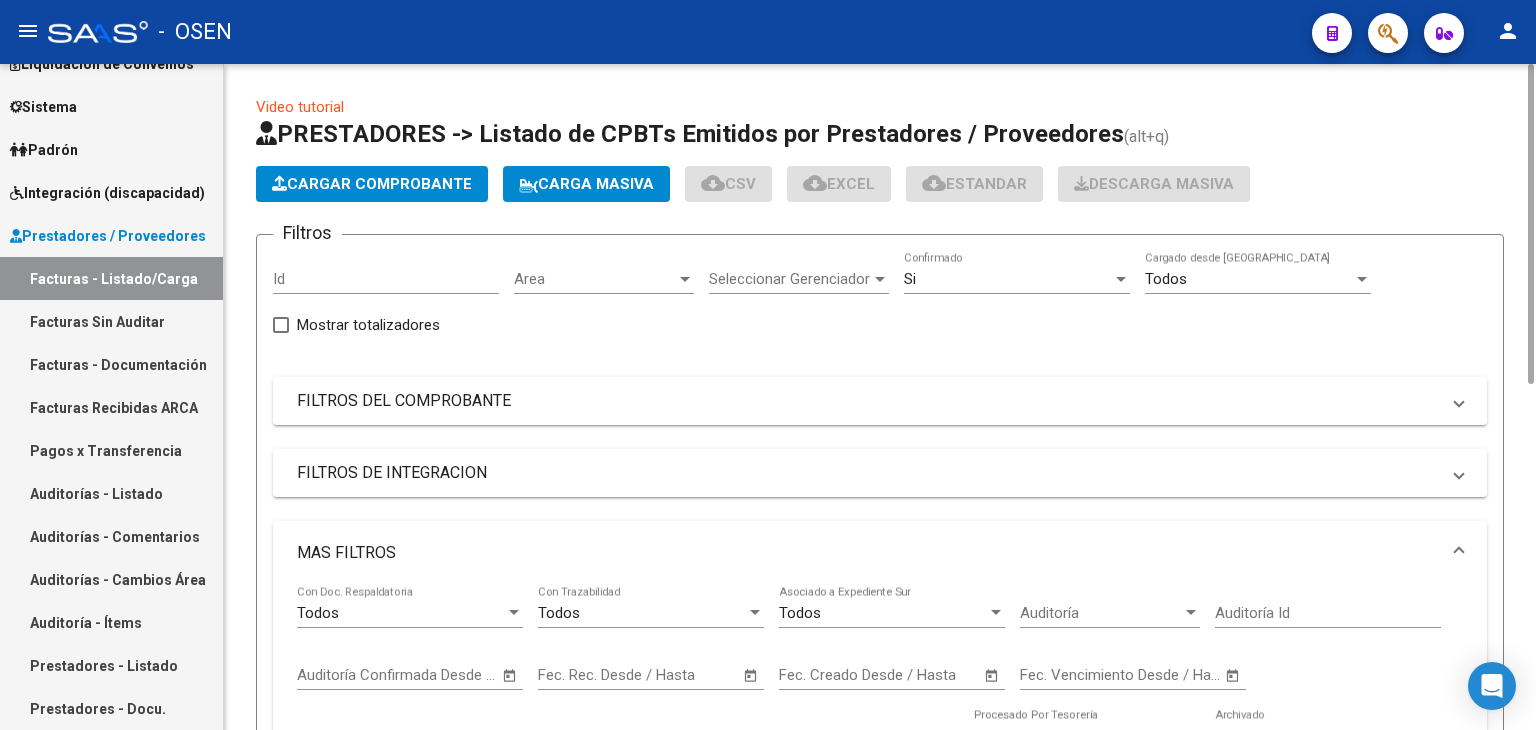 click 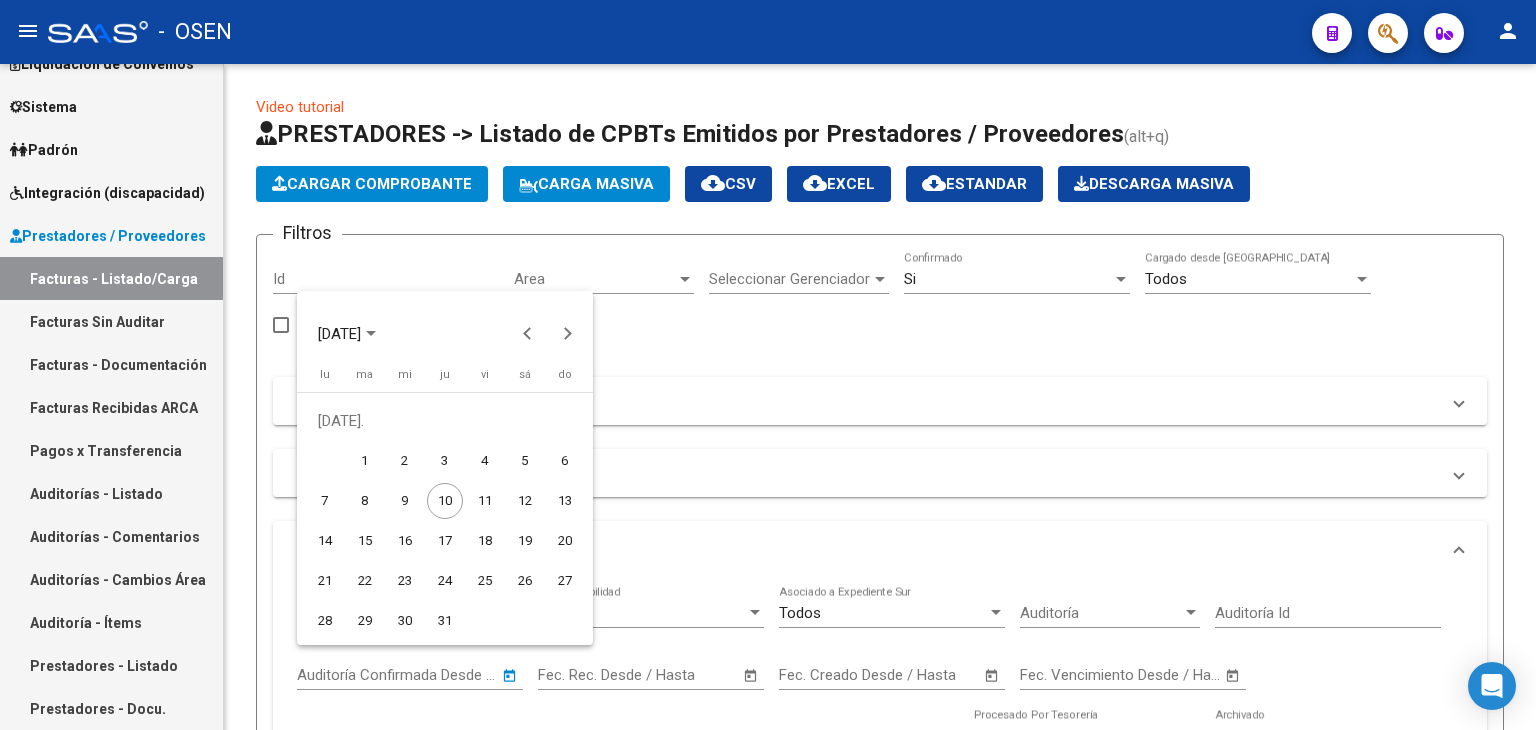 drag, startPoint x: 373, startPoint y: 497, endPoint x: 454, endPoint y: 501, distance: 81.09871 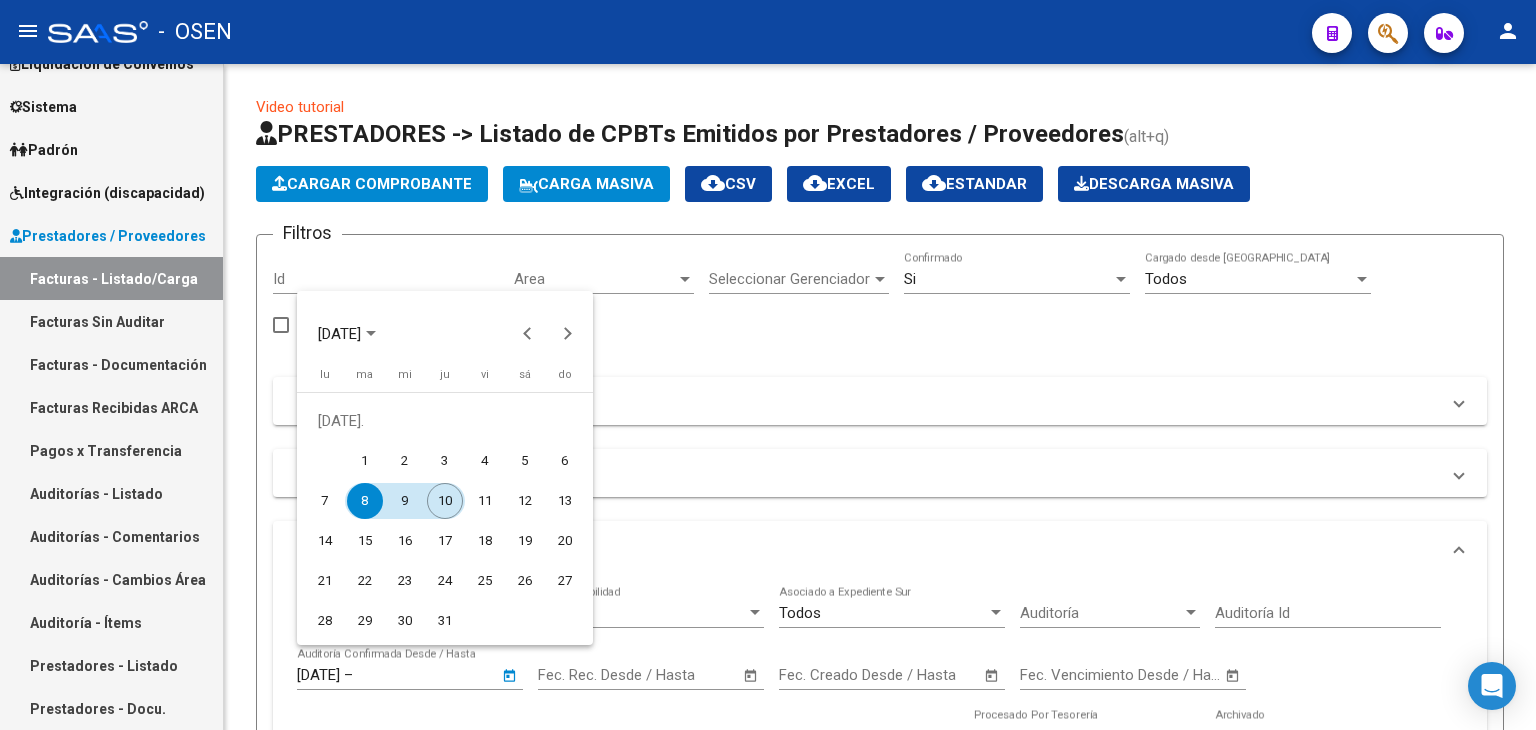 click on "10" at bounding box center [445, 501] 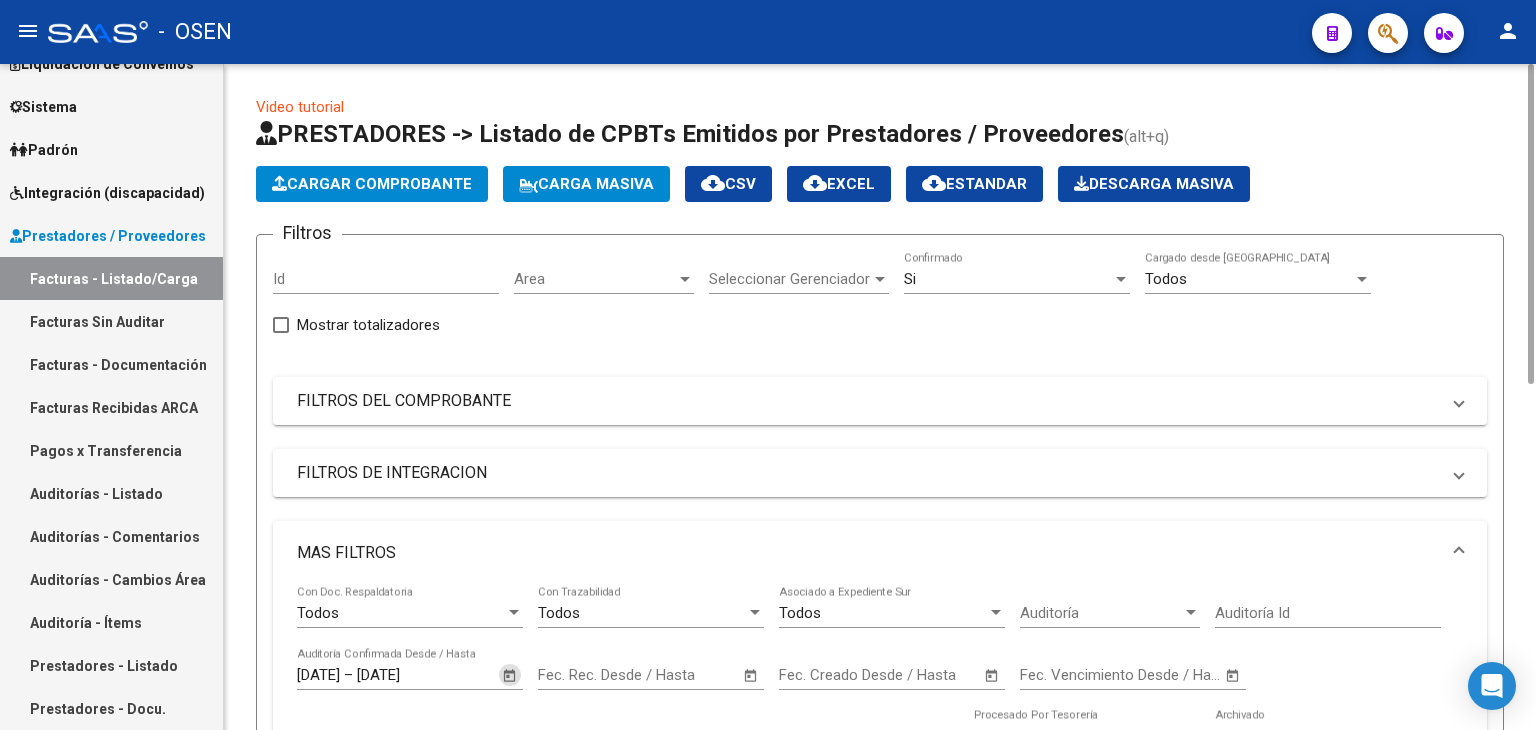 scroll, scrollTop: 666, scrollLeft: 0, axis: vertical 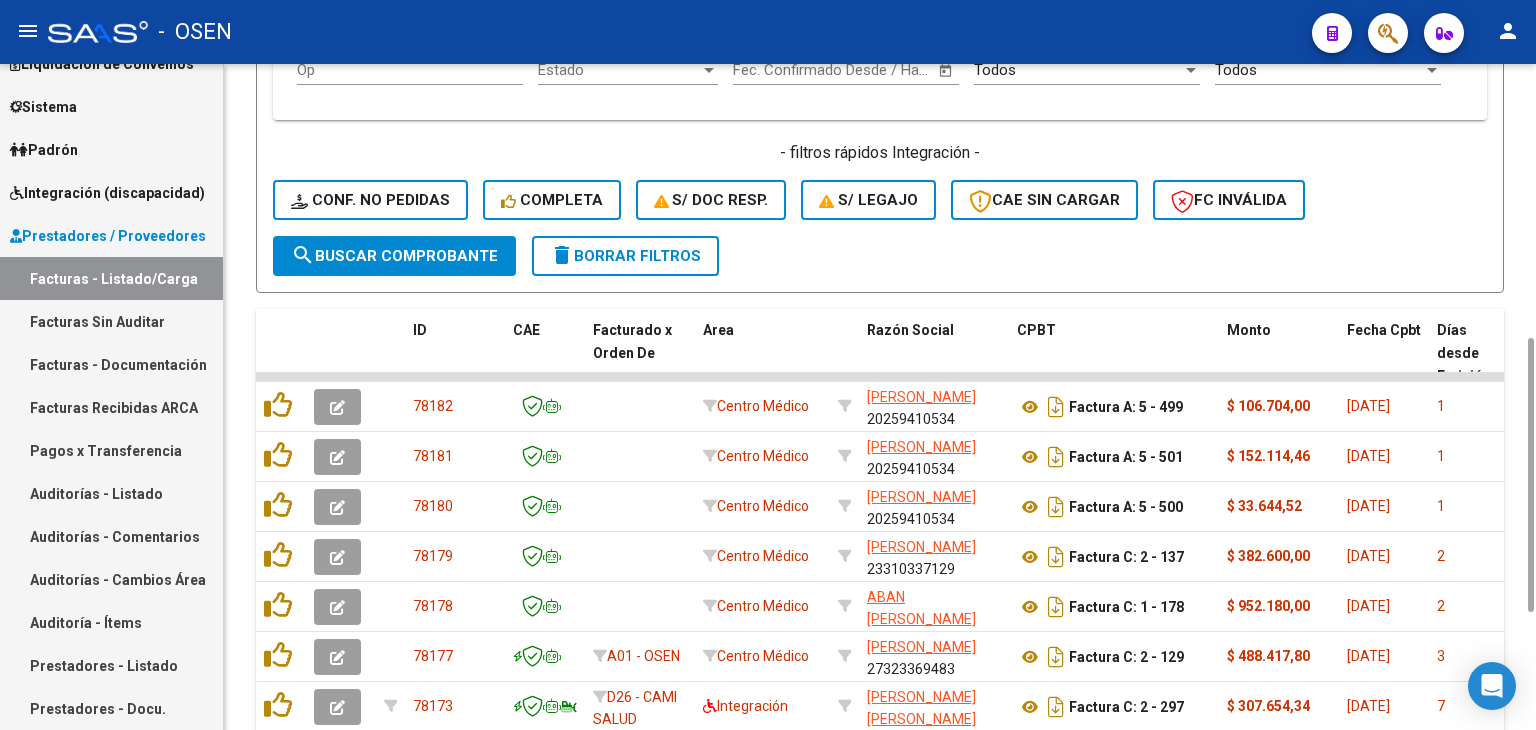 click on "search  Buscar Comprobante" 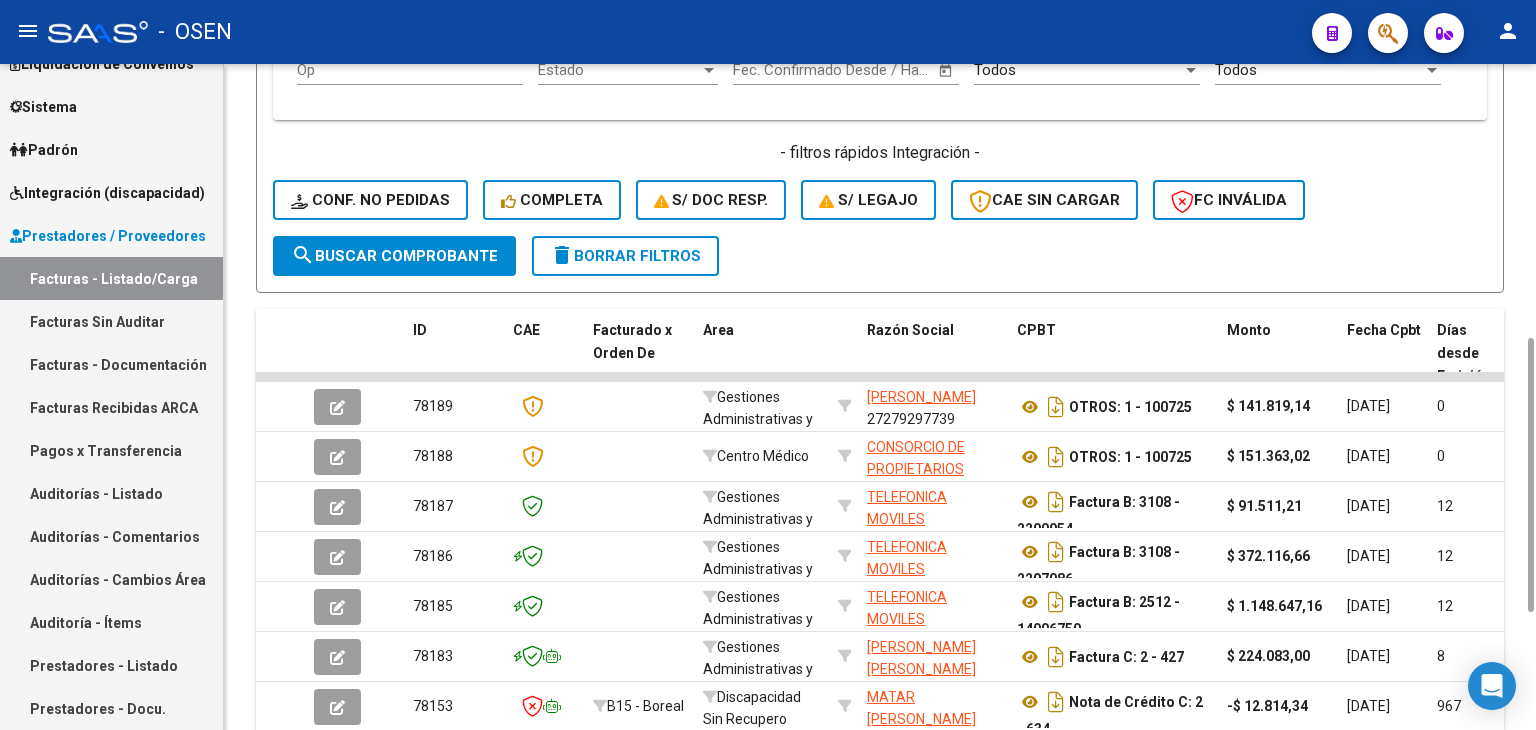 scroll, scrollTop: 0, scrollLeft: 0, axis: both 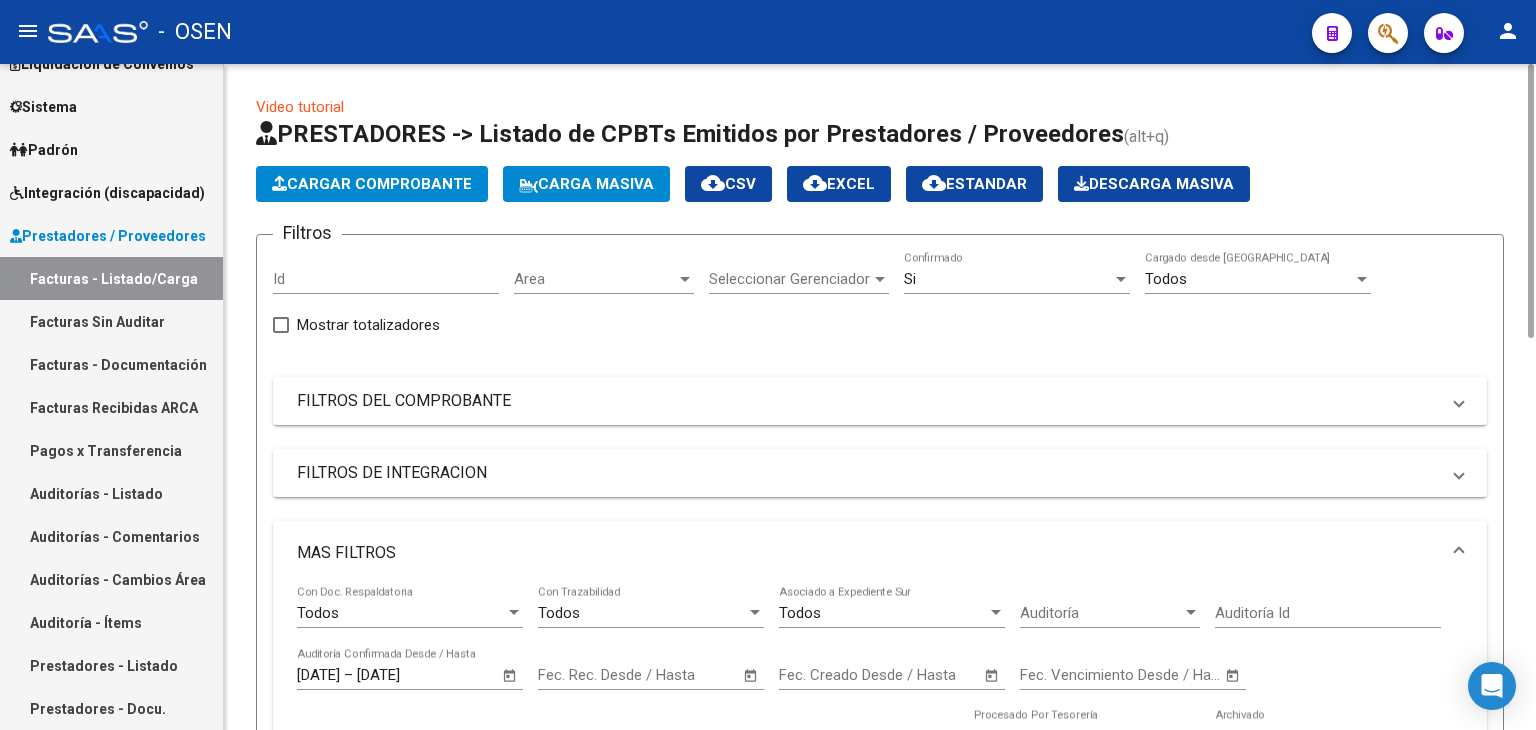 drag, startPoint x: 741, startPoint y: 177, endPoint x: 781, endPoint y: 181, distance: 40.1995 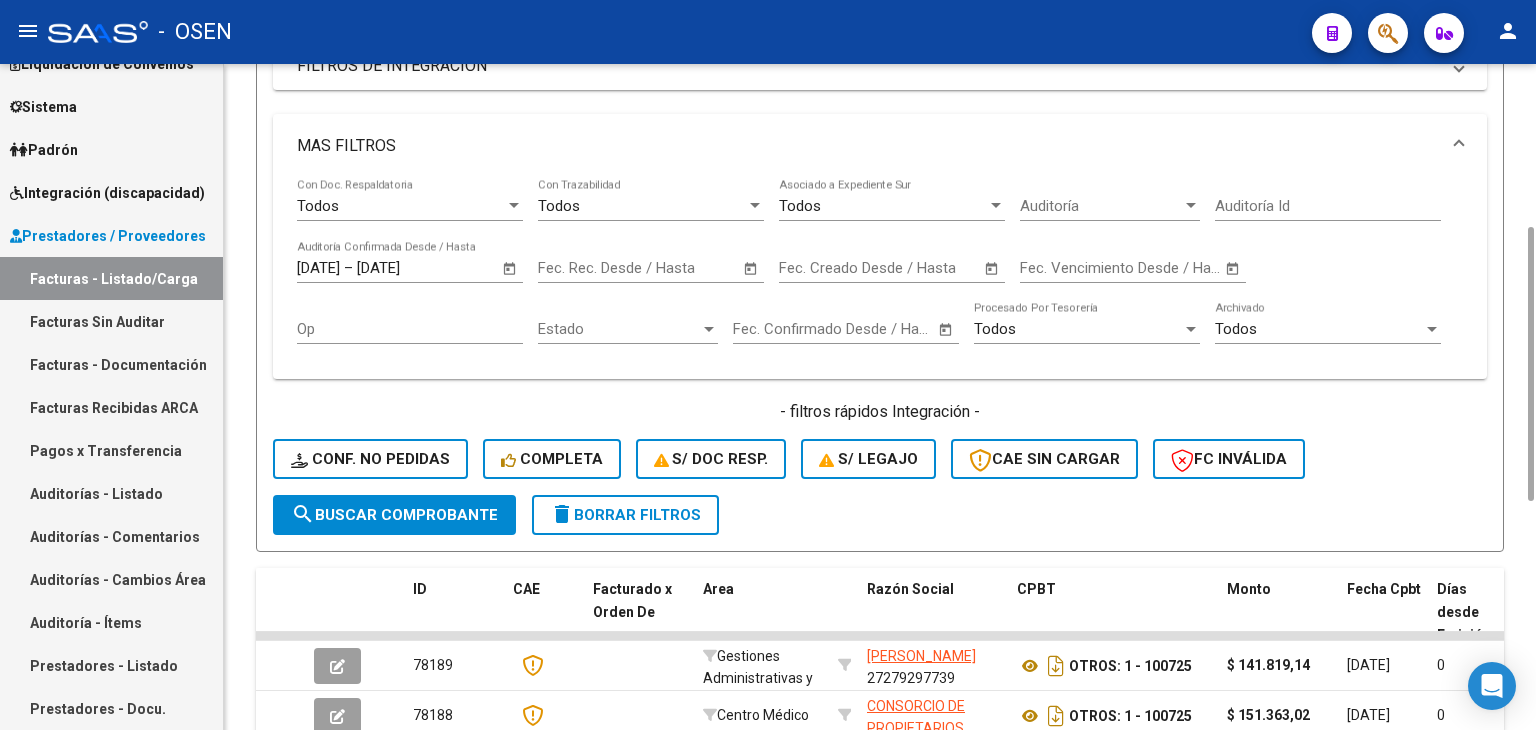 drag, startPoint x: 1530, startPoint y: 316, endPoint x: 1540, endPoint y: 482, distance: 166.30093 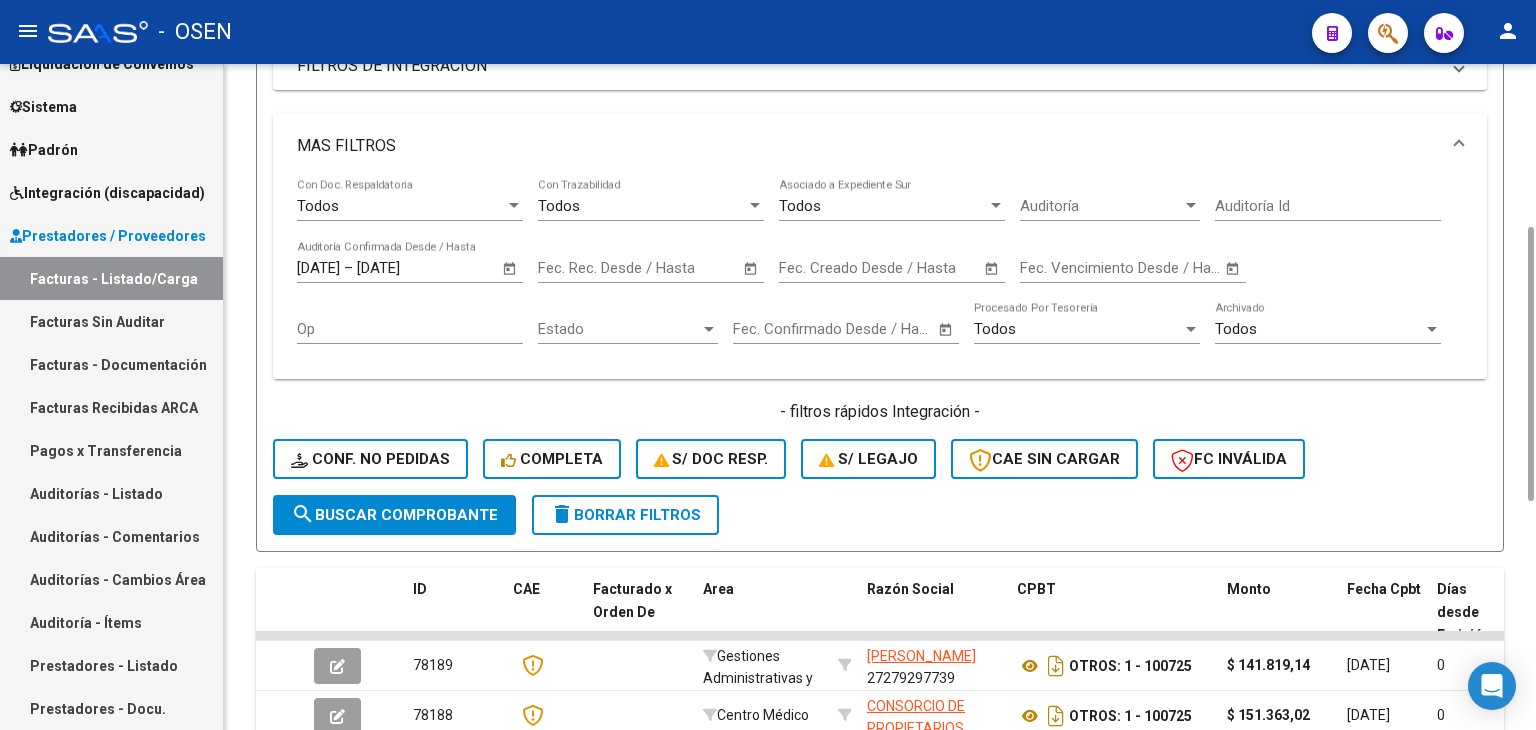 click on "menu -   OSEN  person    Firma Express     Reportes Tablero de Control Ingresos Percibidos Análisis de todos los conceptos (histórico) Análisis de todos los conceptos detalle (mensual) Apertura de Transferencias Reales (histórico) Análisis Ingresos RG por CUIT (mensual) Imputación de Códigos Ingresos Devengados Análisis Histórico Detalles Transferencias RG sin DDJJ Detalles por CUIL RG Detalles - MT/PD MT morosos Egresos Devengados Comprobantes Recibidos Facturación Apócrifa Auditorías x Área Auditorías x Usuario Ítems de Auditorías x Usuario SUR Expedientes Internos Movimiento de Expte. SSS Padrón Traspasos x O.S. Traspasos x Gerenciador Traspasos x Provincia Nuevos Aportantes Métricas - Padrón SSS Métricas - Crecimiento Población Tesorería Cheques Emitidos Transferencias Bancarias Realizadas    Tesorería Extractos Procesados (csv) Extractos Originales (pdf) Otros Ingresos Cheques Emitidos Pendientes de Depósito Cheques Depositados Histórico Auditorías Confirmadas Bancos" at bounding box center [768, 365] 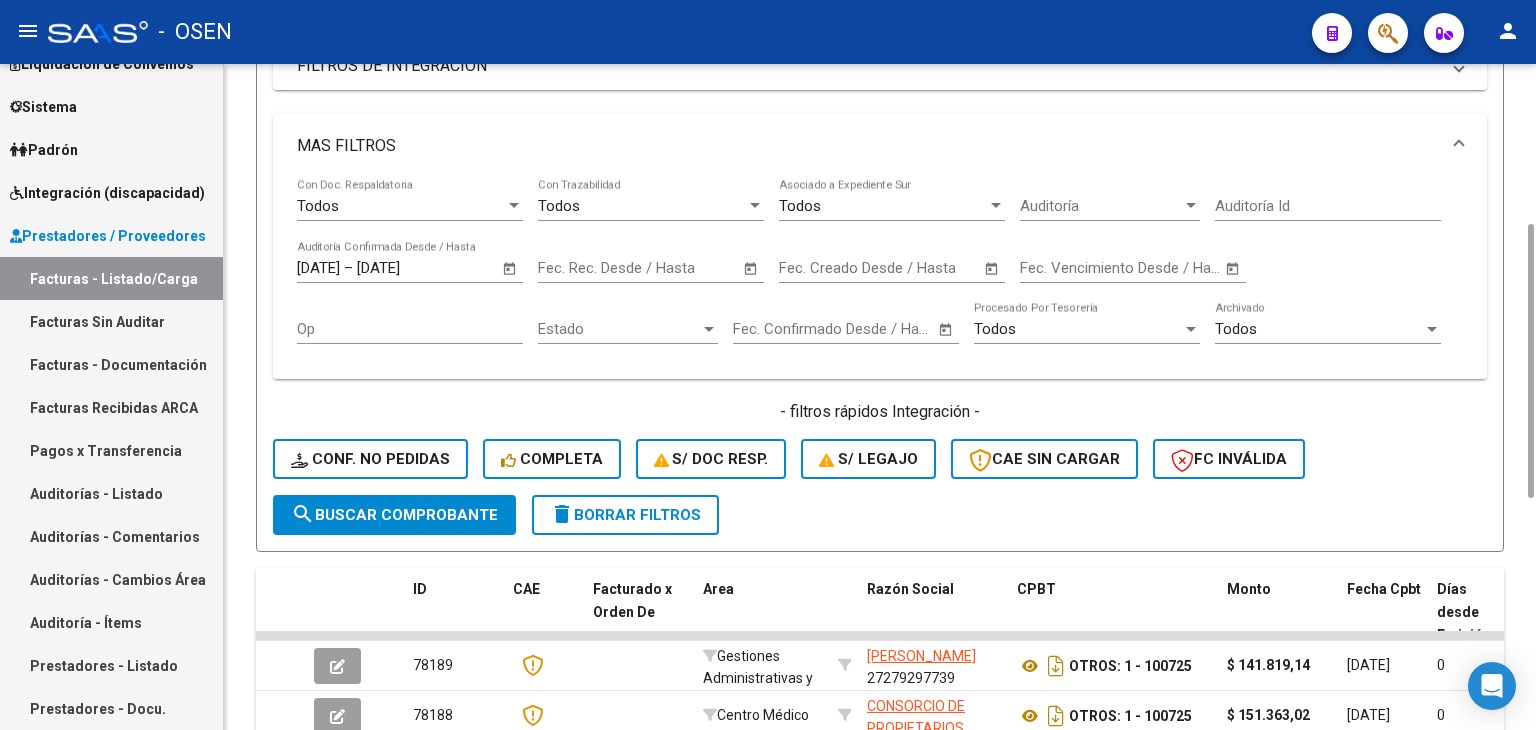 scroll, scrollTop: 402, scrollLeft: 0, axis: vertical 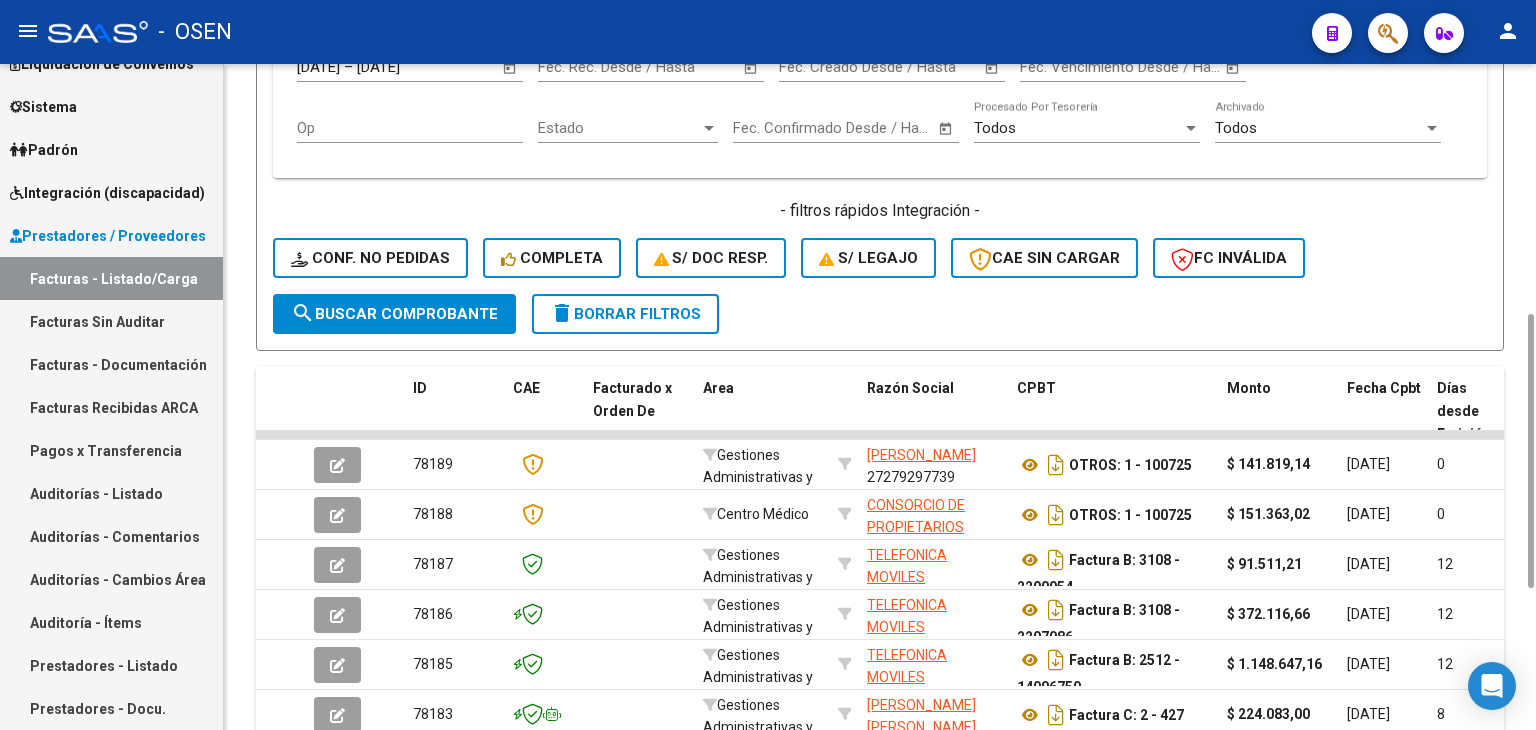 drag, startPoint x: 1524, startPoint y: 445, endPoint x: 1550, endPoint y: 484, distance: 46.872166 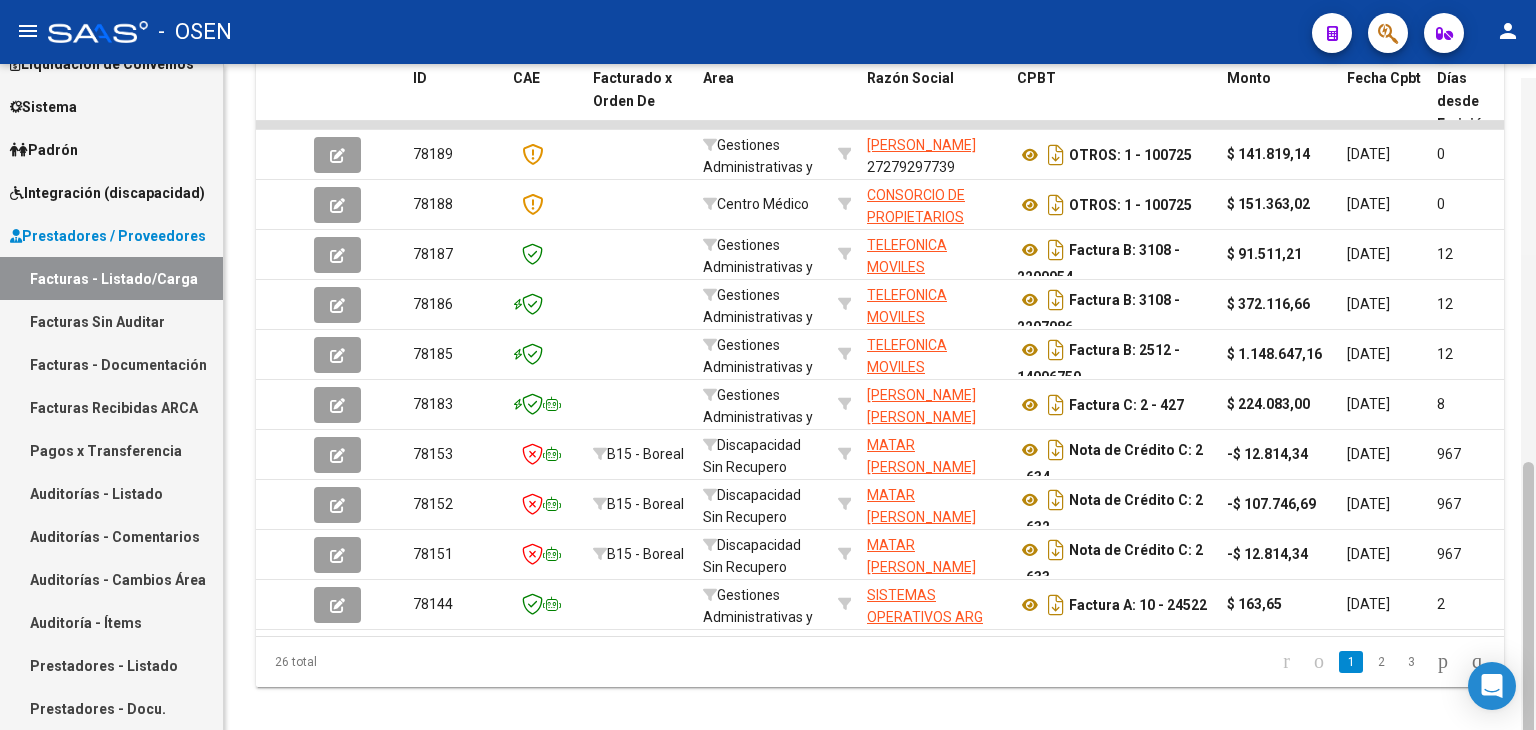 scroll, scrollTop: 940, scrollLeft: 0, axis: vertical 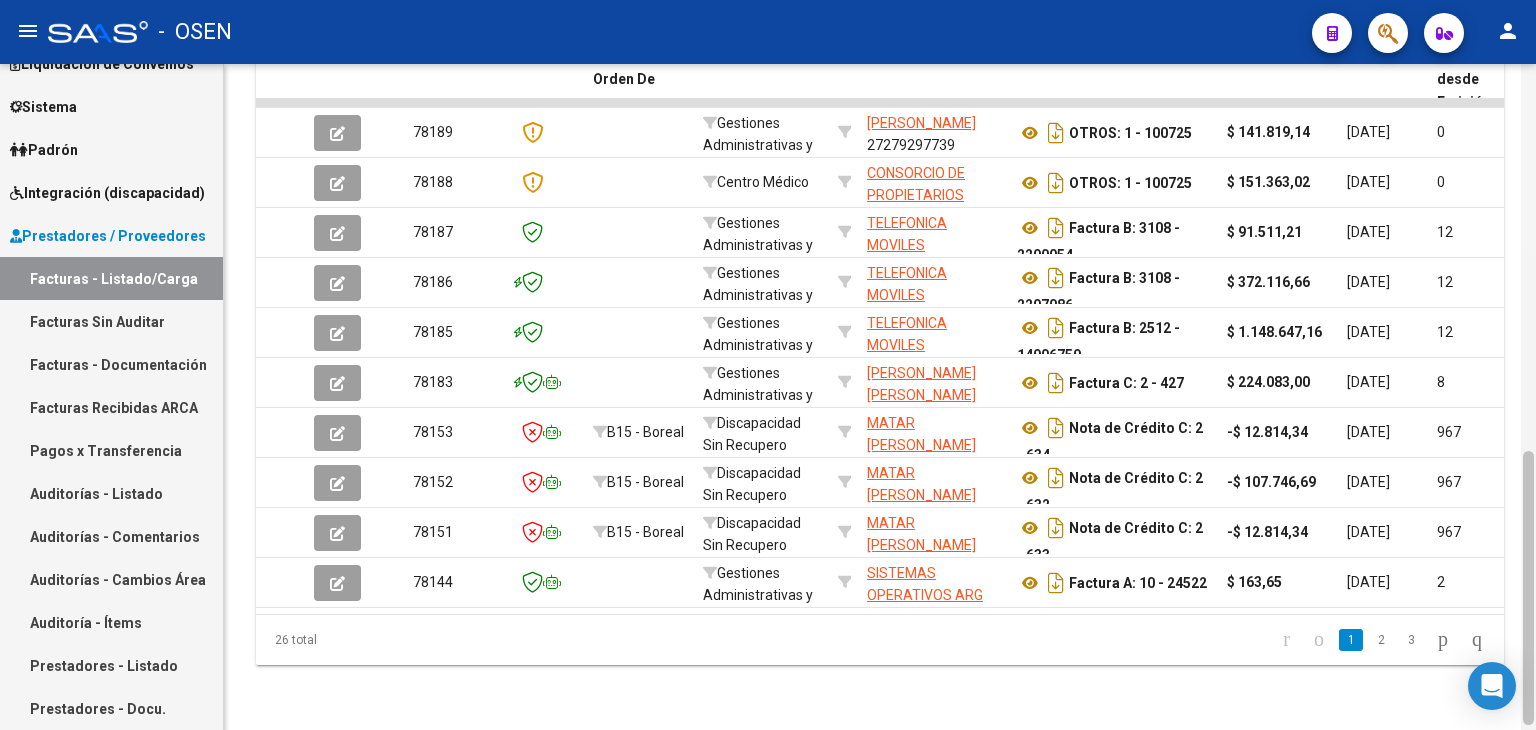 drag, startPoint x: 1529, startPoint y: 569, endPoint x: 1527, endPoint y: 709, distance: 140.01428 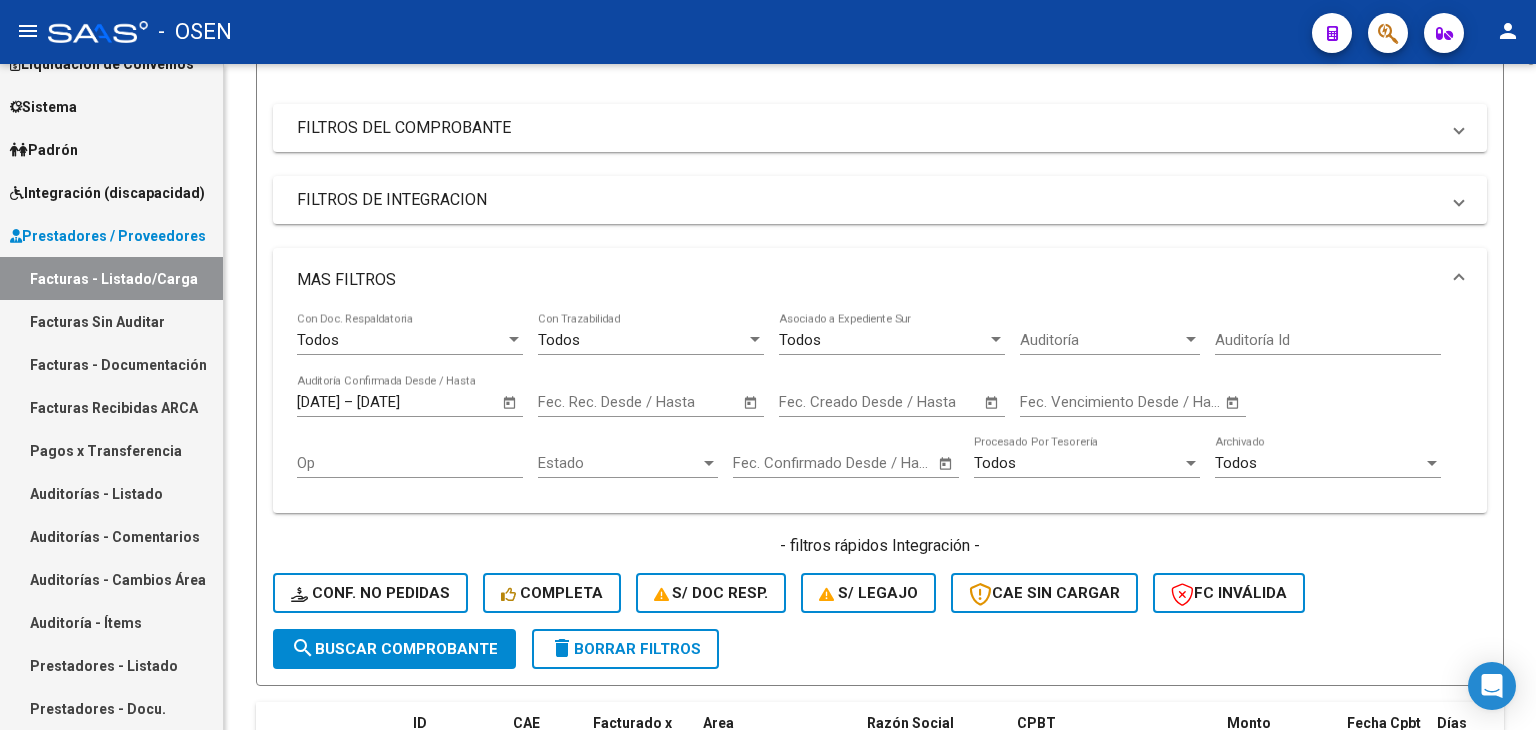scroll, scrollTop: 0, scrollLeft: 0, axis: both 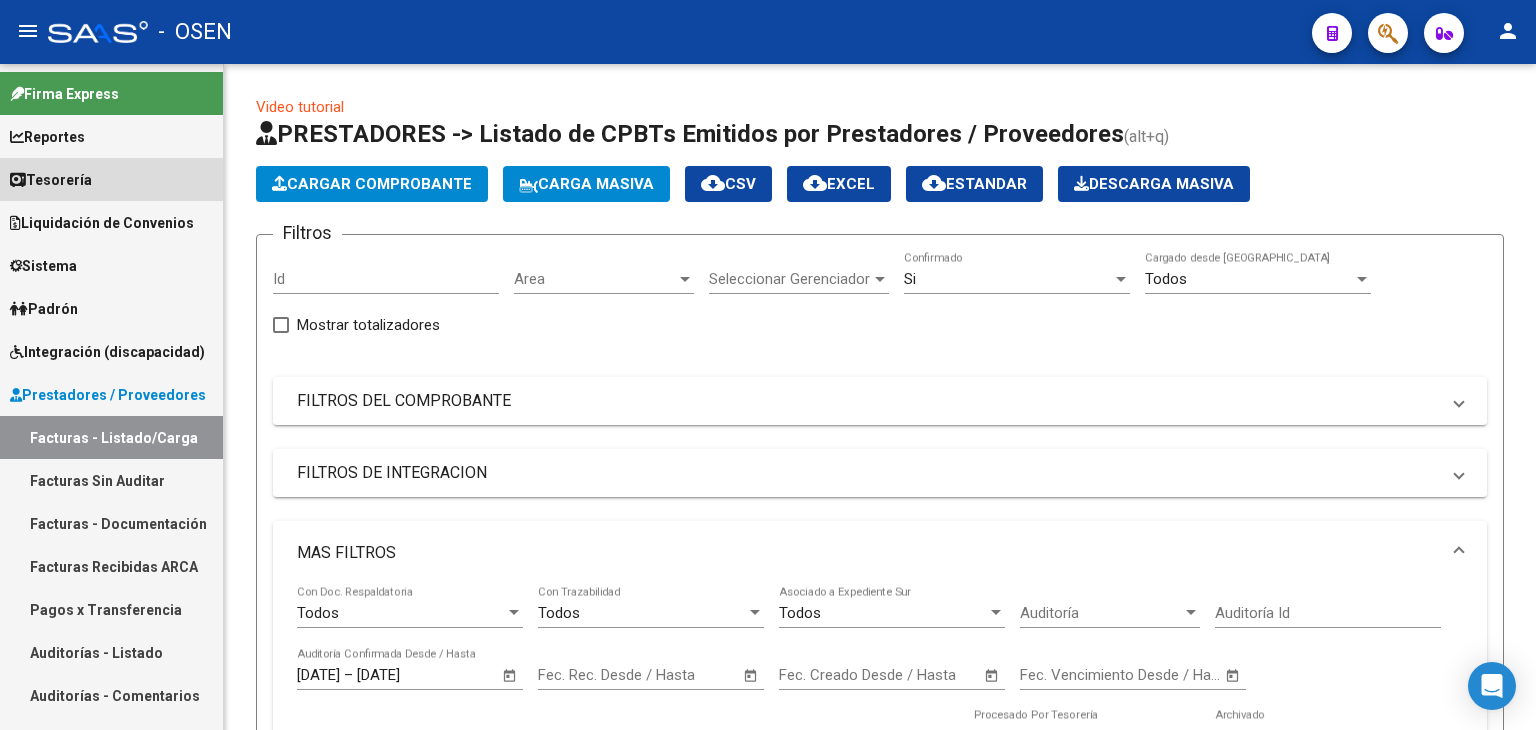 click on "Tesorería" at bounding box center (111, 179) 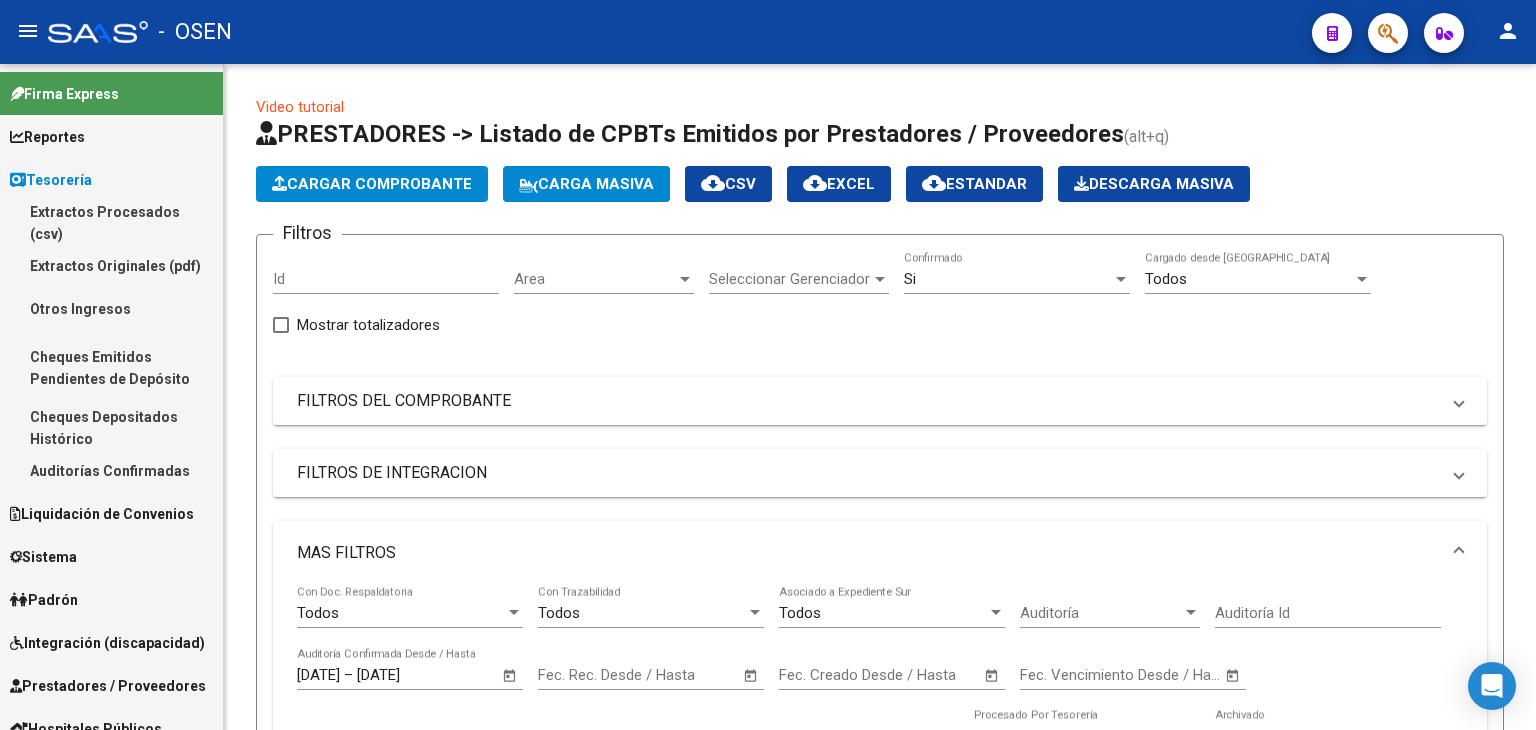 click on "Auditorías Confirmadas" at bounding box center [111, 470] 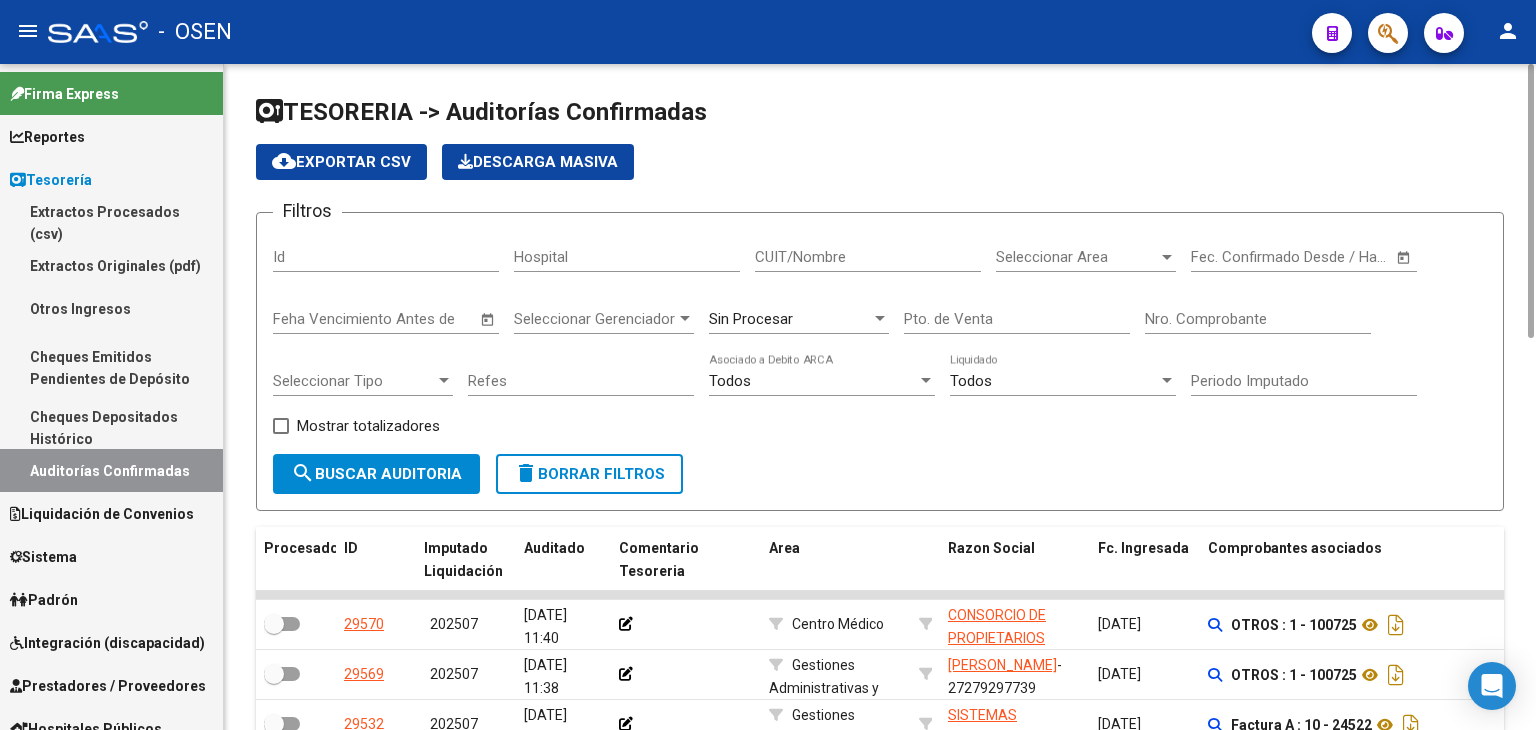 click on "Seleccionar Area Seleccionar Area" 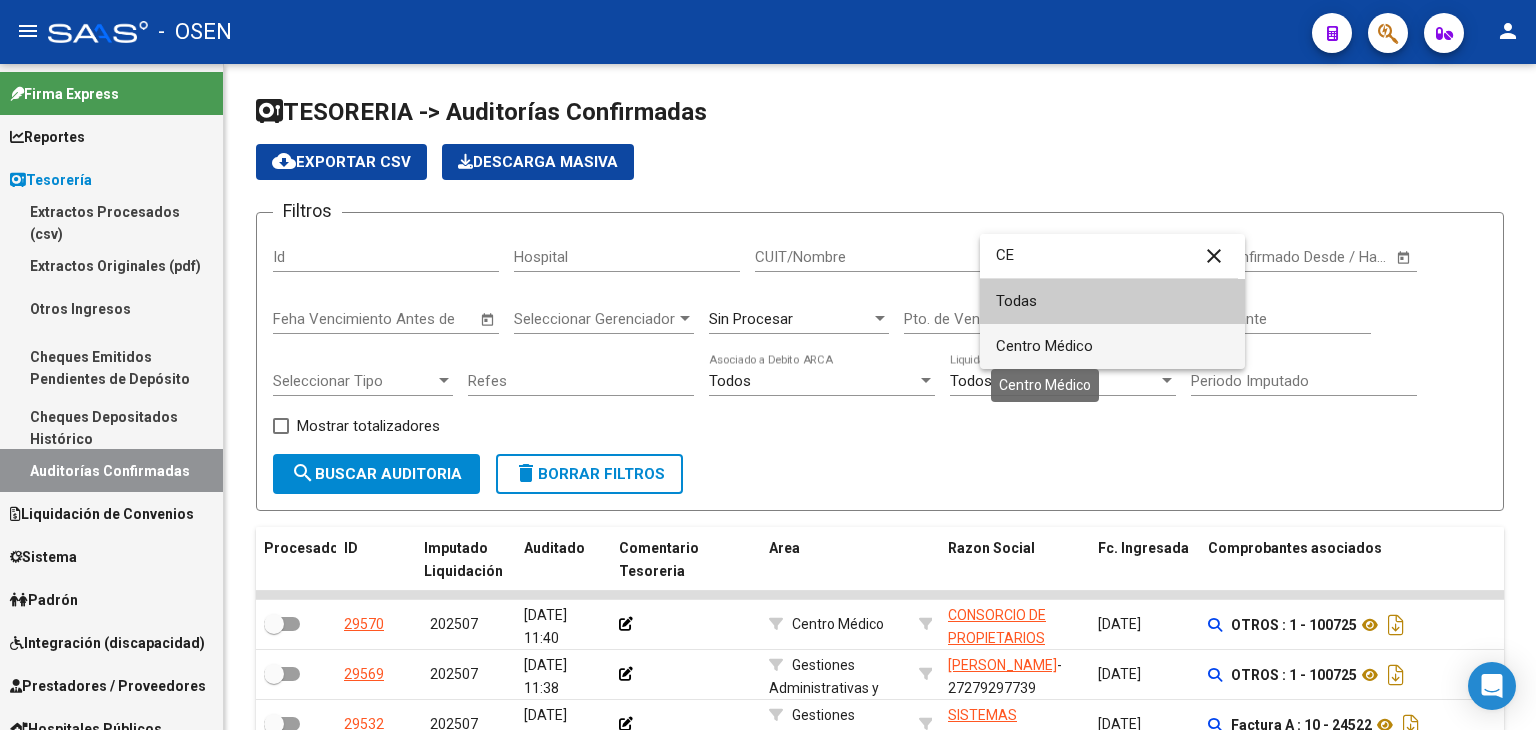 type on "CE" 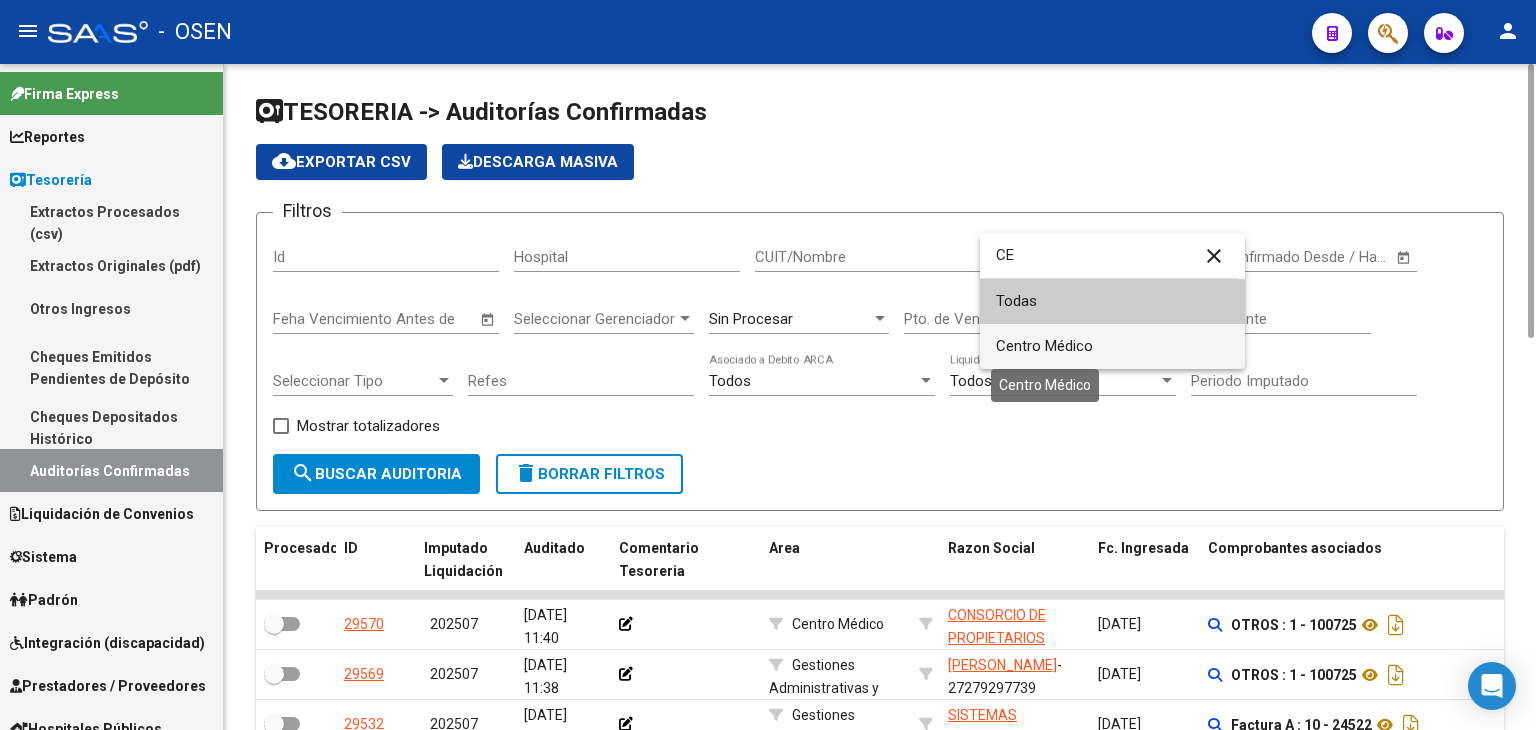 drag, startPoint x: 1071, startPoint y: 341, endPoint x: 889, endPoint y: 349, distance: 182.17574 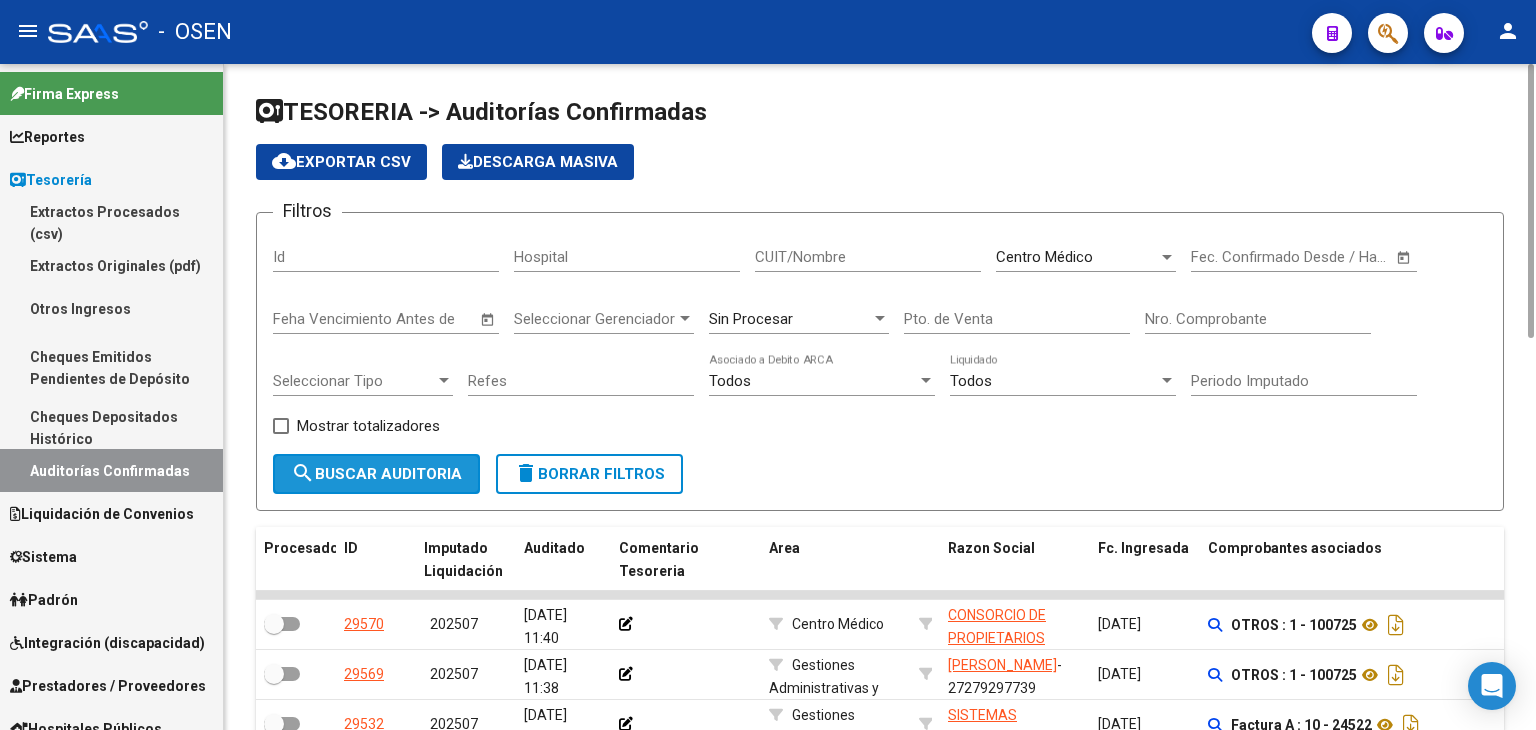 click on "search  Buscar Auditoria" 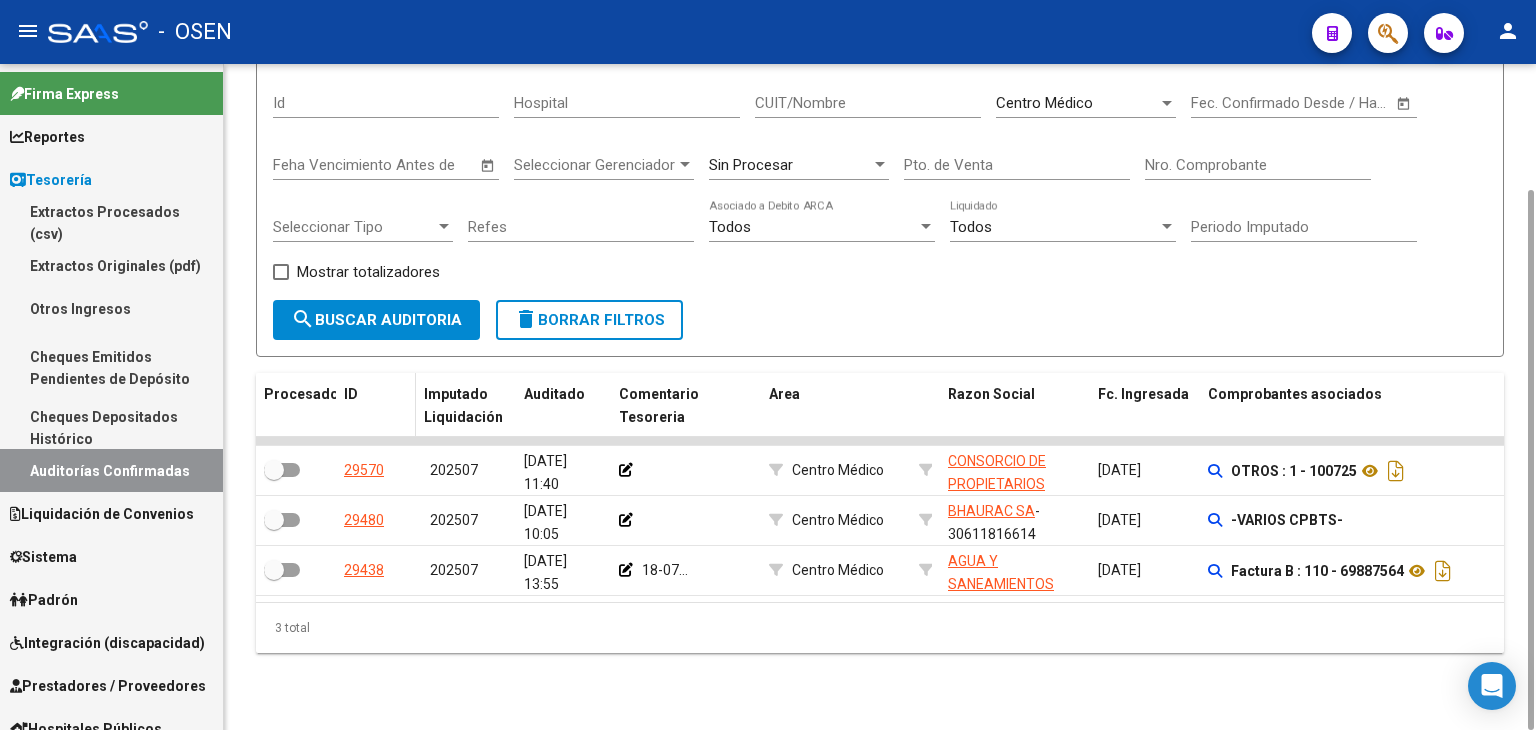 scroll, scrollTop: 0, scrollLeft: 0, axis: both 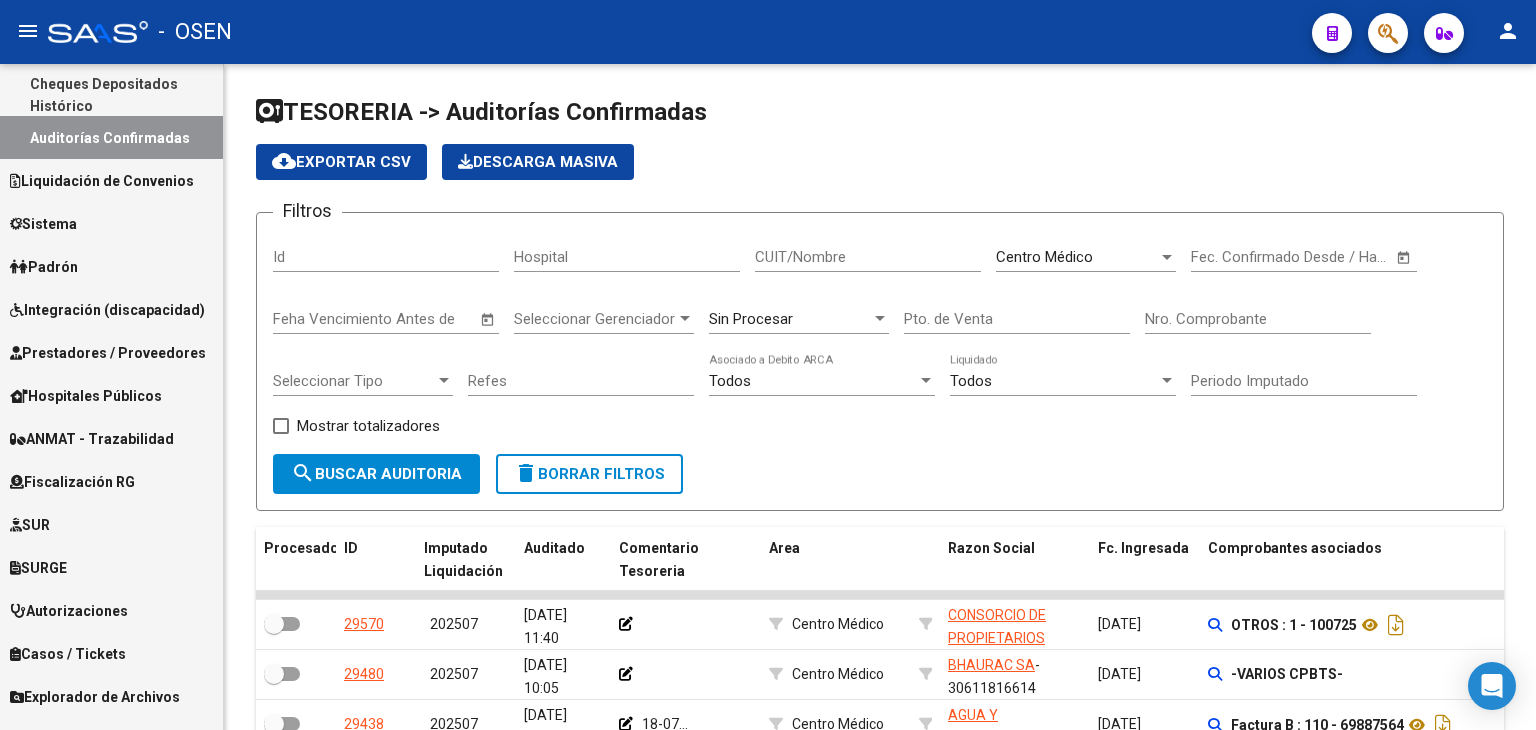 click on "Prestadores / Proveedores" at bounding box center [108, 353] 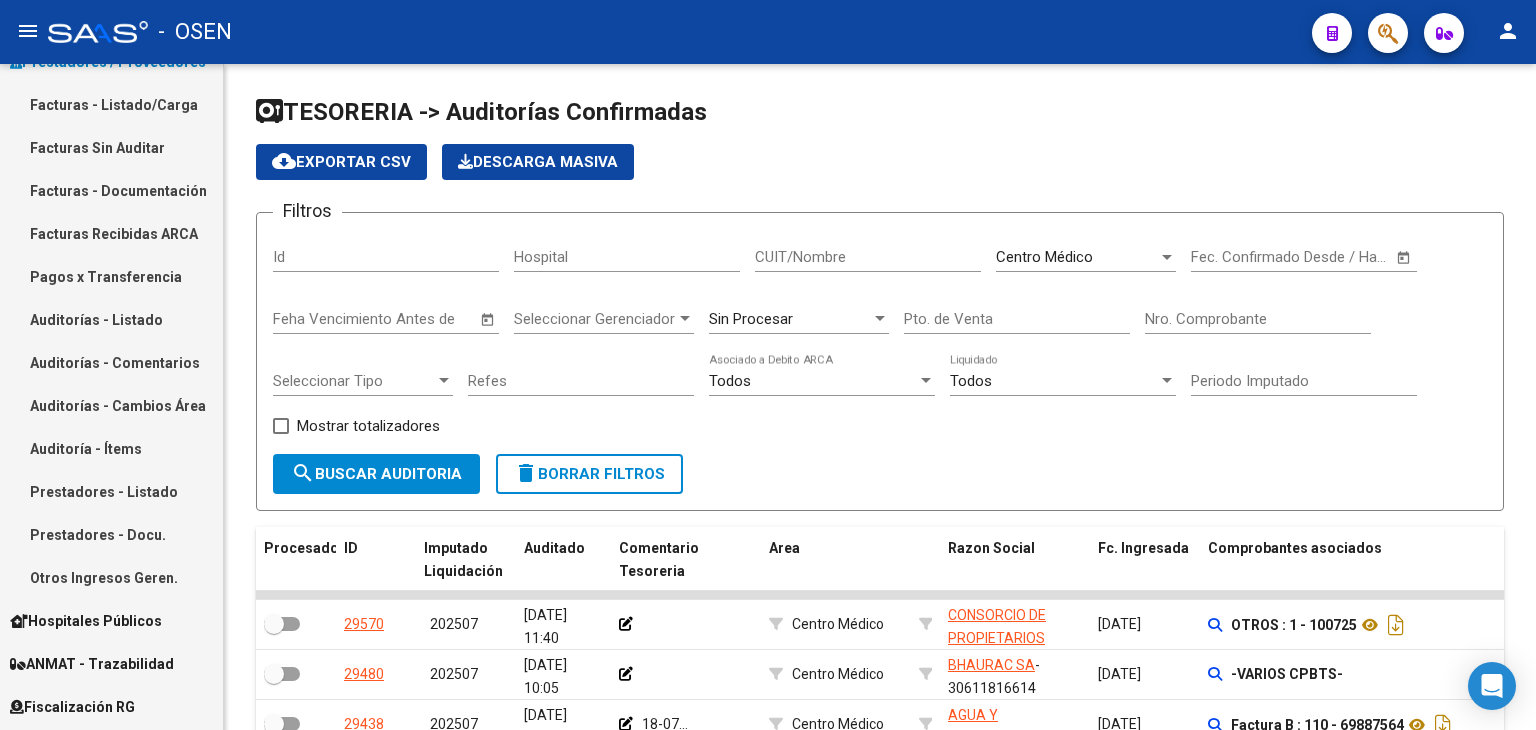click on "Facturas - Listado/Carga" at bounding box center (111, 104) 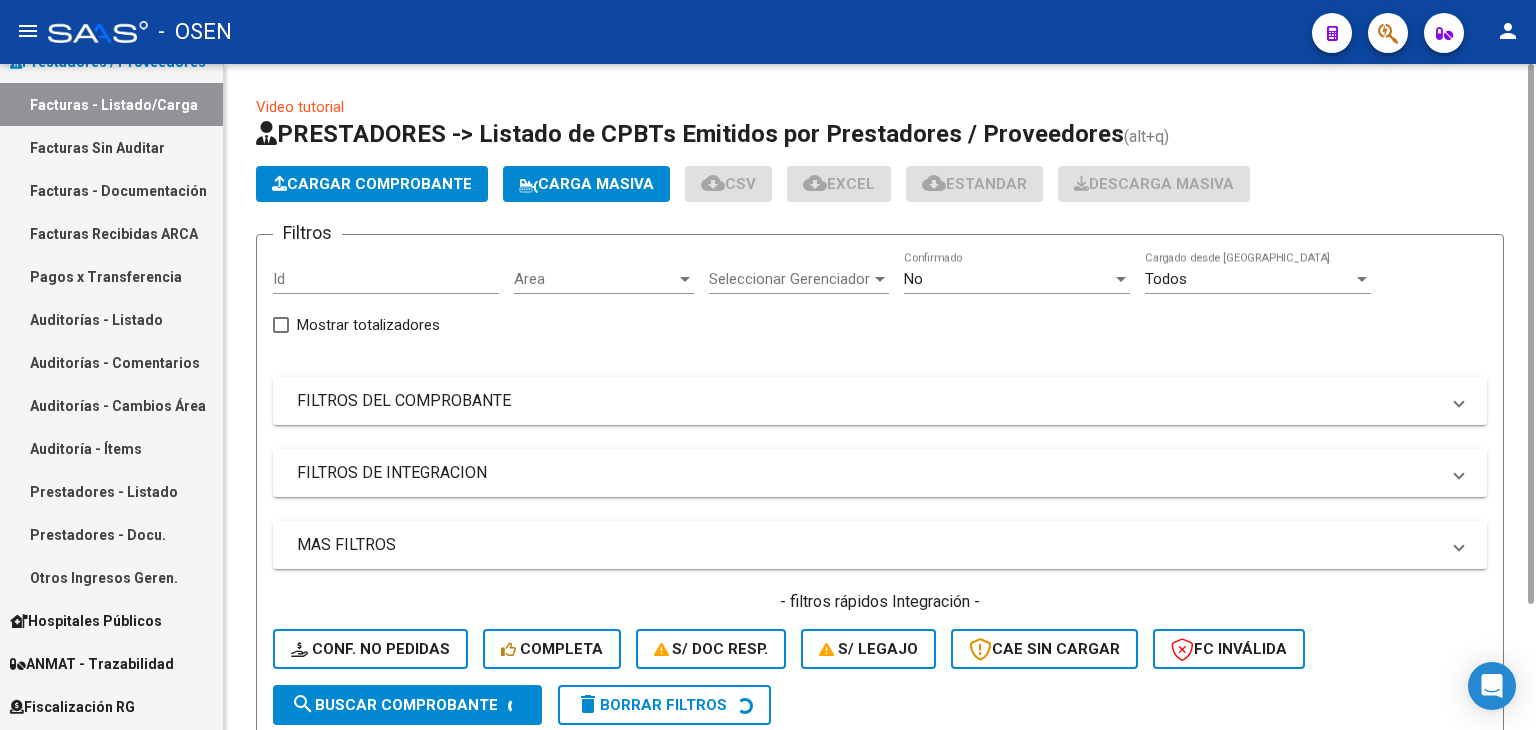 click on "Cargar Comprobante" 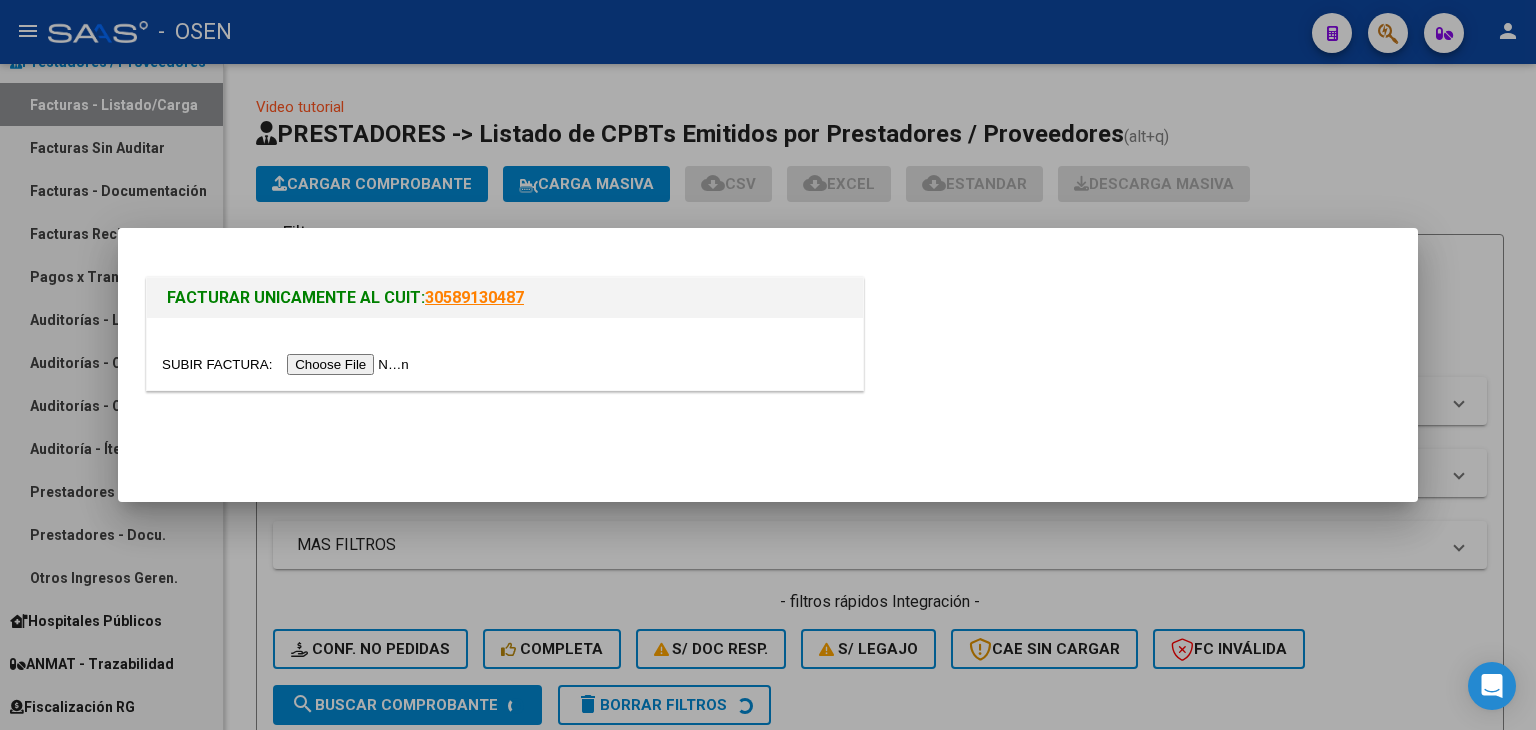 click at bounding box center [288, 364] 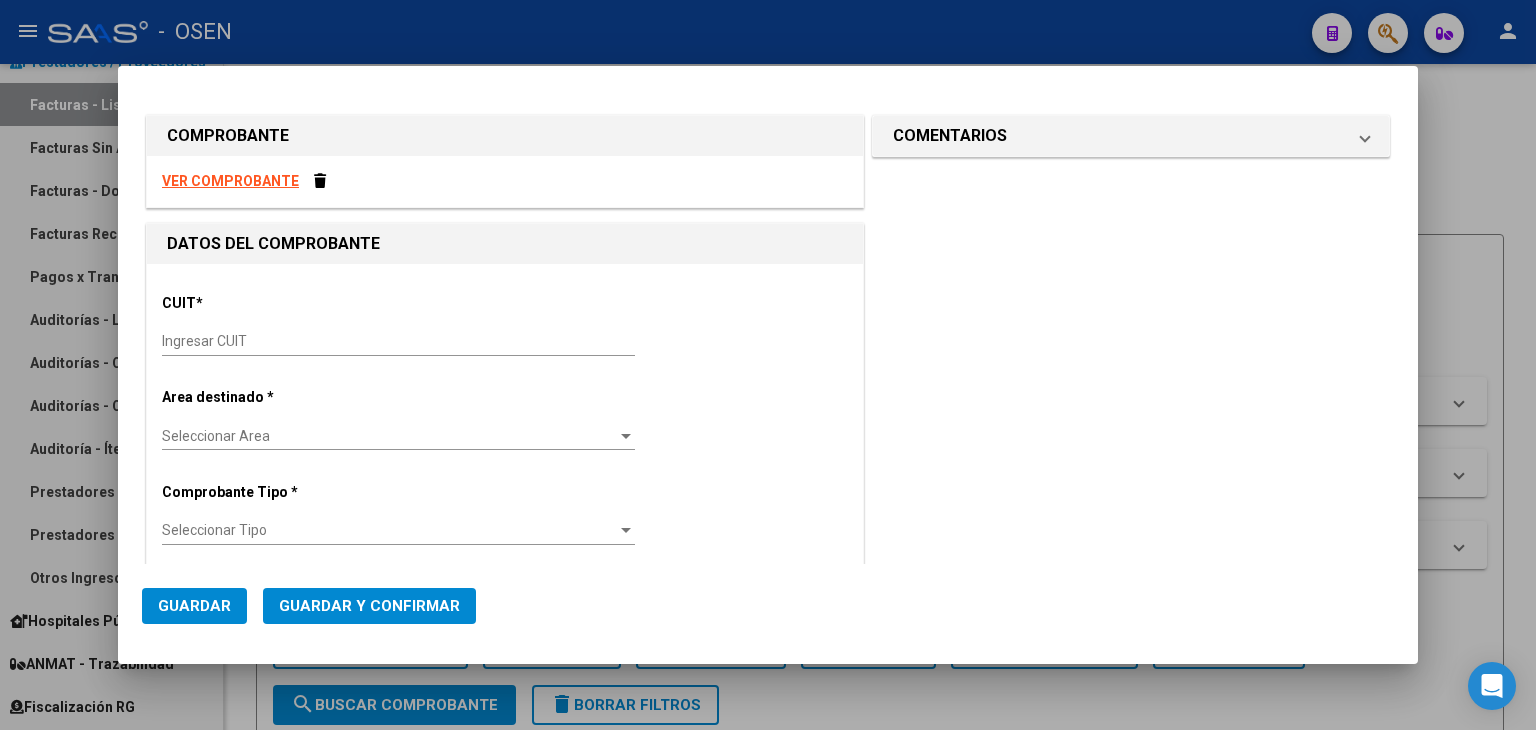 click on "VER COMPROBANTE" at bounding box center [230, 181] 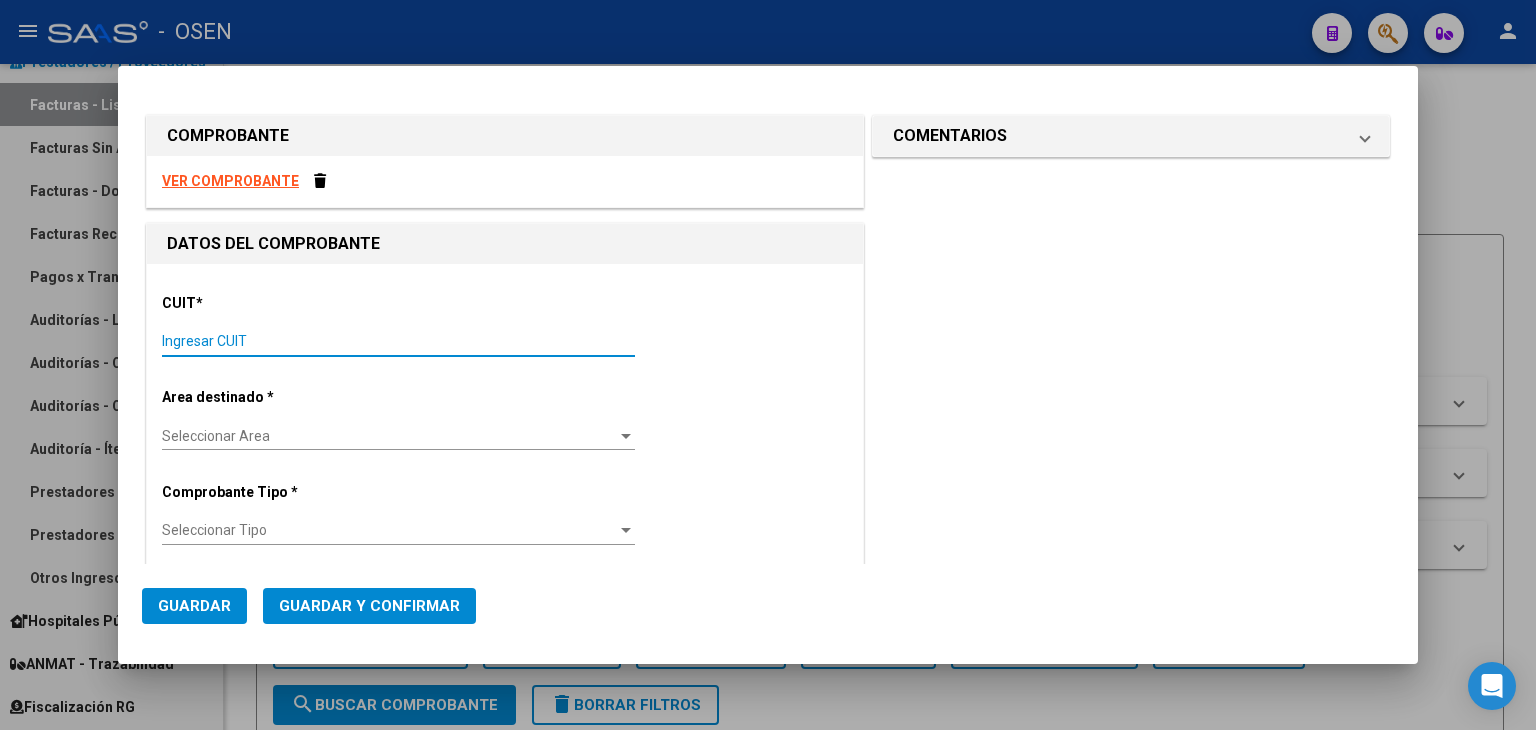 click on "Ingresar CUIT" at bounding box center (398, 341) 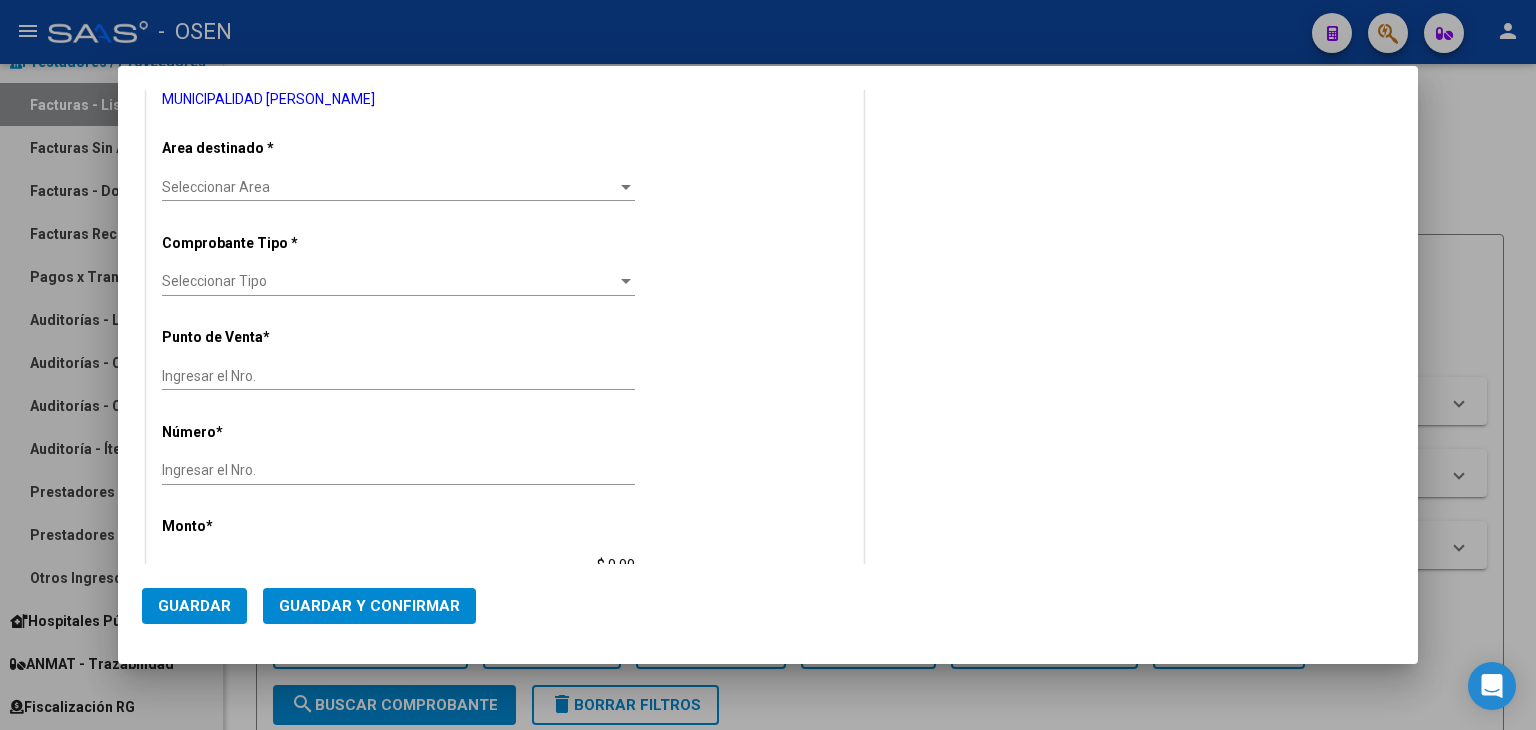 type on "1" 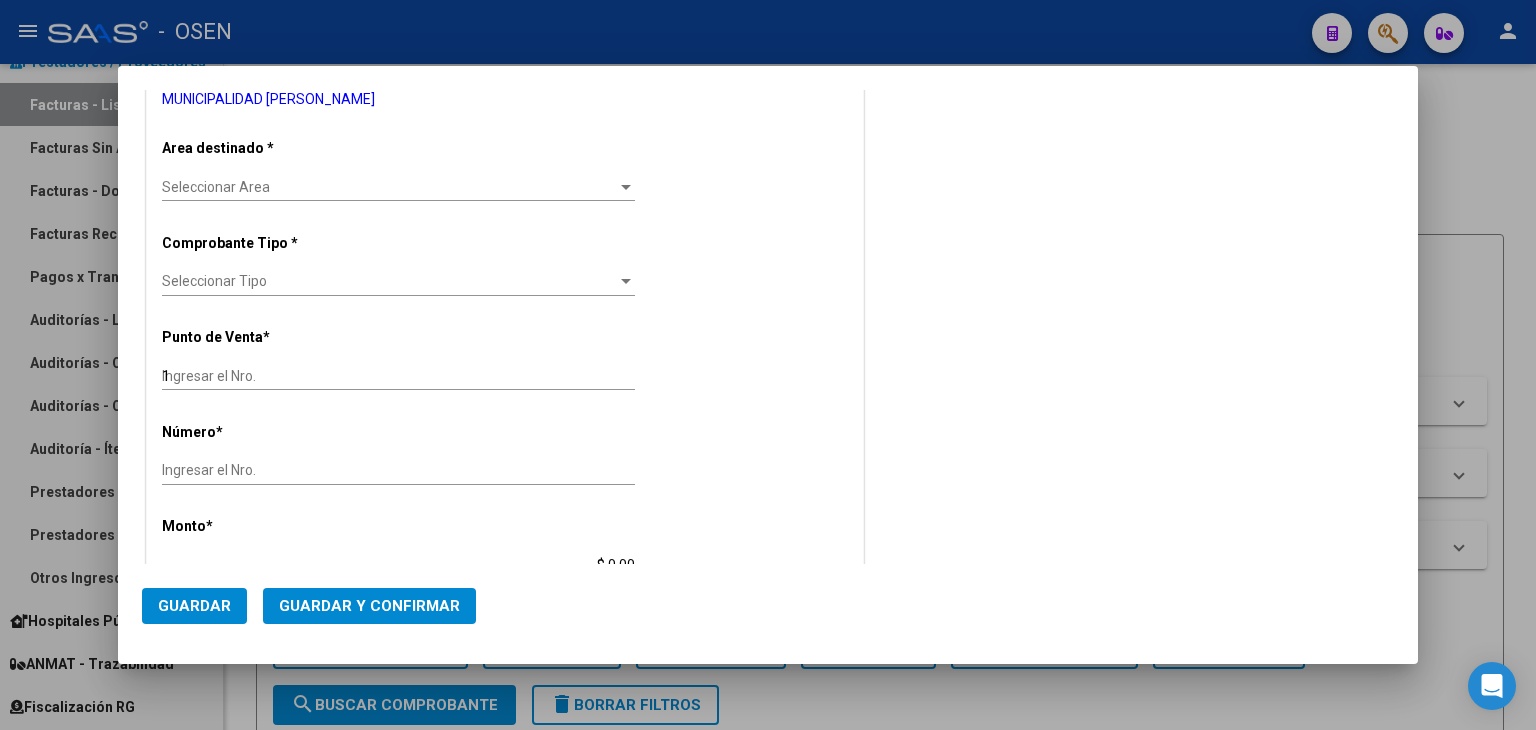 scroll, scrollTop: 368, scrollLeft: 0, axis: vertical 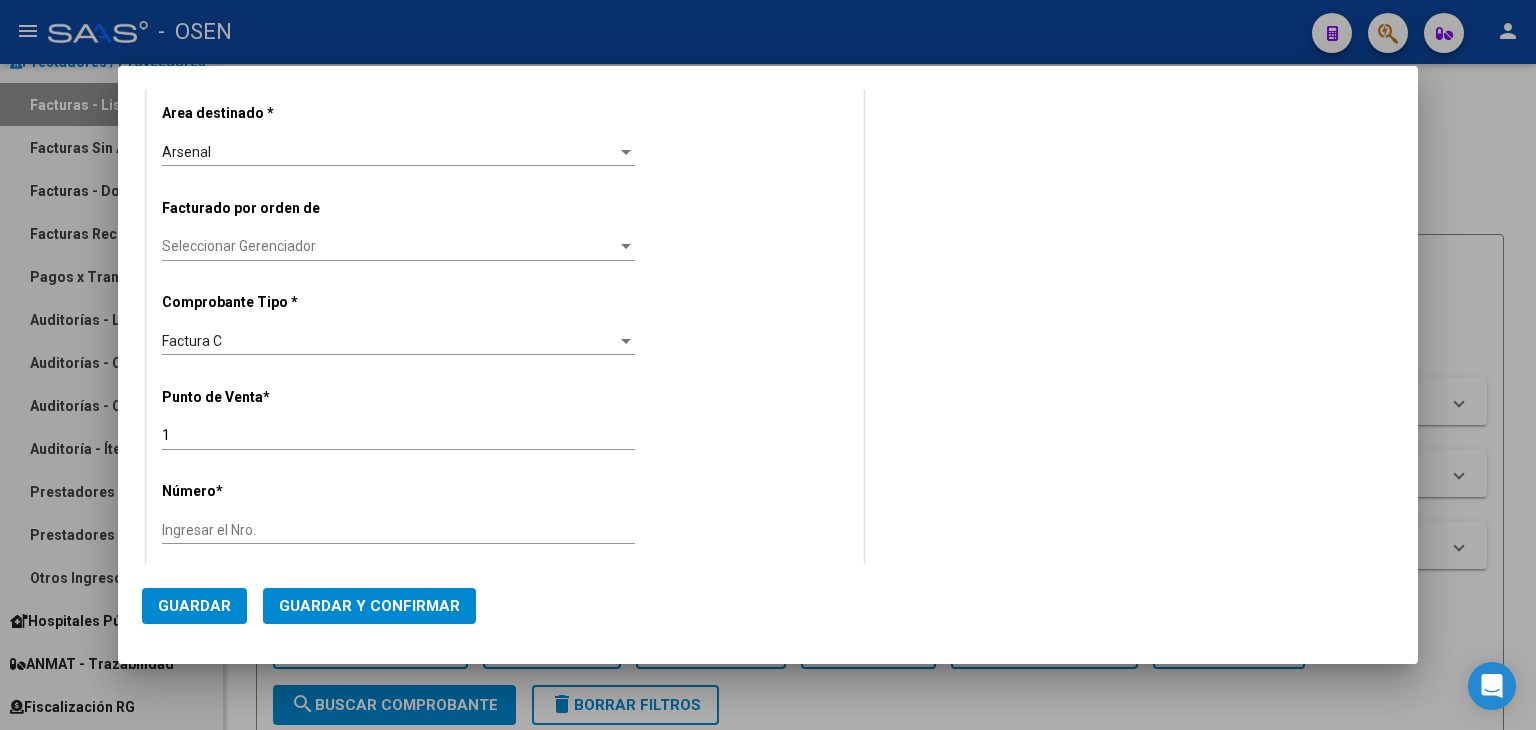 type on "30-99900100-5" 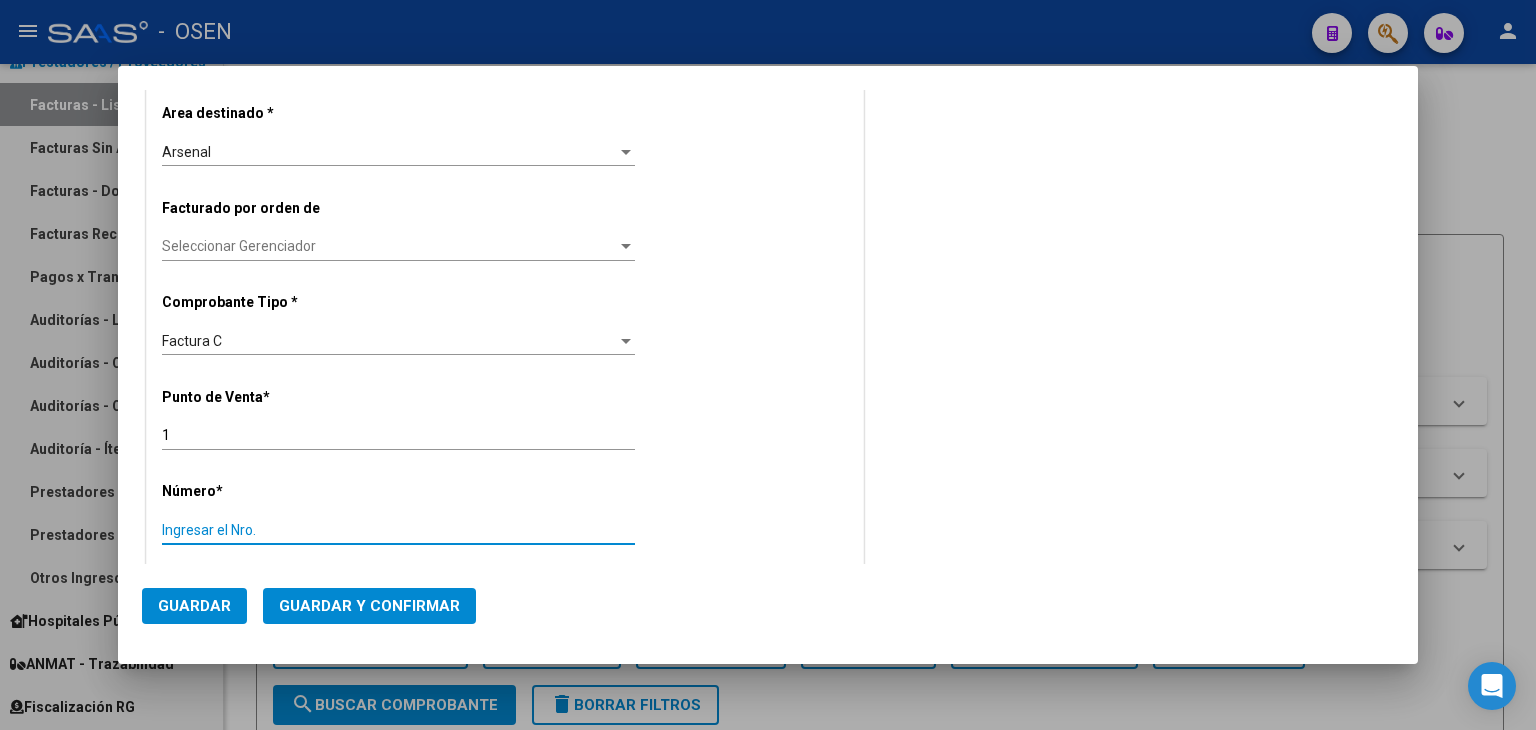 click on "Ingresar el Nro." at bounding box center (398, 530) 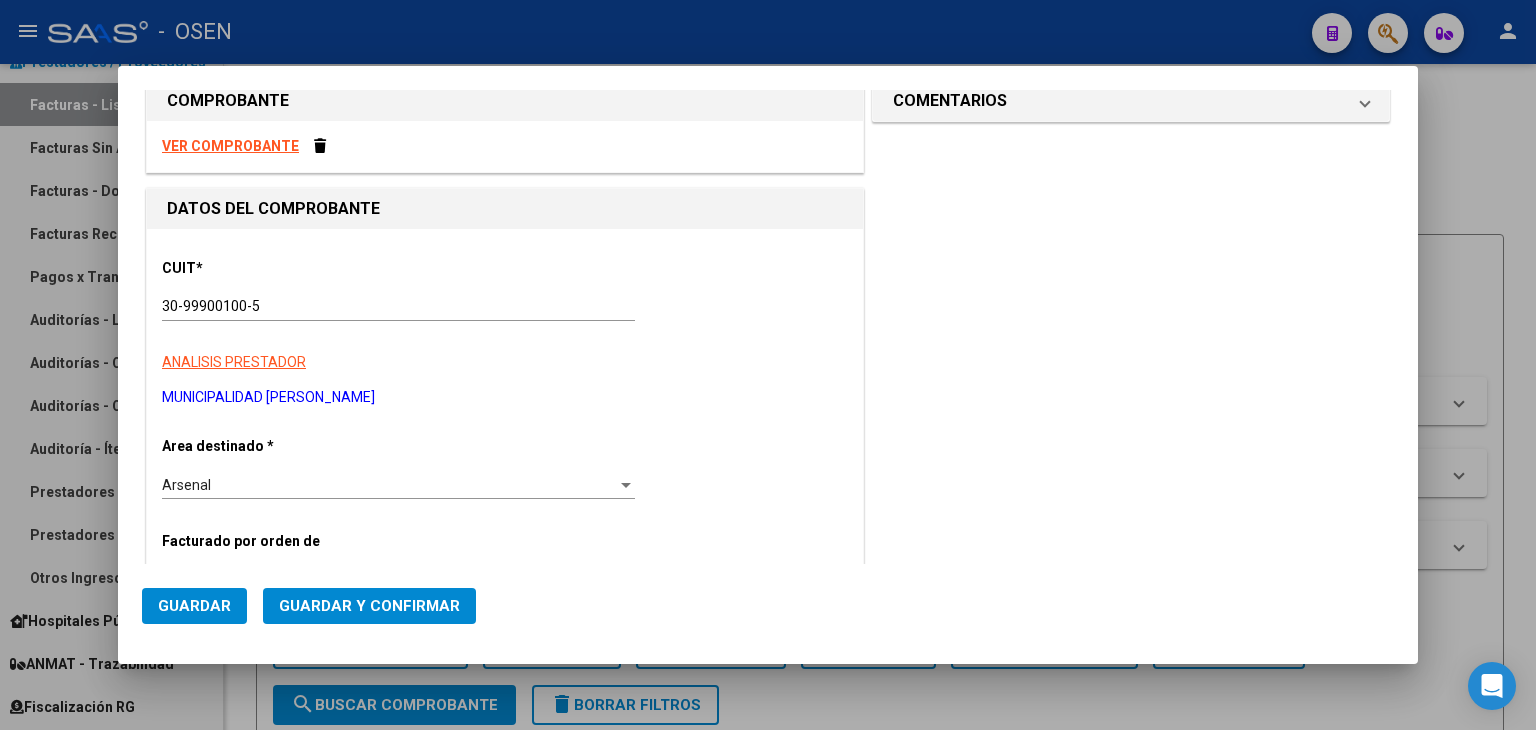 click on "VER COMPROBANTE" at bounding box center (230, 146) 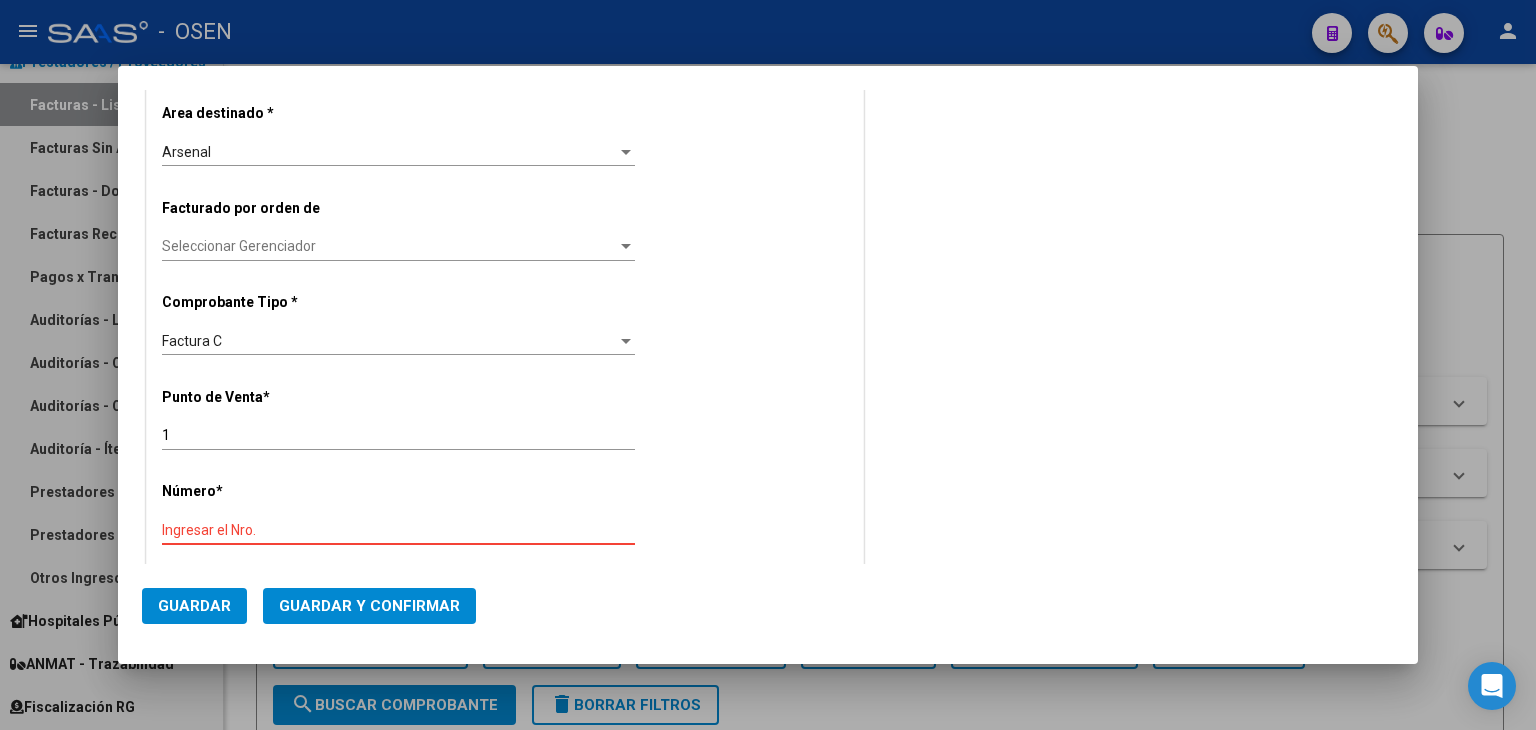 click on "Ingresar el Nro." at bounding box center [398, 530] 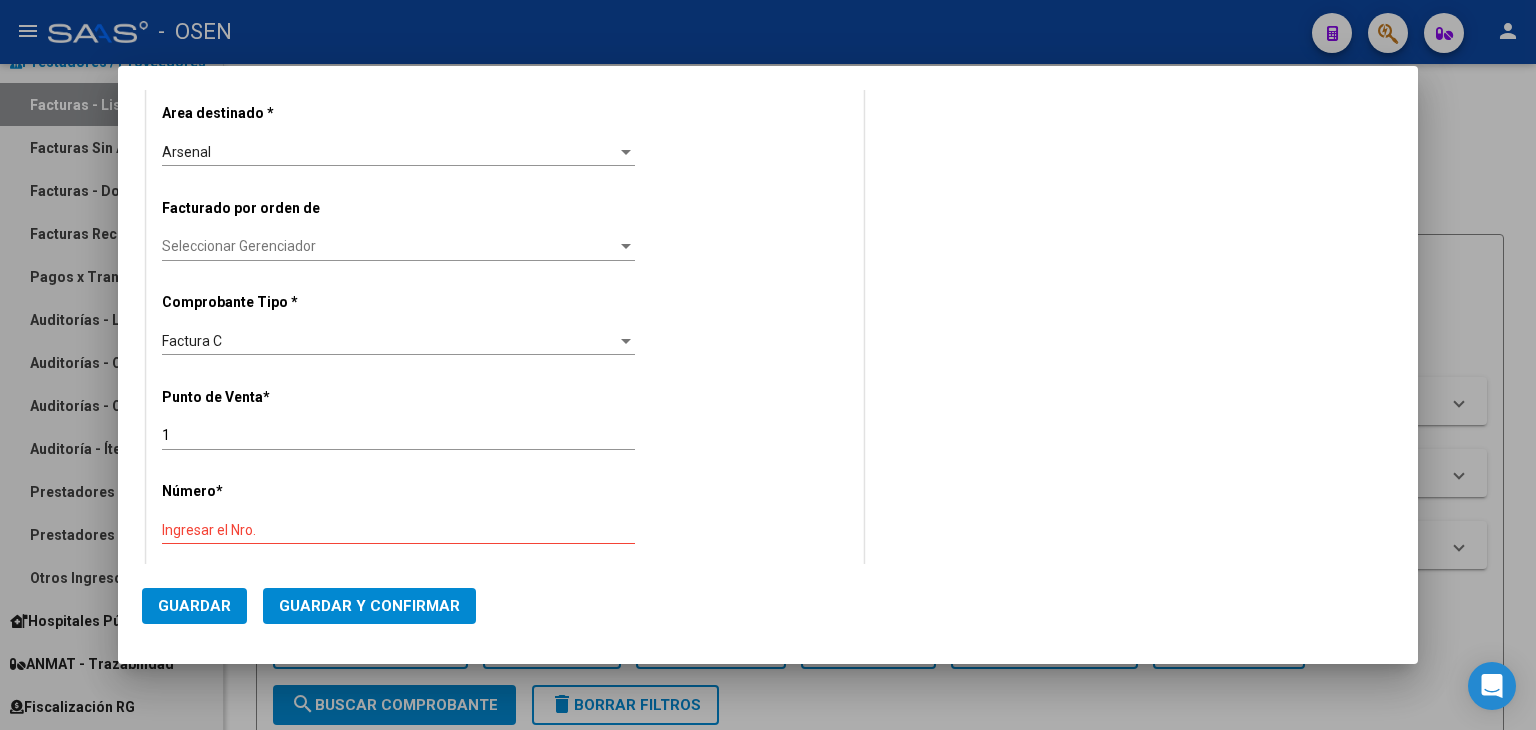 click on "CUIT  *   30-99900100-5 Ingresar CUIT  ANALISIS PRESTADOR  MUNICIPALIDAD DE LANUS  ARCA Padrón  Area destinado * Arsenal Seleccionar Area  Facturado por orden de  Seleccionar Gerenciador Seleccionar Gerenciador  Comprobante Tipo * Factura C Seleccionar Tipo Punto de Venta  *   1 Ingresar el Nro.  Número  *   Ingresar el Nro.  Monto  *   $ 0,00 Ingresar el monto  Fecha del Cpbt.  *   Ingresar la fecha  CAE / CAEA (no ingrese CAI)    Ingresar el CAE o CAEA (no ingrese CAI)  Fecha Recibido  *   2025-07-10 Ingresar la fecha  Fecha de Vencimiento    Ingresar la fecha  Ref. Externa    Ingresar la ref.  N° Liquidación    Ingresar el N° Liquidación" at bounding box center (505, 606) 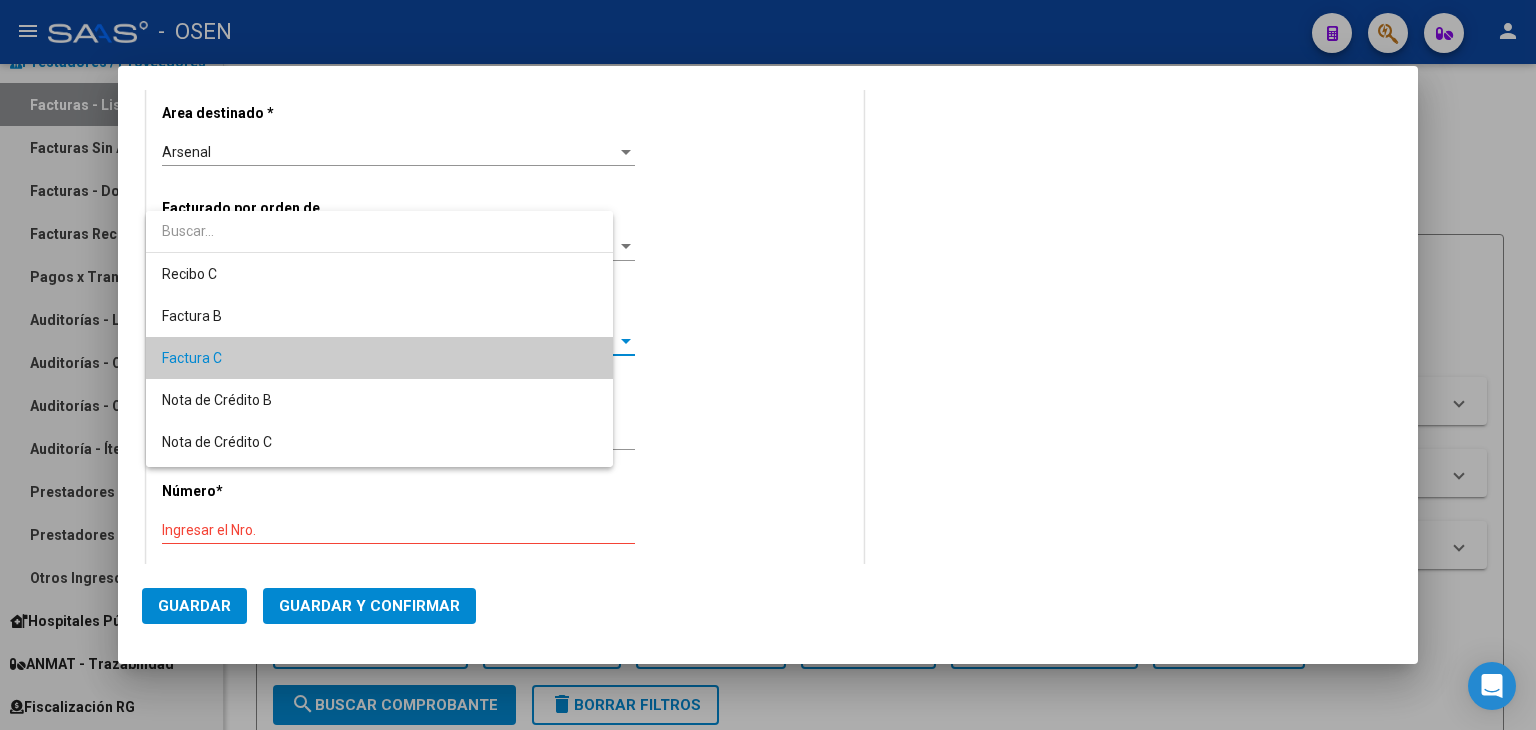 scroll, scrollTop: 19, scrollLeft: 0, axis: vertical 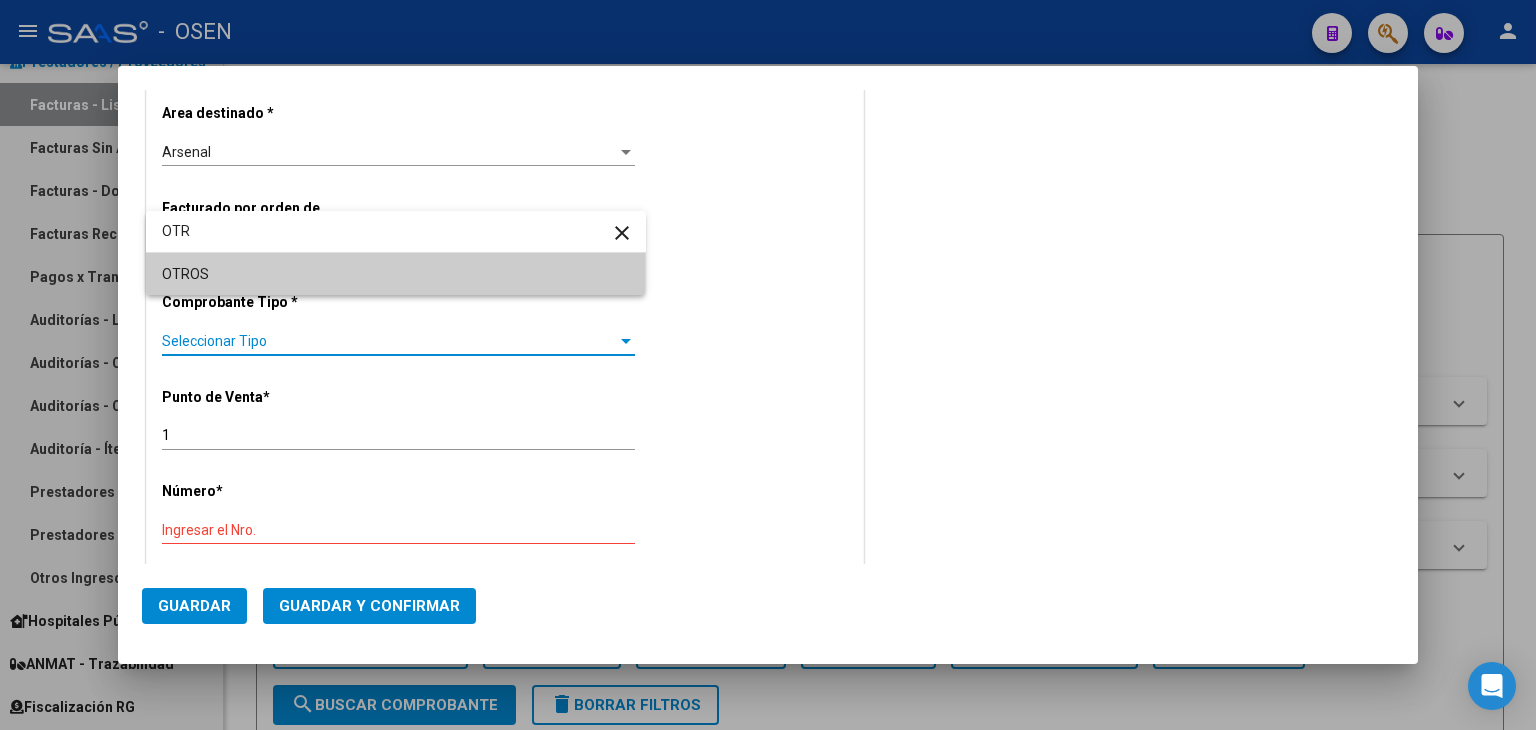 type on "OTR" 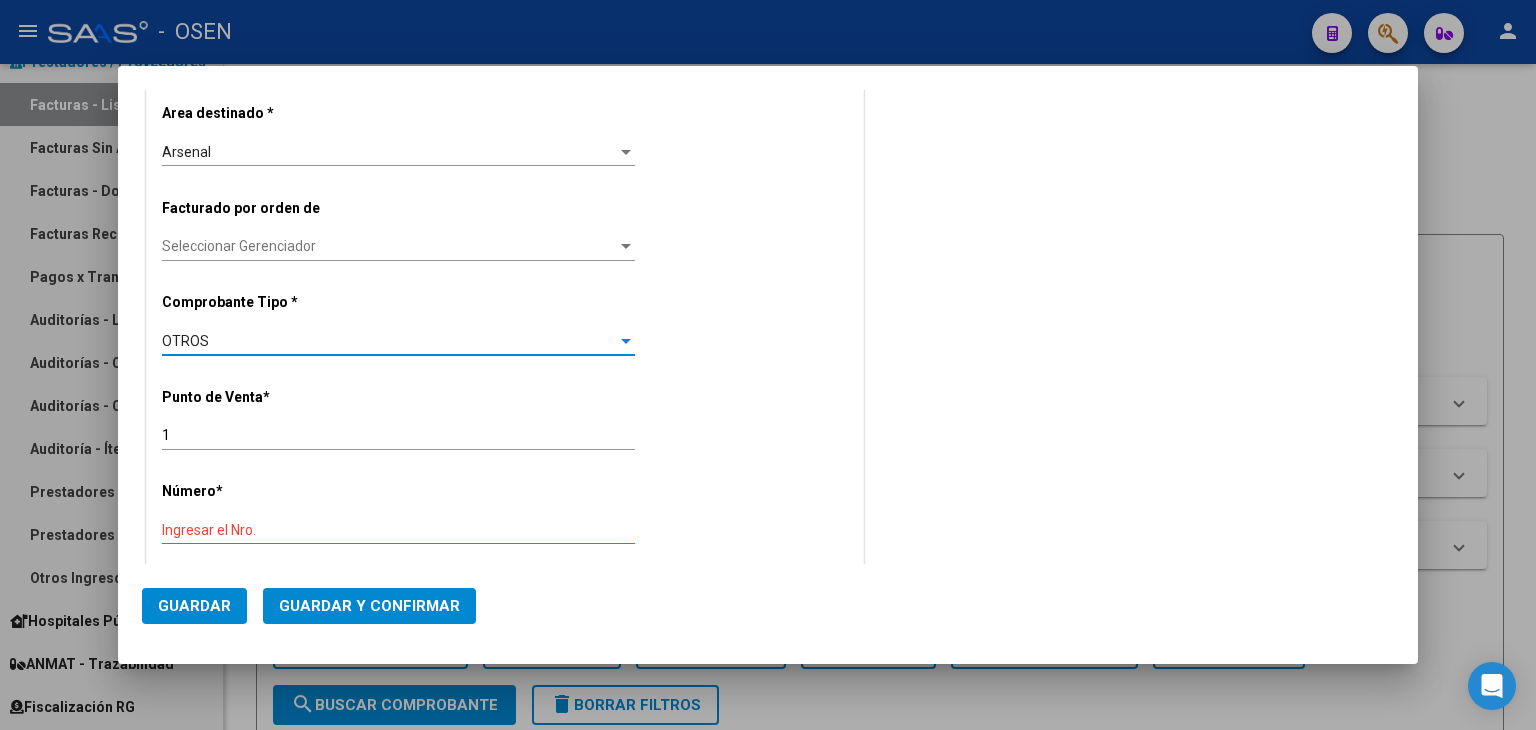 click on "Ingresar el Nro." 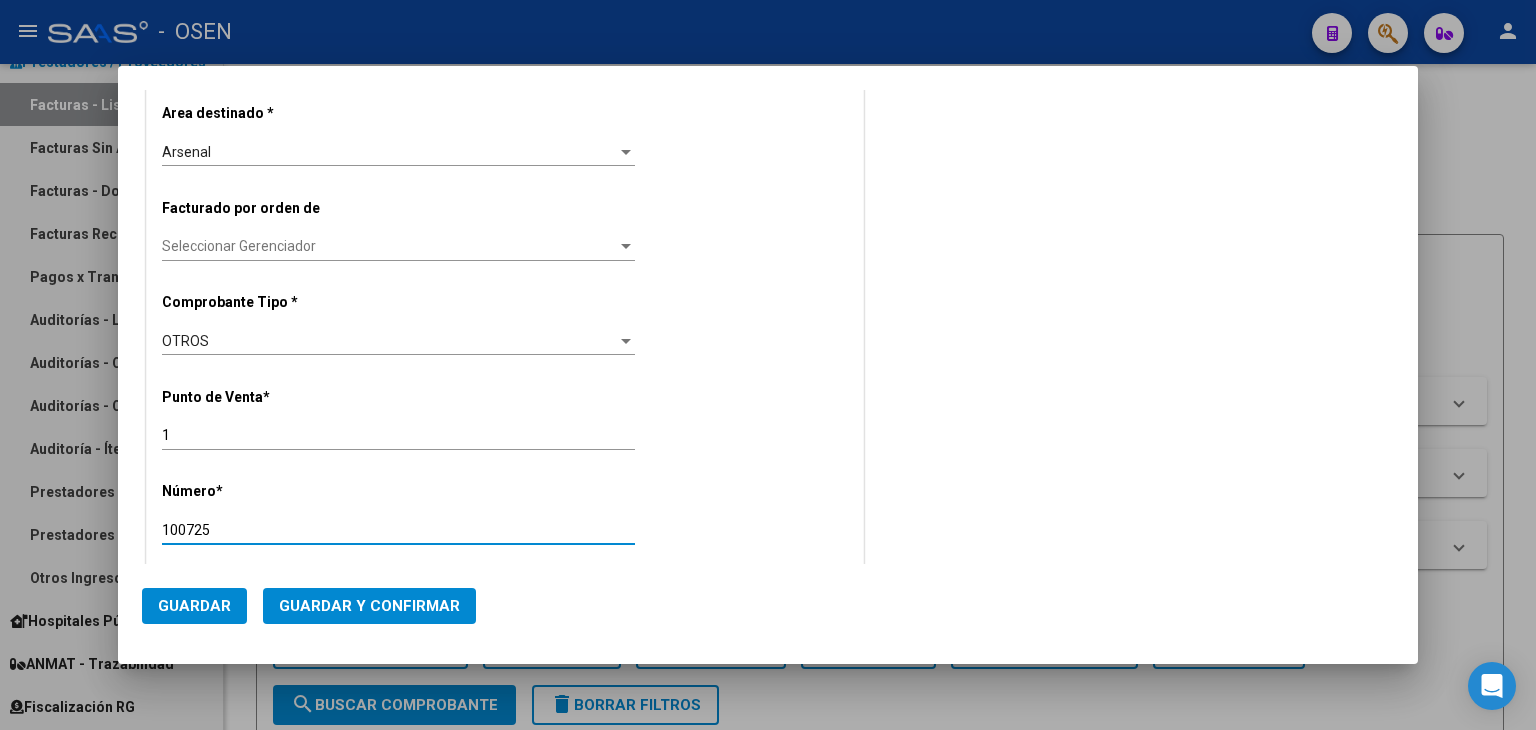 type on "100725" 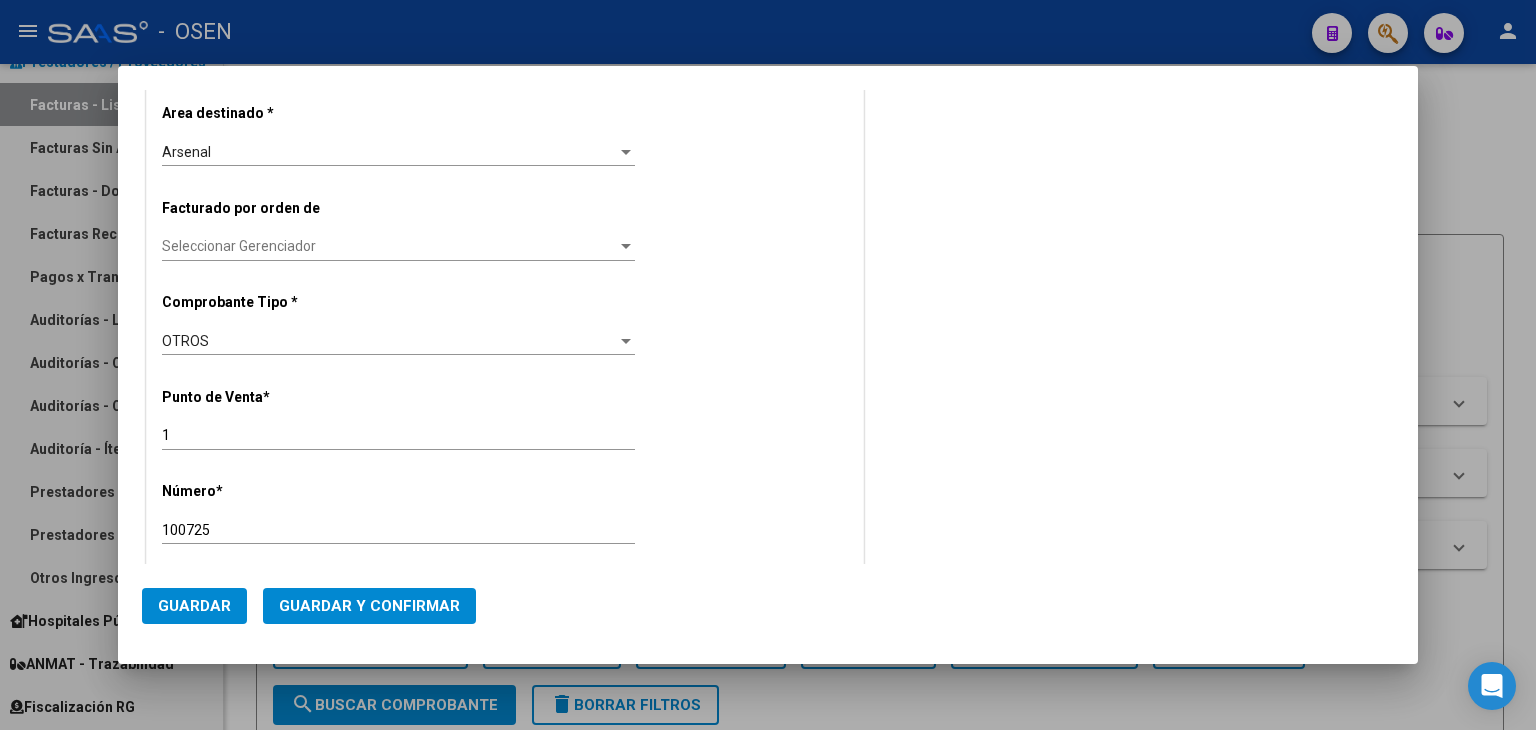 scroll, scrollTop: 665, scrollLeft: 0, axis: vertical 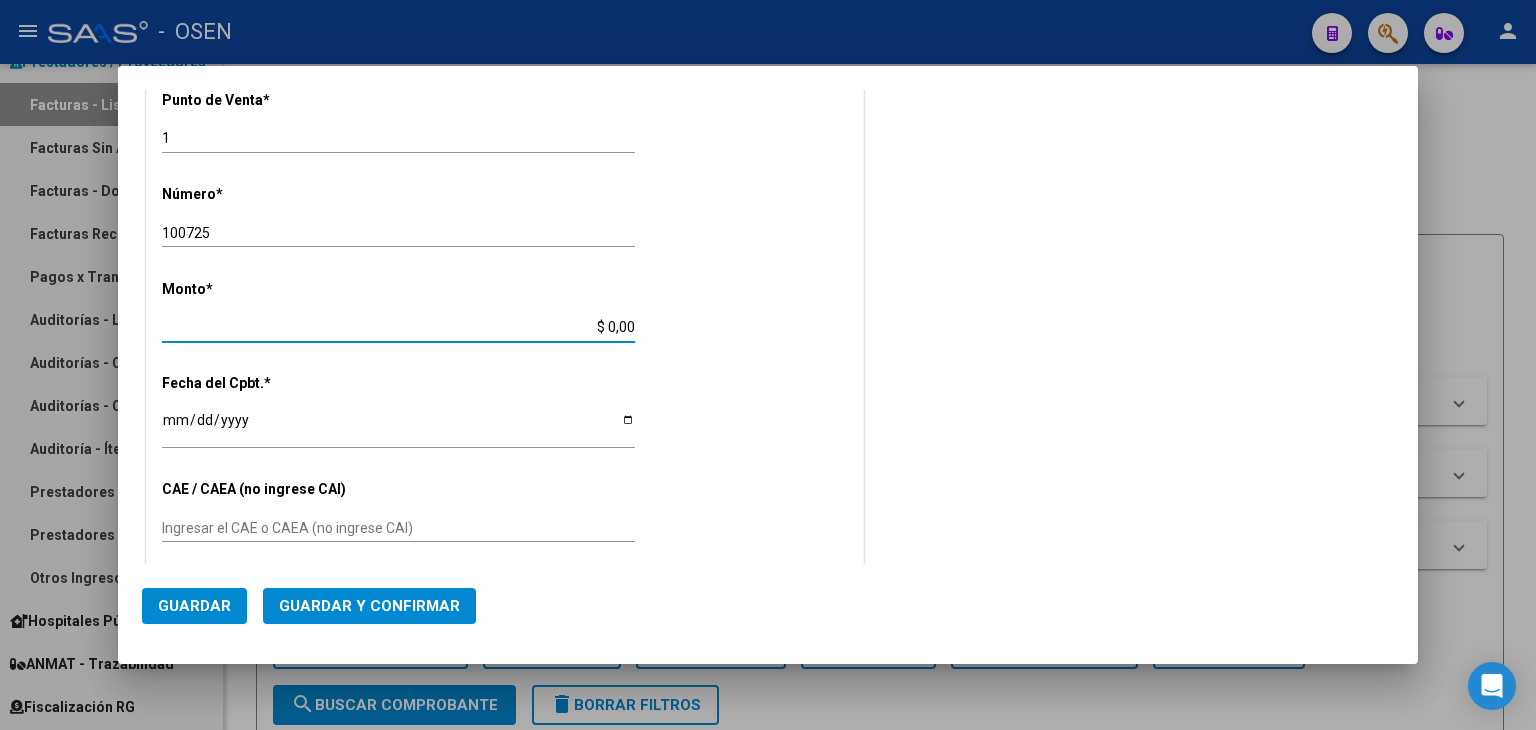 paste on "123,216." 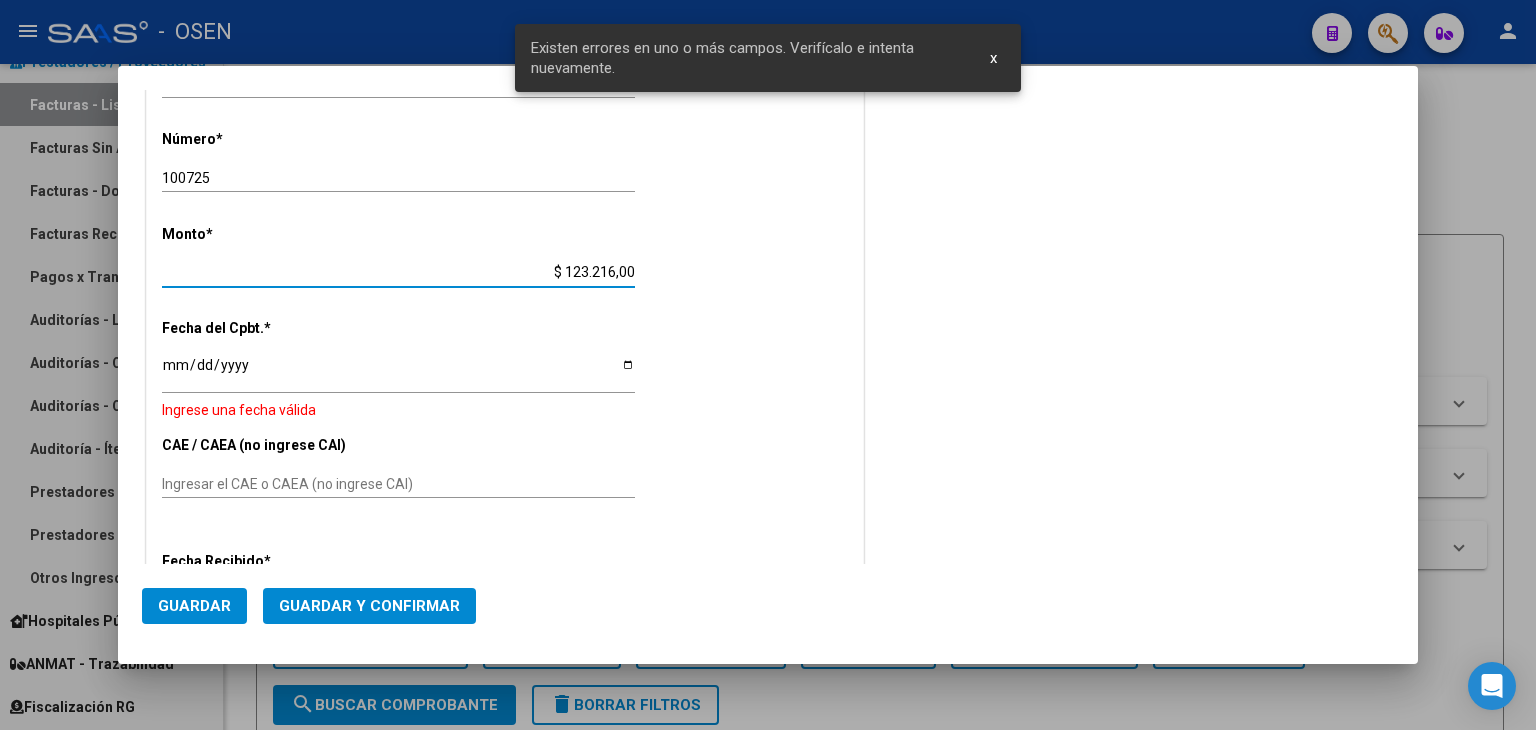 scroll, scrollTop: 756, scrollLeft: 0, axis: vertical 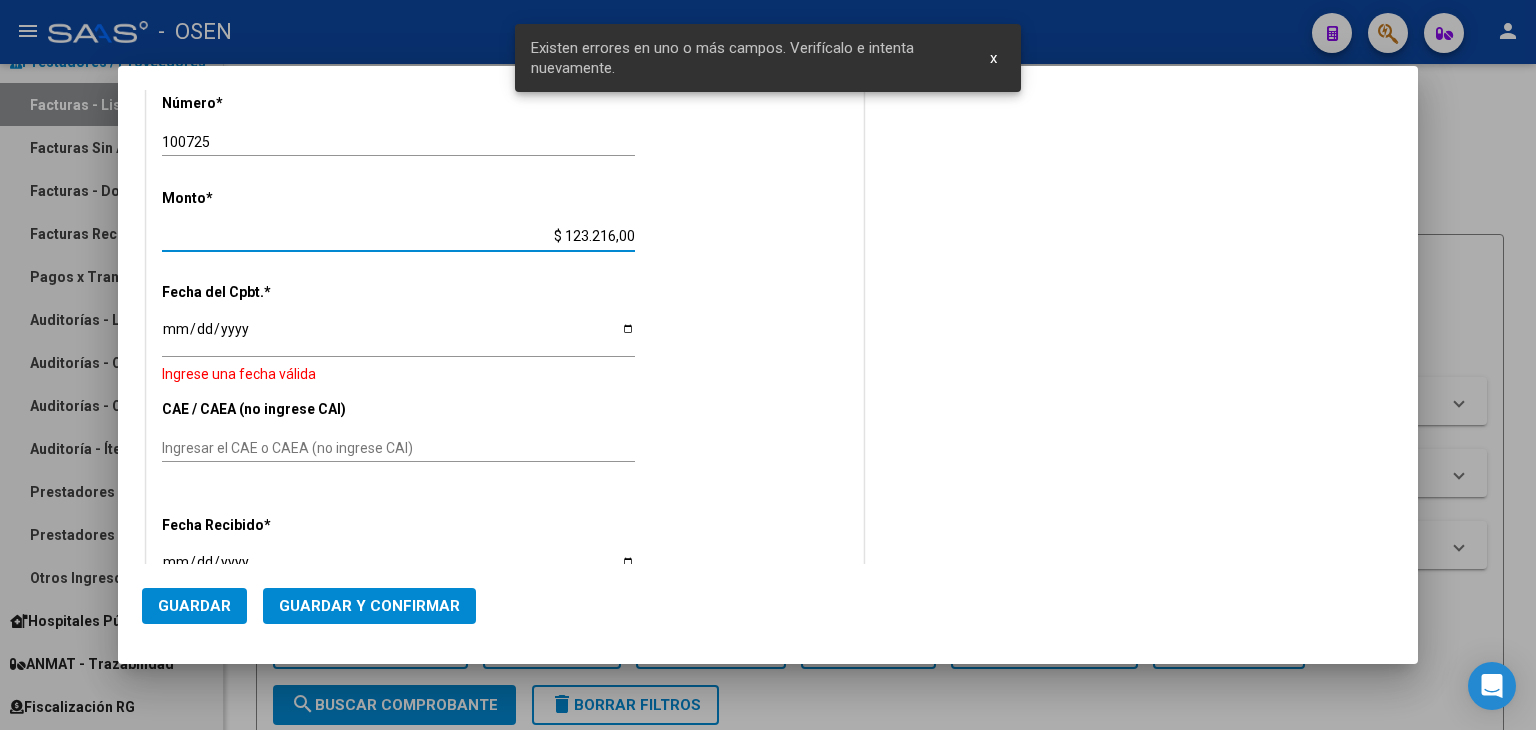type on "$ 123.216,00" 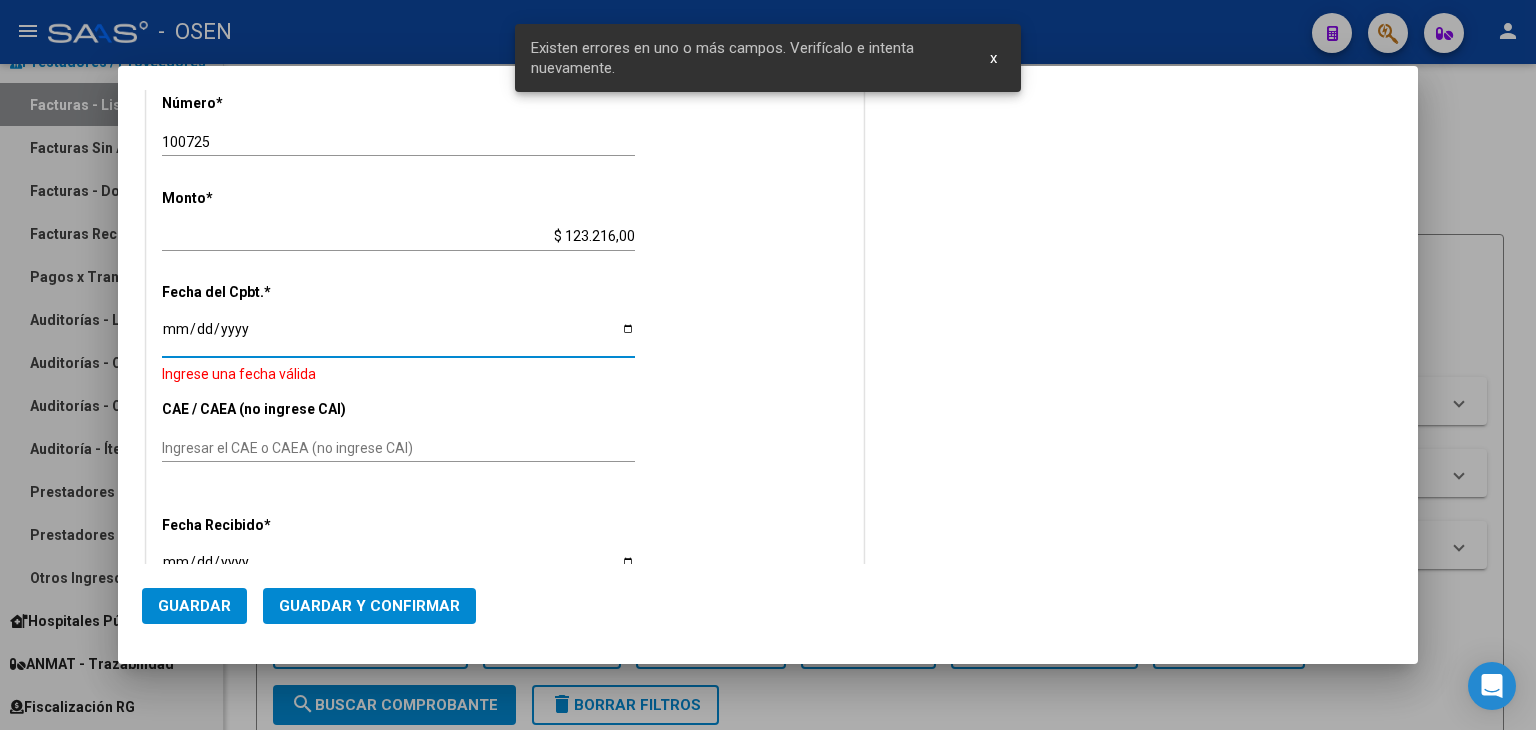 click on "Ingresar la fecha" at bounding box center (398, 336) 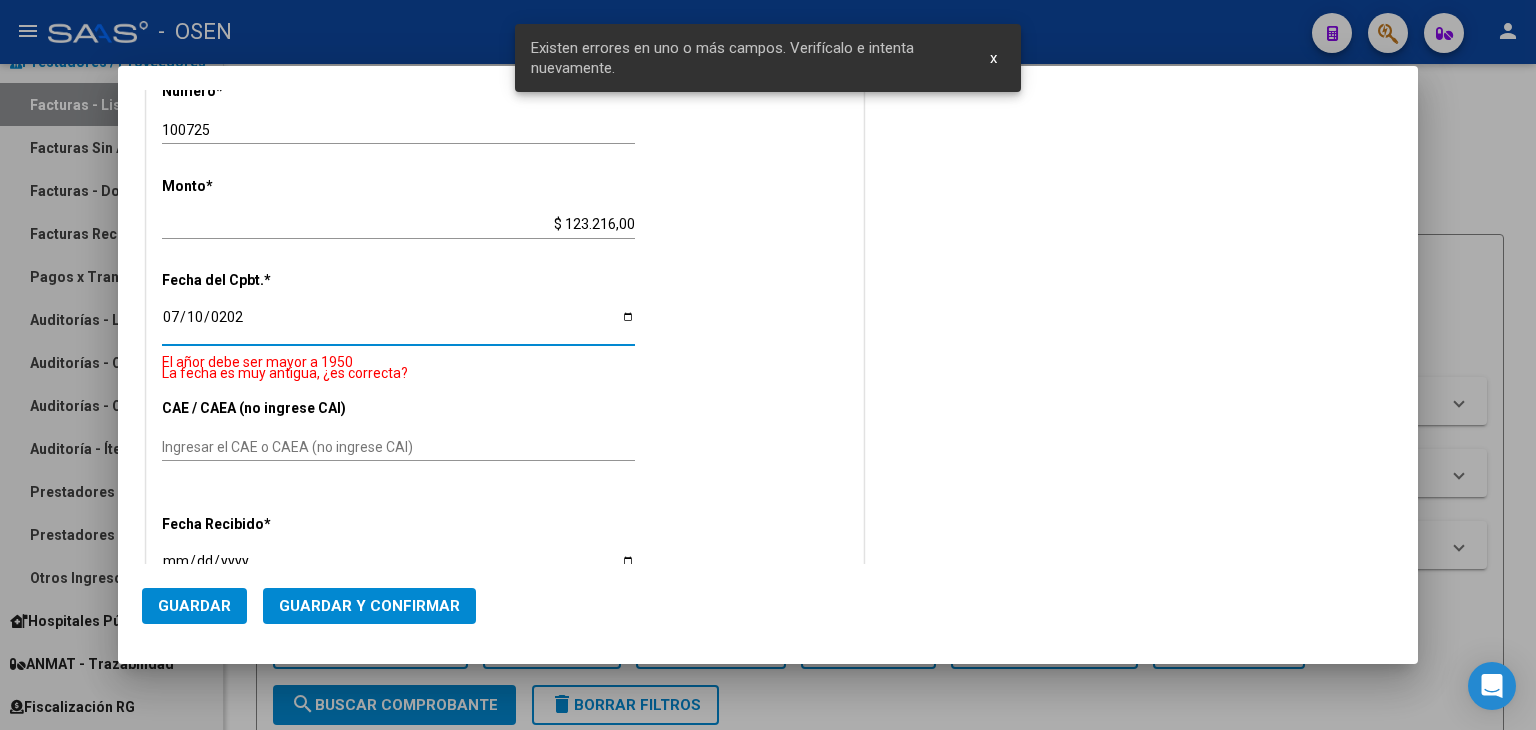 type on "2025-07-10" 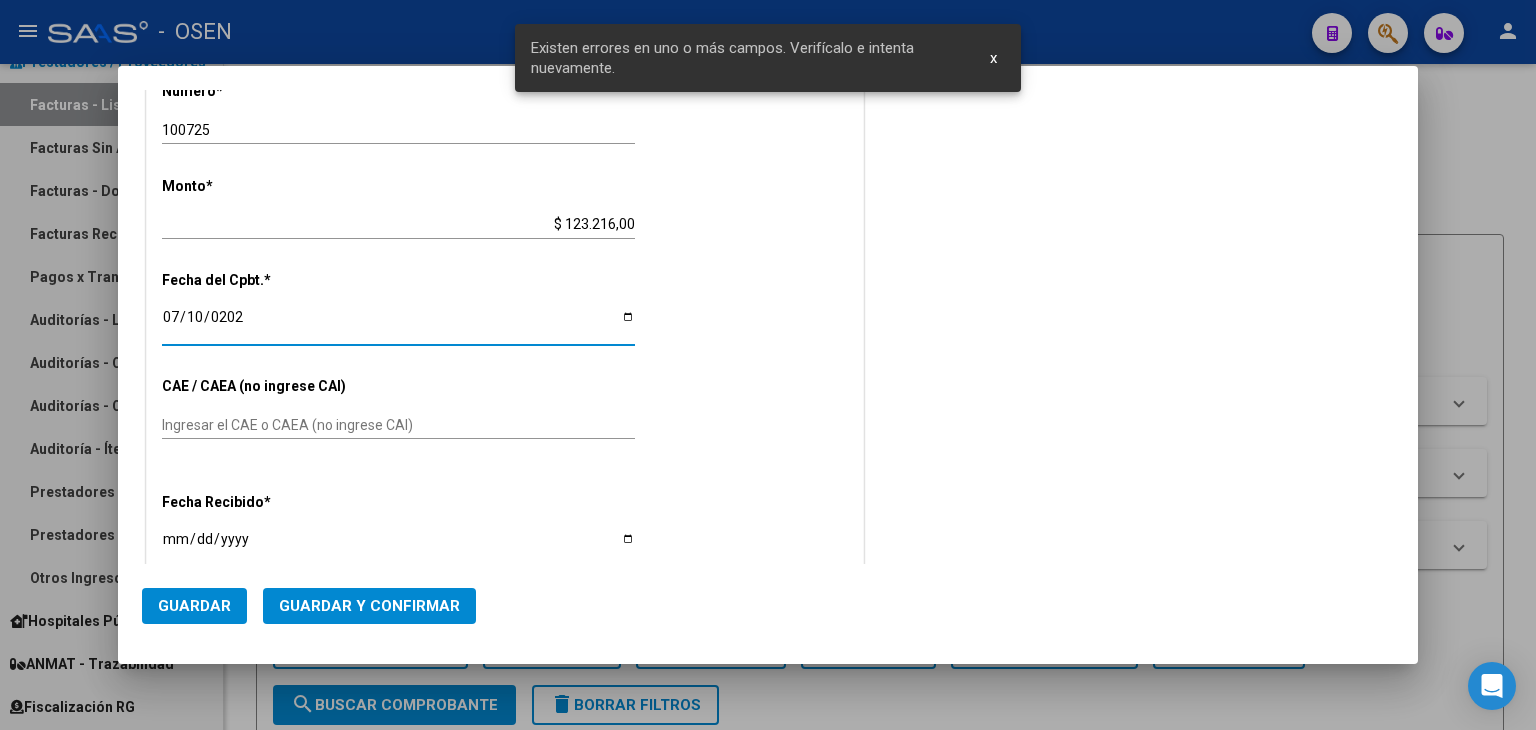 scroll, scrollTop: 745, scrollLeft: 0, axis: vertical 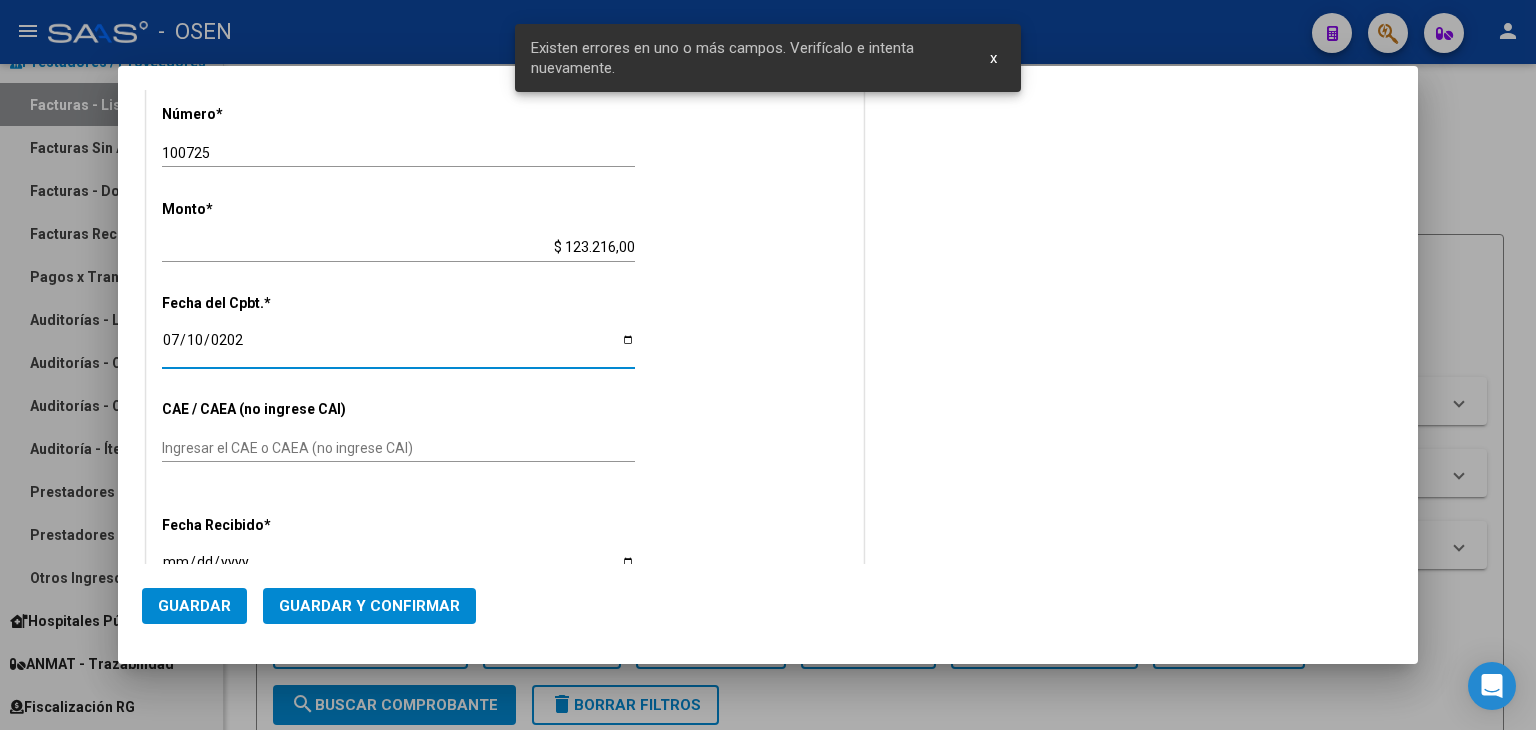 click on "Guardar y Confirmar" 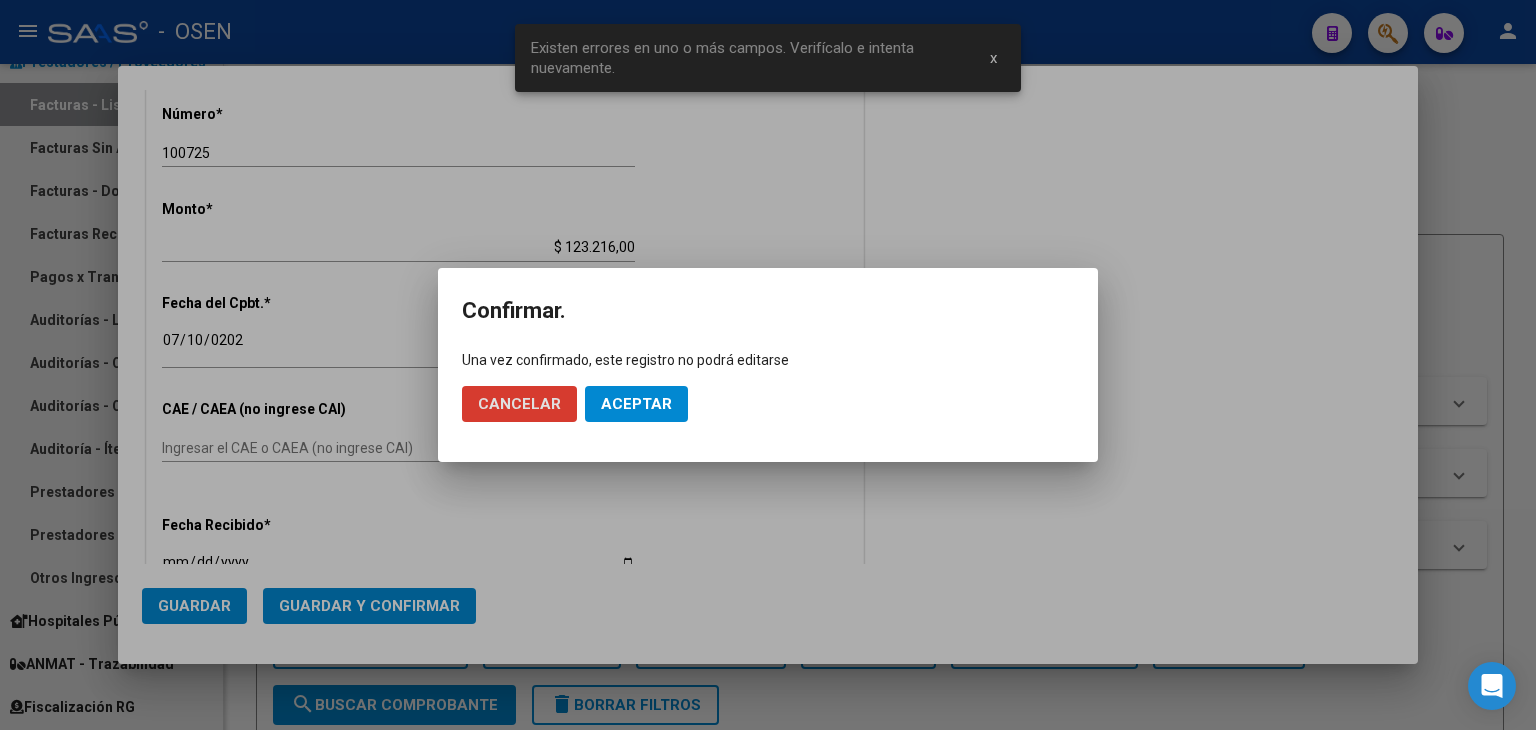 click on "Aceptar" 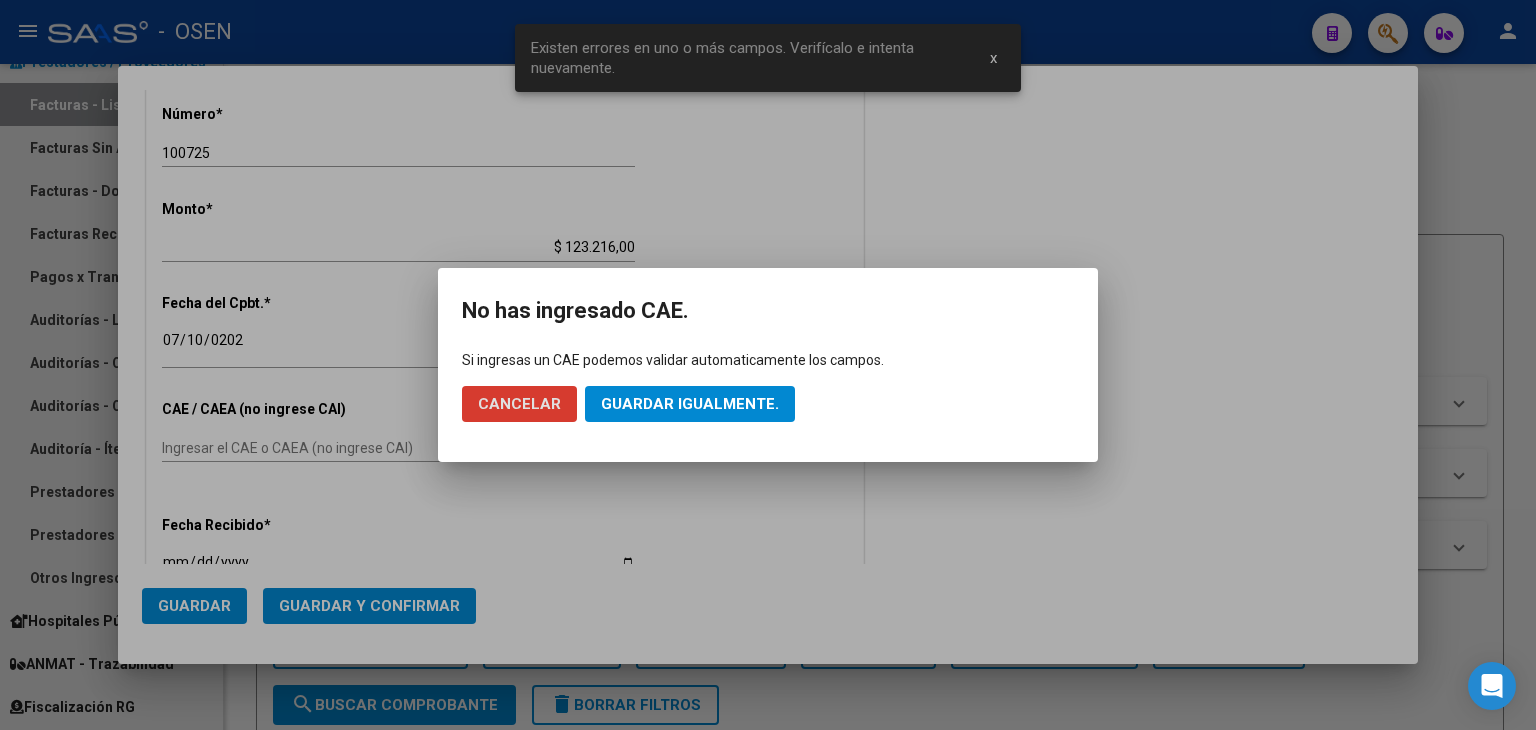 click on "Guardar igualmente." 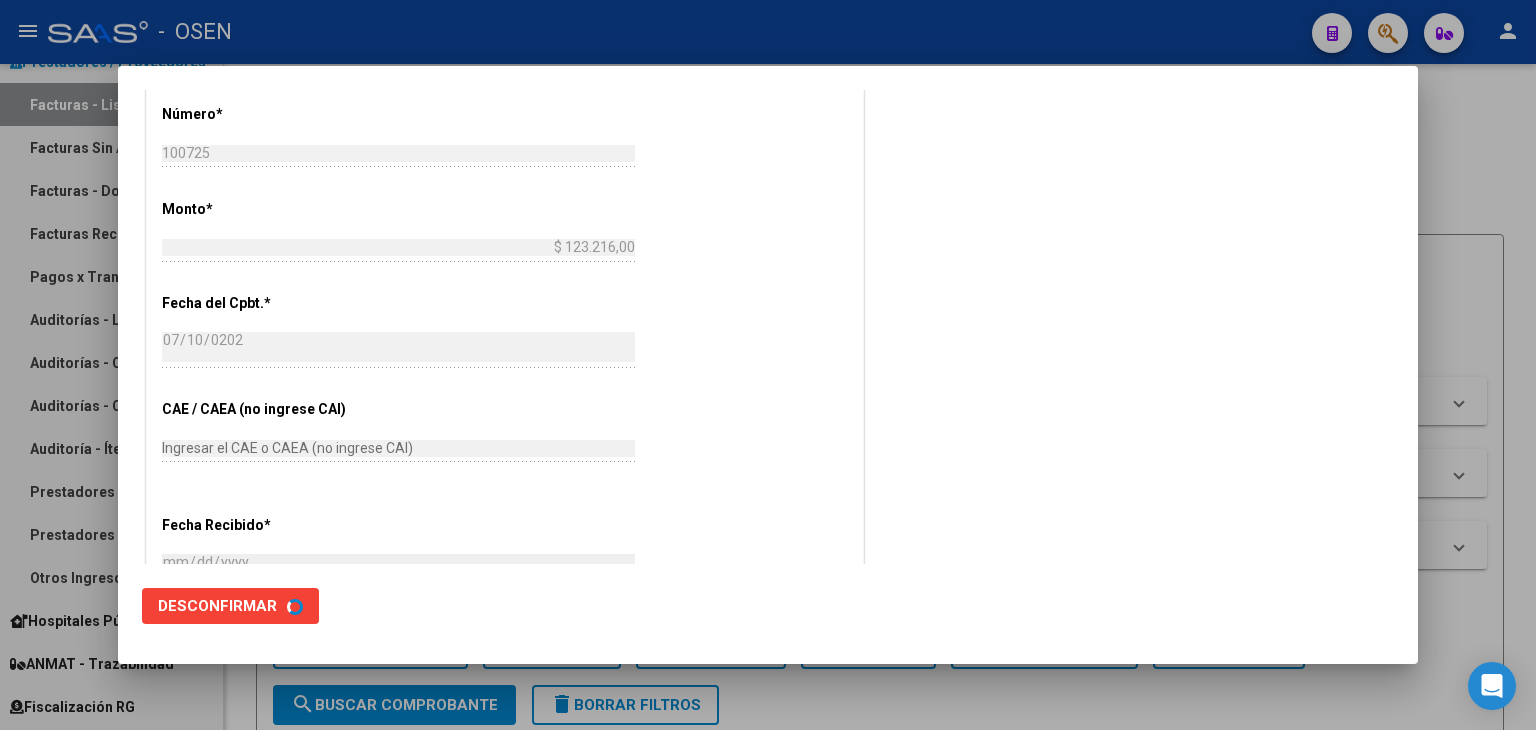 scroll, scrollTop: 0, scrollLeft: 0, axis: both 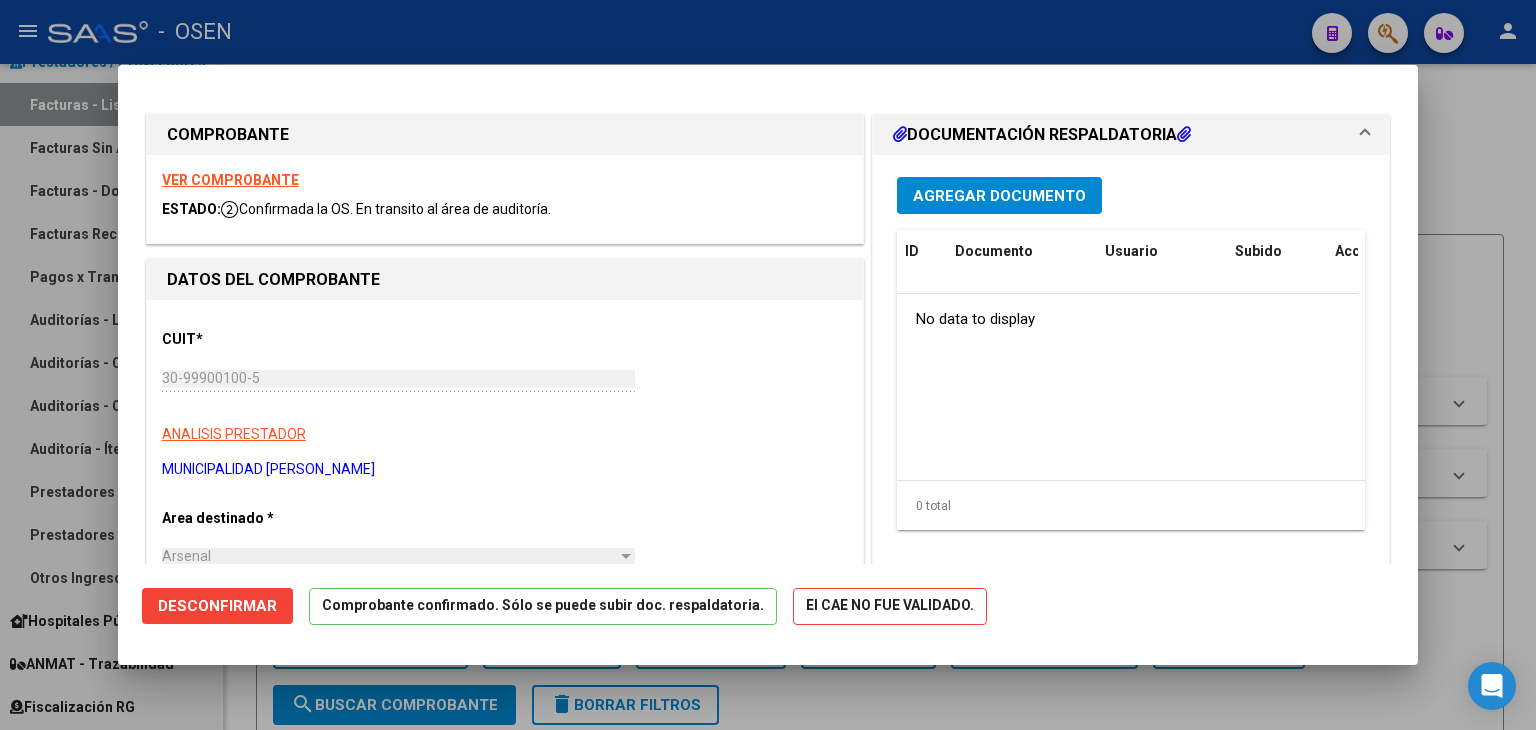 click on "Area destinado *" at bounding box center (265, 518) 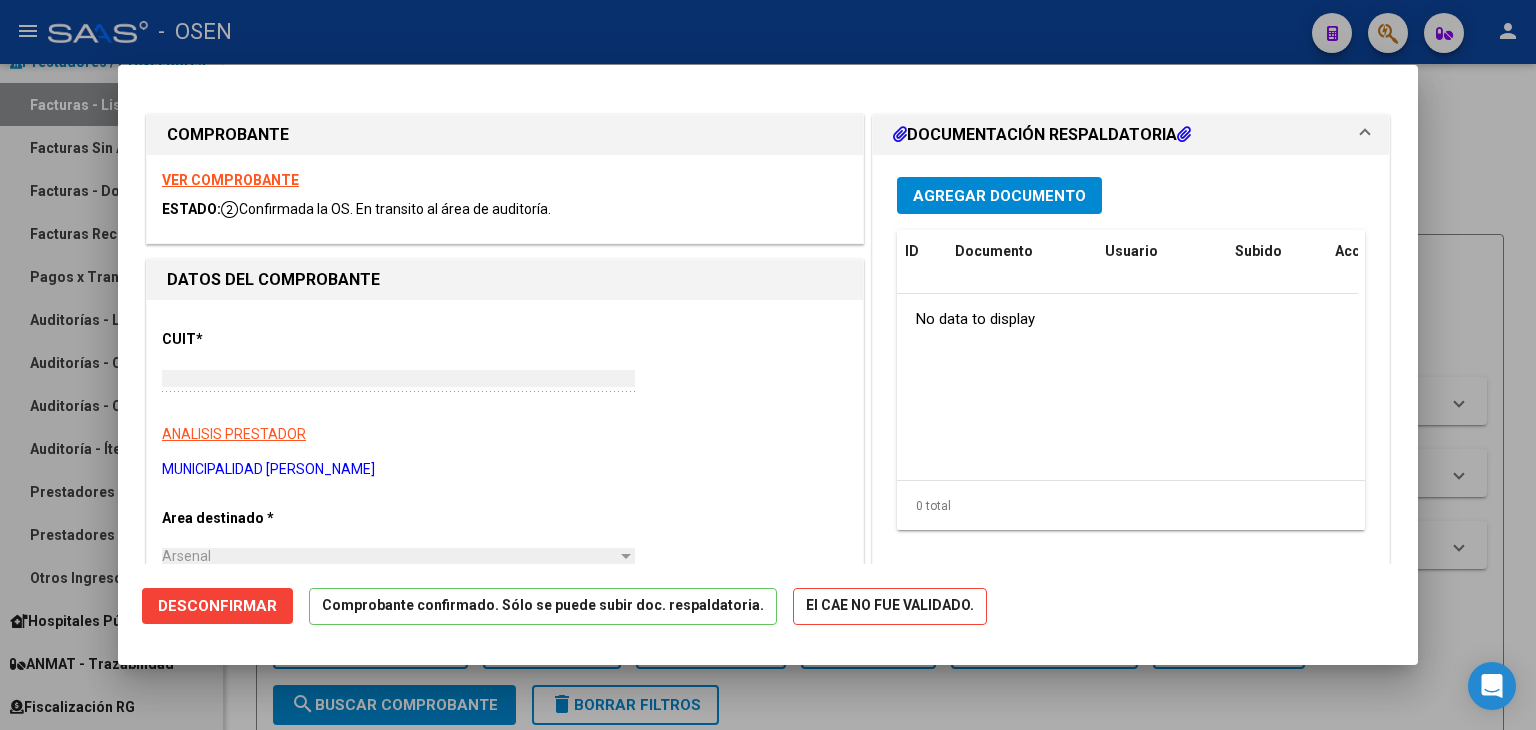 type 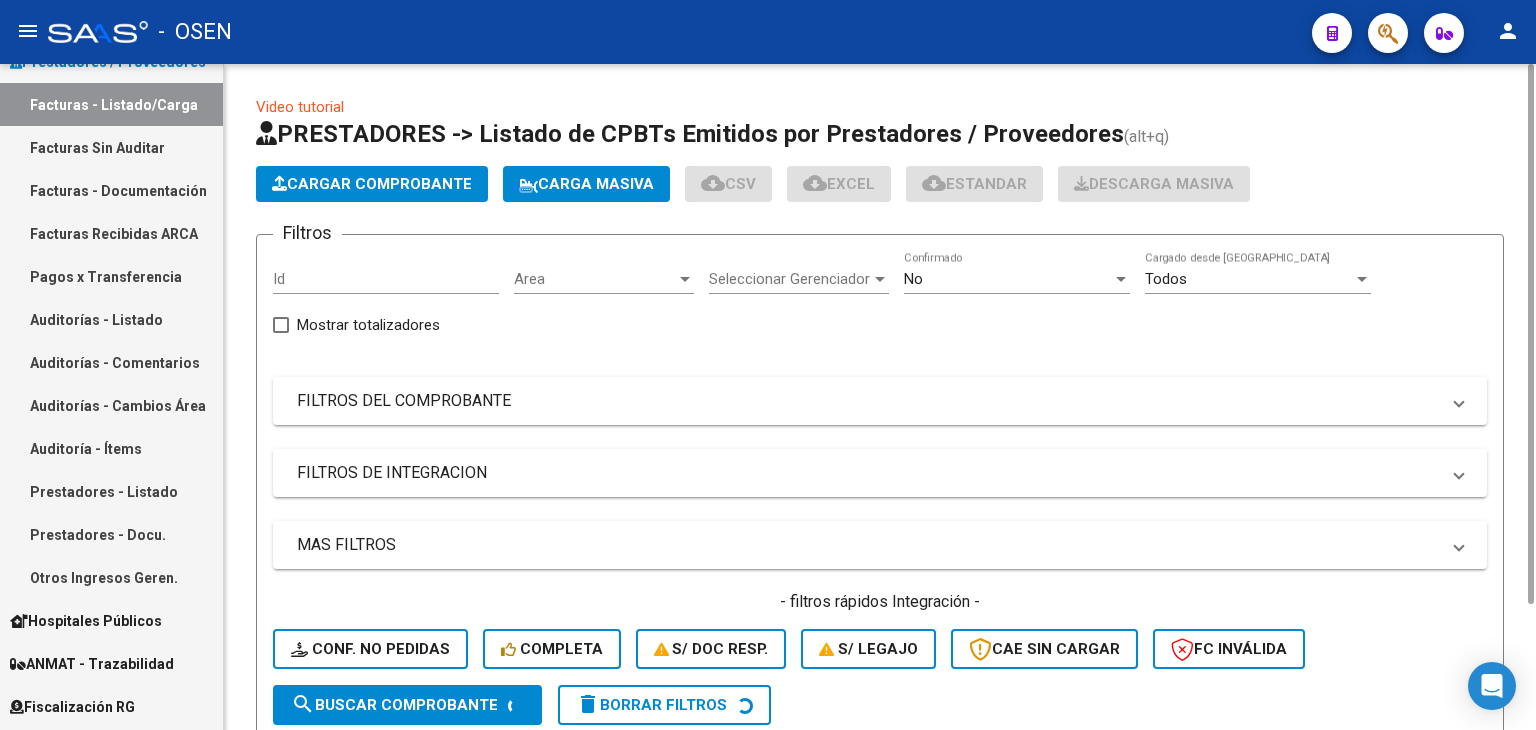 click on "Cargar Comprobante" 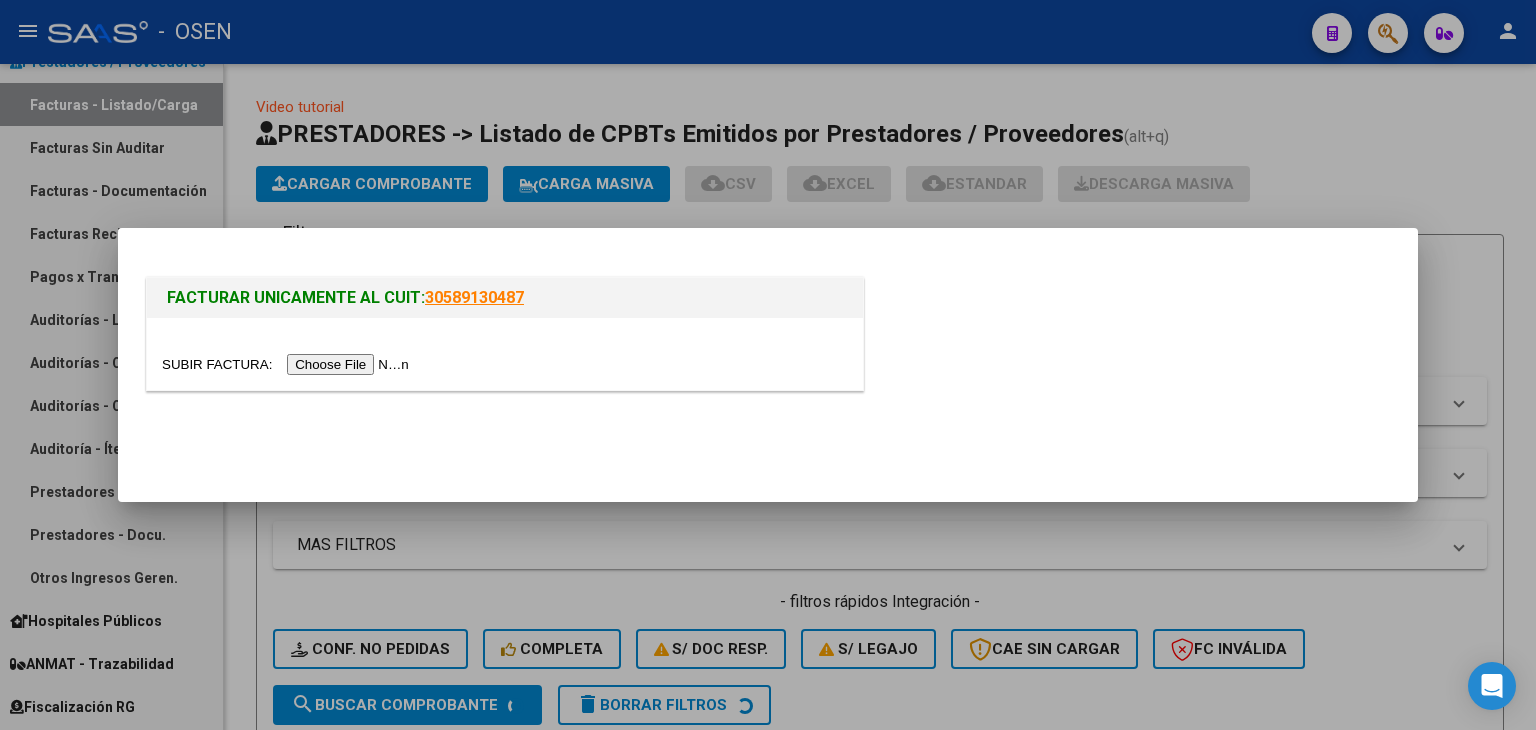 click at bounding box center (288, 364) 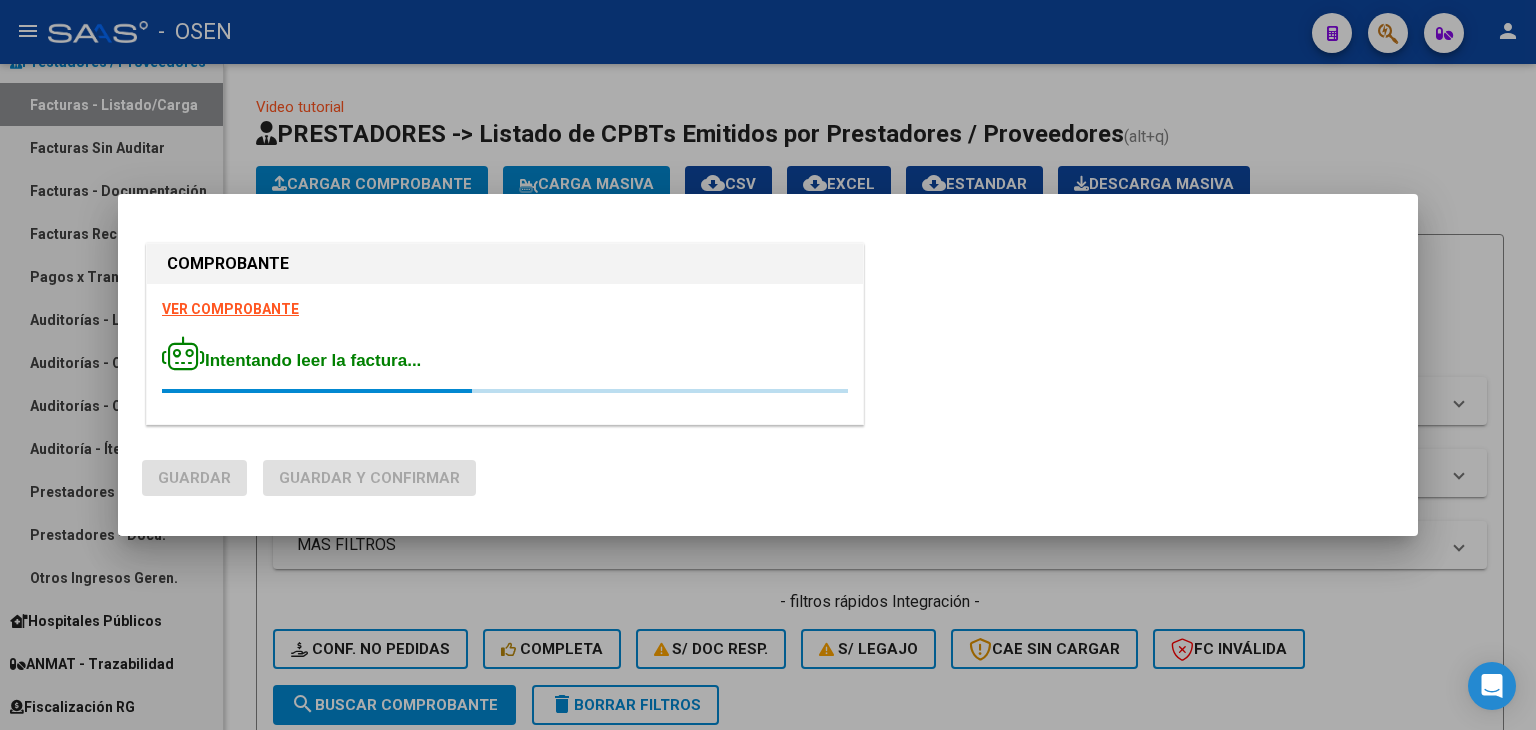 click on "VER COMPROBANTE" at bounding box center [230, 309] 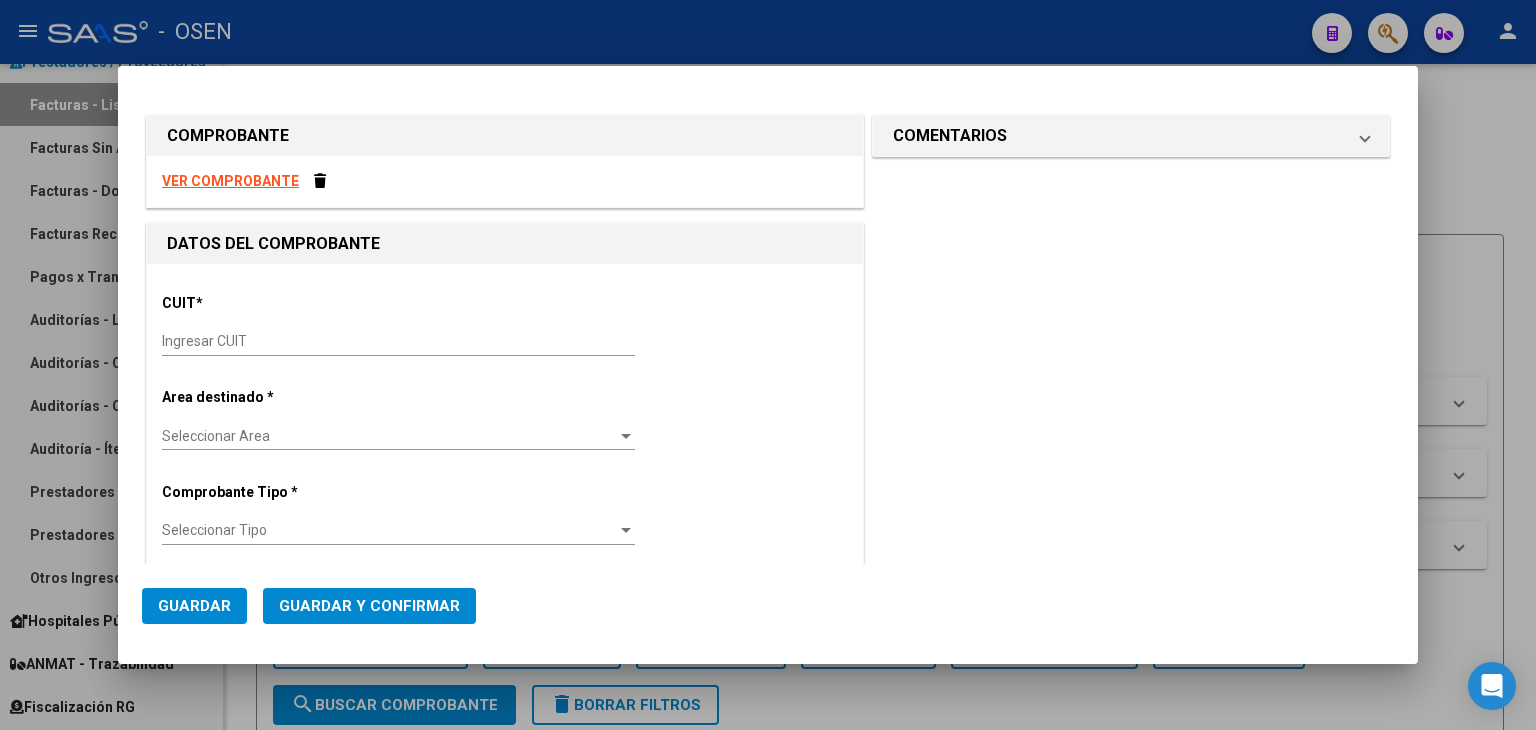 click on "VER COMPROBANTE" at bounding box center [230, 181] 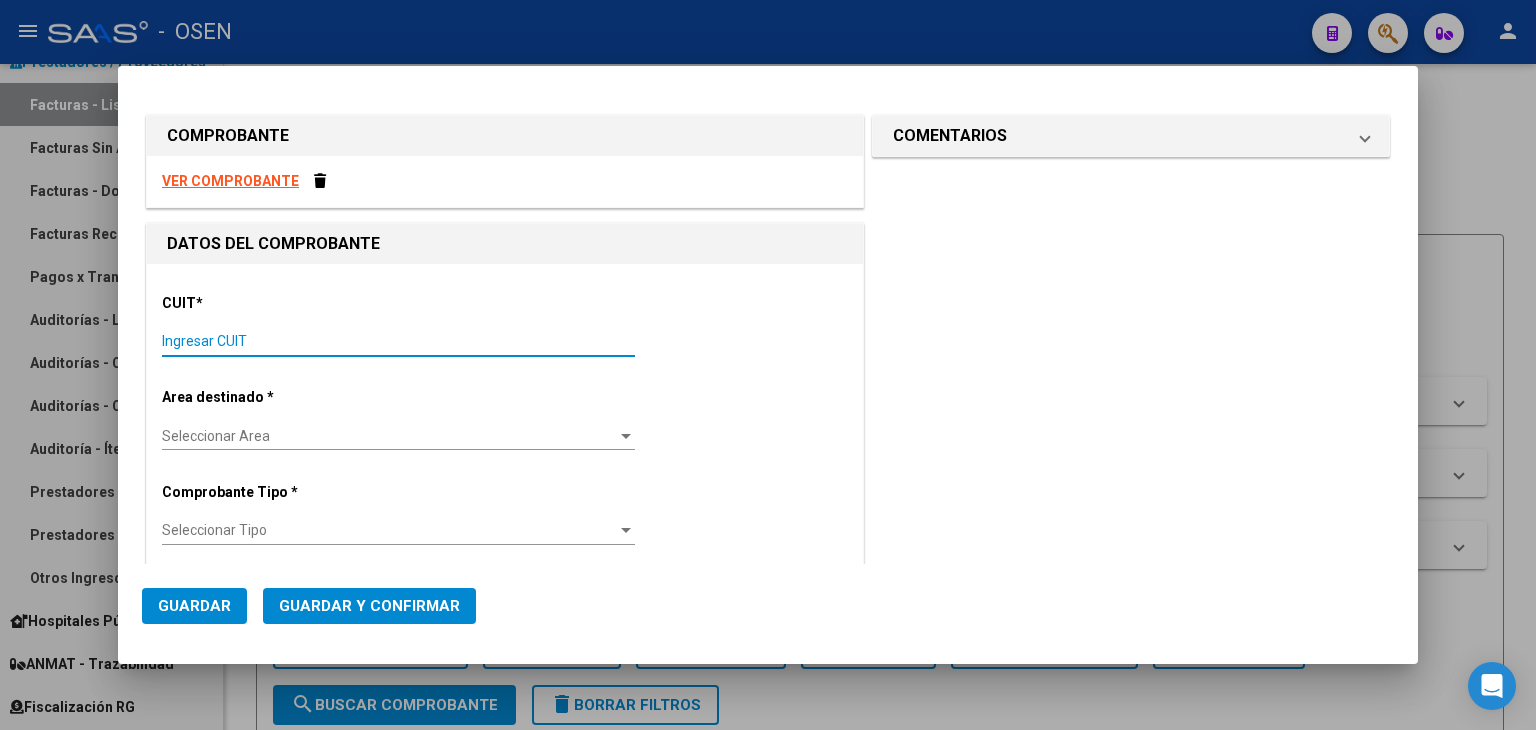 click on "Ingresar CUIT" at bounding box center [398, 341] 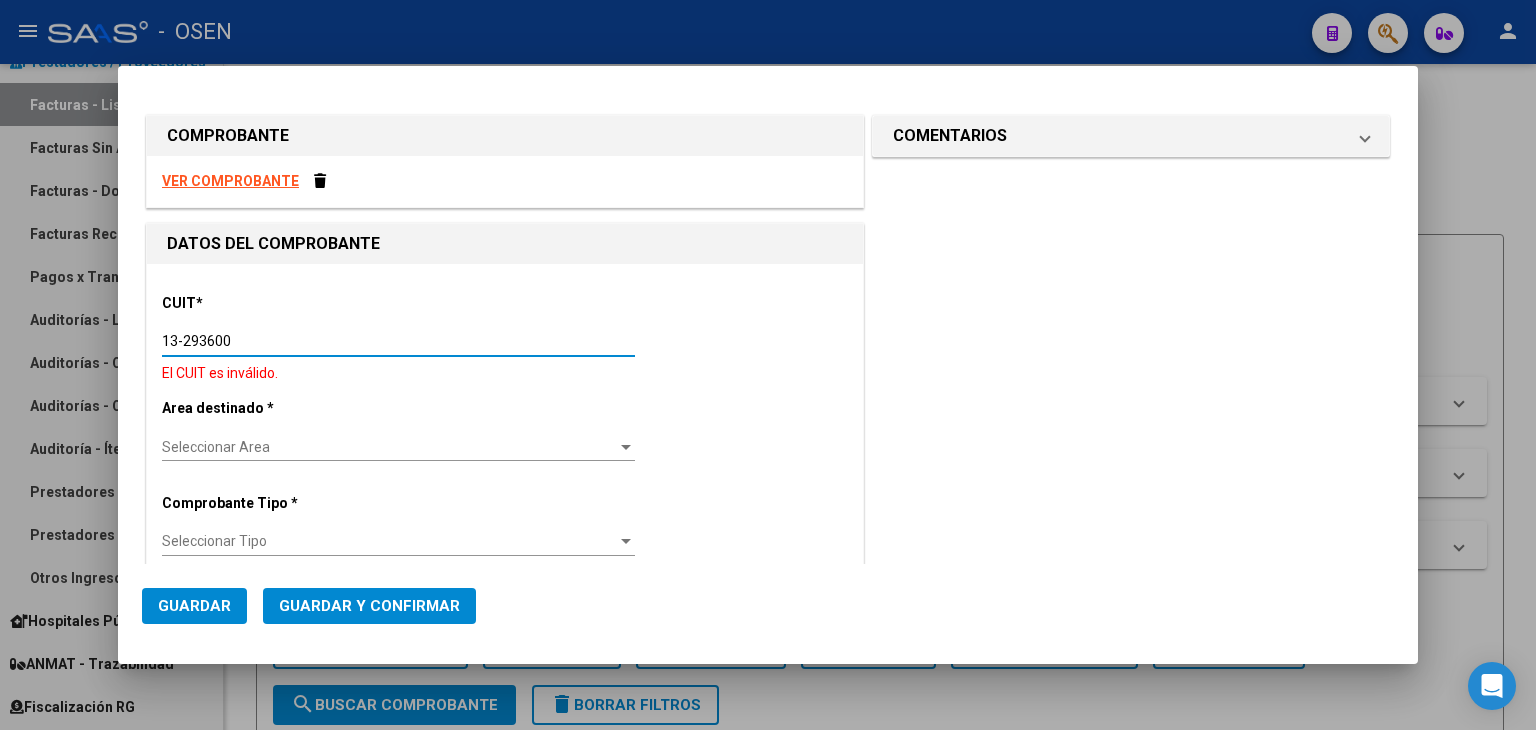drag, startPoint x: 386, startPoint y: 339, endPoint x: 58, endPoint y: 332, distance: 328.07468 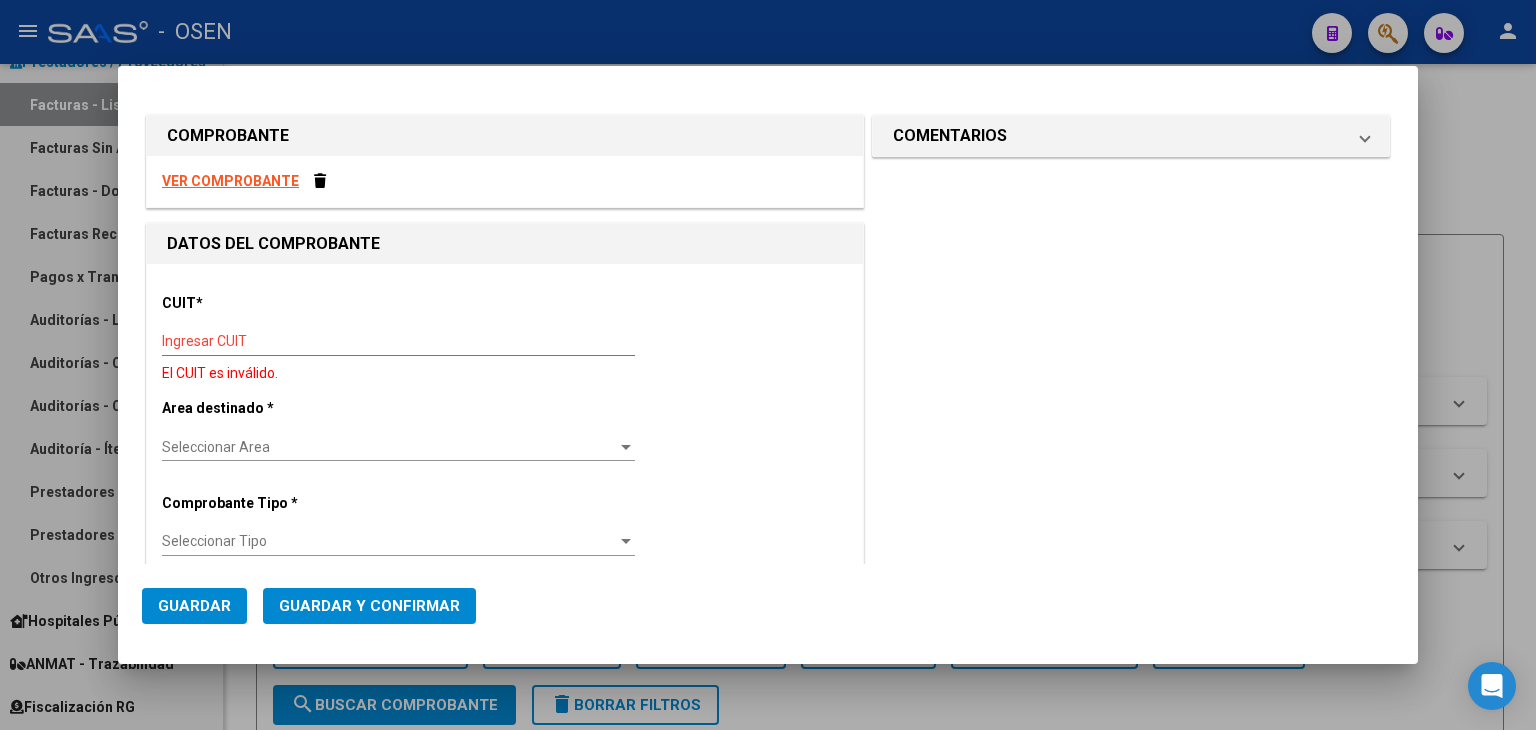 click on "Ingresar CUIT" at bounding box center [398, 342] 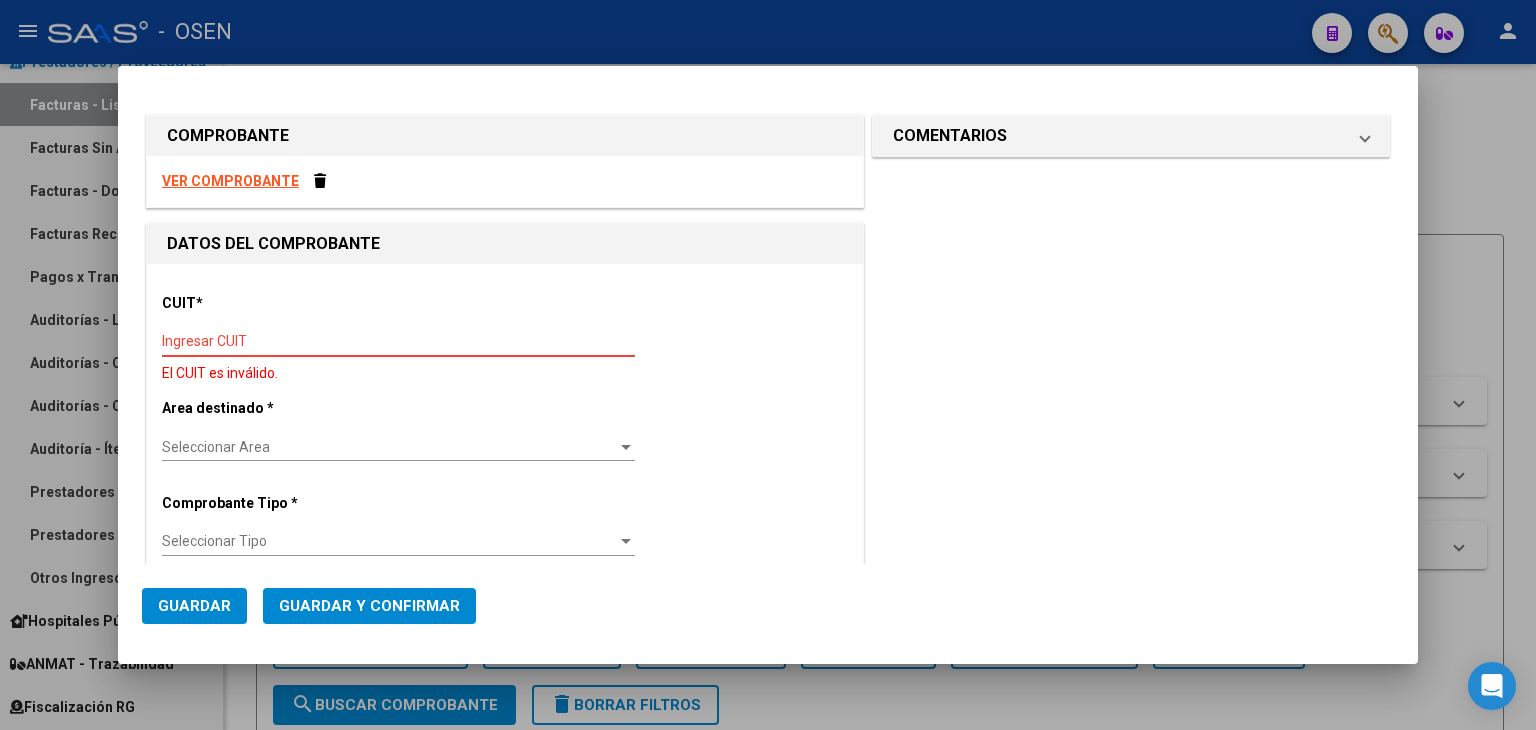 click on "Ingresar CUIT" at bounding box center [398, 341] 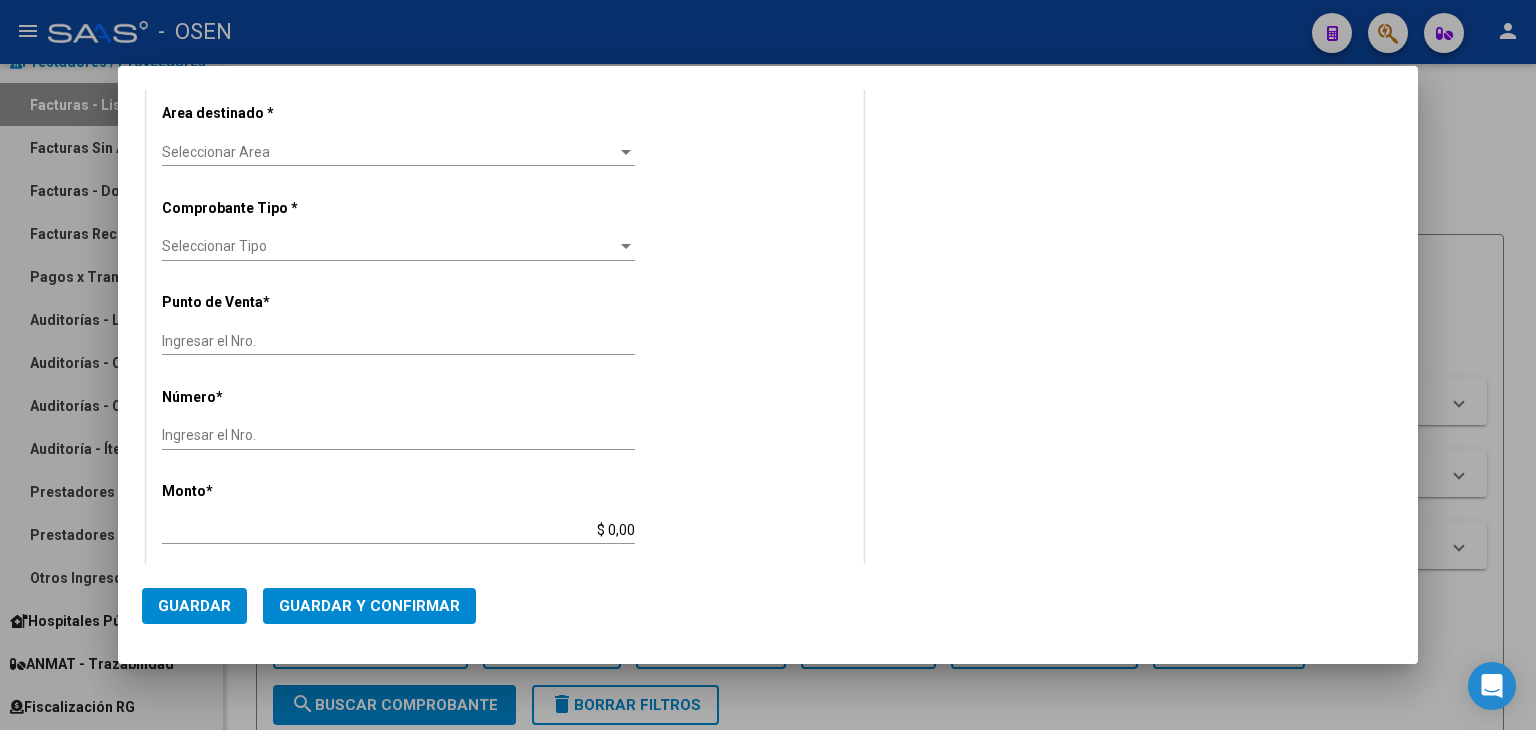 type on "1" 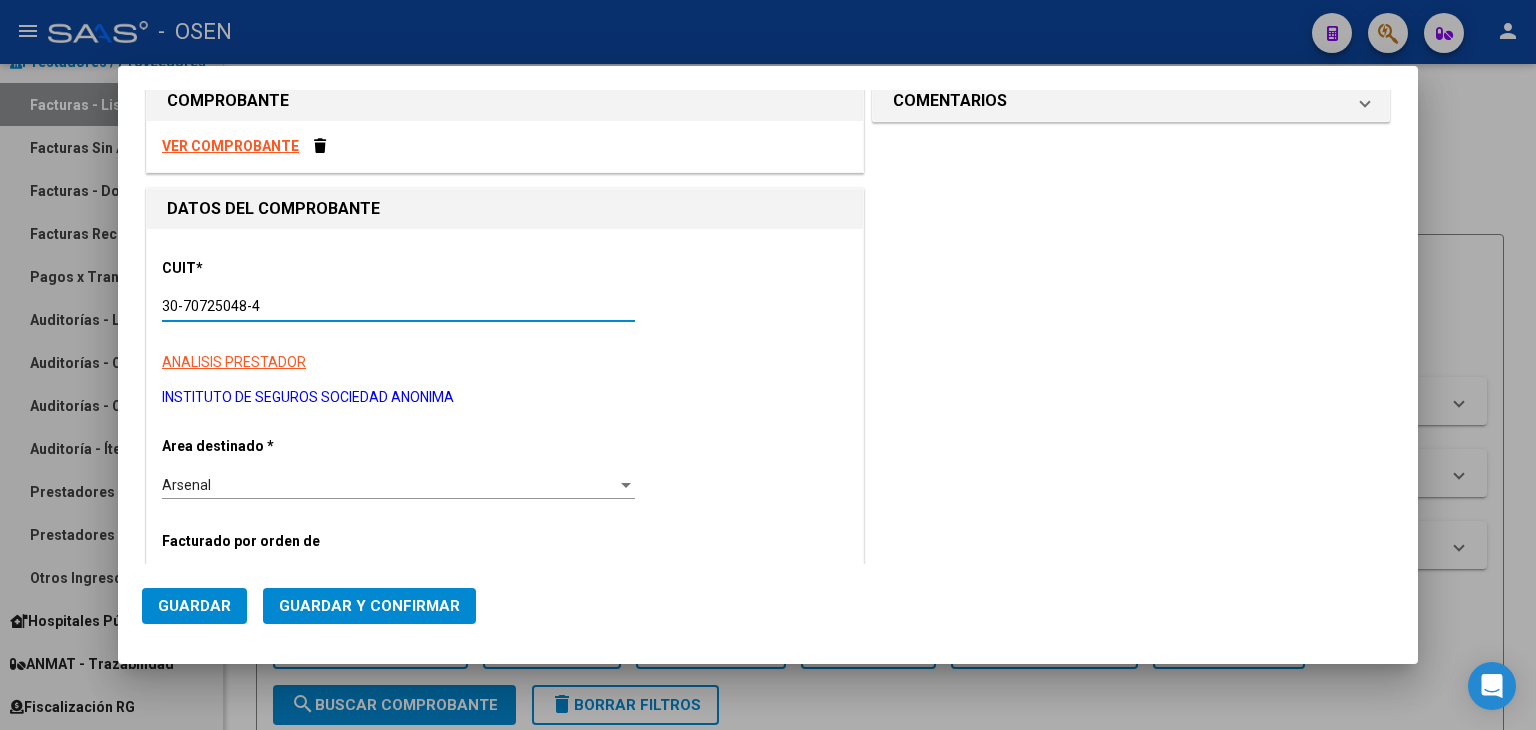 scroll, scrollTop: 368, scrollLeft: 0, axis: vertical 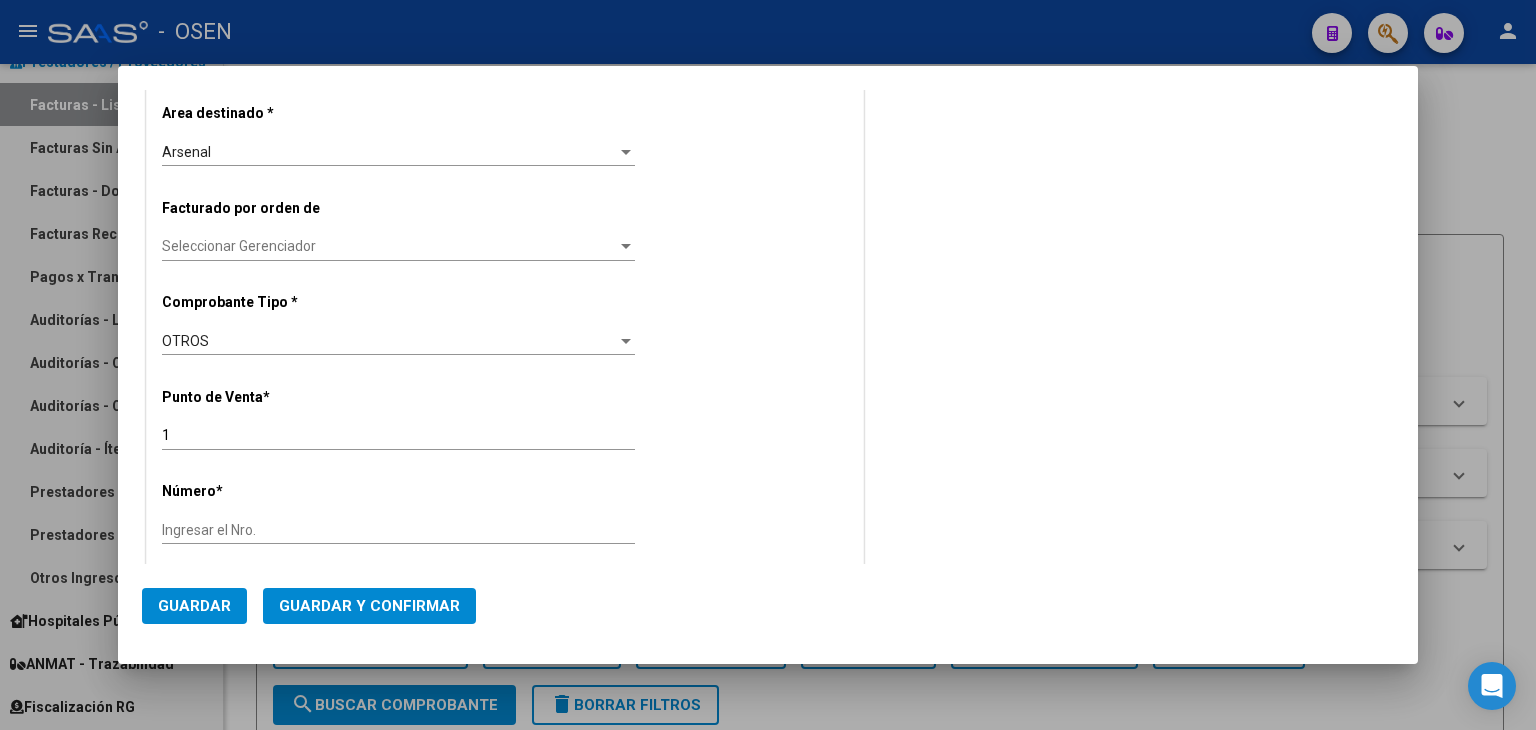 type on "30-70725048-4" 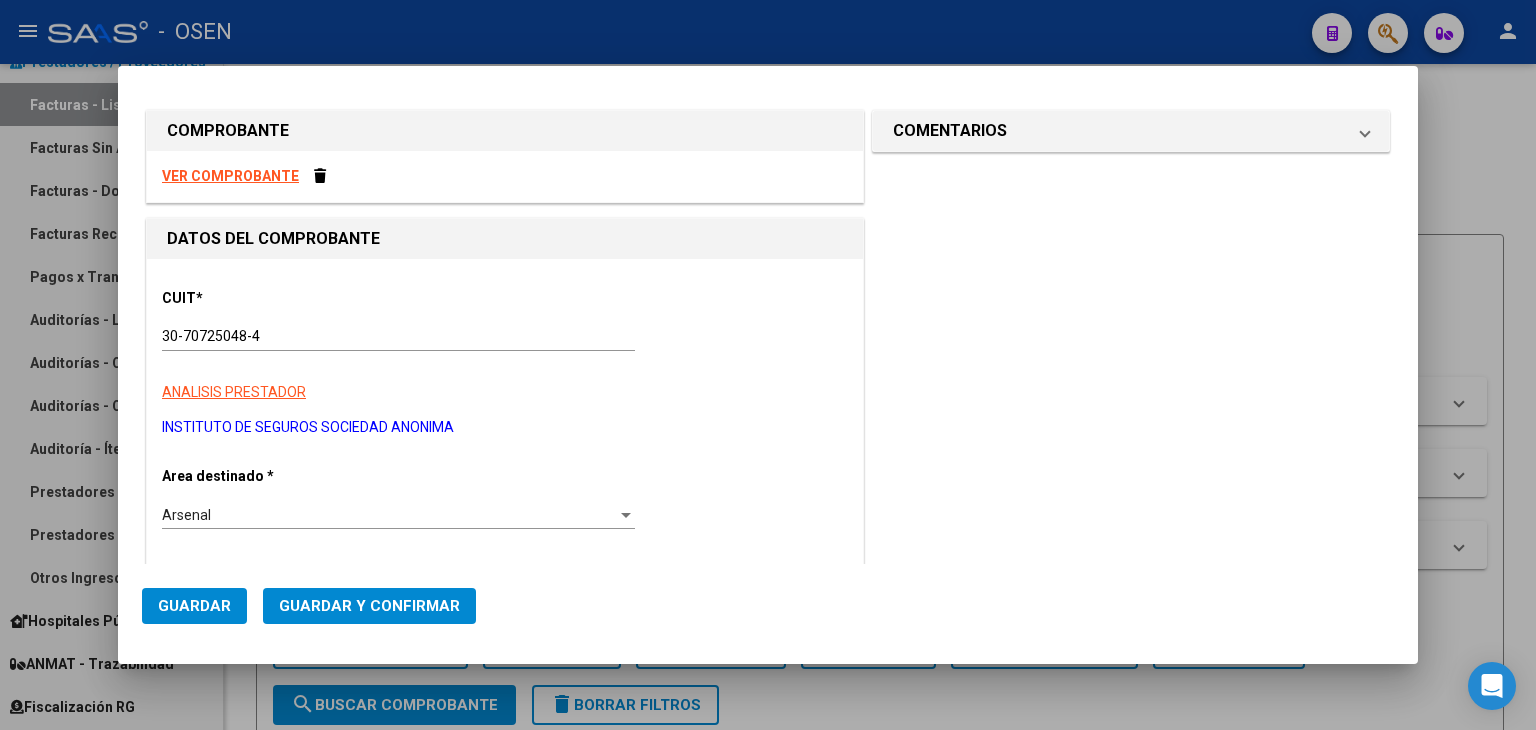 scroll, scrollTop: 0, scrollLeft: 0, axis: both 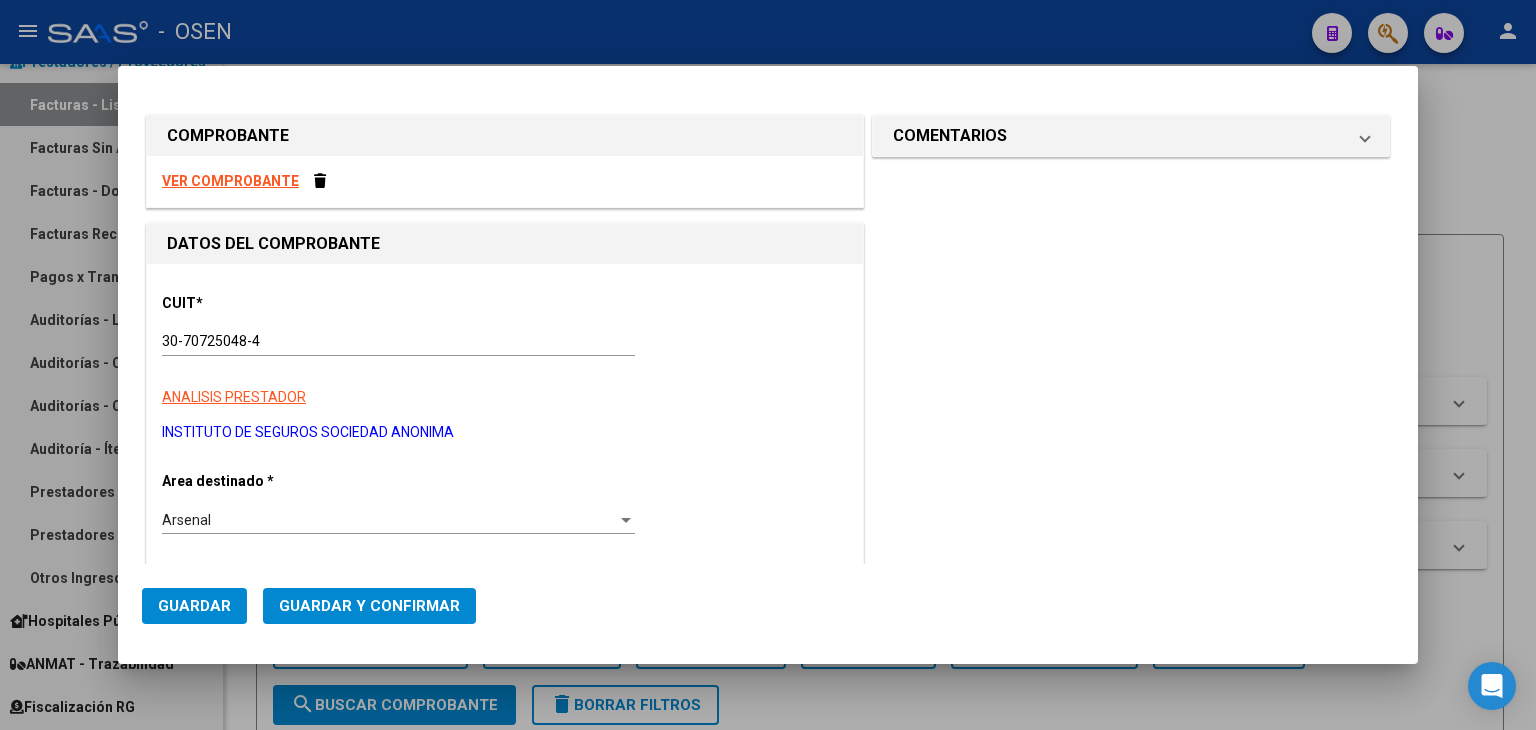type on "100725" 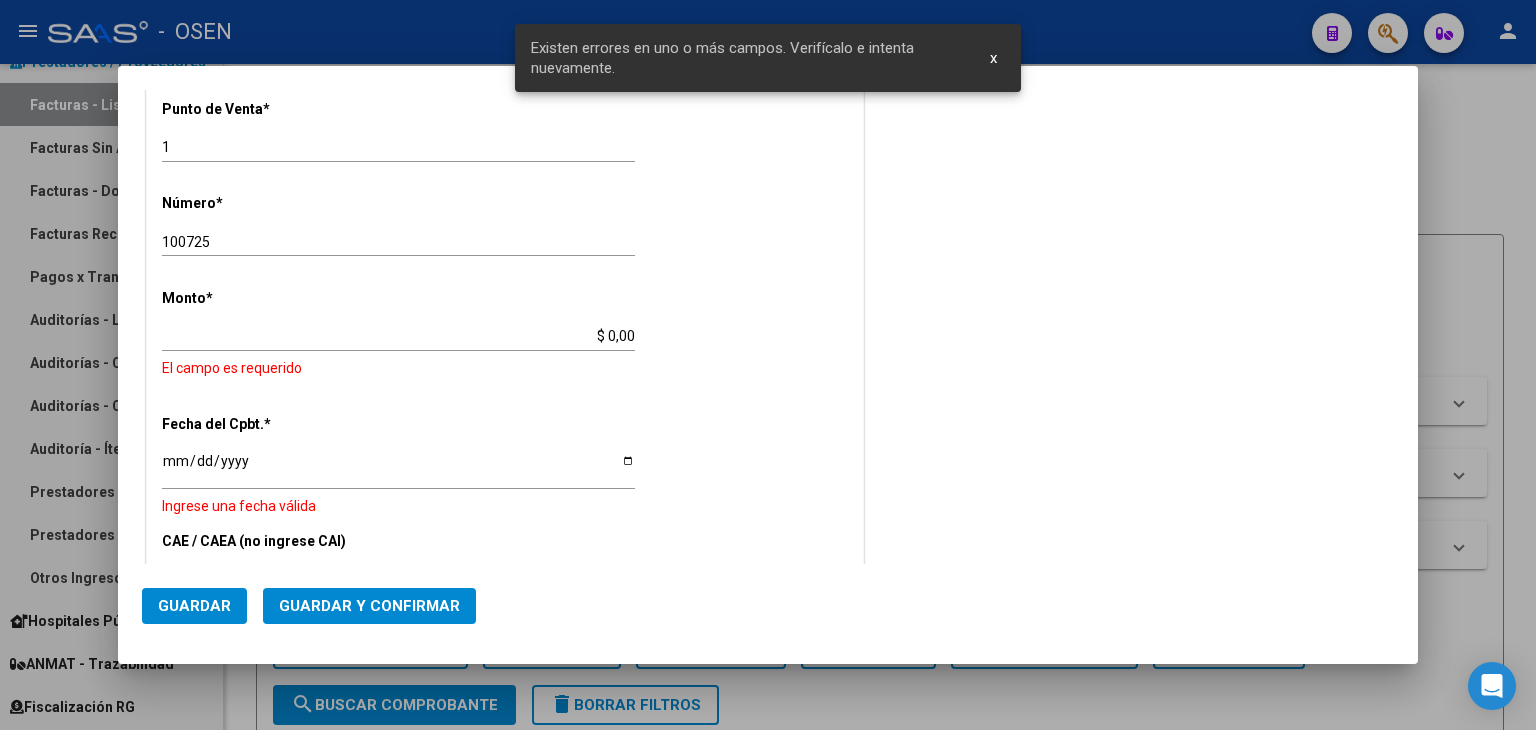 scroll, scrollTop: 656, scrollLeft: 0, axis: vertical 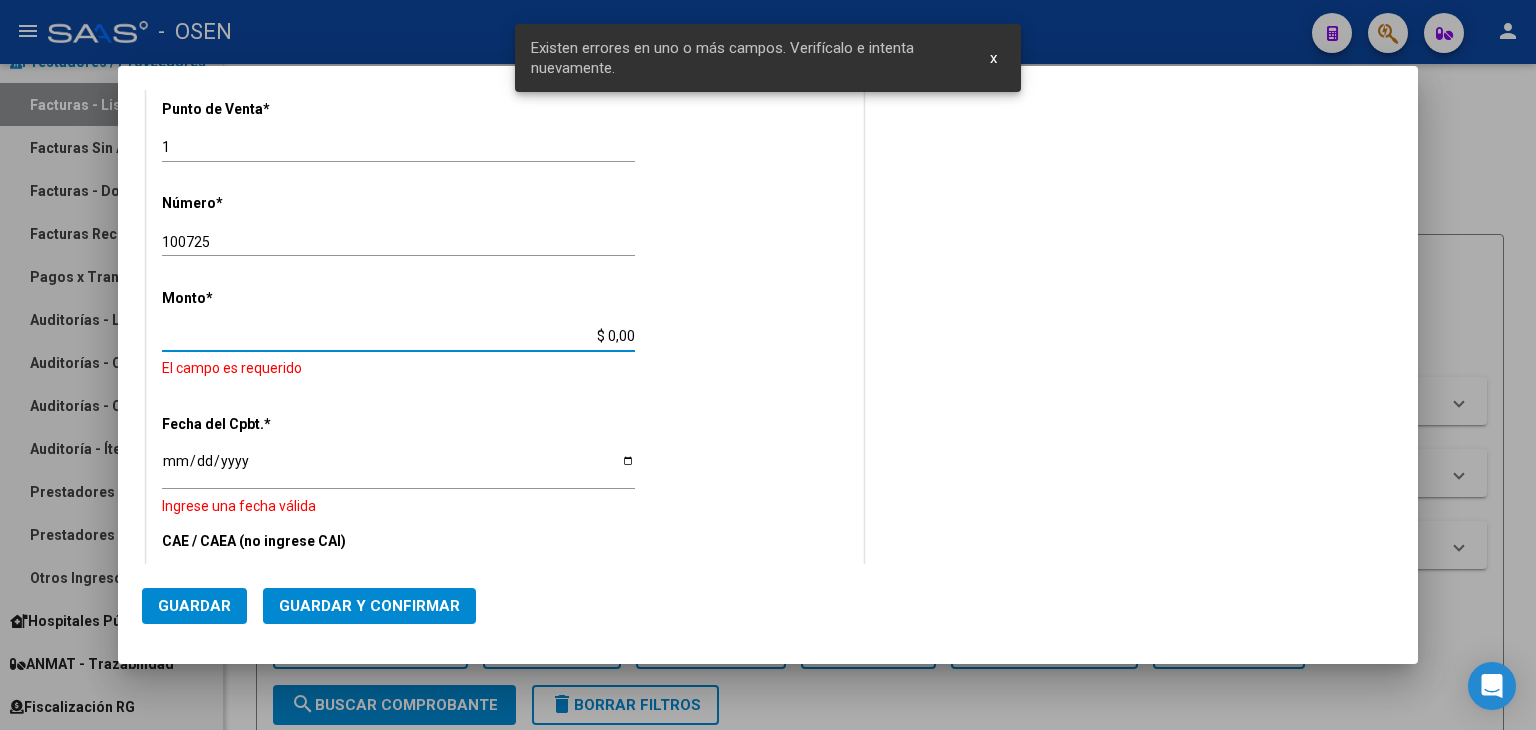 drag, startPoint x: 581, startPoint y: 333, endPoint x: 763, endPoint y: 351, distance: 182.88794 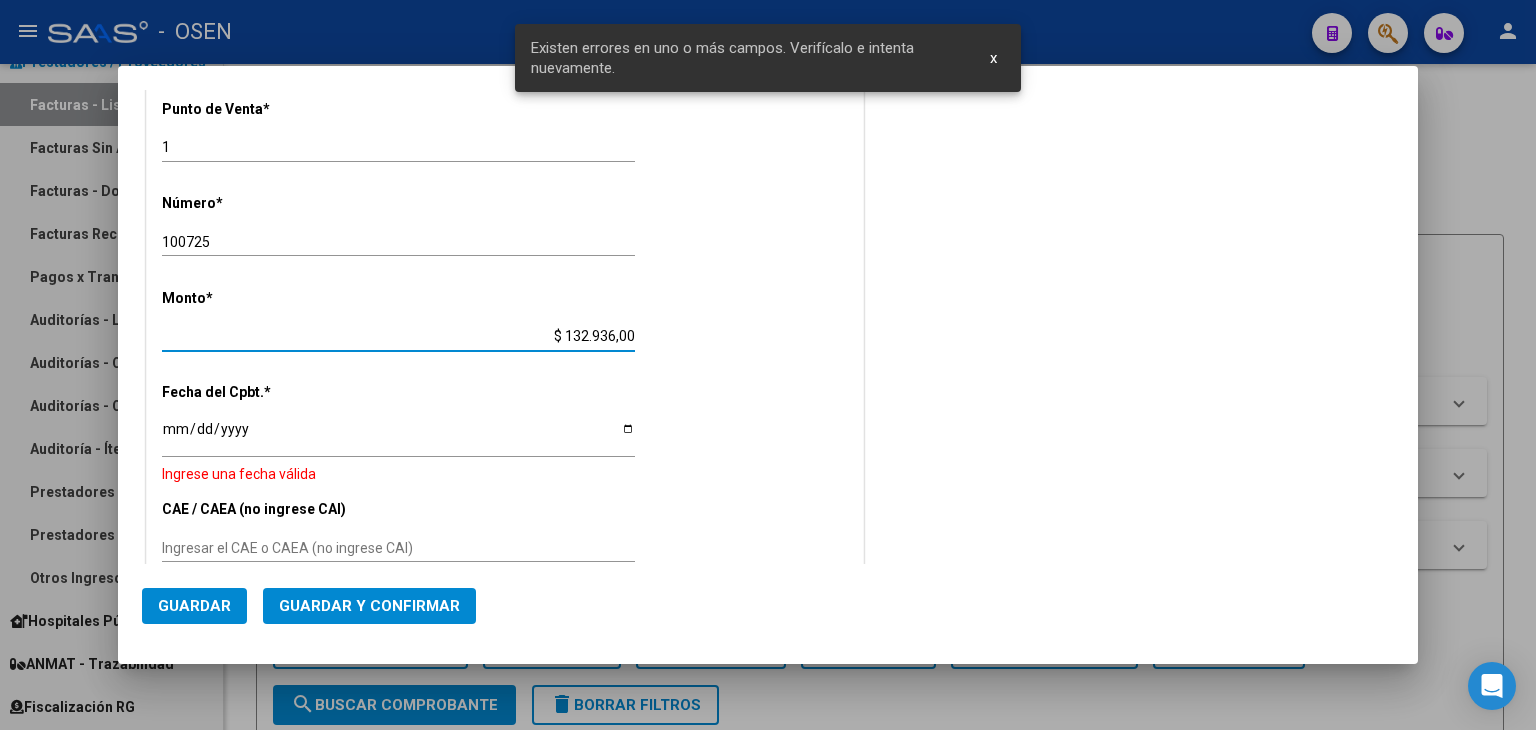 type on "$ 132.936,00" 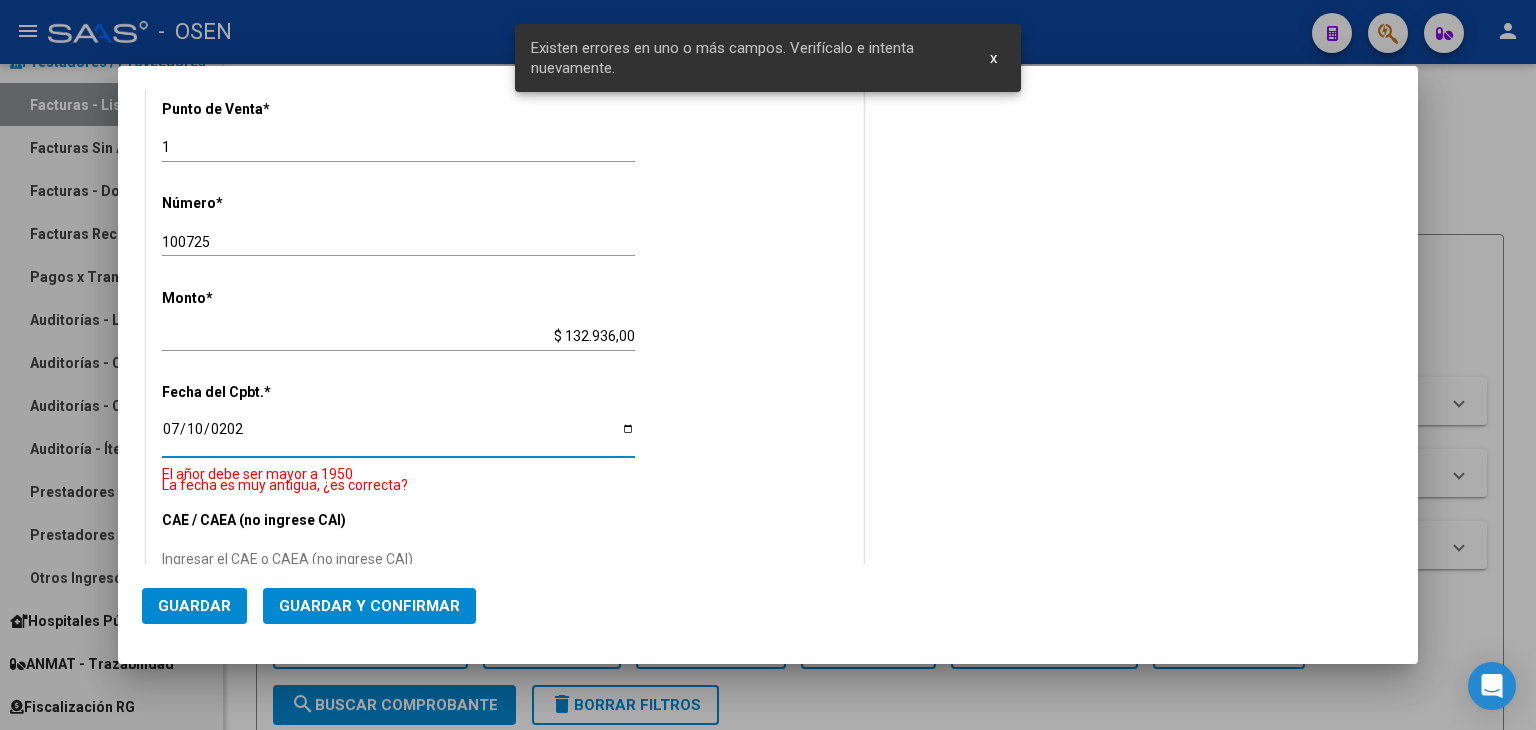 type on "2025-07-10" 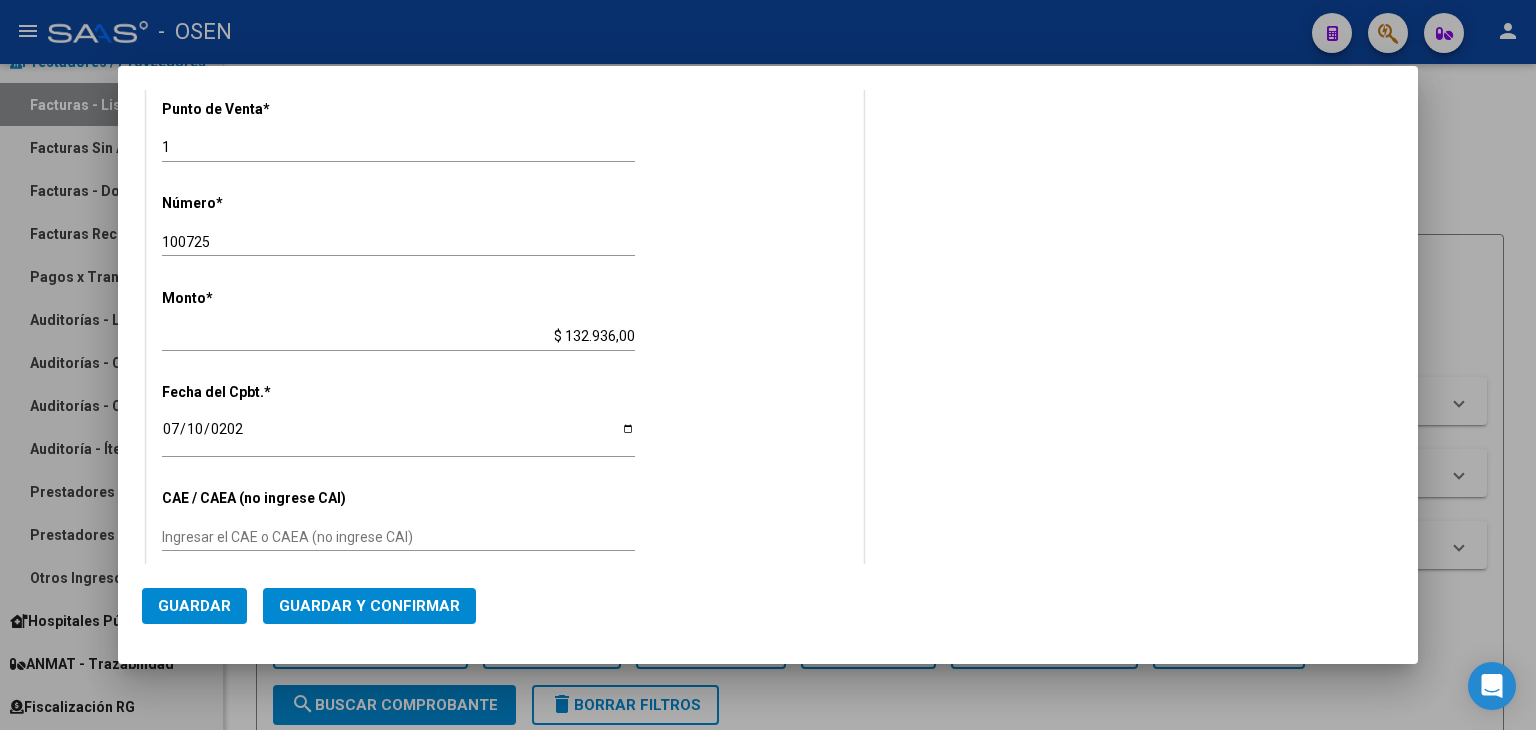 drag, startPoint x: 325, startPoint y: 630, endPoint x: 361, endPoint y: 598, distance: 48.166378 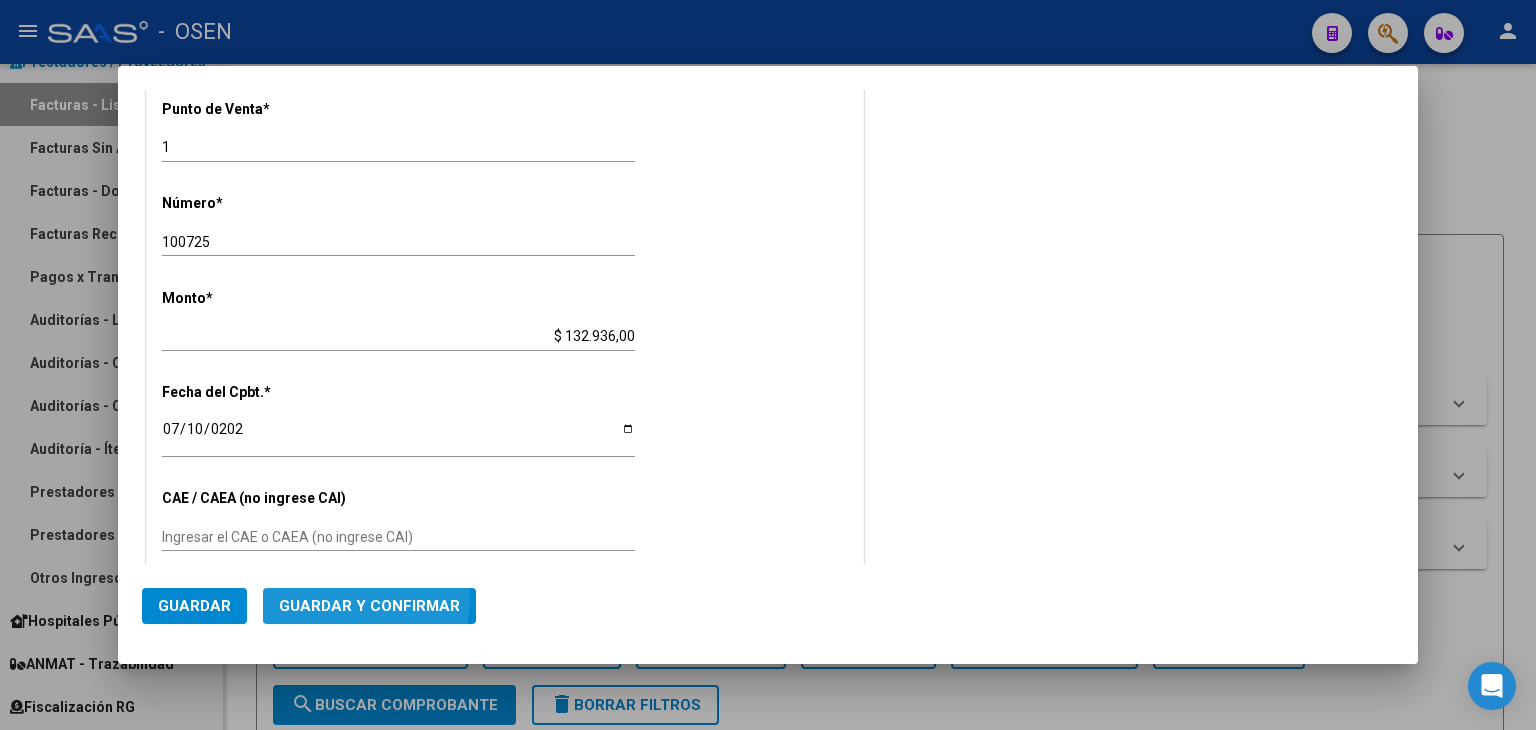 click on "Guardar y Confirmar" 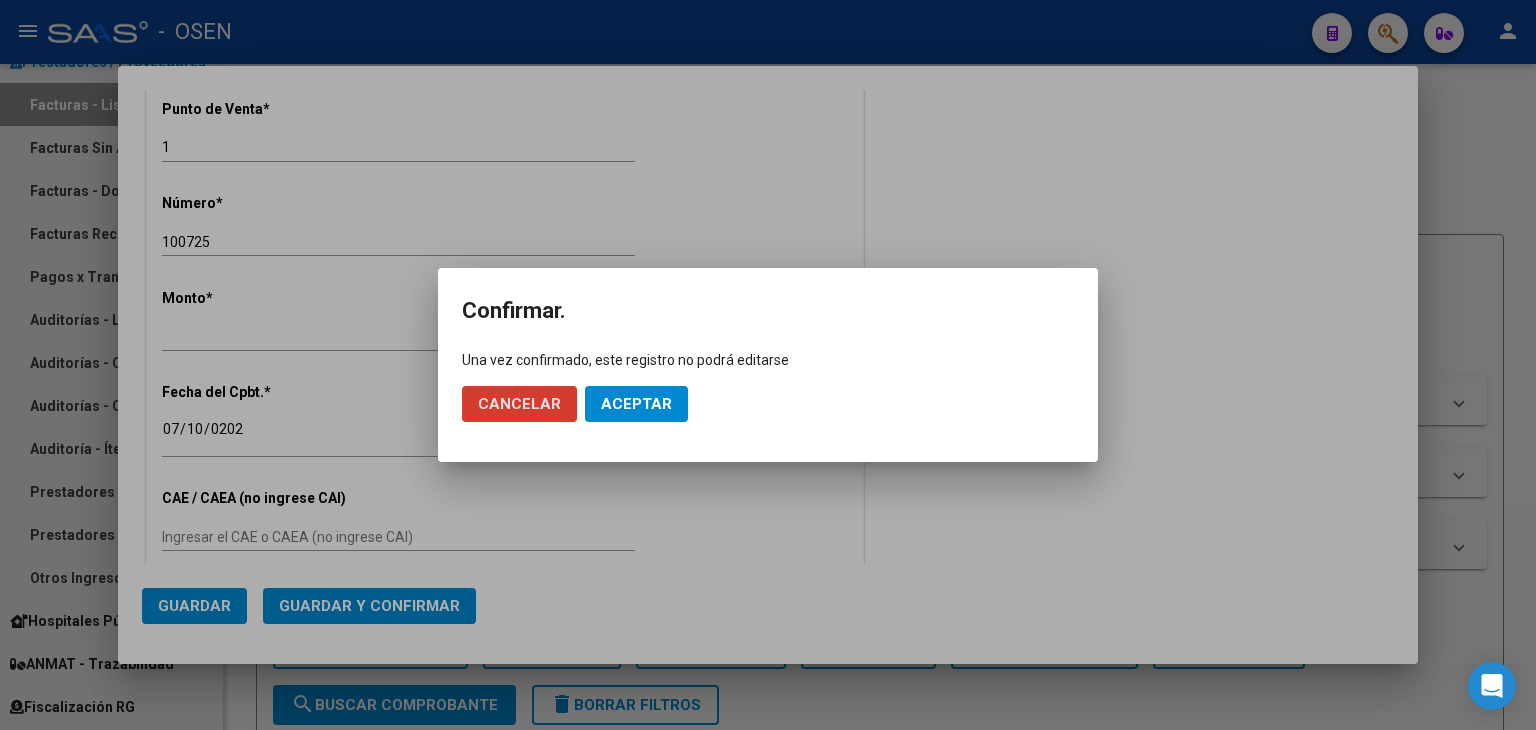 click on "Aceptar" 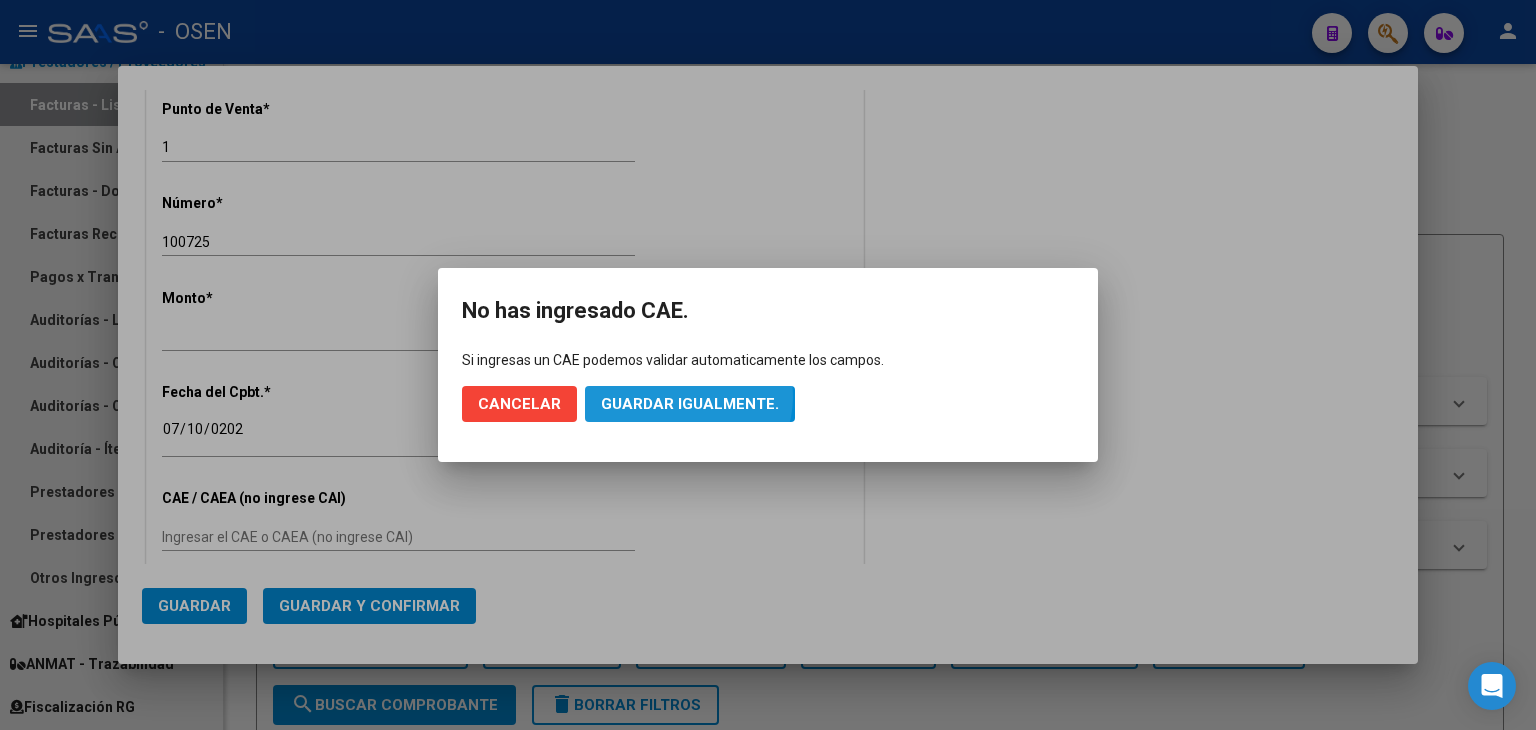 click on "Guardar igualmente." 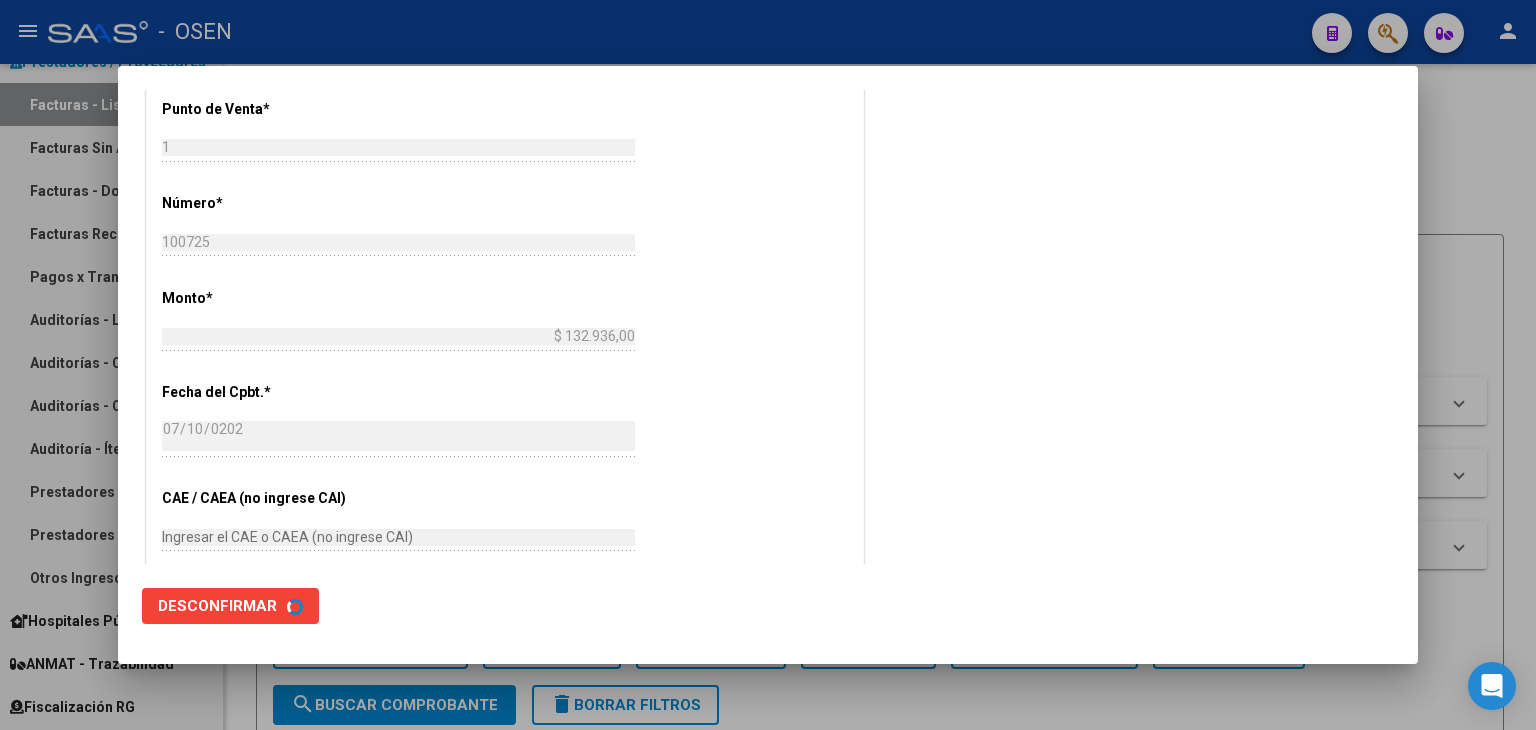 scroll, scrollTop: 0, scrollLeft: 0, axis: both 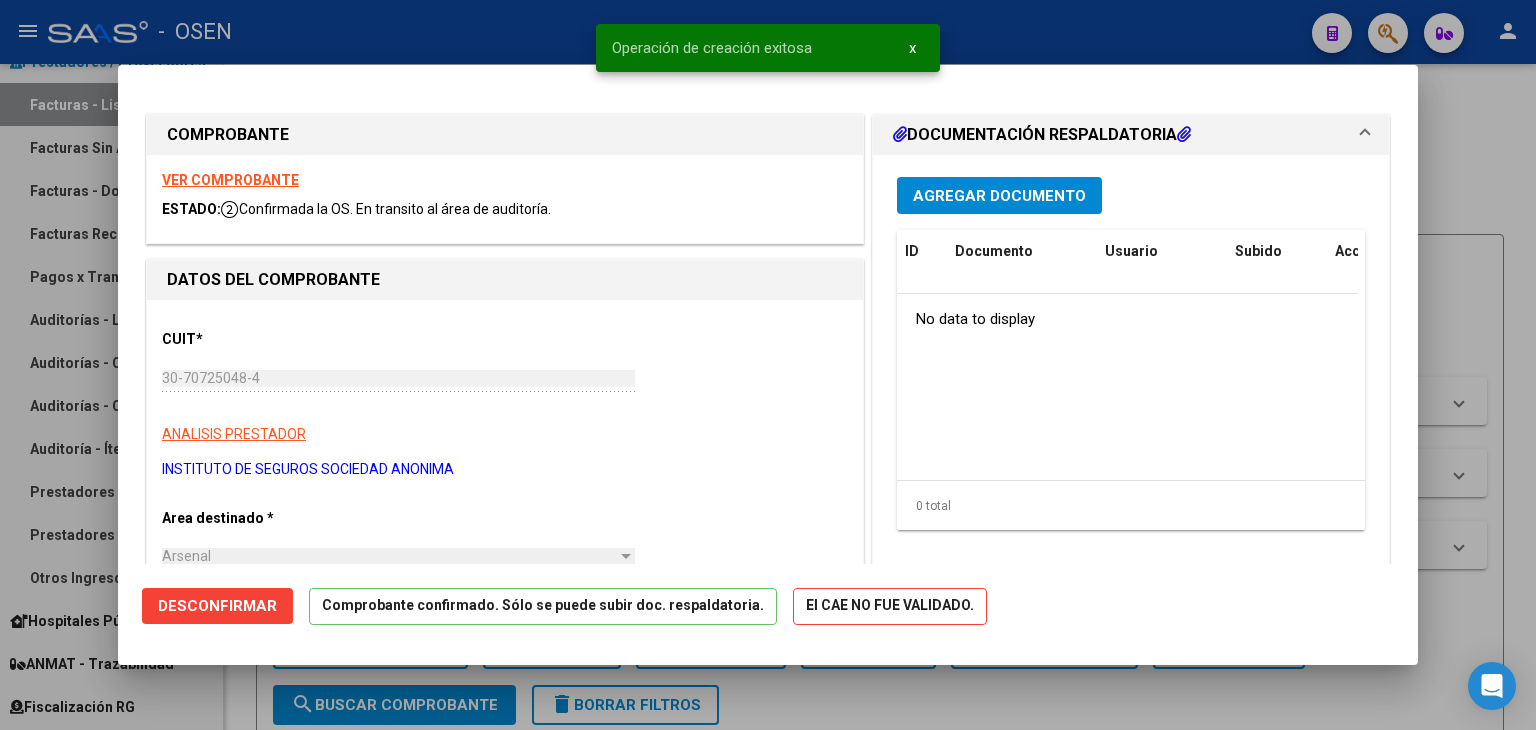 click at bounding box center (768, 365) 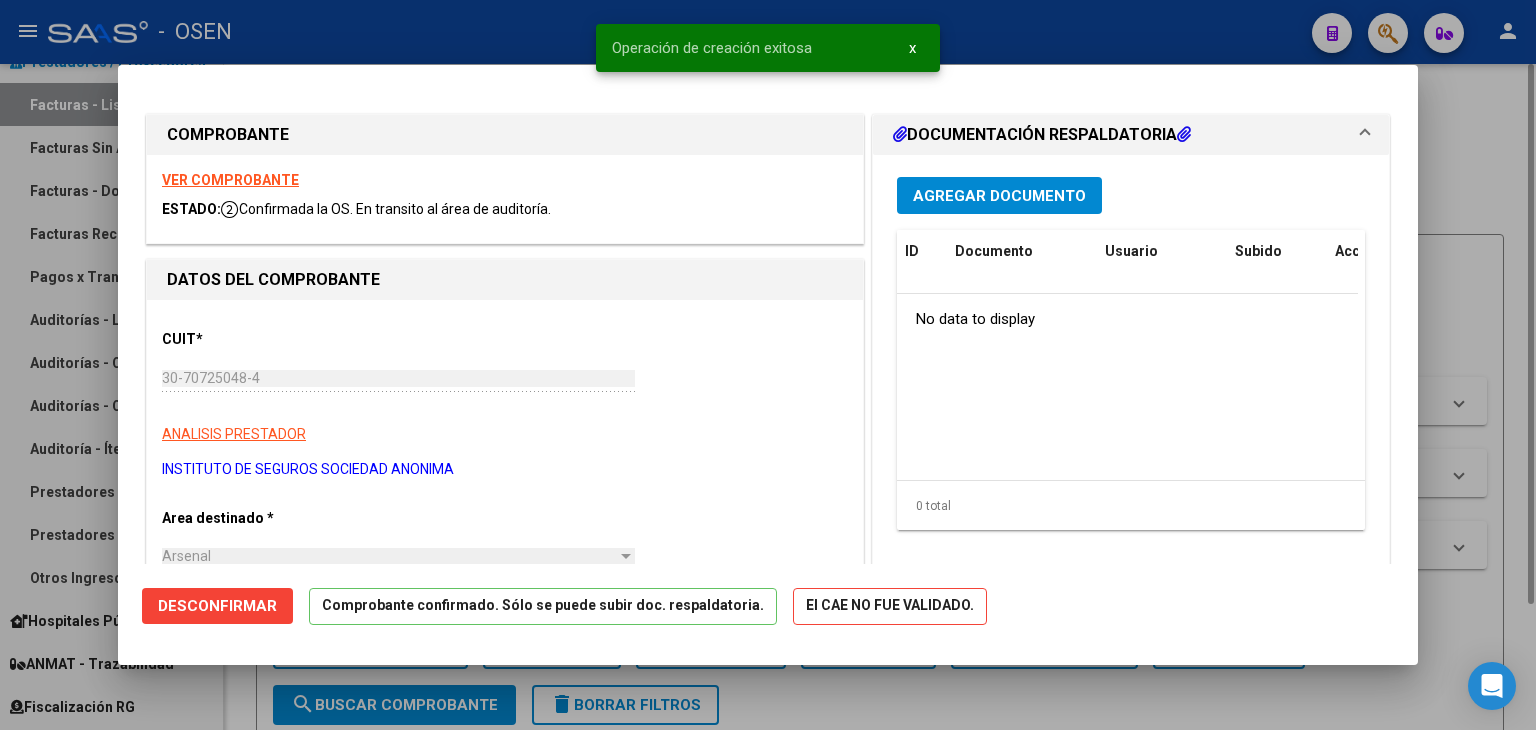 type 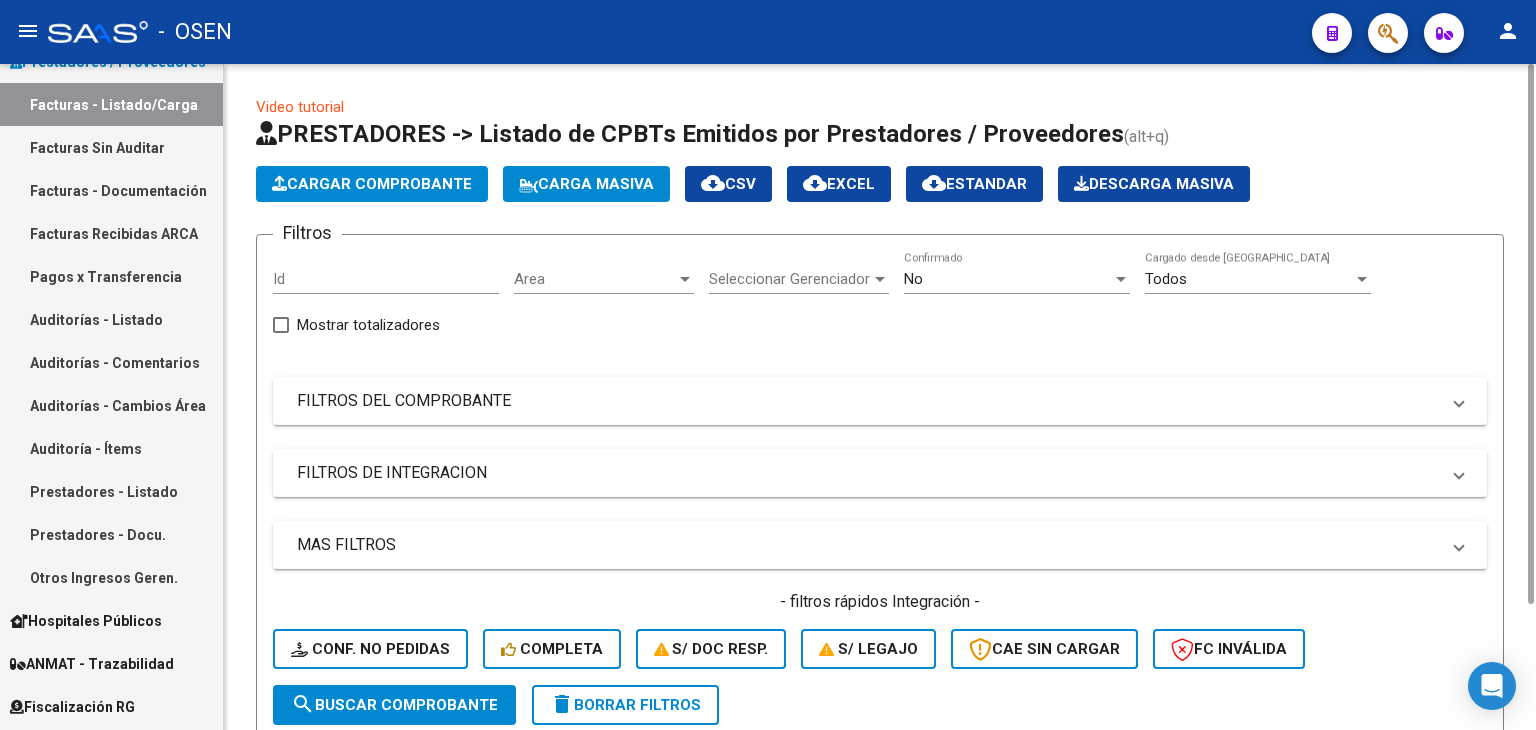 click on "Video tutorial   PRESTADORES -> Listado de CPBTs Emitidos por Prestadores / Proveedores (alt+q)   Cargar Comprobante
Carga Masiva  cloud_download  CSV  cloud_download  EXCEL  cloud_download  Estandar   Descarga Masiva
Filtros Id Area Area Seleccionar Gerenciador Seleccionar Gerenciador No  Confirmado Todos  Cargado desde Masivo   Mostrar totalizadores   FILTROS DEL COMPROBANTE  Comprobante Tipo Comprobante Tipo Start date – Fec. Comprobante Desde / Hasta Días Emisión Desde(cant. días) Días Emisión Hasta(cant. días) CUIT / Razón Social Pto. Venta Nro. Comprobante Código SSS CAE Válido CAE Válido Todos  Cargado Módulo Hosp. Todos  Tiene facturacion Apócrifa Hospital Refes  FILTROS DE INTEGRACION  Todos  Cargado en Para Enviar SSS Período De Prestación Campos del Archivo de Rendición Devuelto x SSS (dr_envio) Todos  Rendido x SSS (dr_envio) Tipo de Registro Tipo de Registro Período Presentación Período Presentación Campos del Legajo Asociado (preaprobación) Todos   MAS FILTROS  –" 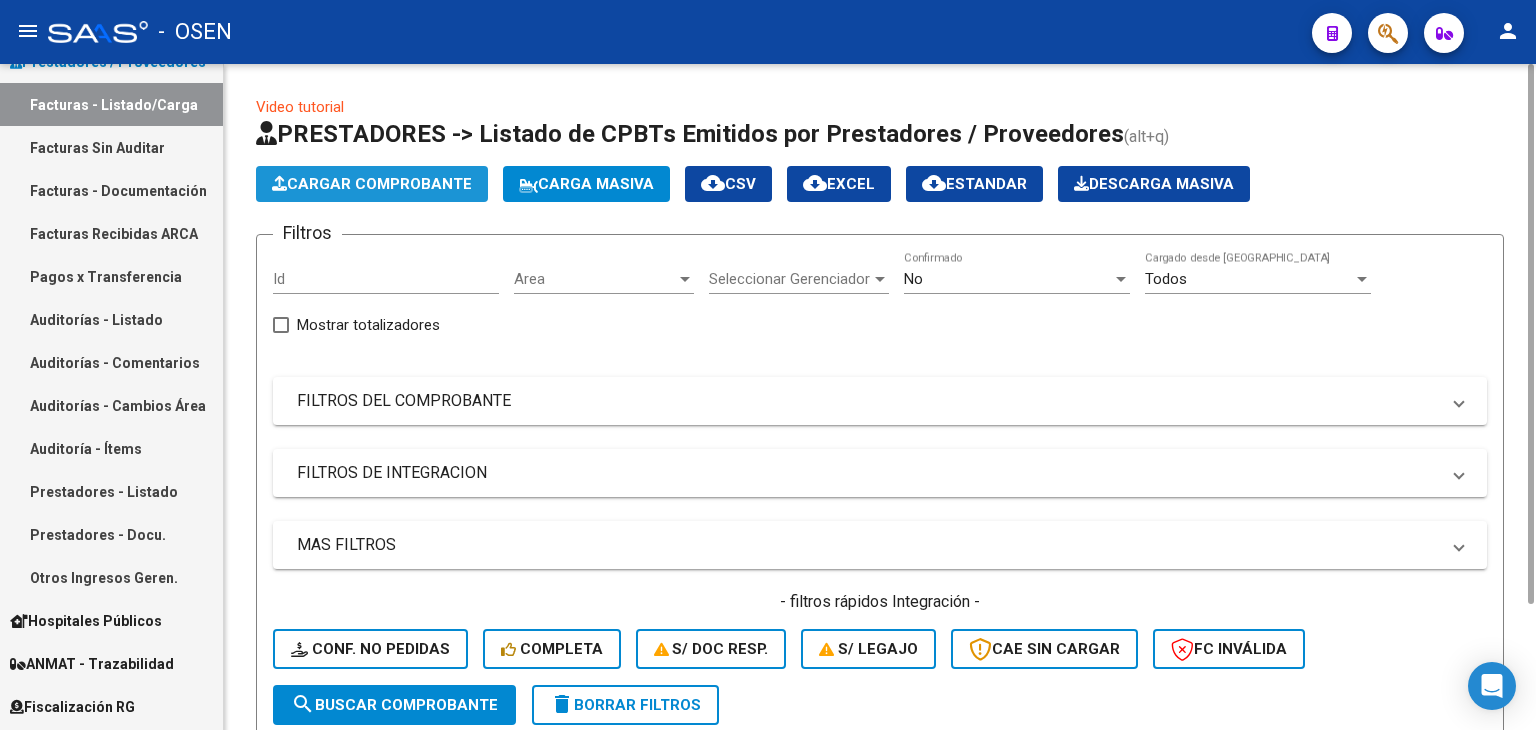 click on "Cargar Comprobante" 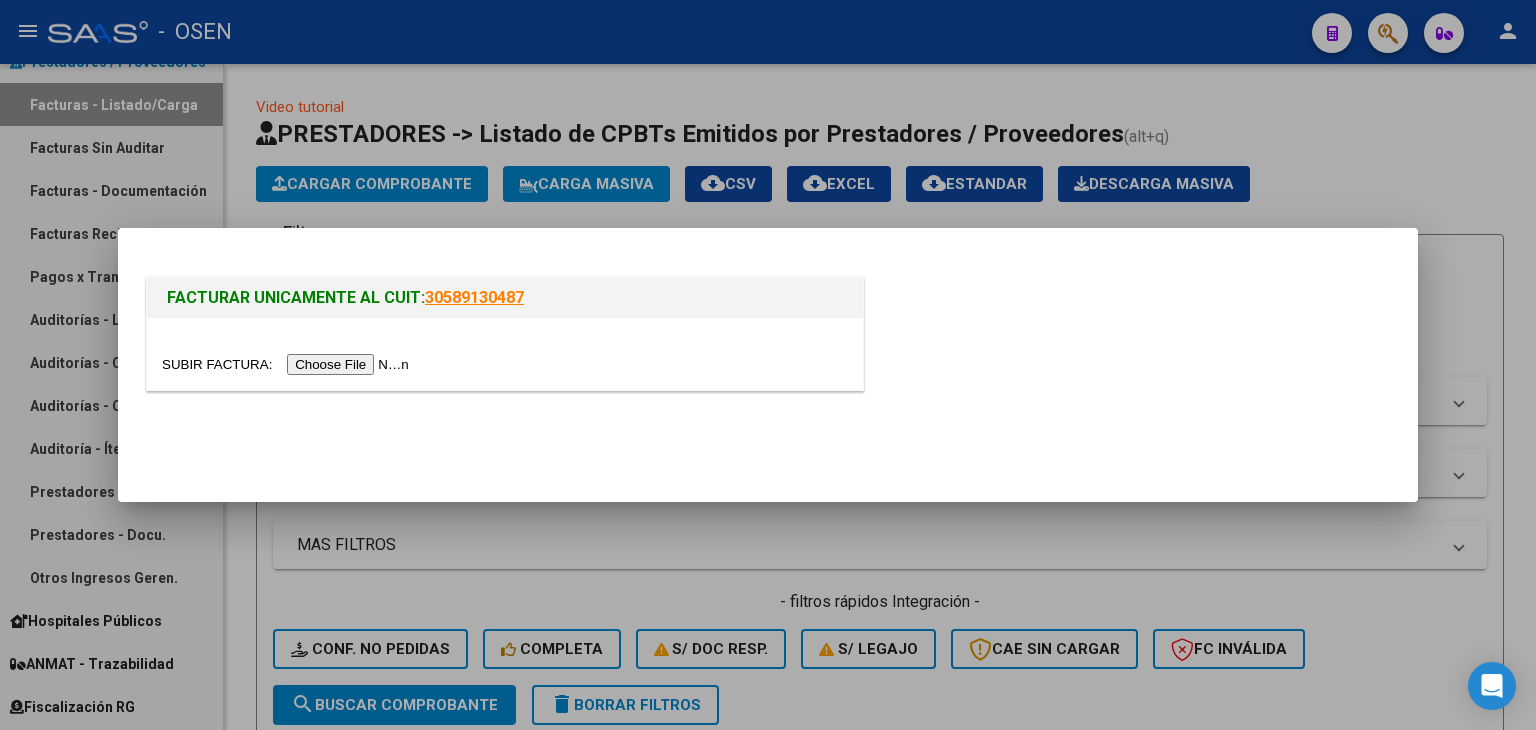 click at bounding box center (288, 364) 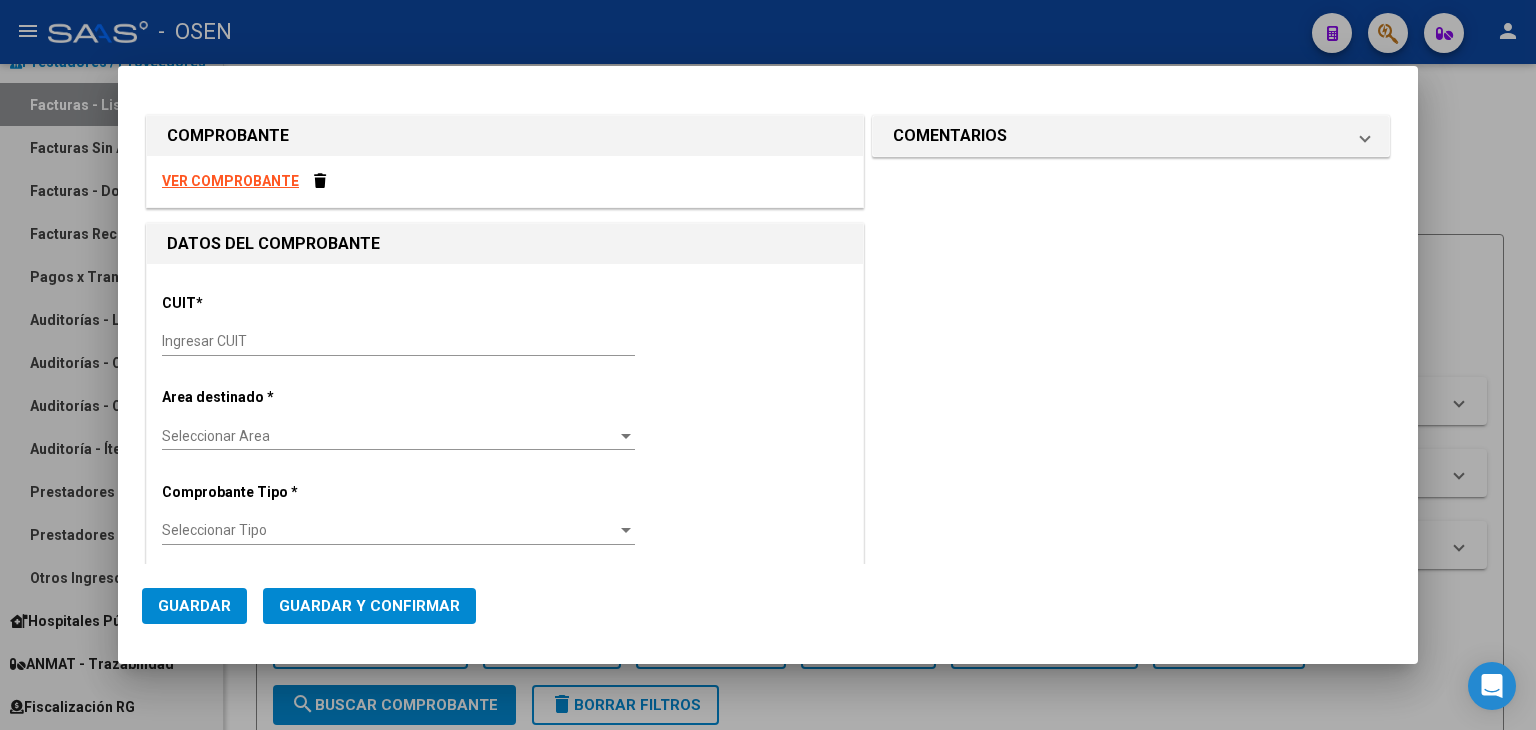 click on "Ingresar CUIT" at bounding box center (398, 341) 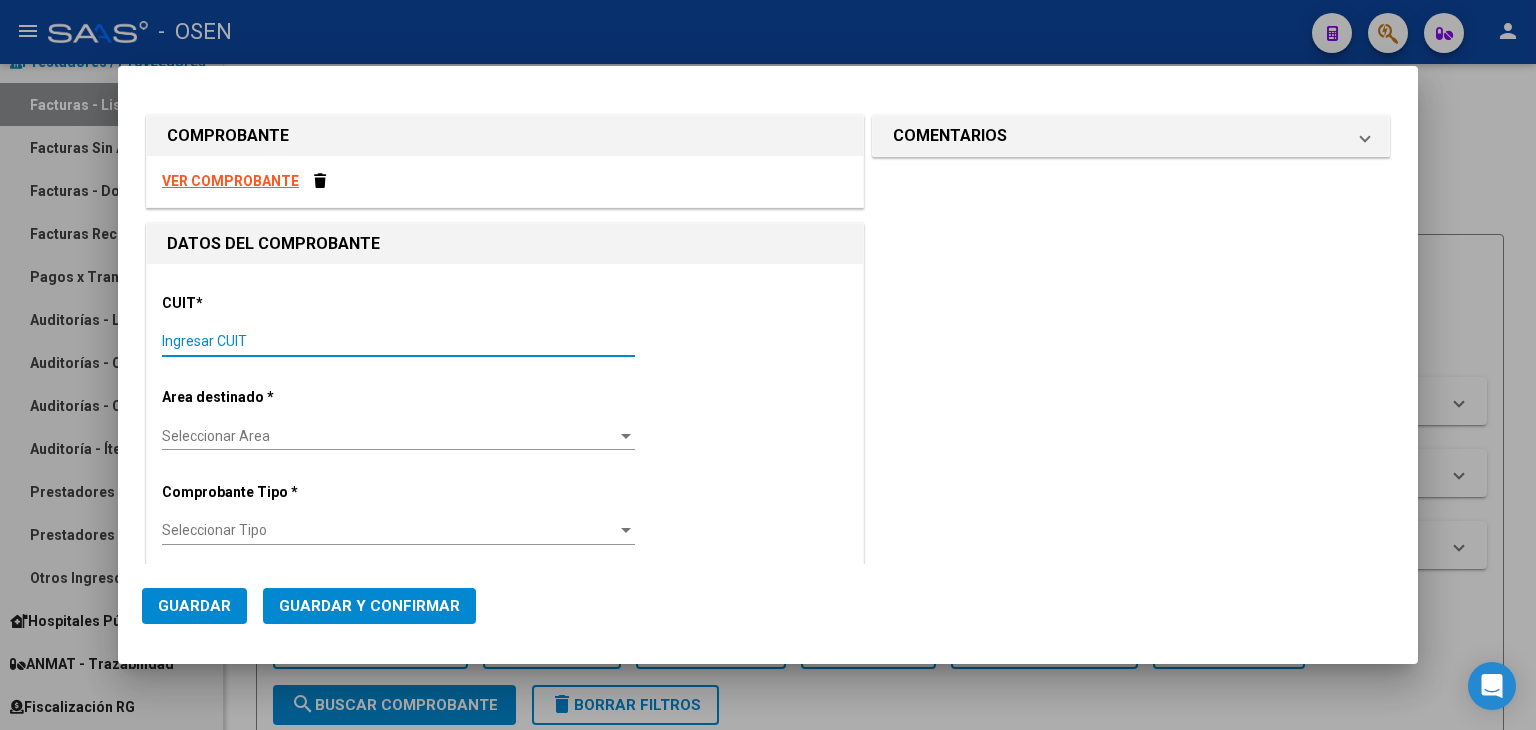 paste on "30-50001701-1" 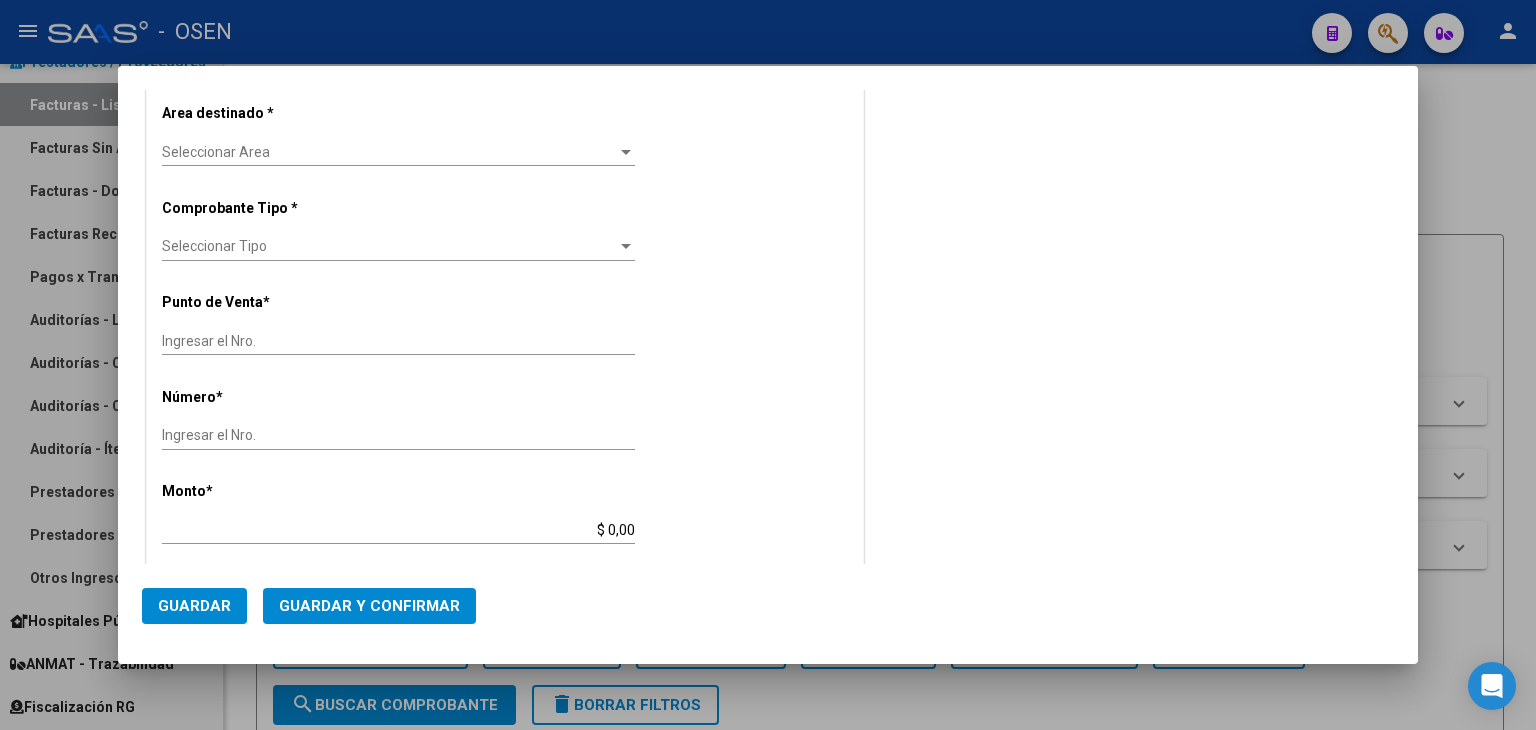type on "1" 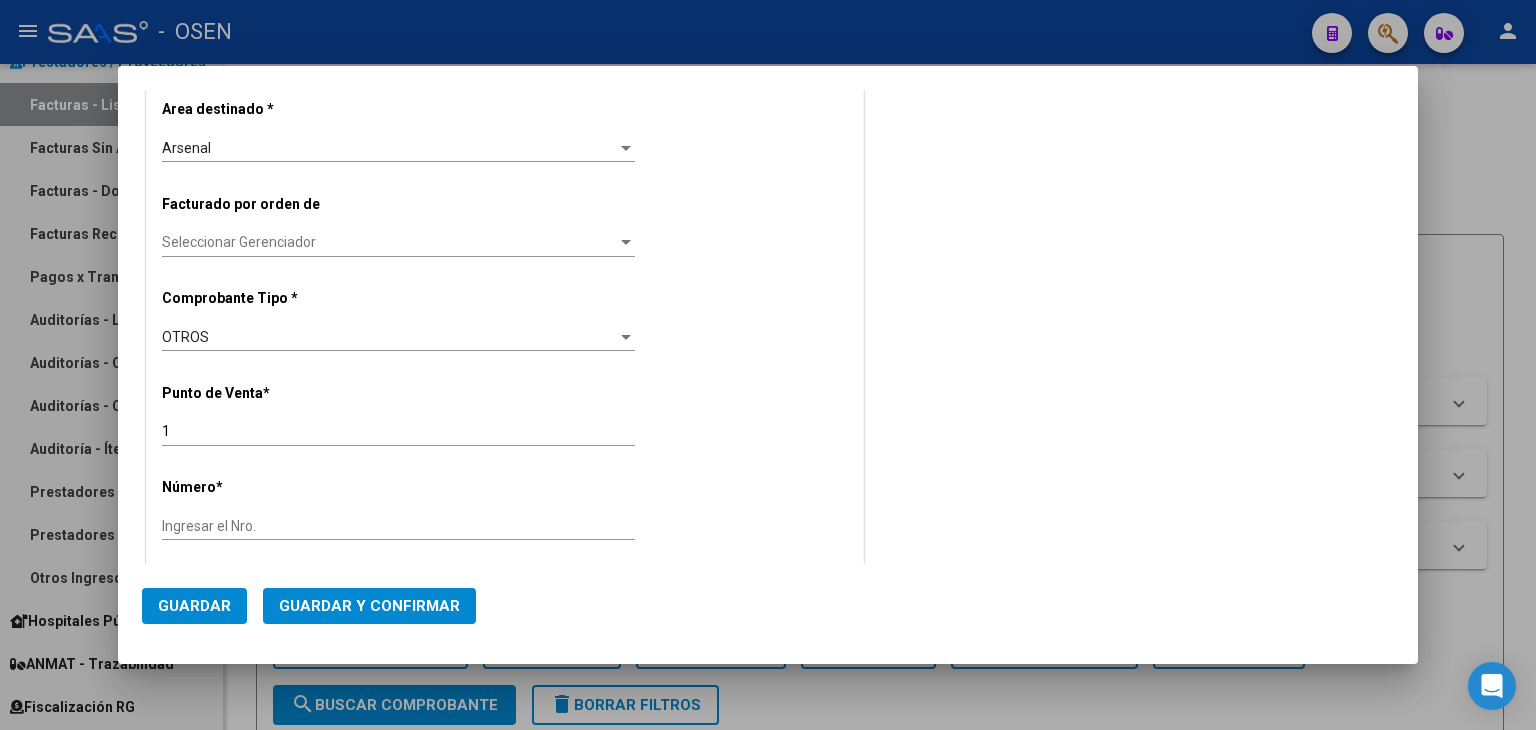 scroll, scrollTop: 35, scrollLeft: 0, axis: vertical 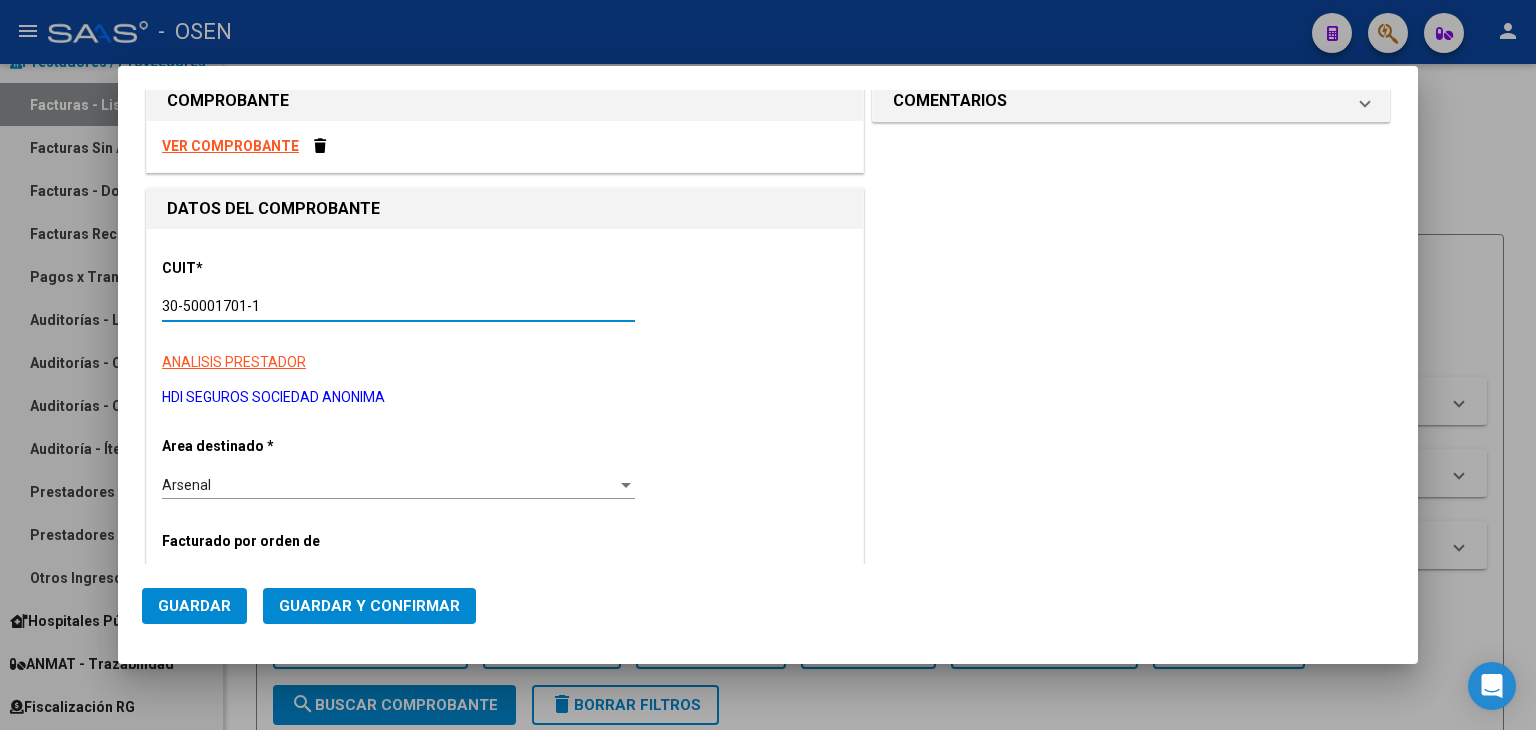 type on "30-50001701-1" 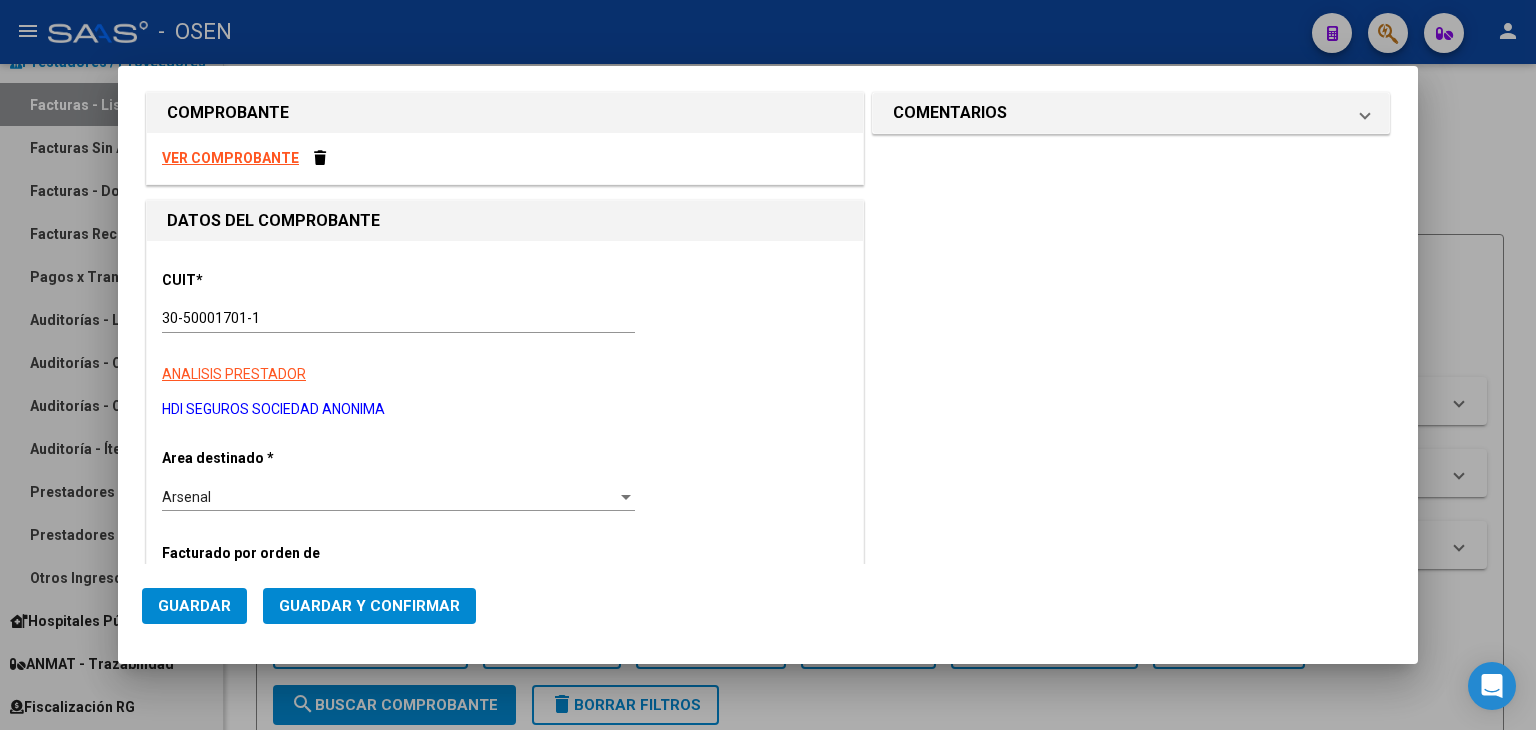 scroll, scrollTop: 0, scrollLeft: 0, axis: both 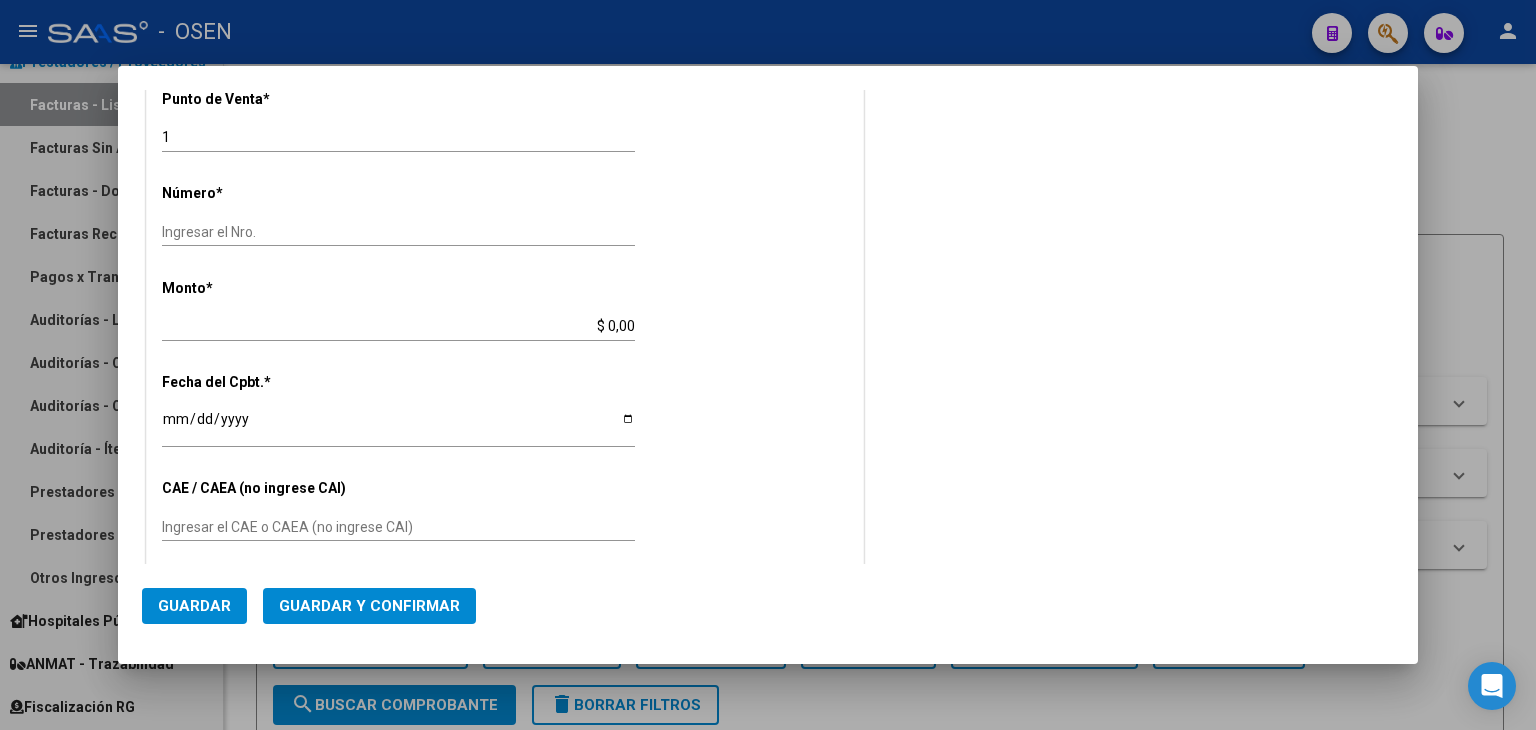 click on "Ingresar el Nro." at bounding box center [398, 232] 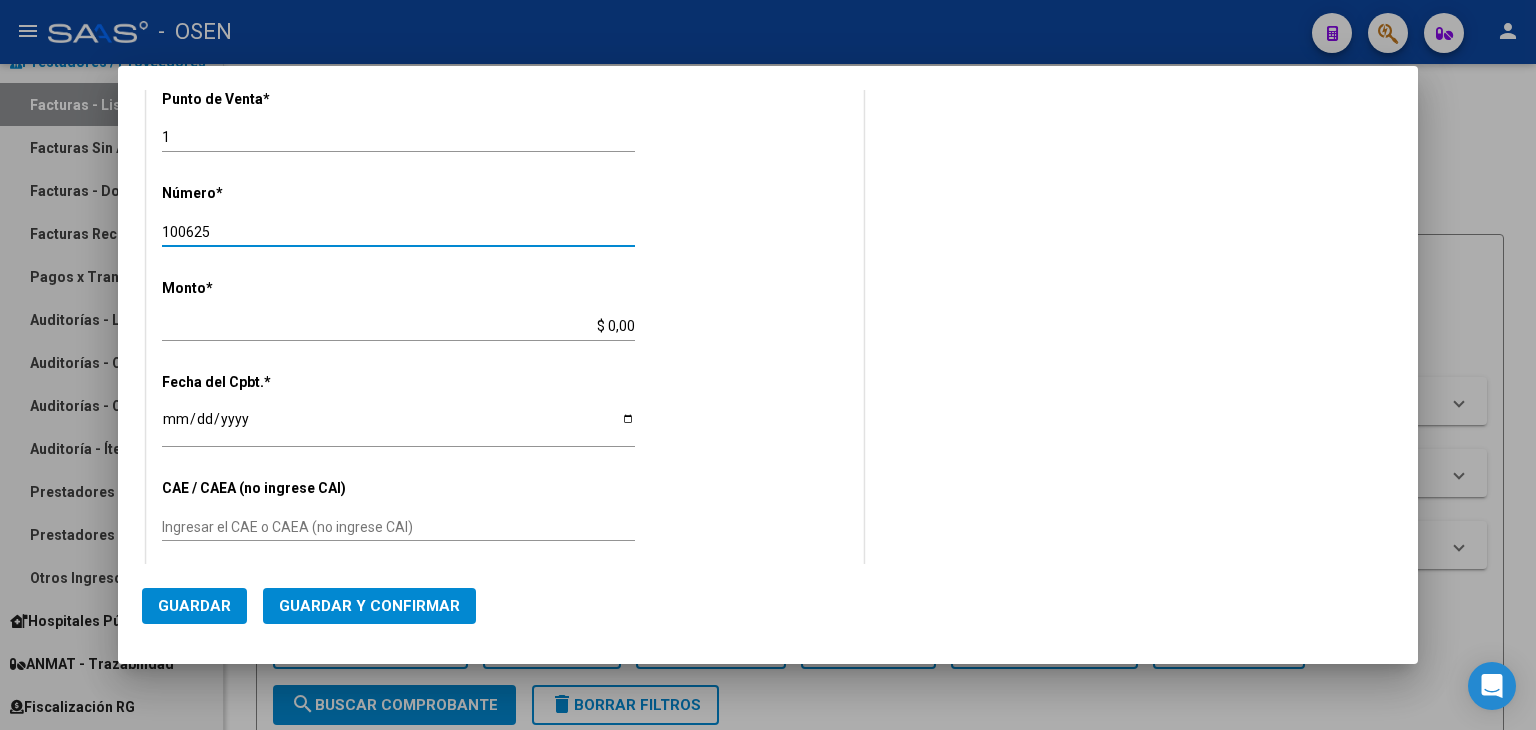 type on "100625" 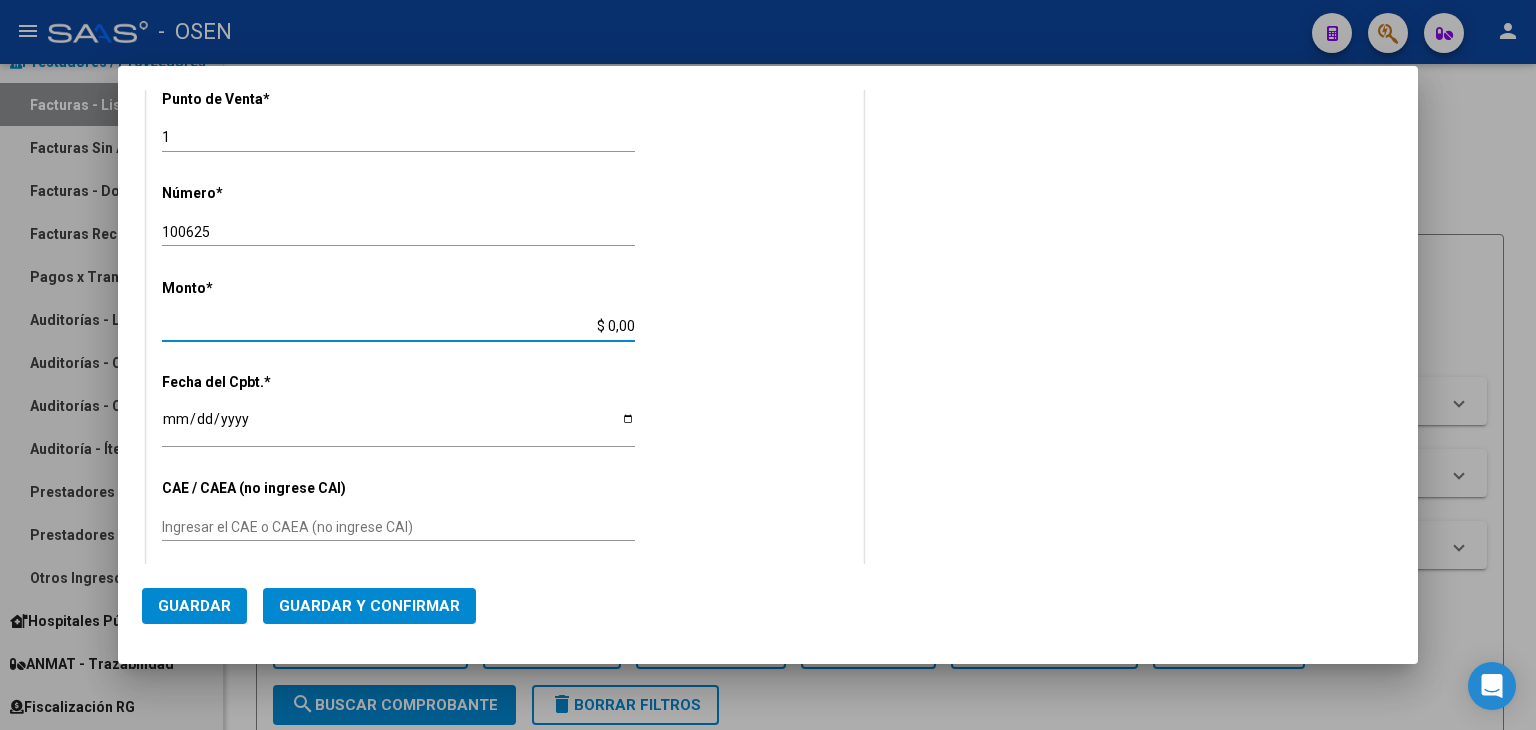 paste on "192.343,71" 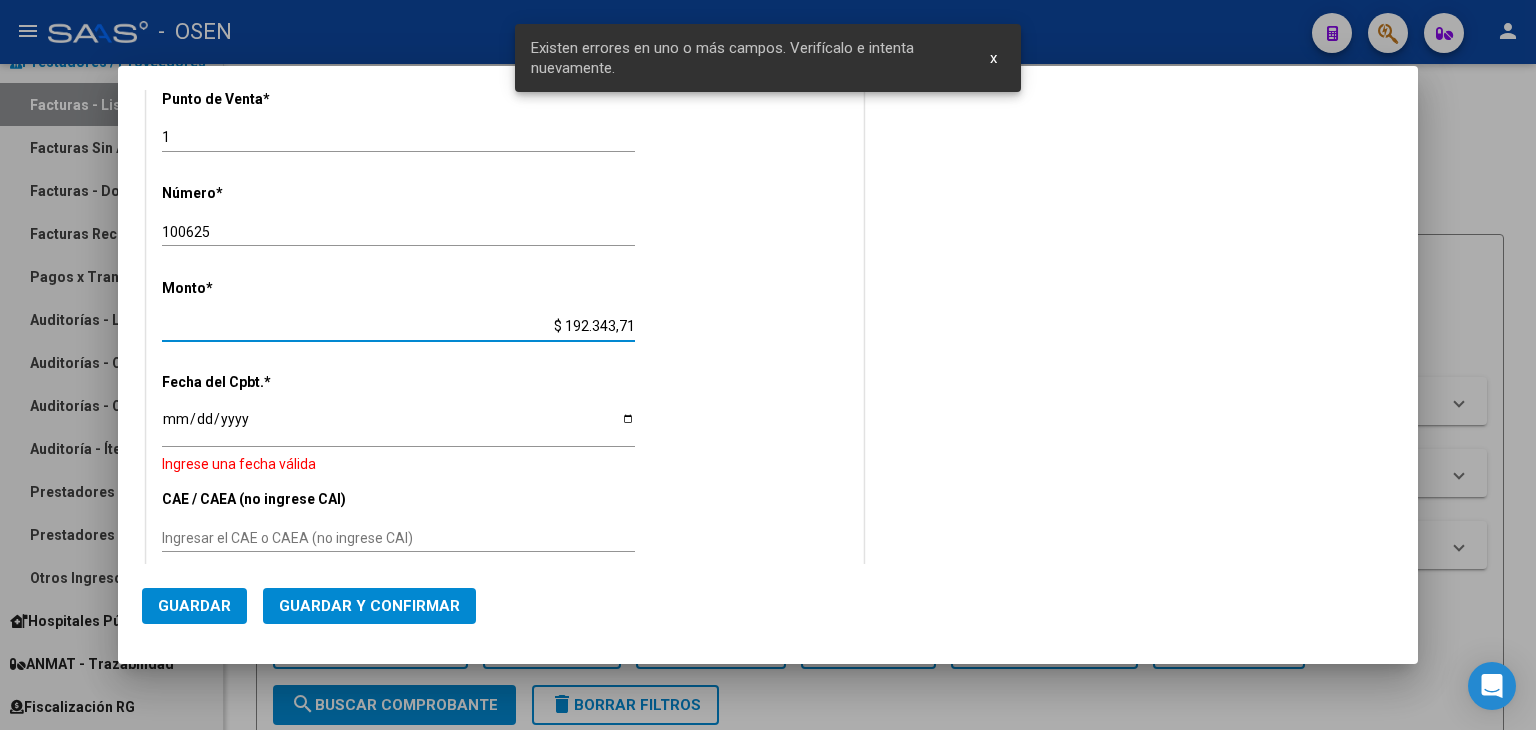 scroll, scrollTop: 756, scrollLeft: 0, axis: vertical 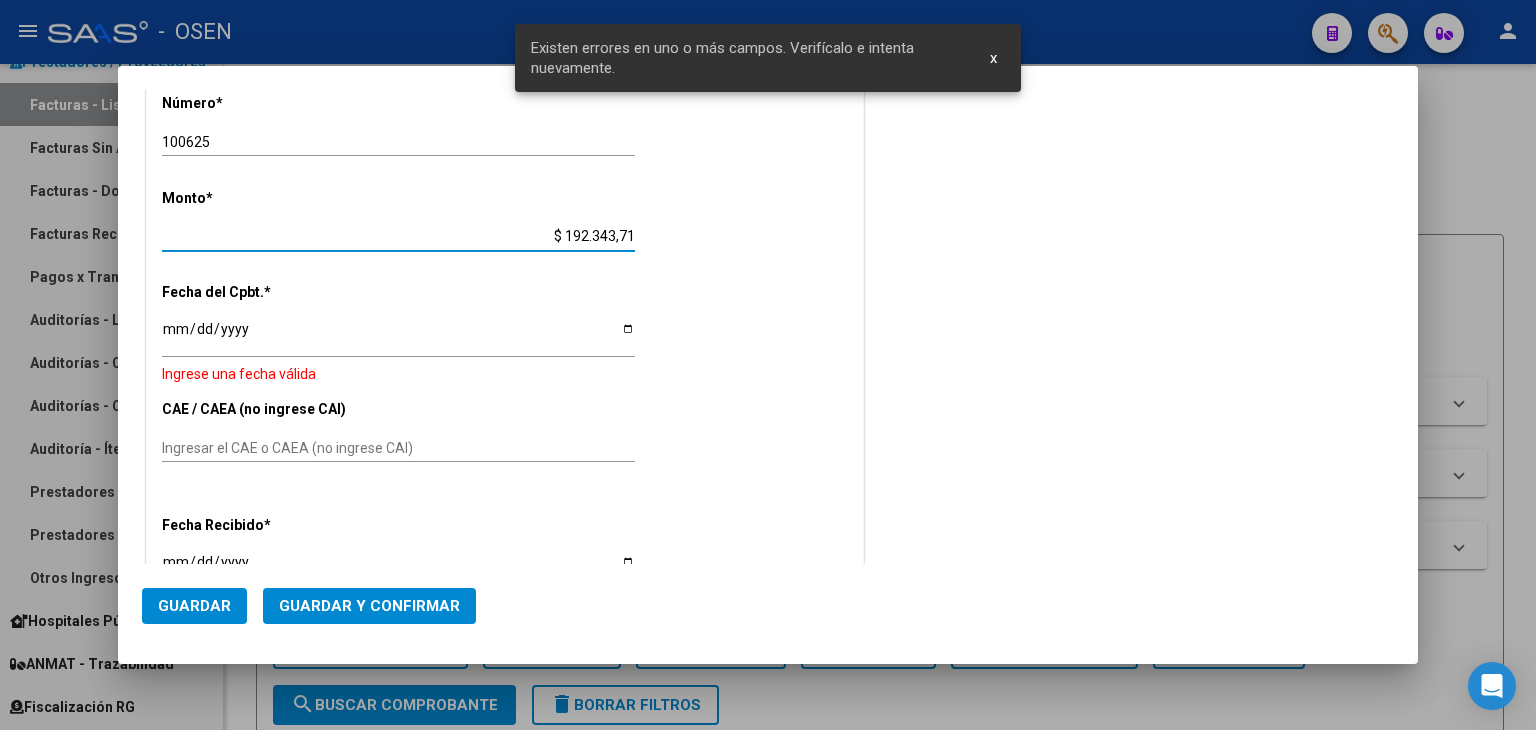 type on "$ 192.343,71" 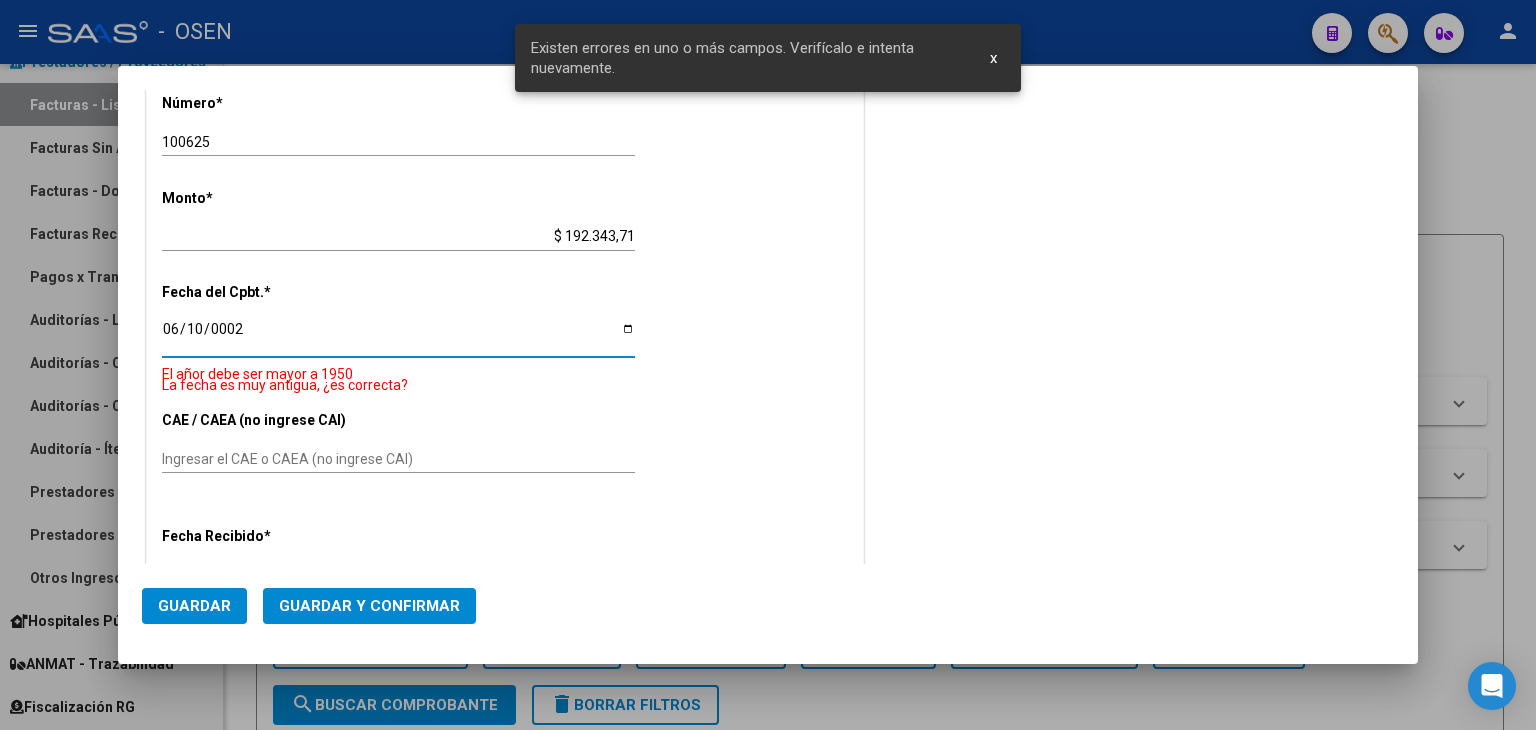 scroll, scrollTop: 768, scrollLeft: 0, axis: vertical 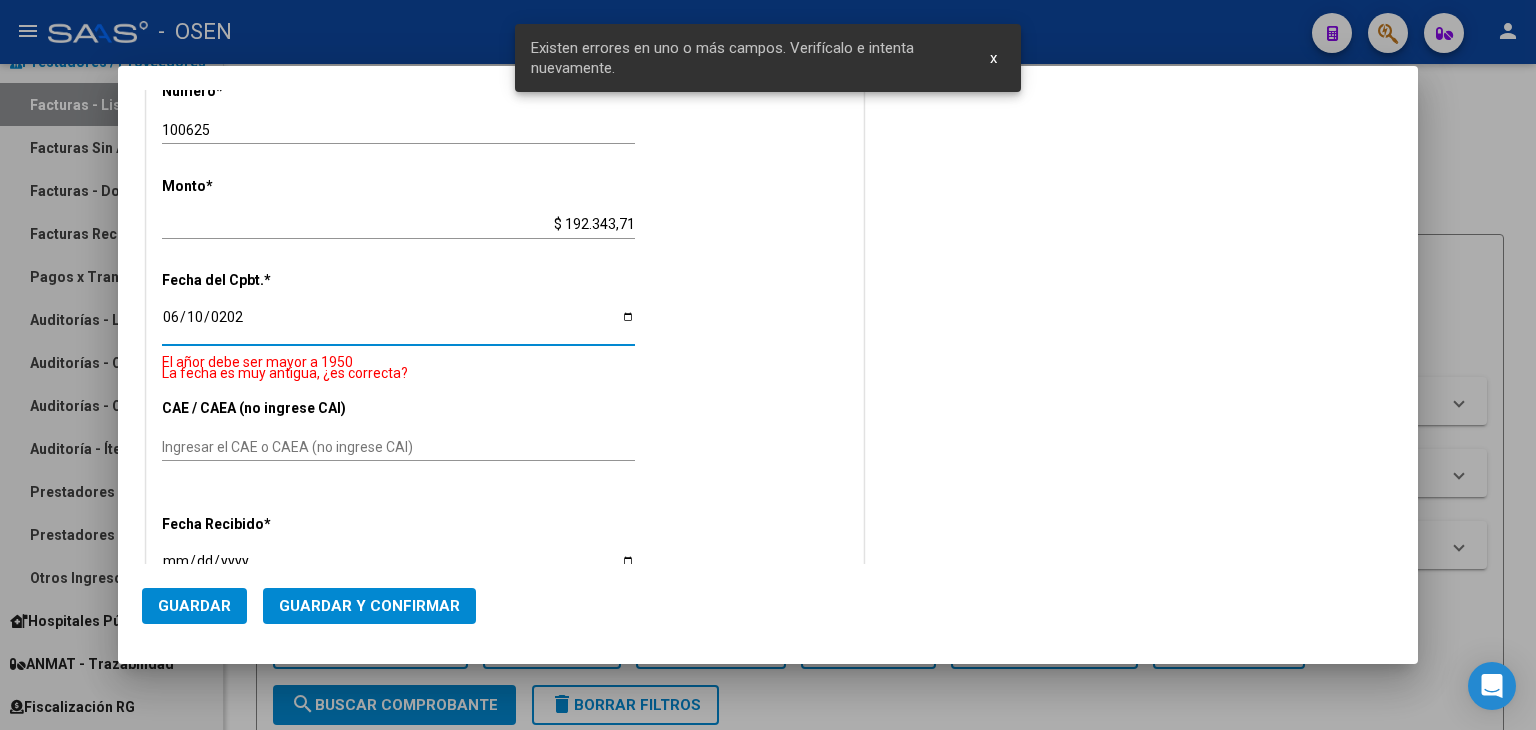 type on "2025-06-10" 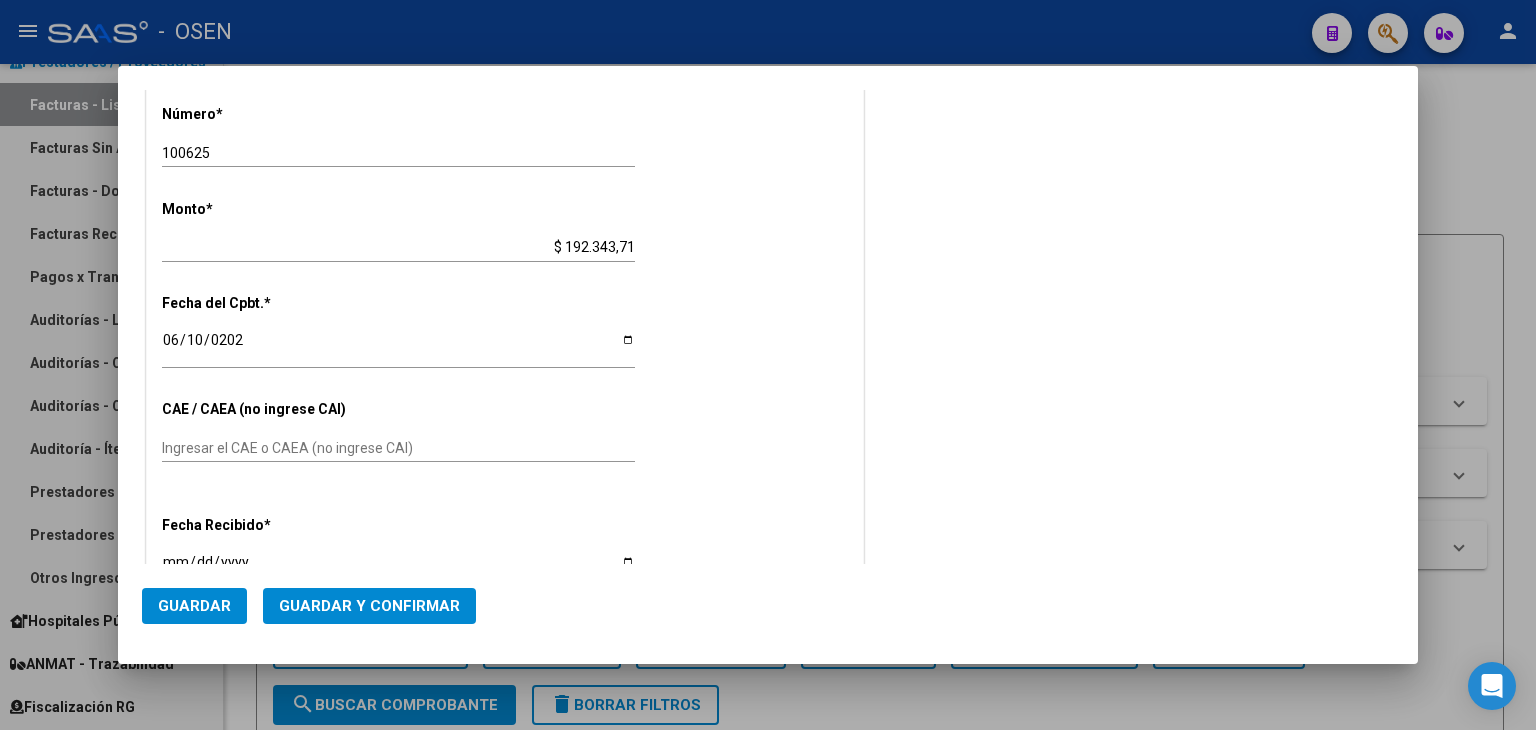 click on "COMPROBANTE VER COMPROBANTE       DATOS DEL COMPROBANTE CUIT  *   30-50001701-1 Ingresar CUIT  ANALISIS PRESTADOR  HDI SEGUROS SOCIEDAD ANONIMA  ARCA Padrón  Area destinado * Arsenal Seleccionar Area  Facturado por orden de  Seleccionar Gerenciador Seleccionar Gerenciador  Comprobante Tipo * OTROS Seleccionar Tipo Punto de Venta  *   1 Ingresar el Nro.  Número  *   100625 Ingresar el Nro.  Monto  *   $ 192.343,71 Ingresar el monto  Fecha del Cpbt.  *   2025-06-10 Ingresar la fecha  CAE / CAEA (no ingrese CAI)    Ingresar el CAE o CAEA (no ingrese CAI)  Fecha Recibido  *   2025-07-10 Ingresar la fecha  Fecha de Vencimiento    Ingresar la fecha  Ref. Externa    Ingresar la ref.  N° Liquidación    Ingresar el N° Liquidación  COMENTARIOS Comentarios De la Obra Social: Comentarios de la Obra Social (no visibles para el prestador/gerenciador): Guardar Guardar y Confirmar" at bounding box center [768, 365] 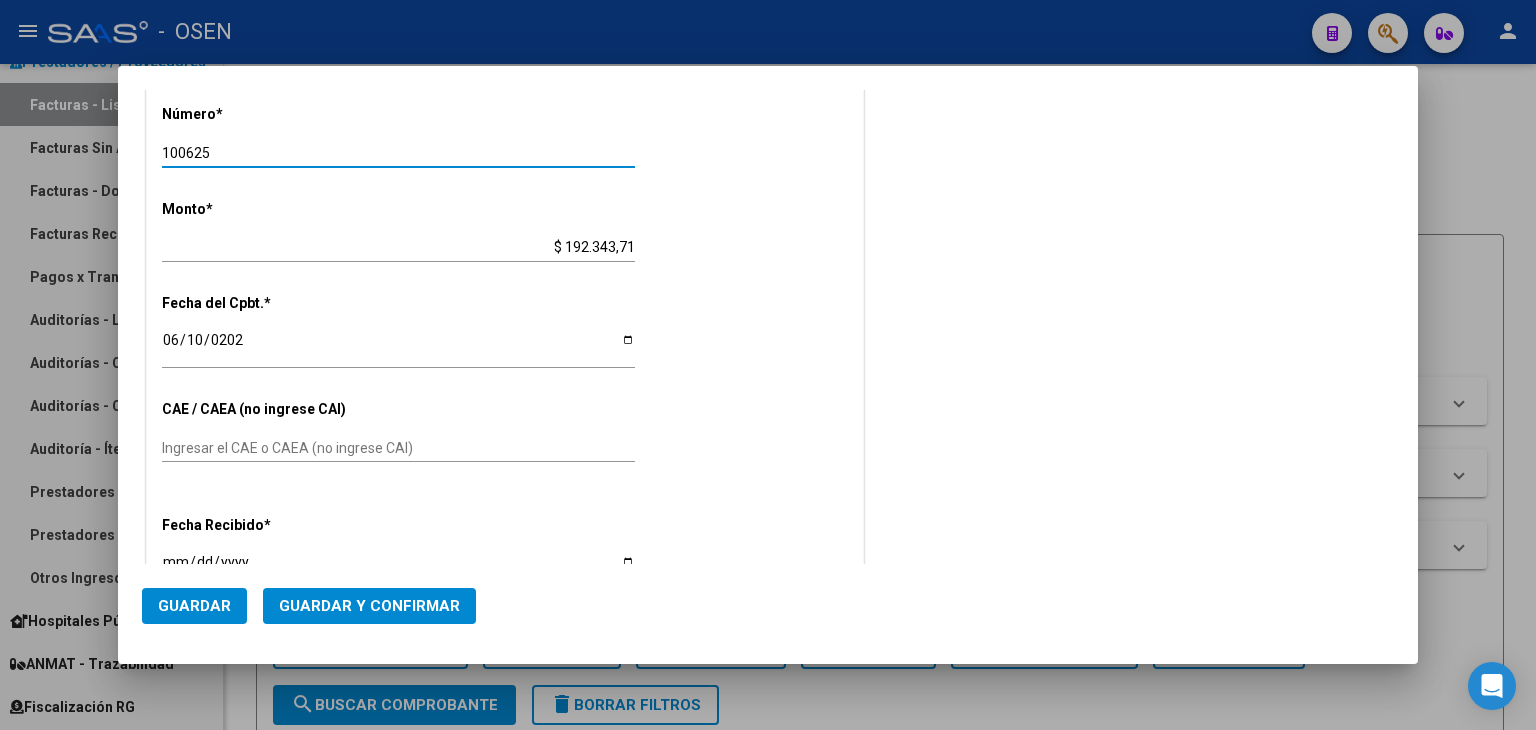 drag, startPoint x: 171, startPoint y: 147, endPoint x: 336, endPoint y: 159, distance: 165.43579 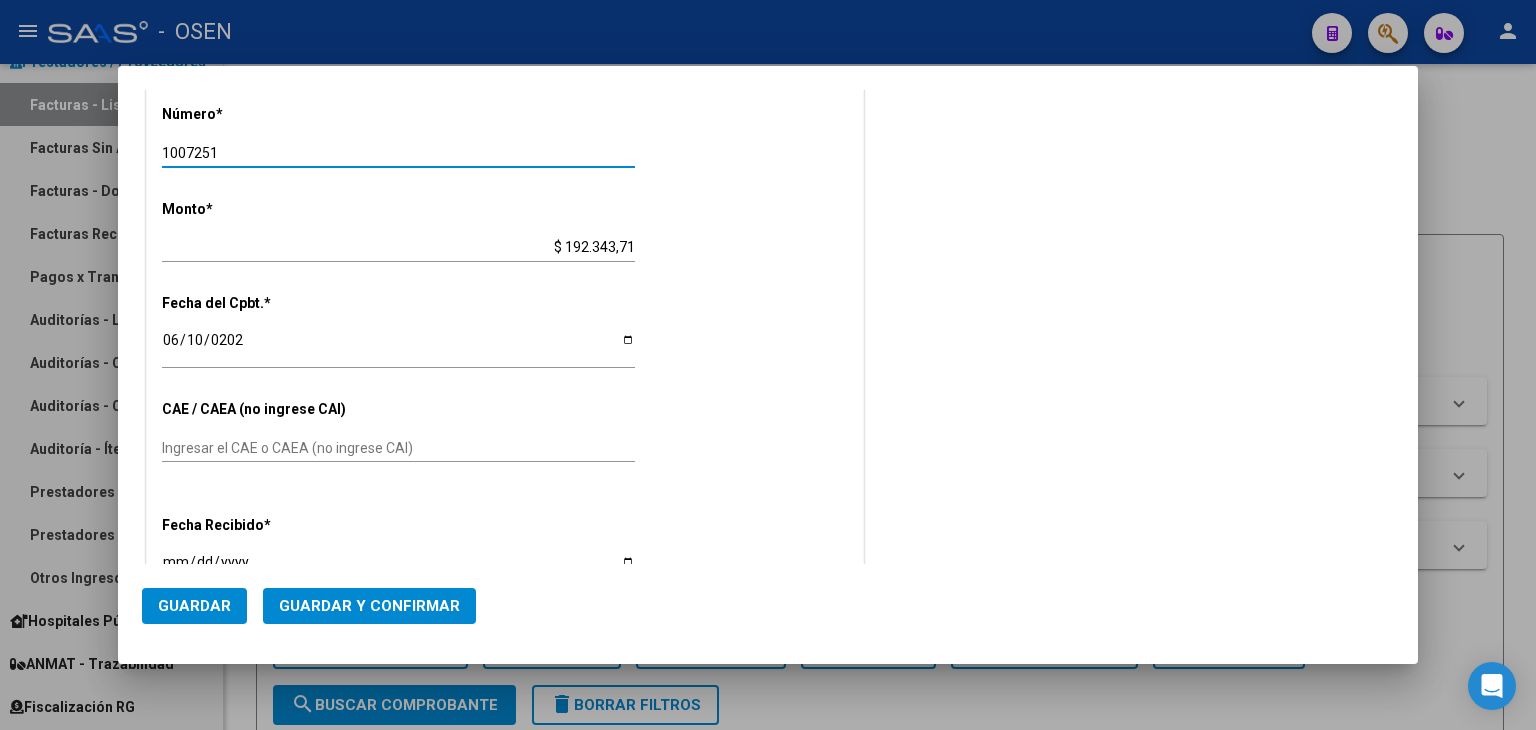 type on "1007251" 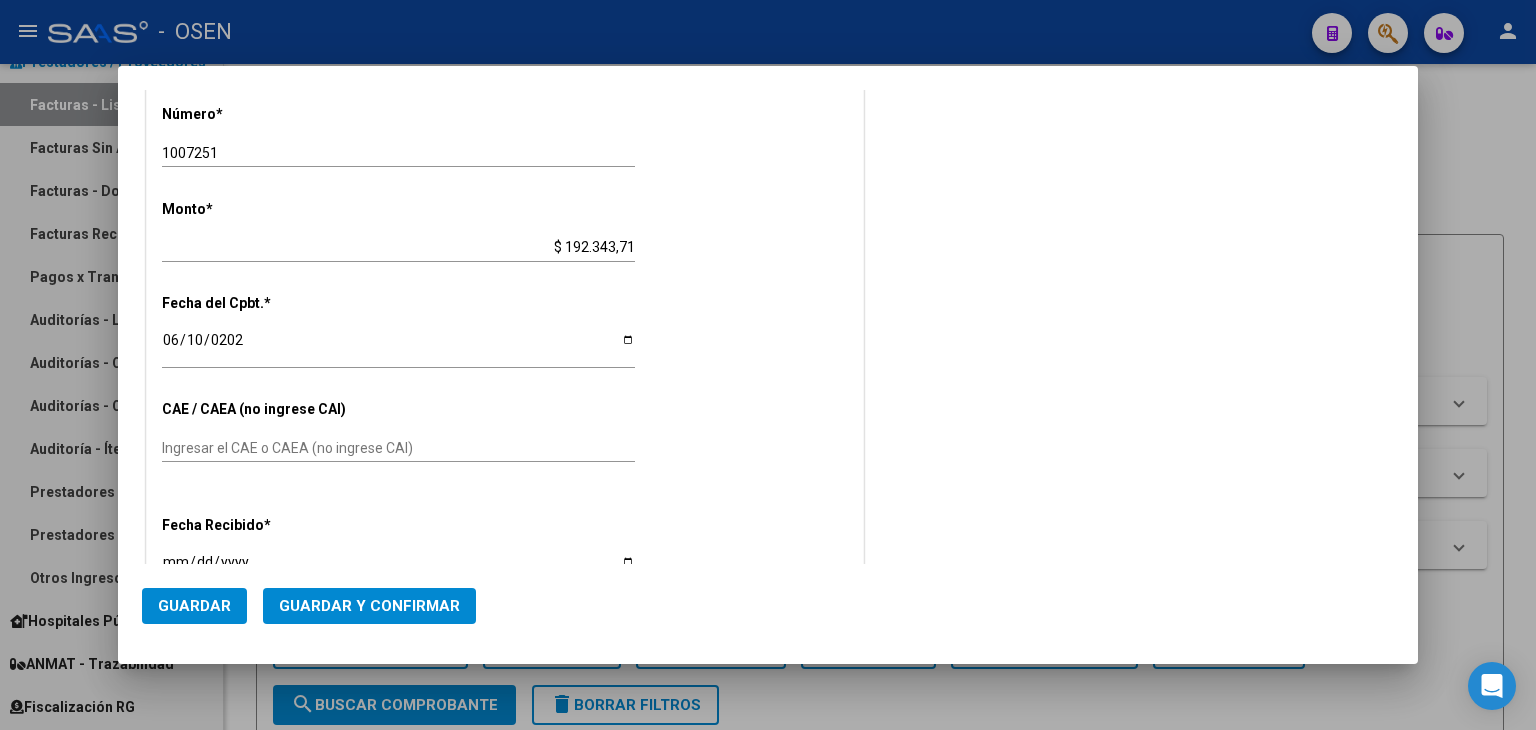 click on "2025-06-10" at bounding box center [398, 347] 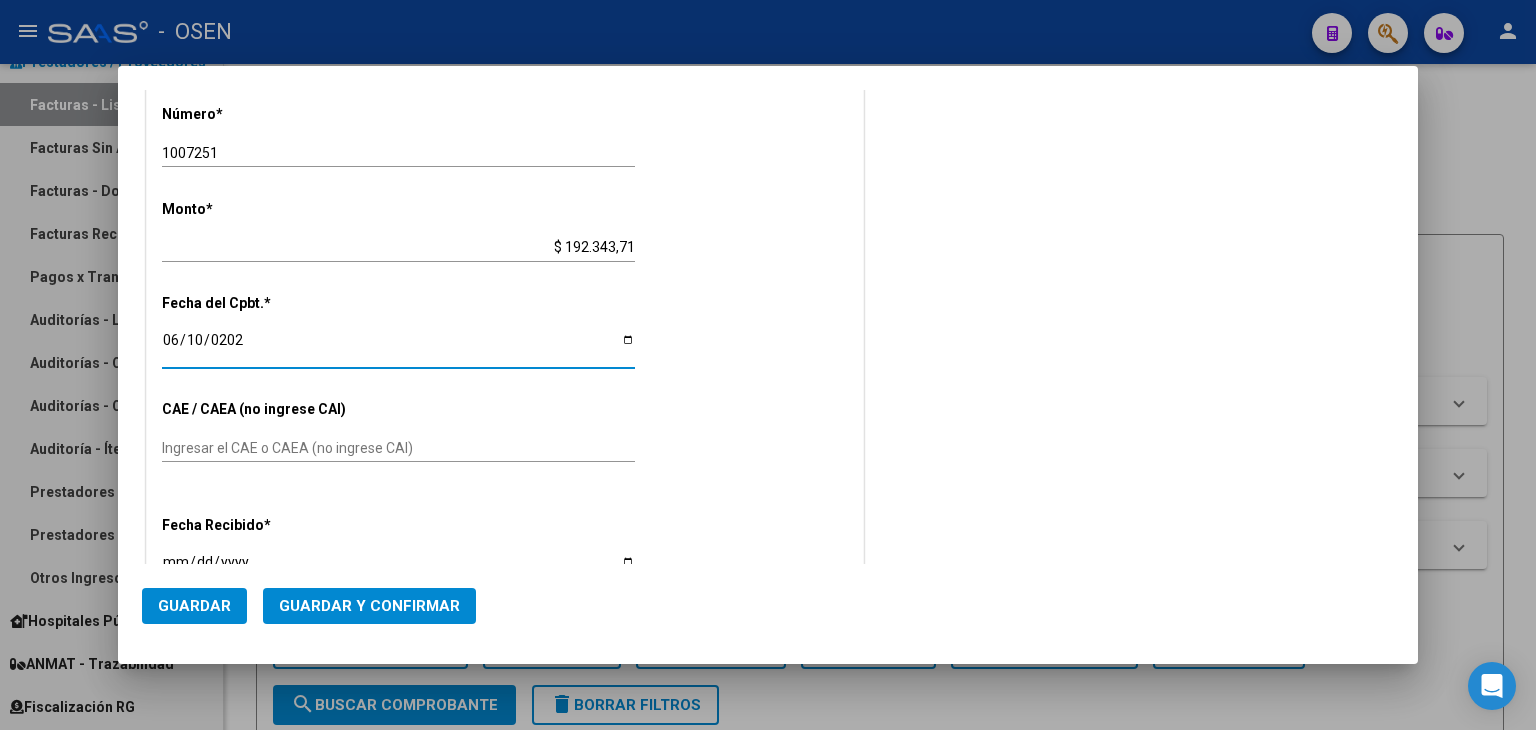 type on "2025-06-10" 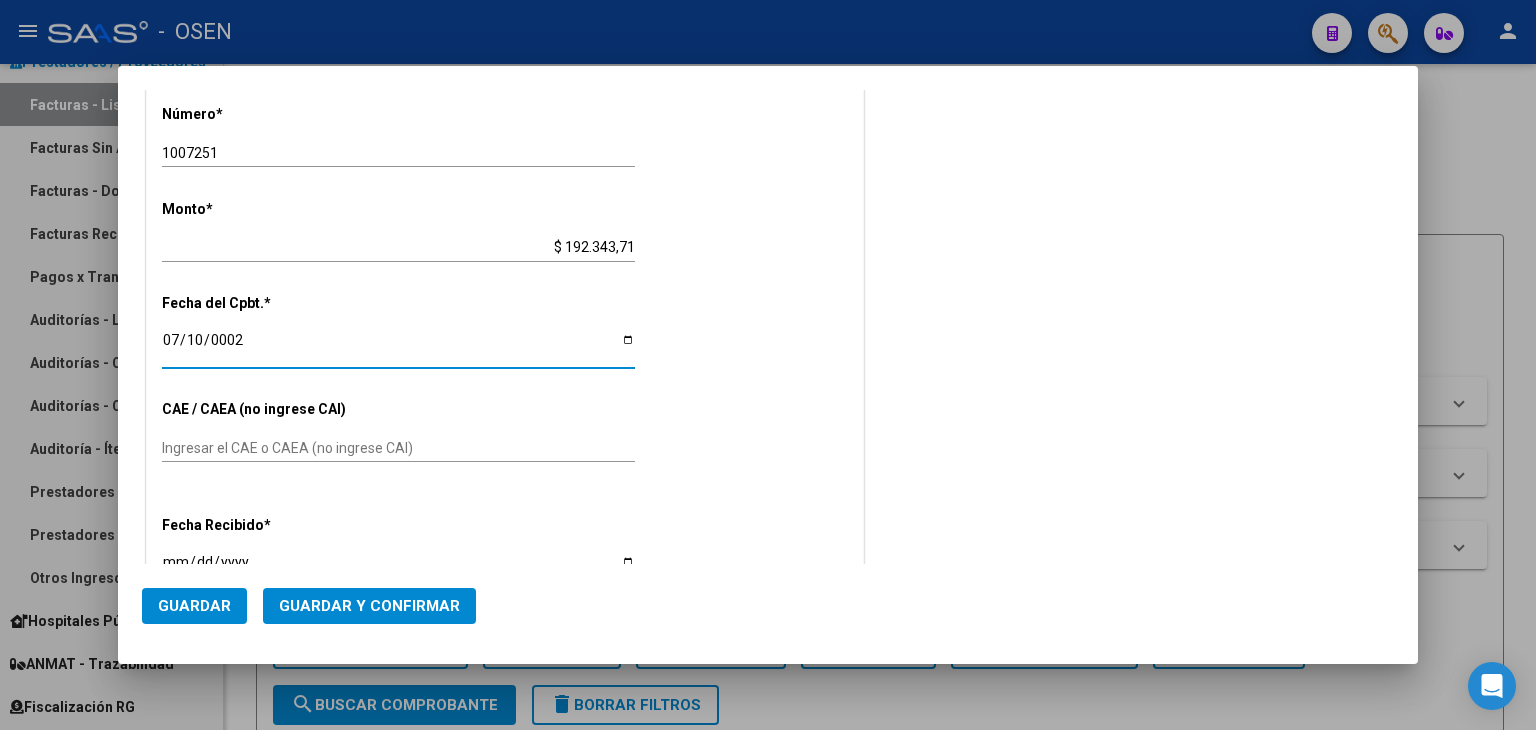 scroll, scrollTop: 768, scrollLeft: 0, axis: vertical 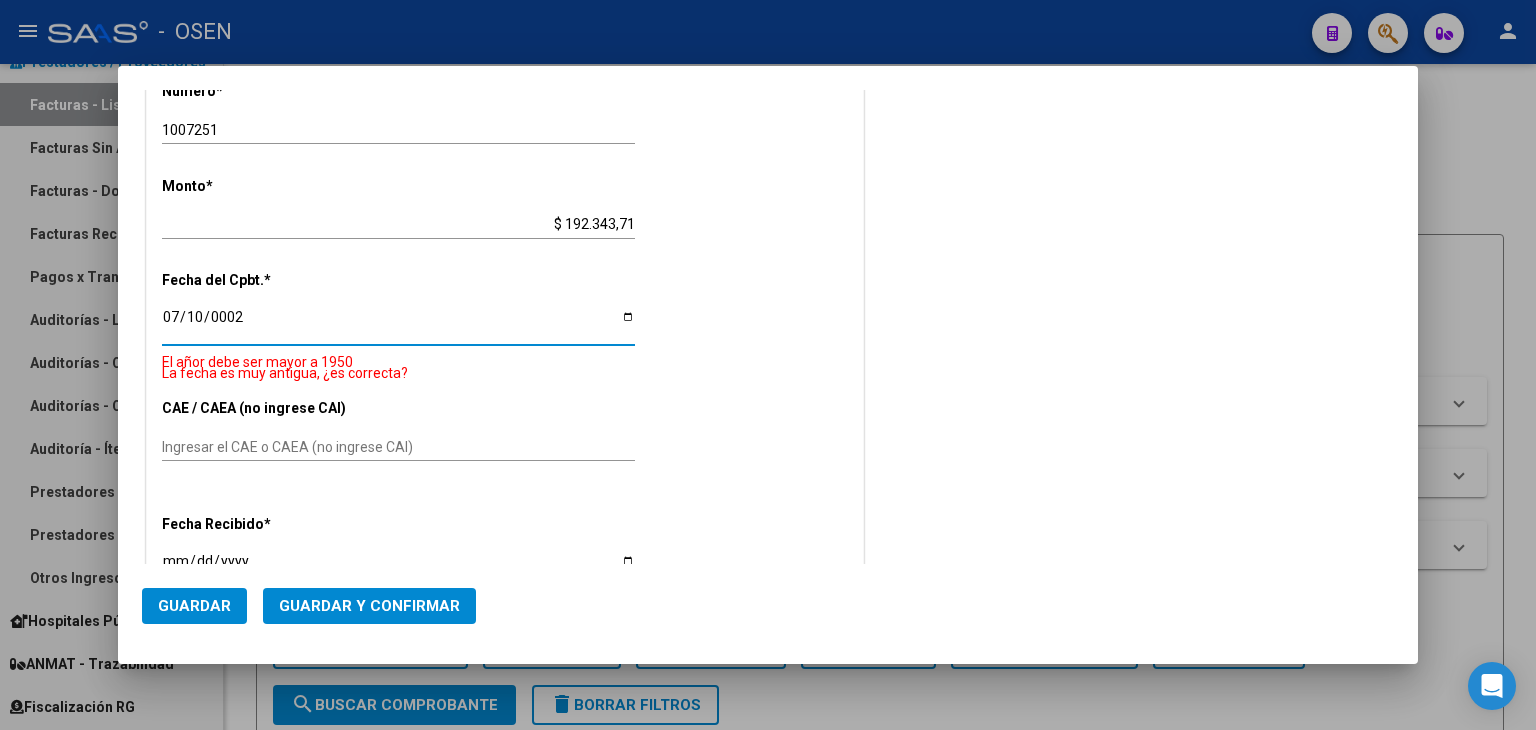 type on "0022-07-10" 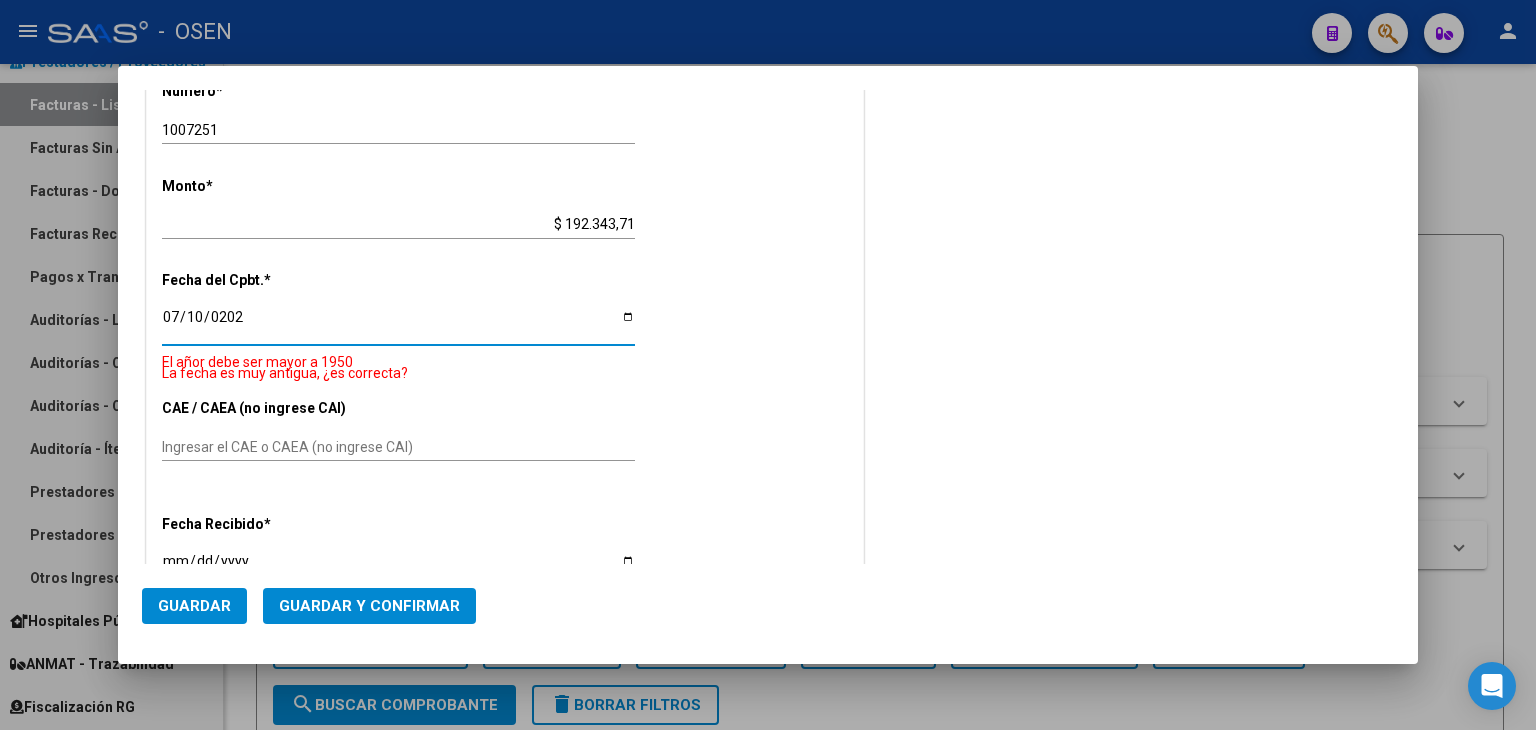type on "2025-07-10" 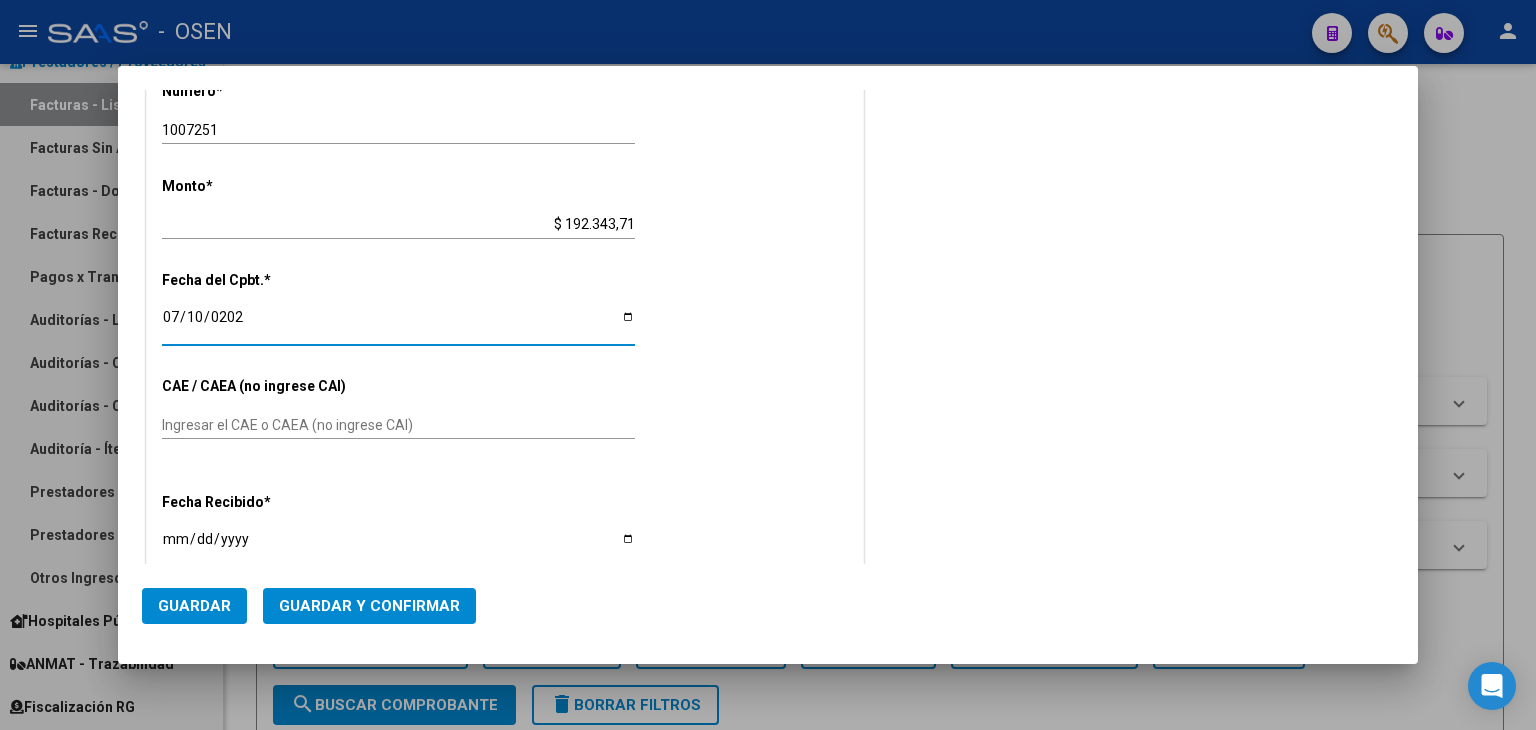 scroll, scrollTop: 745, scrollLeft: 0, axis: vertical 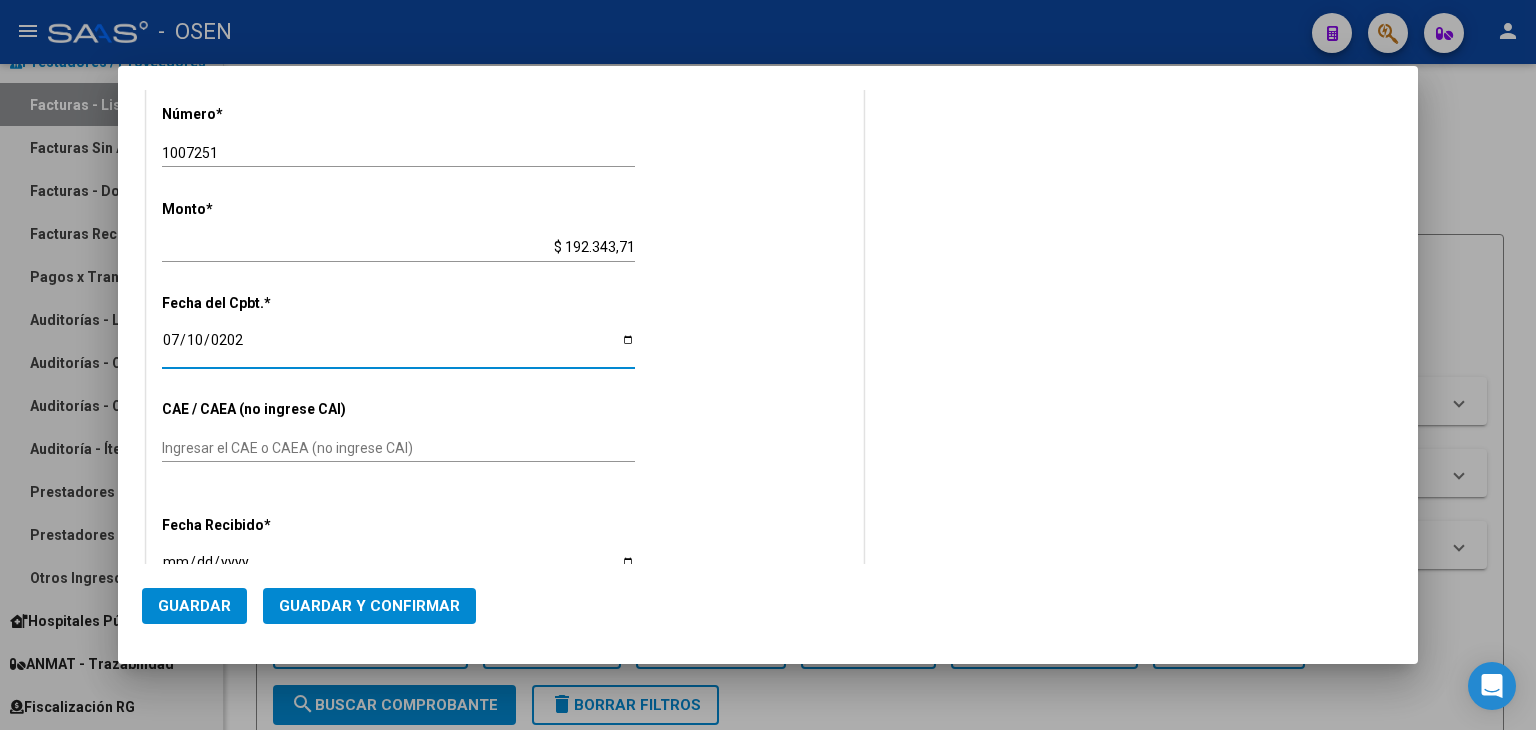 click on "Guardar y Confirmar" 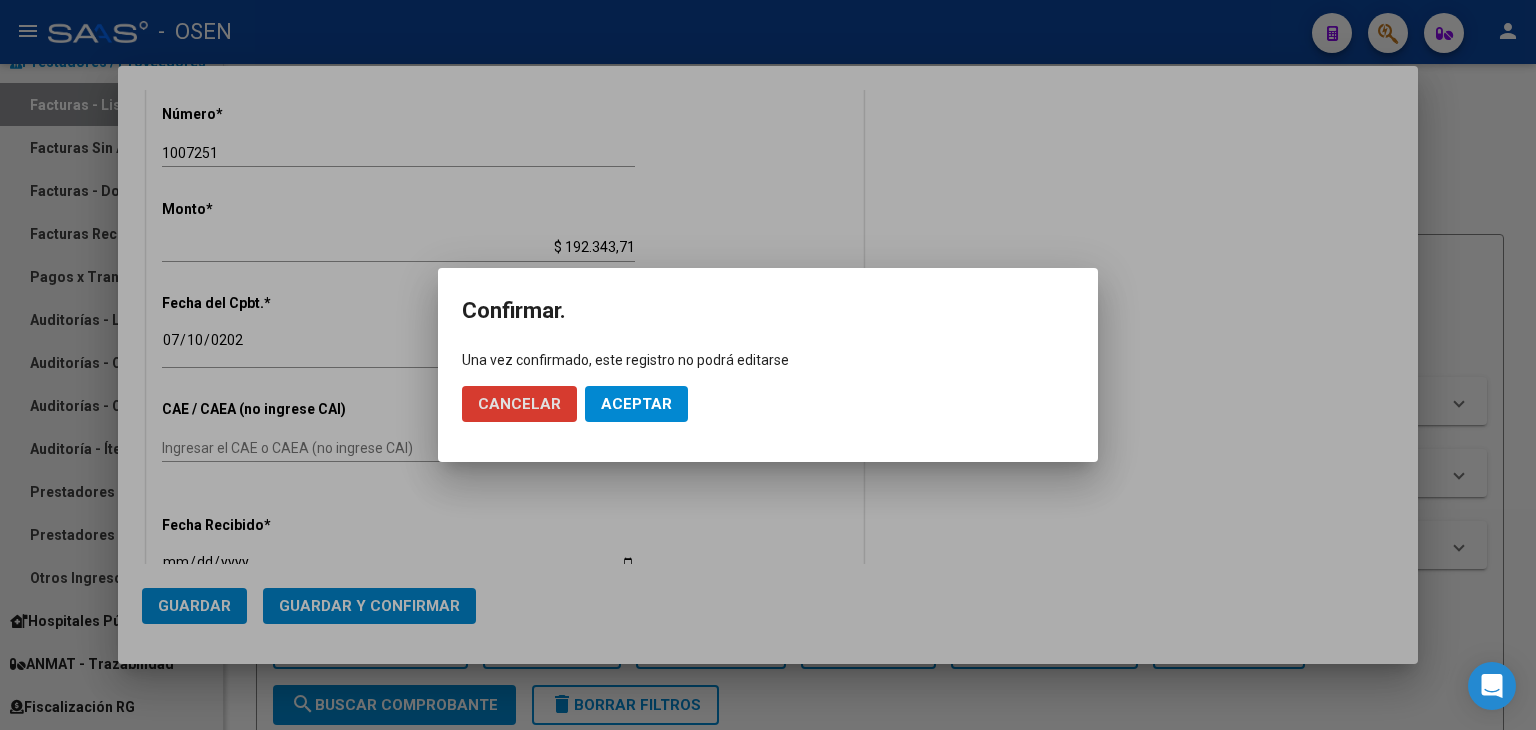 click on "Aceptar" 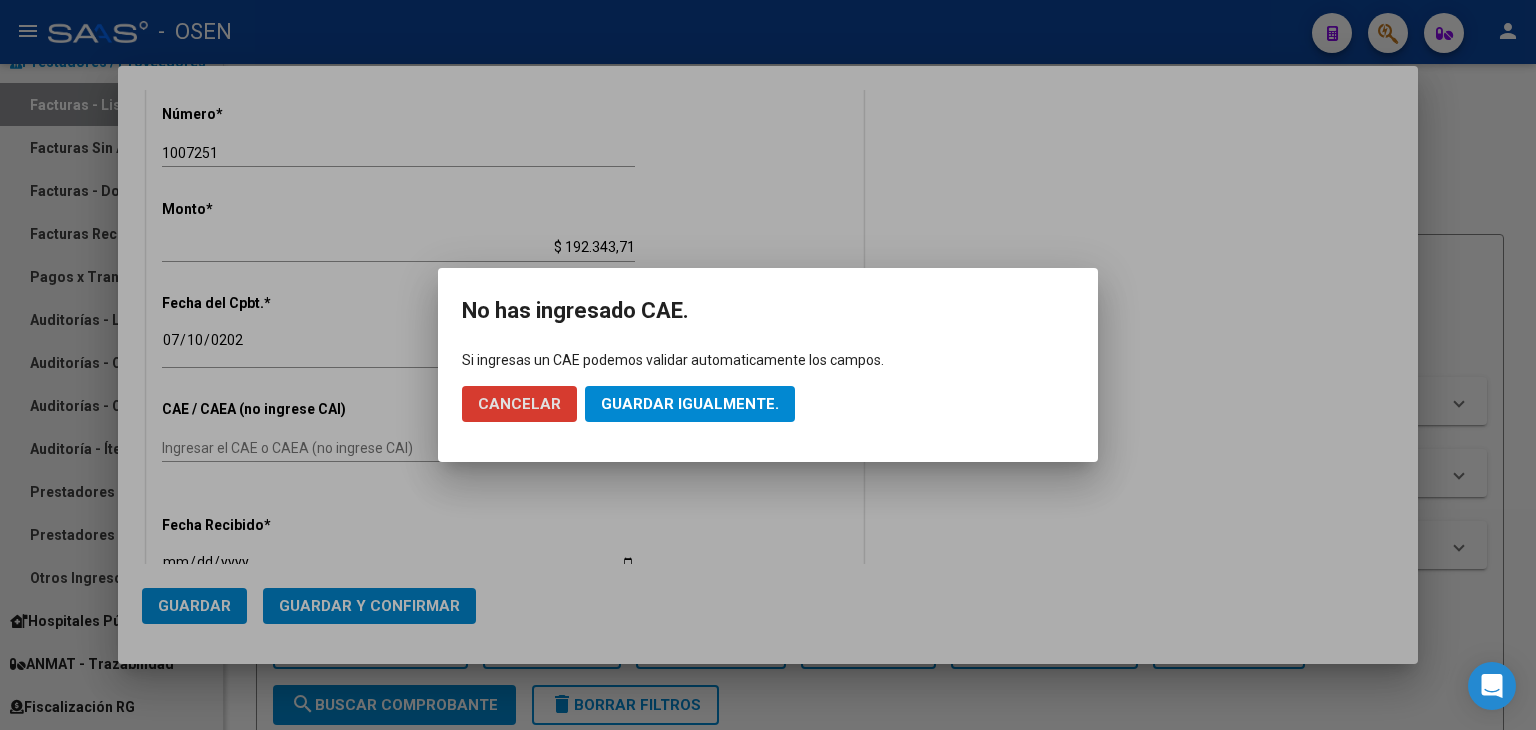 click on "Guardar igualmente." 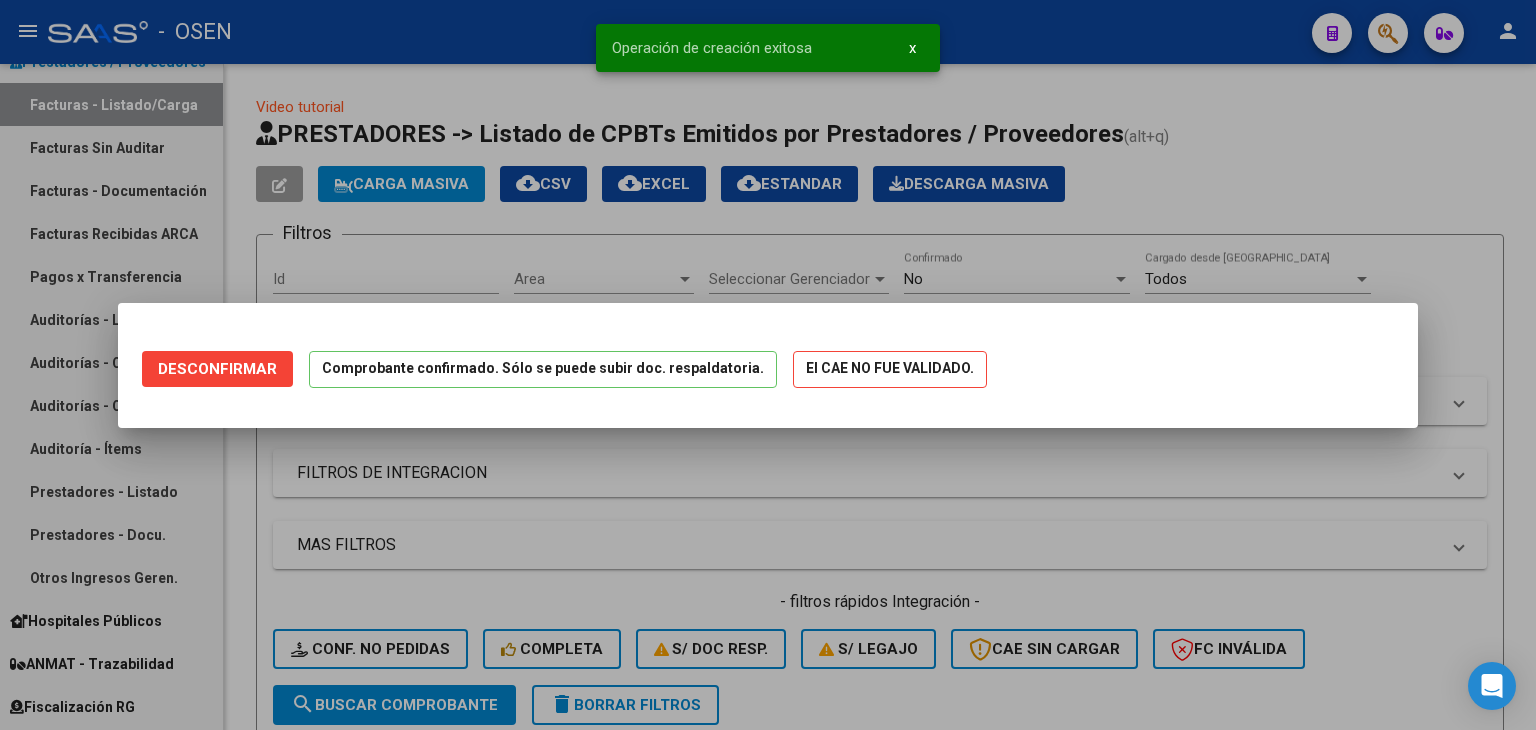 scroll, scrollTop: 0, scrollLeft: 0, axis: both 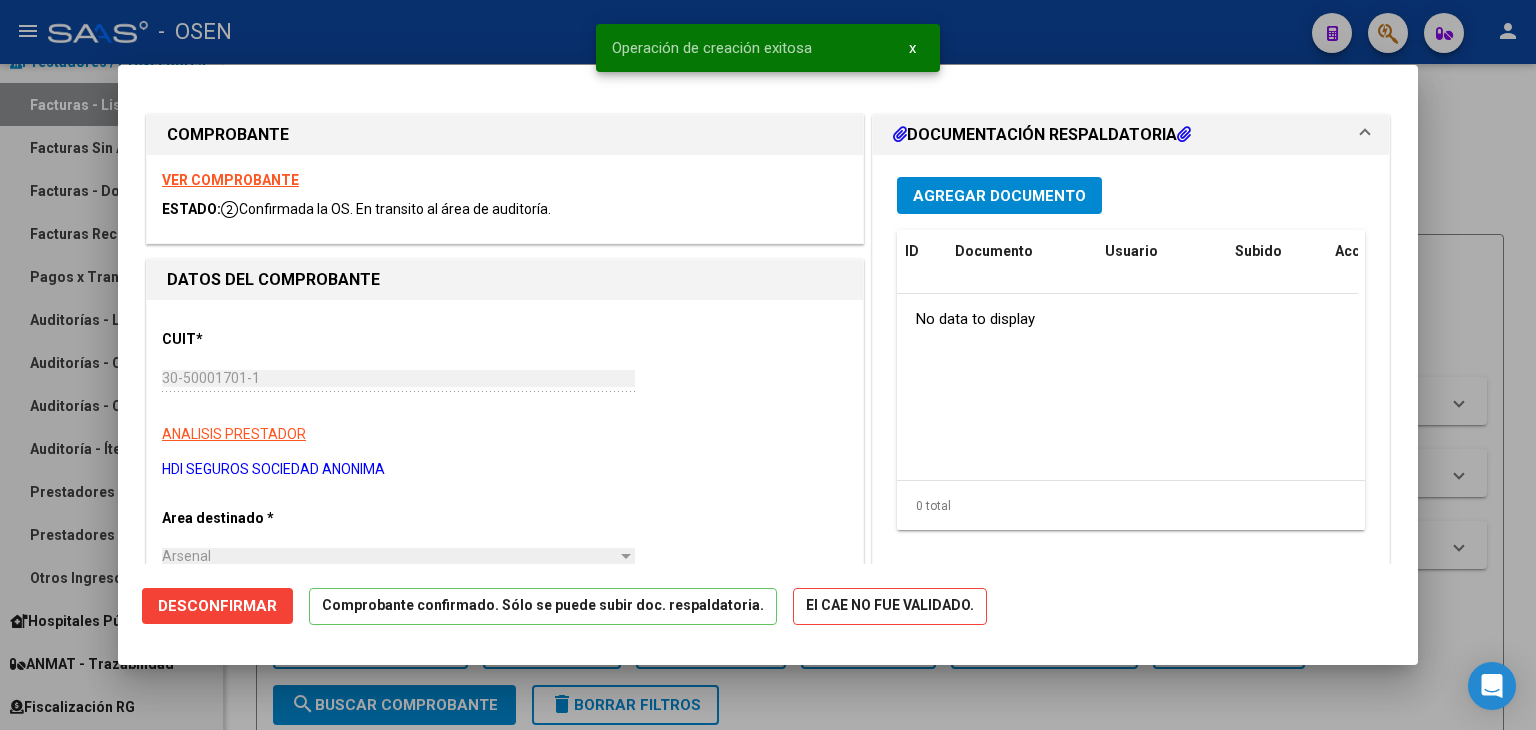 click on "VER COMPROBANTE" at bounding box center (230, 180) 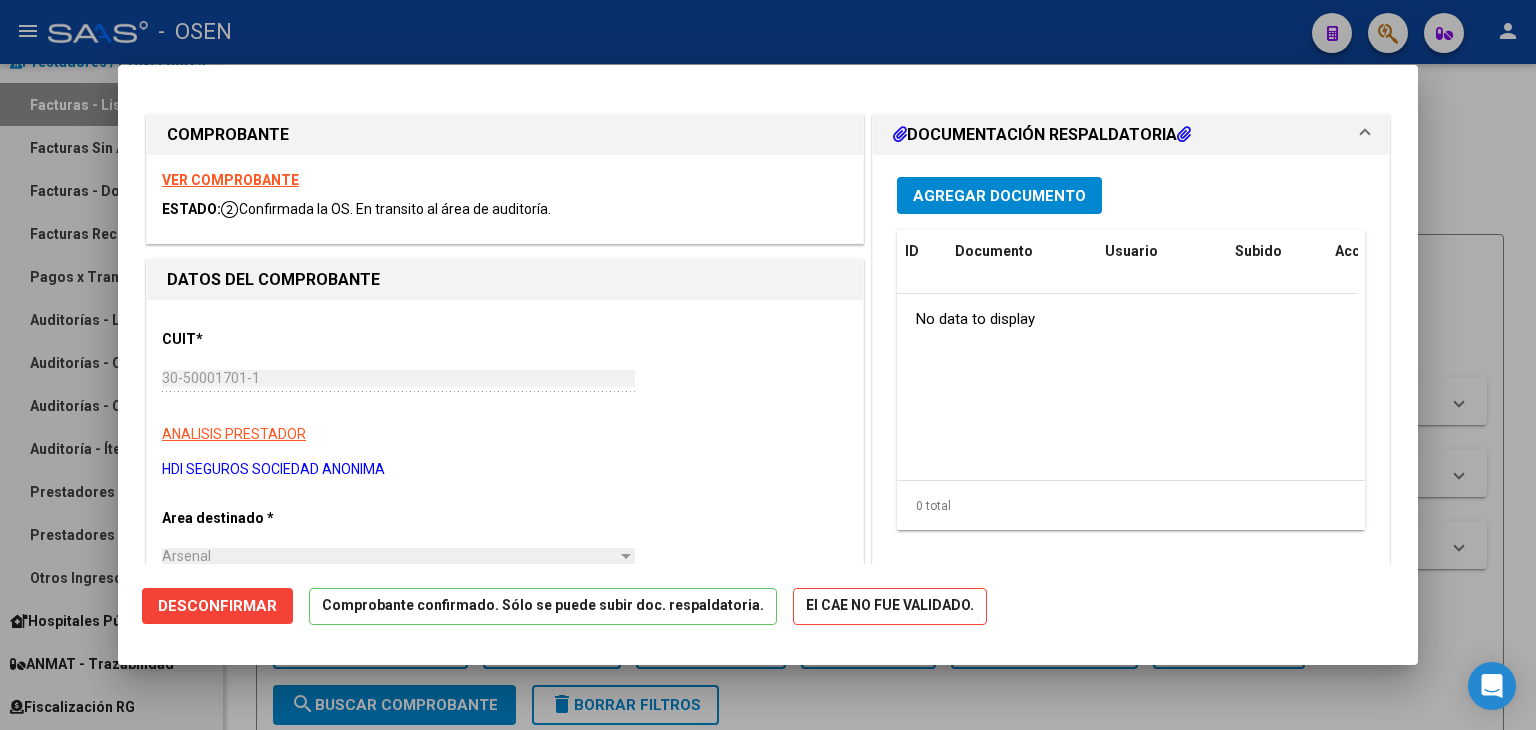click on "VER COMPROBANTE" at bounding box center [230, 180] 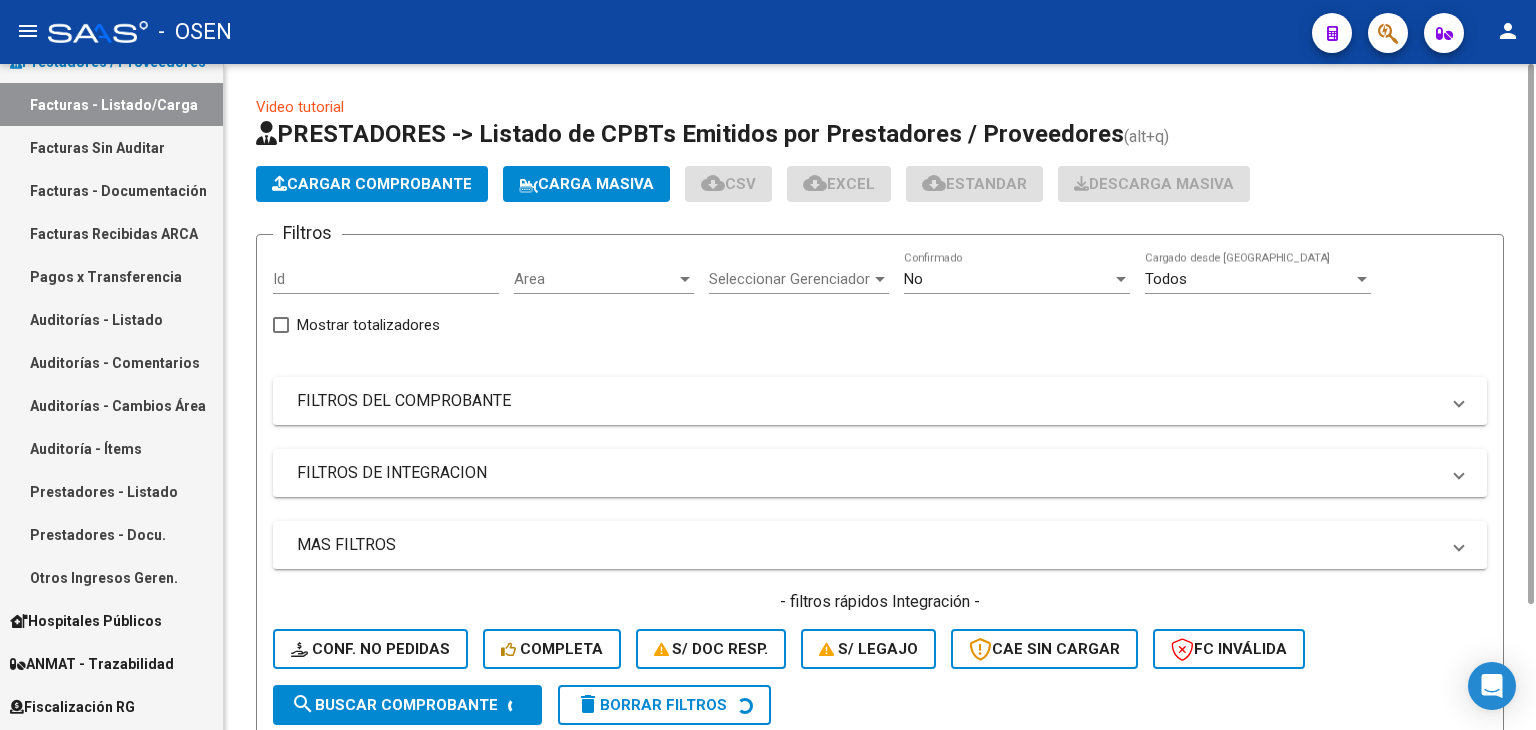click on "Cargar Comprobante" 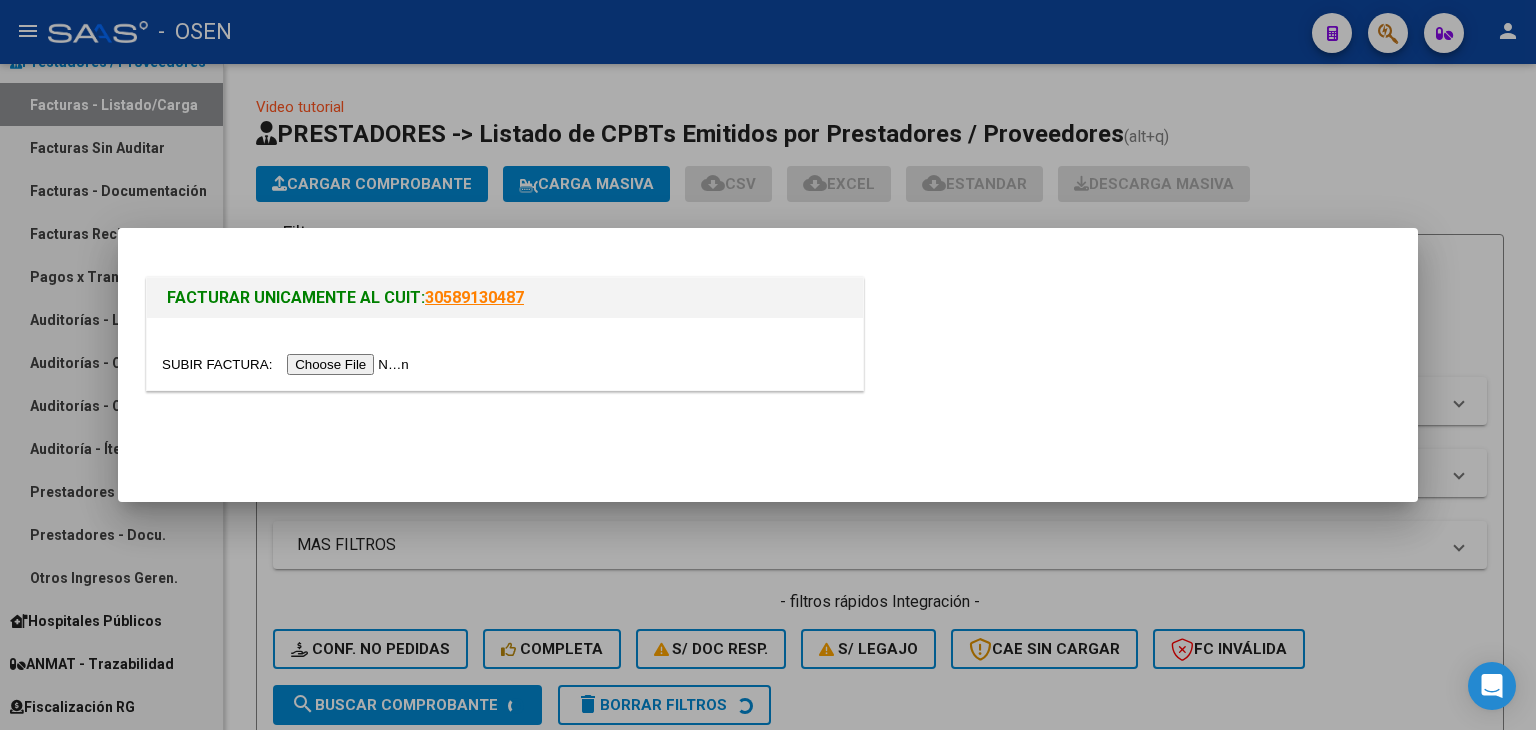 click at bounding box center (288, 364) 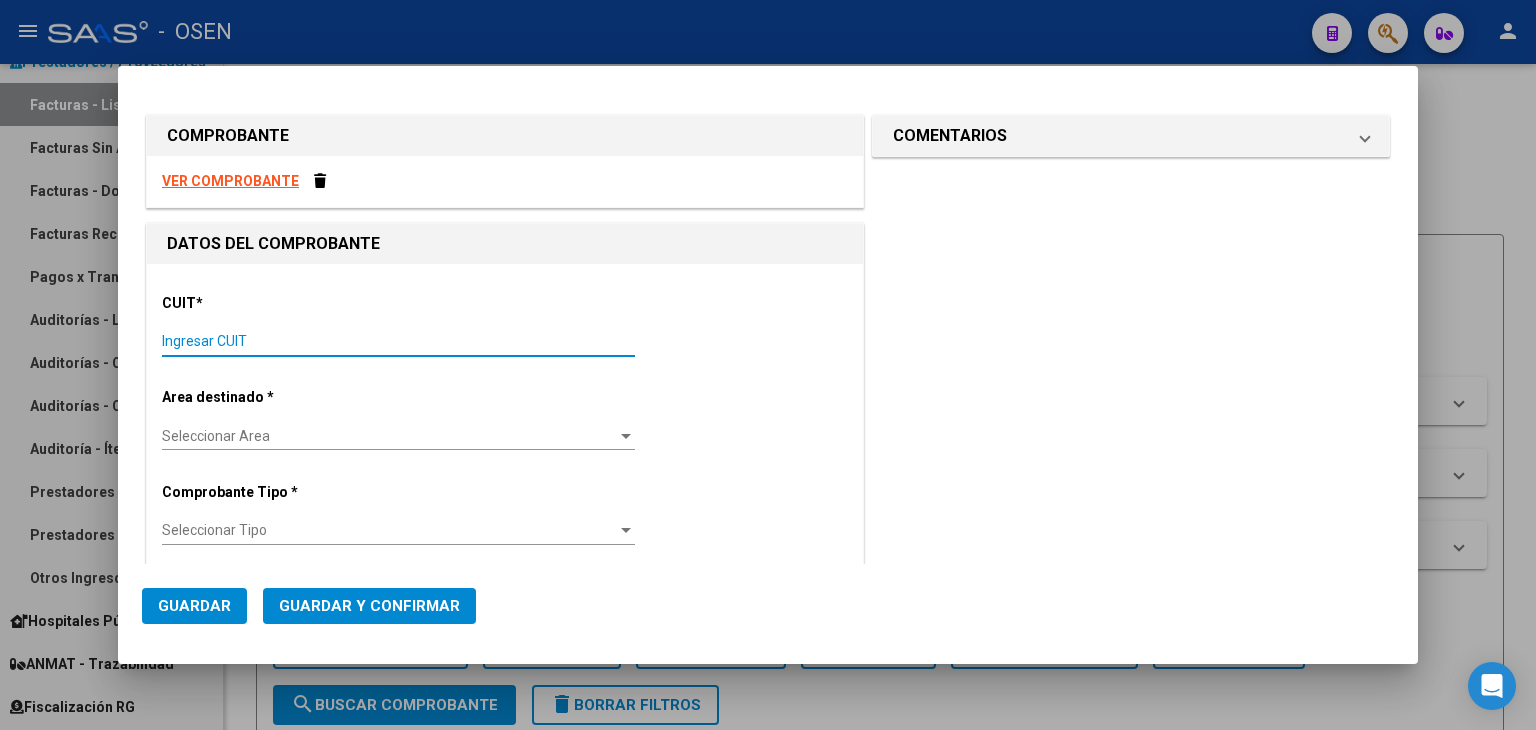 click on "Ingresar CUIT" at bounding box center (398, 341) 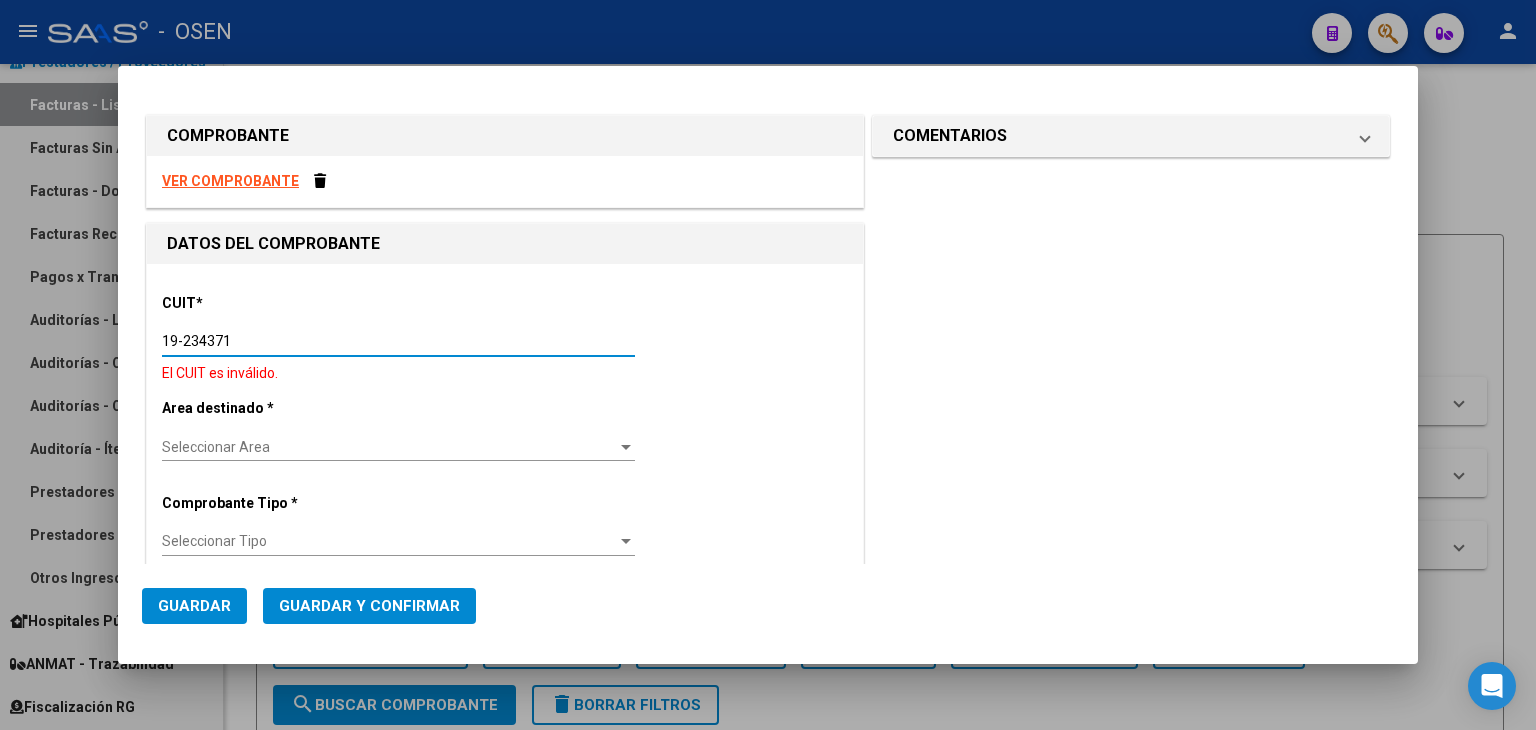 drag, startPoint x: 385, startPoint y: 333, endPoint x: 373, endPoint y: 333, distance: 12 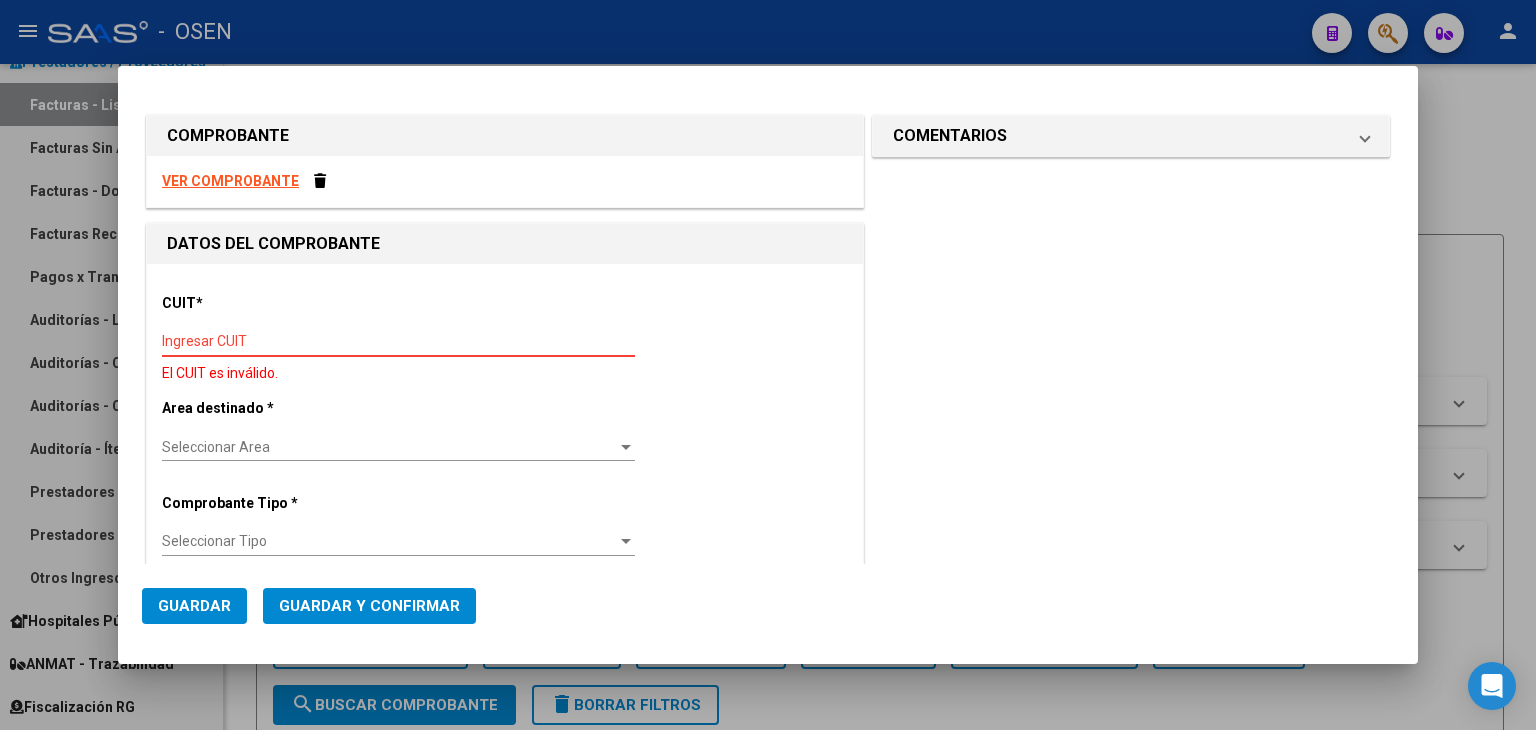 click on "Ingresar CUIT" at bounding box center [398, 341] 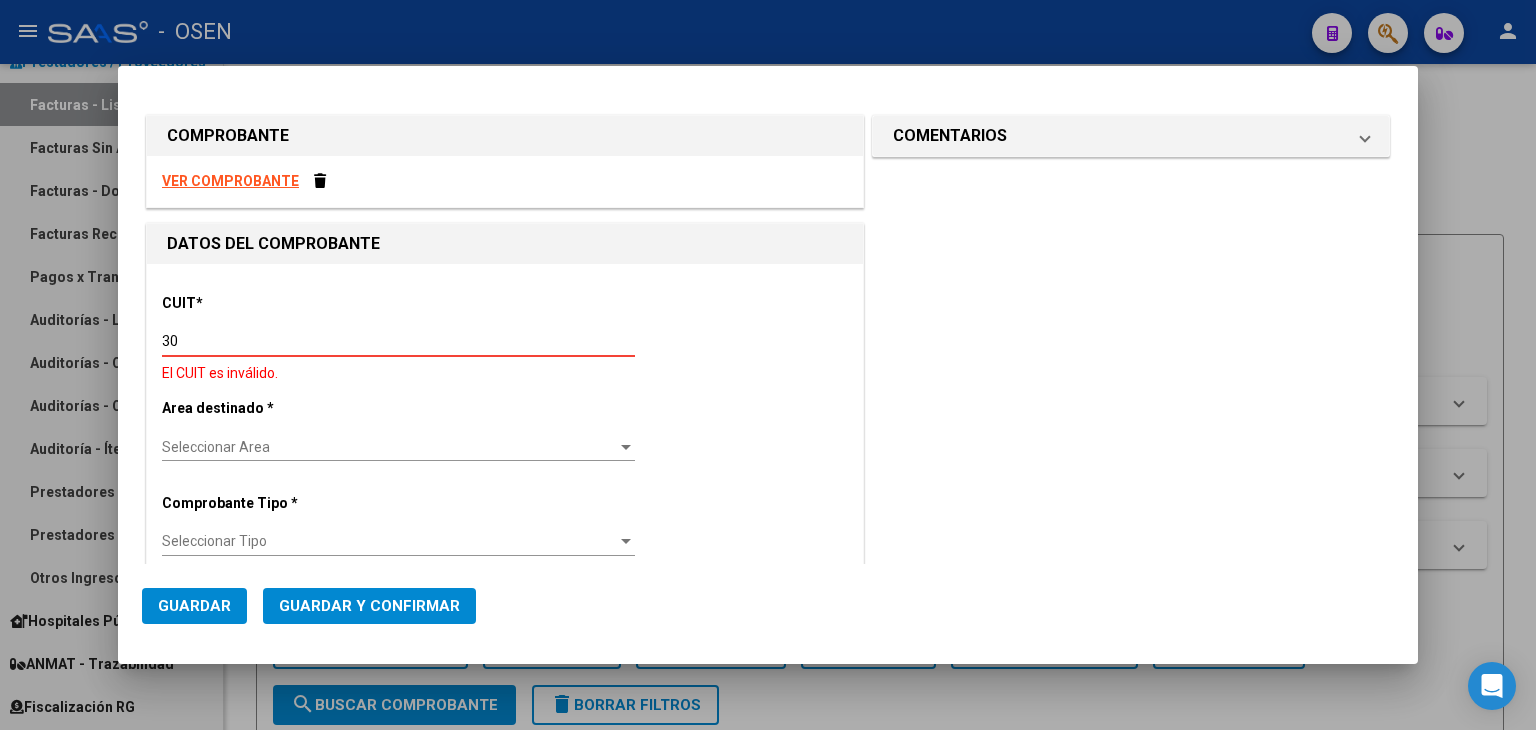 type on "3" 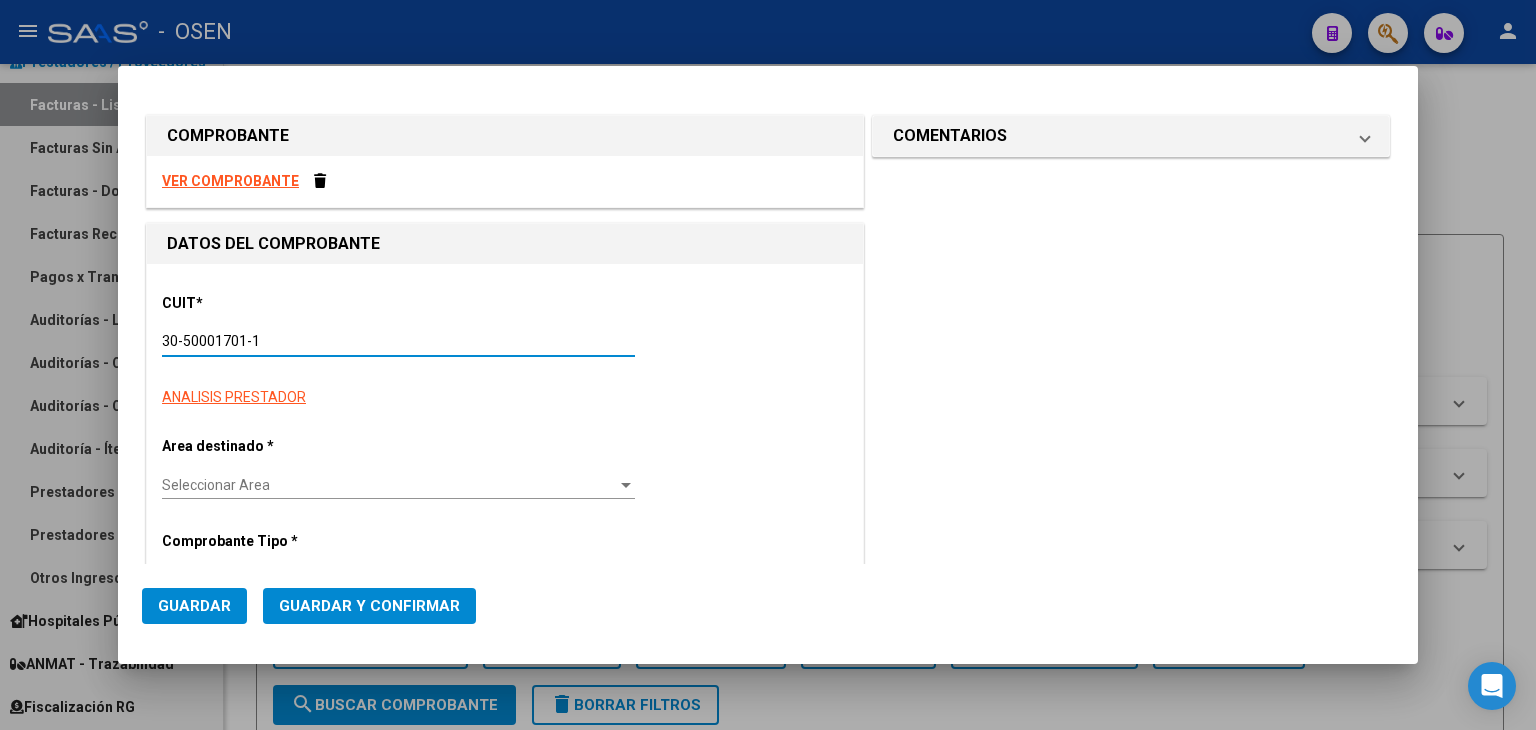 type on "30-50001701-1" 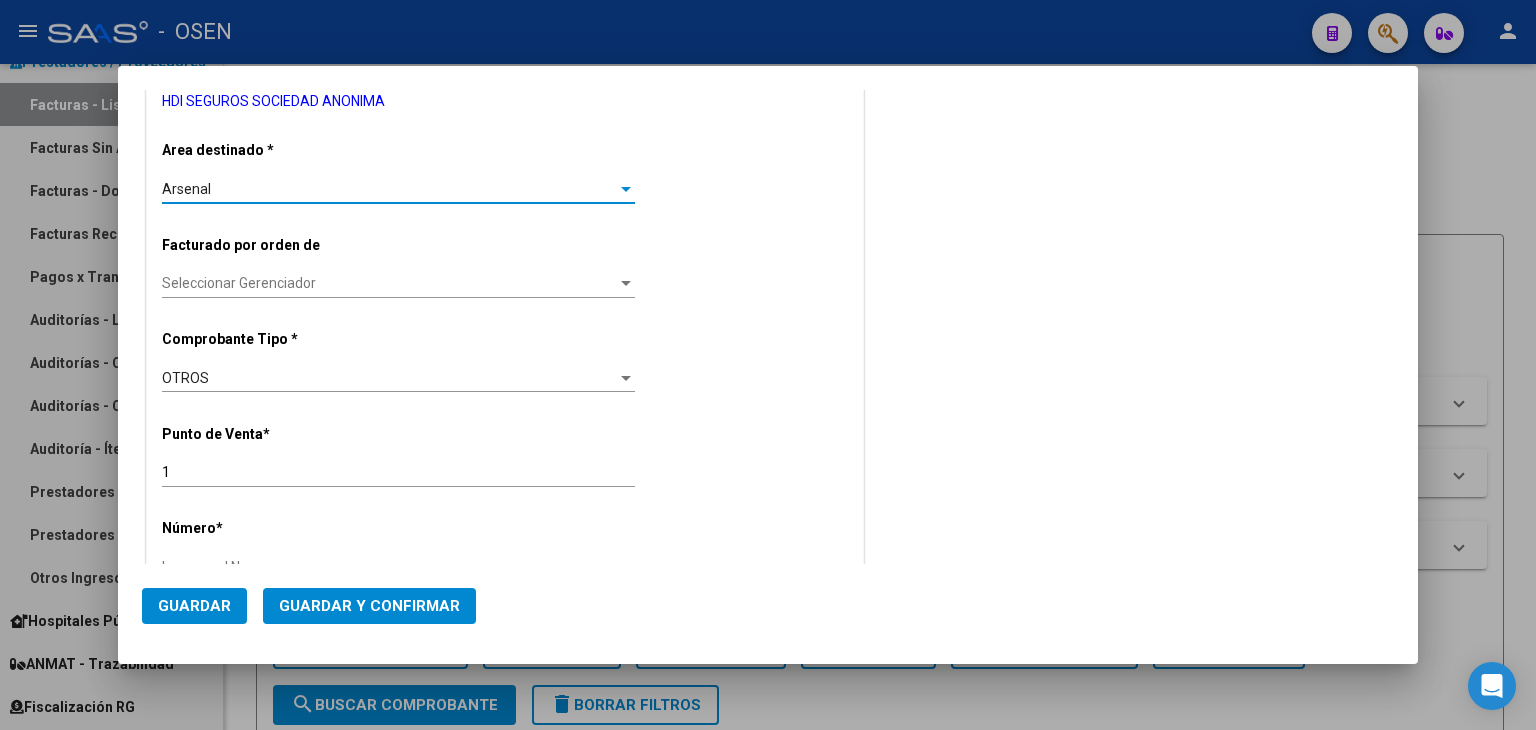 scroll, scrollTop: 333, scrollLeft: 0, axis: vertical 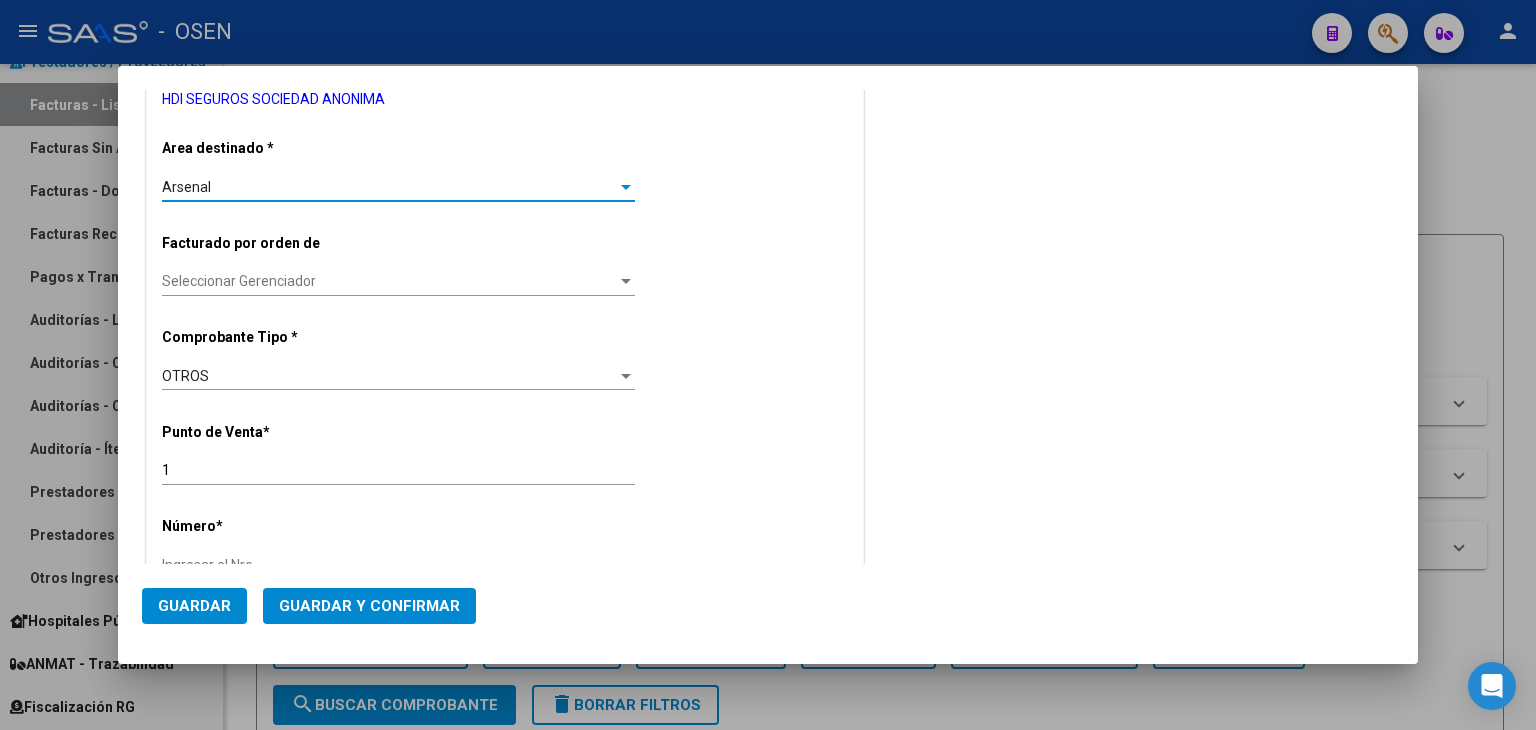 click on "1" at bounding box center [398, 470] 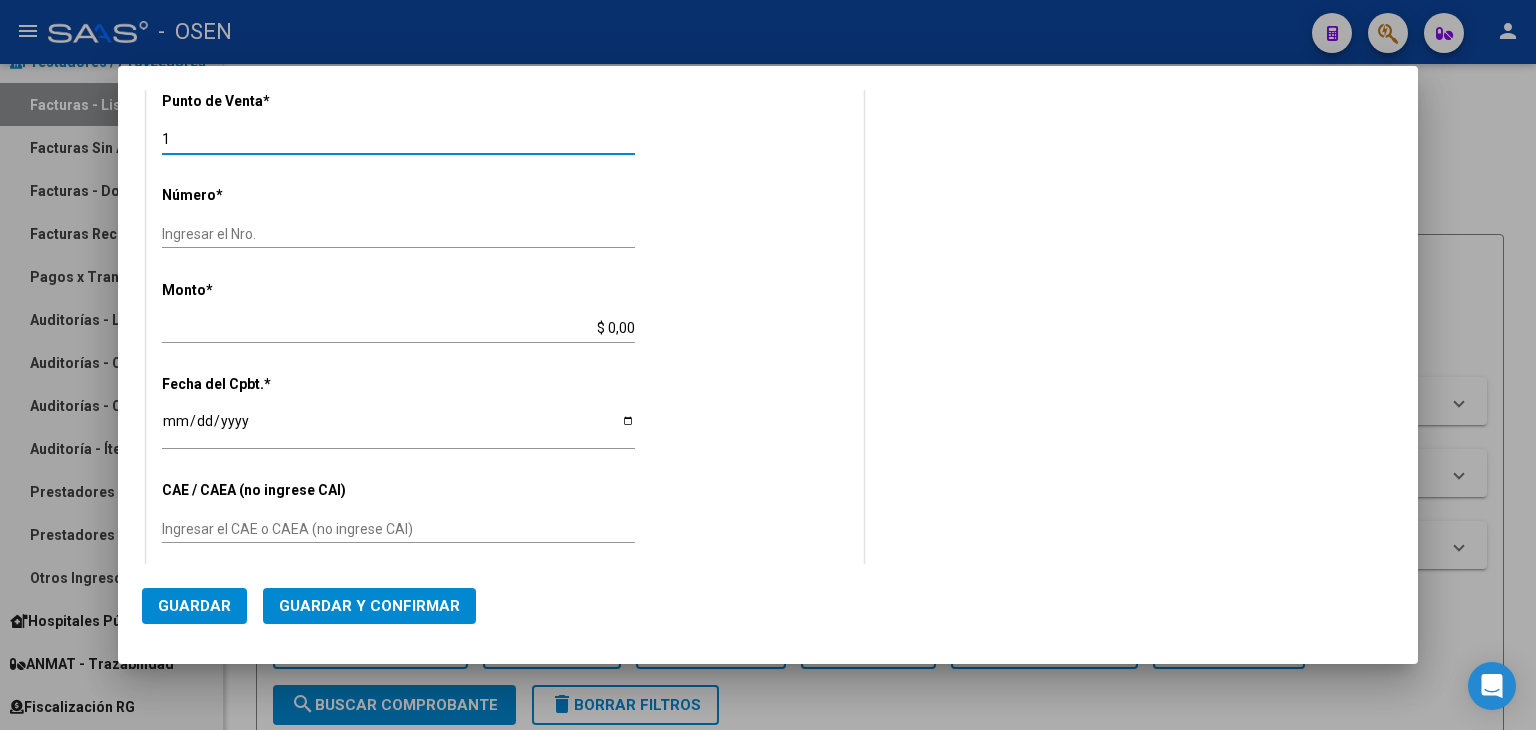 scroll, scrollTop: 666, scrollLeft: 0, axis: vertical 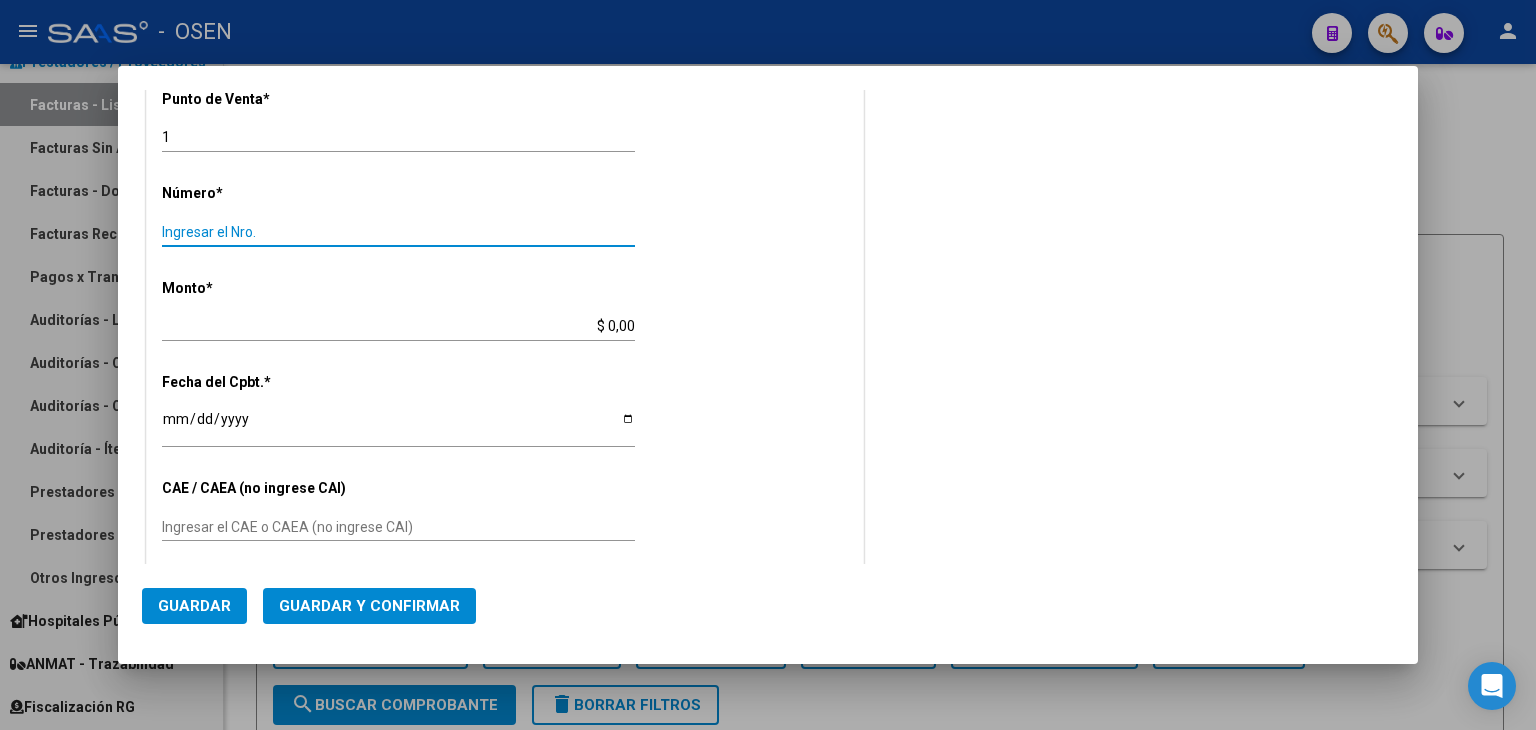 click on "Ingresar el Nro." at bounding box center [398, 232] 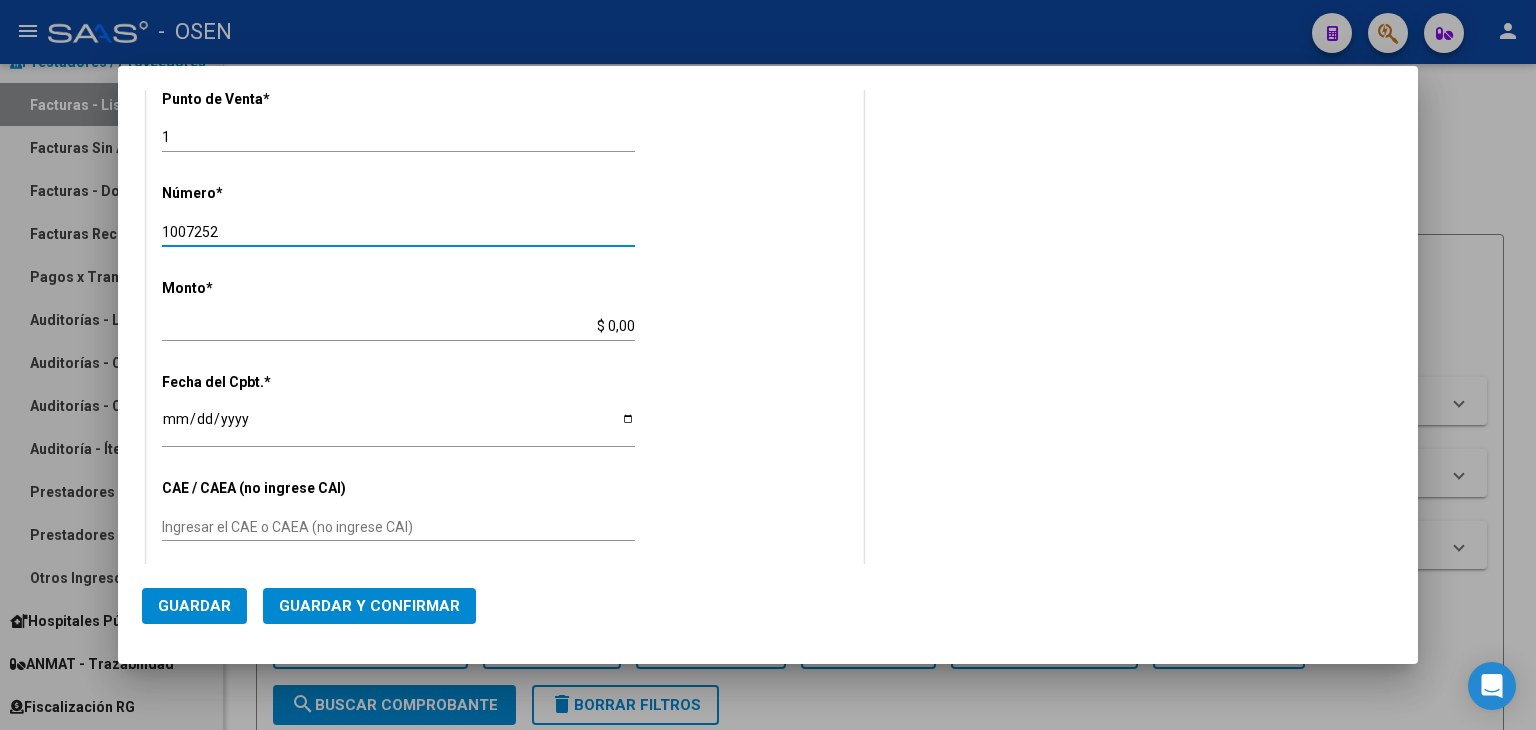 type on "1007252" 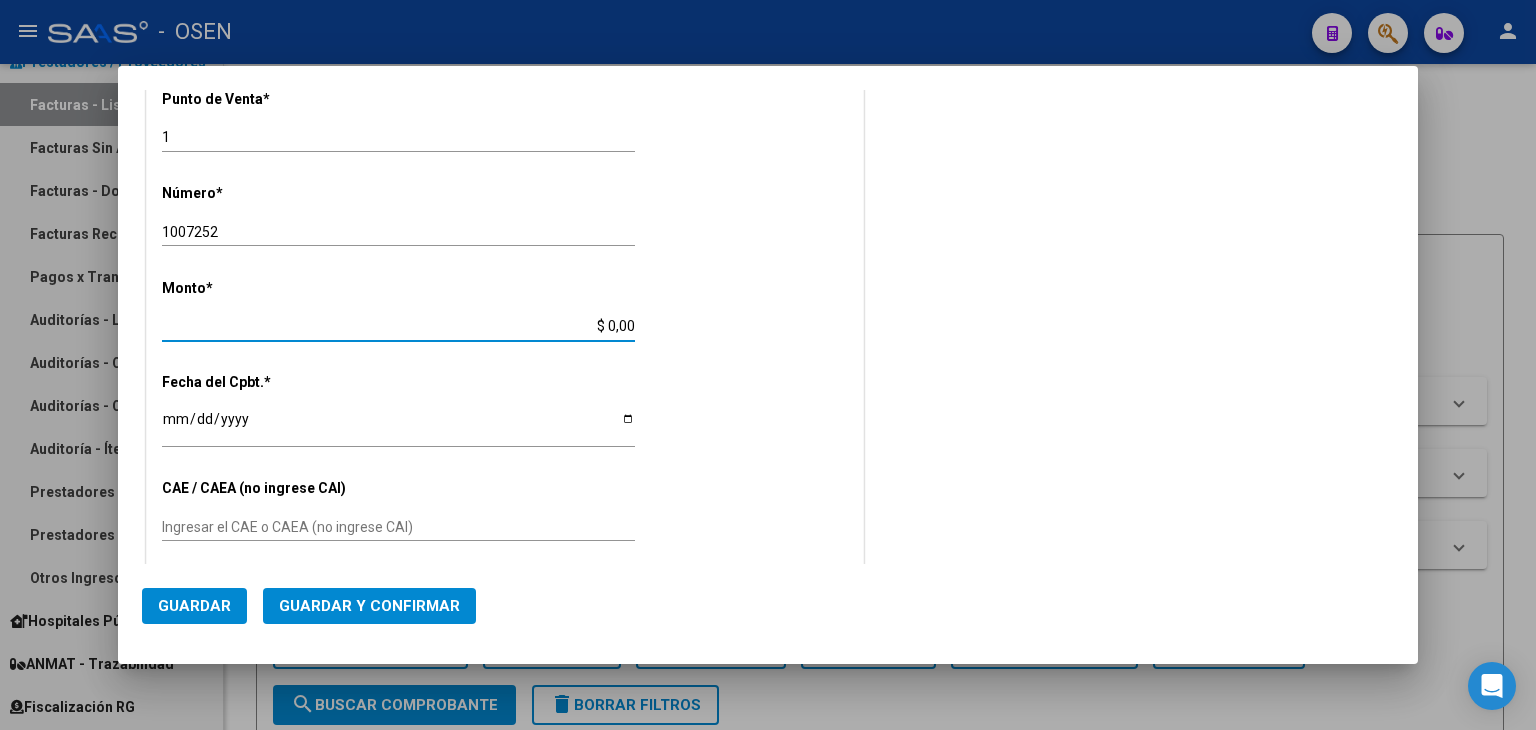 scroll, scrollTop: 656, scrollLeft: 0, axis: vertical 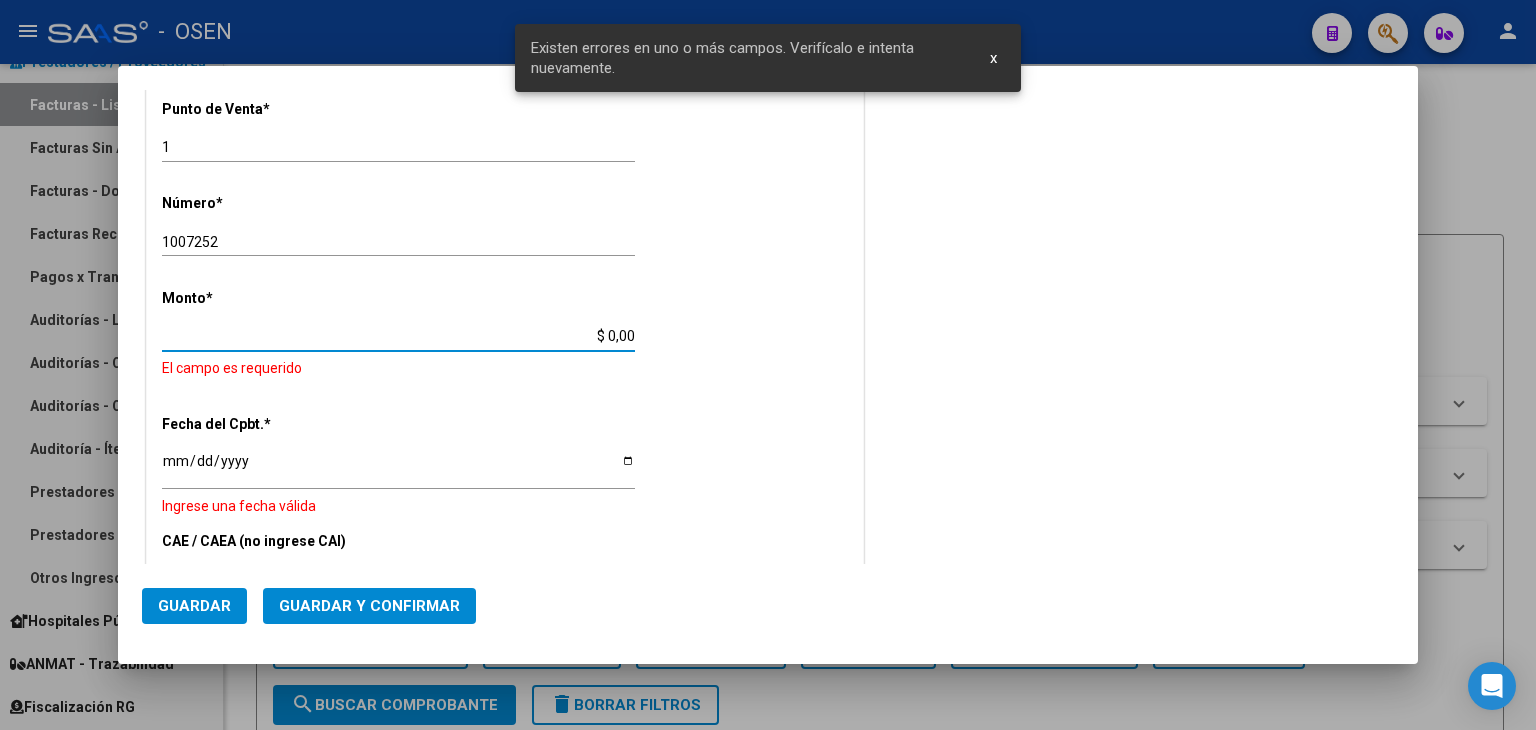 click on "$ 0,00" at bounding box center (398, 336) 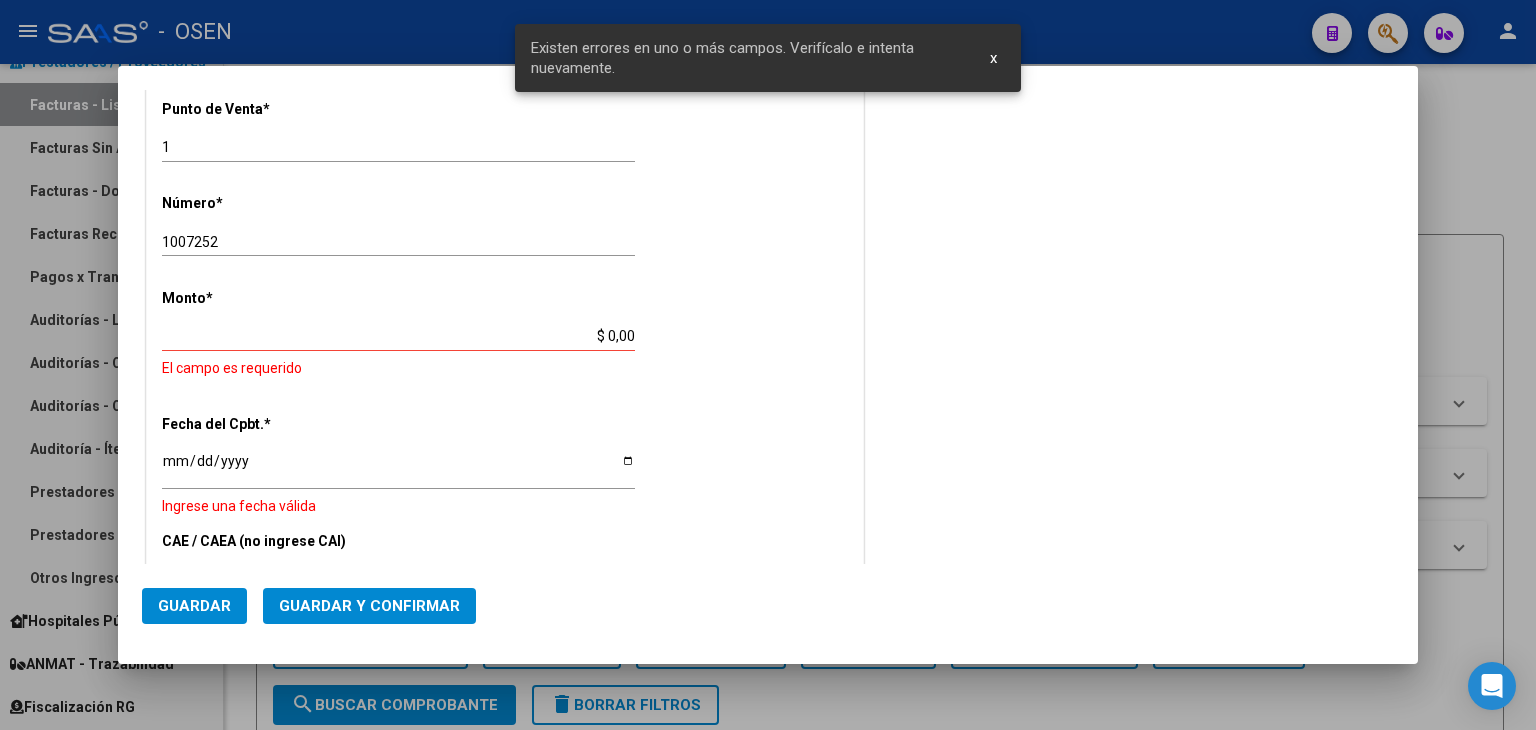 drag, startPoint x: 705, startPoint y: 324, endPoint x: 762, endPoint y: 324, distance: 57 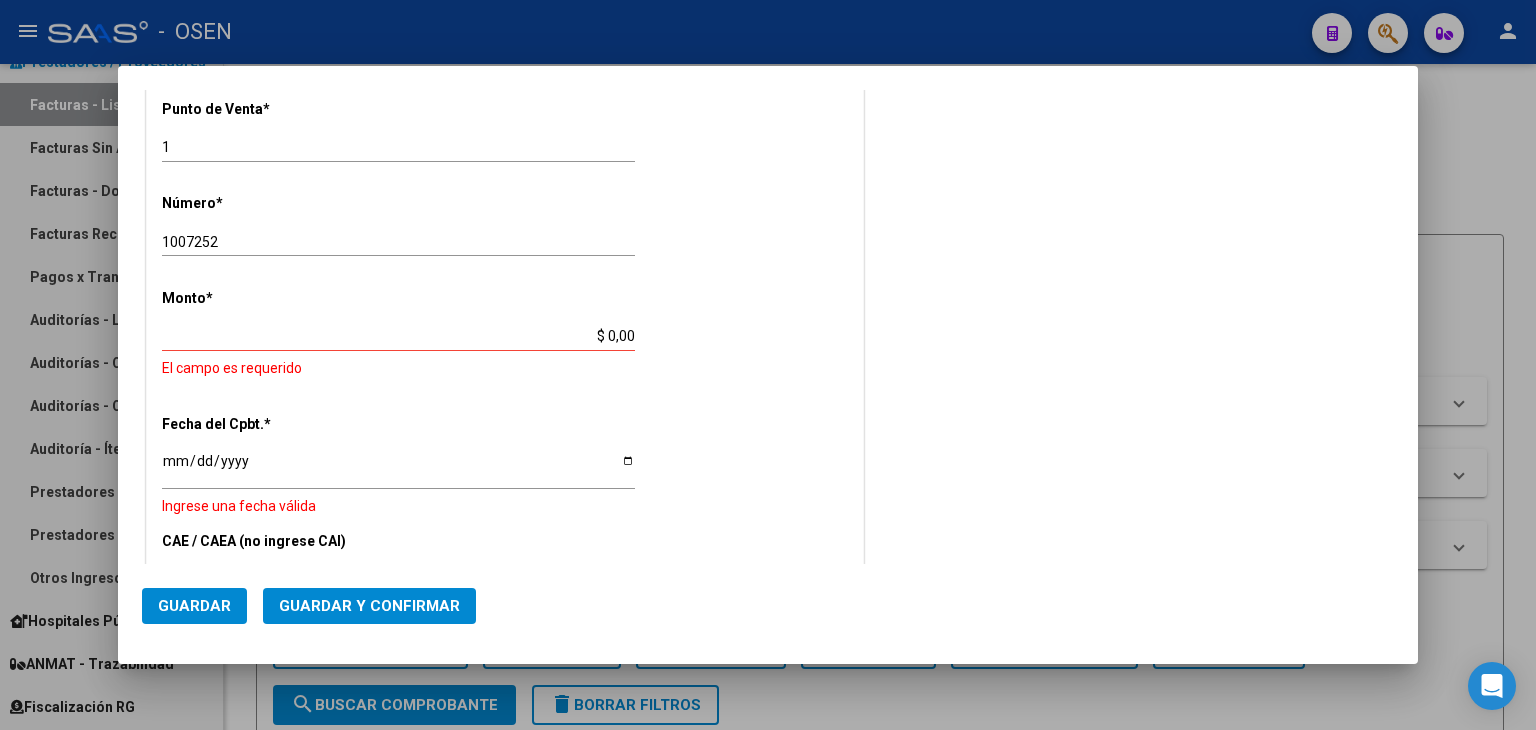 drag, startPoint x: 874, startPoint y: 296, endPoint x: 846, endPoint y: 303, distance: 28.86174 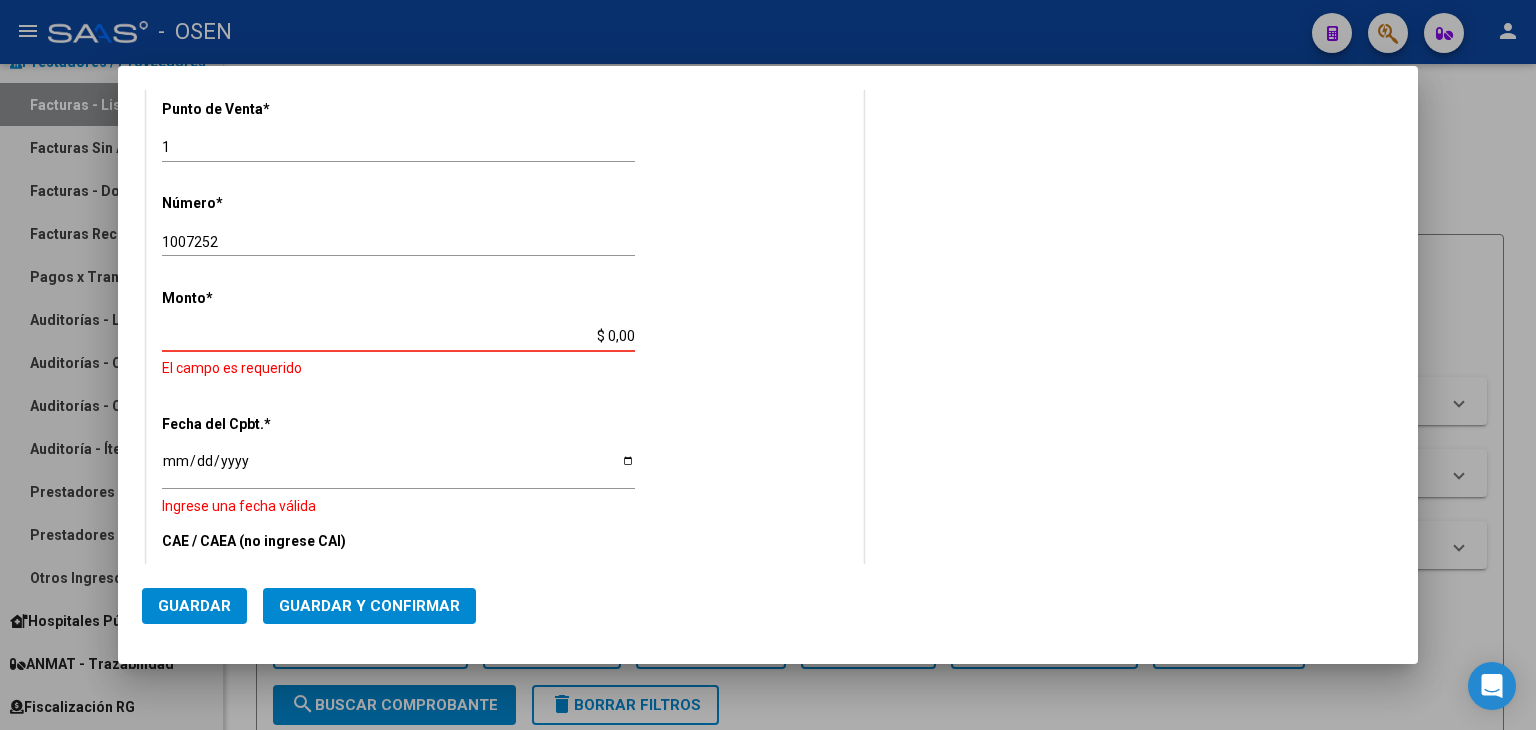 drag, startPoint x: 580, startPoint y: 338, endPoint x: 778, endPoint y: 321, distance: 198.72845 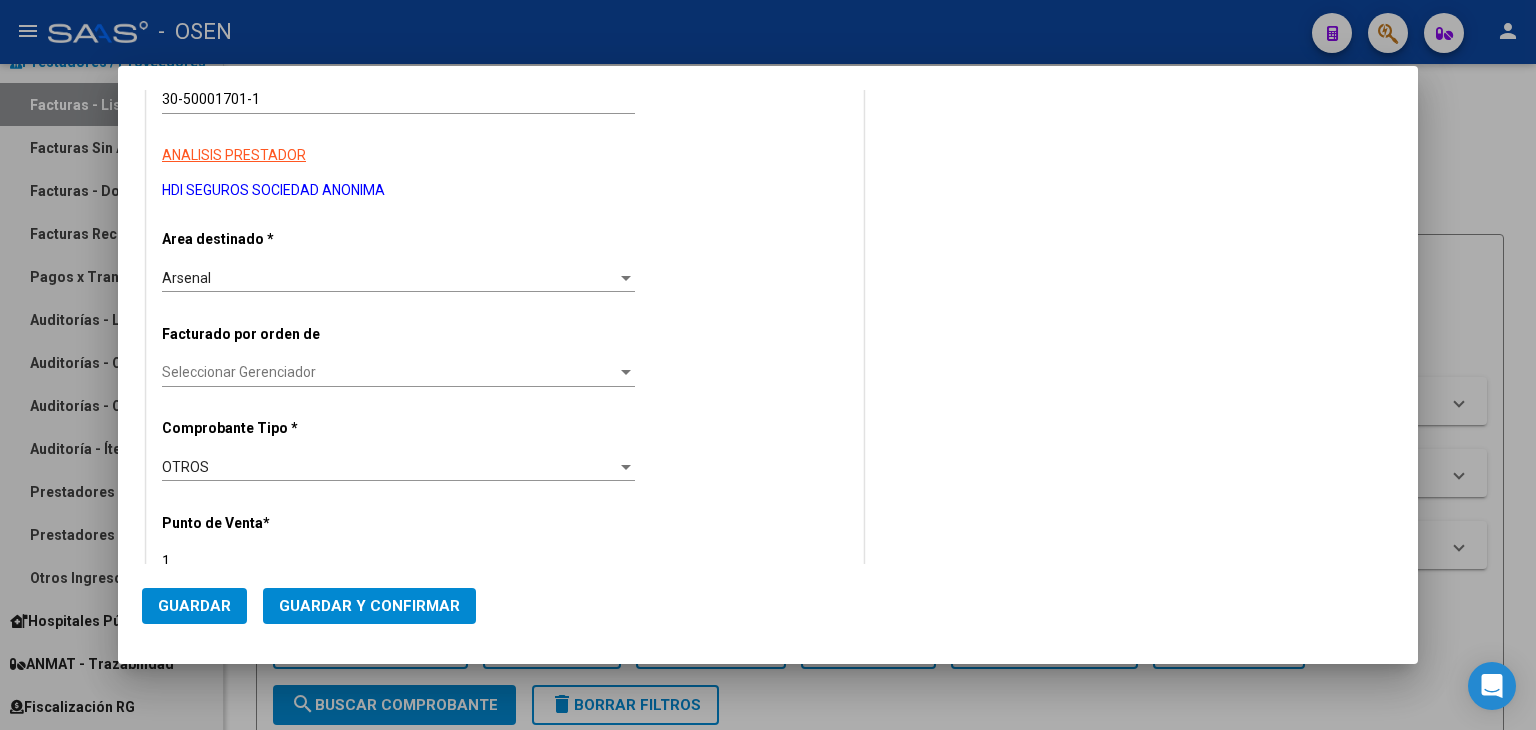 scroll, scrollTop: 576, scrollLeft: 0, axis: vertical 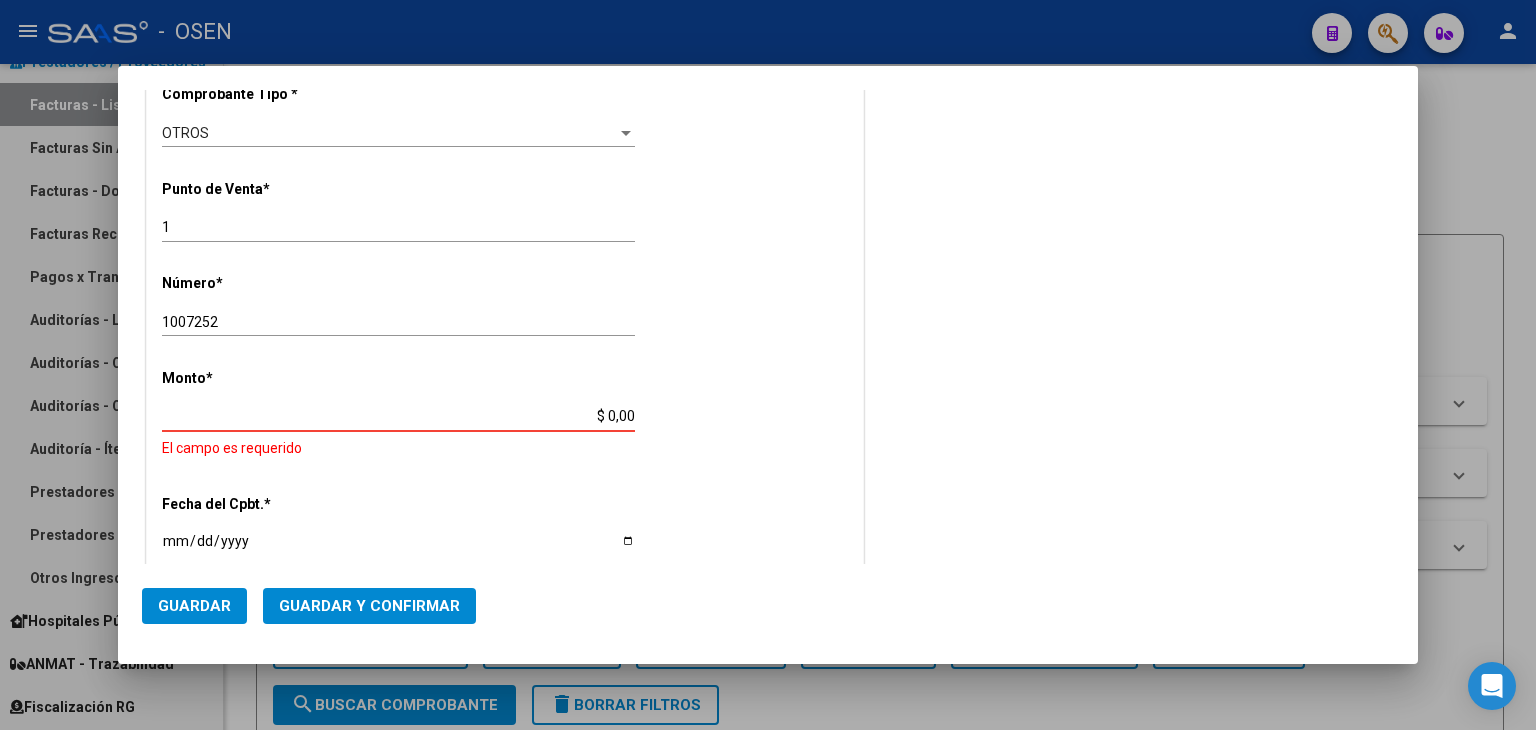 drag, startPoint x: 565, startPoint y: 417, endPoint x: 770, endPoint y: 402, distance: 205.54805 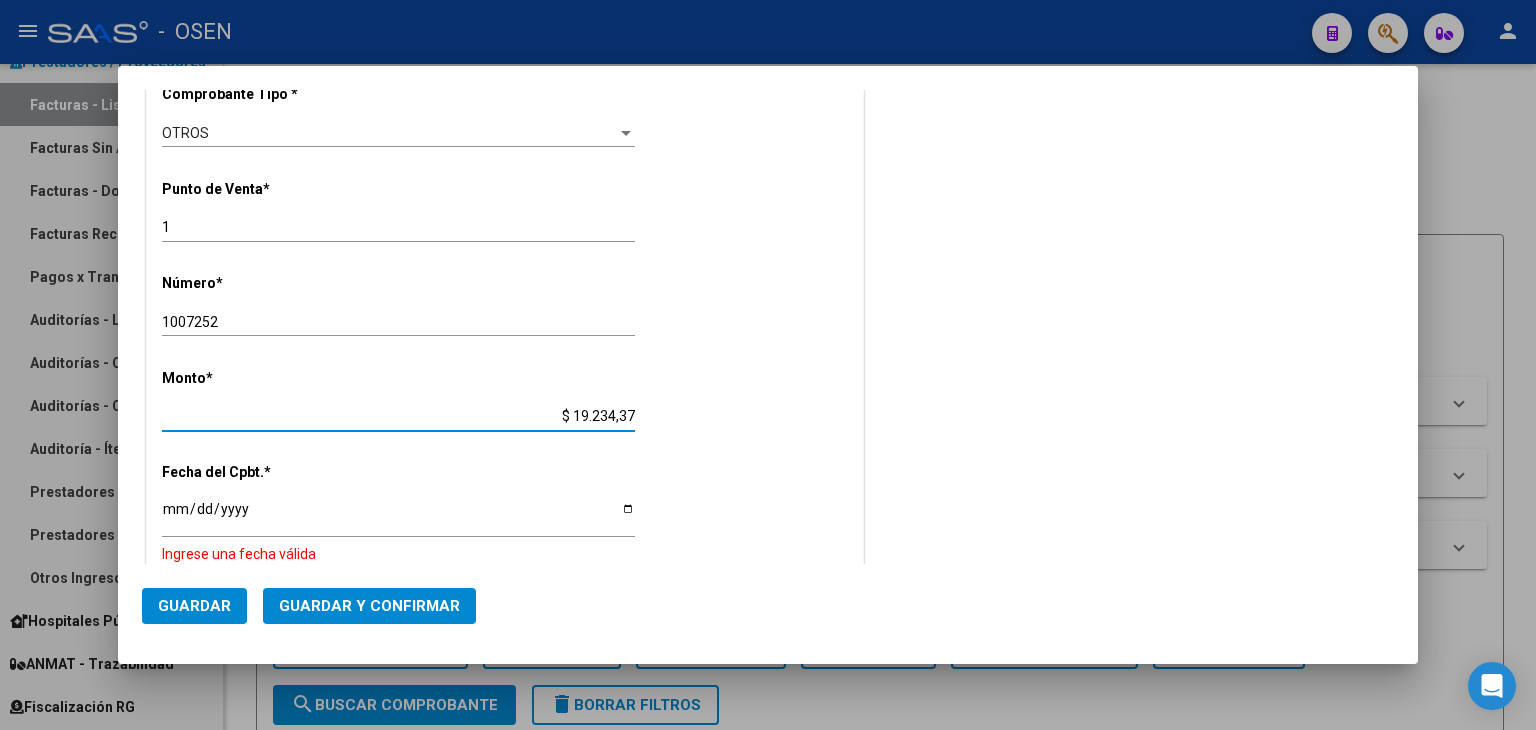 type on "$ 192.343,71" 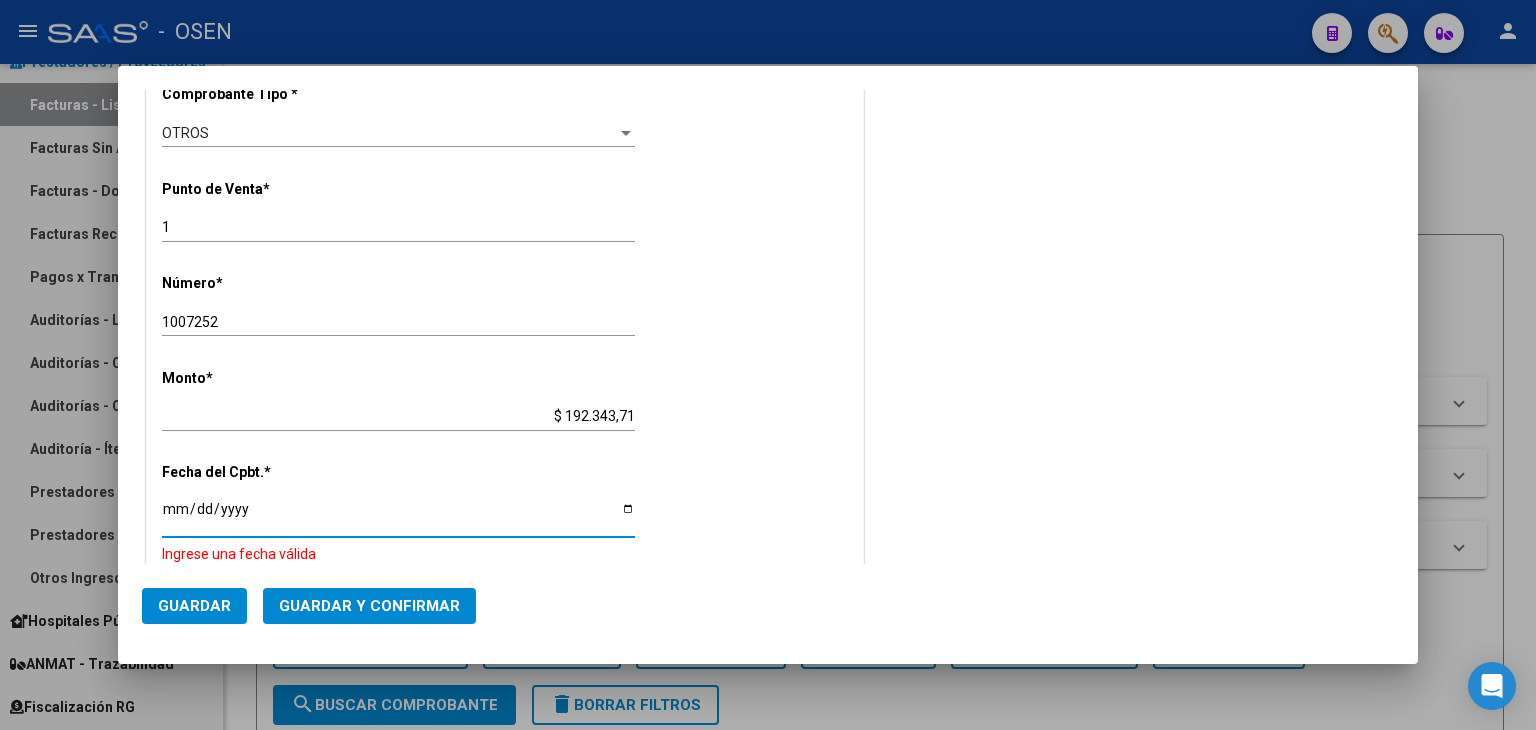 click on "Ingresar la fecha" at bounding box center (398, 516) 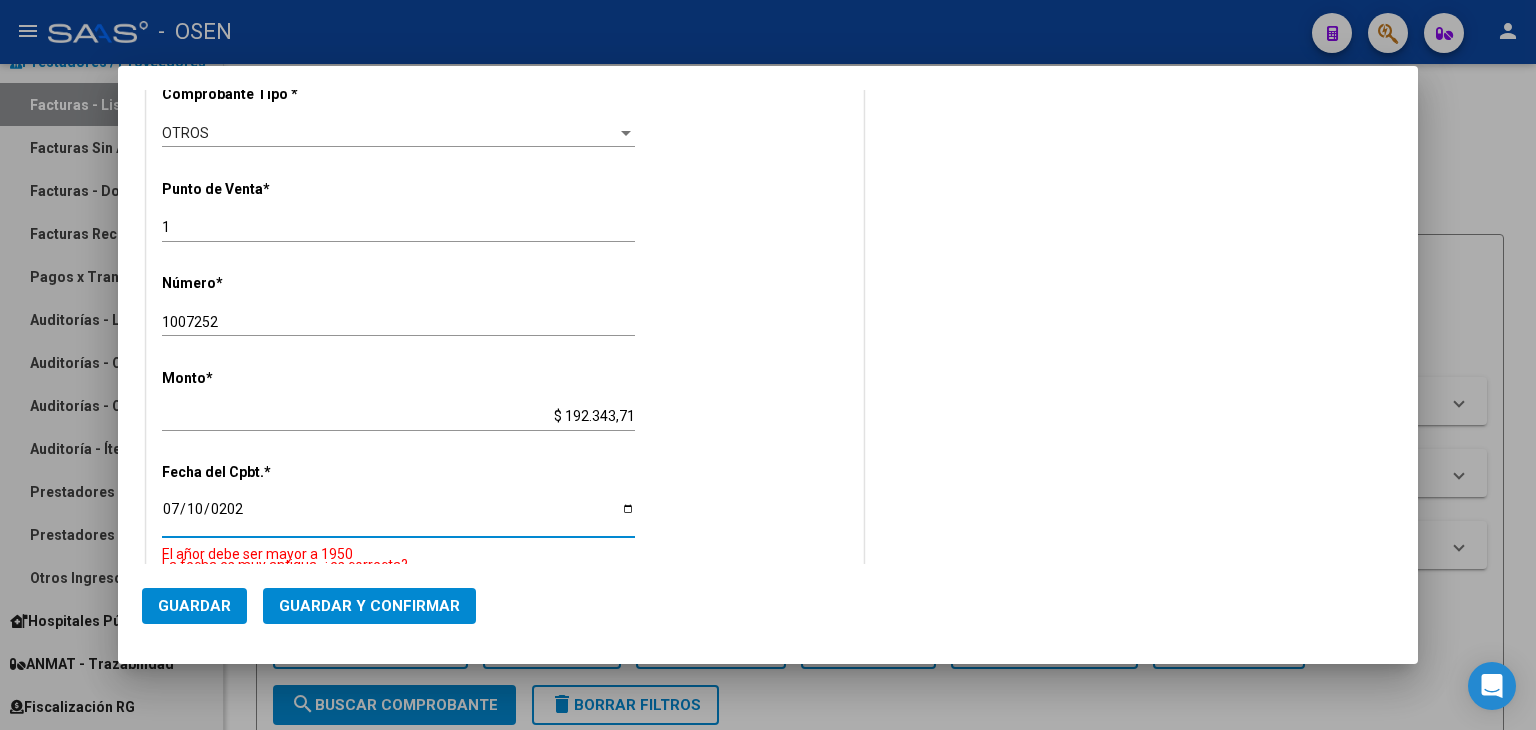 type on "2025-07-10" 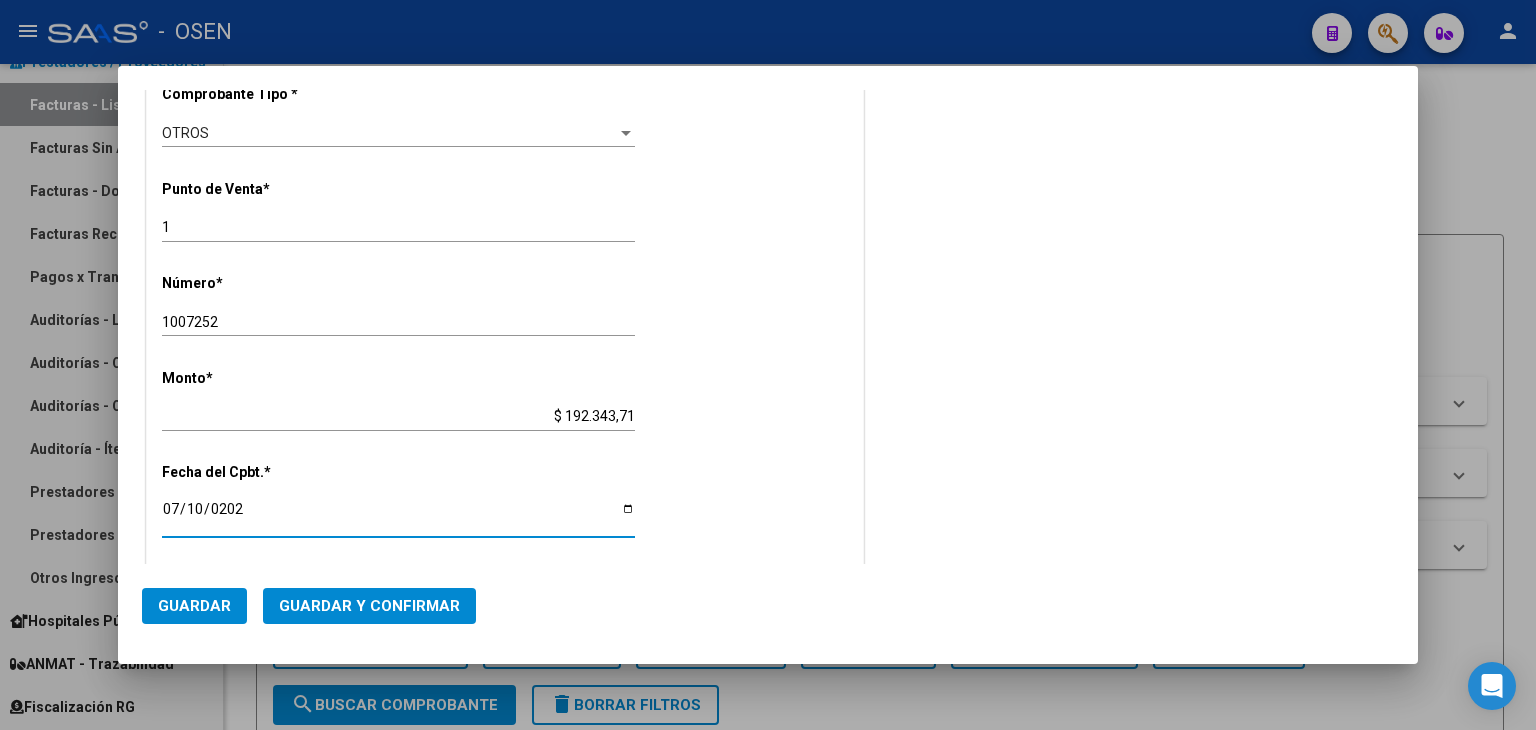 click on "Guardar y Confirmar" 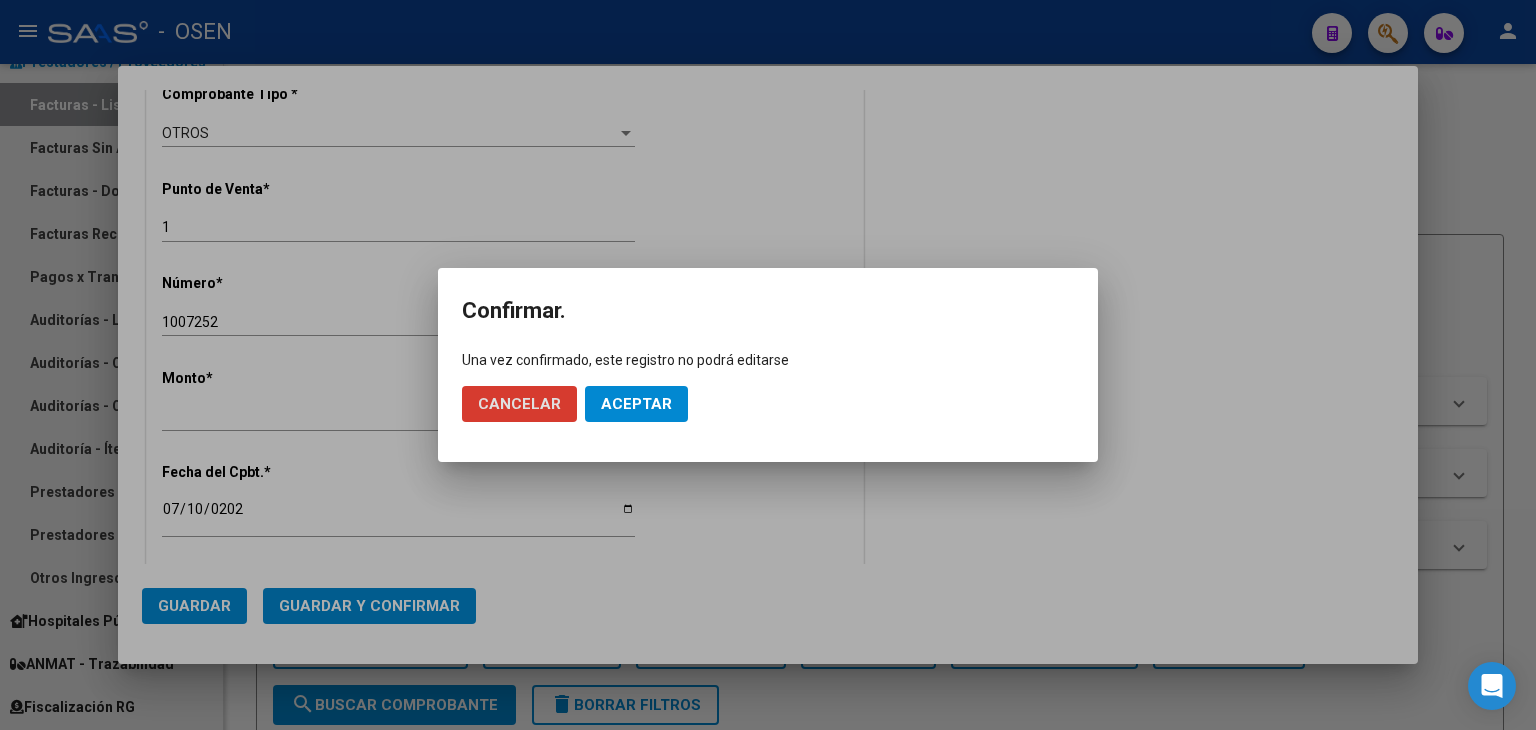 click on "Cancelar Aceptar" 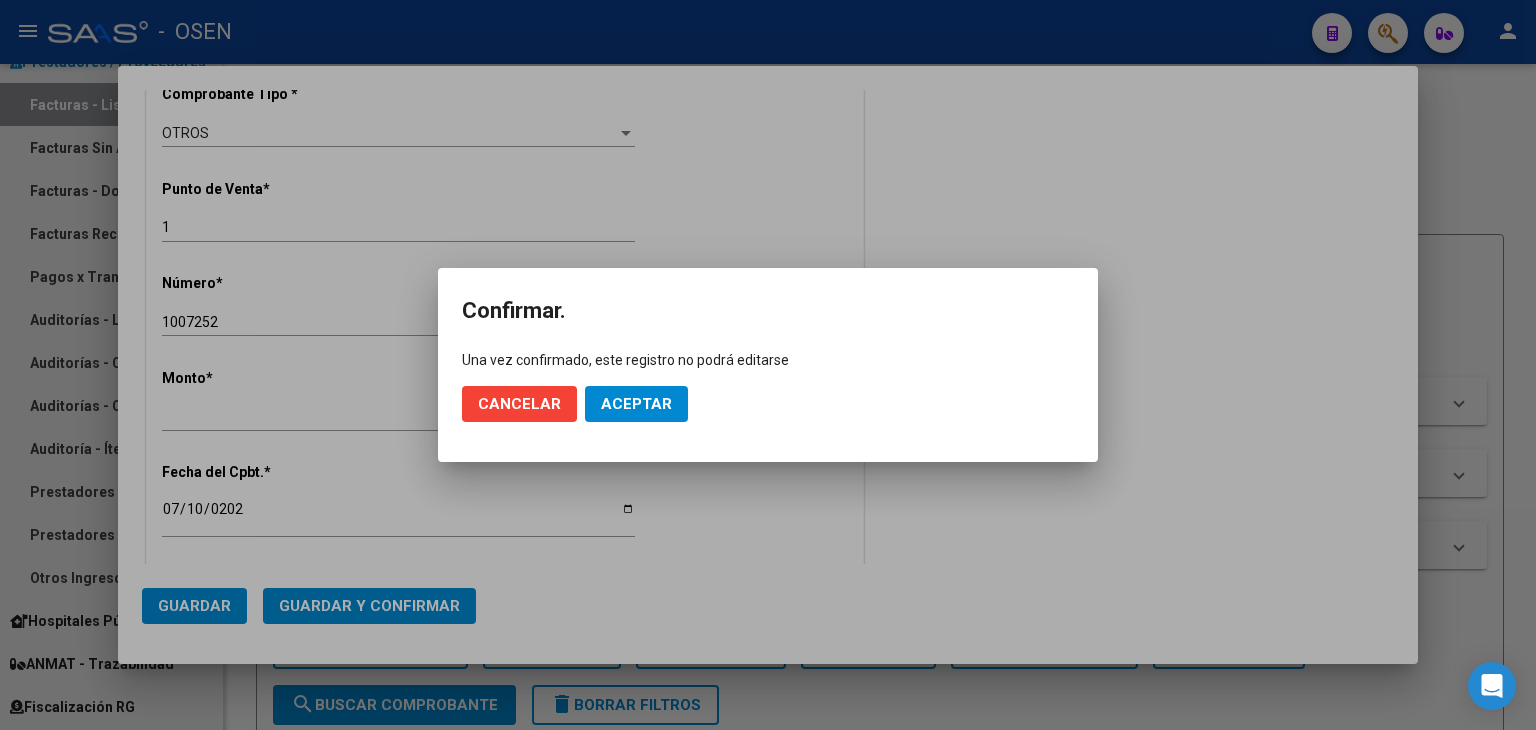 click on "Aceptar" 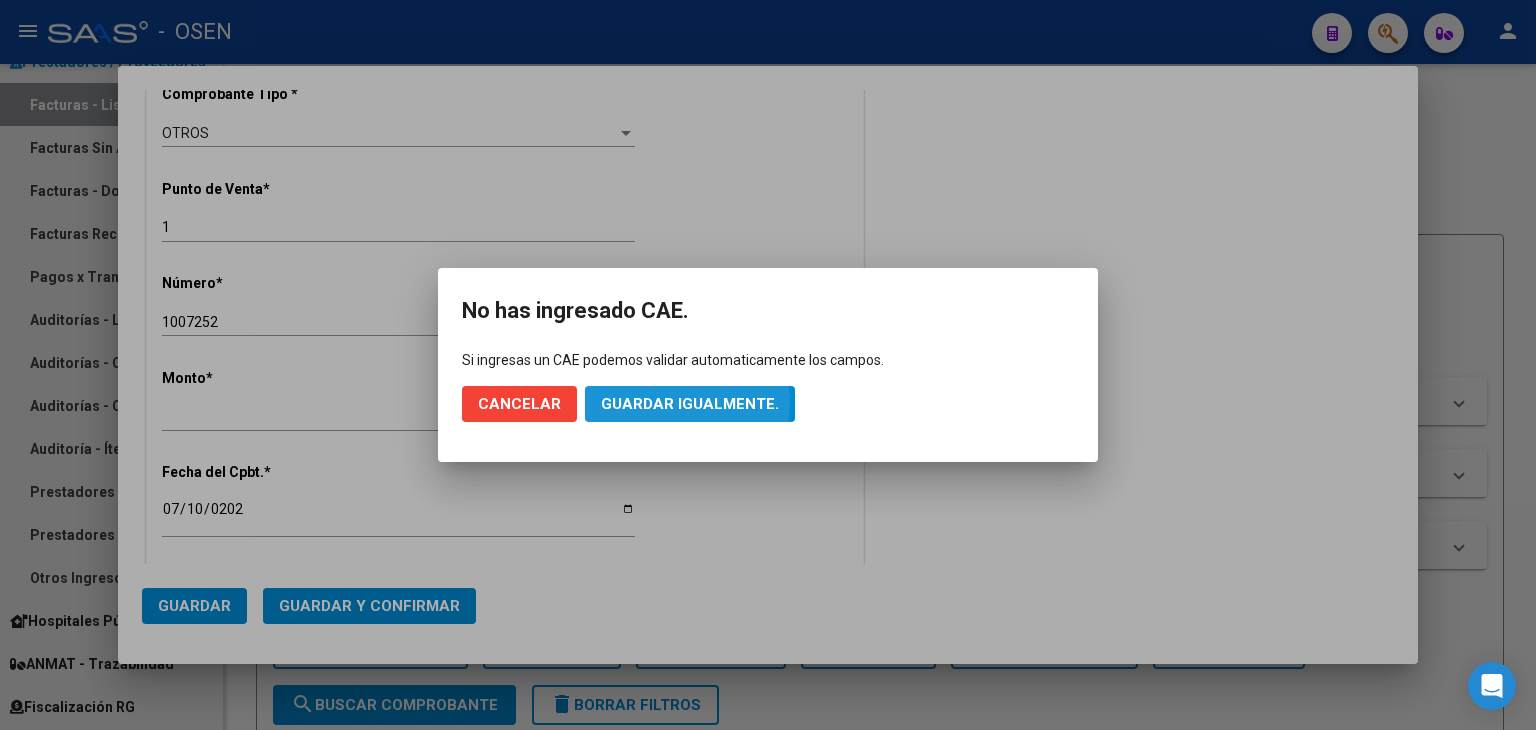 click on "Guardar igualmente." 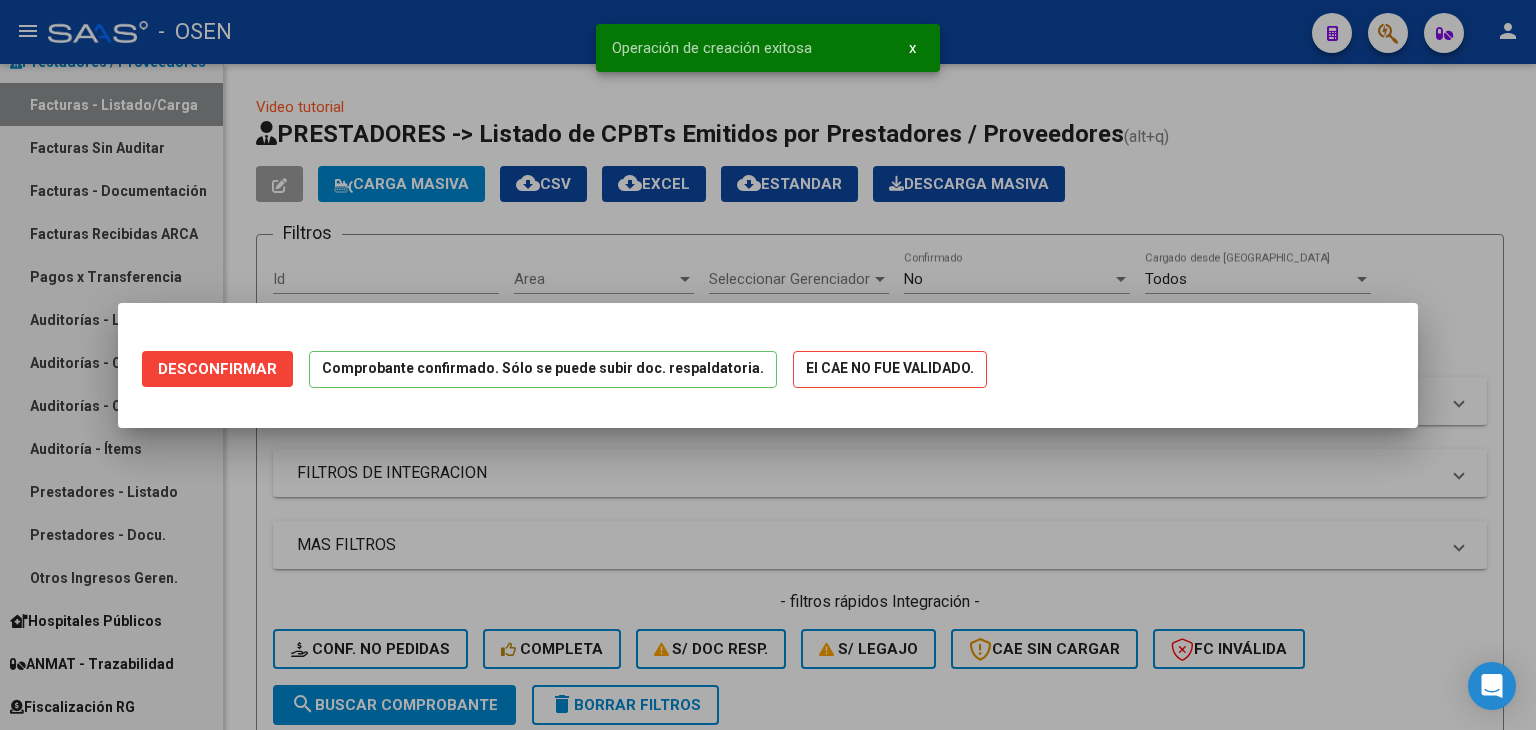 scroll, scrollTop: 0, scrollLeft: 0, axis: both 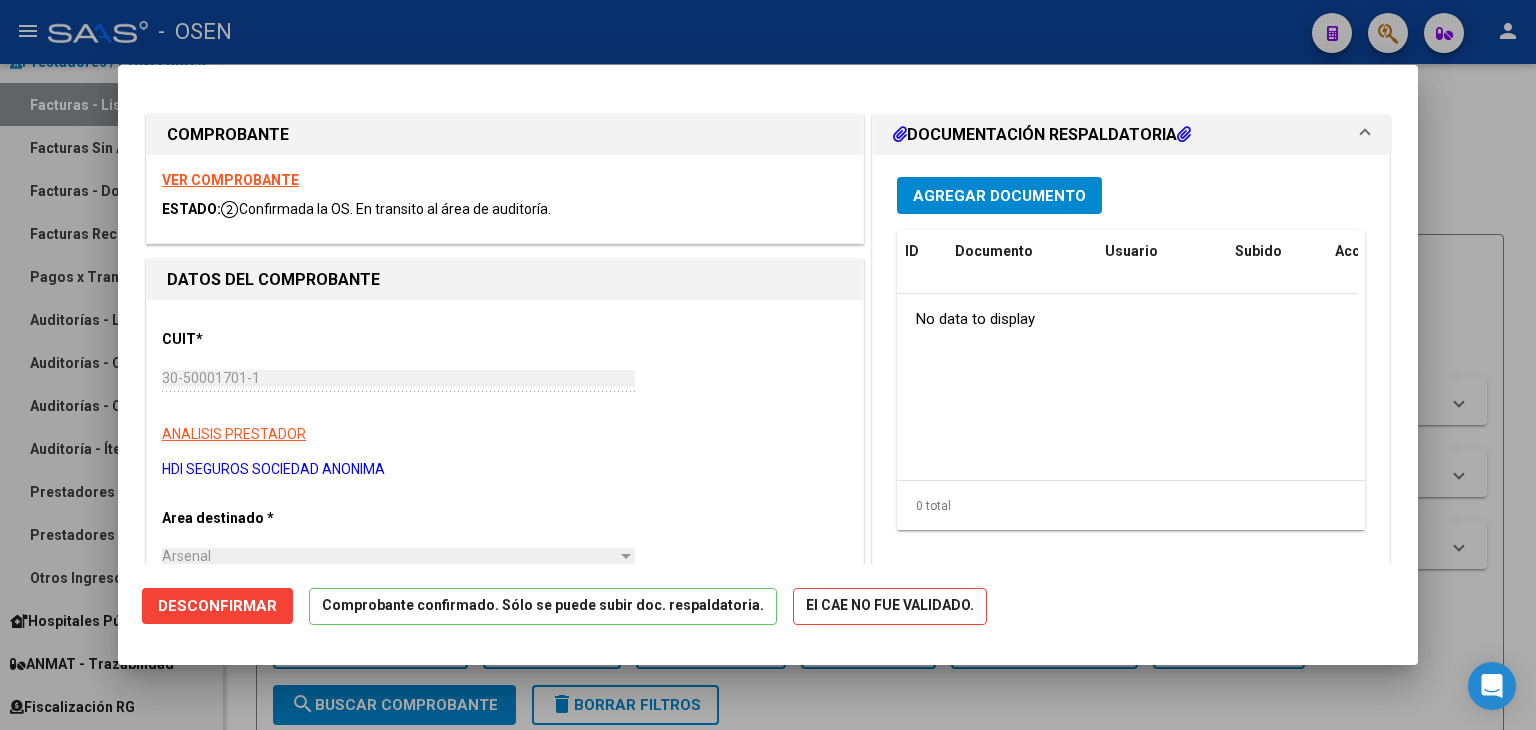 click at bounding box center (768, 365) 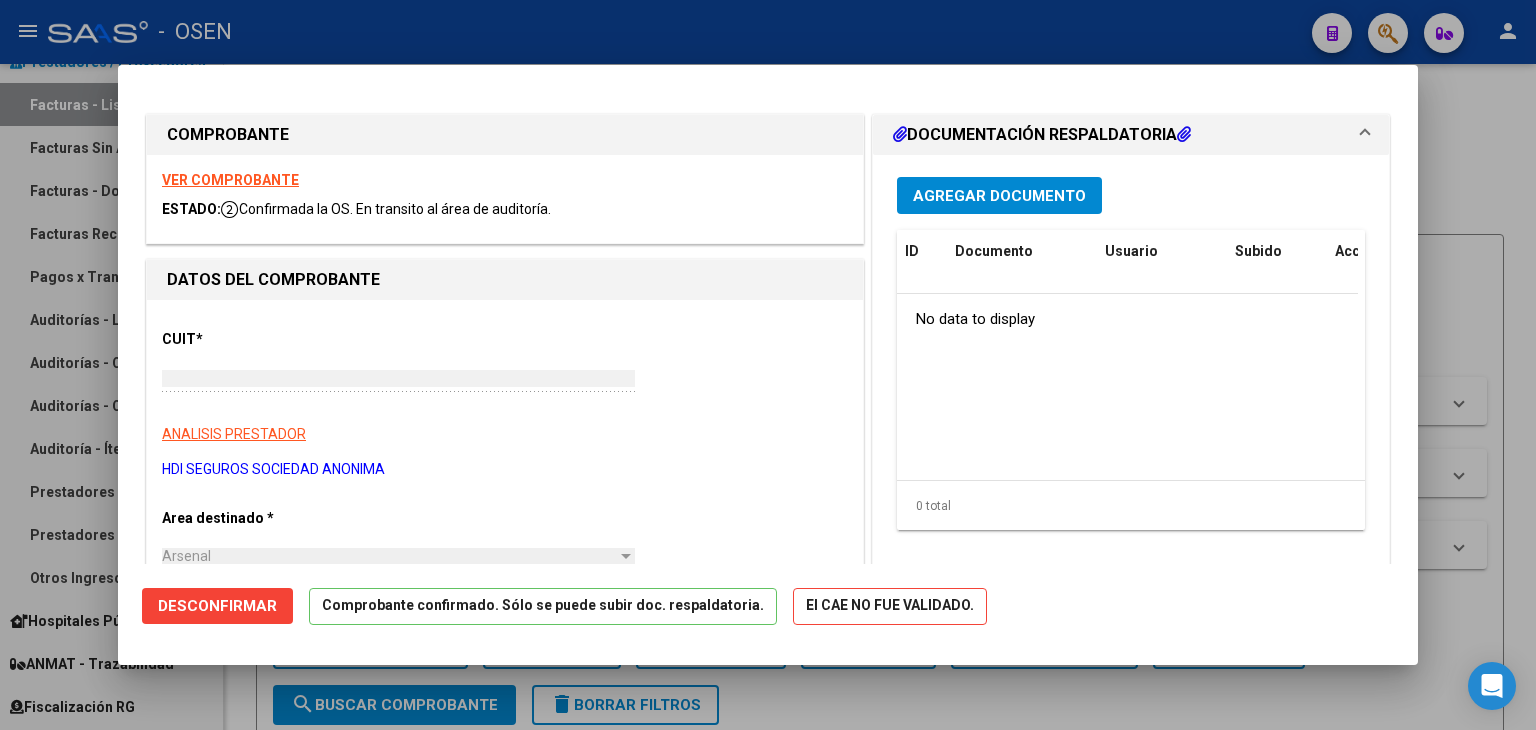 type 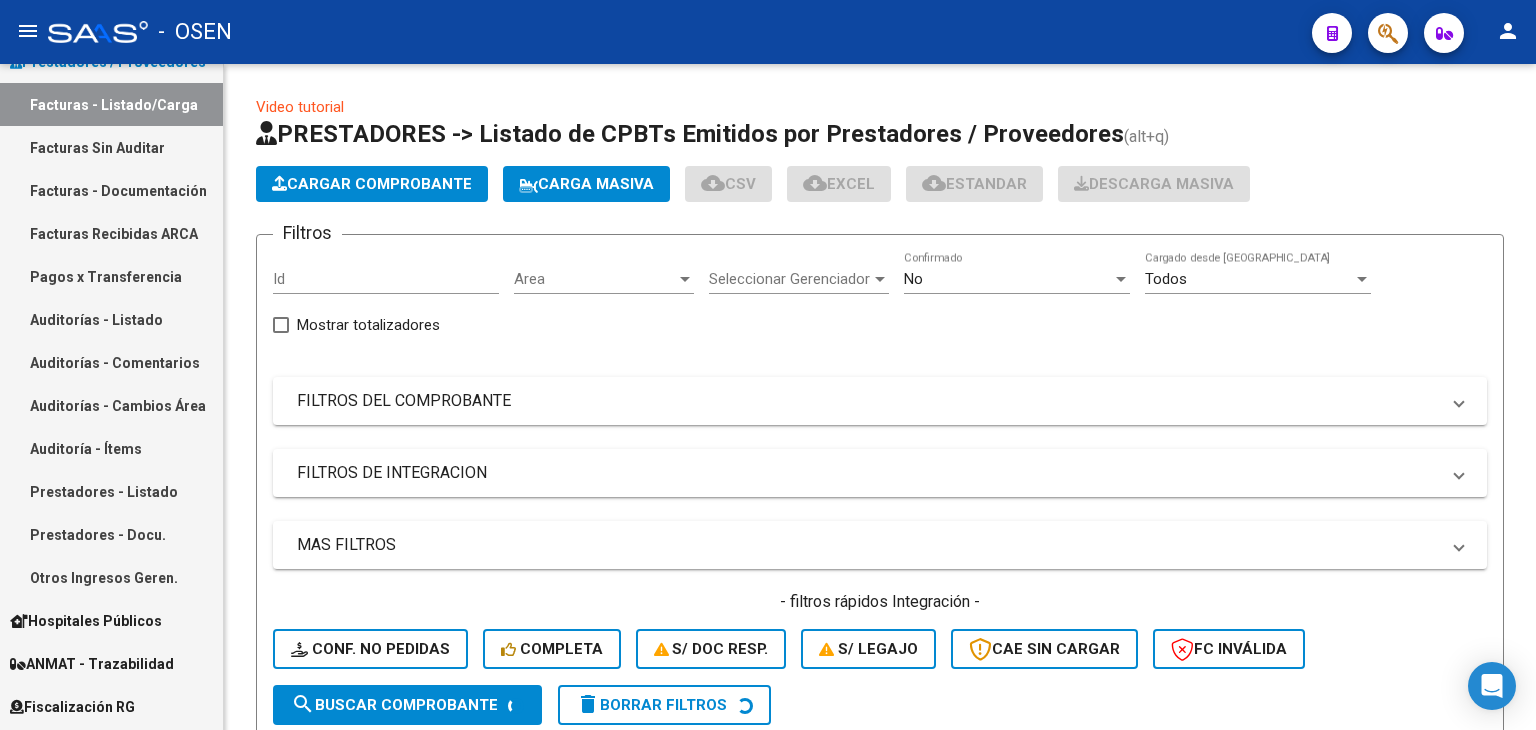 click on "Auditorías - Listado" at bounding box center [111, 319] 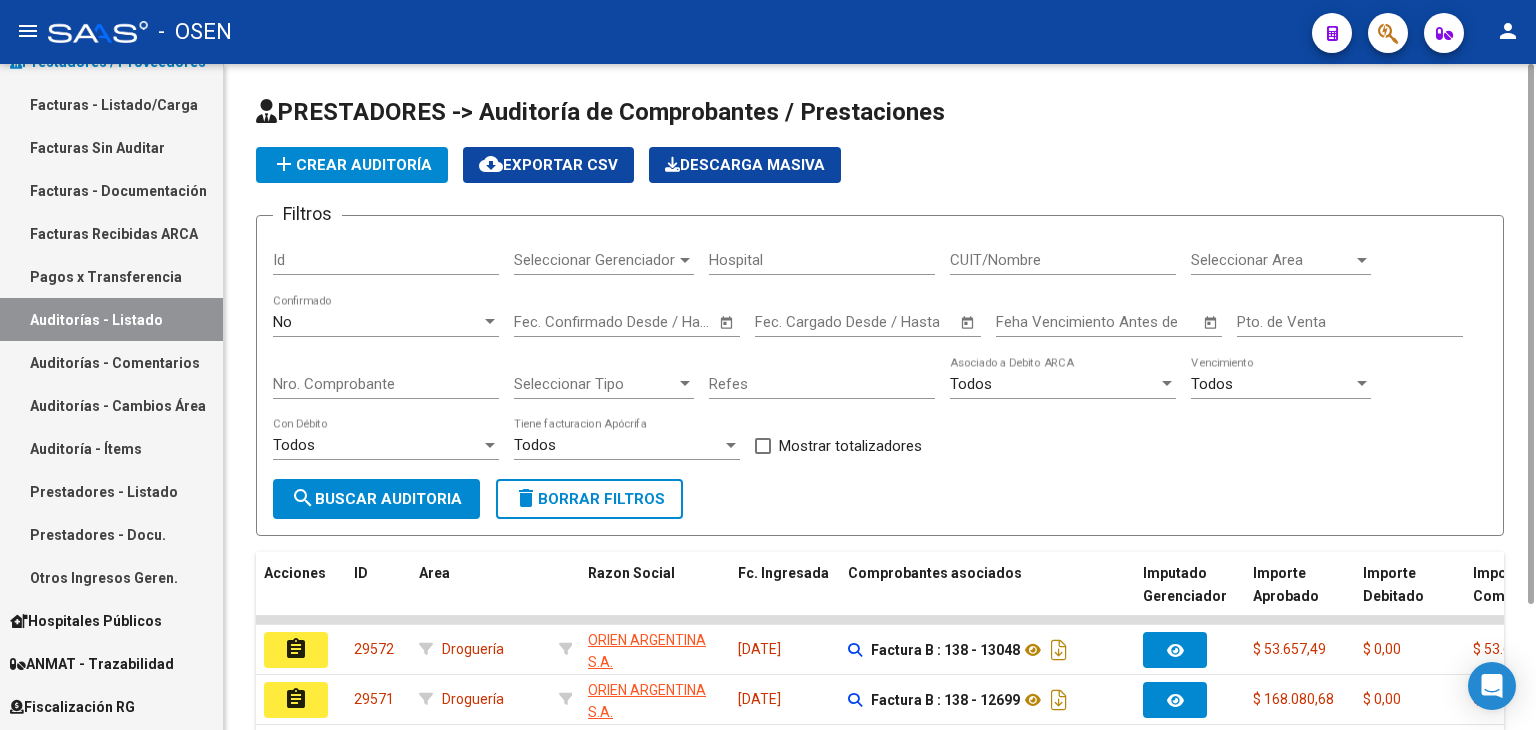 drag, startPoint x: 376, startPoint y: 182, endPoint x: 392, endPoint y: 175, distance: 17.464249 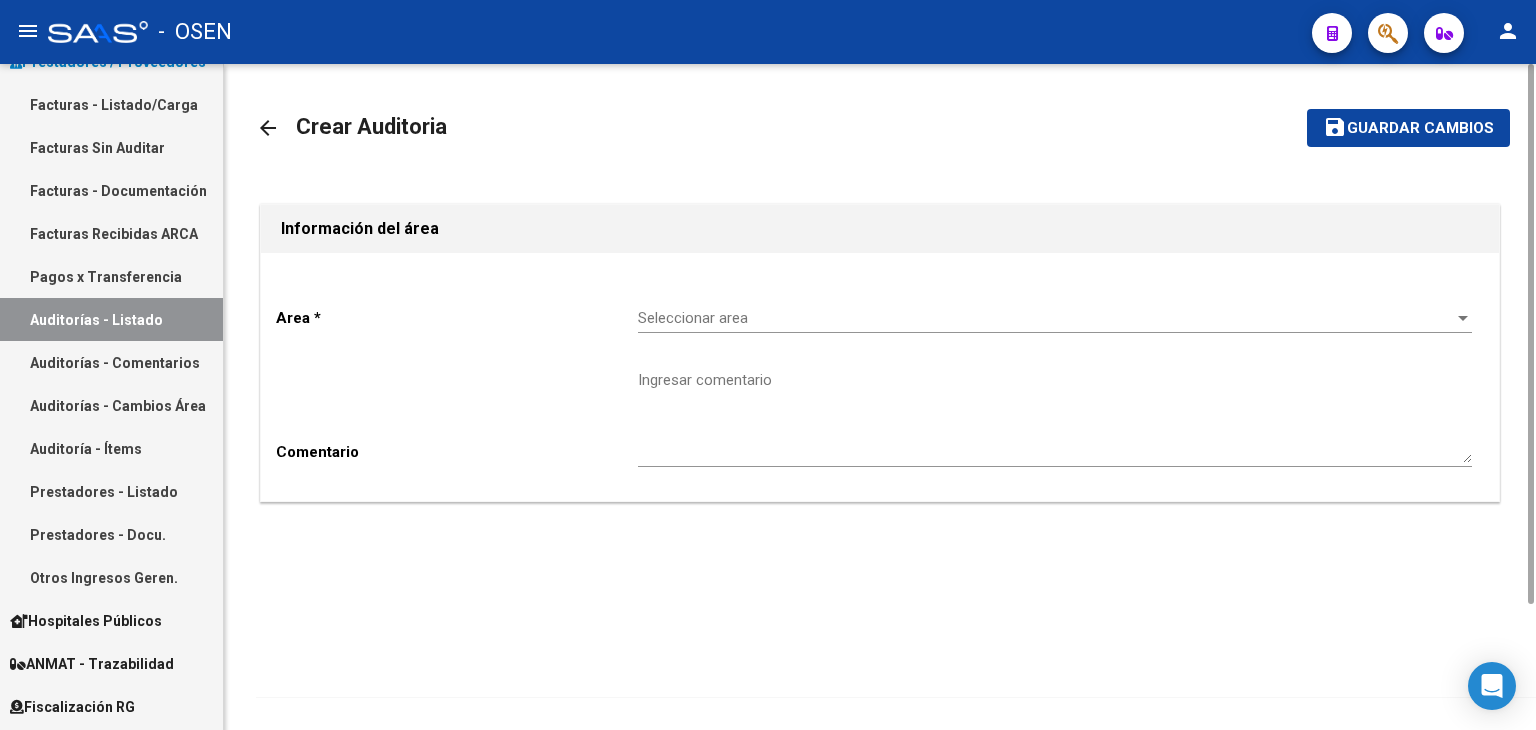 click on "Seleccionar area" at bounding box center [1046, 318] 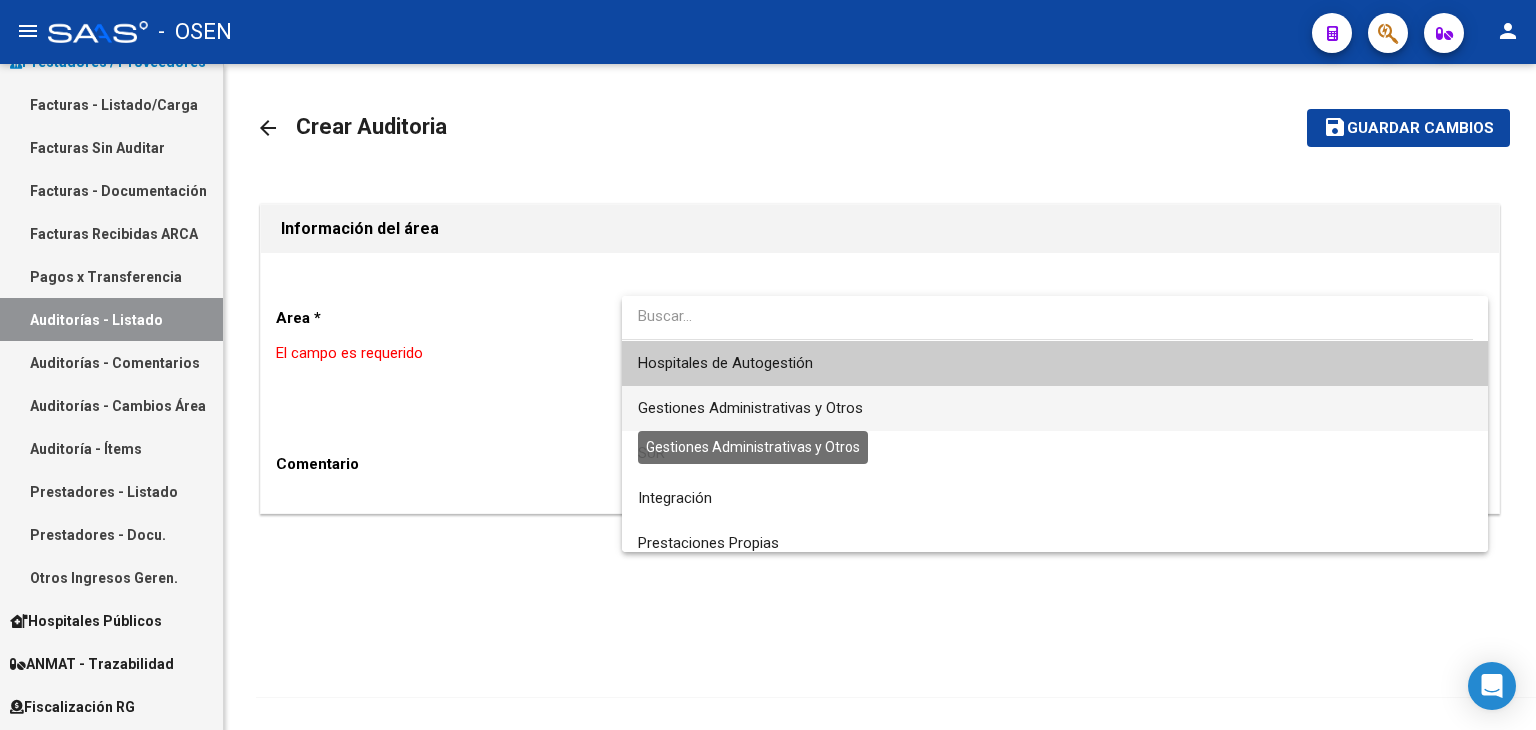 click on "Gestiones Administrativas y Otros" at bounding box center (750, 408) 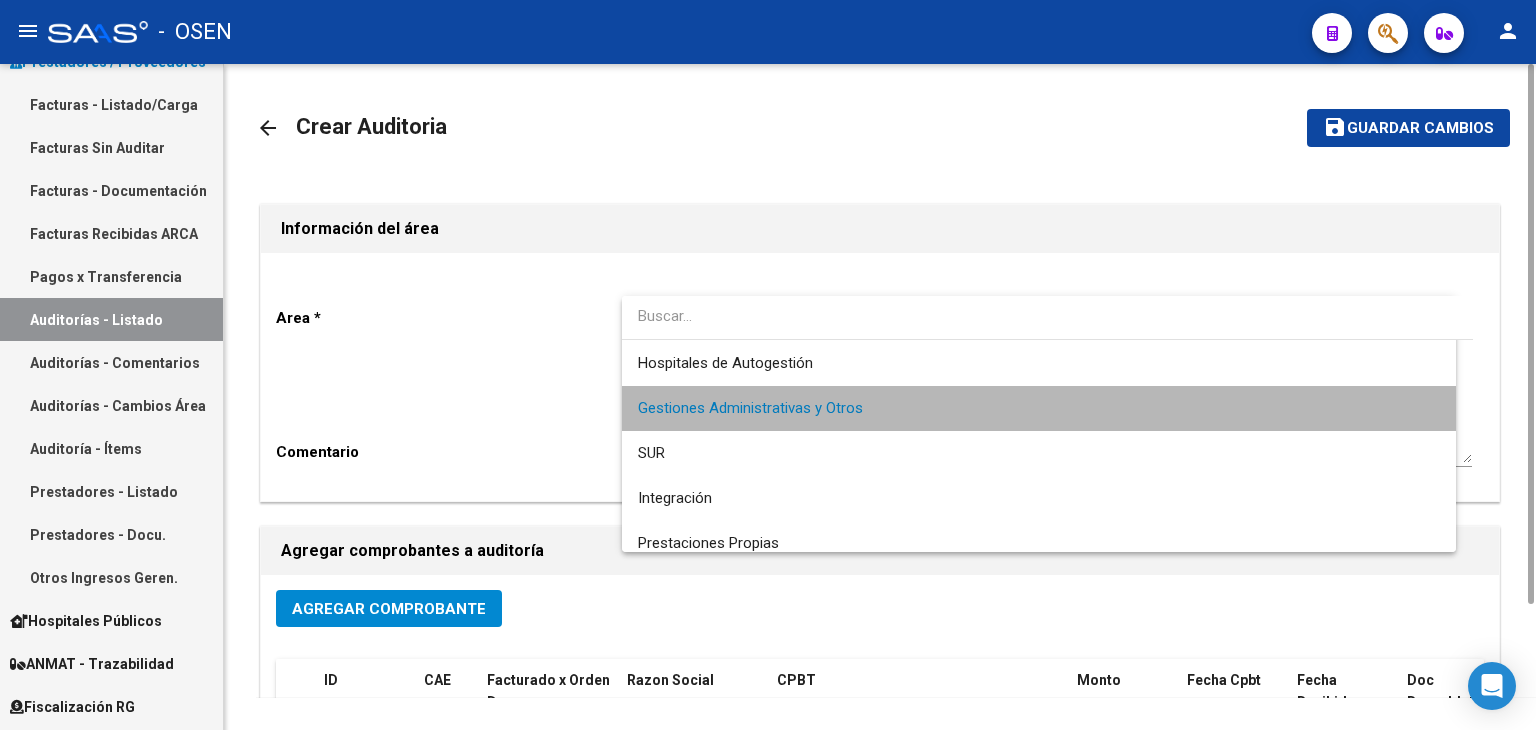 scroll, scrollTop: 401, scrollLeft: 0, axis: vertical 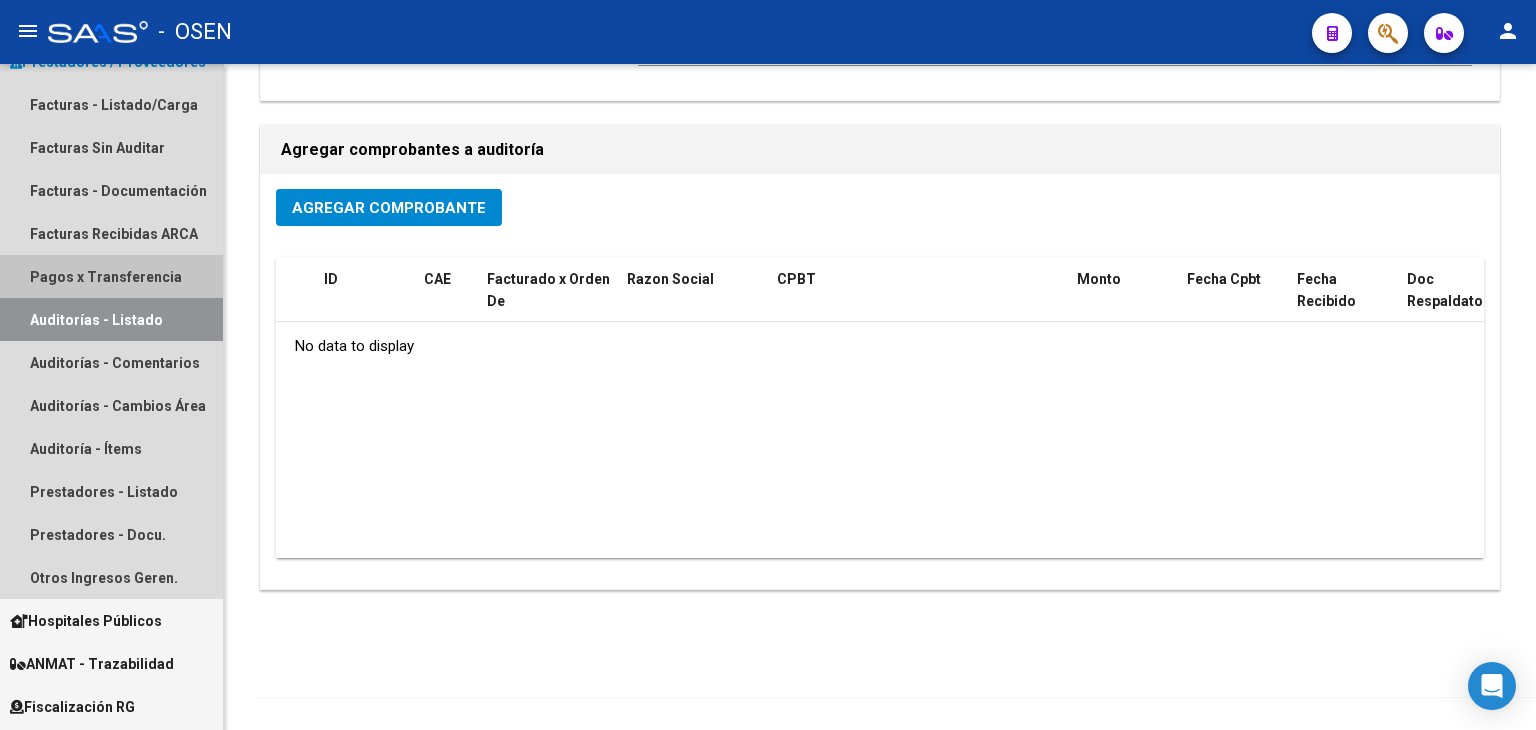 click on "Pagos x Transferencia" at bounding box center [111, 276] 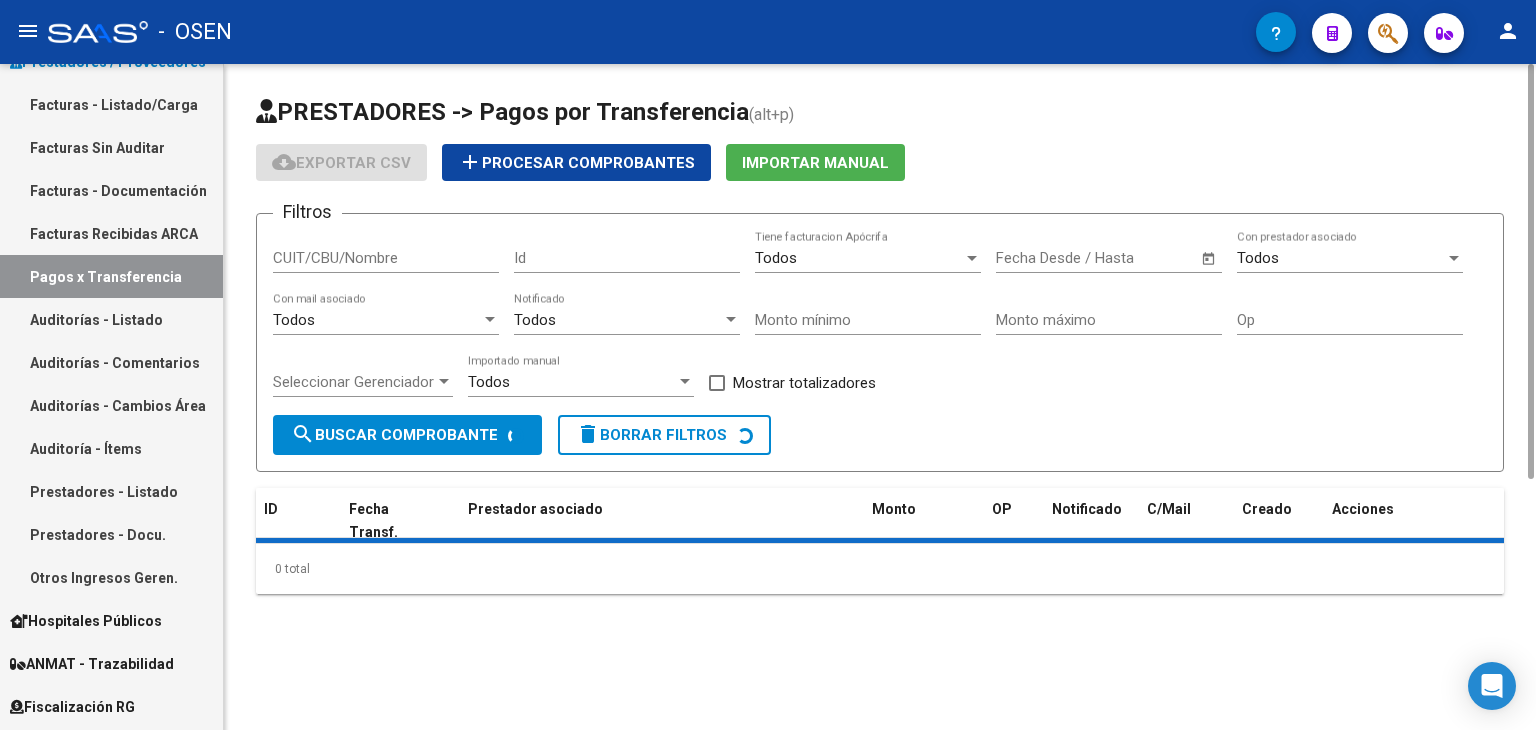 drag, startPoint x: 130, startPoint y: 314, endPoint x: 179, endPoint y: 280, distance: 59.64059 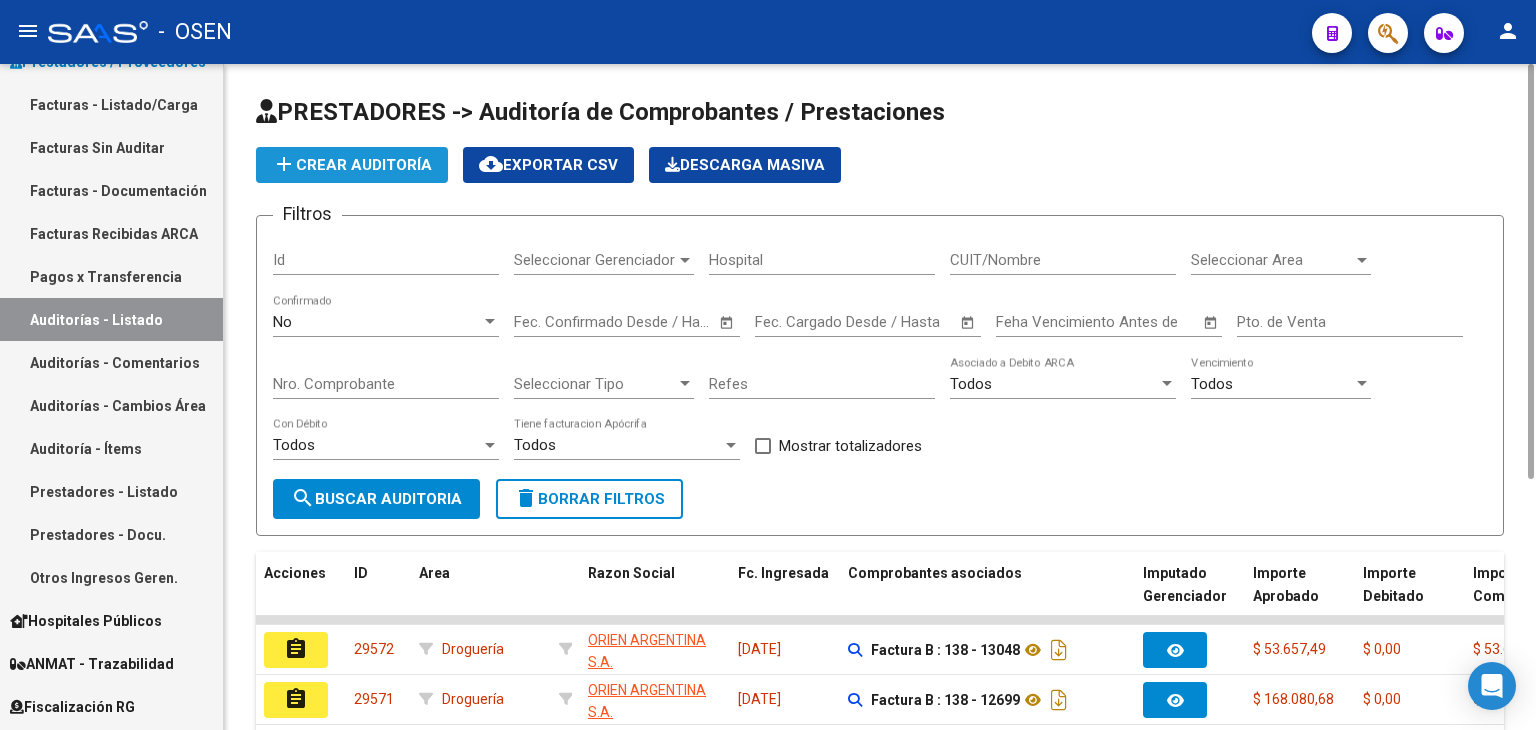 click on "add  Crear Auditoría" 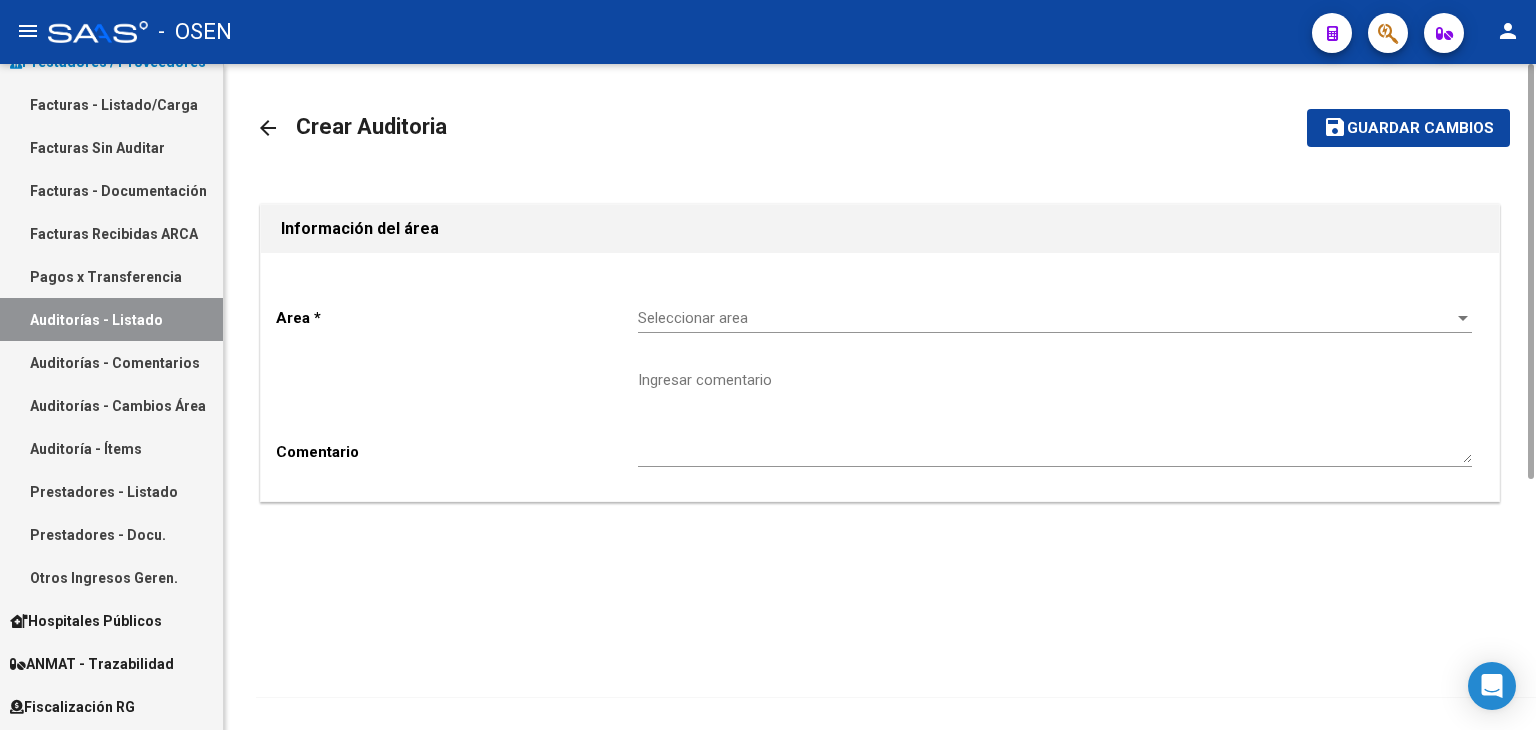 click on "Seleccionar area Seleccionar area" 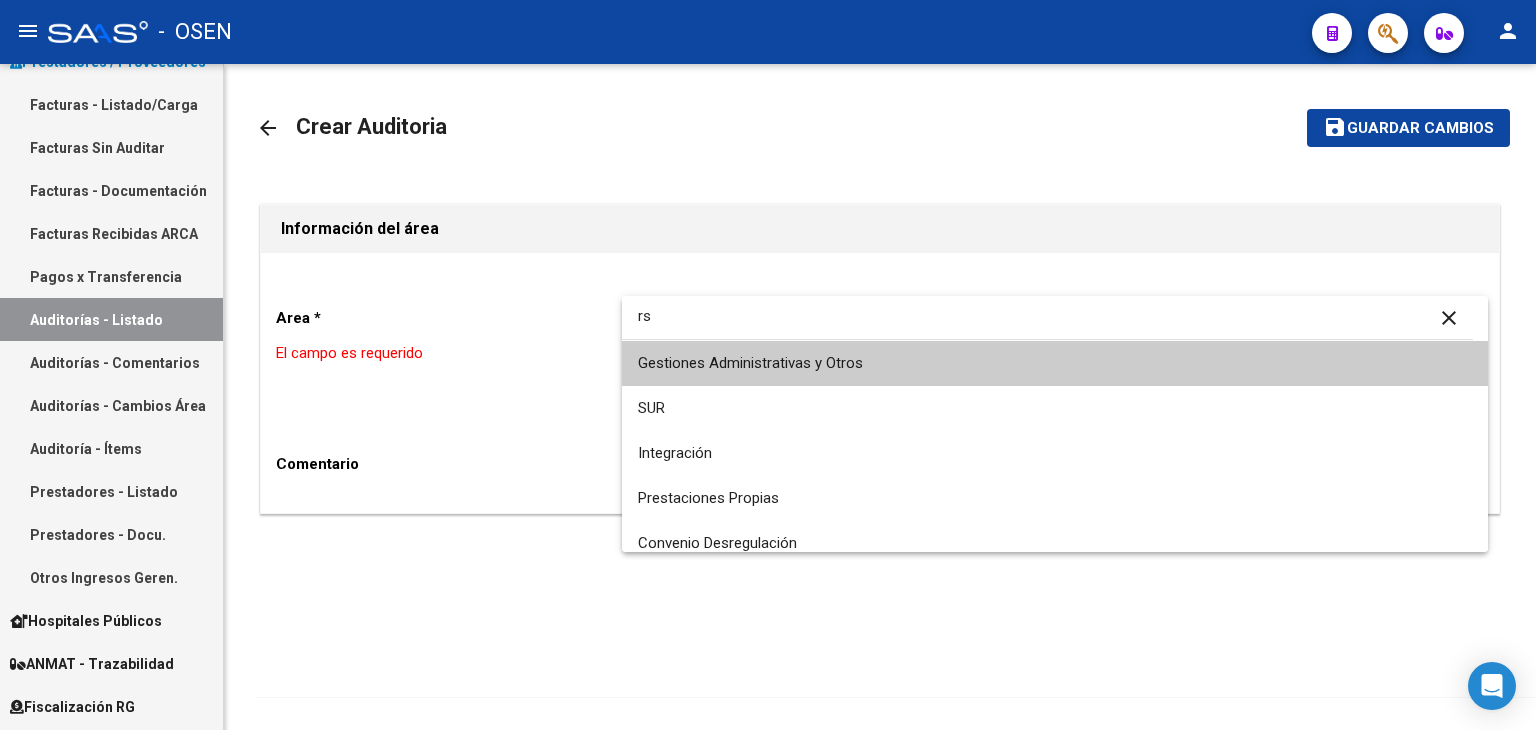 scroll, scrollTop: 0, scrollLeft: 0, axis: both 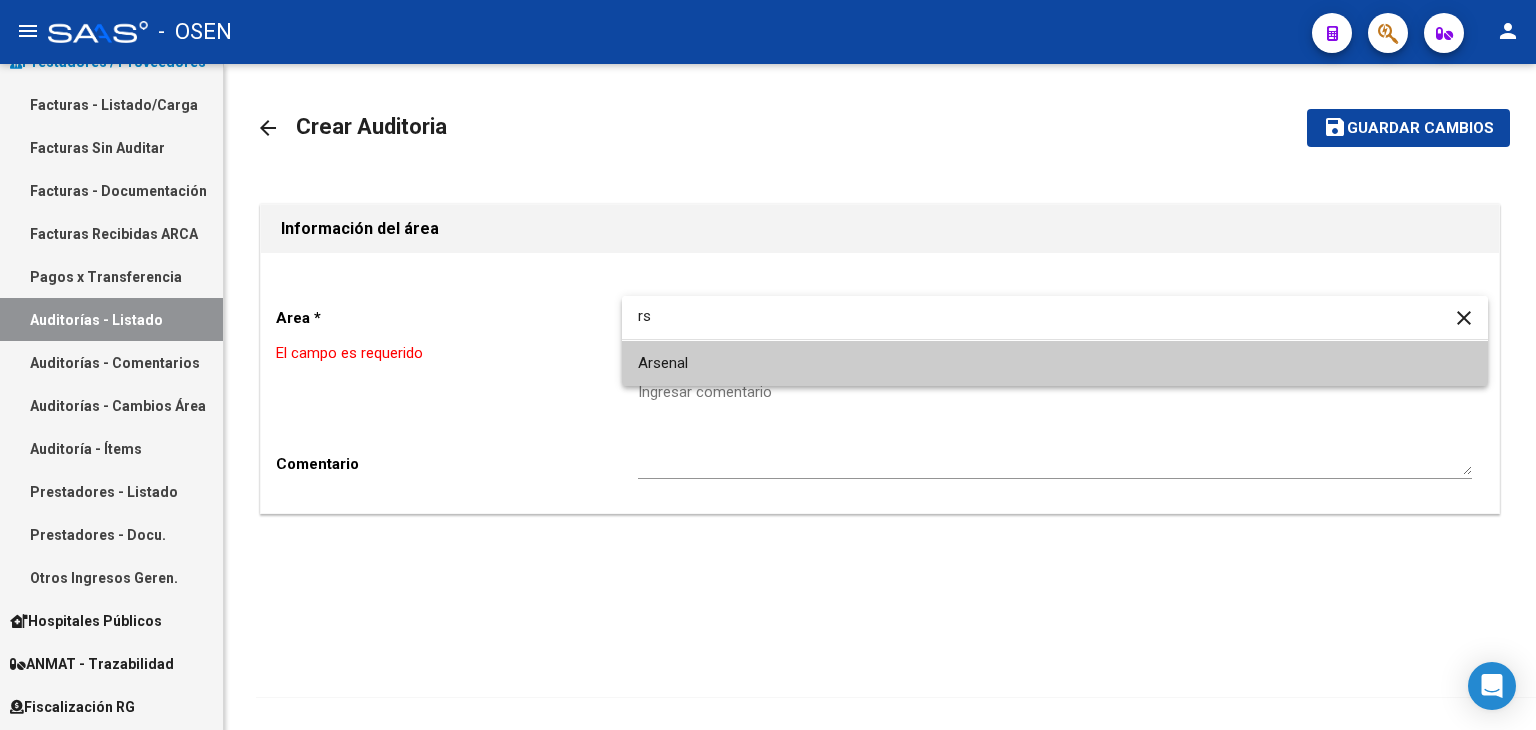 type on "rs" 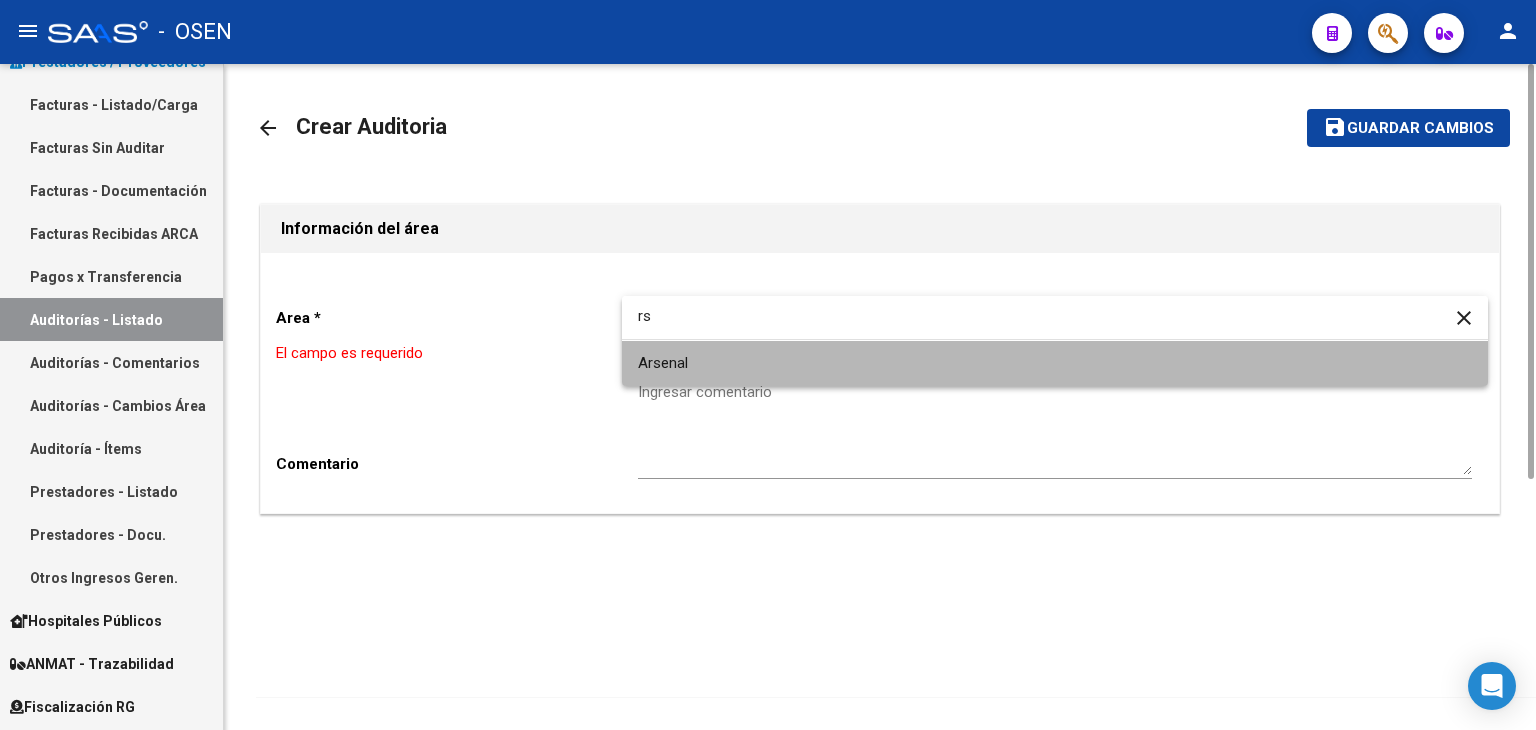 drag, startPoint x: 746, startPoint y: 371, endPoint x: 547, endPoint y: 469, distance: 221.822 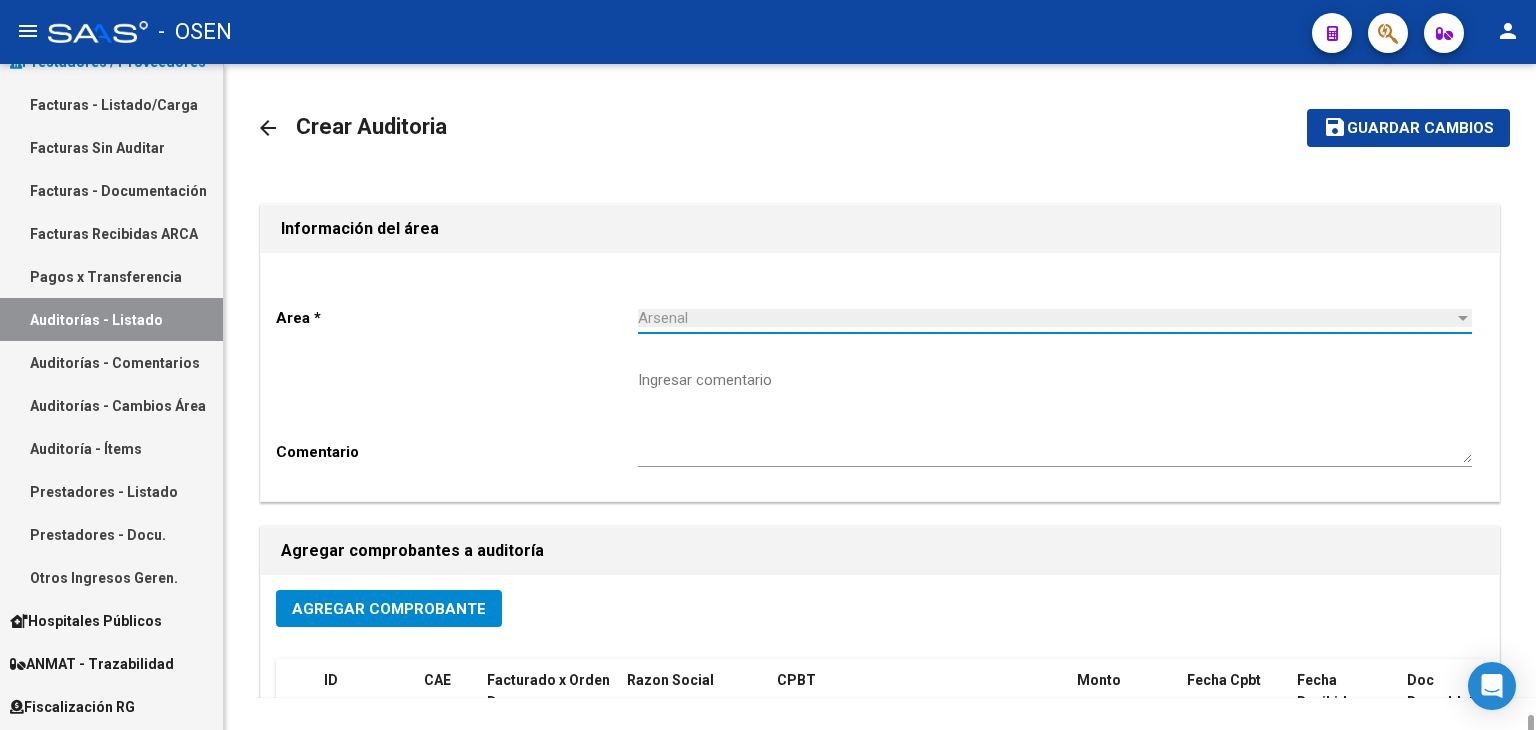 scroll, scrollTop: 401, scrollLeft: 0, axis: vertical 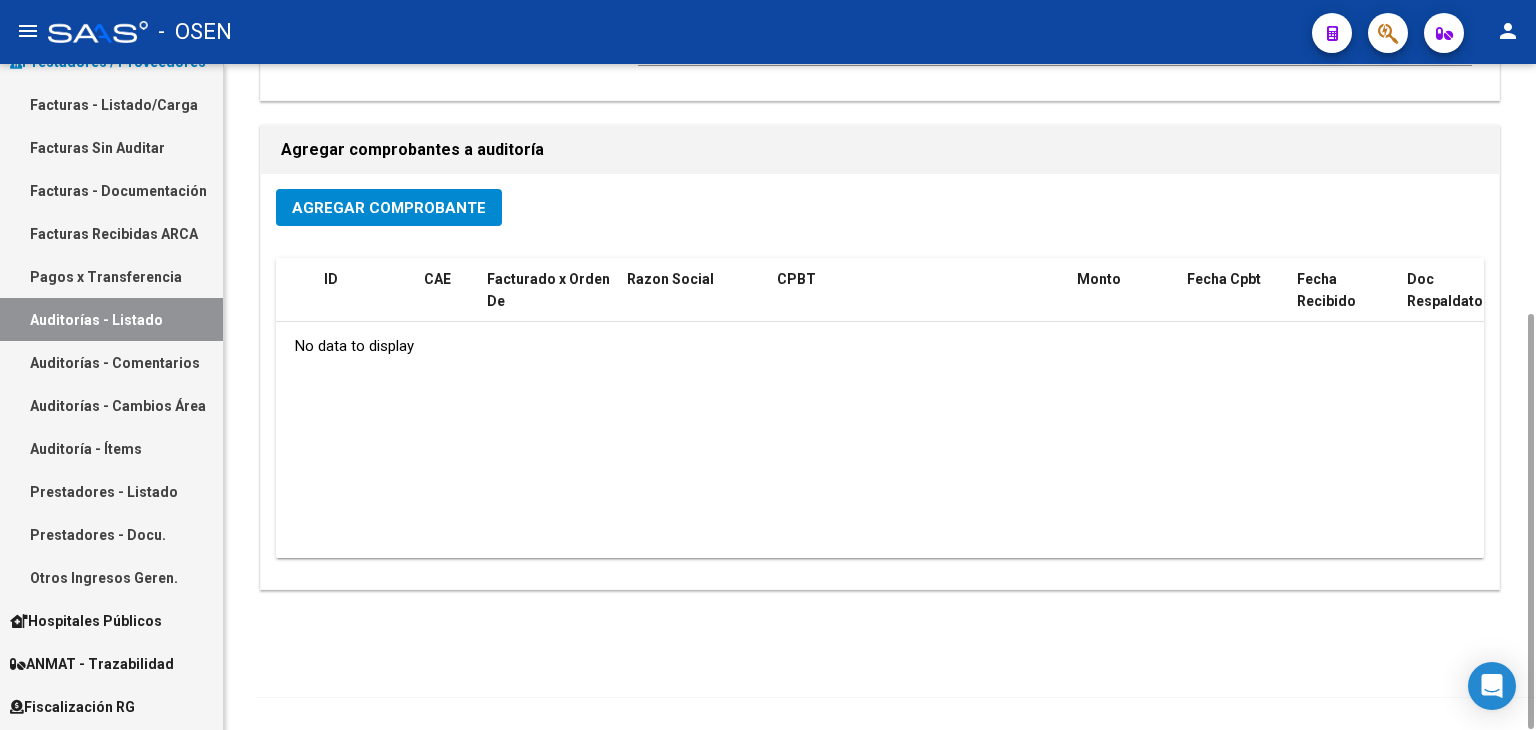 click on "Agregar Comprobante" 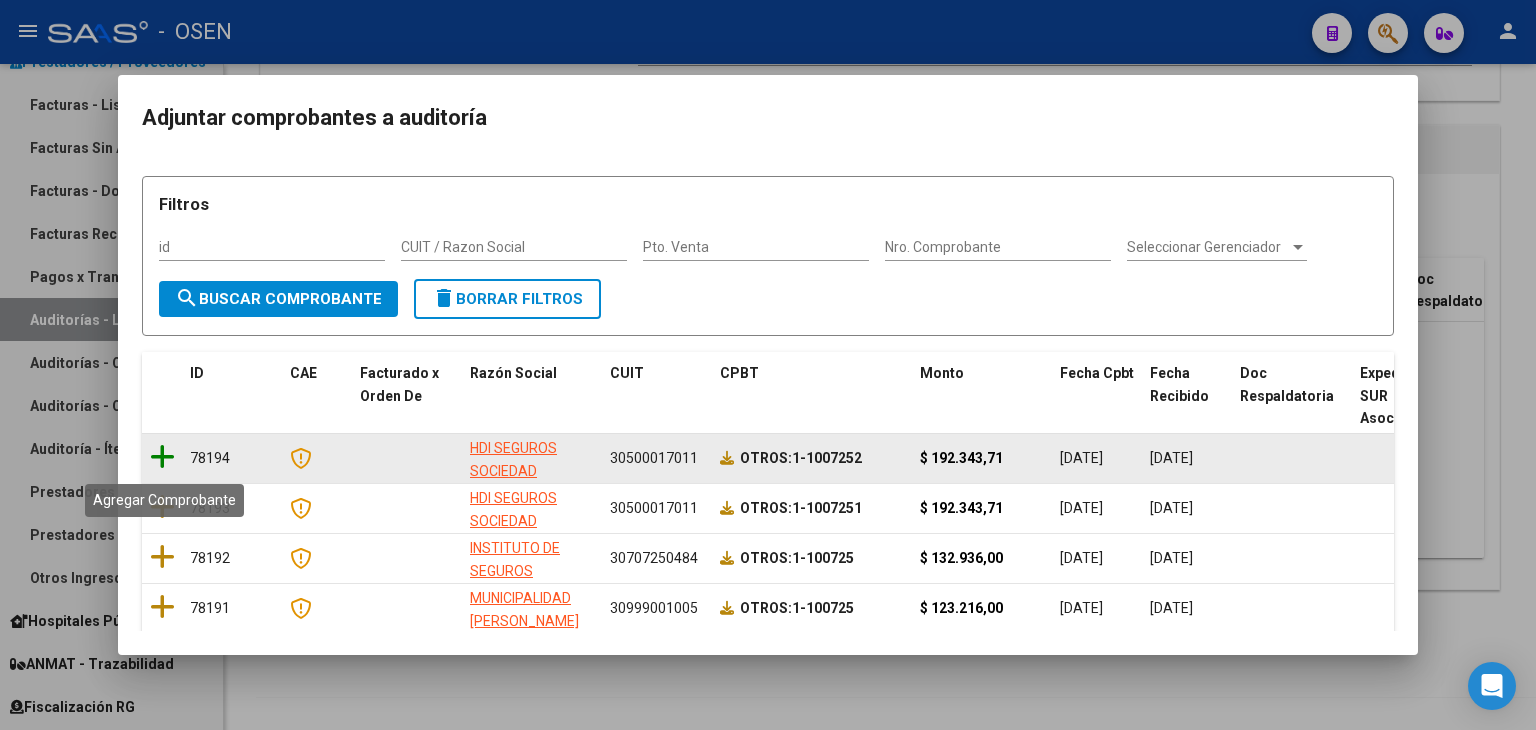 click 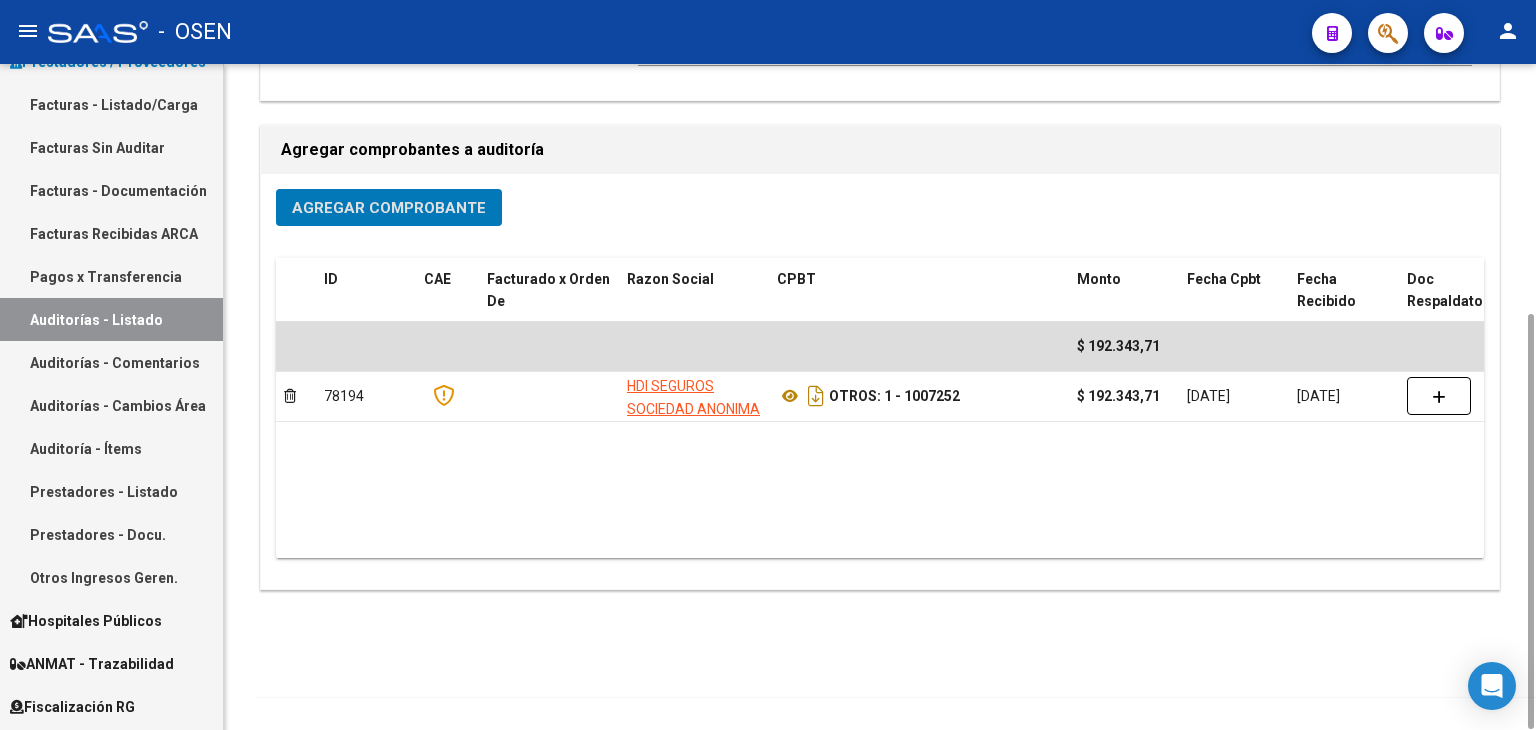 scroll, scrollTop: 0, scrollLeft: 0, axis: both 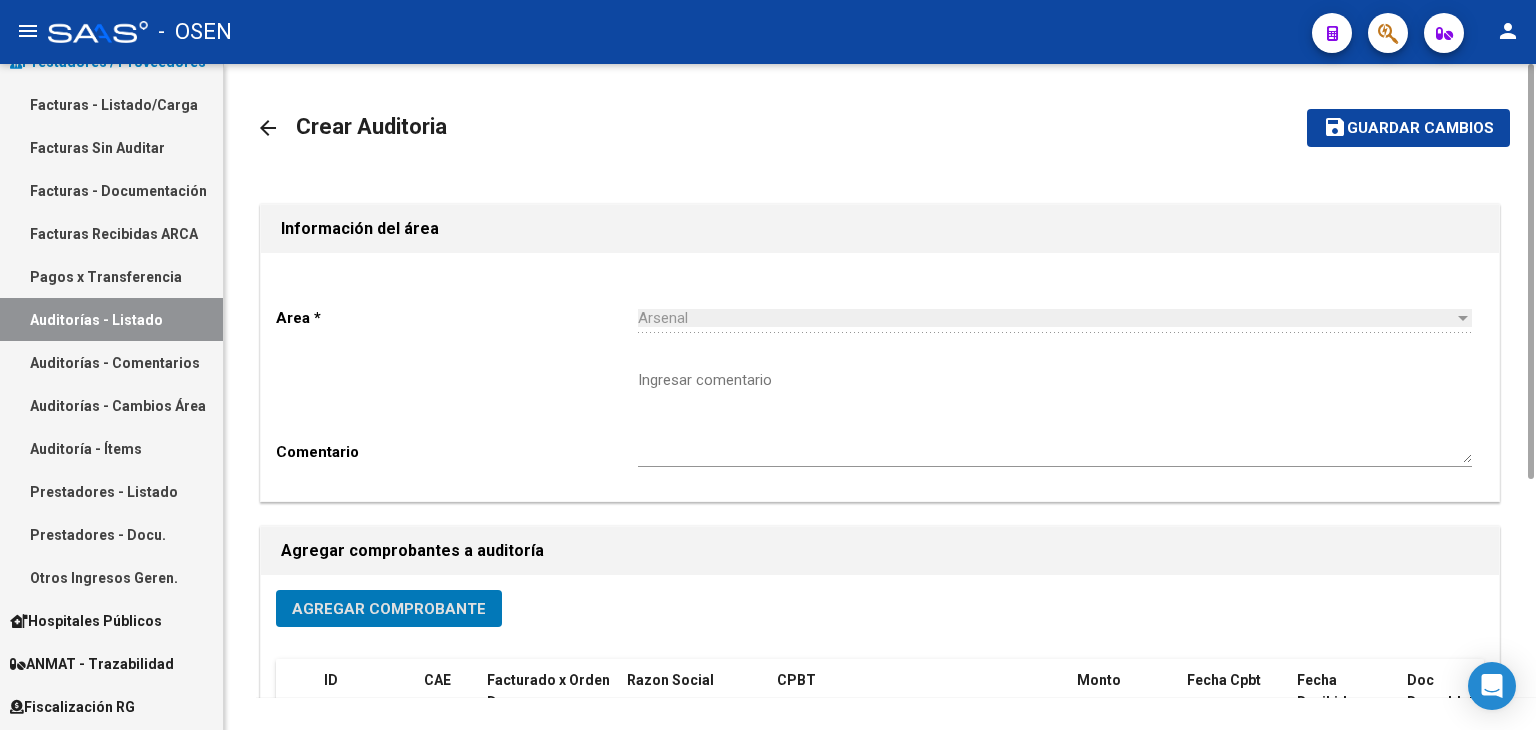 drag, startPoint x: 1406, startPoint y: 122, endPoint x: 796, endPoint y: 320, distance: 641.3299 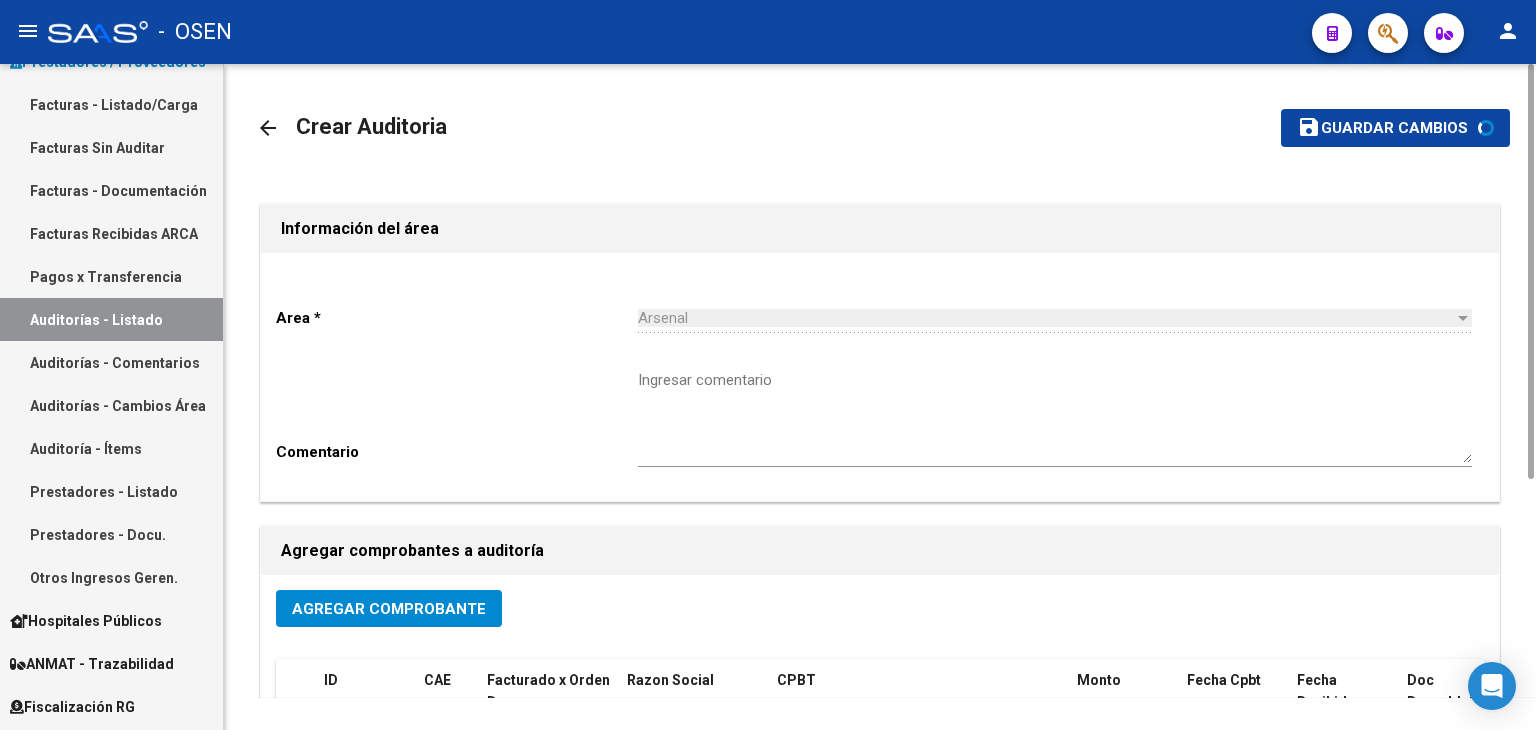 scroll, scrollTop: 401, scrollLeft: 0, axis: vertical 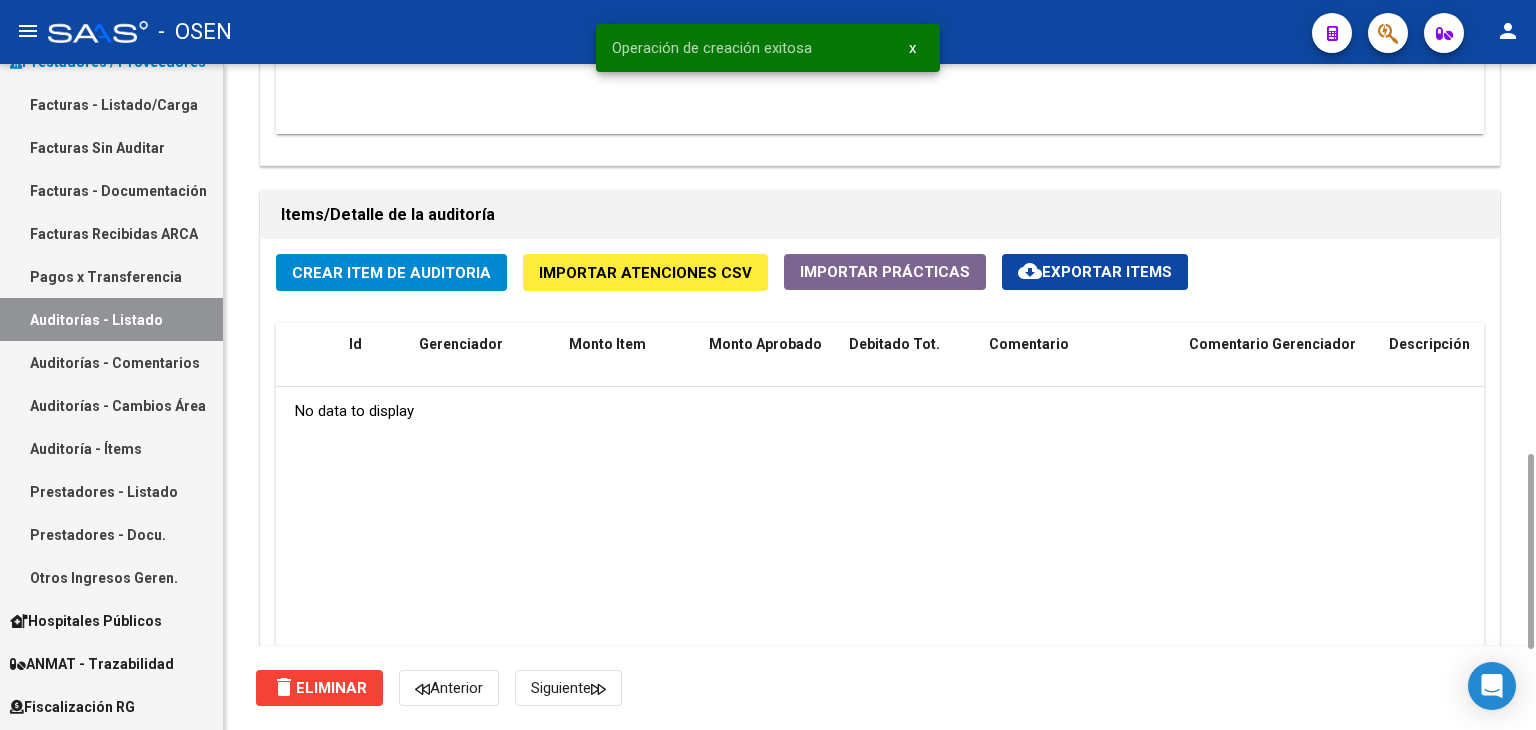 click on "Crear Item de Auditoria" 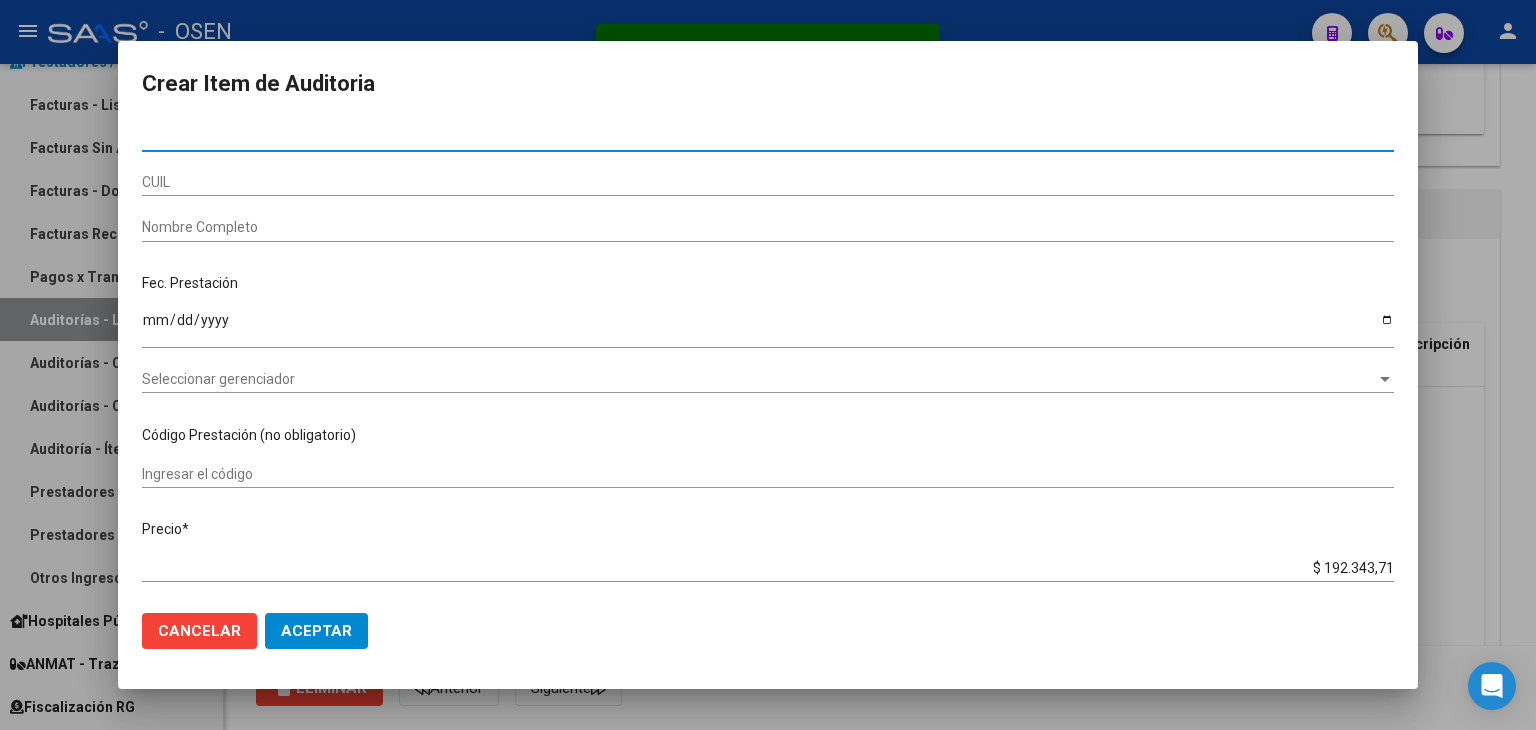 click on "Aceptar" 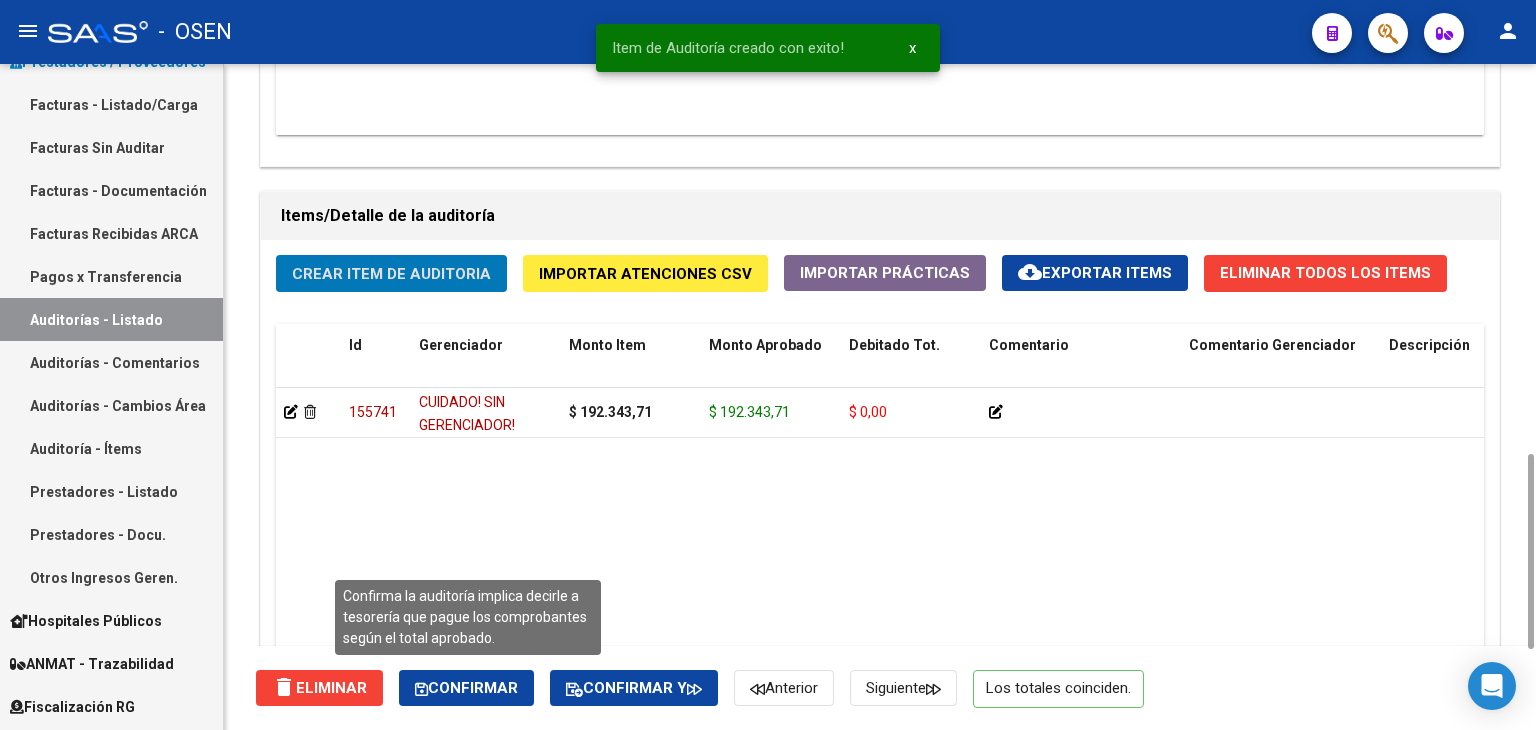 click on "Confirmar" 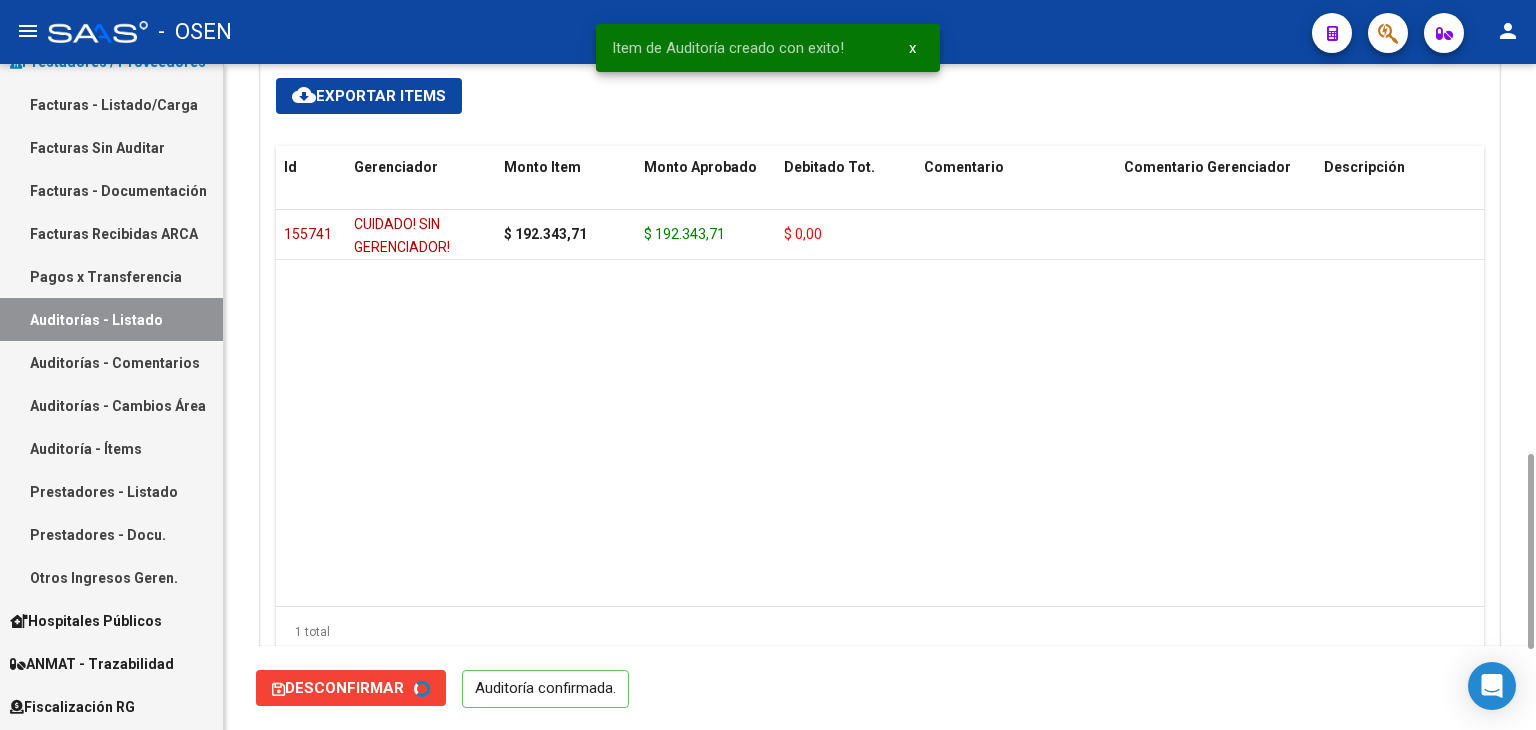 scroll, scrollTop: 0, scrollLeft: 0, axis: both 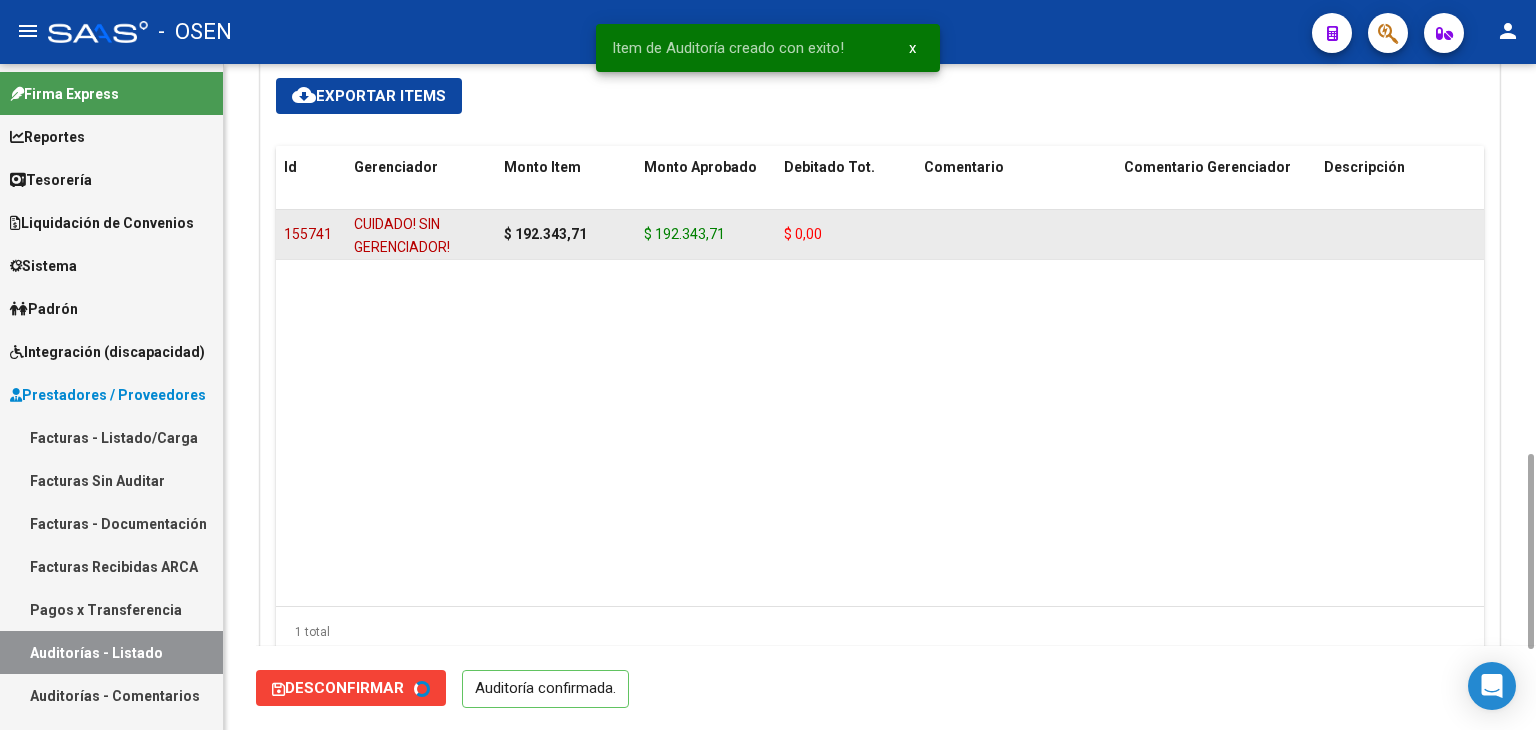 type on "202507" 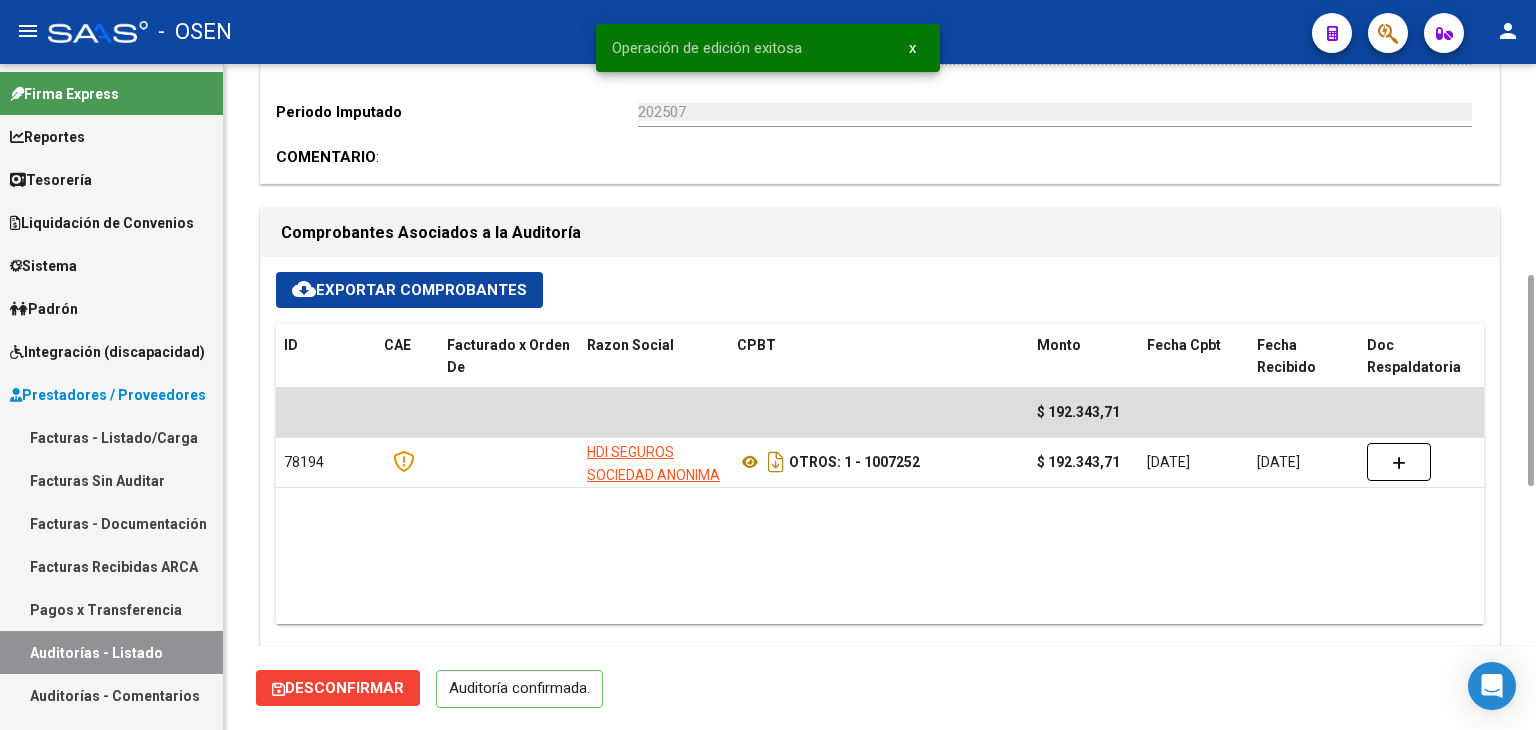 scroll, scrollTop: 0, scrollLeft: 0, axis: both 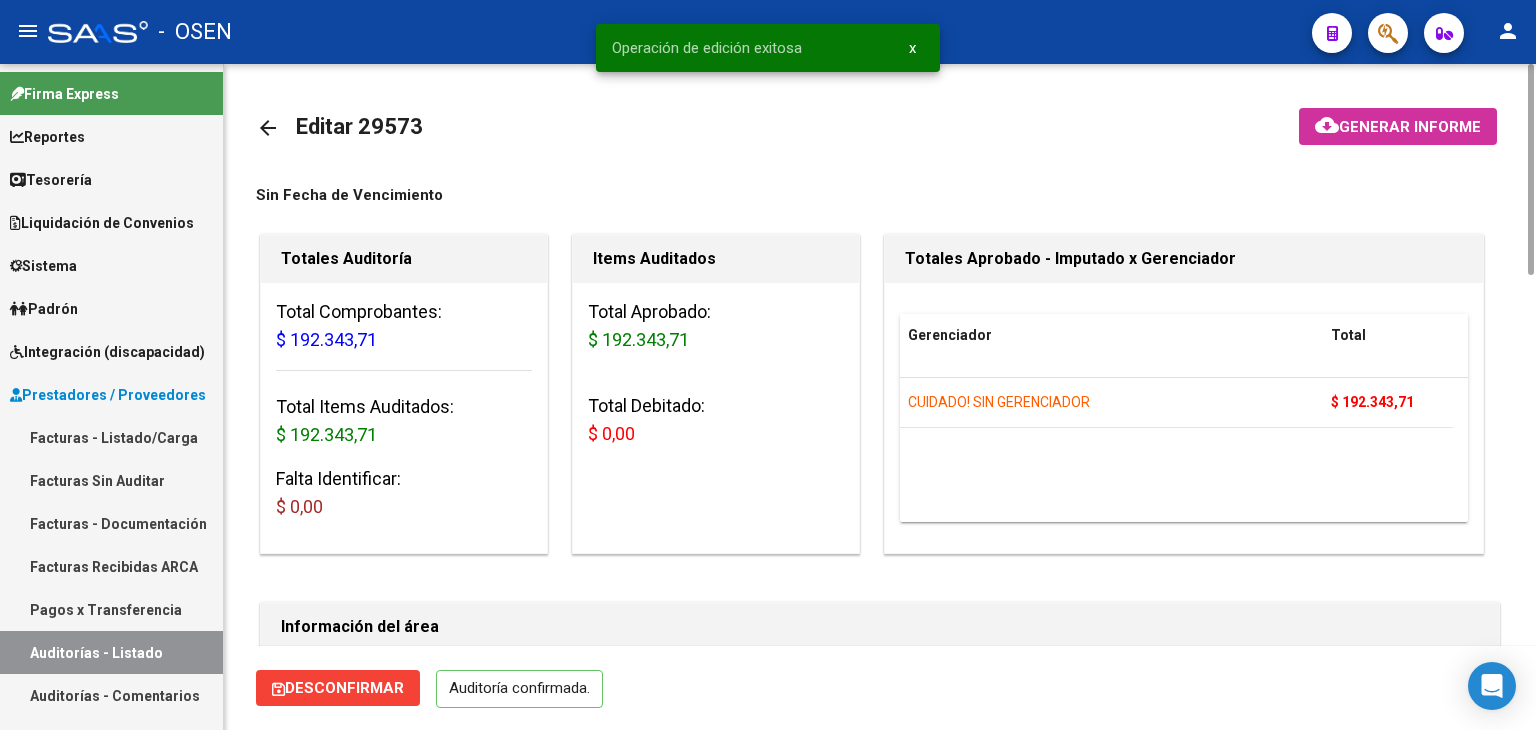 click on "arrow_back" 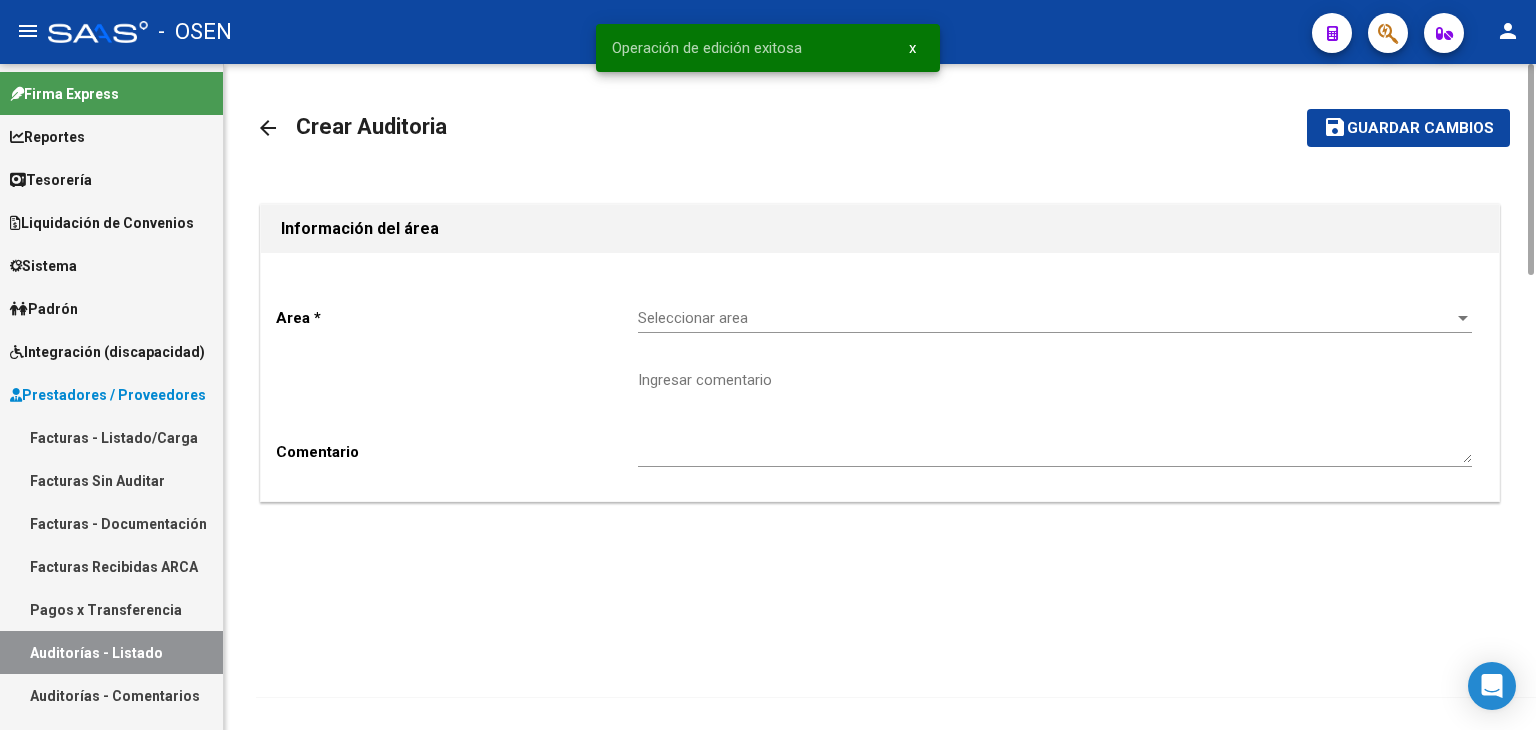 click on "Seleccionar area Seleccionar area" 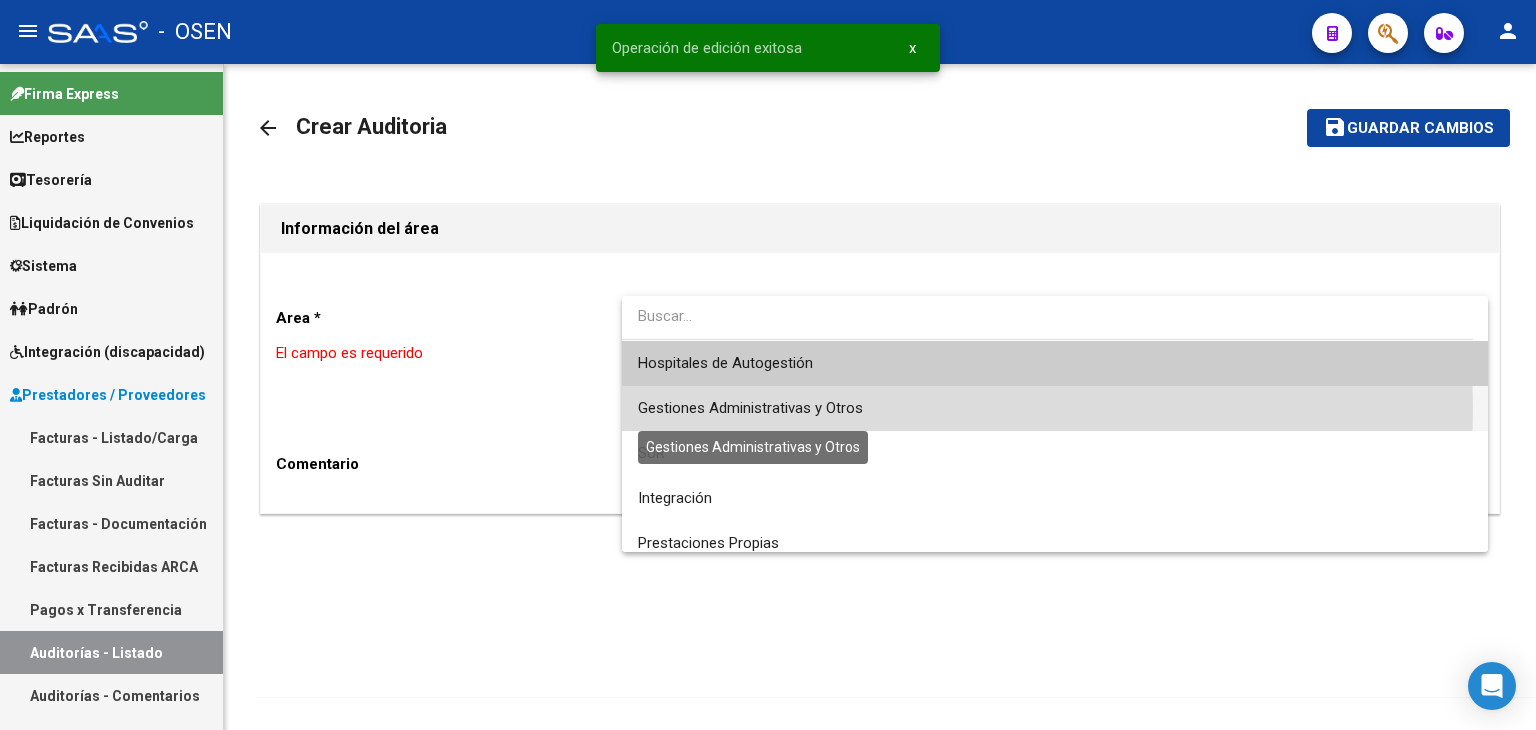 click on "Gestiones Administrativas y Otros" at bounding box center (750, 408) 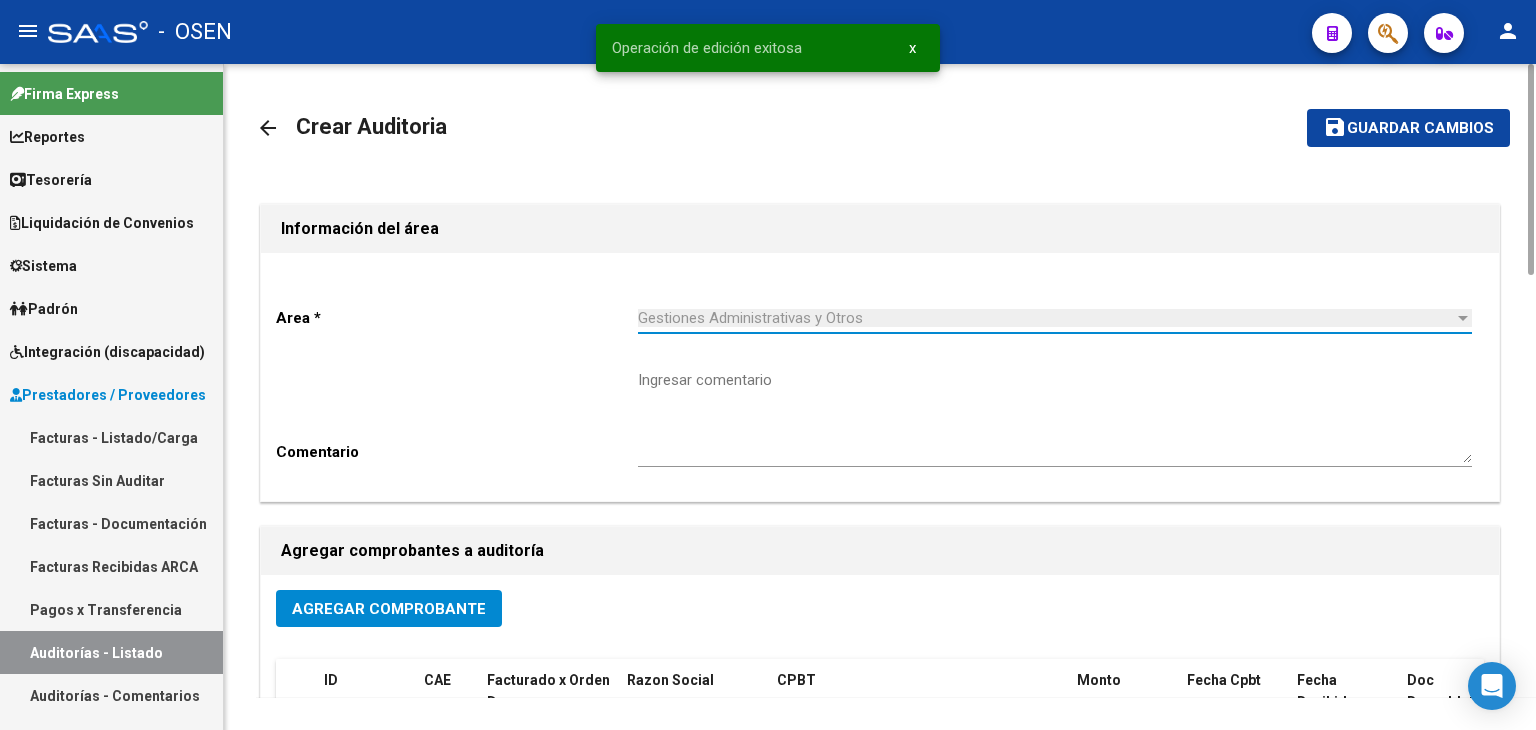 click on "arrow_back" 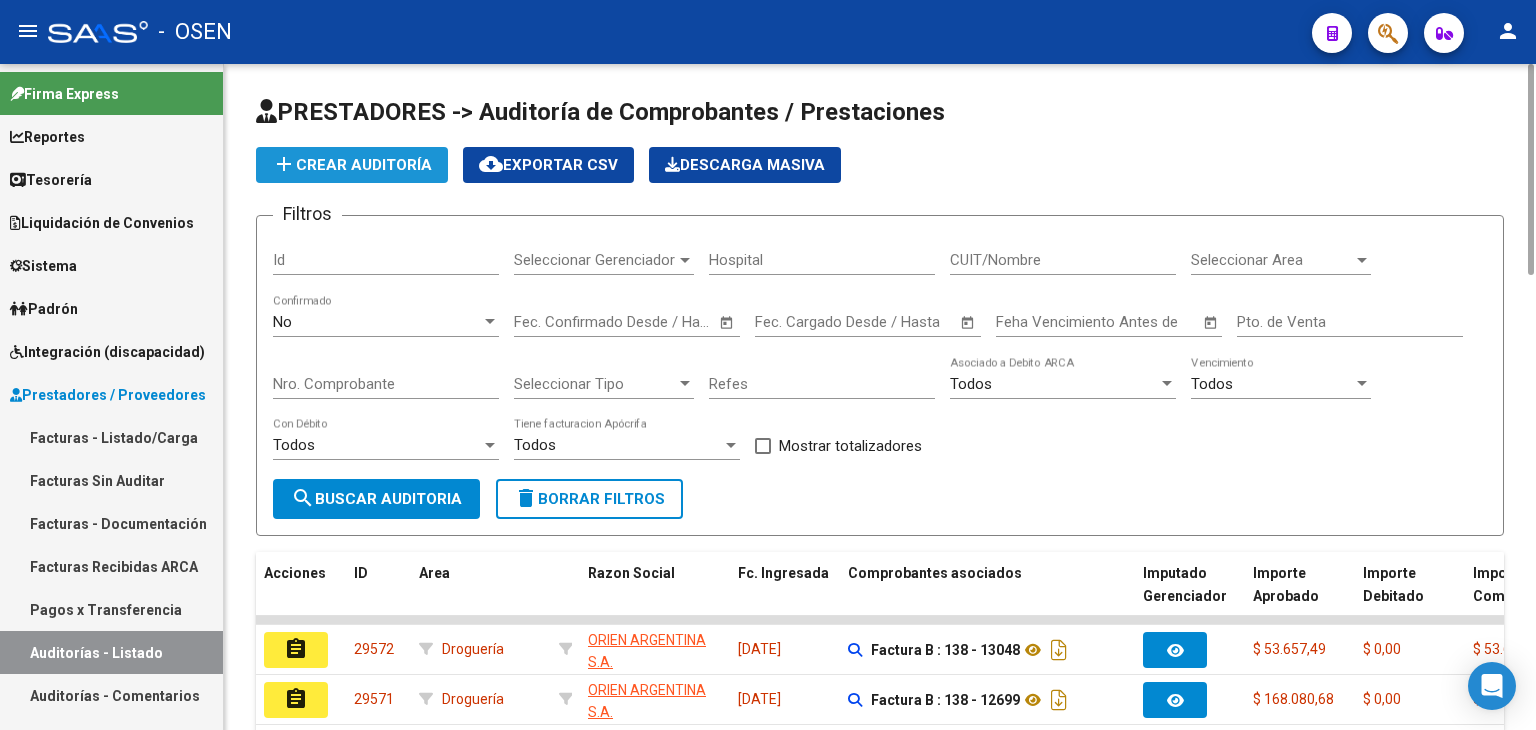 click on "add  Crear Auditoría" 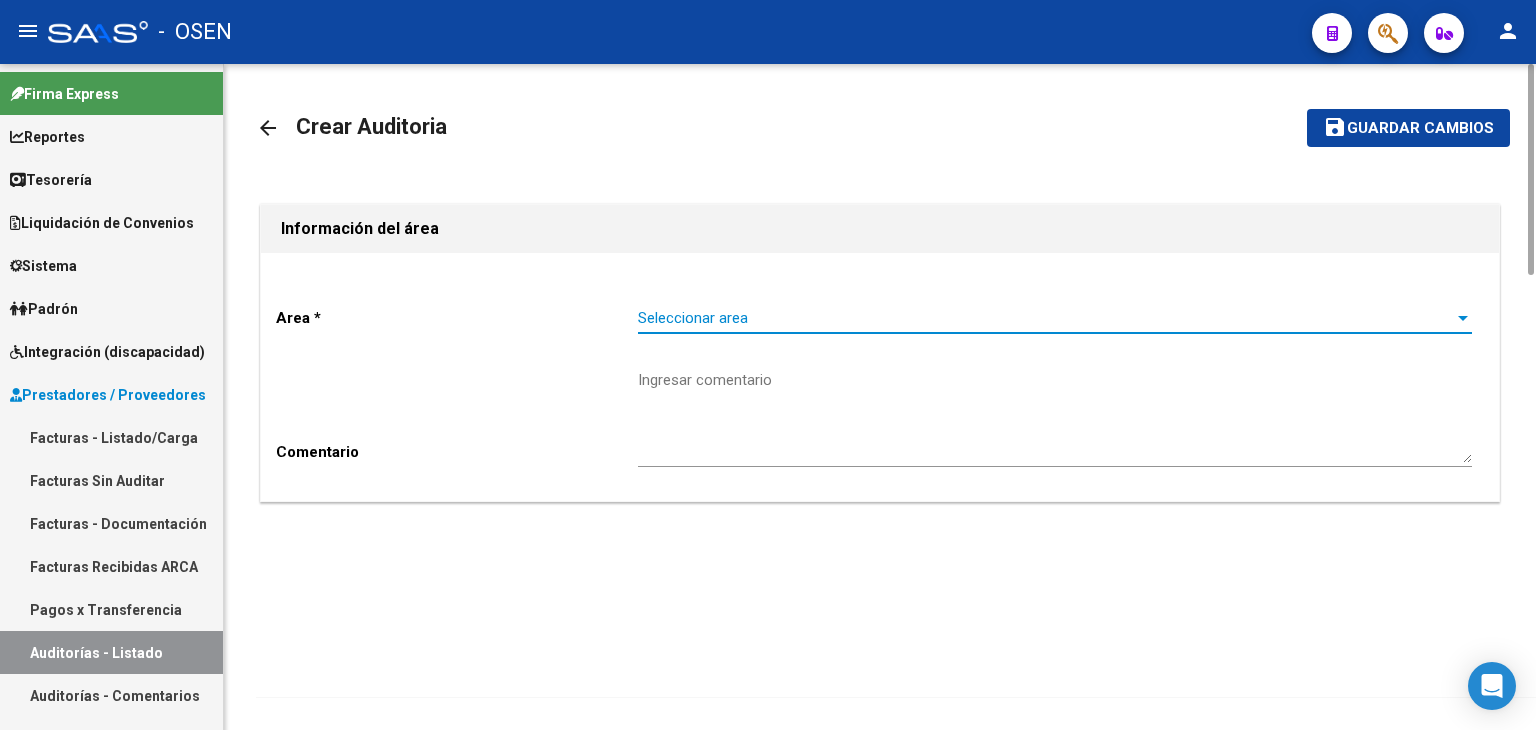 click on "Seleccionar area" at bounding box center (1046, 318) 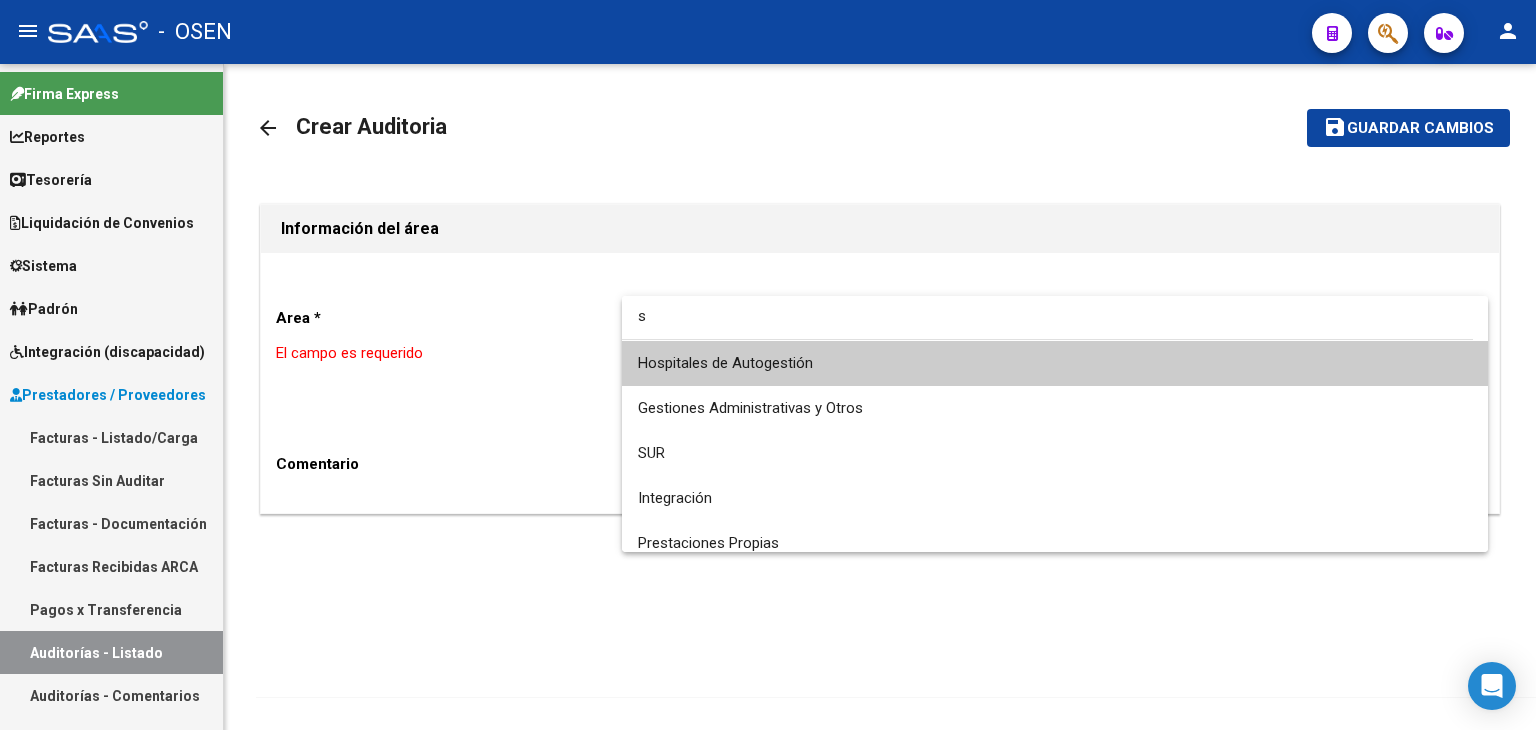 scroll, scrollTop: 283, scrollLeft: 0, axis: vertical 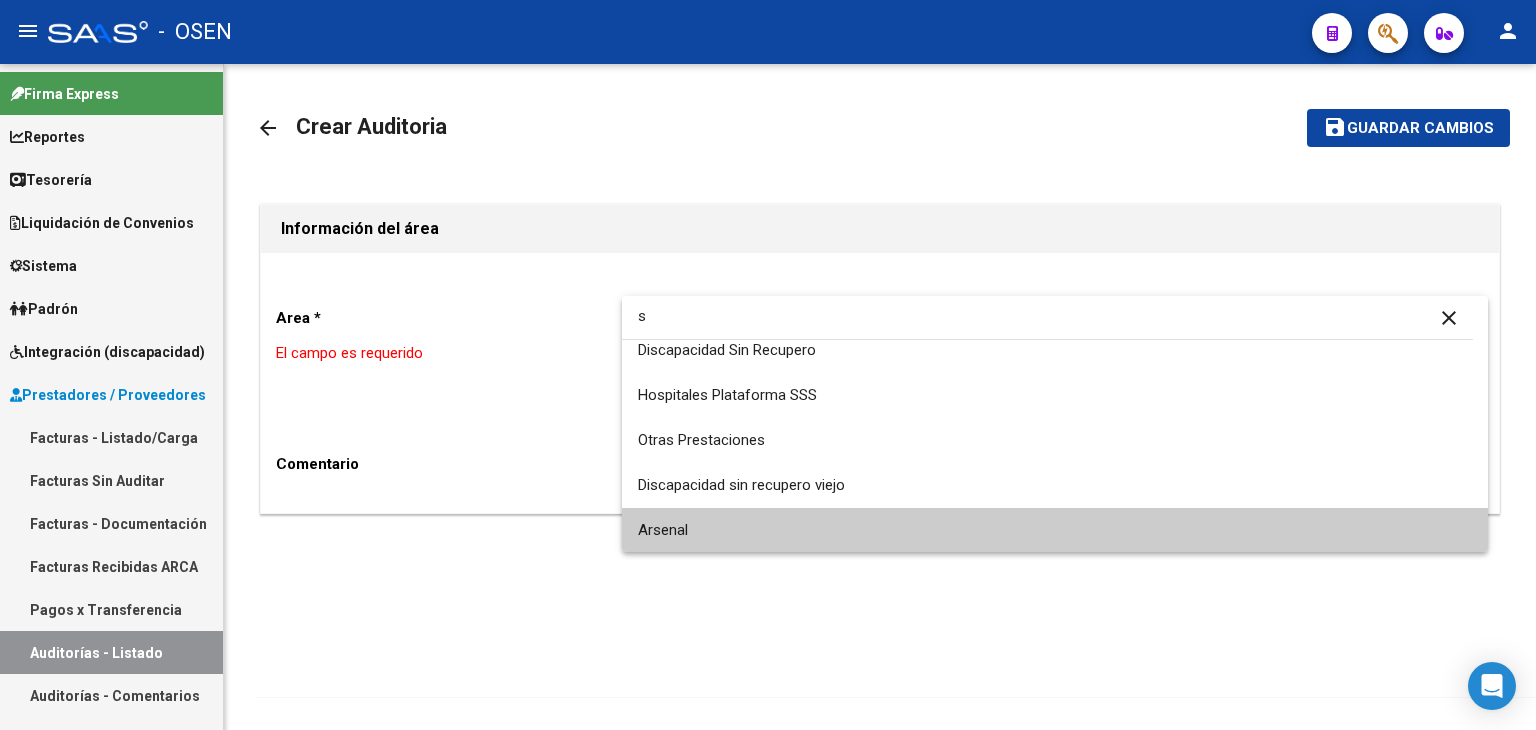 type on "s" 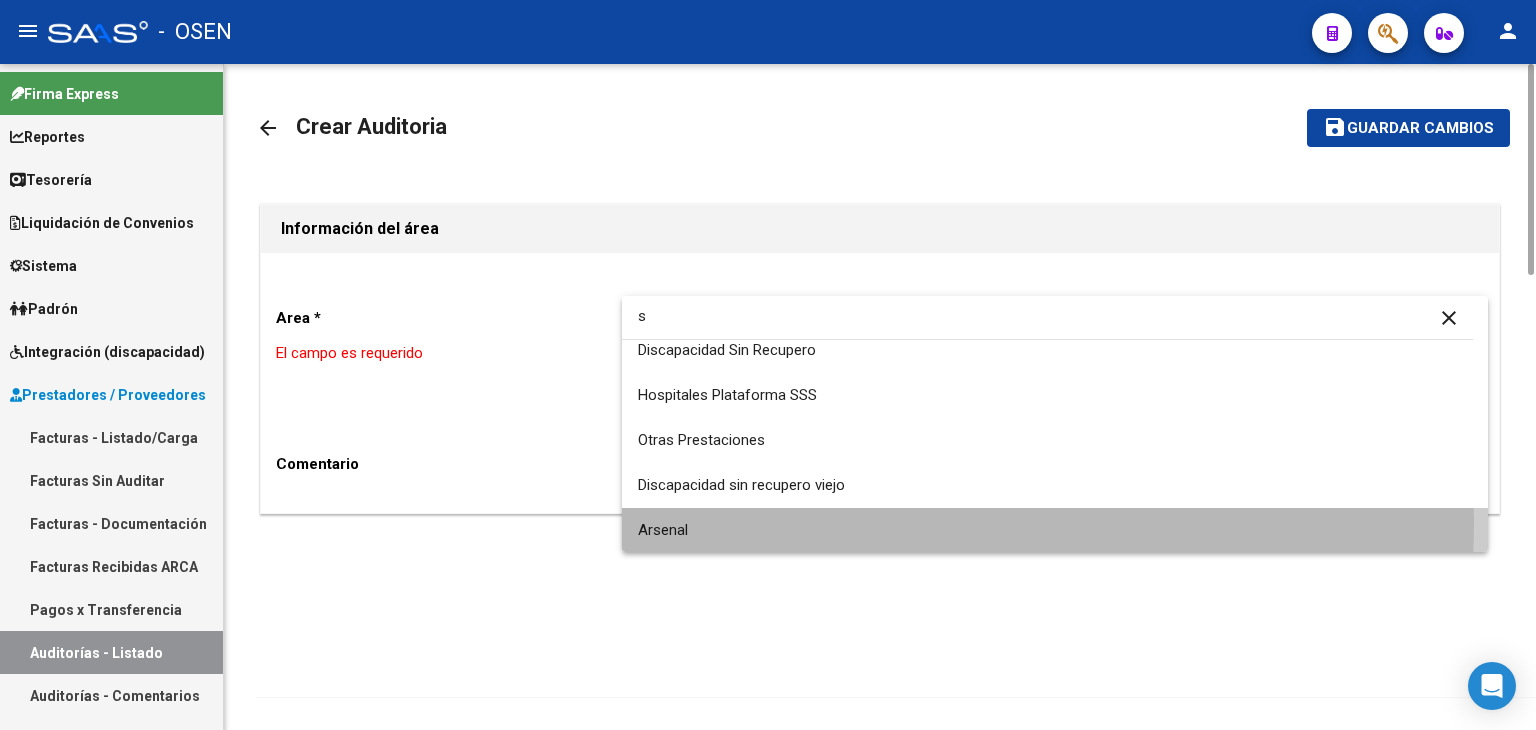 drag, startPoint x: 744, startPoint y: 520, endPoint x: 488, endPoint y: 469, distance: 261.03064 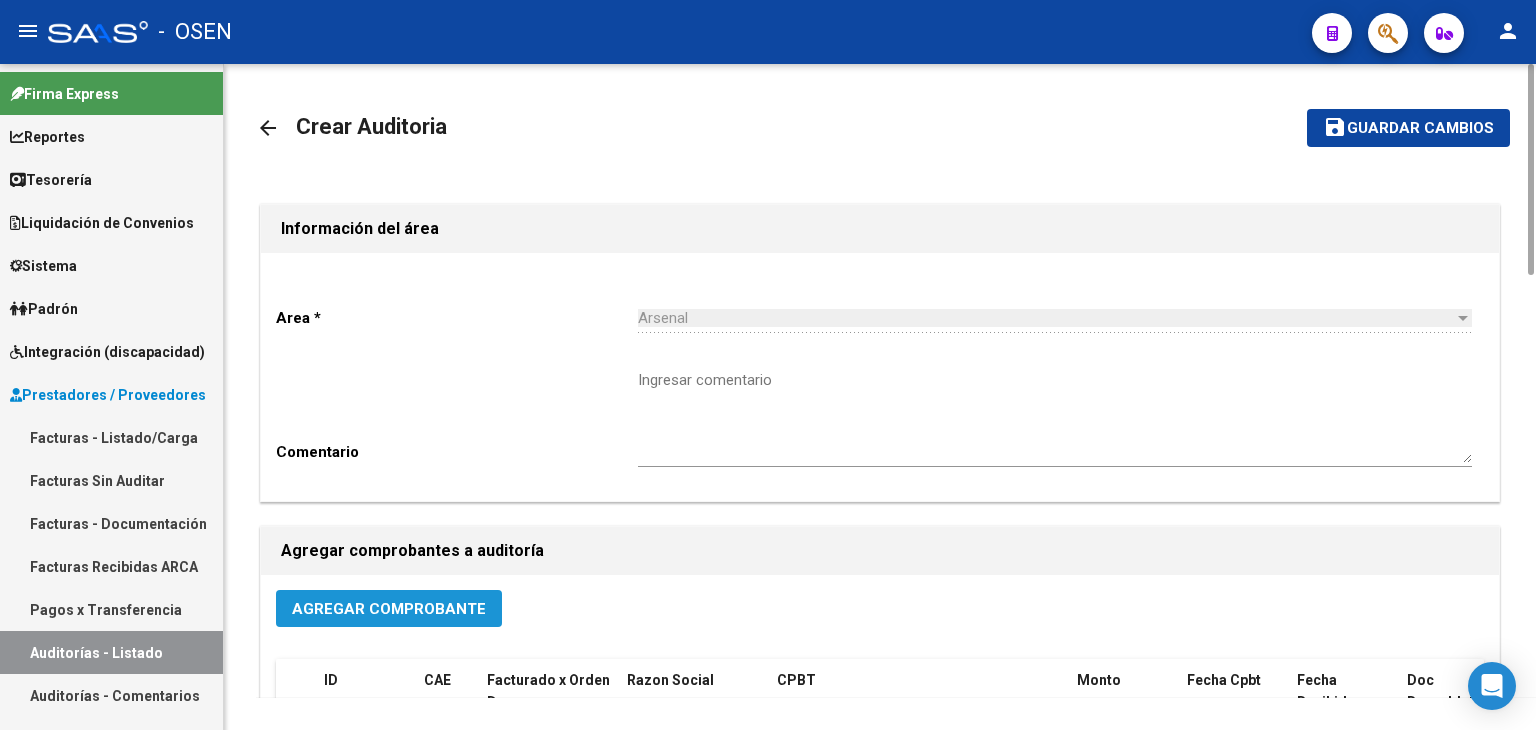 click on "Agregar Comprobante" 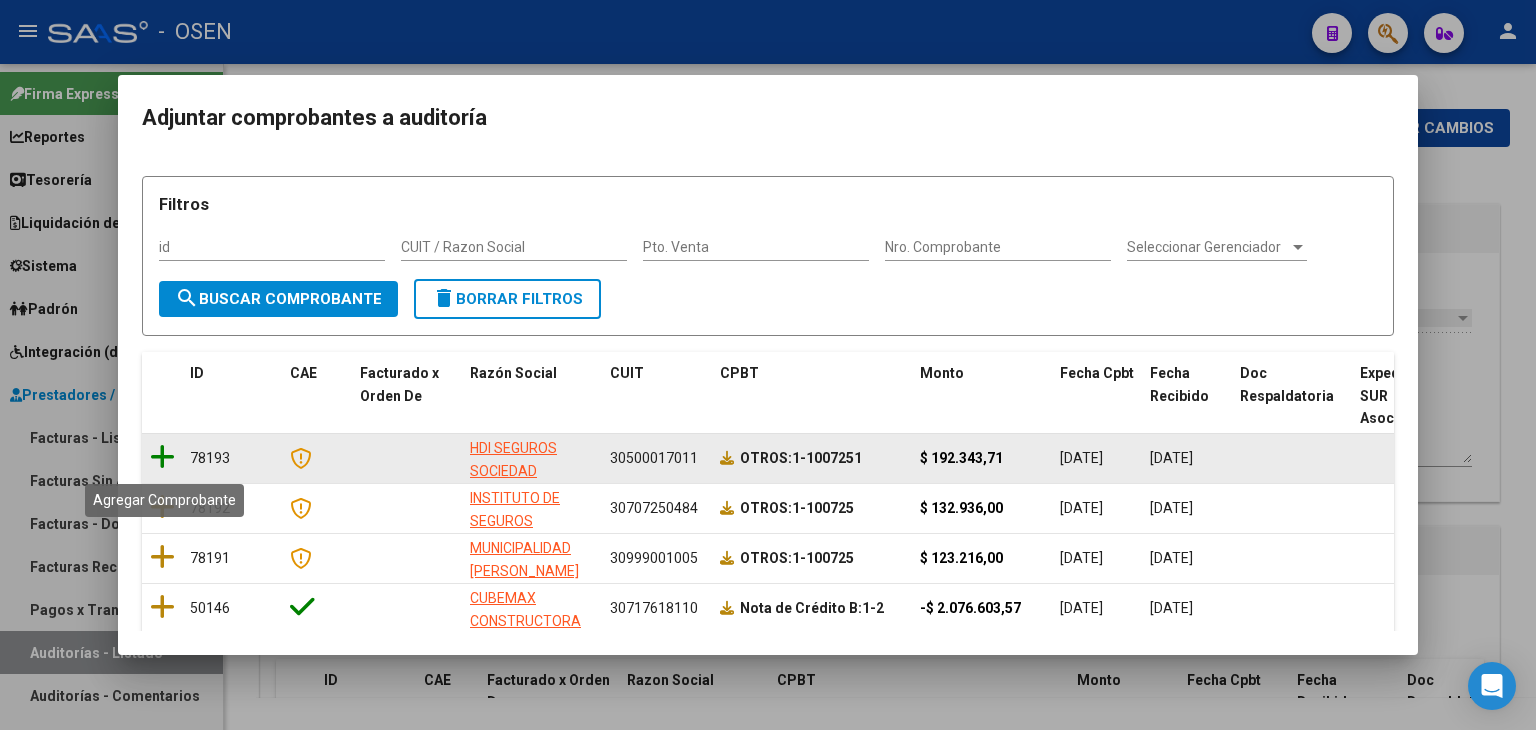 click 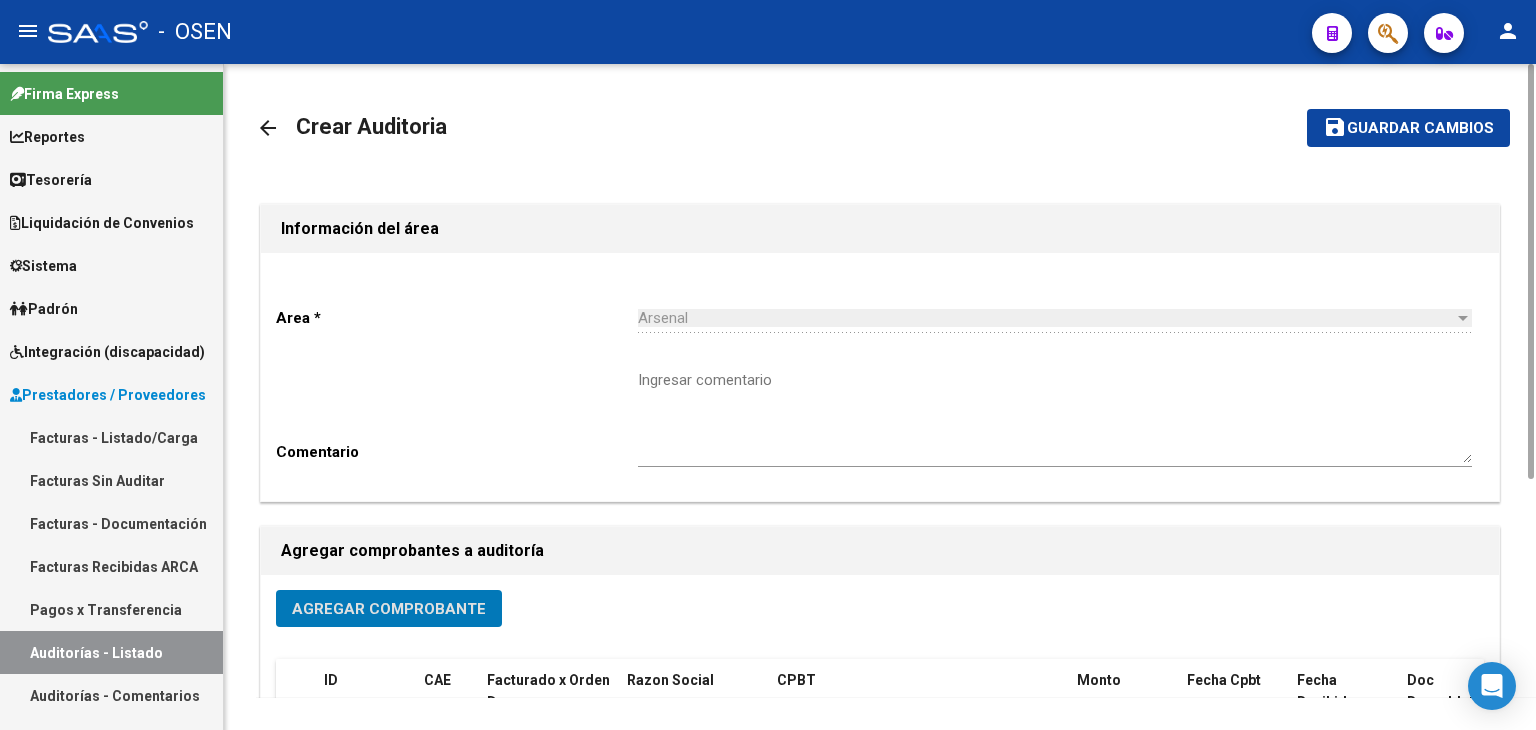 click on "Guardar cambios" 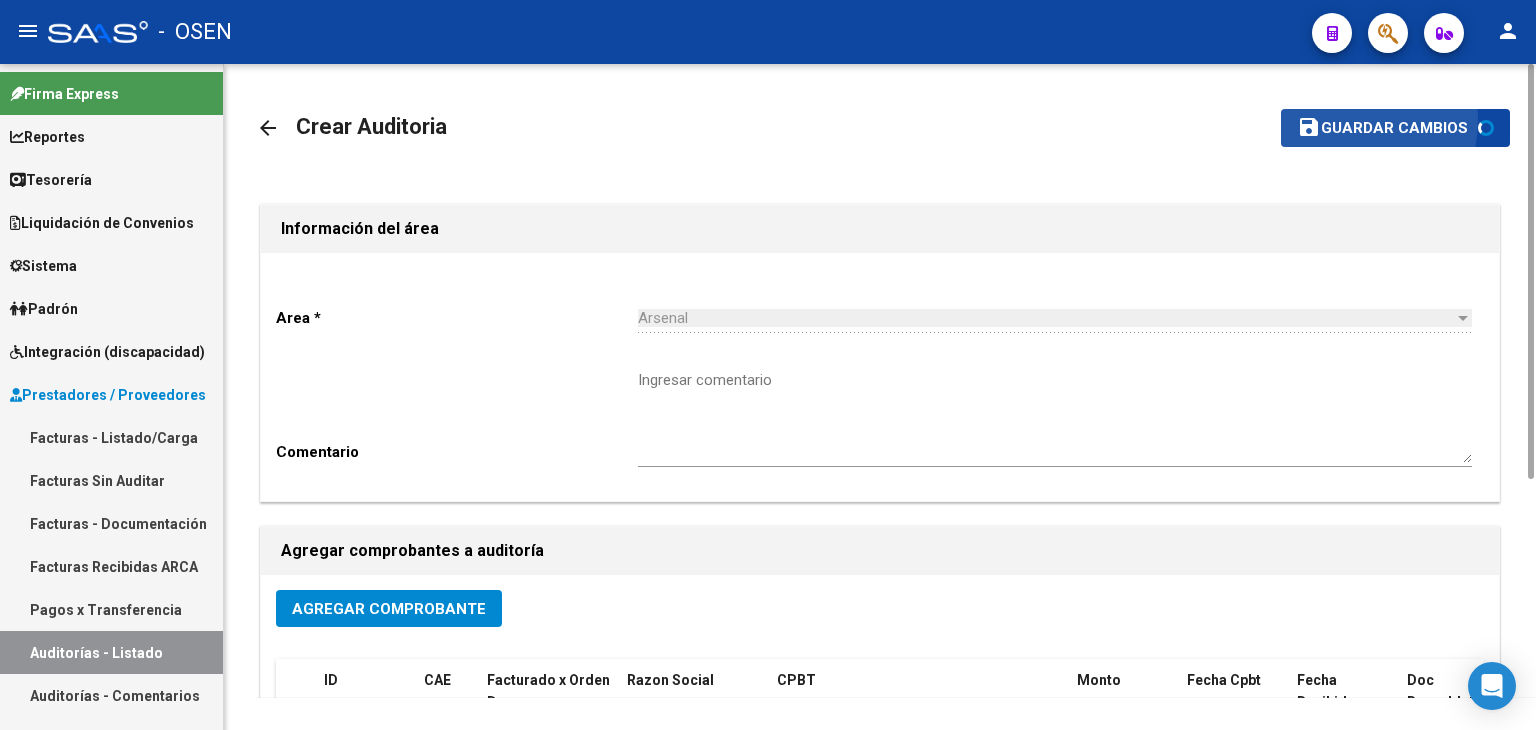 scroll, scrollTop: 401, scrollLeft: 0, axis: vertical 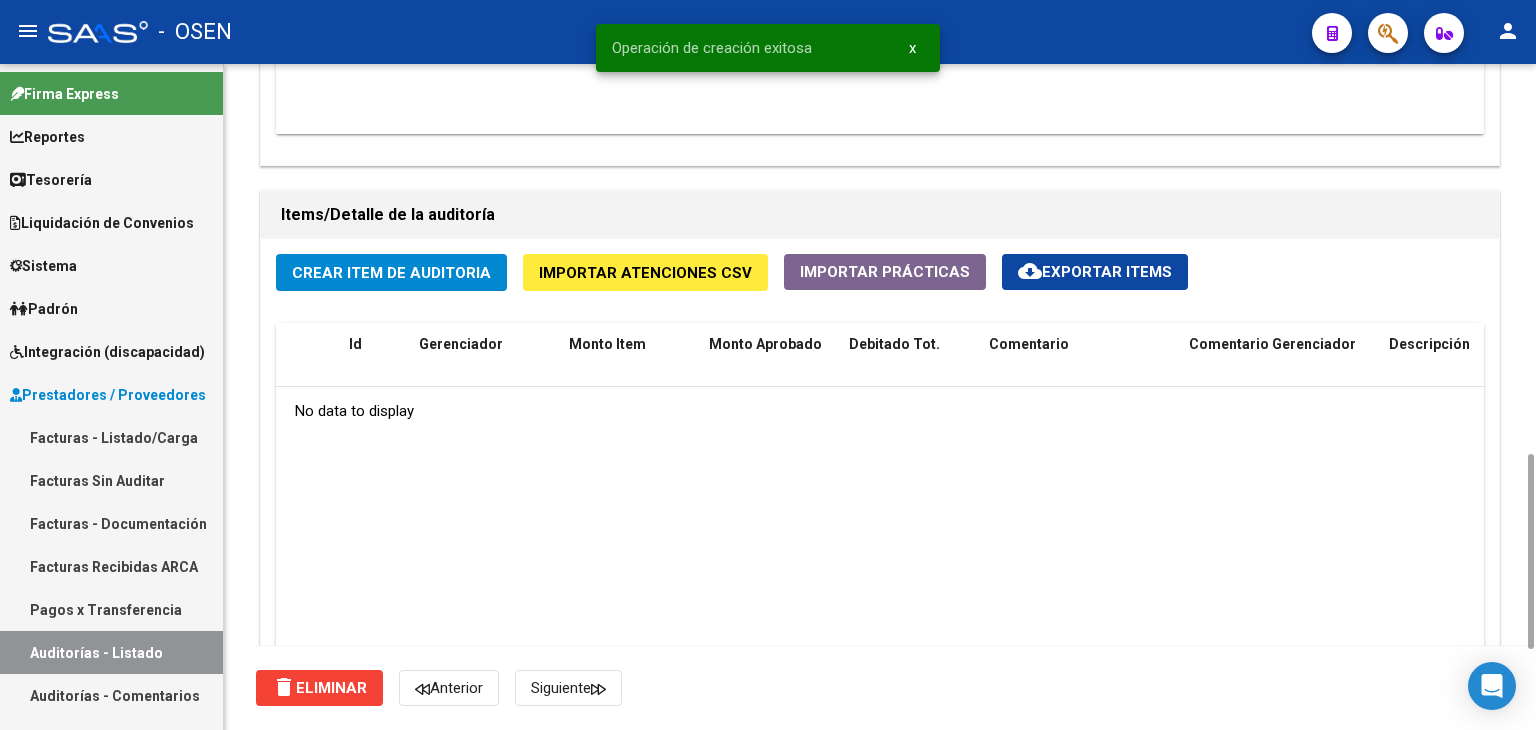 click on "Crear Item de Auditoria" 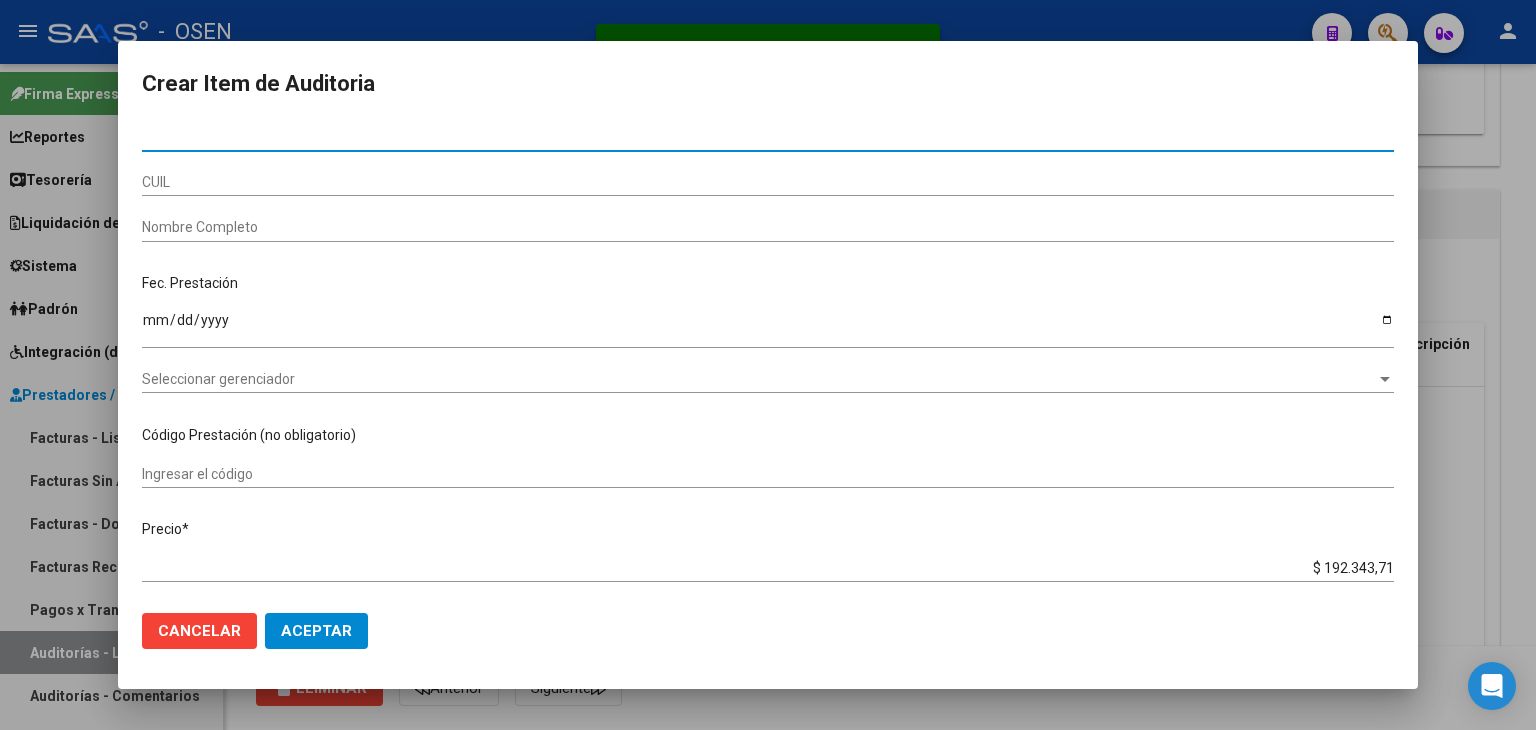 click on "Aceptar" 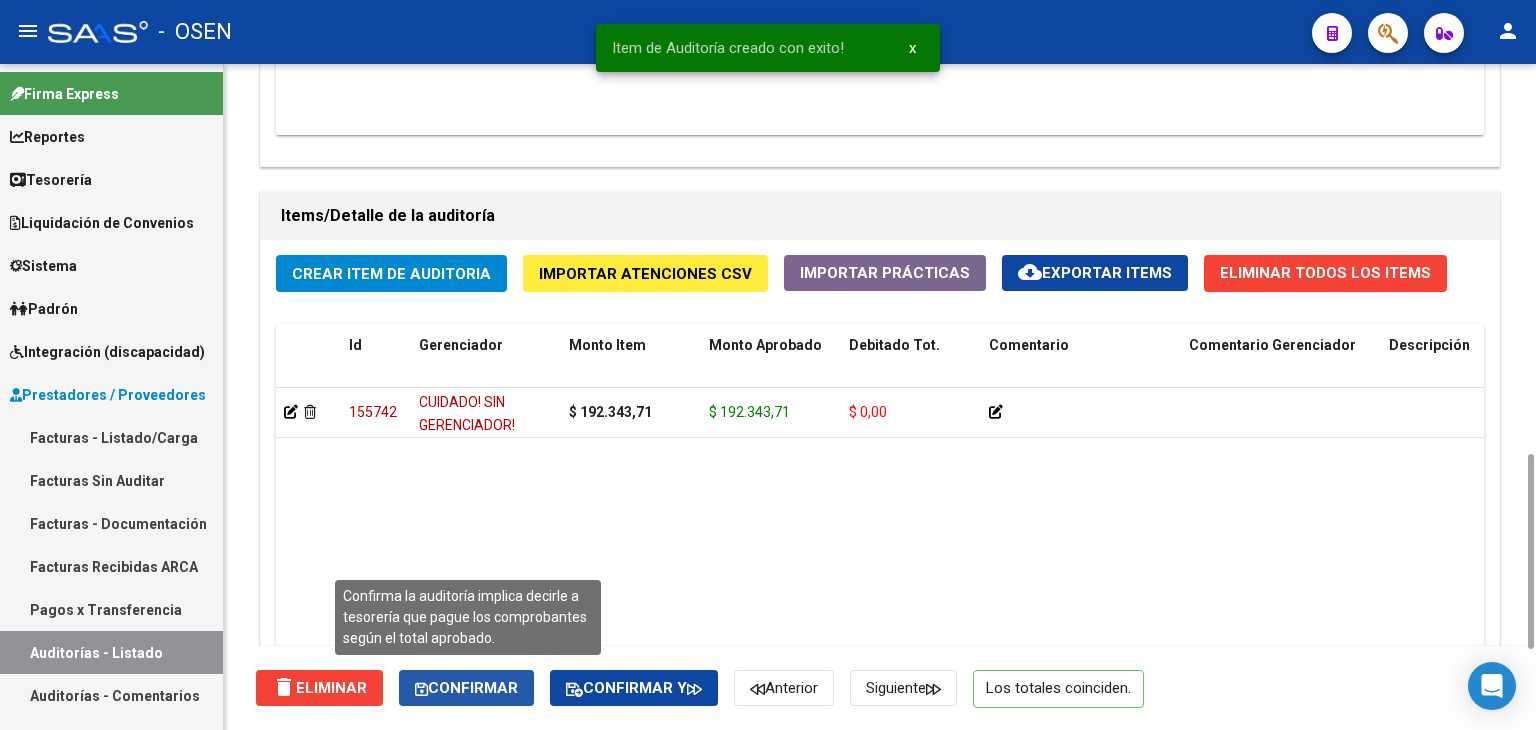 click on "Confirmar" 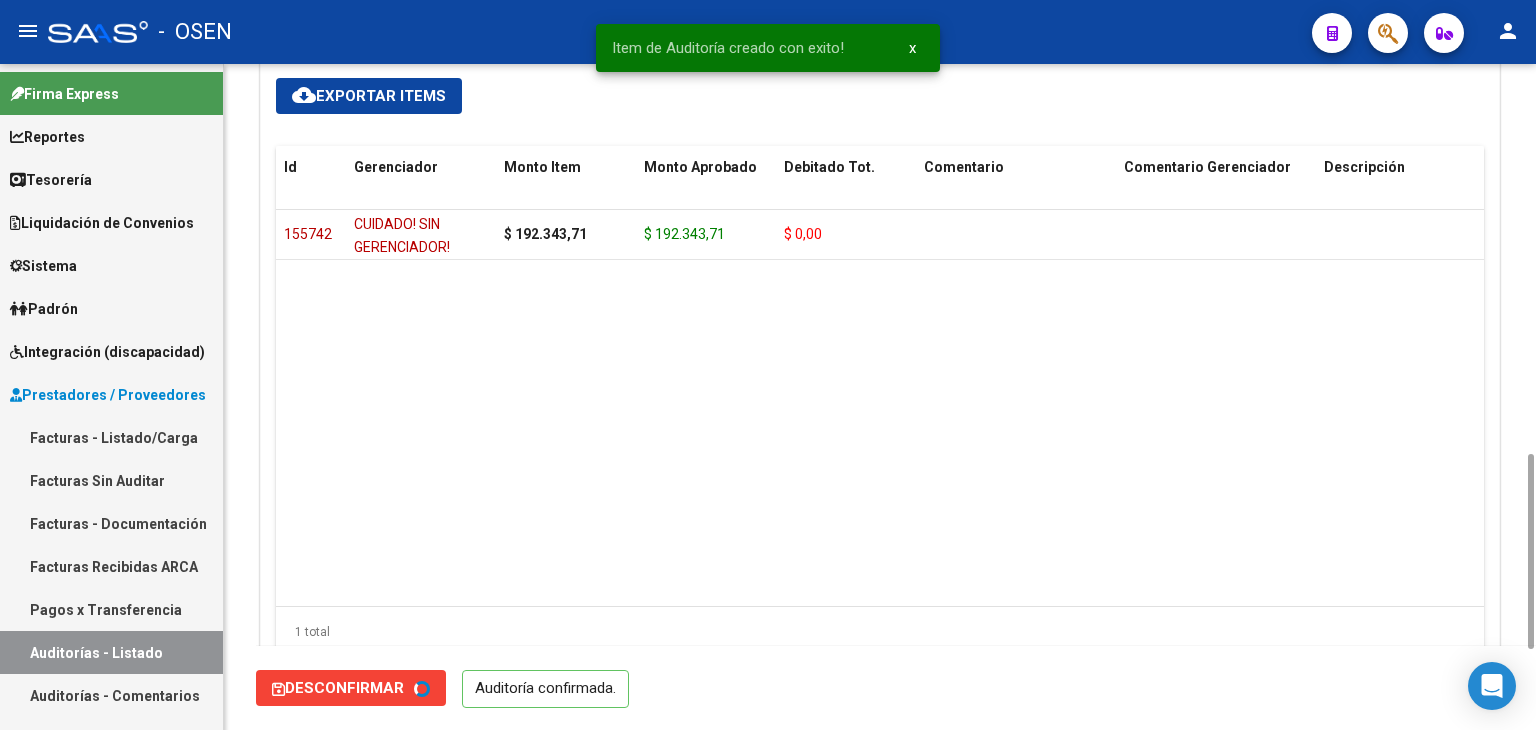 scroll, scrollTop: 0, scrollLeft: 0, axis: both 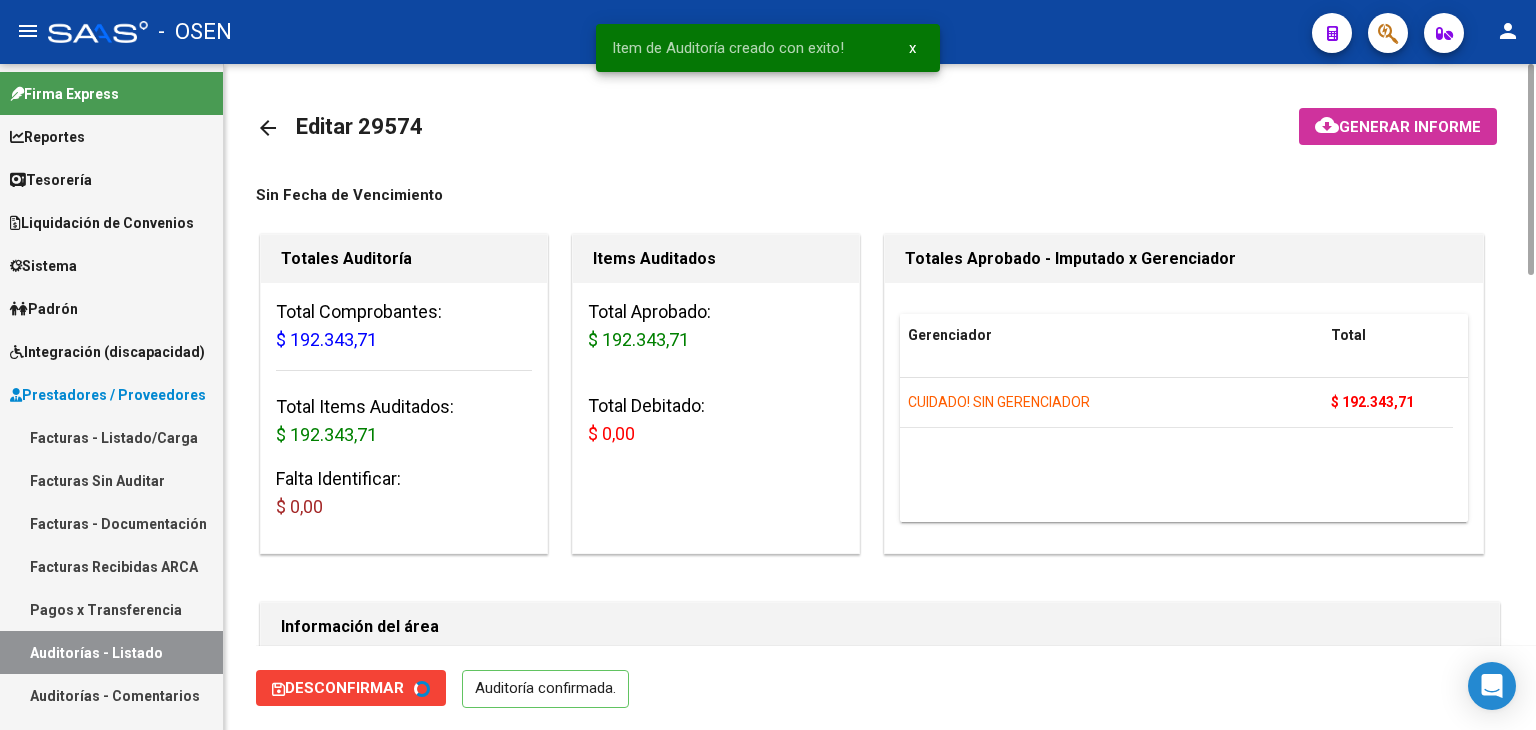 type on "202507" 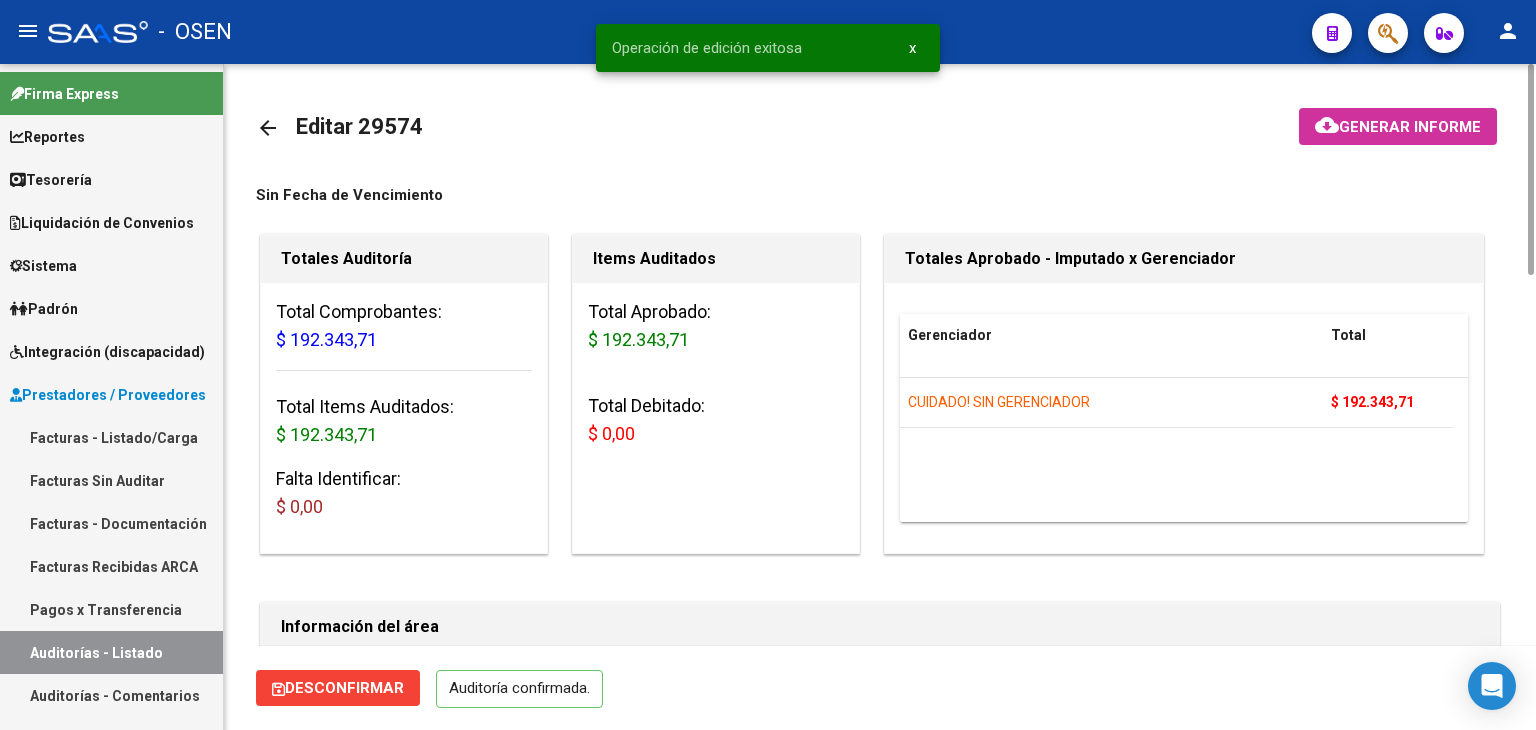 click on "arrow_back" 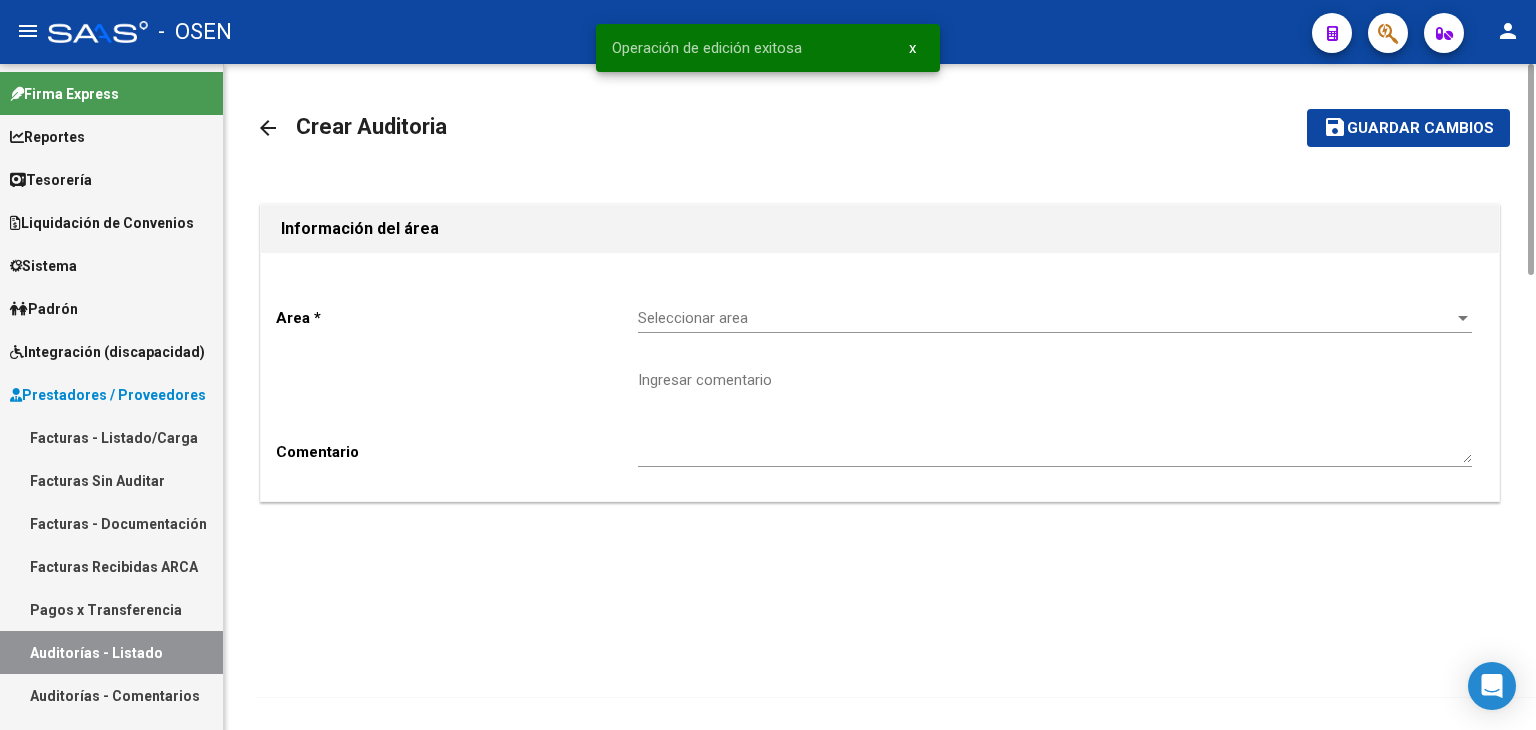 click on "Seleccionar area Seleccionar area" 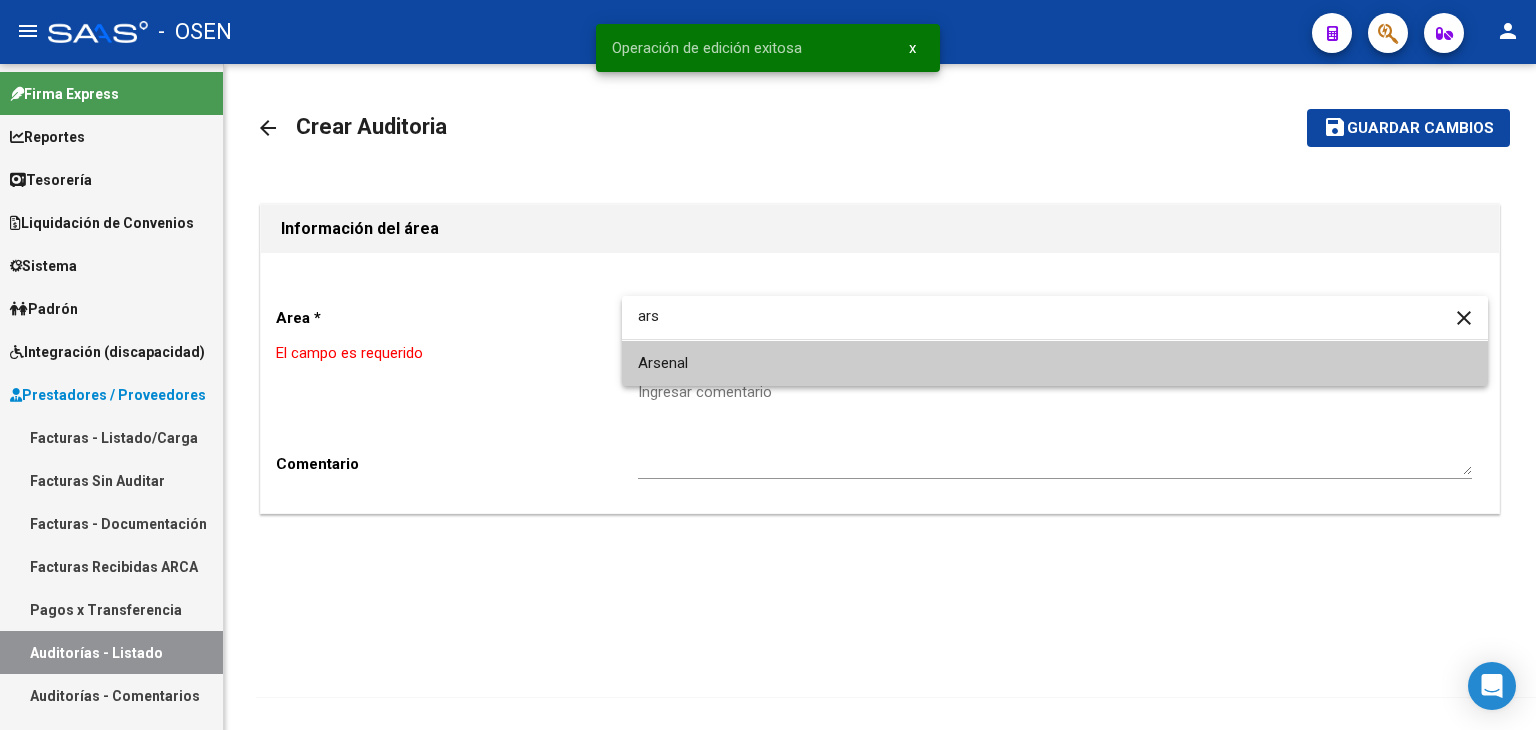 type on "ars" 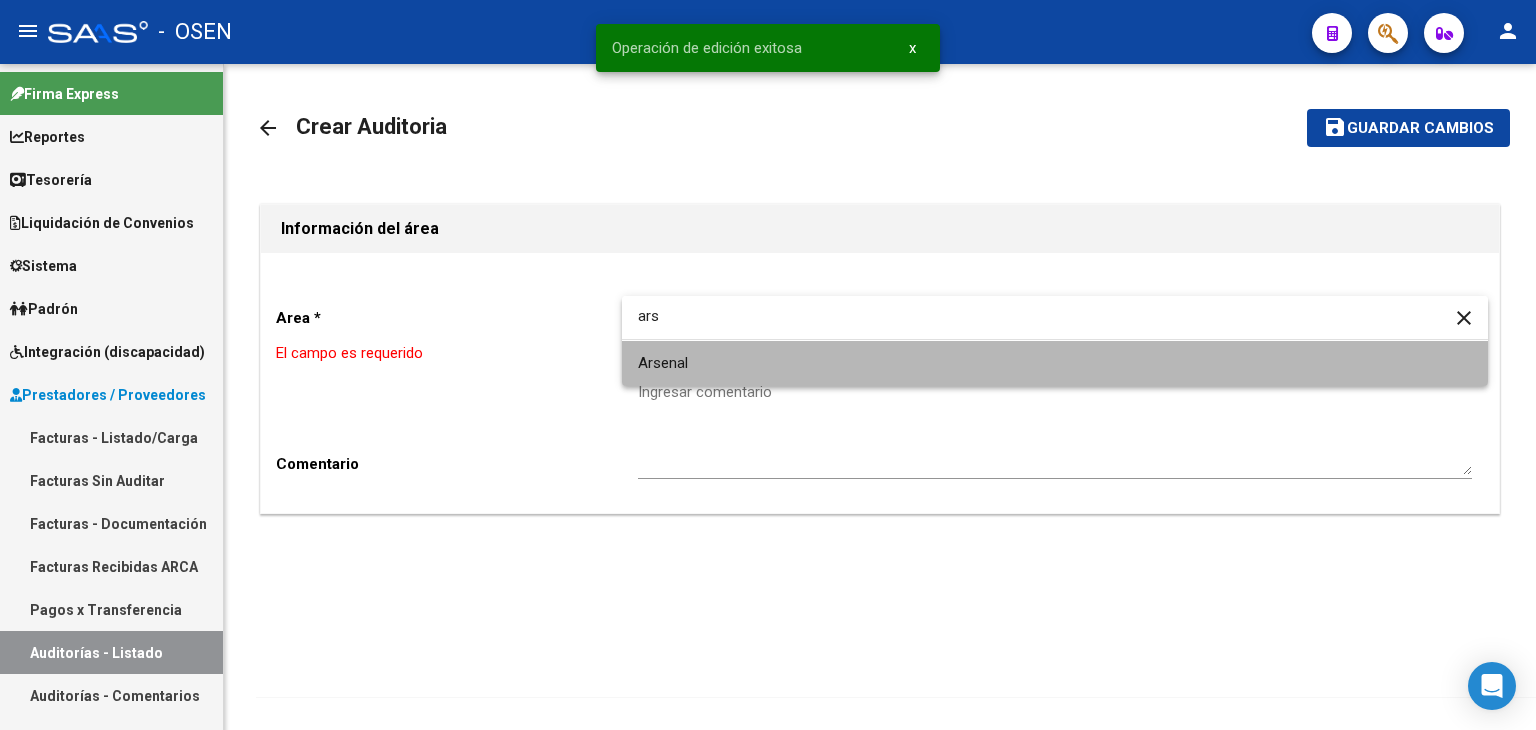 click on "Arsenal" at bounding box center (1055, 363) 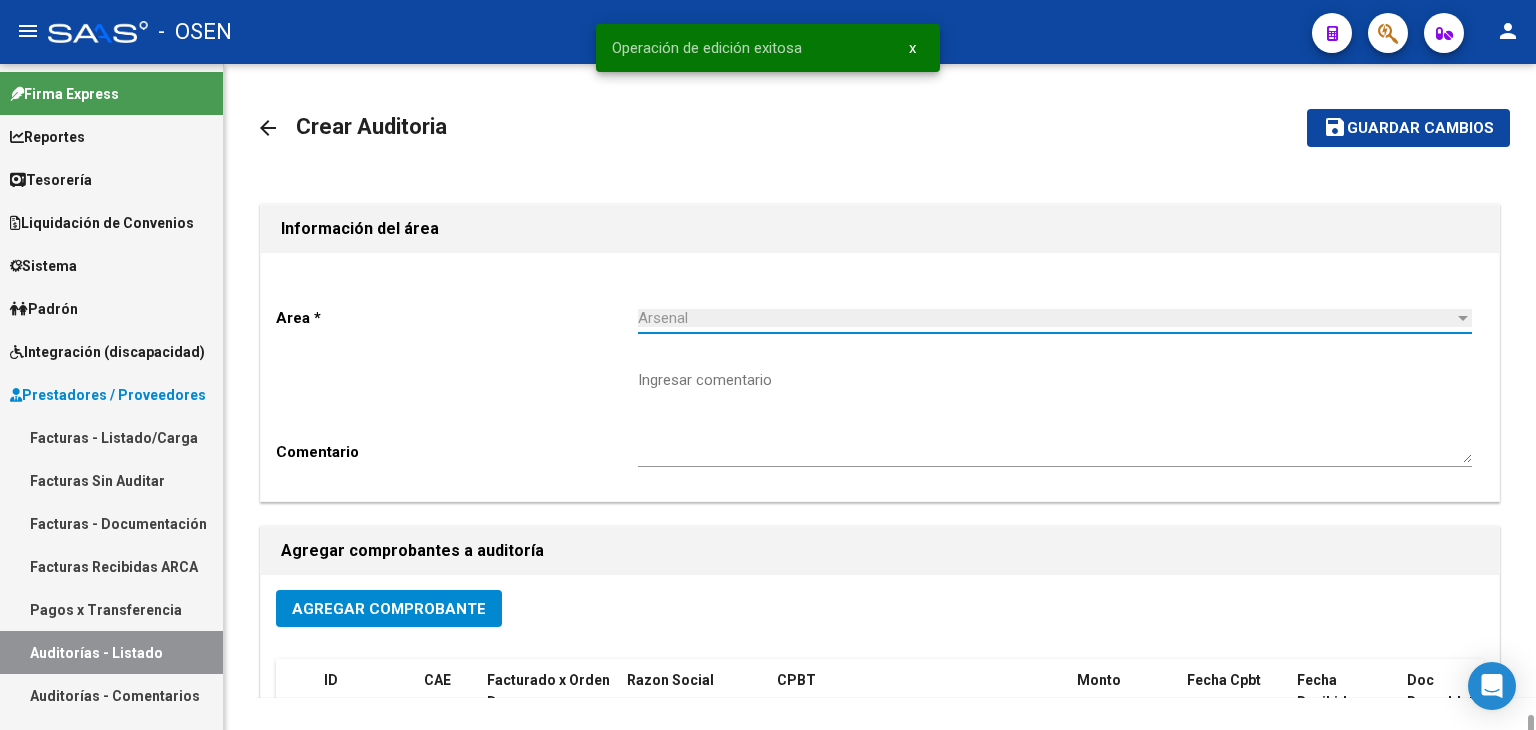 scroll, scrollTop: 401, scrollLeft: 0, axis: vertical 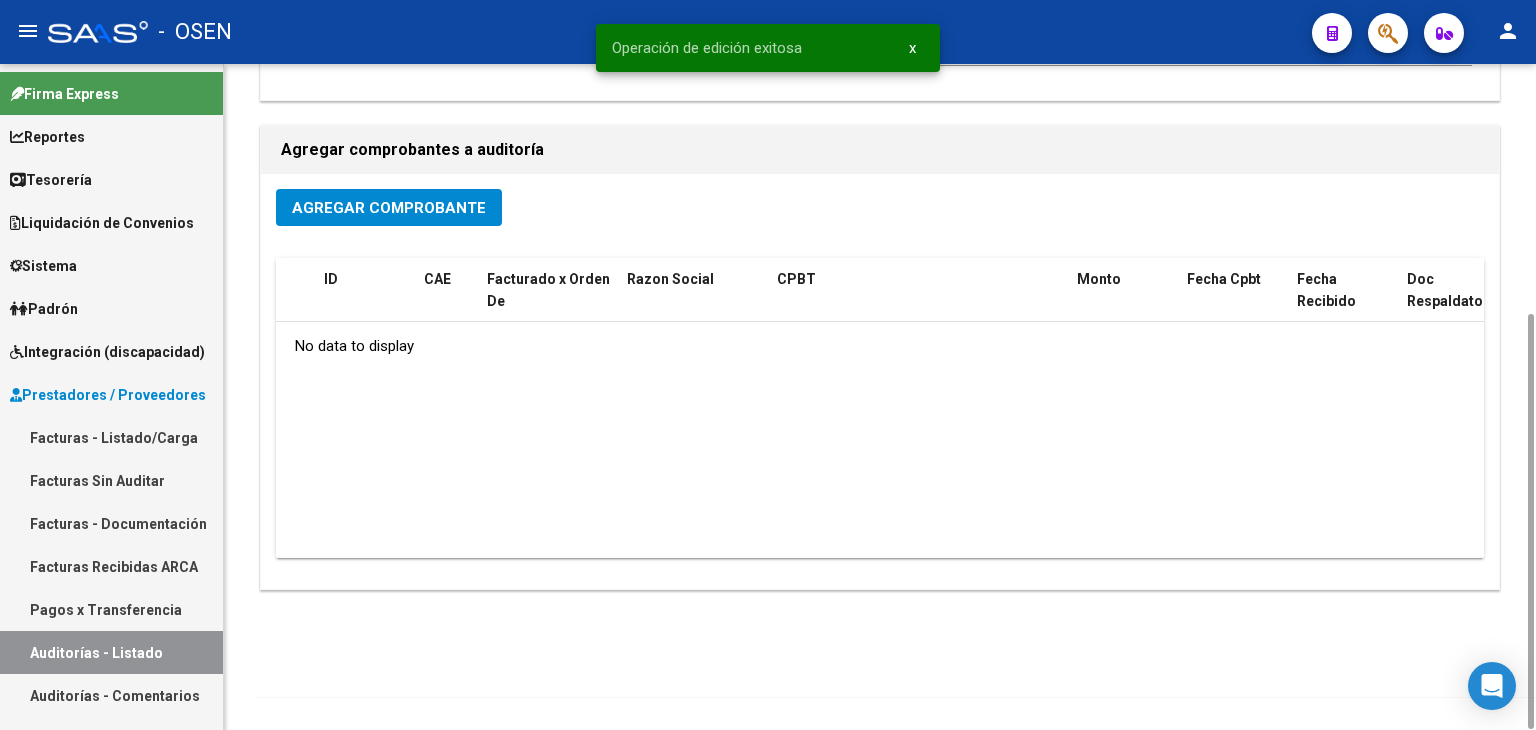 click on "Agregar Comprobante" 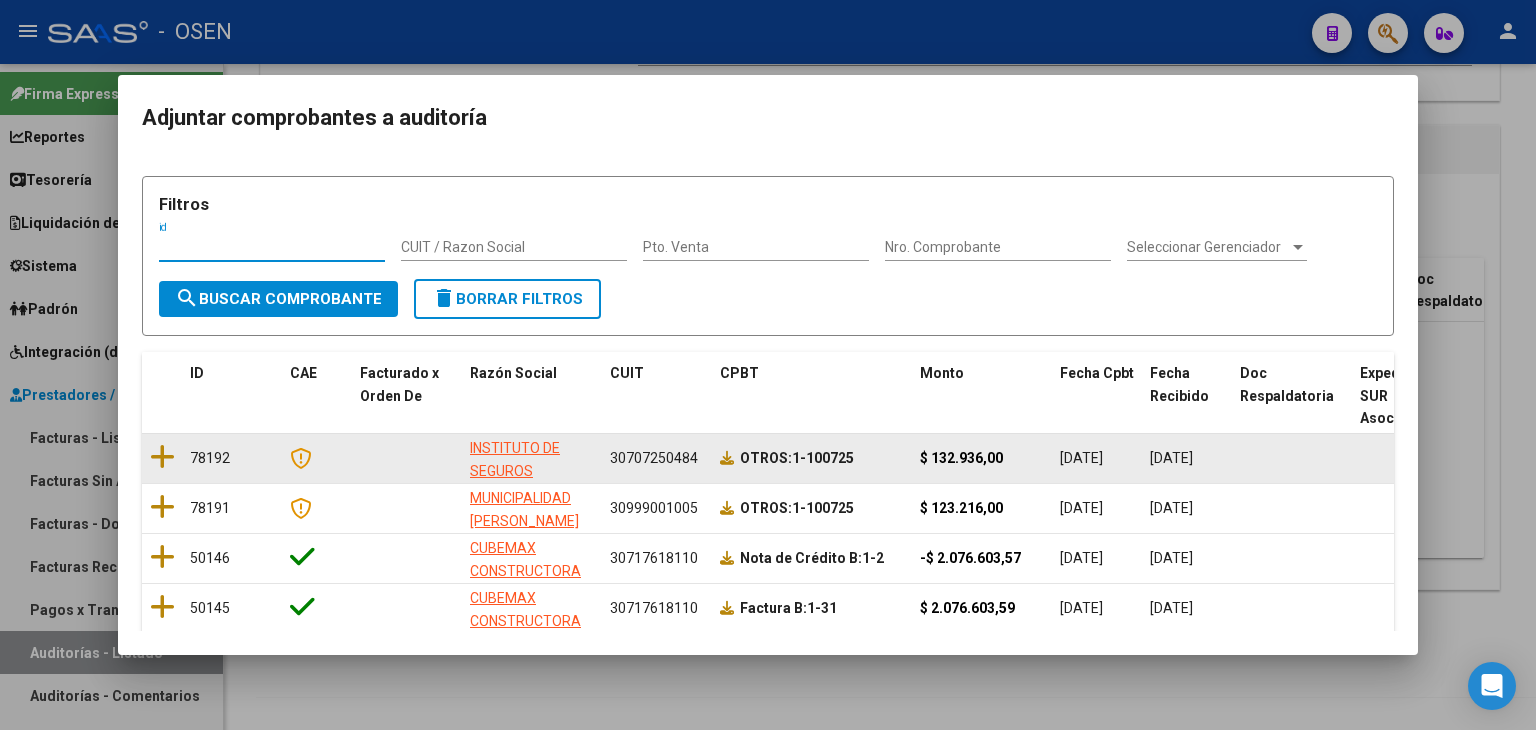 click 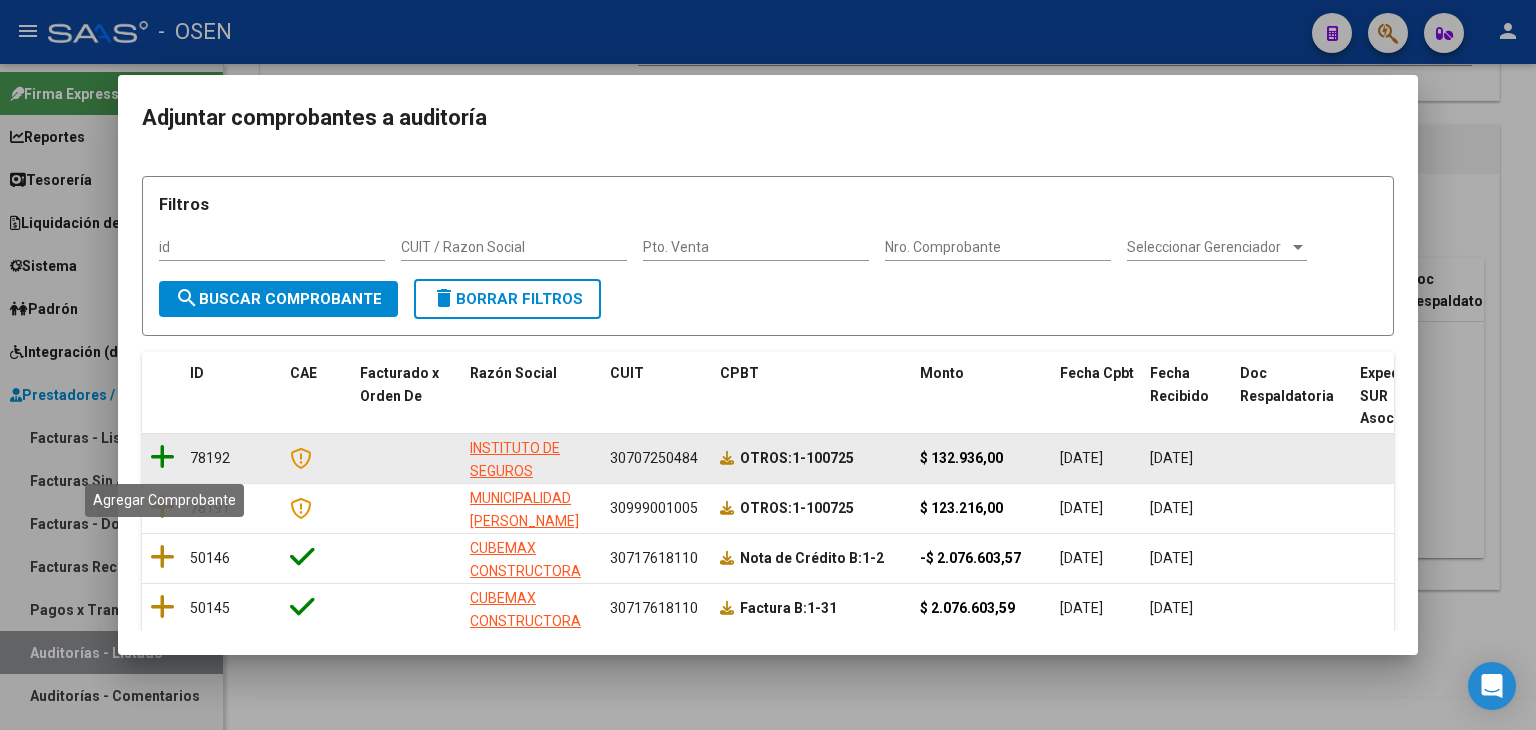 click 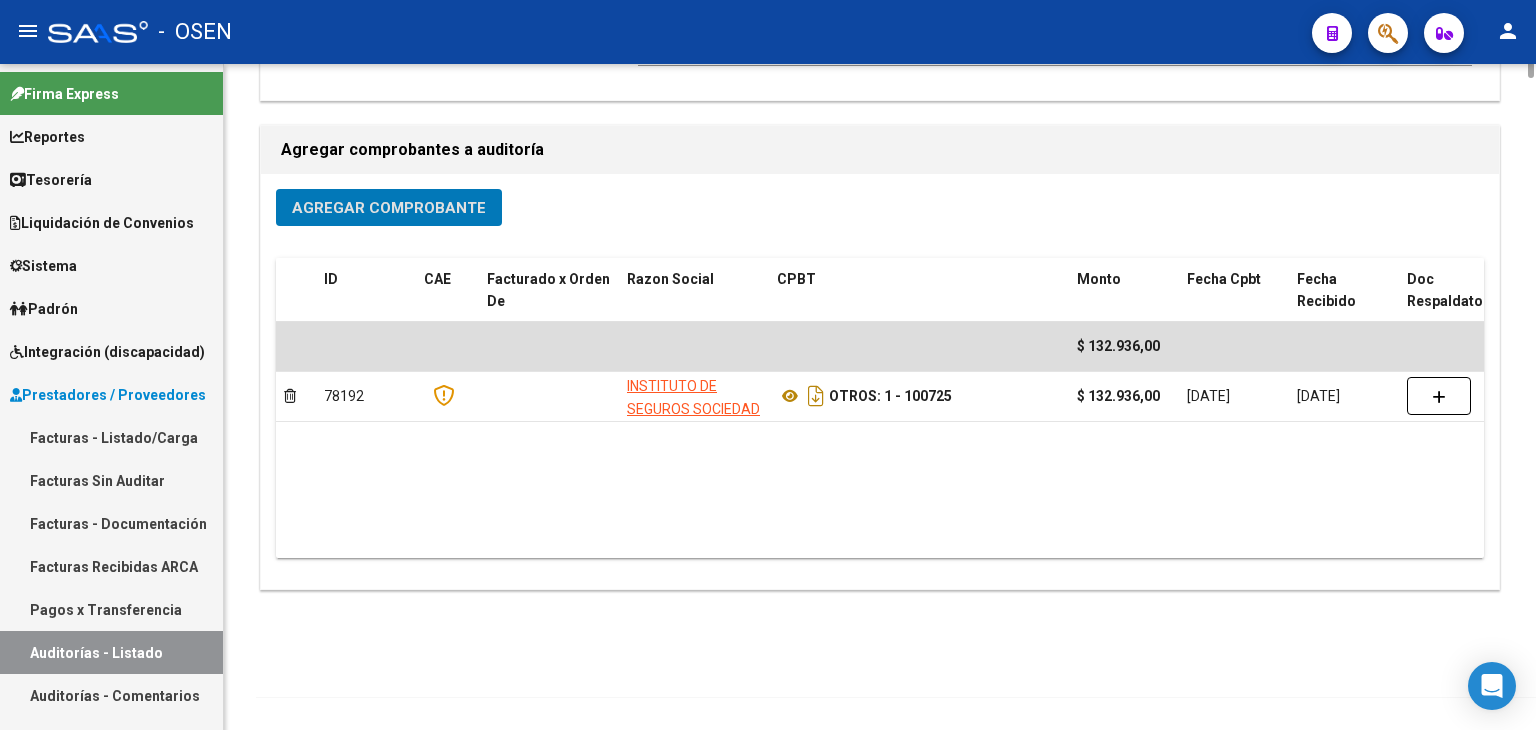 scroll, scrollTop: 0, scrollLeft: 0, axis: both 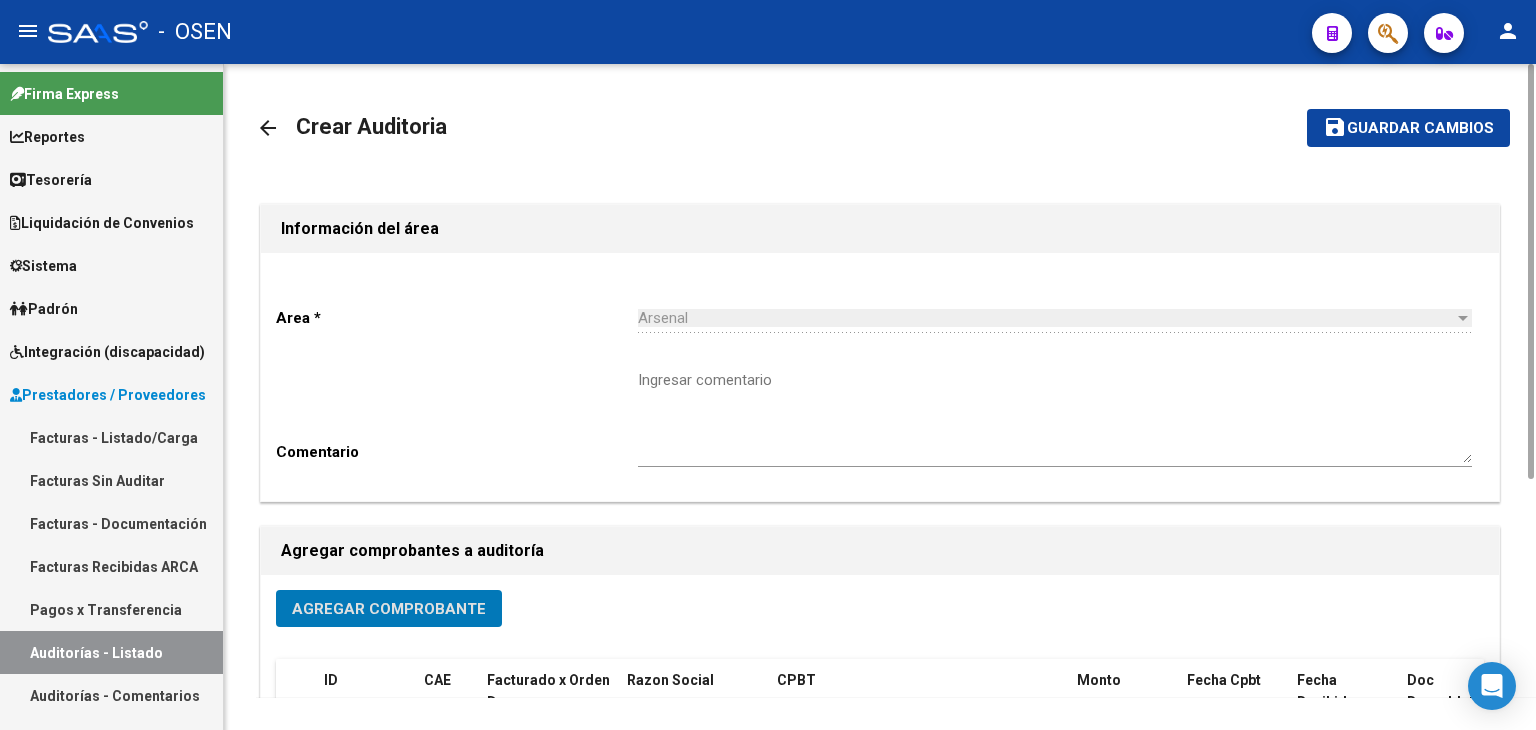 drag, startPoint x: 1380, startPoint y: 131, endPoint x: 1211, endPoint y: 229, distance: 195.35864 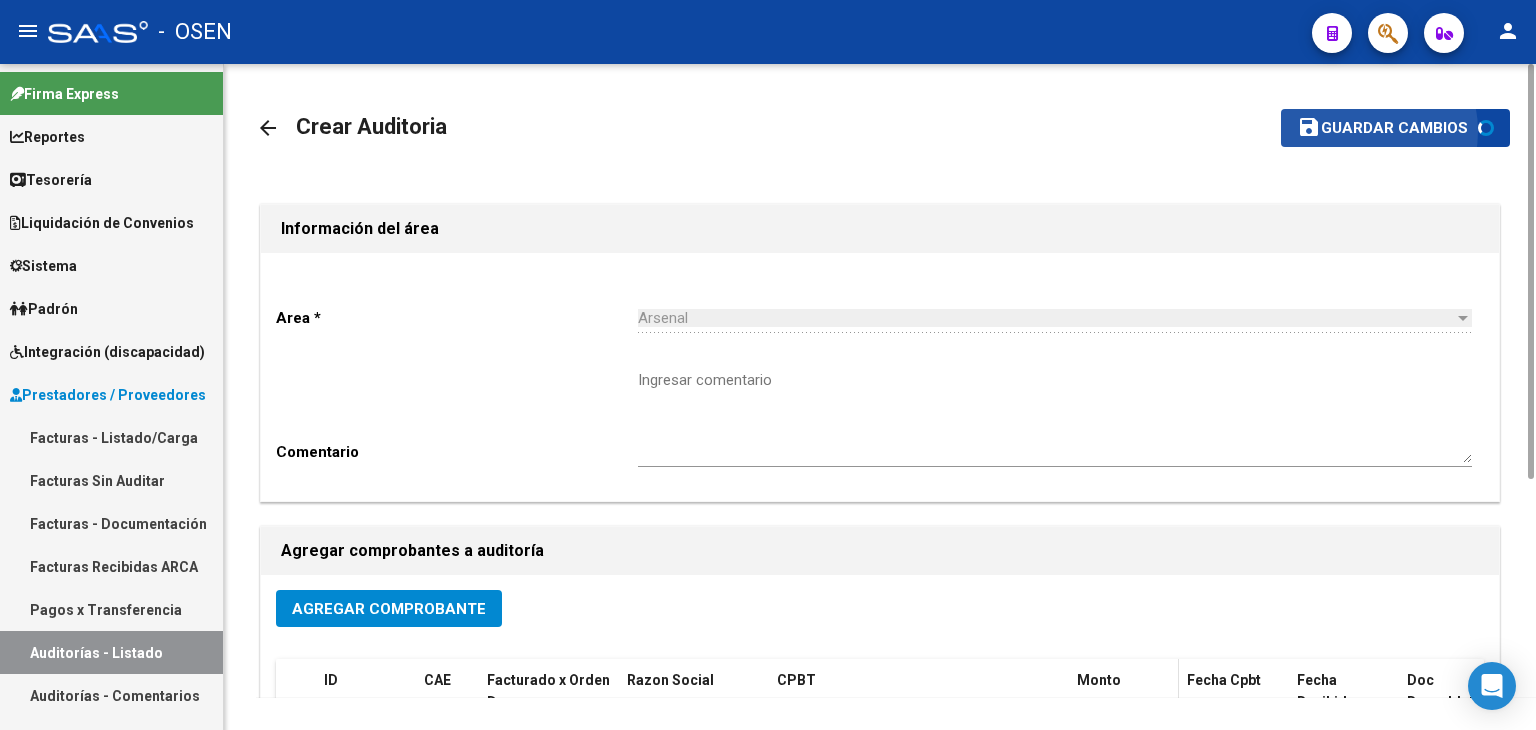 scroll, scrollTop: 401, scrollLeft: 0, axis: vertical 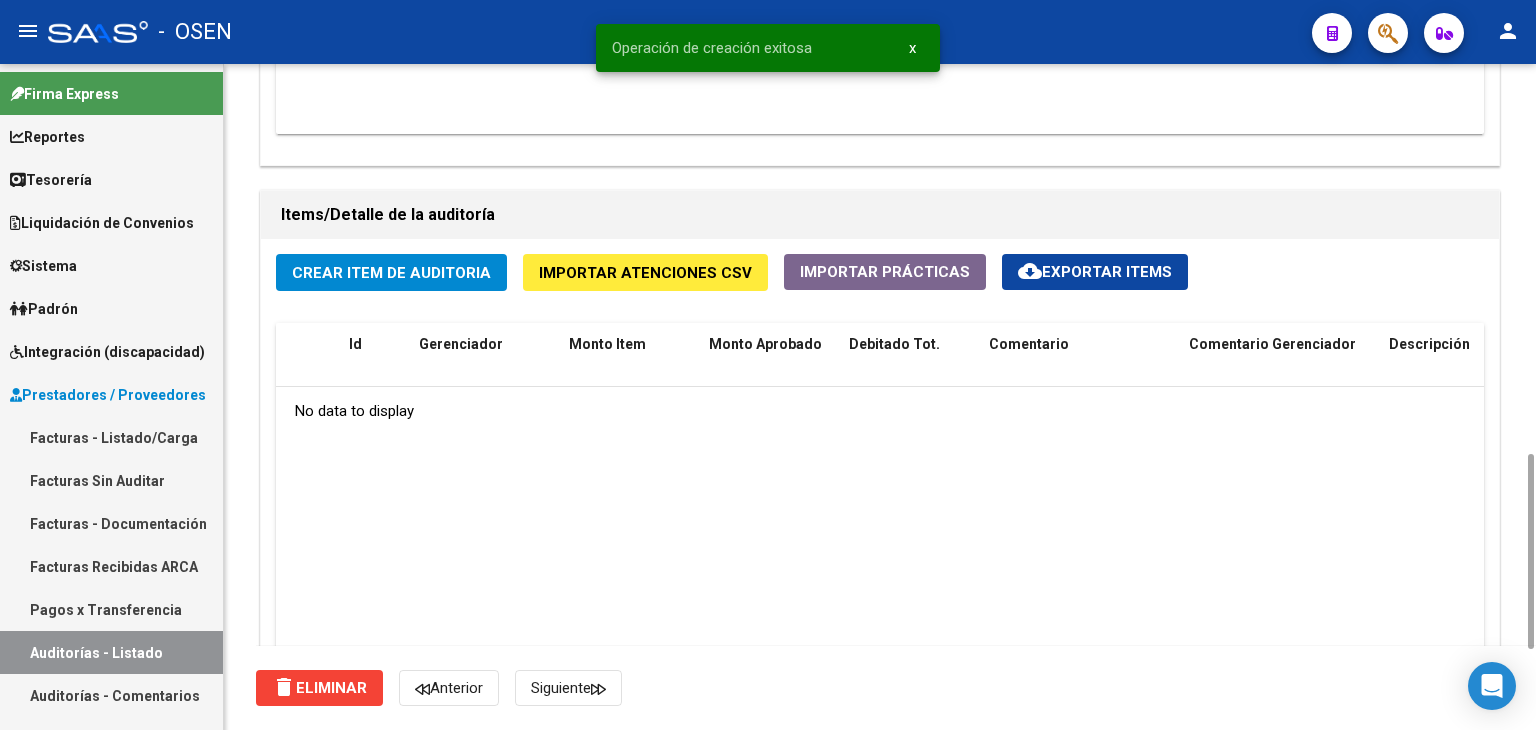 click on "Crear Item de Auditoria" 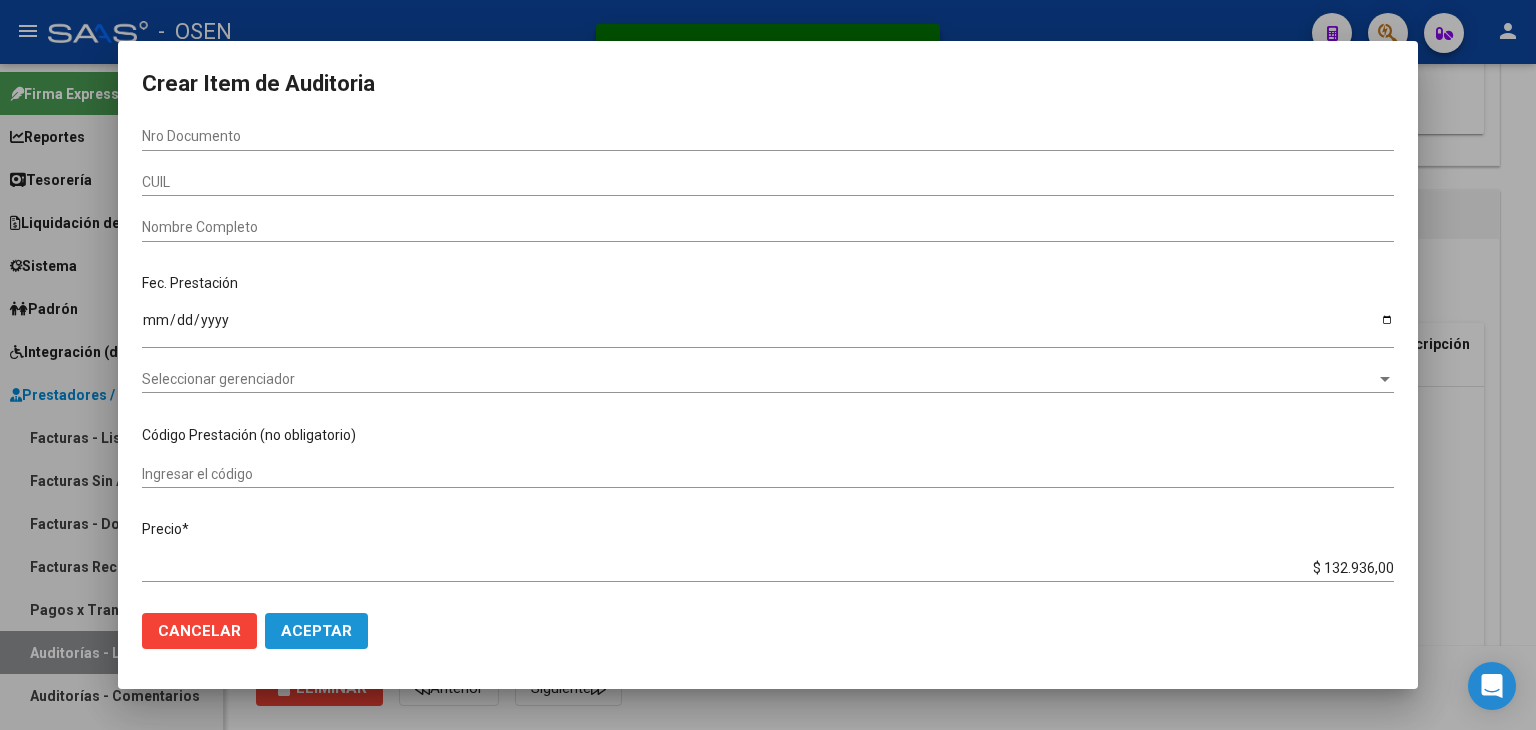 click on "Aceptar" 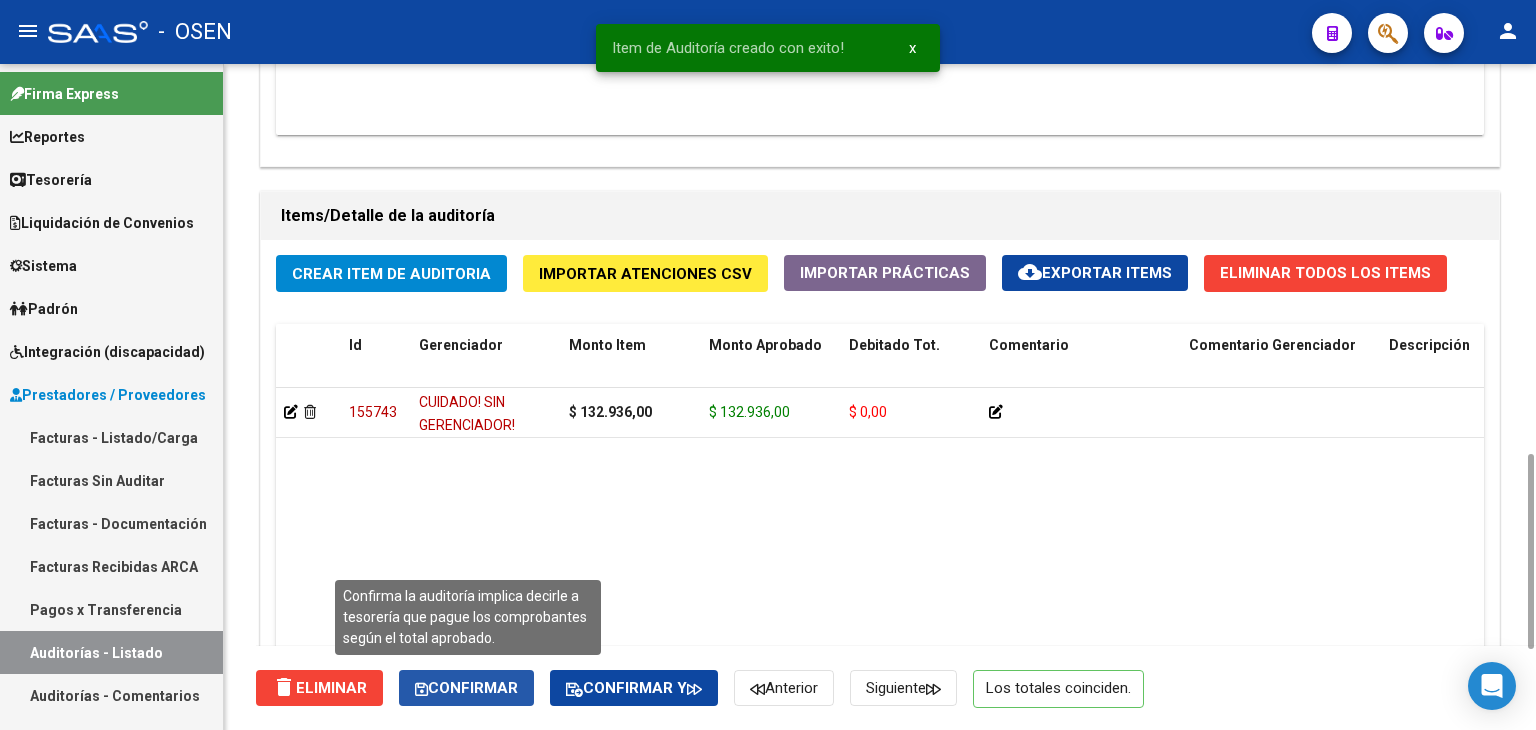 click on "Confirmar" 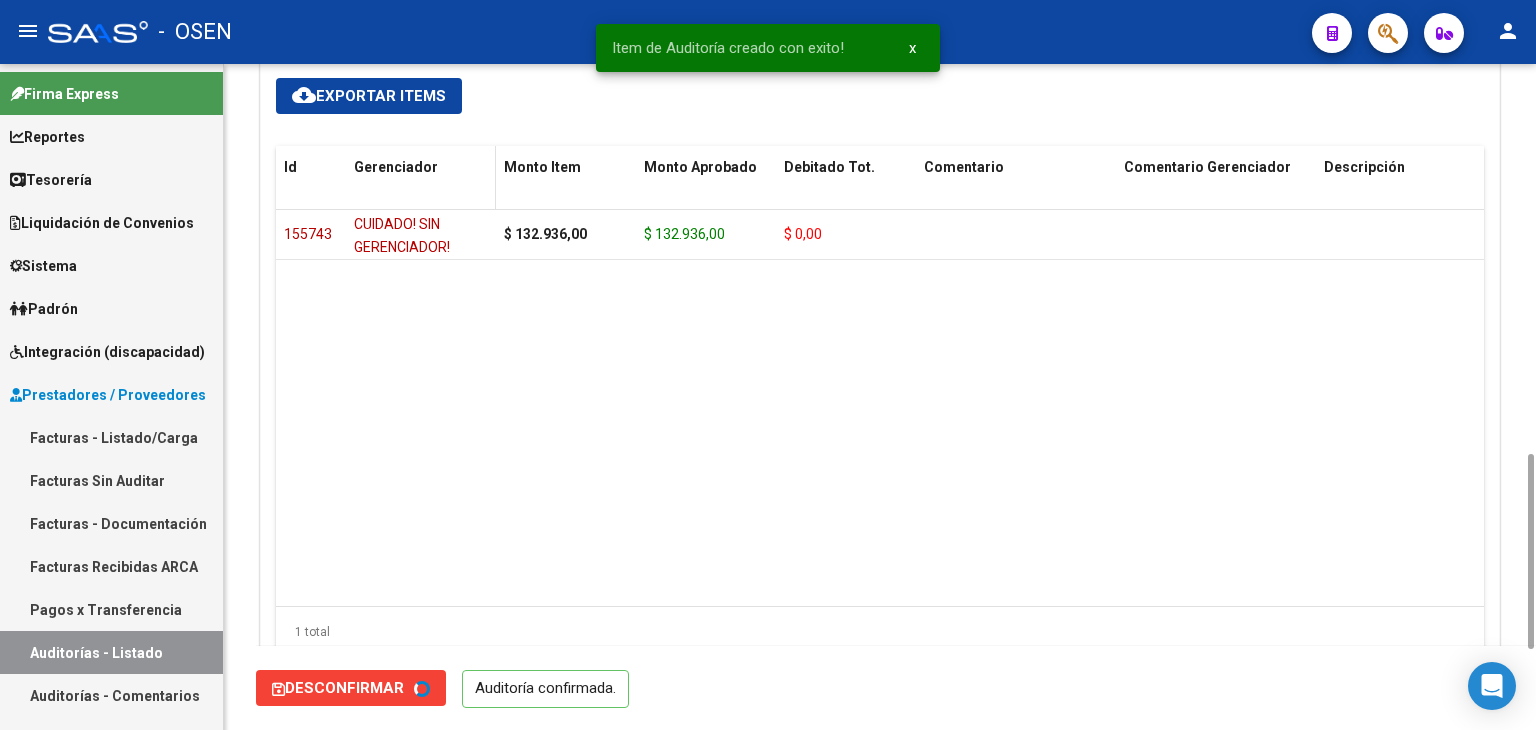 type on "202507" 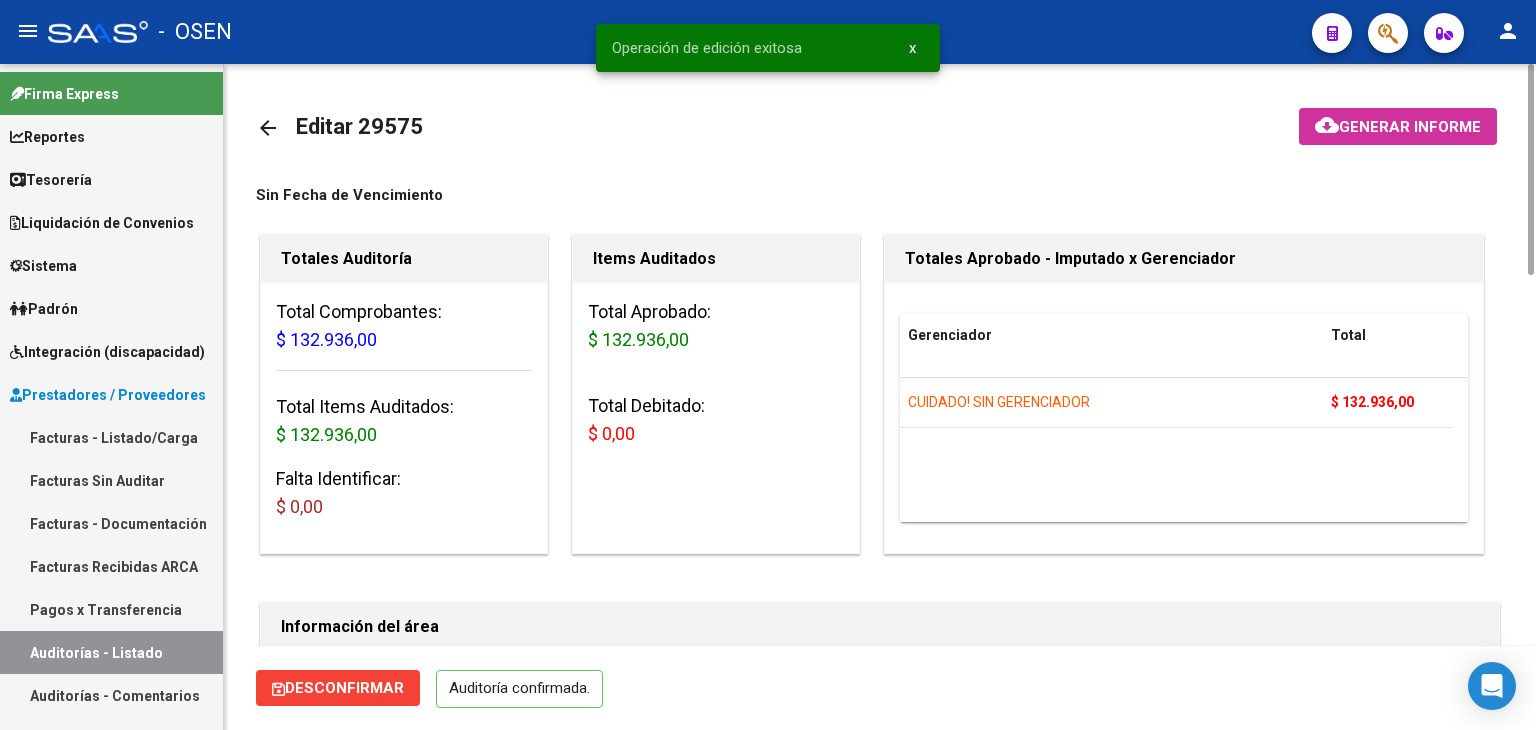 click on "arrow_back" 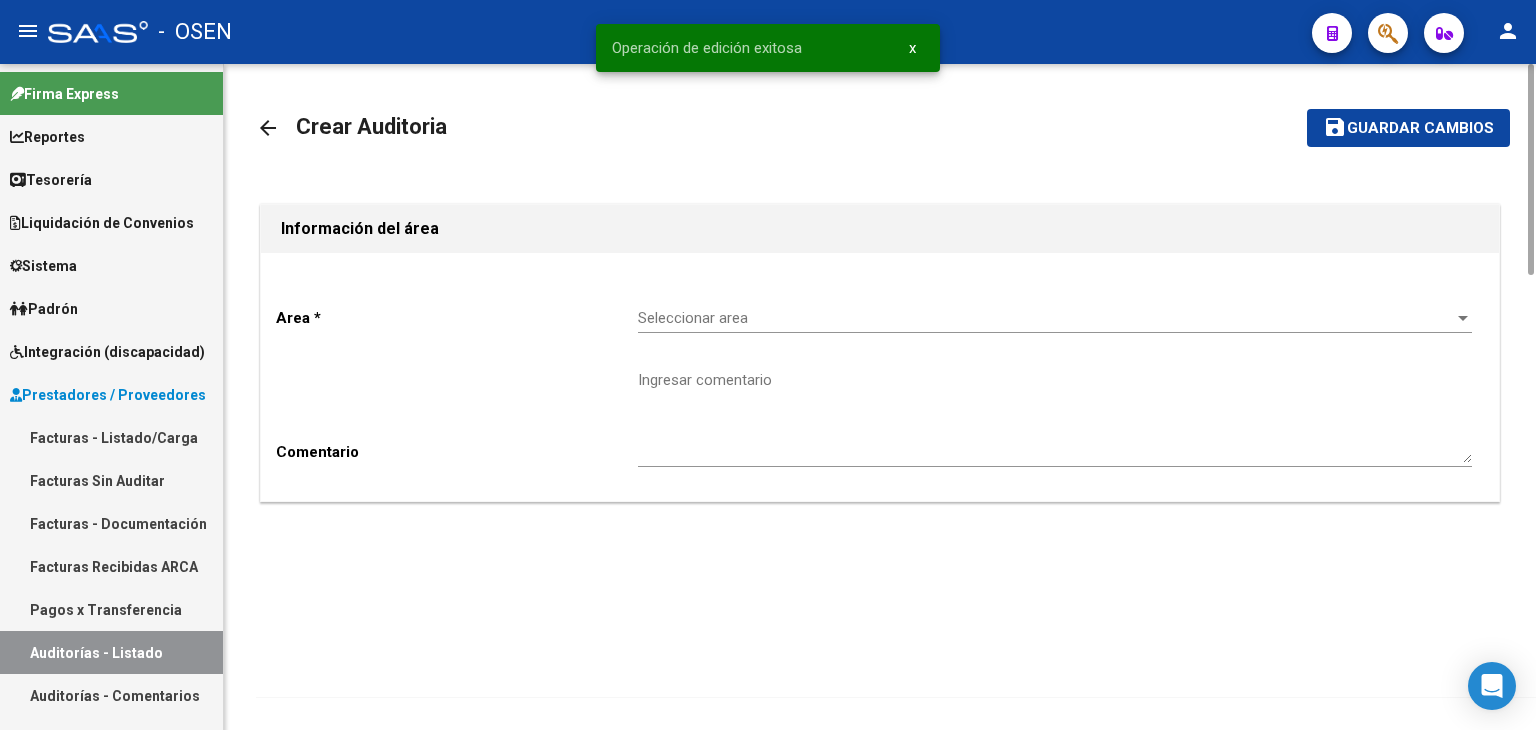click on "Seleccionar area Seleccionar area" 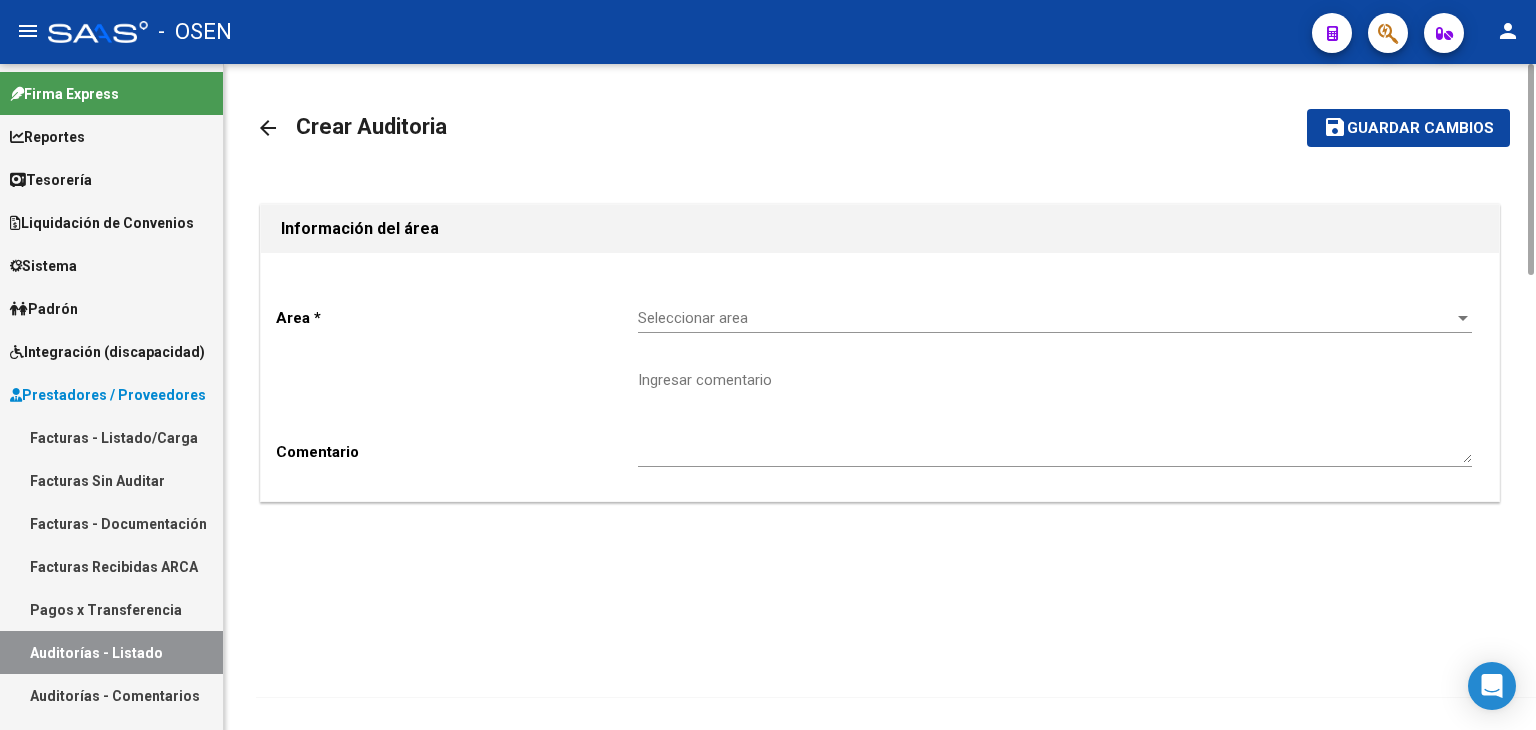 click on "Area * Seleccionar area Seleccionar area Comentario    Ingresar comentario" 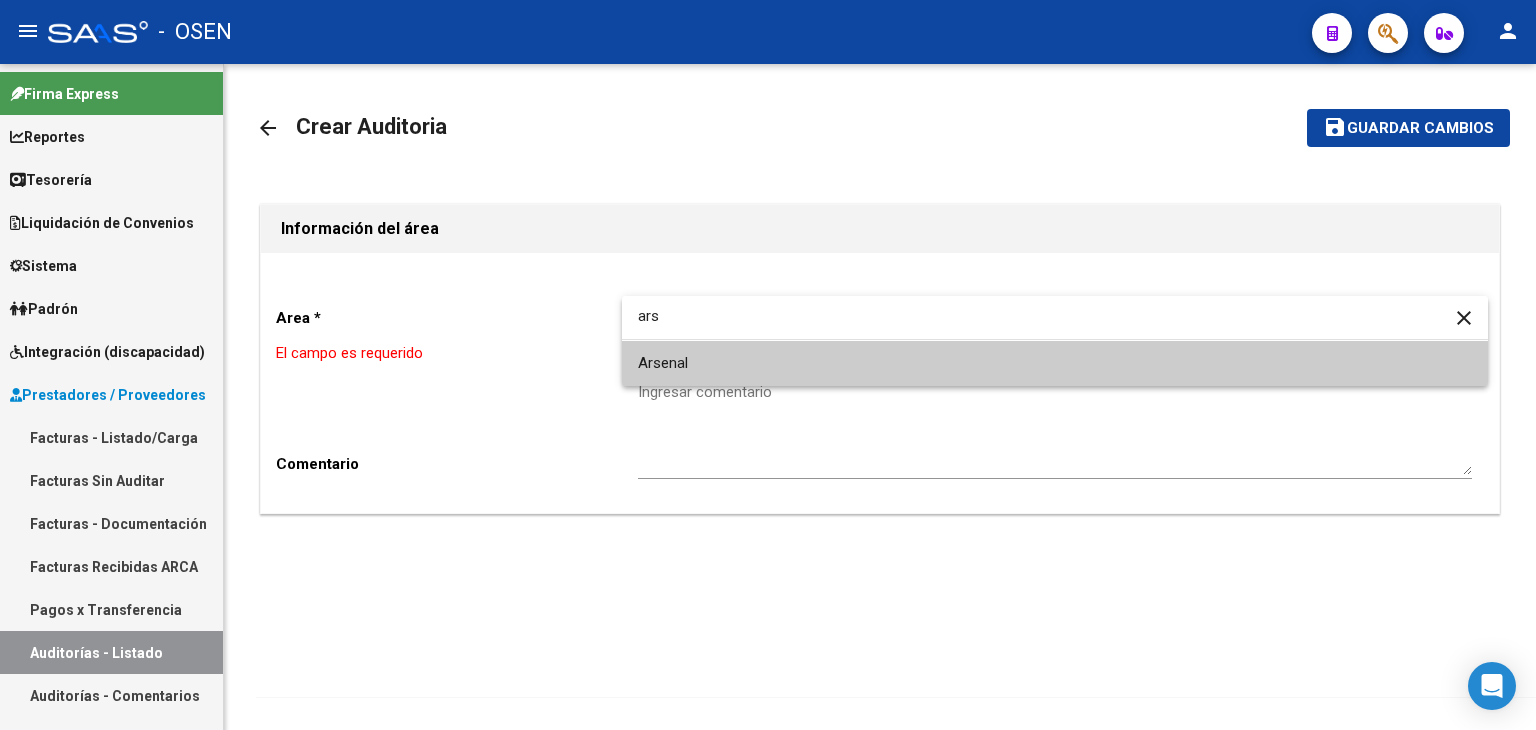 type on "ars" 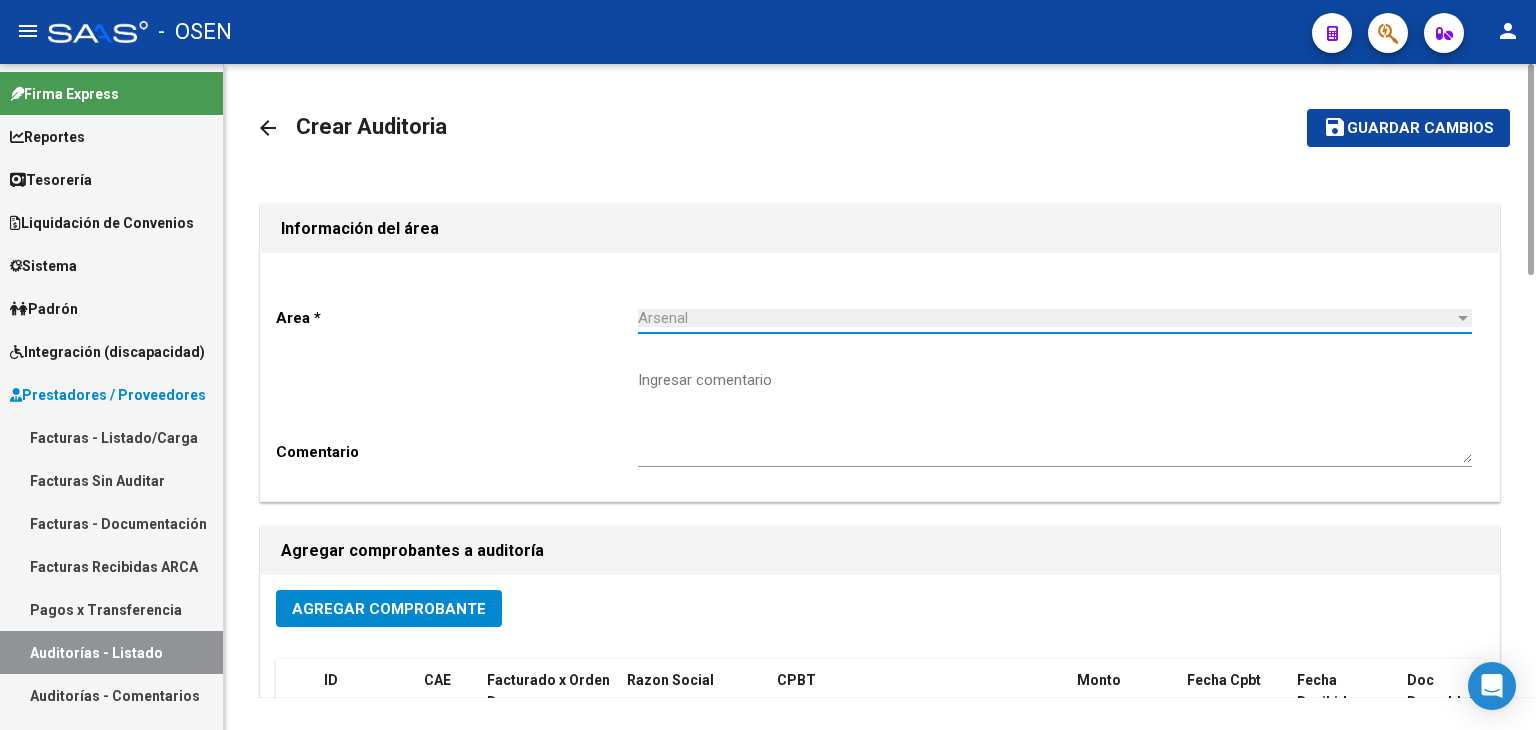 scroll, scrollTop: 401, scrollLeft: 0, axis: vertical 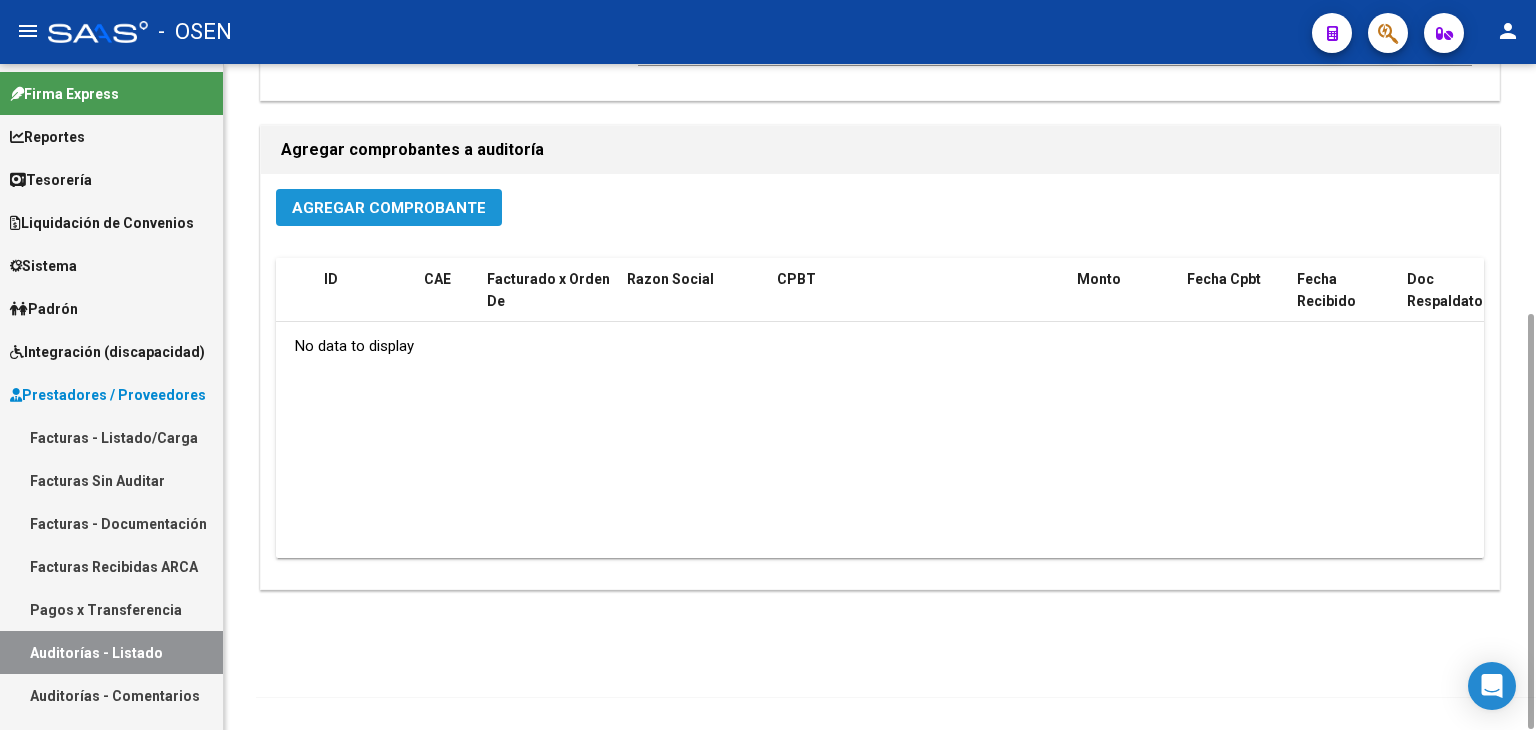 click on "Agregar Comprobante" 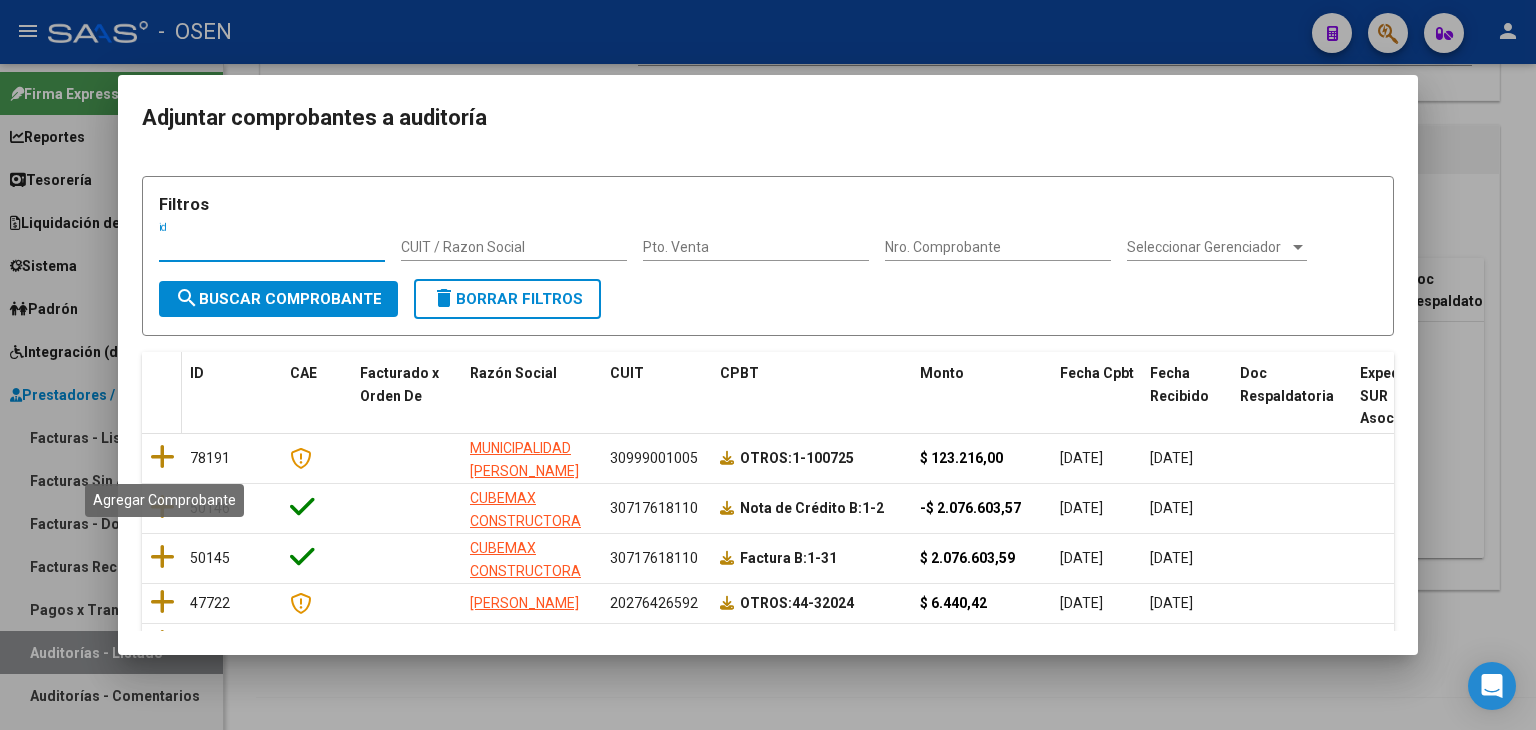 click 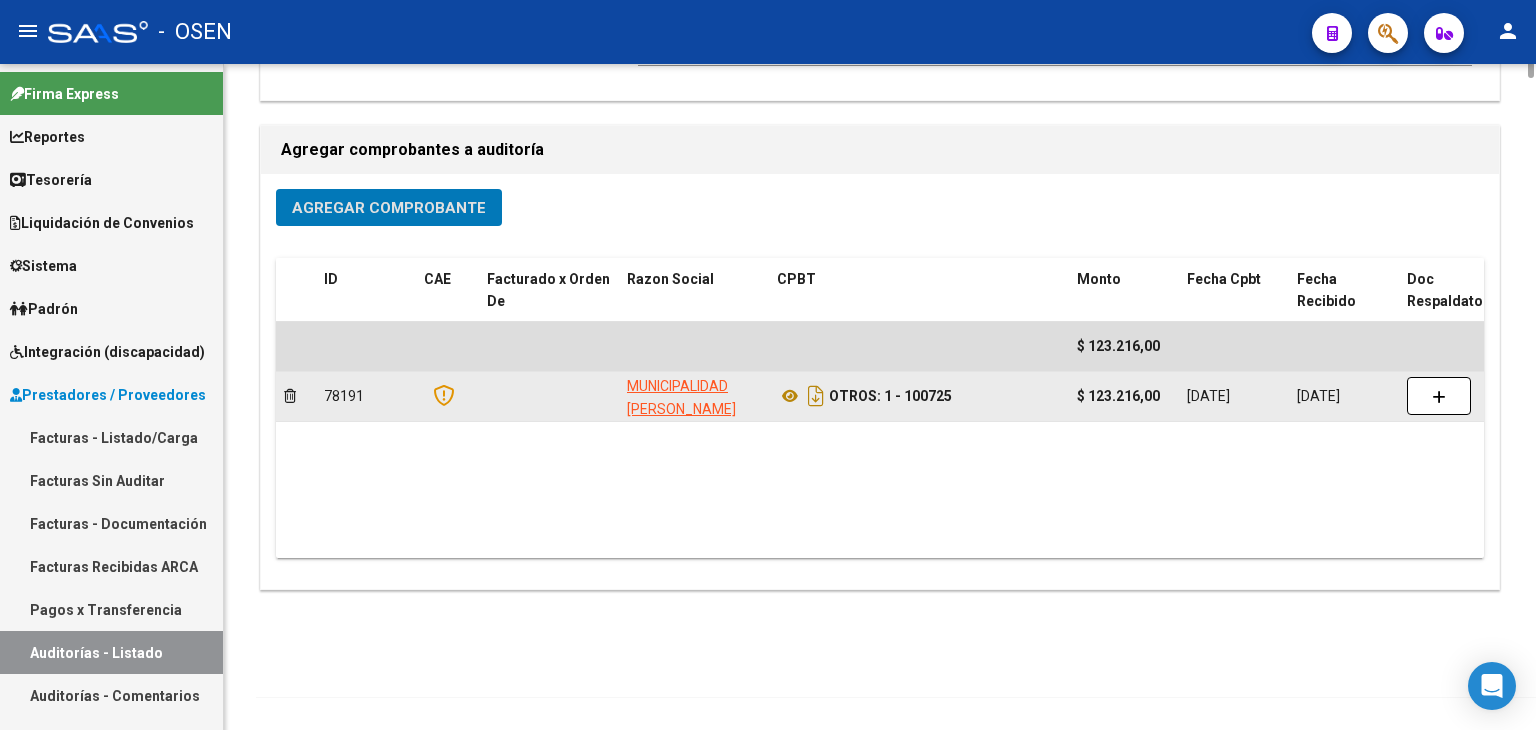scroll, scrollTop: 0, scrollLeft: 0, axis: both 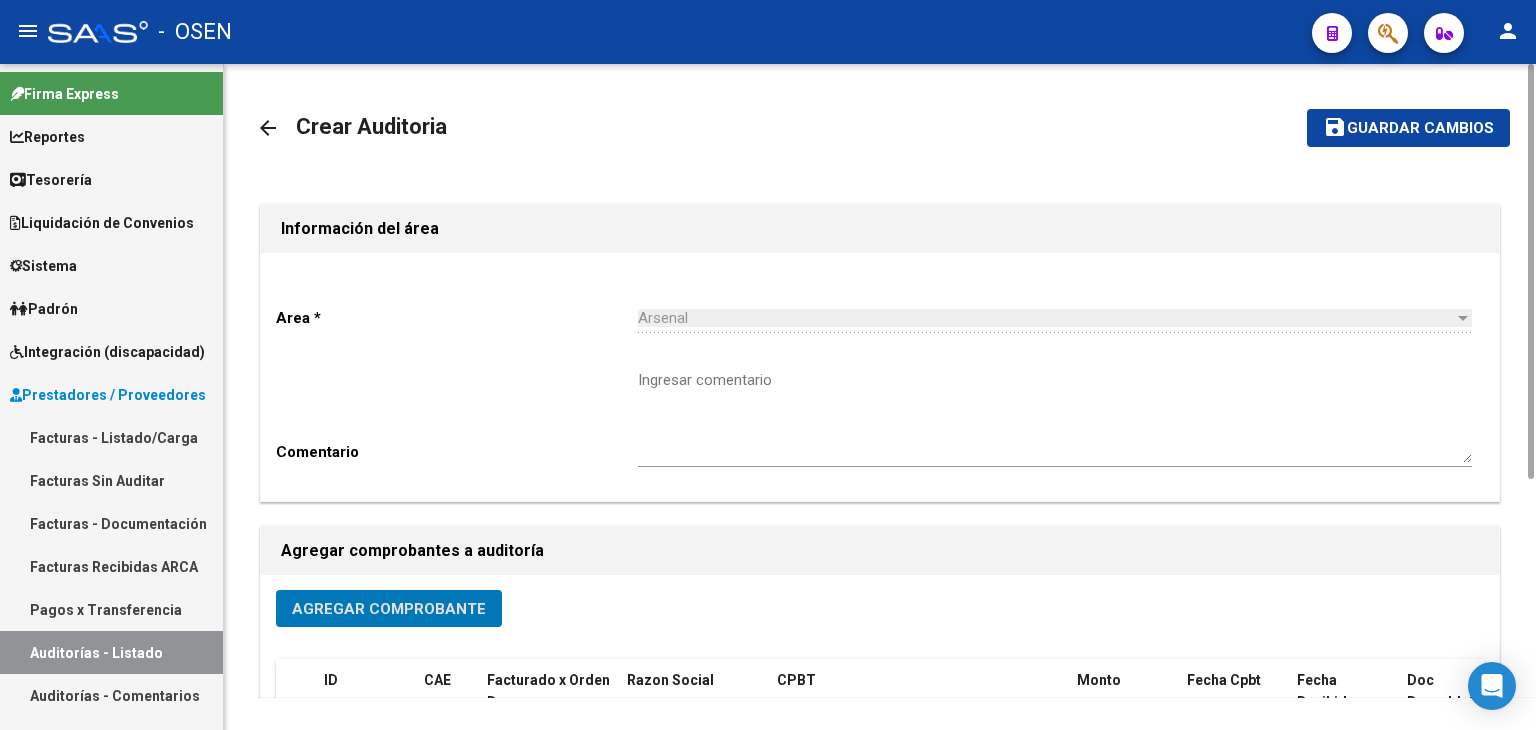 click on "Guardar cambios" 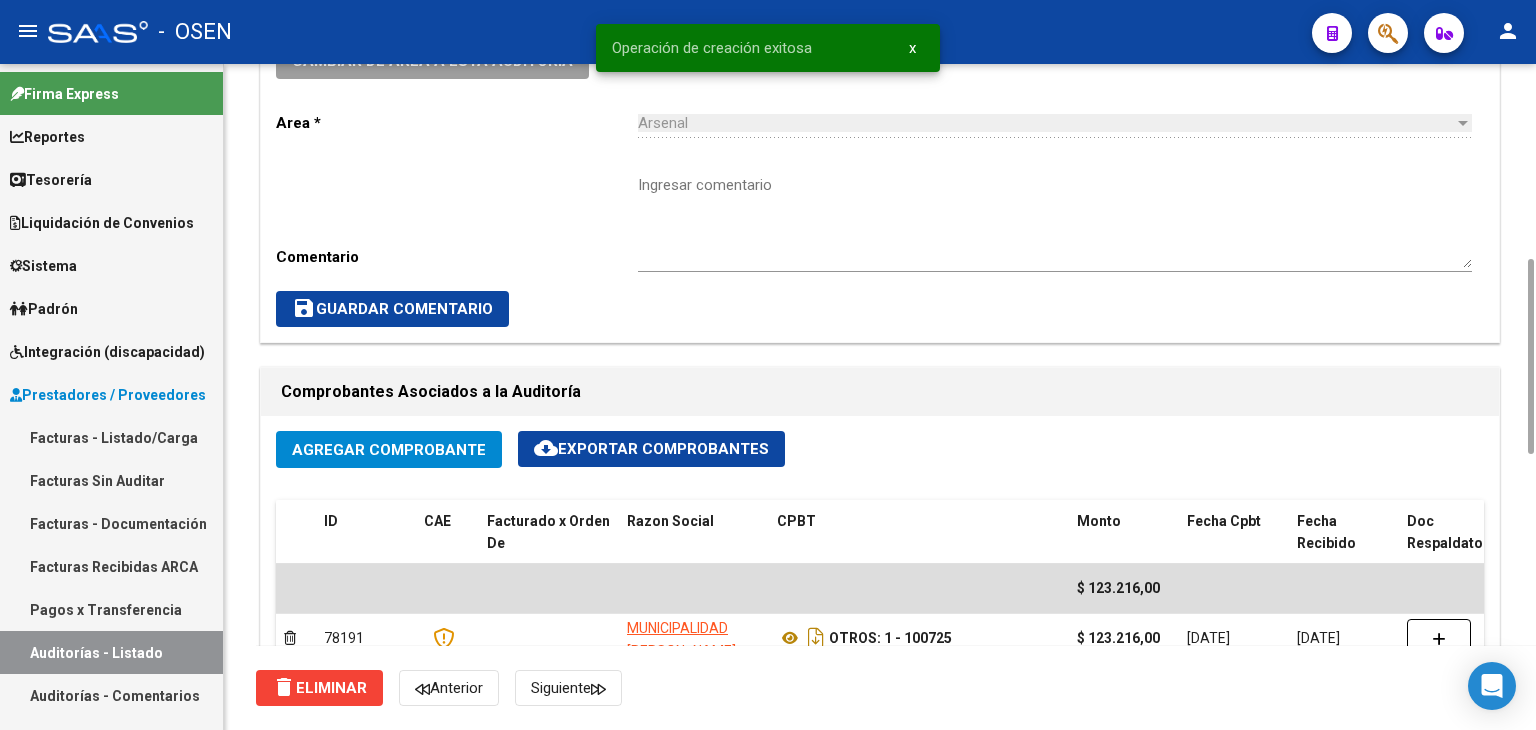 scroll, scrollTop: 1332, scrollLeft: 0, axis: vertical 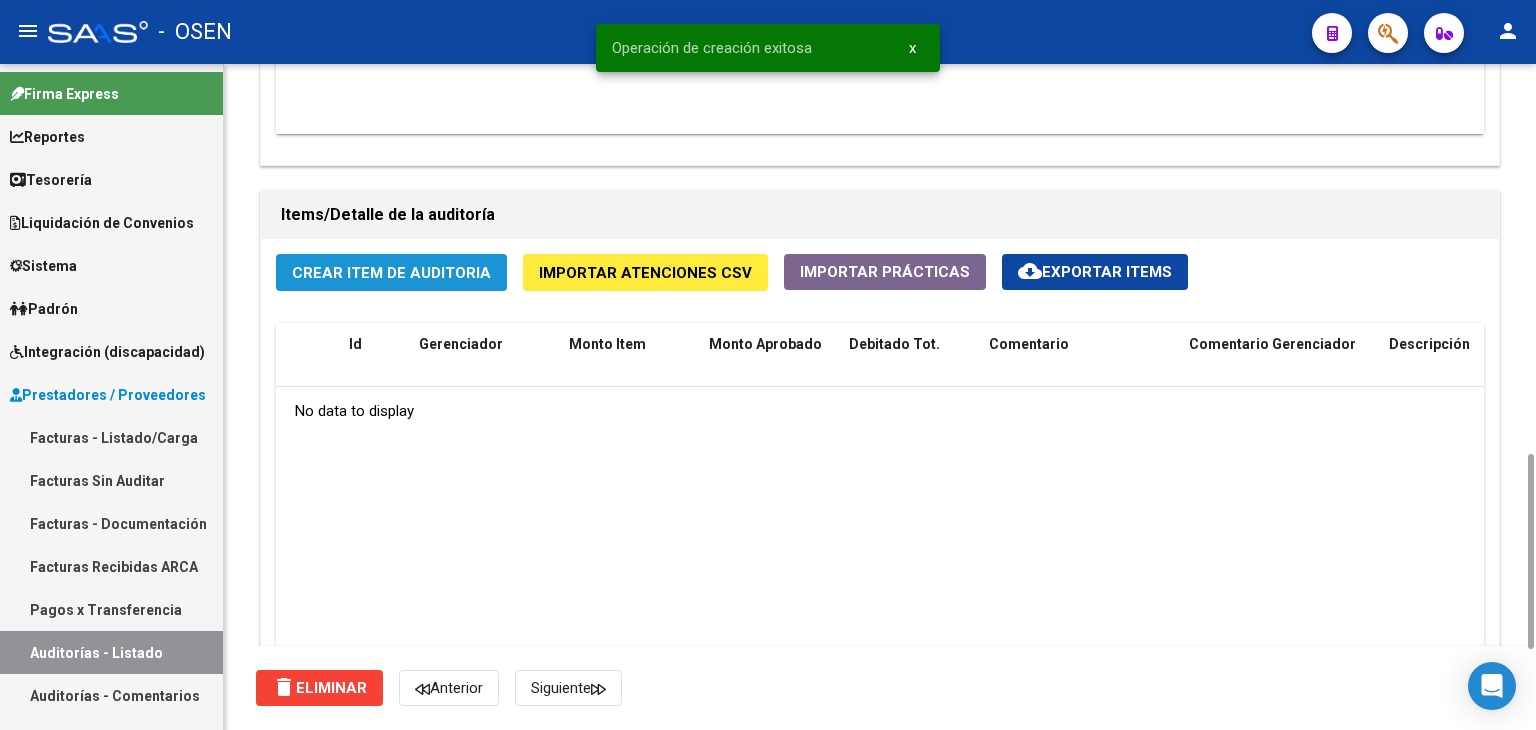 click on "Crear Item de Auditoria" 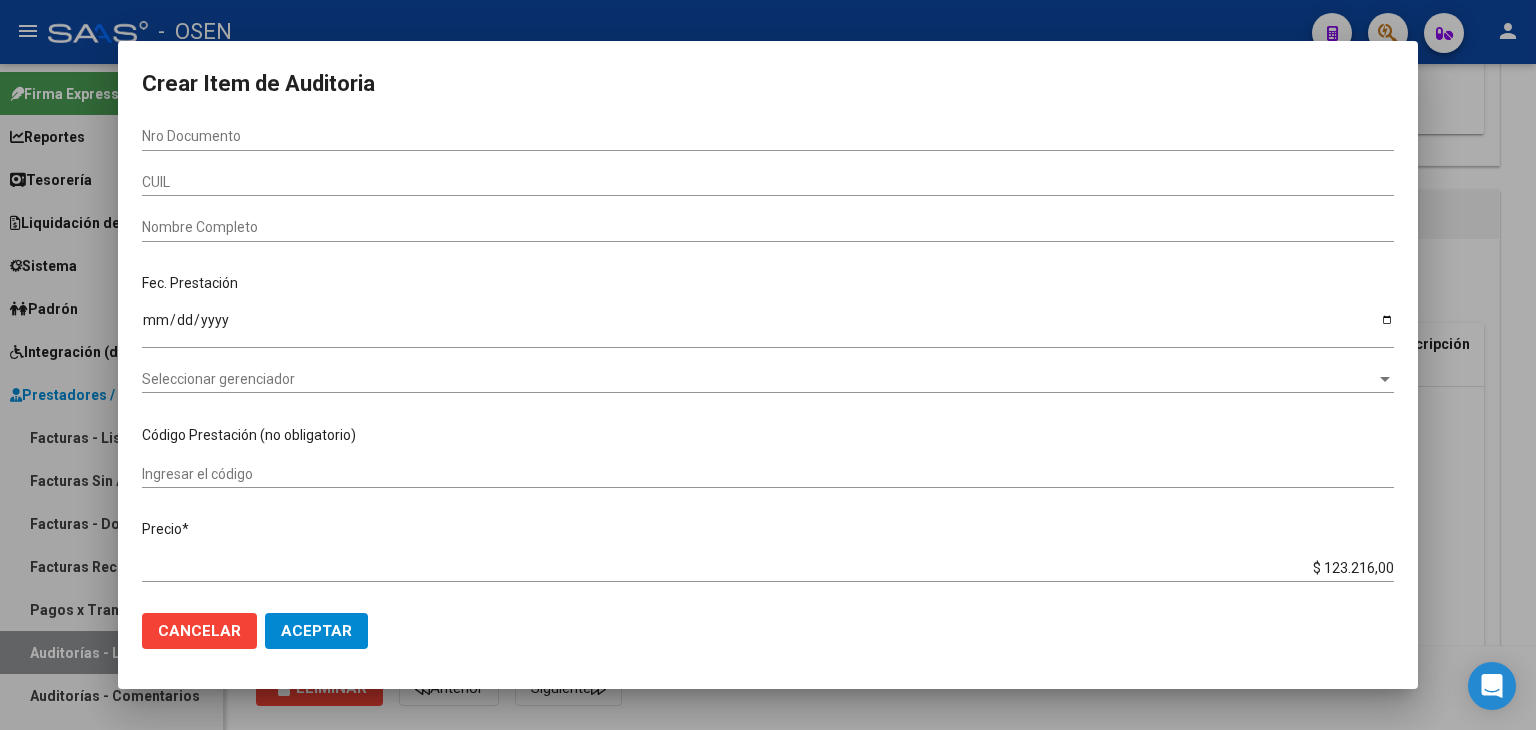 drag, startPoint x: 340, startPoint y: 605, endPoint x: 330, endPoint y: 638, distance: 34.48188 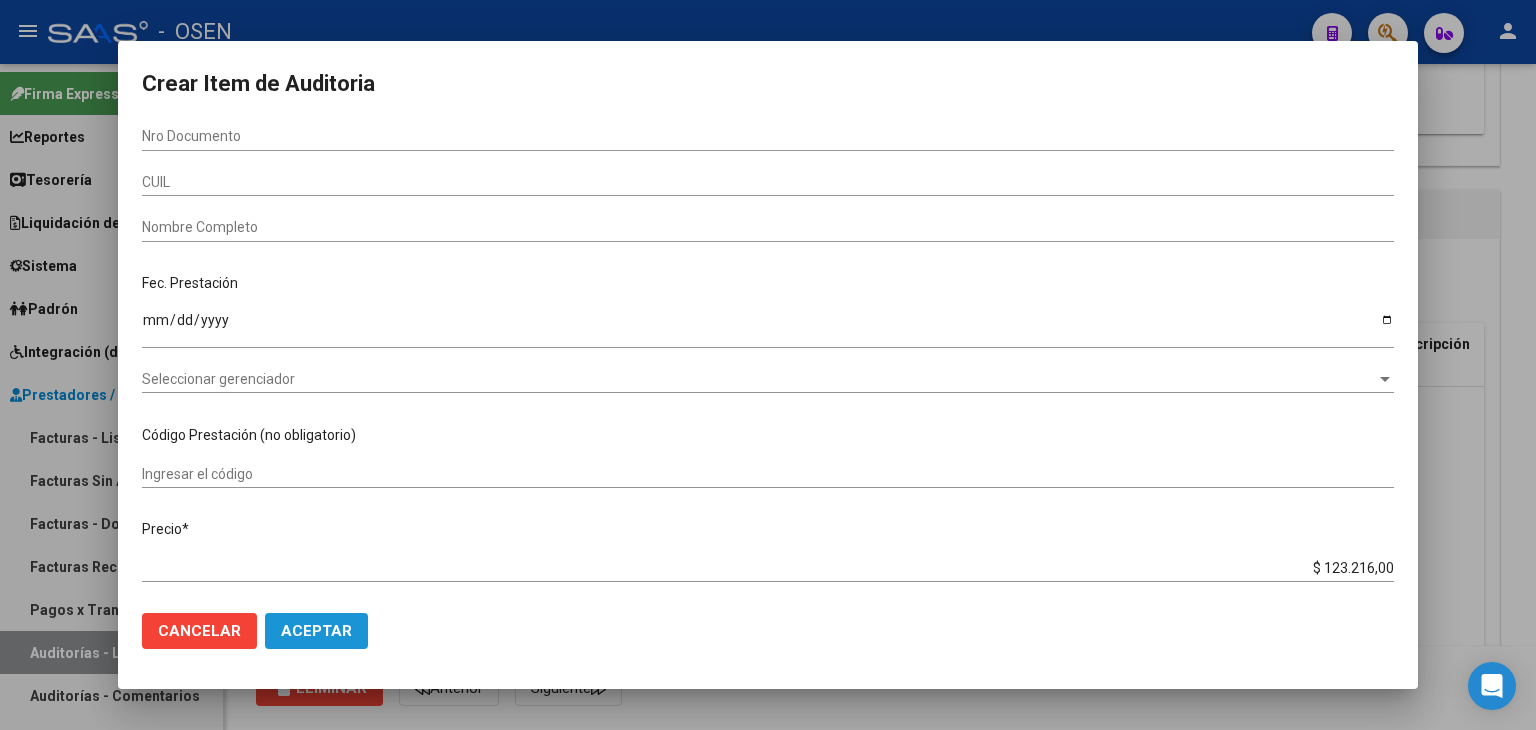 click on "Aceptar" 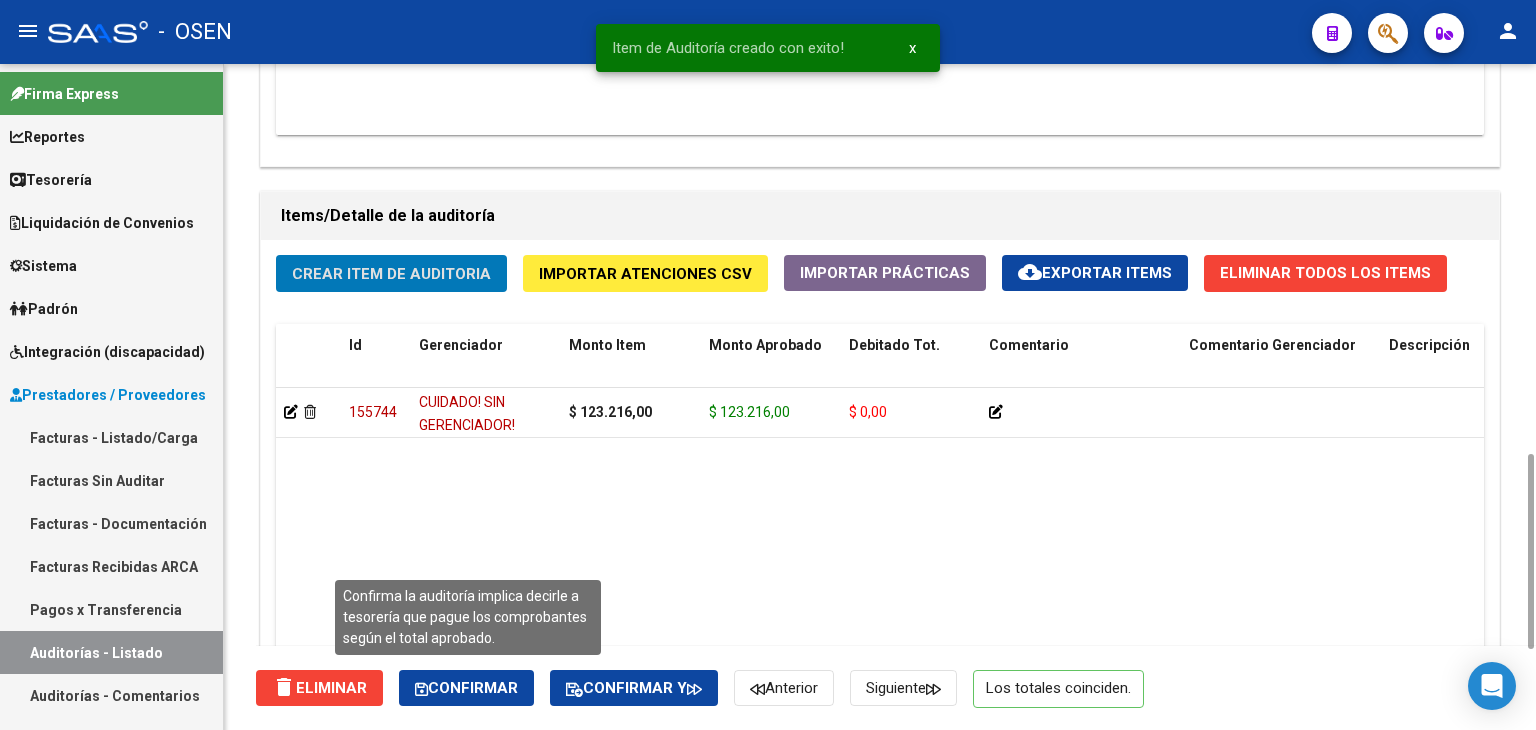 click on "Confirmar" 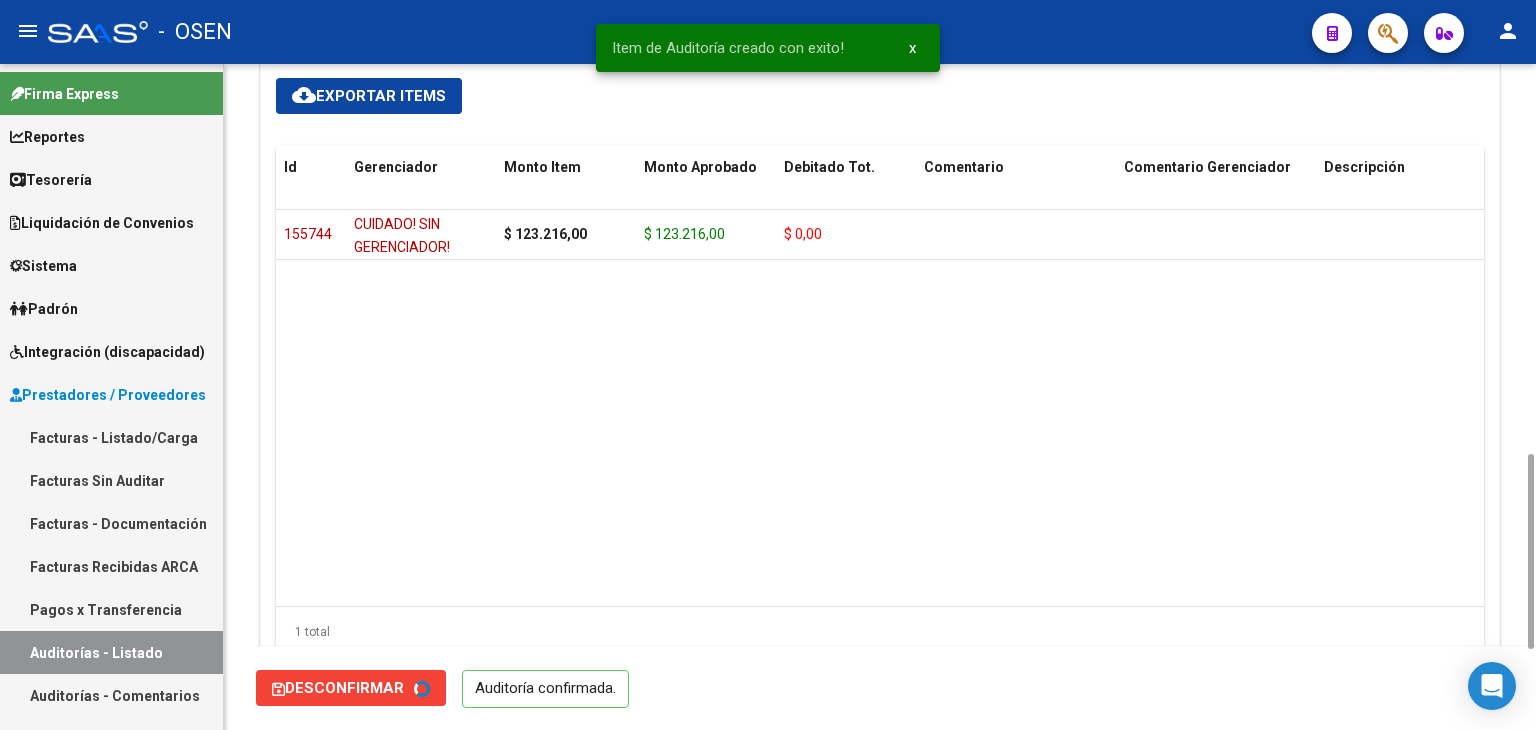 type on "202507" 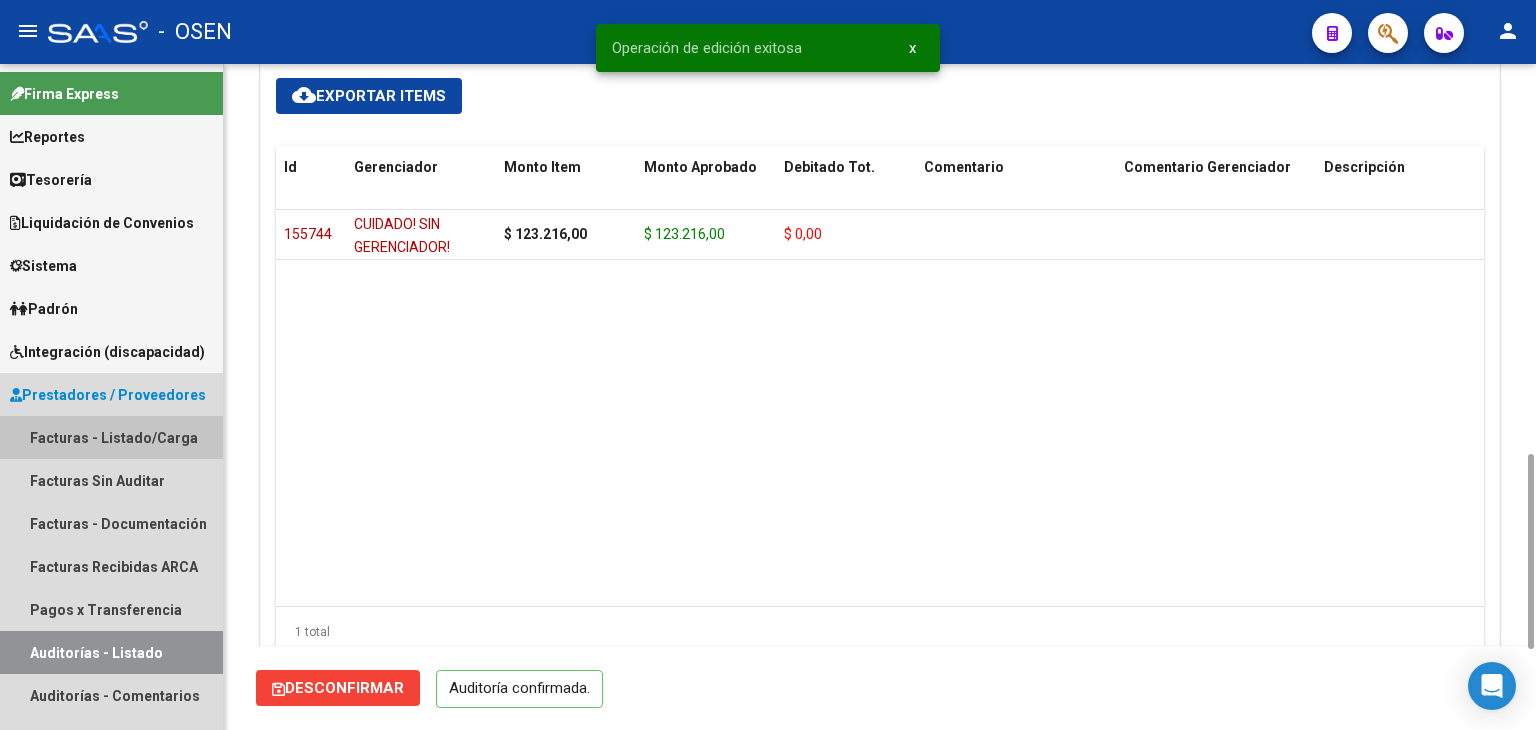 drag, startPoint x: 124, startPoint y: 443, endPoint x: 222, endPoint y: 363, distance: 126.50692 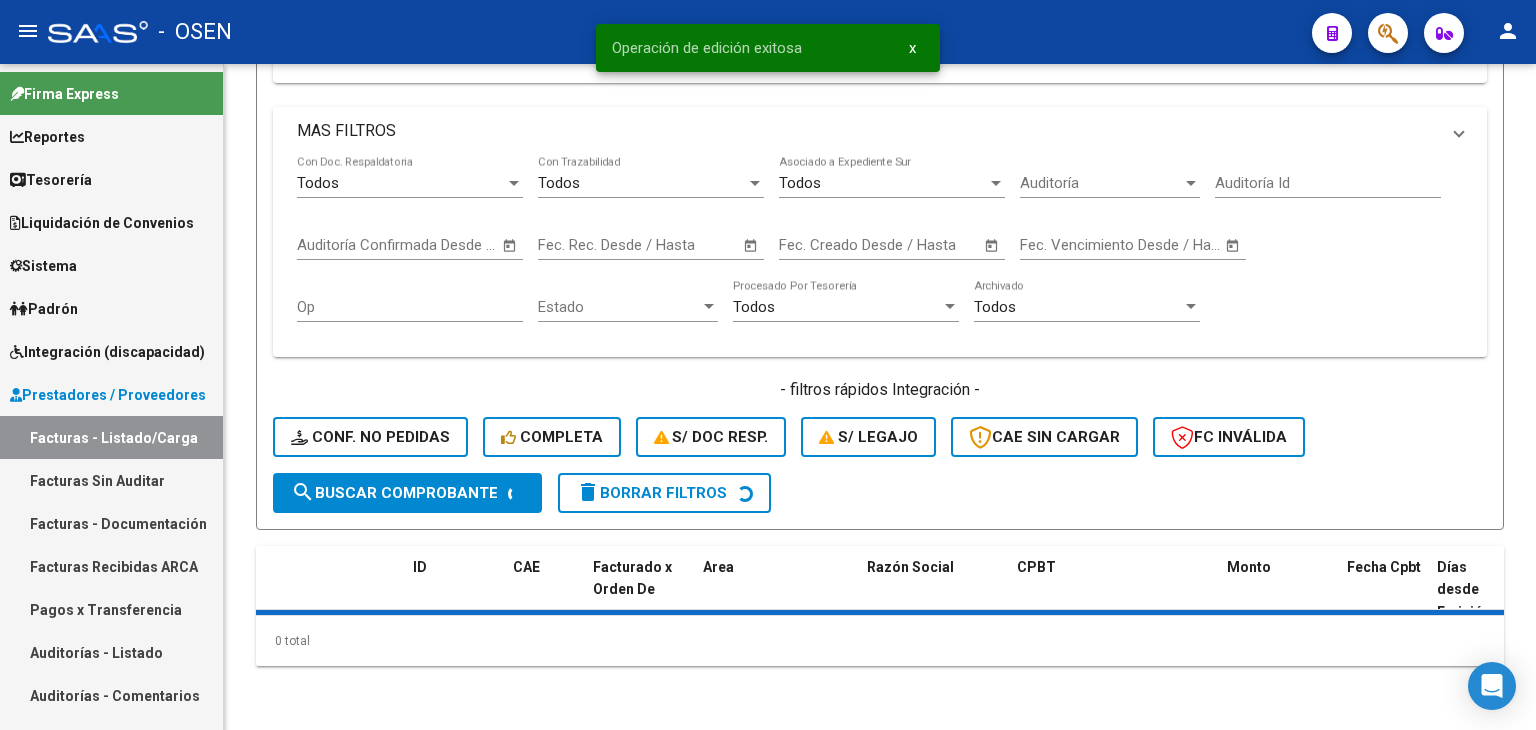 scroll, scrollTop: 0, scrollLeft: 0, axis: both 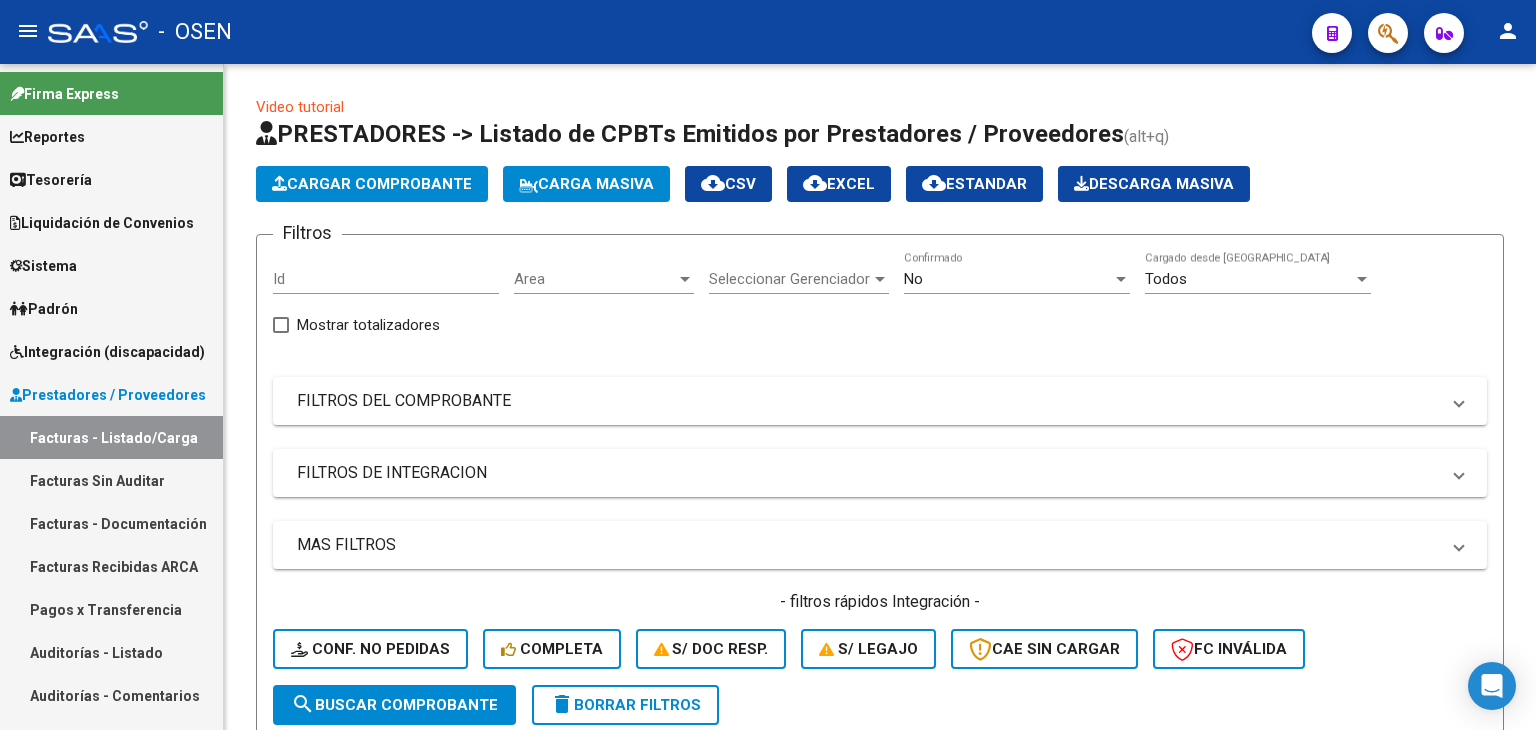 click on "Tesorería" at bounding box center (111, 179) 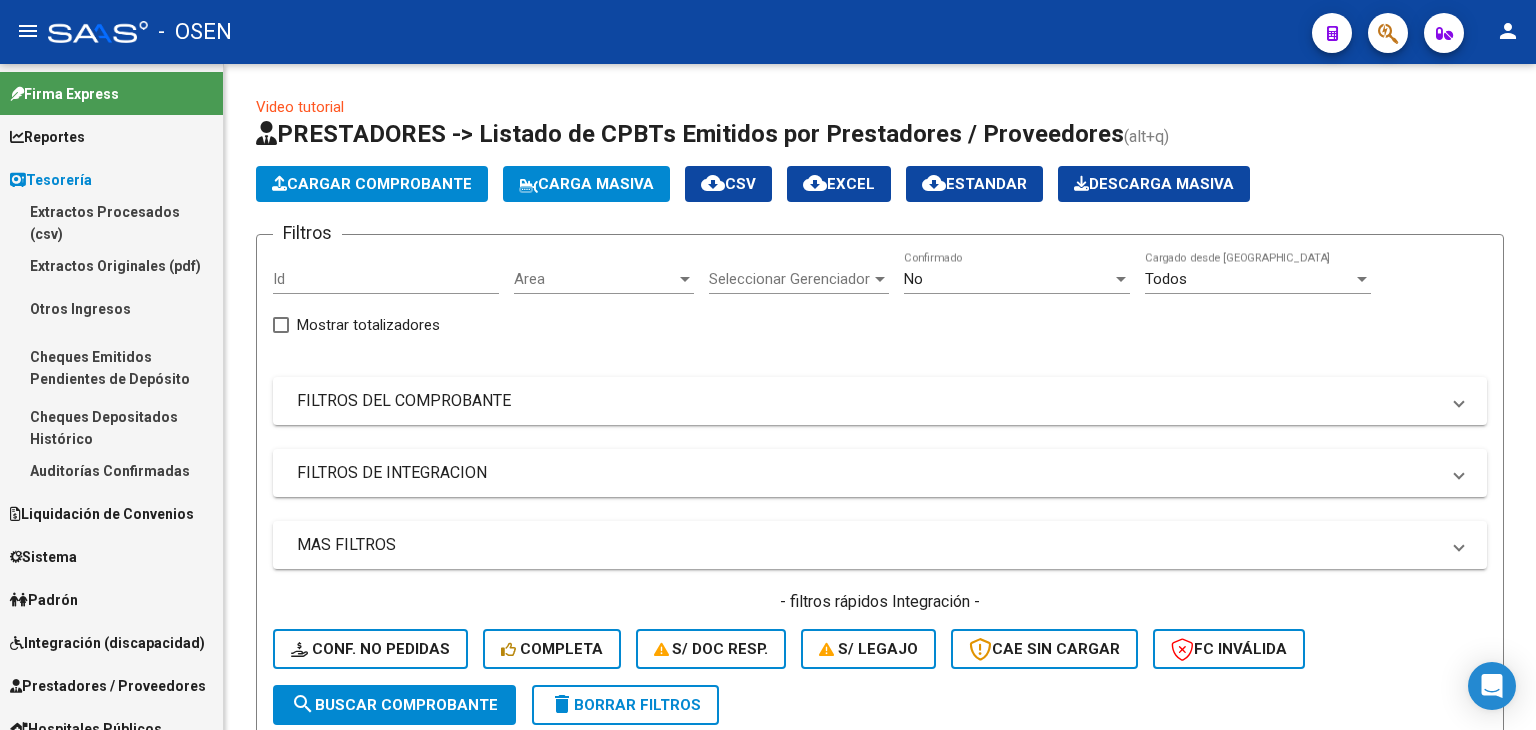 click on "Auditorías Confirmadas" at bounding box center (111, 470) 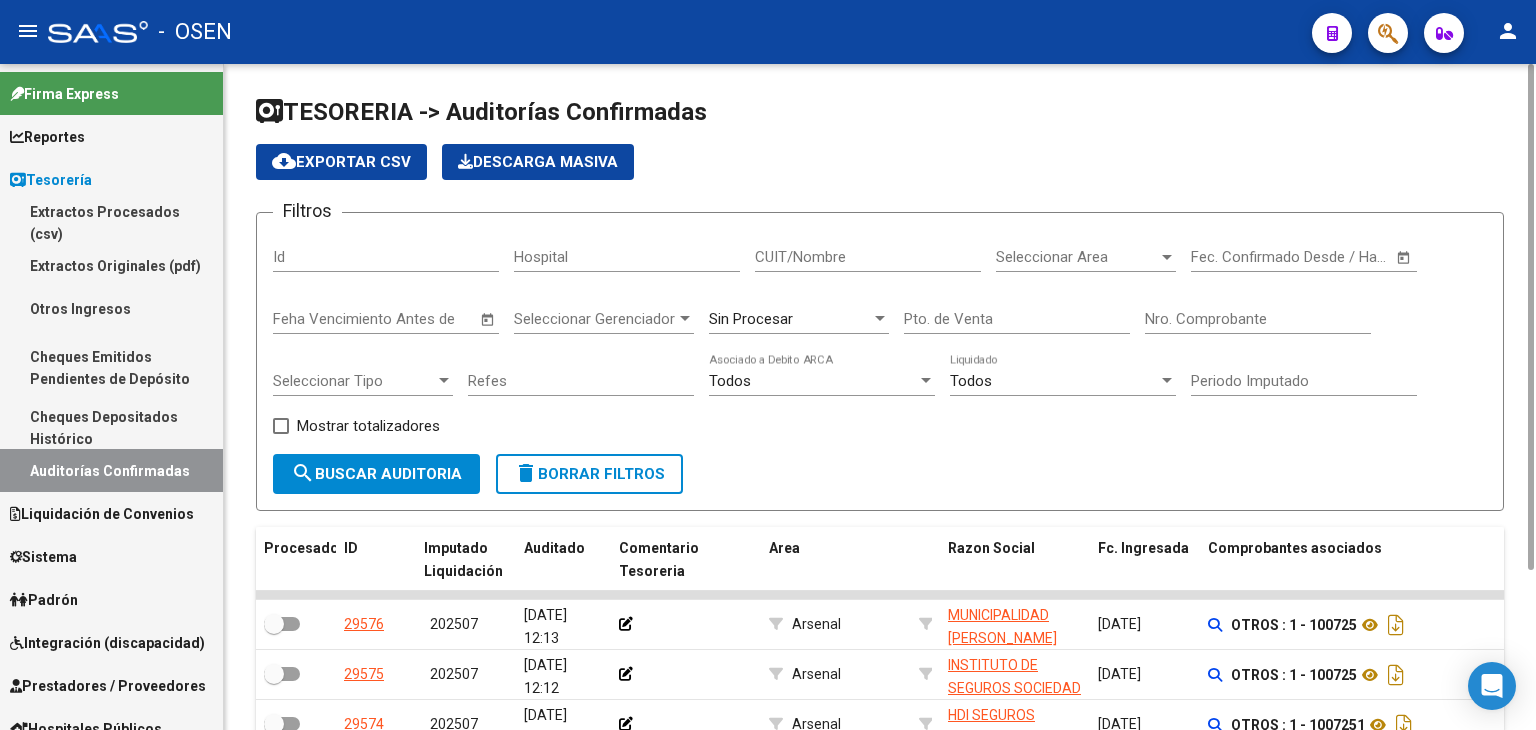 click on "Nro. Comprobante" at bounding box center (1258, 319) 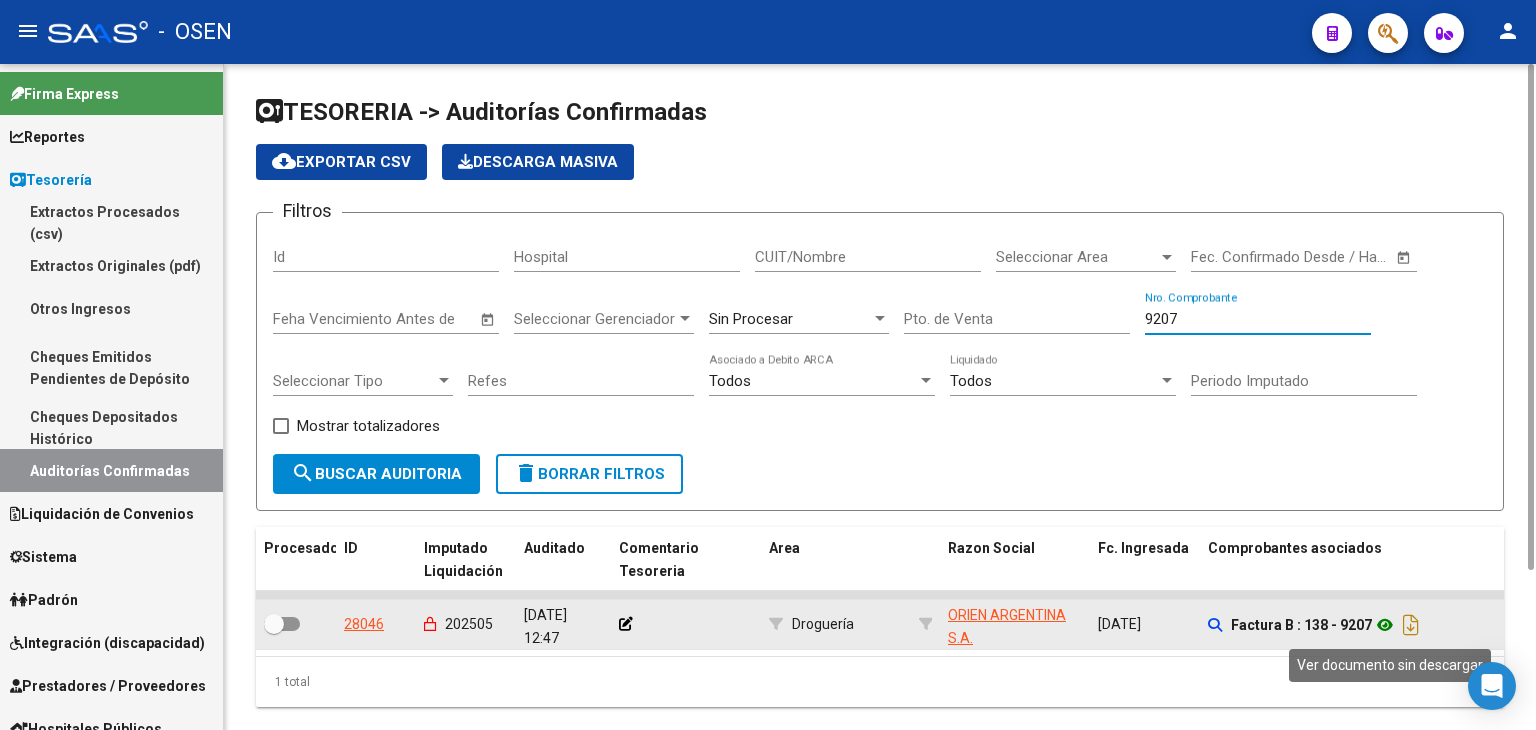 click 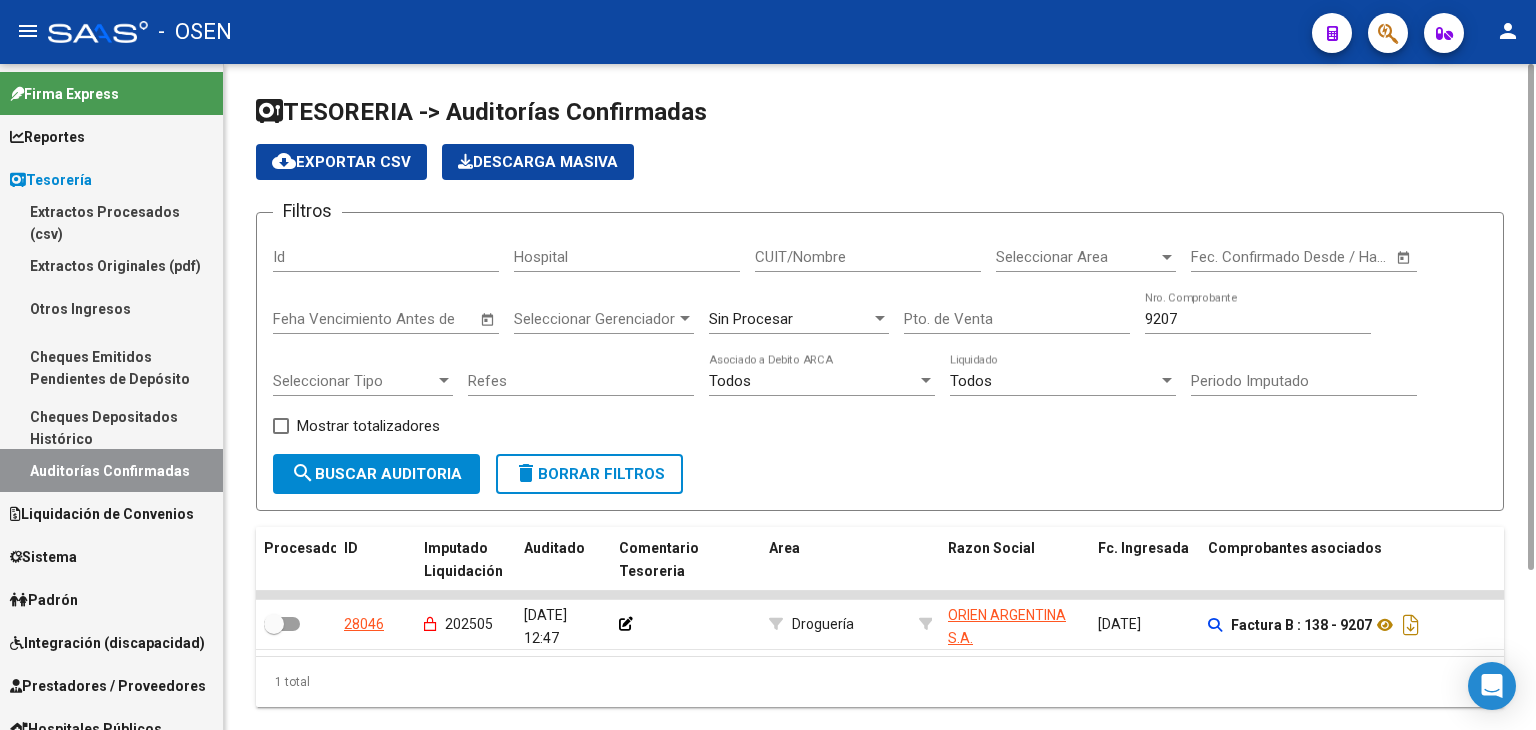 click on "9207 Nro. Comprobante" 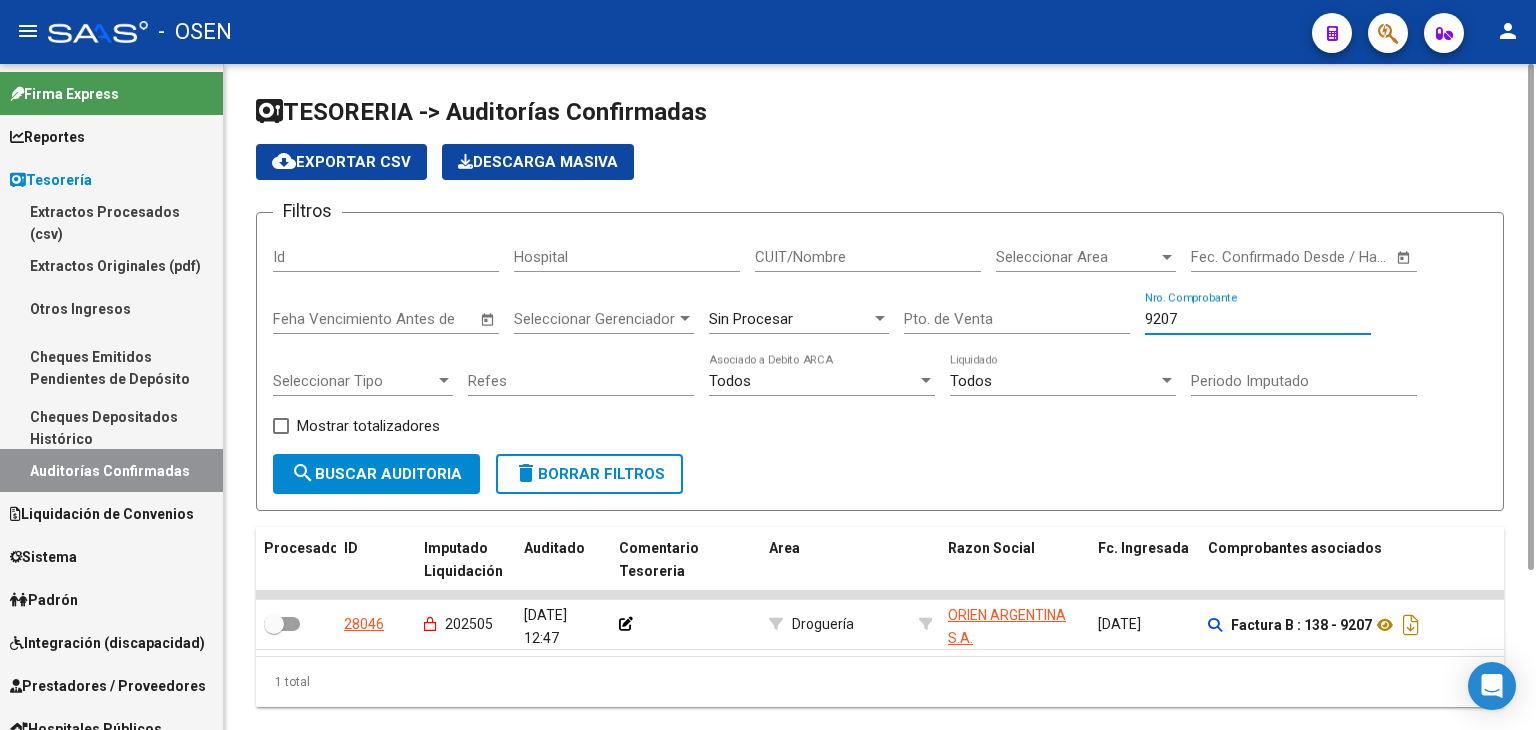 drag, startPoint x: 1203, startPoint y: 313, endPoint x: 708, endPoint y: 261, distance: 497.72382 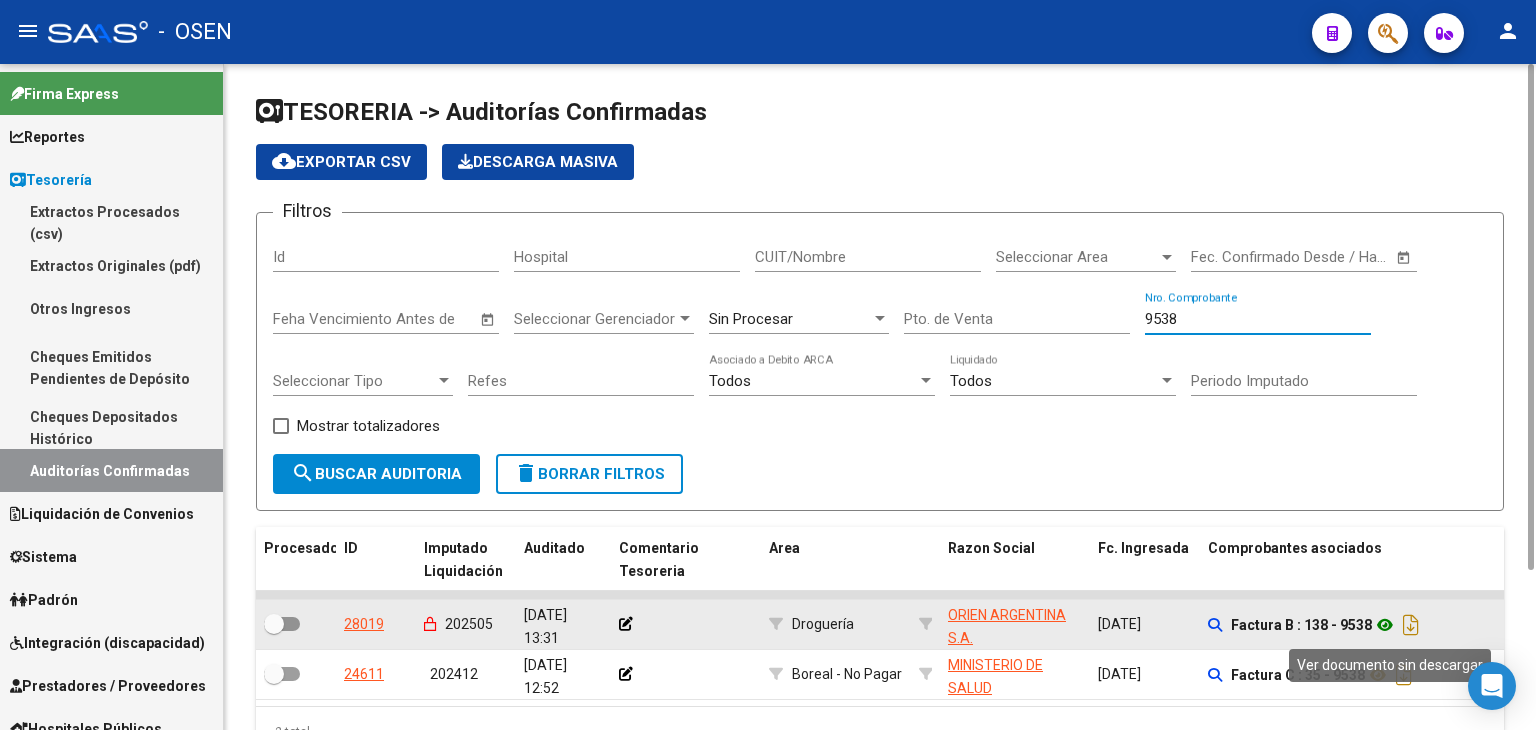 click 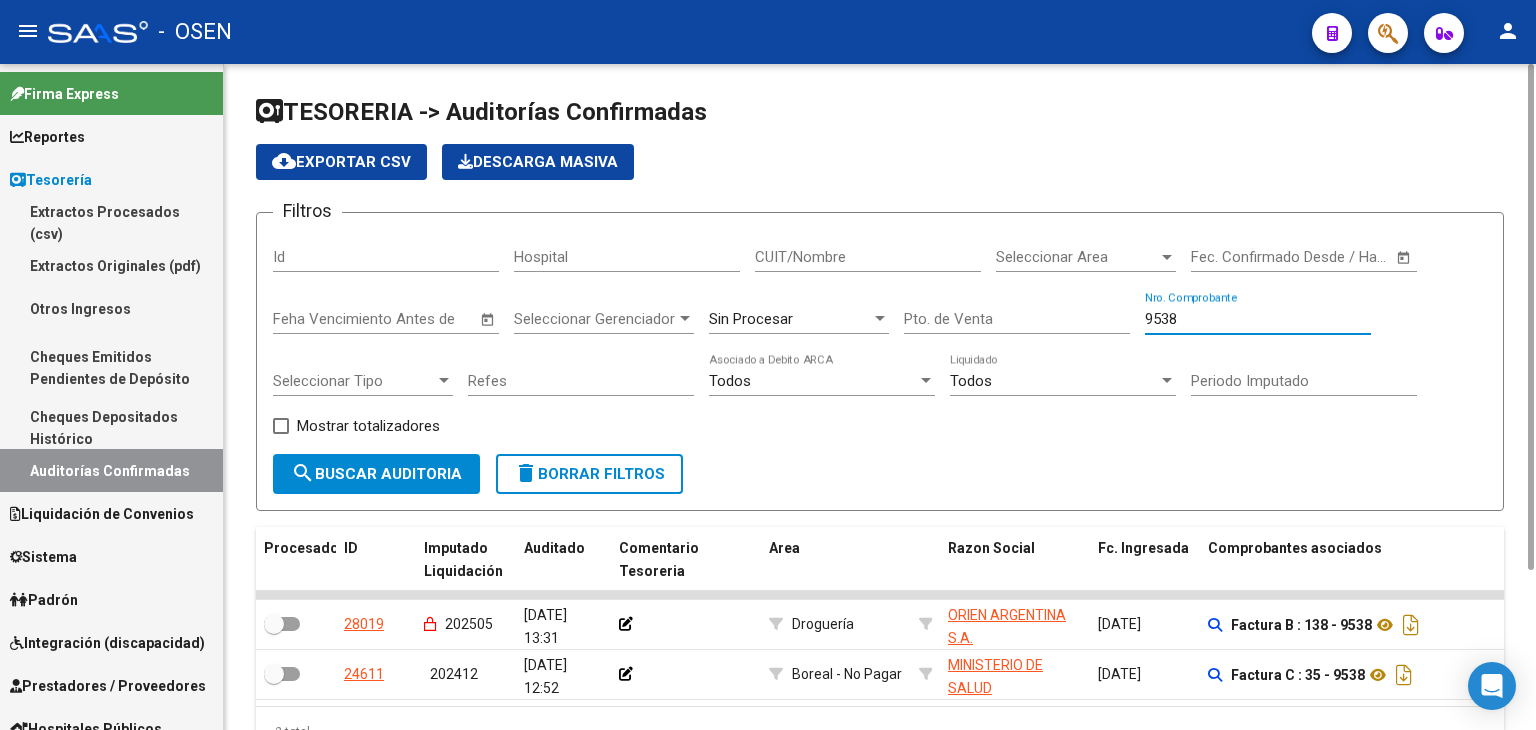 drag, startPoint x: 1192, startPoint y: 326, endPoint x: 1204, endPoint y: 312, distance: 18.439089 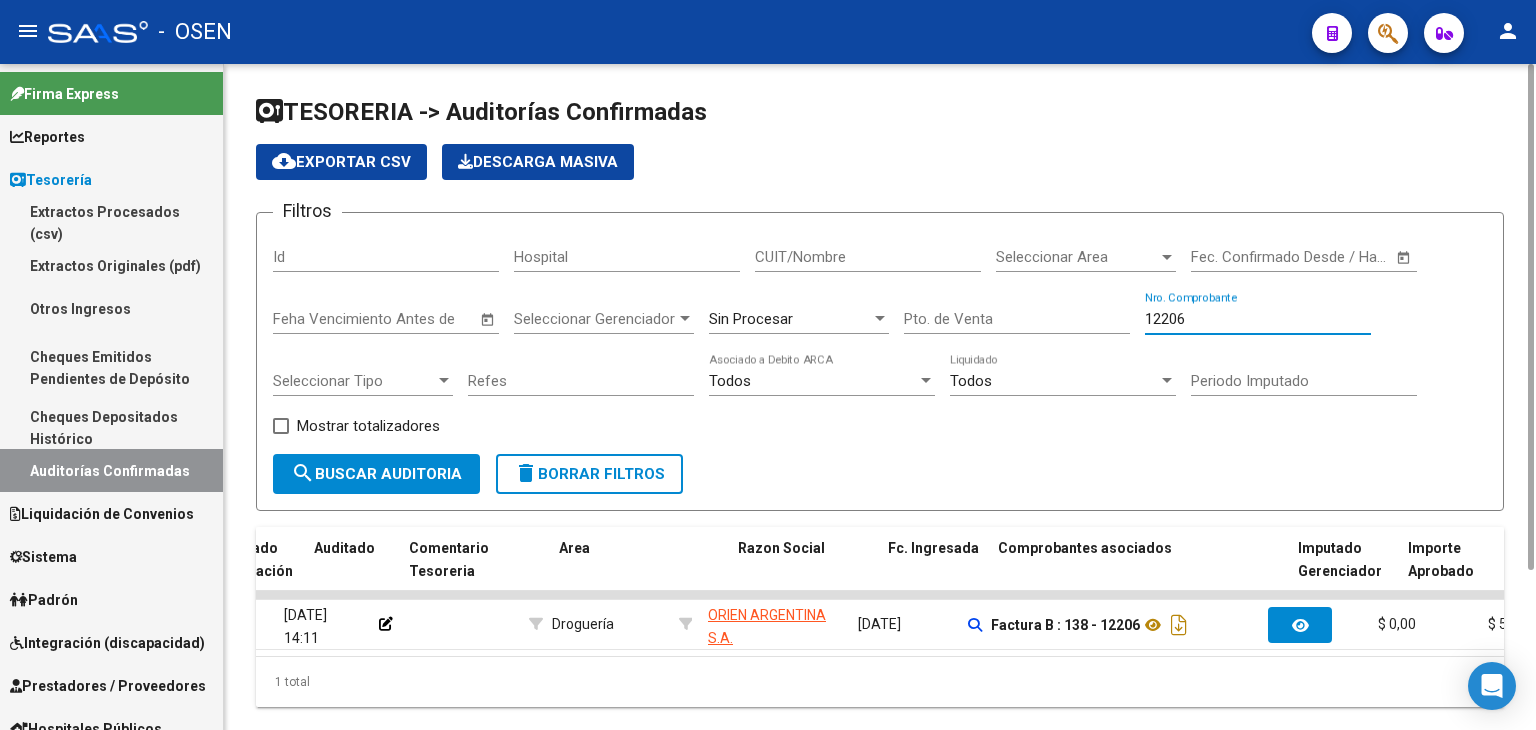scroll, scrollTop: 0, scrollLeft: 0, axis: both 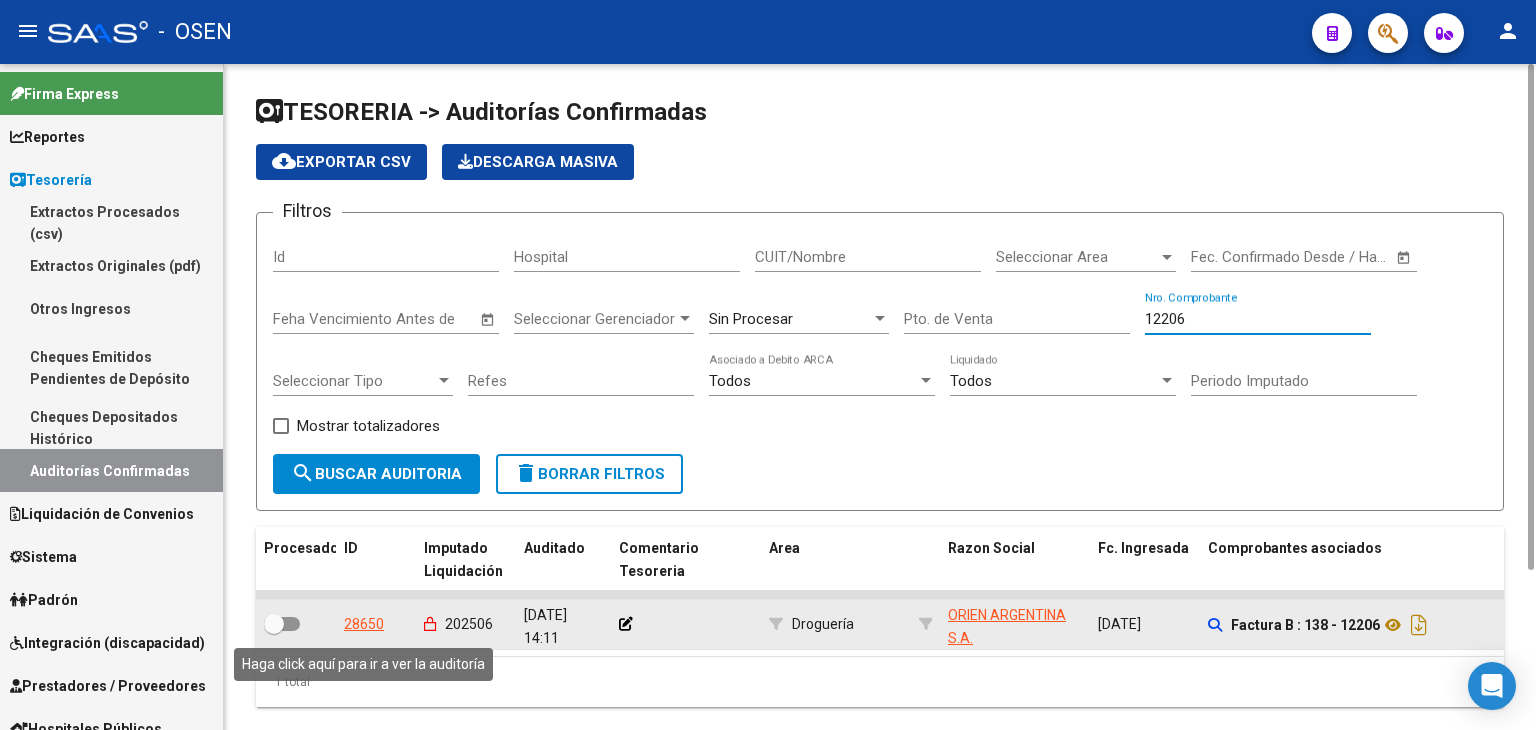 type on "12206" 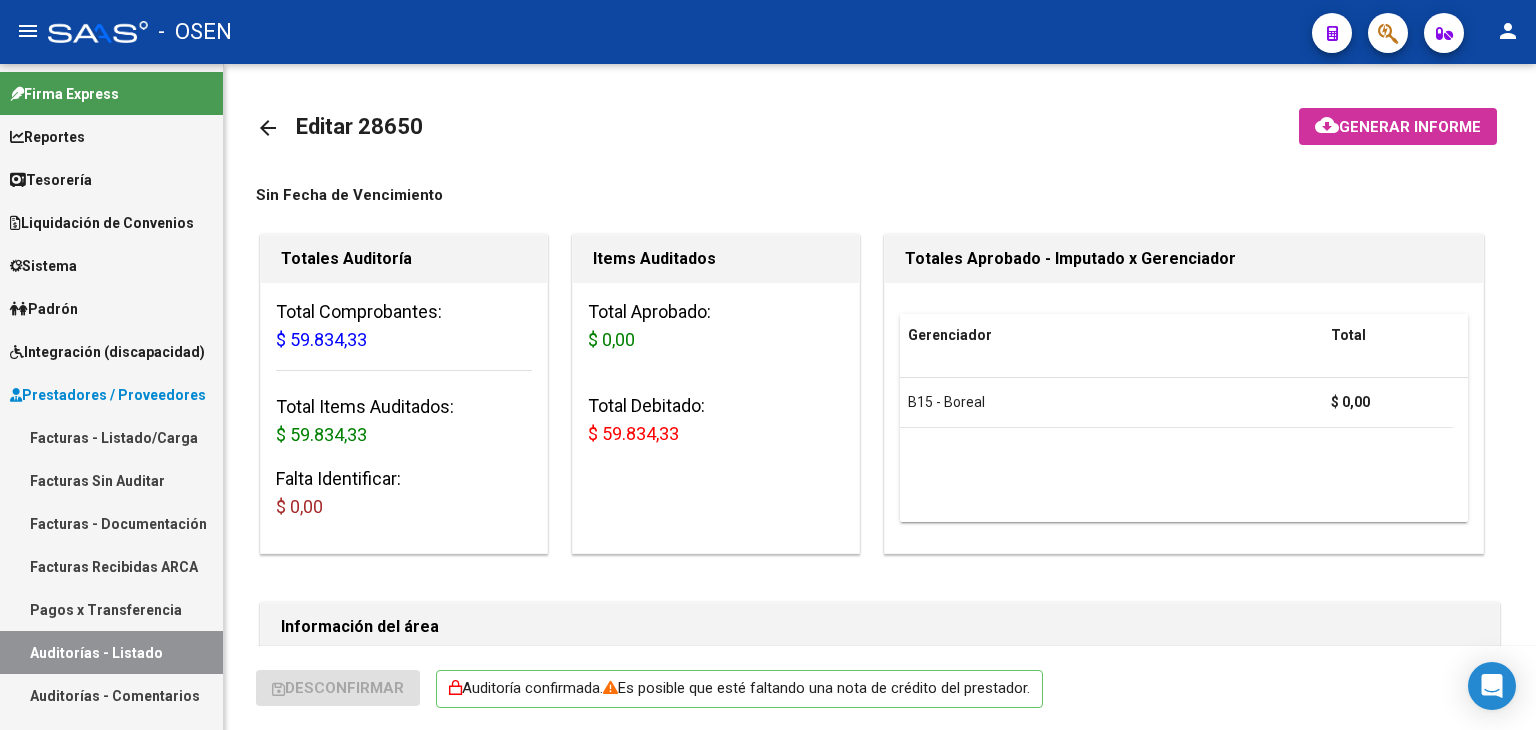 scroll, scrollTop: 666, scrollLeft: 0, axis: vertical 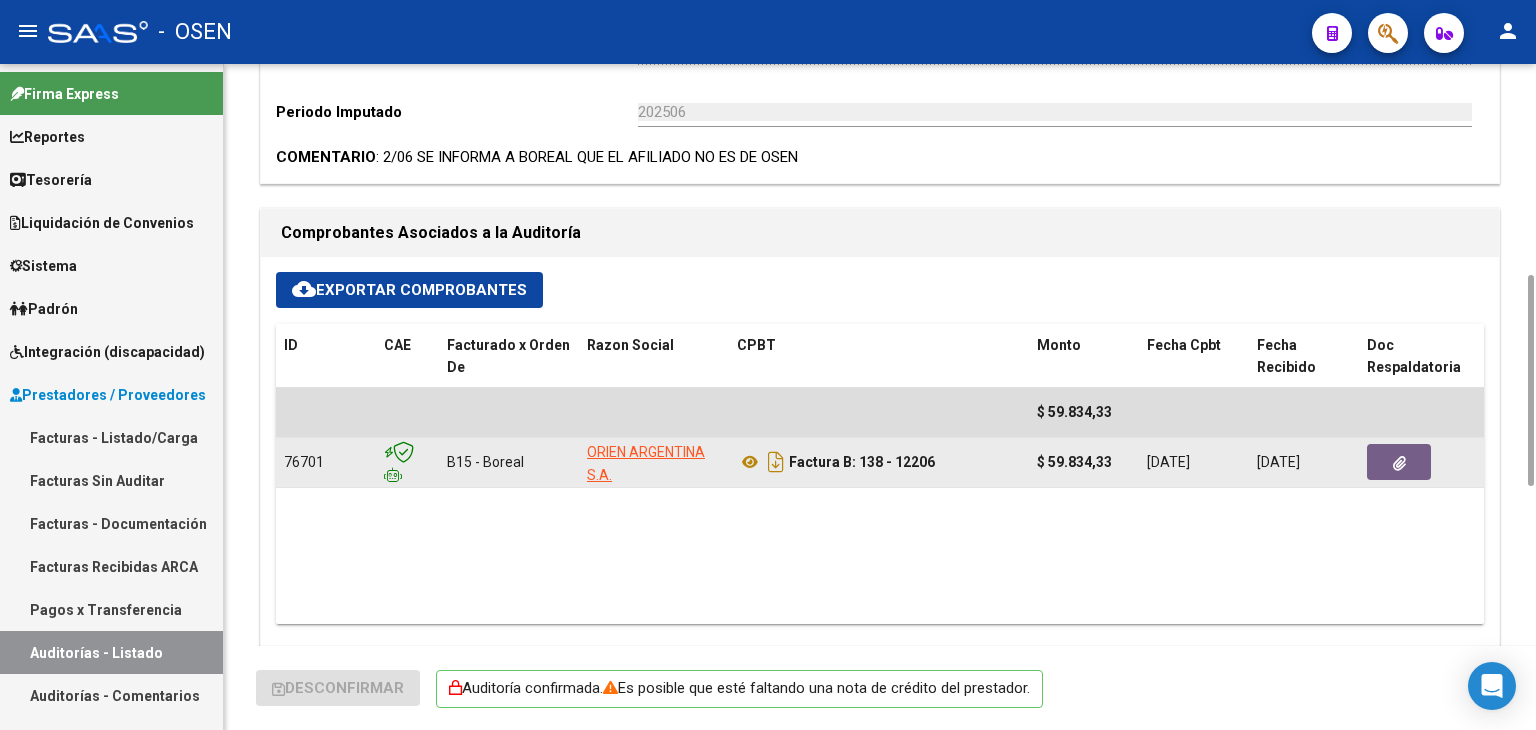 click 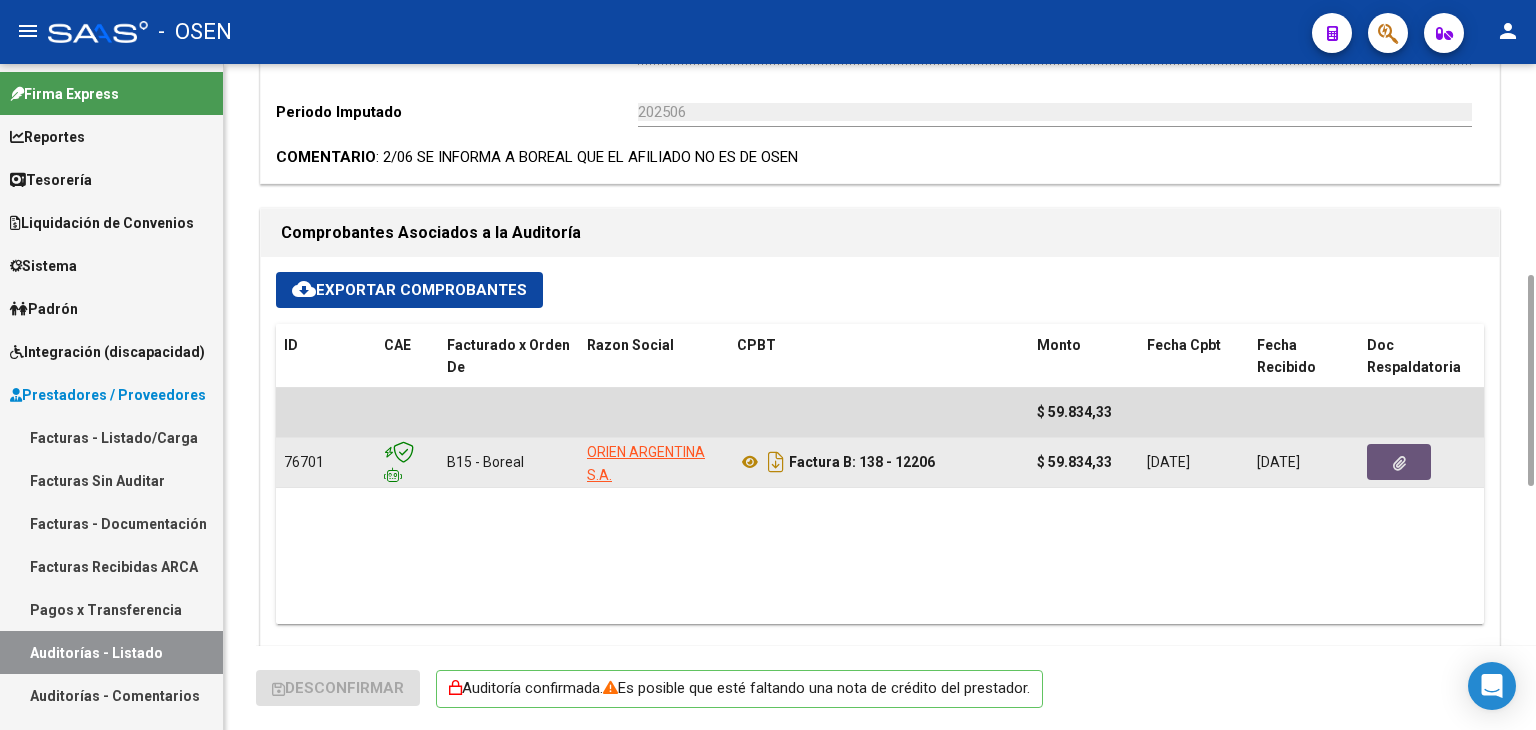 click 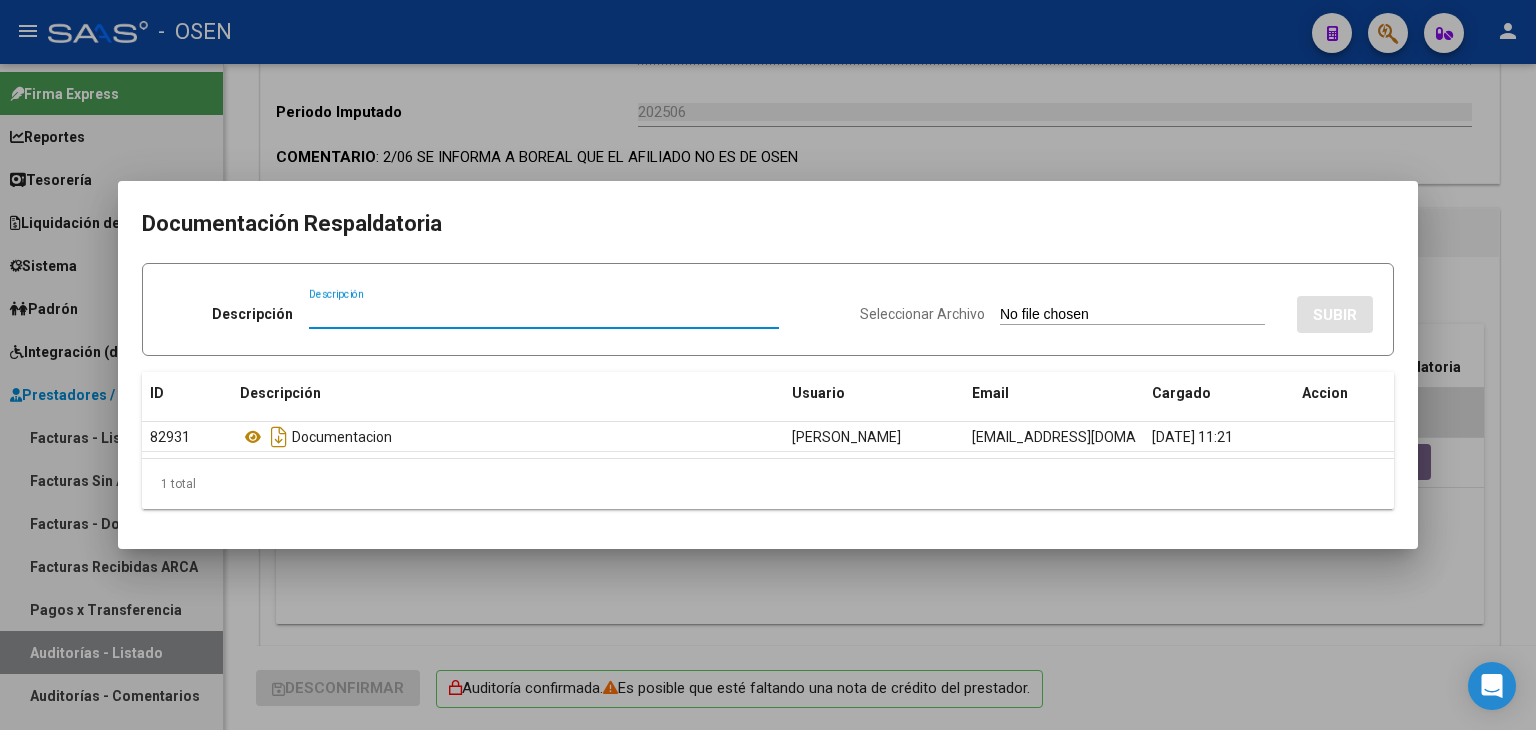 type 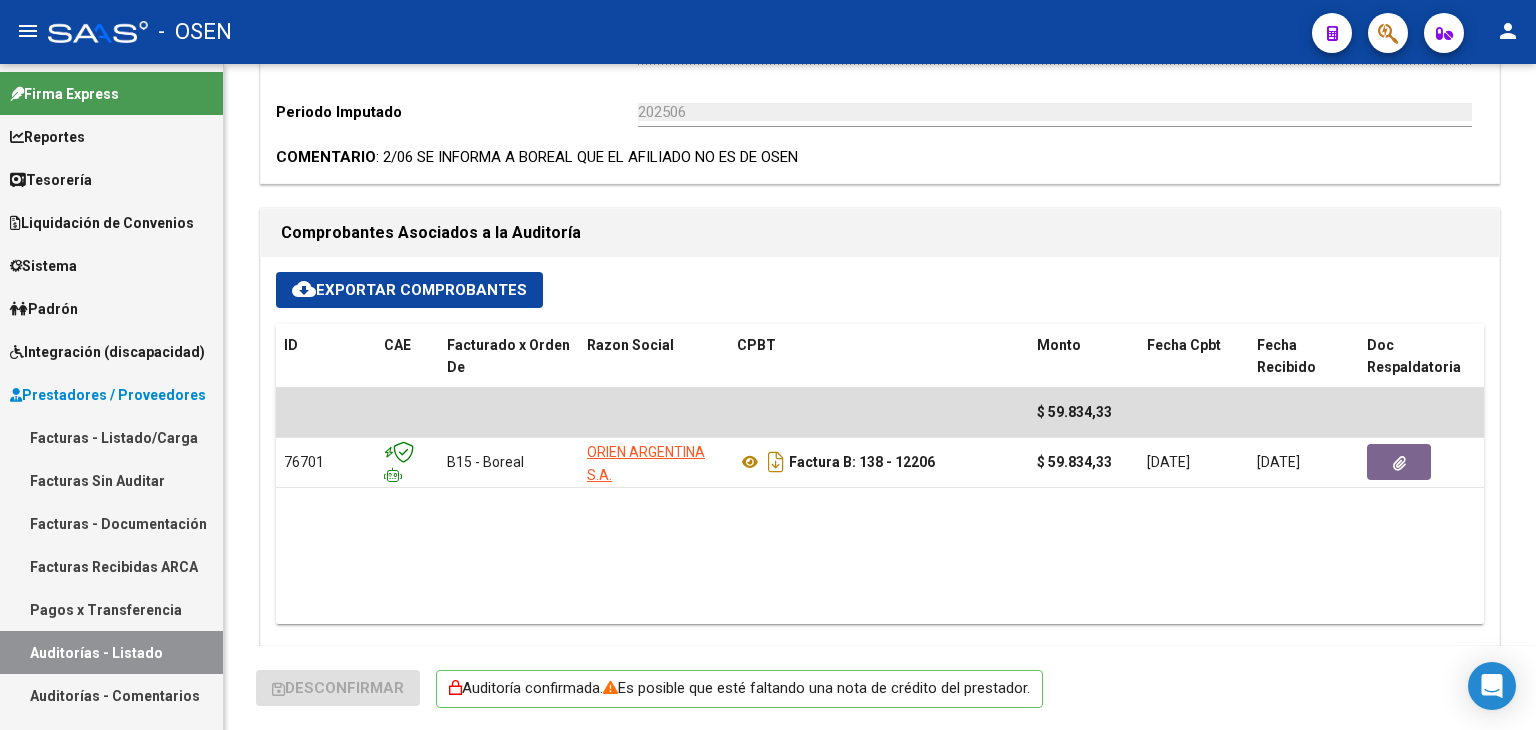 drag, startPoint x: 593, startPoint y: 155, endPoint x: 205, endPoint y: 167, distance: 388.18552 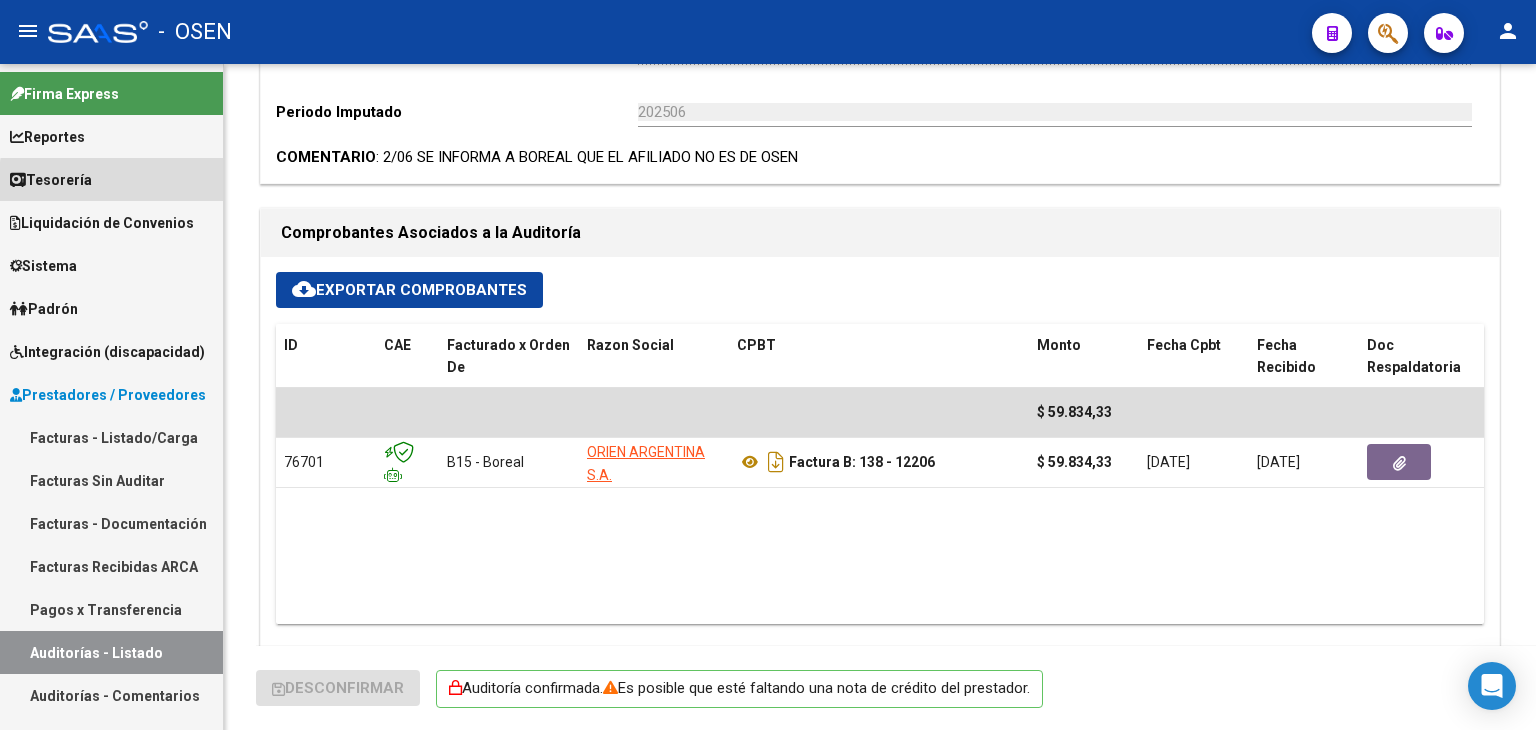 click on "Tesorería" at bounding box center (111, 179) 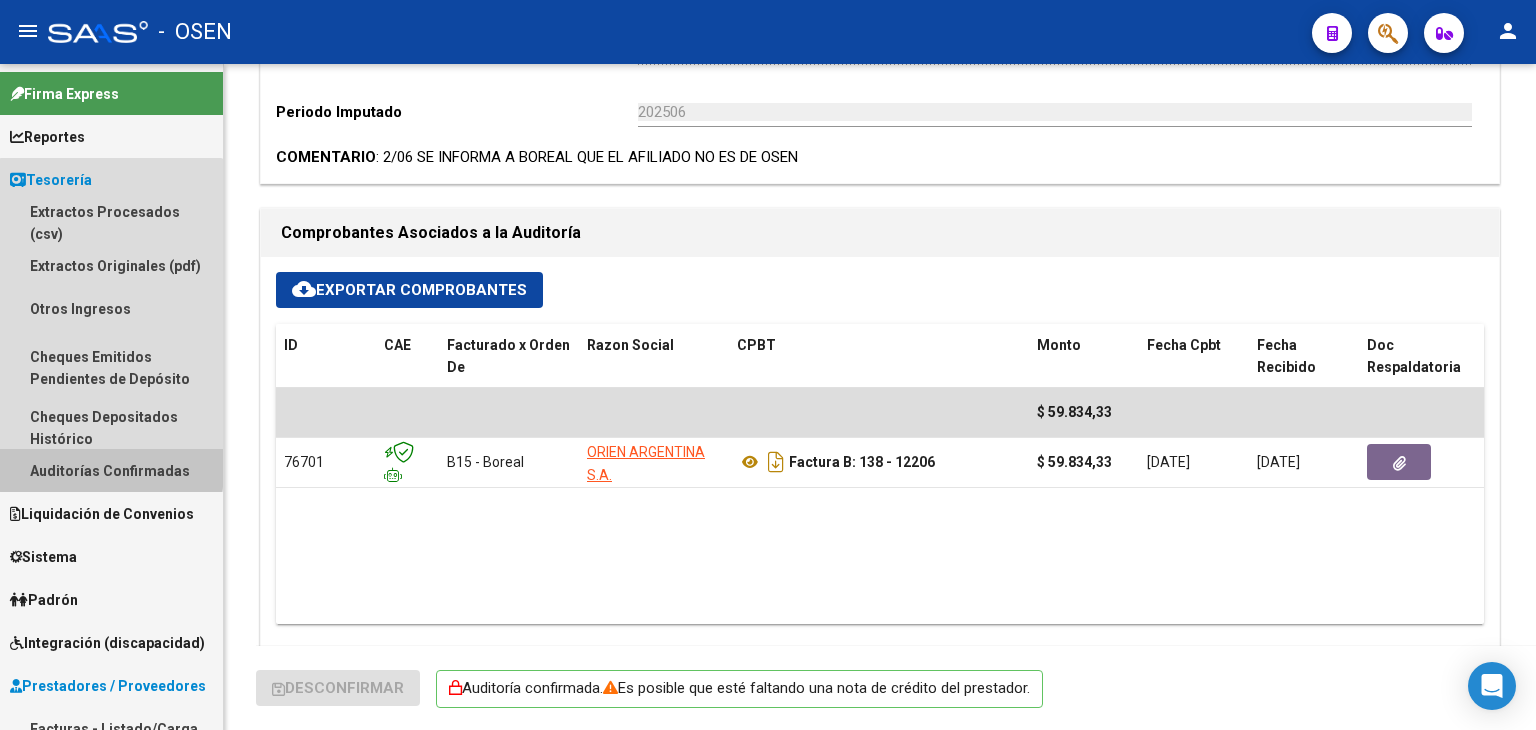 click on "Auditorías Confirmadas" at bounding box center [111, 470] 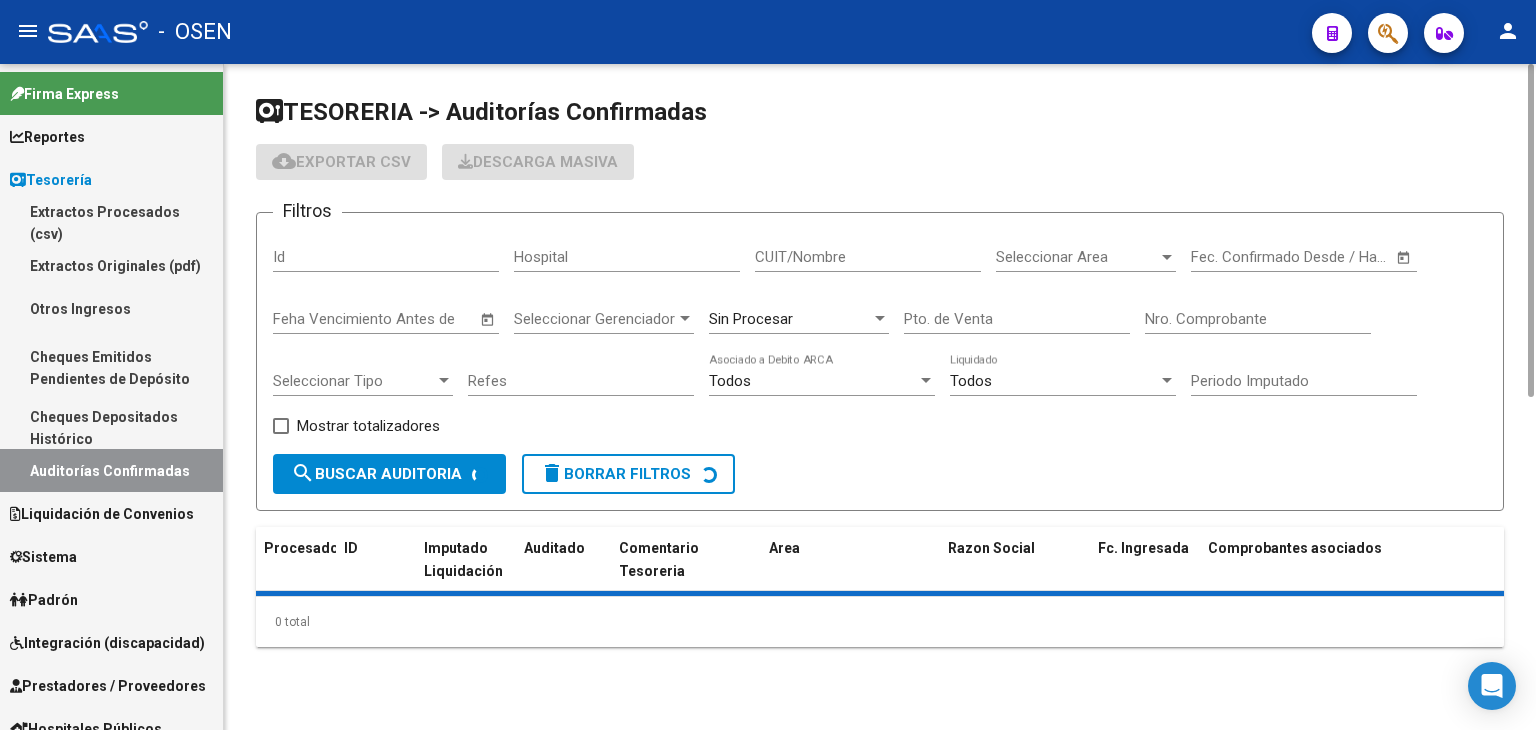 scroll, scrollTop: 0, scrollLeft: 0, axis: both 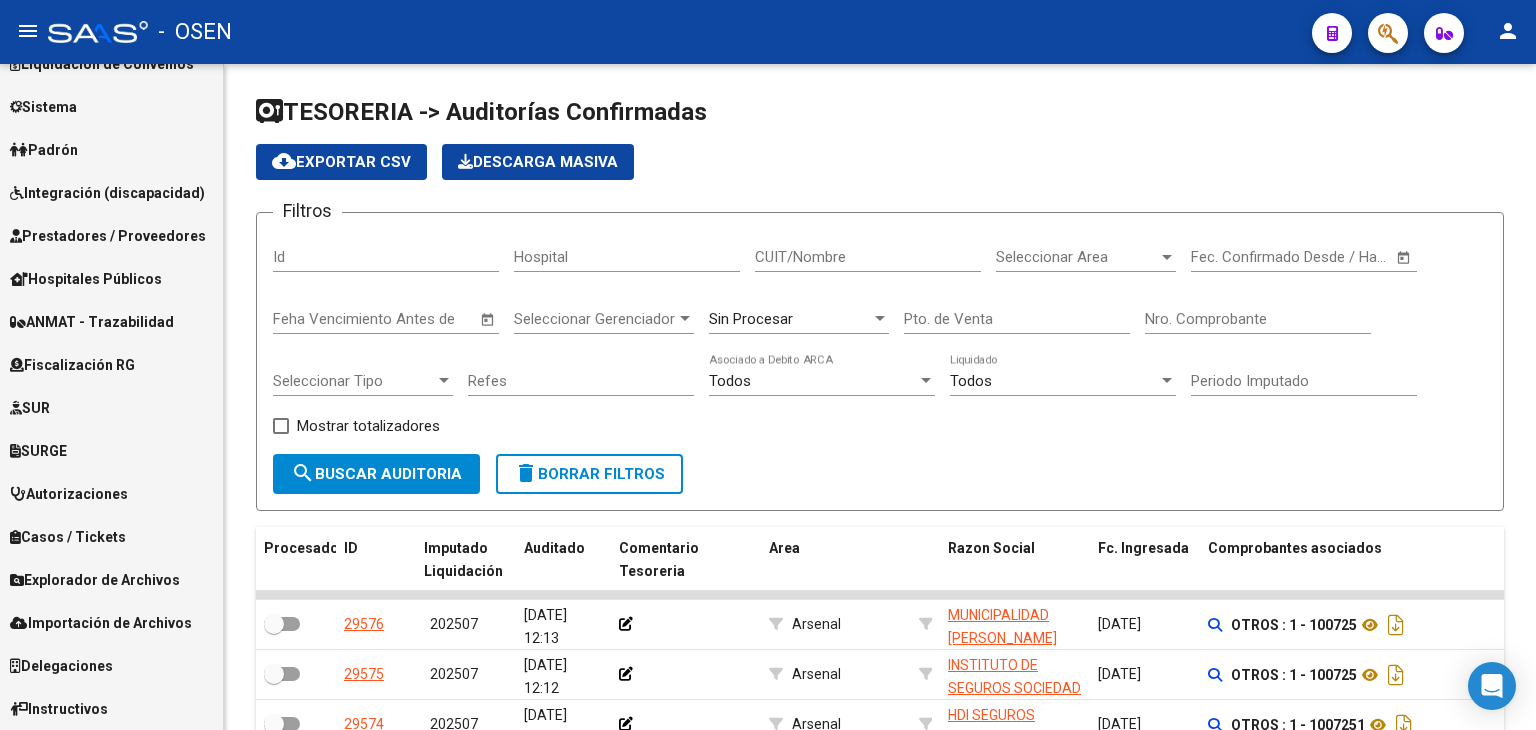 click on "Prestadores / Proveedores" at bounding box center (108, 236) 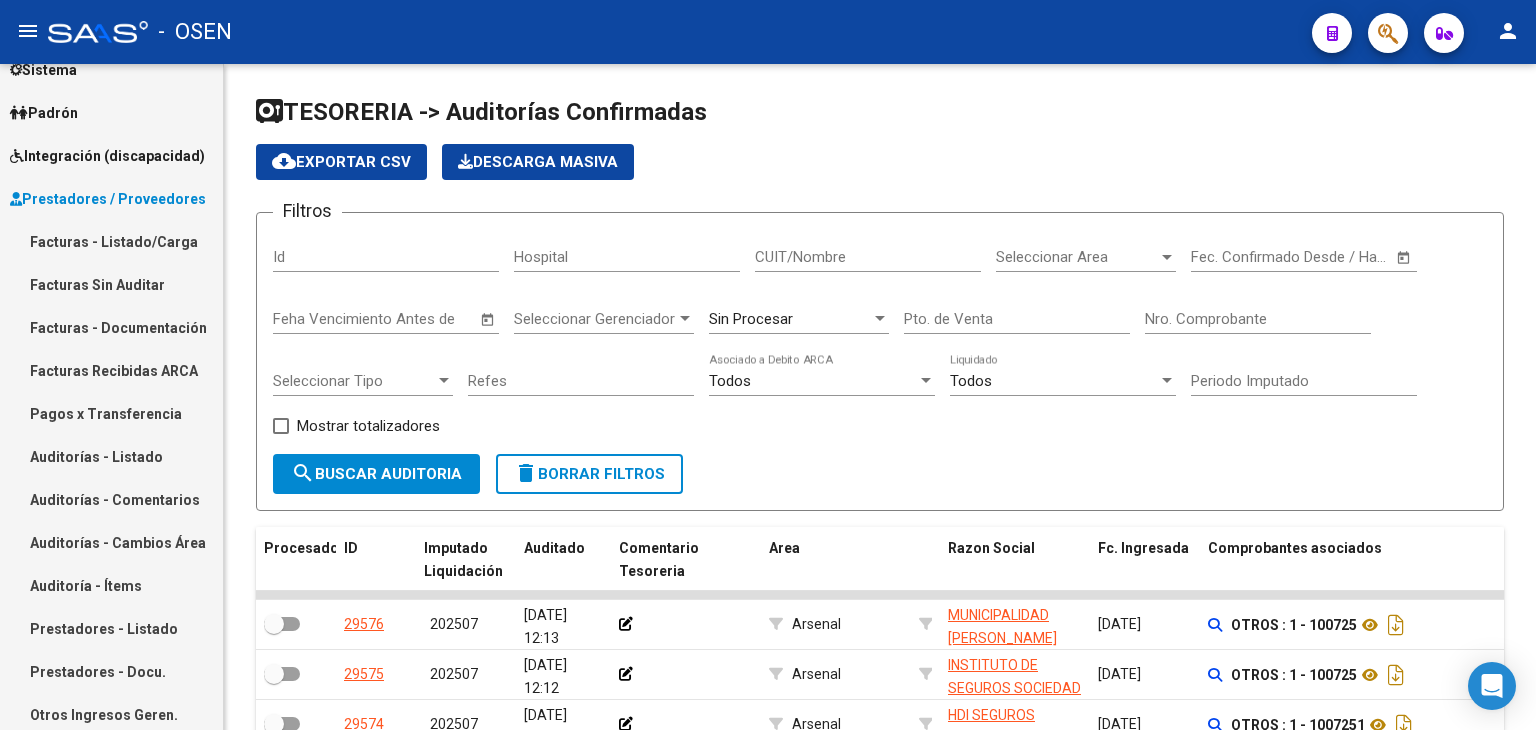 scroll, scrollTop: 159, scrollLeft: 0, axis: vertical 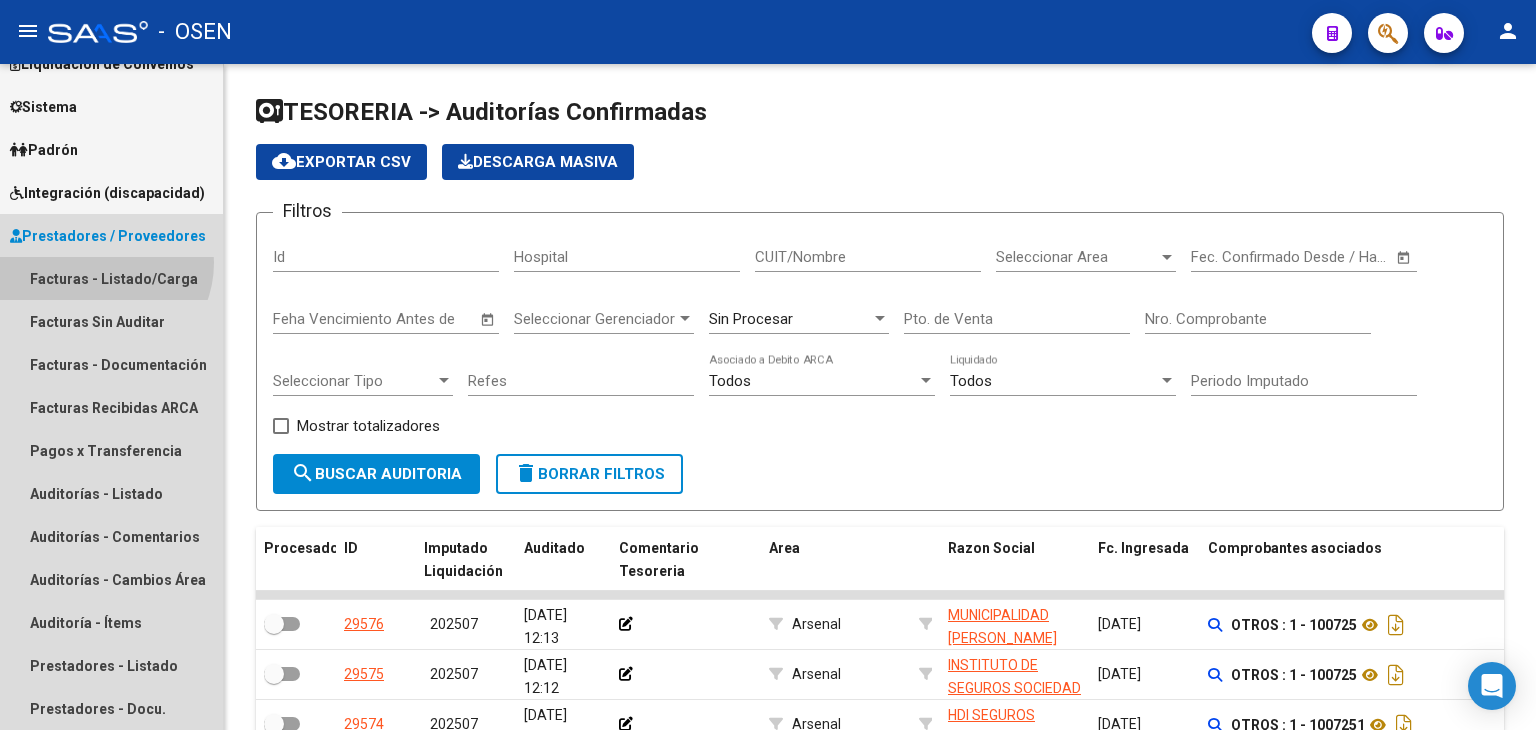 click on "Facturas - Listado/Carga" at bounding box center [111, 278] 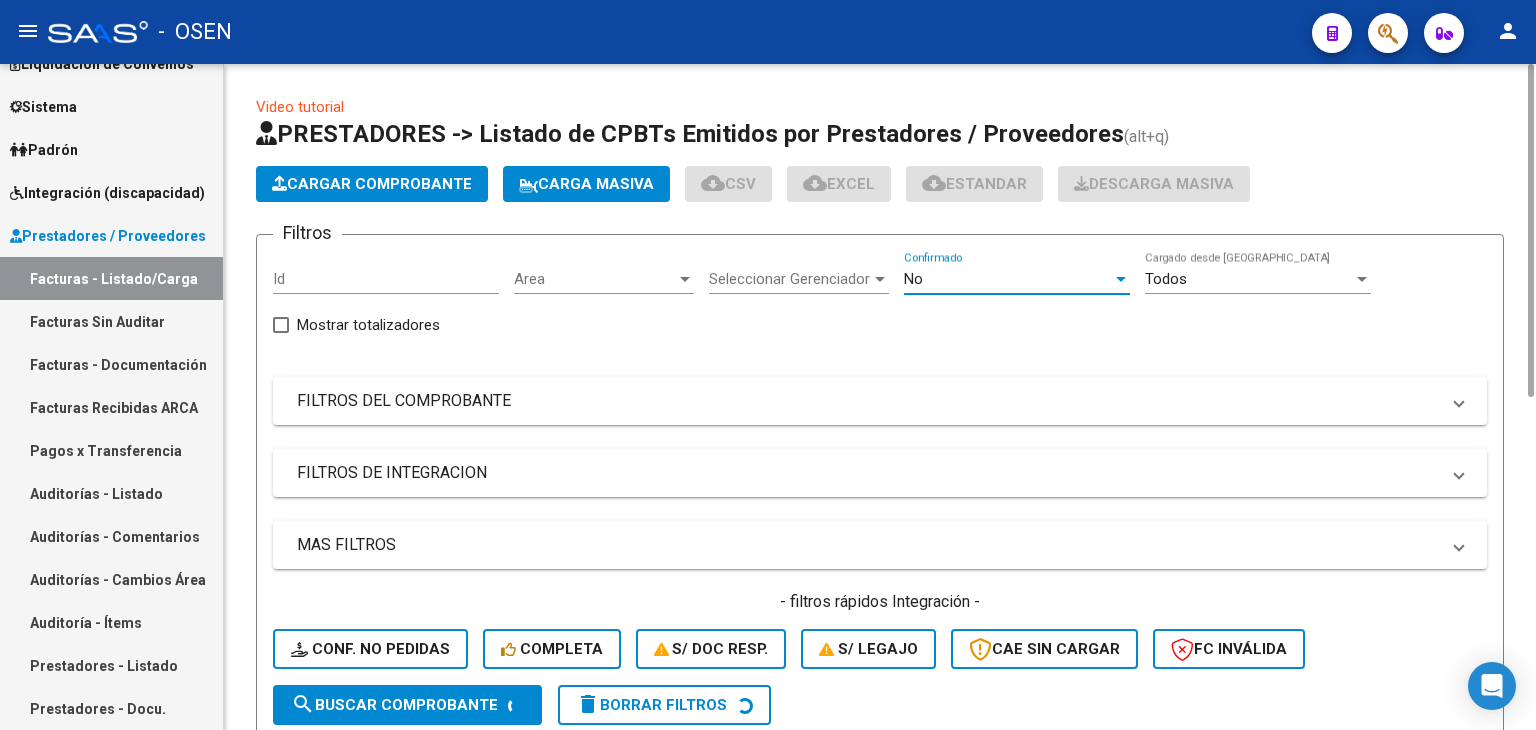 click on "No" at bounding box center [1008, 279] 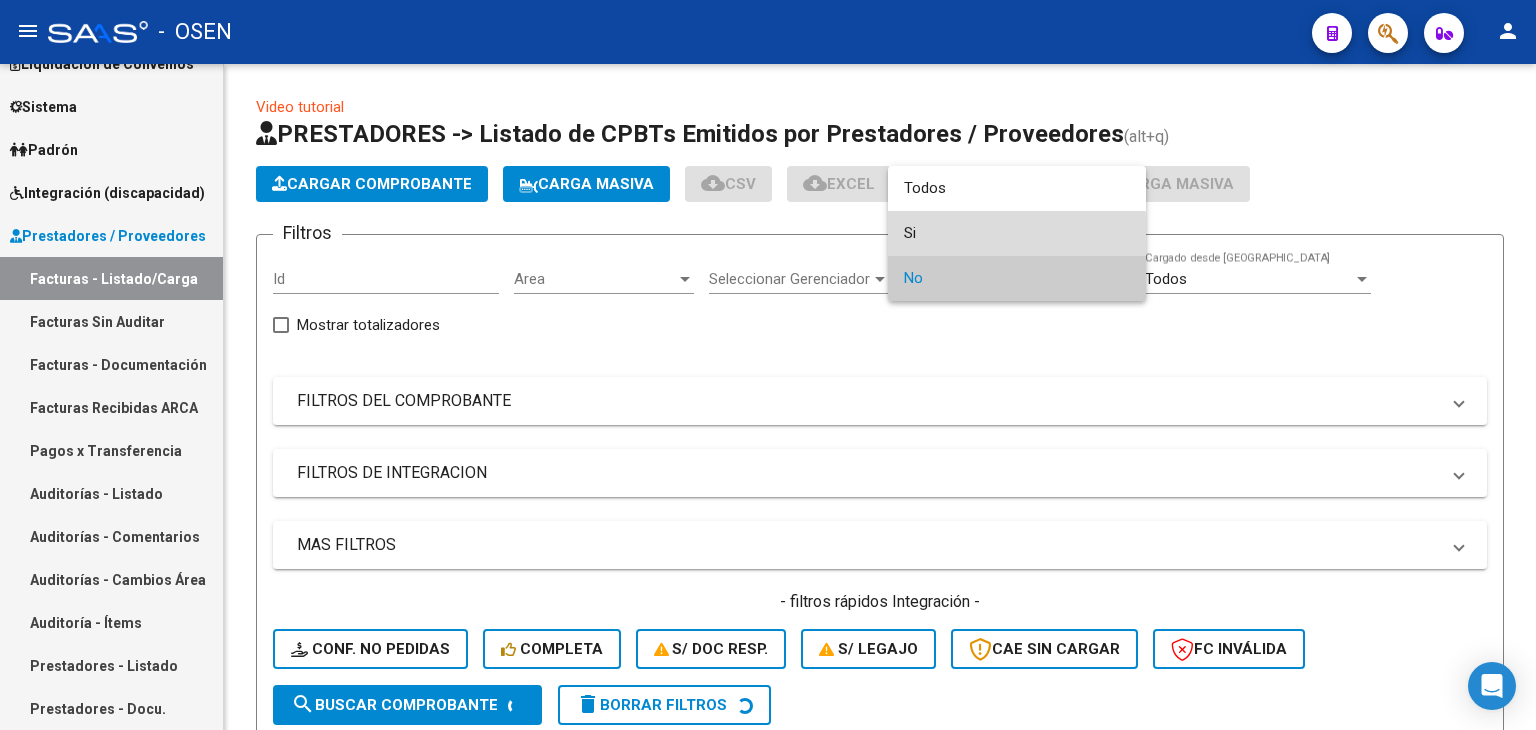 click on "Si" at bounding box center [1017, 233] 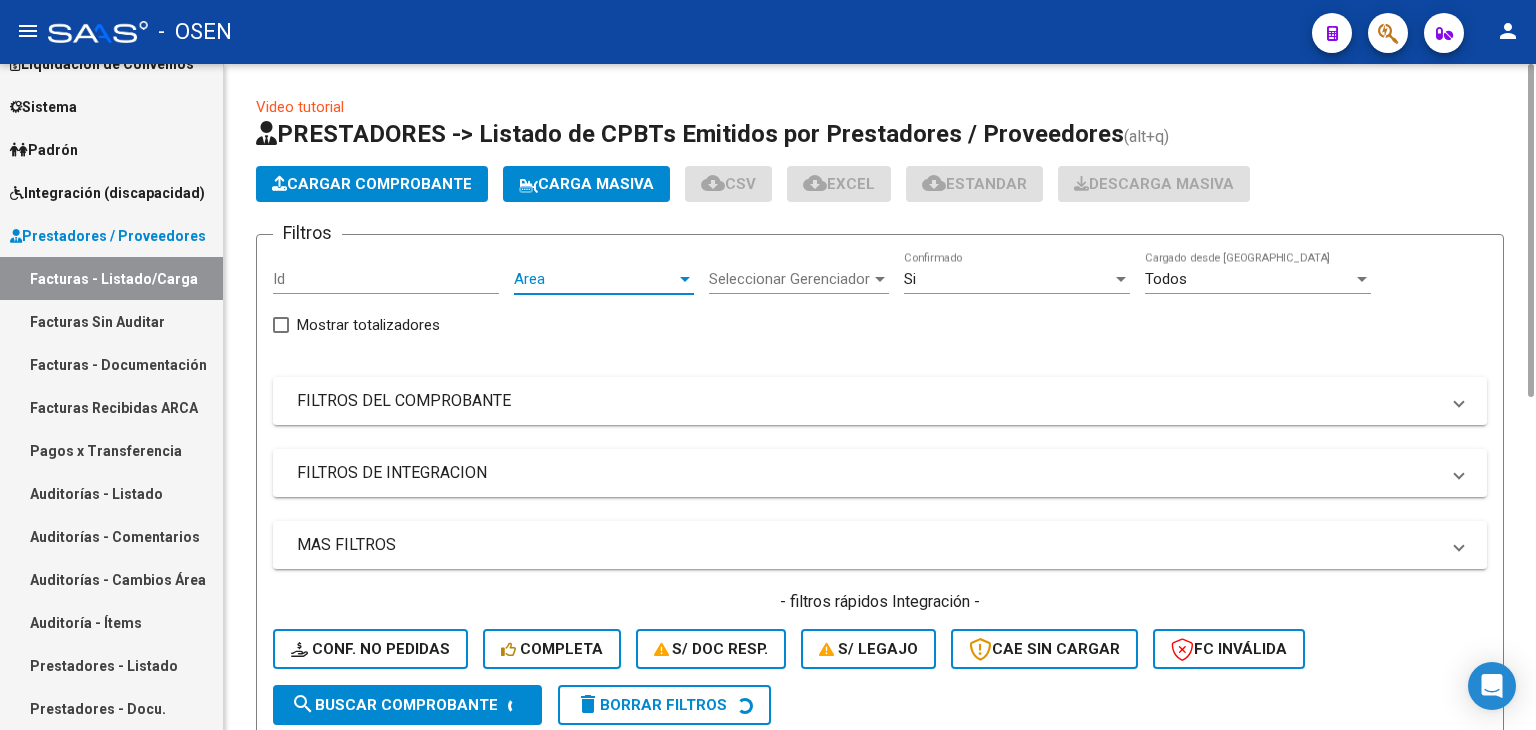 click on "Area" at bounding box center (595, 279) 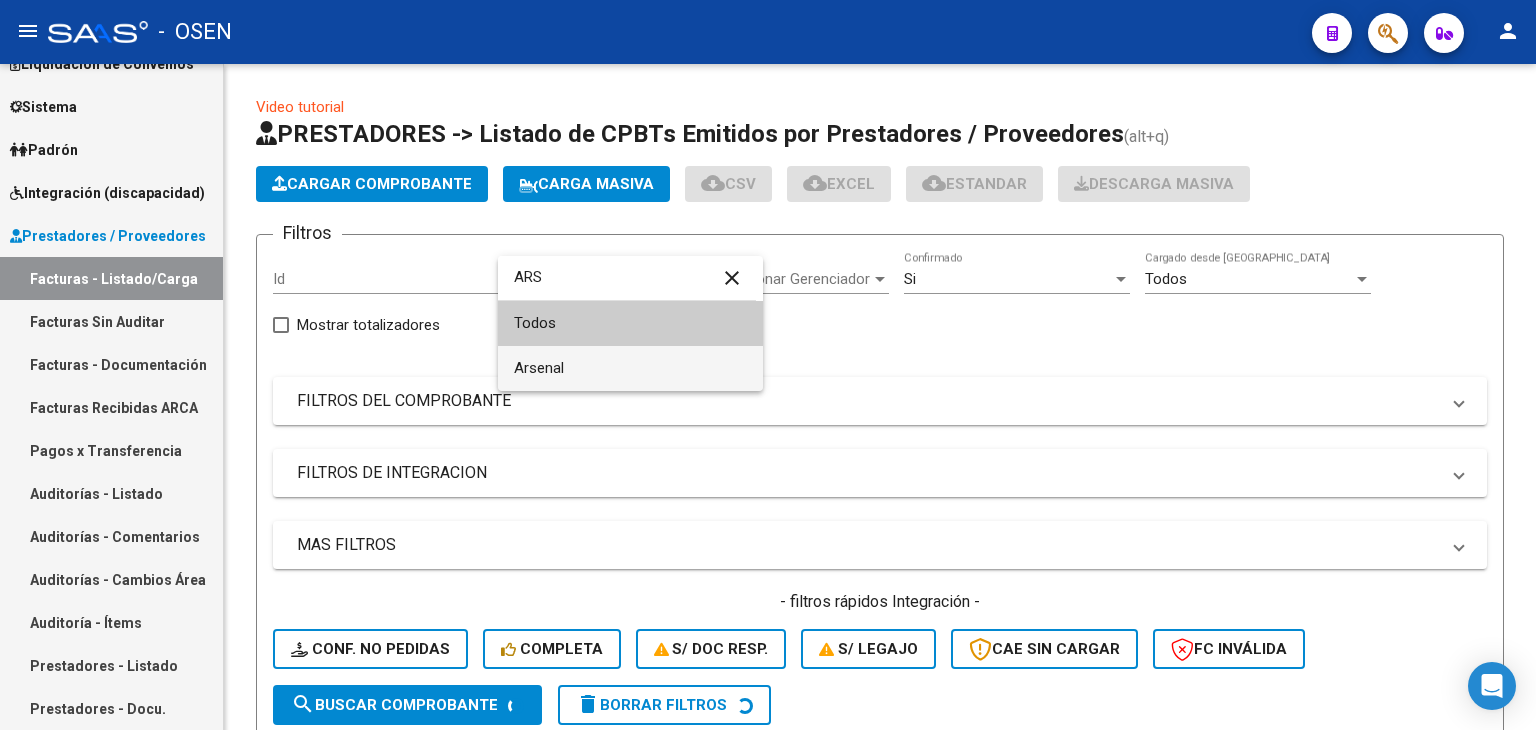 type on "ARS" 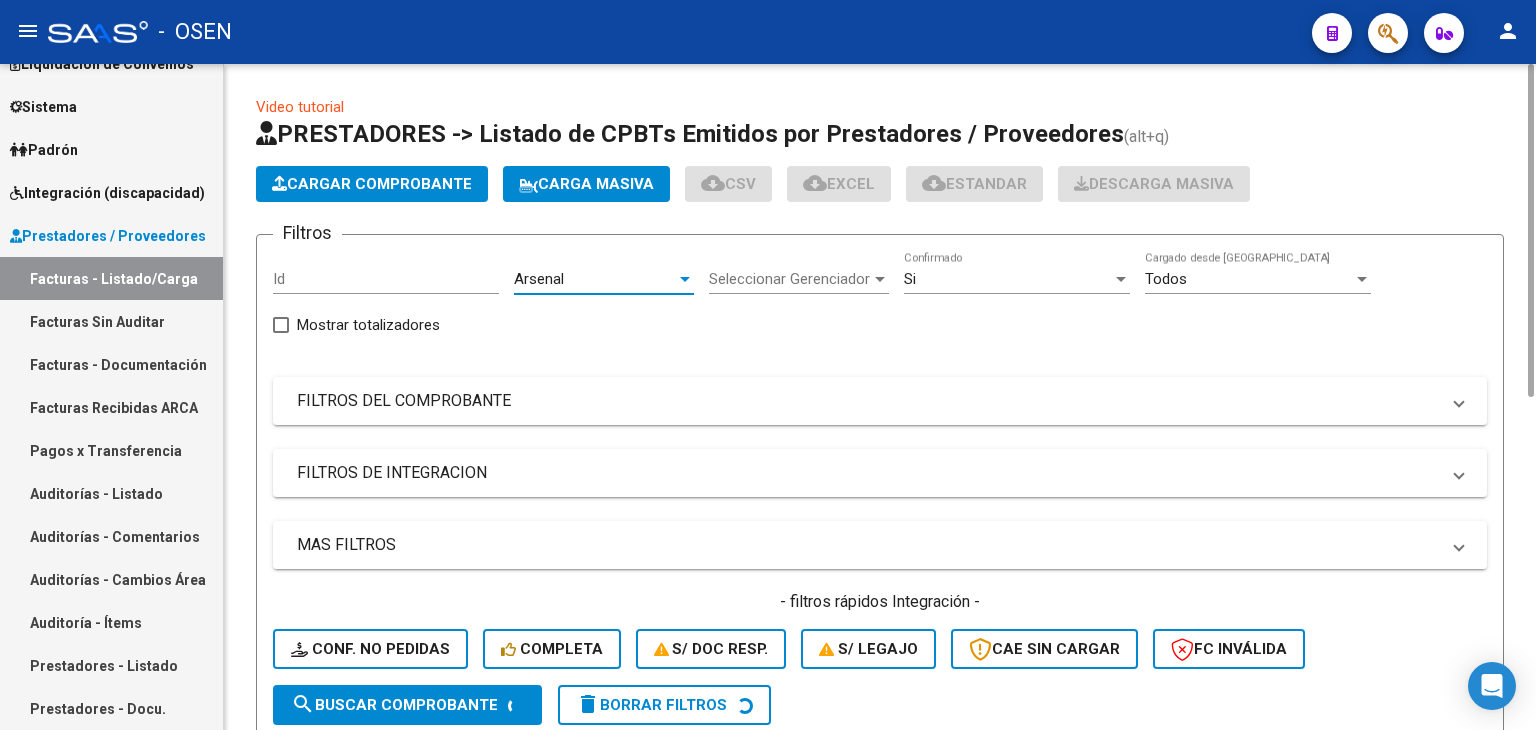 drag, startPoint x: 529, startPoint y: 545, endPoint x: 694, endPoint y: 523, distance: 166.4602 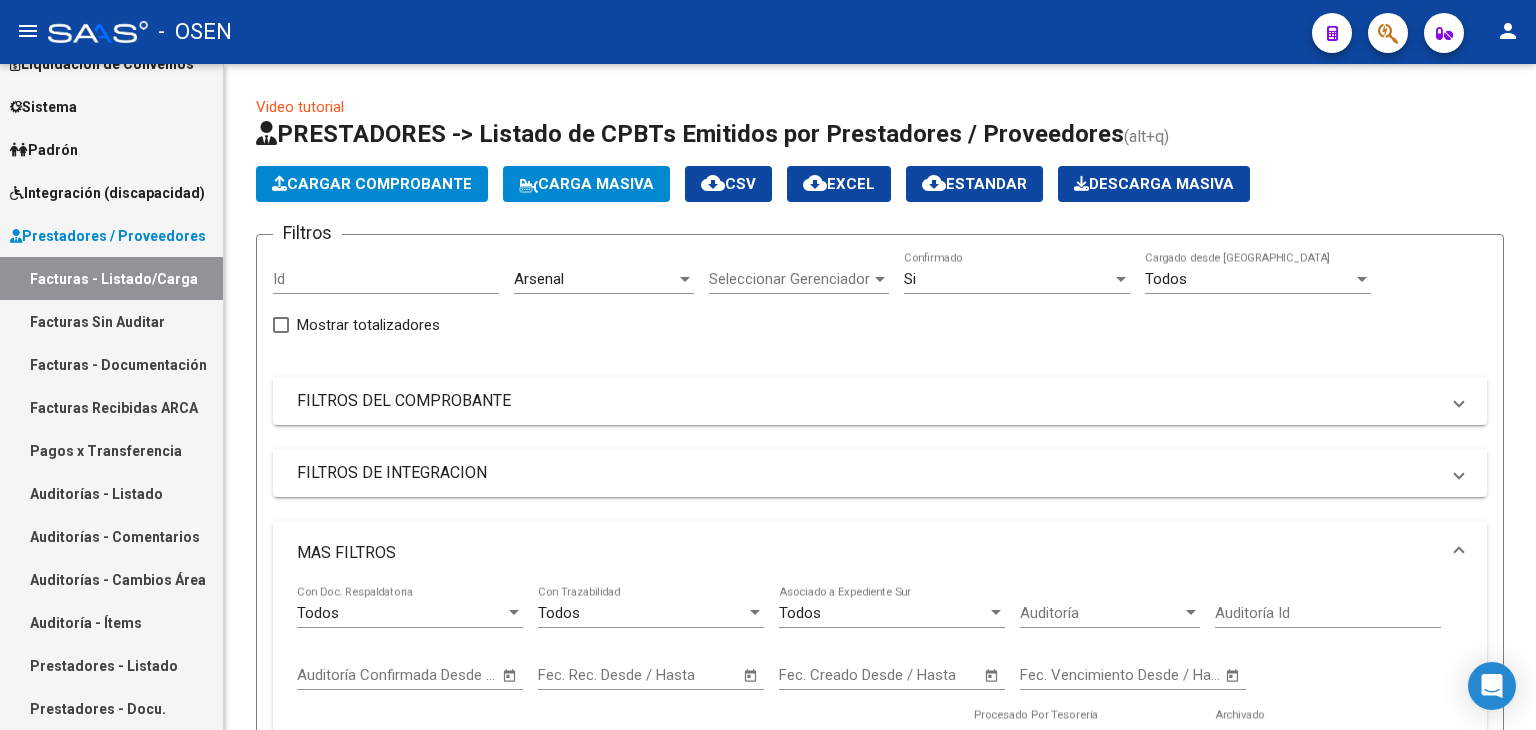 scroll, scrollTop: 666, scrollLeft: 0, axis: vertical 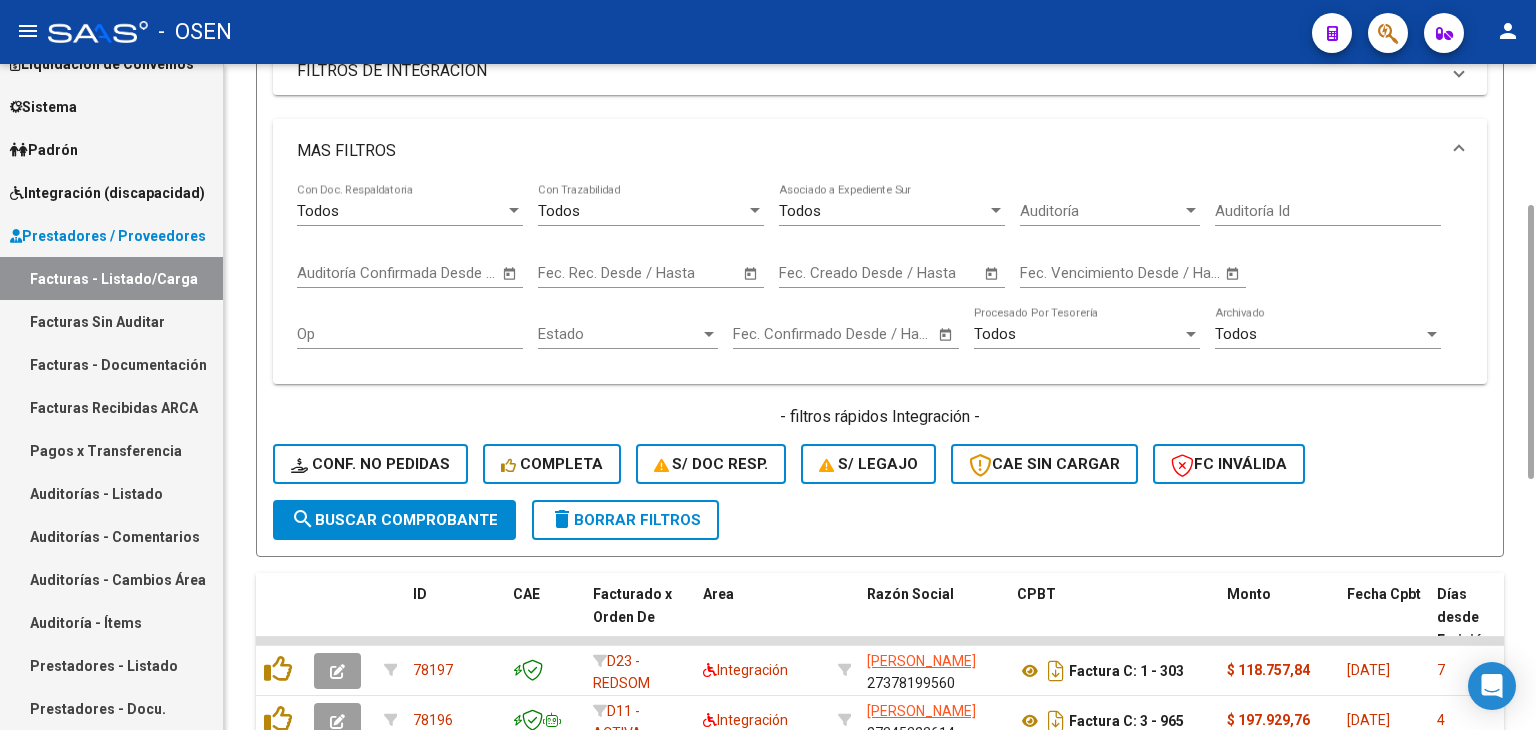 drag, startPoint x: 1529, startPoint y: 439, endPoint x: 888, endPoint y: 308, distance: 654.2492 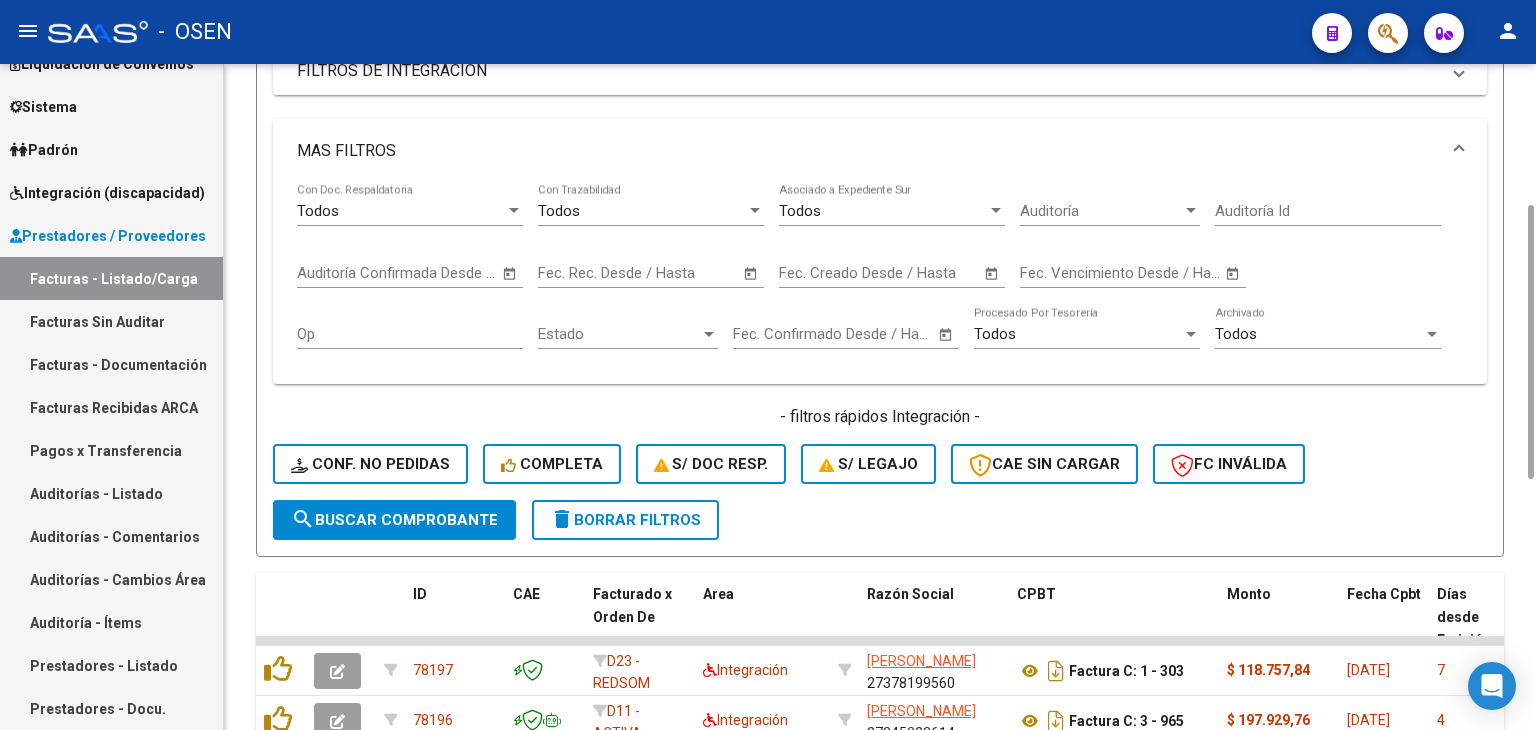 click on "Video tutorial   PRESTADORES -> Listado de CPBTs Emitidos por Prestadores / Proveedores (alt+q)   Cargar Comprobante
Carga Masiva  cloud_download  CSV  cloud_download  EXCEL  cloud_download  Estandar   Descarga Masiva
Filtros Id Arsenal Area Seleccionar Gerenciador Seleccionar Gerenciador Si  Confirmado Todos  Cargado desde Masivo   Mostrar totalizadores   FILTROS DEL COMPROBANTE  Comprobante Tipo Comprobante Tipo Start date – Fec. Comprobante Desde / Hasta Días Emisión Desde(cant. días) Días Emisión Hasta(cant. días) CUIT / Razón Social Pto. Venta Nro. Comprobante Código SSS CAE Válido CAE Válido Todos  Cargado Módulo Hosp. Todos  Tiene facturacion Apócrifa Hospital Refes  FILTROS DE INTEGRACION  Todos  Cargado en Para Enviar SSS Período De Prestación Campos del Archivo de Rendición Devuelto x SSS (dr_envio) Todos  Rendido x SSS (dr_envio) Tipo de Registro Tipo de Registro Período Presentación Período Presentación Campos del Legajo Asociado (preaprobación) Todos   MAS FILTROS  7" 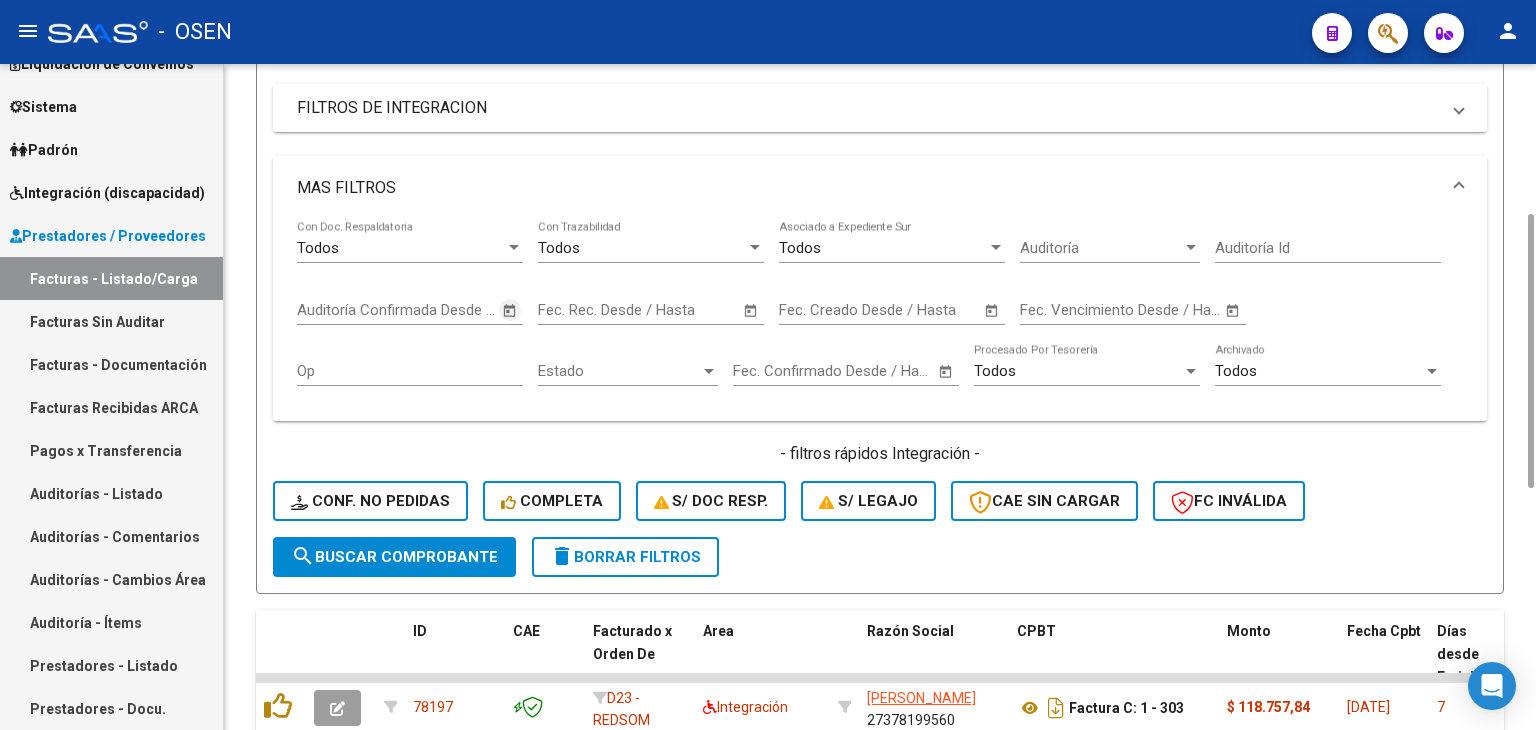 click 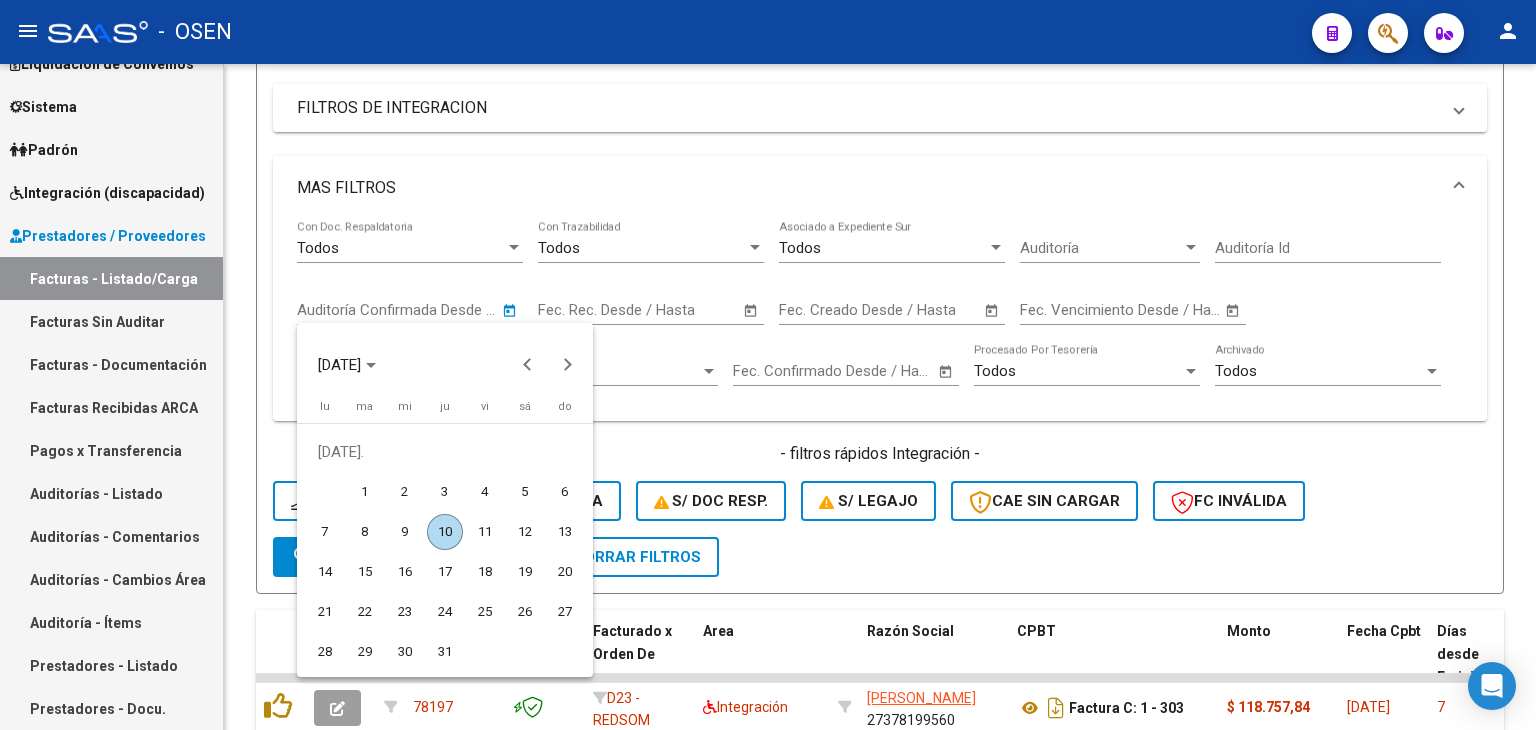 click on "10" at bounding box center [445, 532] 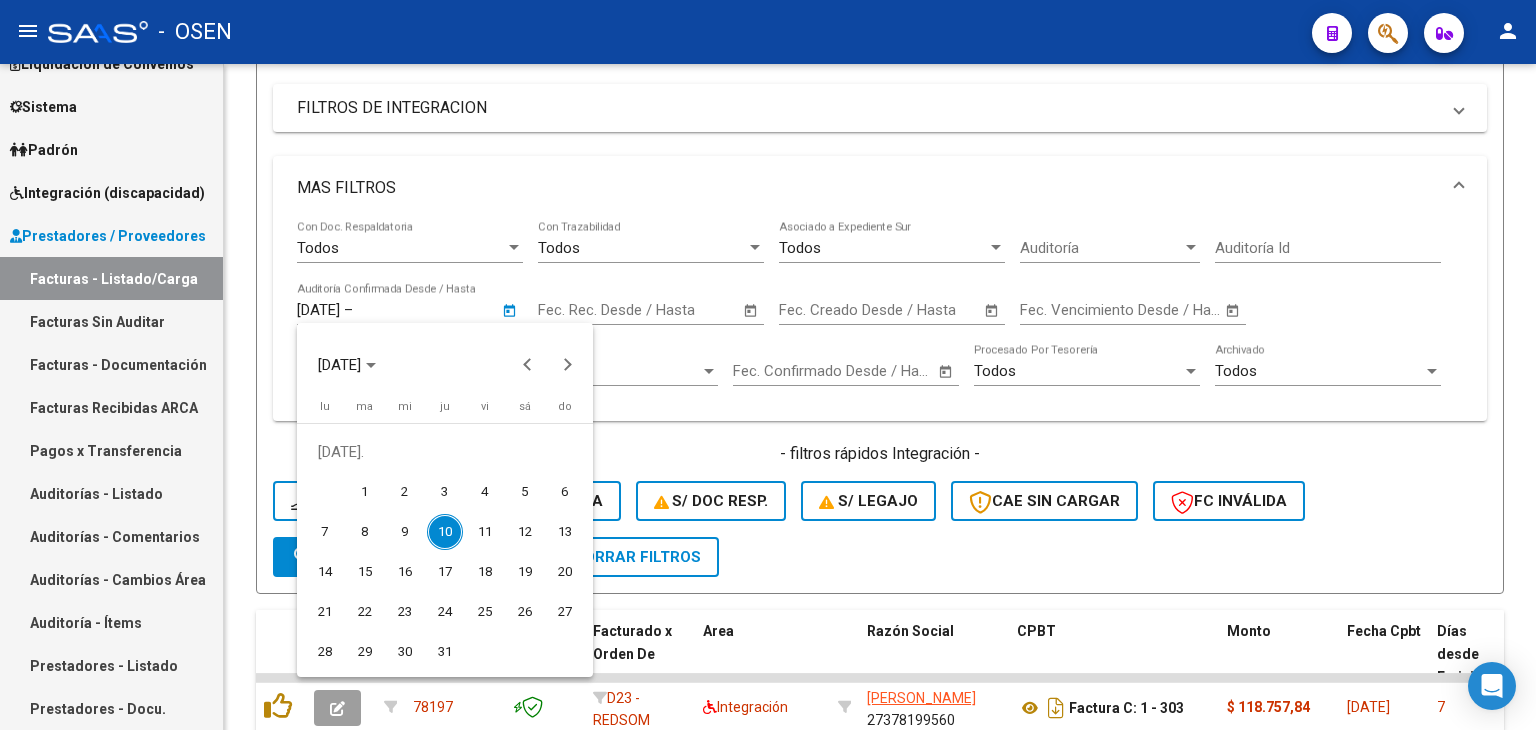 click on "10" at bounding box center [445, 532] 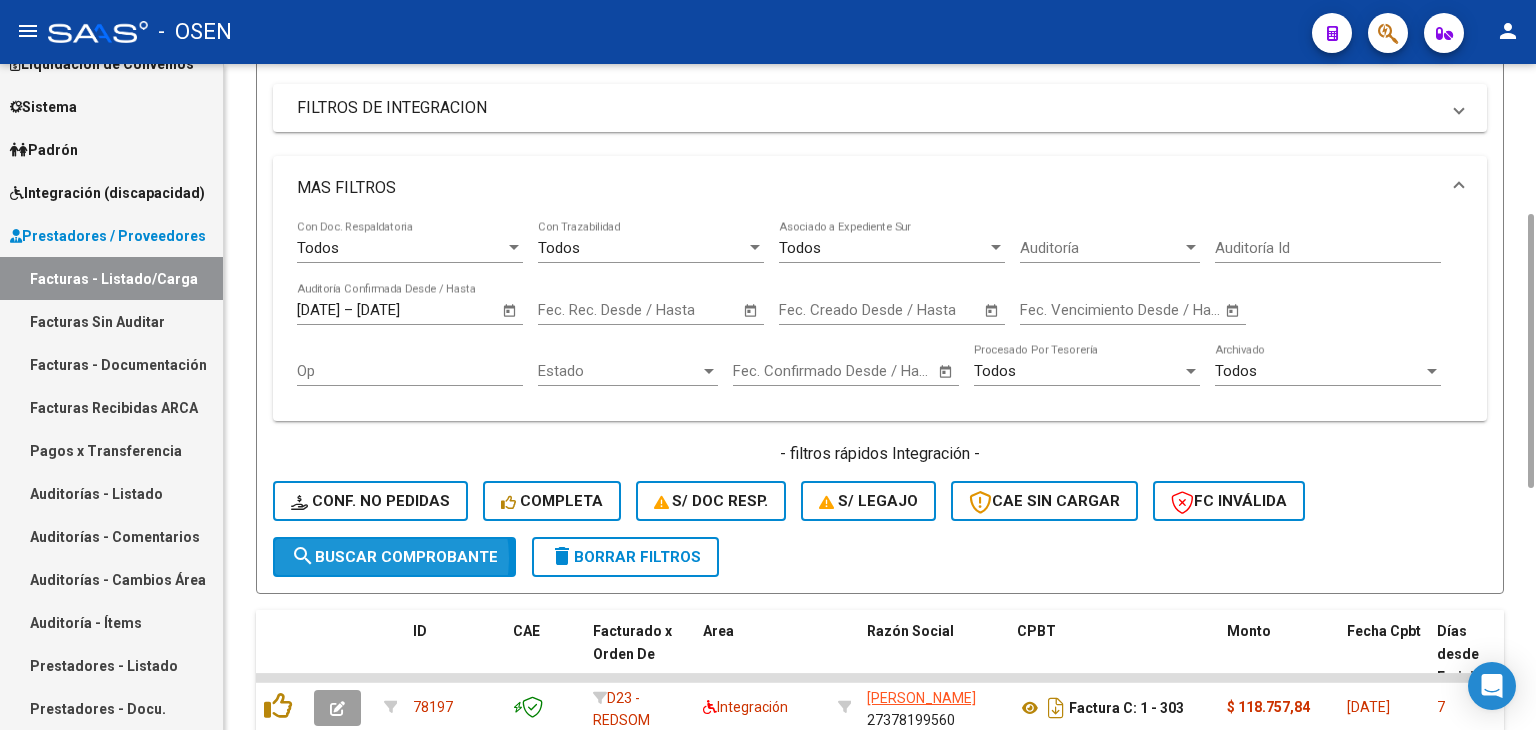 click on "search  Buscar Comprobante" 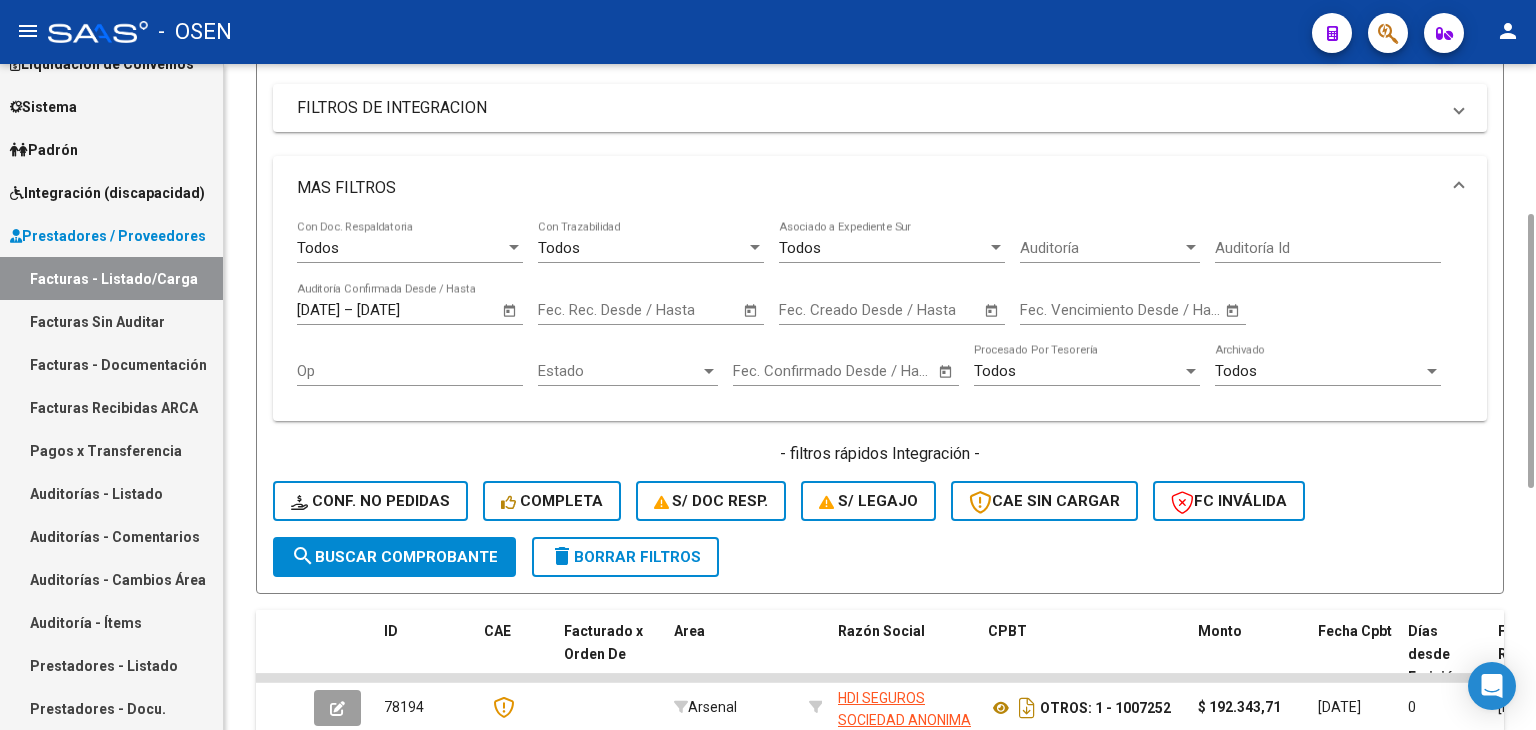 click 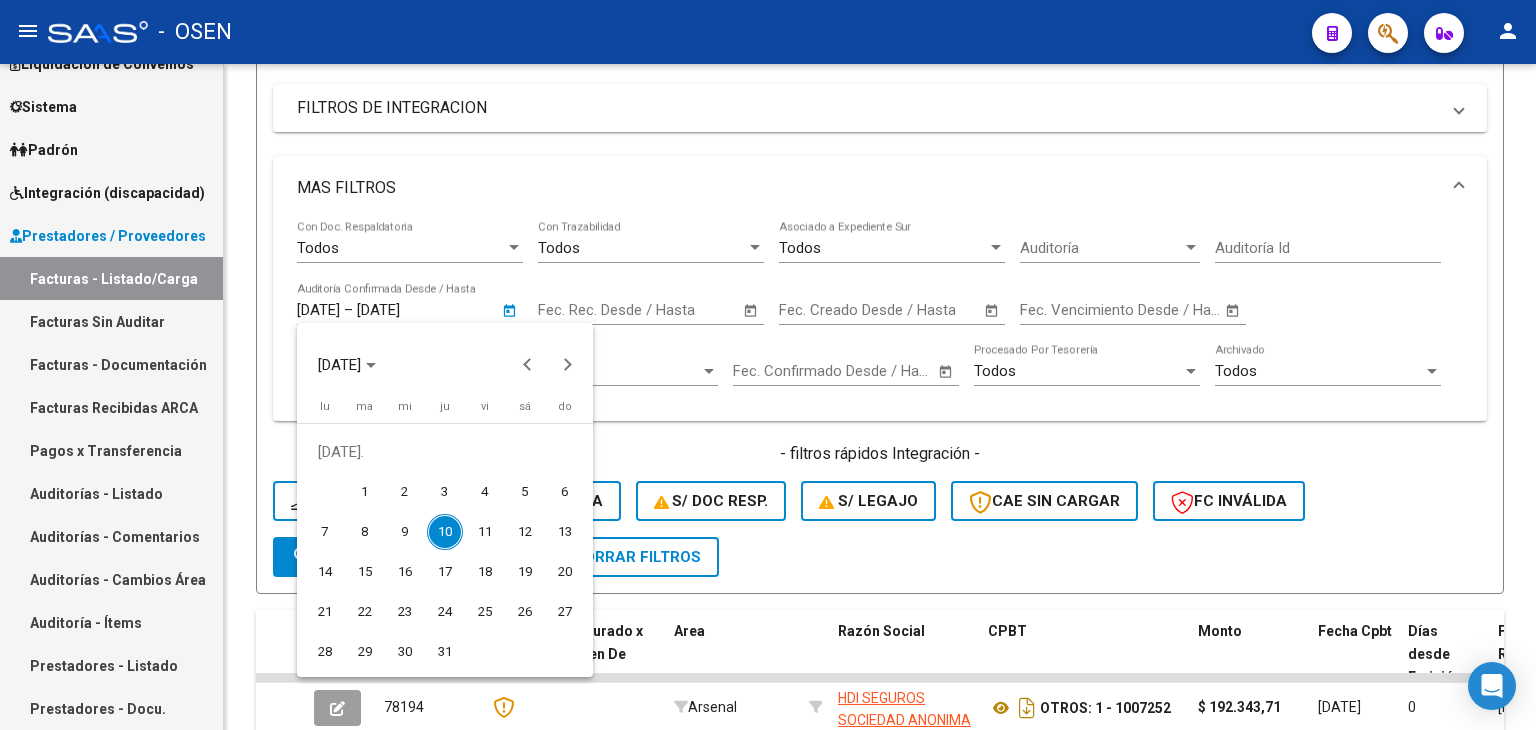 click on "9" at bounding box center (405, 532) 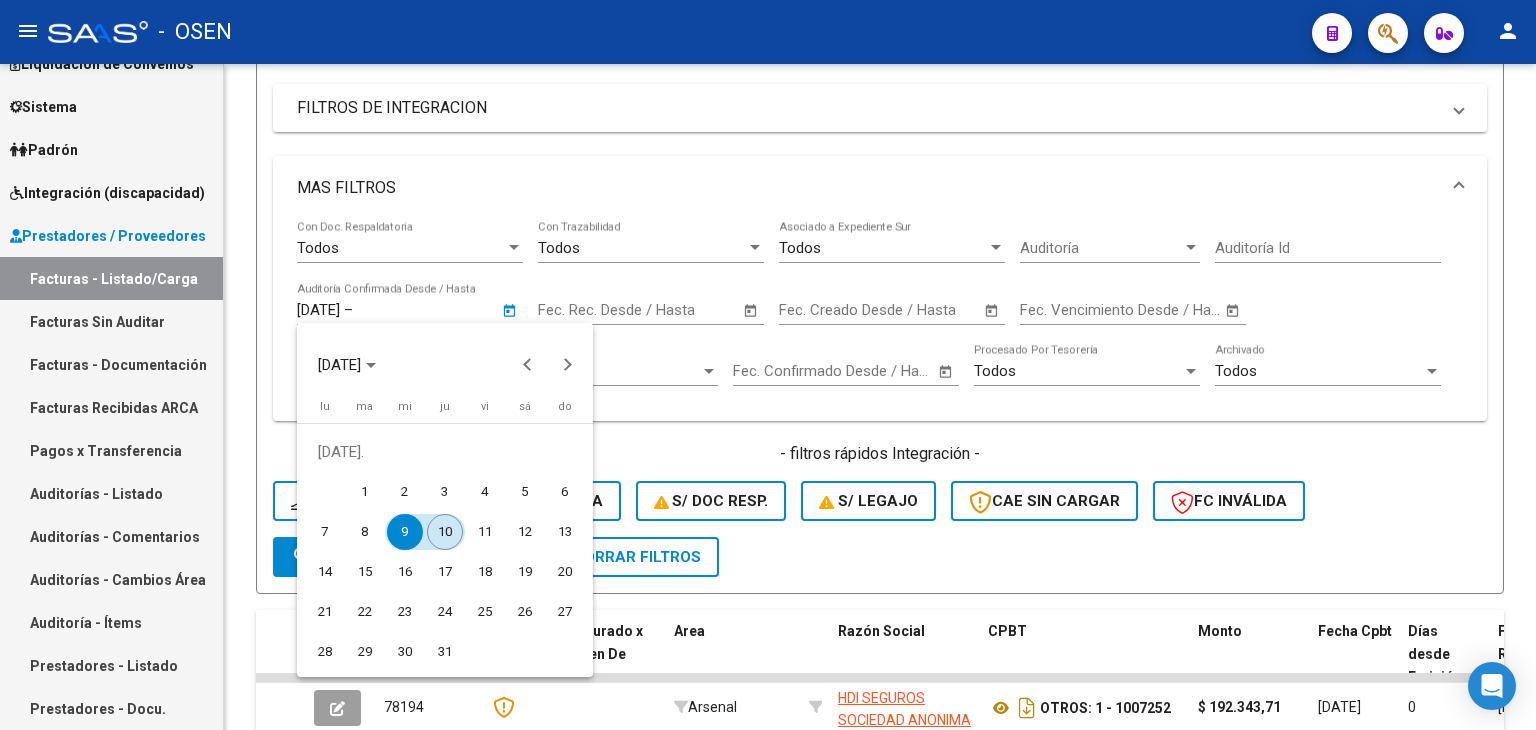 click on "10" at bounding box center [445, 532] 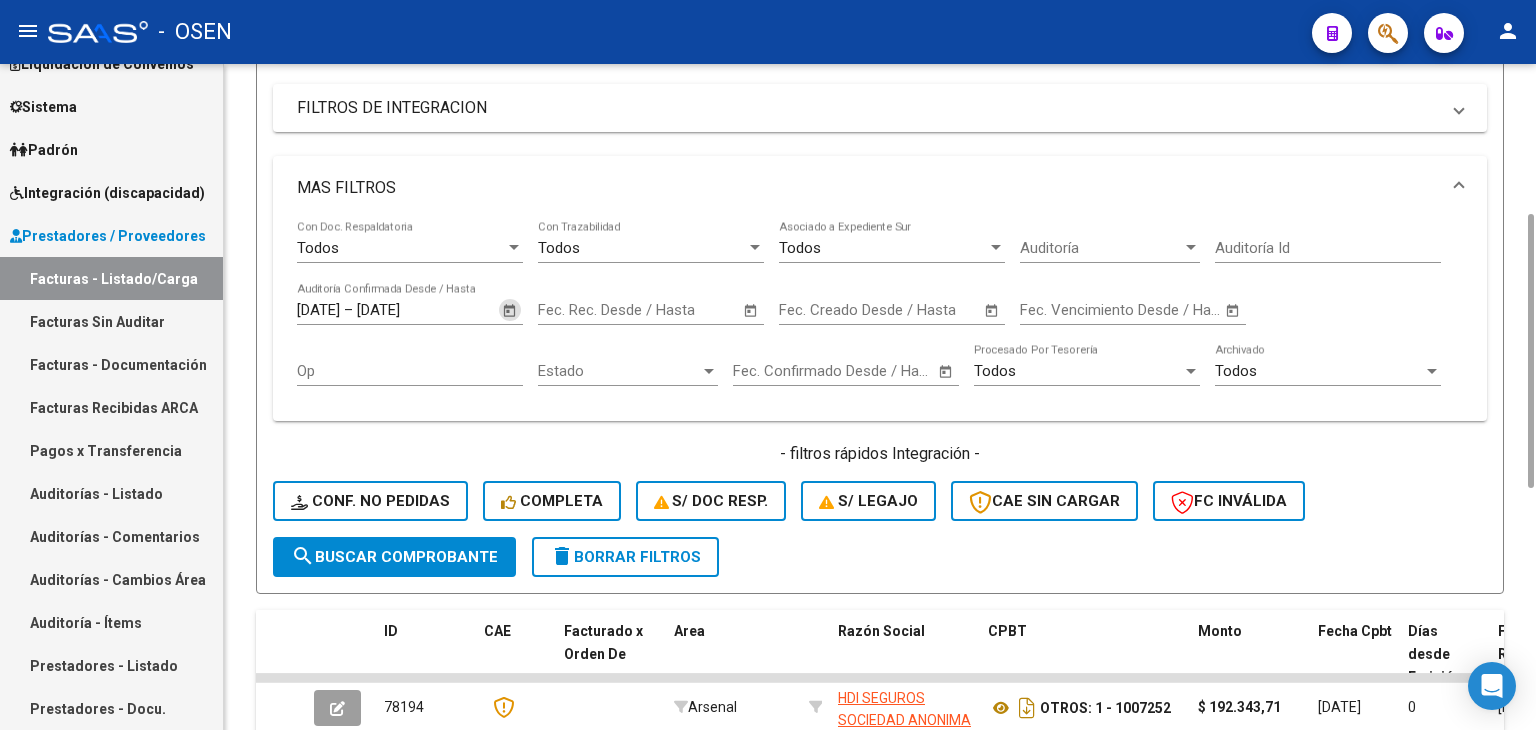 click on "Filtros Id Arsenal Area Seleccionar Gerenciador Seleccionar Gerenciador Si  Confirmado Todos  Cargado desde Masivo   Mostrar totalizadores   FILTROS DEL COMPROBANTE  Comprobante Tipo Comprobante Tipo Start date – Fec. Comprobante Desde / Hasta Días Emisión Desde(cant. días) Días Emisión Hasta(cant. días) CUIT / Razón Social Pto. Venta Nro. Comprobante Código SSS CAE Válido CAE Válido Todos  Cargado Módulo Hosp. Todos  Tiene facturacion Apócrifa Hospital Refes  FILTROS DE INTEGRACION  Todos  Cargado en Para Enviar SSS Período De Prestación Campos del Archivo de Rendición Devuelto x SSS (dr_envio) Todos  Rendido x SSS (dr_envio) Tipo de Registro Tipo de Registro Período Presentación Período Presentación Campos del Legajo Asociado (preaprobación) Afiliado Legajo (cuil/nombre) Todos  Solo facturas preaprobadas  MAS FILTROS  Todos  Con Doc. Respaldatoria Todos  Con Trazabilidad Todos  Asociado a Expediente Sur Auditoría Auditoría Auditoría Id 9/7/2025 9/7/2025 – 10/7/2025 Start date –" 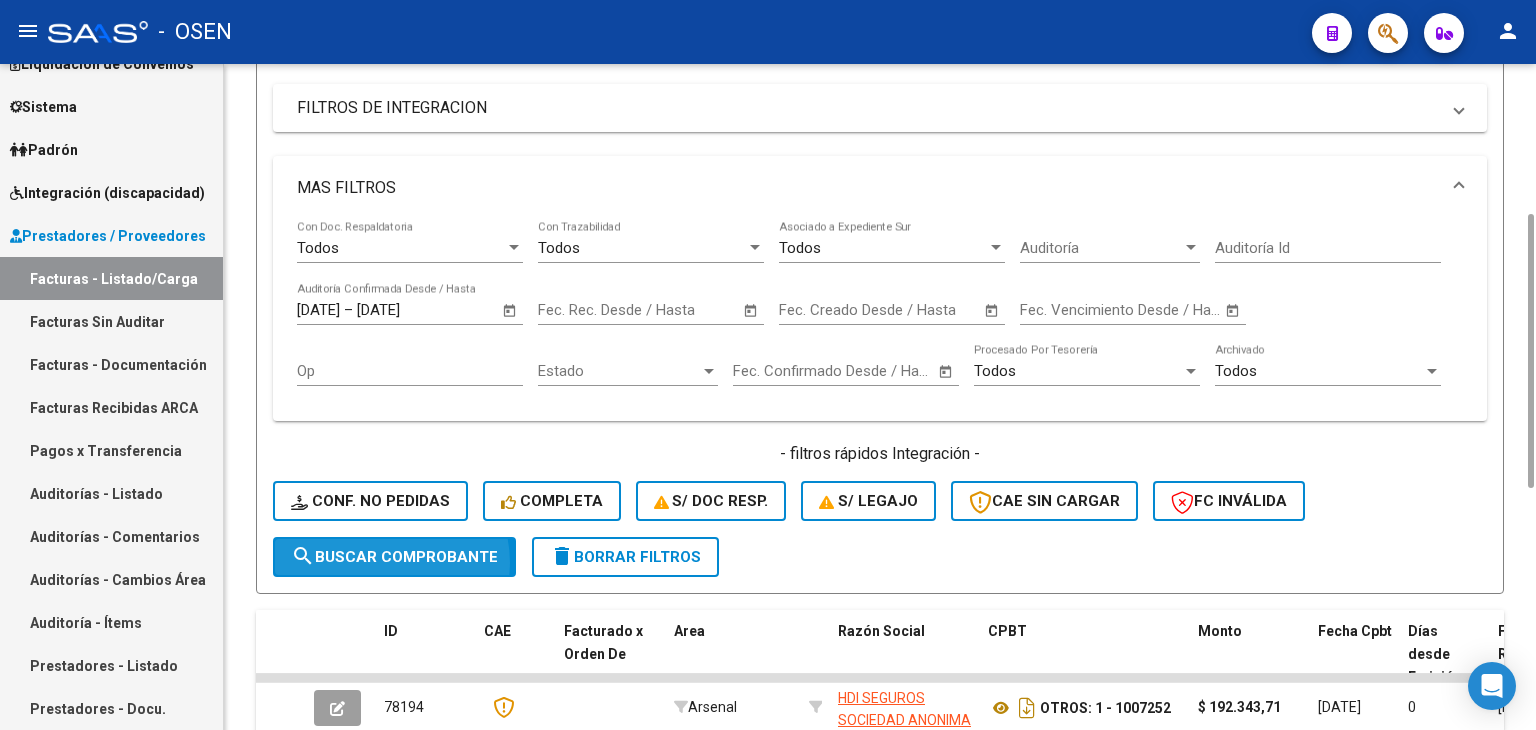 click on "search  Buscar Comprobante" 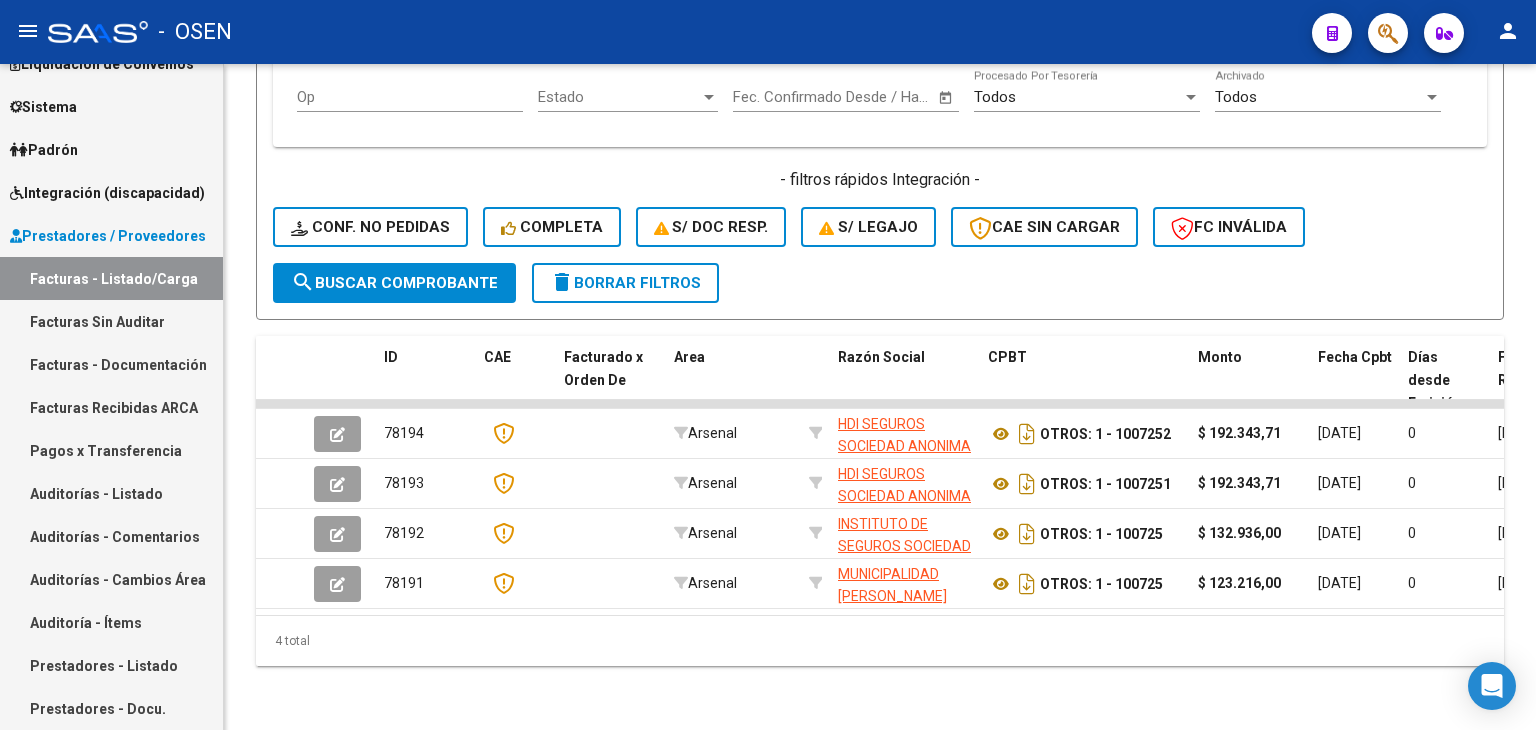 scroll, scrollTop: 0, scrollLeft: 0, axis: both 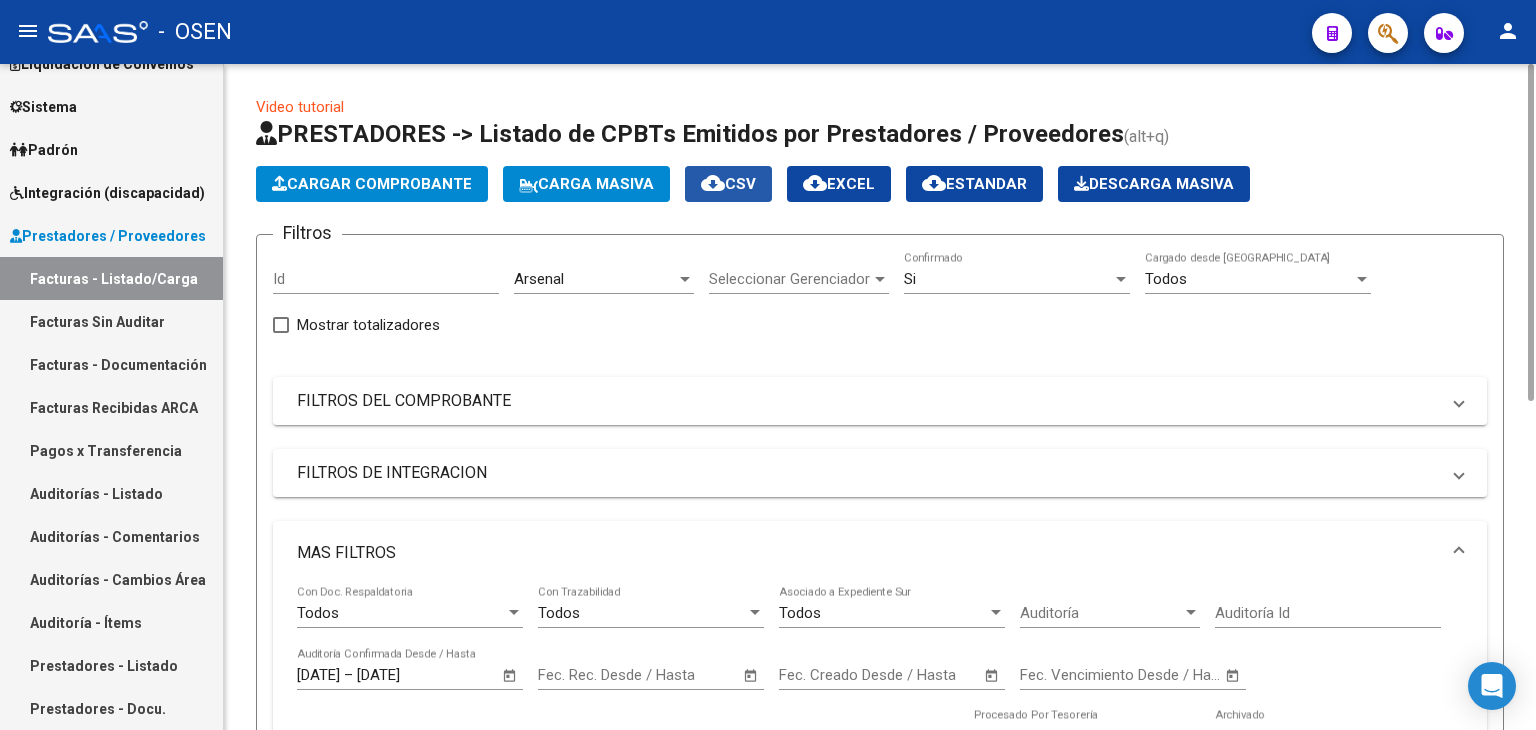 click on "cloud_download  CSV" 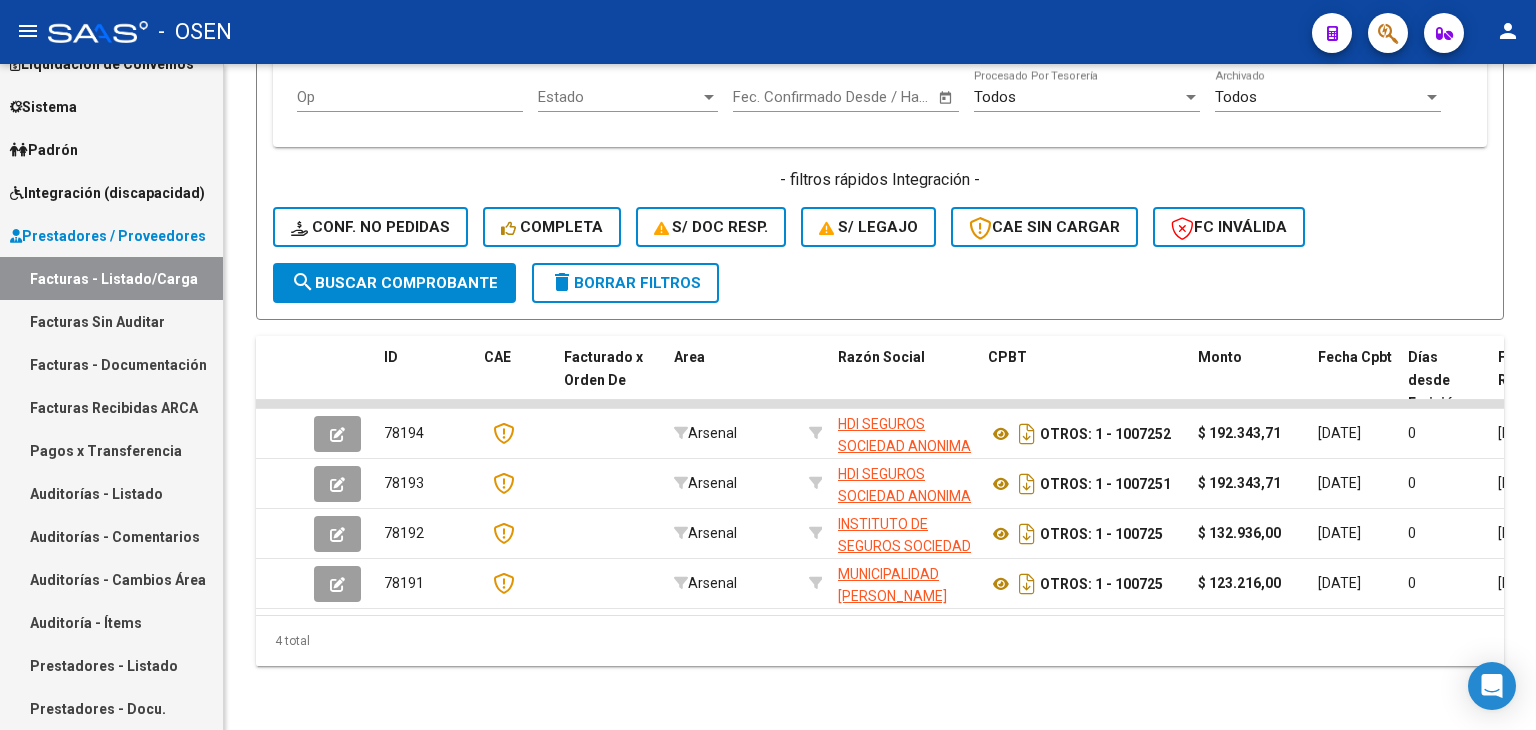 scroll, scrollTop: 0, scrollLeft: 0, axis: both 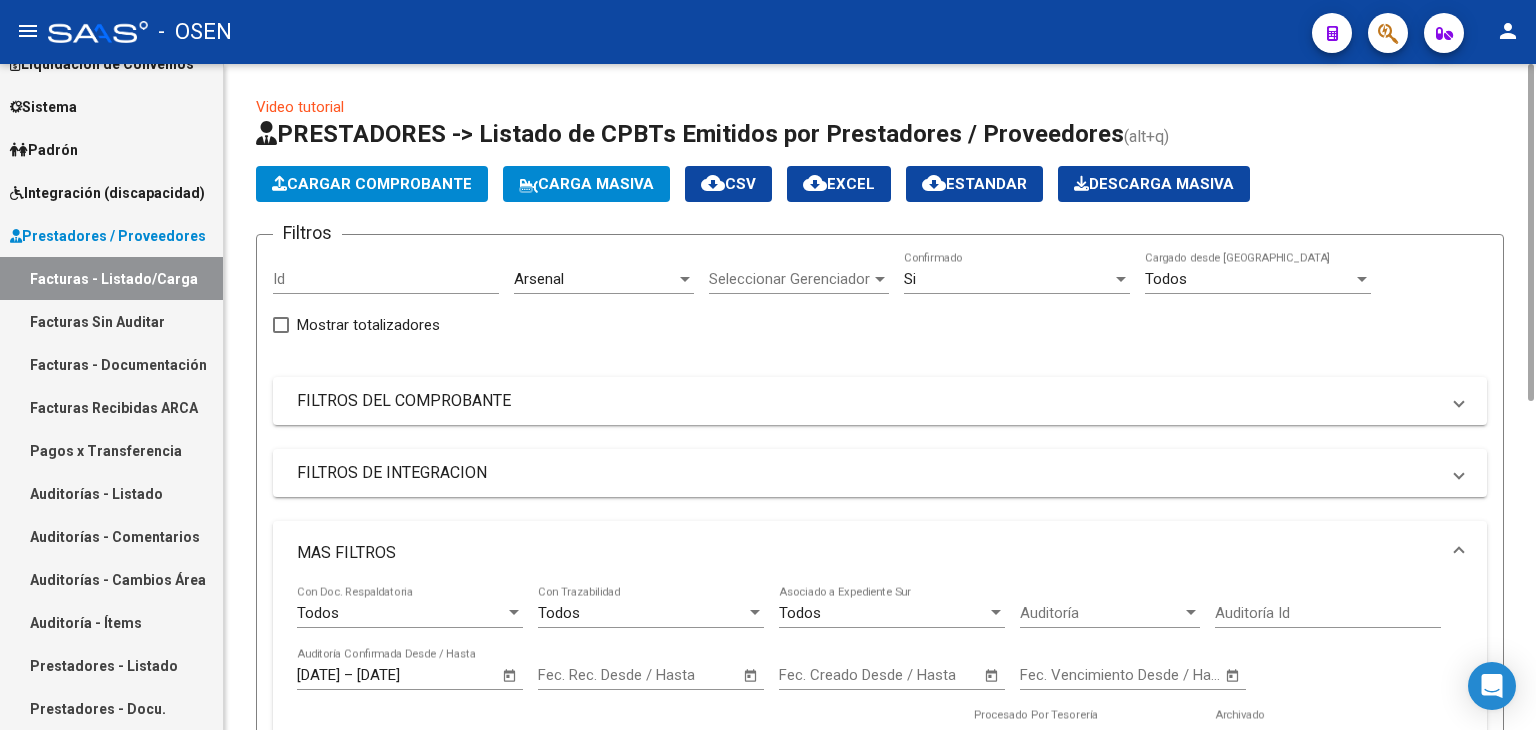 click on "cloud_download  CSV" 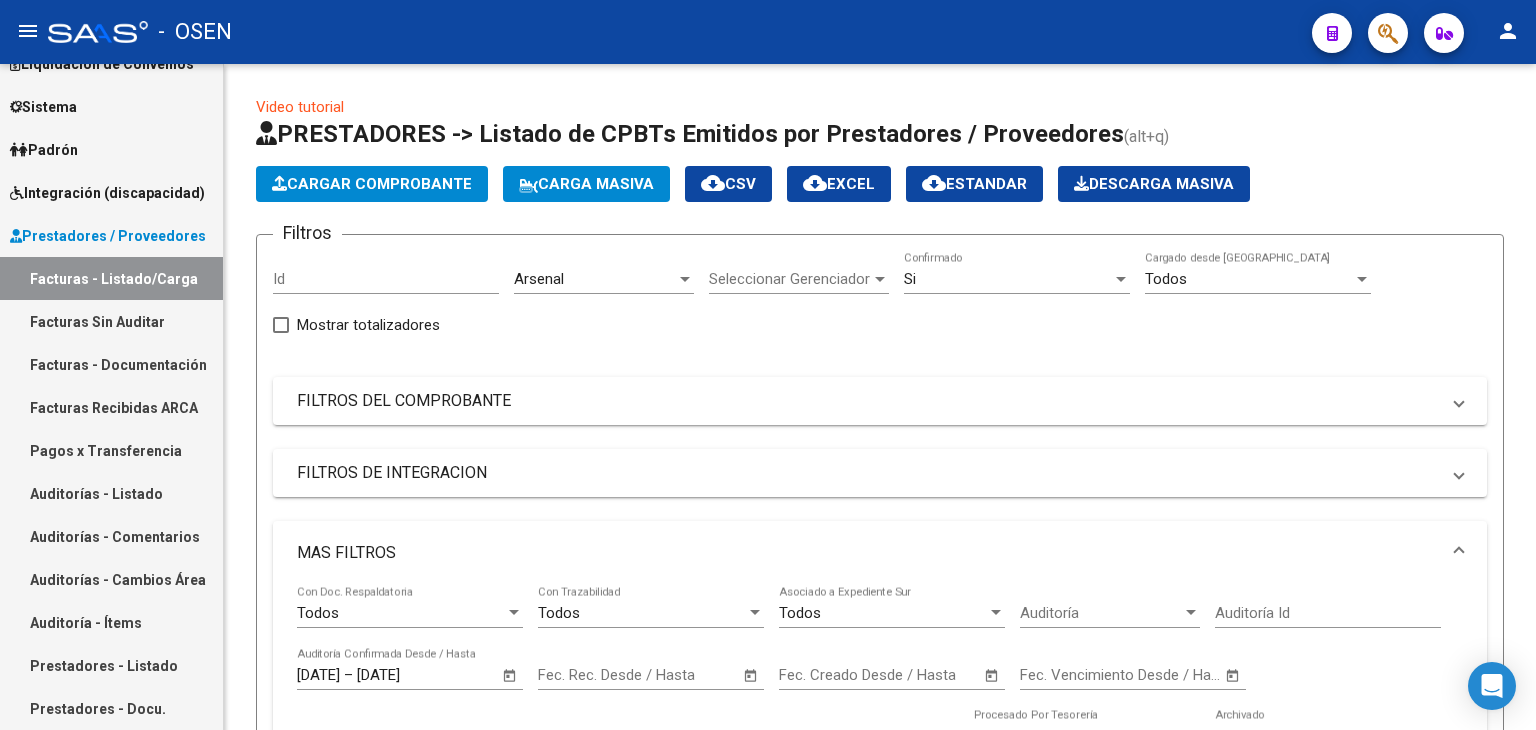 scroll, scrollTop: 651, scrollLeft: 0, axis: vertical 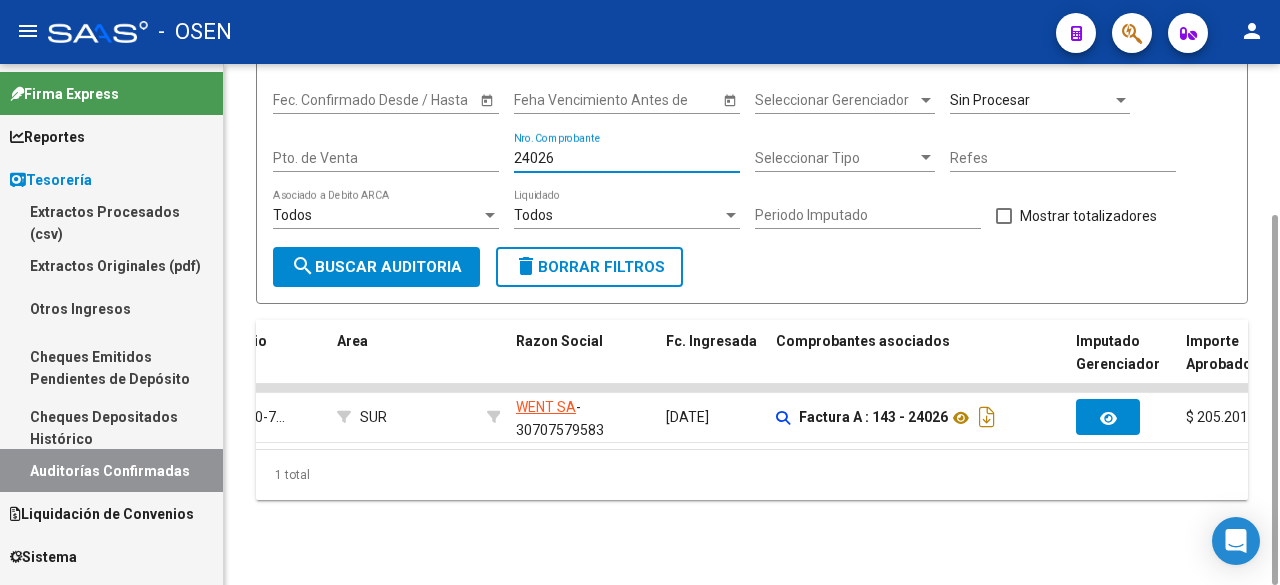 drag, startPoint x: 489, startPoint y: 157, endPoint x: 271, endPoint y: 152, distance: 218.05733 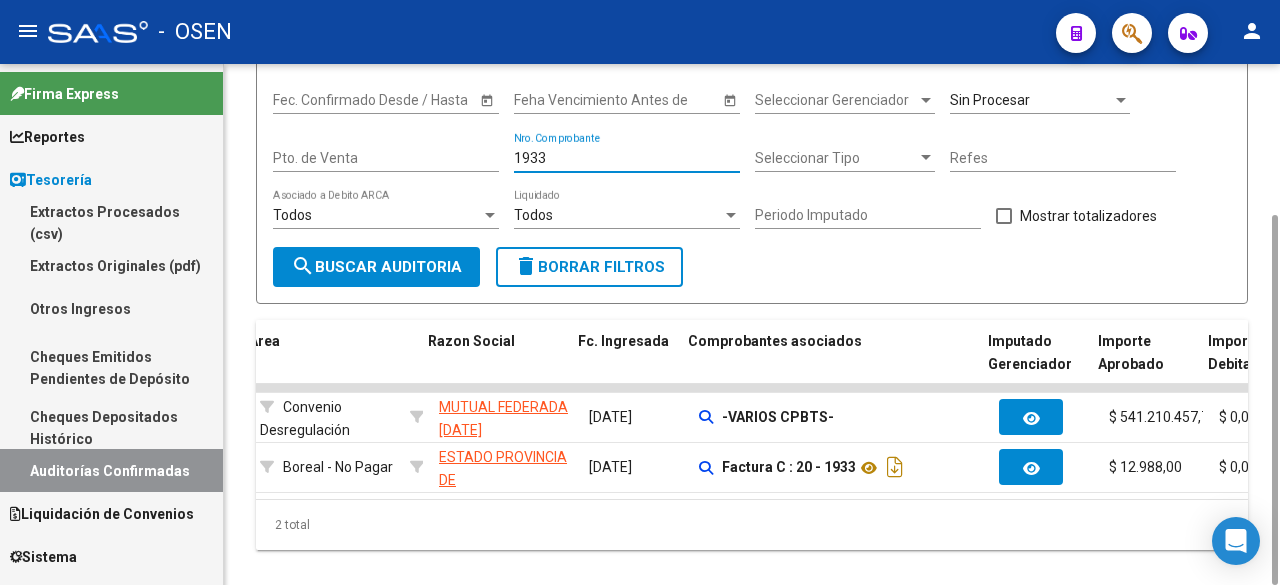 scroll, scrollTop: 0, scrollLeft: 520, axis: horizontal 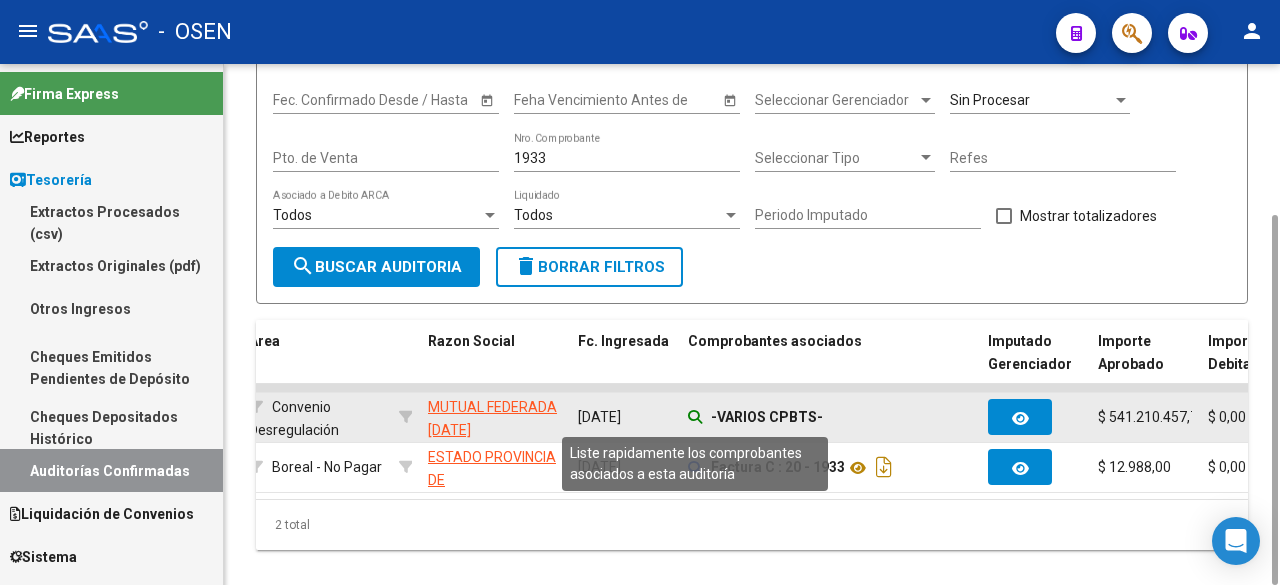 click 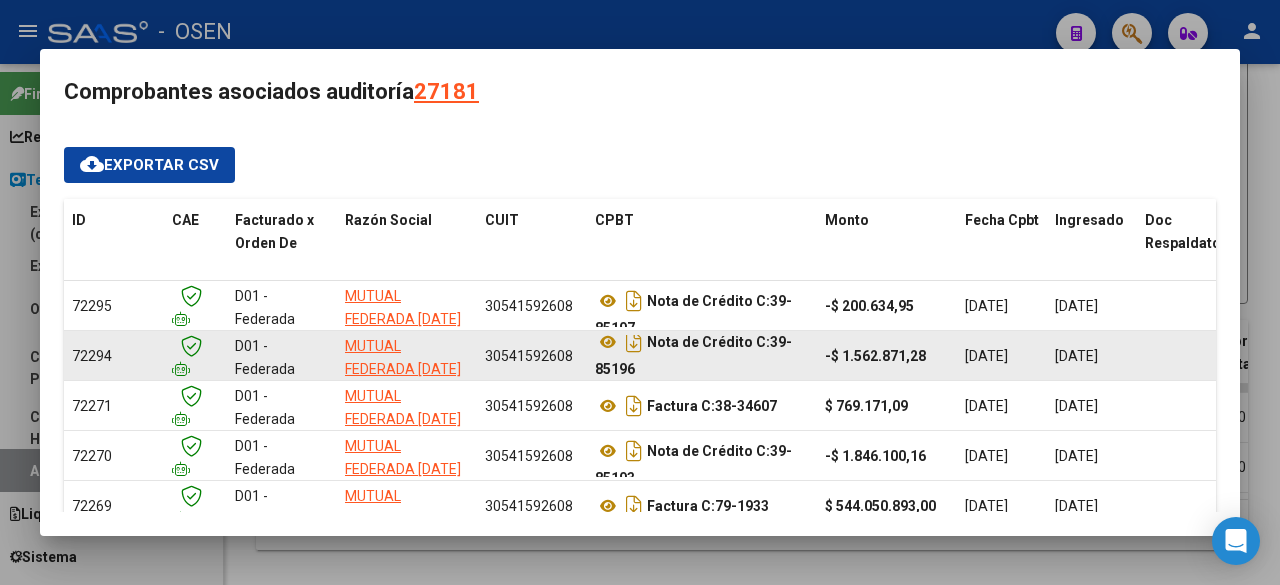 scroll, scrollTop: 13, scrollLeft: 0, axis: vertical 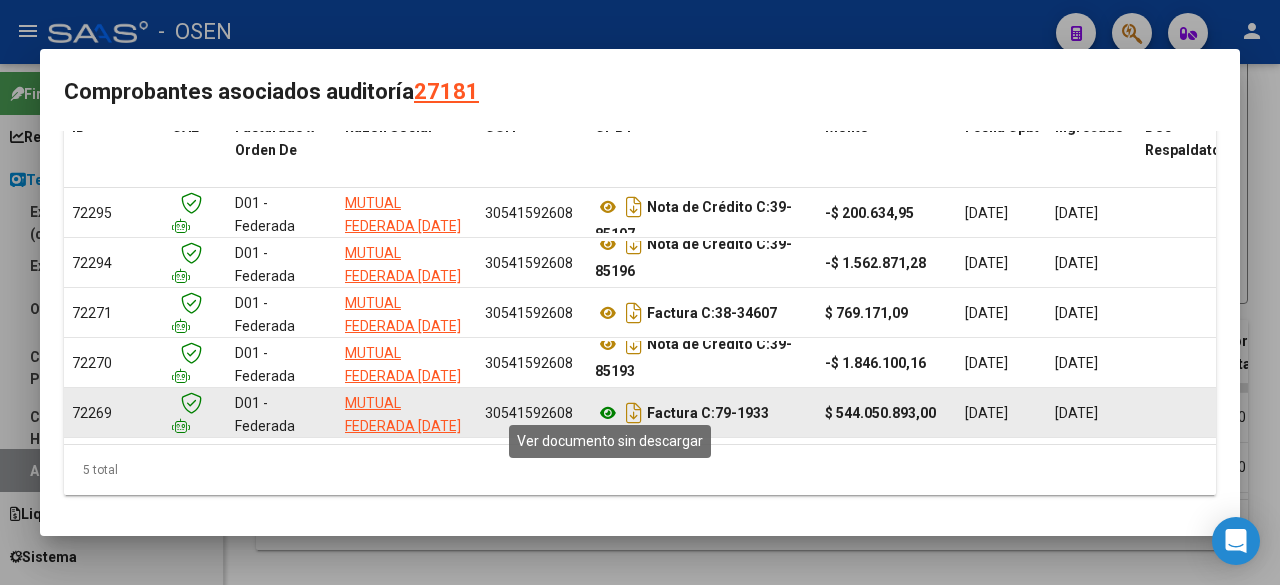 click 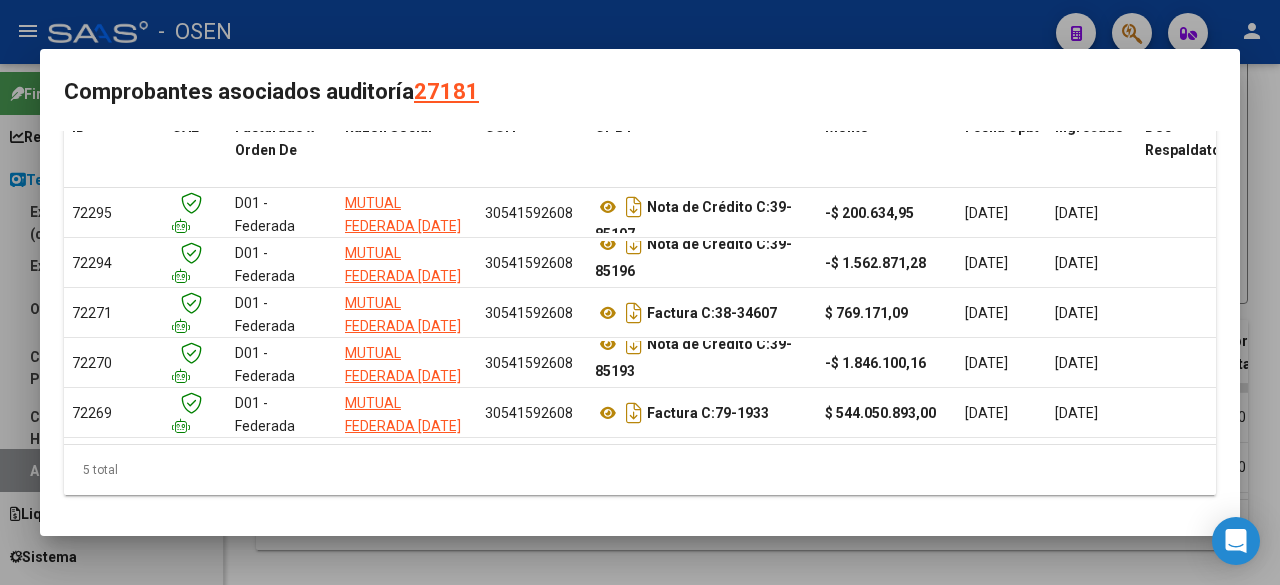click at bounding box center [640, 292] 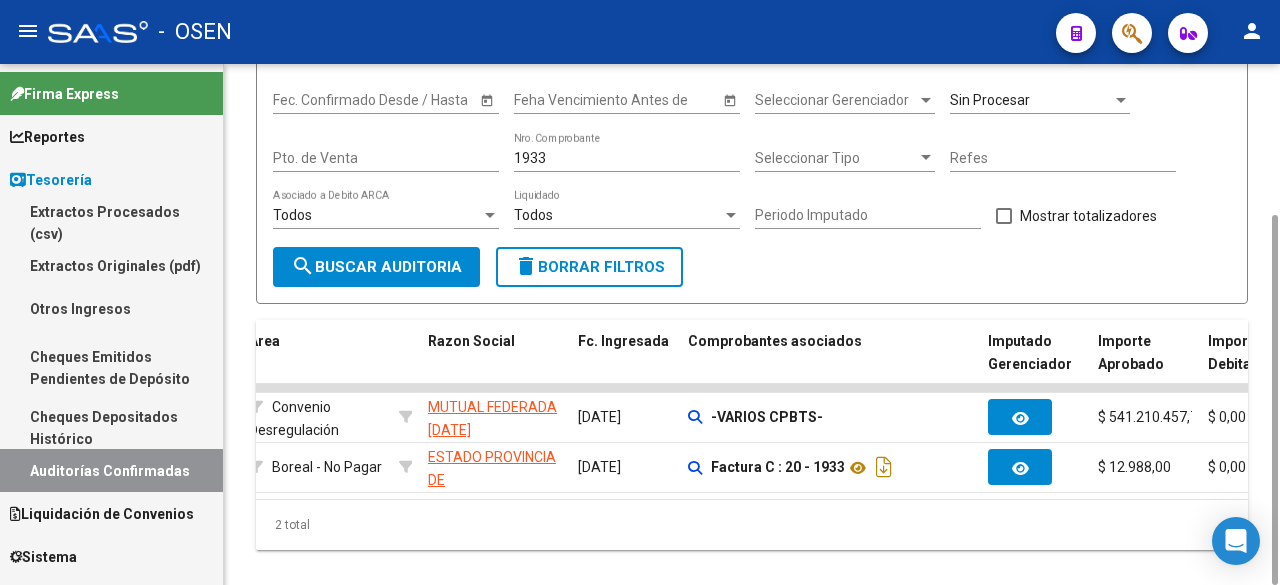 drag, startPoint x: 630, startPoint y: 167, endPoint x: 495, endPoint y: 167, distance: 135 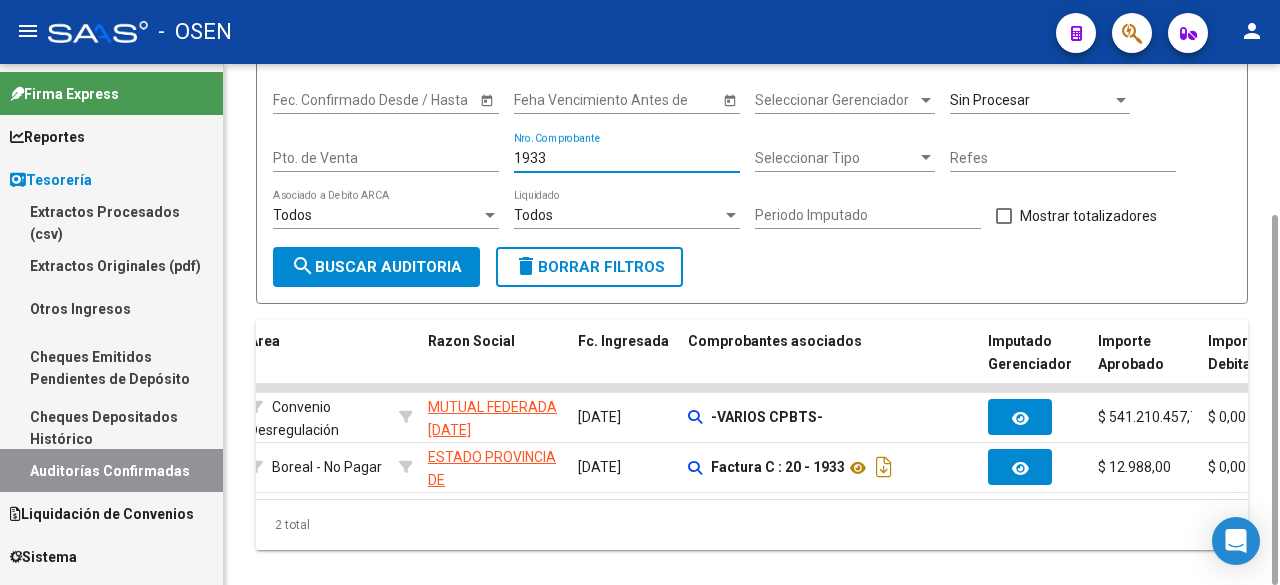 drag, startPoint x: 595, startPoint y: 163, endPoint x: 599, endPoint y: 150, distance: 13.601471 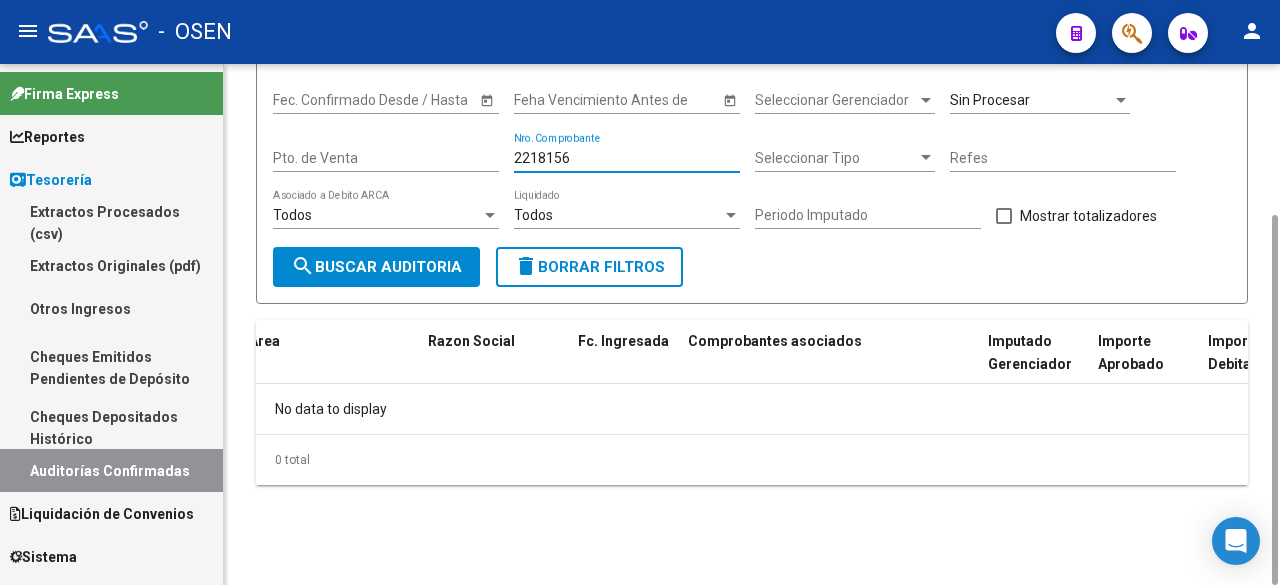 scroll, scrollTop: 0, scrollLeft: 0, axis: both 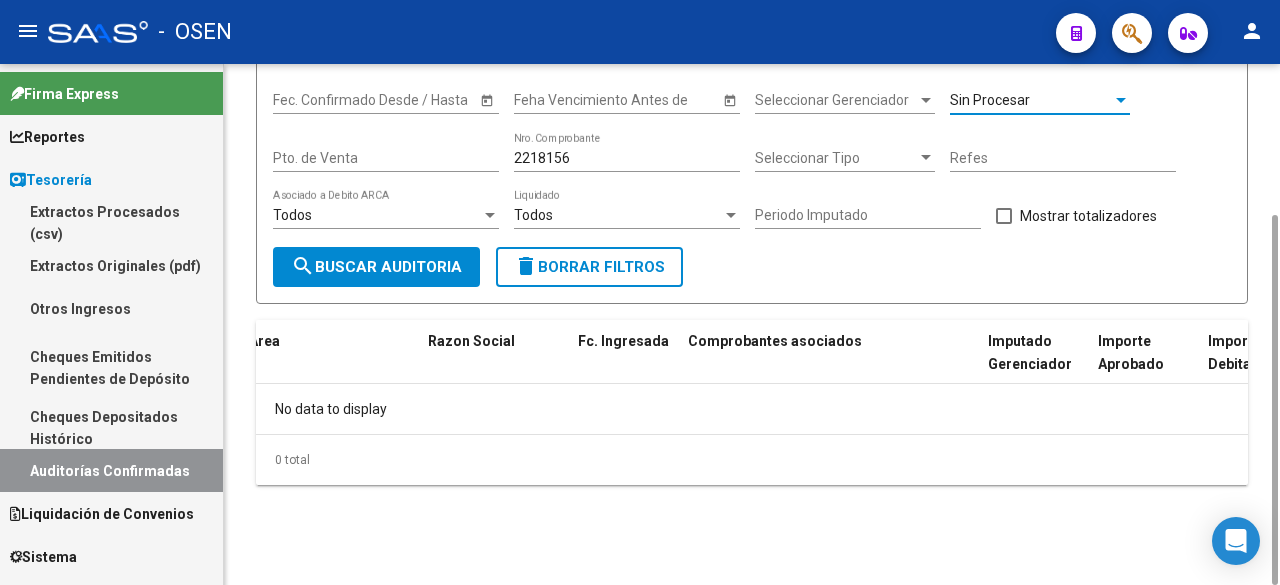 click on "Sin Procesar" at bounding box center [1031, 100] 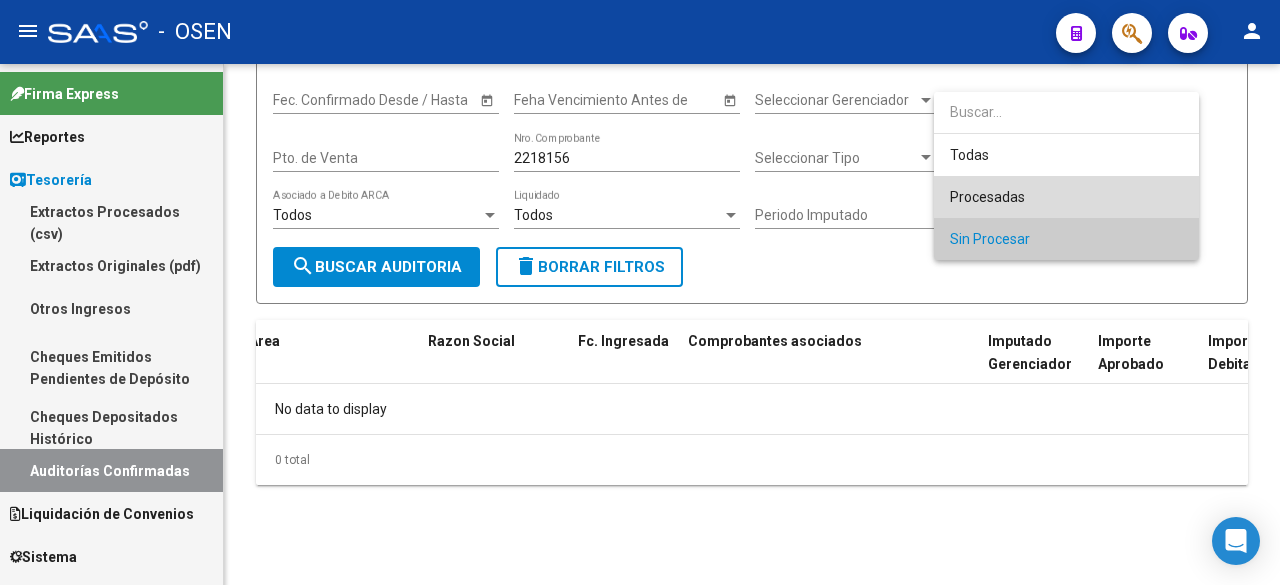 click on "Procesadas" at bounding box center [1066, 197] 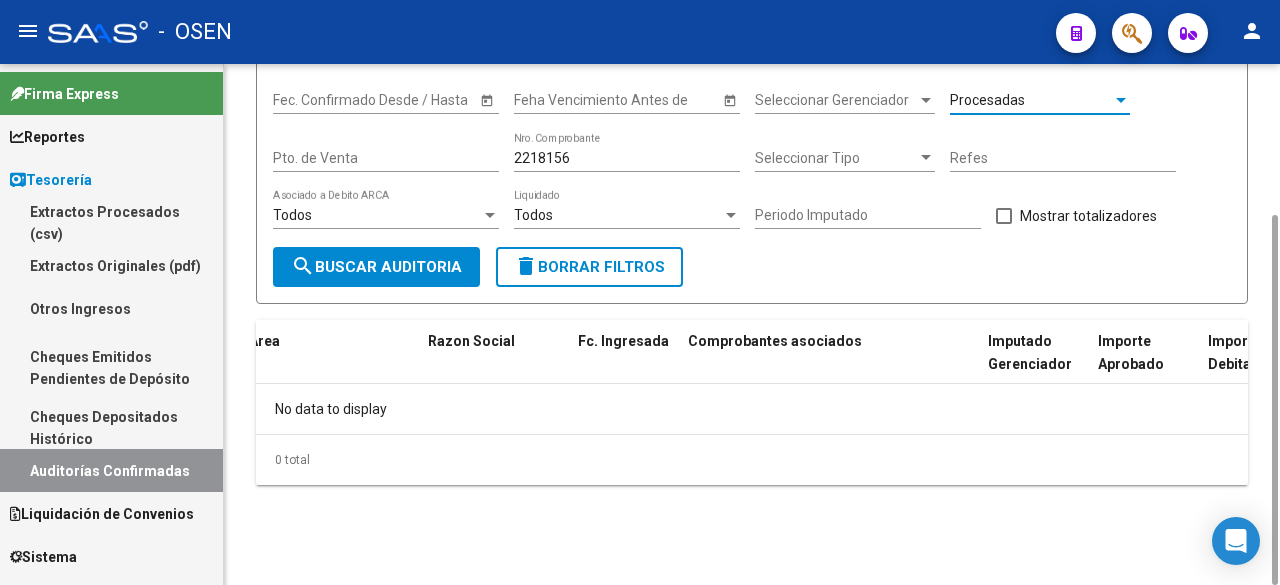 click on "search  Buscar Auditoria" 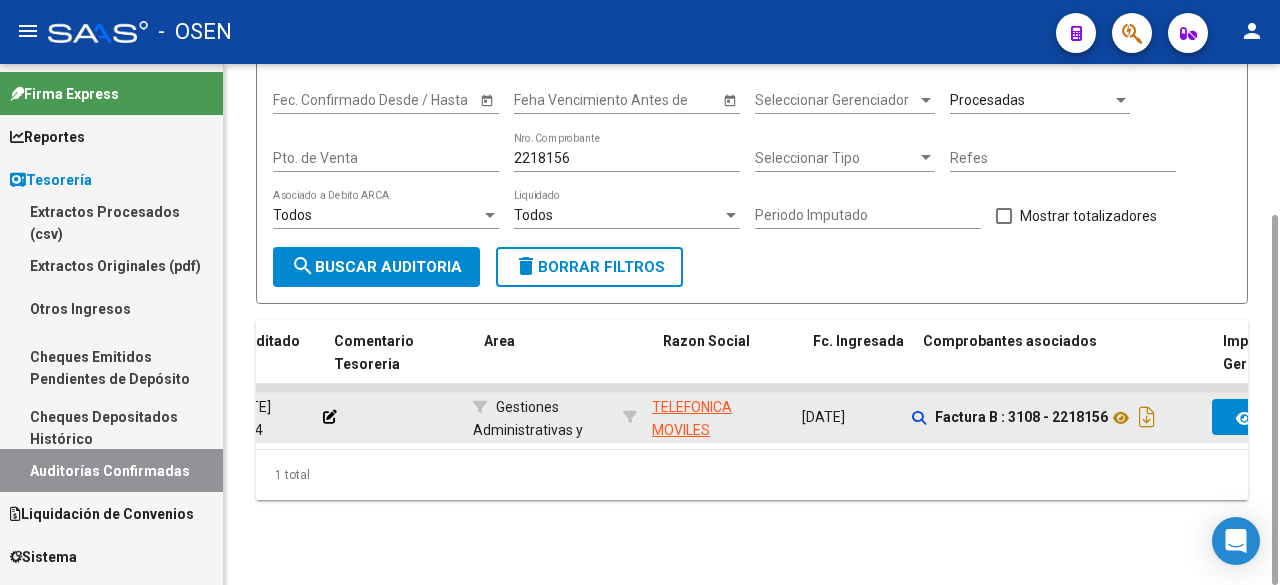 scroll, scrollTop: 0, scrollLeft: 318, axis: horizontal 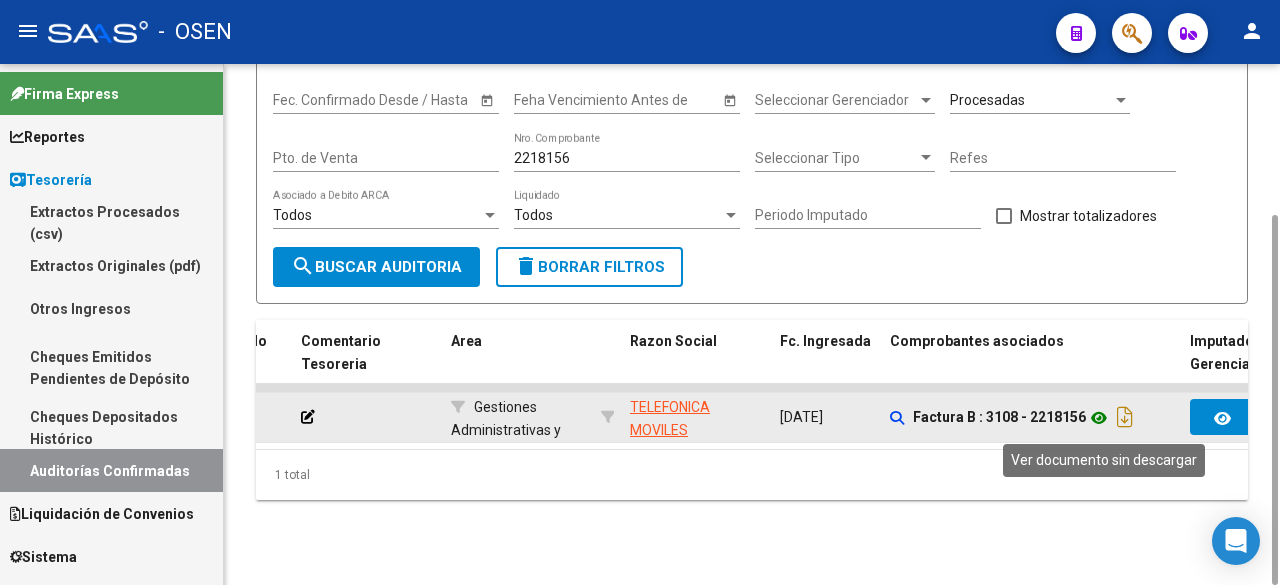 click 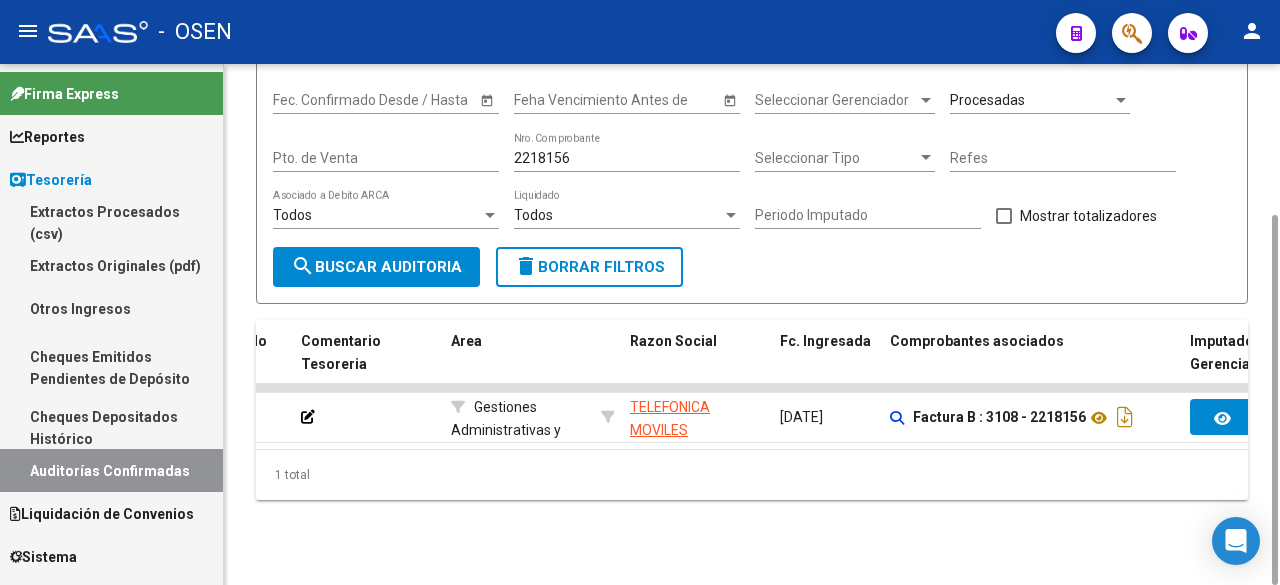 scroll, scrollTop: 0, scrollLeft: 0, axis: both 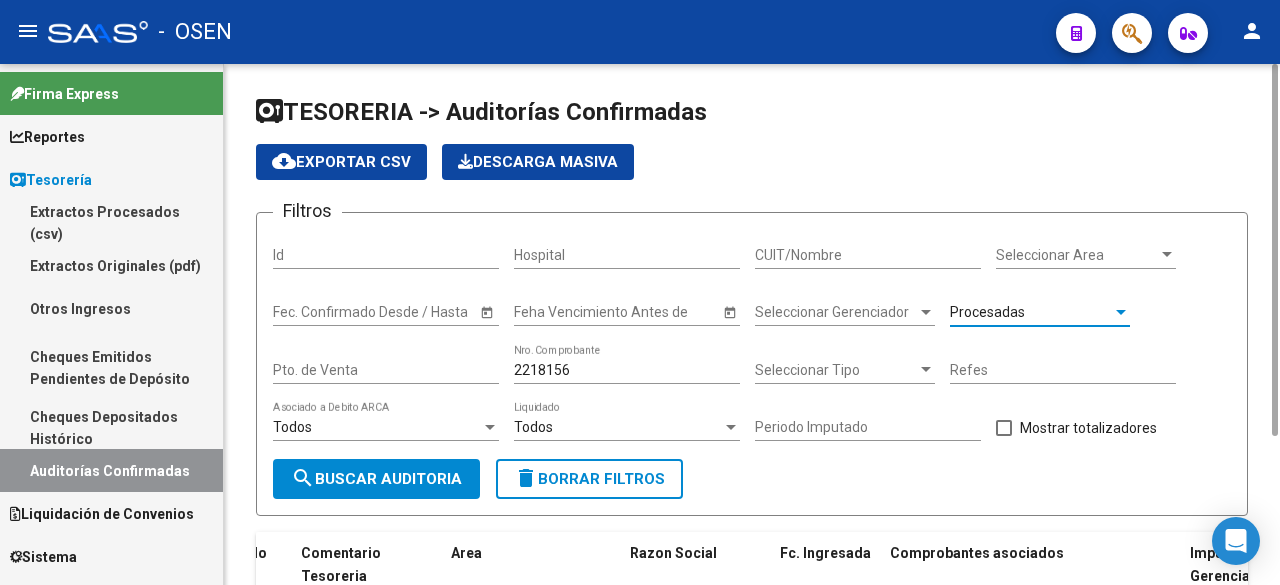 click on "Procesadas" at bounding box center [1031, 312] 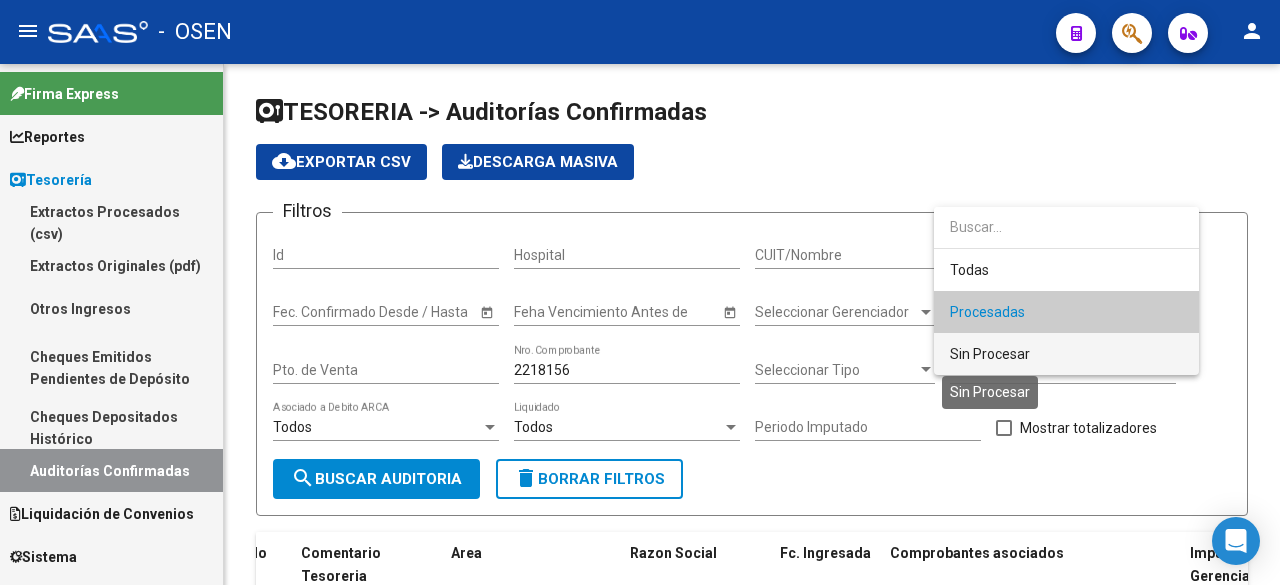 drag, startPoint x: 1018, startPoint y: 347, endPoint x: 744, endPoint y: 347, distance: 274 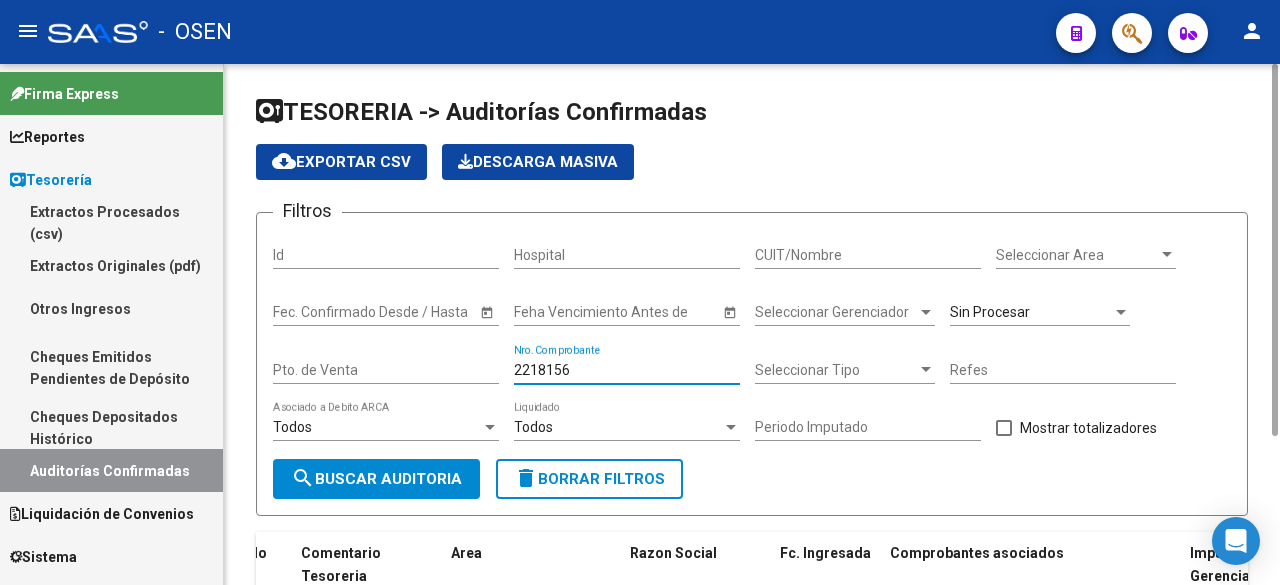 drag, startPoint x: 650, startPoint y: 368, endPoint x: 425, endPoint y: 370, distance: 225.0089 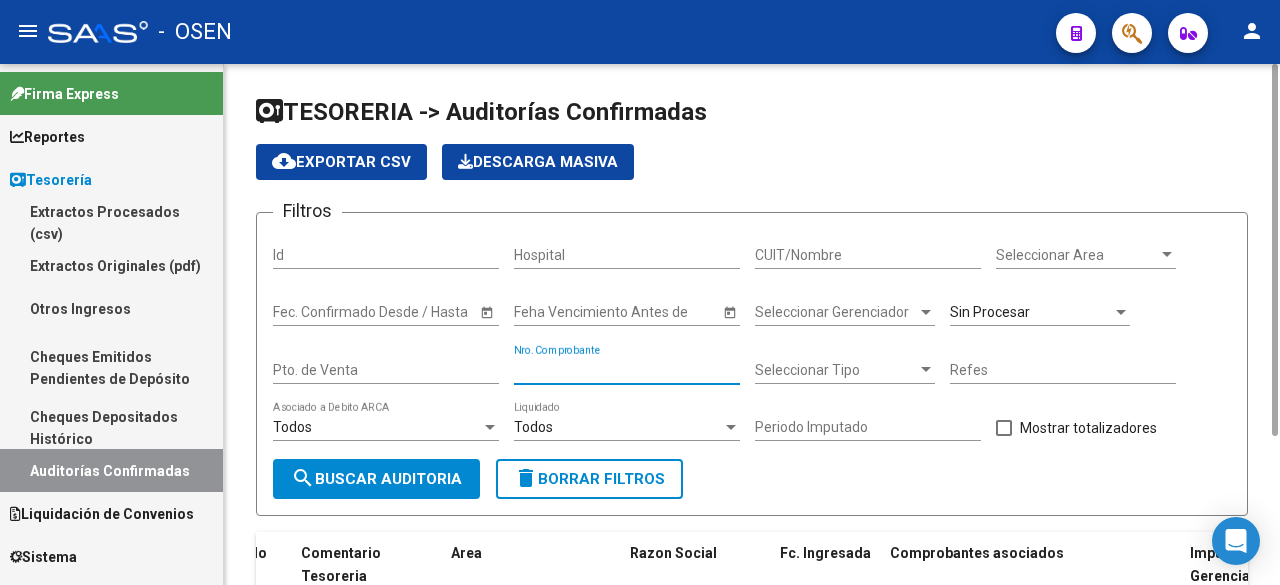 type 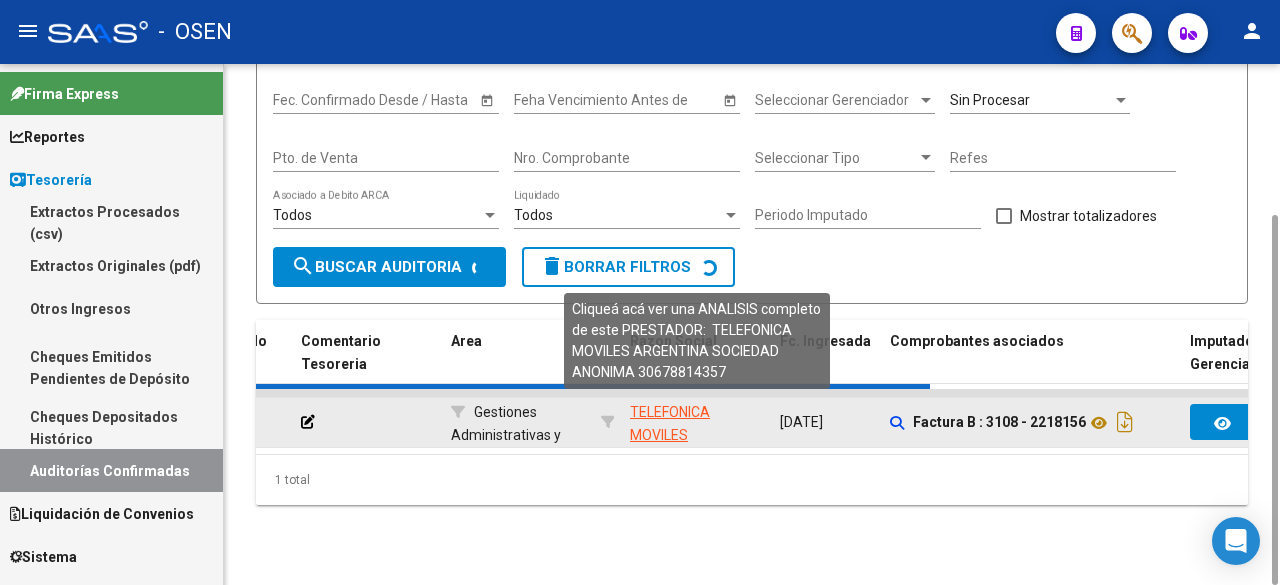 checkbox on "false" 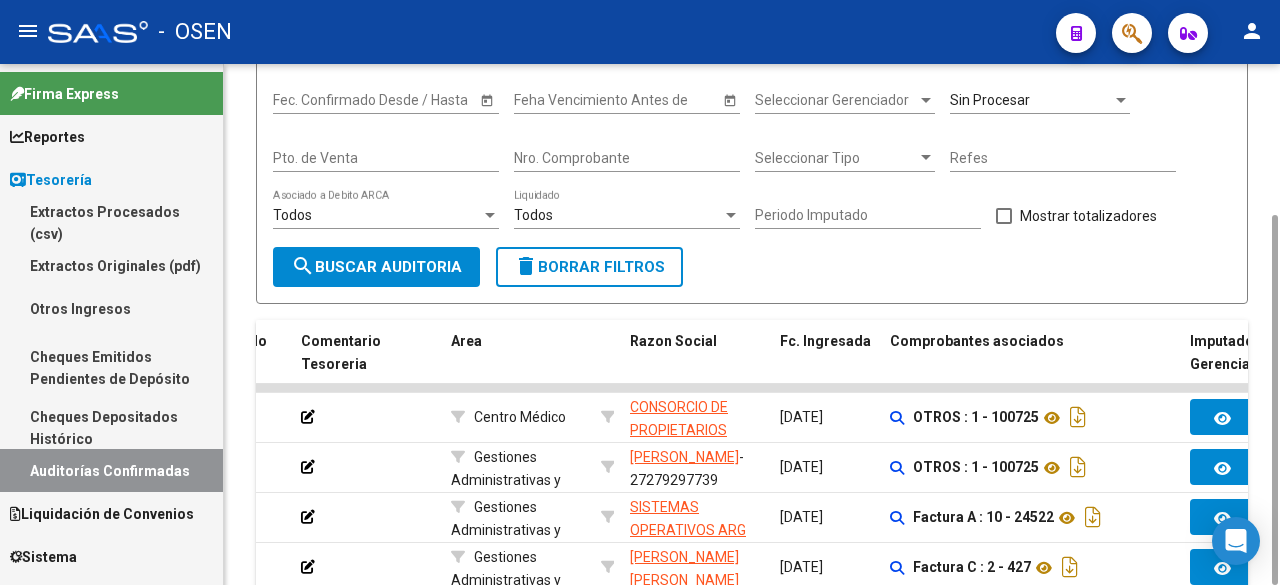 scroll, scrollTop: 657, scrollLeft: 0, axis: vertical 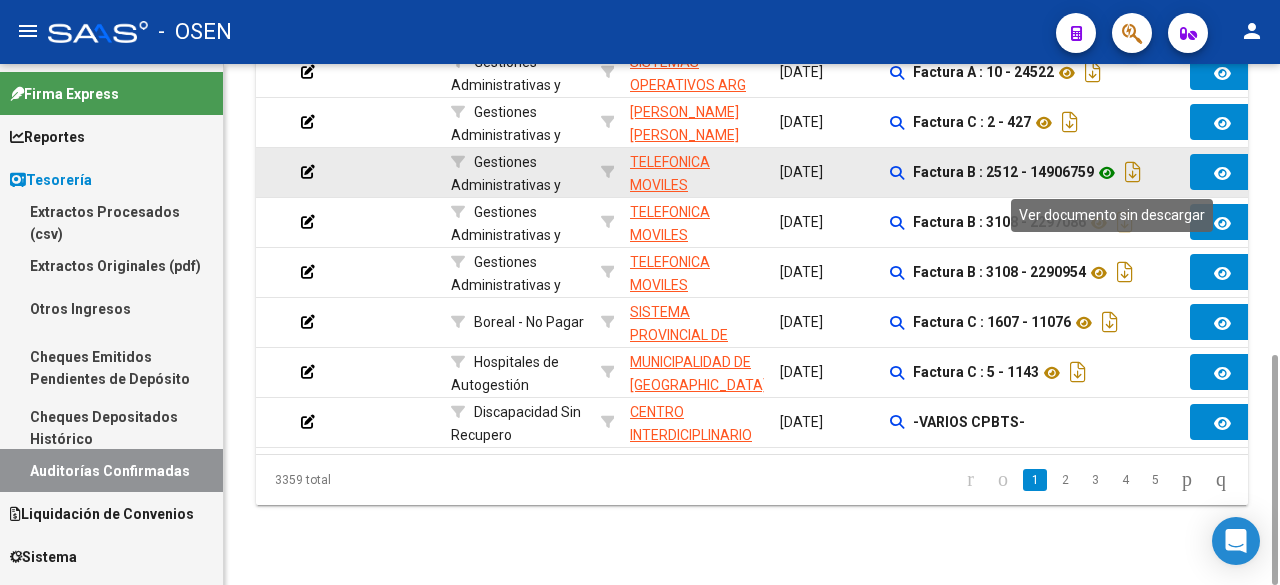 click 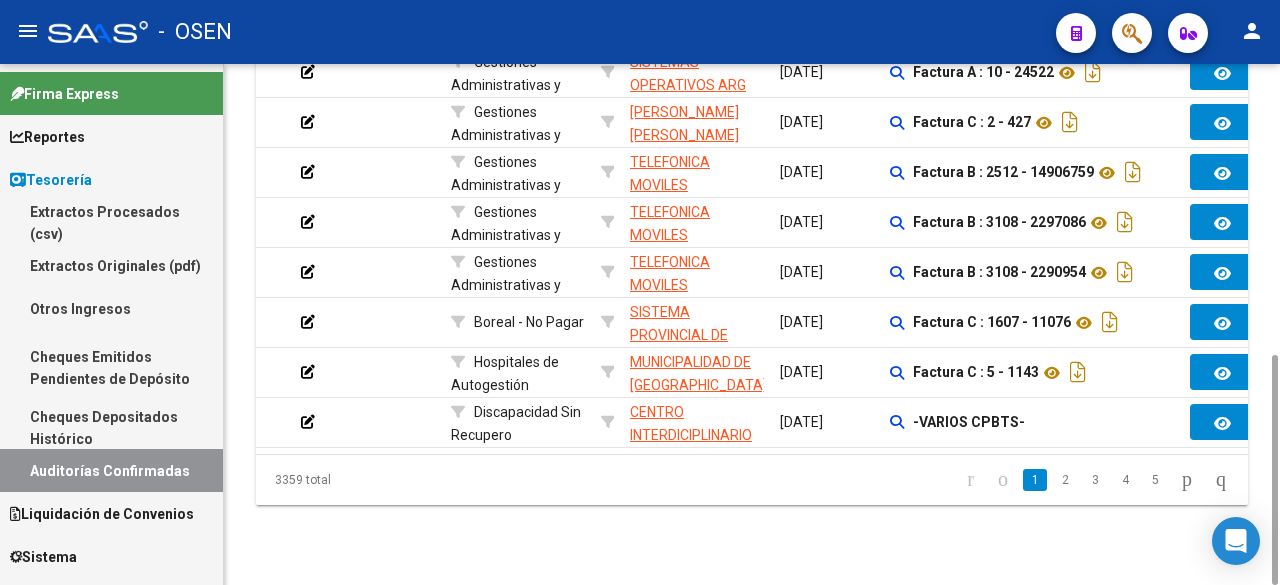scroll, scrollTop: 0, scrollLeft: 0, axis: both 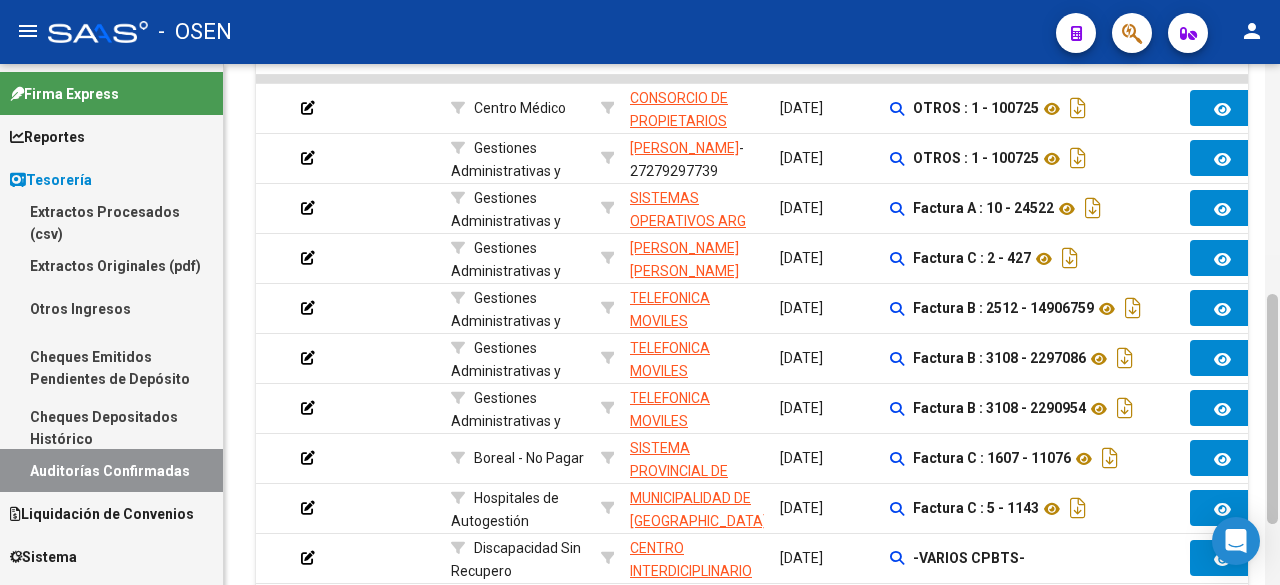 drag, startPoint x: 1278, startPoint y: 267, endPoint x: 1275, endPoint y: 300, distance: 33.13608 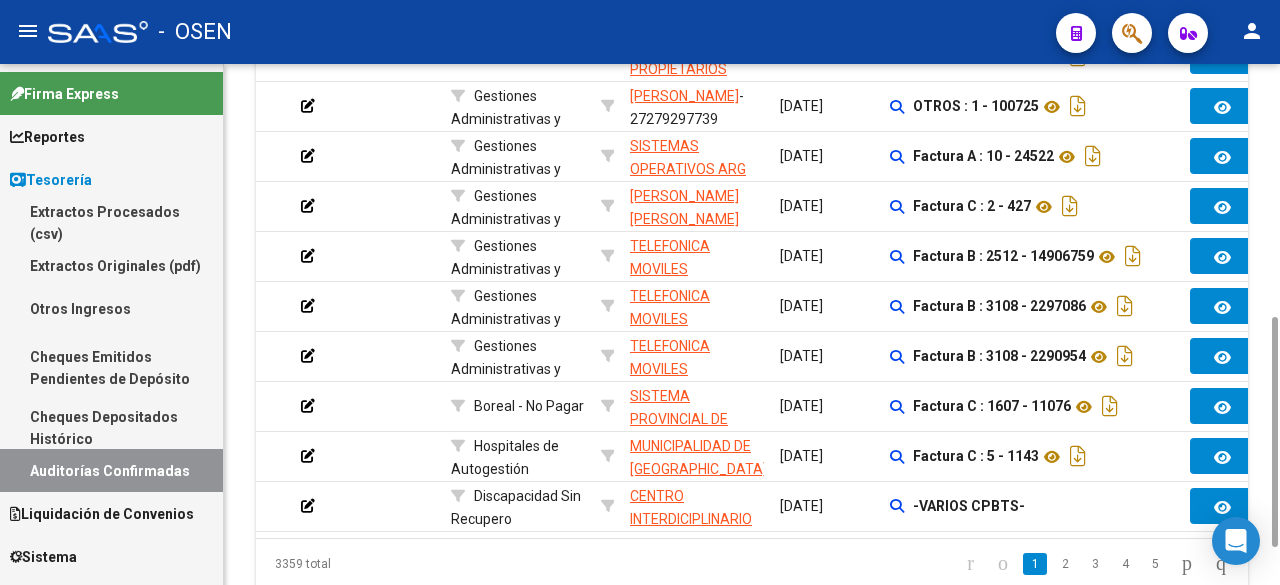 drag, startPoint x: 1272, startPoint y: 358, endPoint x: 879, endPoint y: 526, distance: 427.40262 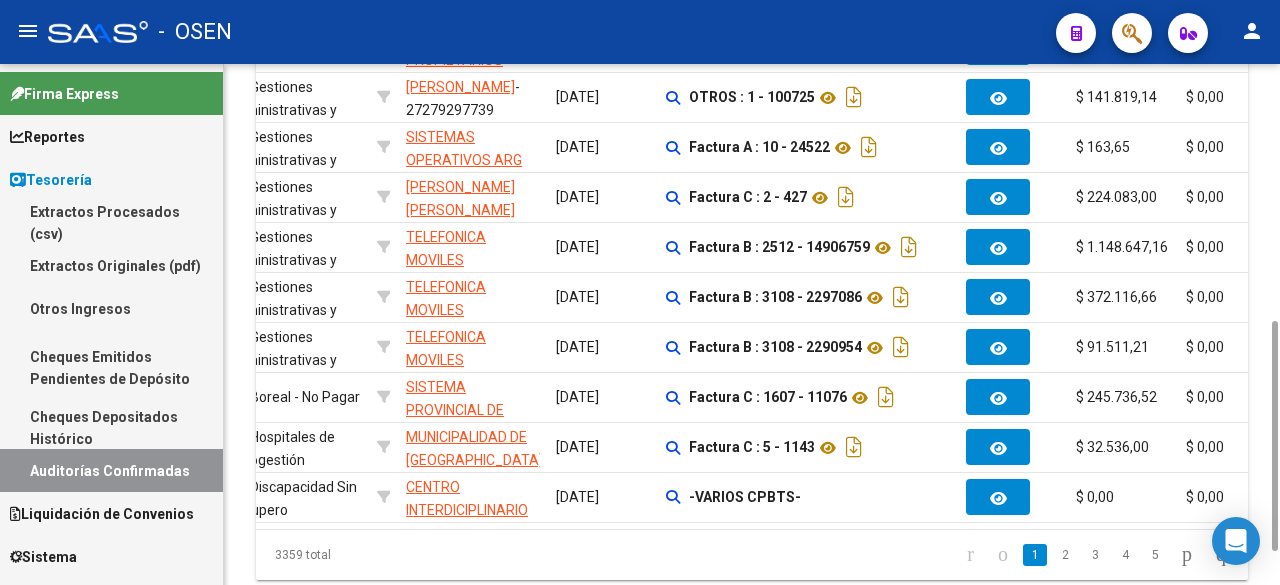 scroll, scrollTop: 0, scrollLeft: 548, axis: horizontal 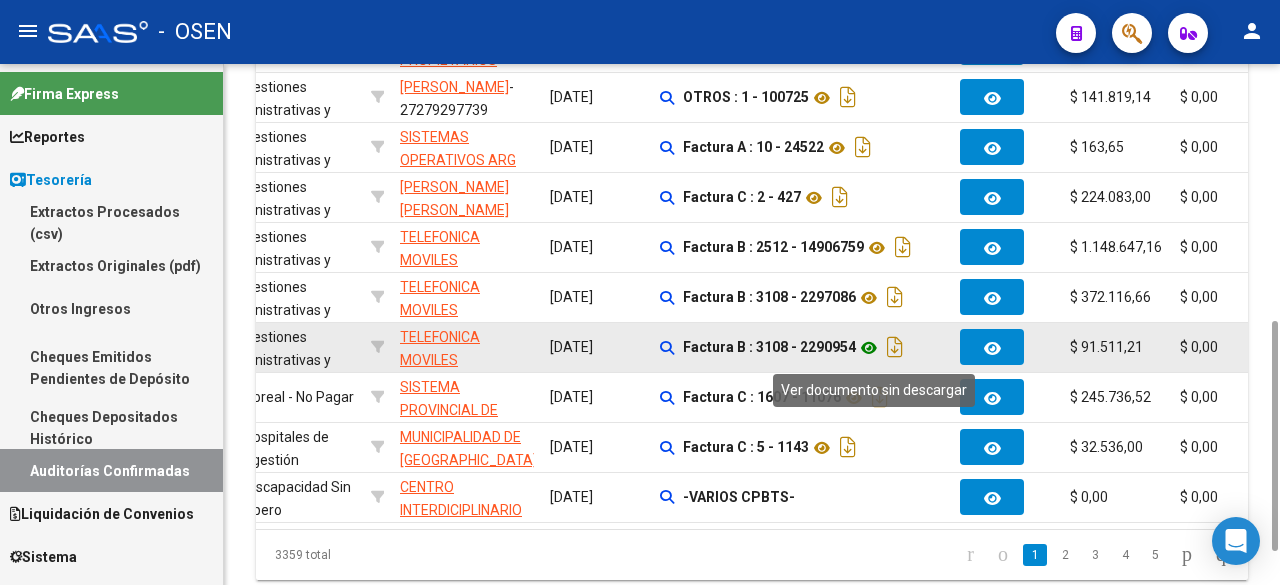 click 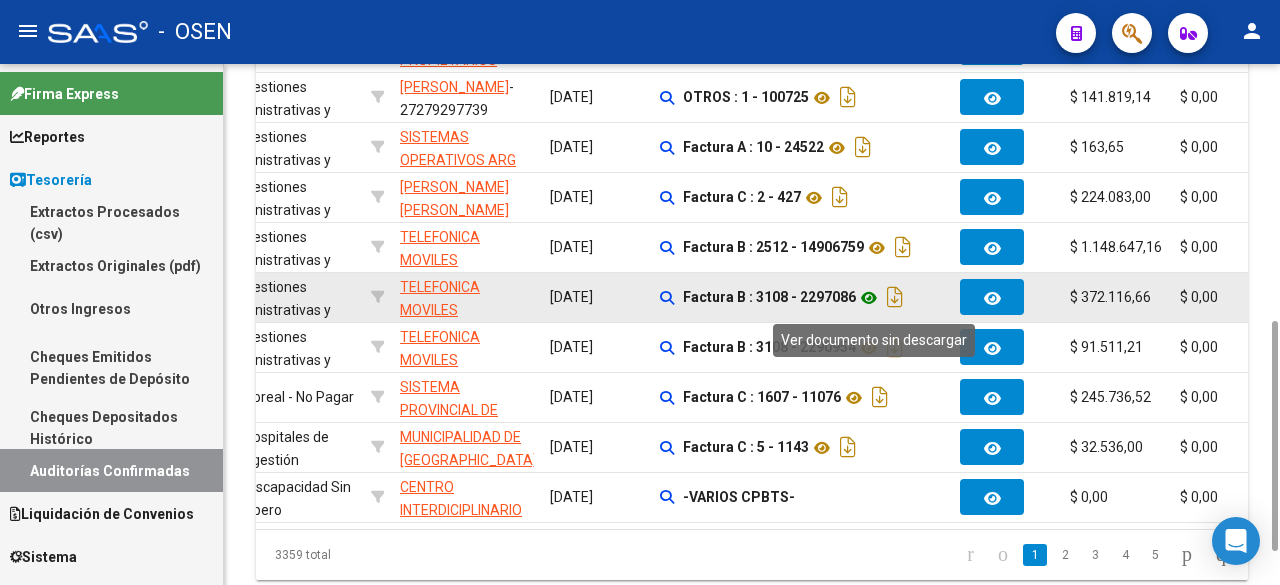 click 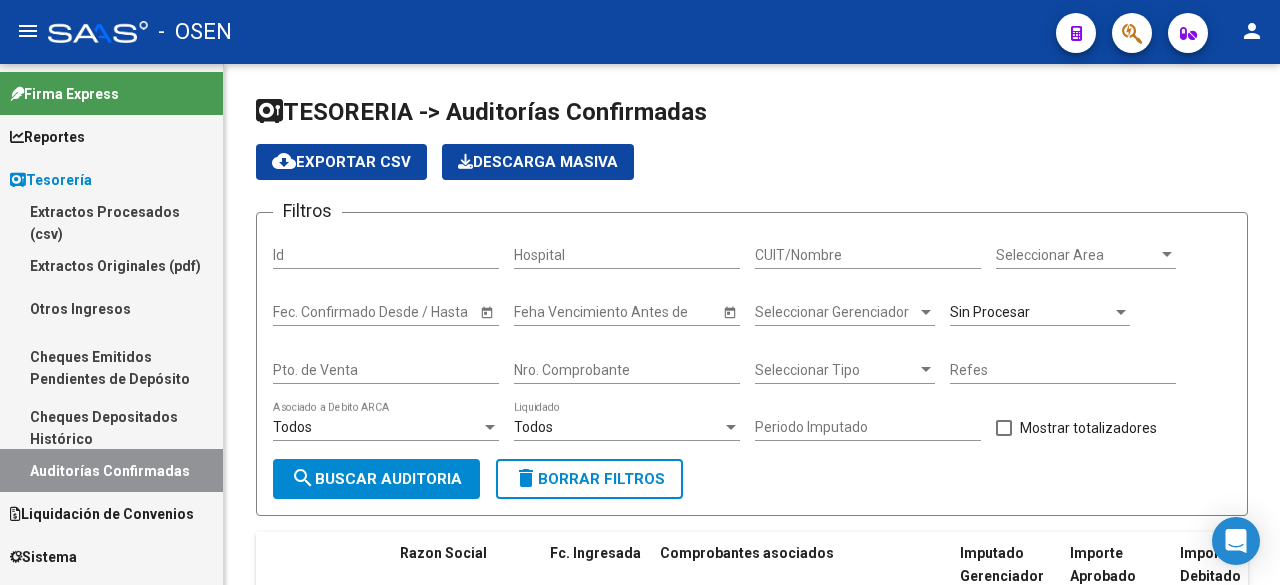 scroll, scrollTop: 0, scrollLeft: 0, axis: both 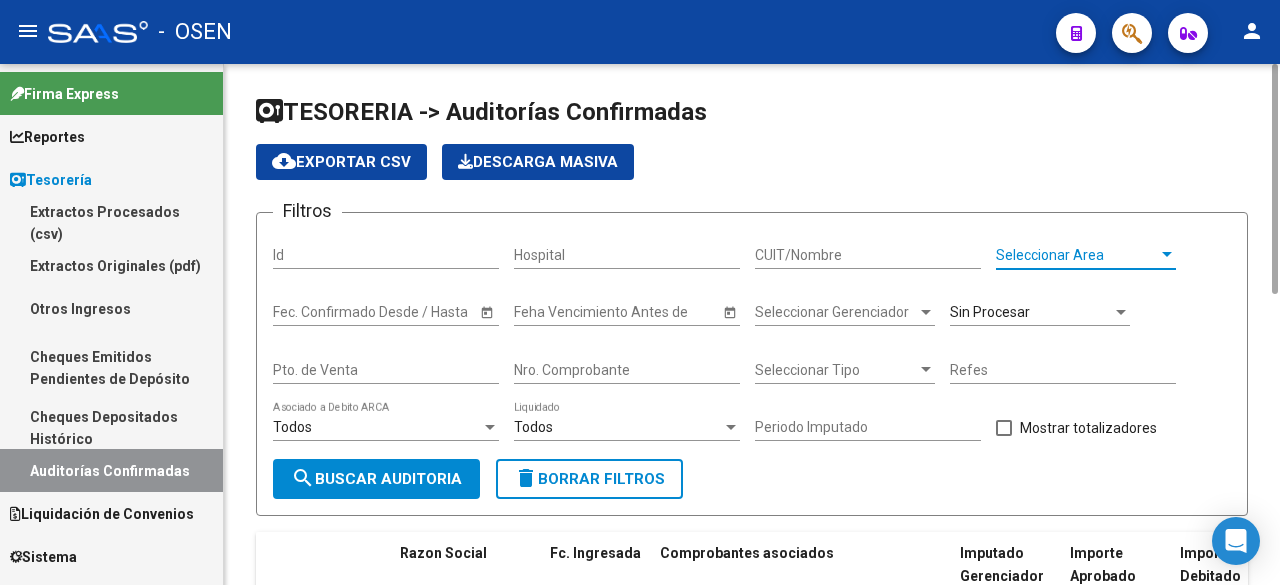 click on "Seleccionar Area" at bounding box center (1077, 255) 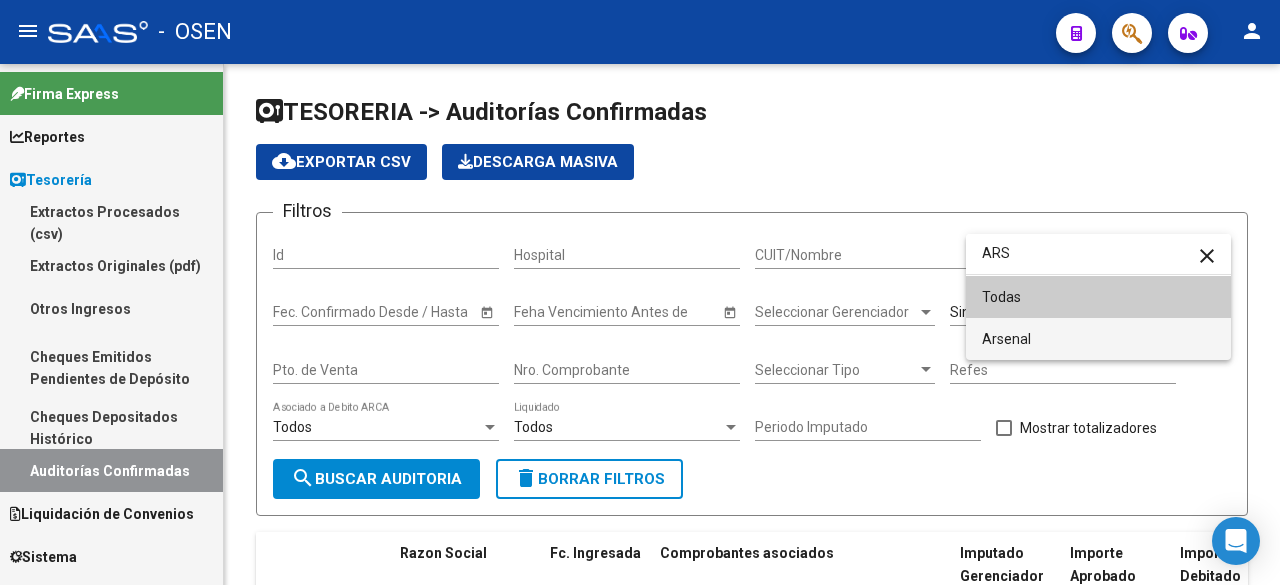 type on "ARS" 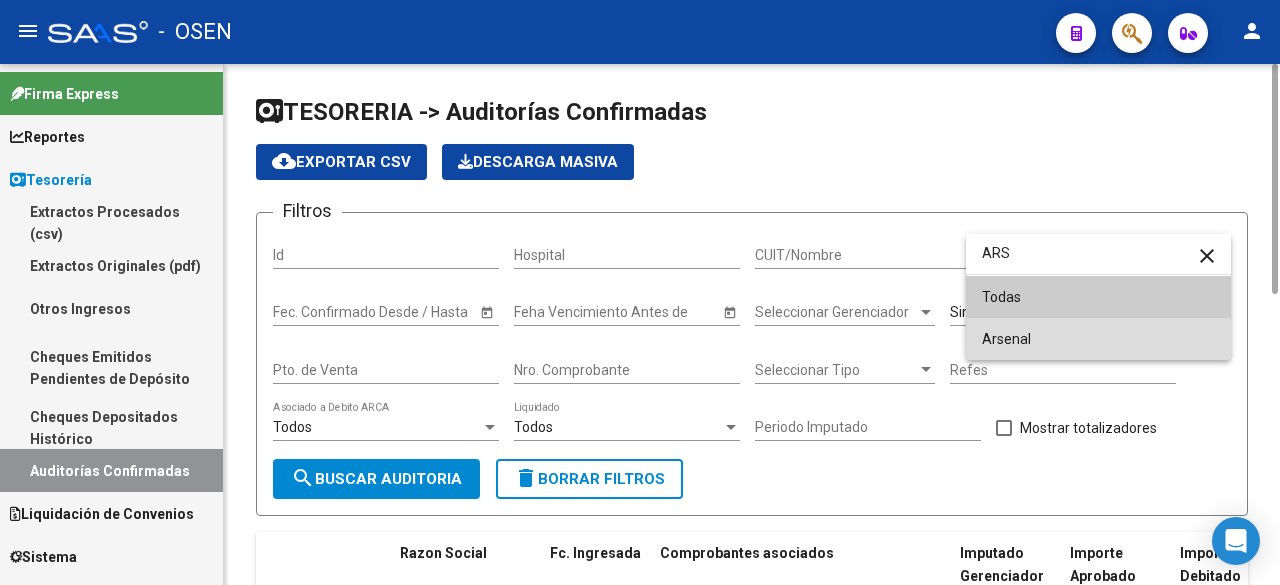 drag, startPoint x: 1098, startPoint y: 335, endPoint x: 872, endPoint y: 402, distance: 235.72229 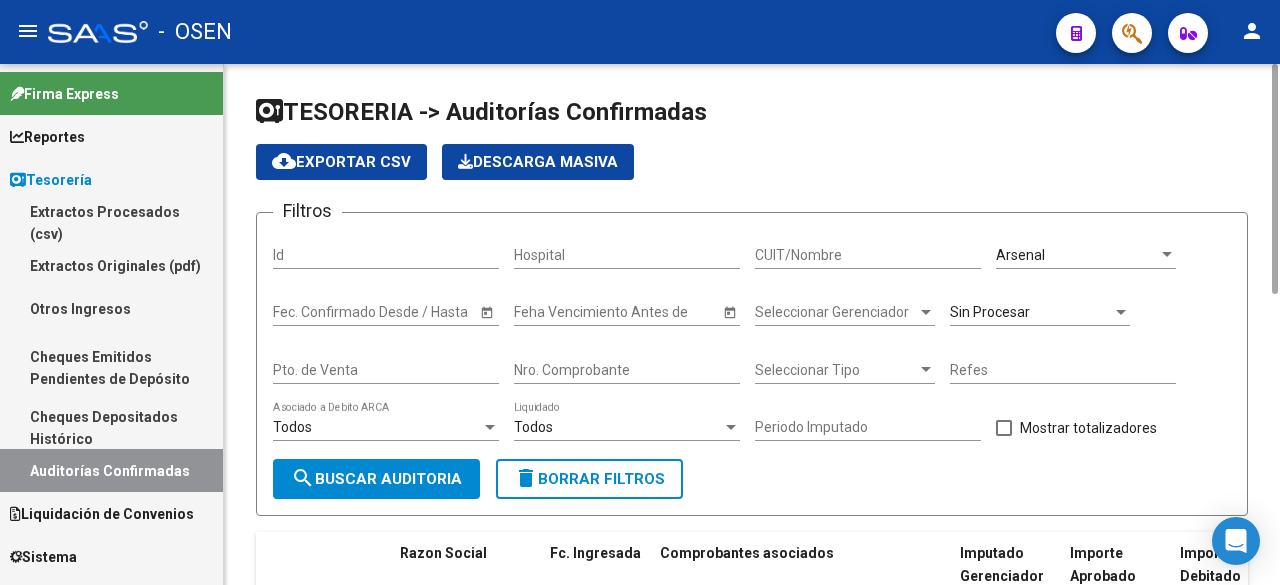 drag, startPoint x: 449, startPoint y: 457, endPoint x: 445, endPoint y: 482, distance: 25.317978 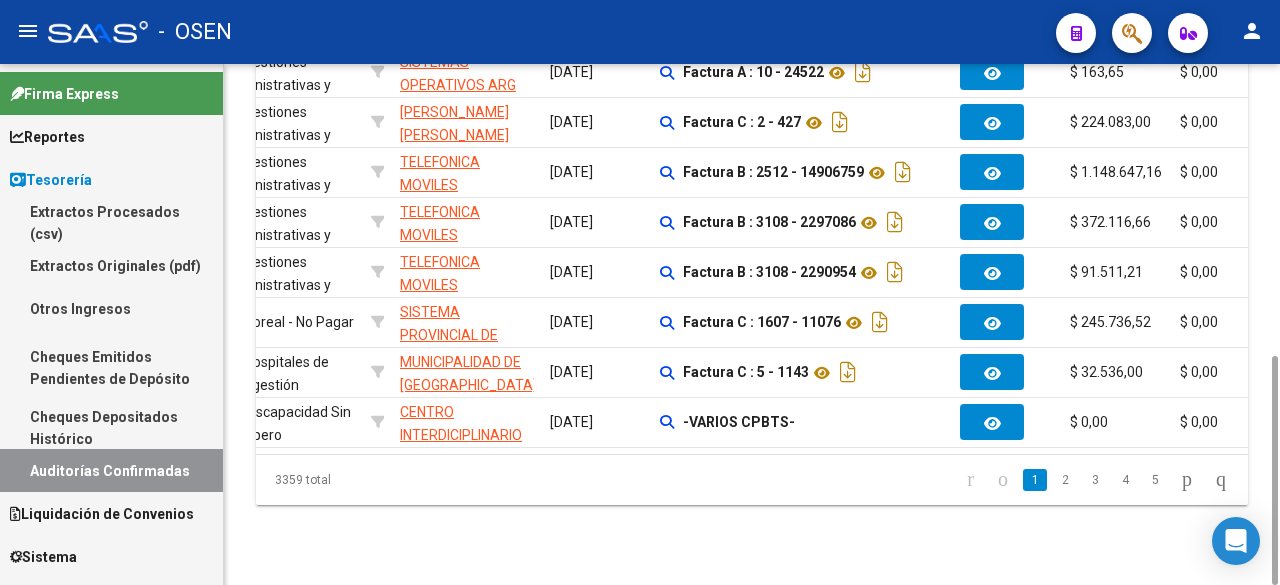 scroll, scrollTop: 0, scrollLeft: 0, axis: both 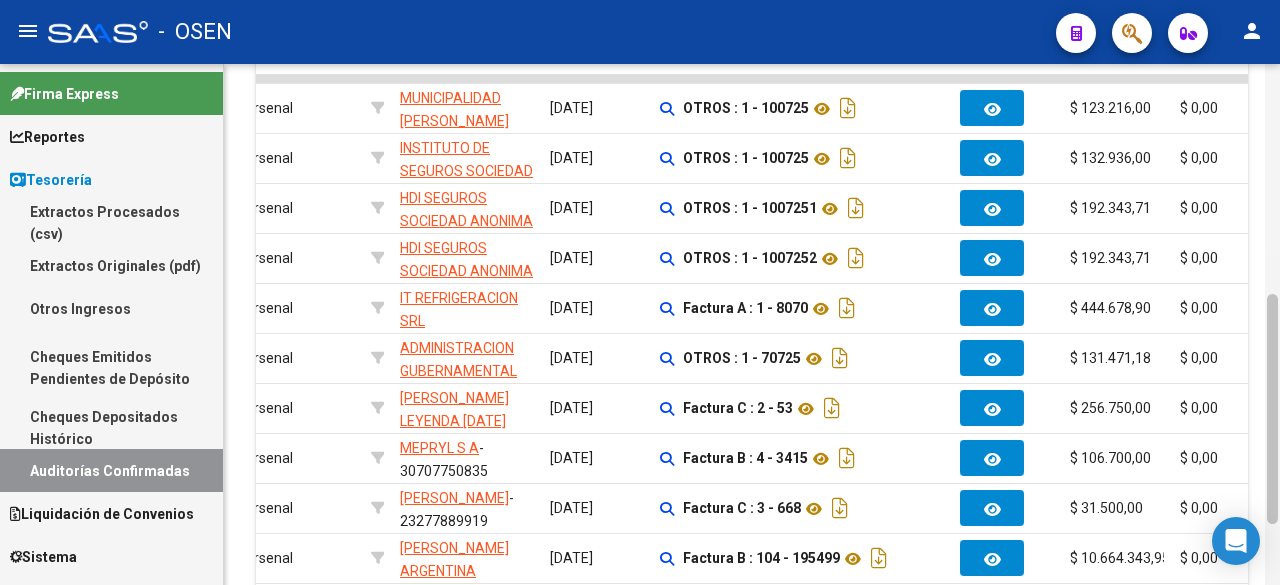 drag, startPoint x: 1279, startPoint y: 279, endPoint x: 1279, endPoint y: 302, distance: 23 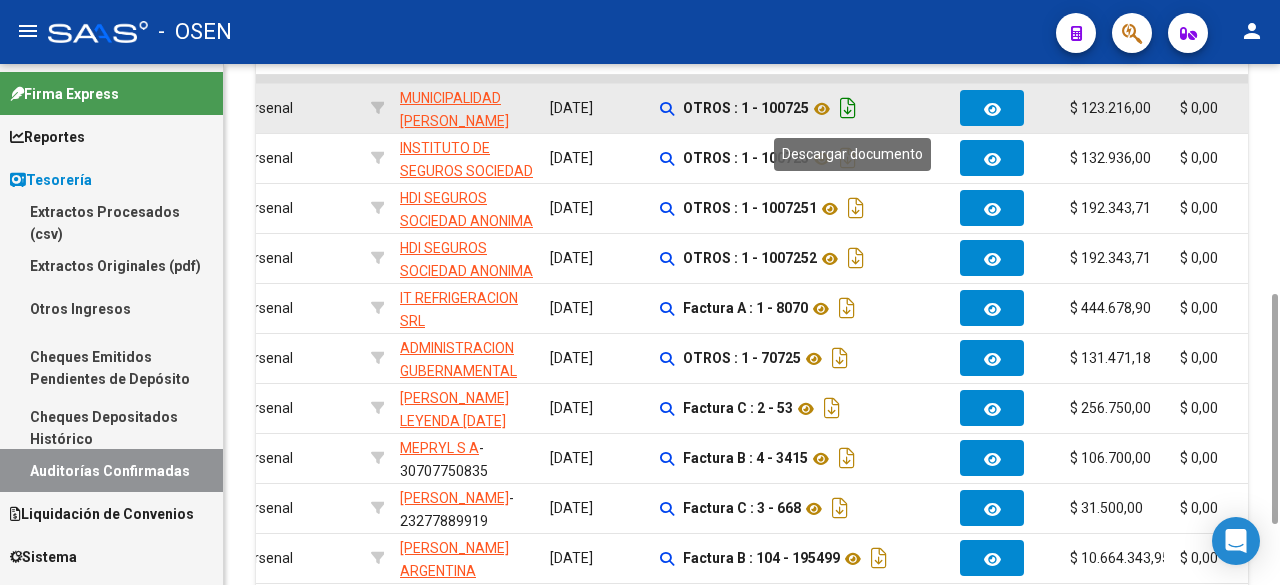 click 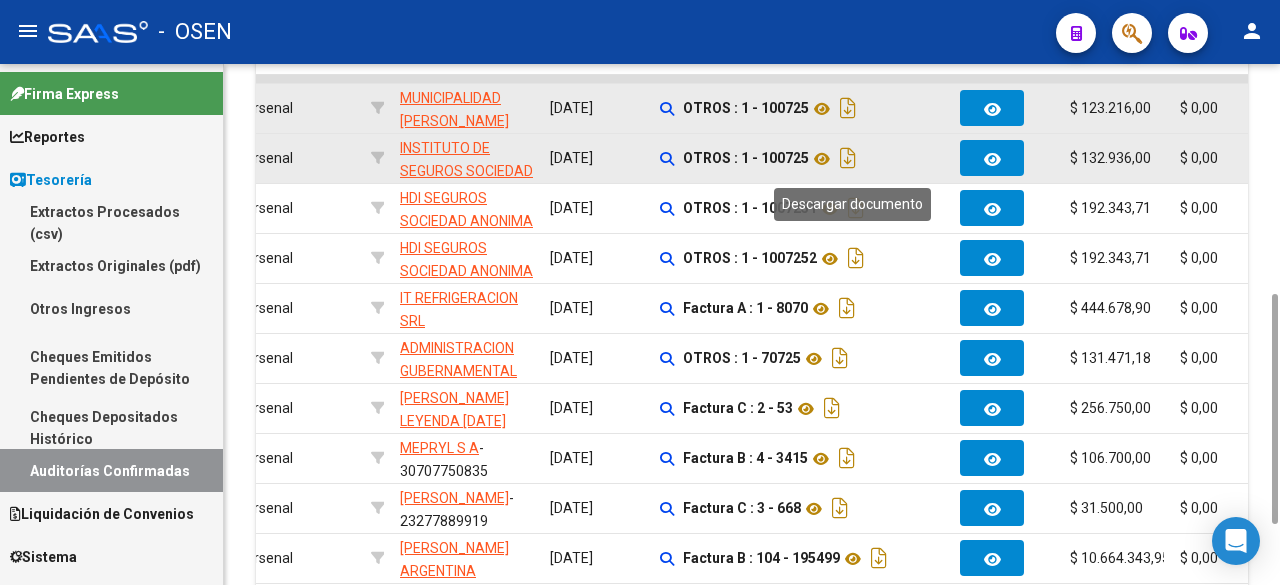 click 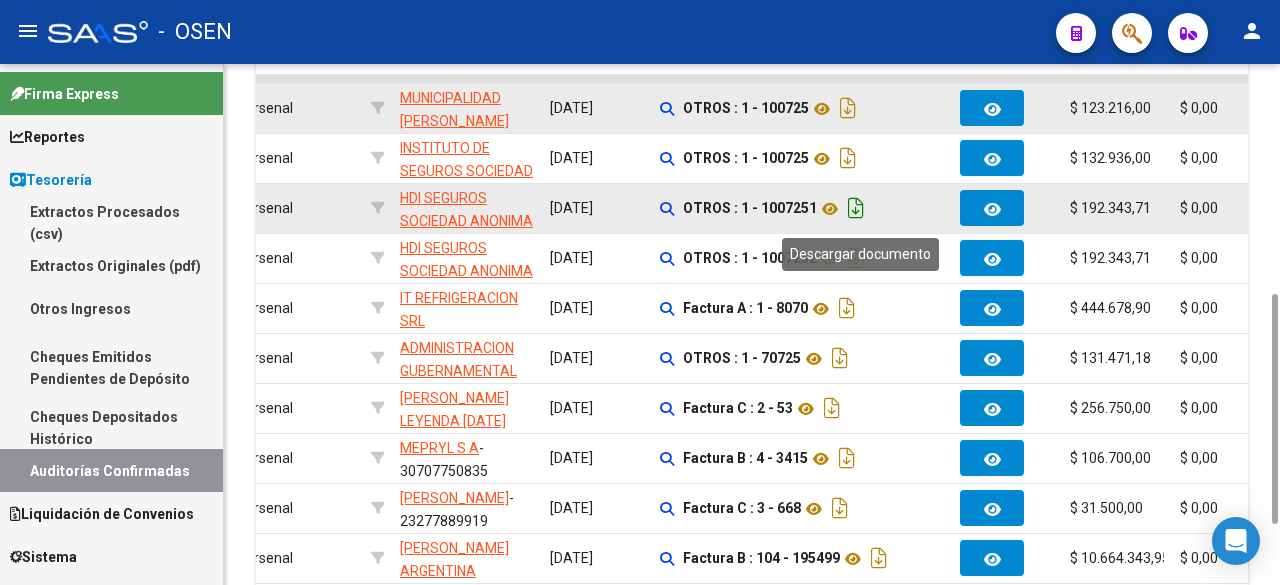 click 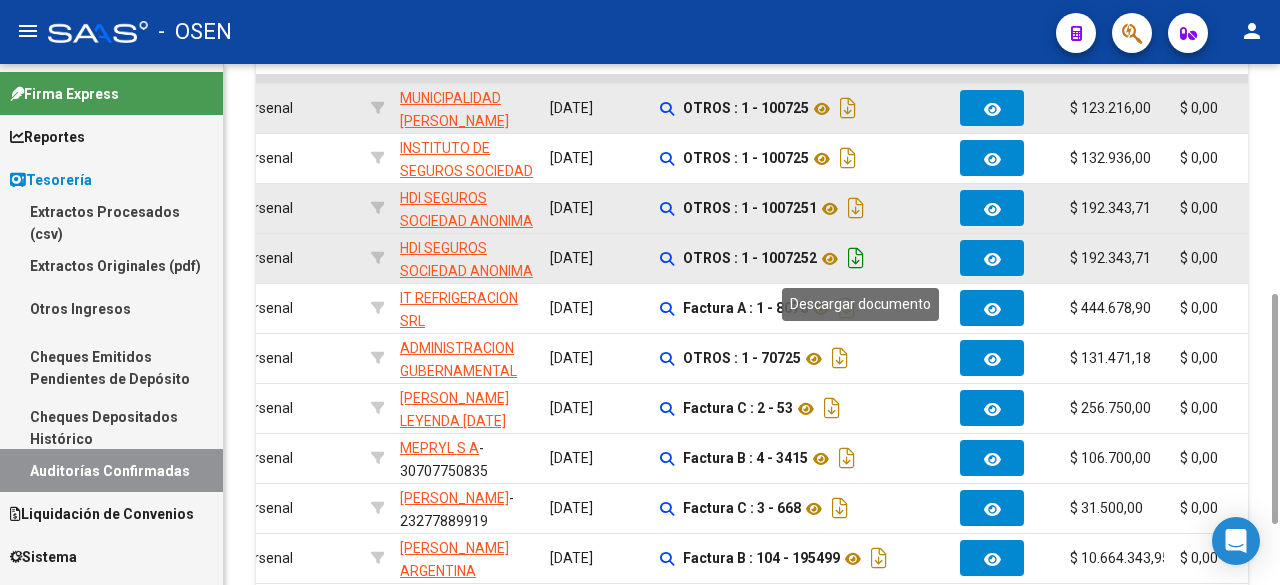 click 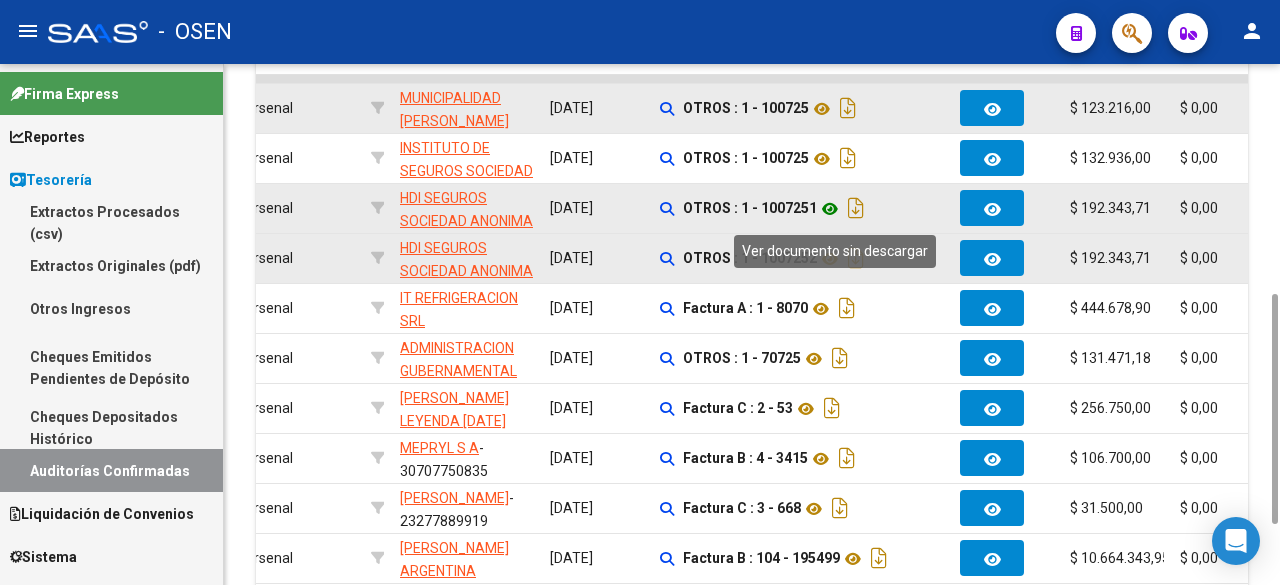 click 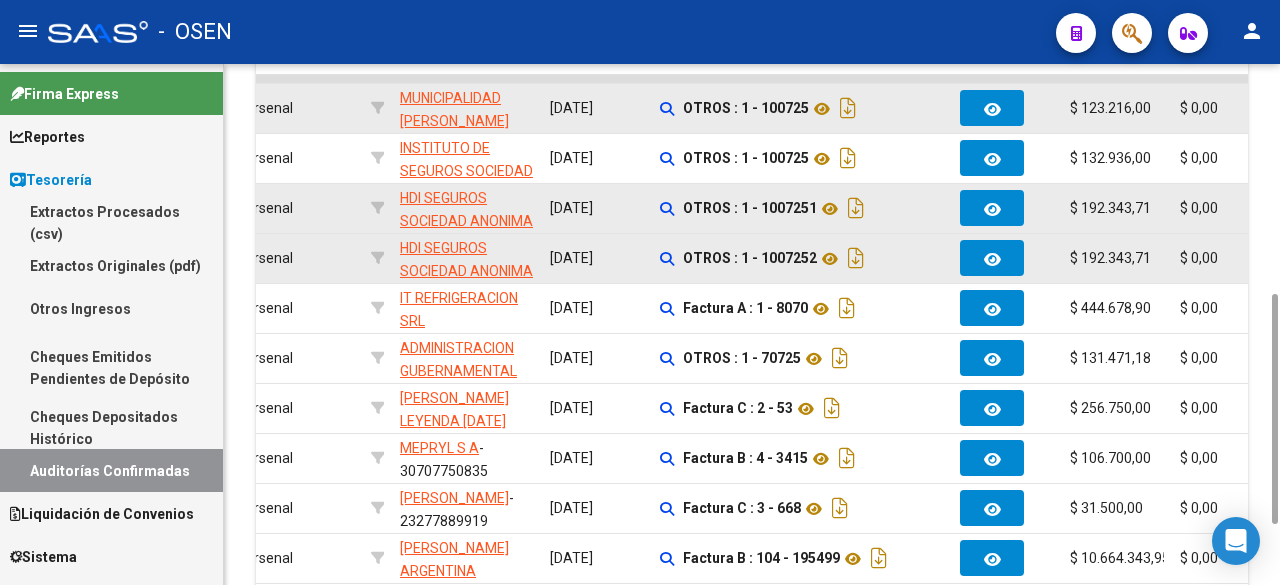 scroll, scrollTop: 0, scrollLeft: 0, axis: both 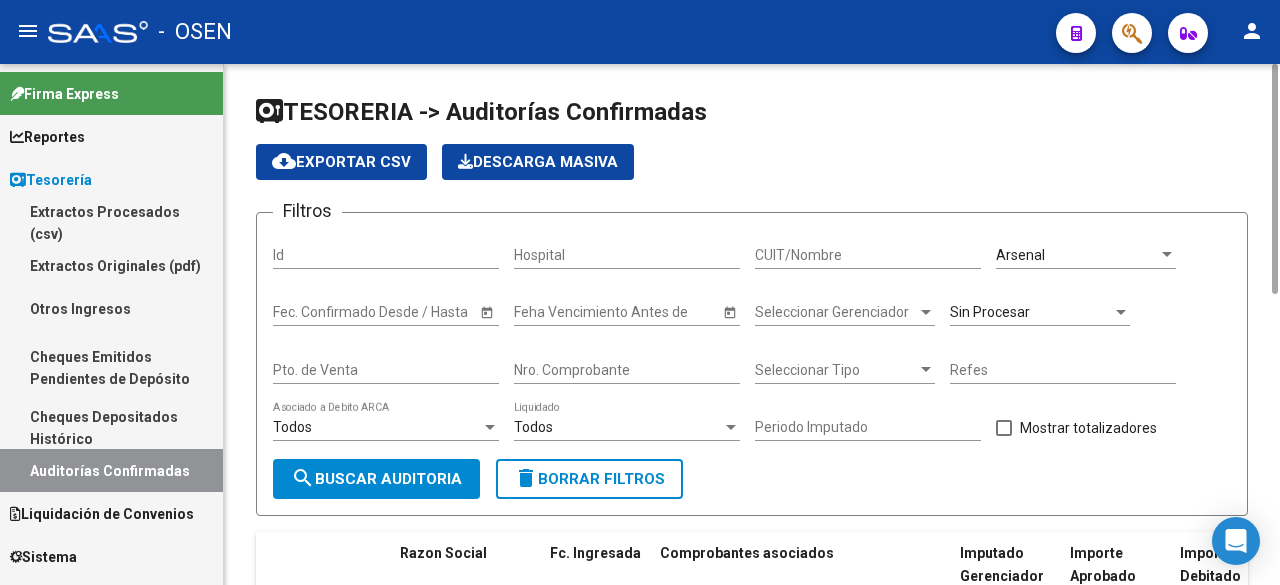 click on "Sin Procesar" at bounding box center [990, 312] 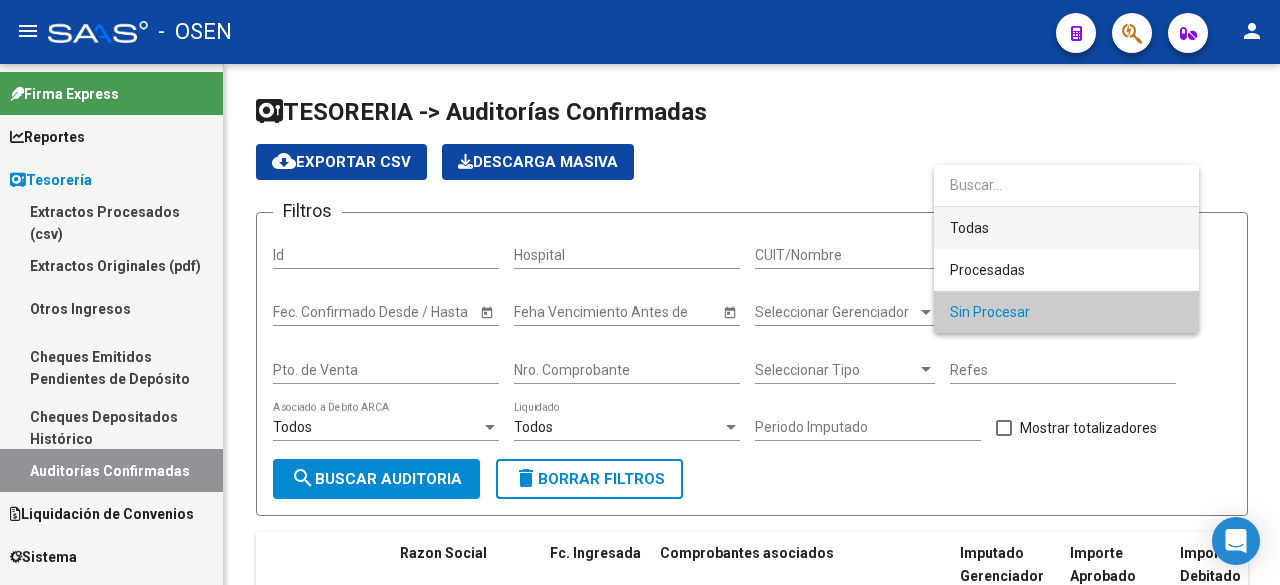 click on "Todas" at bounding box center (1066, 228) 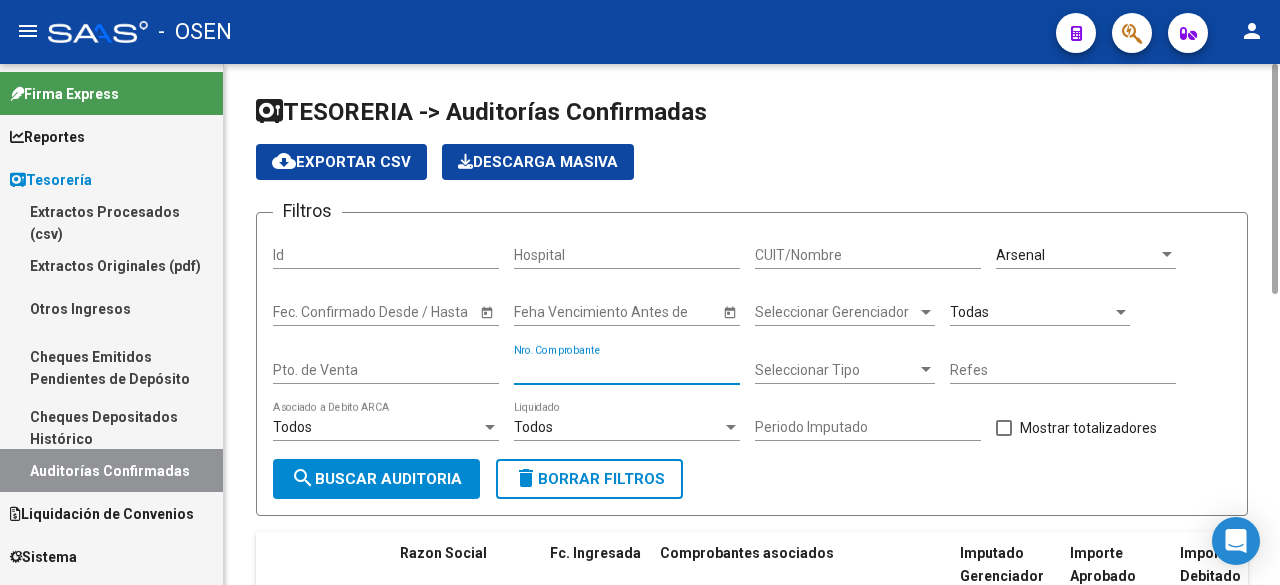 drag, startPoint x: 712, startPoint y: 373, endPoint x: 704, endPoint y: 355, distance: 19.697716 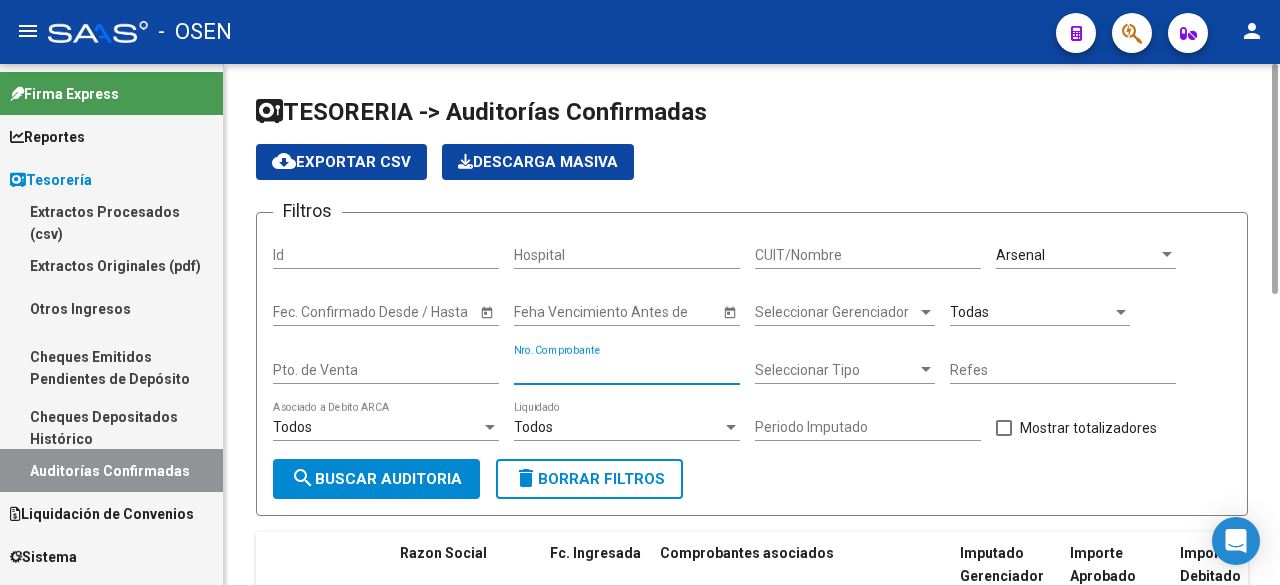 click on "Nro. Comprobante" at bounding box center [627, 370] 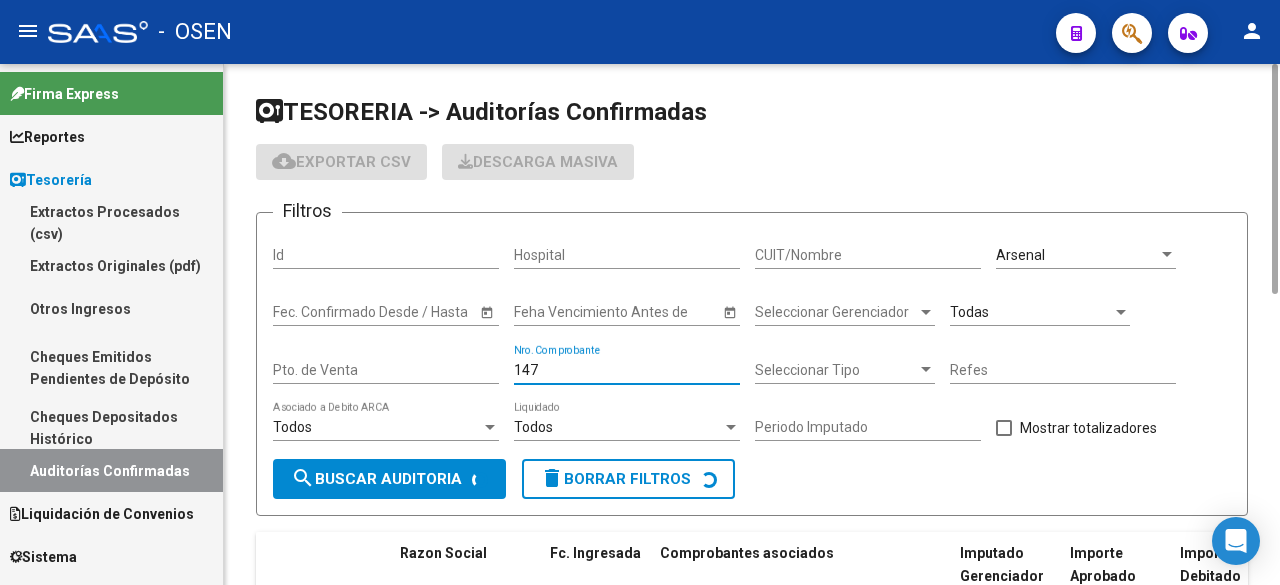 scroll, scrollTop: 662, scrollLeft: 0, axis: vertical 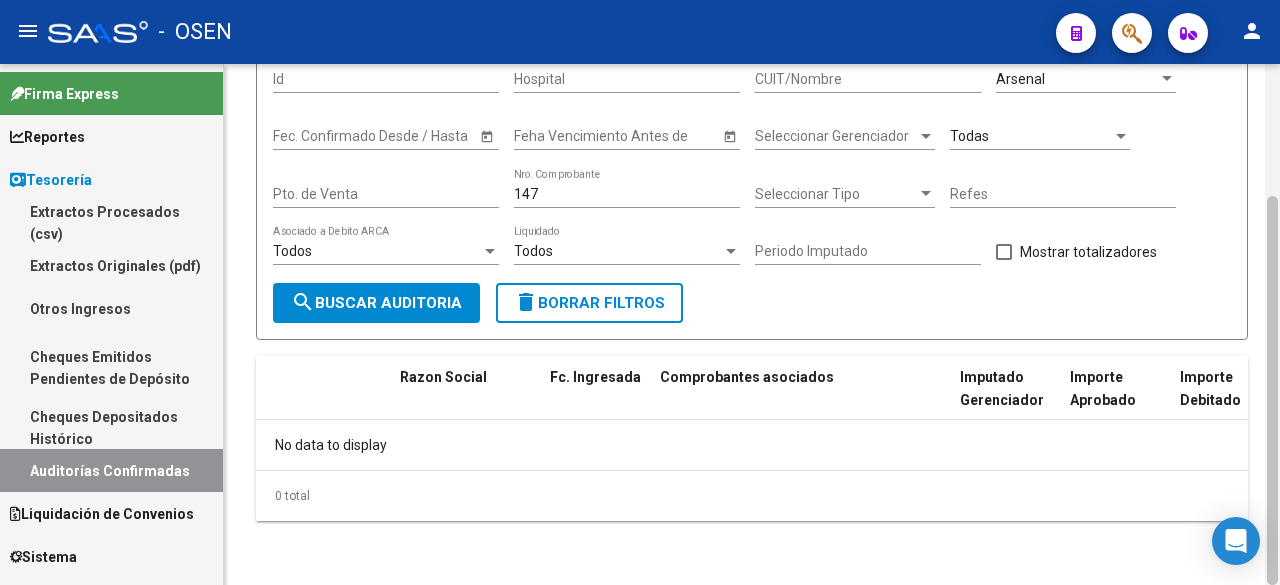 drag, startPoint x: 1278, startPoint y: 312, endPoint x: 1279, endPoint y: 353, distance: 41.01219 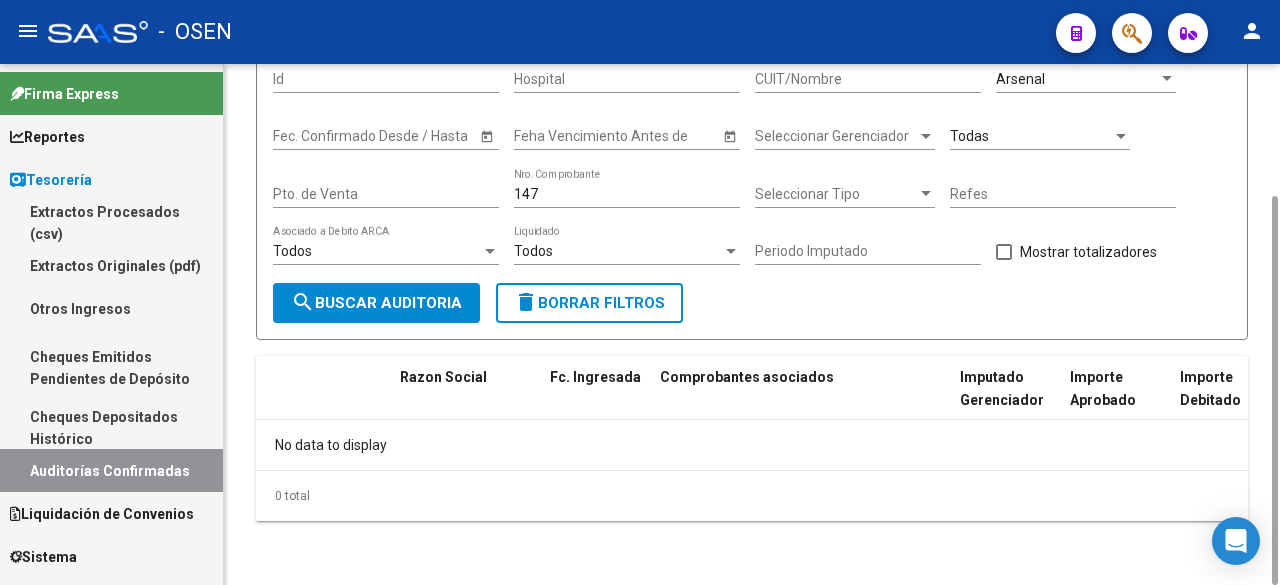 scroll, scrollTop: 0, scrollLeft: 0, axis: both 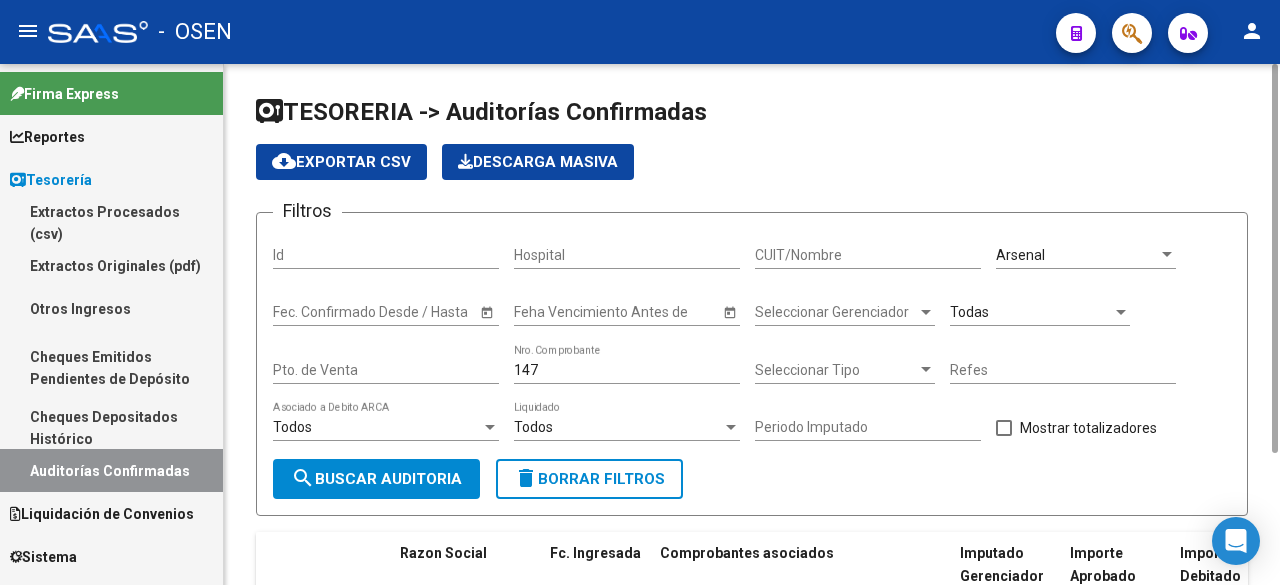 click on "Arsenal Seleccionar Area" 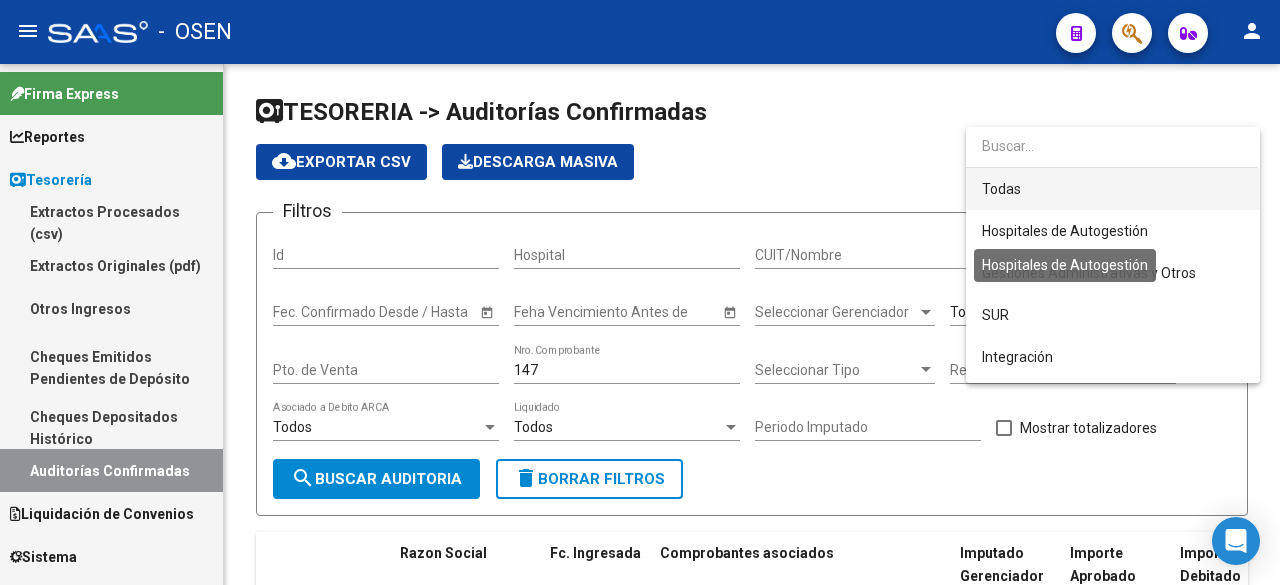 scroll, scrollTop: 0, scrollLeft: 0, axis: both 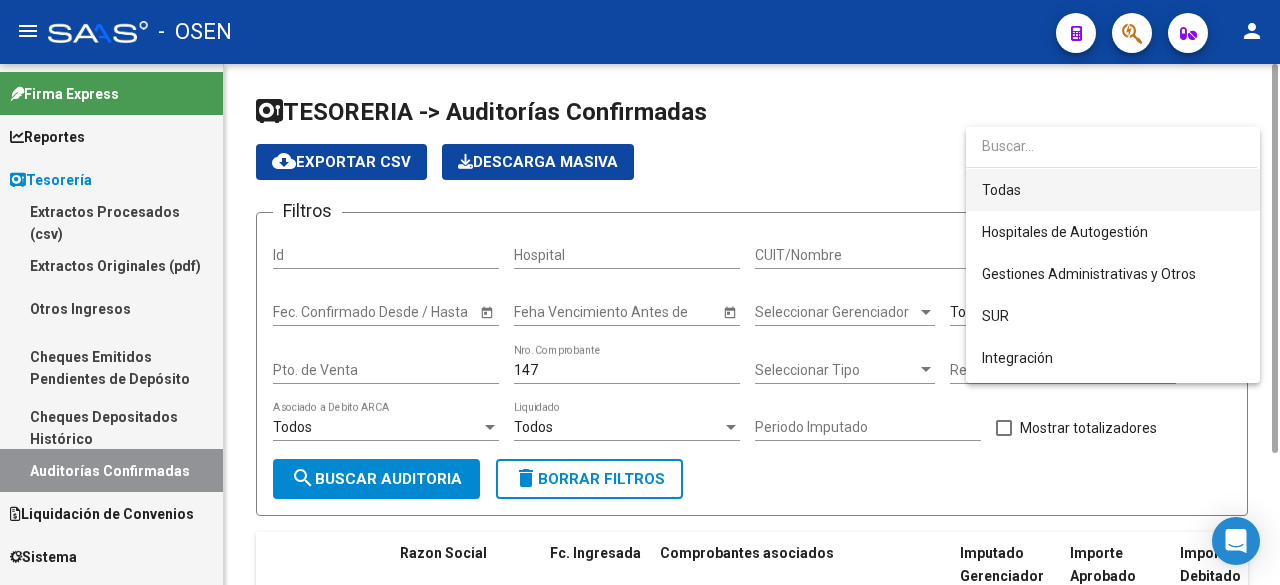 click on "Todas" at bounding box center (1113, 190) 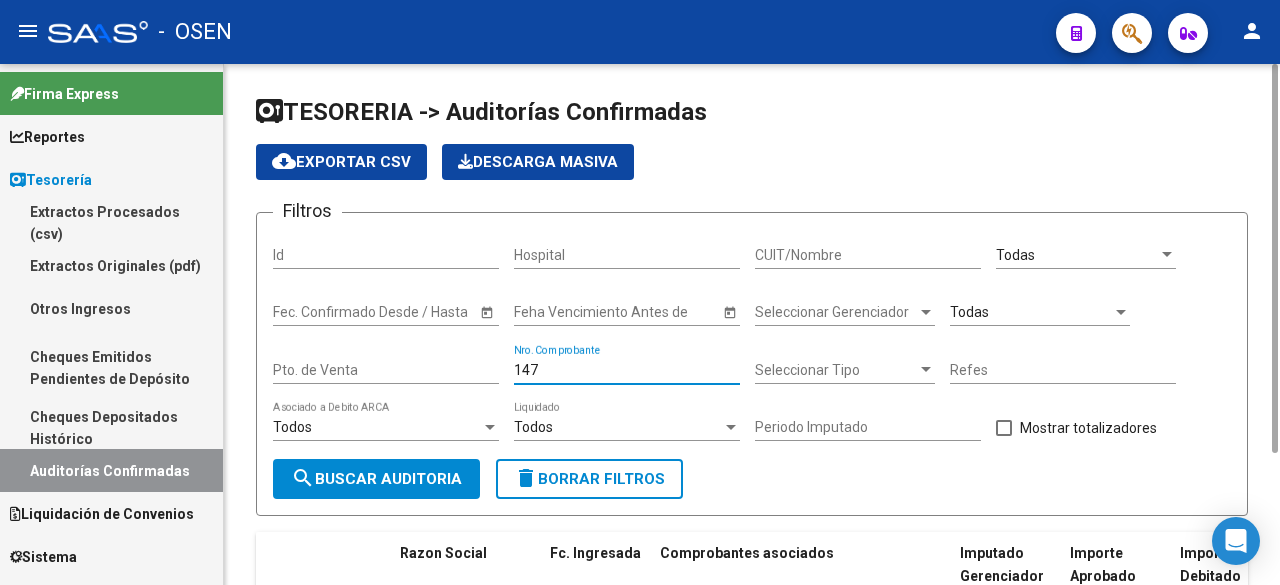 drag, startPoint x: 580, startPoint y: 370, endPoint x: 243, endPoint y: 310, distance: 342.2996 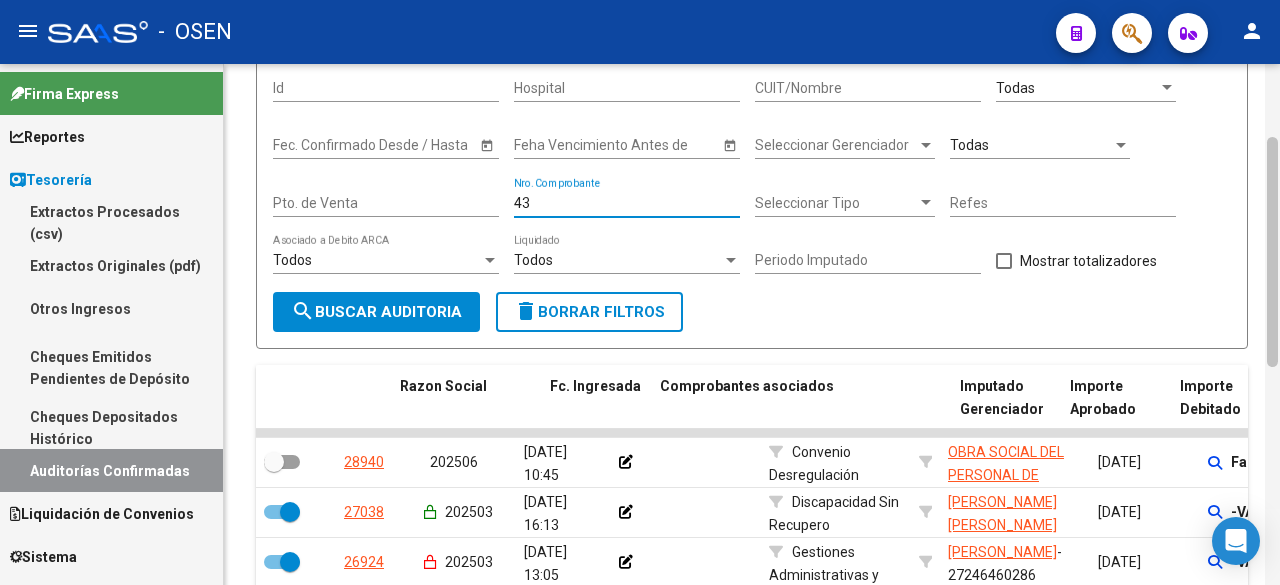 drag, startPoint x: 1276, startPoint y: 395, endPoint x: 1265, endPoint y: 503, distance: 108.55874 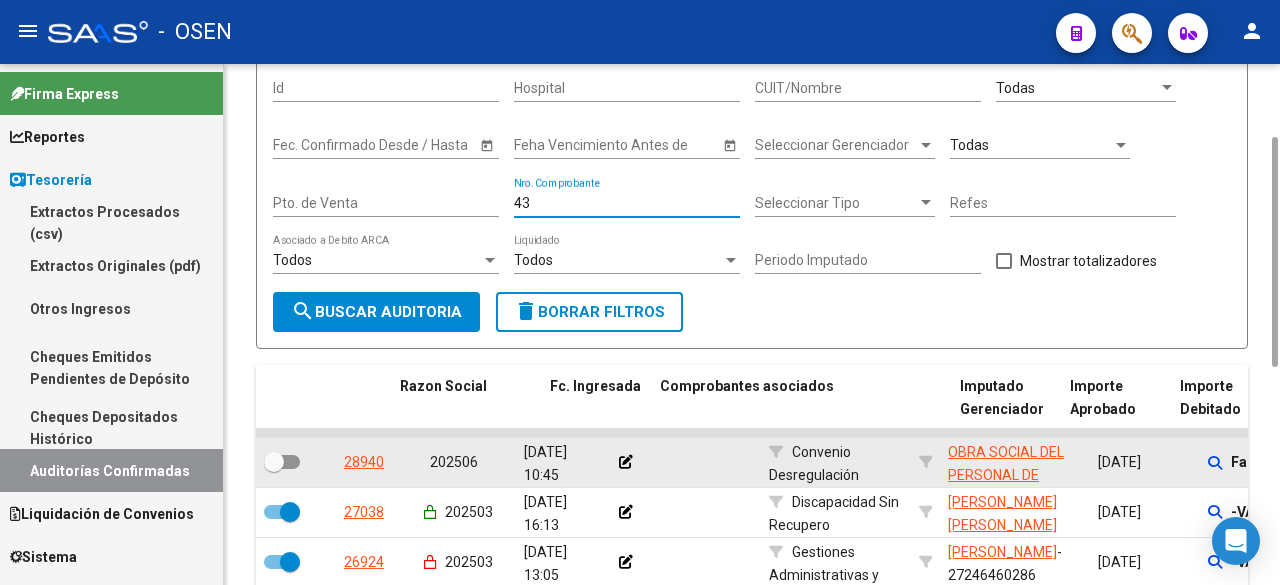 scroll, scrollTop: 163, scrollLeft: 0, axis: vertical 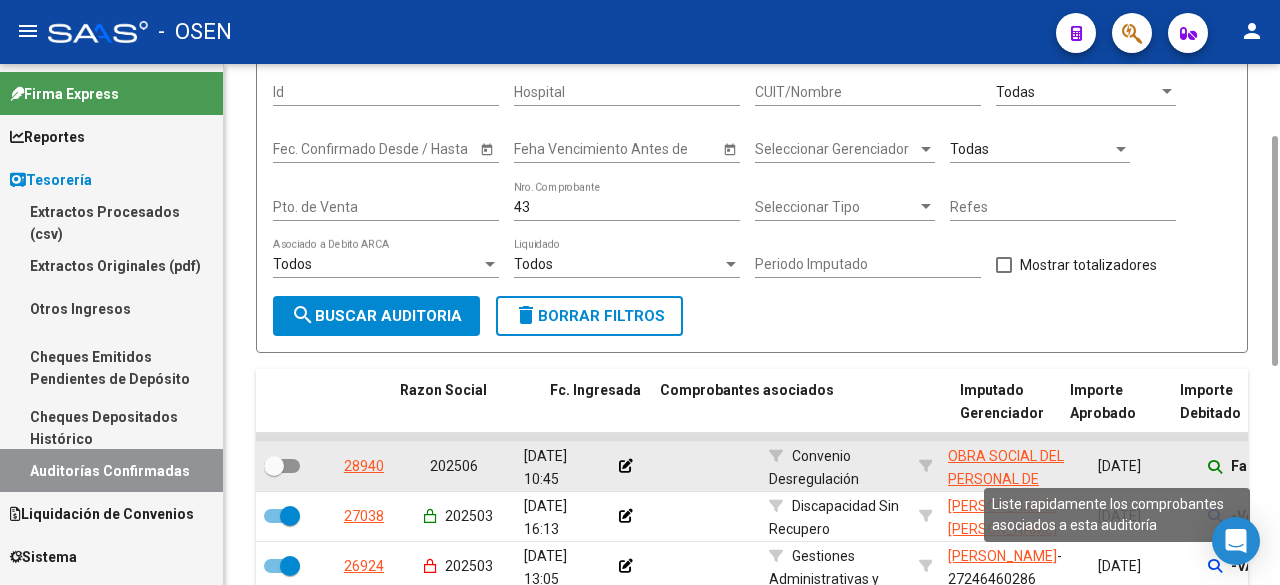 click 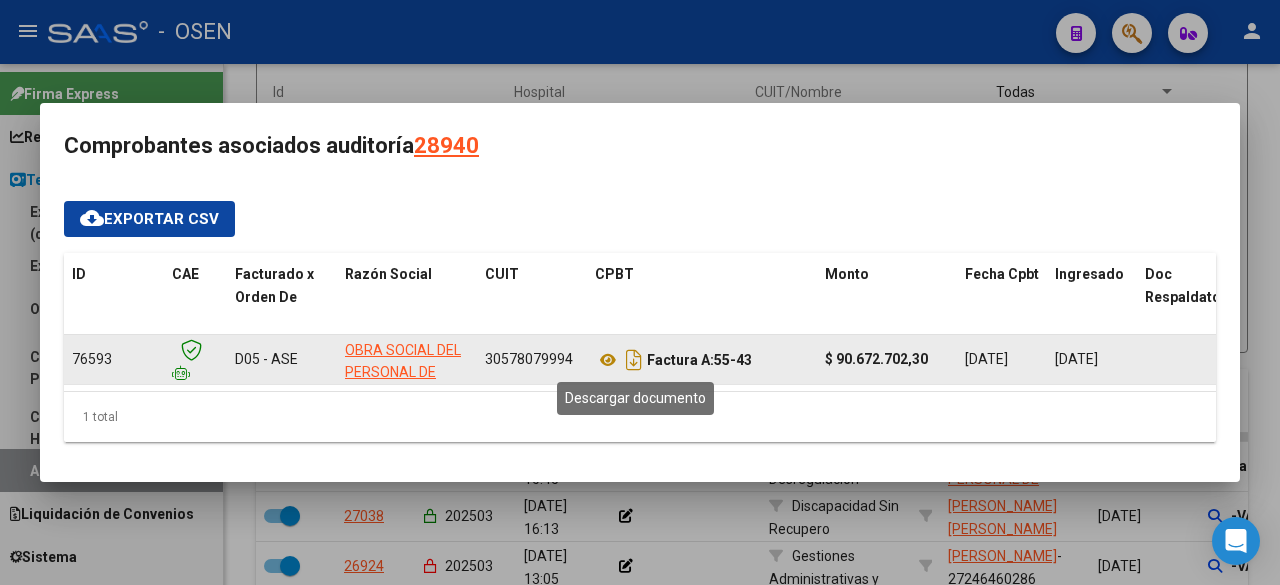 drag, startPoint x: 635, startPoint y: 346, endPoint x: 631, endPoint y: 331, distance: 15.524175 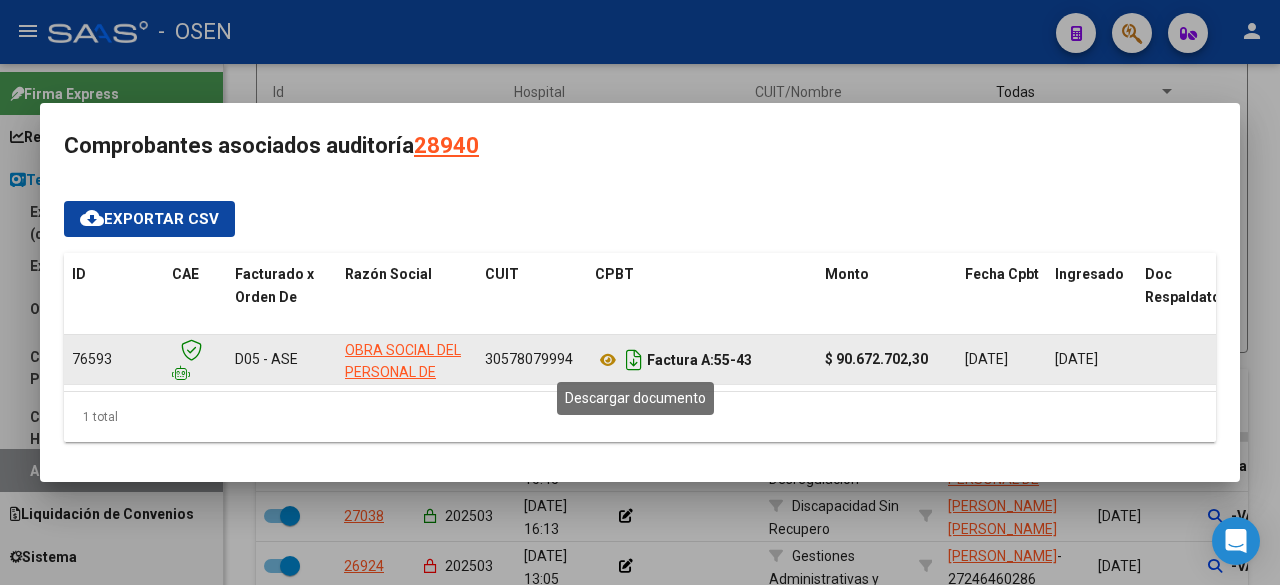 click 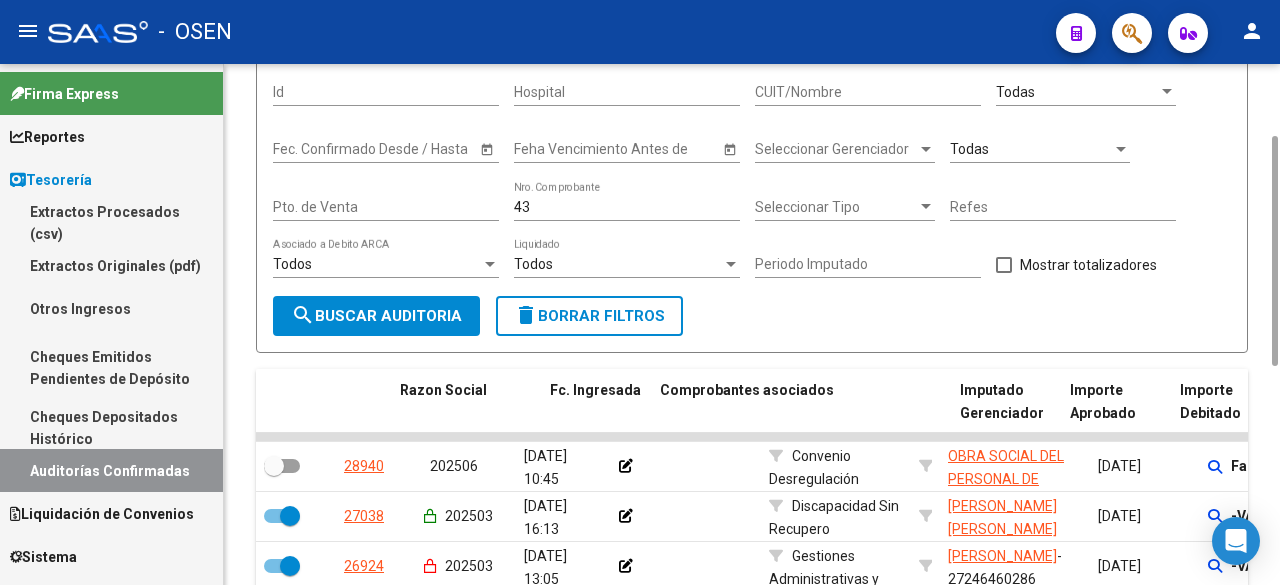 scroll, scrollTop: 0, scrollLeft: 0, axis: both 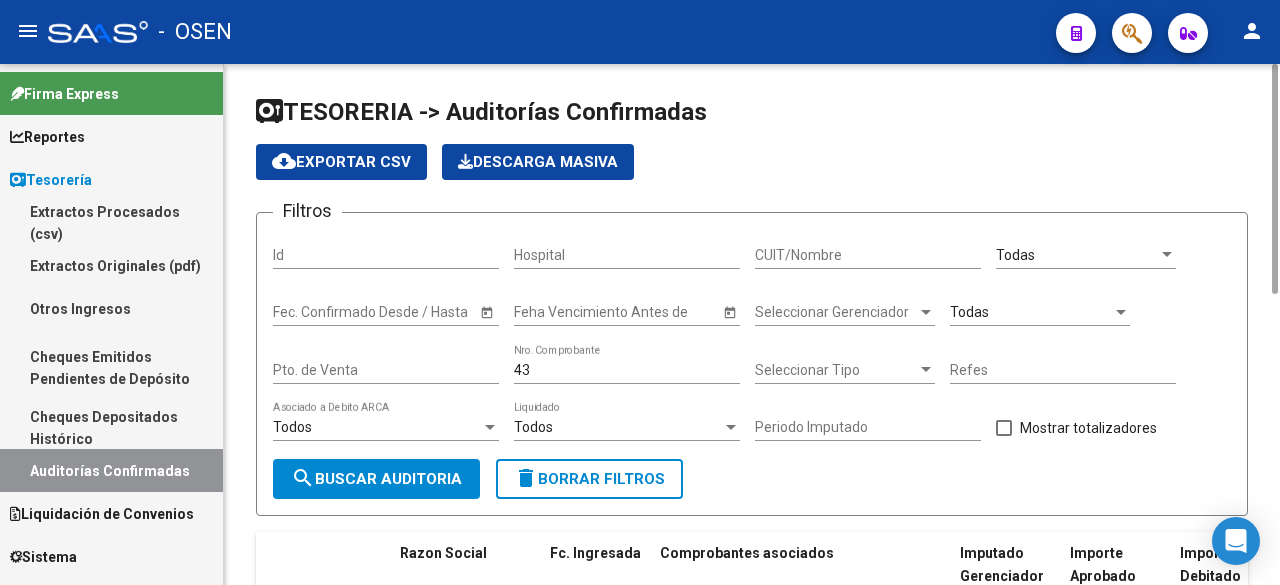 click on "43 Nro. Comprobante" 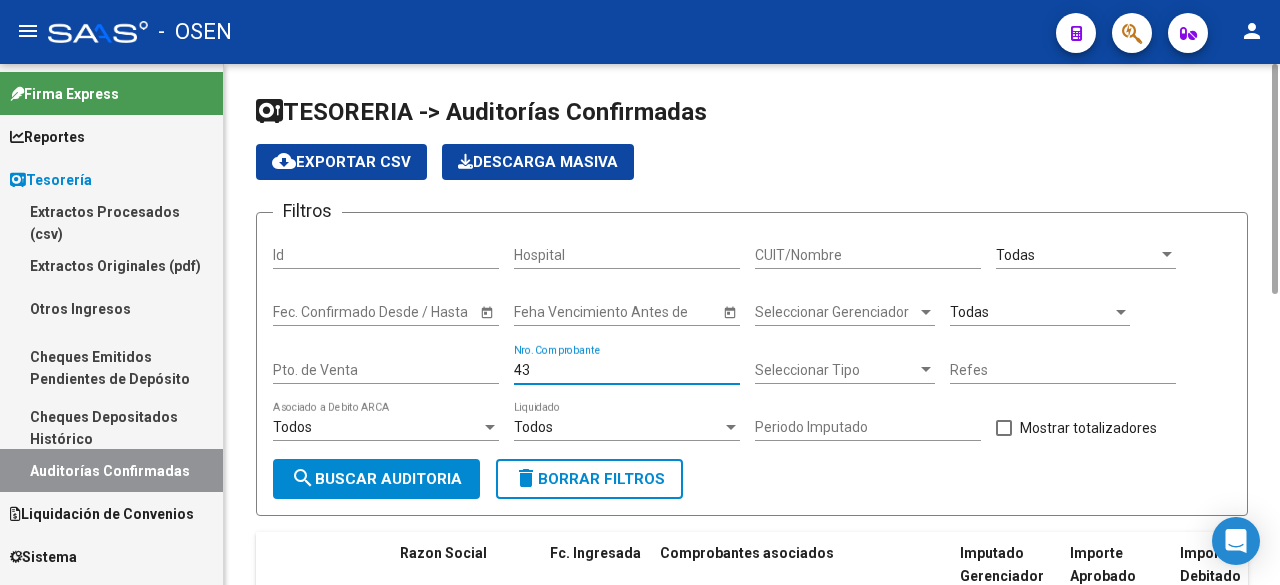 drag, startPoint x: 553, startPoint y: 361, endPoint x: 363, endPoint y: 336, distance: 191.63768 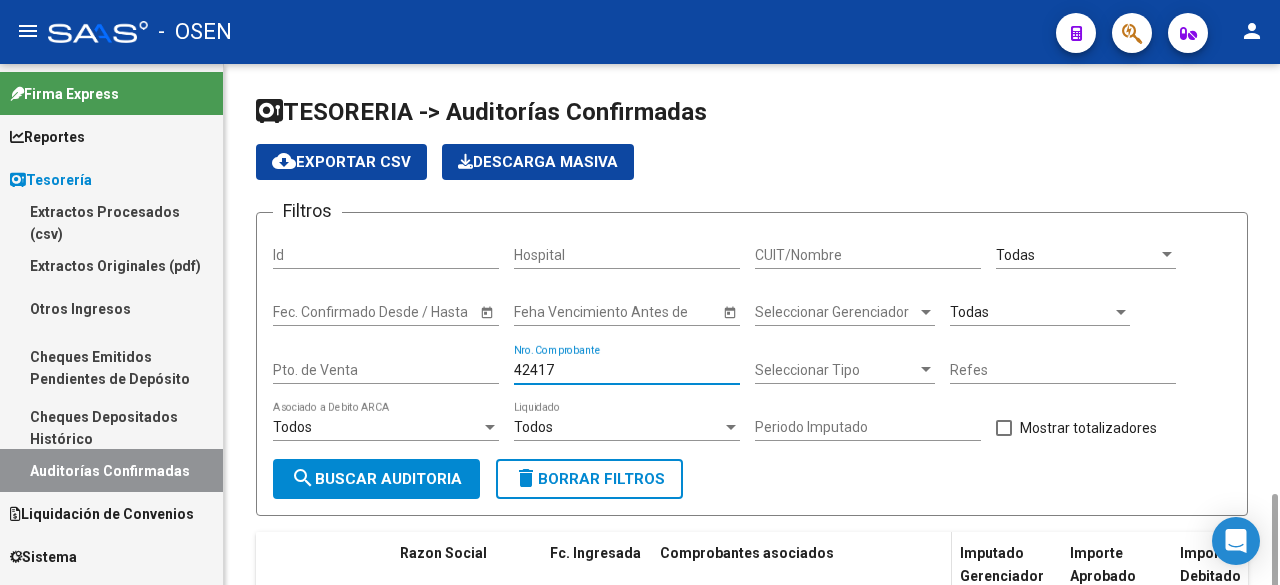 scroll, scrollTop: 257, scrollLeft: 0, axis: vertical 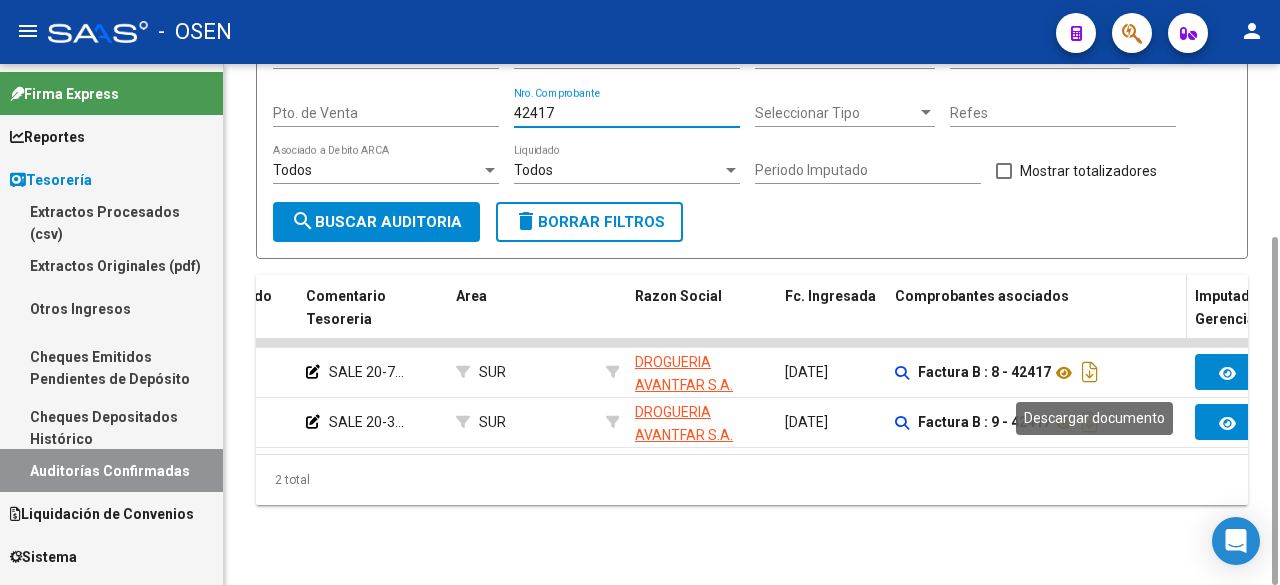 drag, startPoint x: 1099, startPoint y: 376, endPoint x: 1042, endPoint y: 305, distance: 91.04944 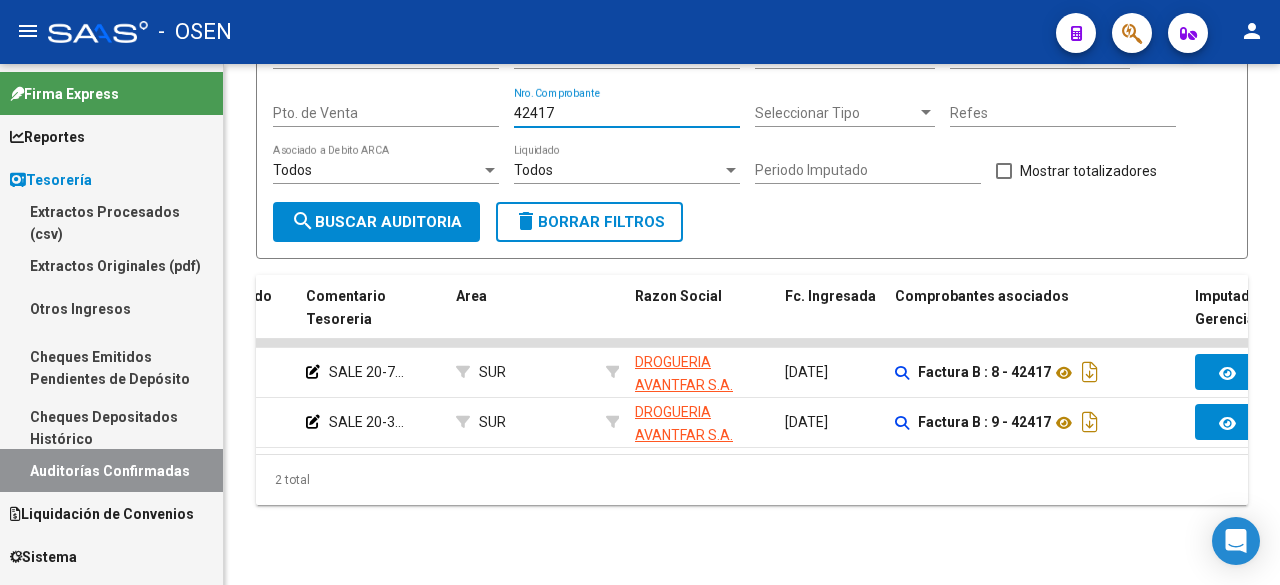 drag, startPoint x: 614, startPoint y: 112, endPoint x: 341, endPoint y: 118, distance: 273.06592 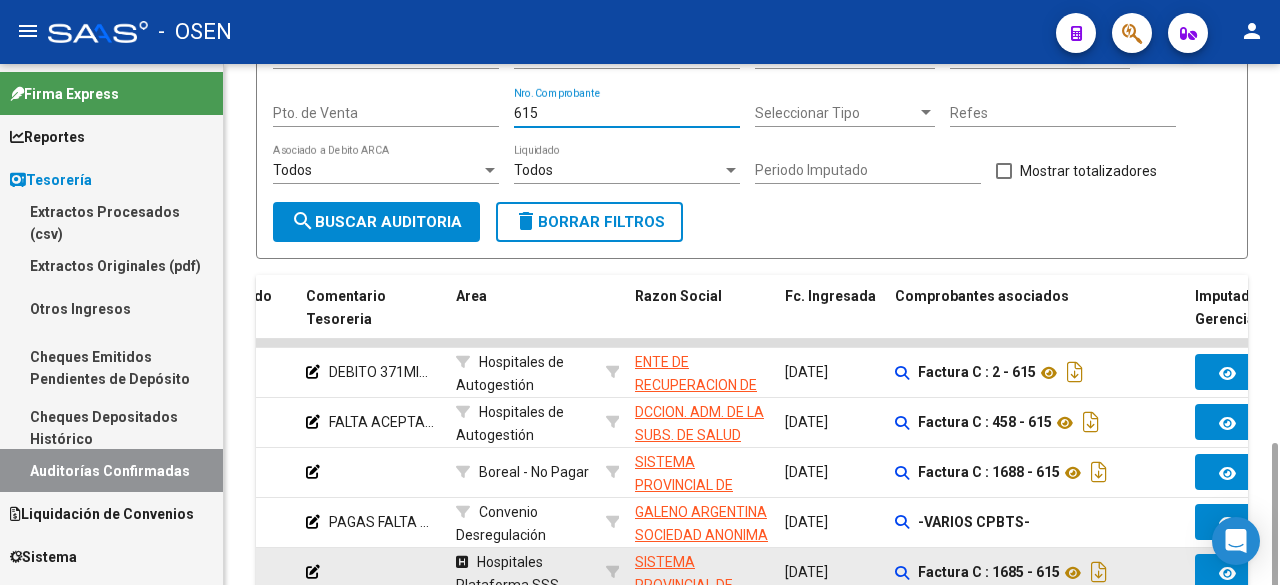 scroll, scrollTop: 407, scrollLeft: 0, axis: vertical 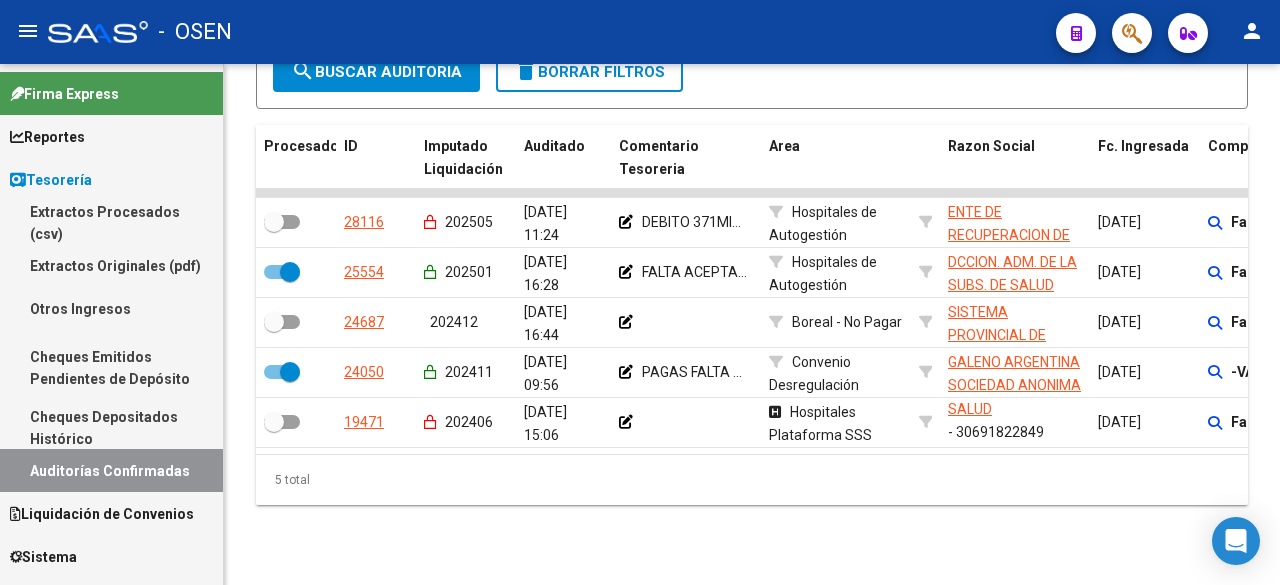 type on "615" 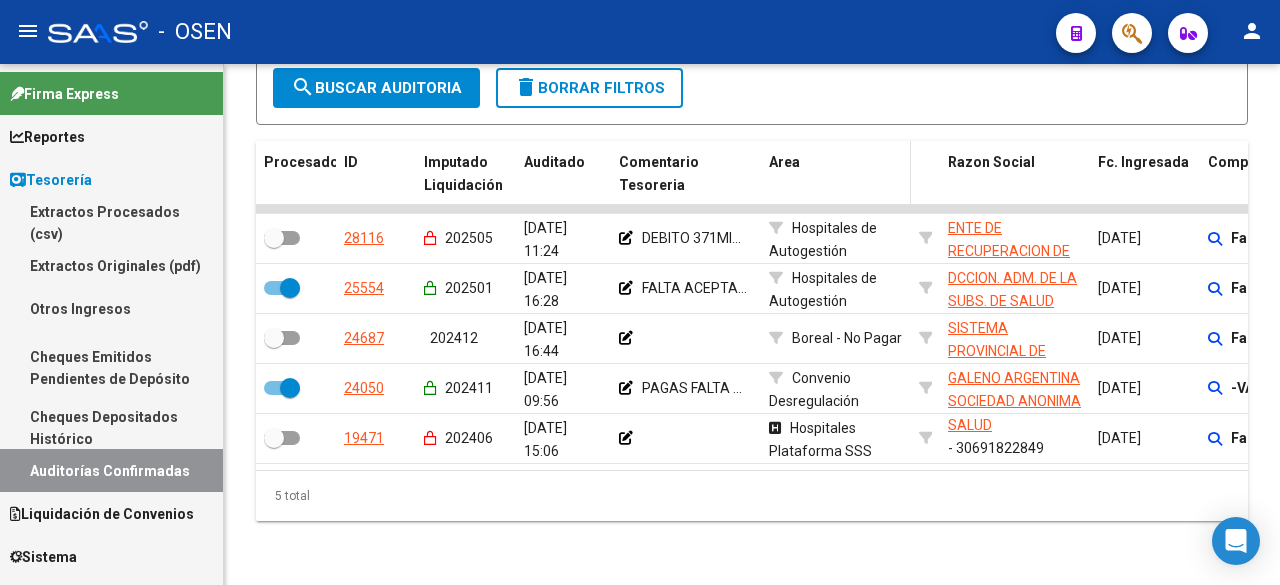 scroll, scrollTop: 0, scrollLeft: 0, axis: both 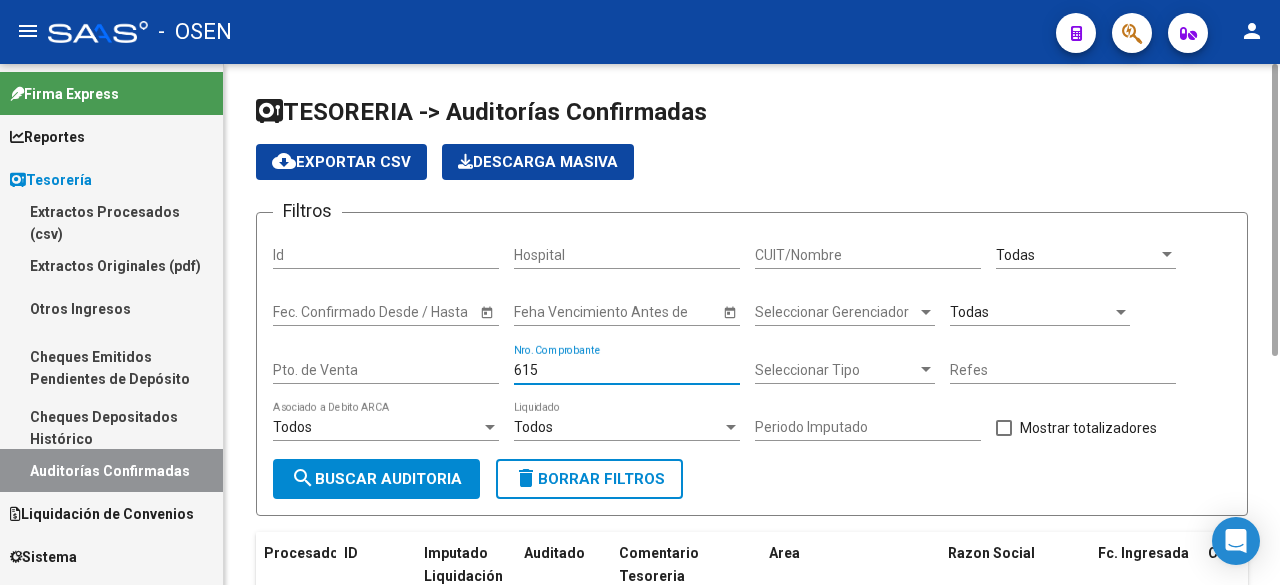 drag, startPoint x: 604, startPoint y: 370, endPoint x: 331, endPoint y: 372, distance: 273.00732 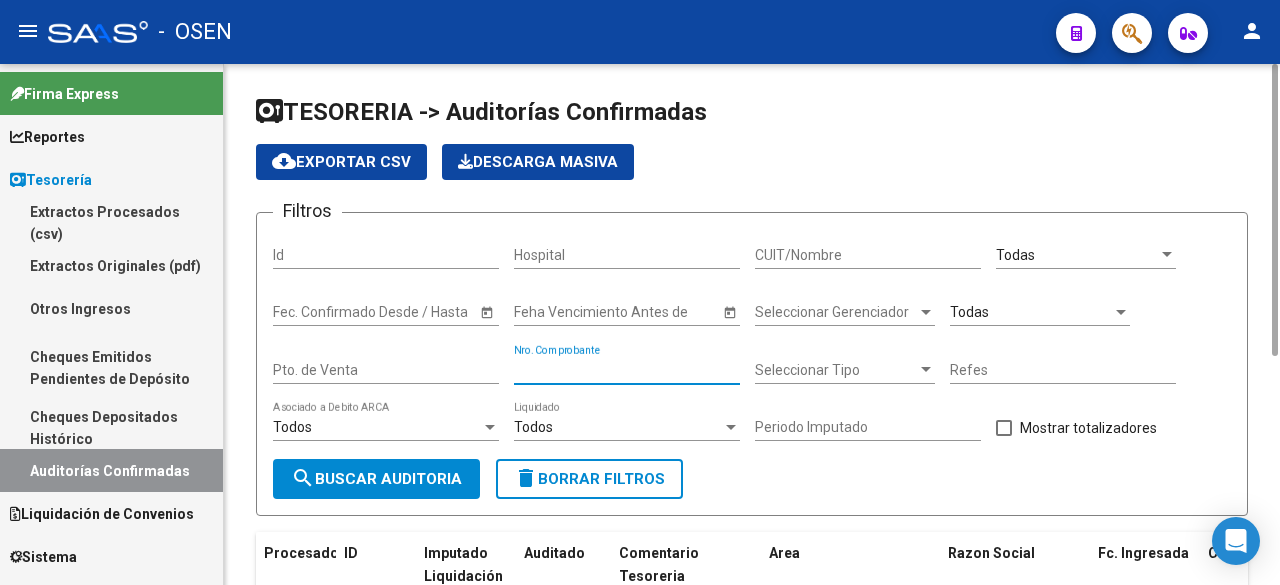 type 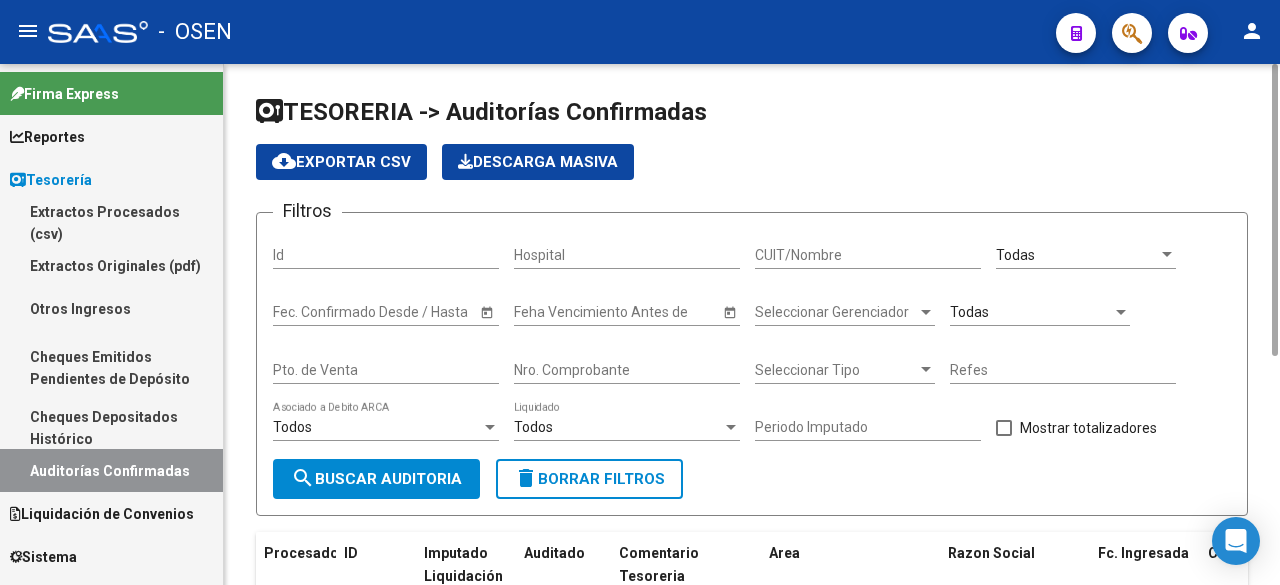 click on "Todas" at bounding box center [1077, 255] 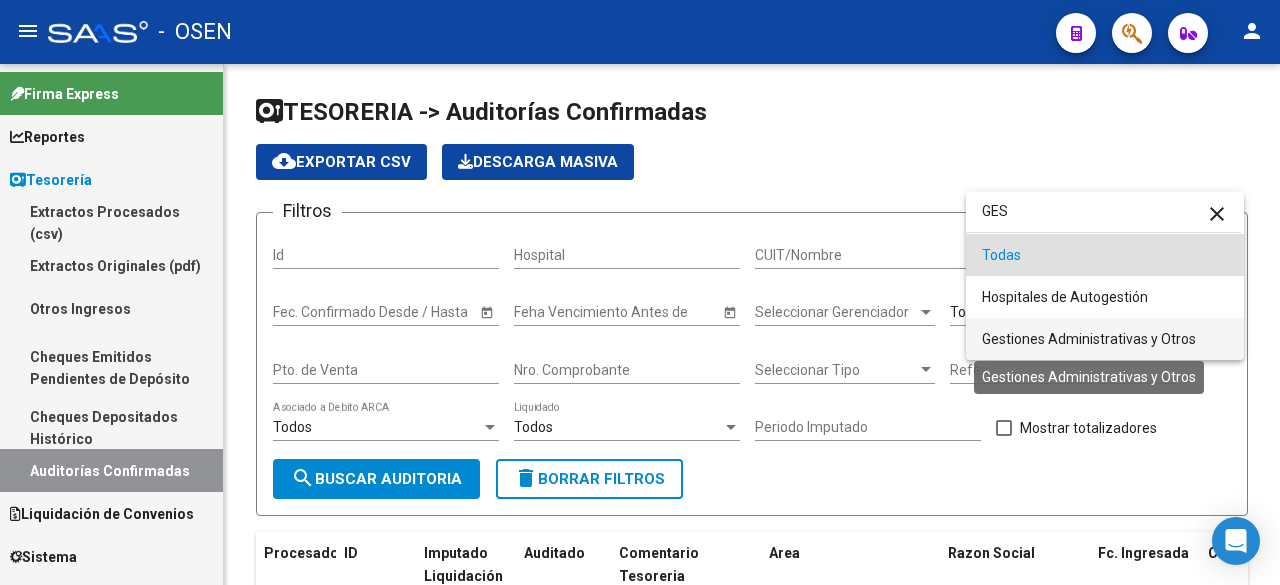 type on "GES" 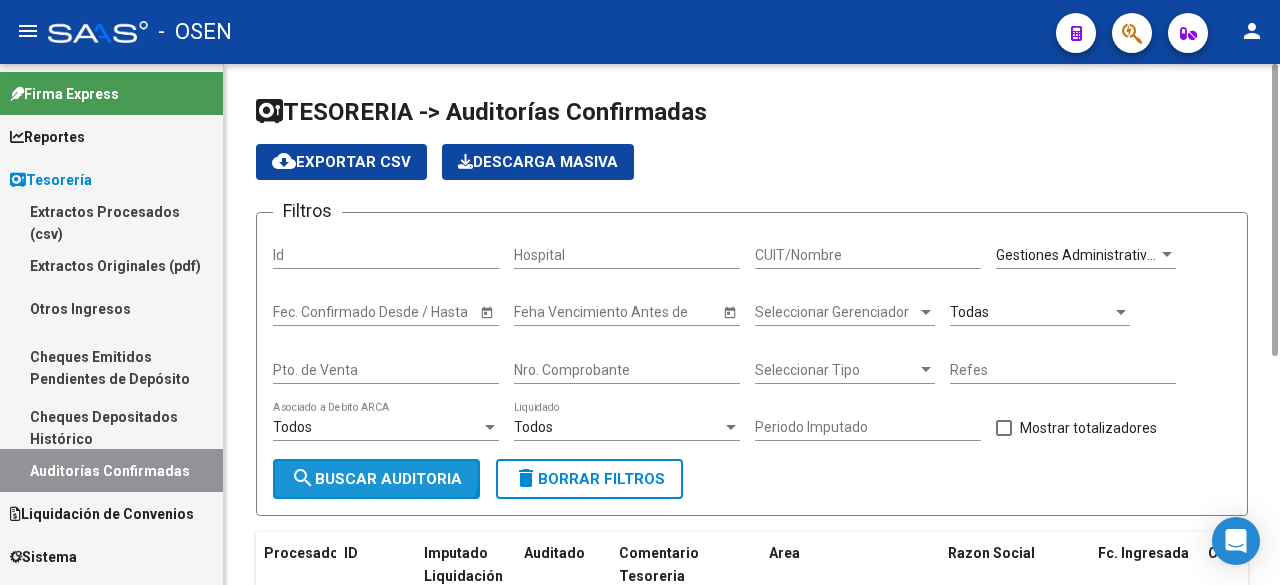 click on "search  Buscar Auditoria" 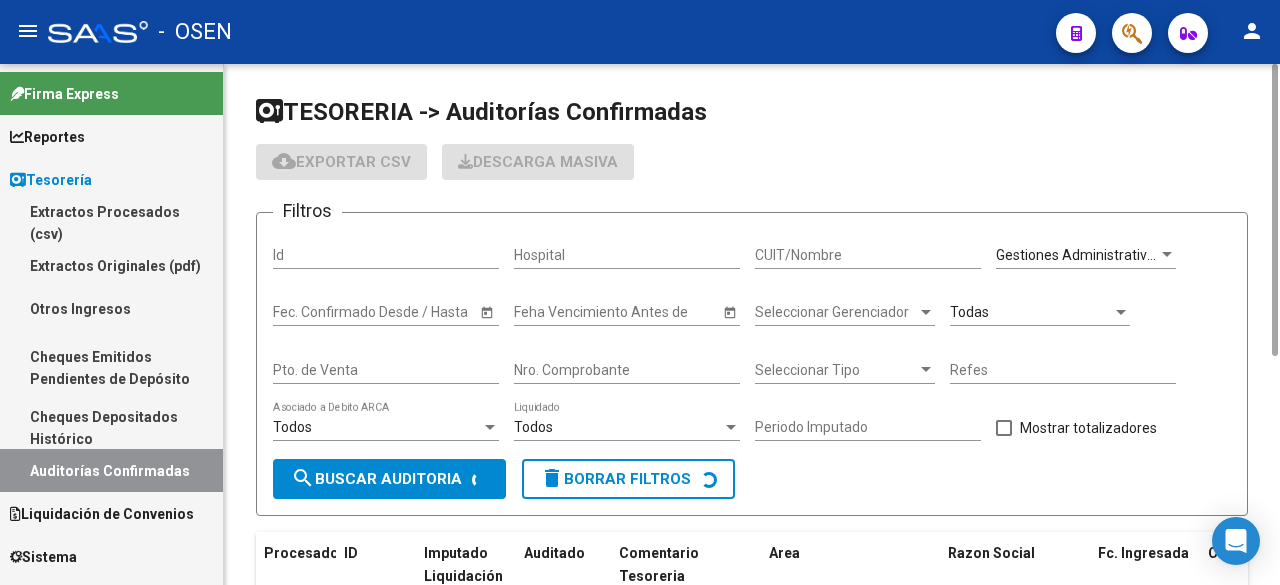 scroll, scrollTop: 412, scrollLeft: 0, axis: vertical 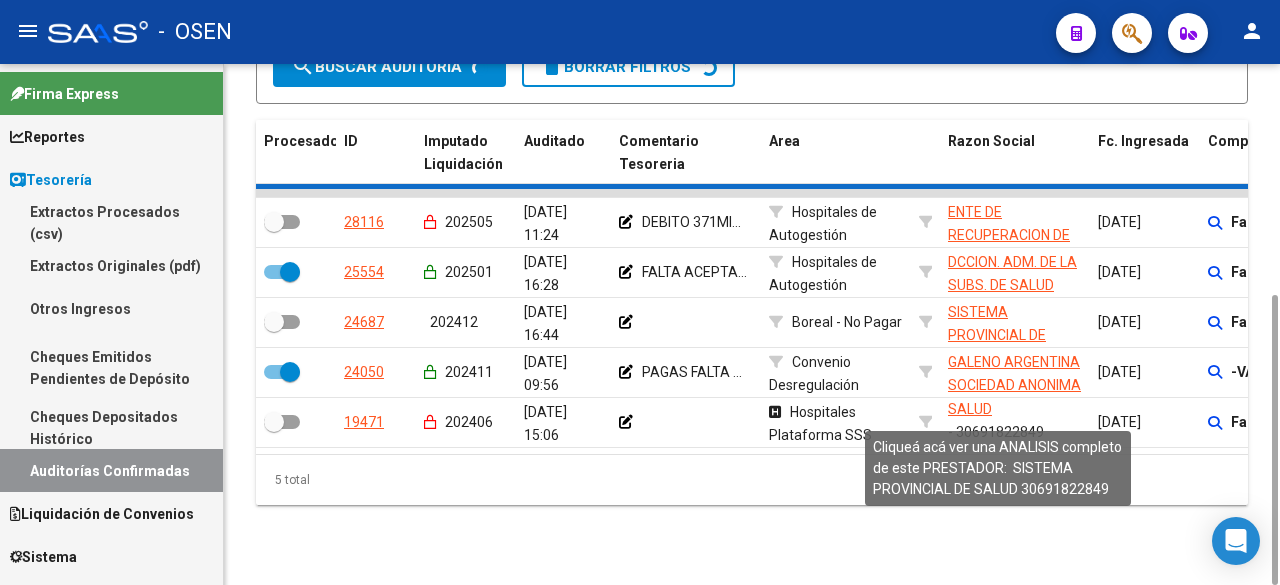 checkbox on "false" 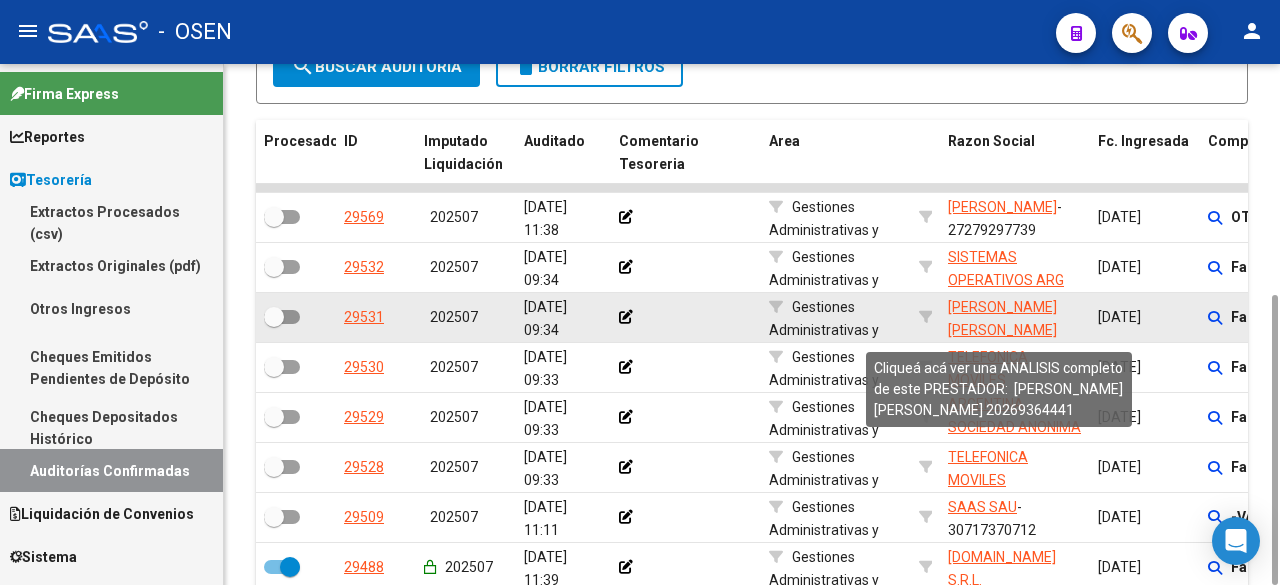 scroll, scrollTop: 657, scrollLeft: 0, axis: vertical 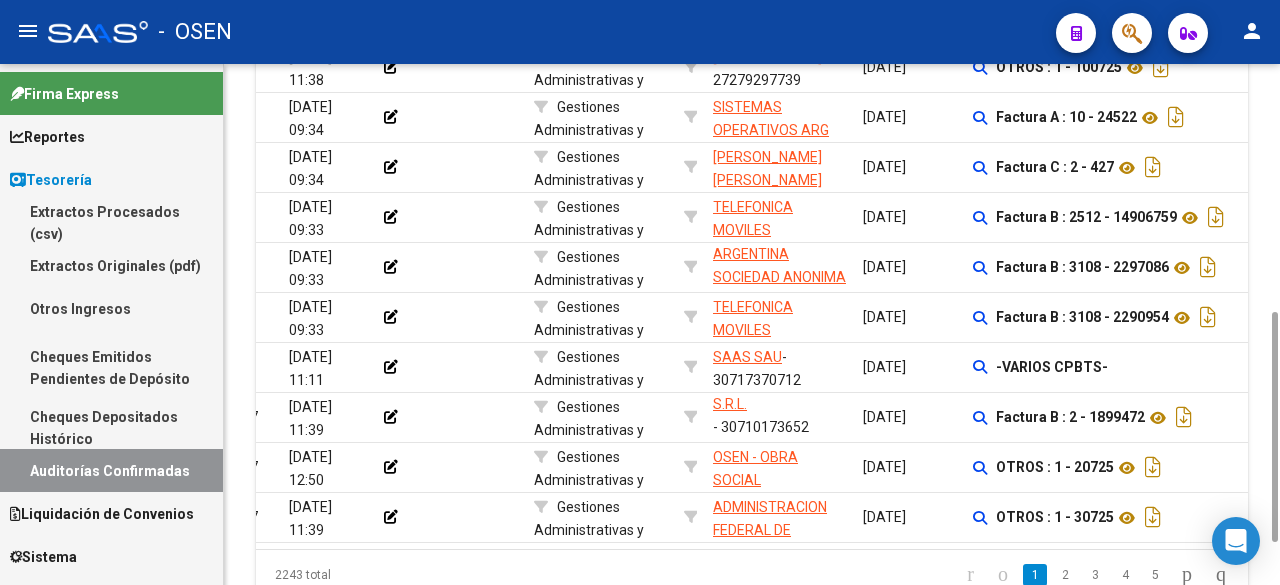 drag, startPoint x: 1275, startPoint y: 371, endPoint x: 1263, endPoint y: 329, distance: 43.68066 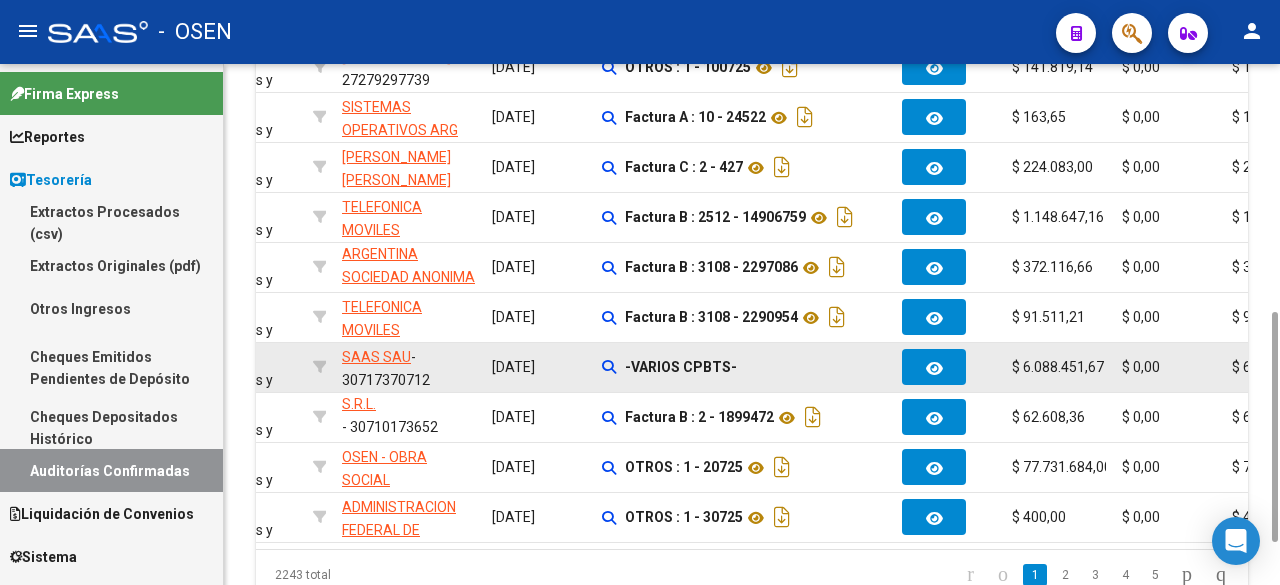 scroll, scrollTop: 0, scrollLeft: 614, axis: horizontal 